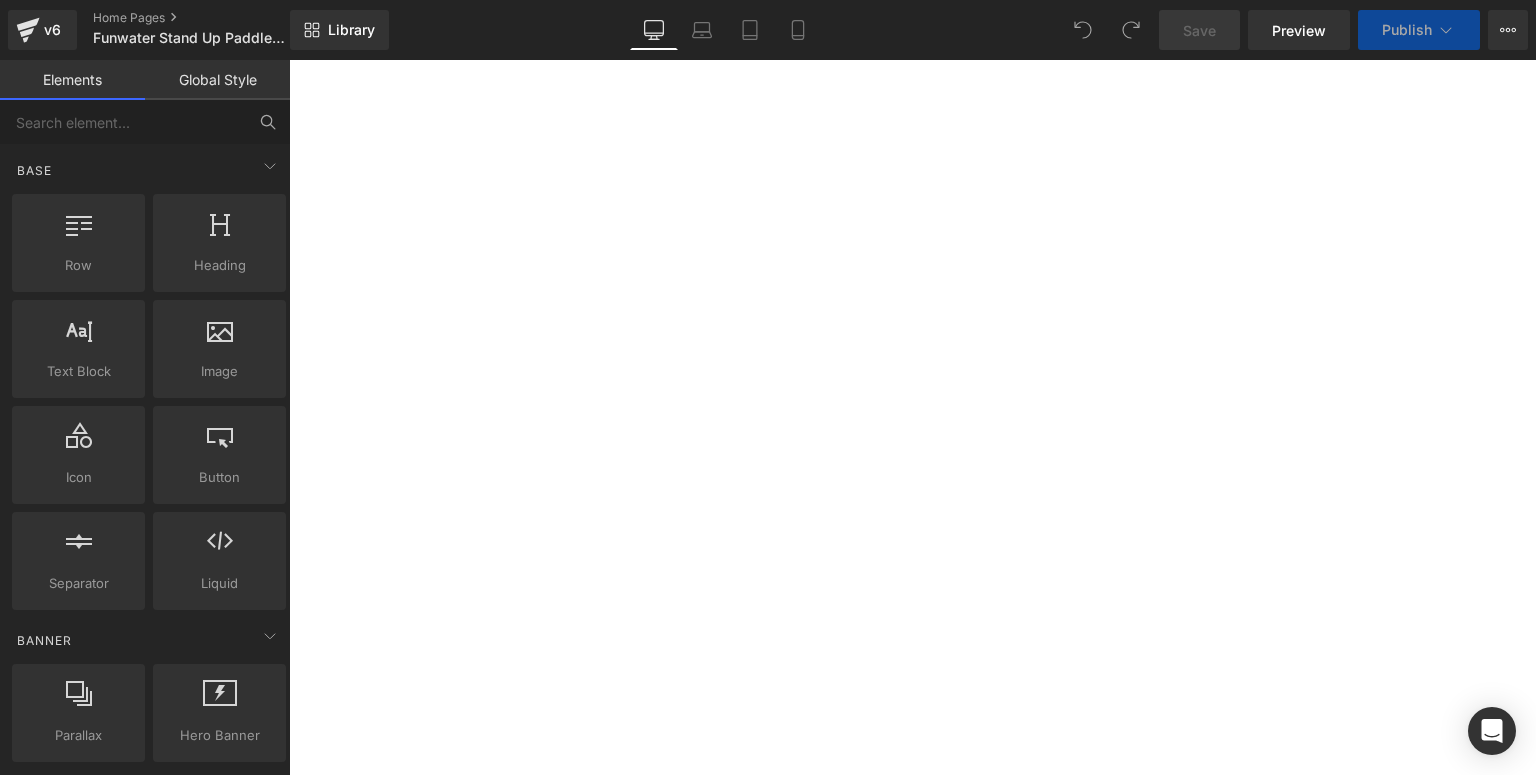 scroll, scrollTop: 0, scrollLeft: 0, axis: both 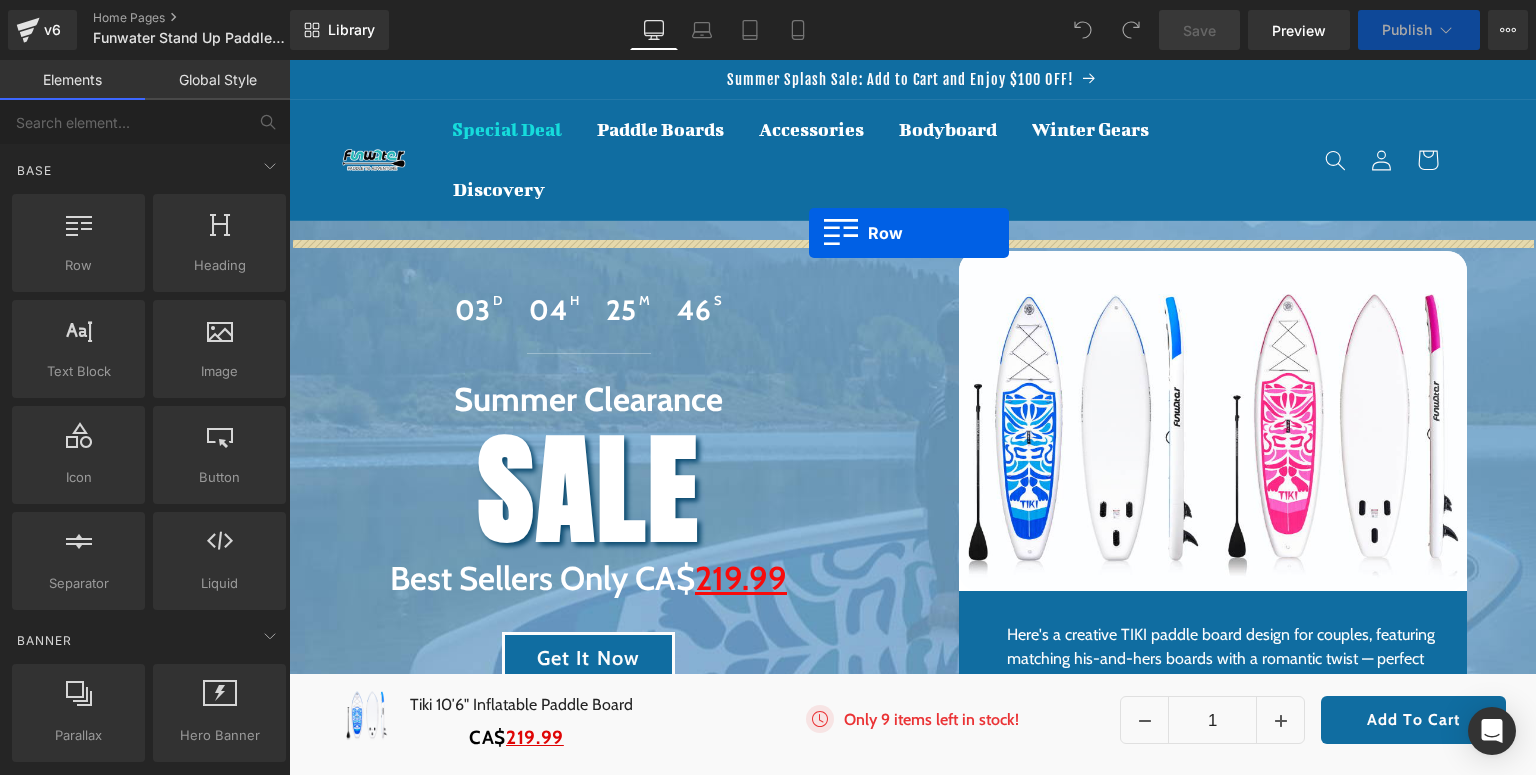 drag, startPoint x: 373, startPoint y: 314, endPoint x: 809, endPoint y: 233, distance: 443.46027 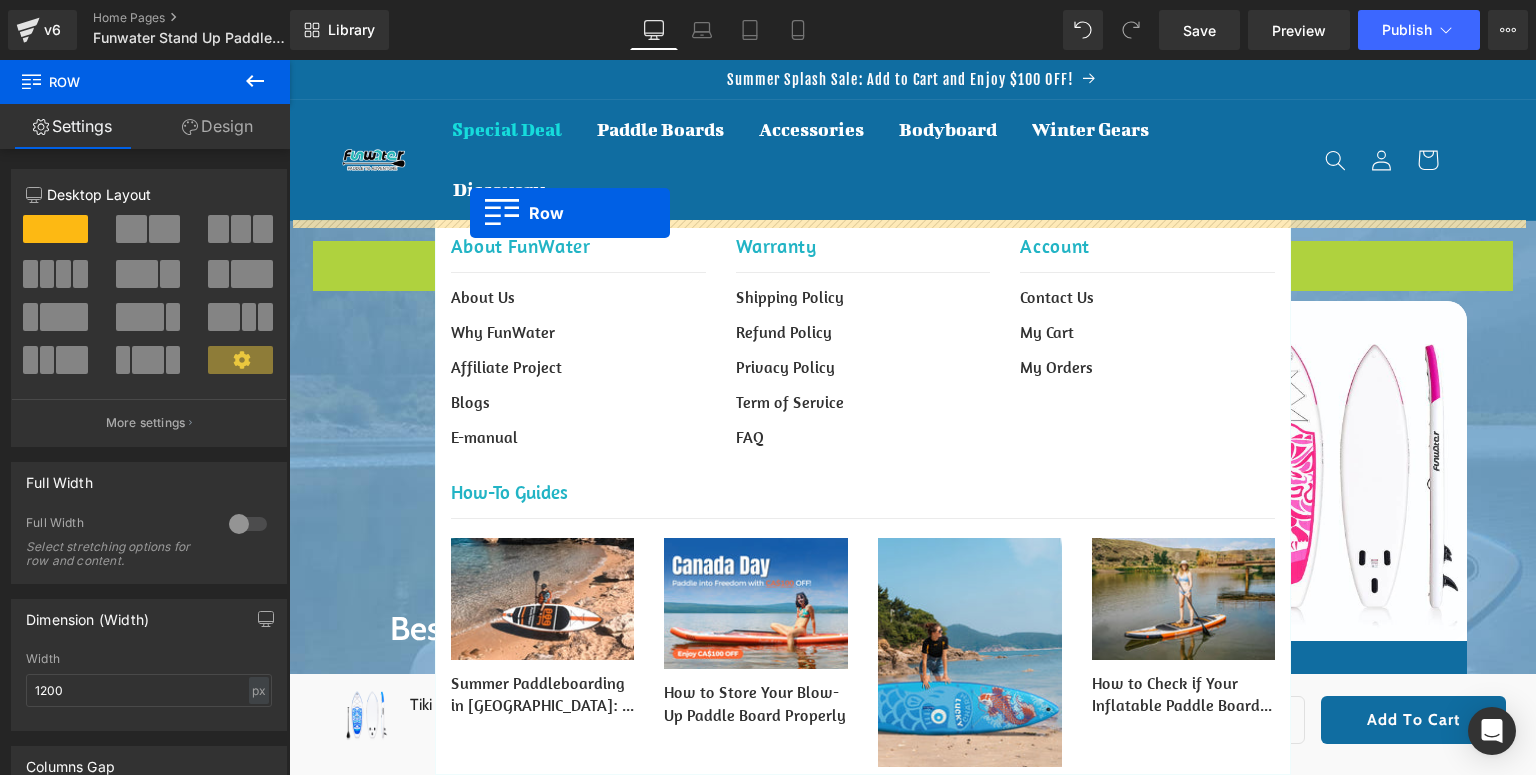 drag, startPoint x: 355, startPoint y: 253, endPoint x: 470, endPoint y: 213, distance: 121.75796 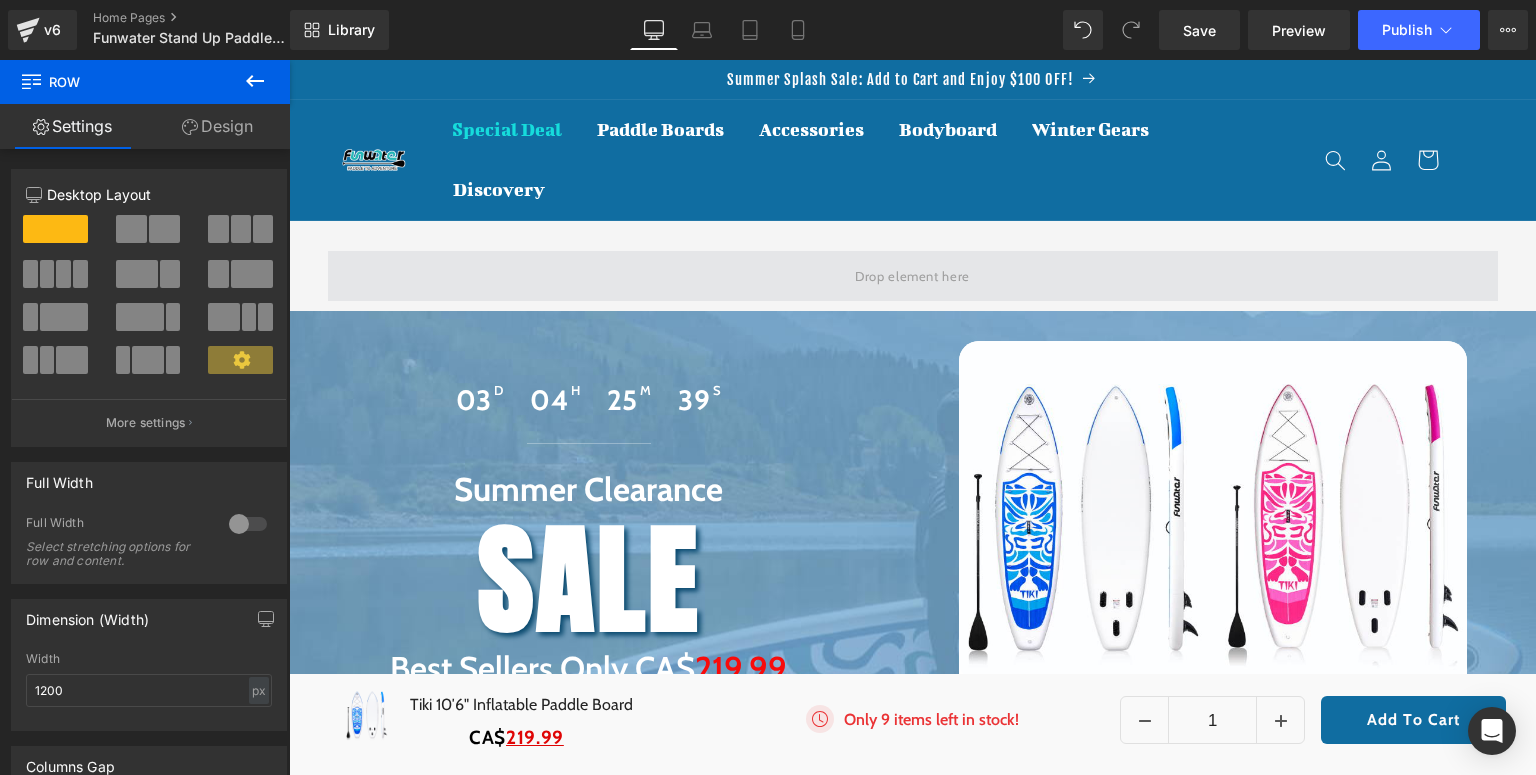 click at bounding box center [913, 276] 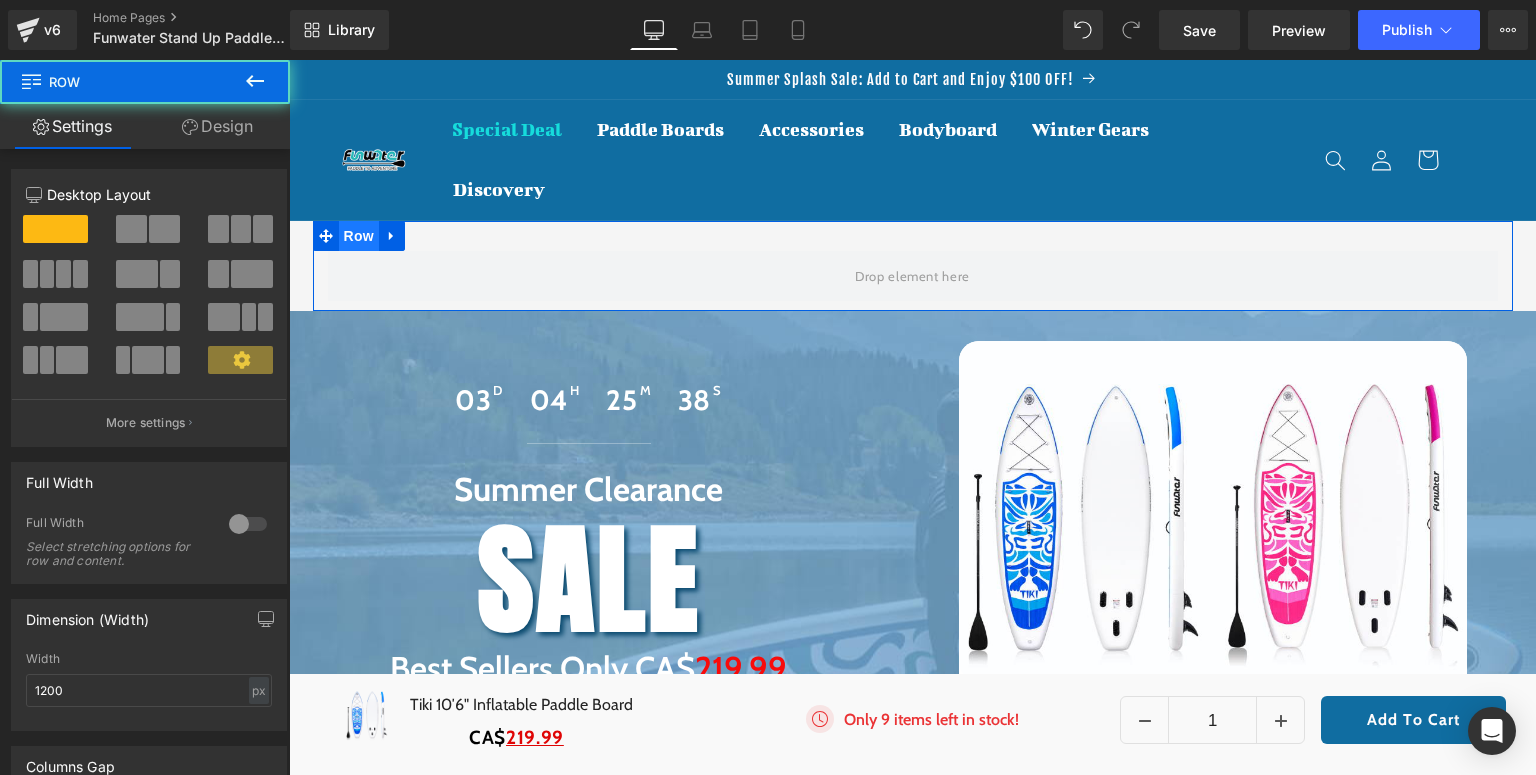 click on "Row" at bounding box center [359, 236] 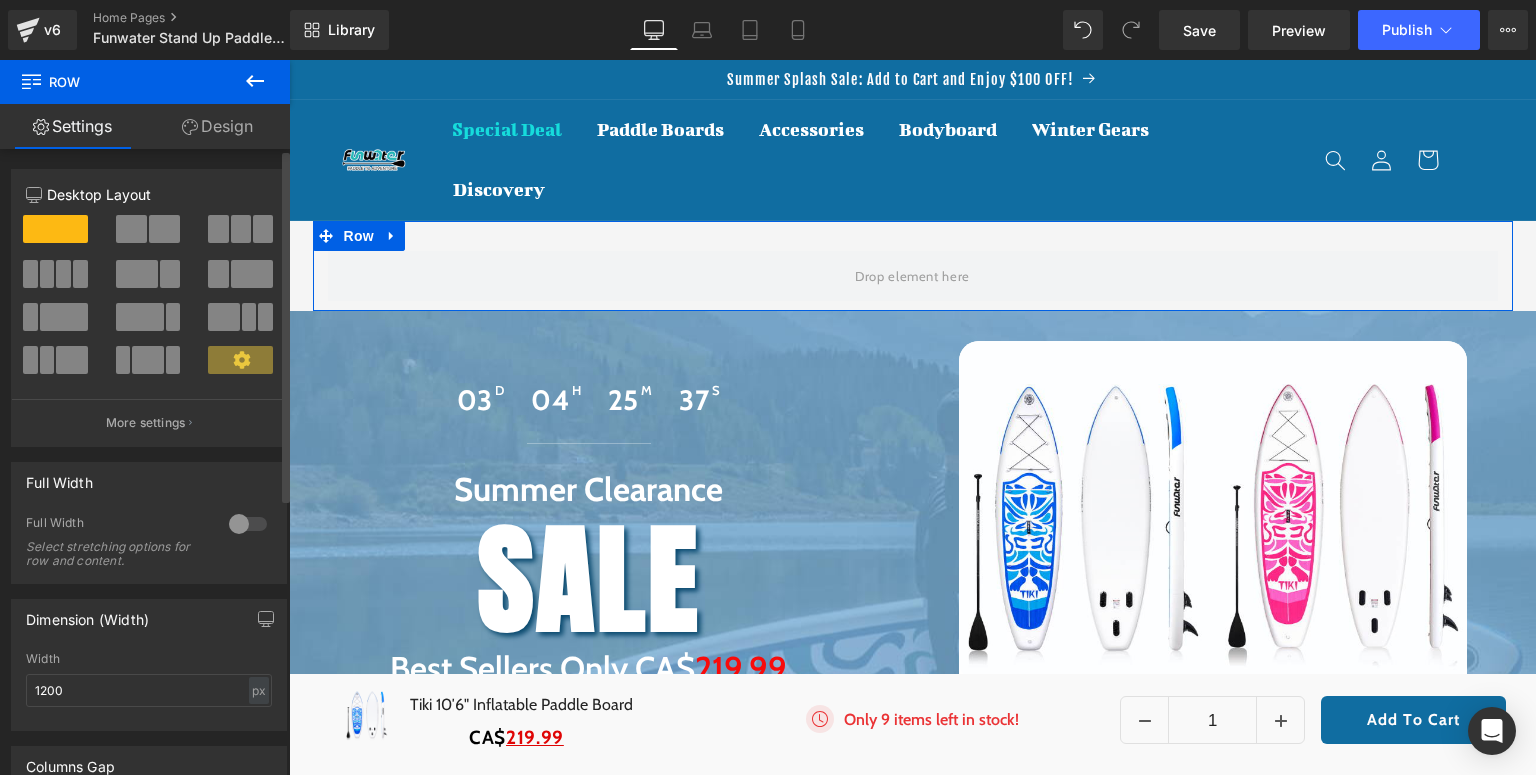 click at bounding box center [248, 524] 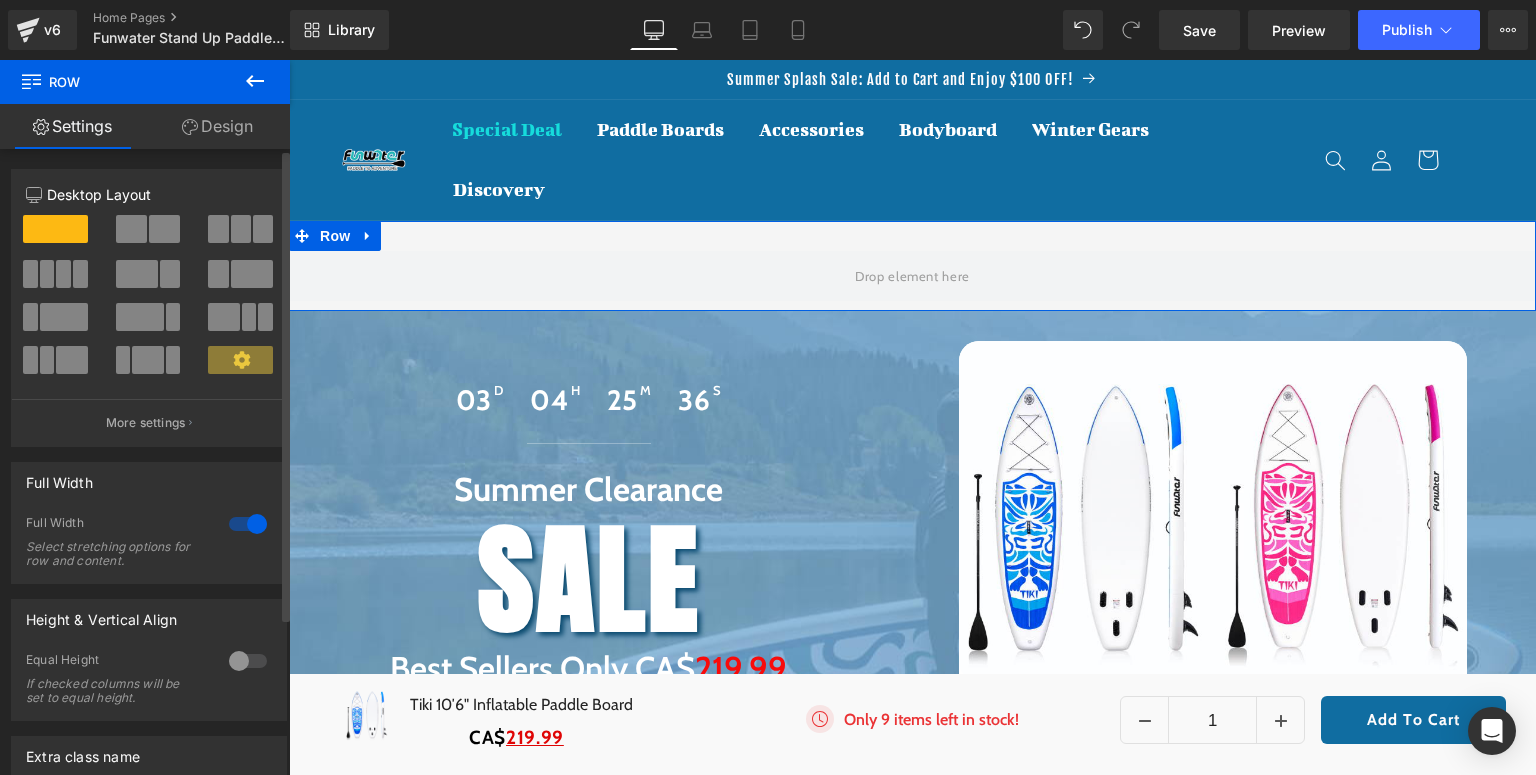 click at bounding box center (164, 229) 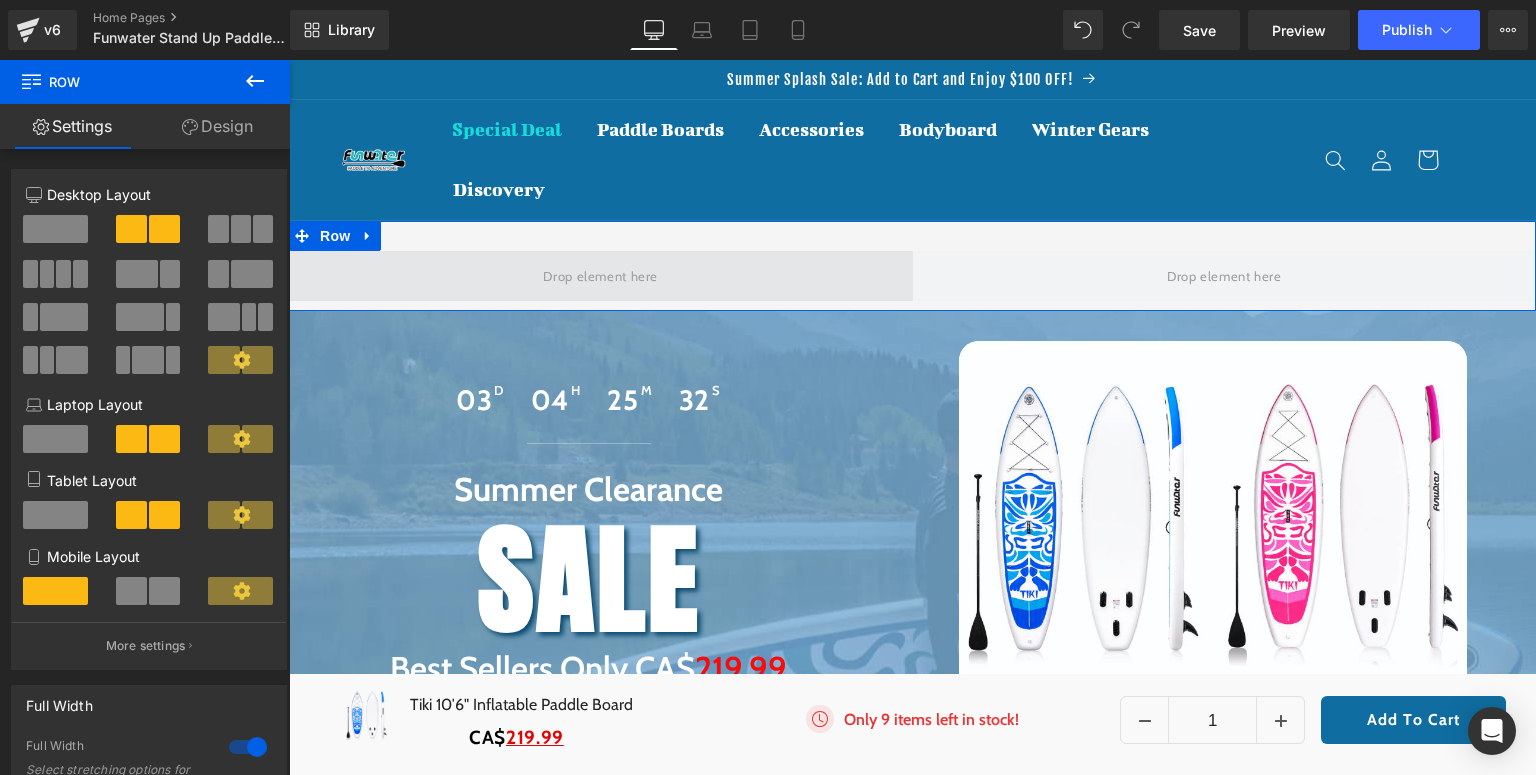 click at bounding box center (601, 276) 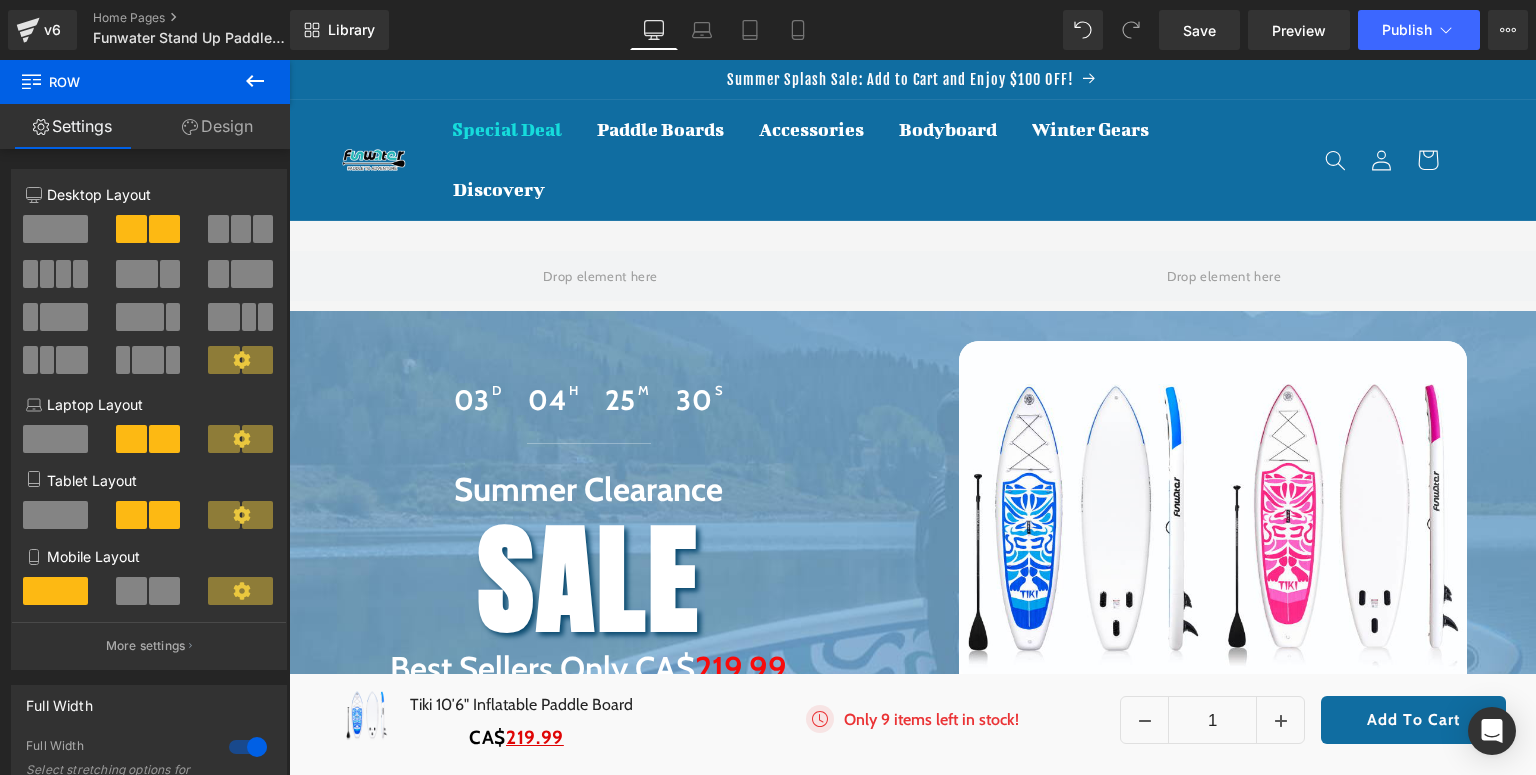 click 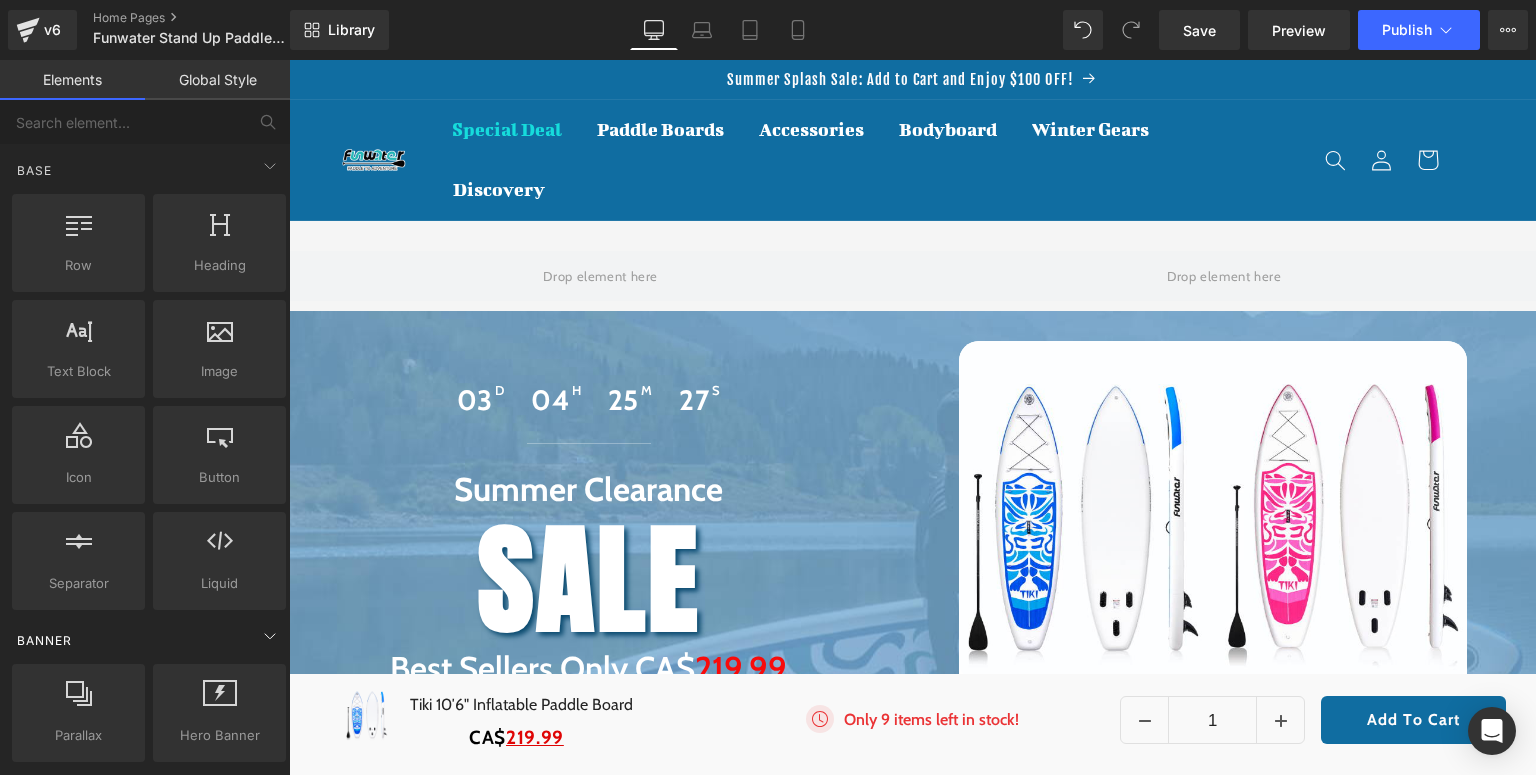 scroll, scrollTop: 80, scrollLeft: 0, axis: vertical 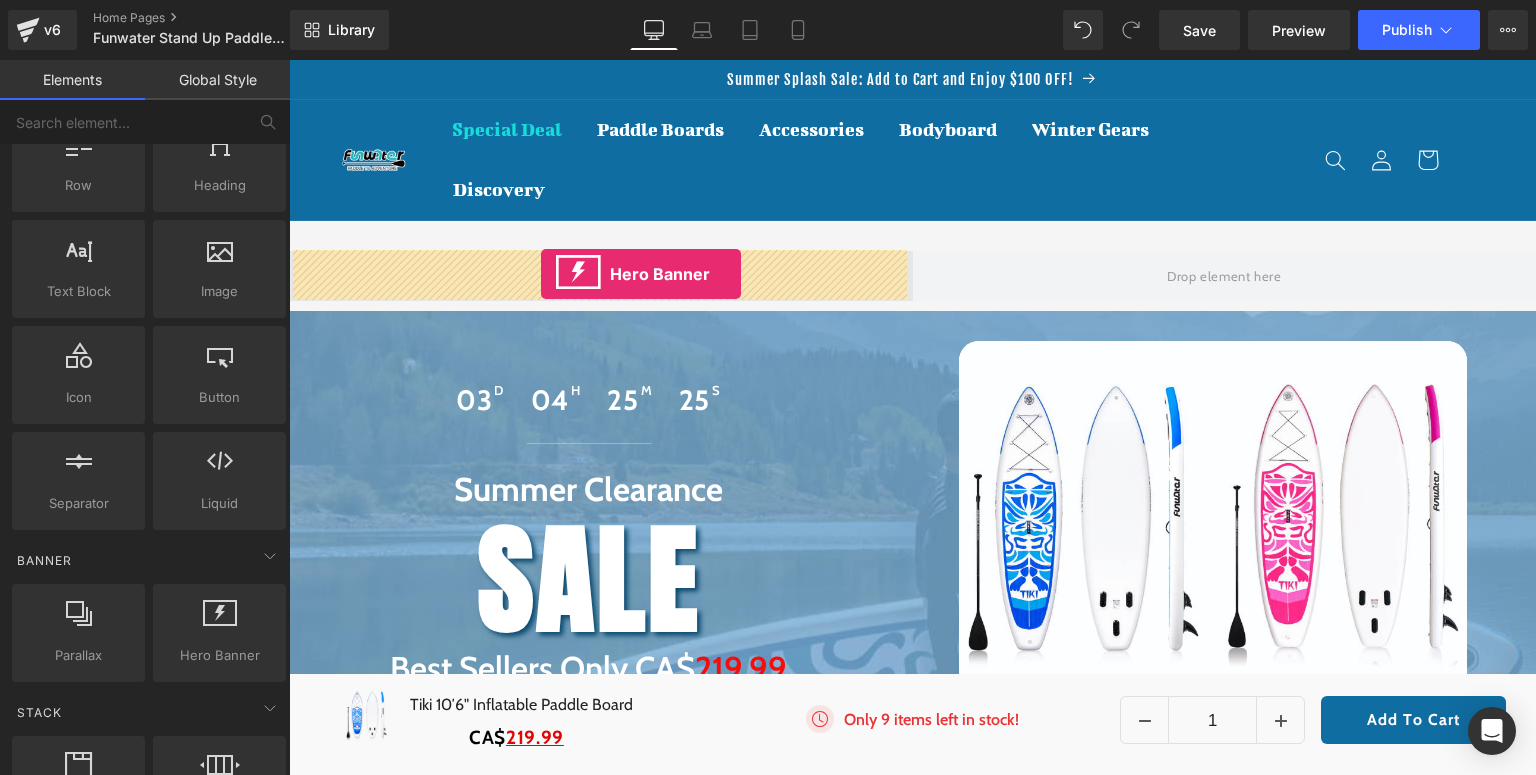 drag, startPoint x: 477, startPoint y: 676, endPoint x: 541, endPoint y: 274, distance: 407.06265 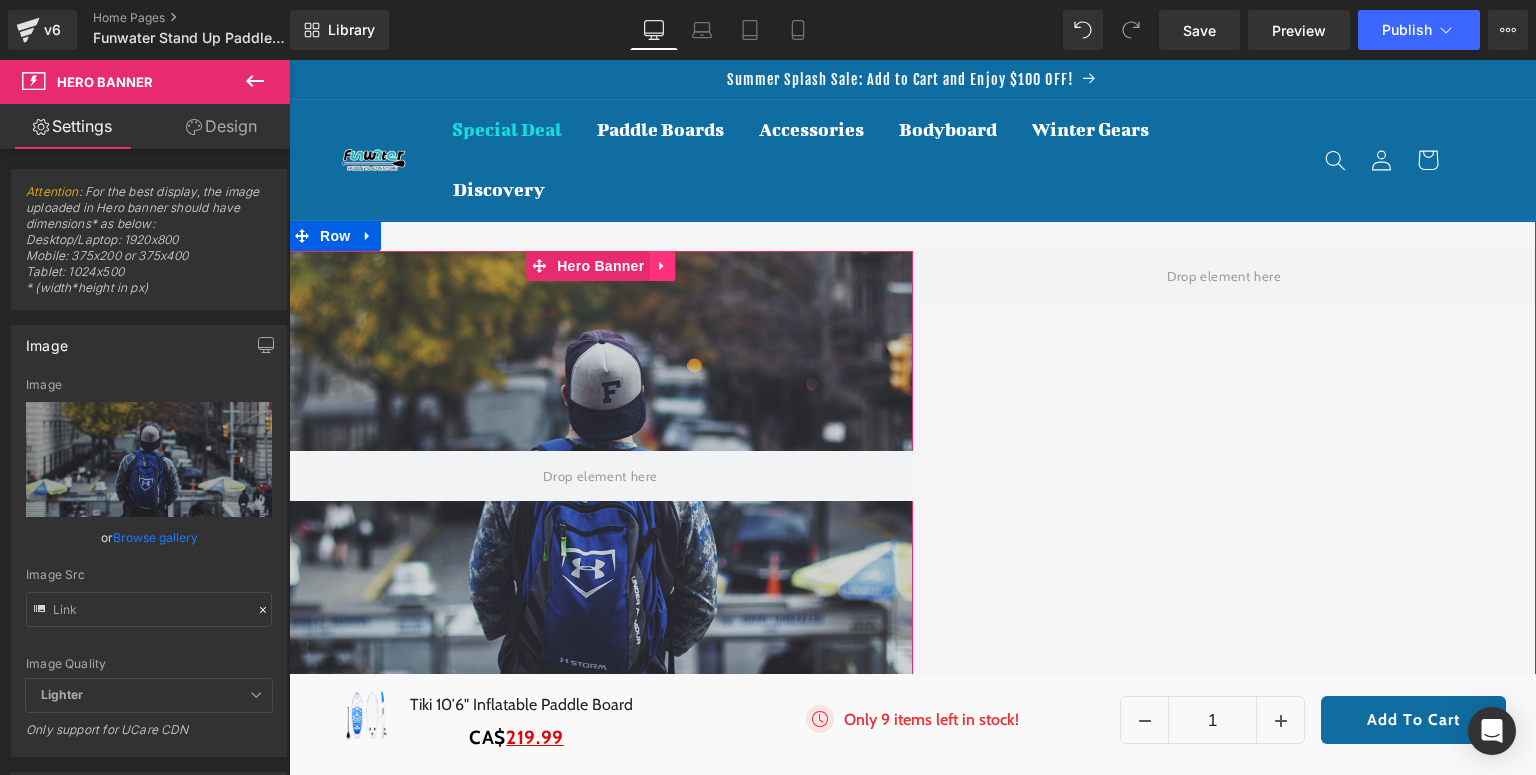 click 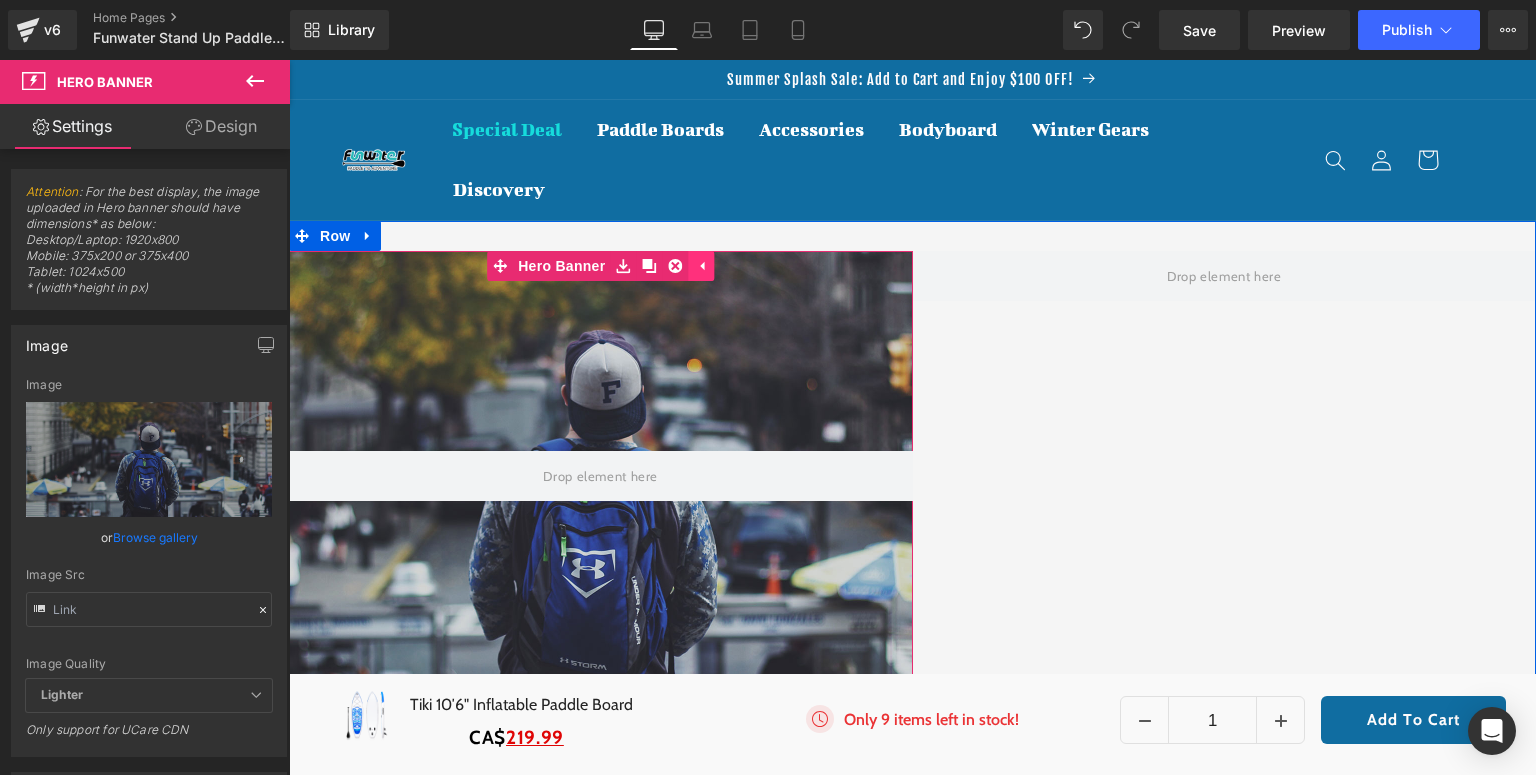 click 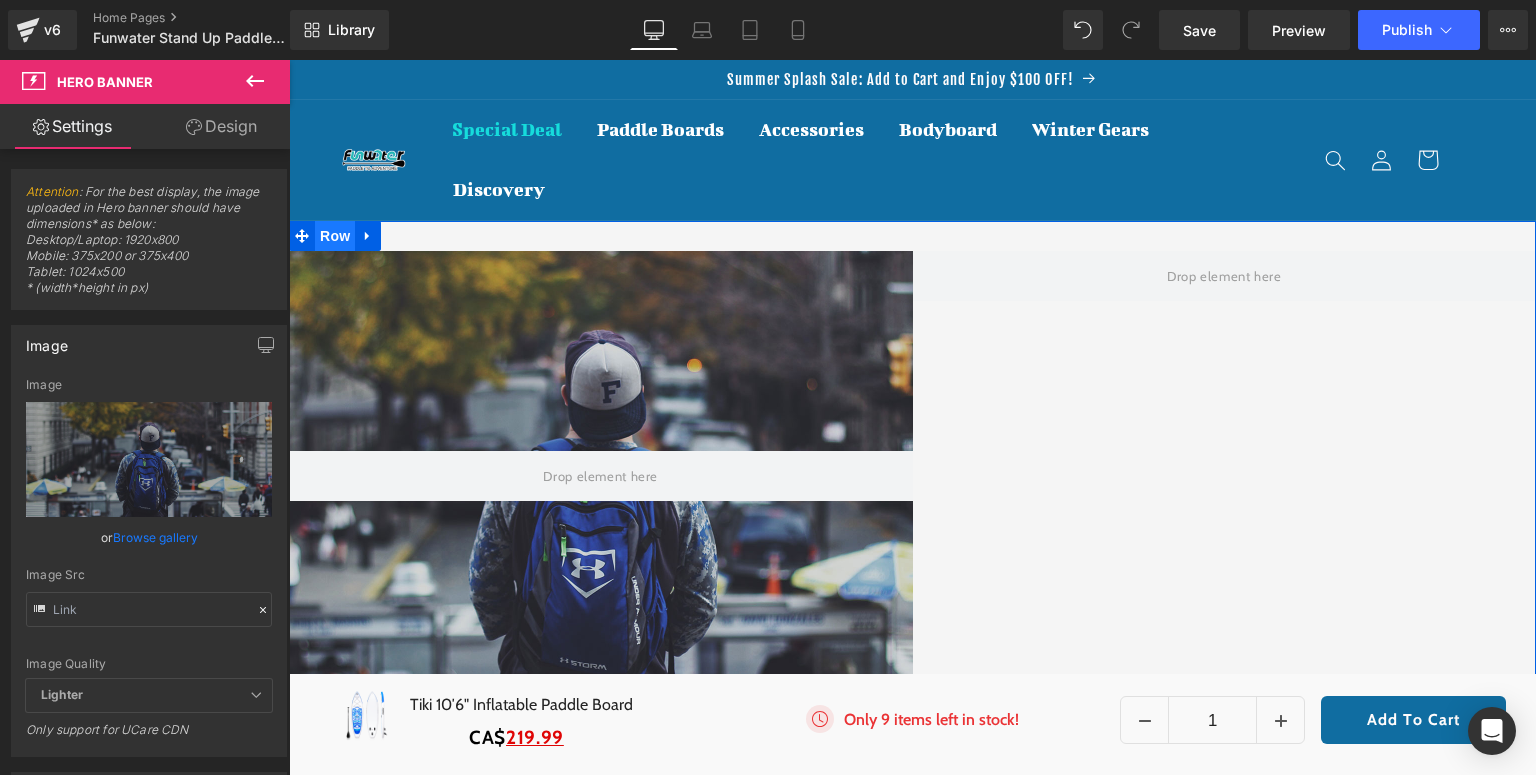 click on "Row" at bounding box center (335, 236) 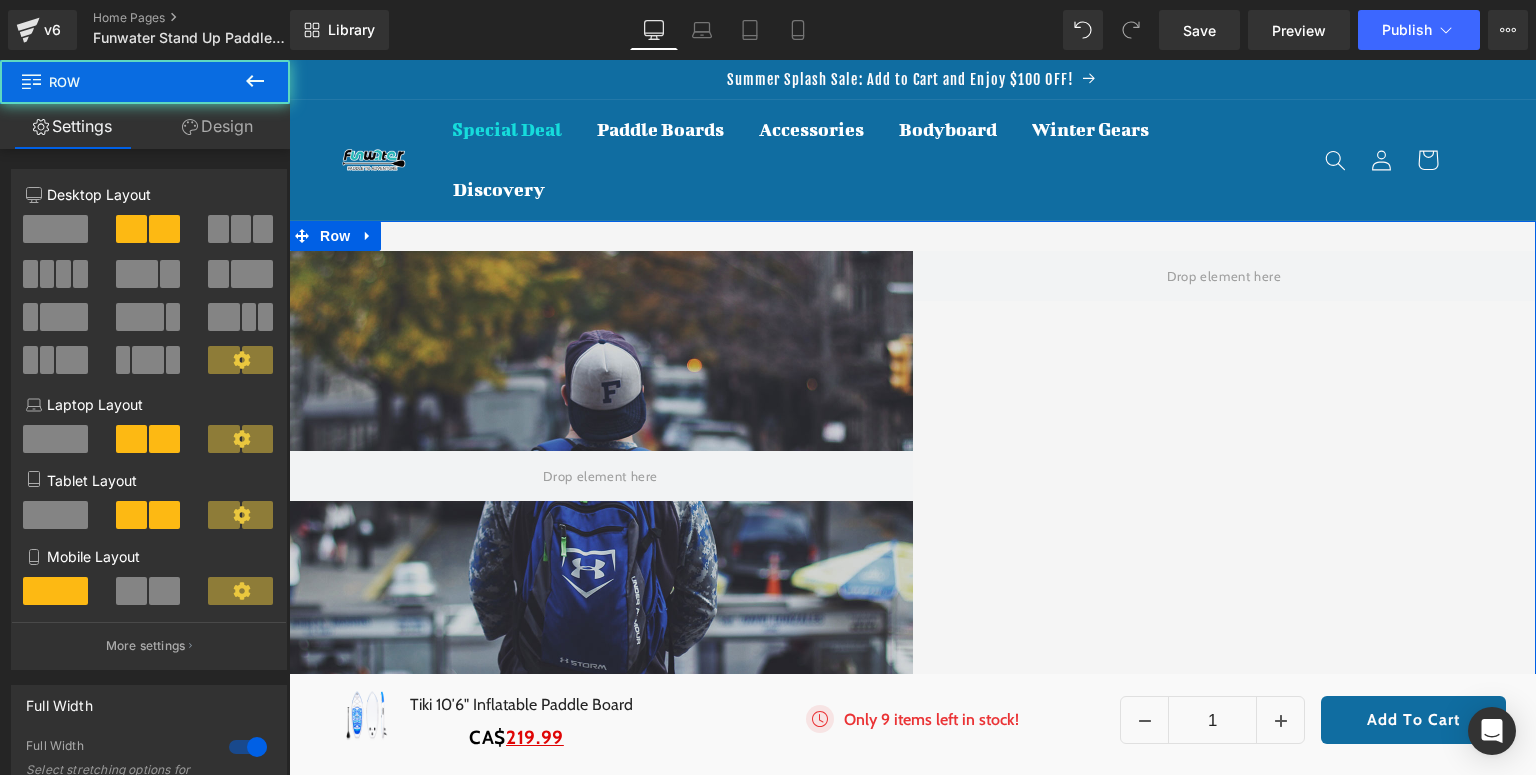 click 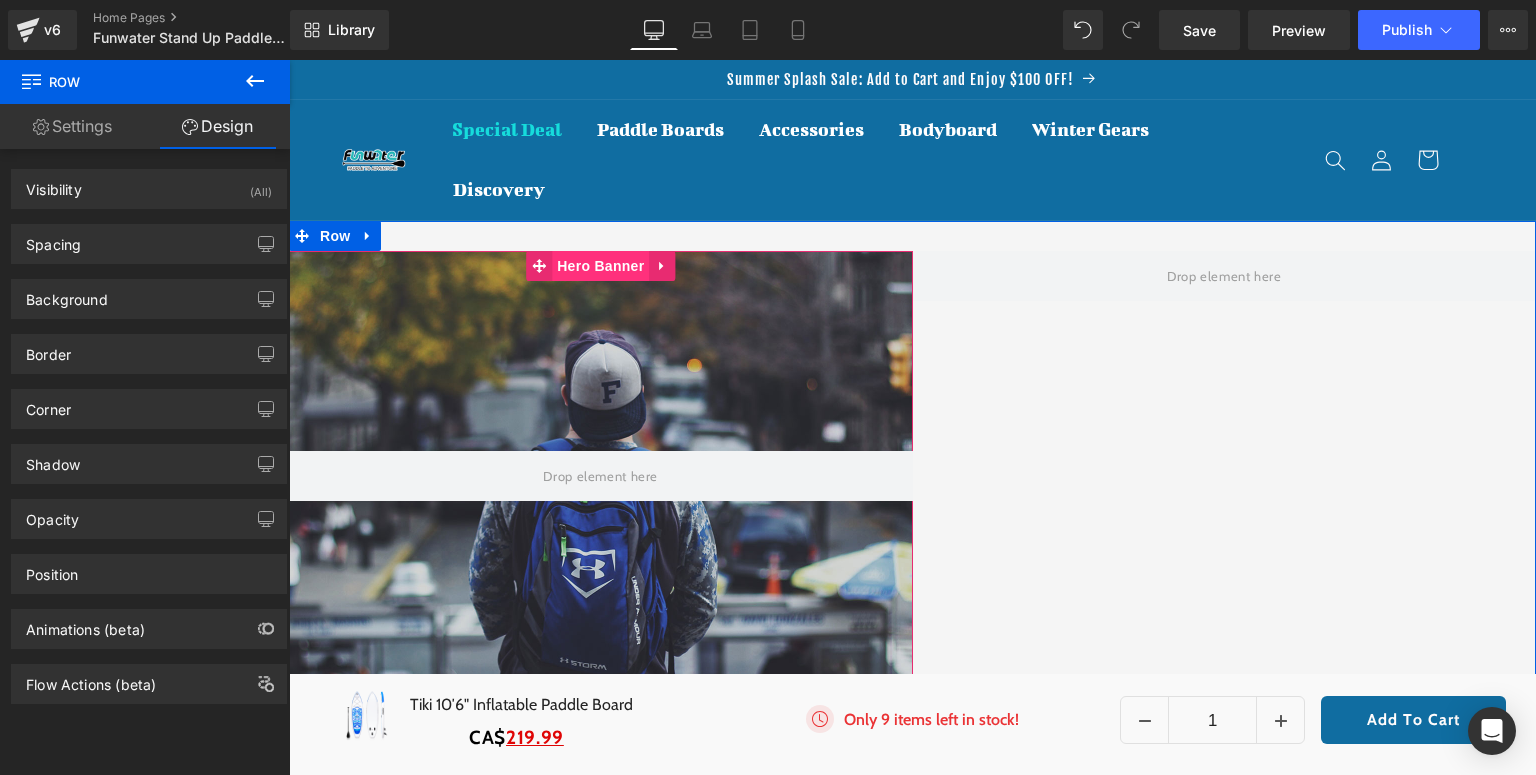 click on "Hero Banner" at bounding box center (600, 266) 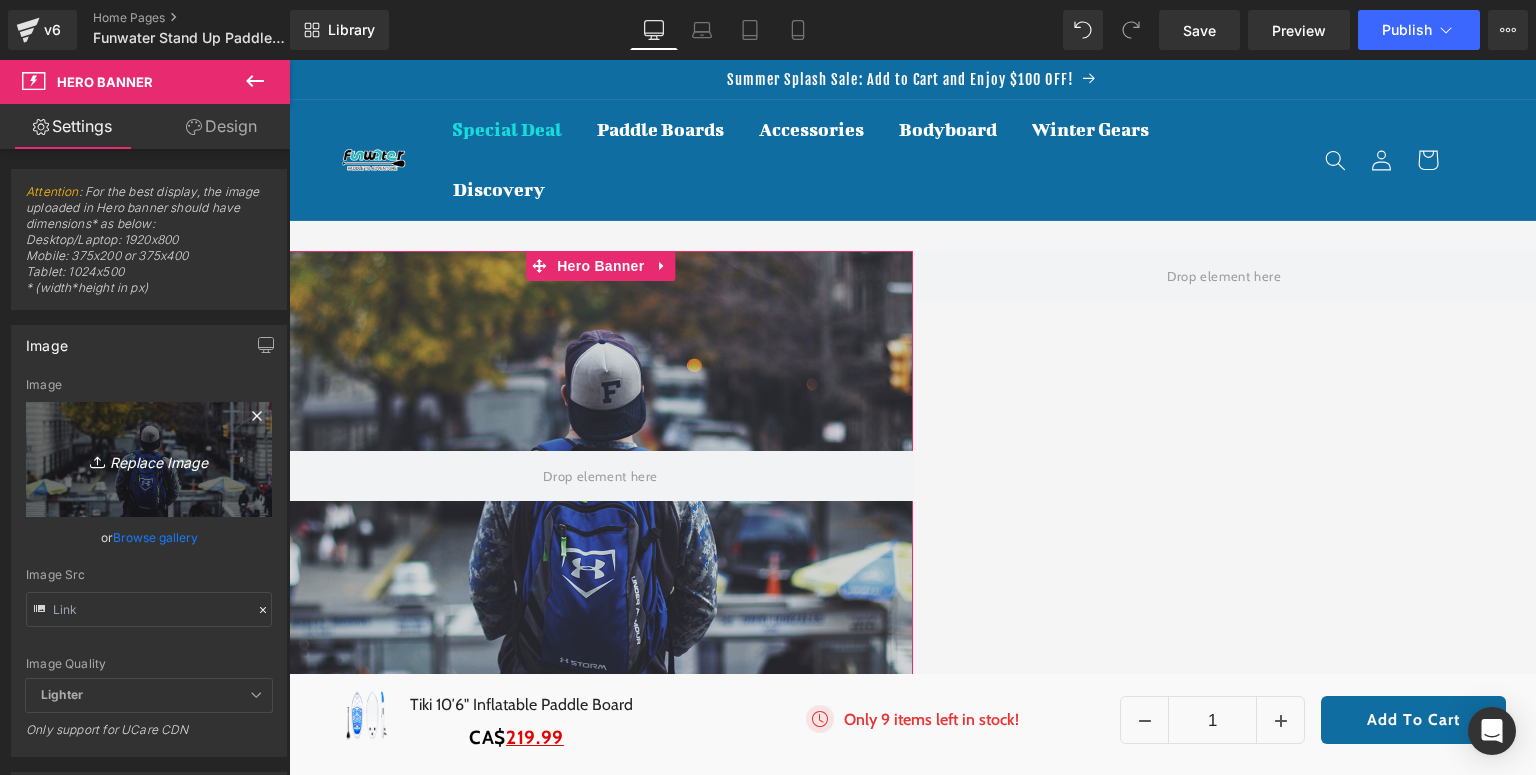 click on "Replace Image" at bounding box center [149, 459] 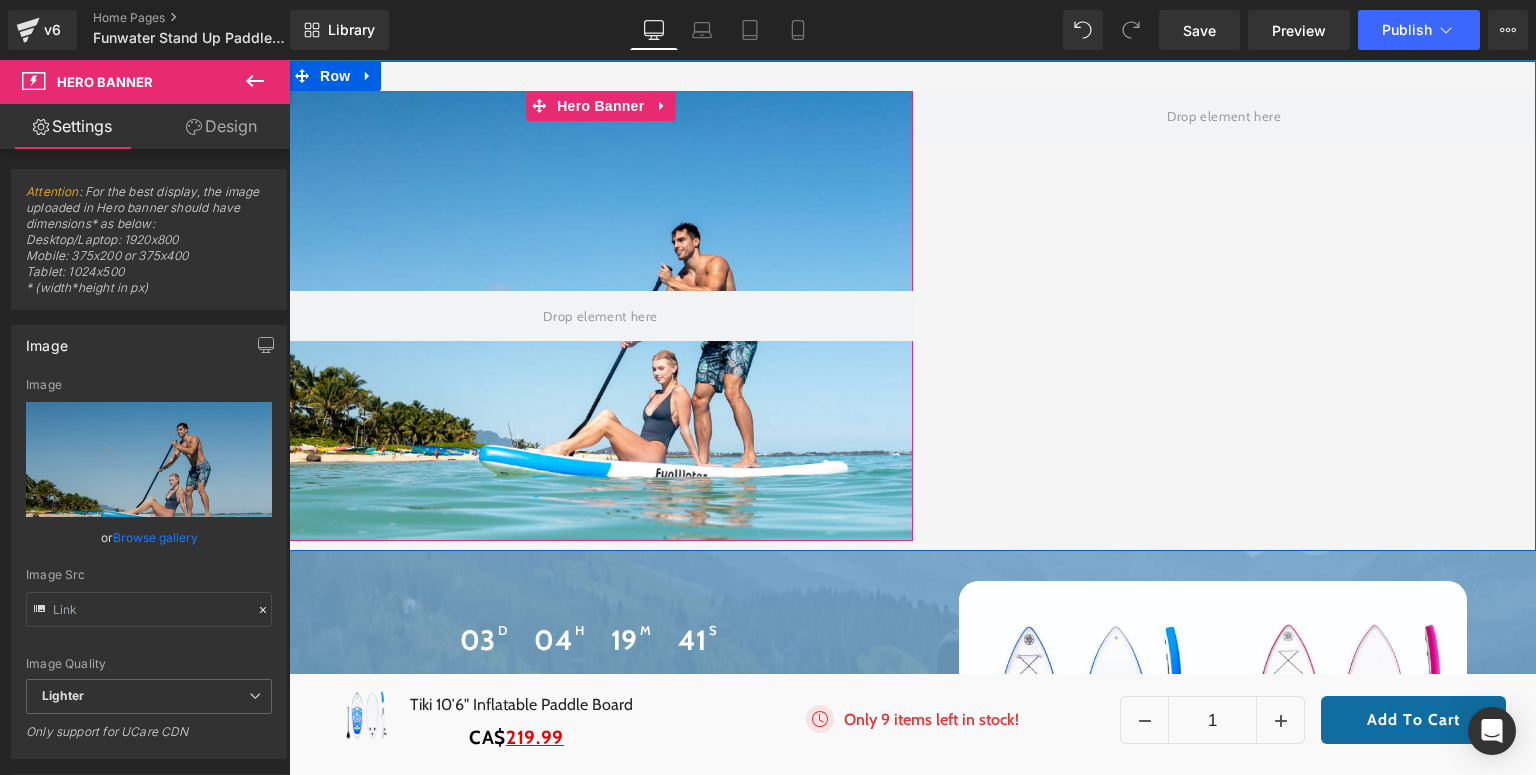 scroll, scrollTop: 80, scrollLeft: 0, axis: vertical 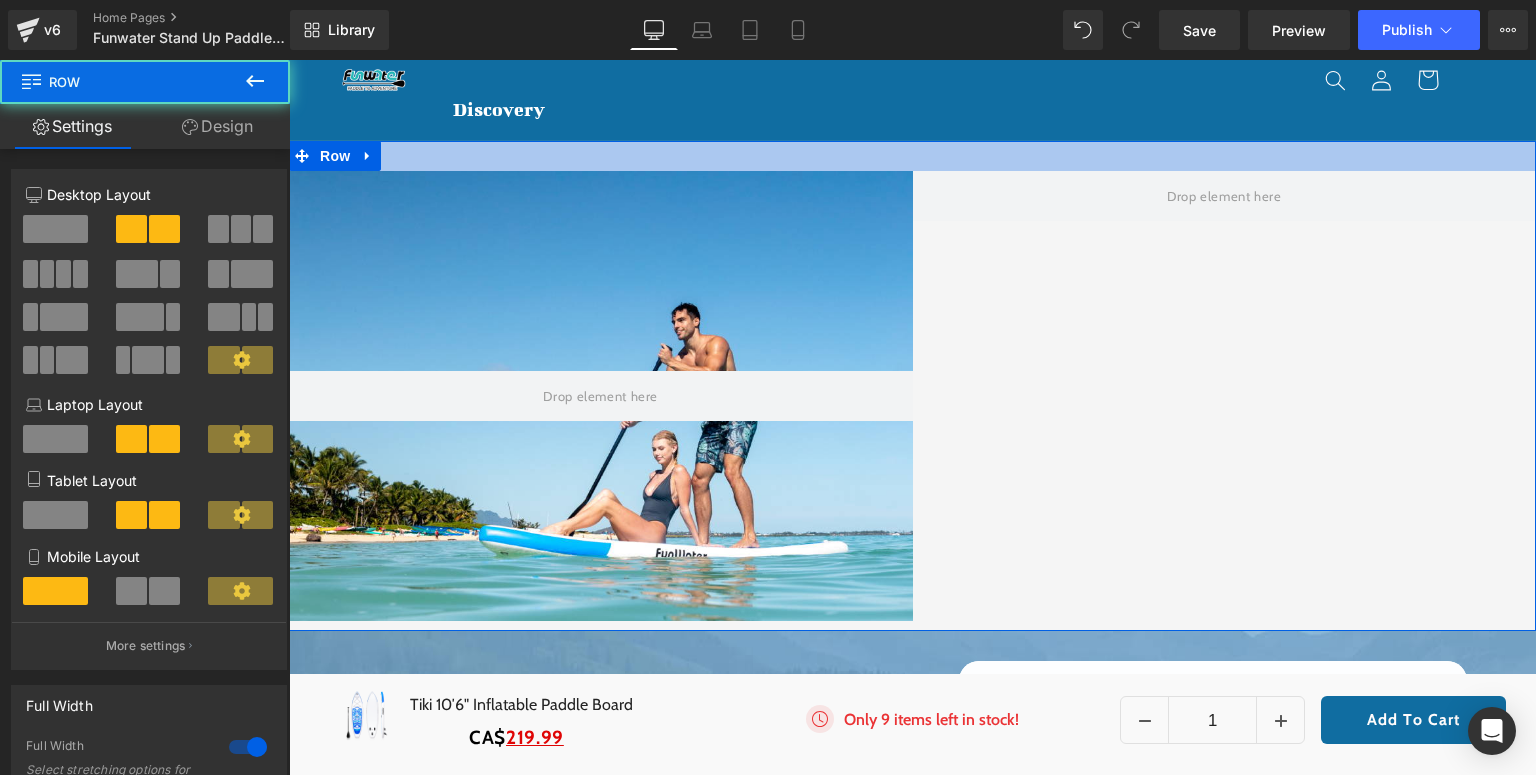 click at bounding box center (912, 156) 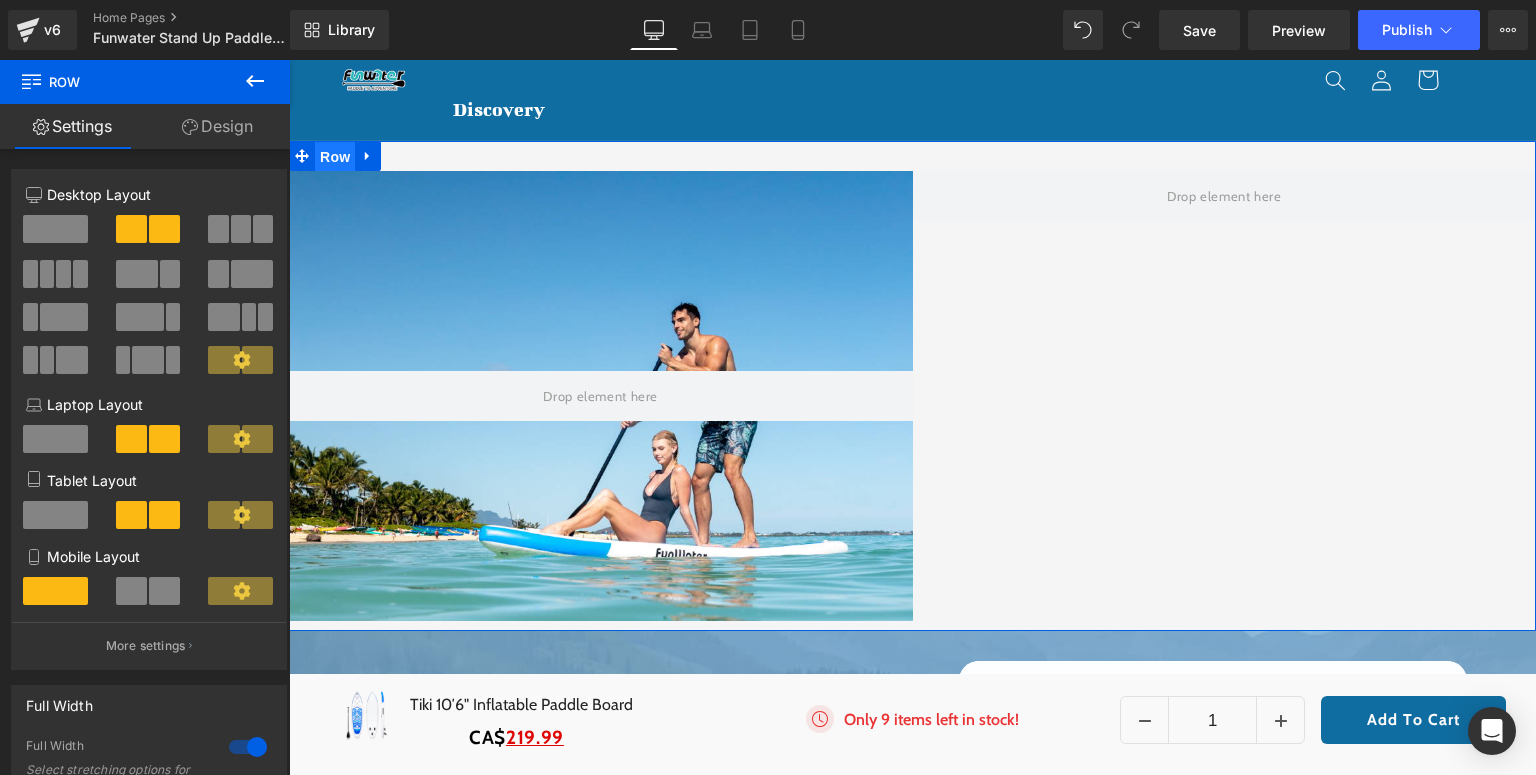 click on "Row" at bounding box center (335, 157) 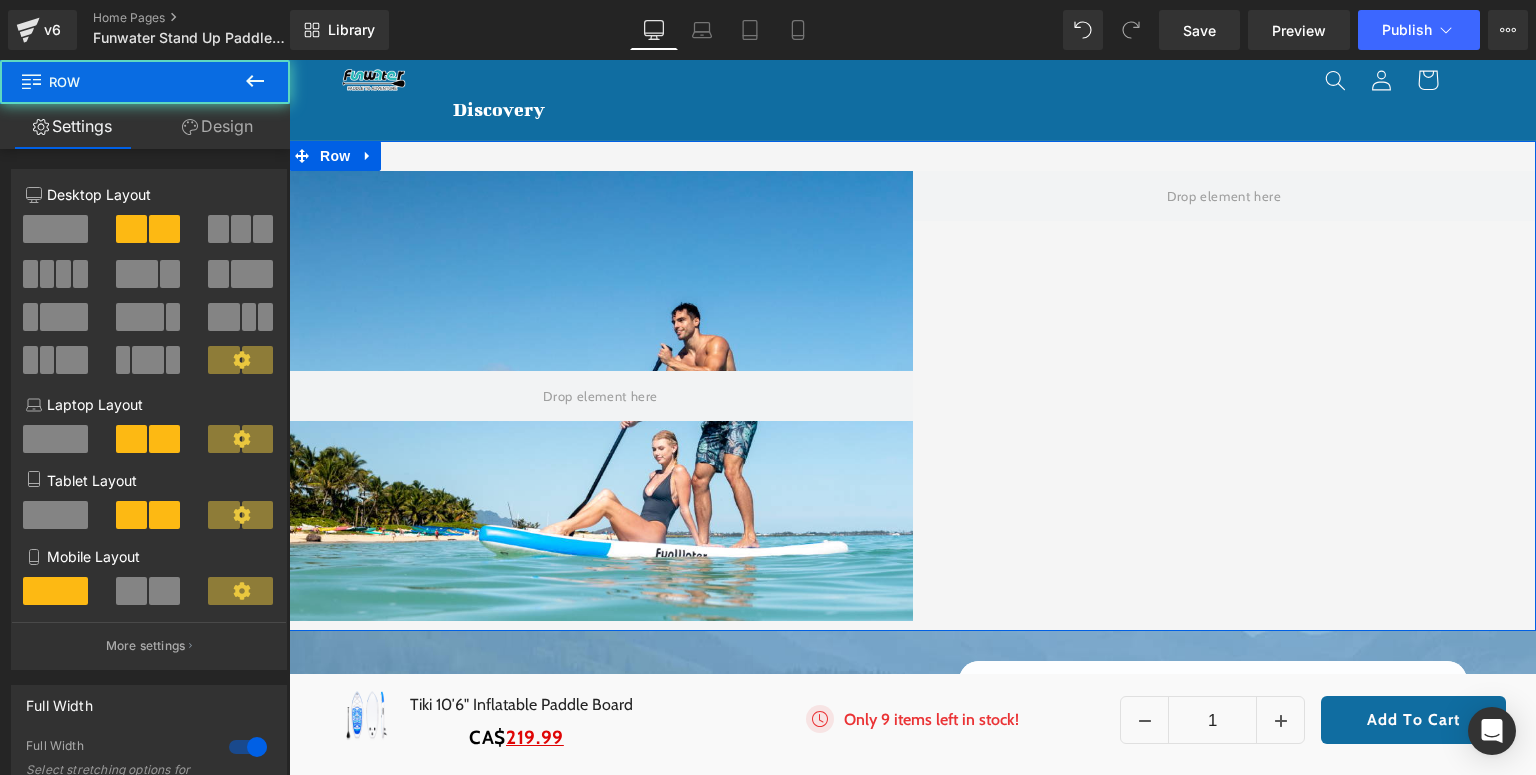 click on "Design" at bounding box center (217, 126) 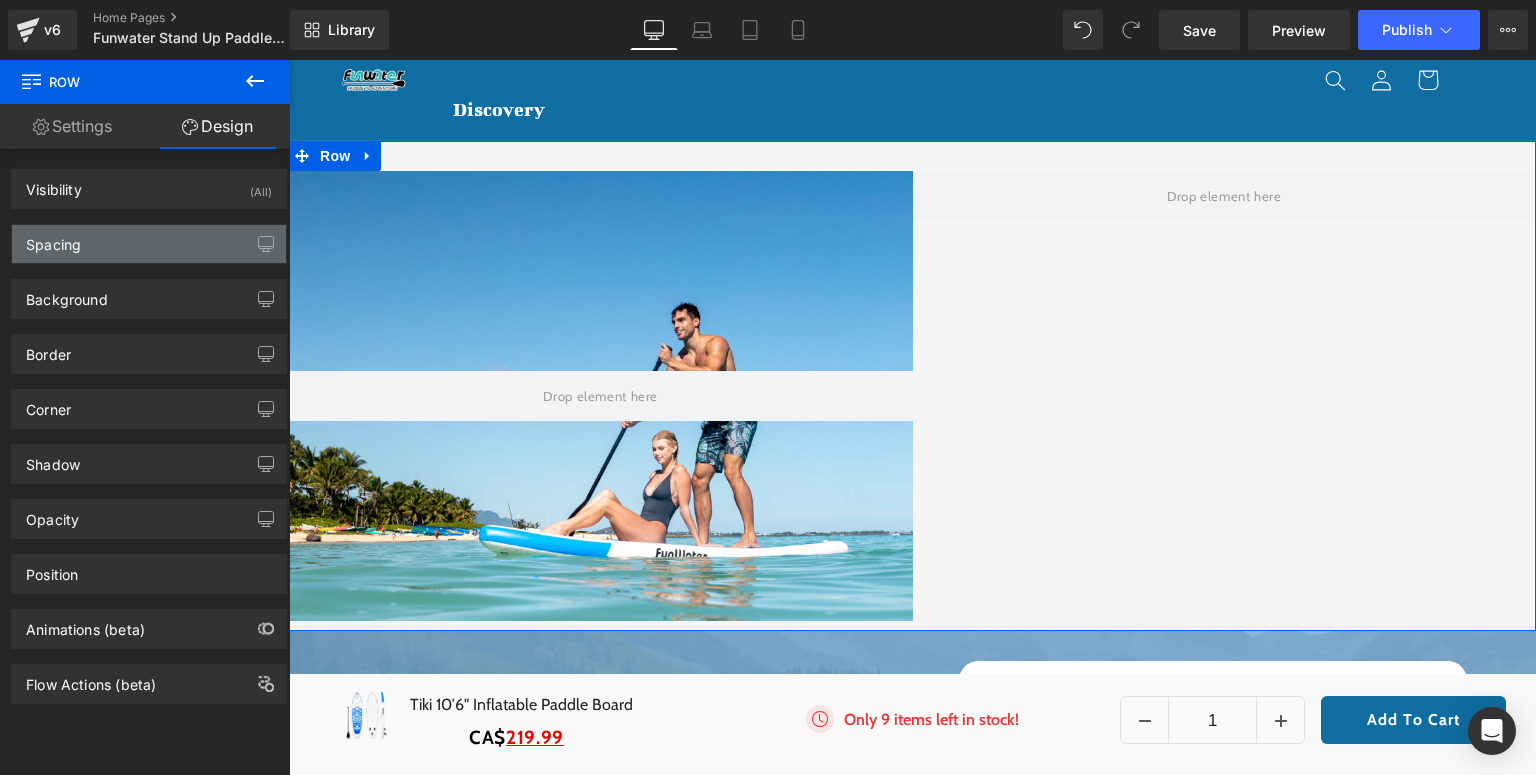 click on "Spacing" at bounding box center [149, 244] 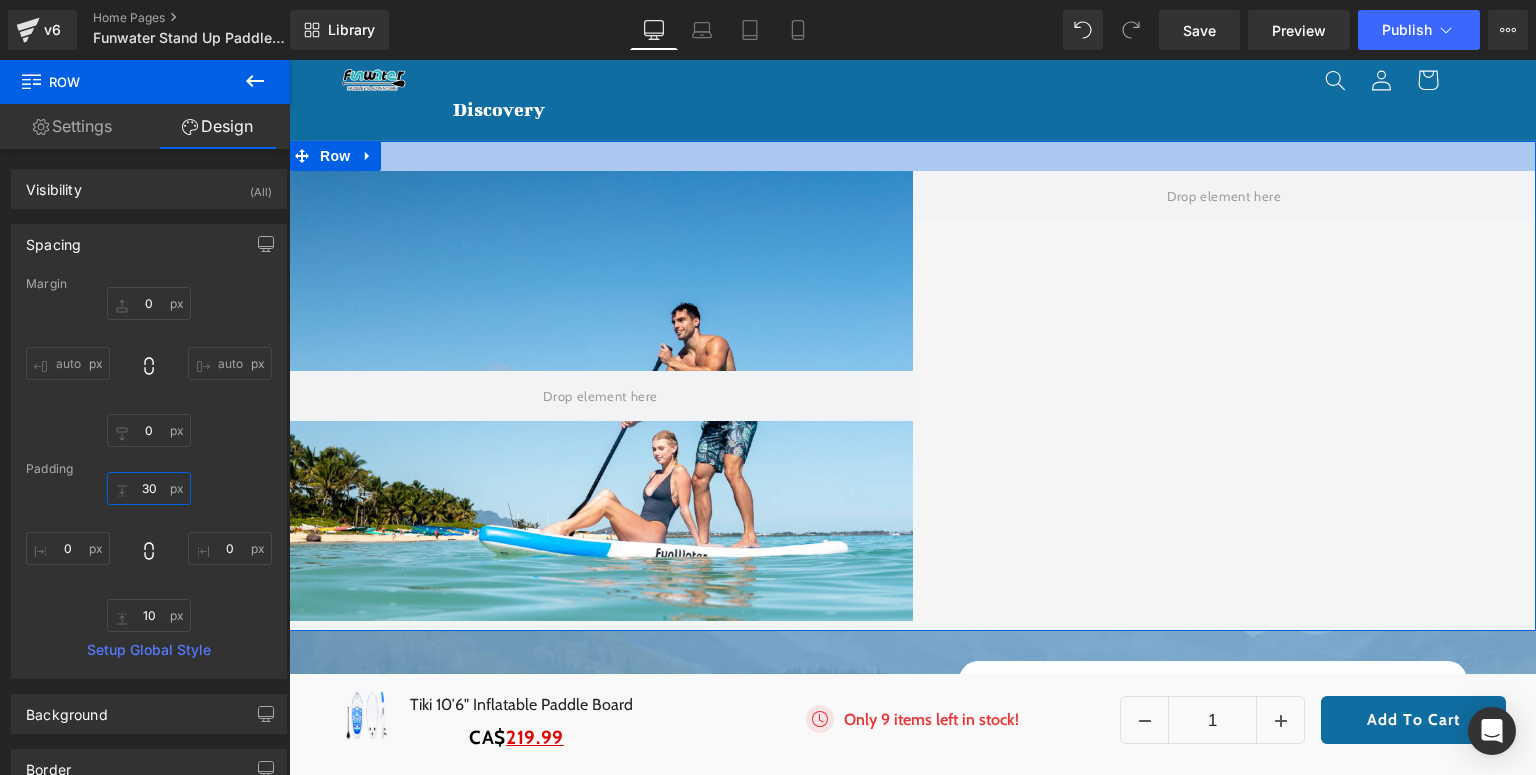 click at bounding box center [149, 488] 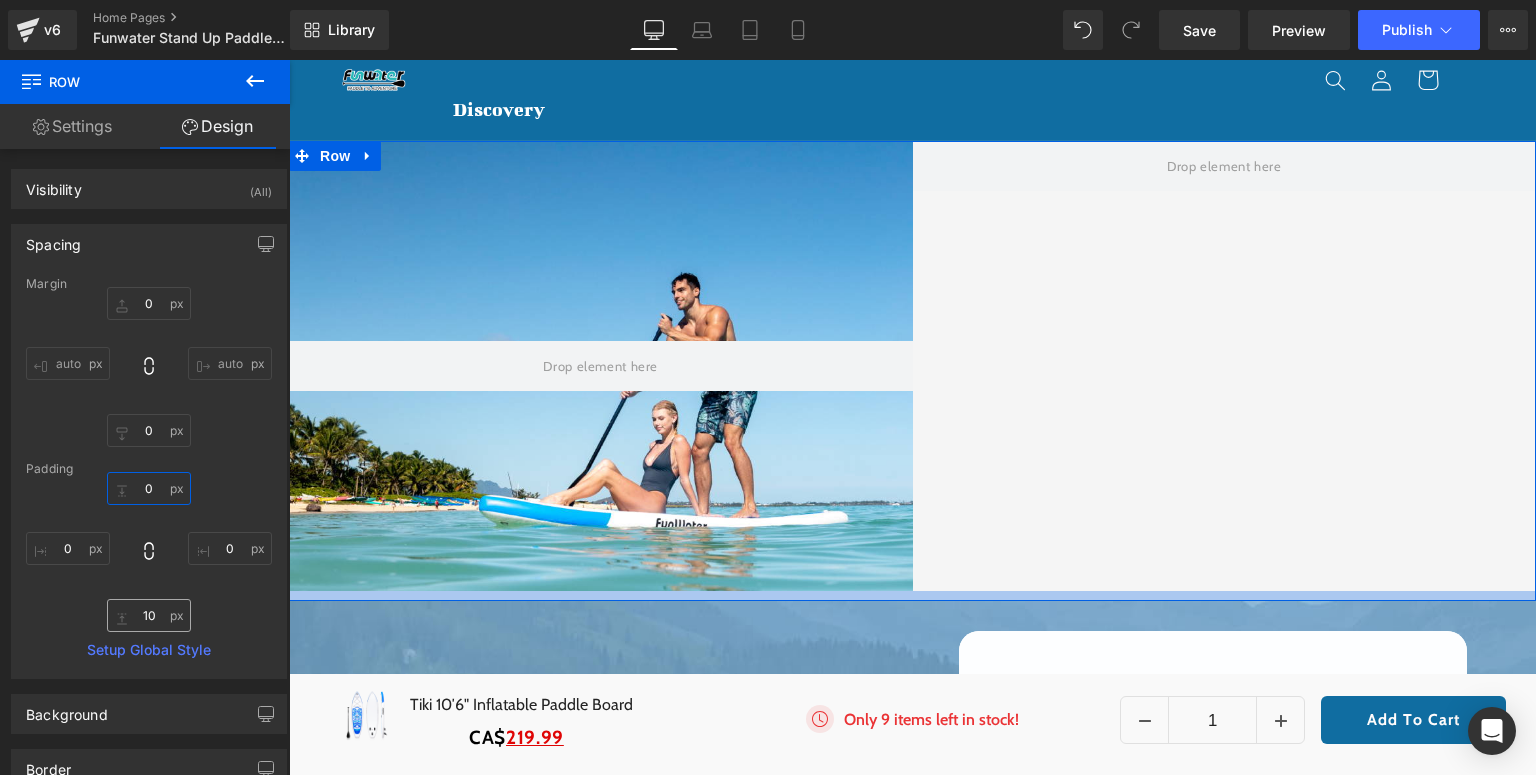 type on "0" 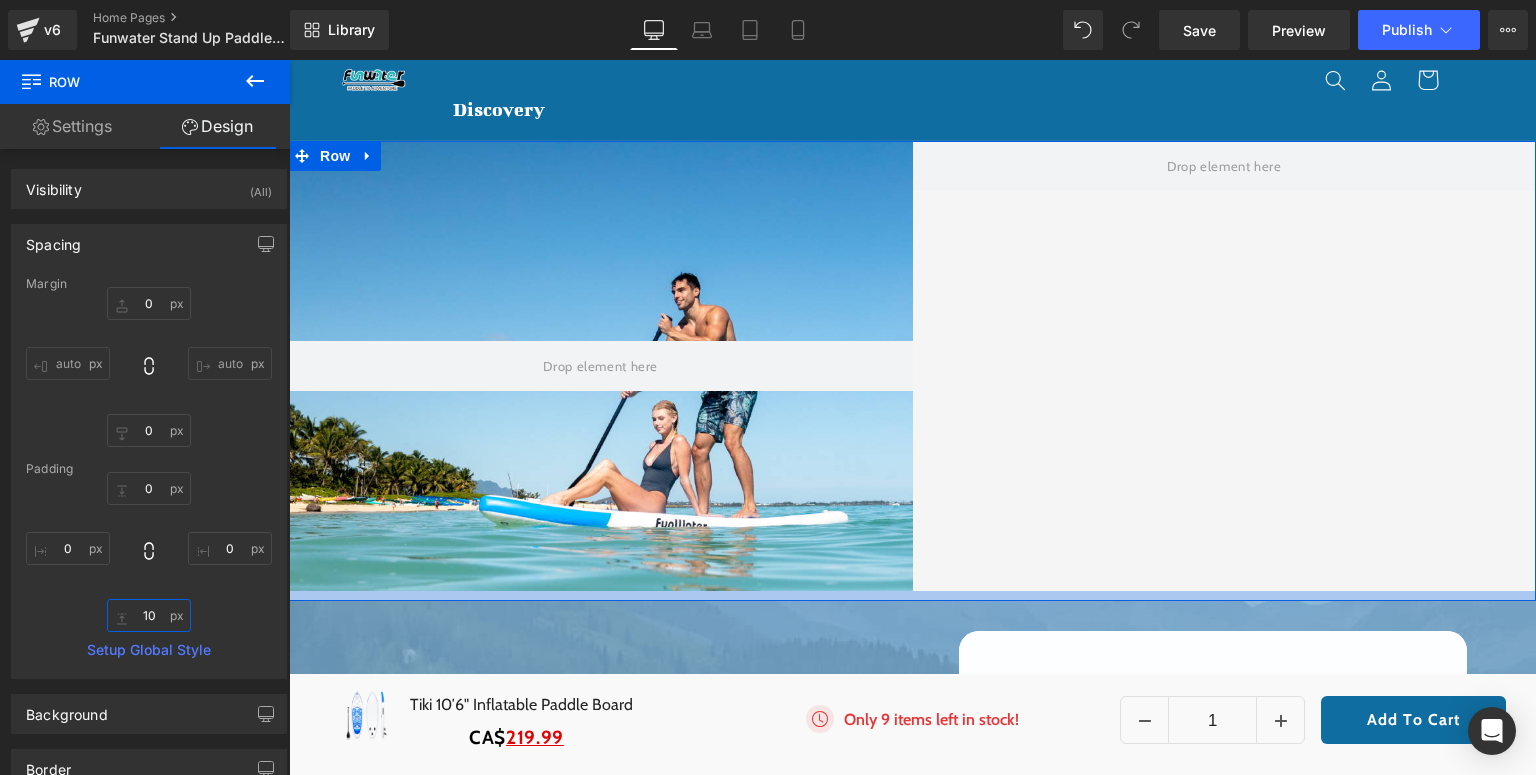 click at bounding box center (149, 615) 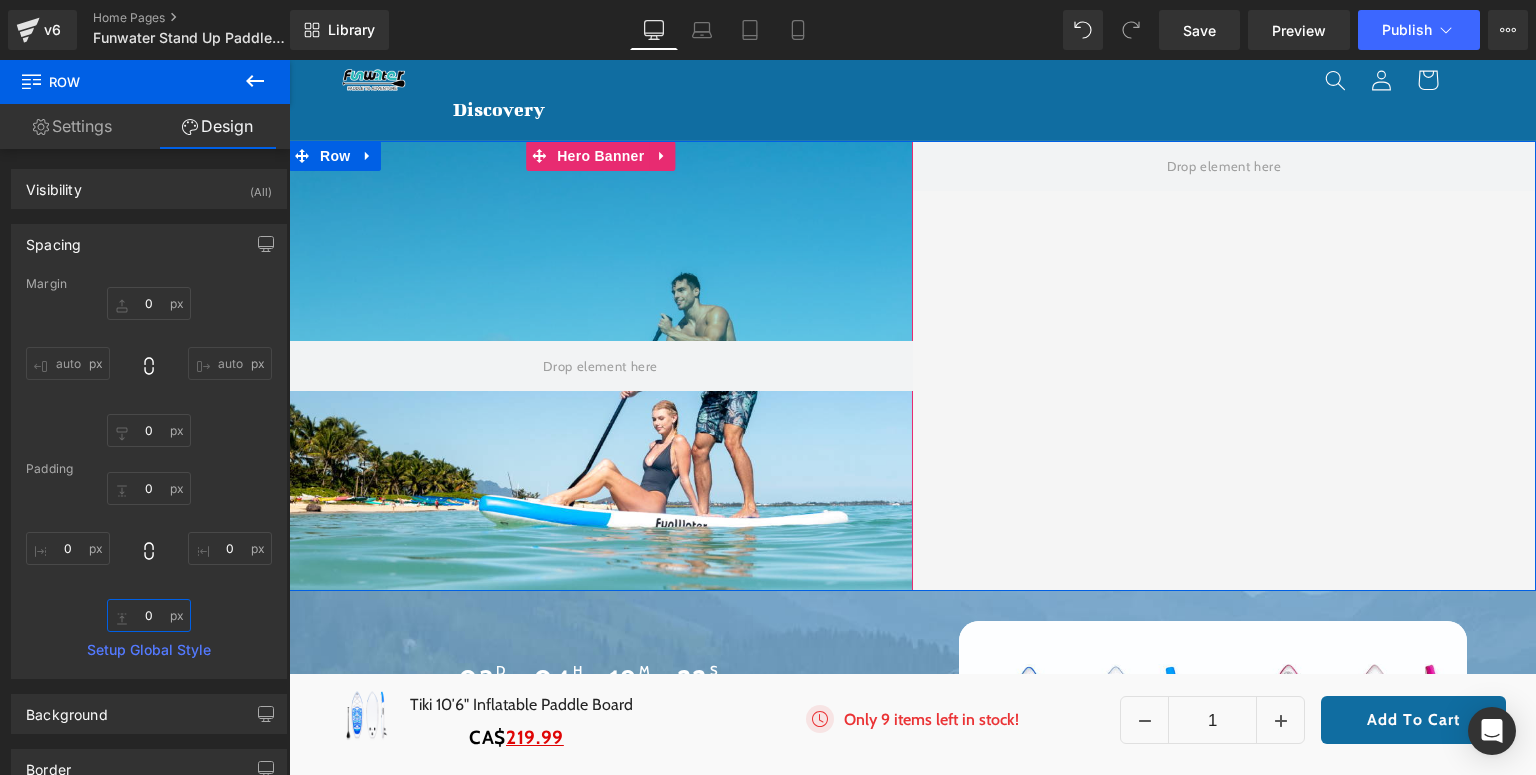 scroll, scrollTop: 160, scrollLeft: 0, axis: vertical 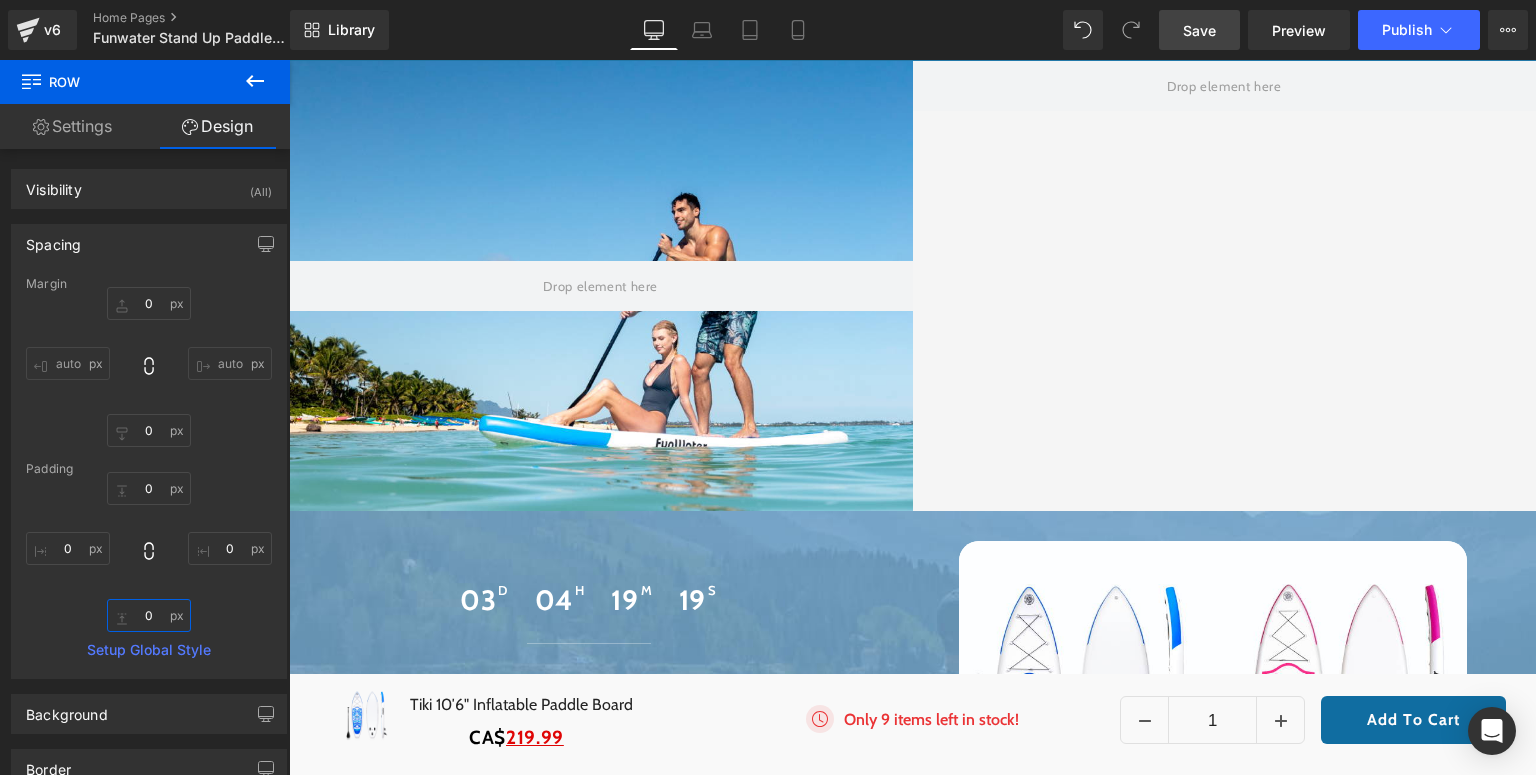 type on "0" 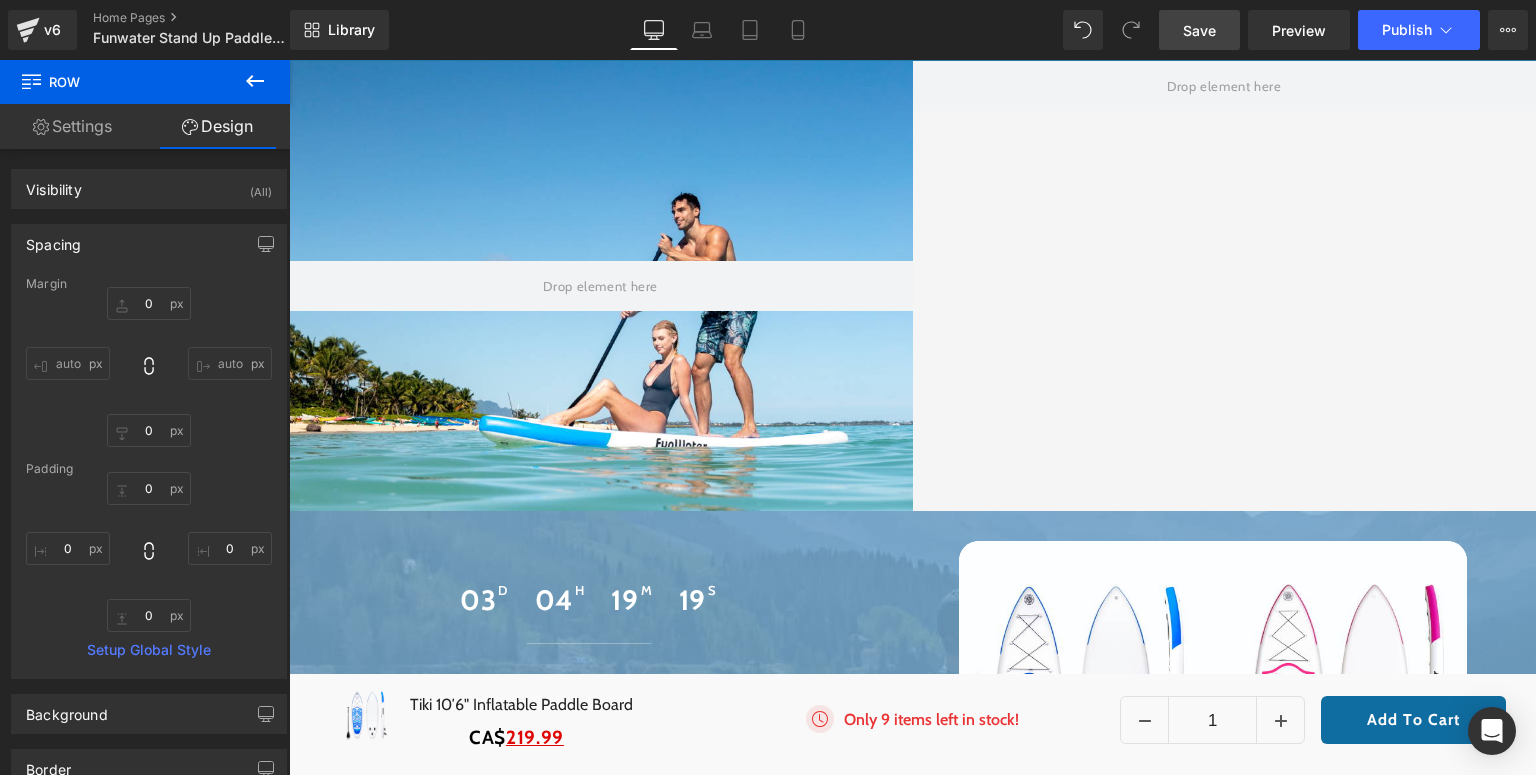 click on "Save" at bounding box center [1199, 30] 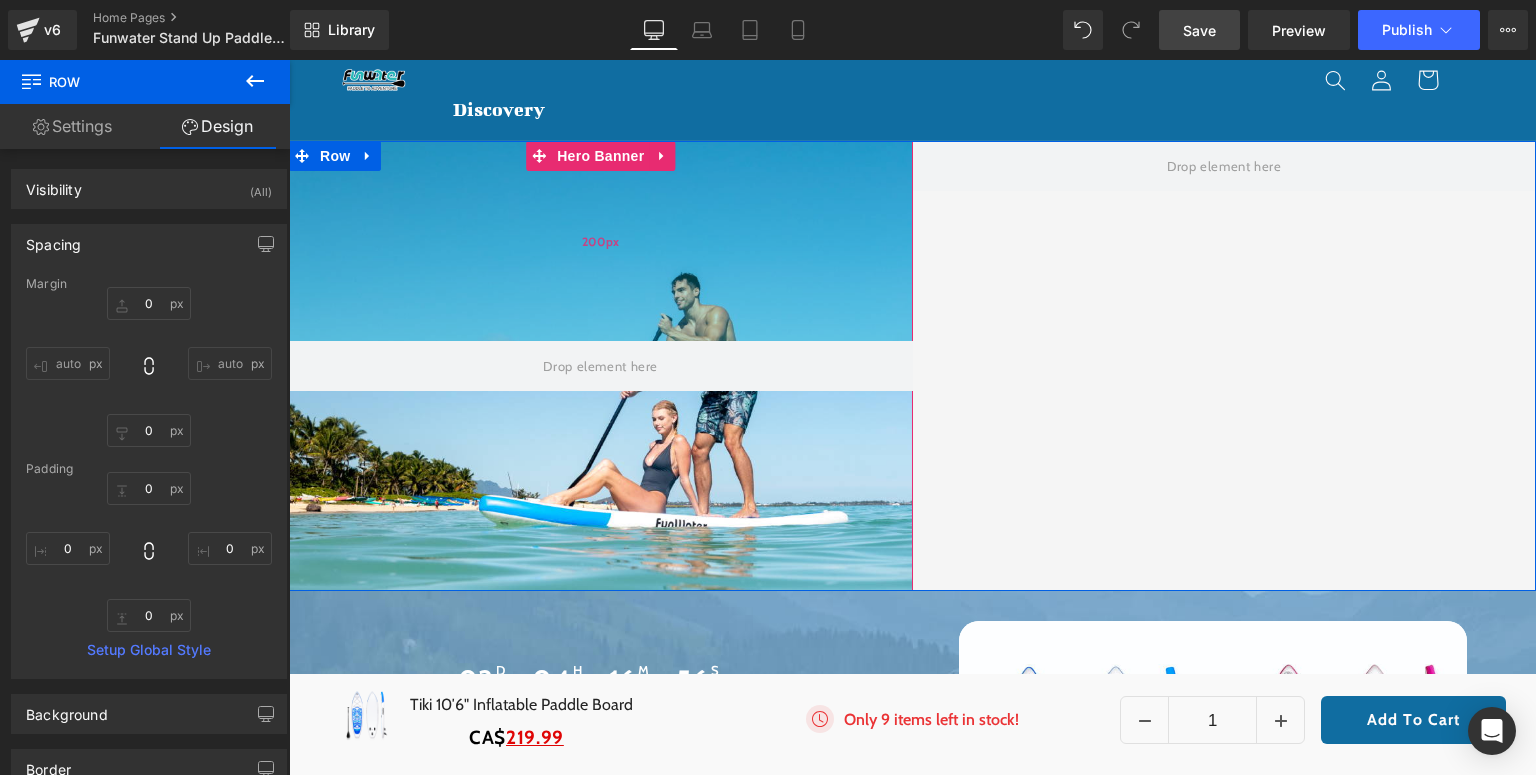 scroll, scrollTop: 160, scrollLeft: 0, axis: vertical 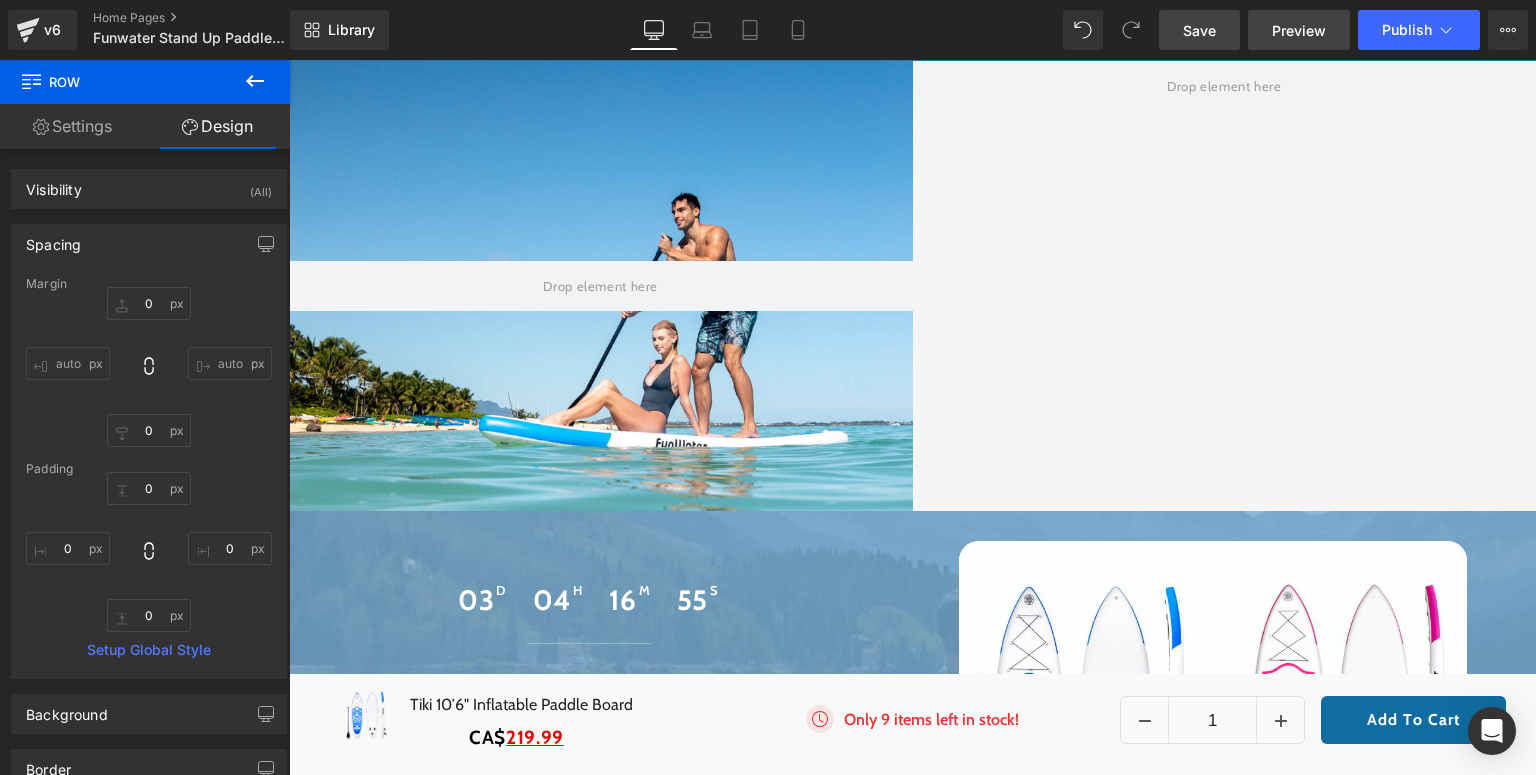 drag, startPoint x: 1324, startPoint y: 38, endPoint x: 1308, endPoint y: 33, distance: 16.763054 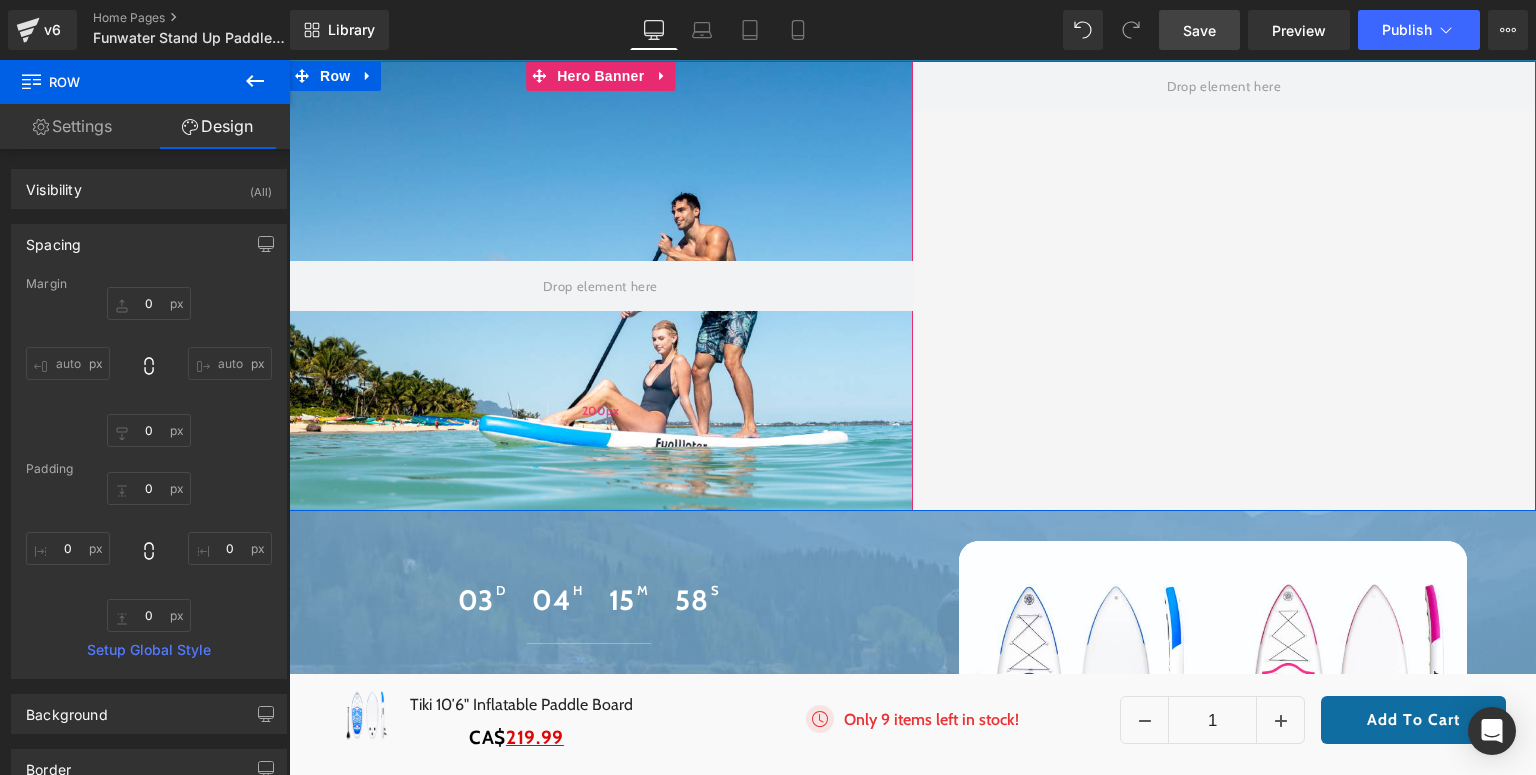 scroll, scrollTop: 0, scrollLeft: 0, axis: both 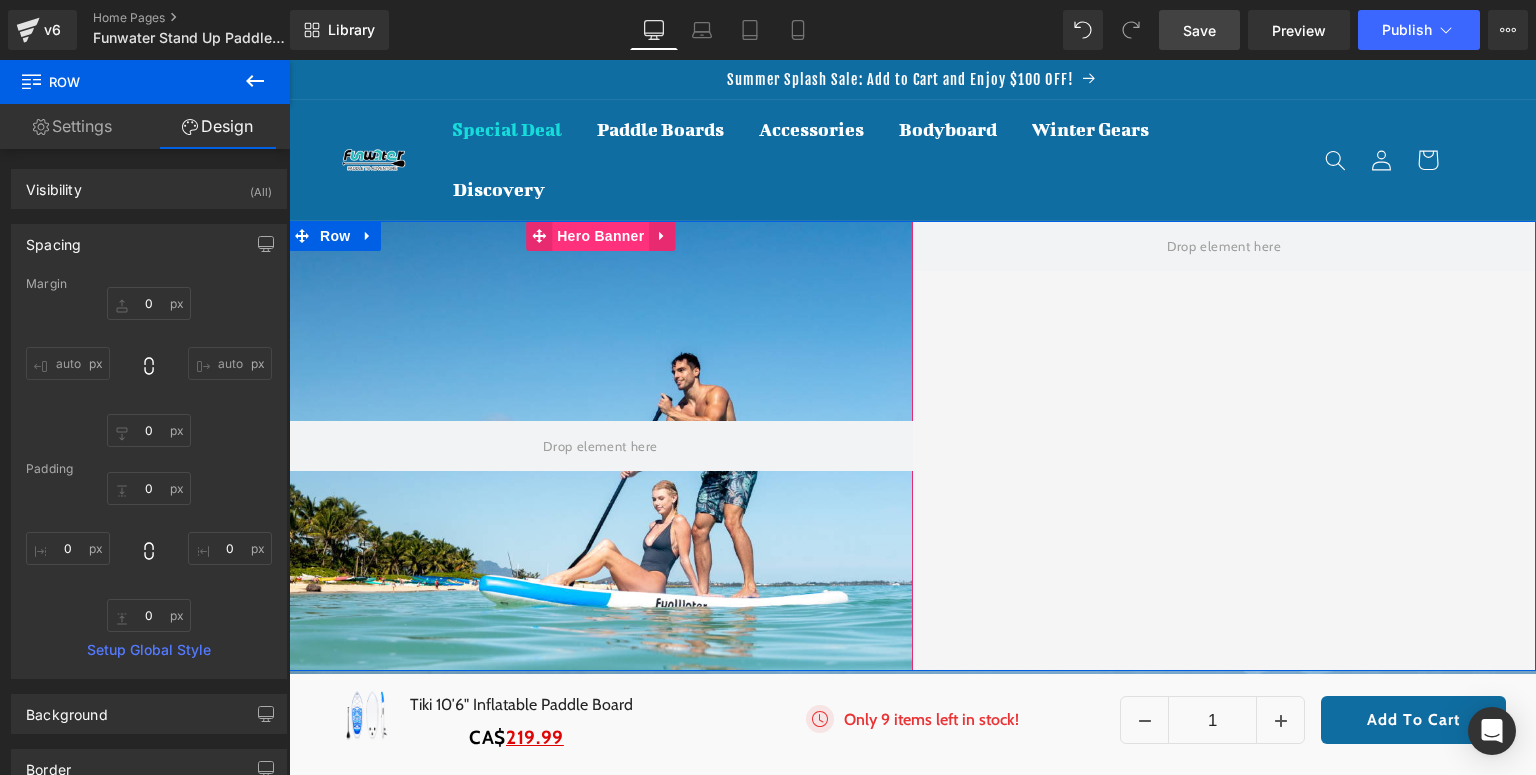click on "Hero Banner" at bounding box center (600, 236) 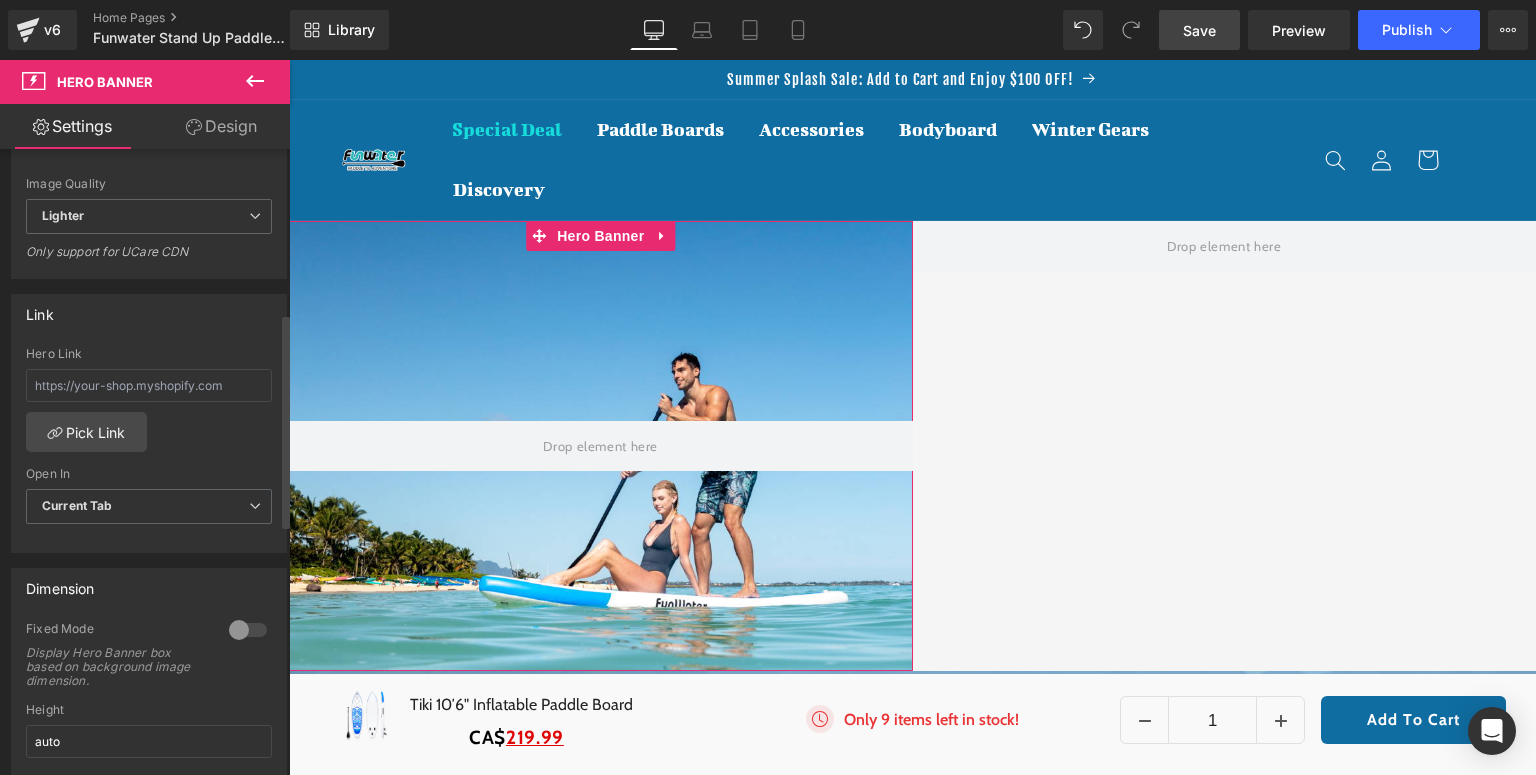 scroll, scrollTop: 640, scrollLeft: 0, axis: vertical 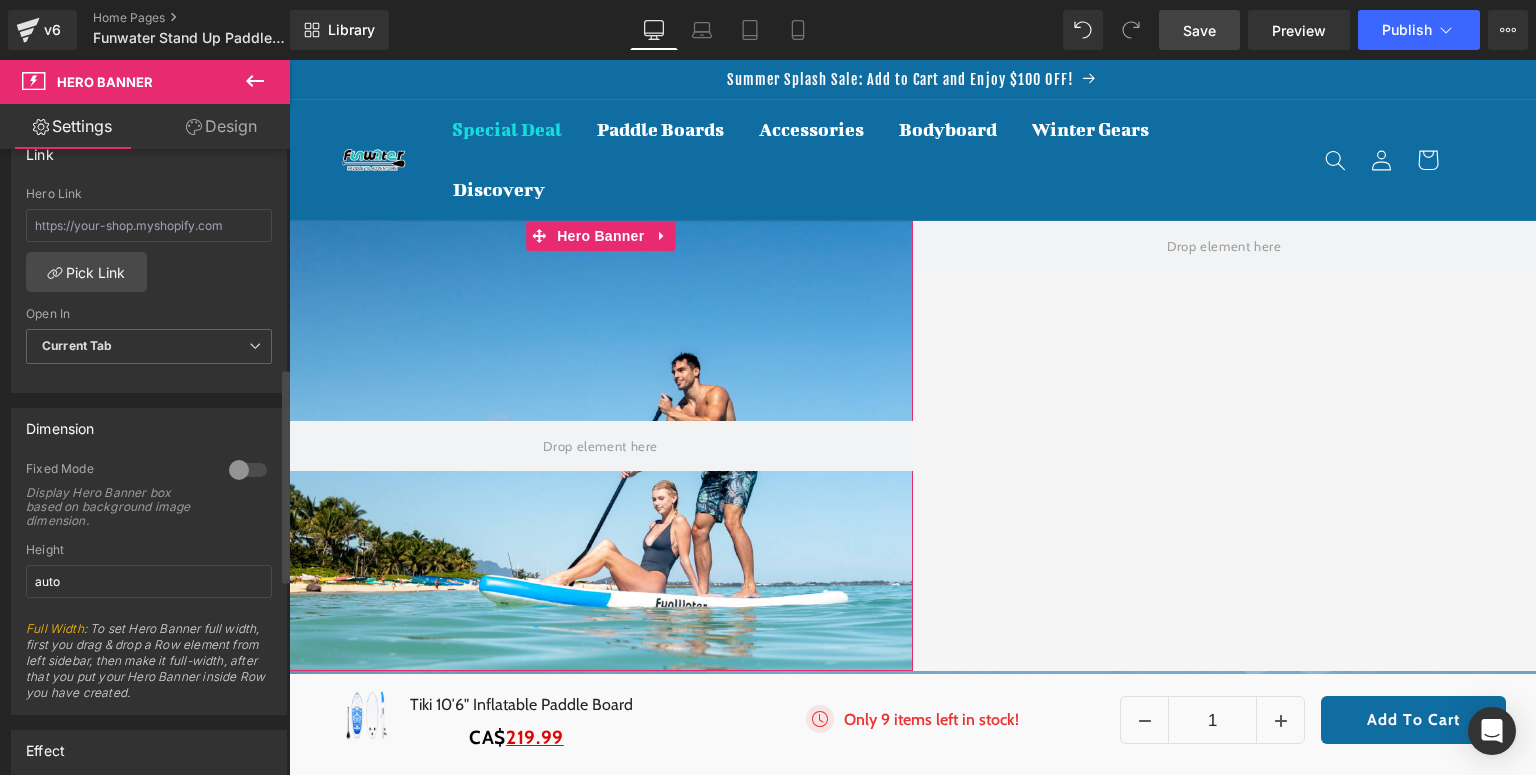click at bounding box center [248, 470] 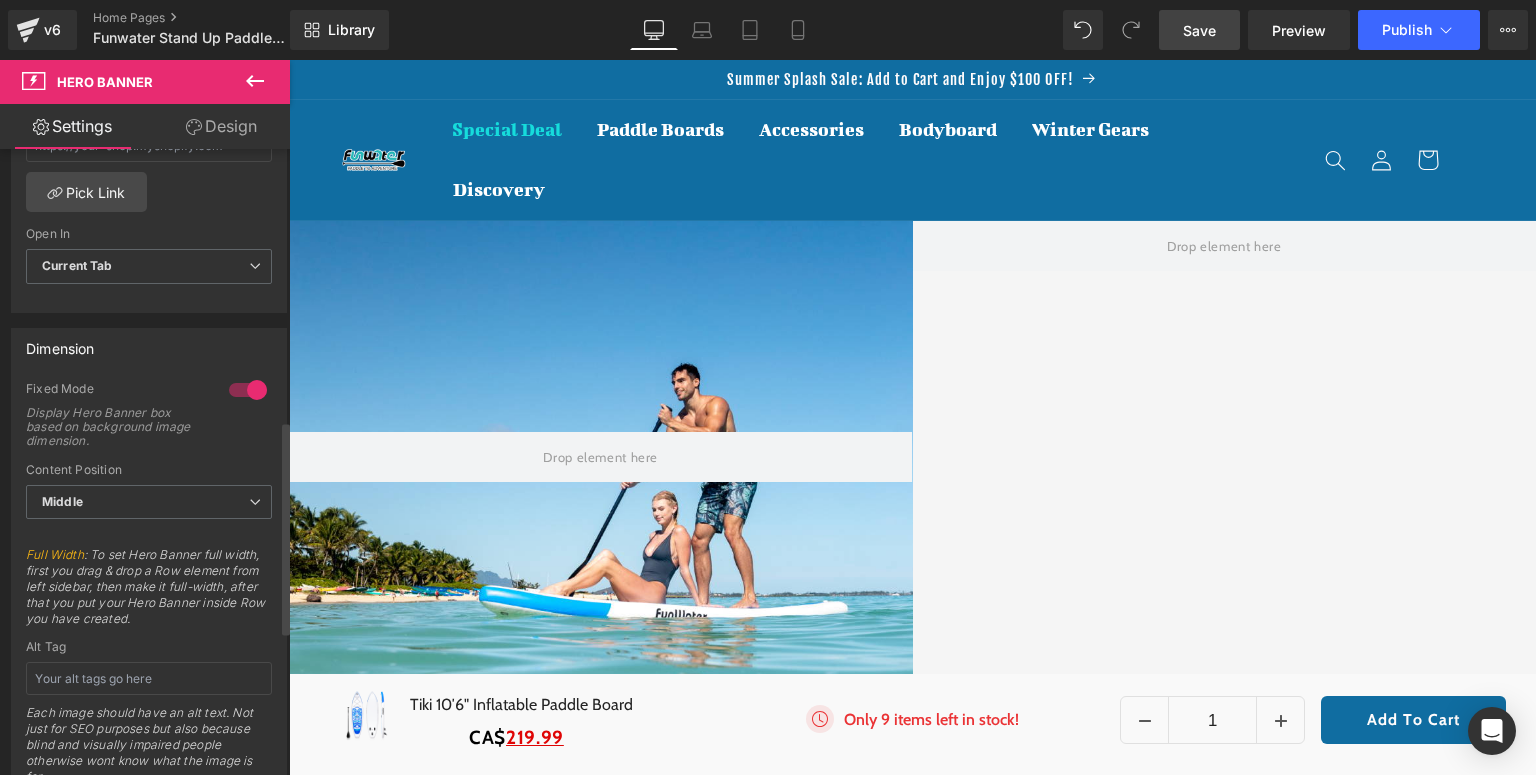 scroll, scrollTop: 800, scrollLeft: 0, axis: vertical 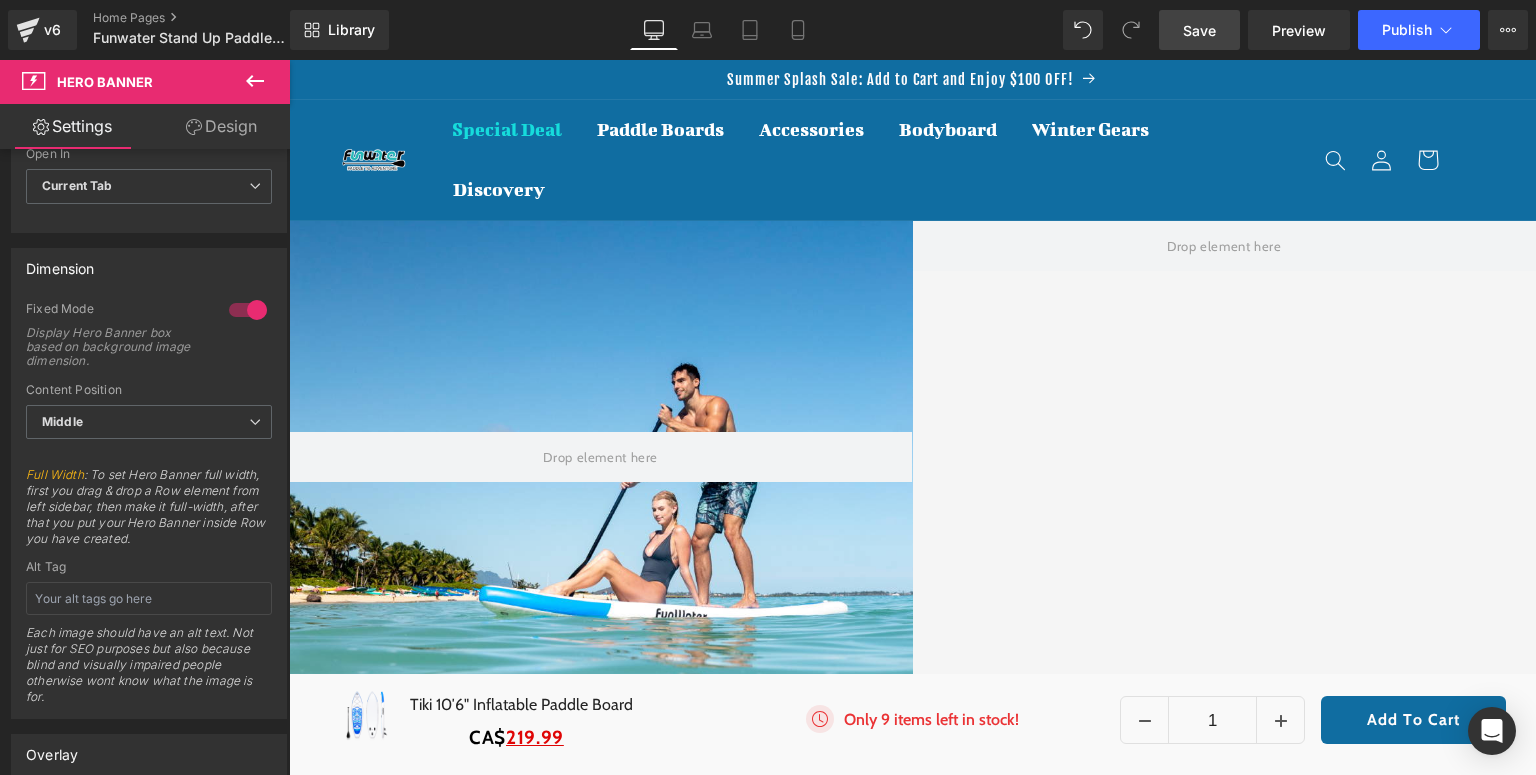 click on "Save" at bounding box center (1199, 30) 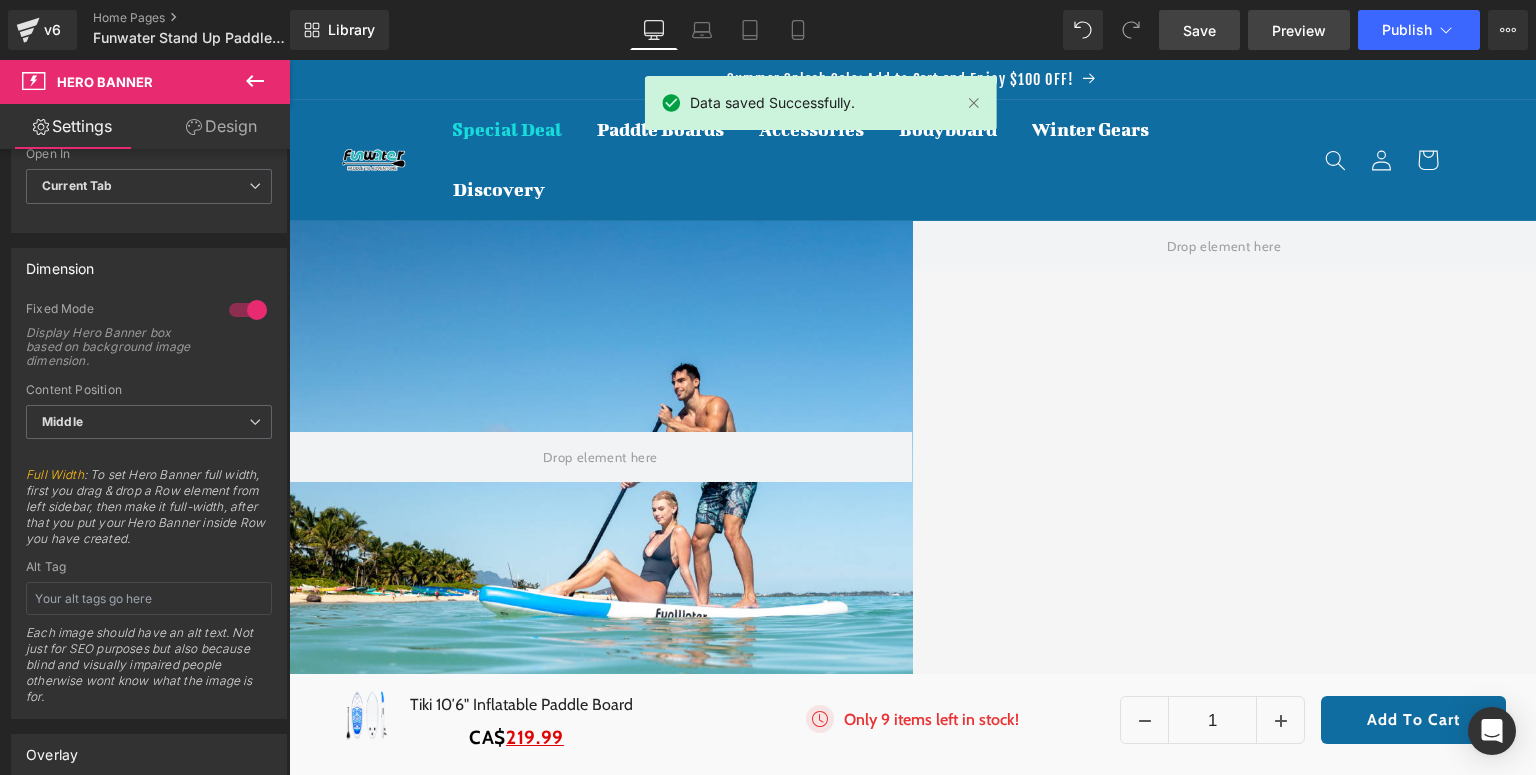 click on "Preview" at bounding box center (1299, 30) 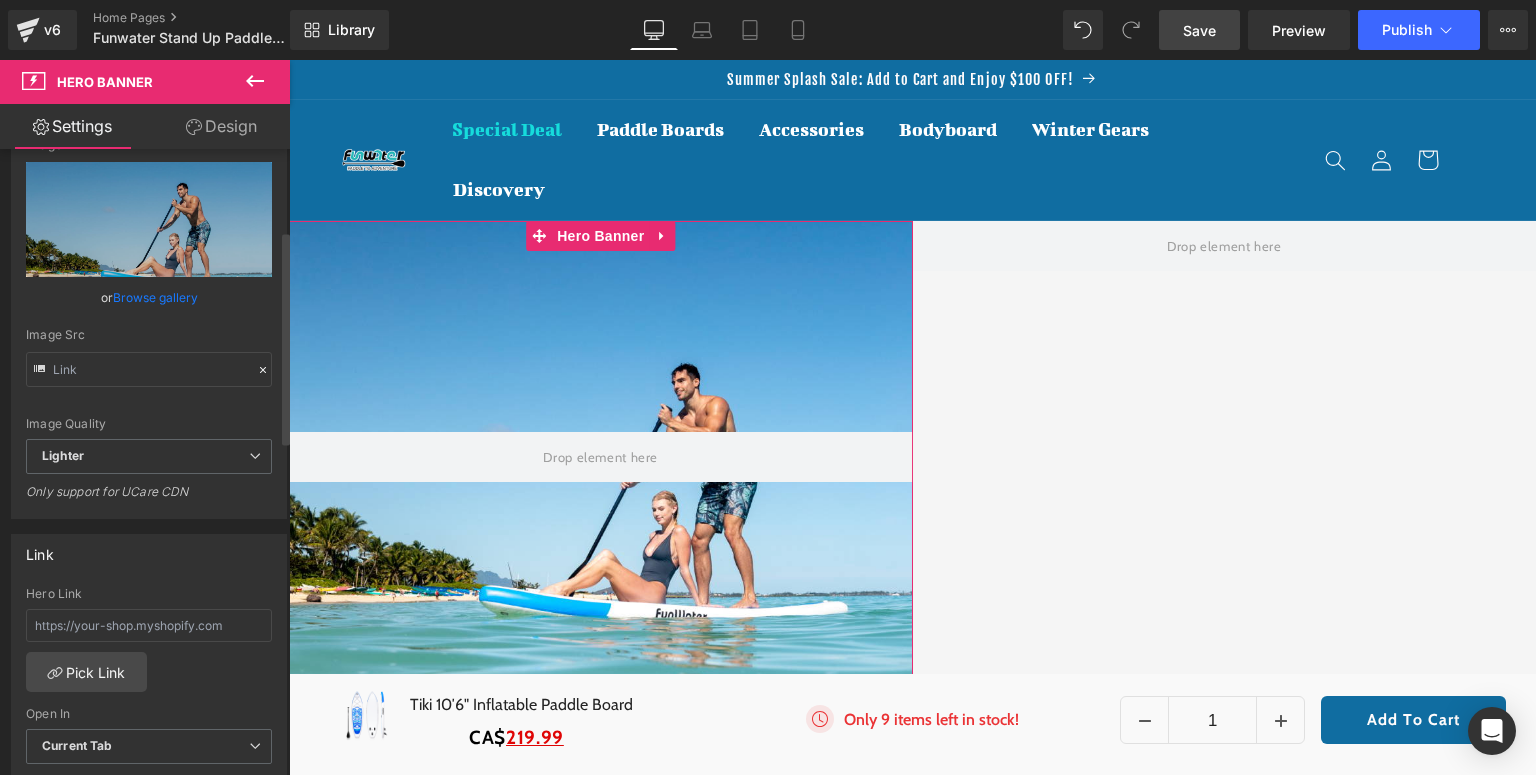 scroll, scrollTop: 0, scrollLeft: 0, axis: both 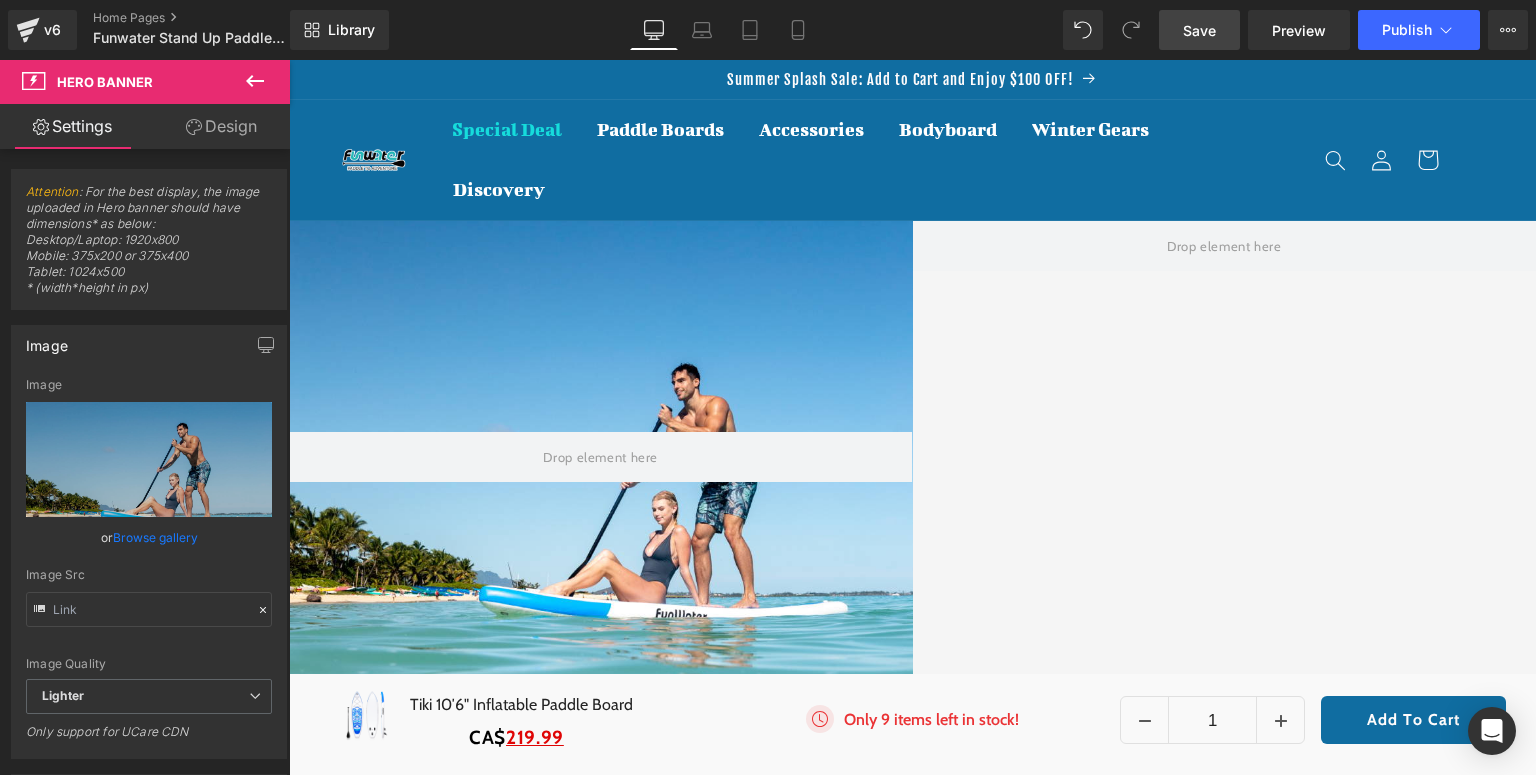 click 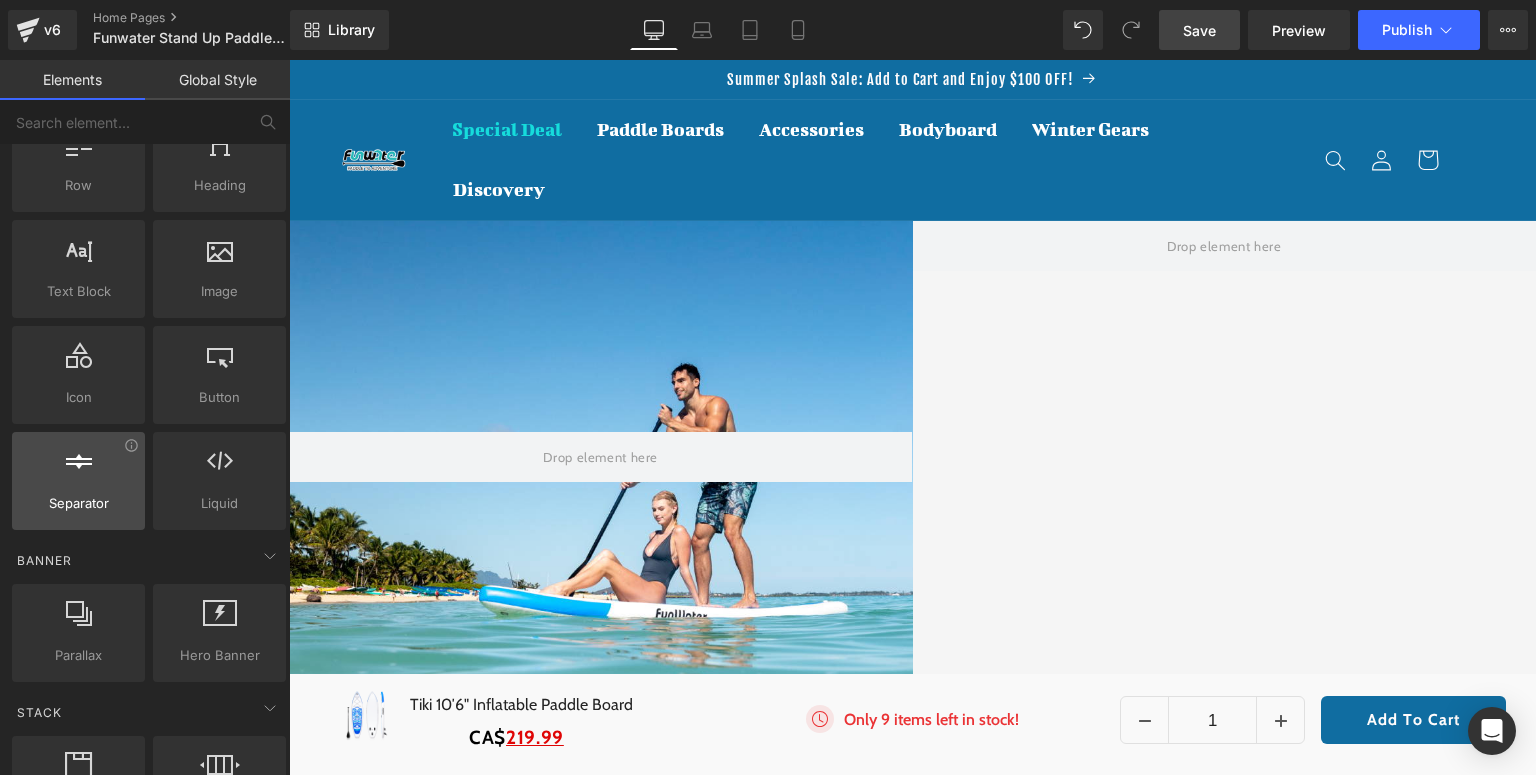 scroll, scrollTop: 0, scrollLeft: 0, axis: both 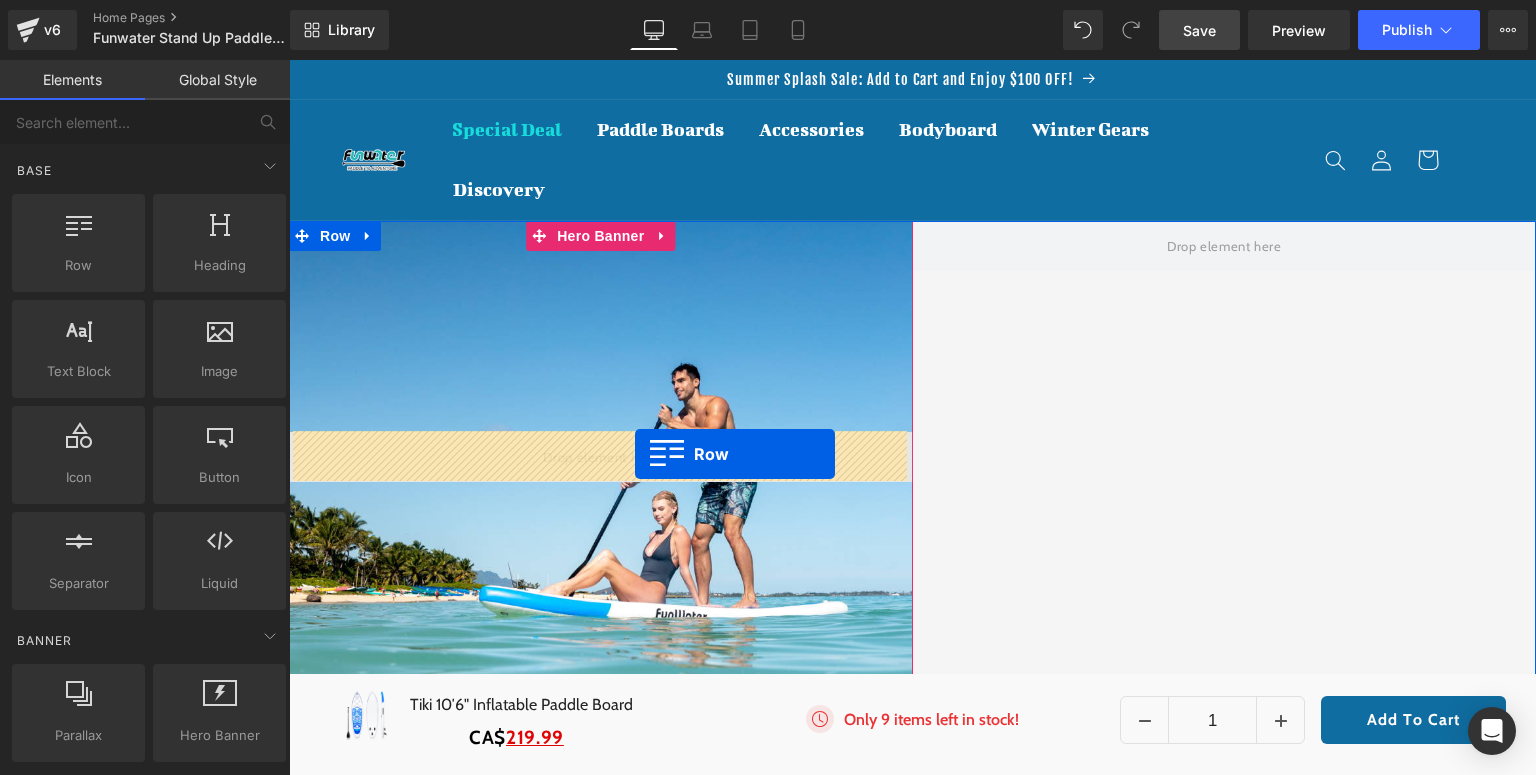 drag, startPoint x: 372, startPoint y: 333, endPoint x: 635, endPoint y: 454, distance: 289.49957 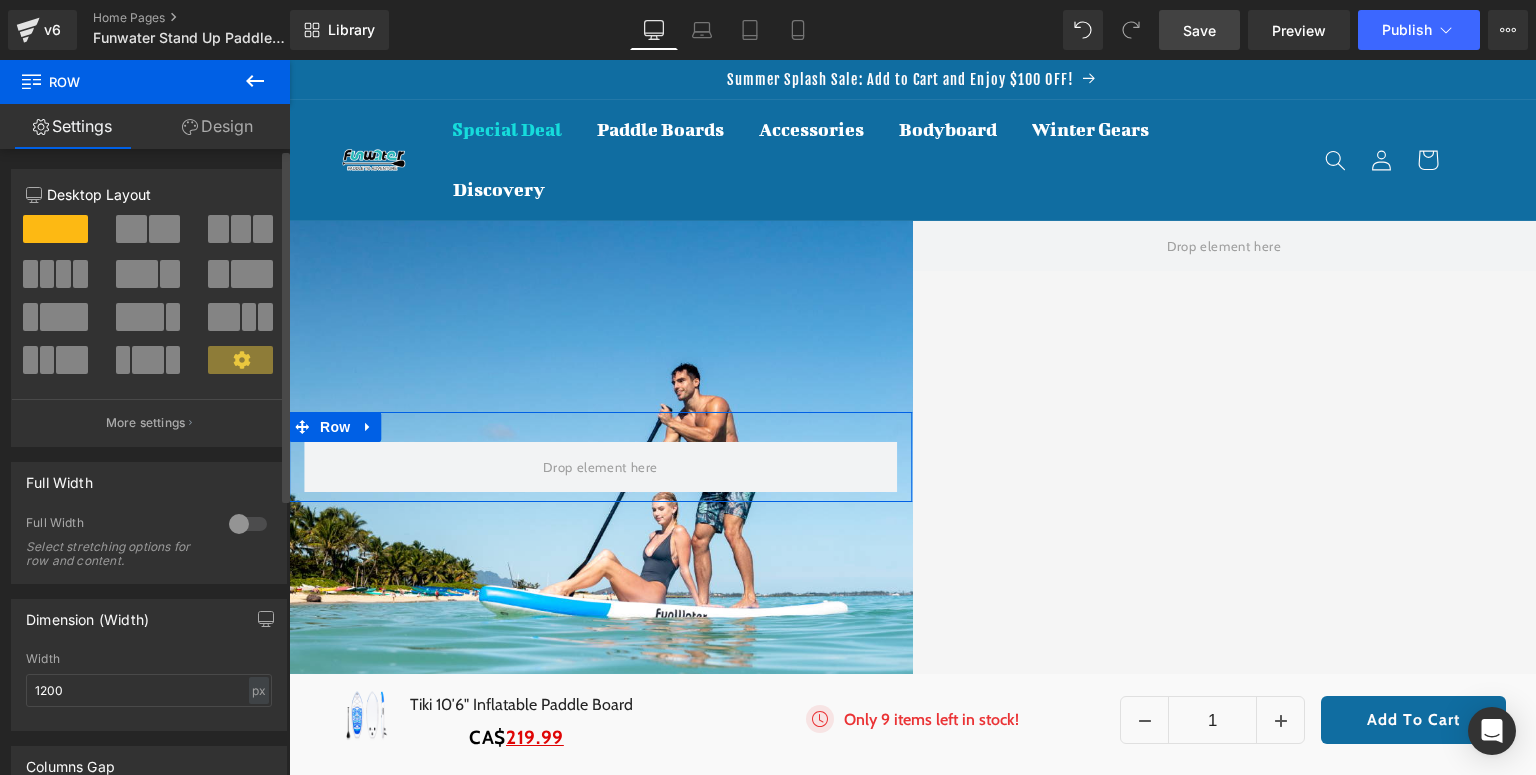 click at bounding box center [241, 229] 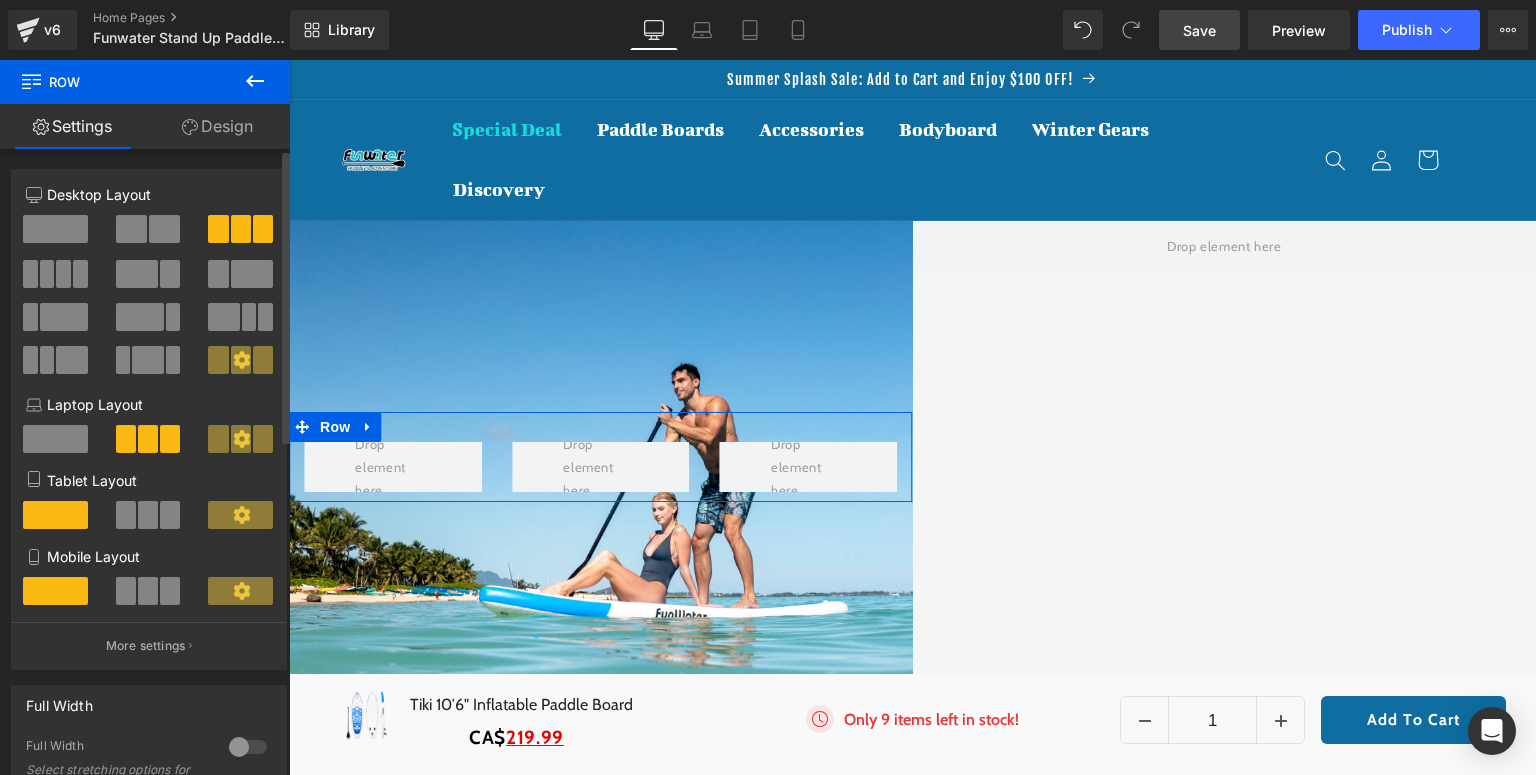 click at bounding box center [164, 229] 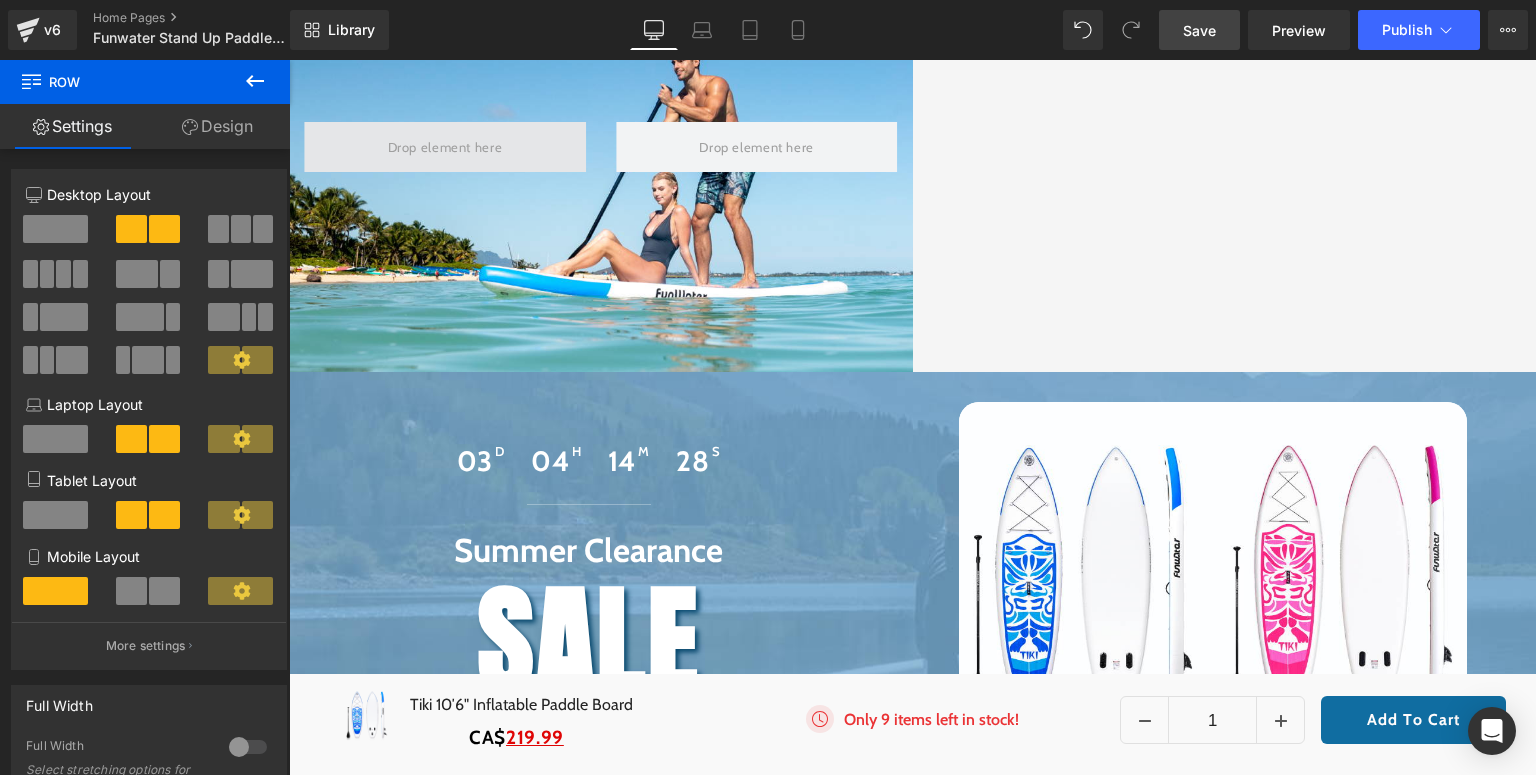 scroll, scrollTop: 560, scrollLeft: 0, axis: vertical 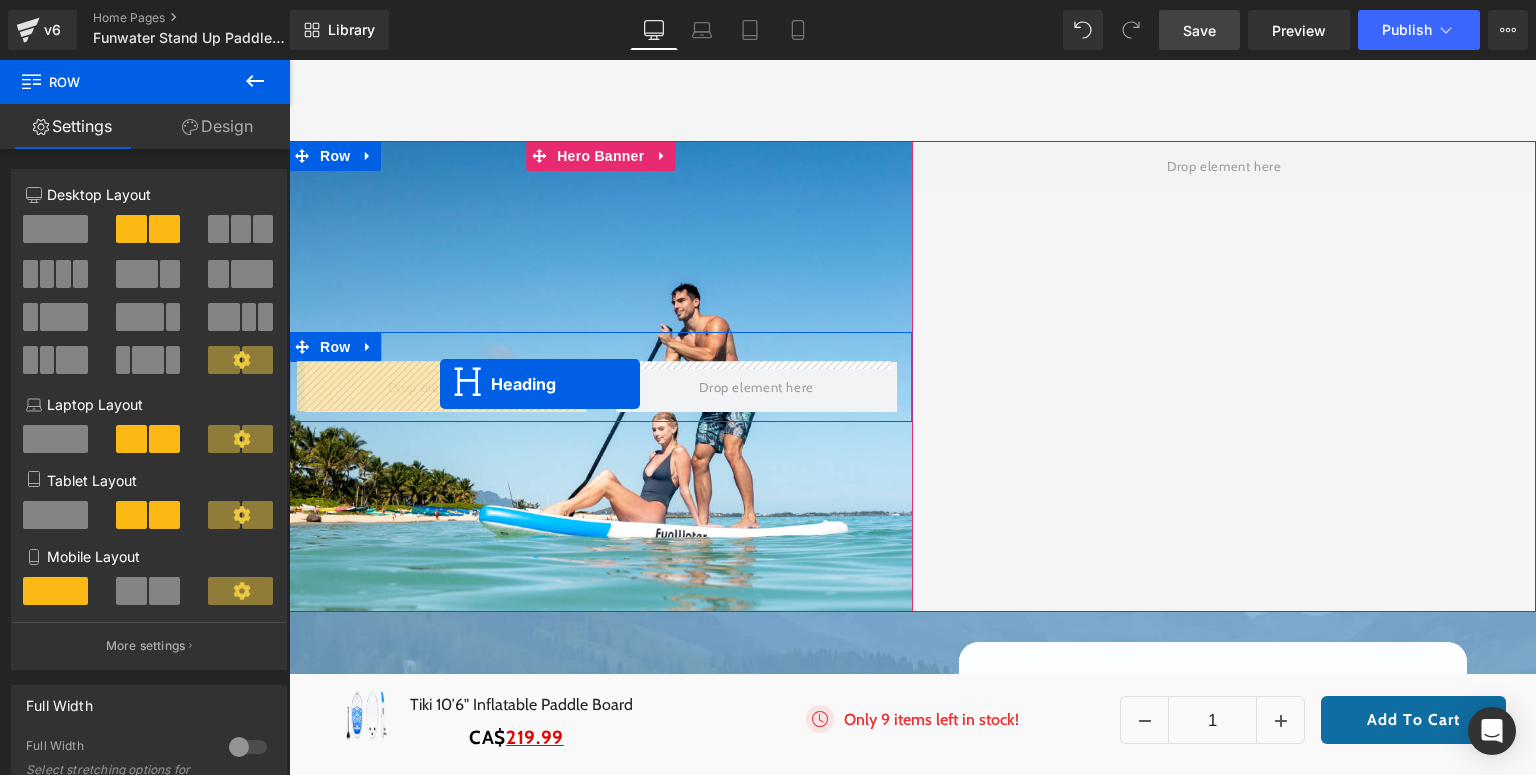 drag, startPoint x: 566, startPoint y: 301, endPoint x: 440, endPoint y: 384, distance: 150.88075 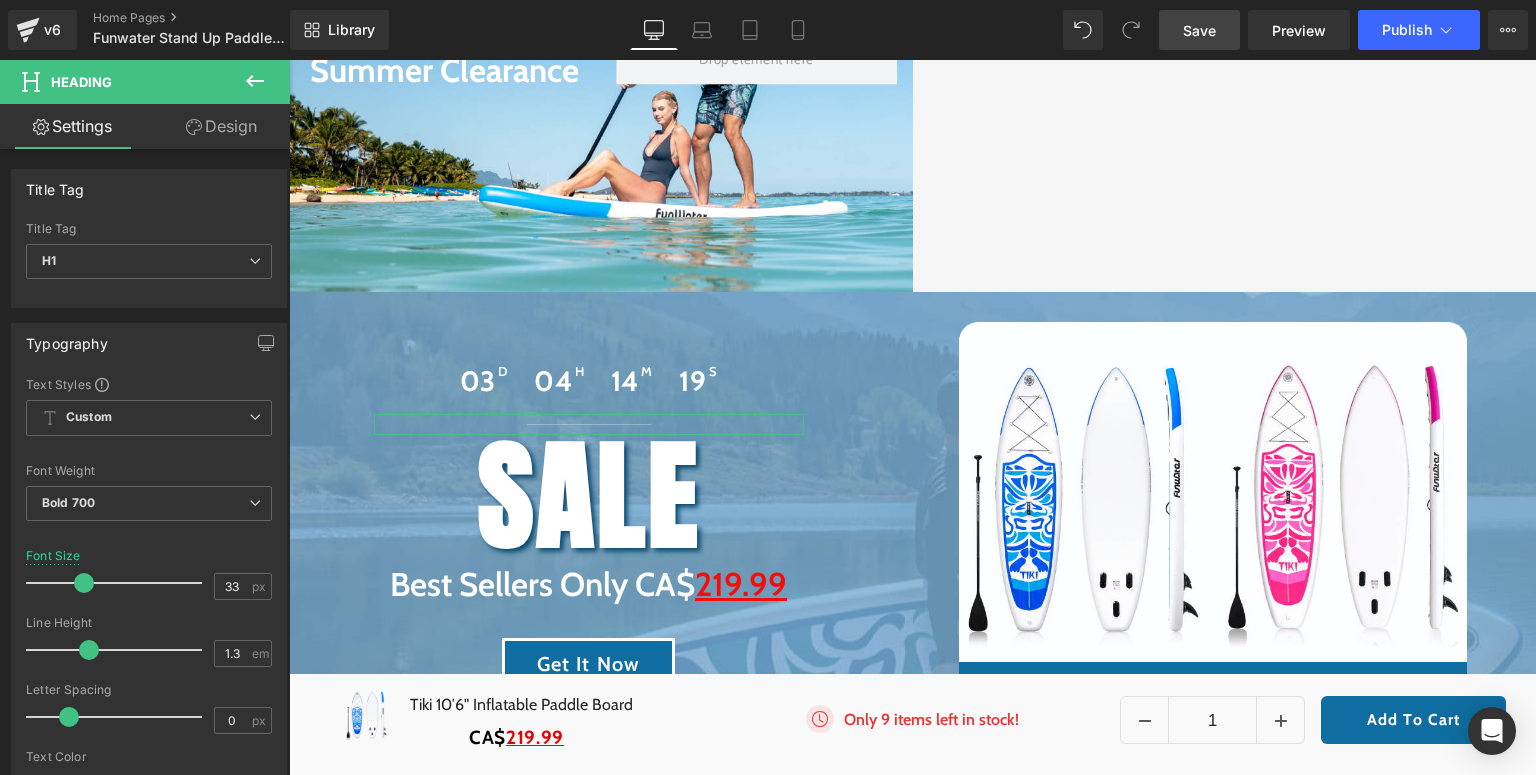 scroll, scrollTop: 560, scrollLeft: 0, axis: vertical 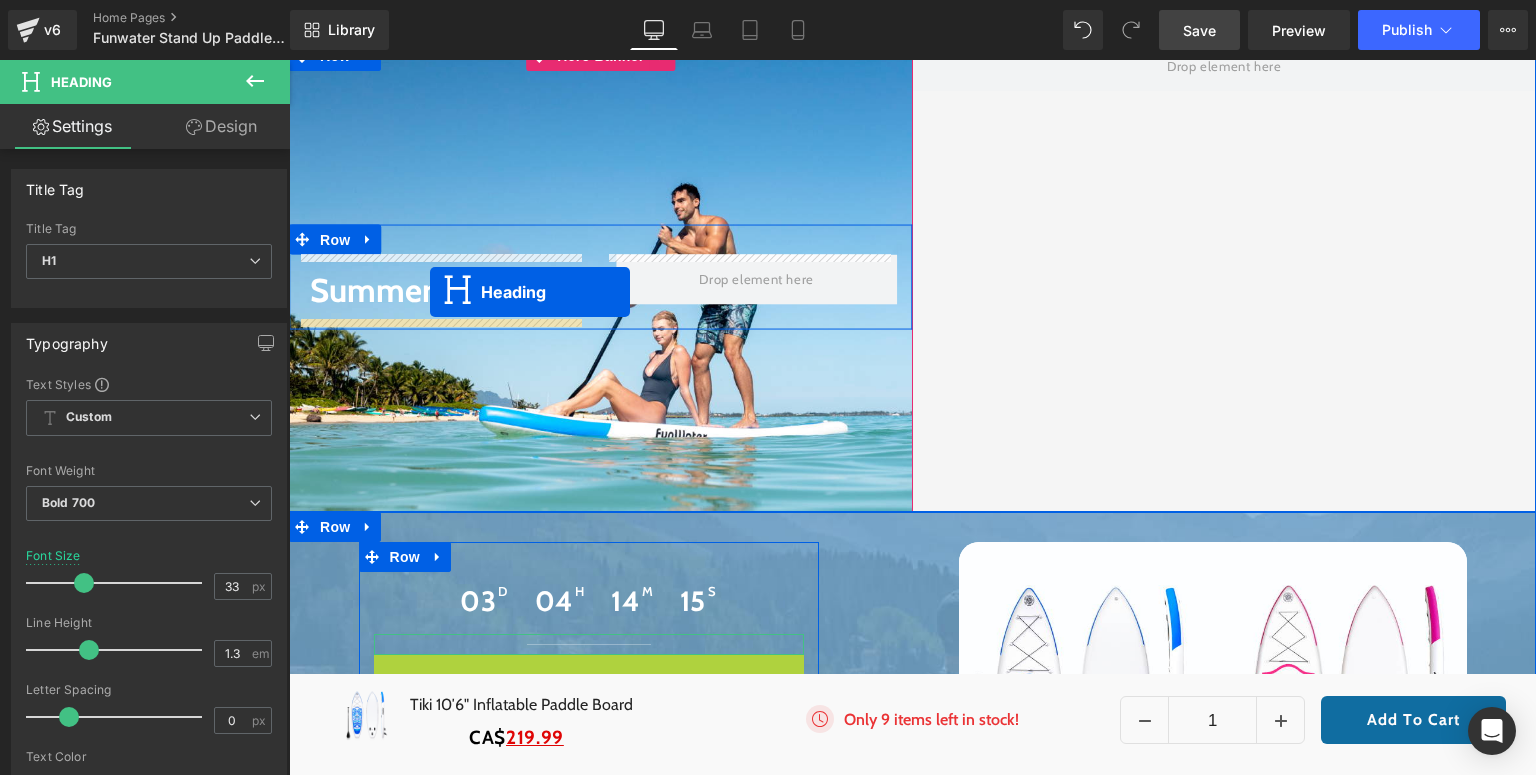 drag, startPoint x: 583, startPoint y: 335, endPoint x: 430, endPoint y: 292, distance: 158.92766 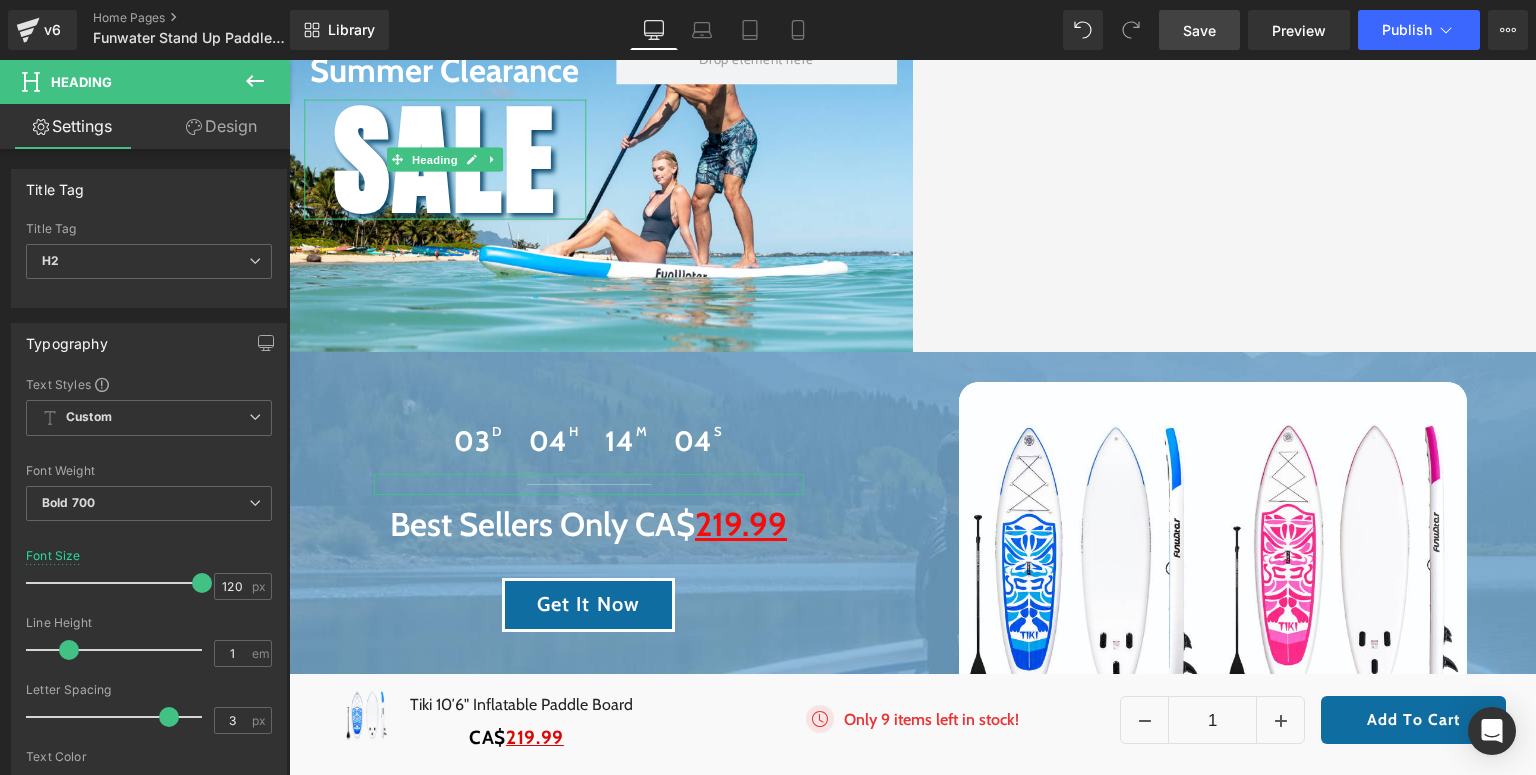 scroll, scrollTop: 180, scrollLeft: 0, axis: vertical 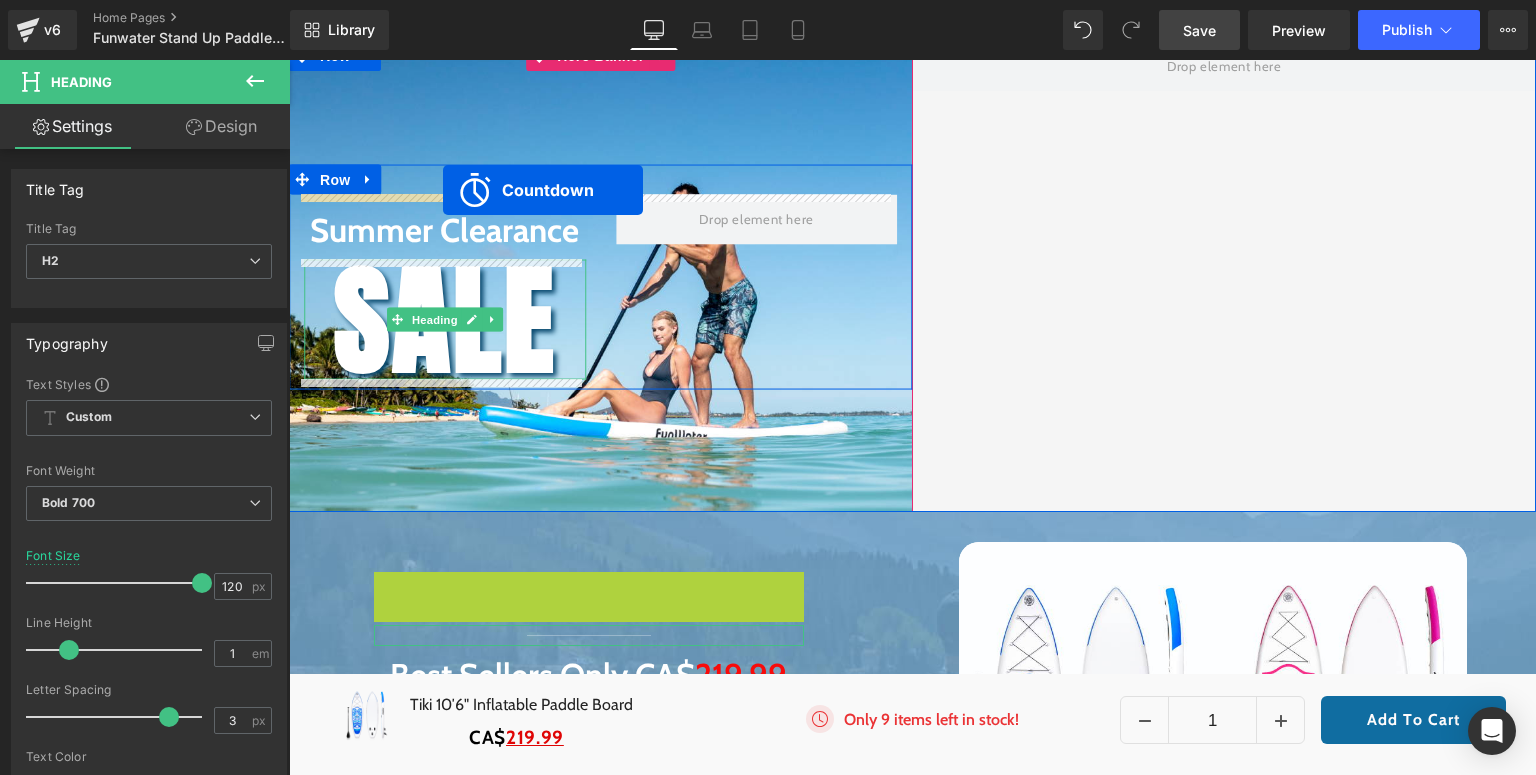 drag, startPoint x: 574, startPoint y: 586, endPoint x: 443, endPoint y: 190, distance: 417.1055 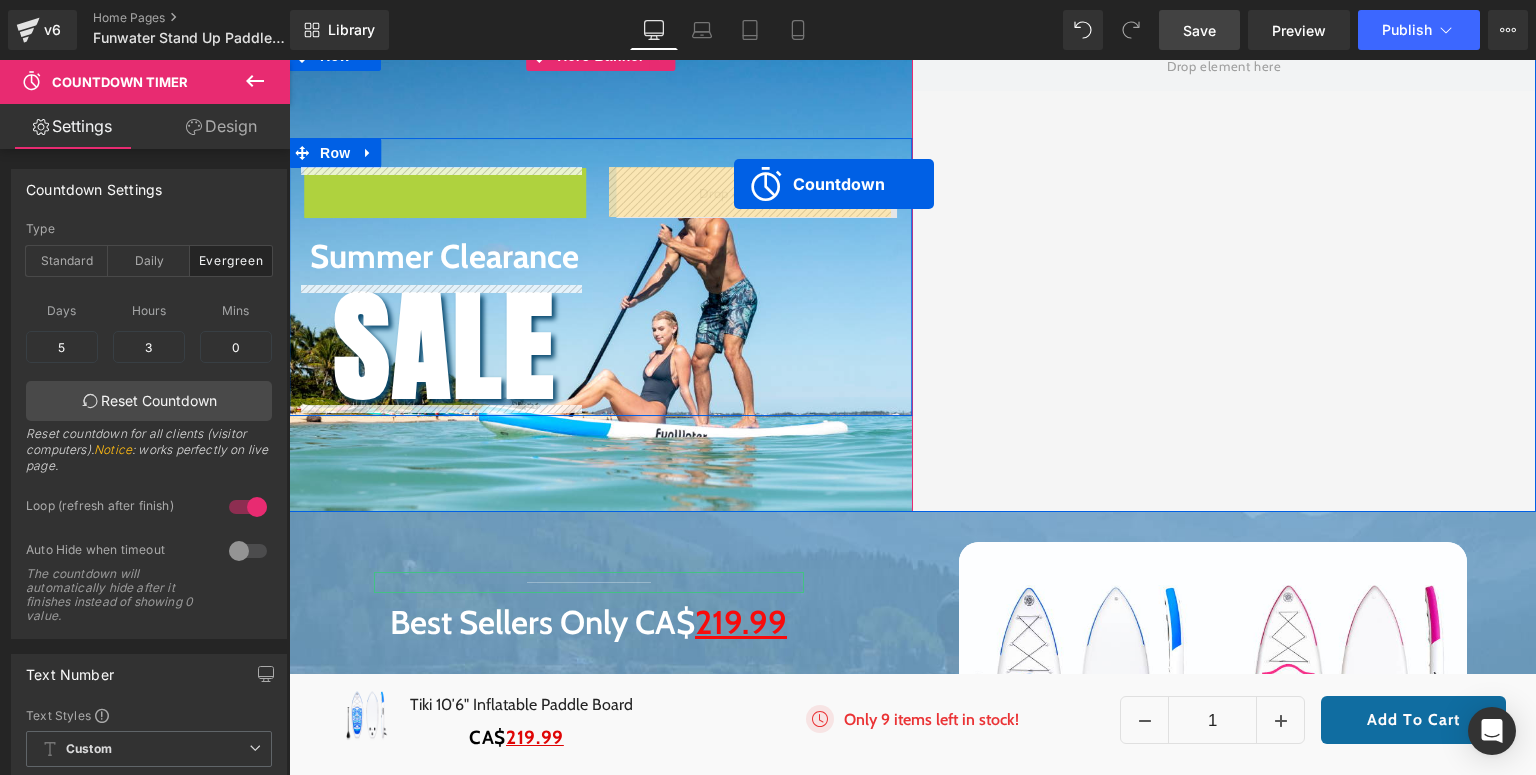 drag, startPoint x: 448, startPoint y: 148, endPoint x: 734, endPoint y: 184, distance: 288.25684 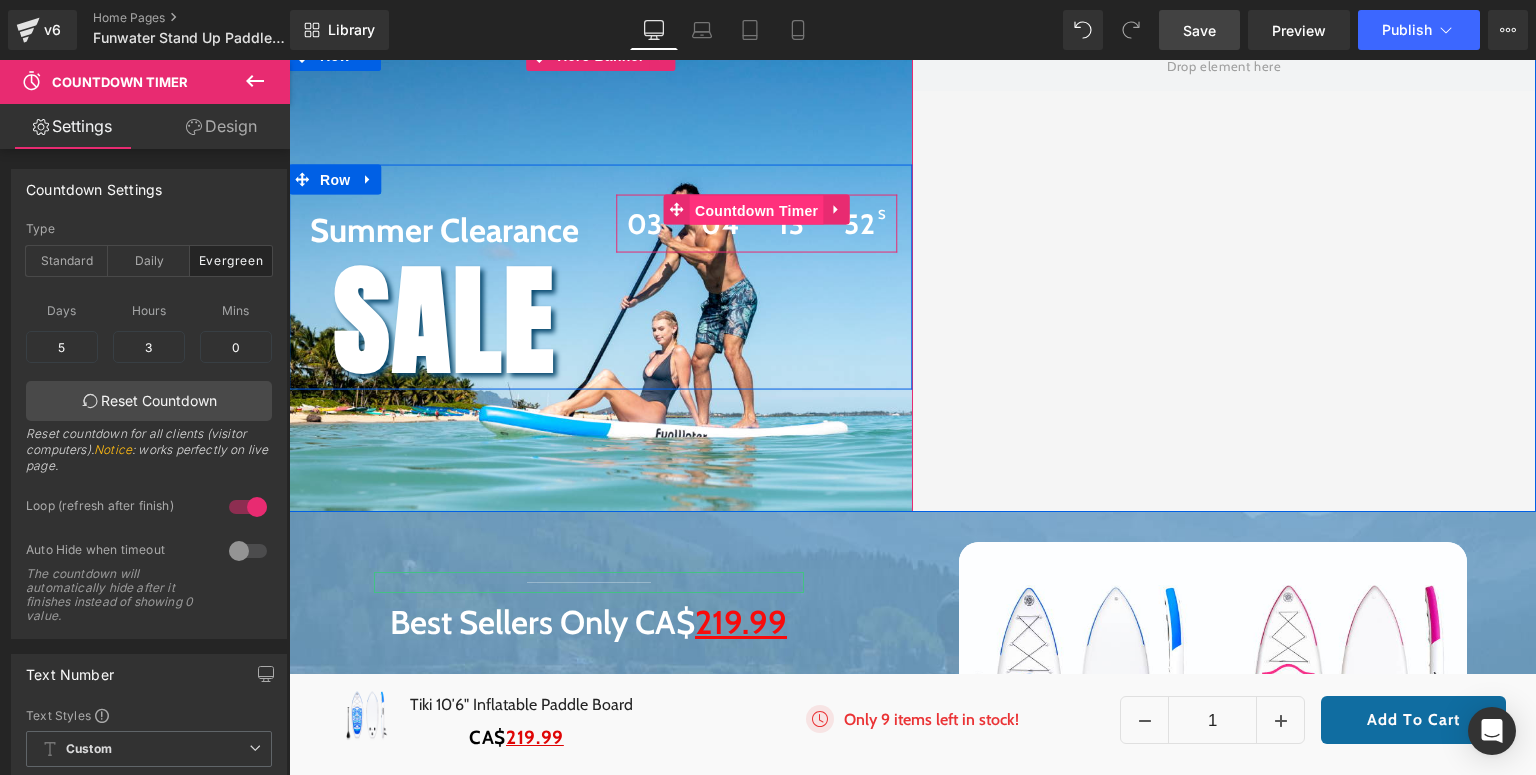 click on "Countdown Timer" at bounding box center (756, 210) 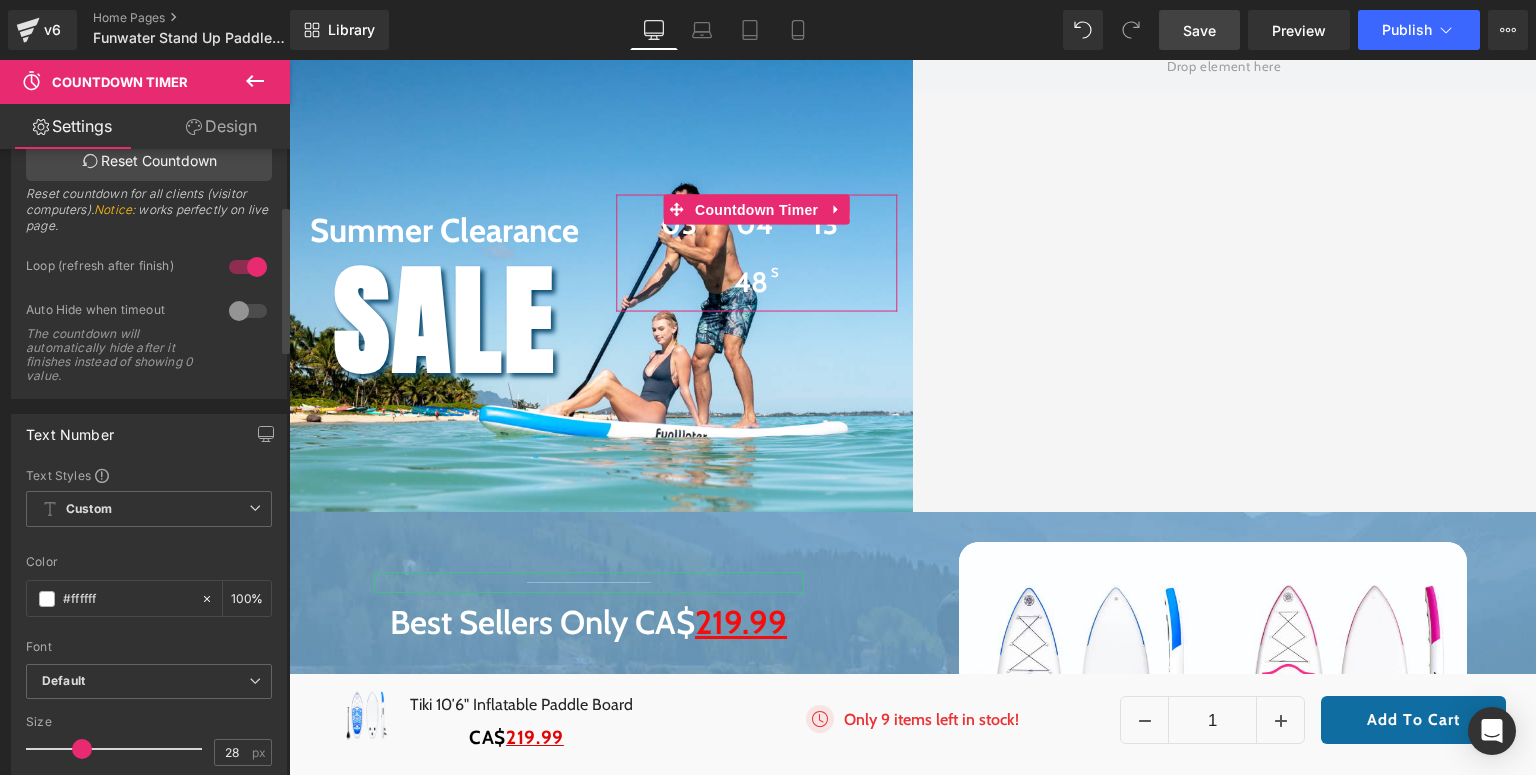 scroll, scrollTop: 480, scrollLeft: 0, axis: vertical 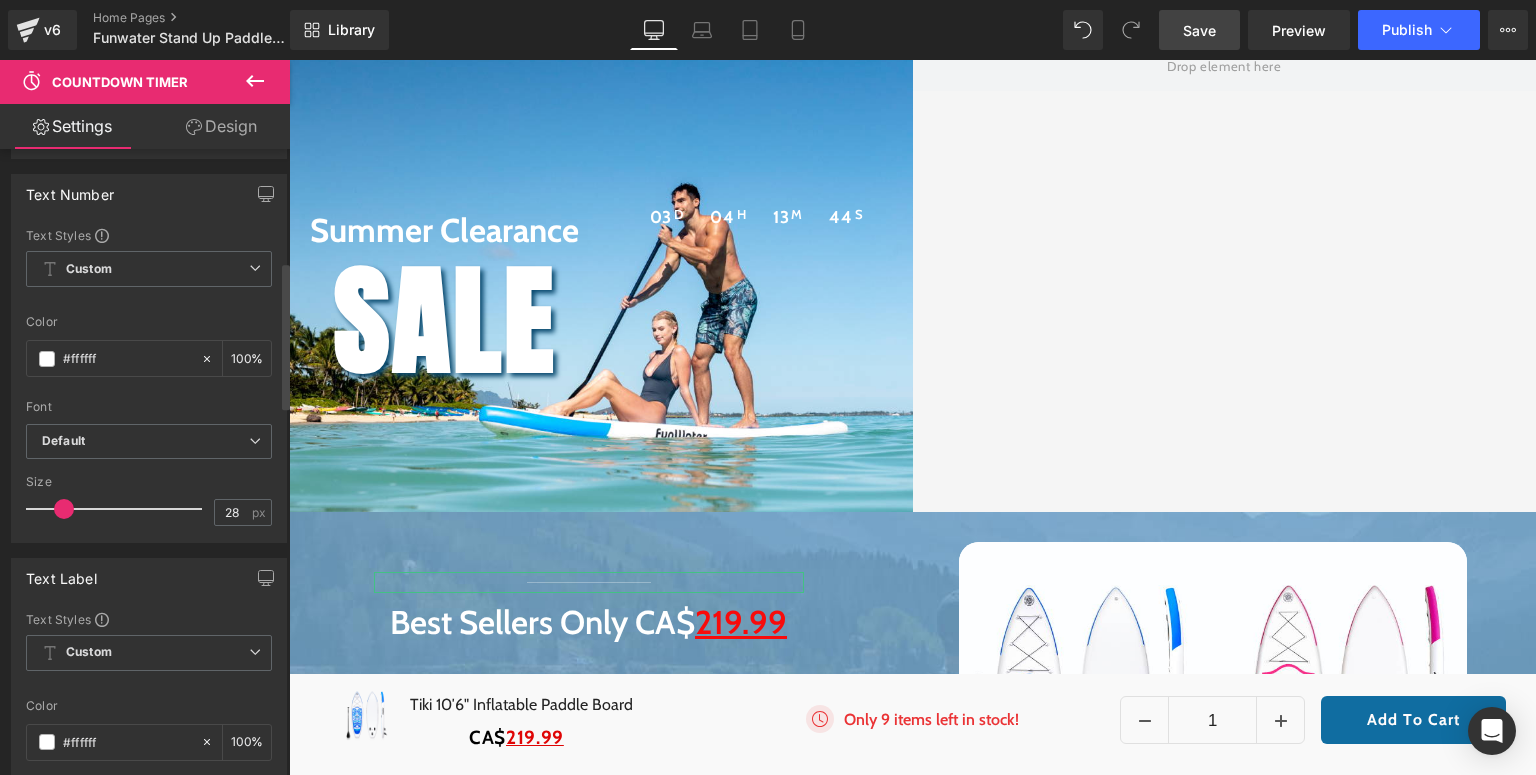 drag, startPoint x: 76, startPoint y: 504, endPoint x: 58, endPoint y: 508, distance: 18.439089 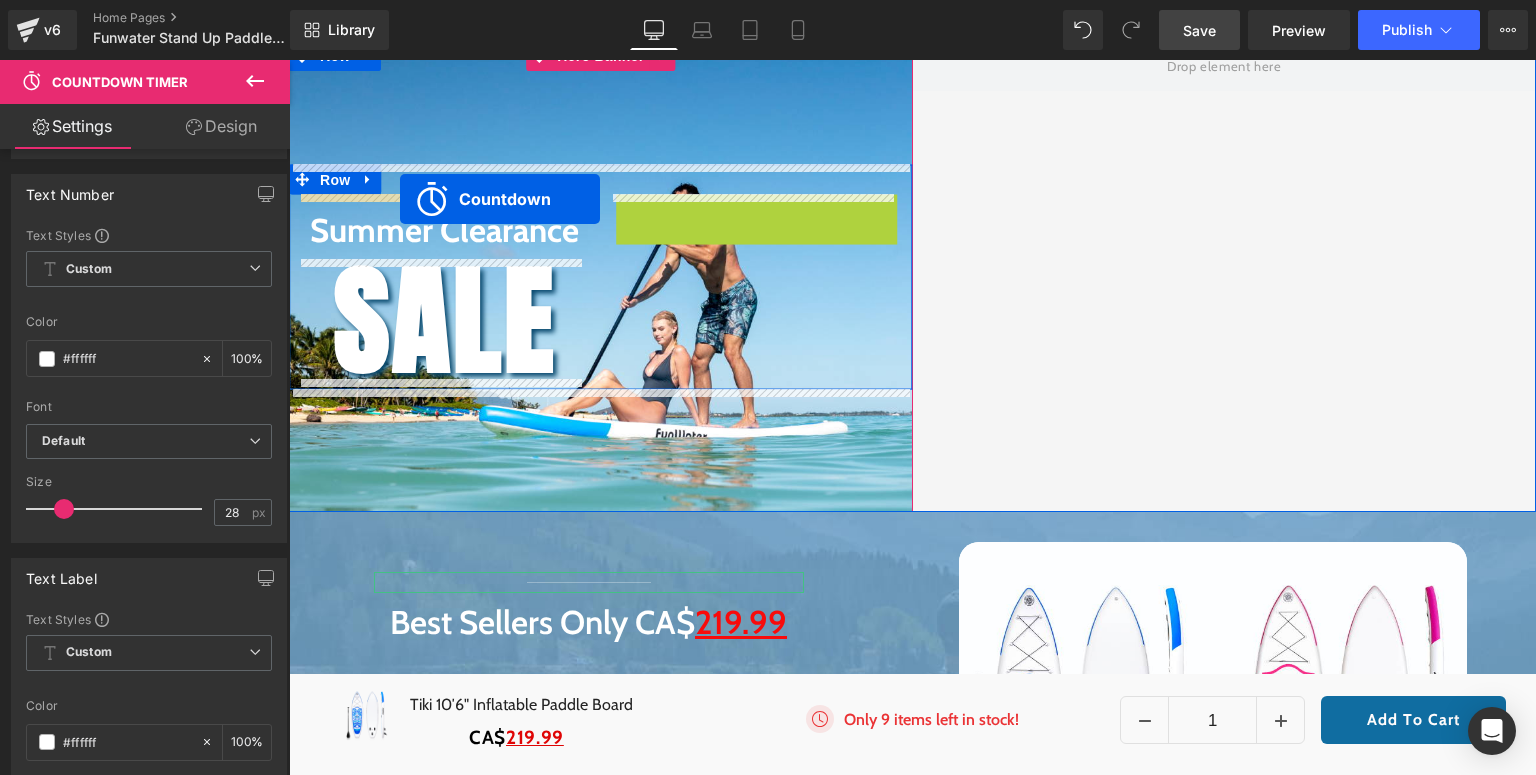 drag, startPoint x: 750, startPoint y: 208, endPoint x: 400, endPoint y: 199, distance: 350.1157 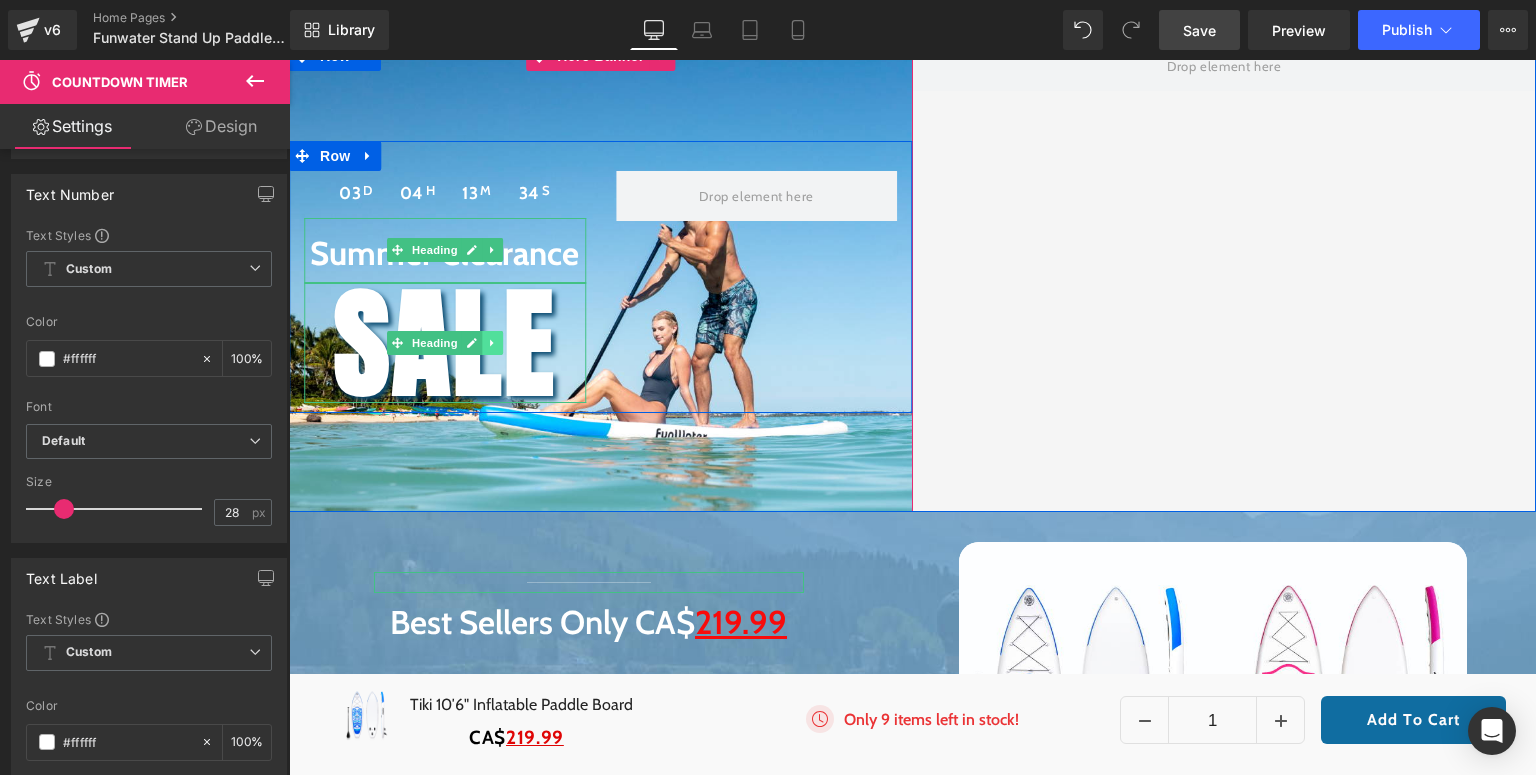 click 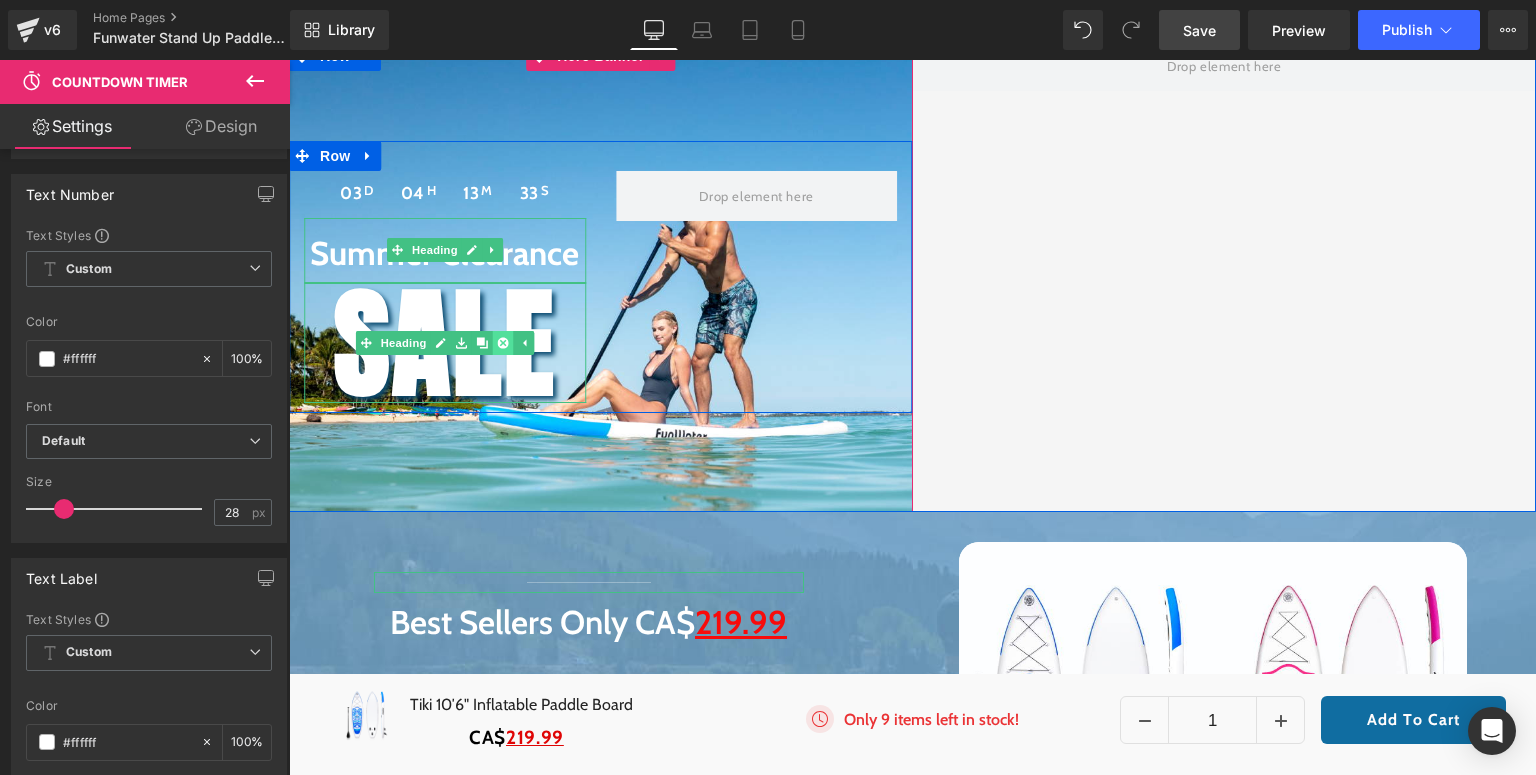 click at bounding box center (503, 343) 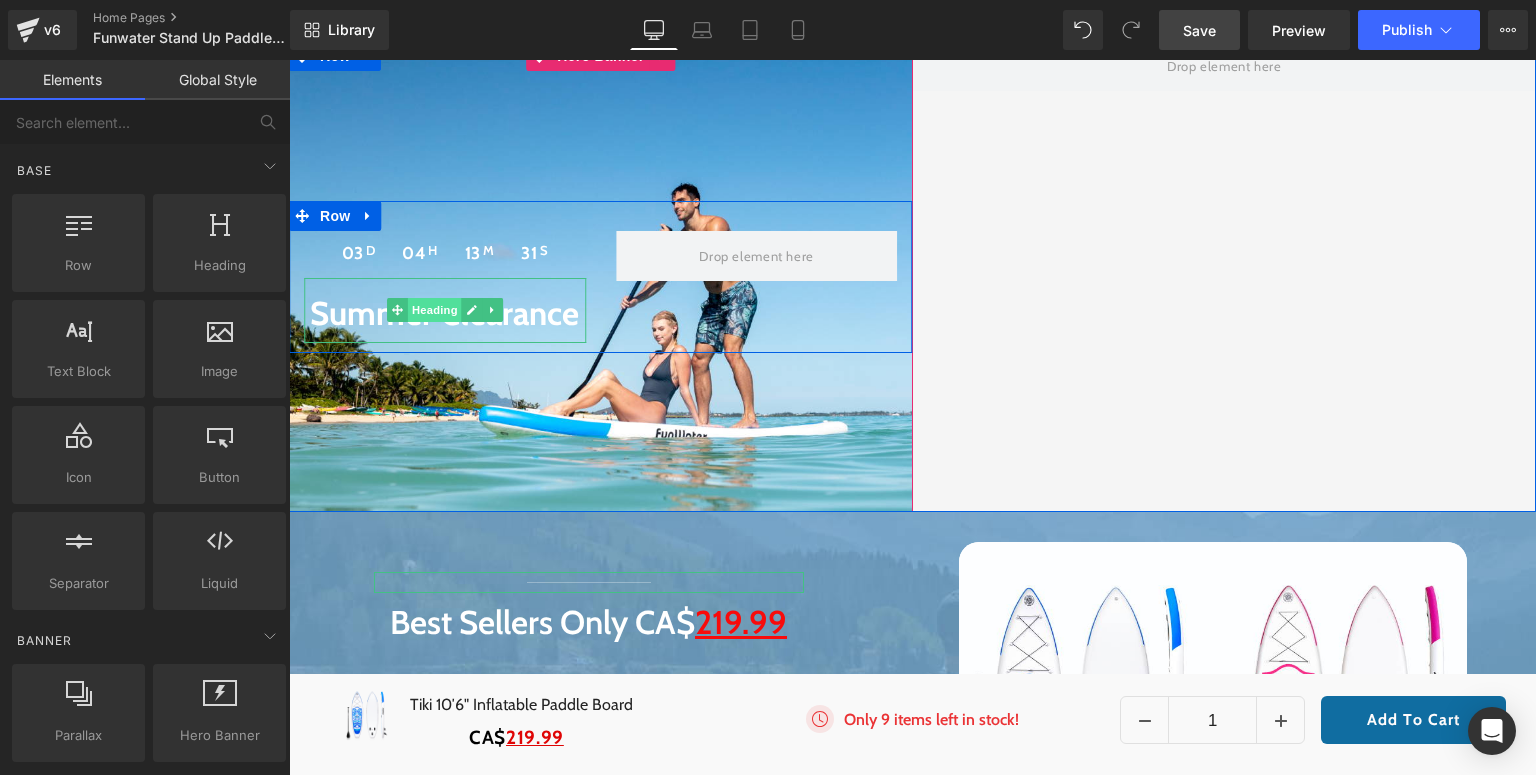 click on "Heading" at bounding box center (435, 310) 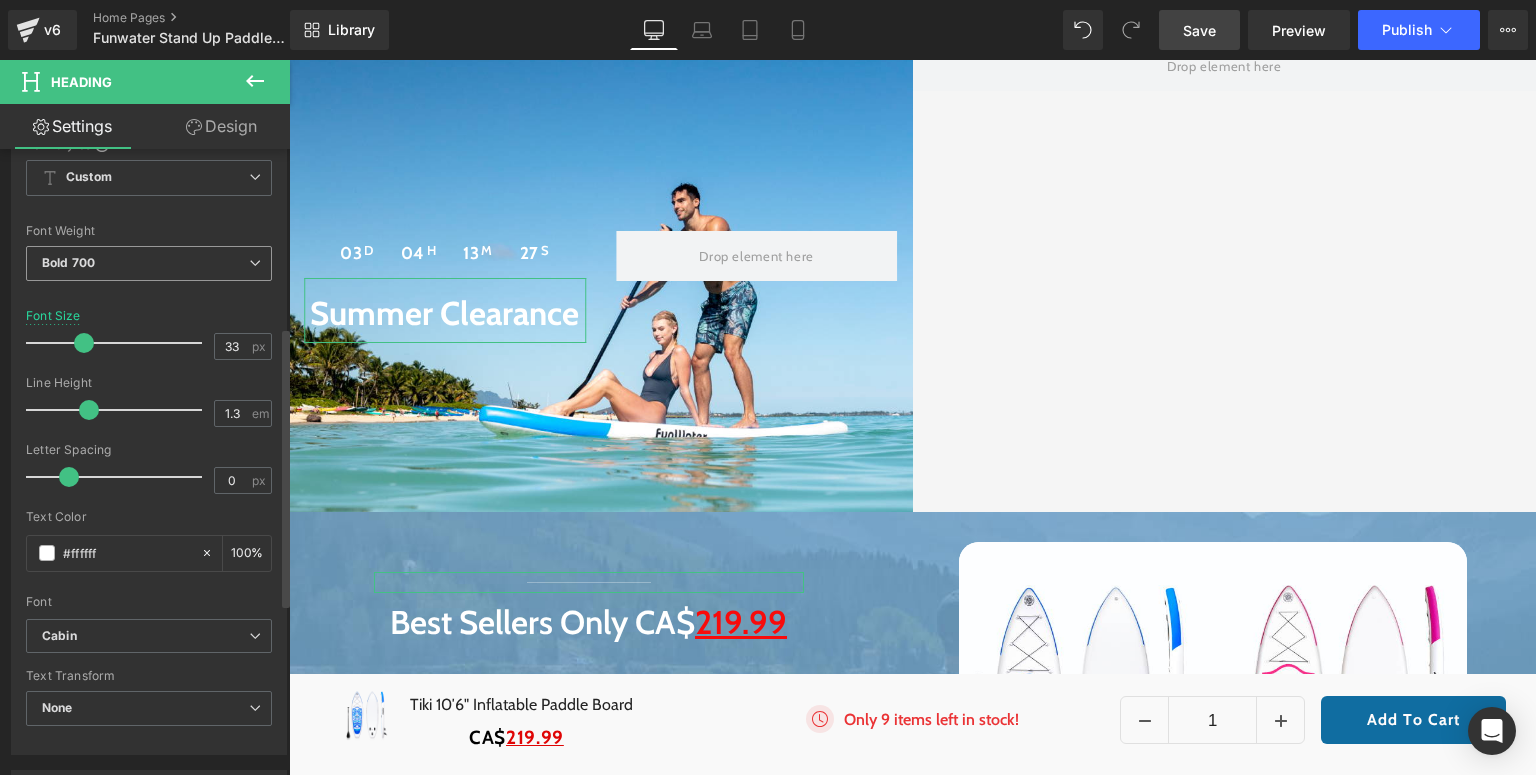 scroll, scrollTop: 400, scrollLeft: 0, axis: vertical 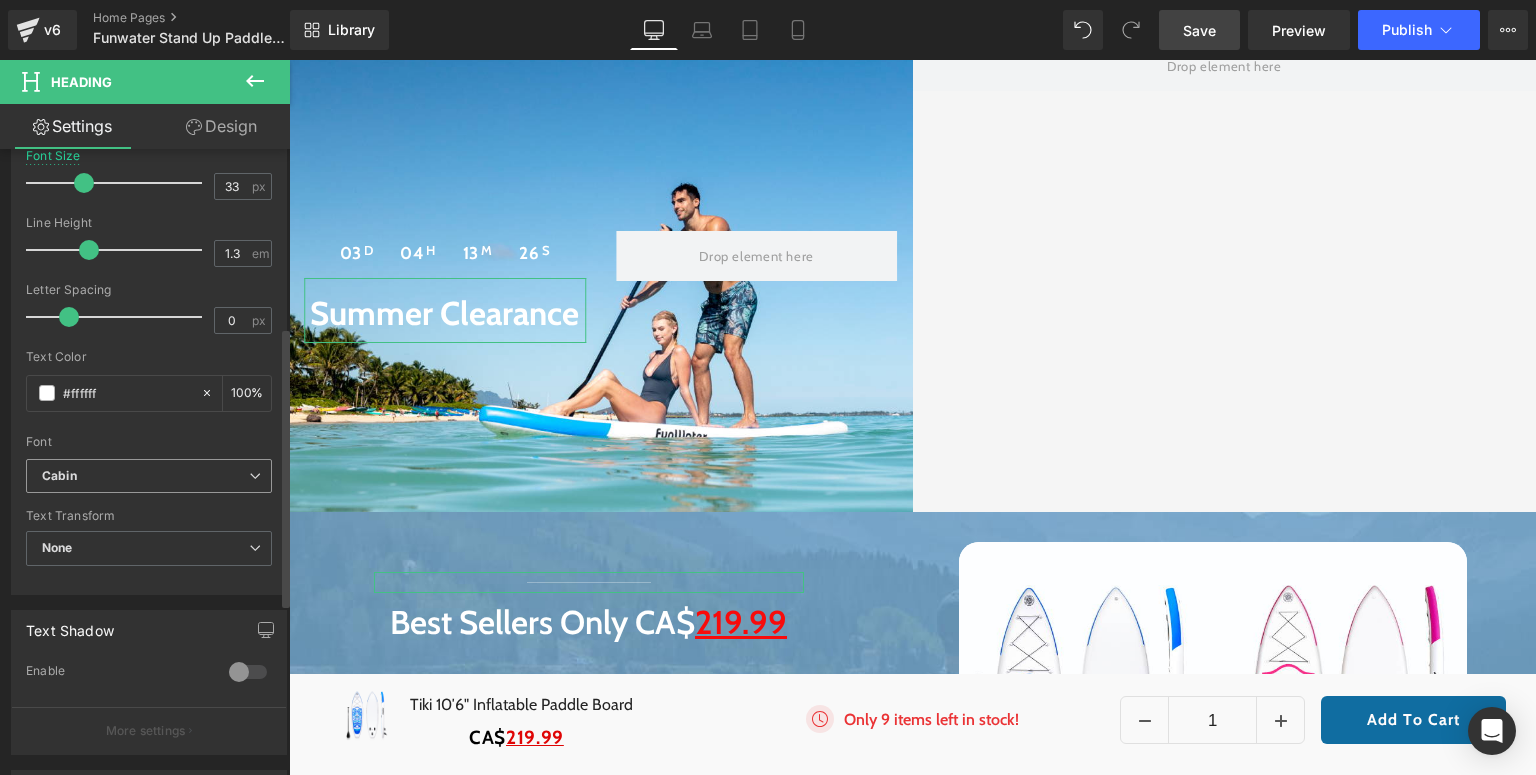 click on "Cabin" at bounding box center [145, 476] 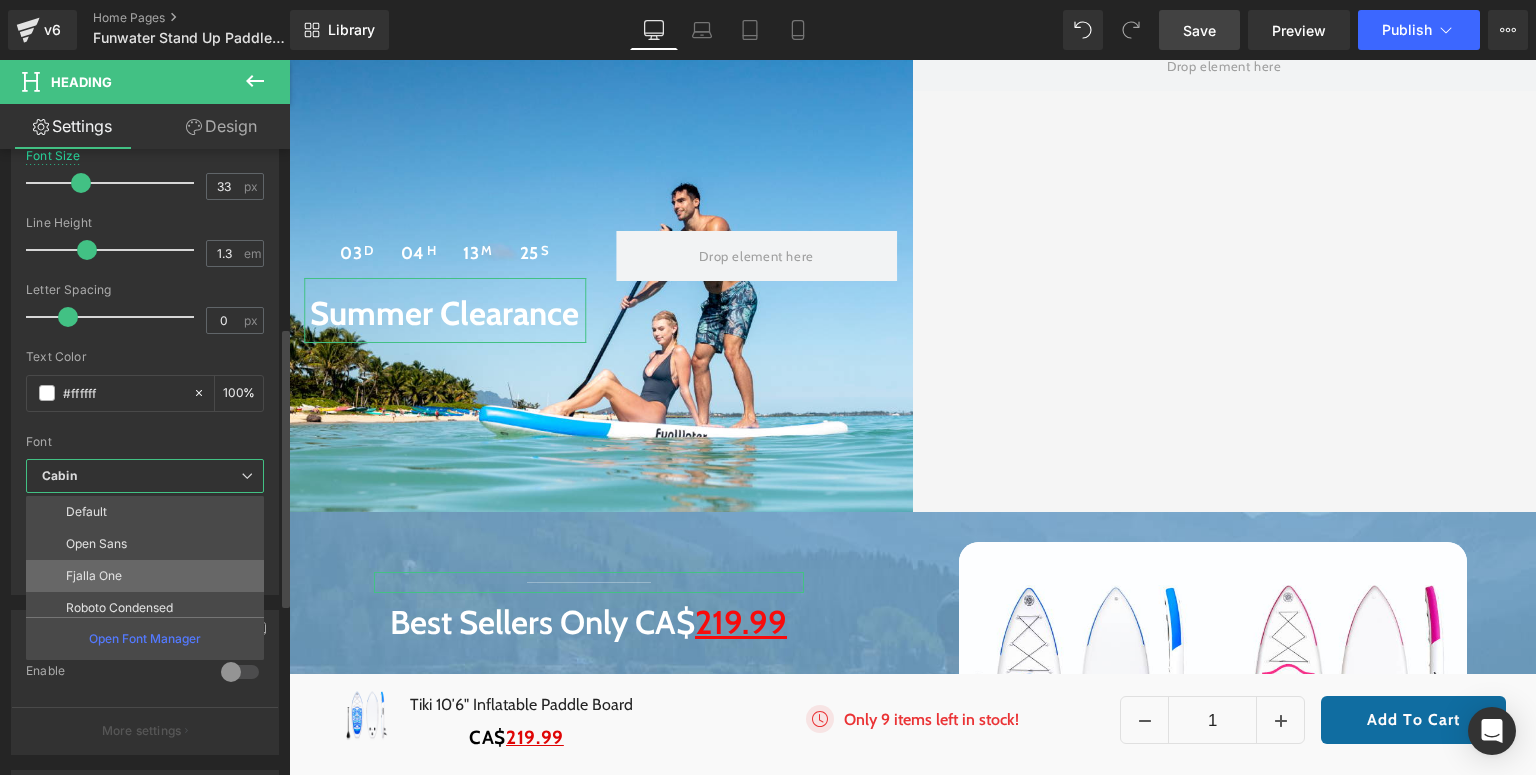 scroll, scrollTop: 80, scrollLeft: 0, axis: vertical 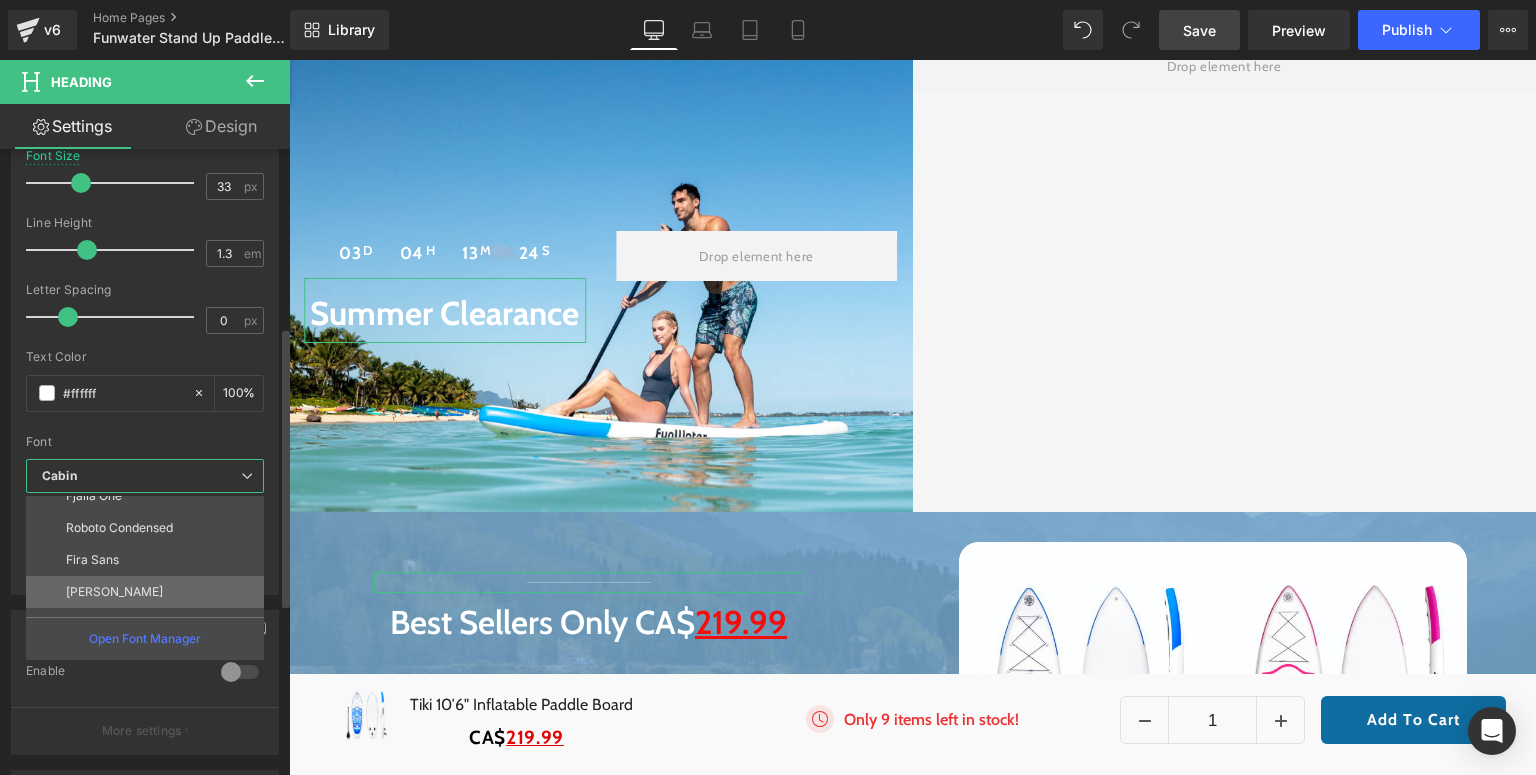 click on "[PERSON_NAME]" at bounding box center [149, 592] 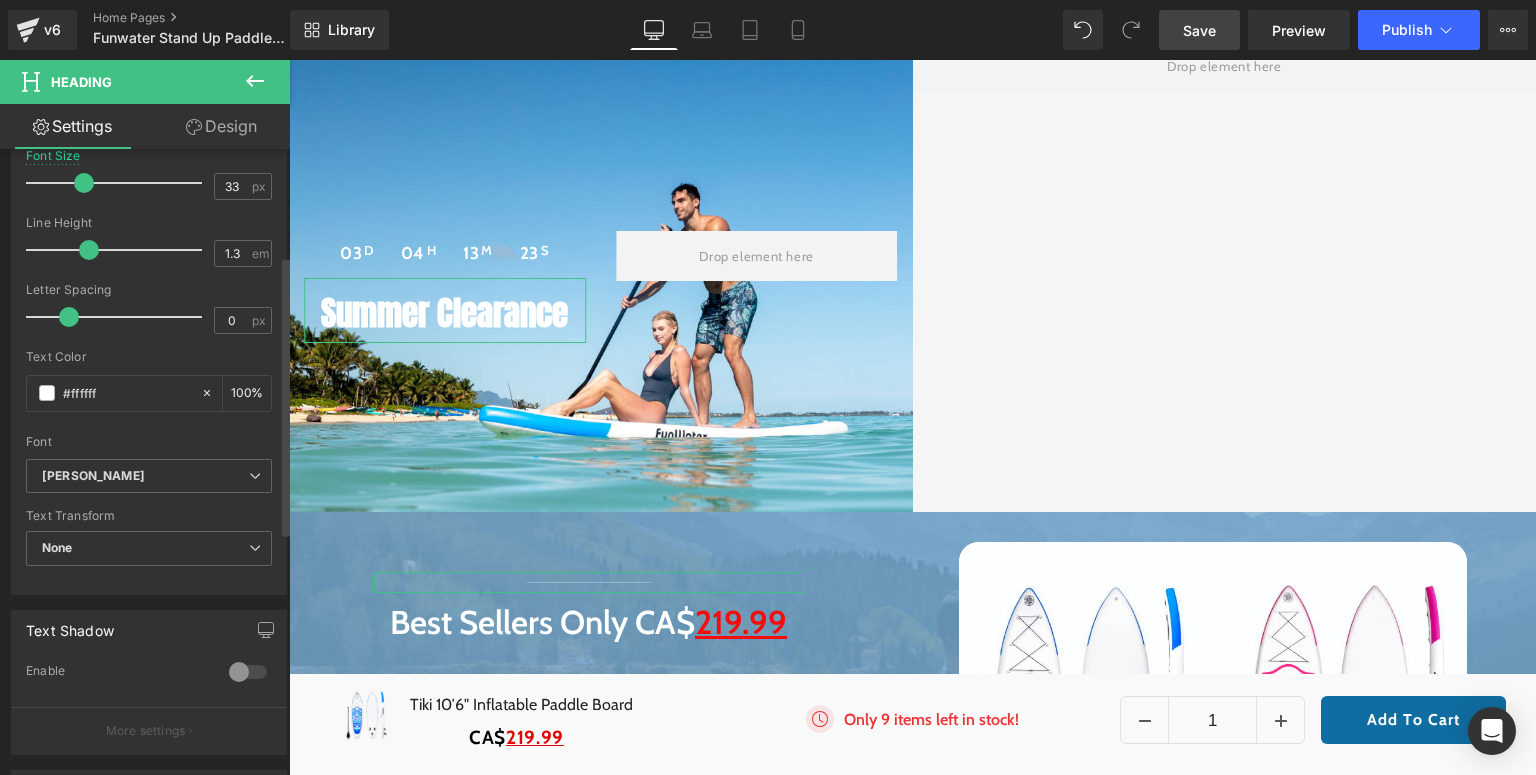 scroll, scrollTop: 240, scrollLeft: 0, axis: vertical 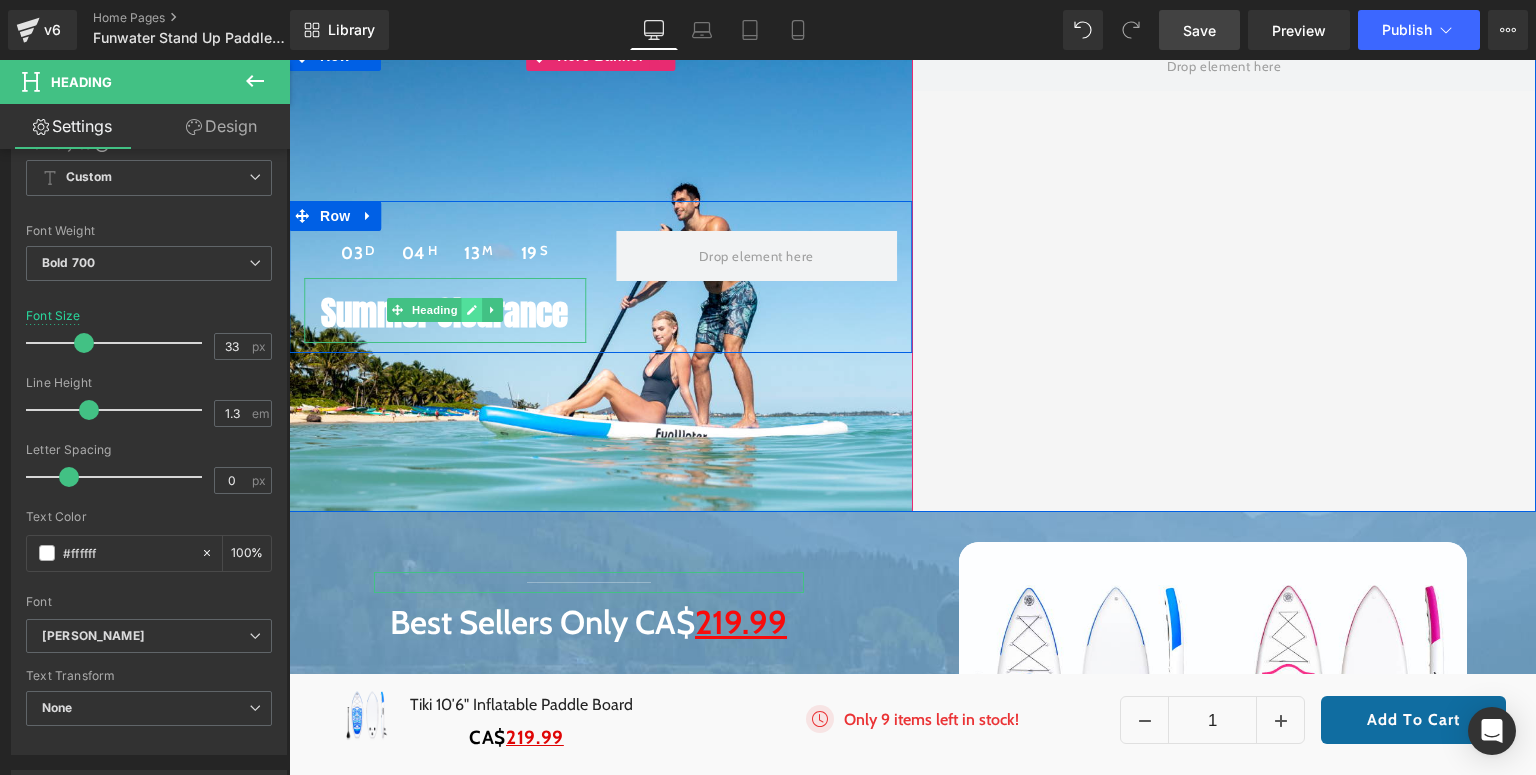 click 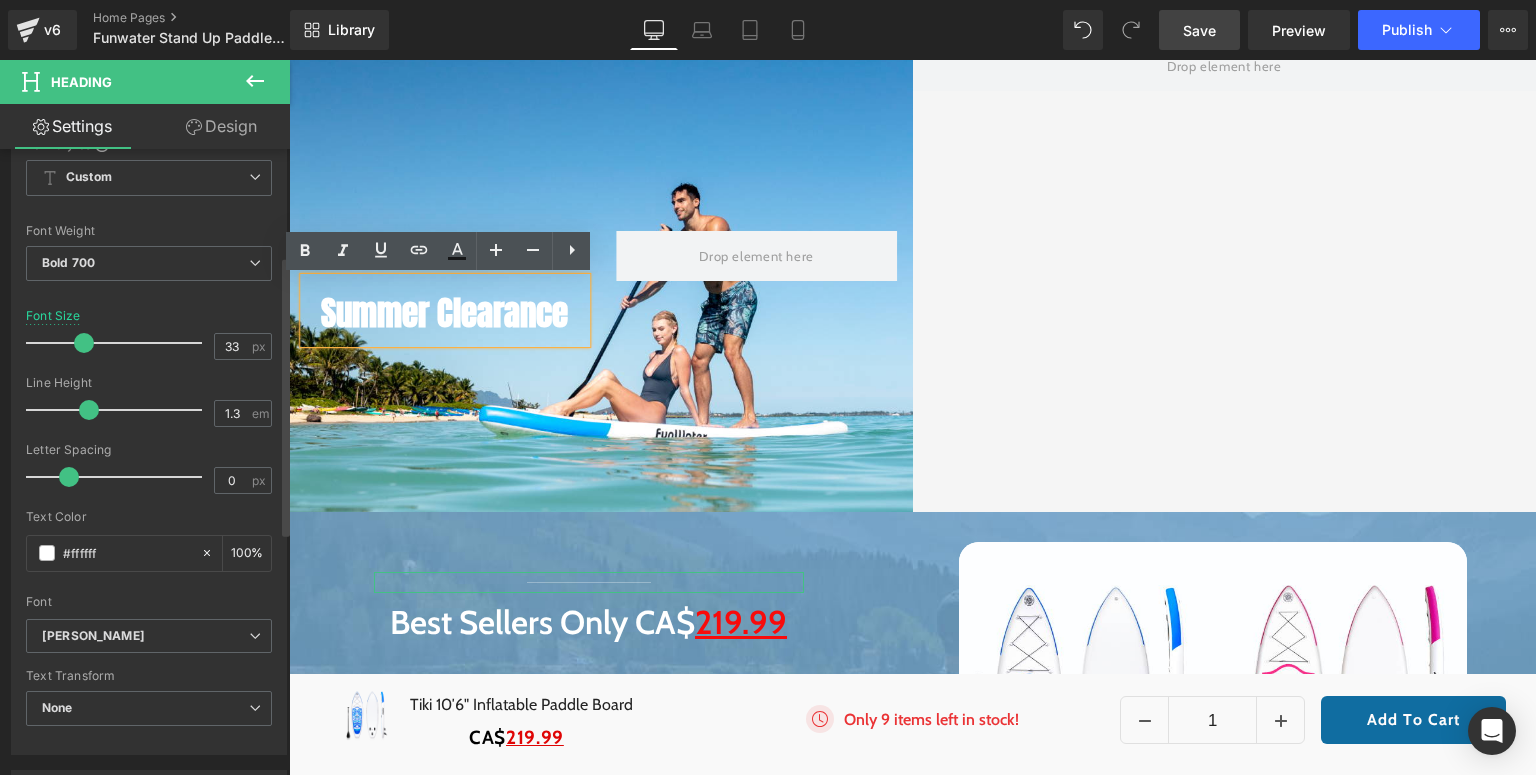 click at bounding box center (149, 503) 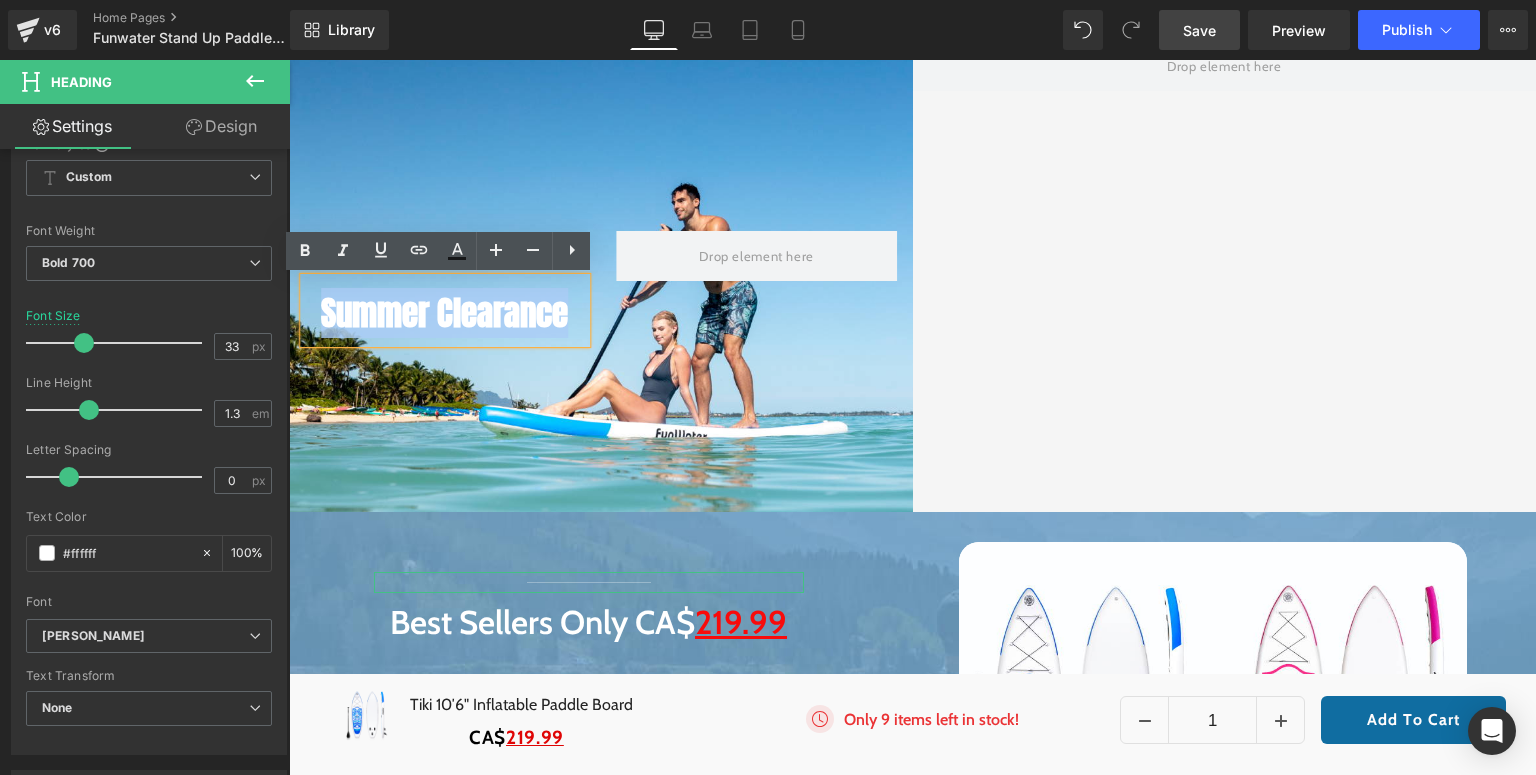 drag, startPoint x: 561, startPoint y: 318, endPoint x: 293, endPoint y: 329, distance: 268.22565 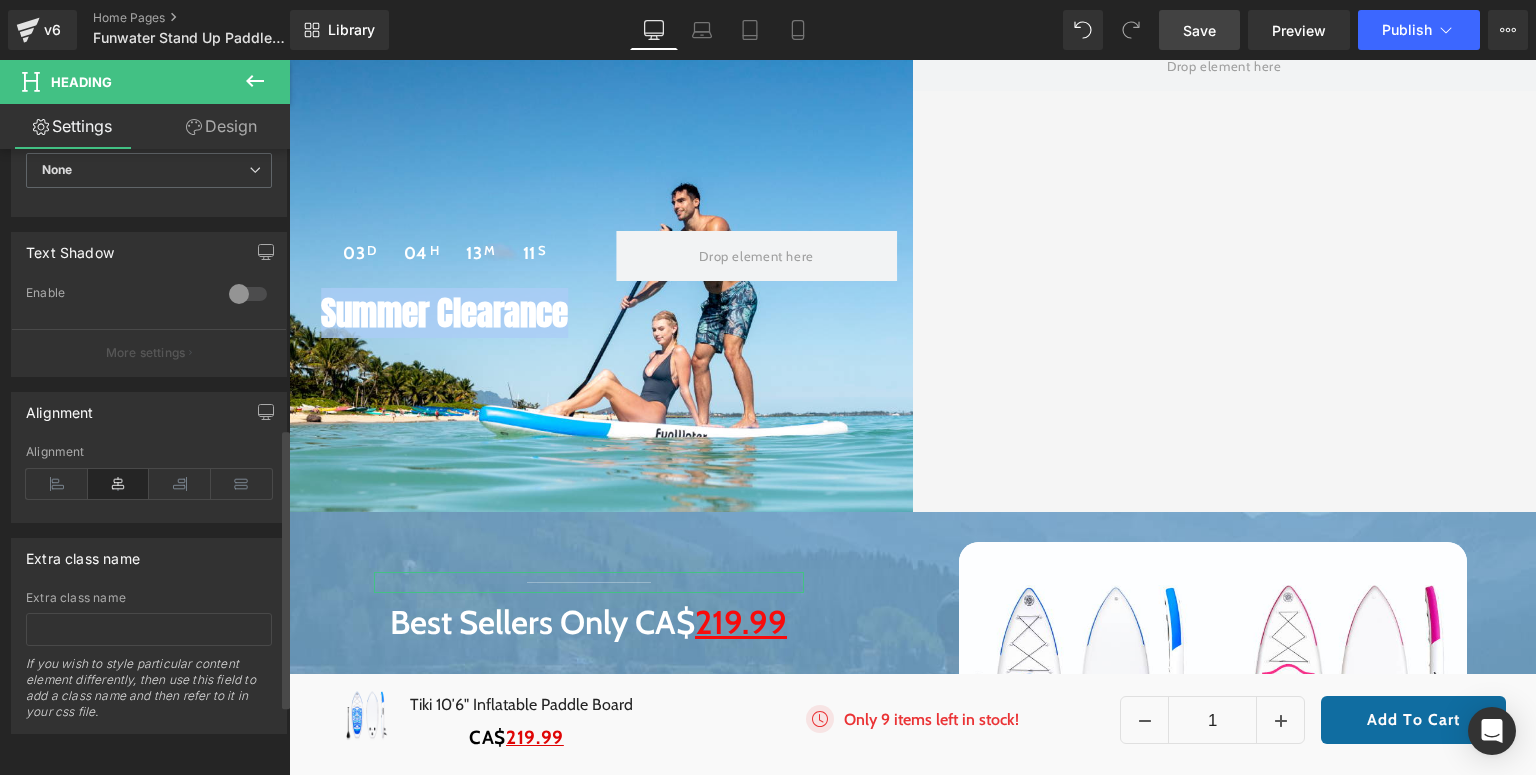 scroll, scrollTop: 547, scrollLeft: 0, axis: vertical 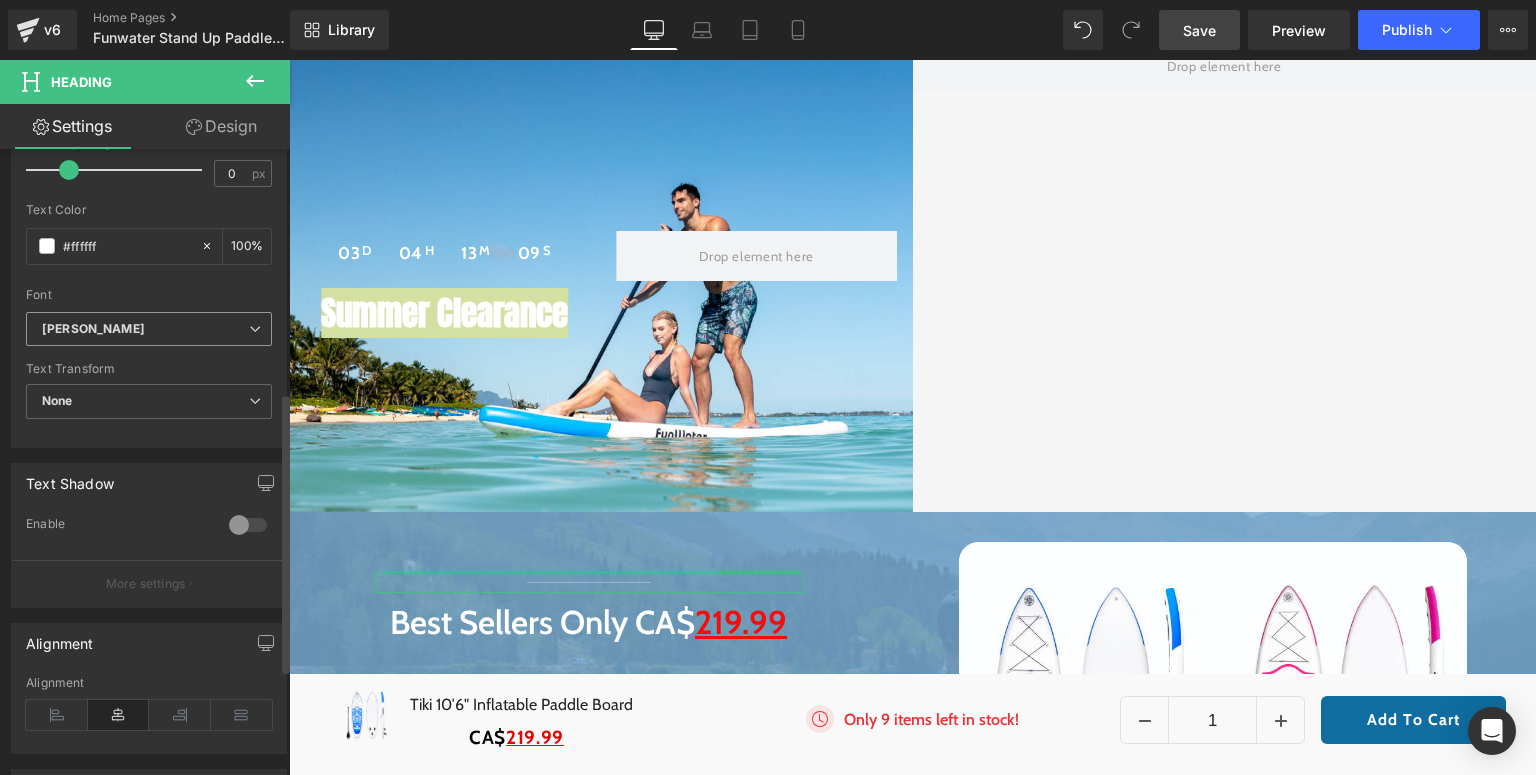 click on "[PERSON_NAME]" at bounding box center (145, 329) 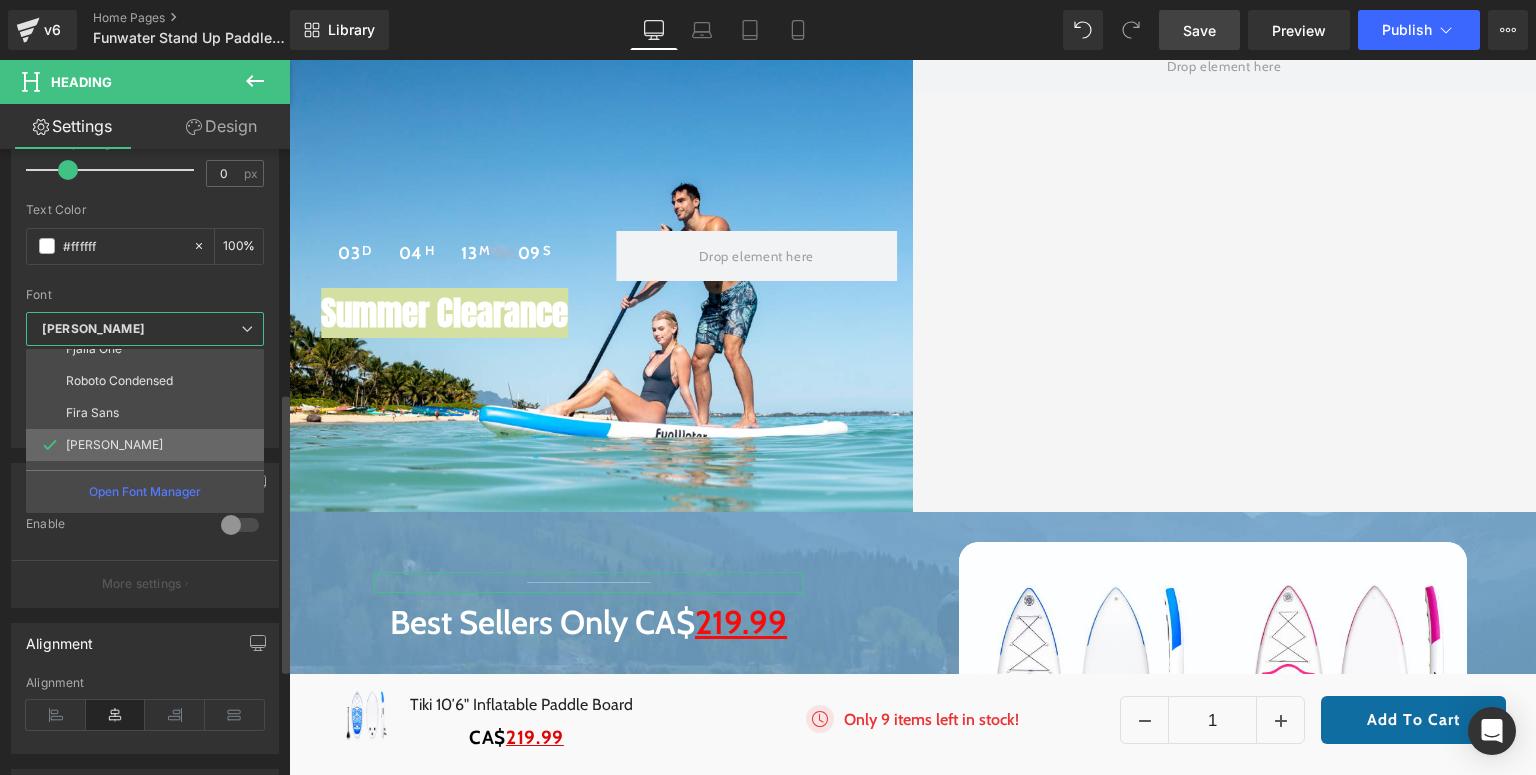 scroll, scrollTop: 160, scrollLeft: 0, axis: vertical 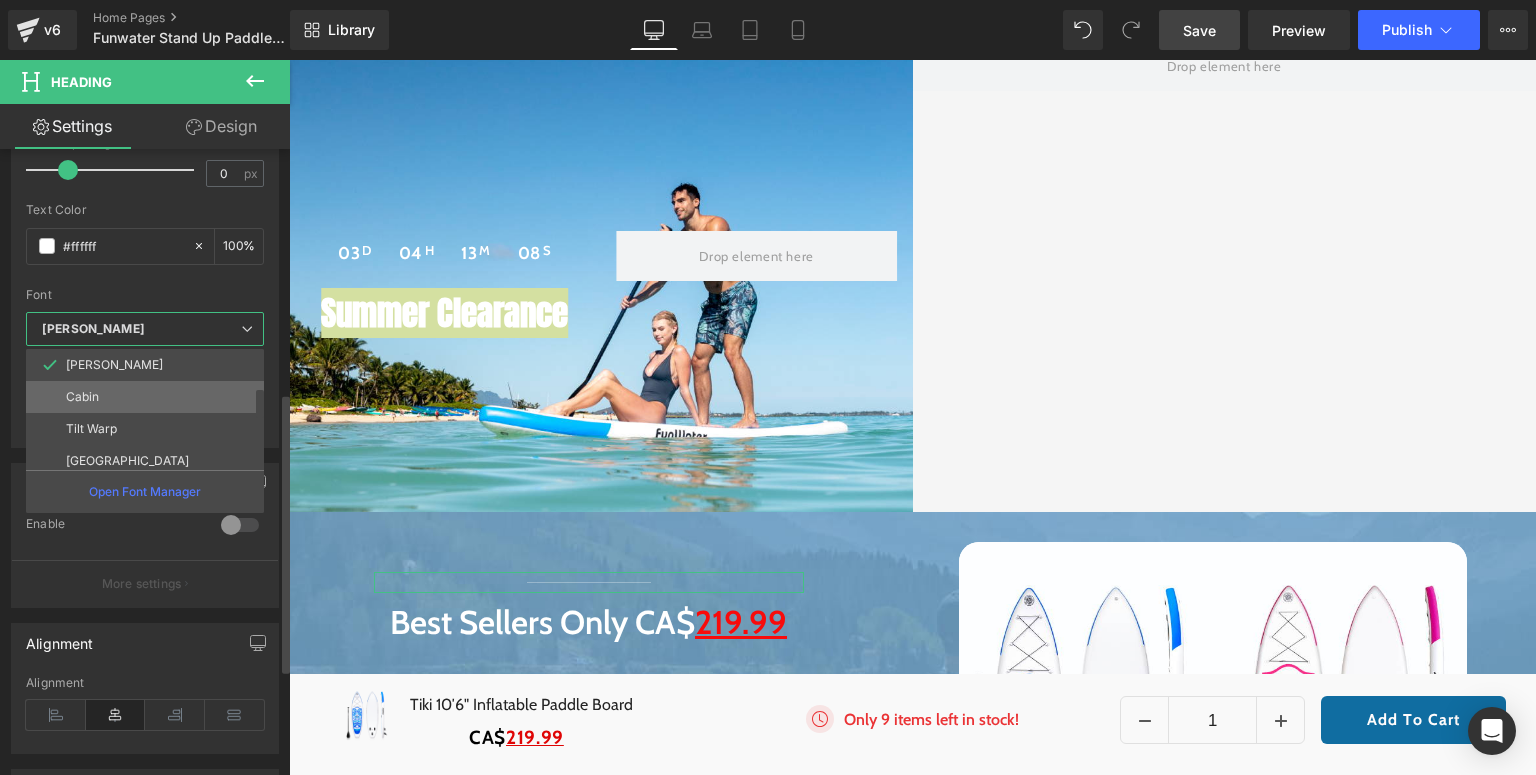 click on "Cabin" at bounding box center [149, 397] 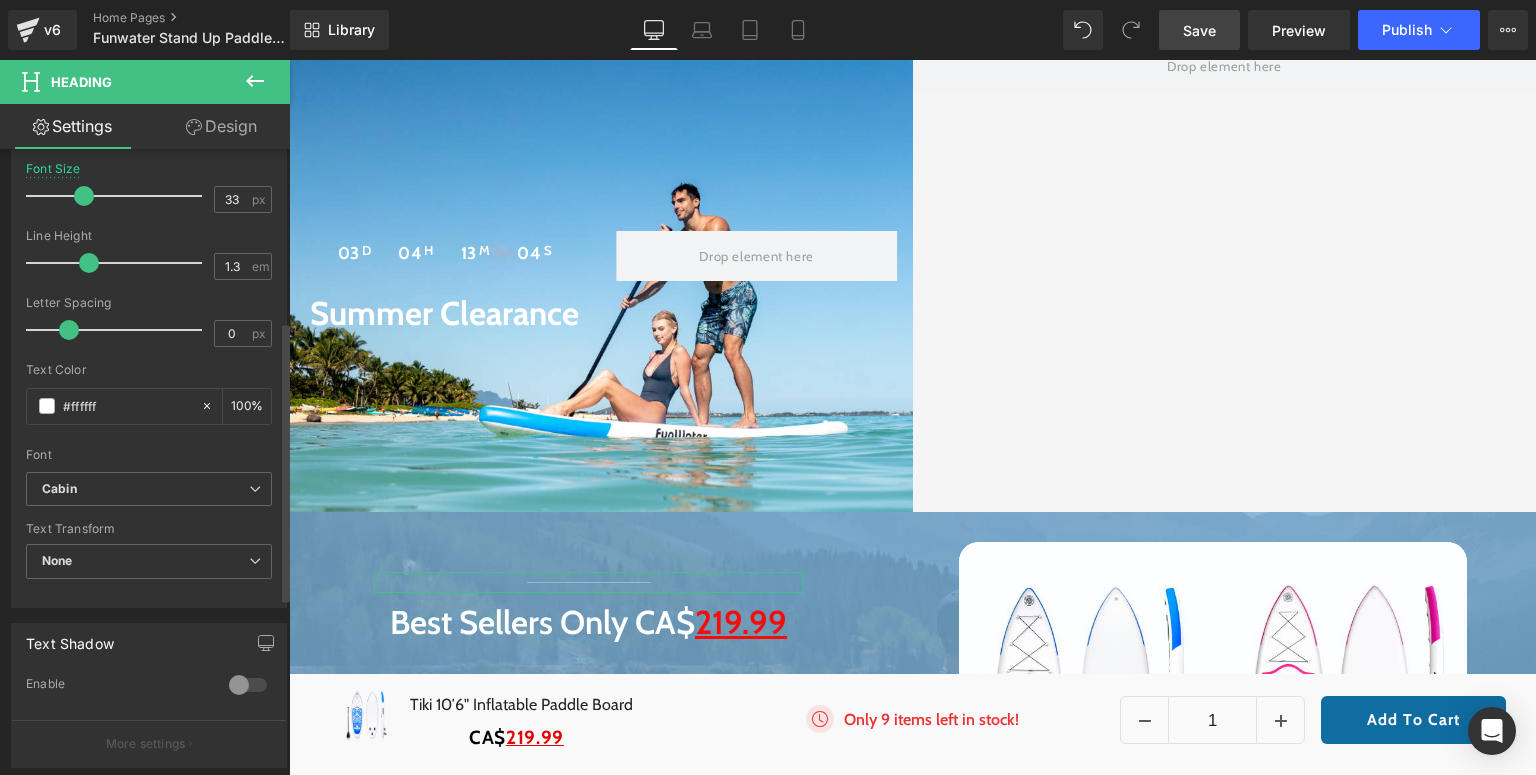 scroll, scrollTop: 147, scrollLeft: 0, axis: vertical 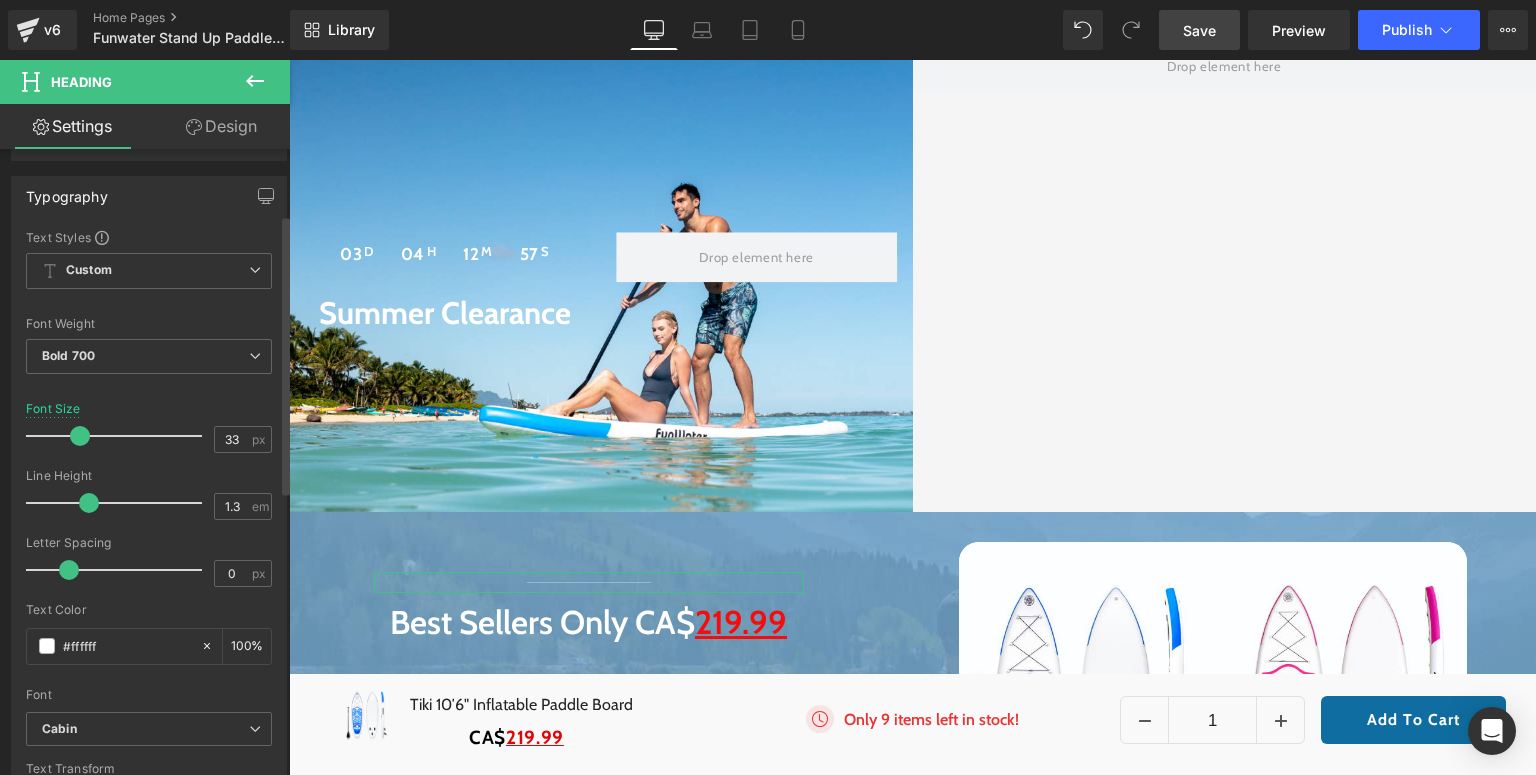 click at bounding box center (80, 436) 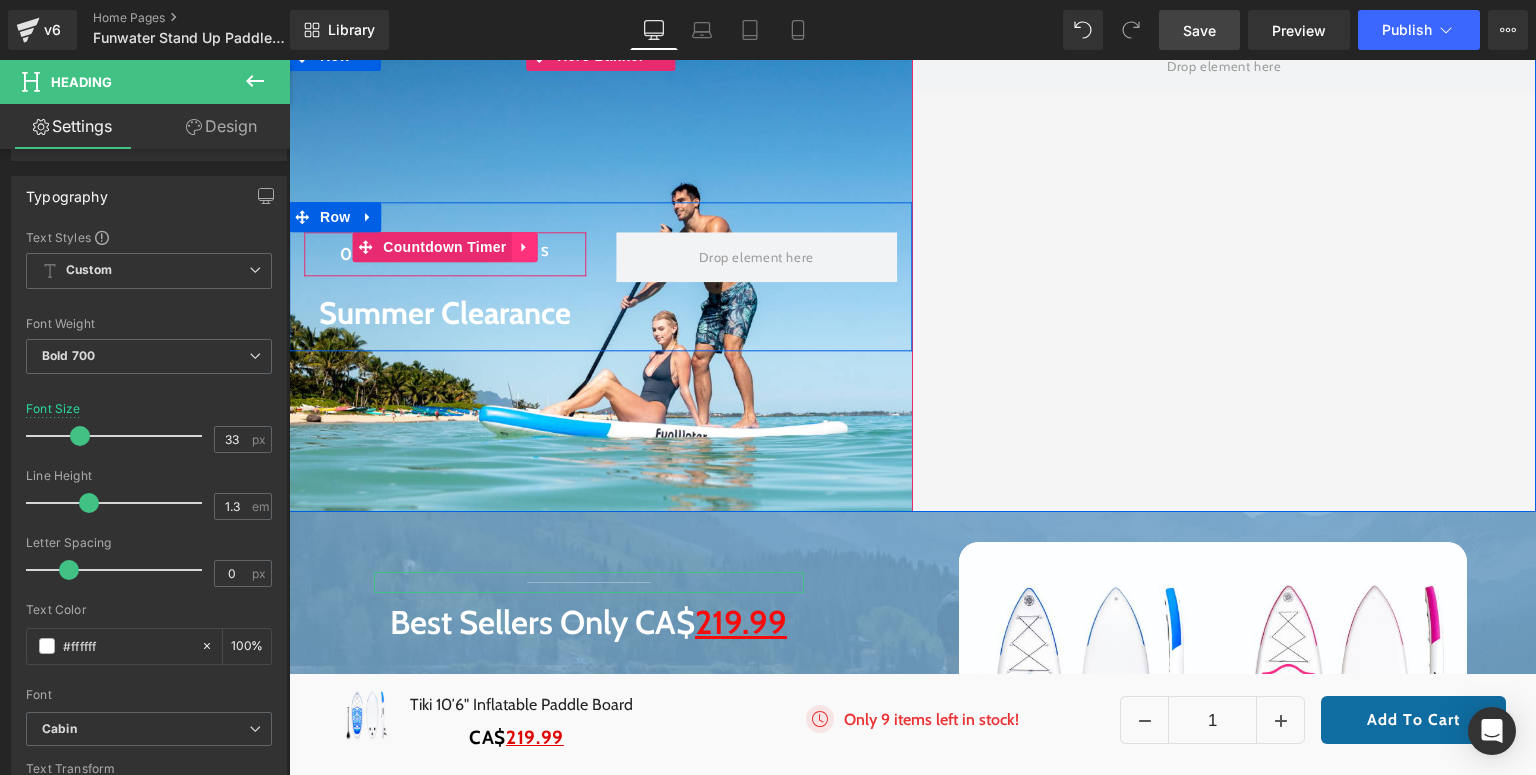 click 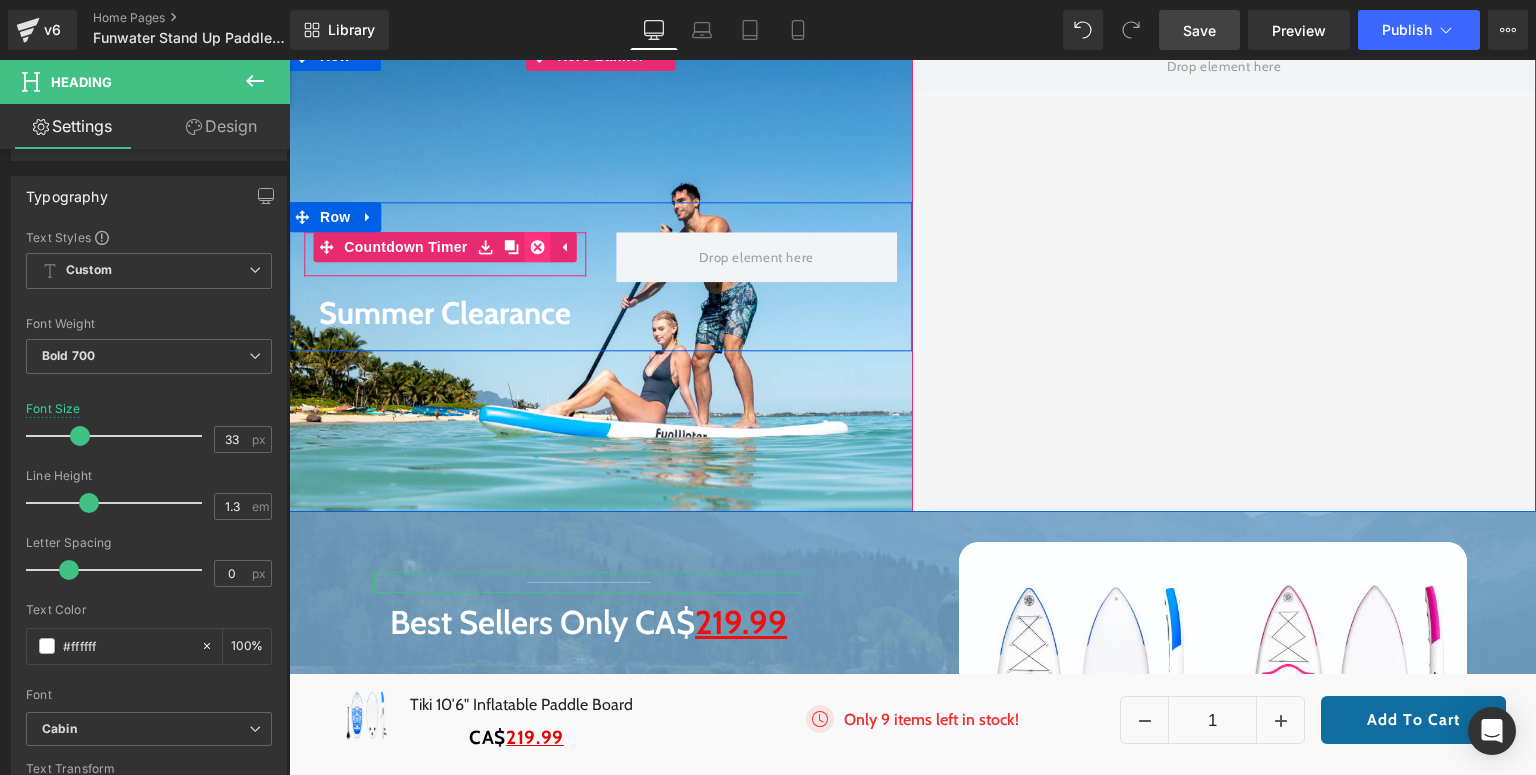 click 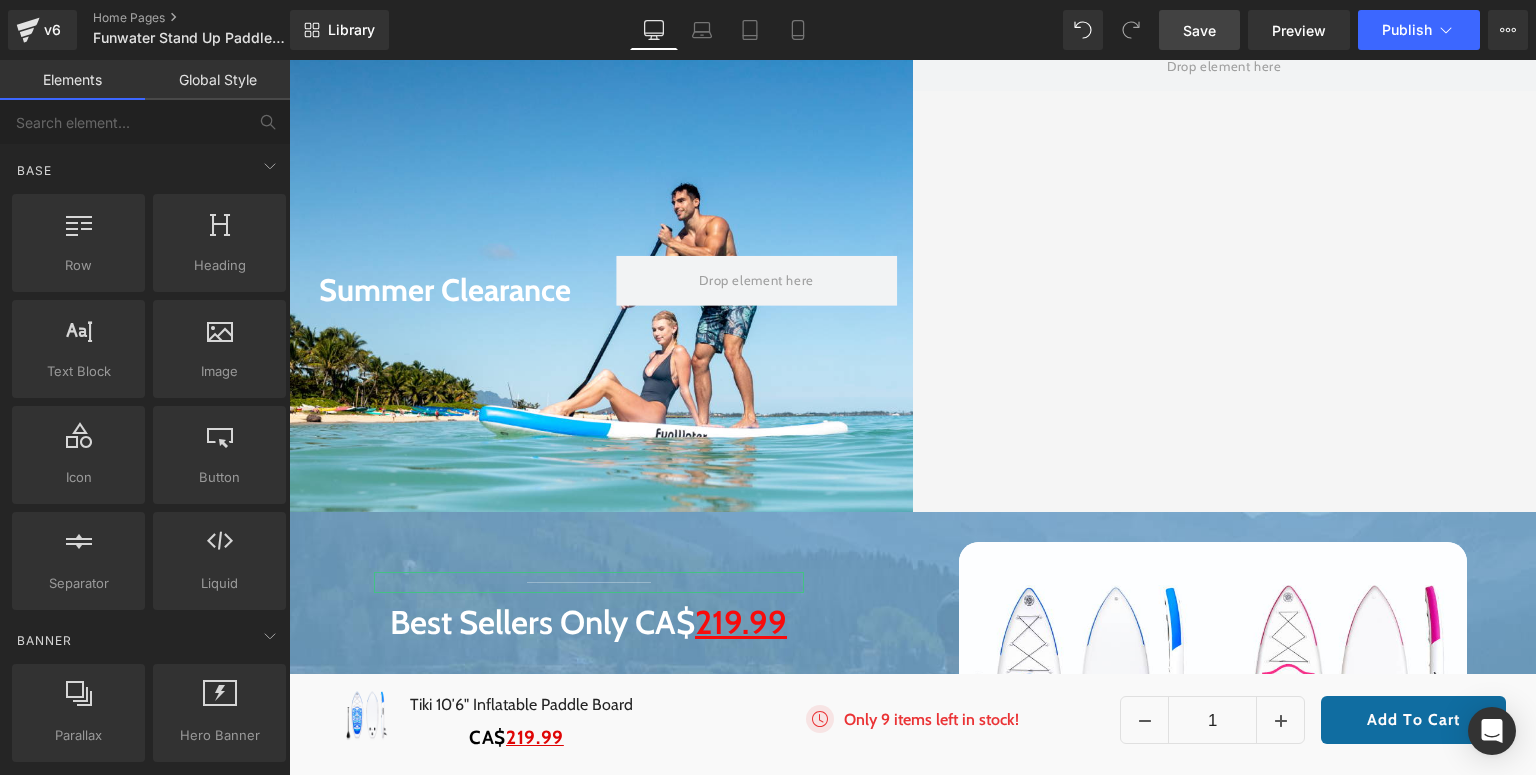 scroll, scrollTop: 420, scrollLeft: 0, axis: vertical 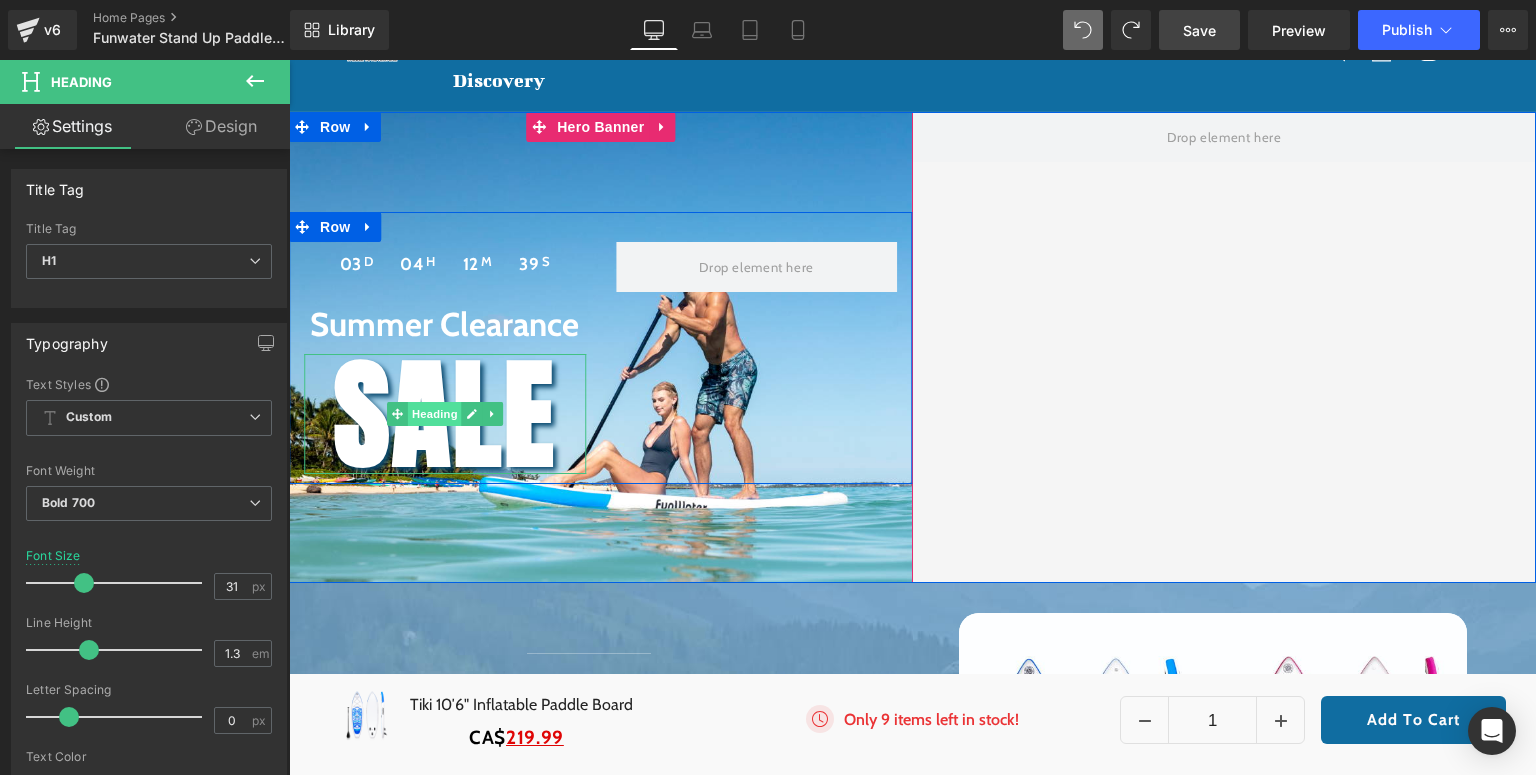 click on "Heading" at bounding box center (435, 414) 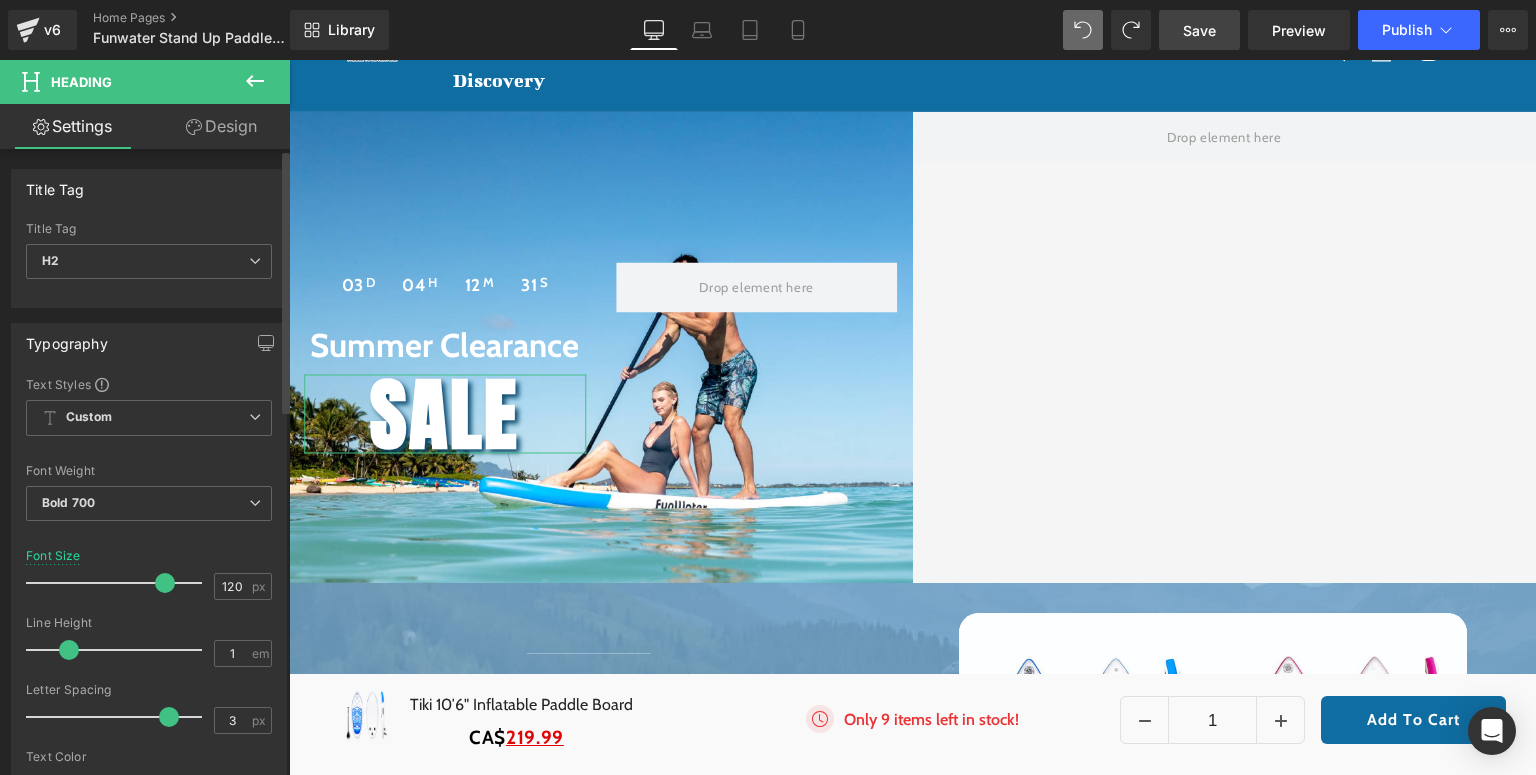 drag, startPoint x: 192, startPoint y: 584, endPoint x: 156, endPoint y: 588, distance: 36.221542 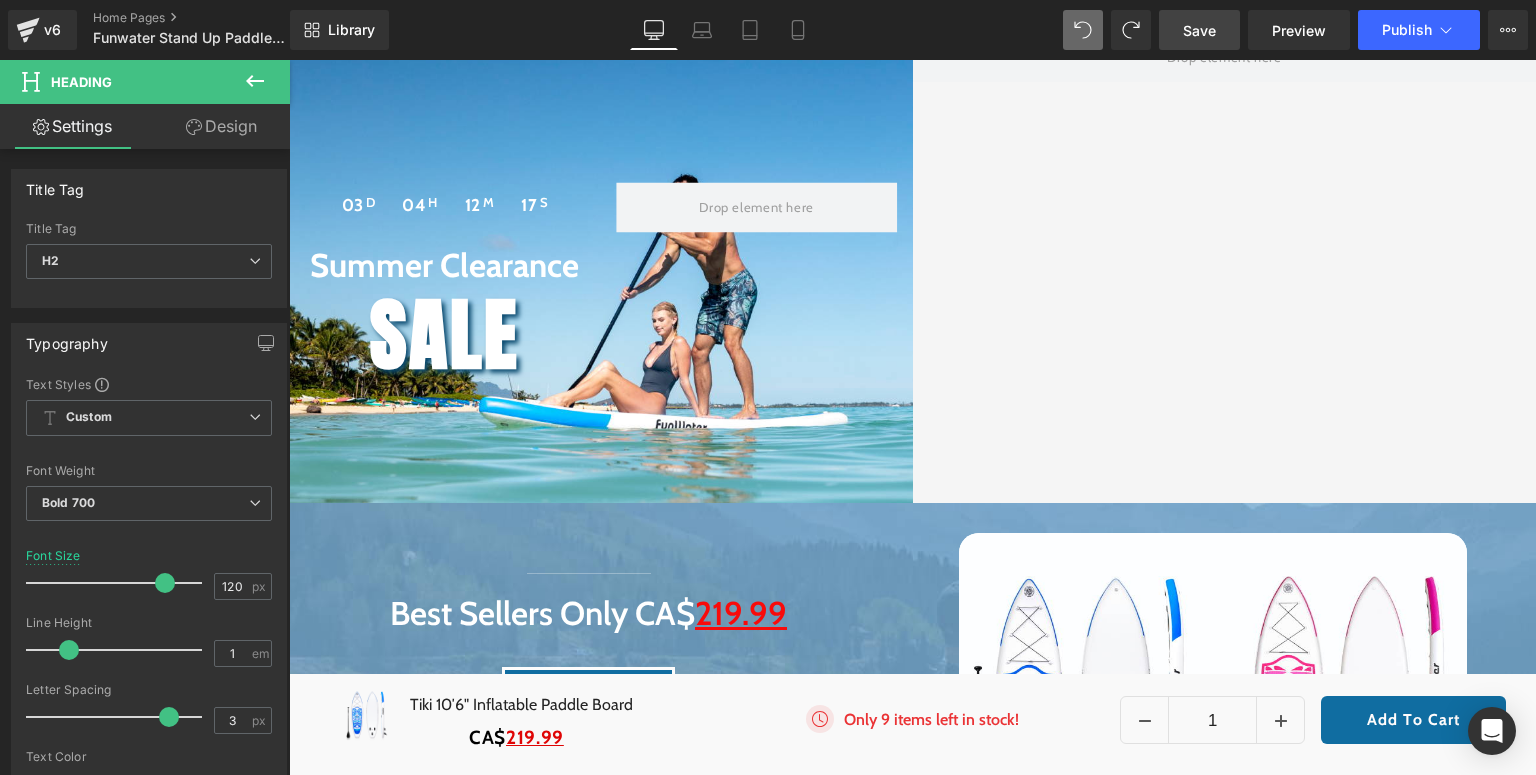 scroll, scrollTop: 269, scrollLeft: 0, axis: vertical 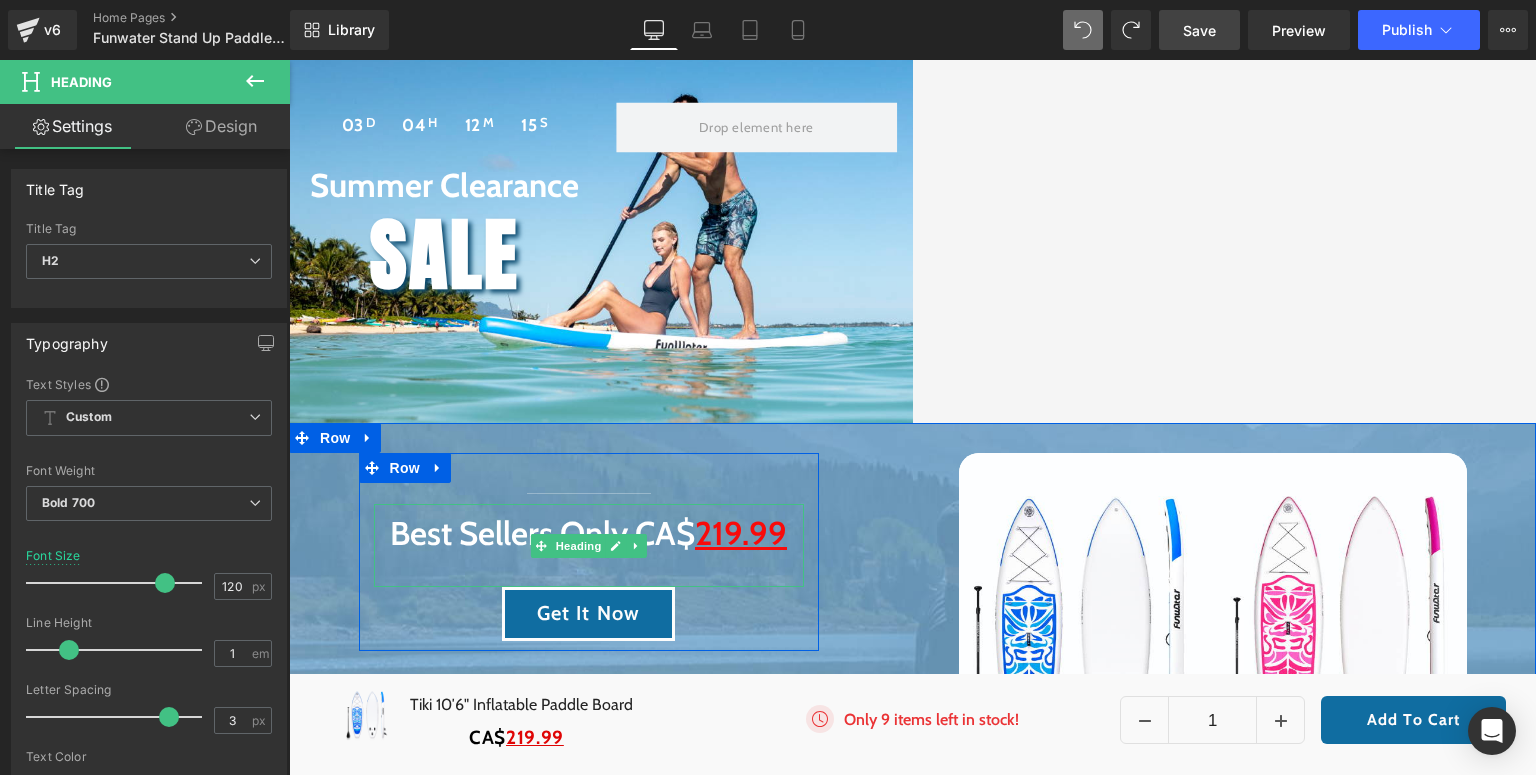 click on "219.99" at bounding box center (741, 533) 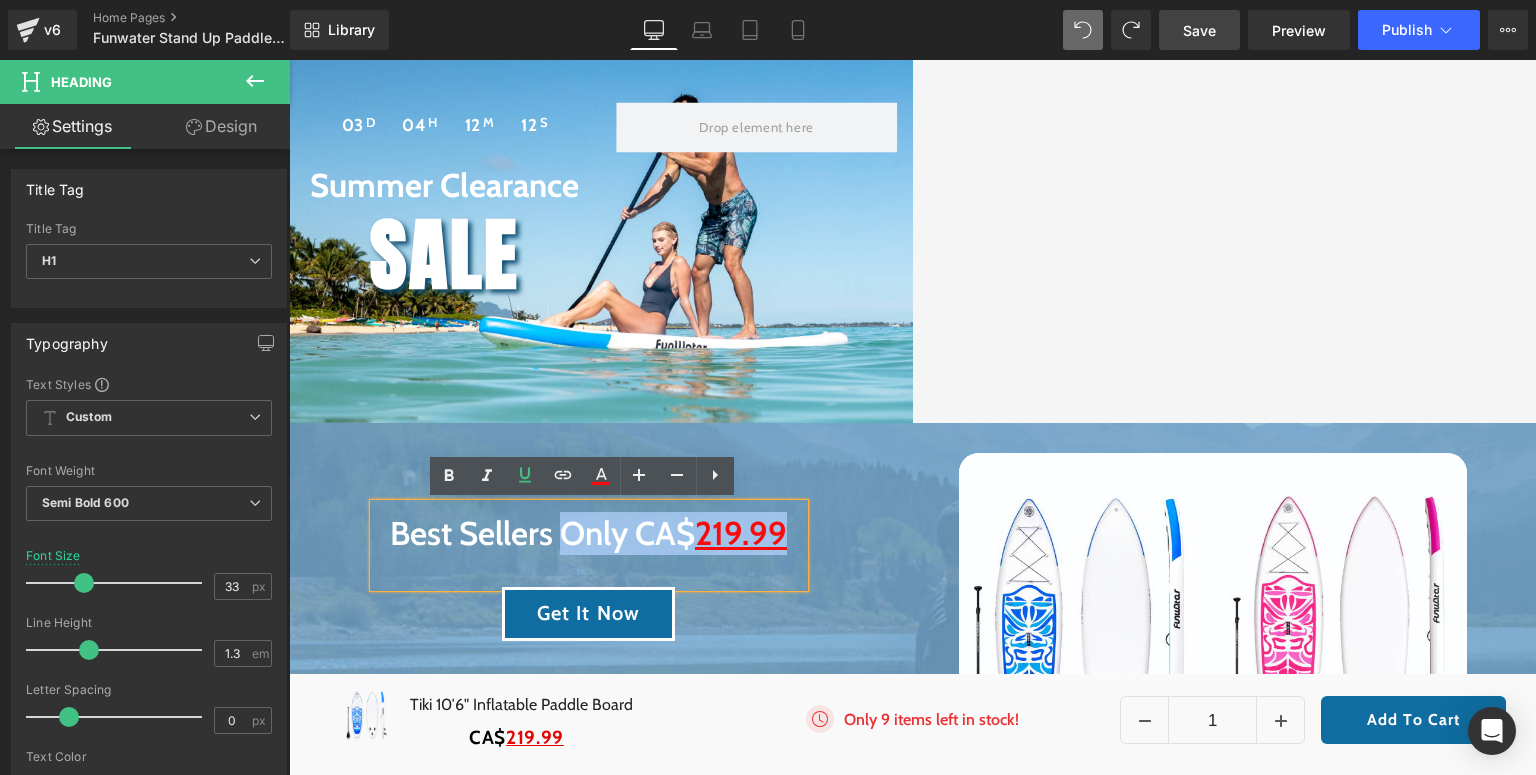 drag, startPoint x: 788, startPoint y: 532, endPoint x: 492, endPoint y: 373, distance: 336.0015 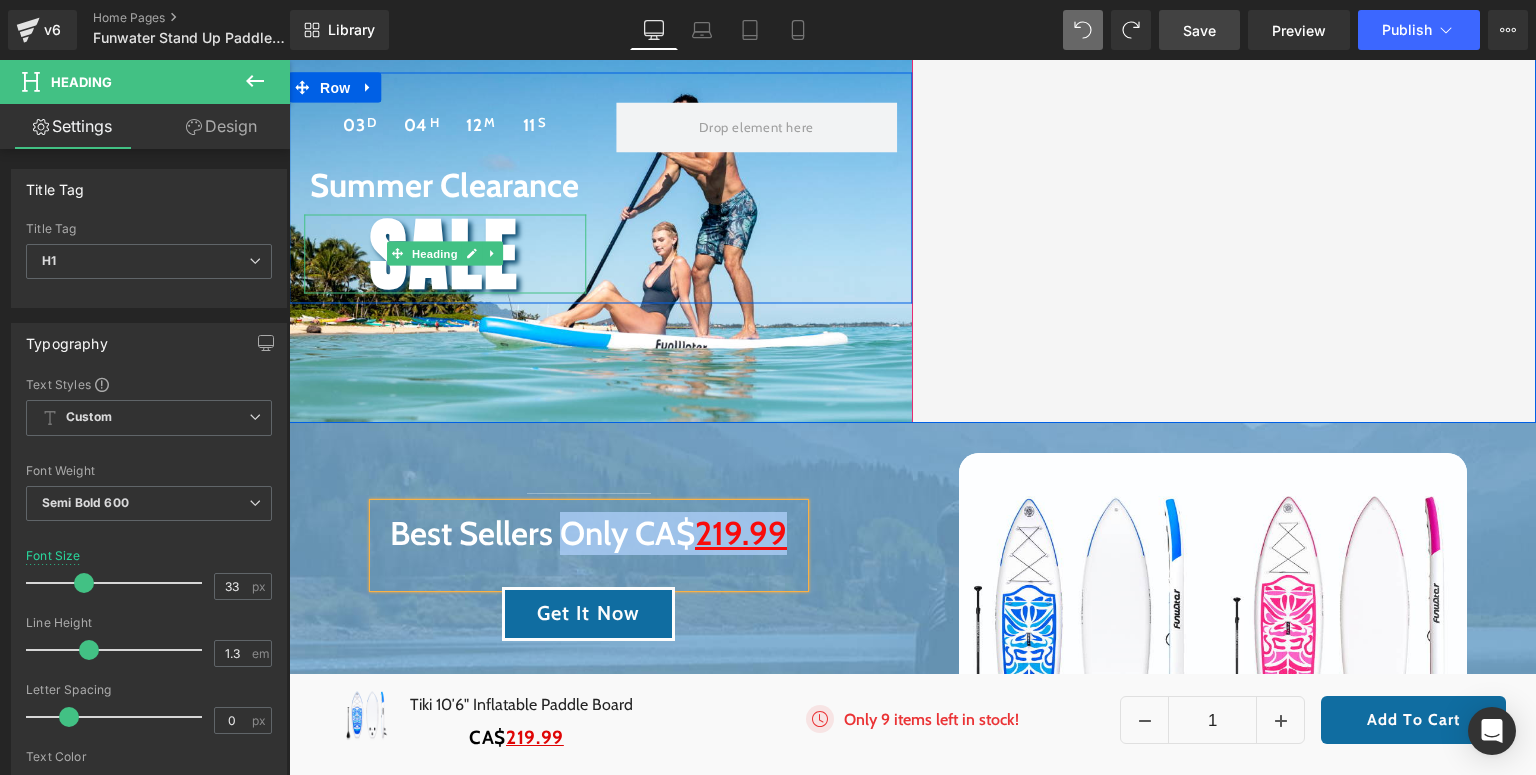 click on "SALE" at bounding box center (445, 253) 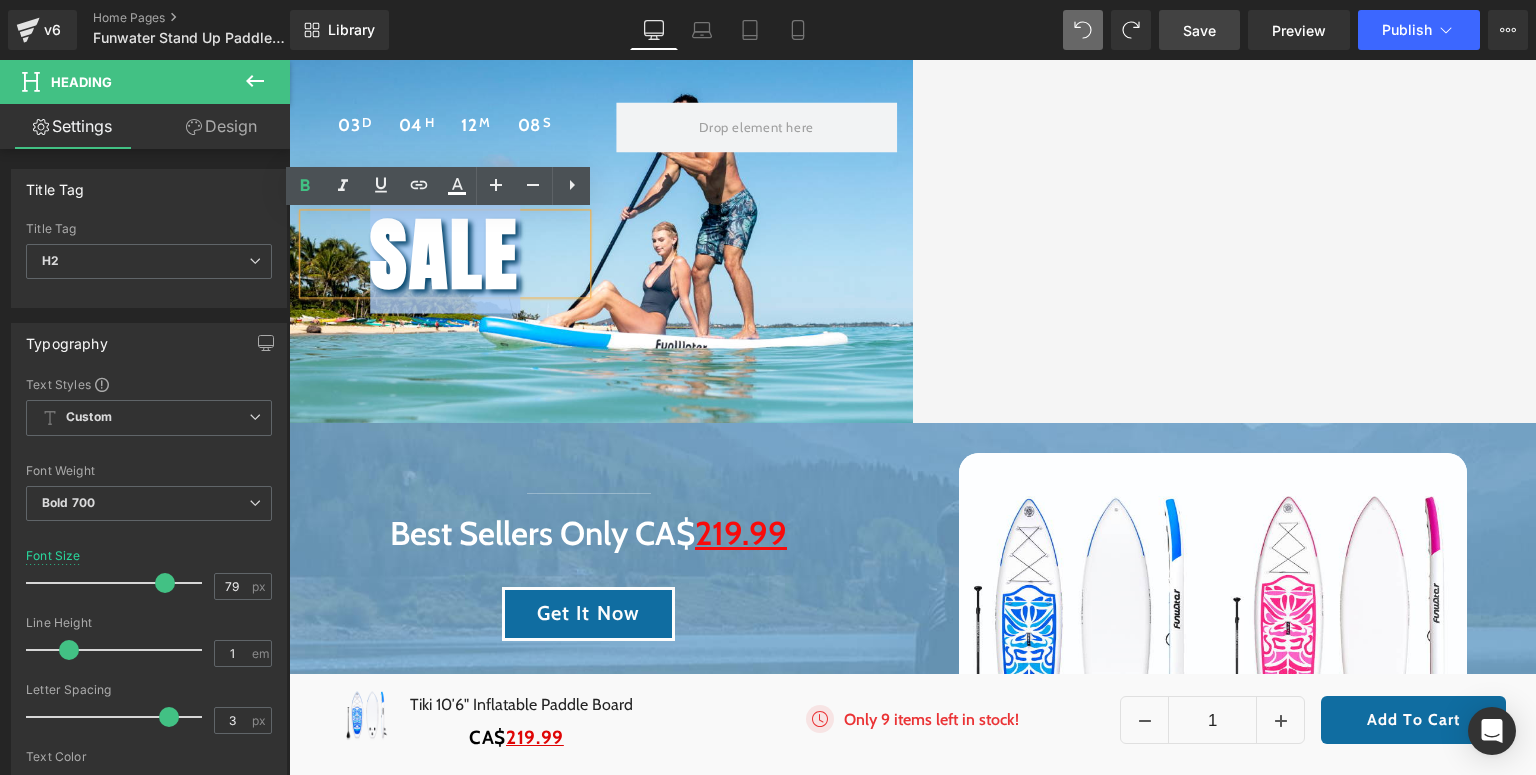 click on "SALE" at bounding box center [445, 253] 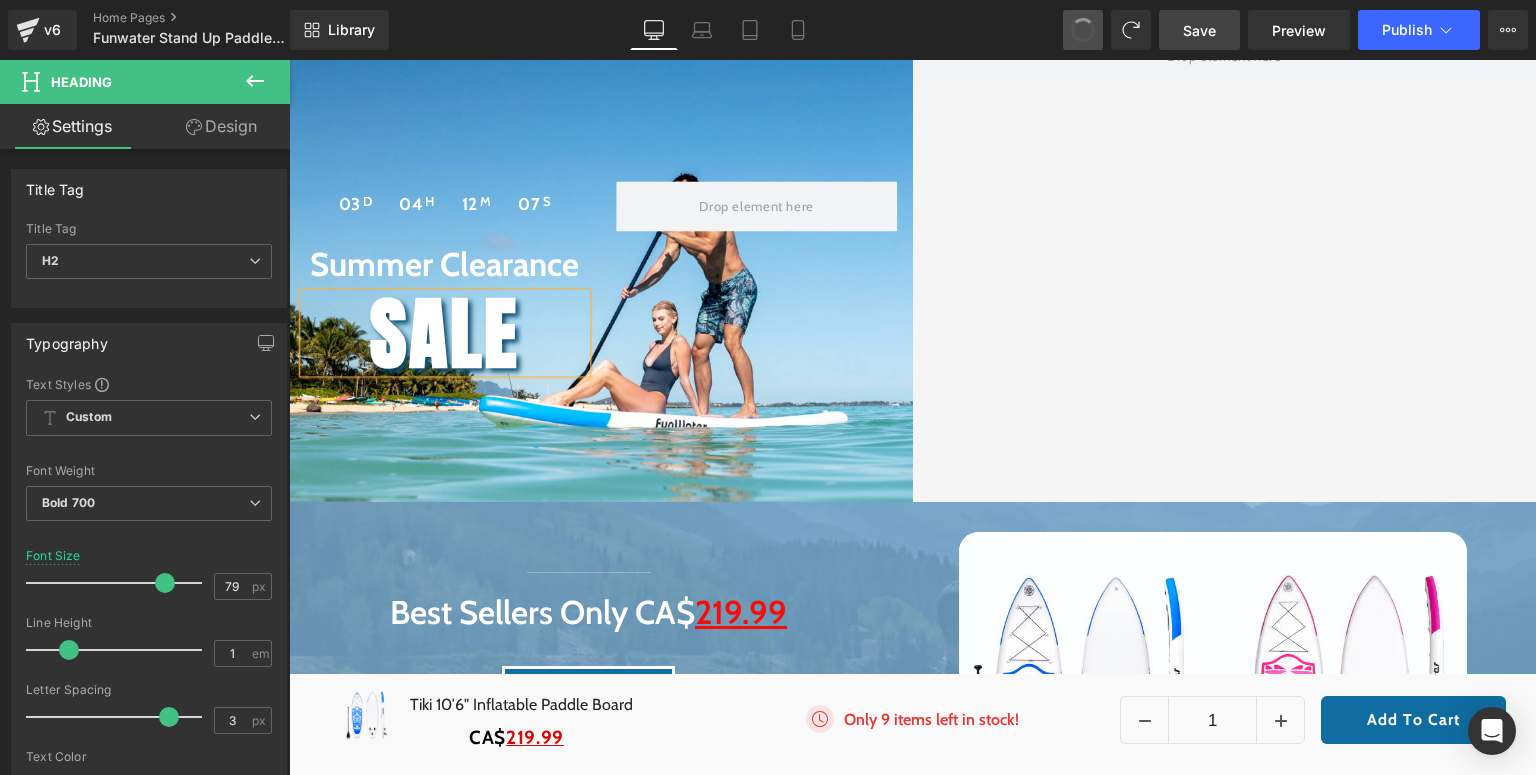 scroll, scrollTop: 269, scrollLeft: 0, axis: vertical 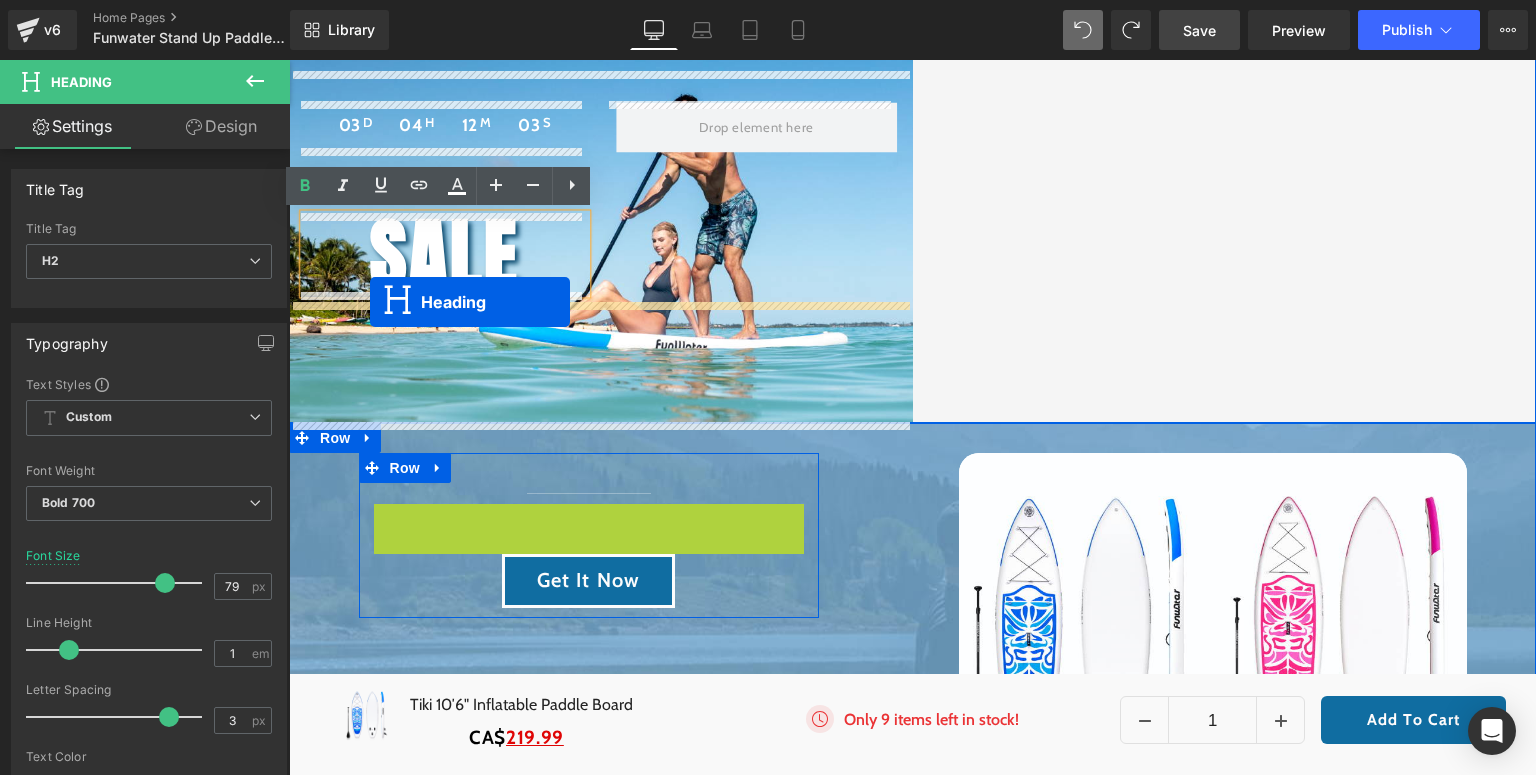 drag, startPoint x: 565, startPoint y: 540, endPoint x: 370, endPoint y: 302, distance: 307.6833 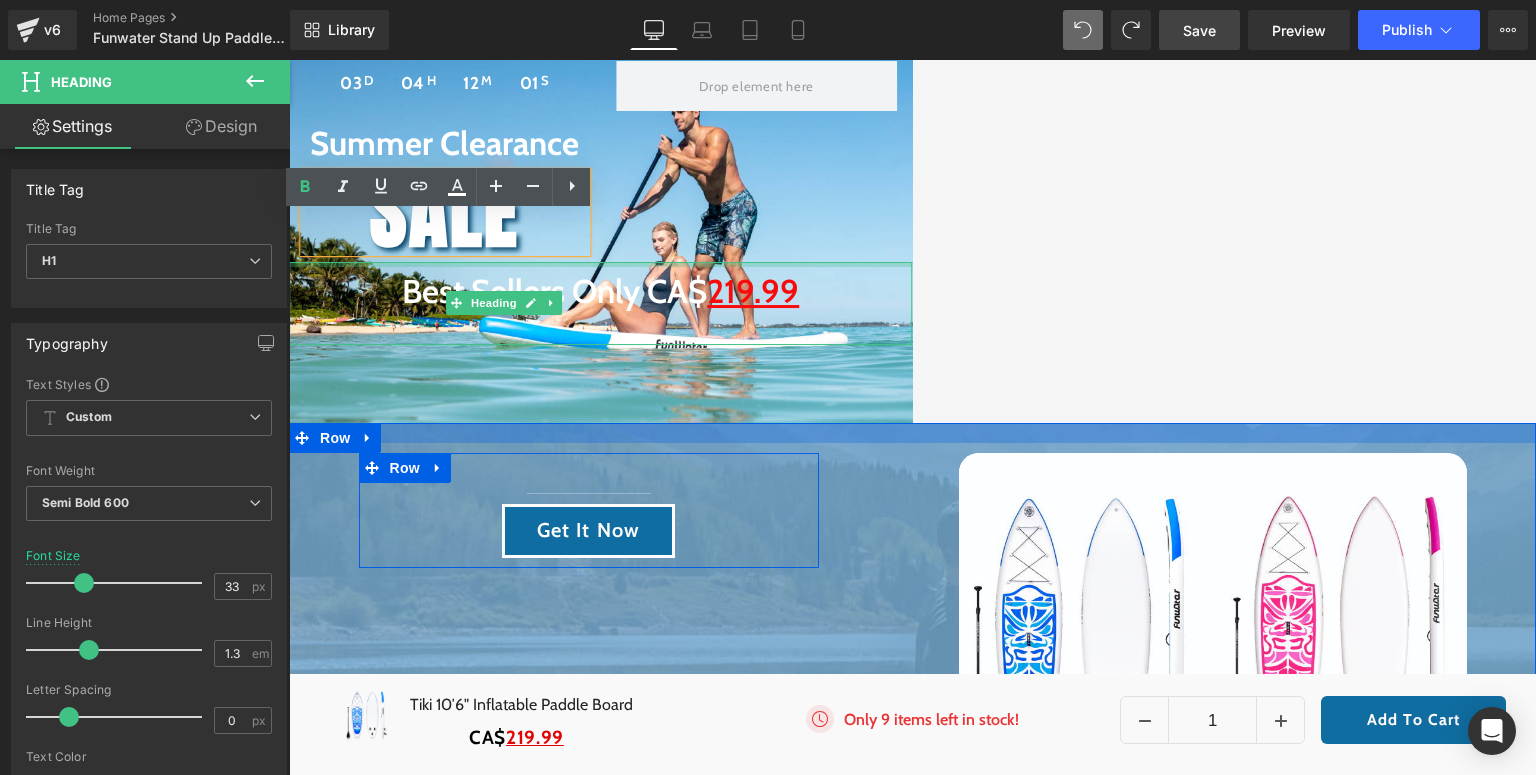 scroll, scrollTop: 228, scrollLeft: 0, axis: vertical 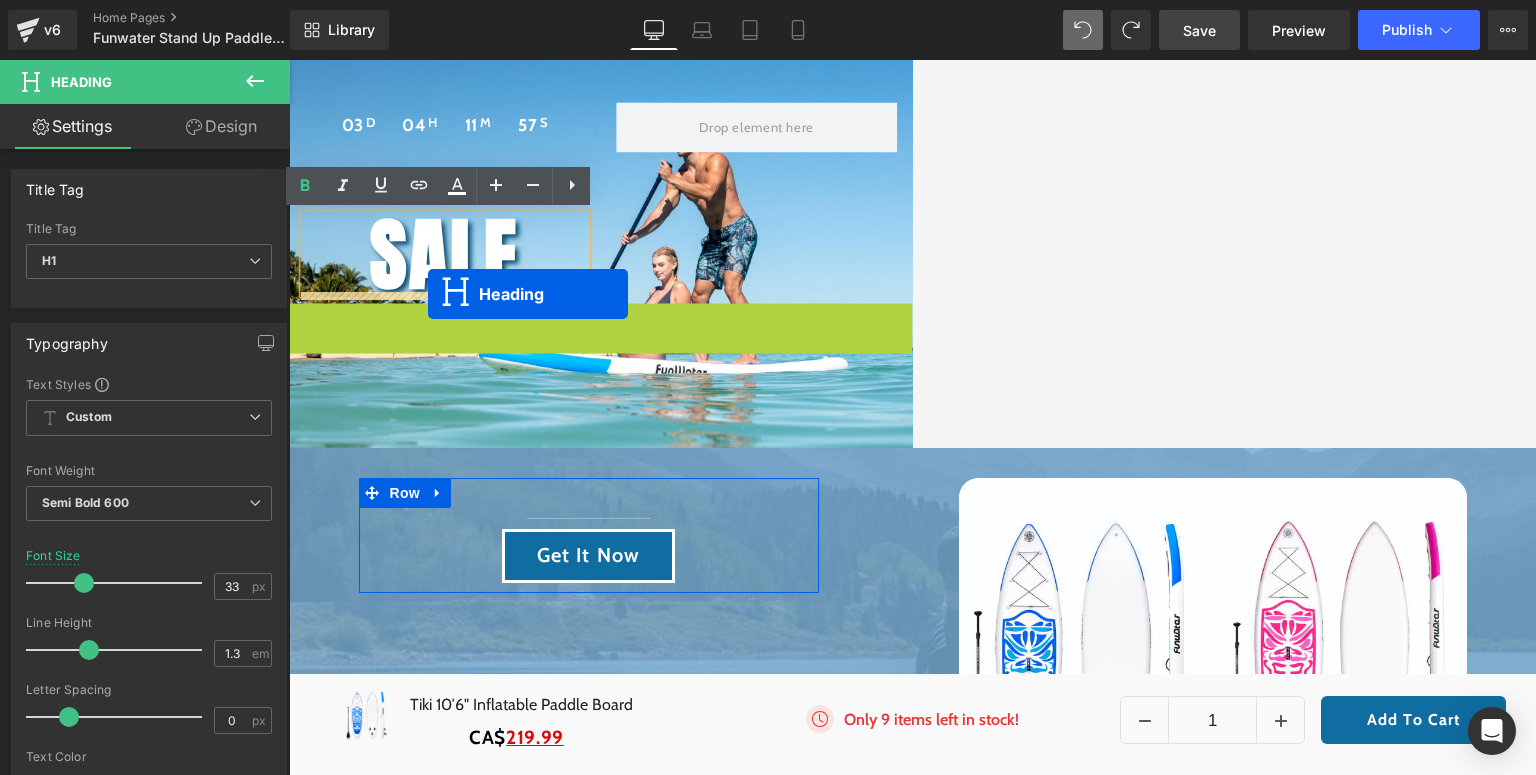 drag, startPoint x: 585, startPoint y: 345, endPoint x: 428, endPoint y: 294, distance: 165.07574 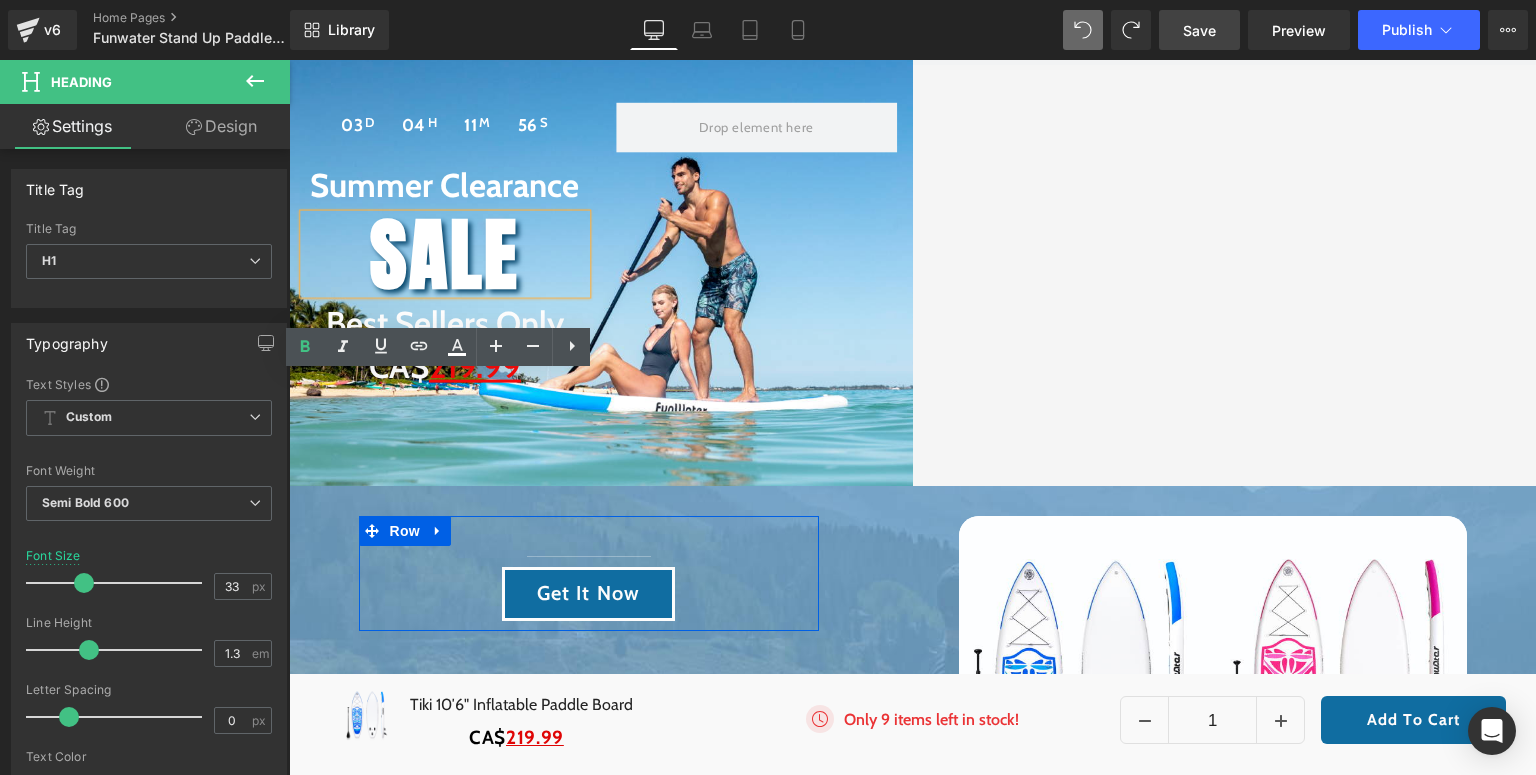 scroll, scrollTop: 46, scrollLeft: 0, axis: vertical 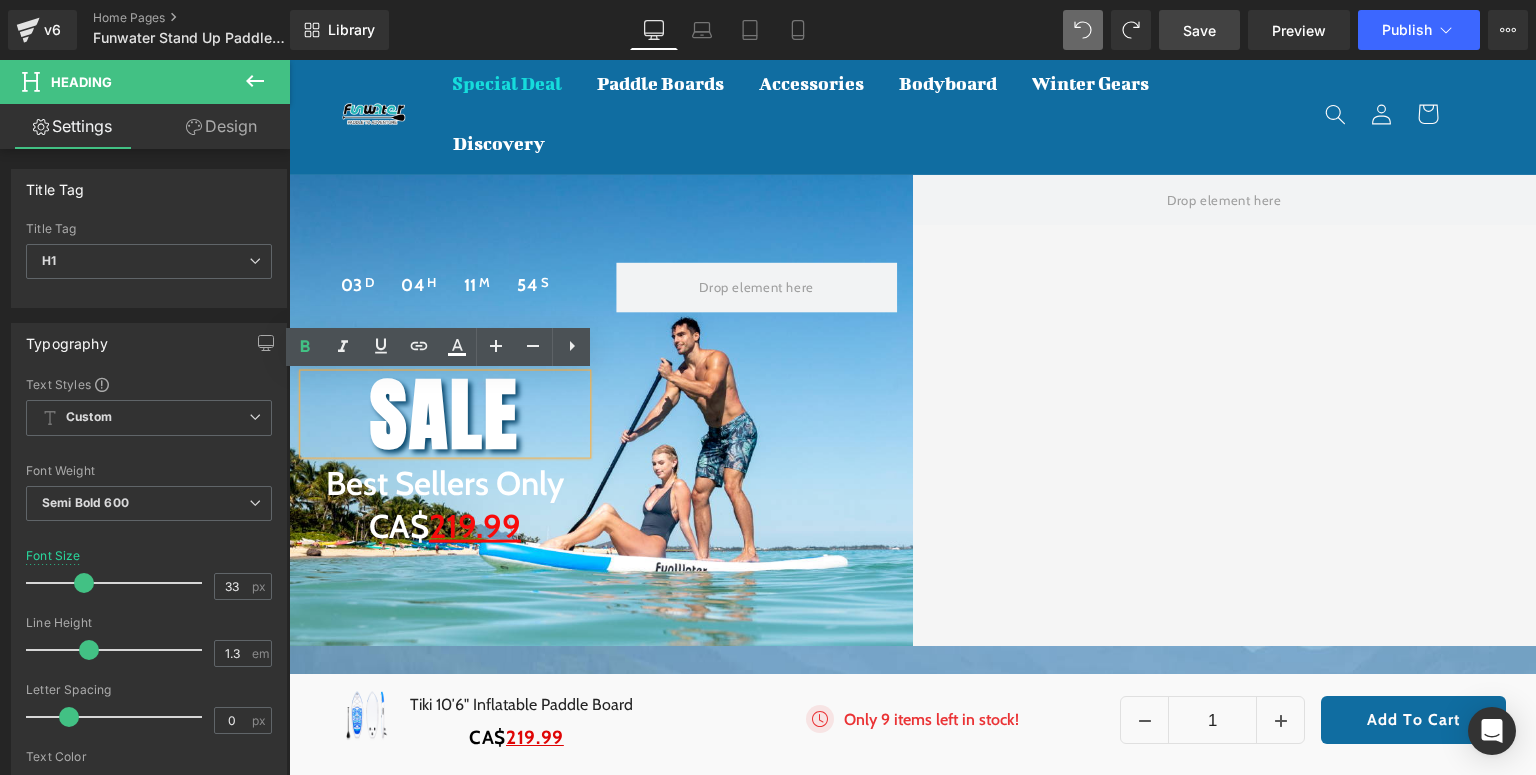 click on "03 D
04 H
11 M
54 S
Countdown Timer         Summer Clearance Heading         SALE Heading         Best Sellers Only CA$  219.99 Heading
Row
Hero Banner
Row" at bounding box center [912, 410] 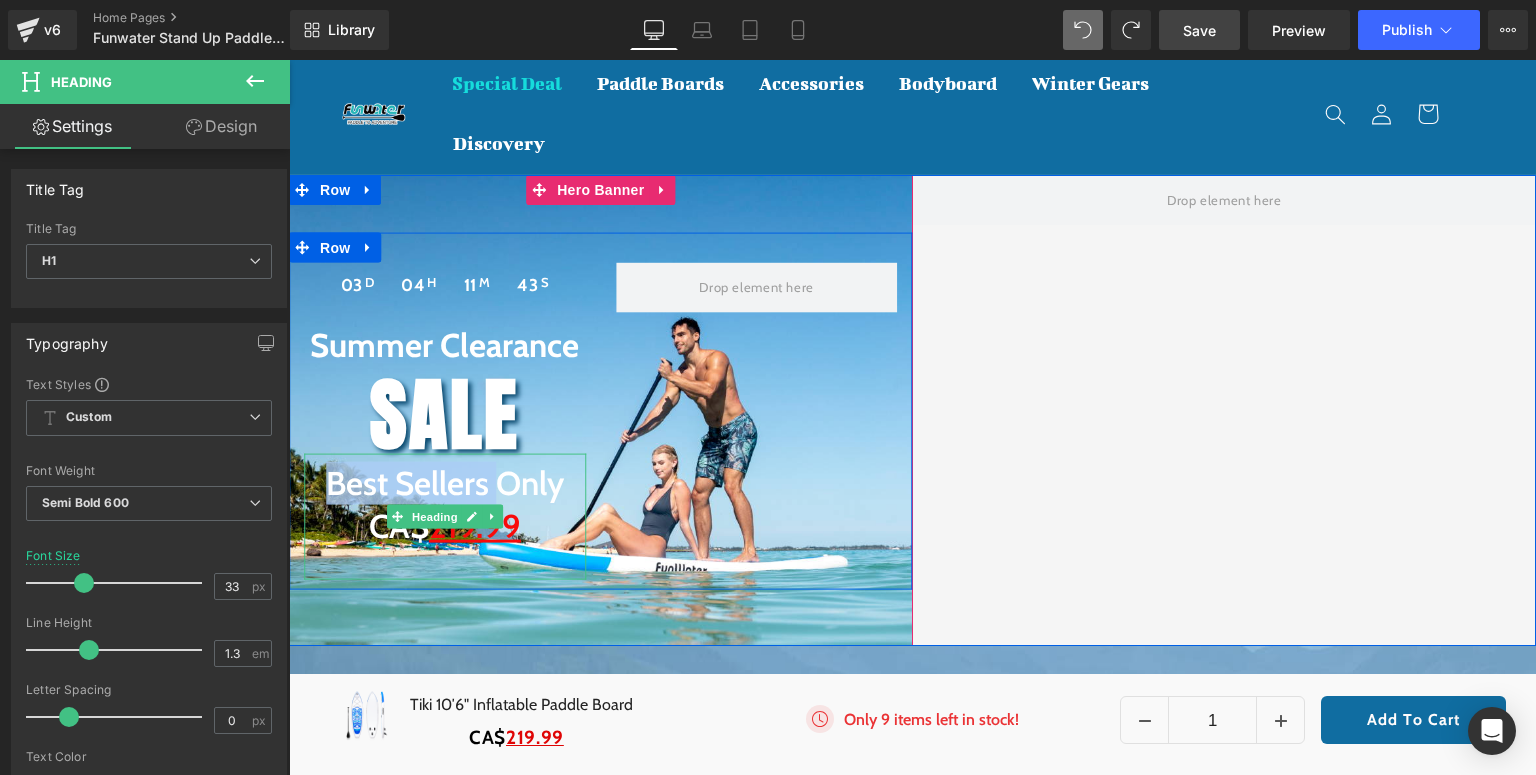 drag, startPoint x: 487, startPoint y: 483, endPoint x: 325, endPoint y: 483, distance: 162 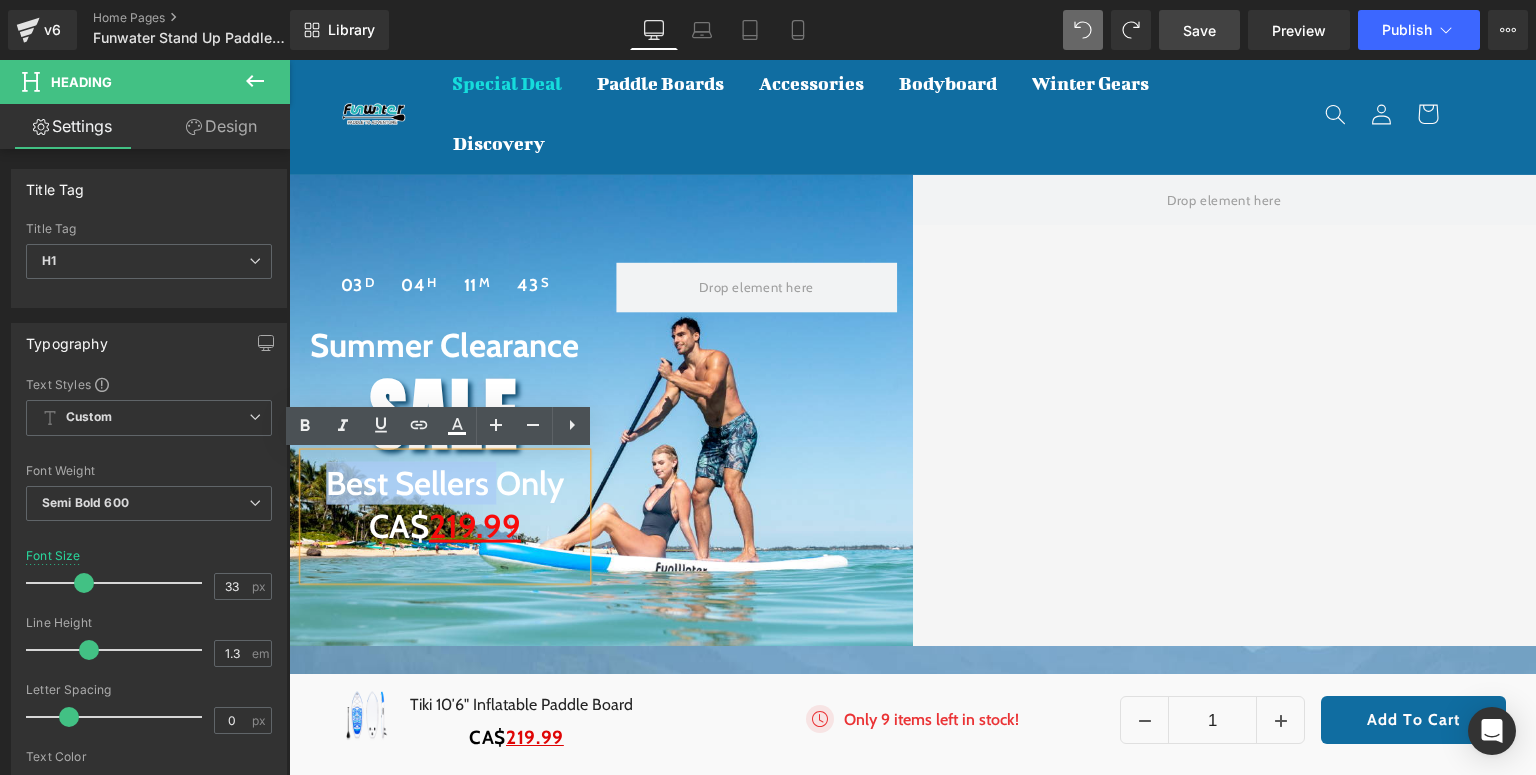 type 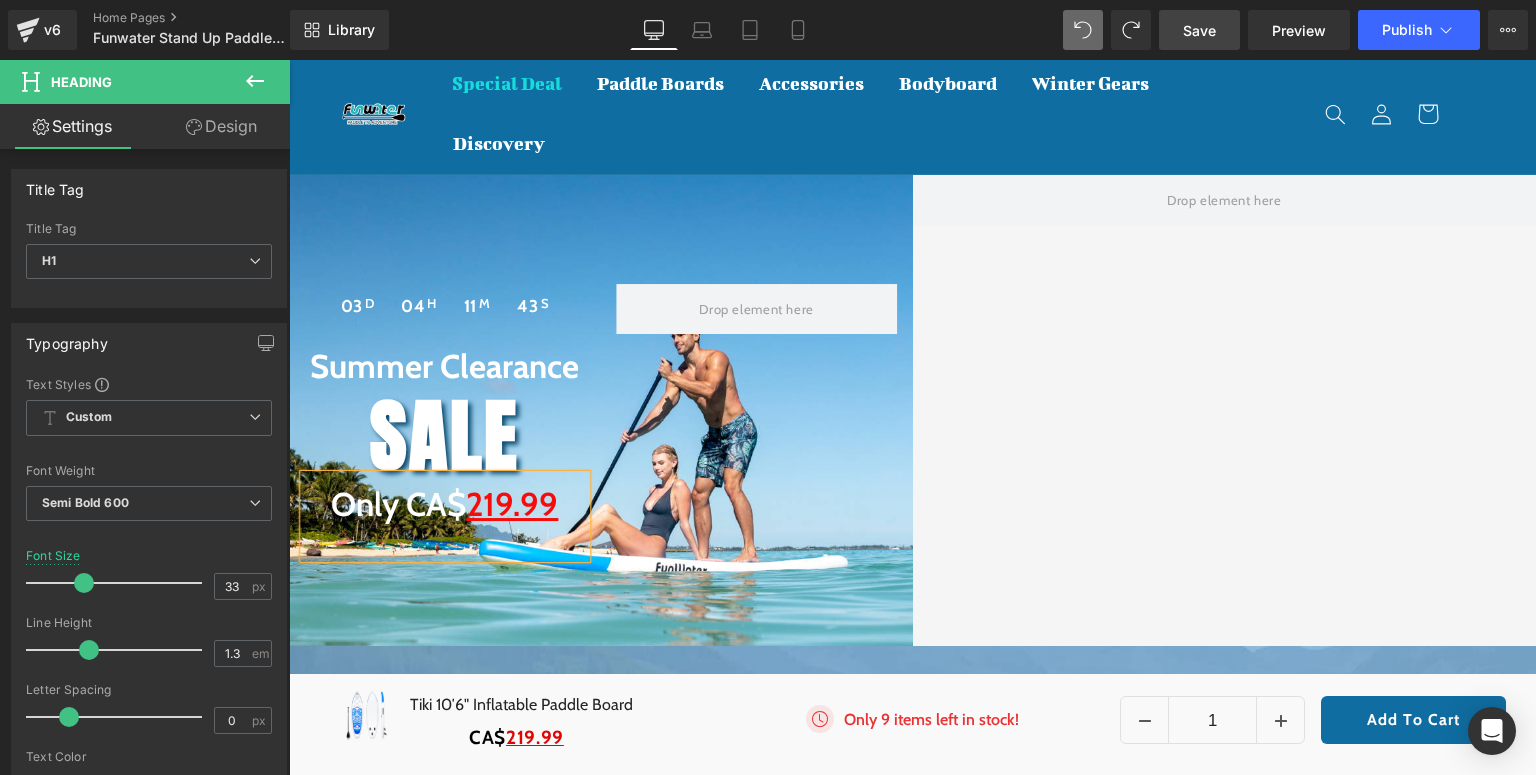 scroll, scrollTop: 68, scrollLeft: 0, axis: vertical 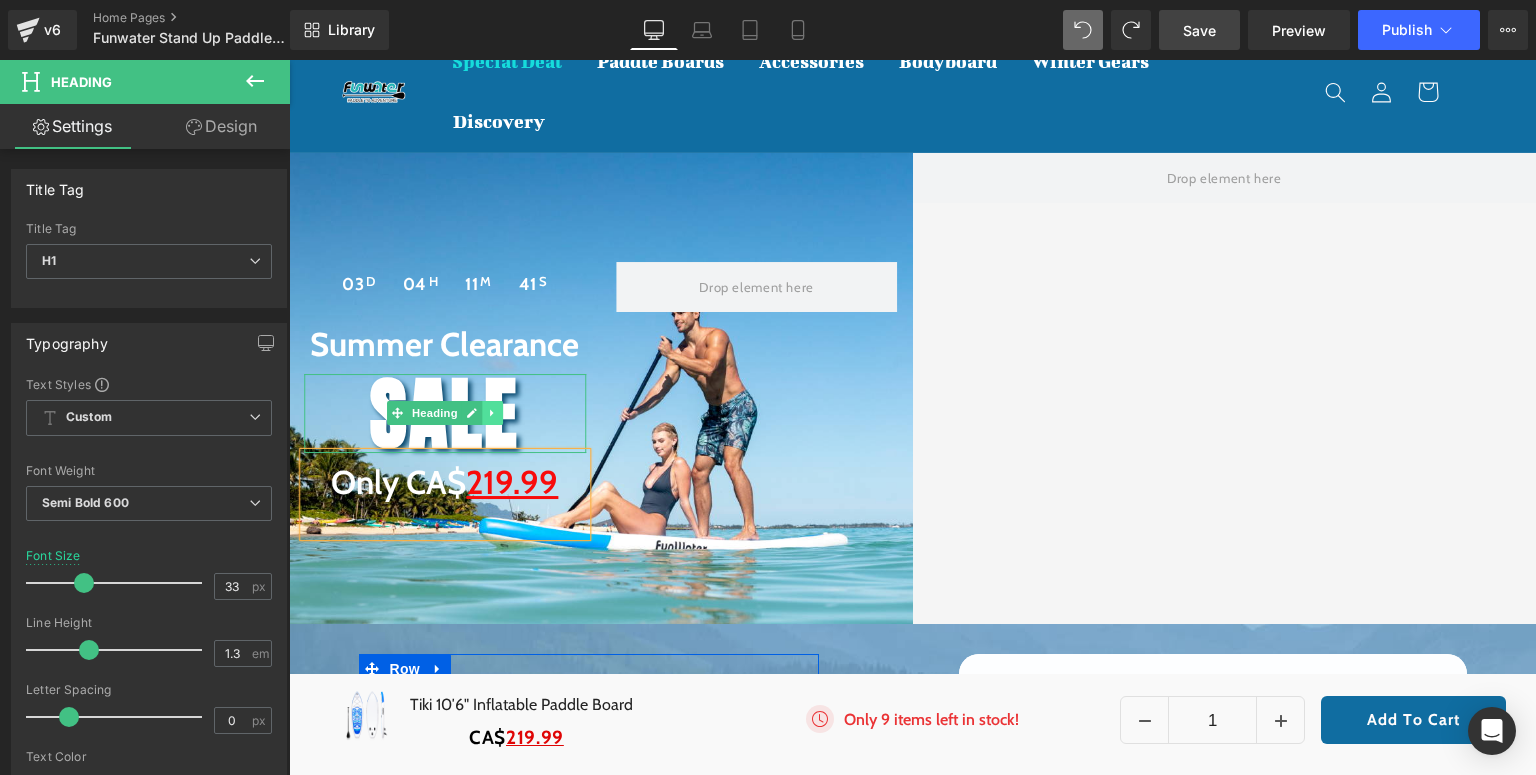 click 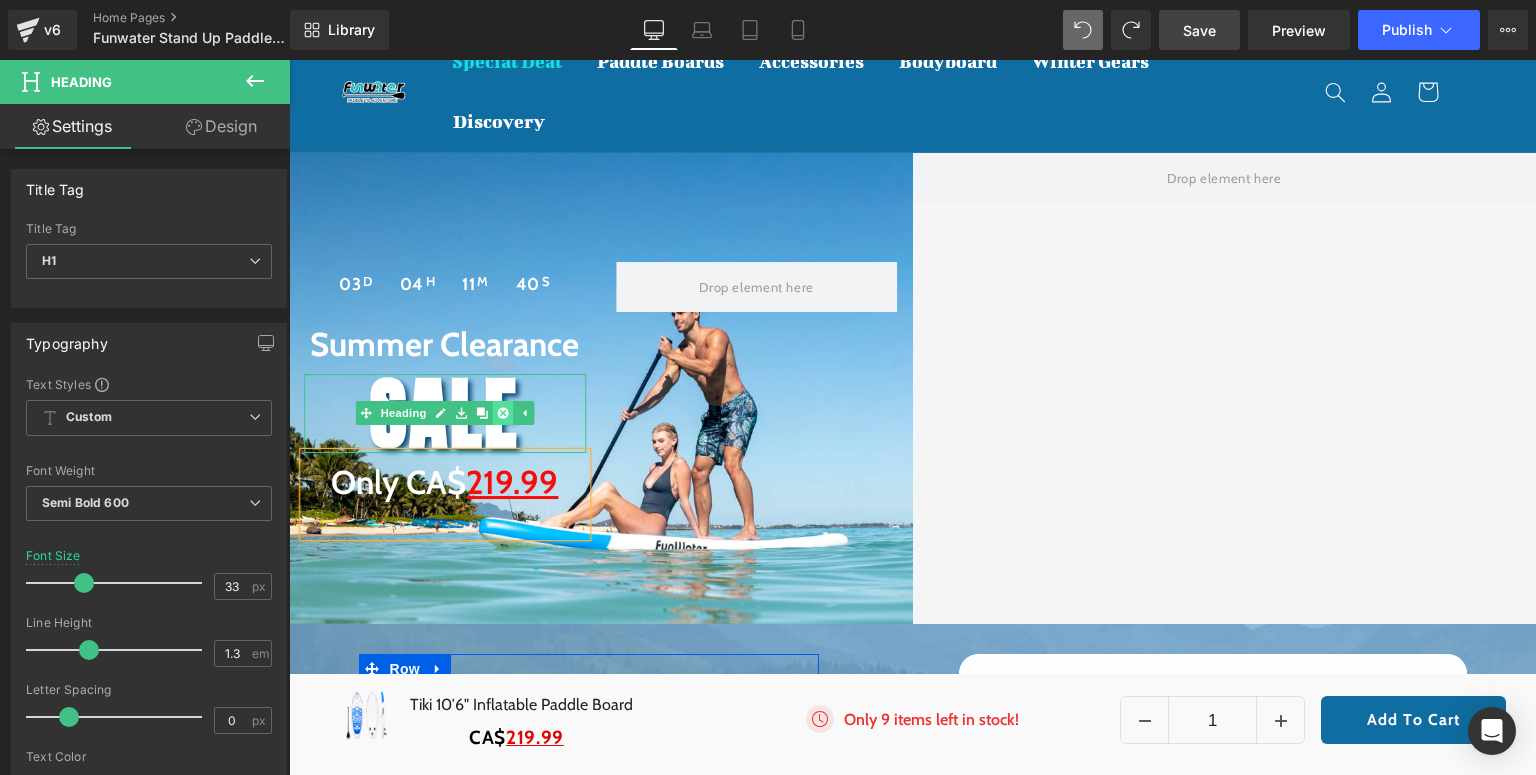 click 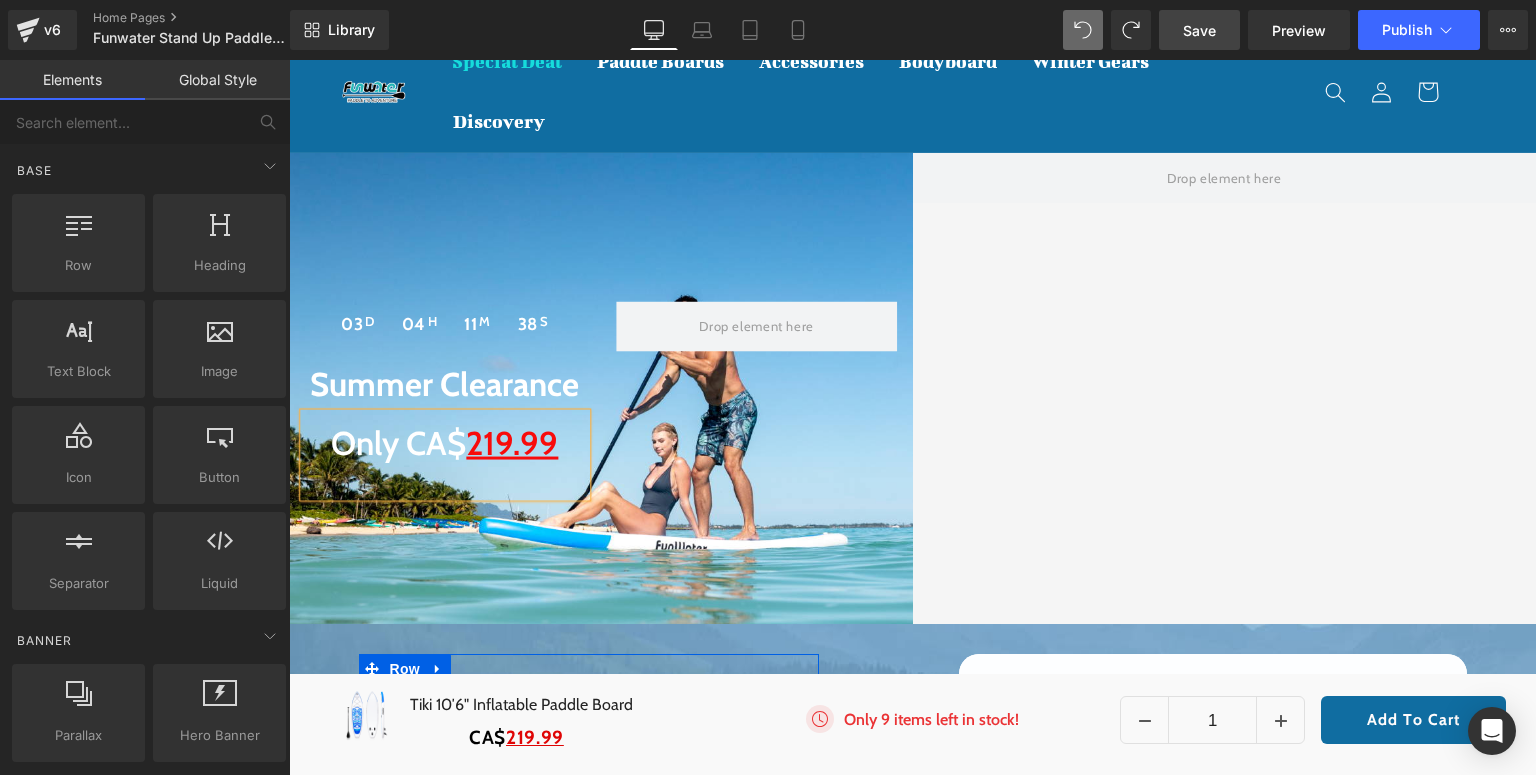 click on "03 D
04 H
11 M
38 S
Countdown Timer         Summer Clearance Heading         Only CA$  219.99 Heading
Row" at bounding box center [601, 388] 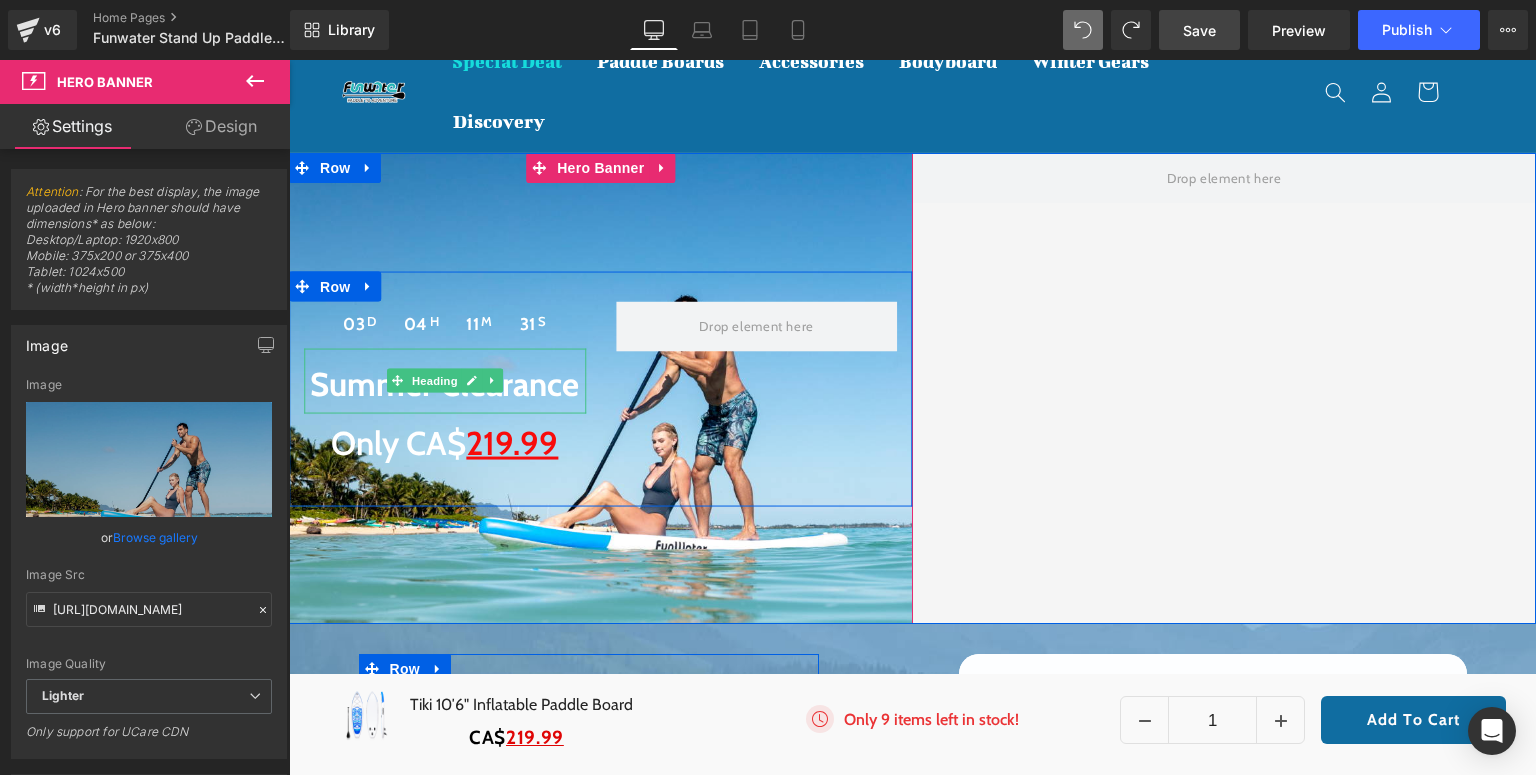 click on "Summer Clearance" at bounding box center (445, 384) 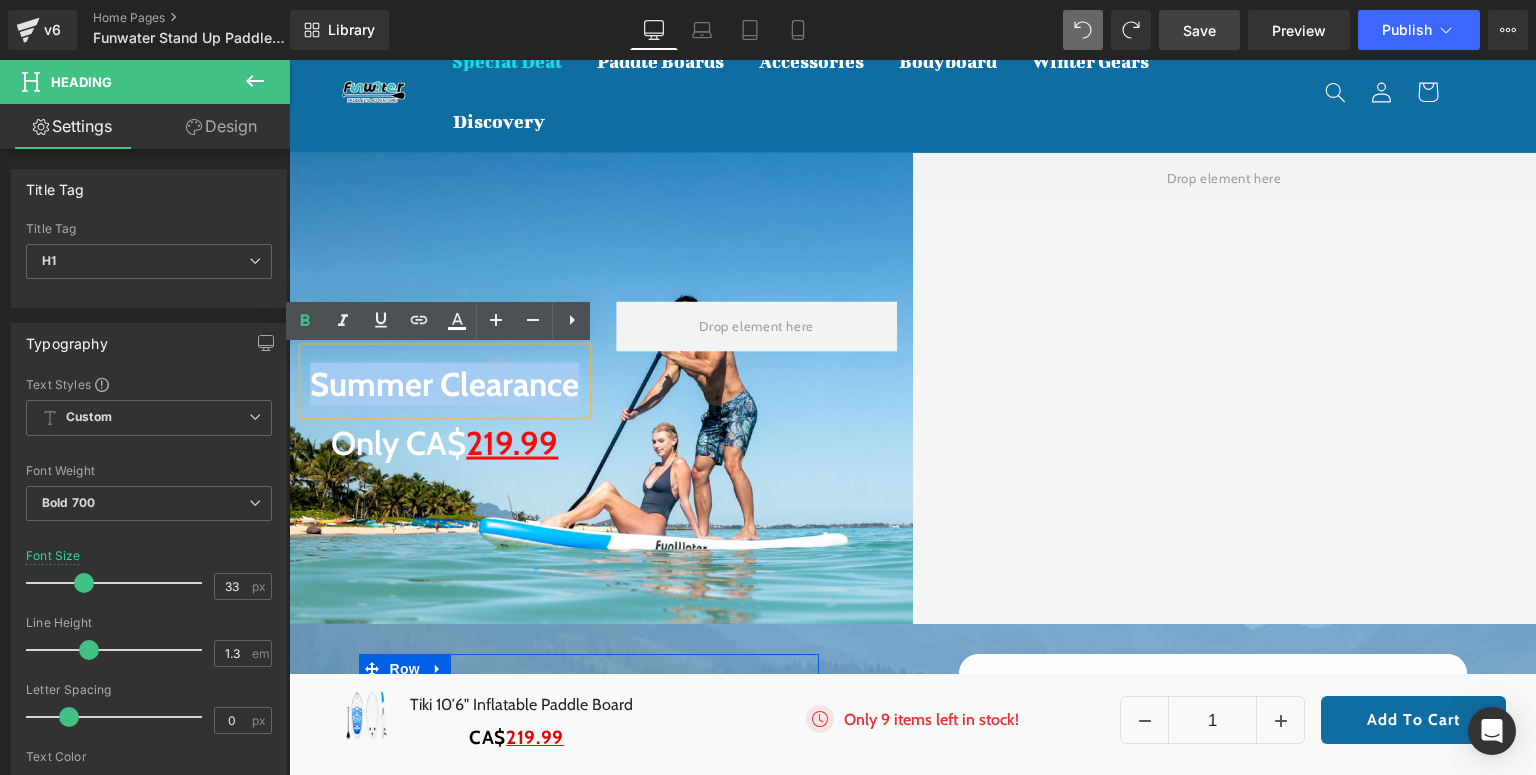 drag, startPoint x: 572, startPoint y: 389, endPoint x: 306, endPoint y: 387, distance: 266.0075 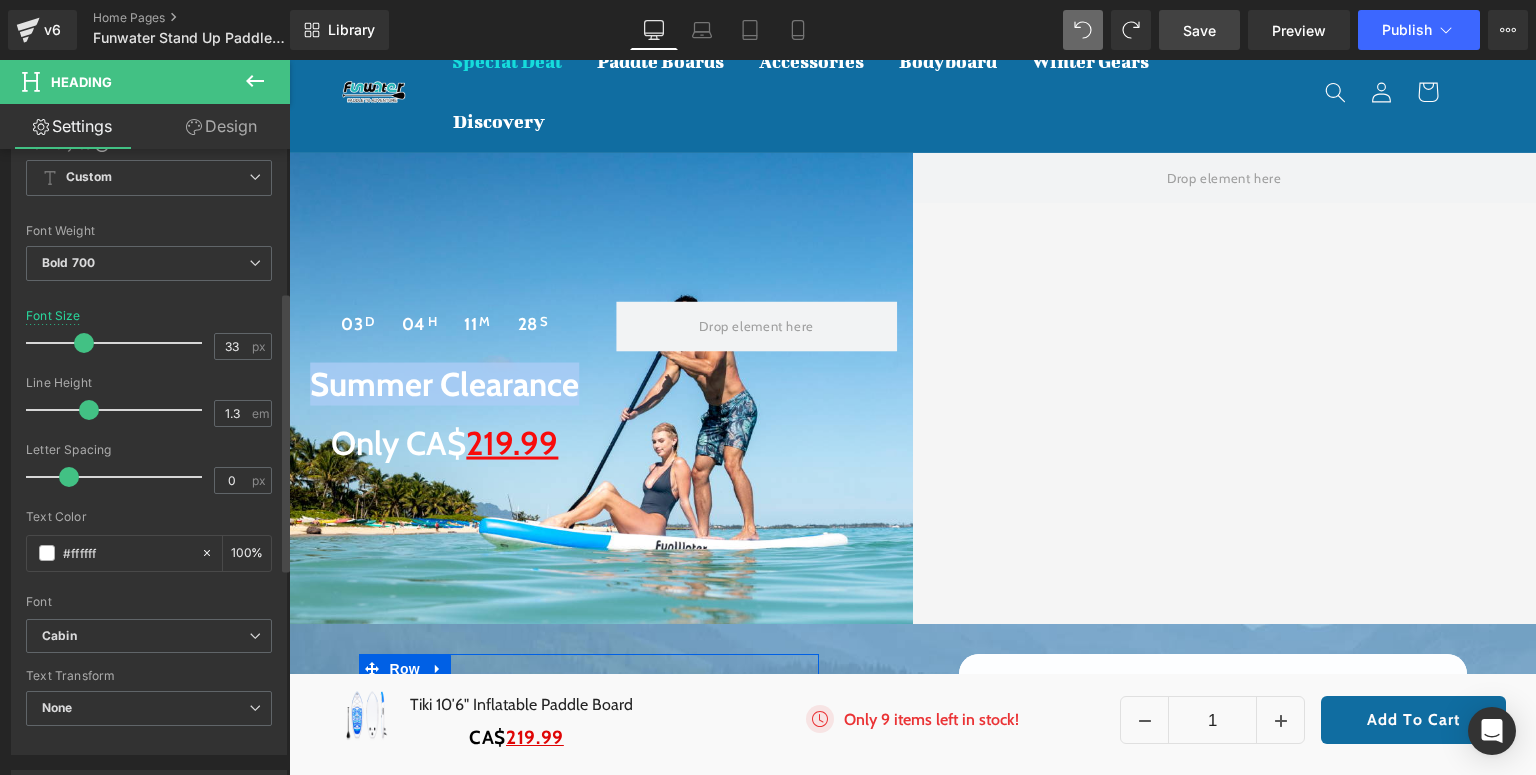 scroll, scrollTop: 320, scrollLeft: 0, axis: vertical 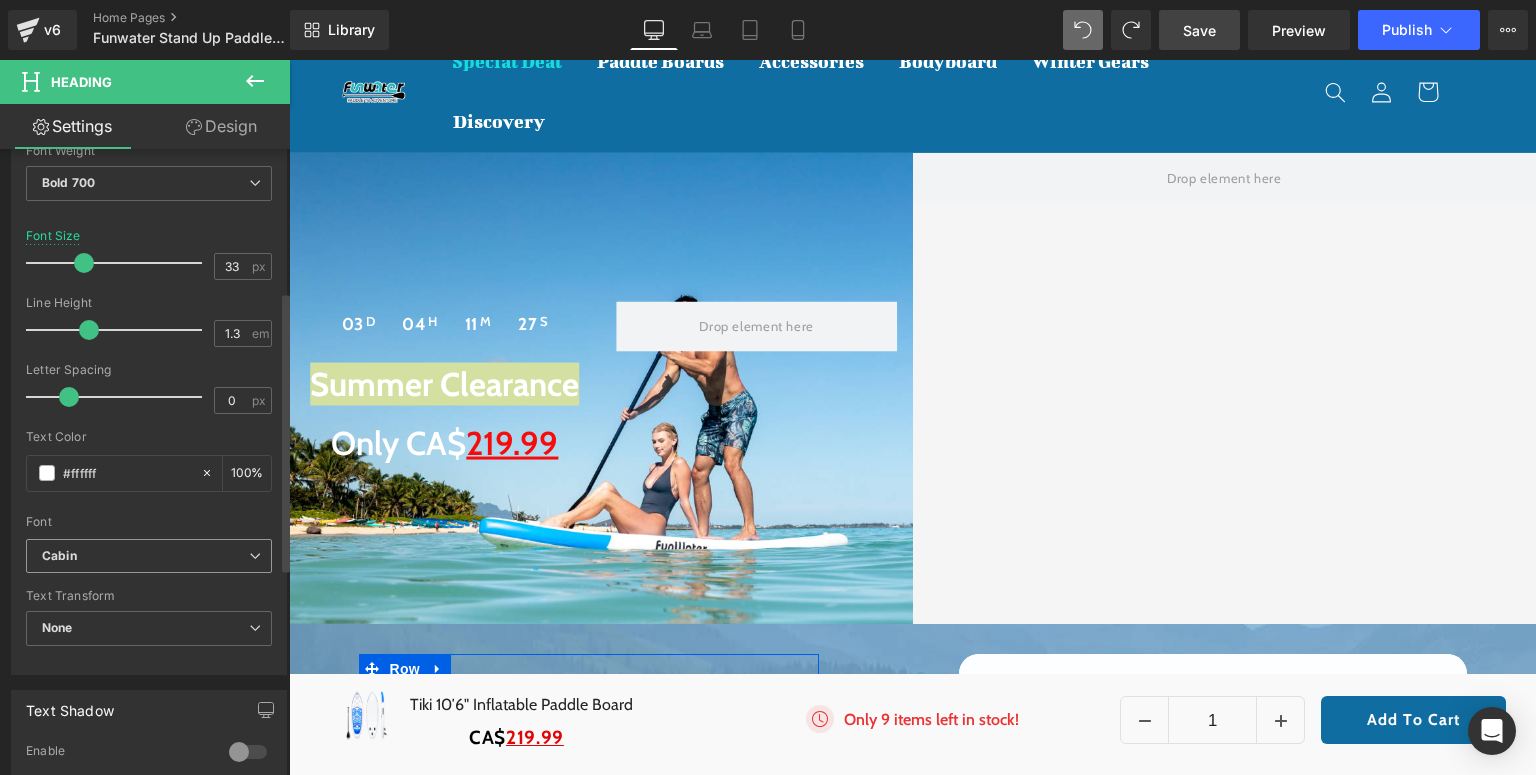 click on "Cabin" at bounding box center [145, 556] 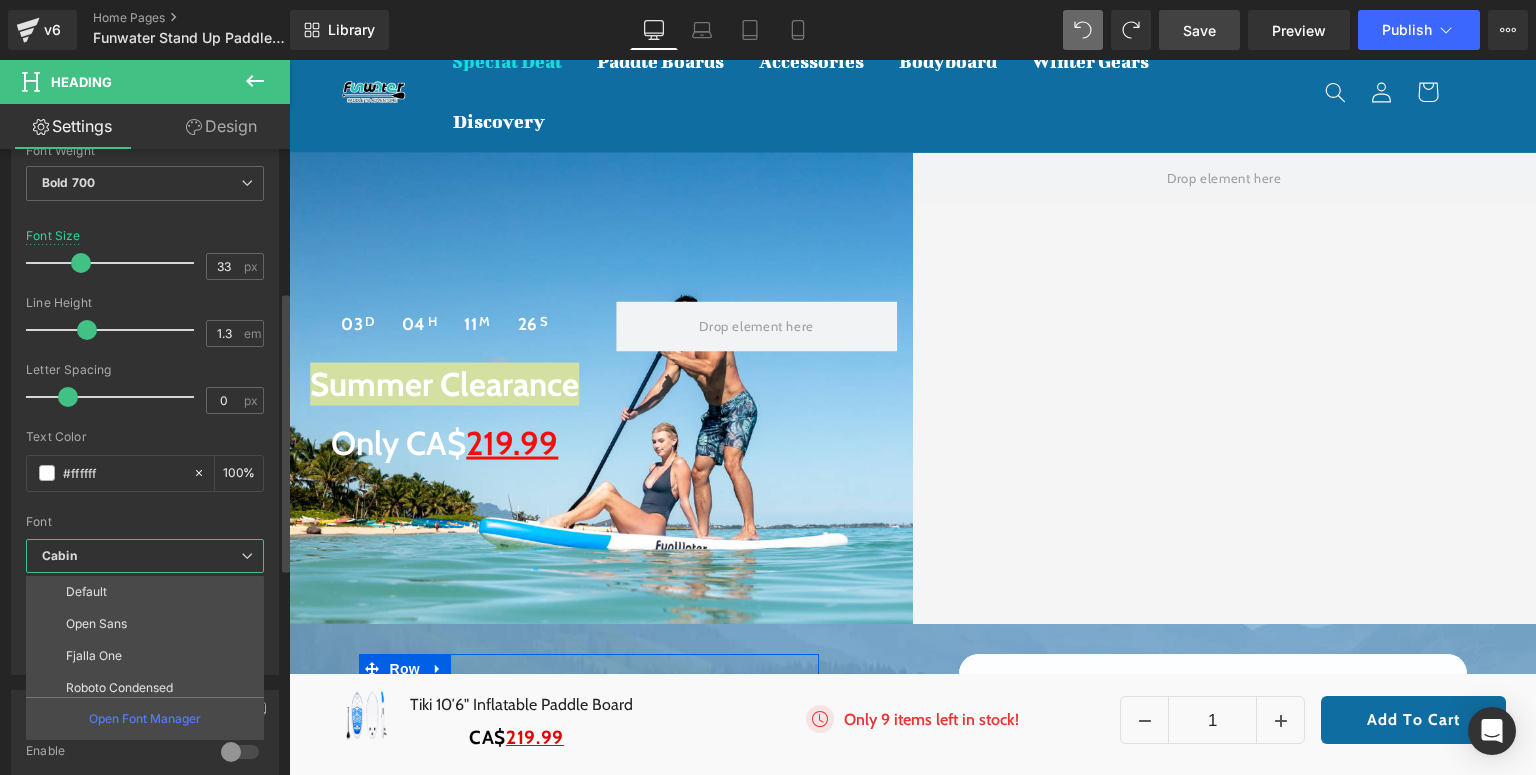 scroll, scrollTop: 80, scrollLeft: 0, axis: vertical 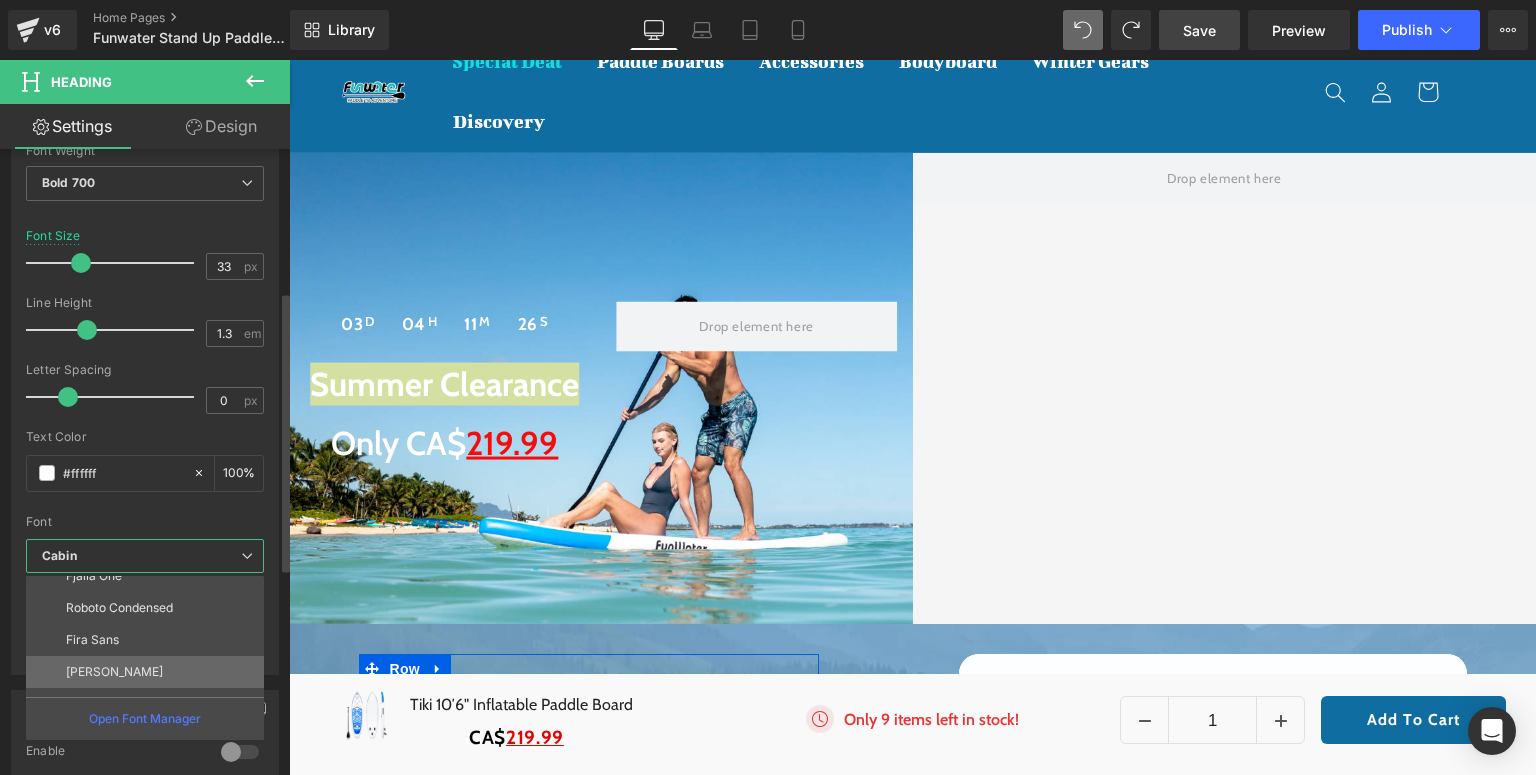 click on "[PERSON_NAME]" at bounding box center (149, 672) 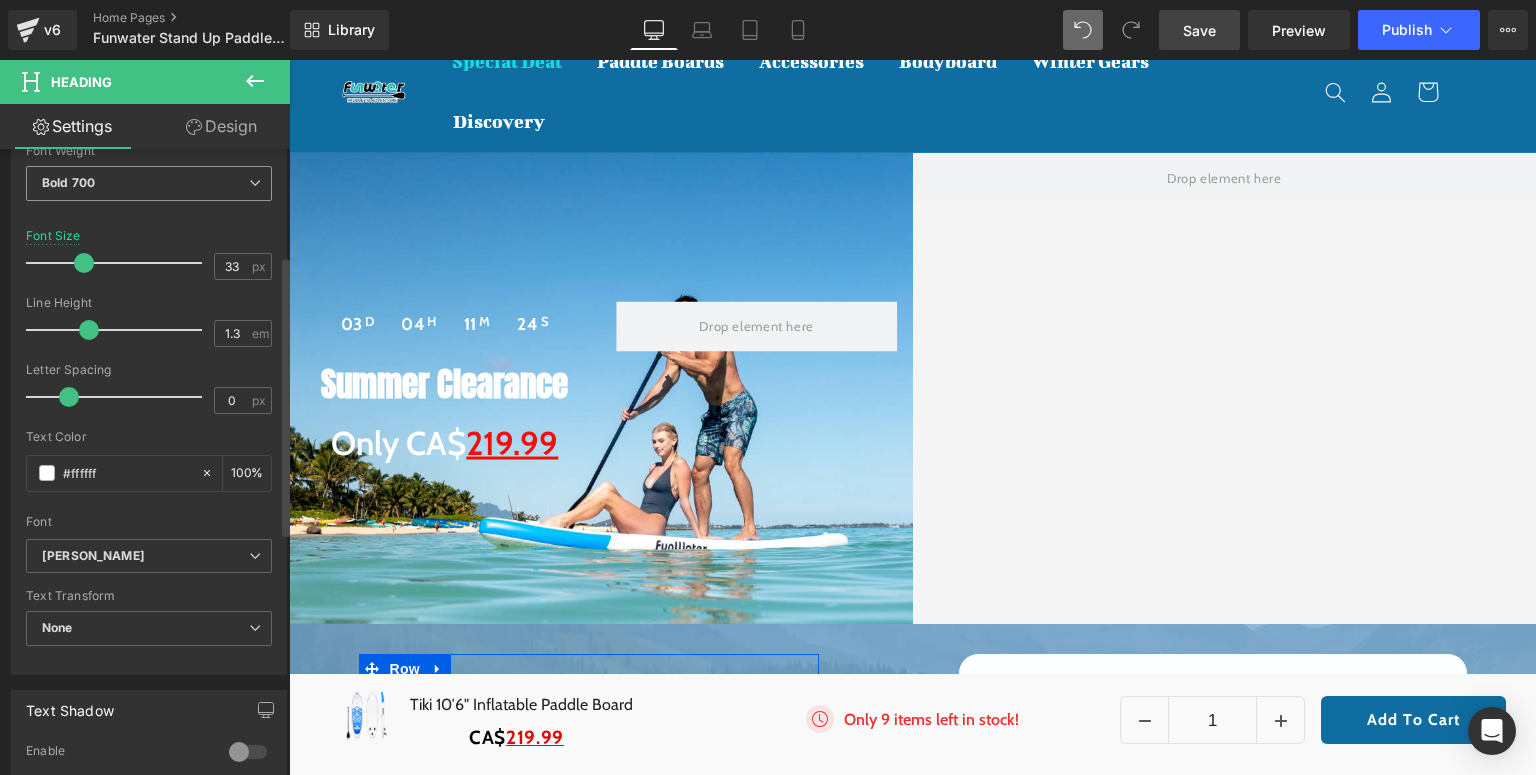 scroll, scrollTop: 240, scrollLeft: 0, axis: vertical 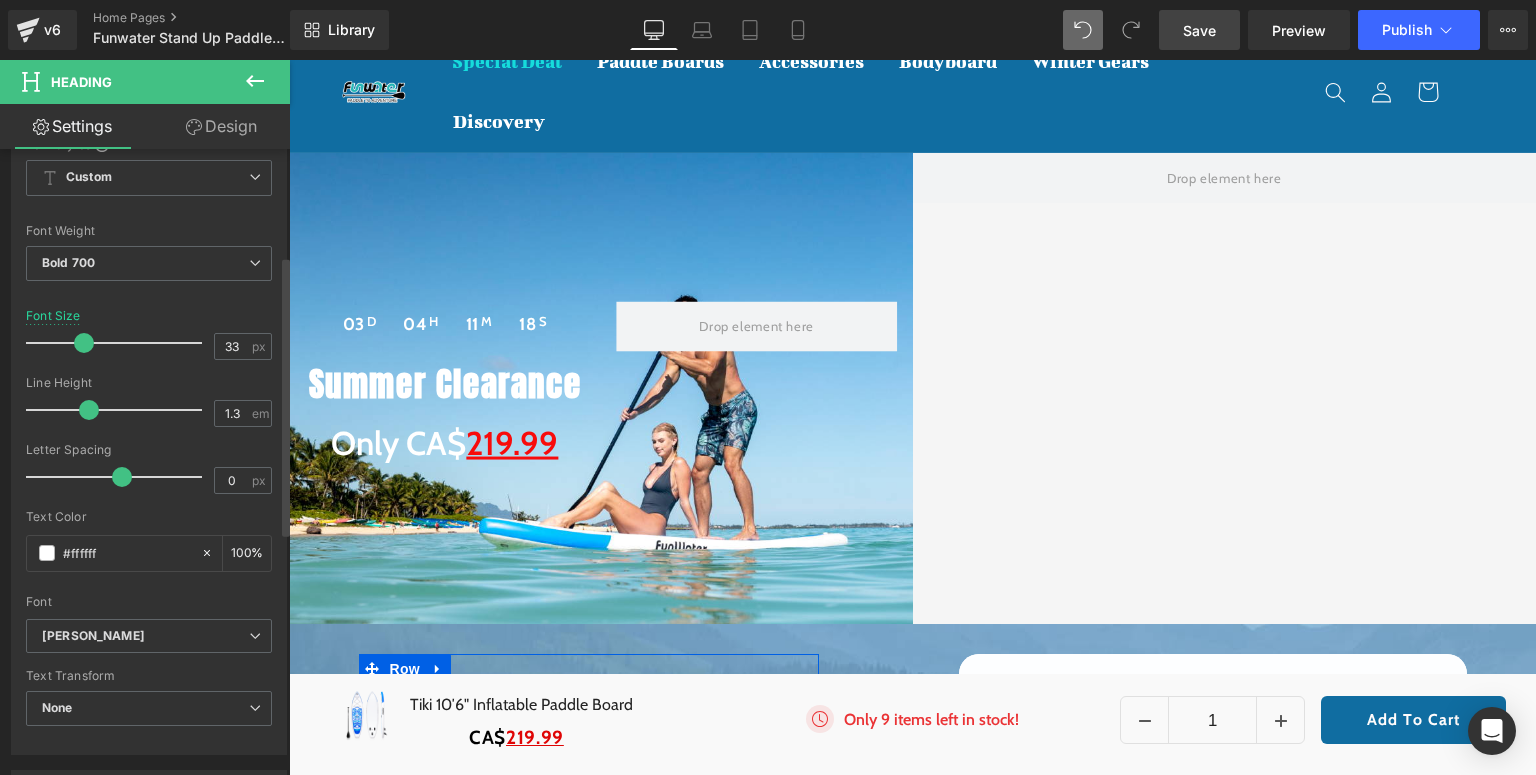 drag, startPoint x: 68, startPoint y: 466, endPoint x: 118, endPoint y: 472, distance: 50.358715 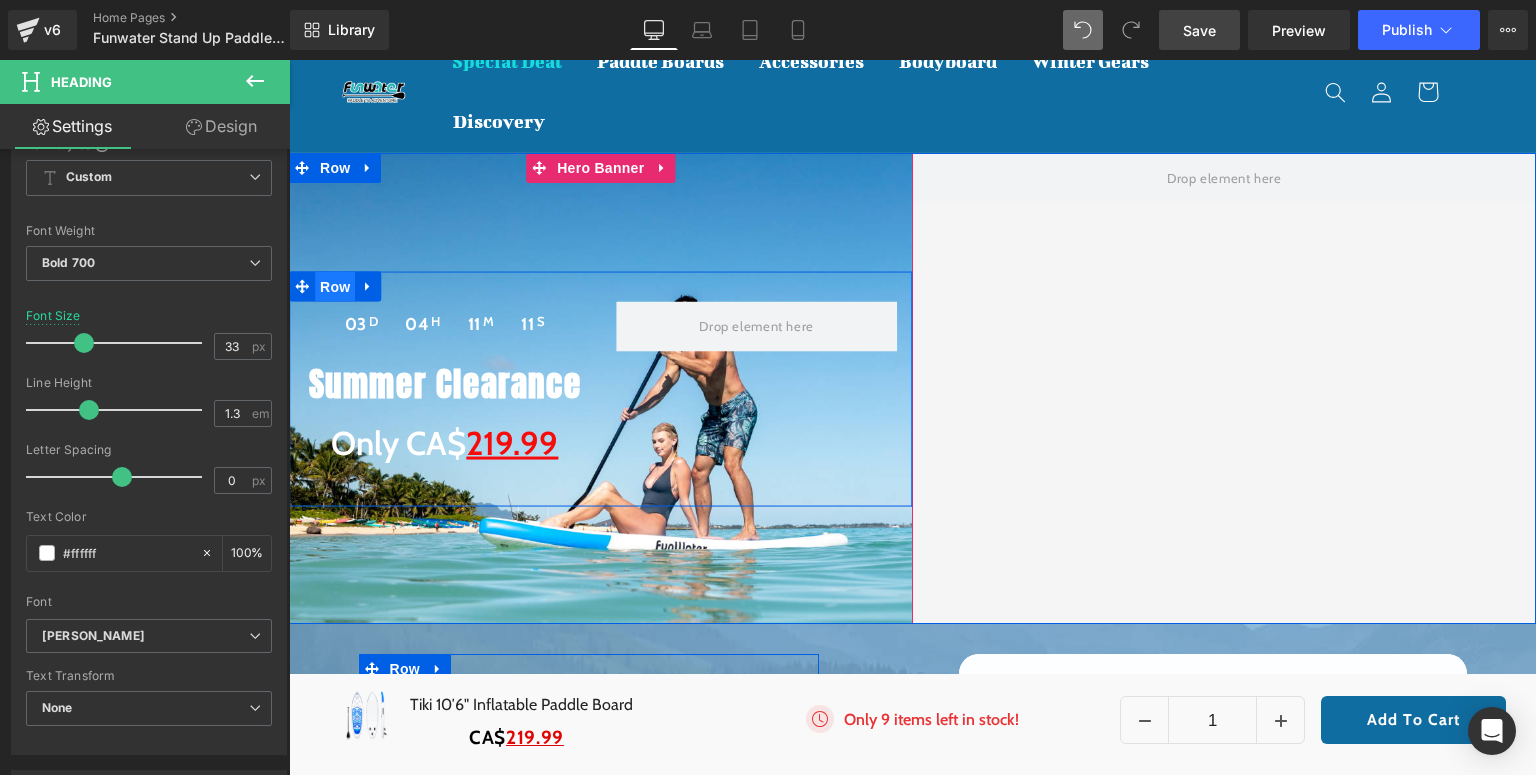 click on "Row" at bounding box center [335, 286] 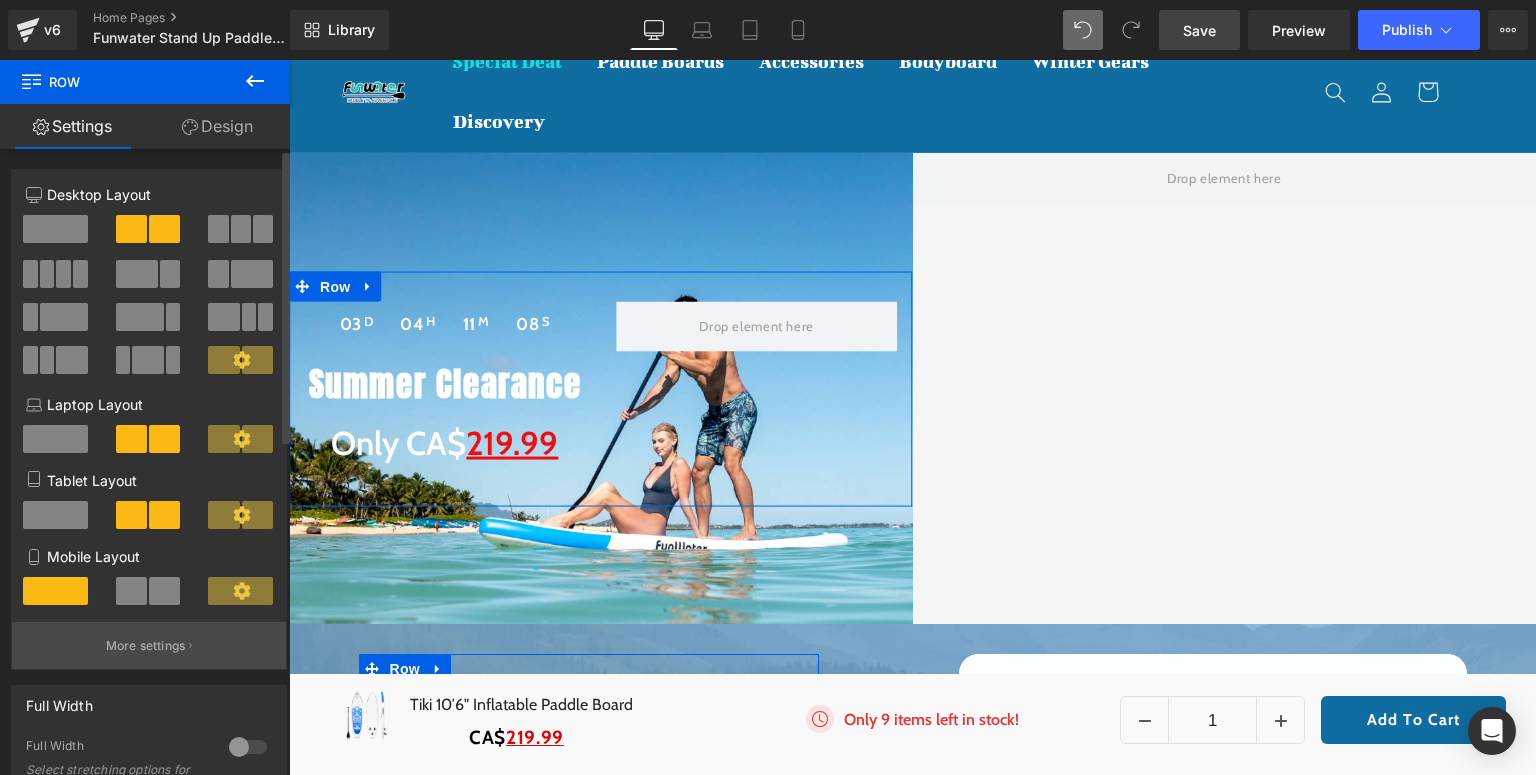 click on "More settings" at bounding box center (146, 646) 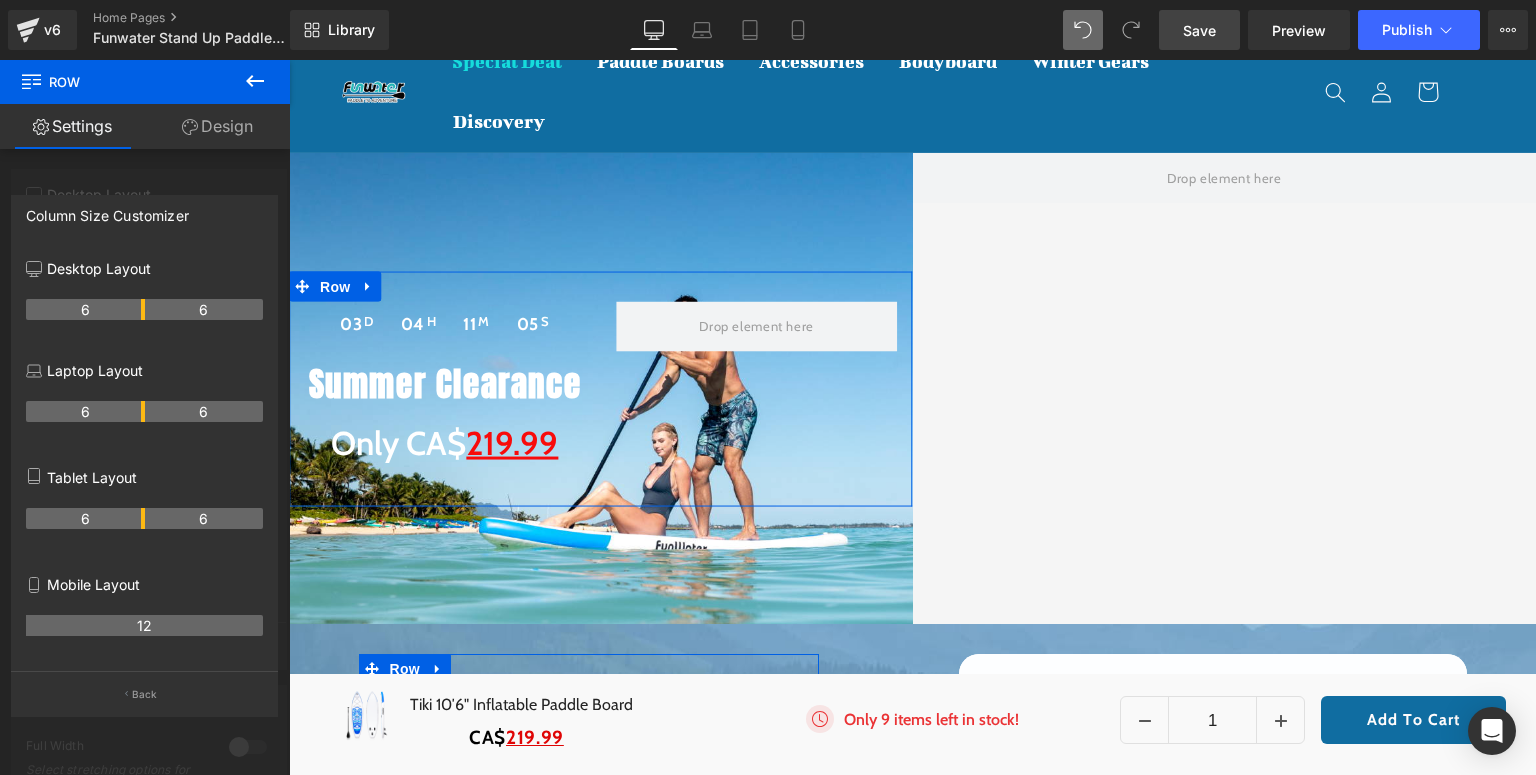 drag, startPoint x: 145, startPoint y: 312, endPoint x: 157, endPoint y: 313, distance: 12.0415945 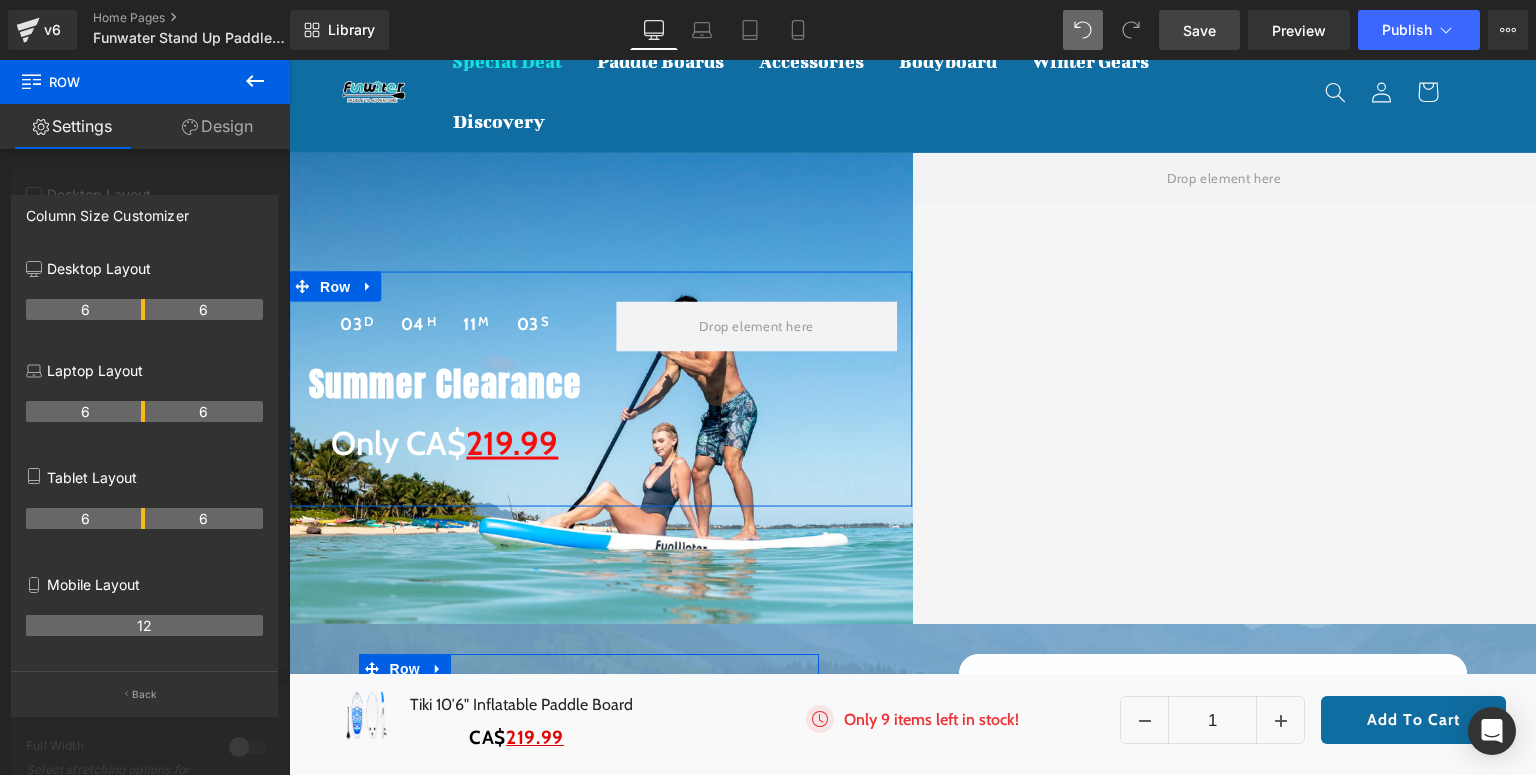 drag, startPoint x: 148, startPoint y: 308, endPoint x: 165, endPoint y: 310, distance: 17.117243 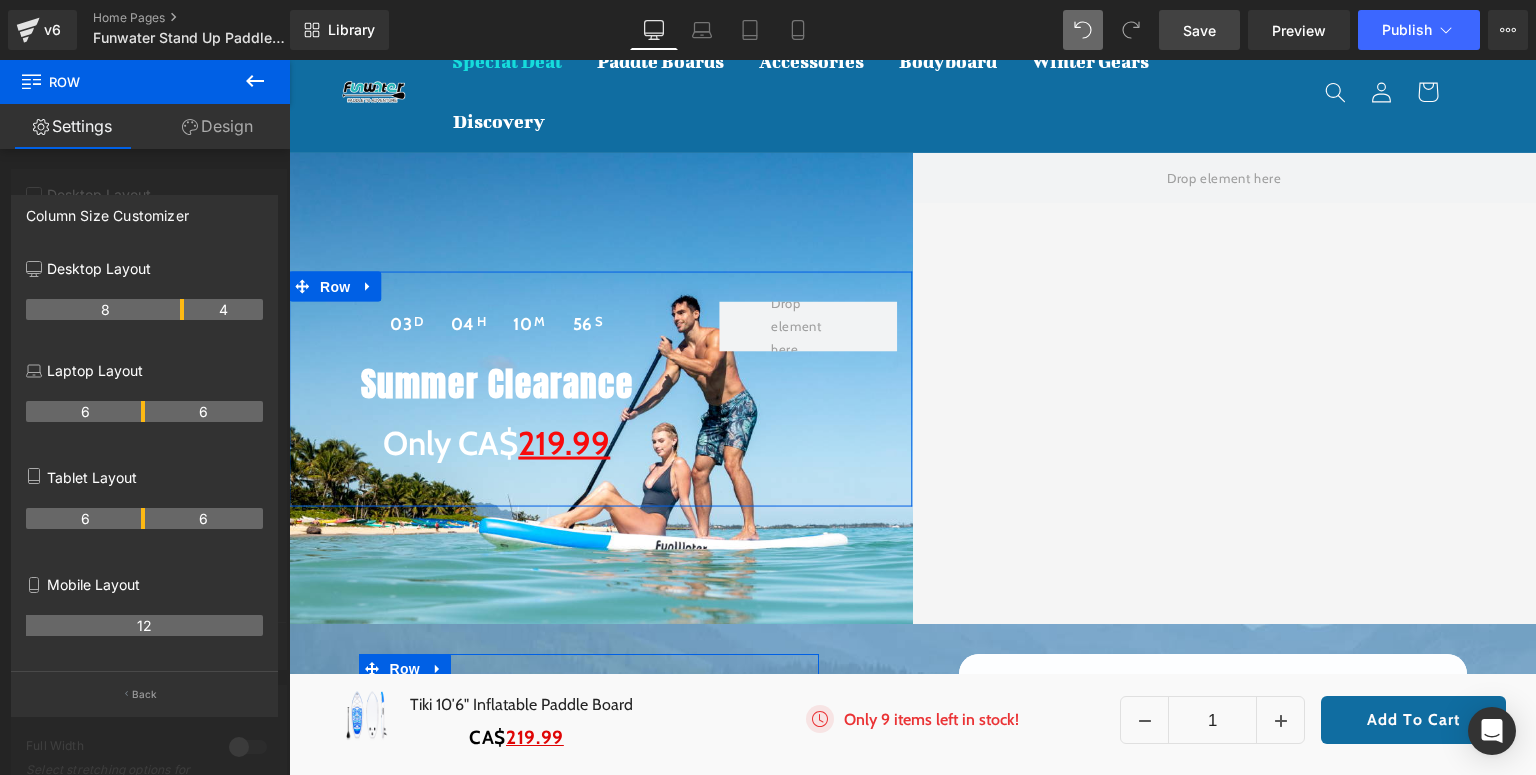 drag, startPoint x: 142, startPoint y: 309, endPoint x: 175, endPoint y: 308, distance: 33.01515 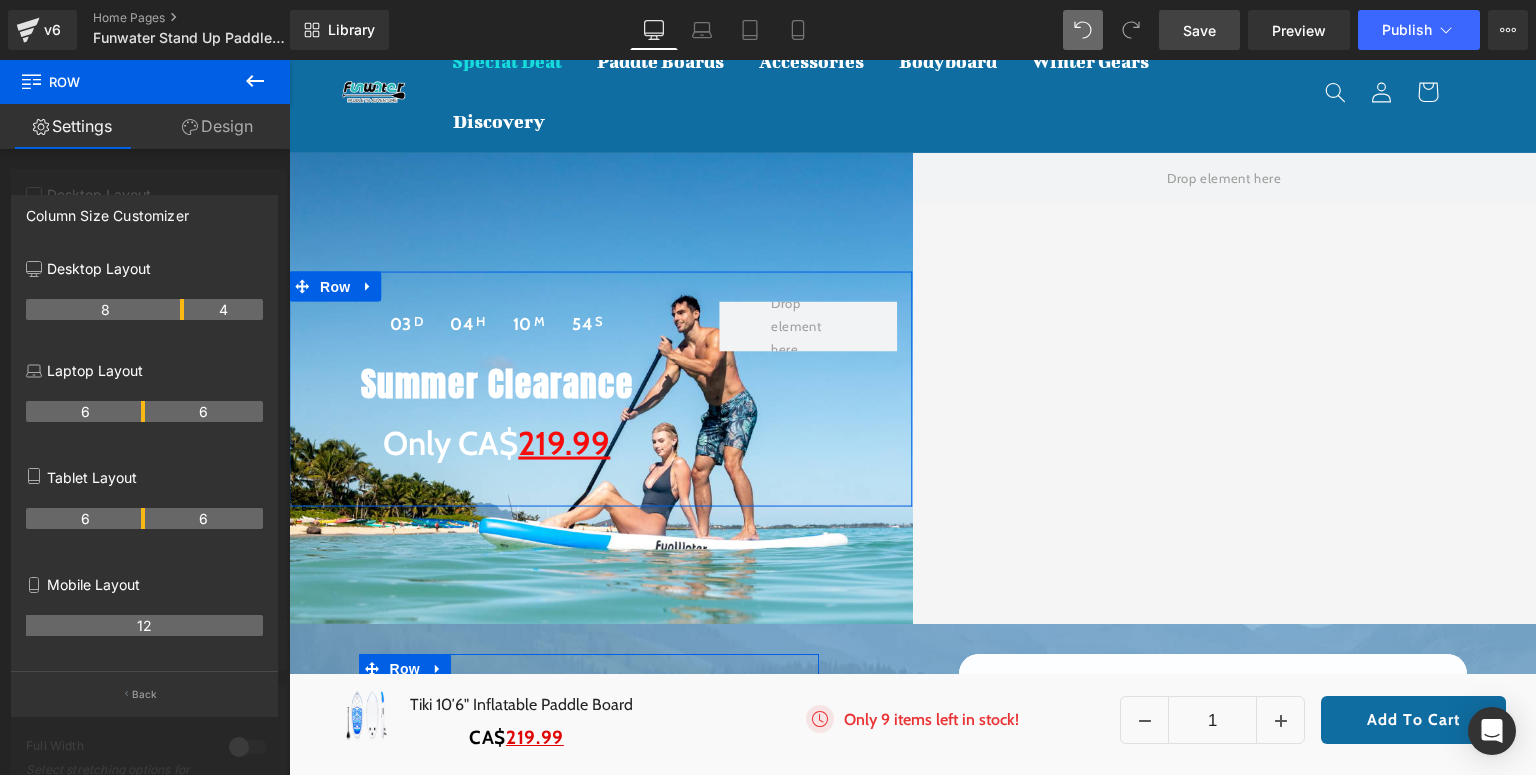 click at bounding box center [912, 417] 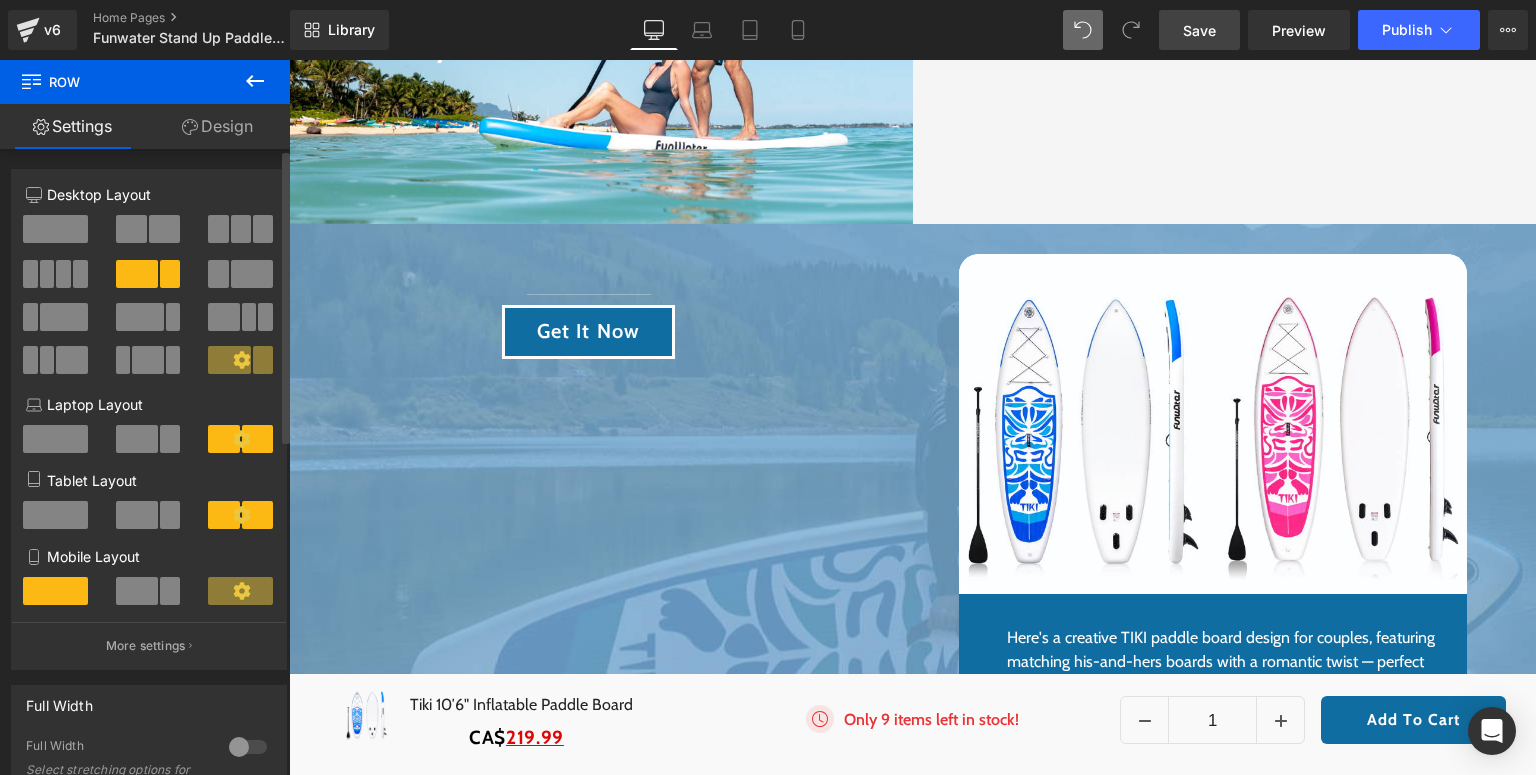 scroll, scrollTop: 308, scrollLeft: 0, axis: vertical 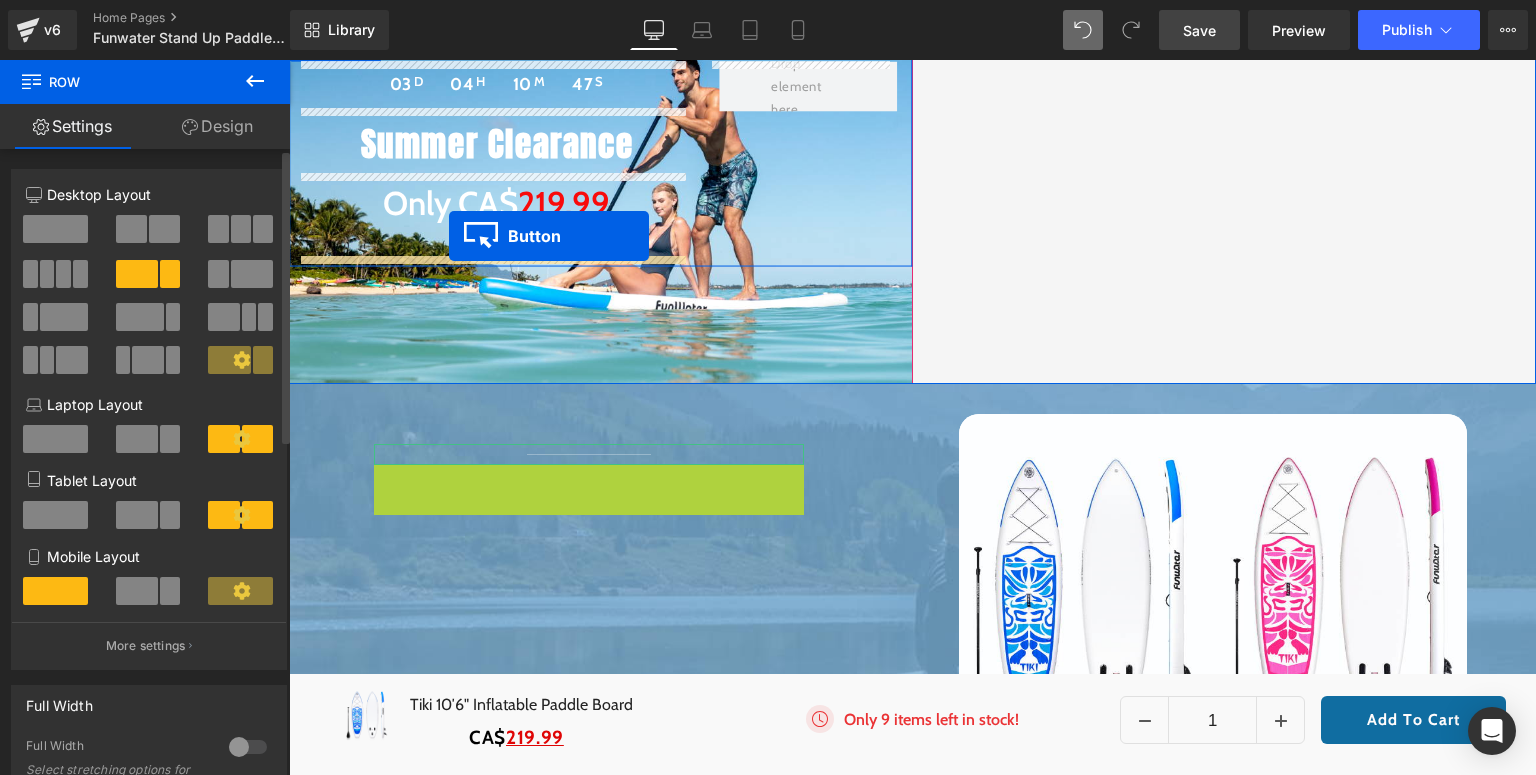 drag, startPoint x: 573, startPoint y: 480, endPoint x: 449, endPoint y: 236, distance: 273.70056 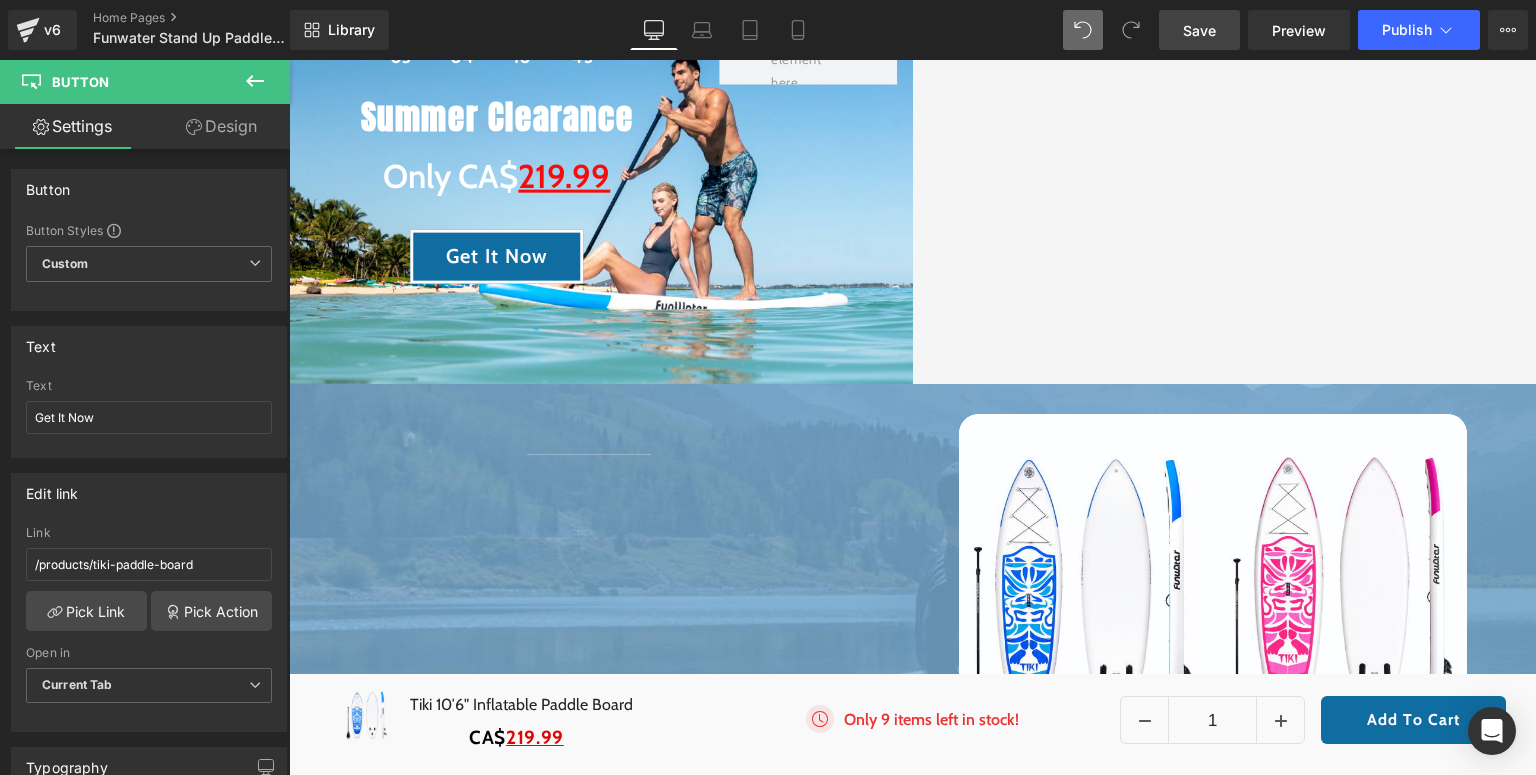 scroll, scrollTop: 68, scrollLeft: 0, axis: vertical 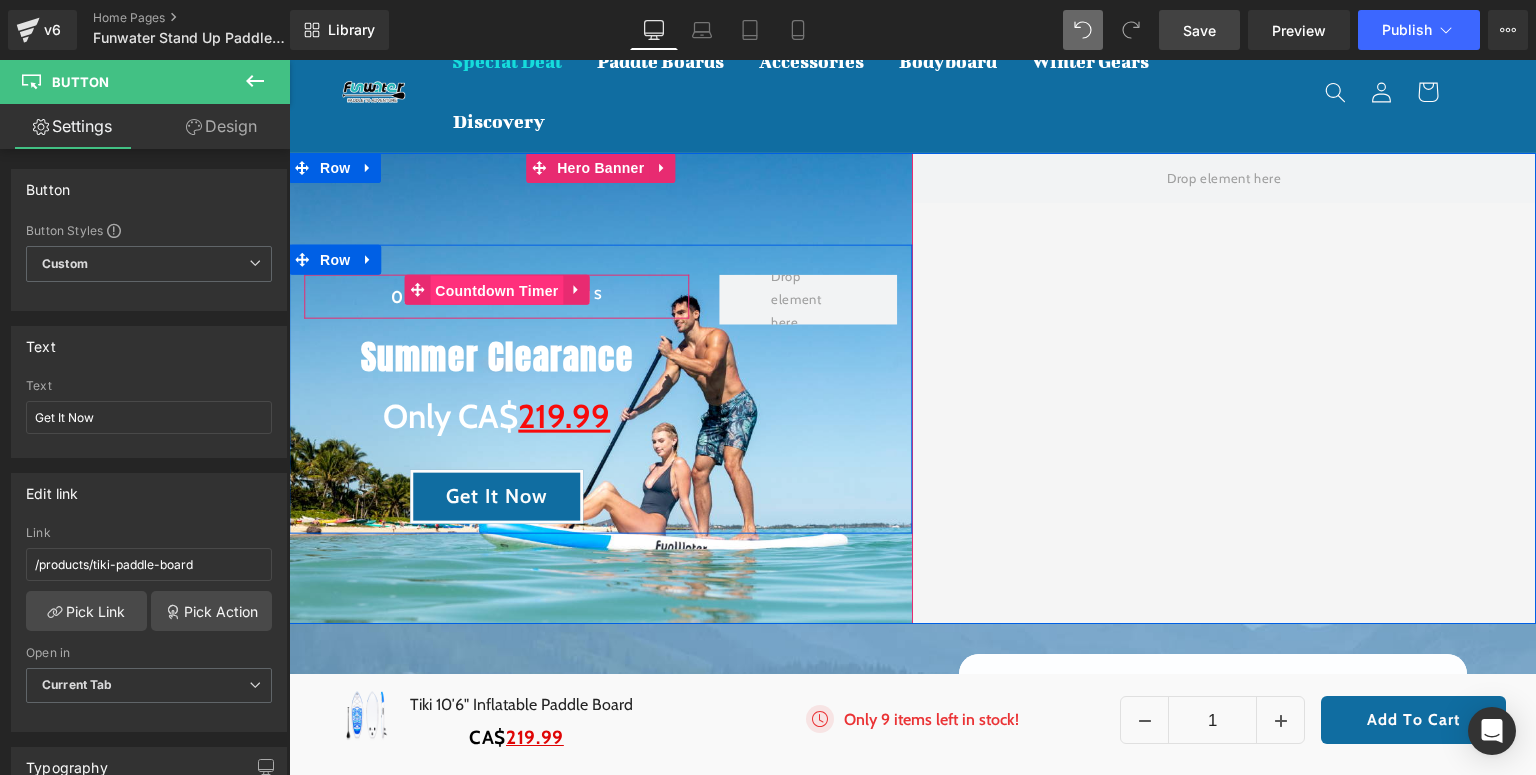click on "Countdown Timer" at bounding box center [496, 291] 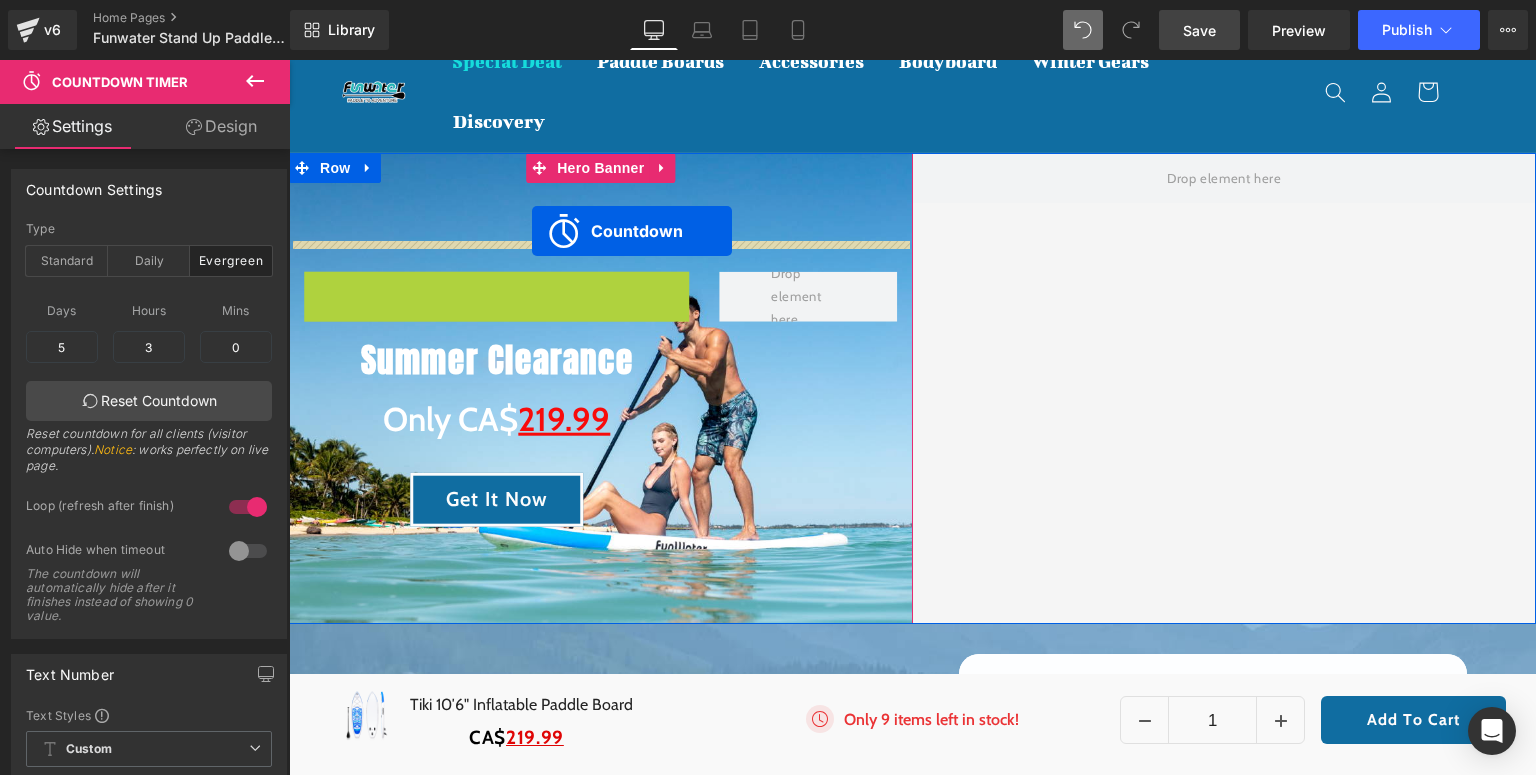 drag, startPoint x: 472, startPoint y: 284, endPoint x: 532, endPoint y: 231, distance: 80.05623 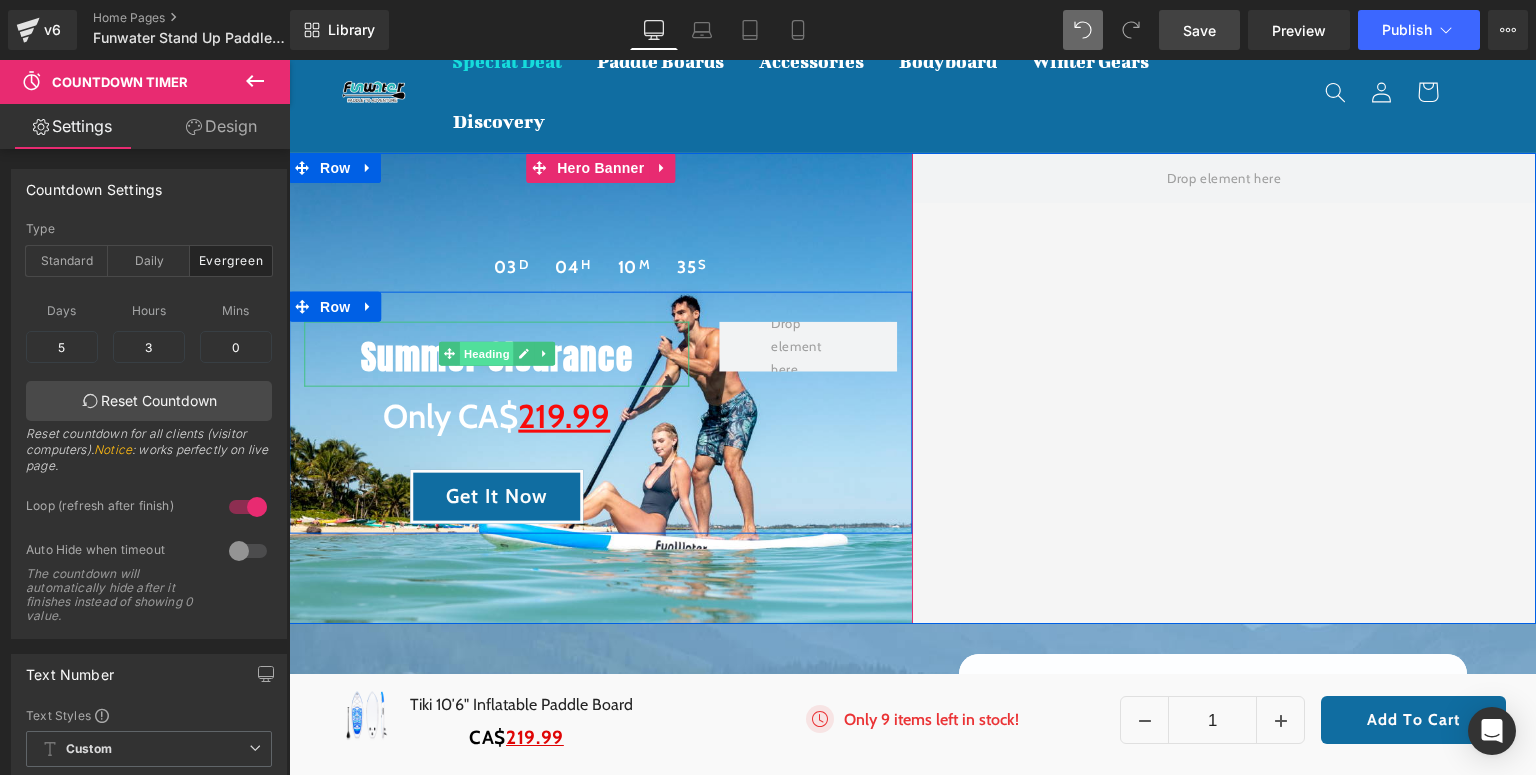 click on "Heading" at bounding box center (487, 354) 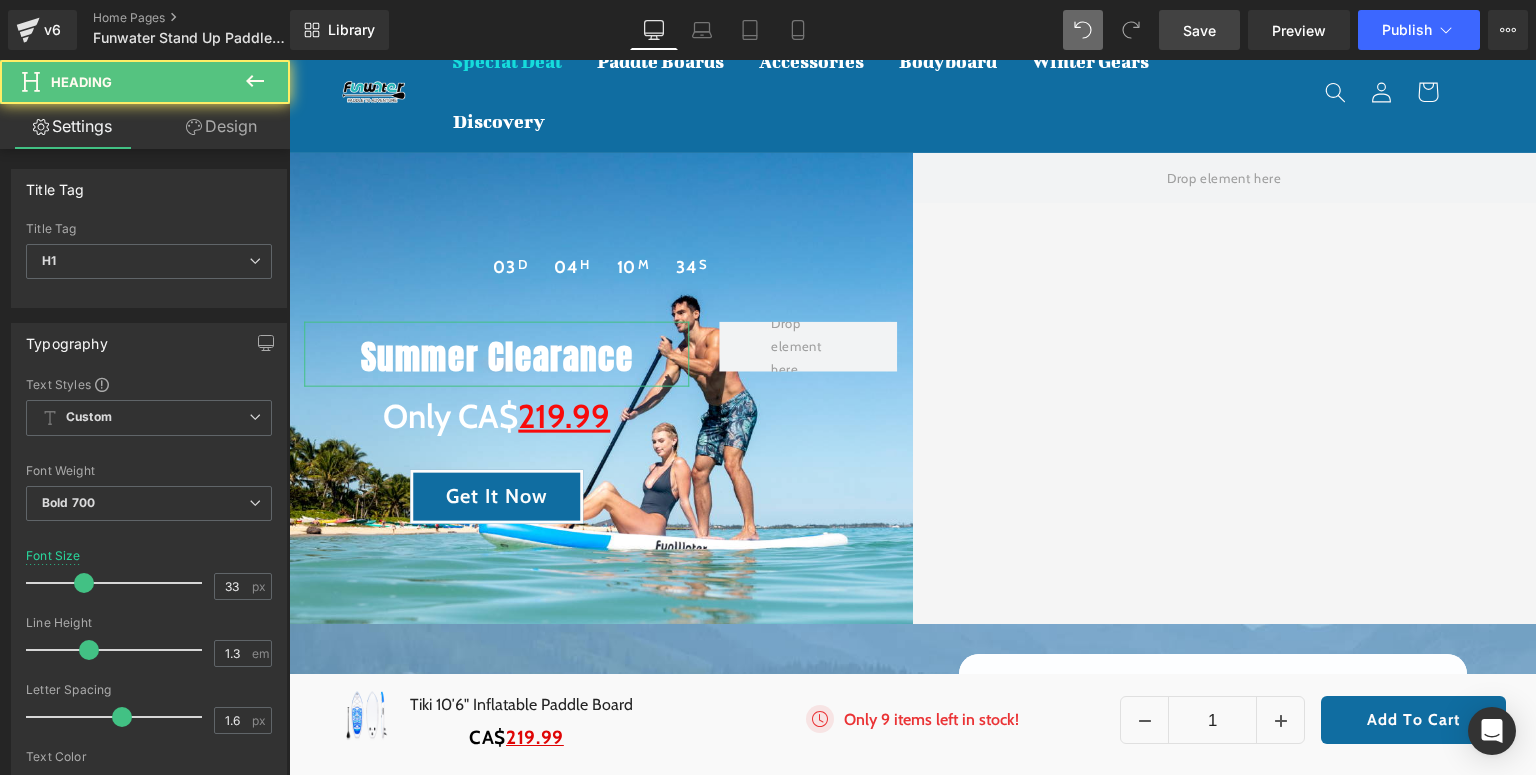 click on "Design" at bounding box center [221, 126] 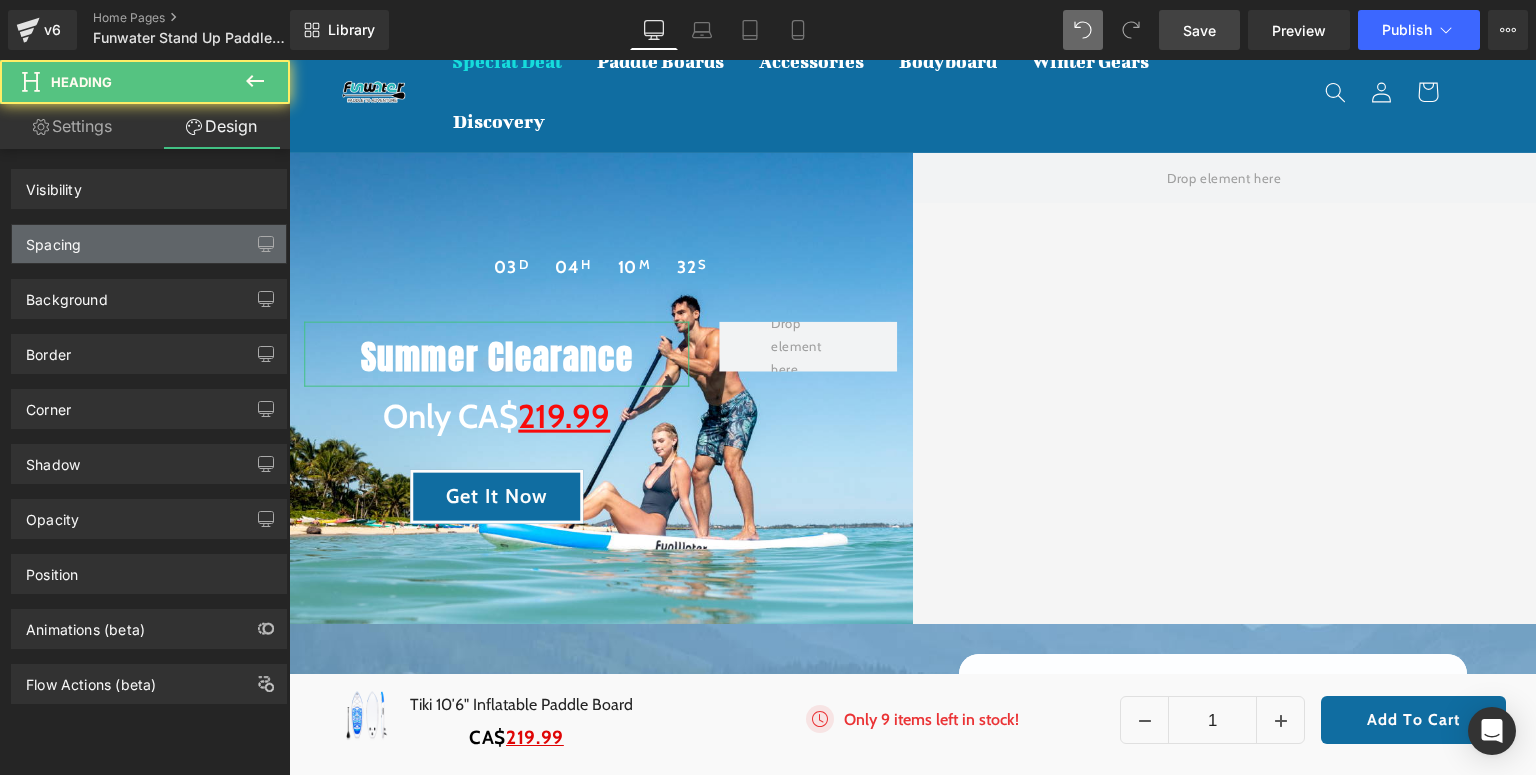 click on "Spacing" at bounding box center [53, 239] 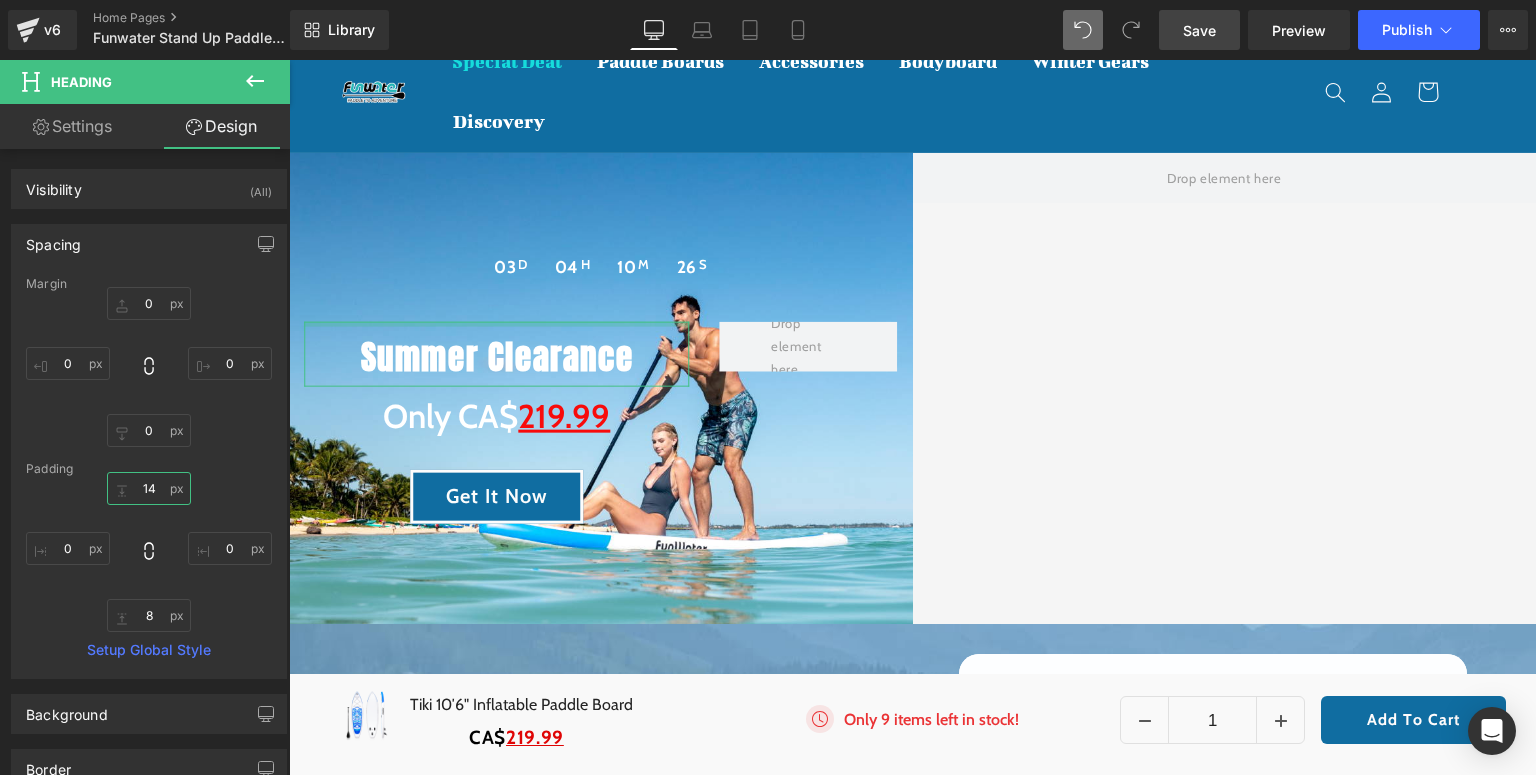 click at bounding box center [149, 488] 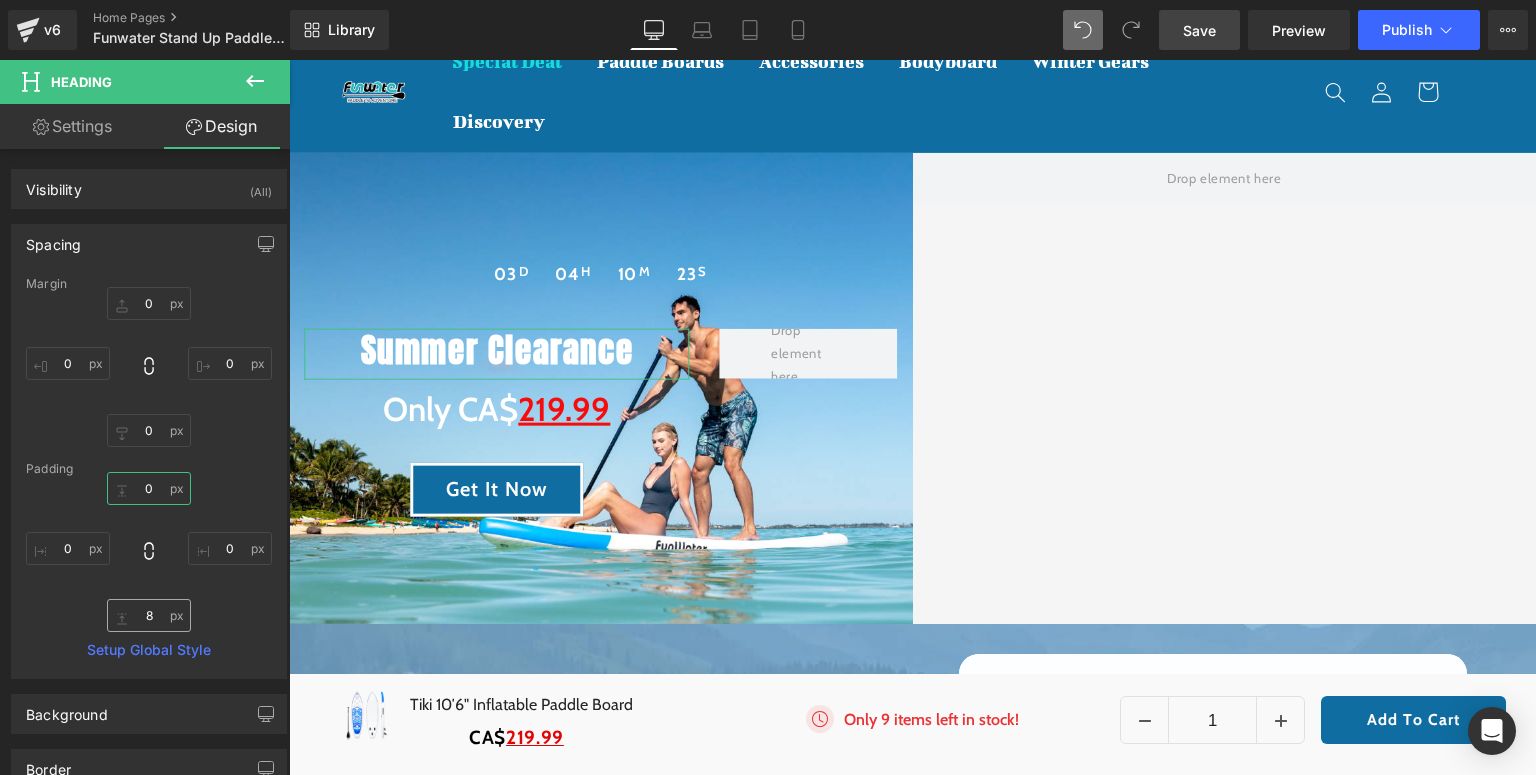 type on "0" 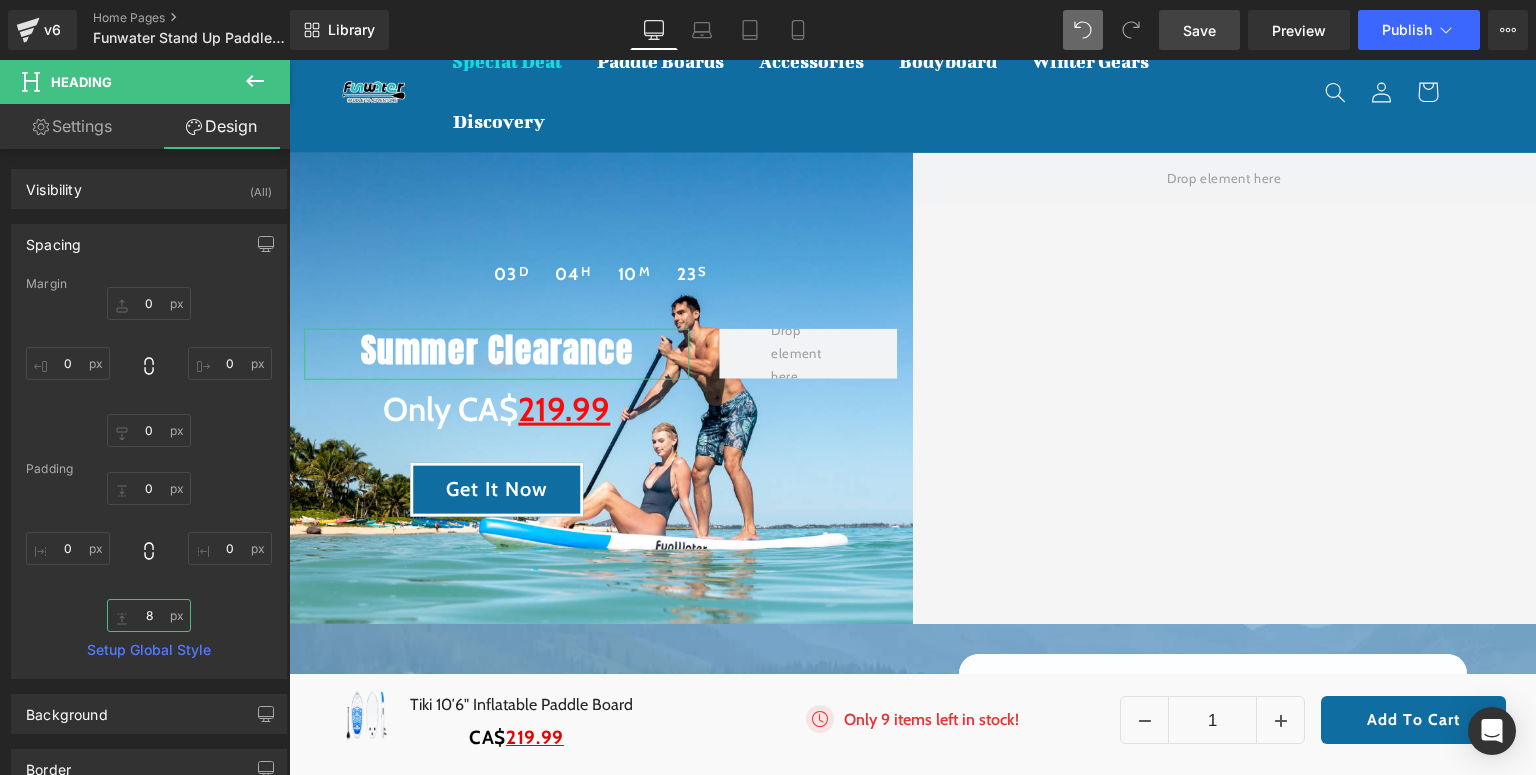 click at bounding box center [149, 615] 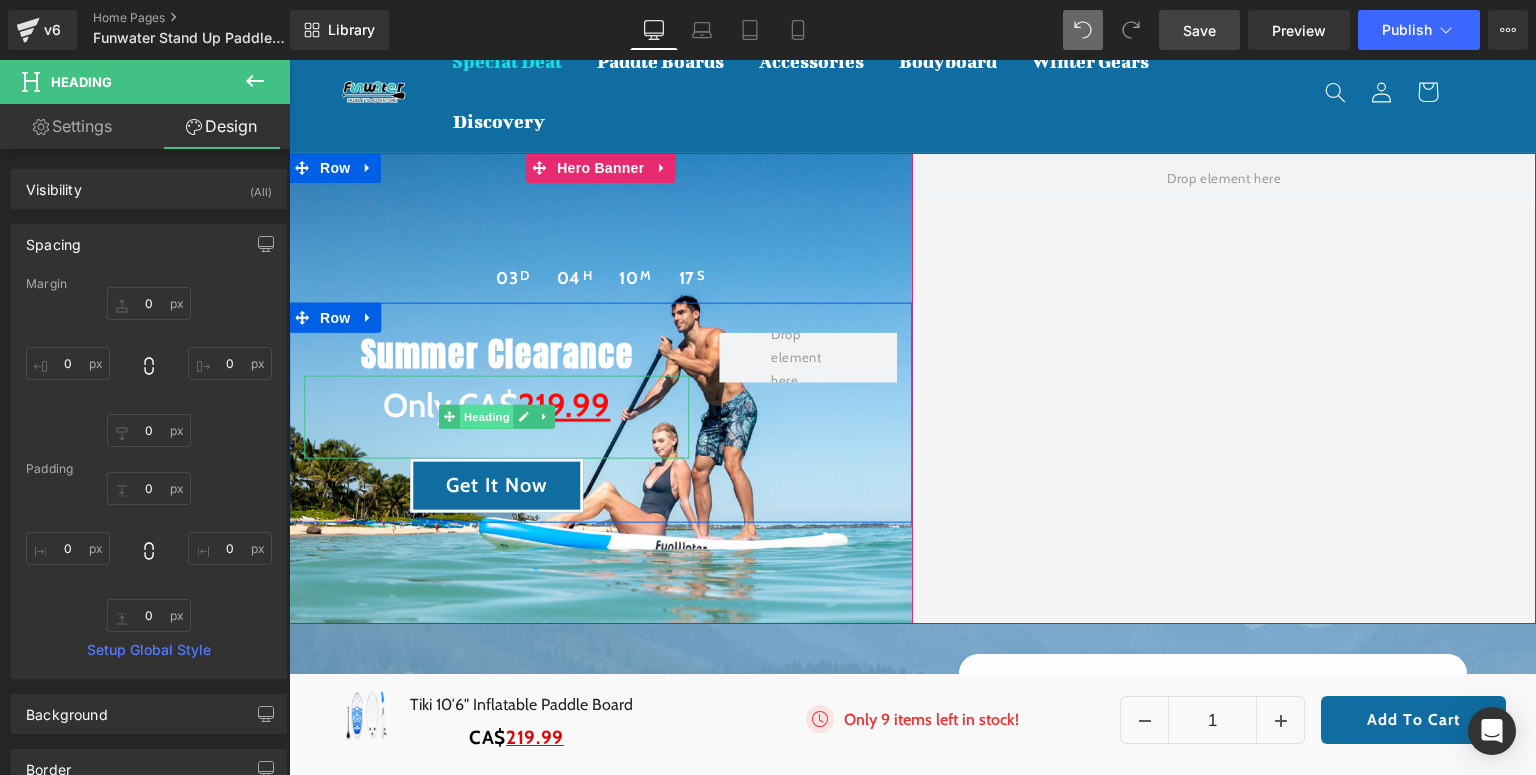 click on "Heading" at bounding box center (487, 417) 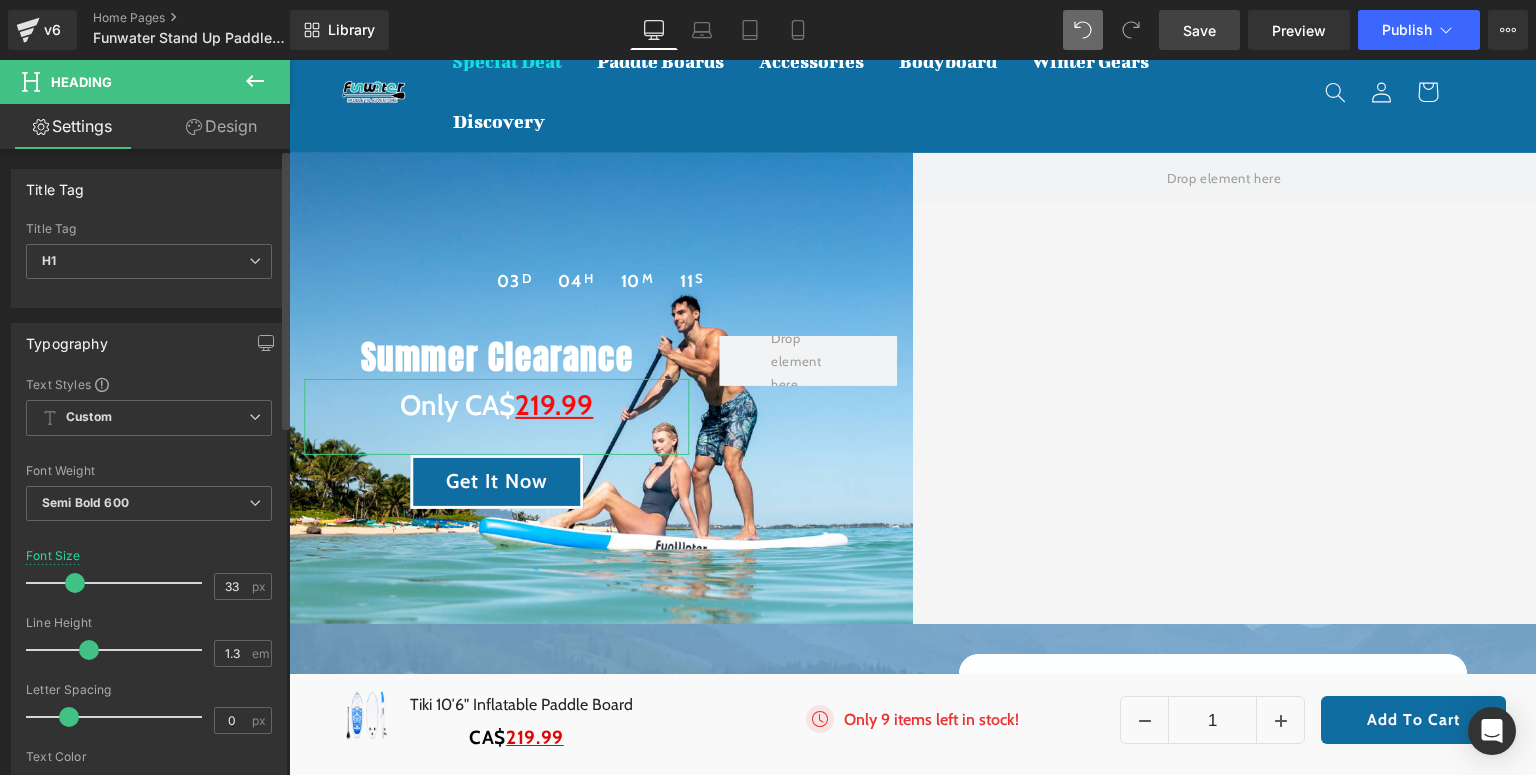 click at bounding box center (75, 583) 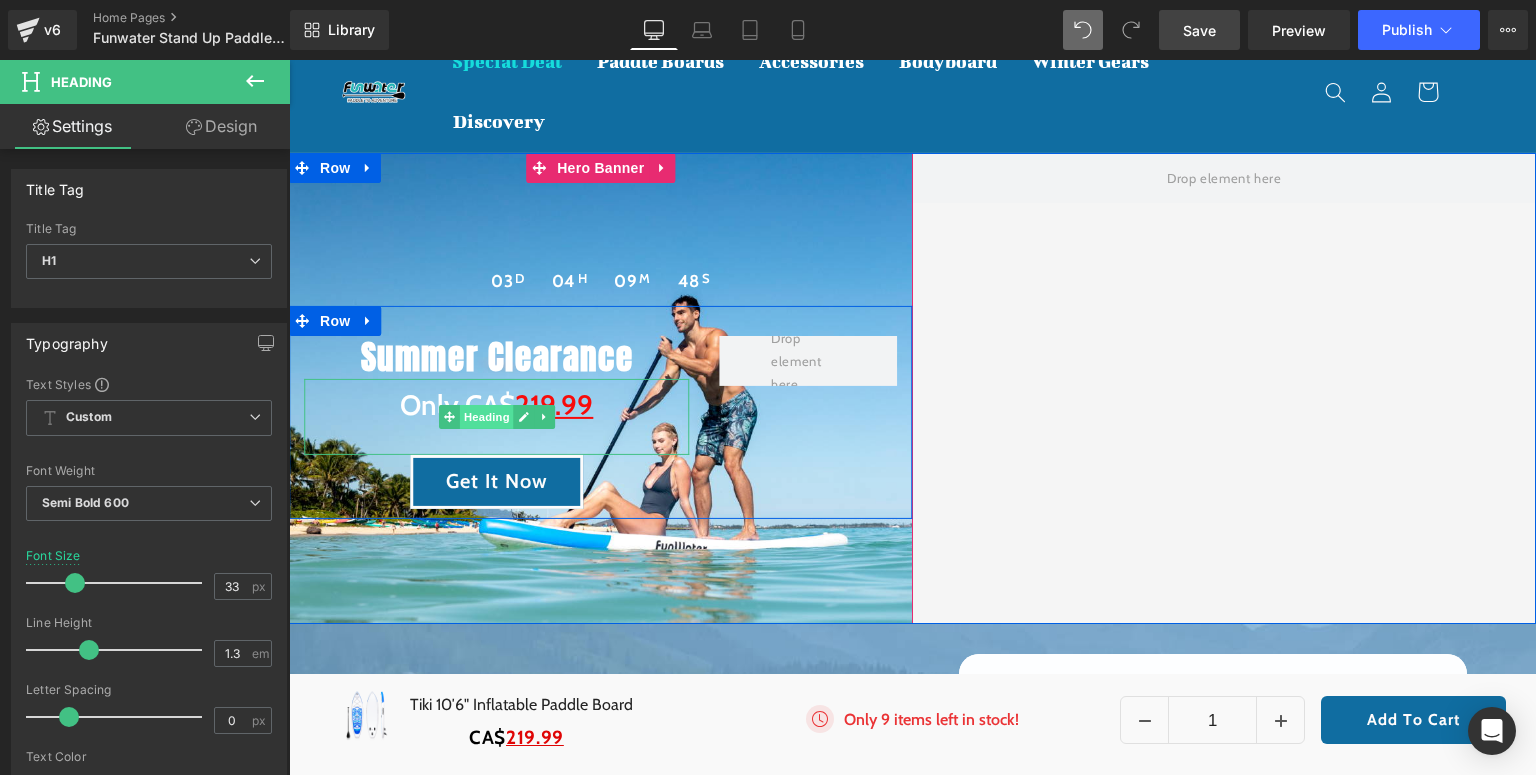 click on "Heading" at bounding box center (487, 417) 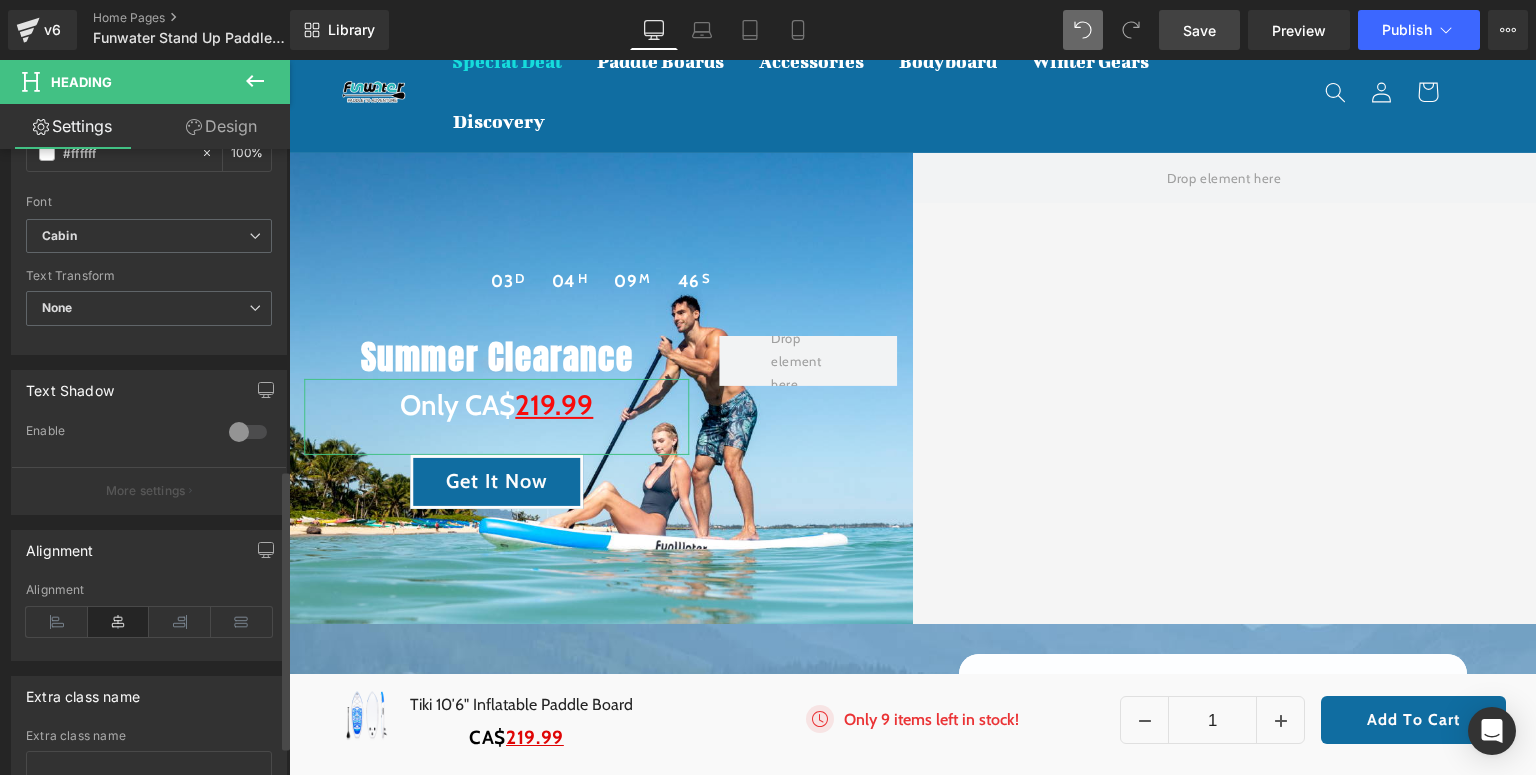 scroll, scrollTop: 787, scrollLeft: 0, axis: vertical 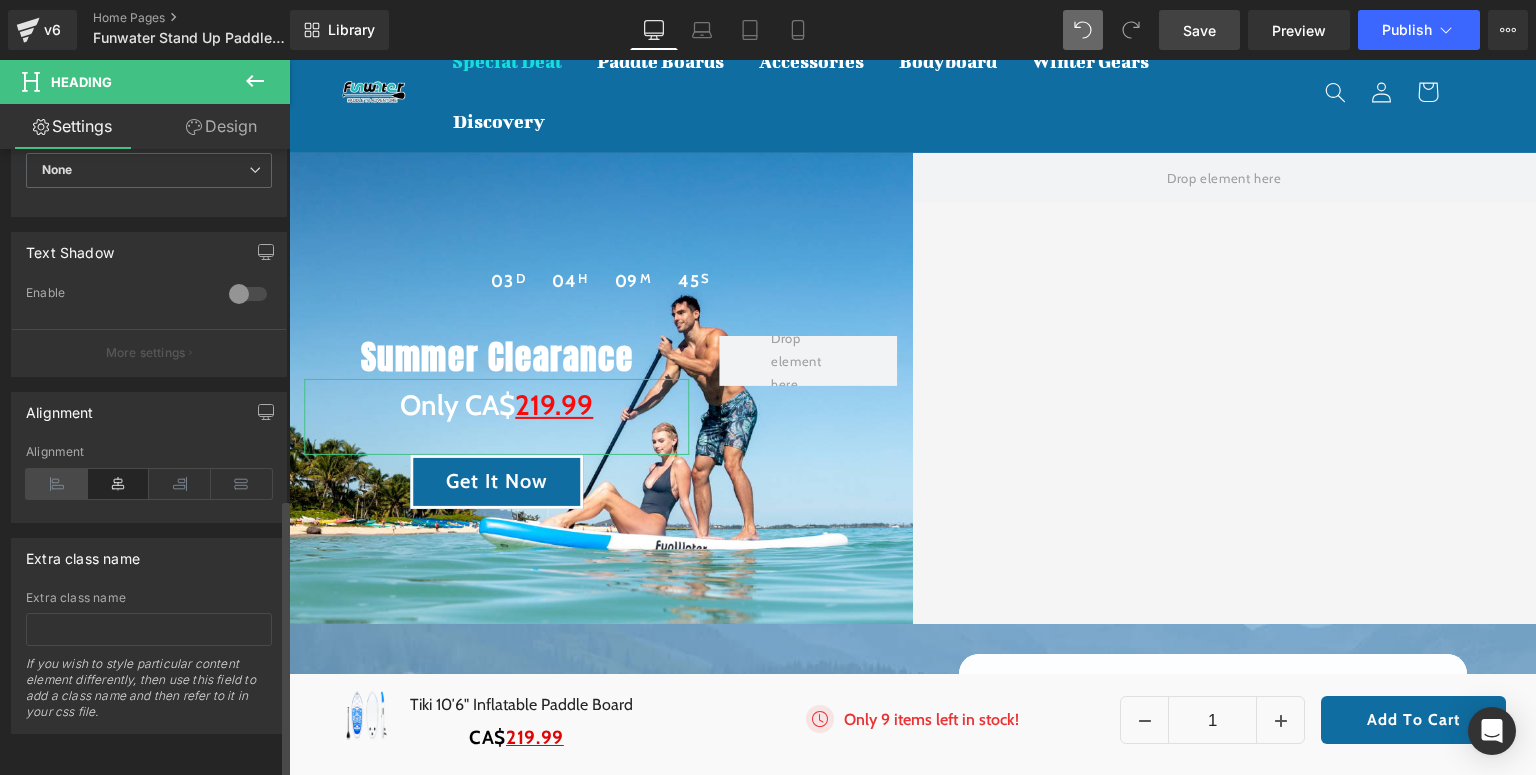 click at bounding box center [57, 484] 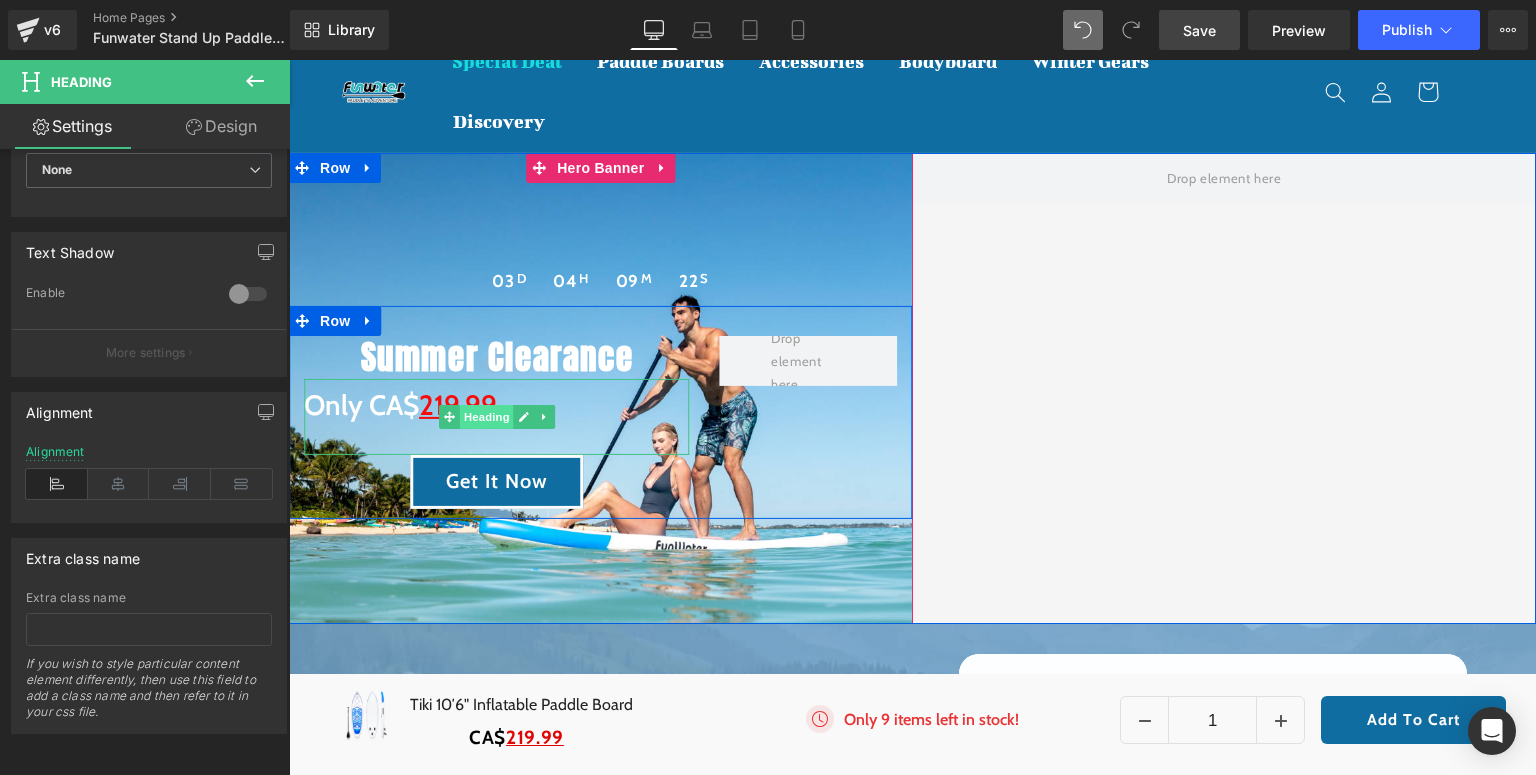 click on "Heading" at bounding box center [487, 417] 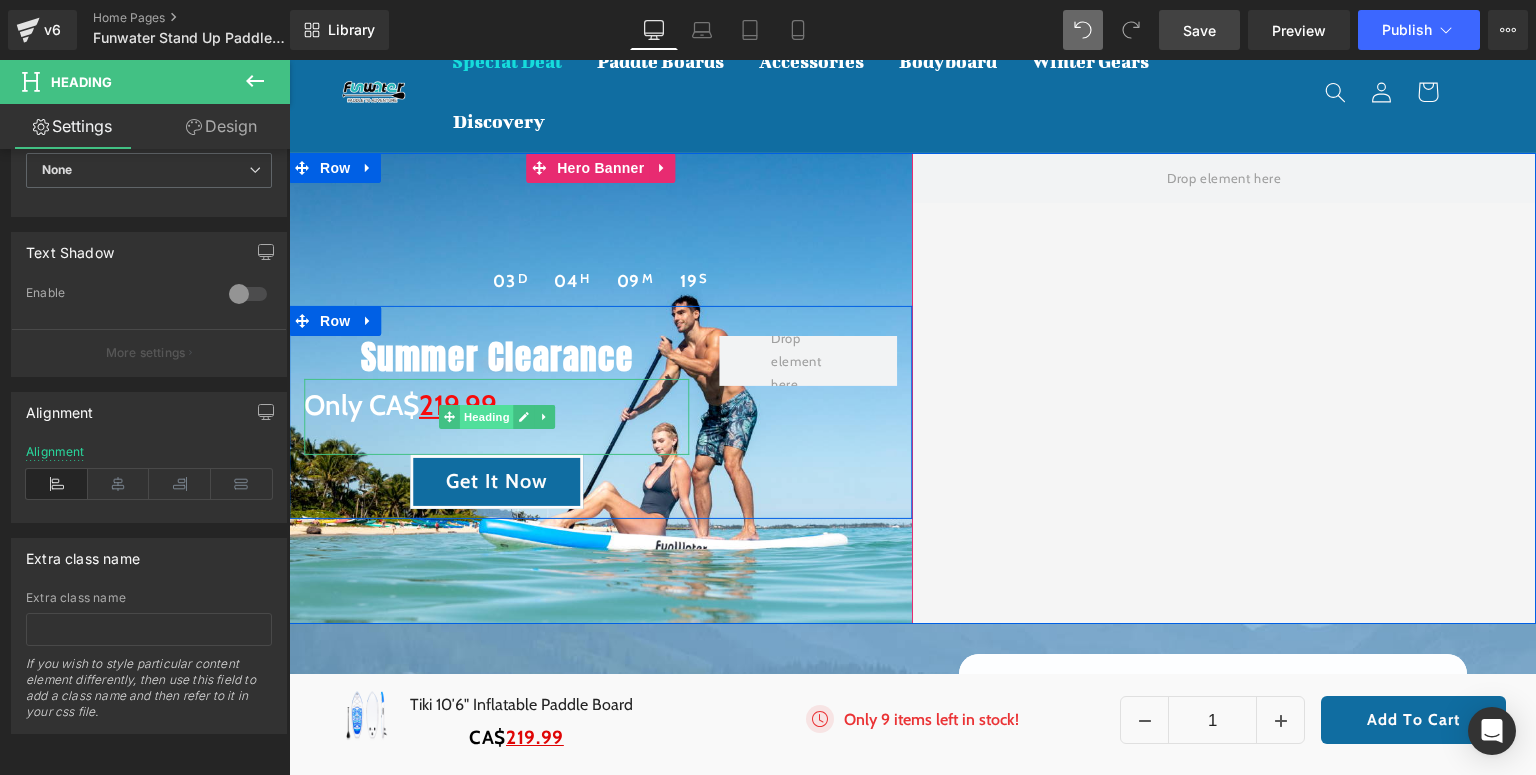 click on "Heading" at bounding box center (487, 417) 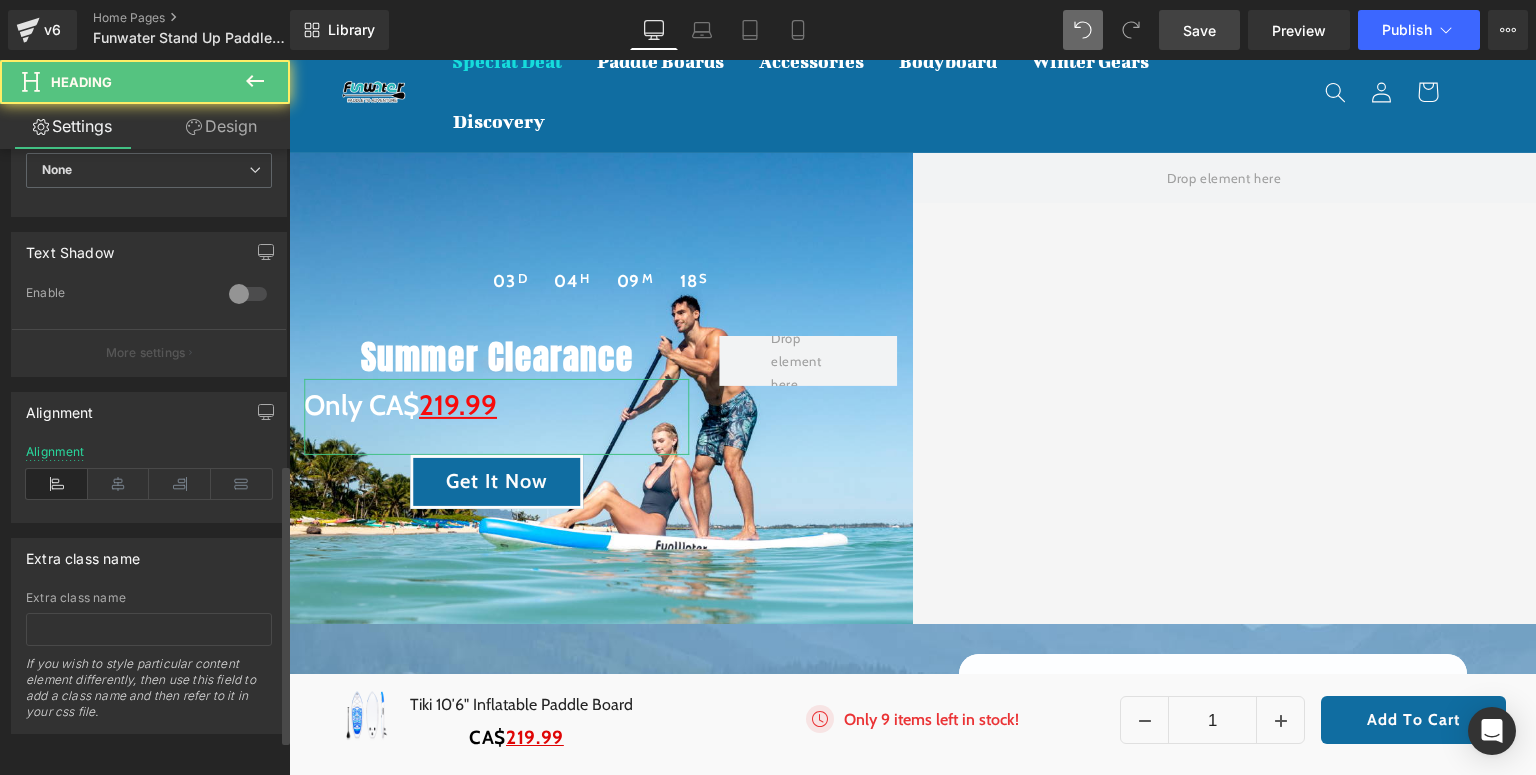 scroll, scrollTop: 707, scrollLeft: 0, axis: vertical 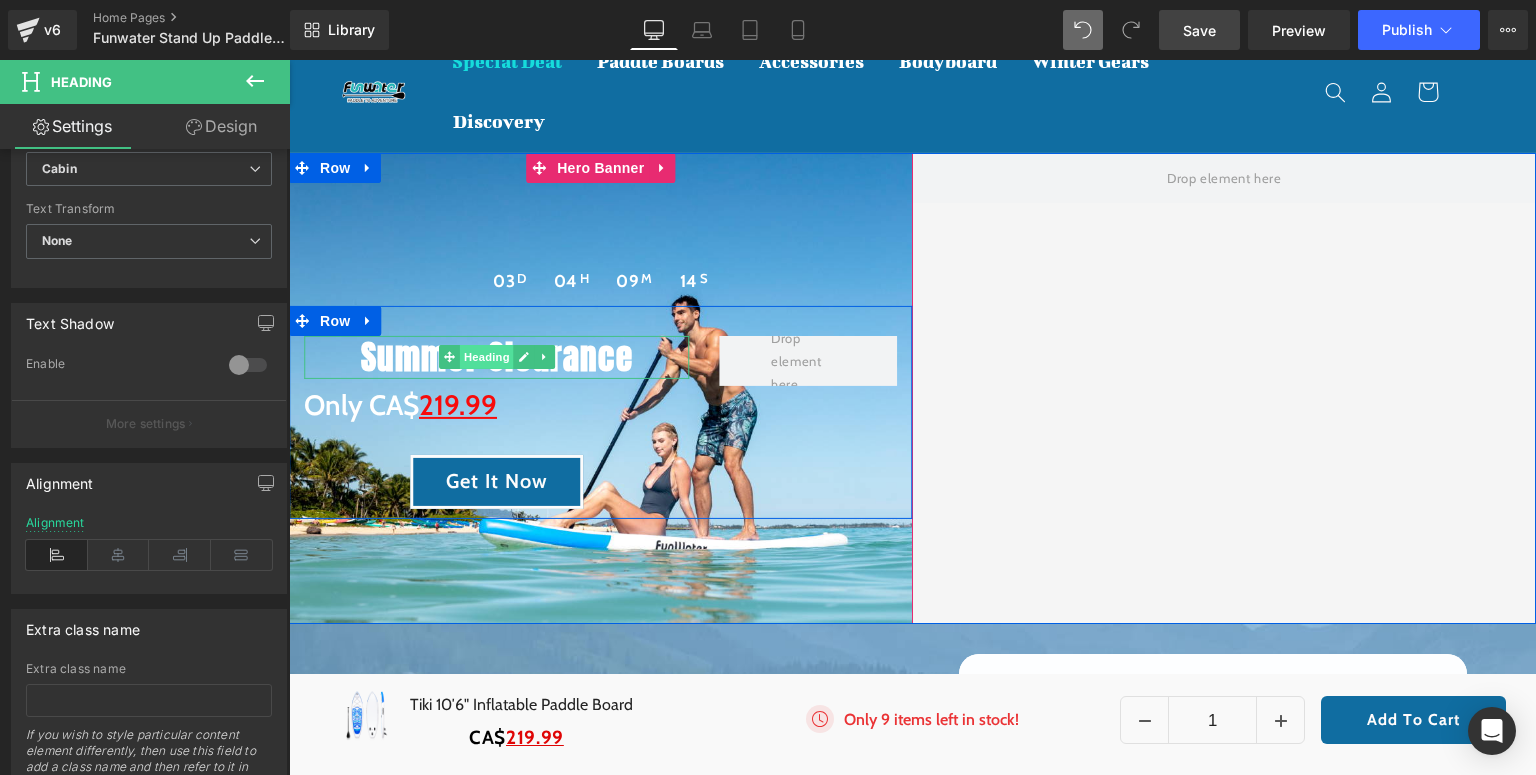 click on "Heading" at bounding box center (487, 357) 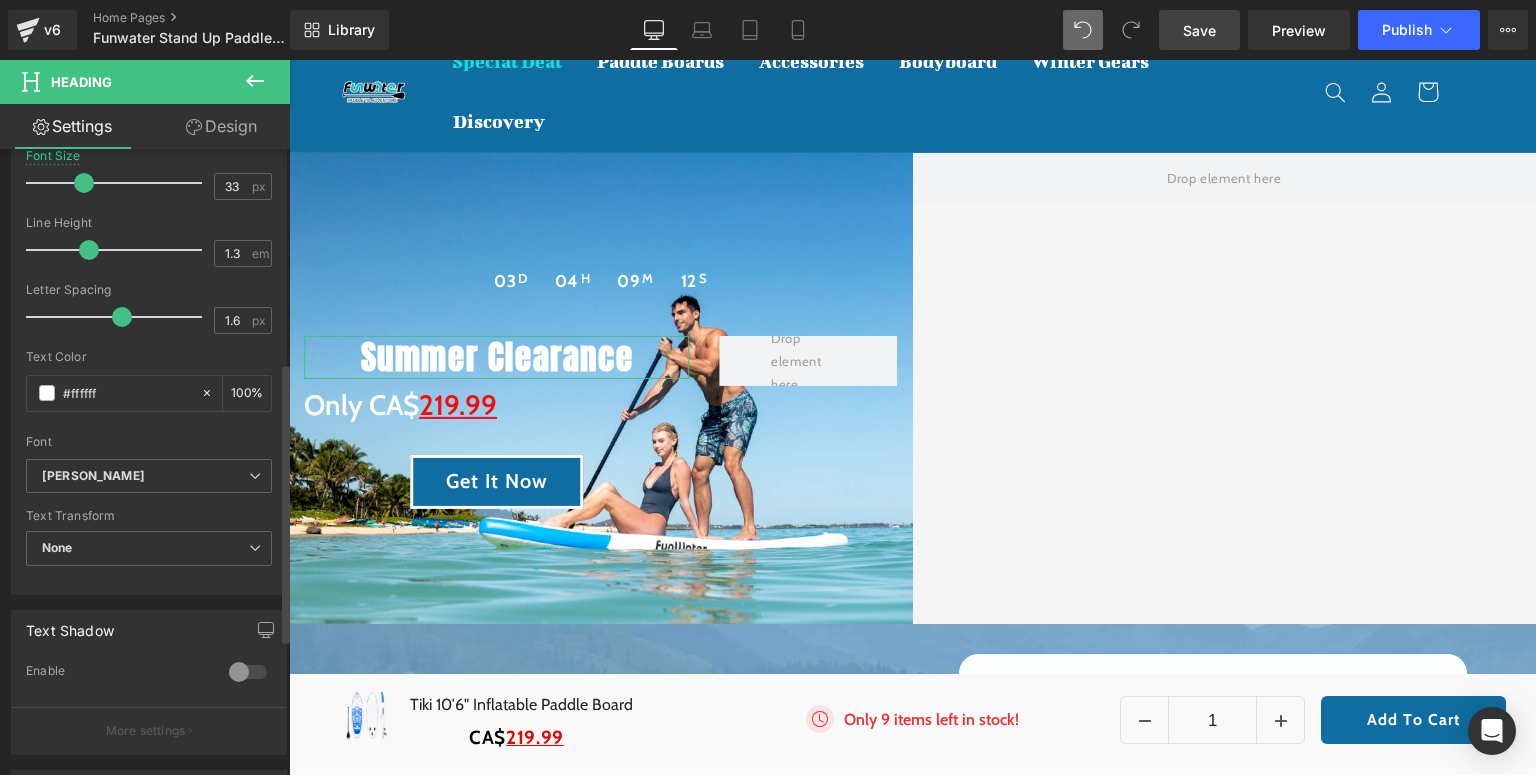 scroll, scrollTop: 787, scrollLeft: 0, axis: vertical 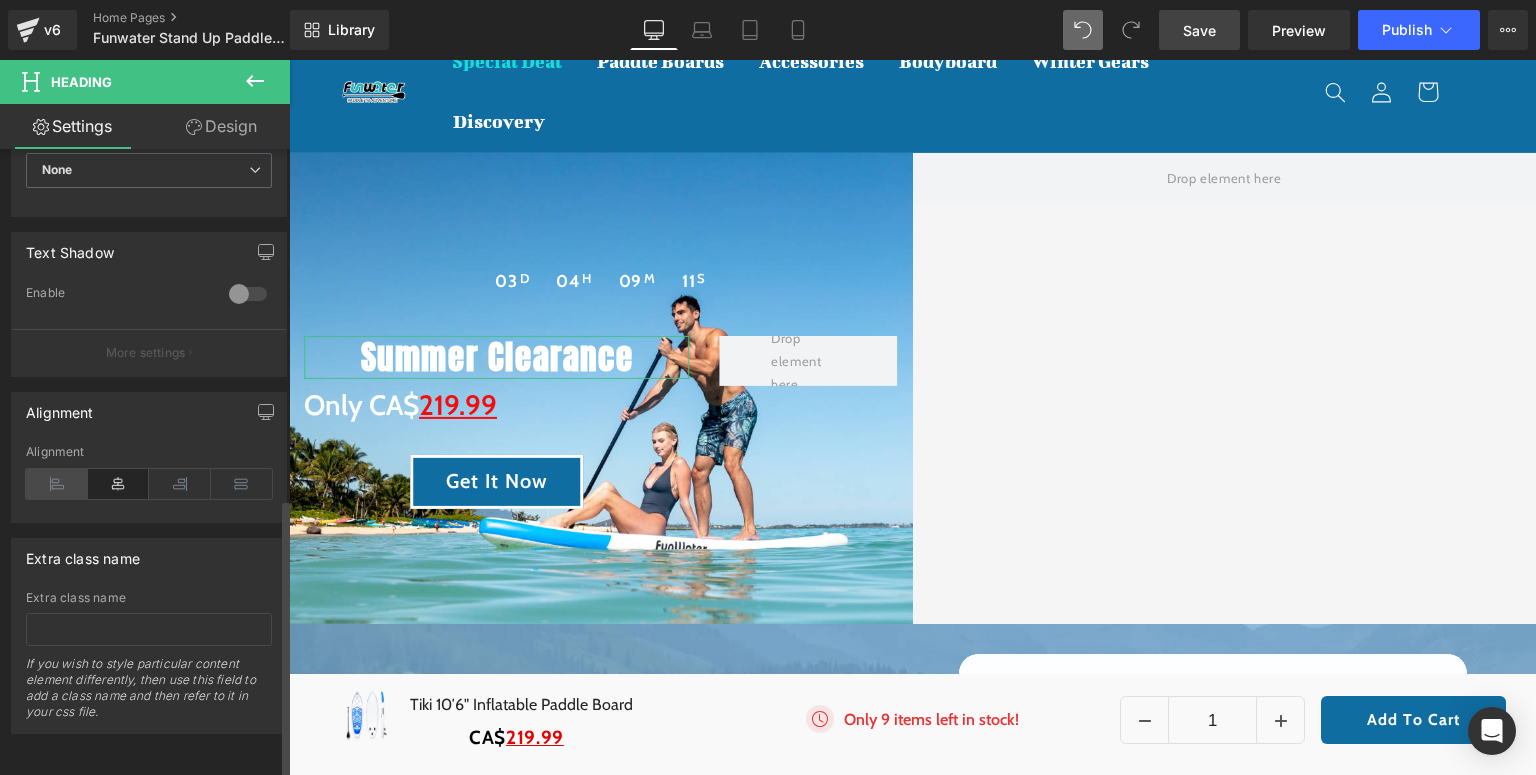 click at bounding box center [57, 484] 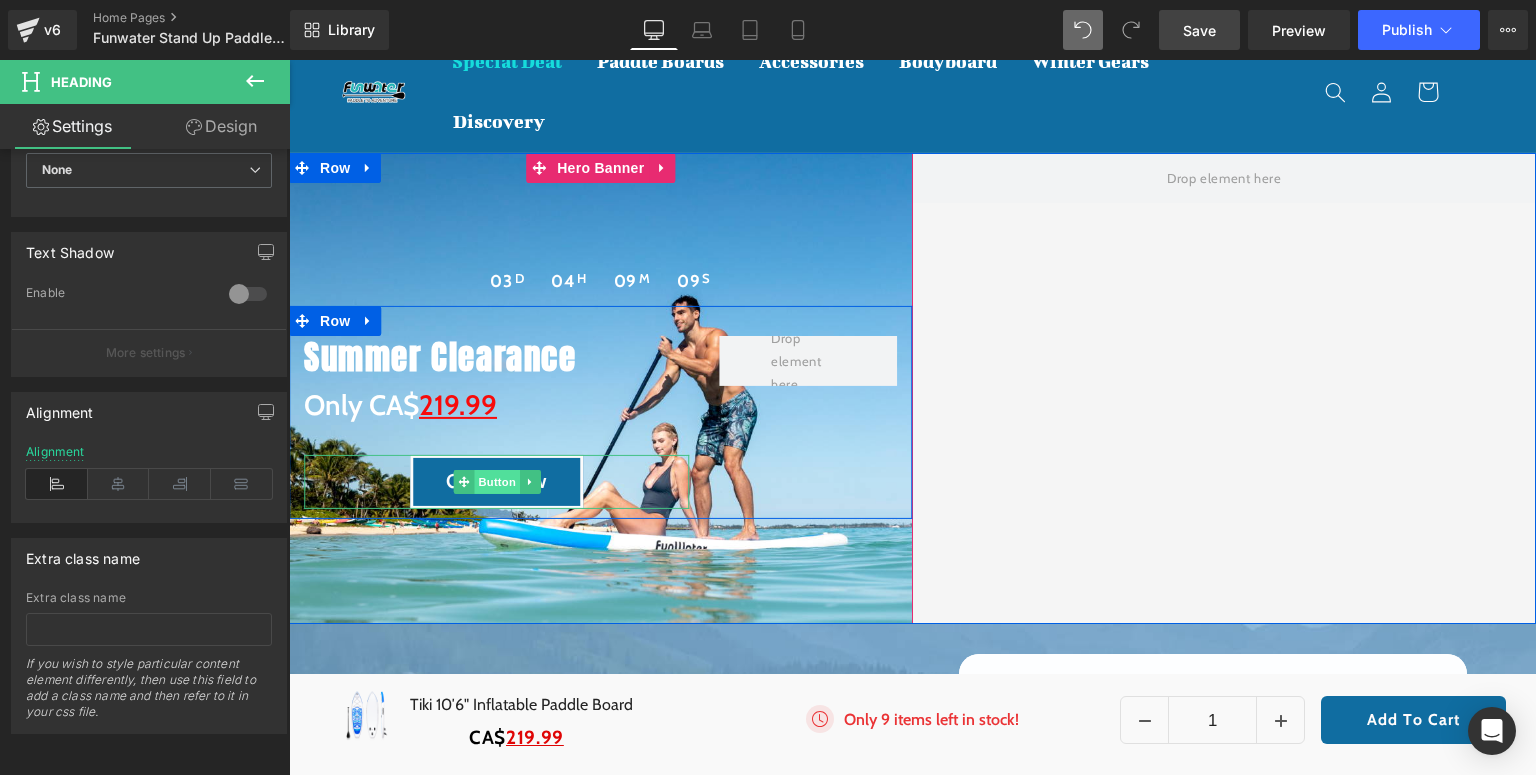 click on "Button" at bounding box center [497, 482] 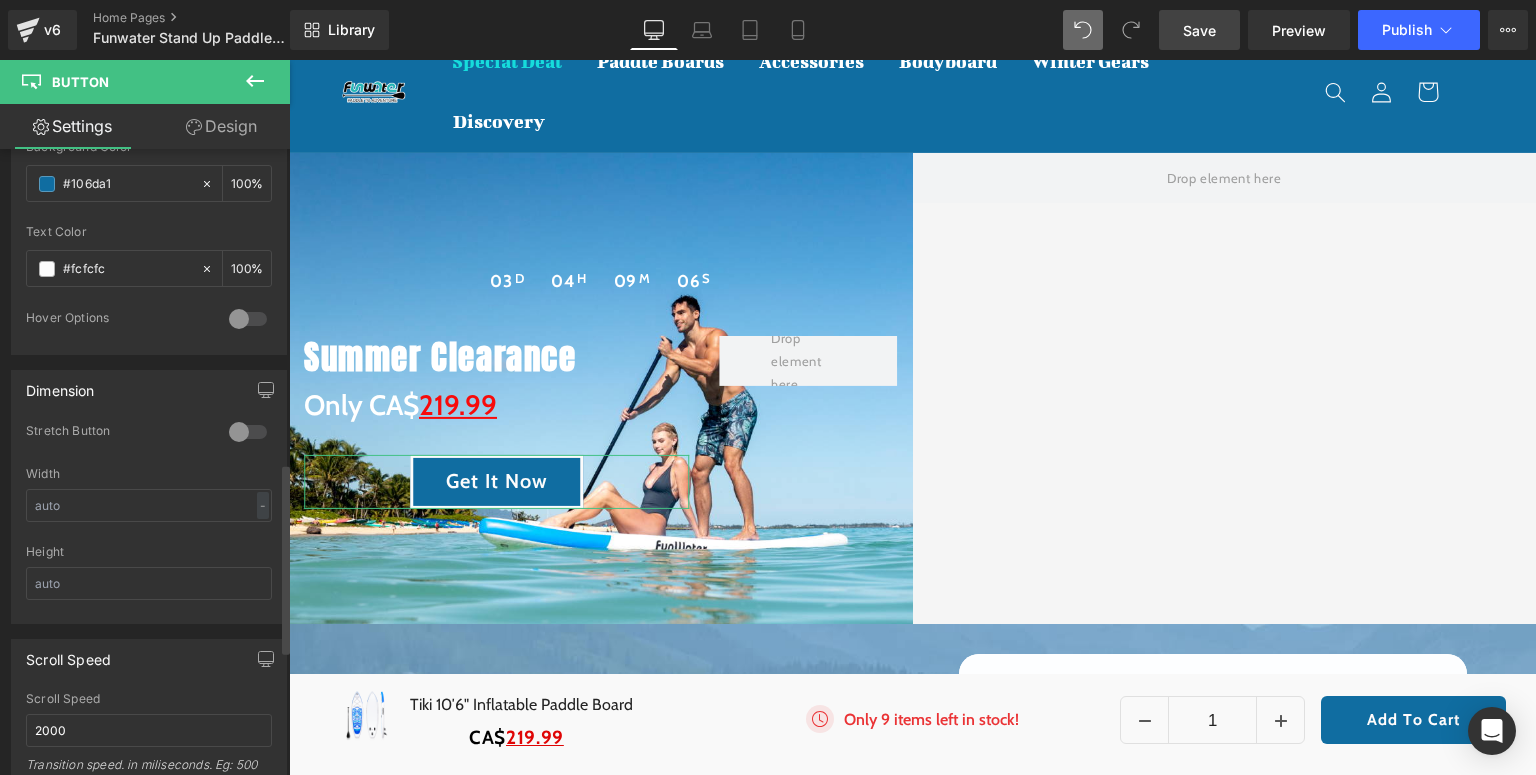 scroll, scrollTop: 1360, scrollLeft: 0, axis: vertical 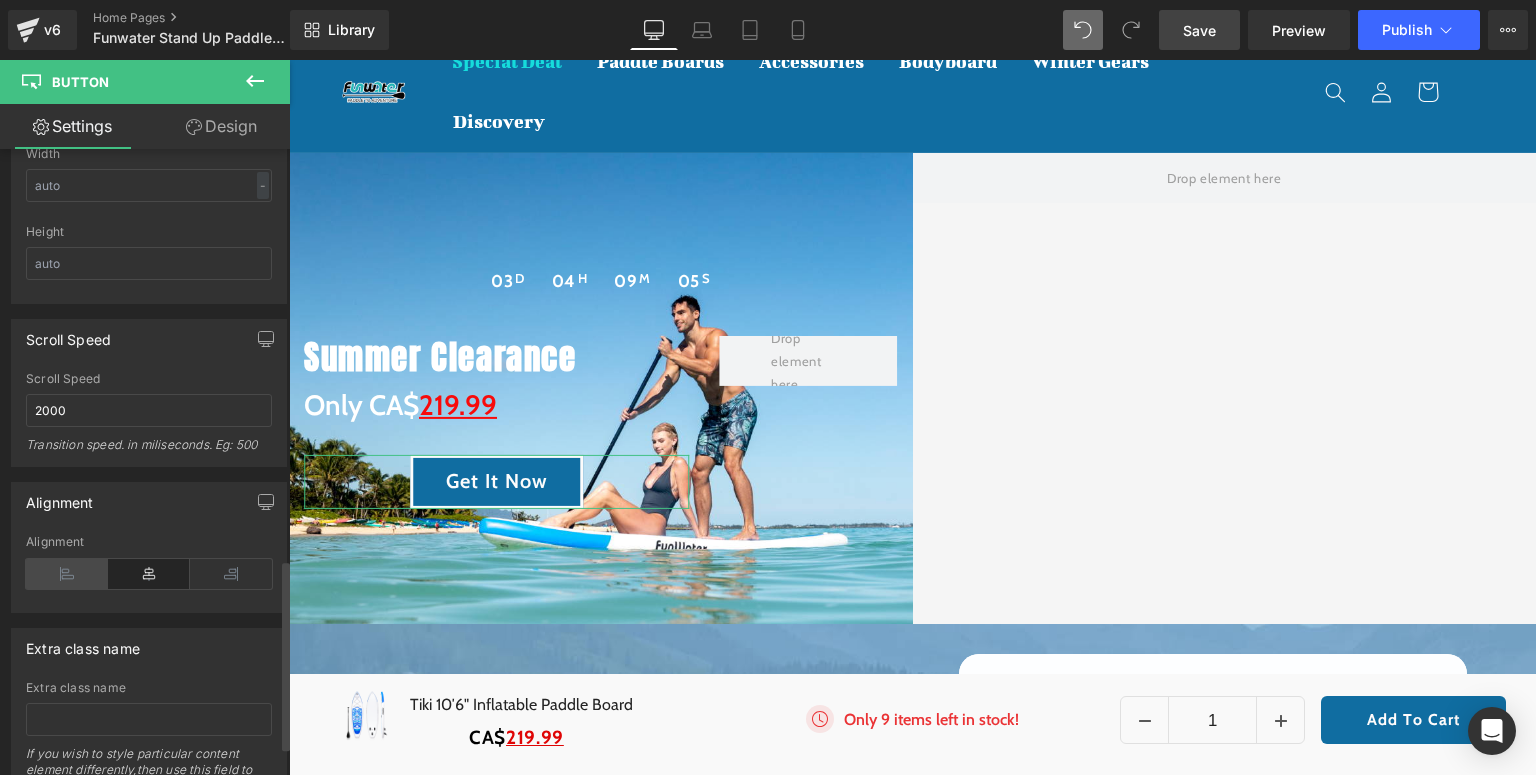 click at bounding box center (67, 574) 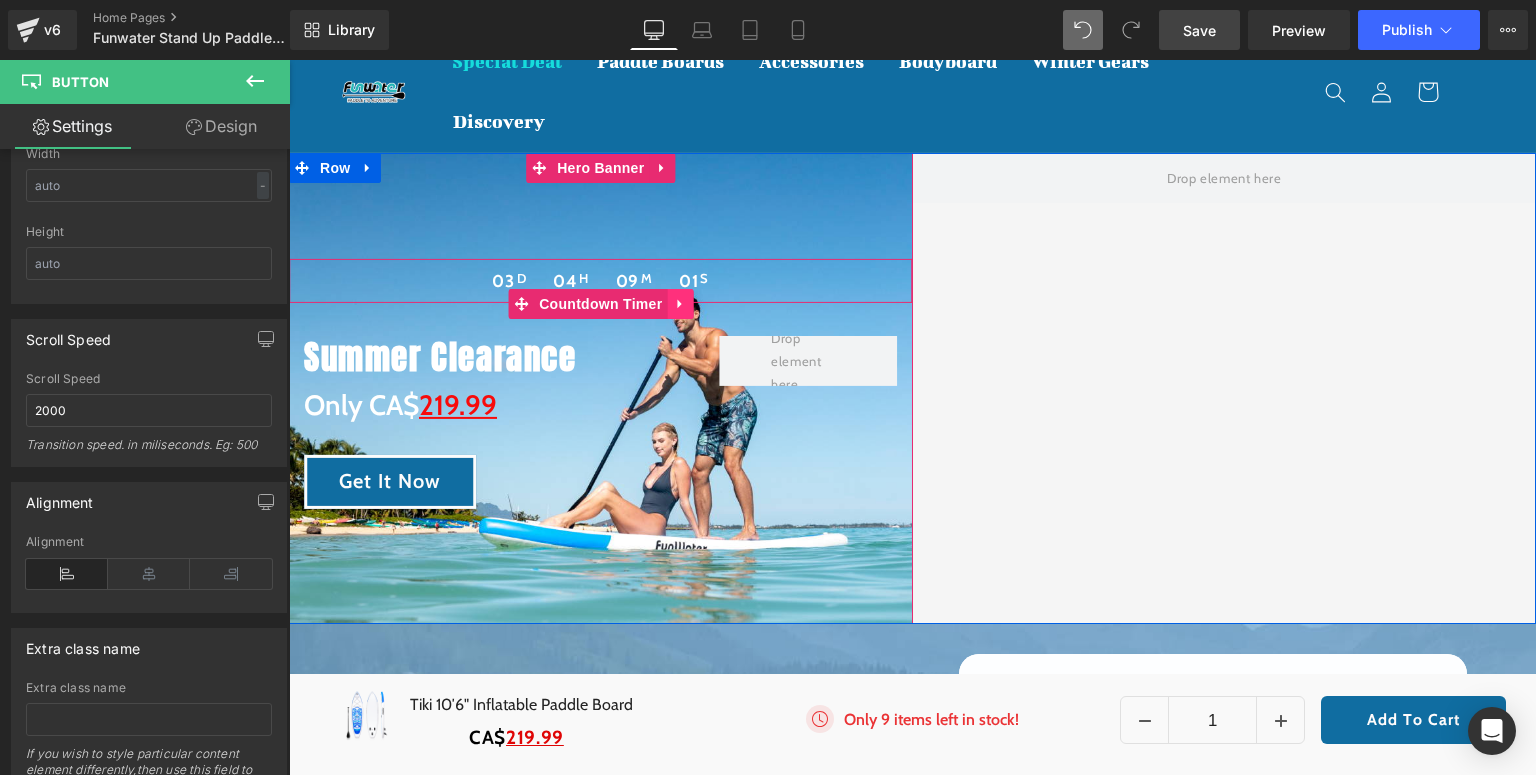 click 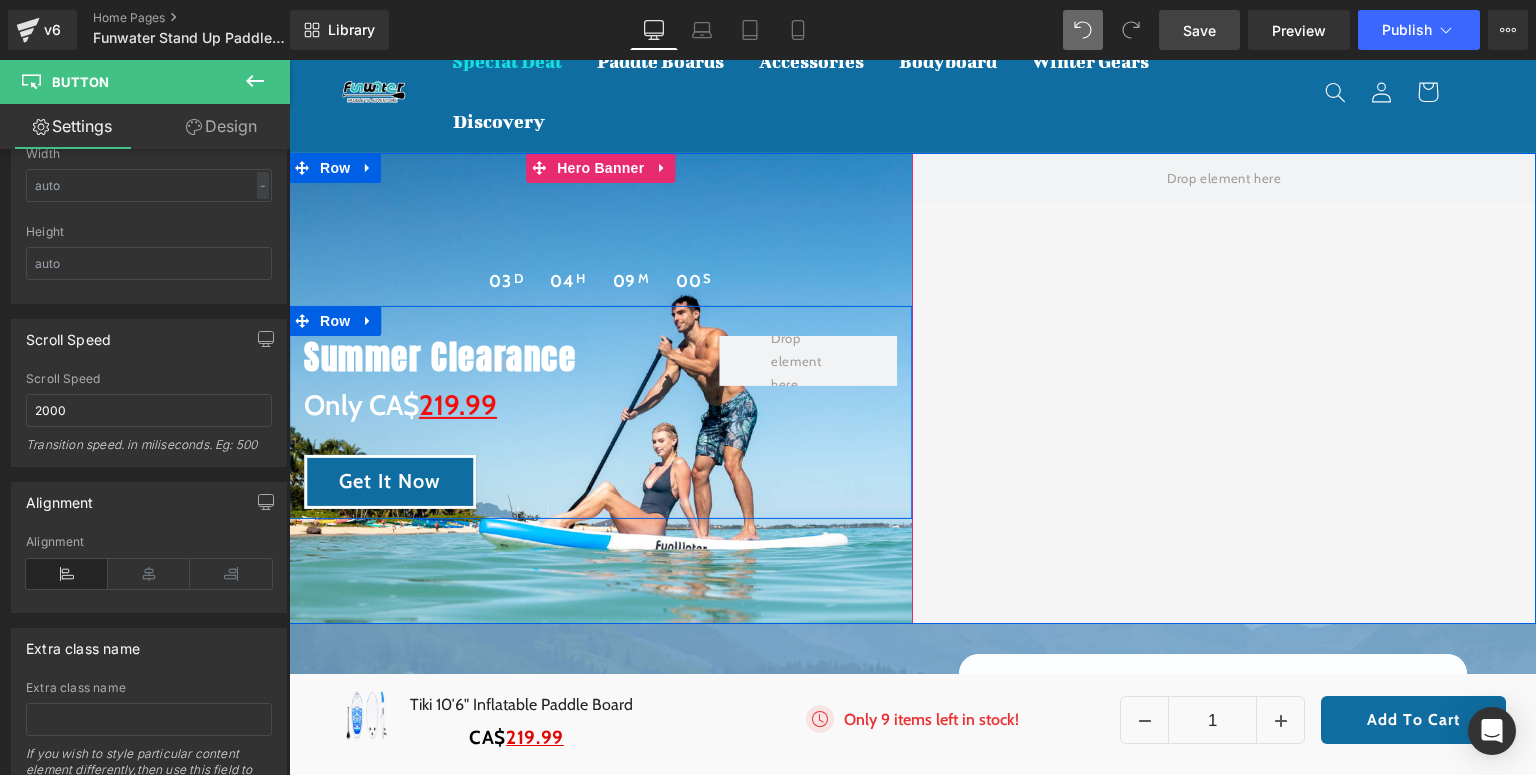 click at bounding box center (601, 321) 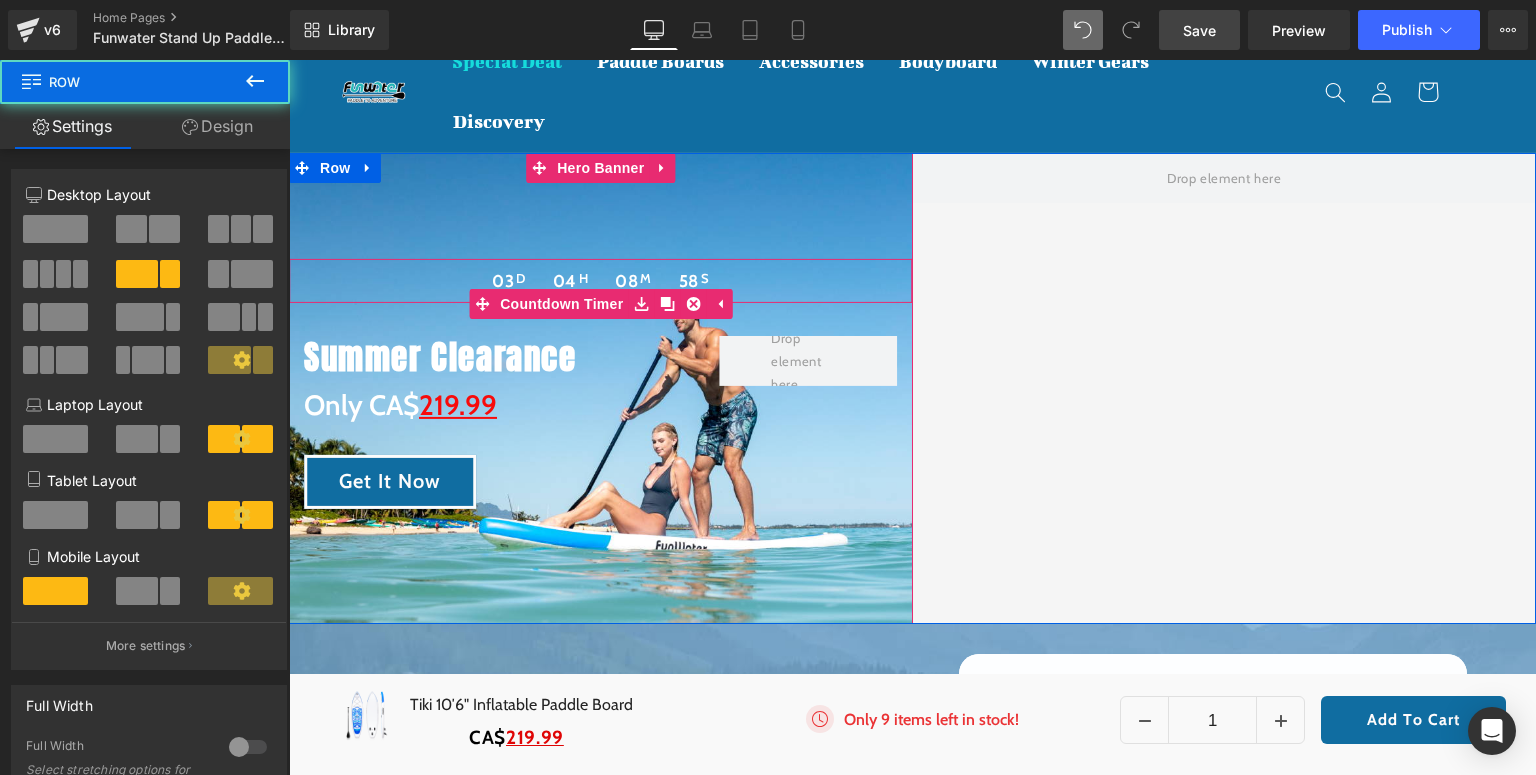 click on "08 M" at bounding box center (633, 281) 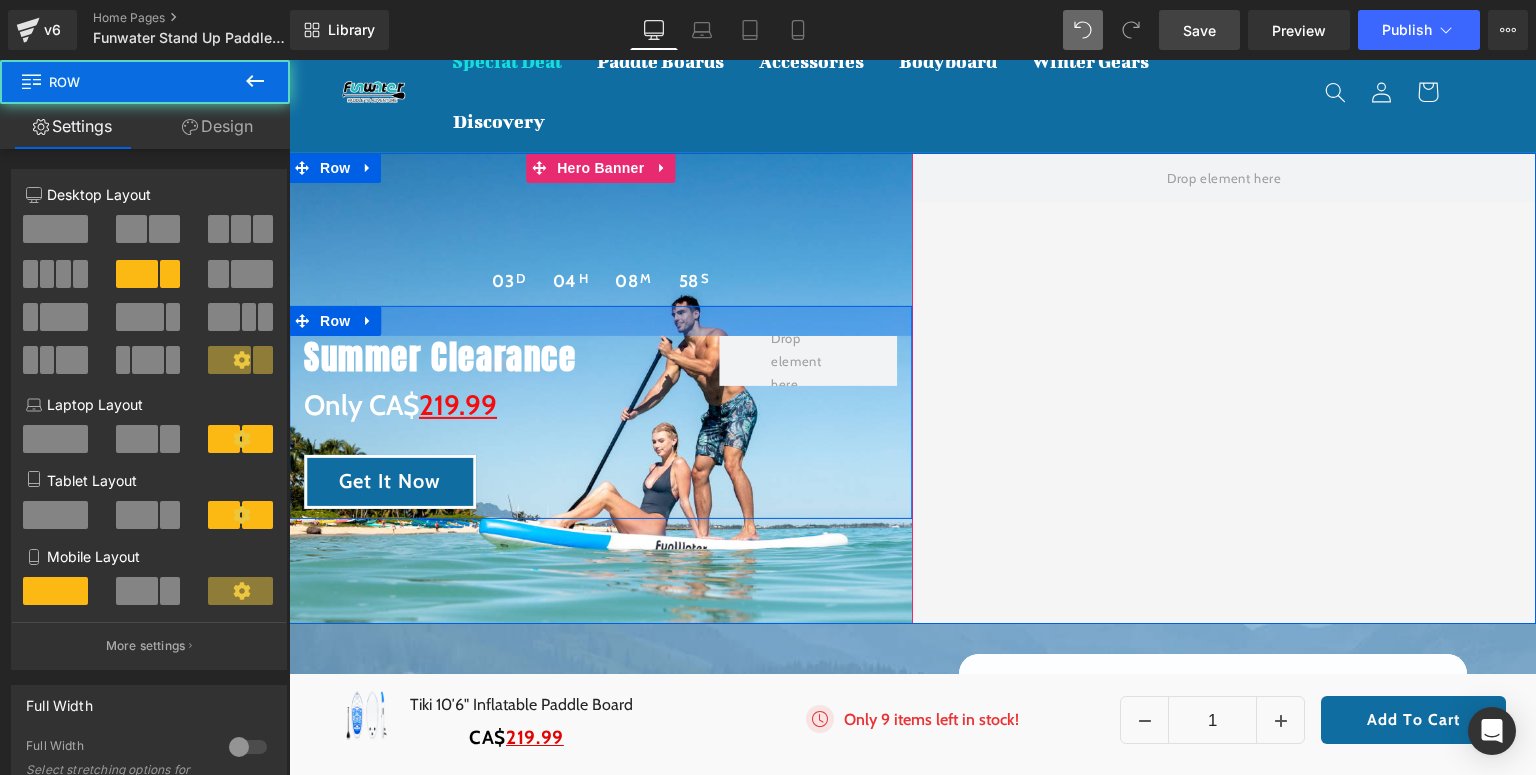 click on "Summer Clearance Heading         Only CA$  219.99 Heading         Get It Now Button
Row" at bounding box center [601, 412] 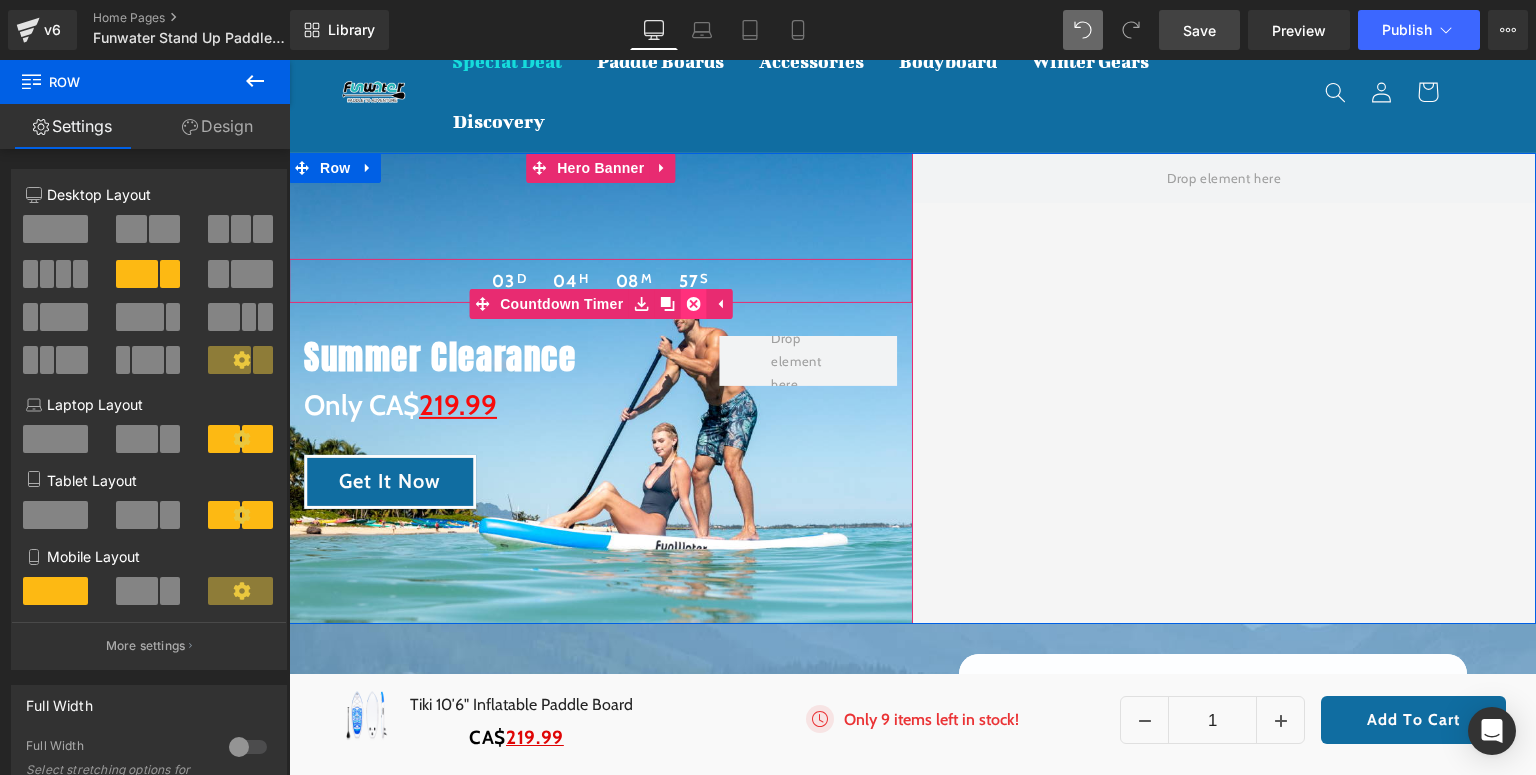 click 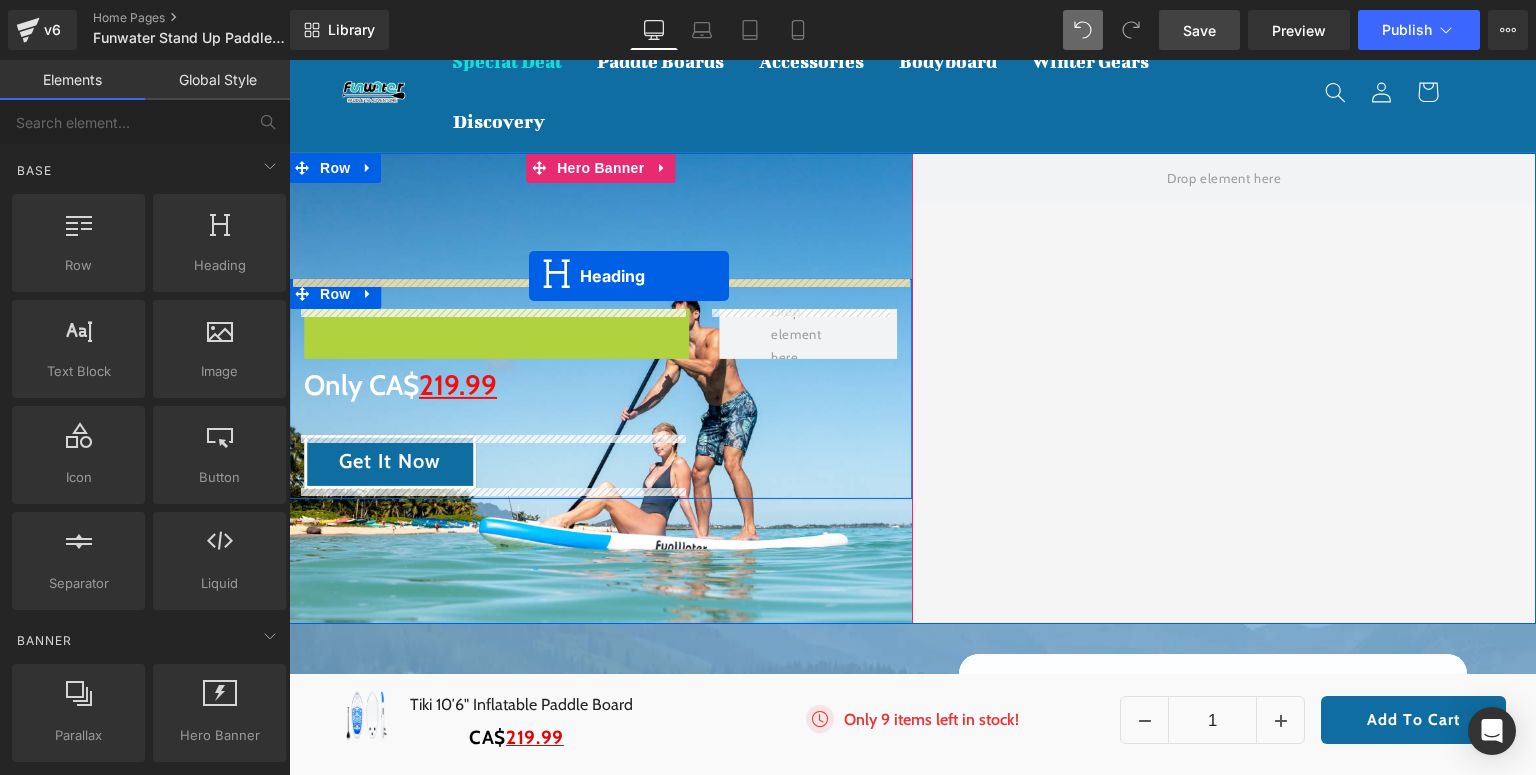 drag, startPoint x: 471, startPoint y: 327, endPoint x: 529, endPoint y: 276, distance: 77.23341 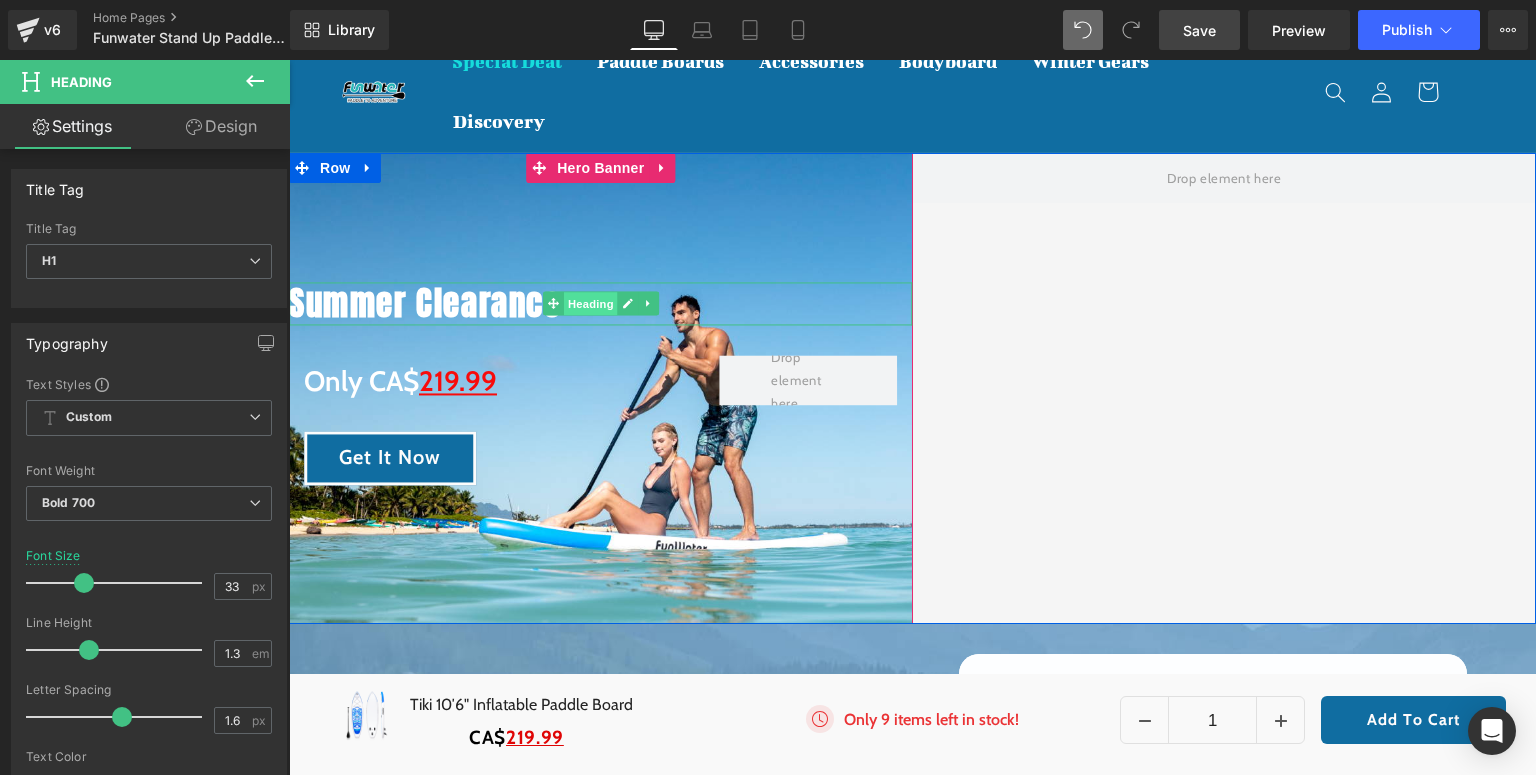 click on "Heading" at bounding box center [590, 305] 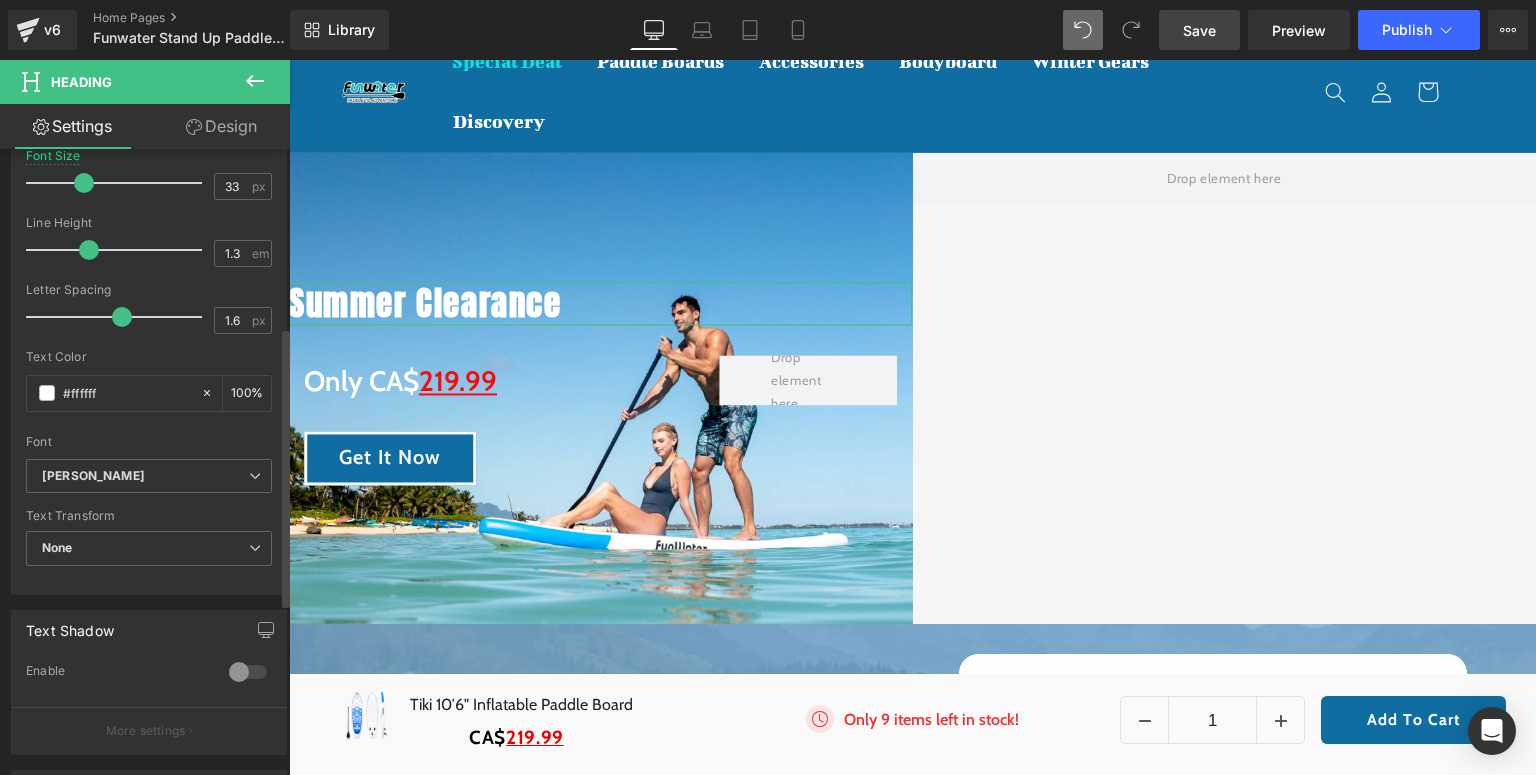 scroll, scrollTop: 560, scrollLeft: 0, axis: vertical 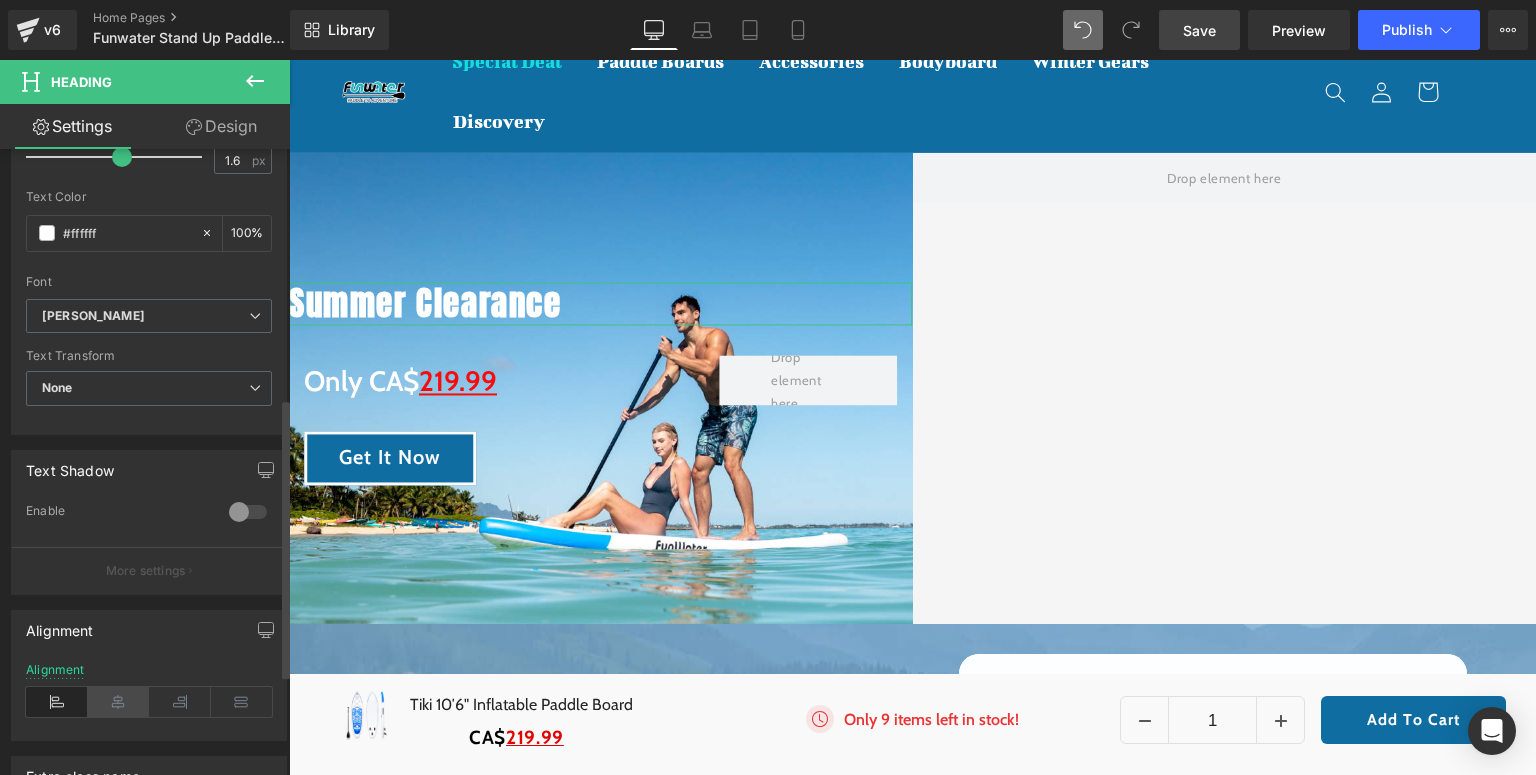 click at bounding box center (119, 702) 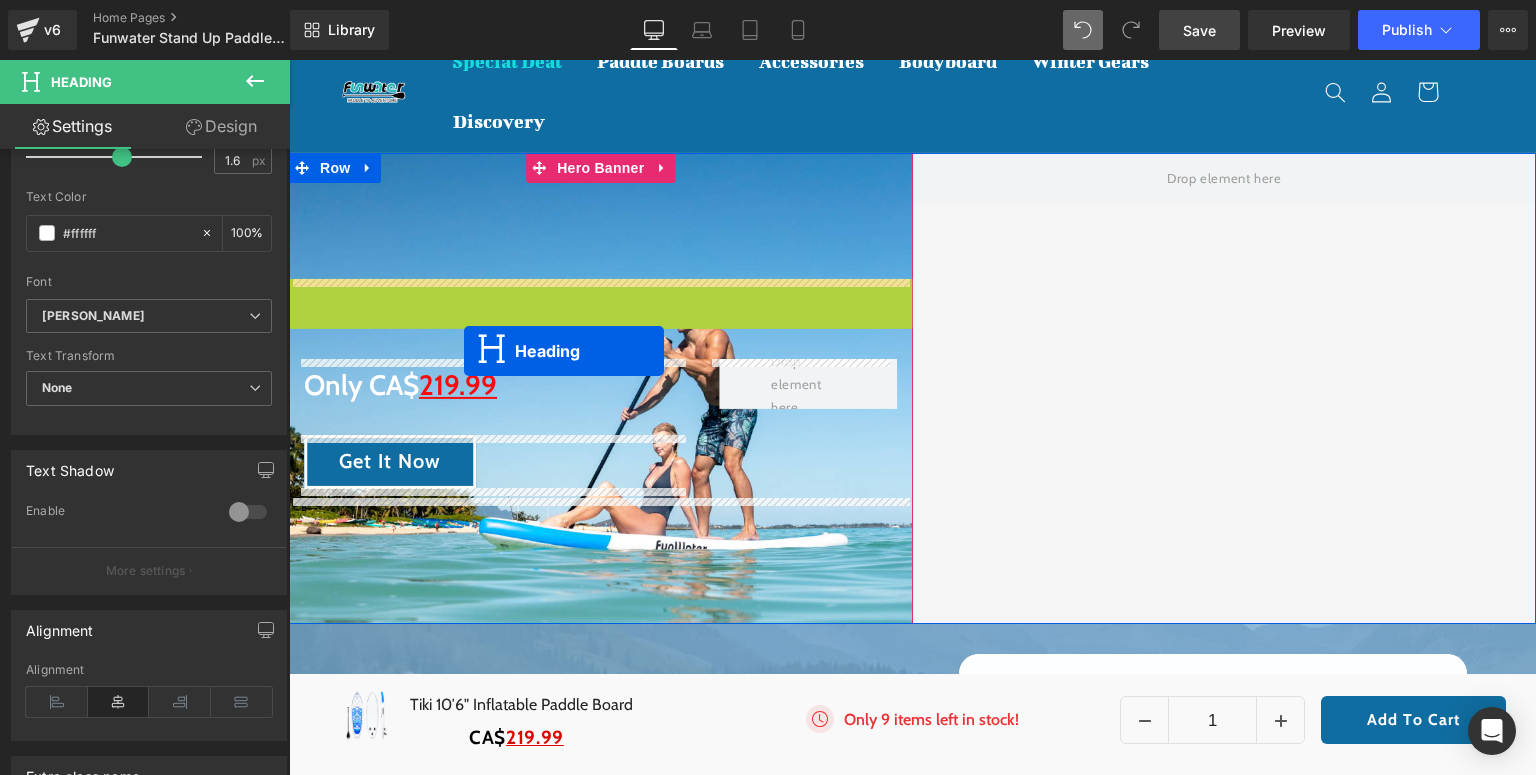 drag, startPoint x: 580, startPoint y: 296, endPoint x: 464, endPoint y: 351, distance: 128.37834 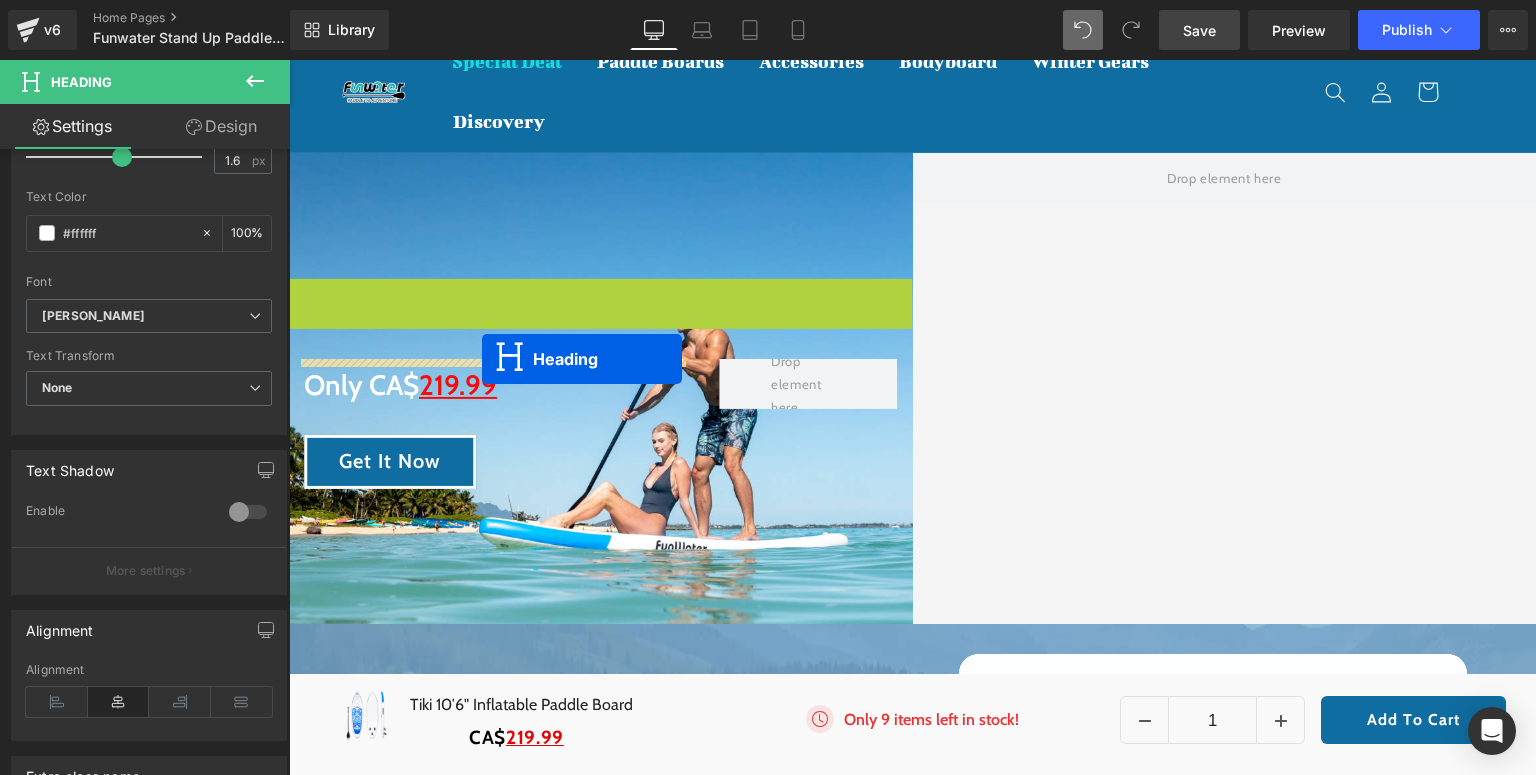 drag, startPoint x: 588, startPoint y: 304, endPoint x: 482, endPoint y: 359, distance: 119.419426 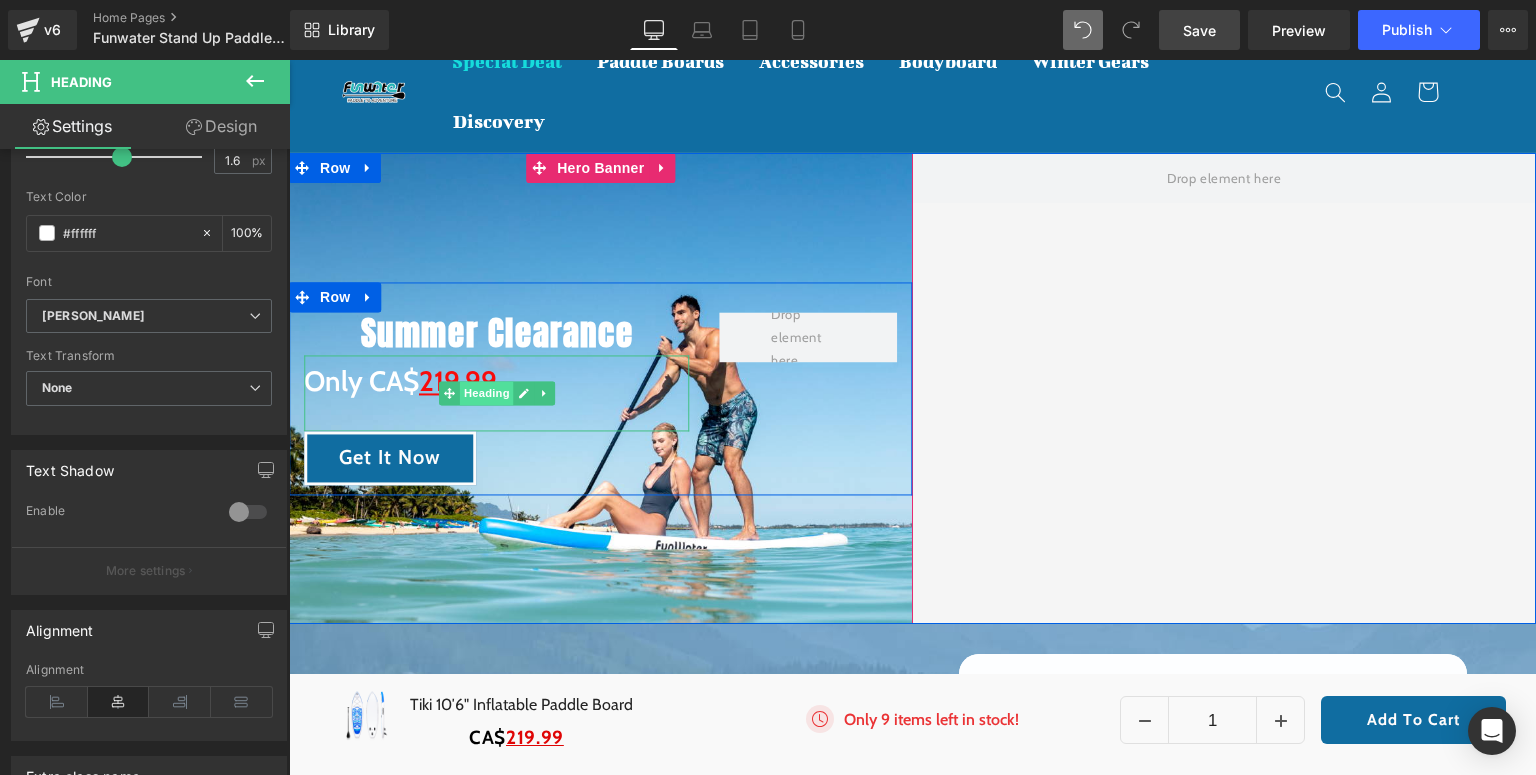 click on "Heading" at bounding box center [487, 393] 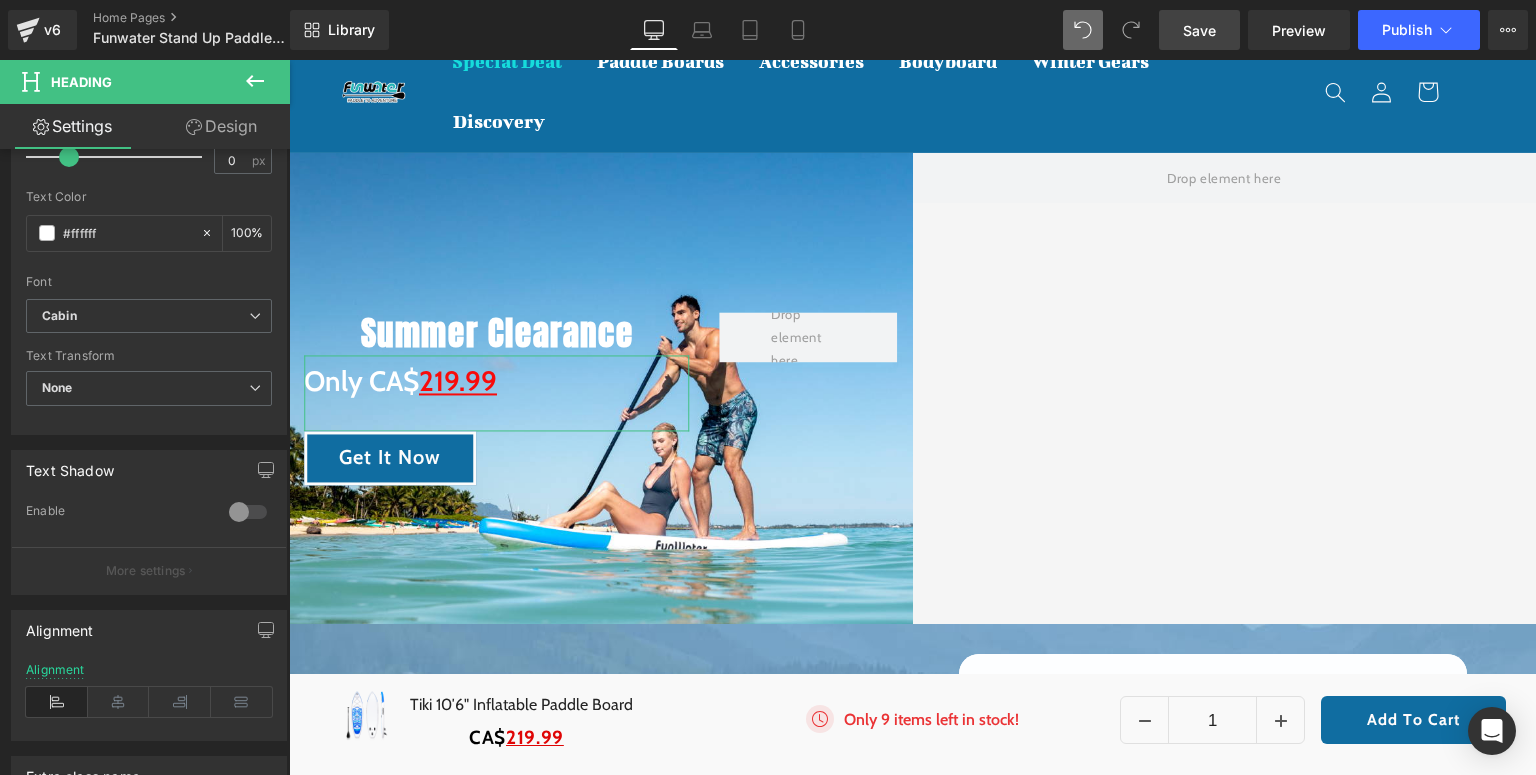 scroll, scrollTop: 787, scrollLeft: 0, axis: vertical 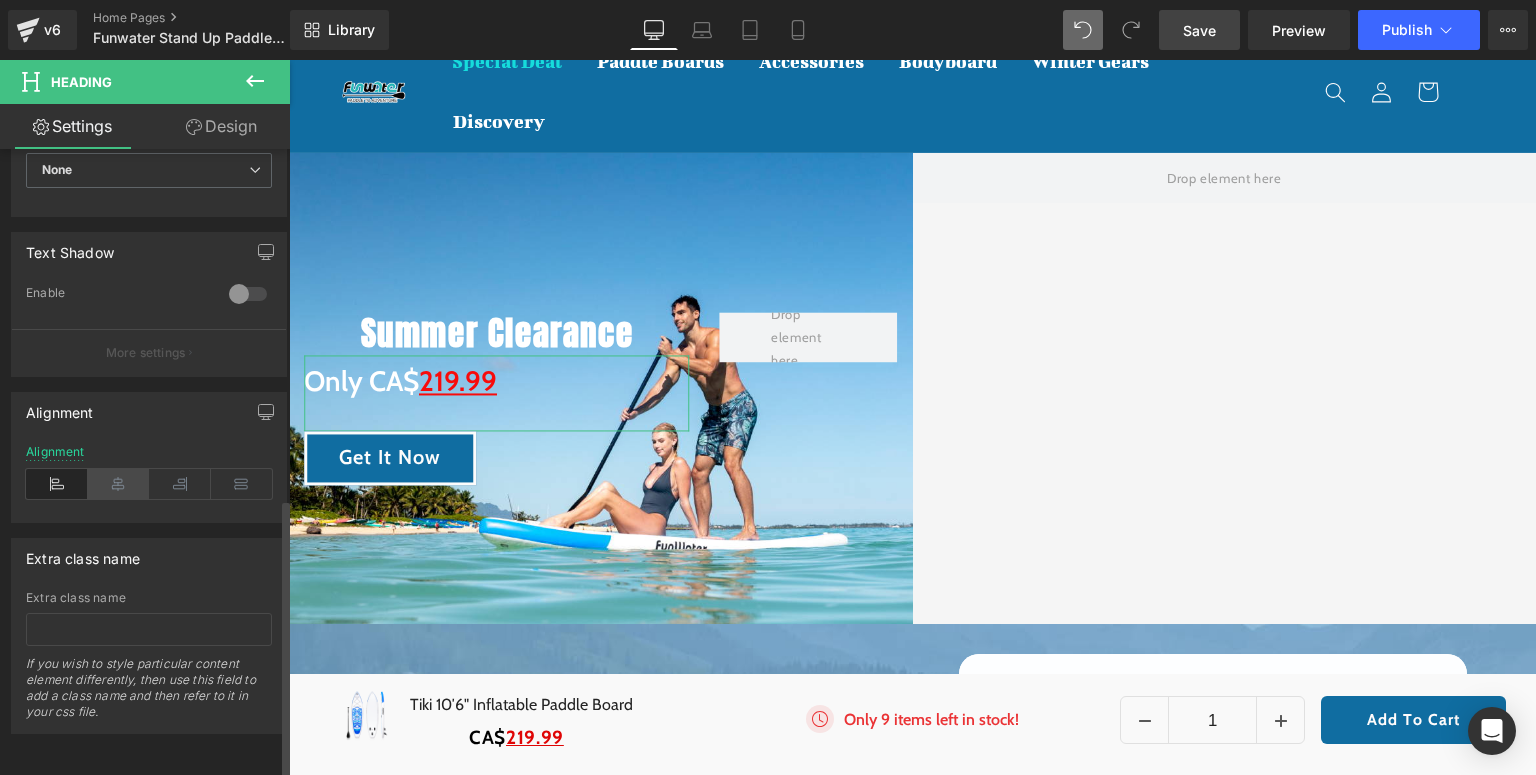 click at bounding box center [119, 484] 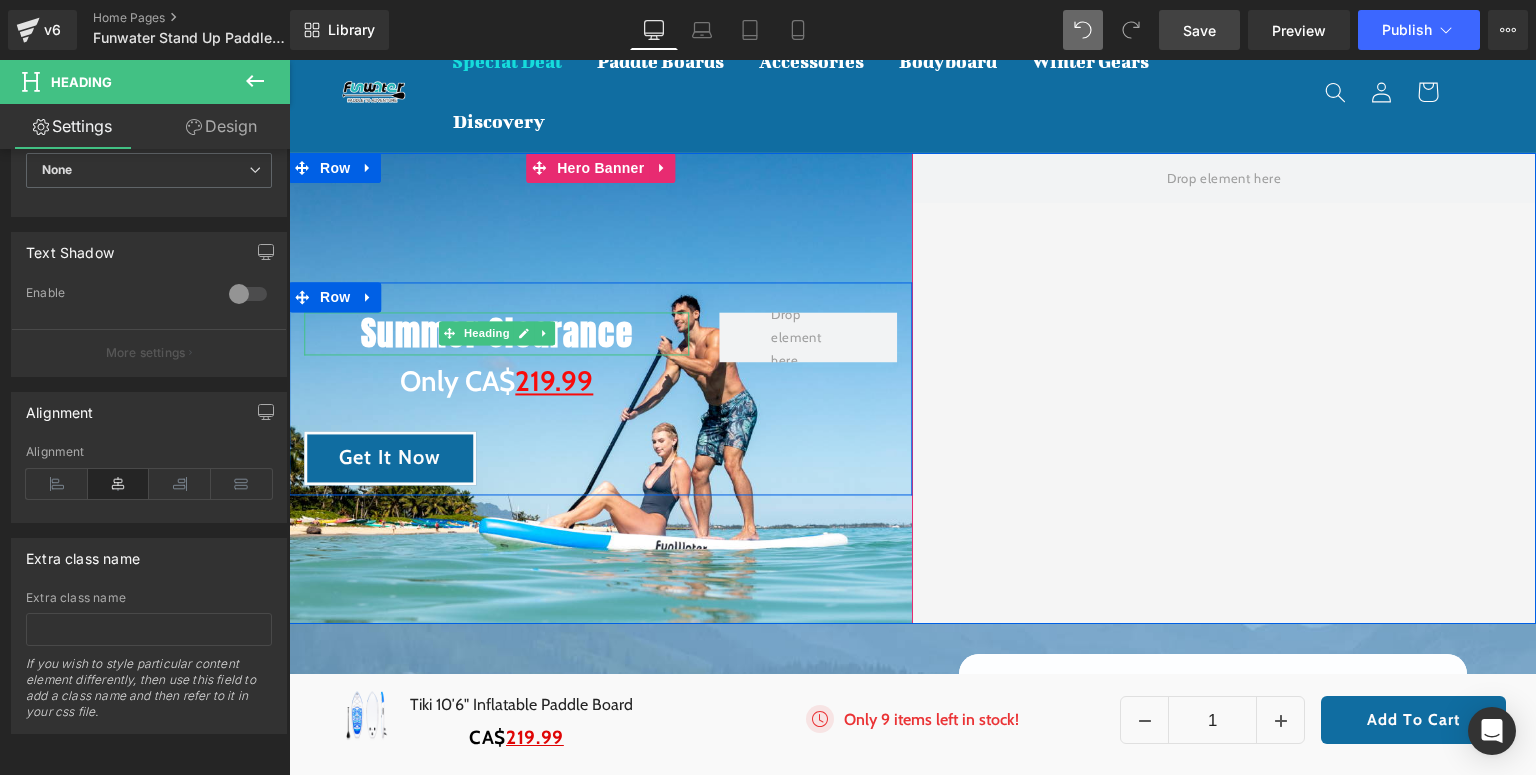 click on "Summer Clearance" at bounding box center [497, 333] 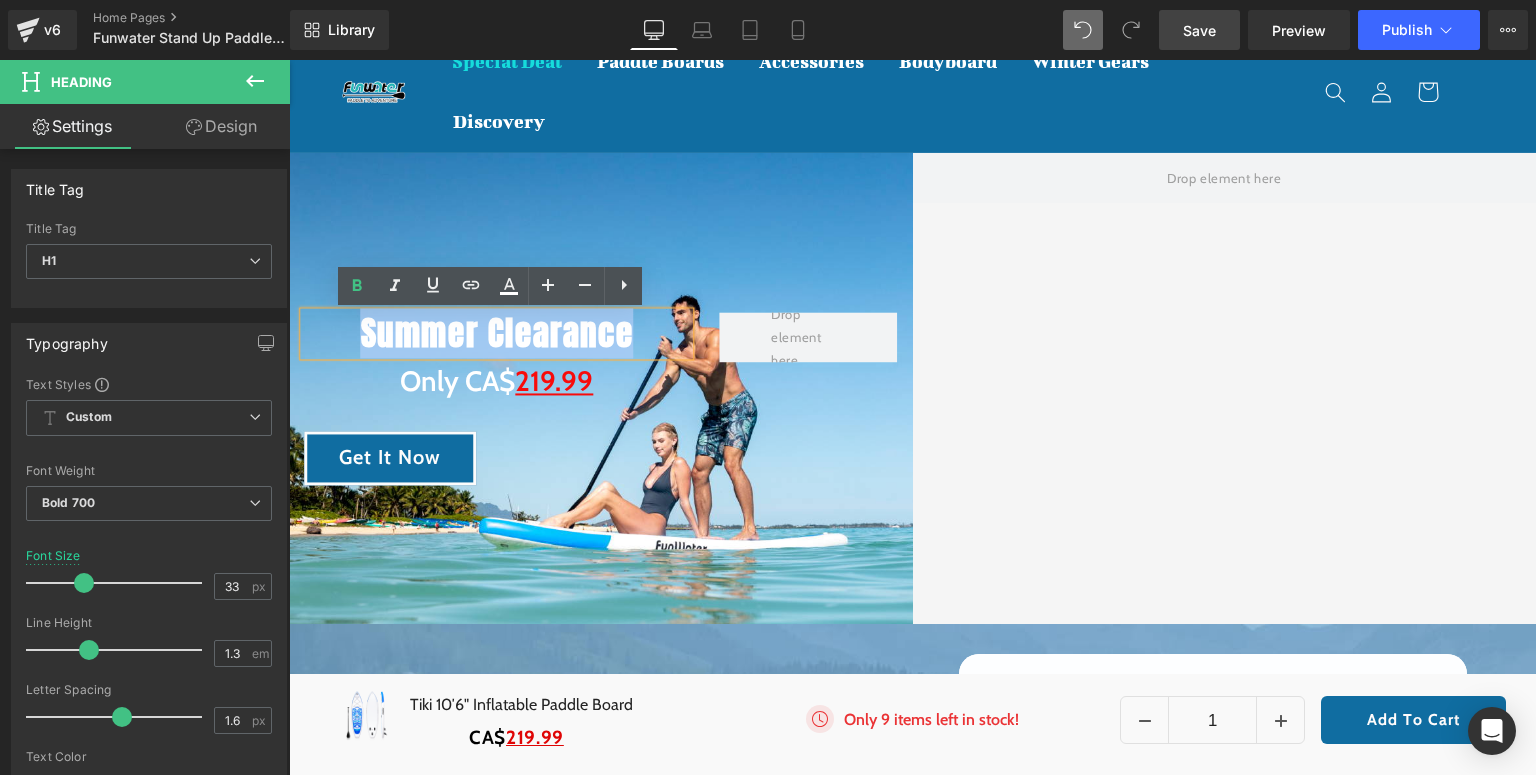 drag, startPoint x: 347, startPoint y: 333, endPoint x: 640, endPoint y: 333, distance: 293 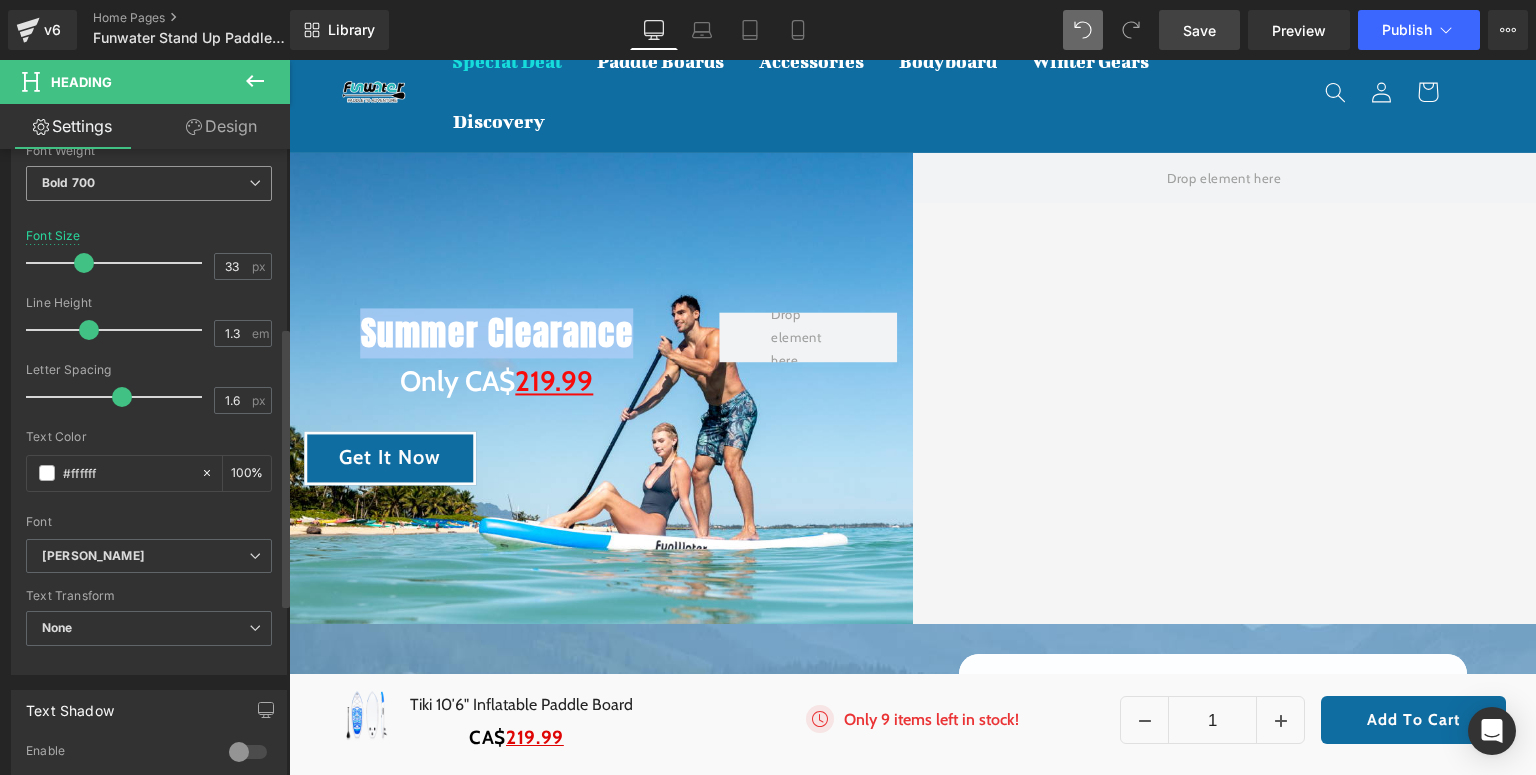 scroll, scrollTop: 400, scrollLeft: 0, axis: vertical 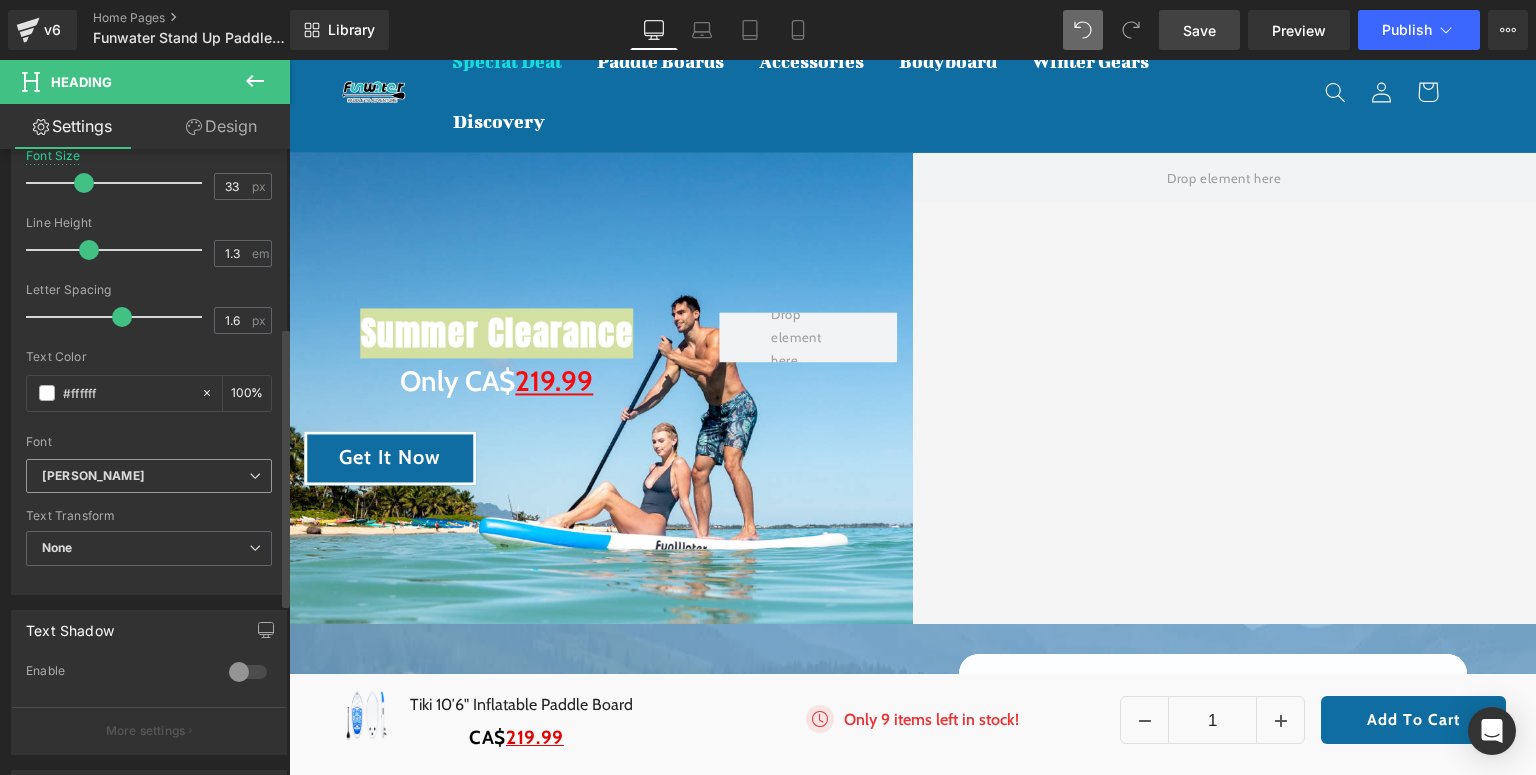 click on "[PERSON_NAME]" at bounding box center (149, 476) 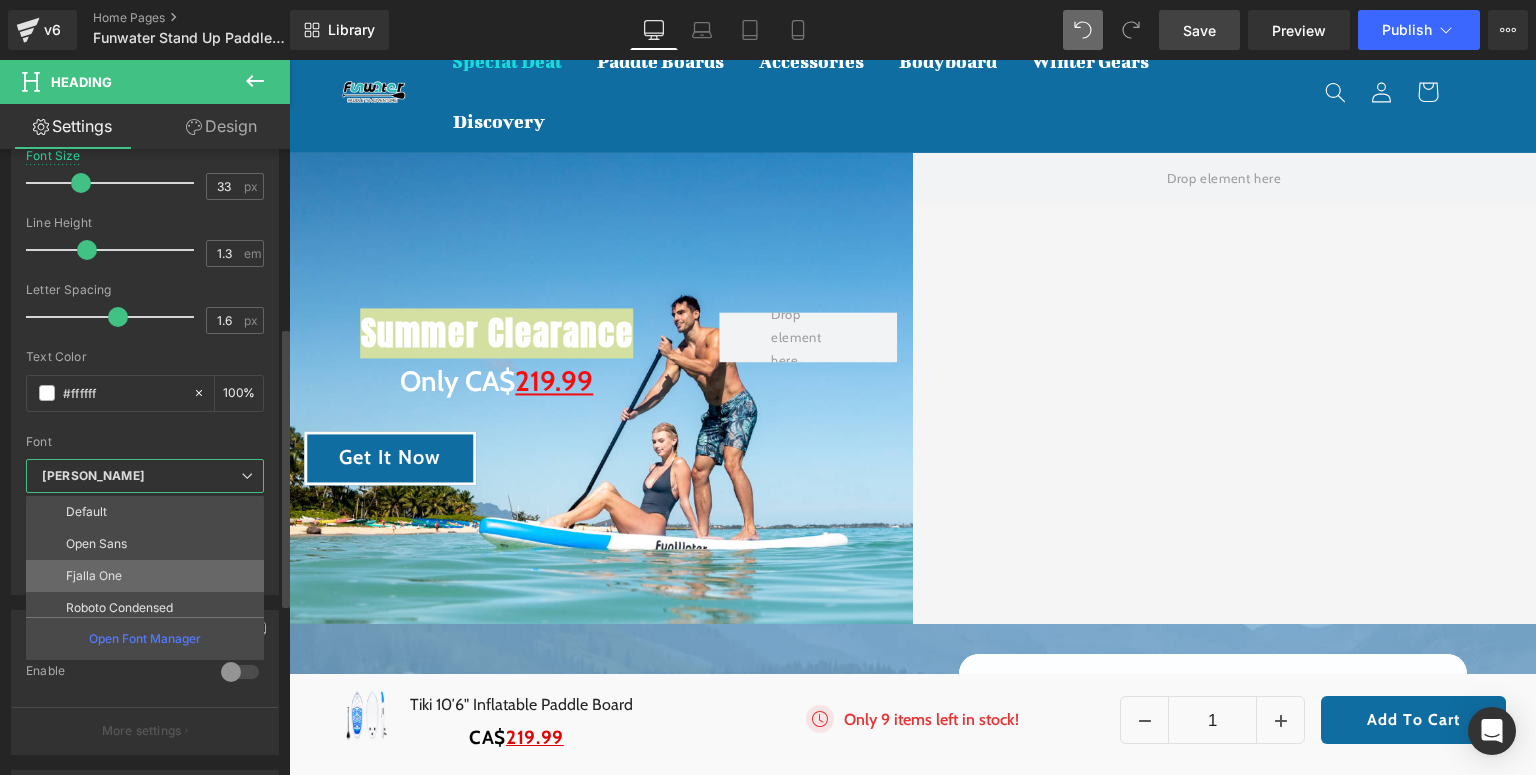 click on "Fjalla One" at bounding box center [149, 576] 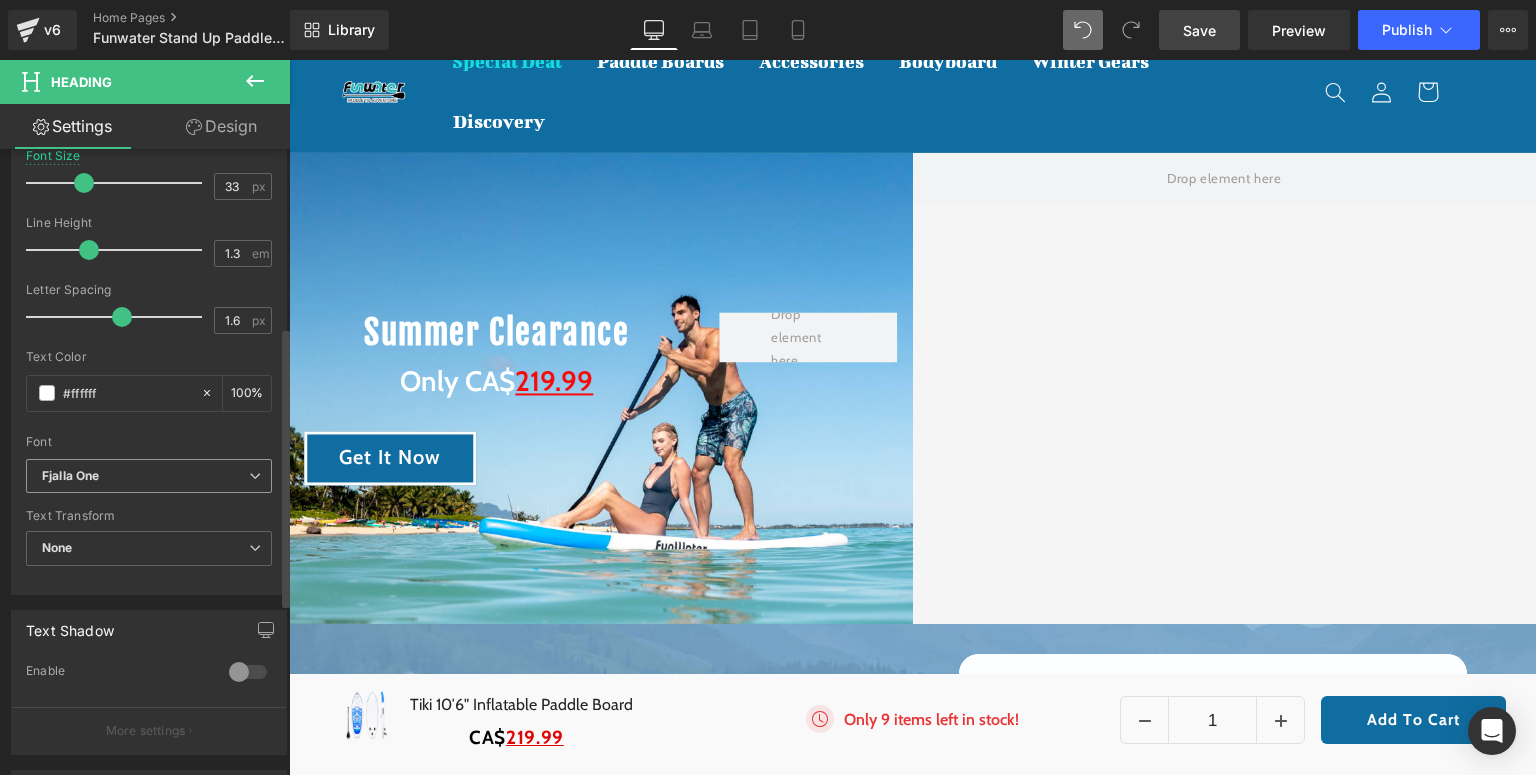 click on "Fjalla One" at bounding box center (145, 476) 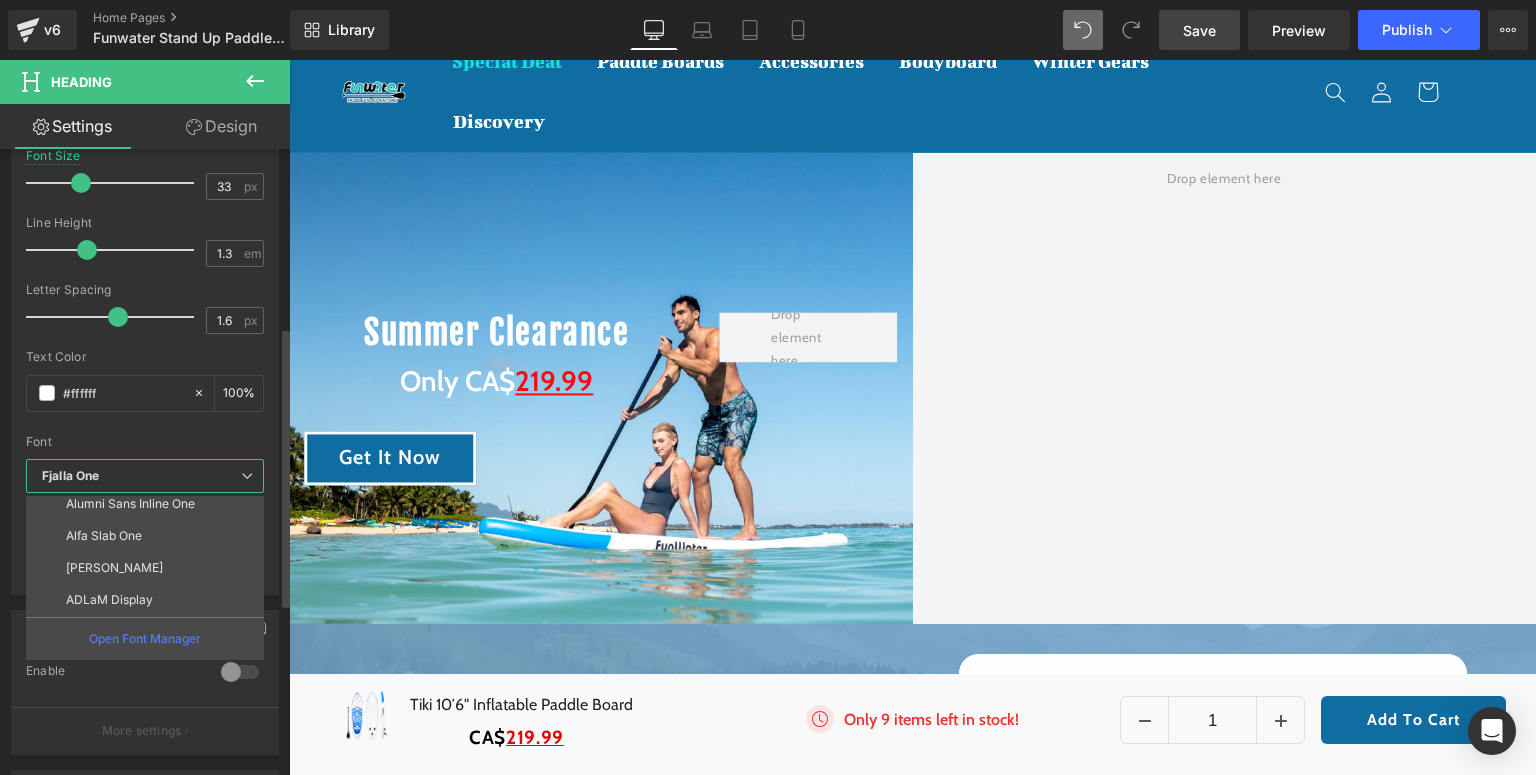 scroll, scrollTop: 312, scrollLeft: 0, axis: vertical 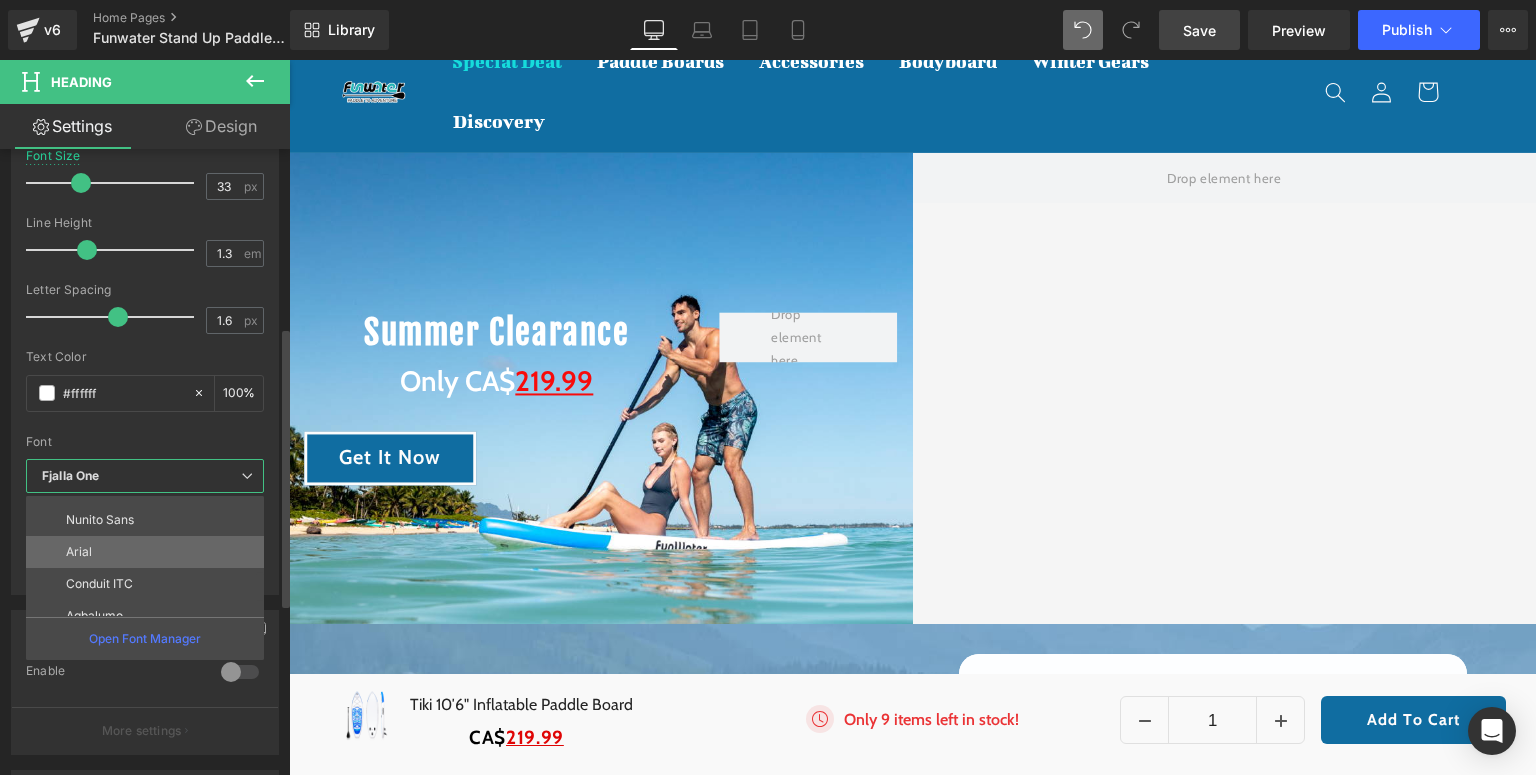 click on "Arial" at bounding box center [149, 552] 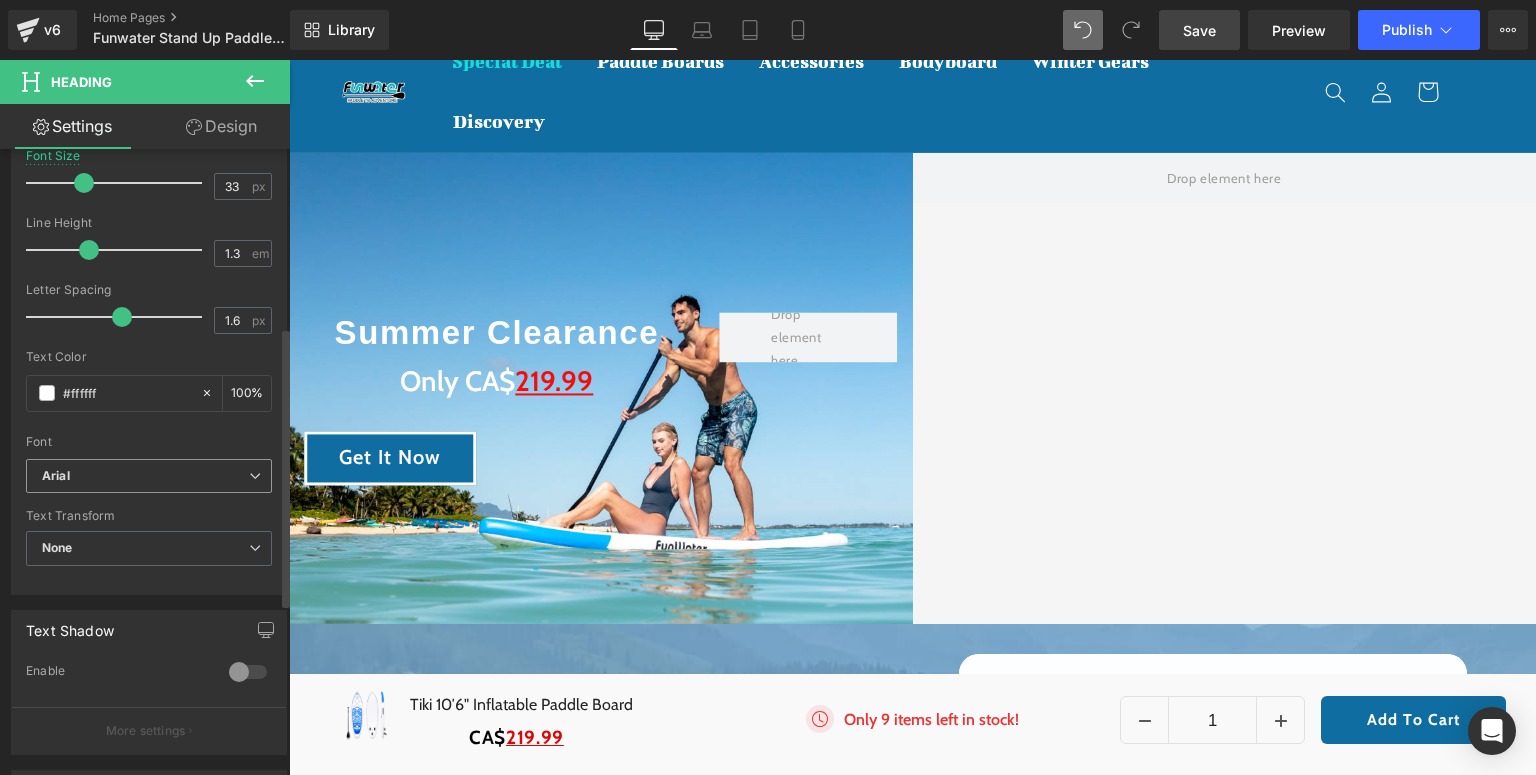 scroll, scrollTop: 240, scrollLeft: 0, axis: vertical 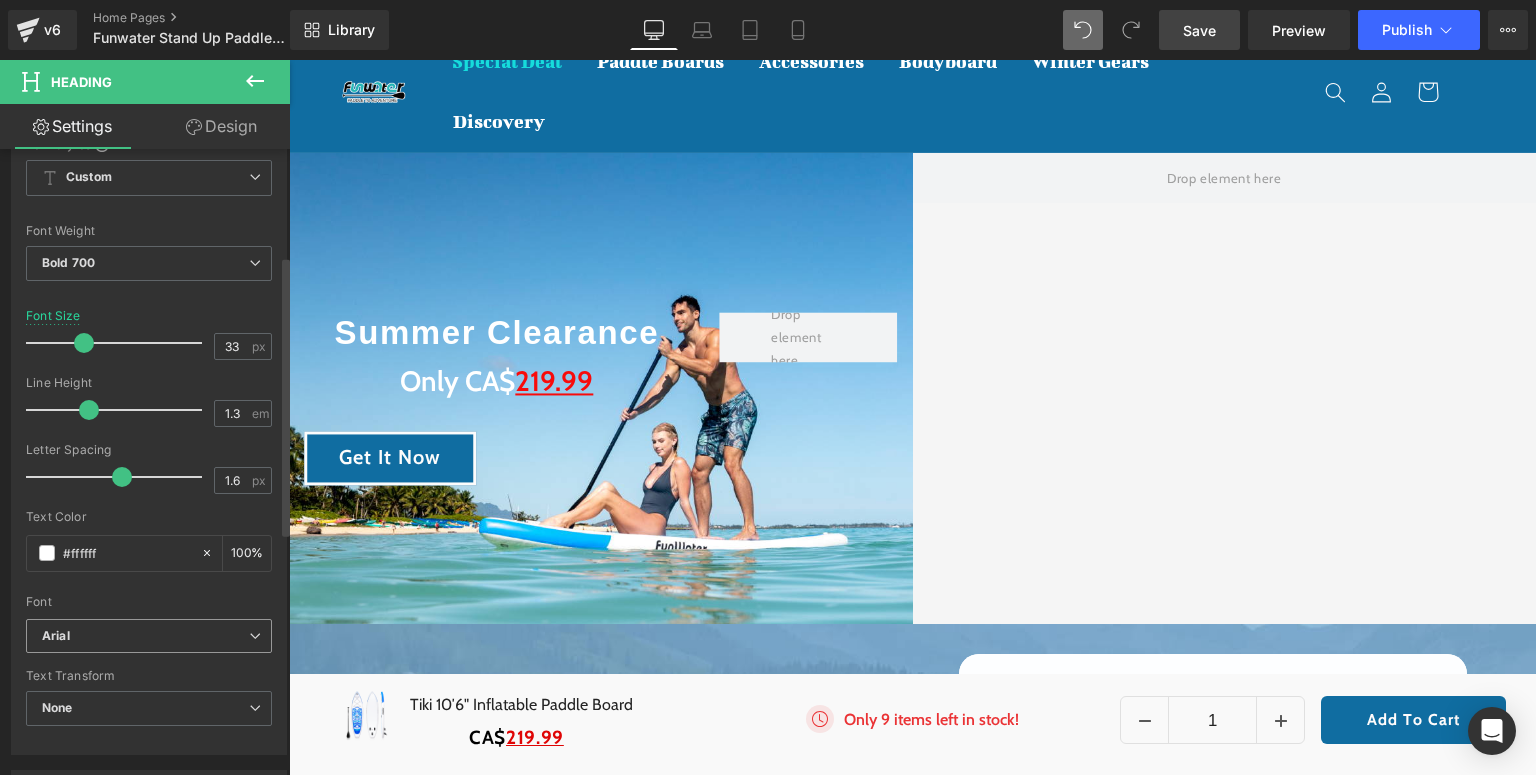 click on "Arial" at bounding box center [145, 636] 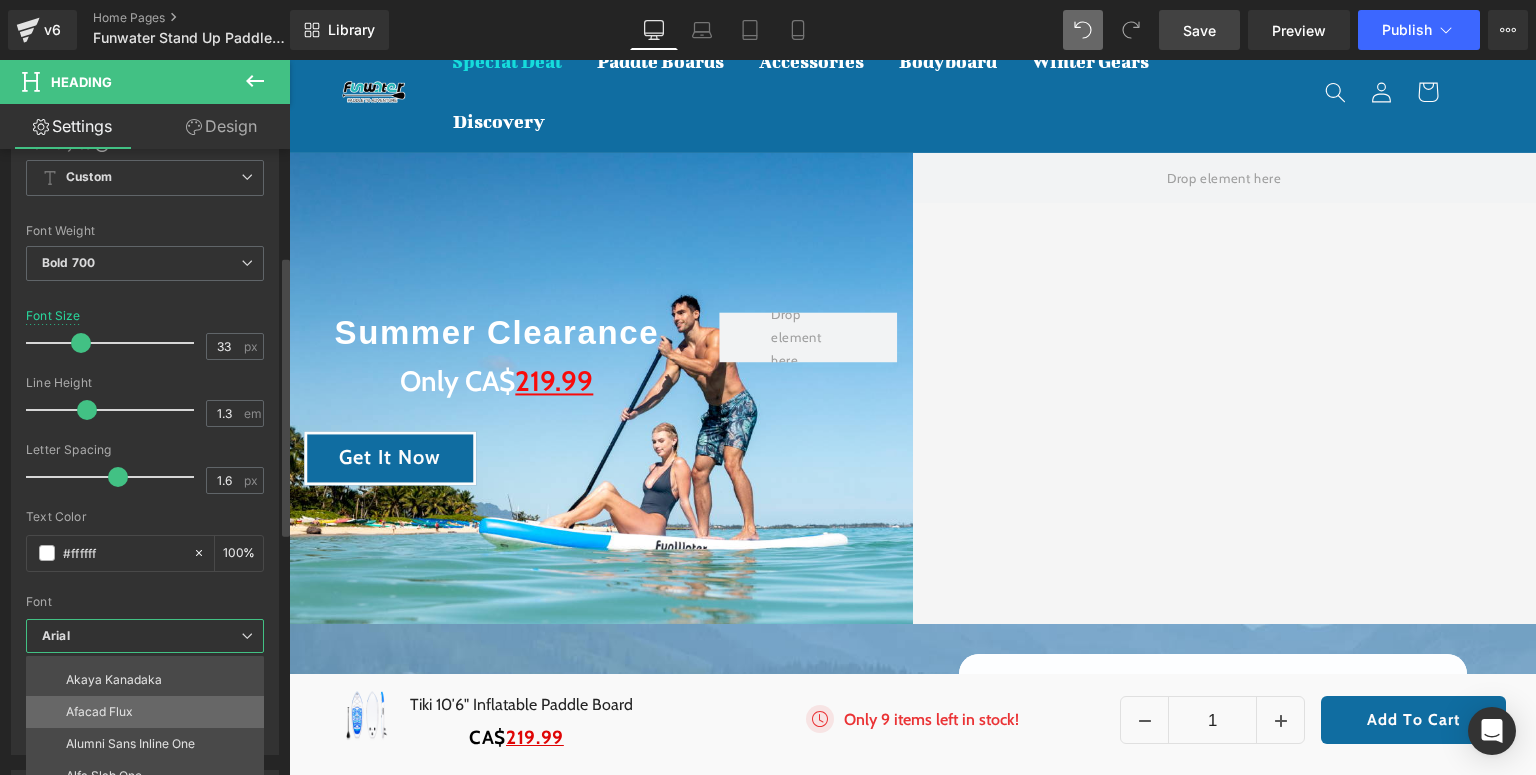 scroll, scrollTop: 552, scrollLeft: 0, axis: vertical 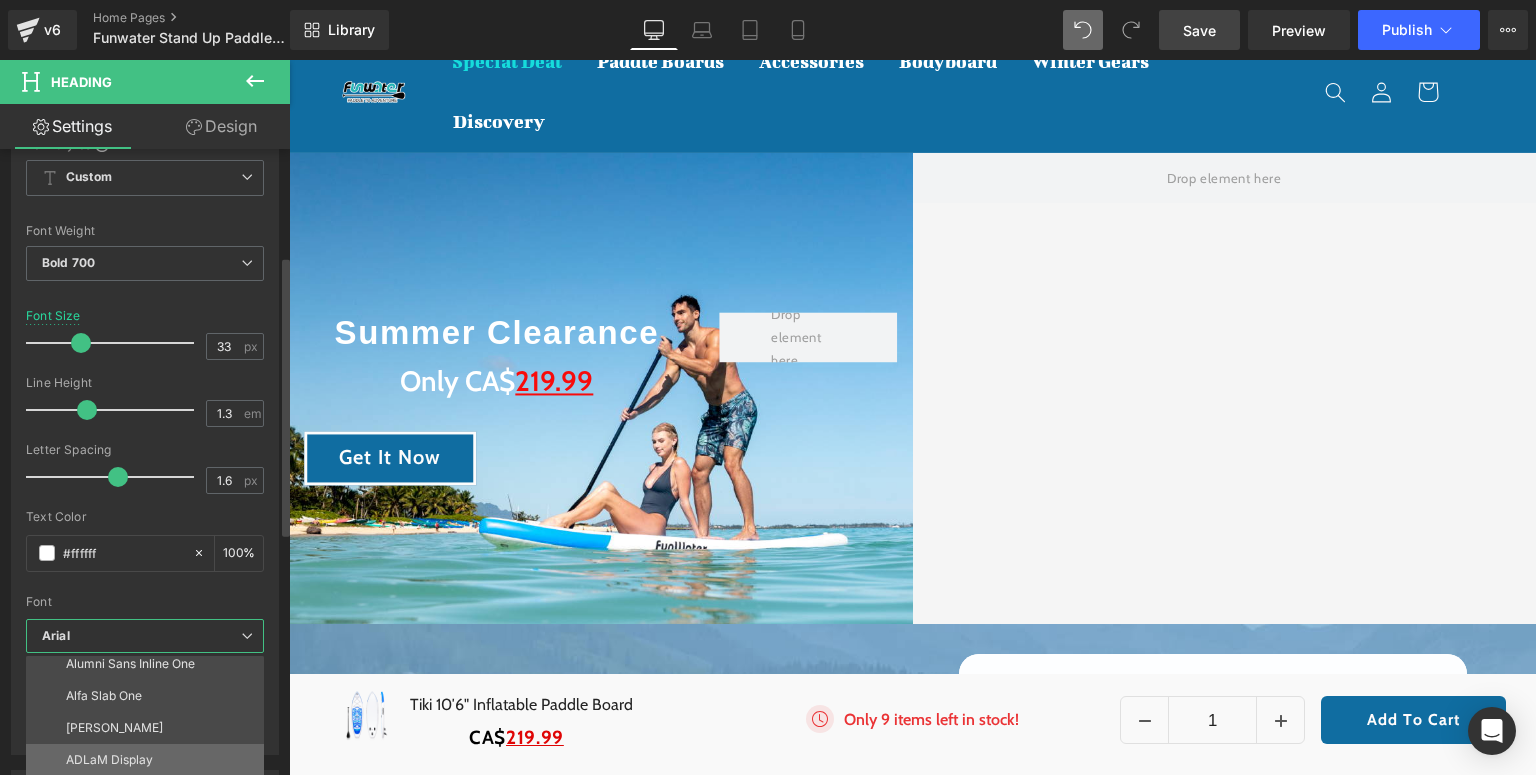 click on "ADLaM Display" at bounding box center (109, 760) 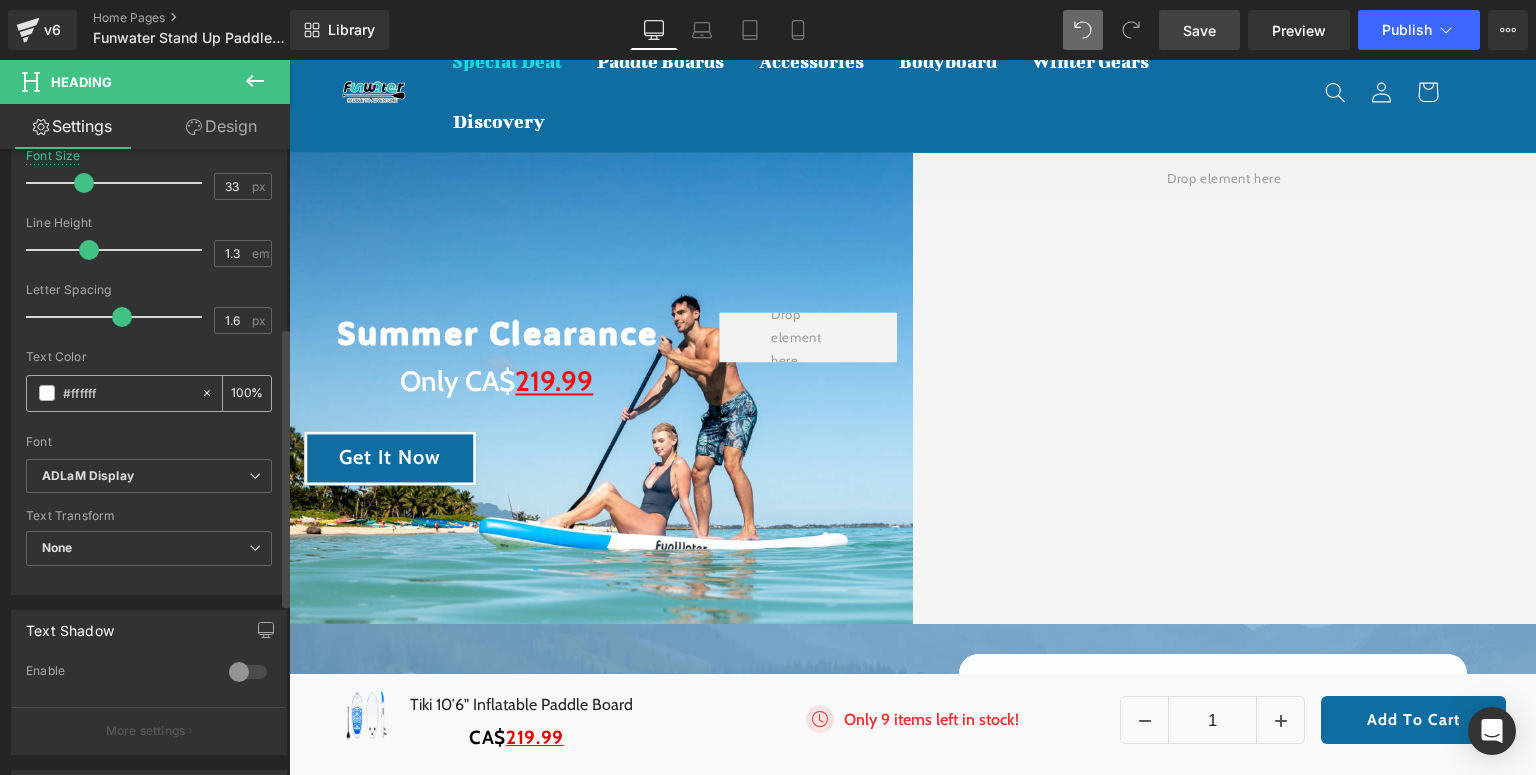 scroll, scrollTop: 480, scrollLeft: 0, axis: vertical 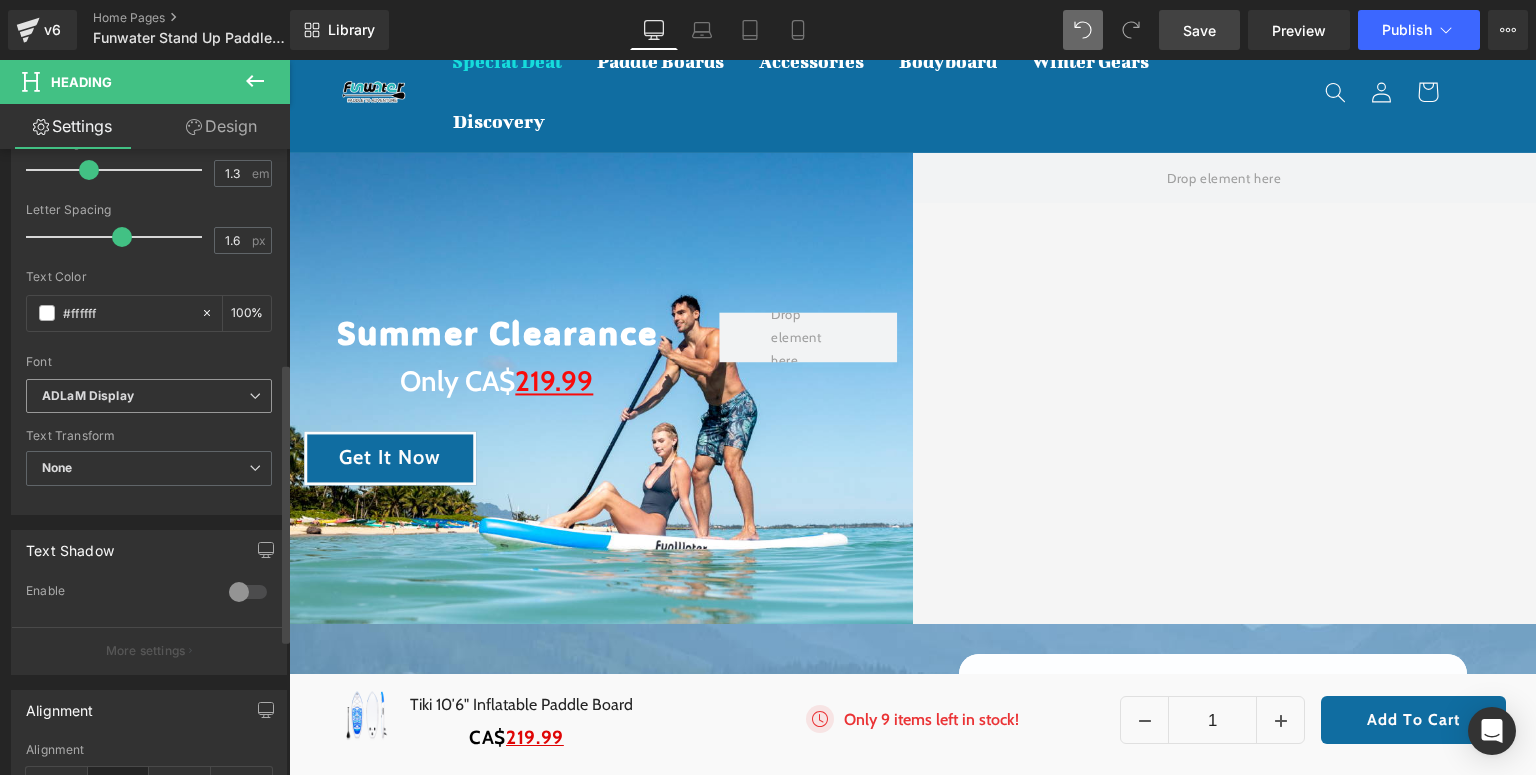 click on "ADLaM Display" at bounding box center (88, 396) 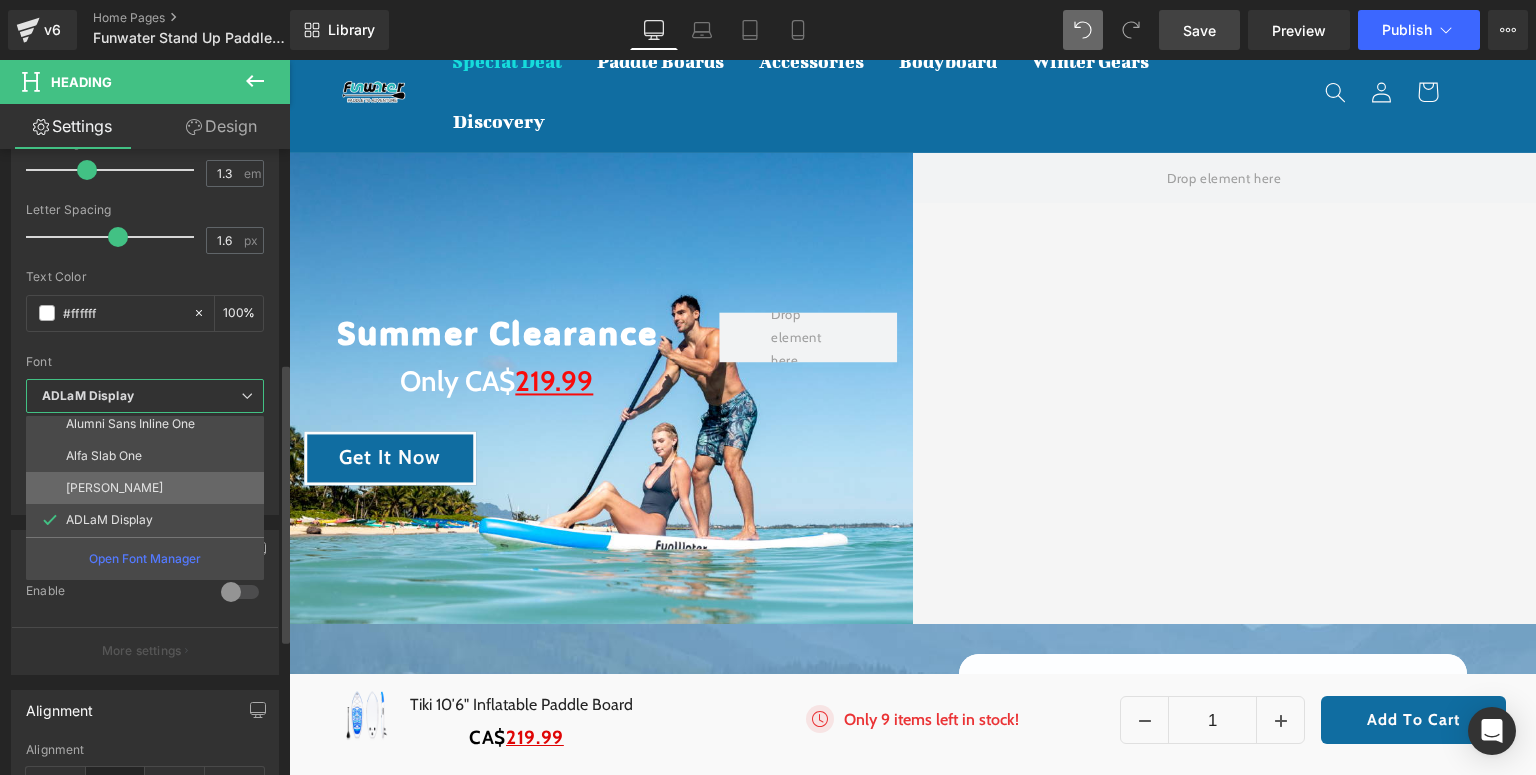 click on "[PERSON_NAME]" at bounding box center (149, 488) 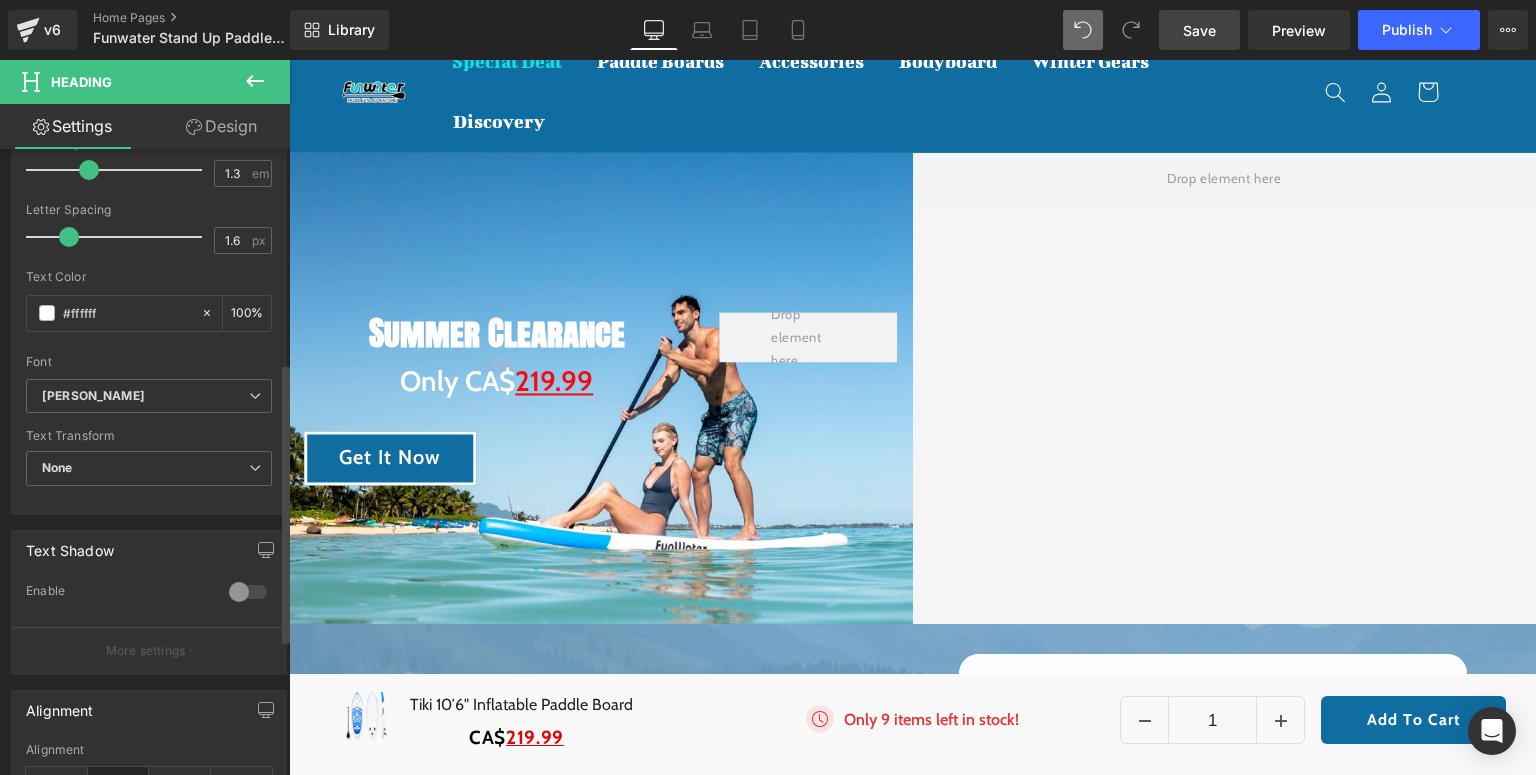 drag, startPoint x: 115, startPoint y: 235, endPoint x: 64, endPoint y: 244, distance: 51.78803 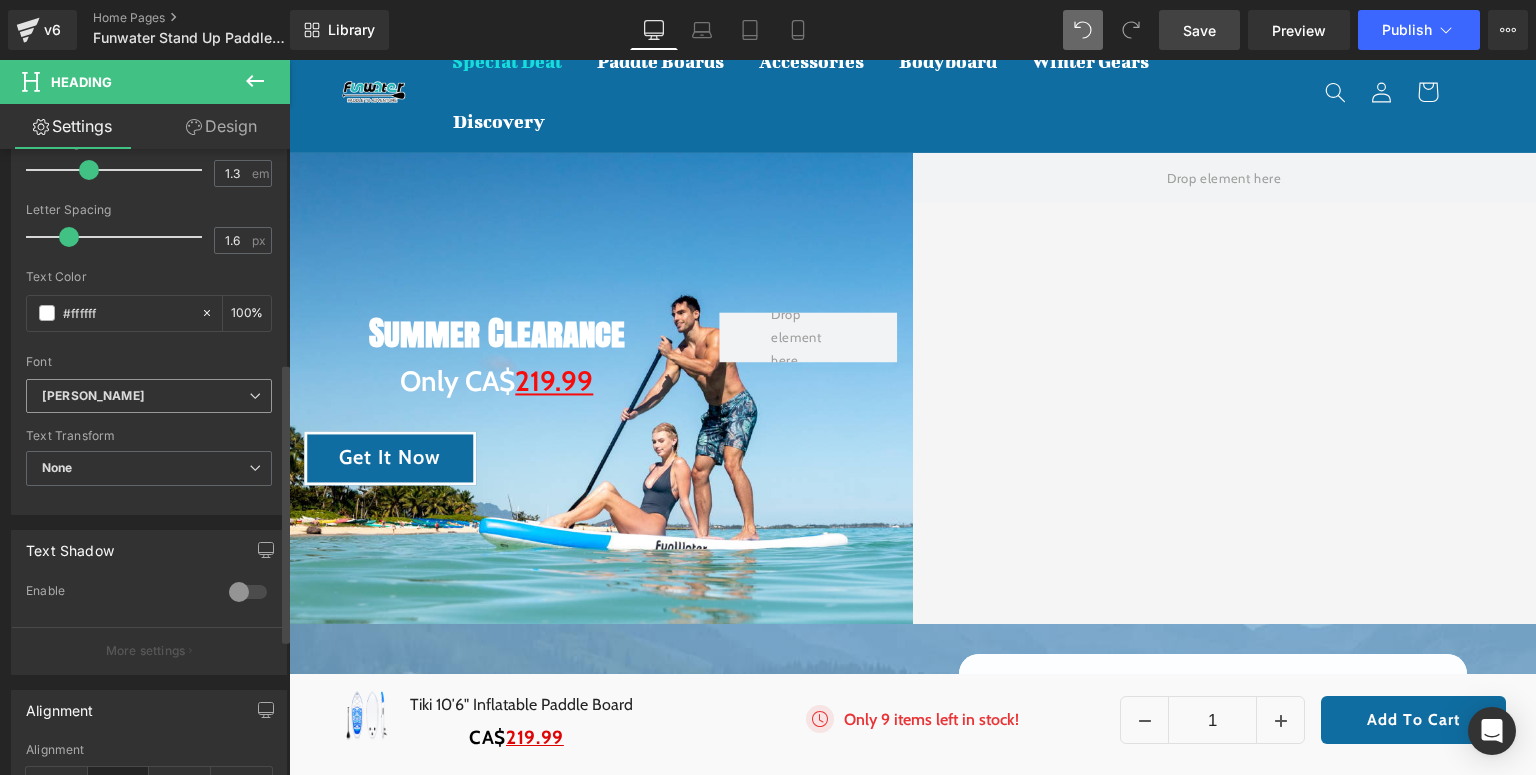 click on "[PERSON_NAME]" at bounding box center [145, 396] 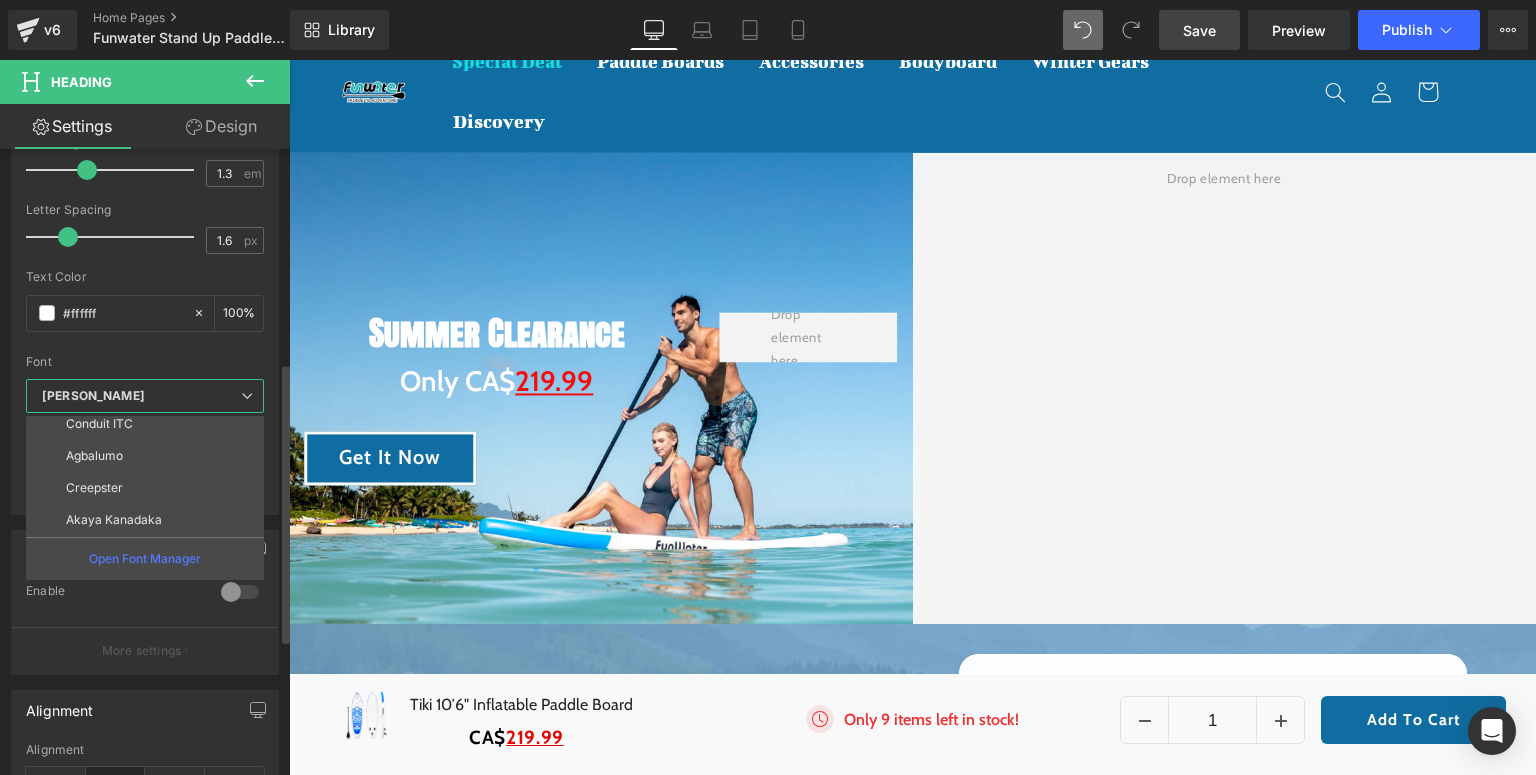 scroll, scrollTop: 312, scrollLeft: 0, axis: vertical 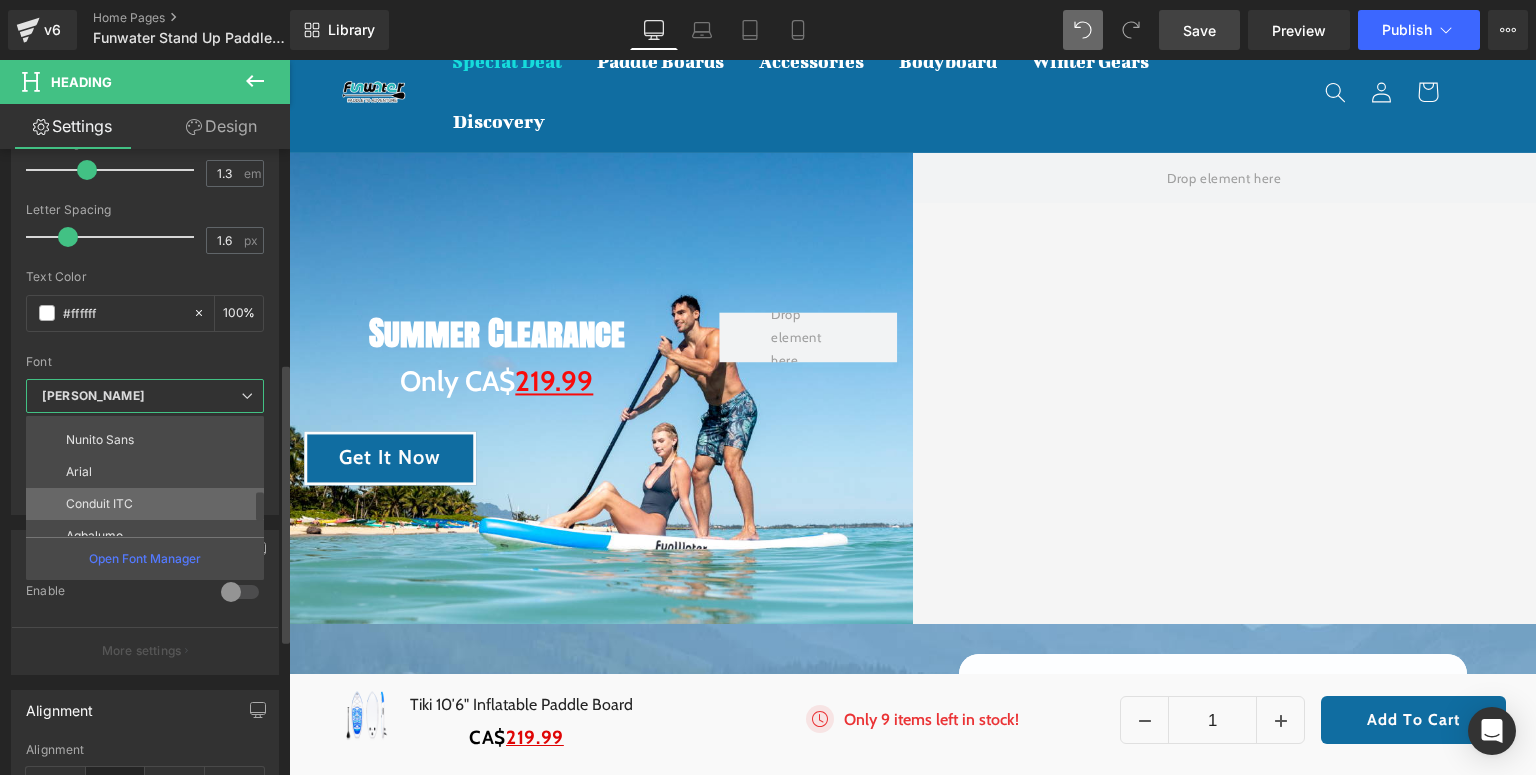 click on "Conduit ITC" at bounding box center [149, 504] 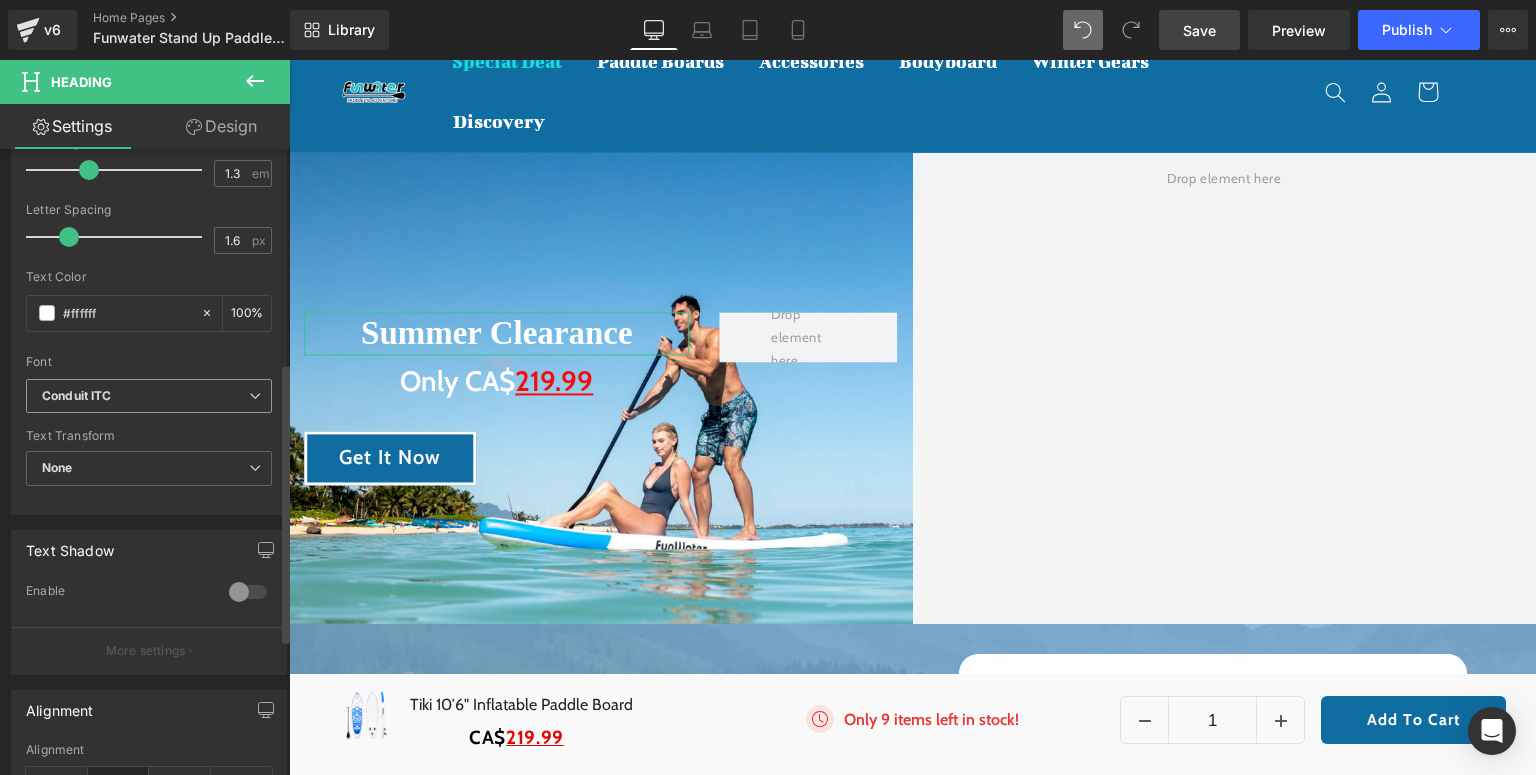 click on "Conduit ITC" at bounding box center (145, 396) 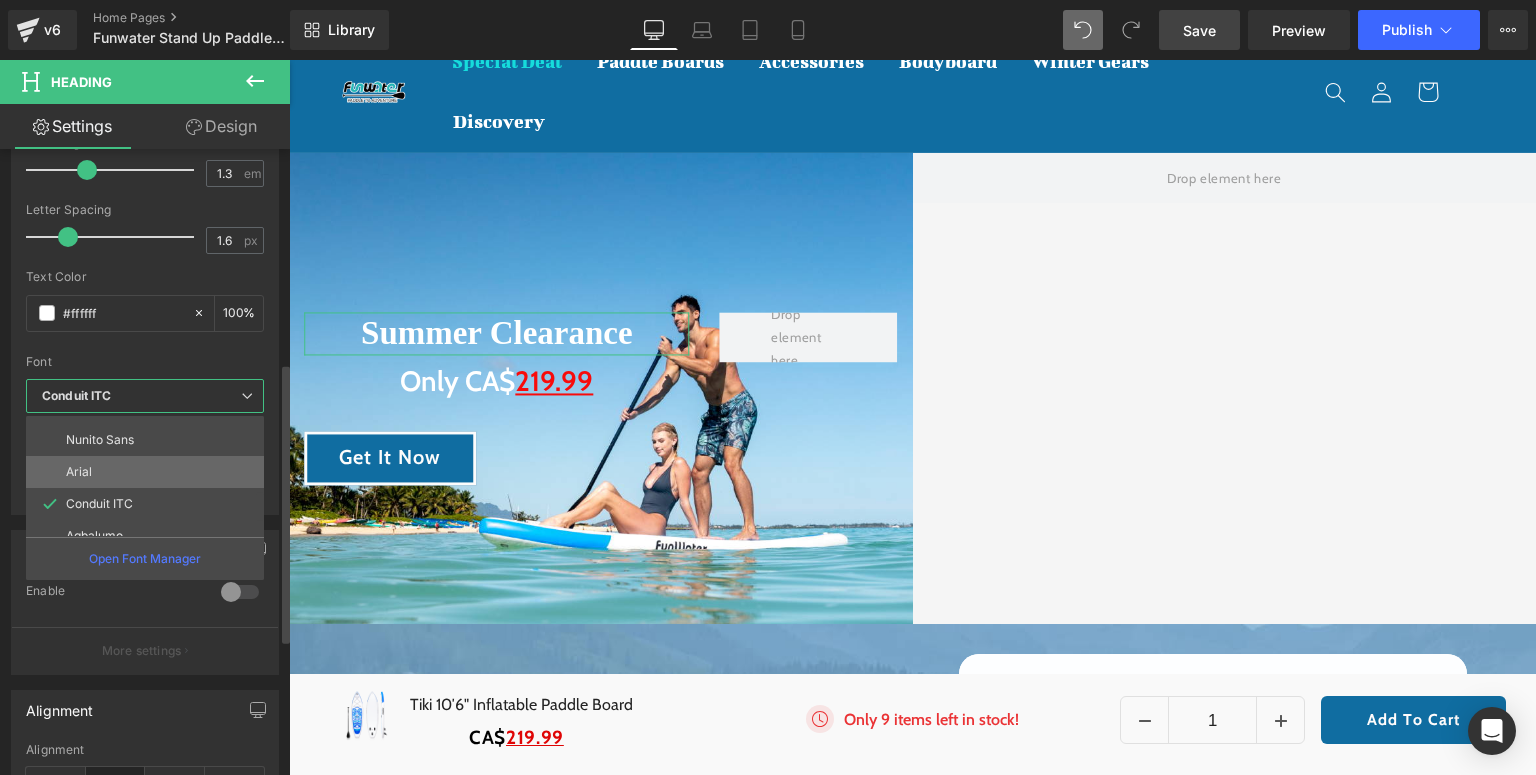 click on "Arial" at bounding box center (149, 472) 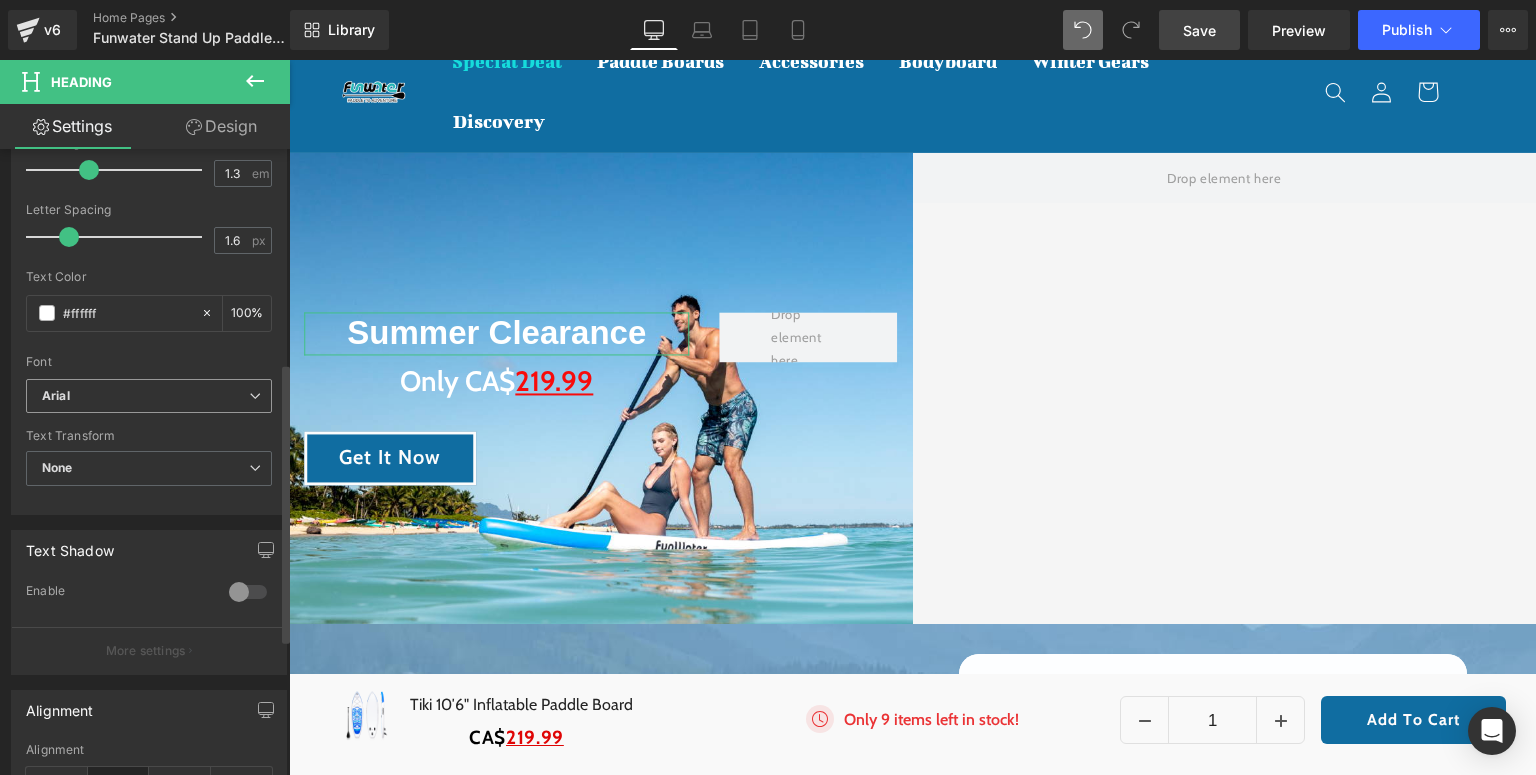 click on "Arial" at bounding box center [149, 396] 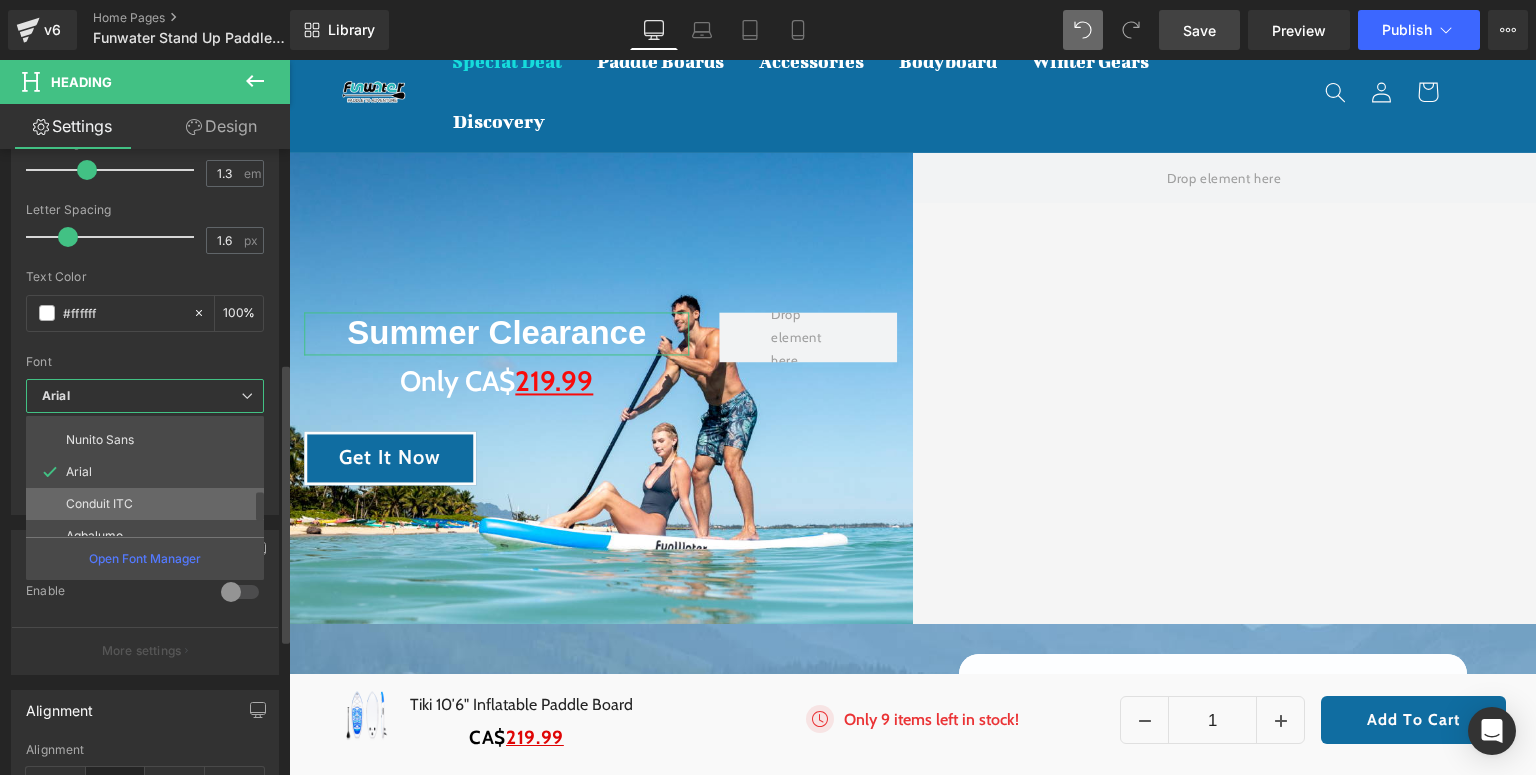 scroll, scrollTop: 232, scrollLeft: 0, axis: vertical 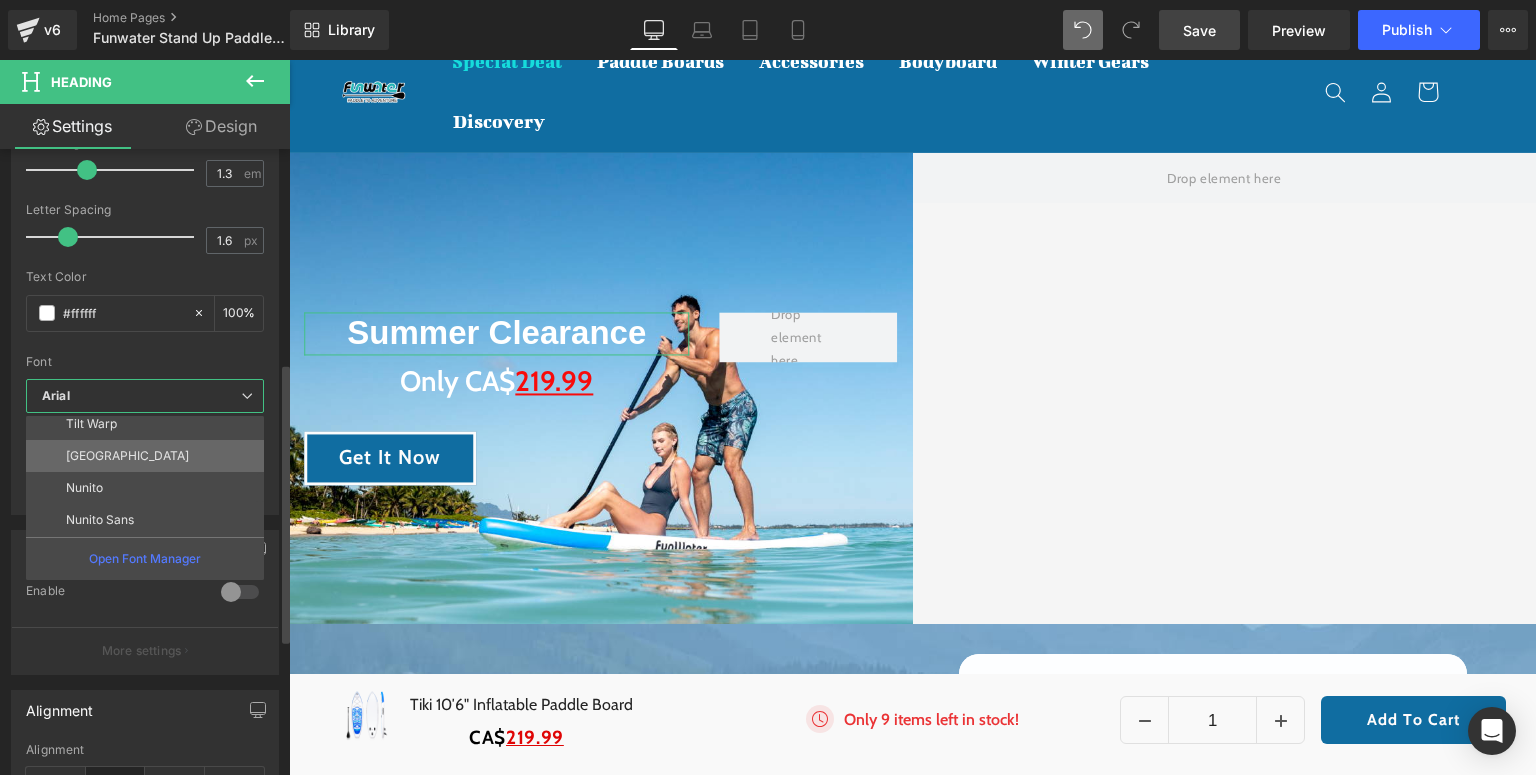 click on "[GEOGRAPHIC_DATA]" at bounding box center (149, 456) 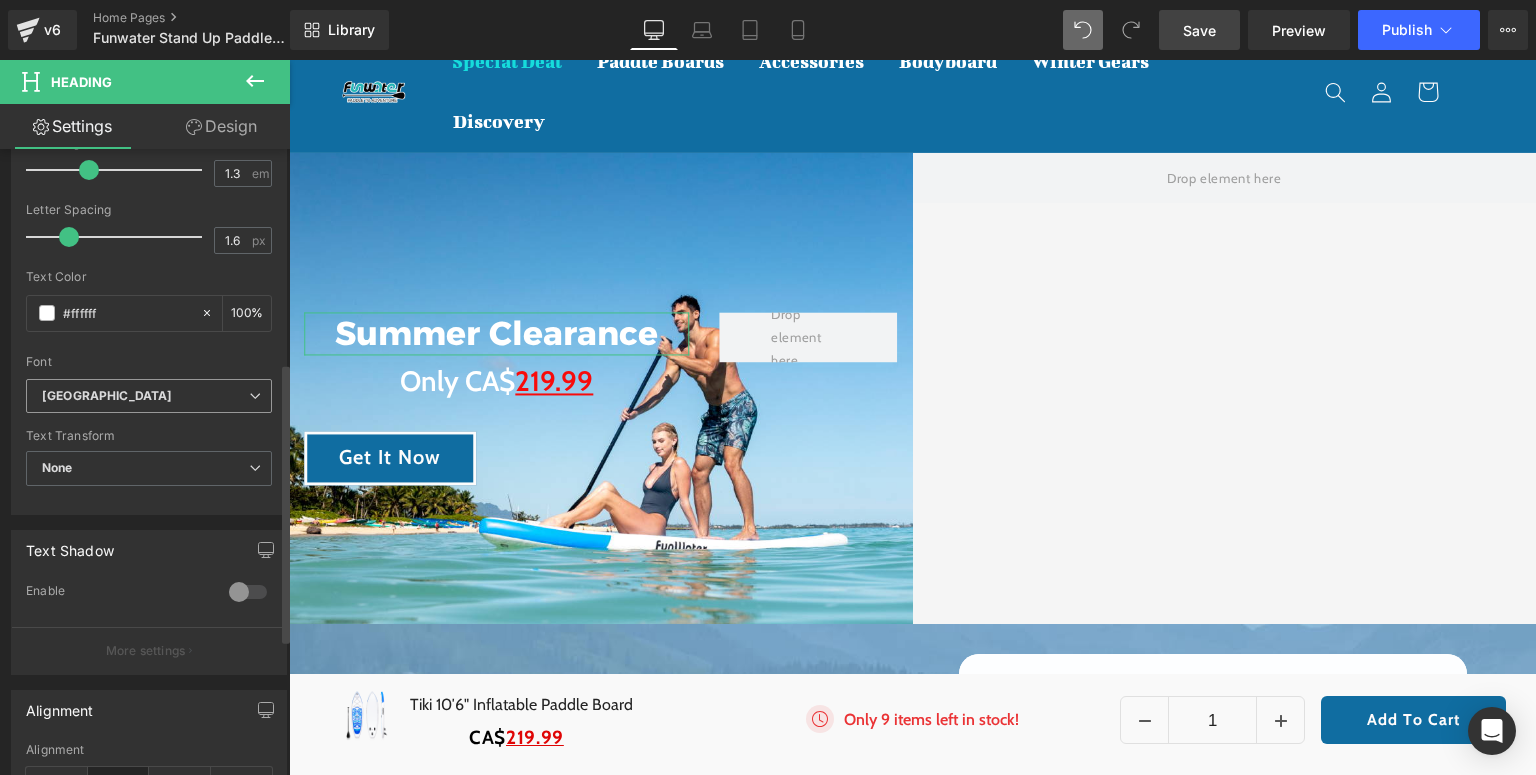 click on "[GEOGRAPHIC_DATA]" at bounding box center (145, 396) 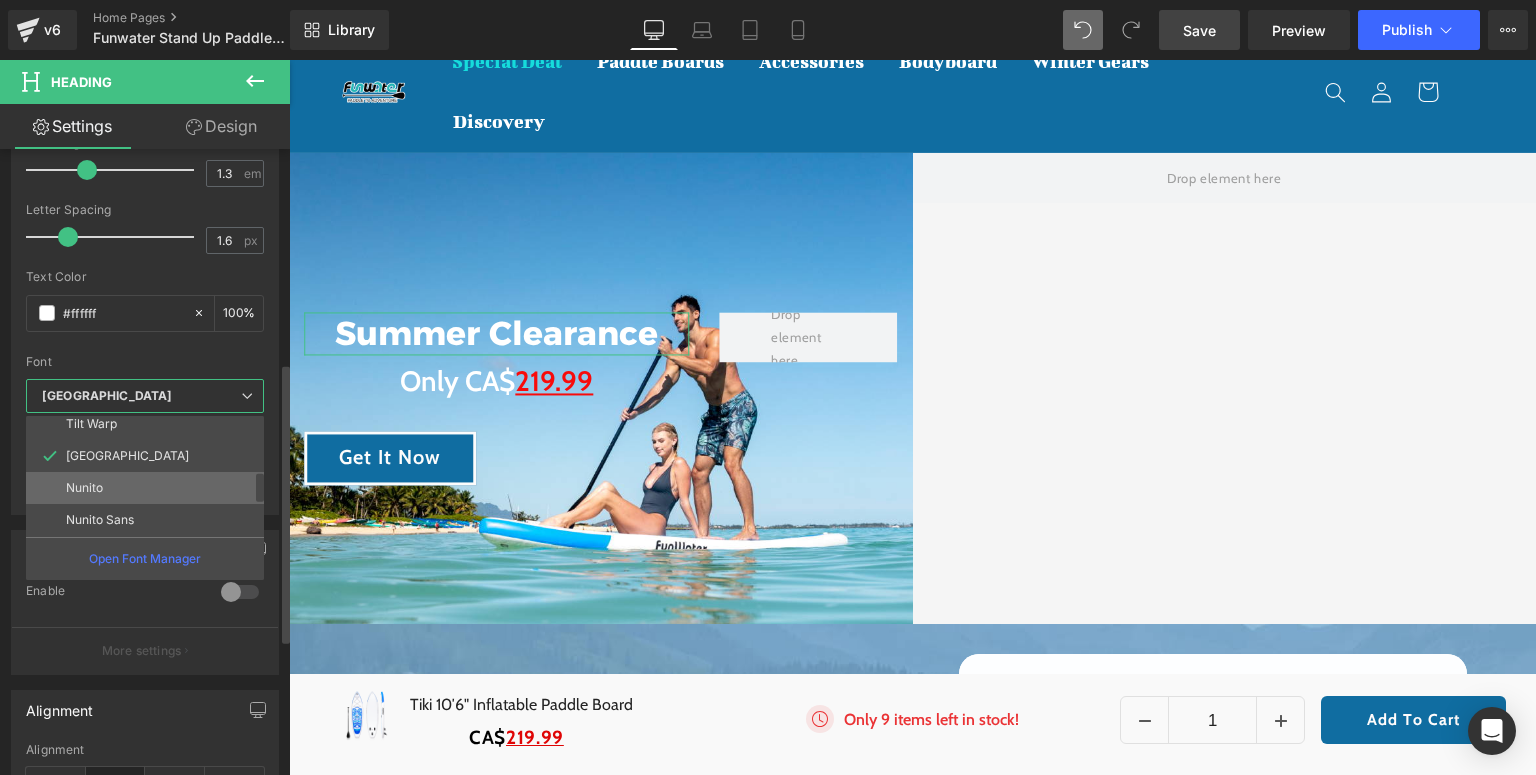 scroll, scrollTop: 152, scrollLeft: 0, axis: vertical 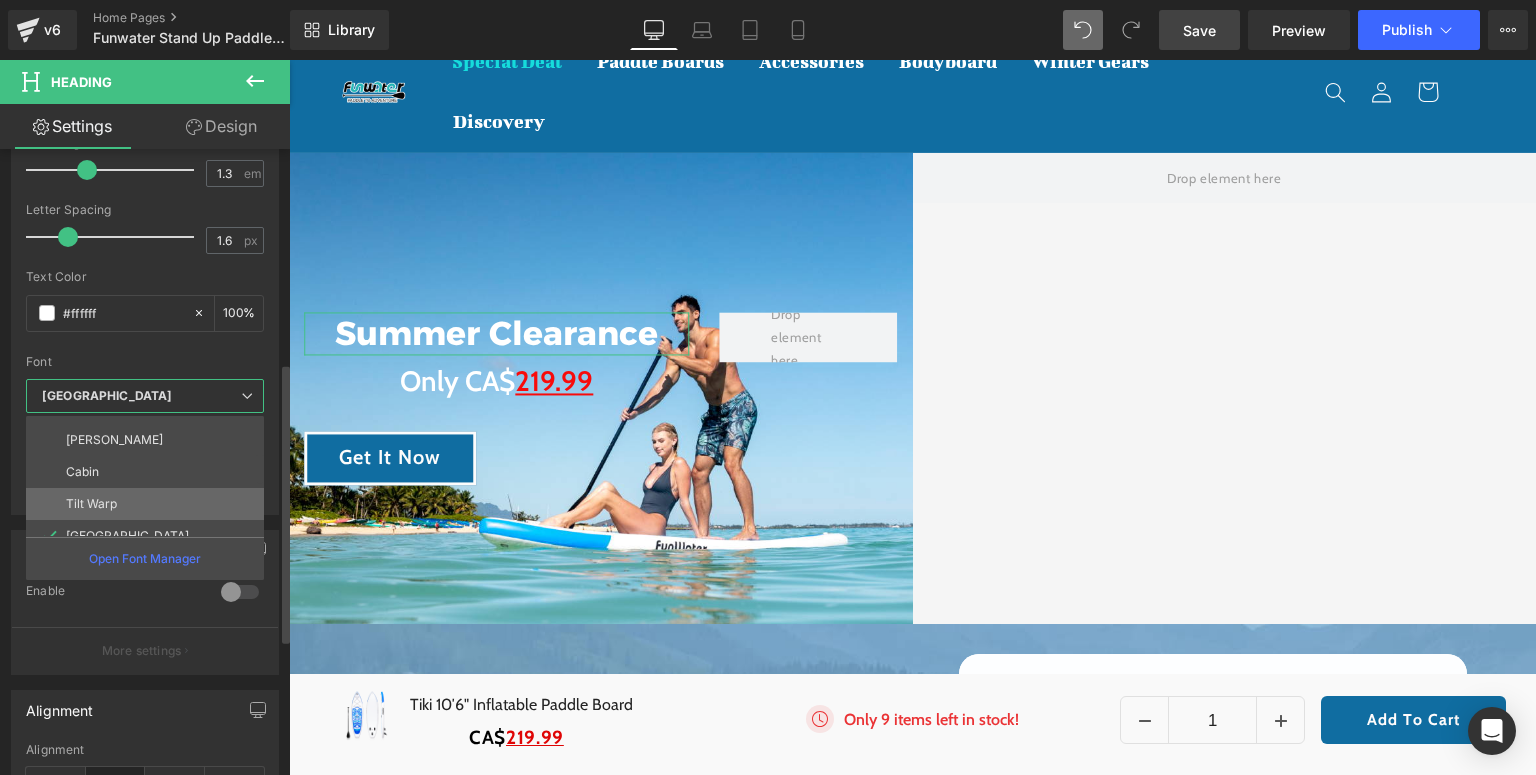 click on "Tilt Warp" at bounding box center [149, 504] 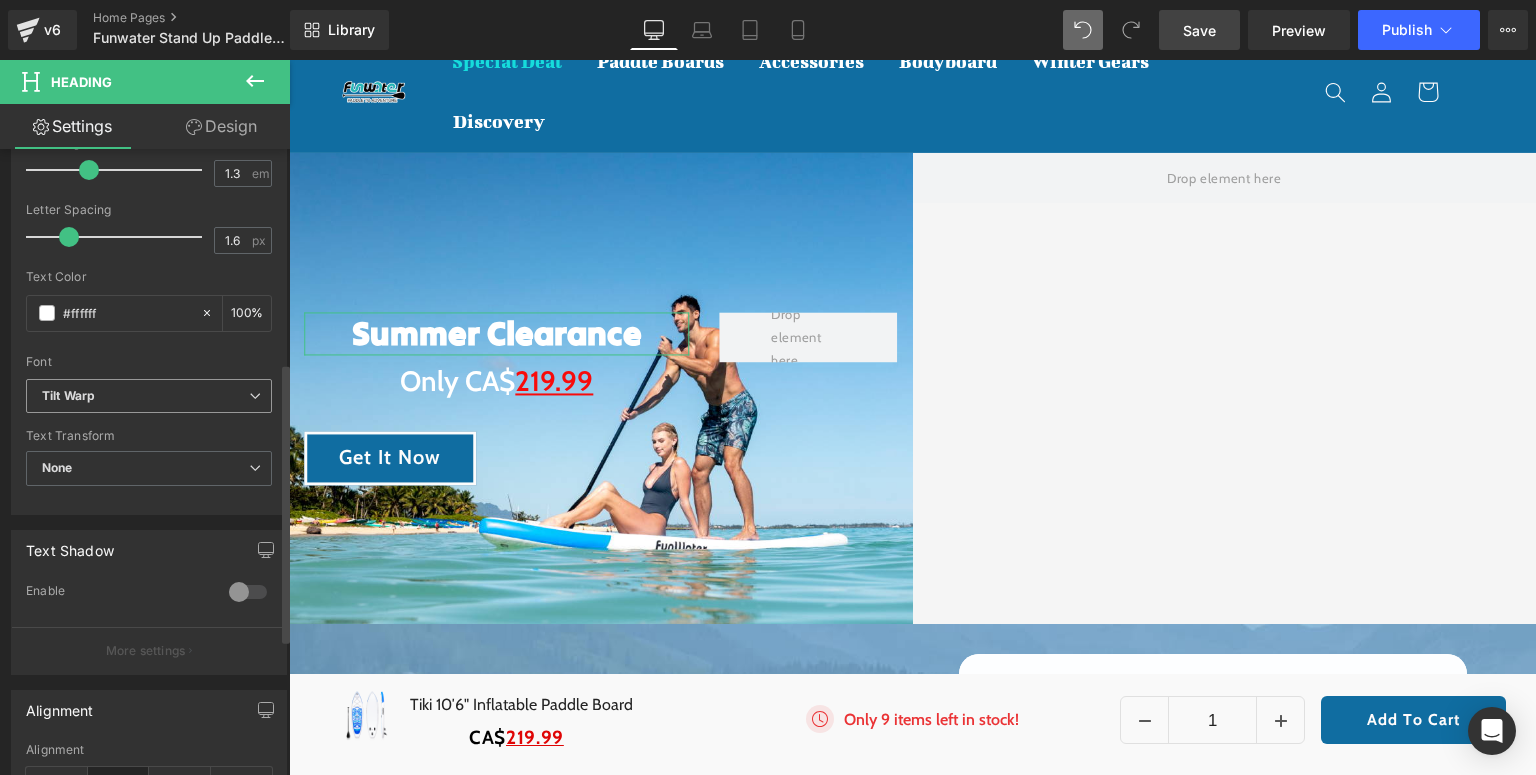 click on "Tilt Warp" at bounding box center (145, 396) 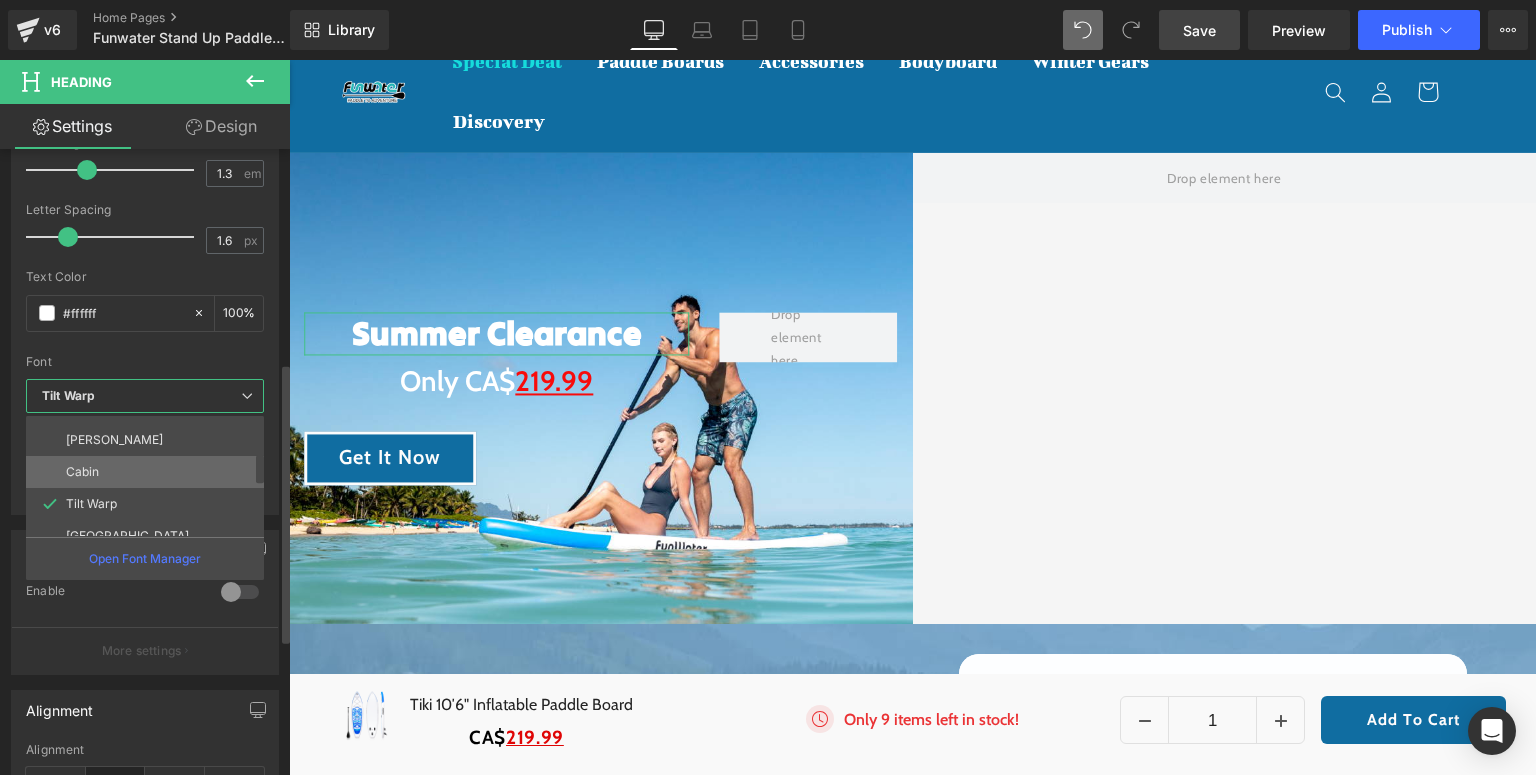 click on "Cabin" at bounding box center [149, 472] 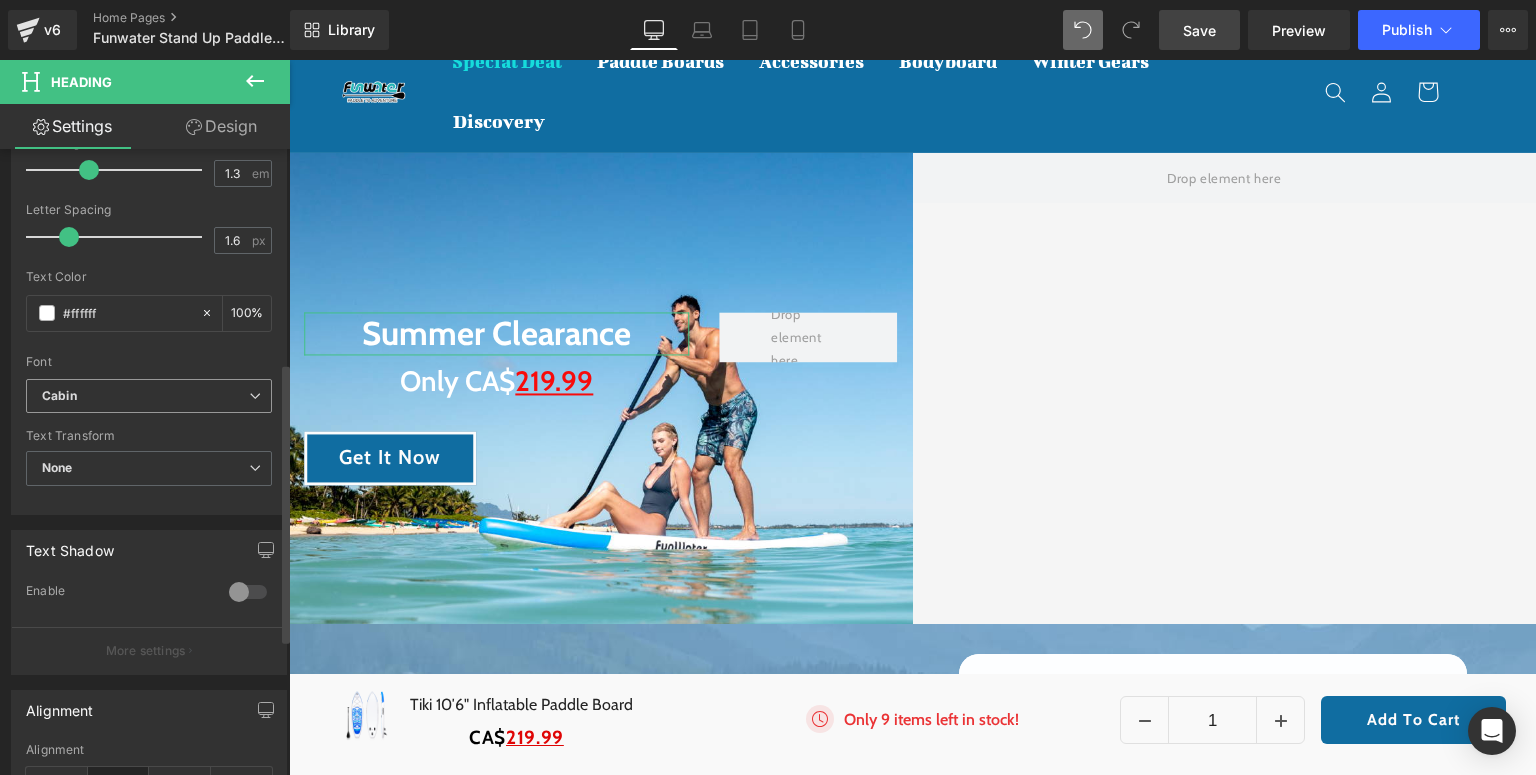 click on "None" at bounding box center [149, 468] 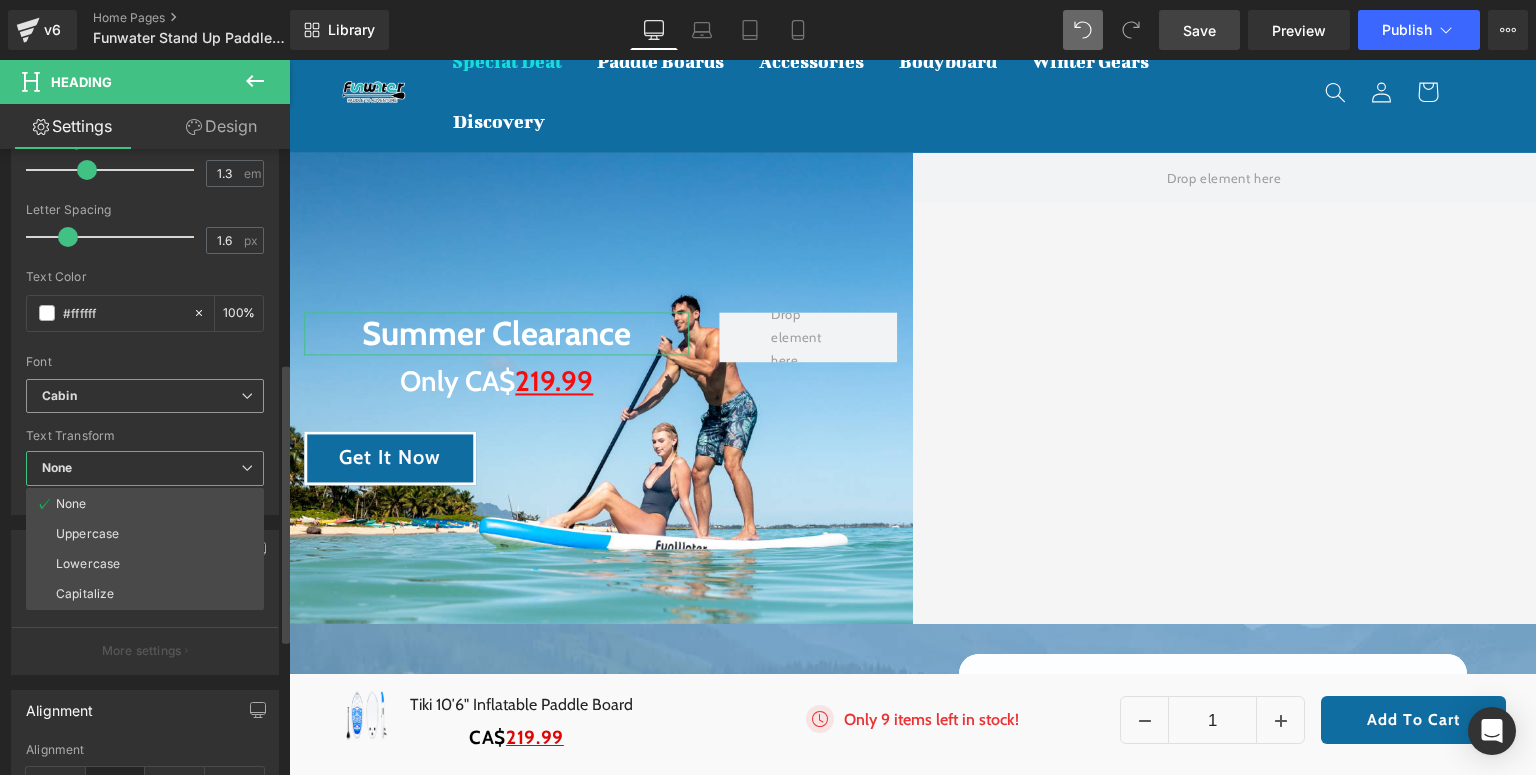 click on "None" at bounding box center (145, 468) 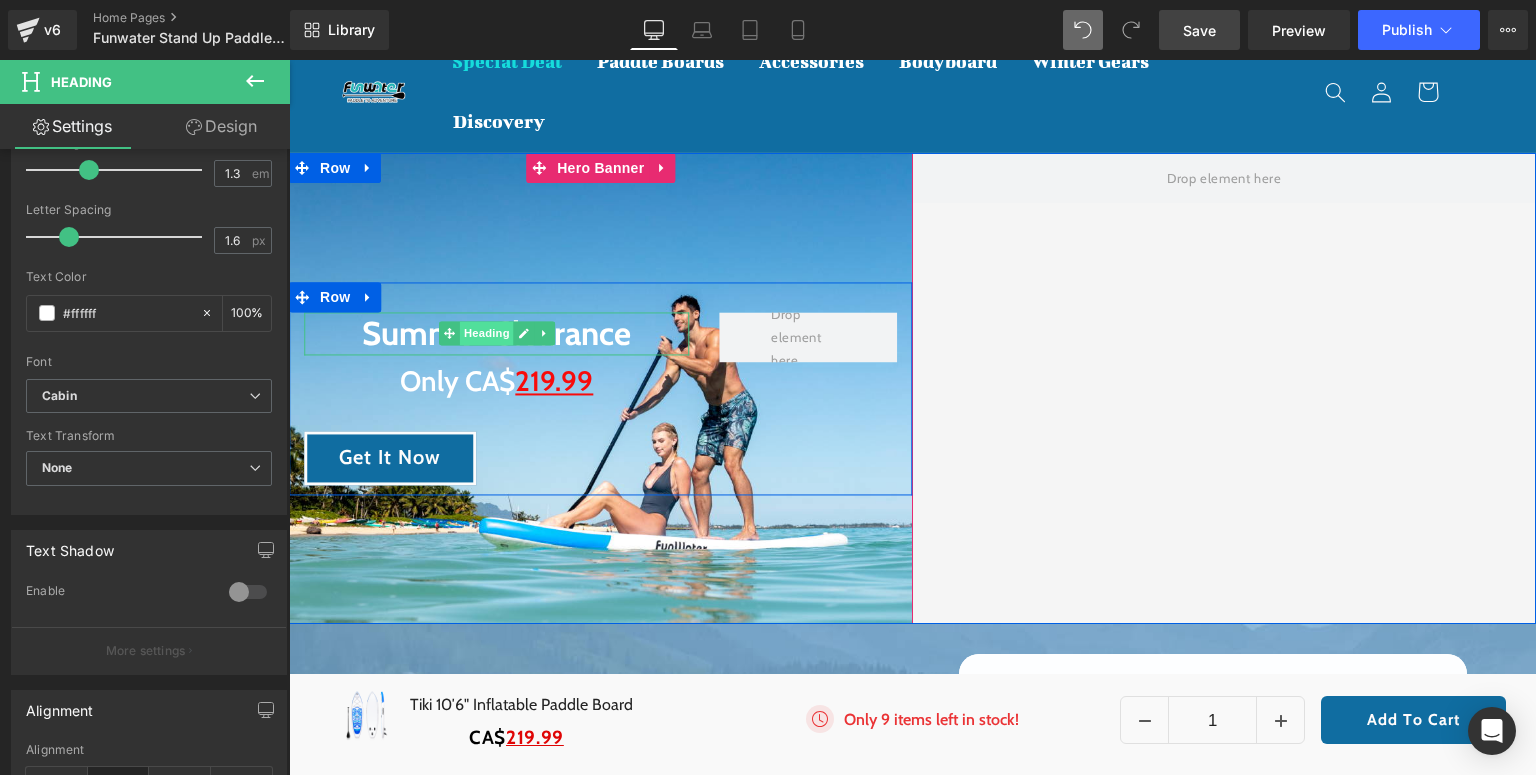 click on "Heading" at bounding box center (487, 334) 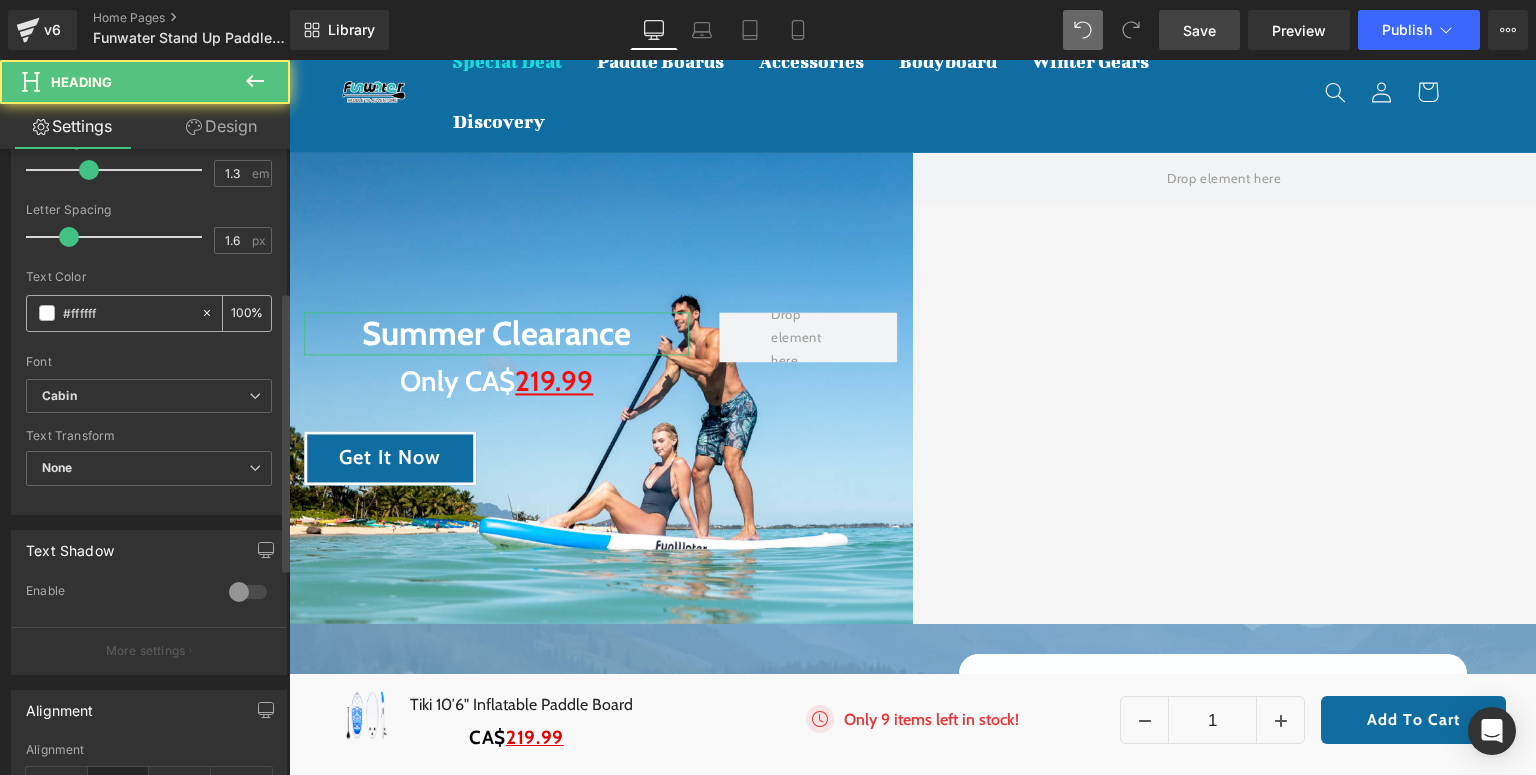scroll, scrollTop: 240, scrollLeft: 0, axis: vertical 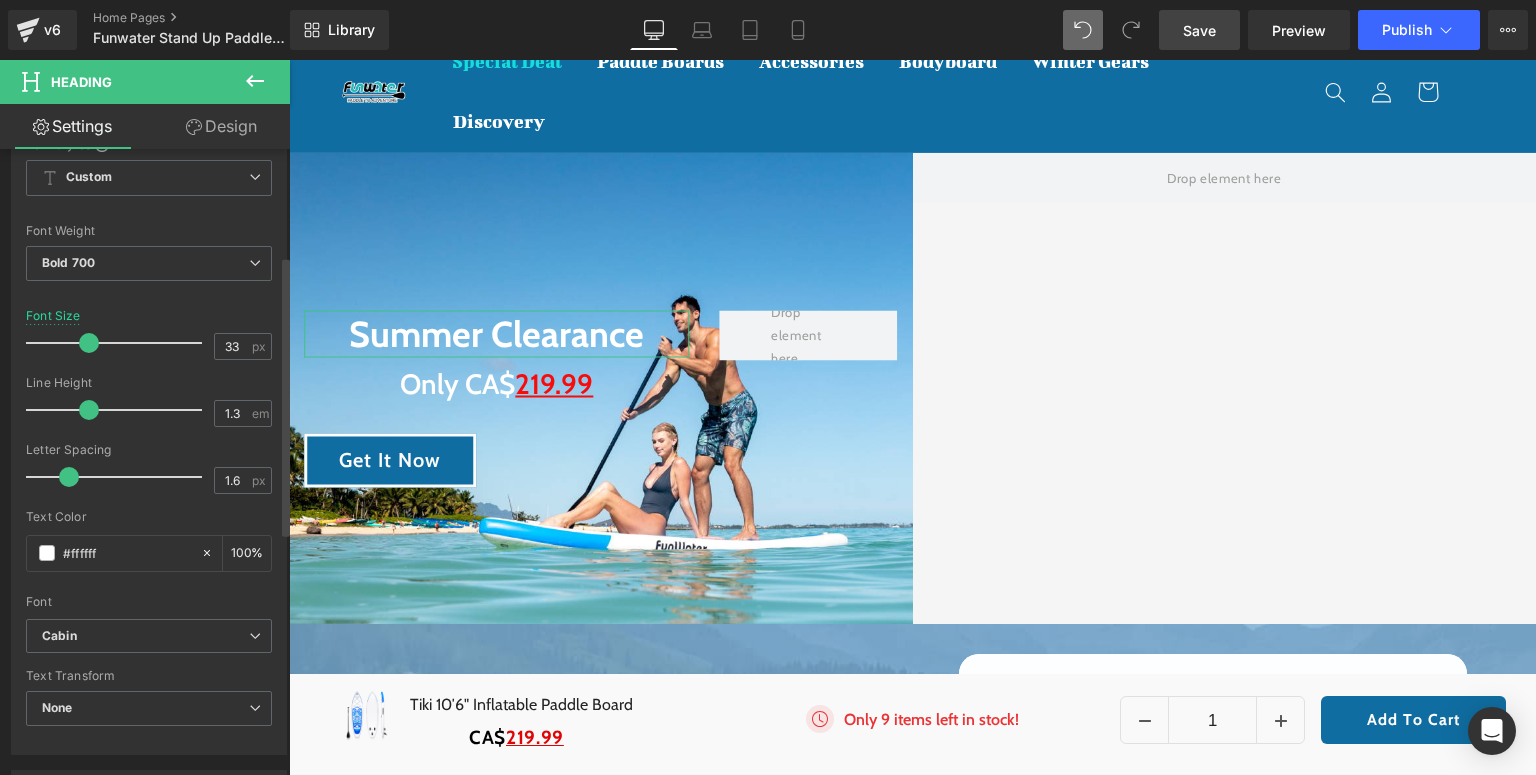click at bounding box center [89, 343] 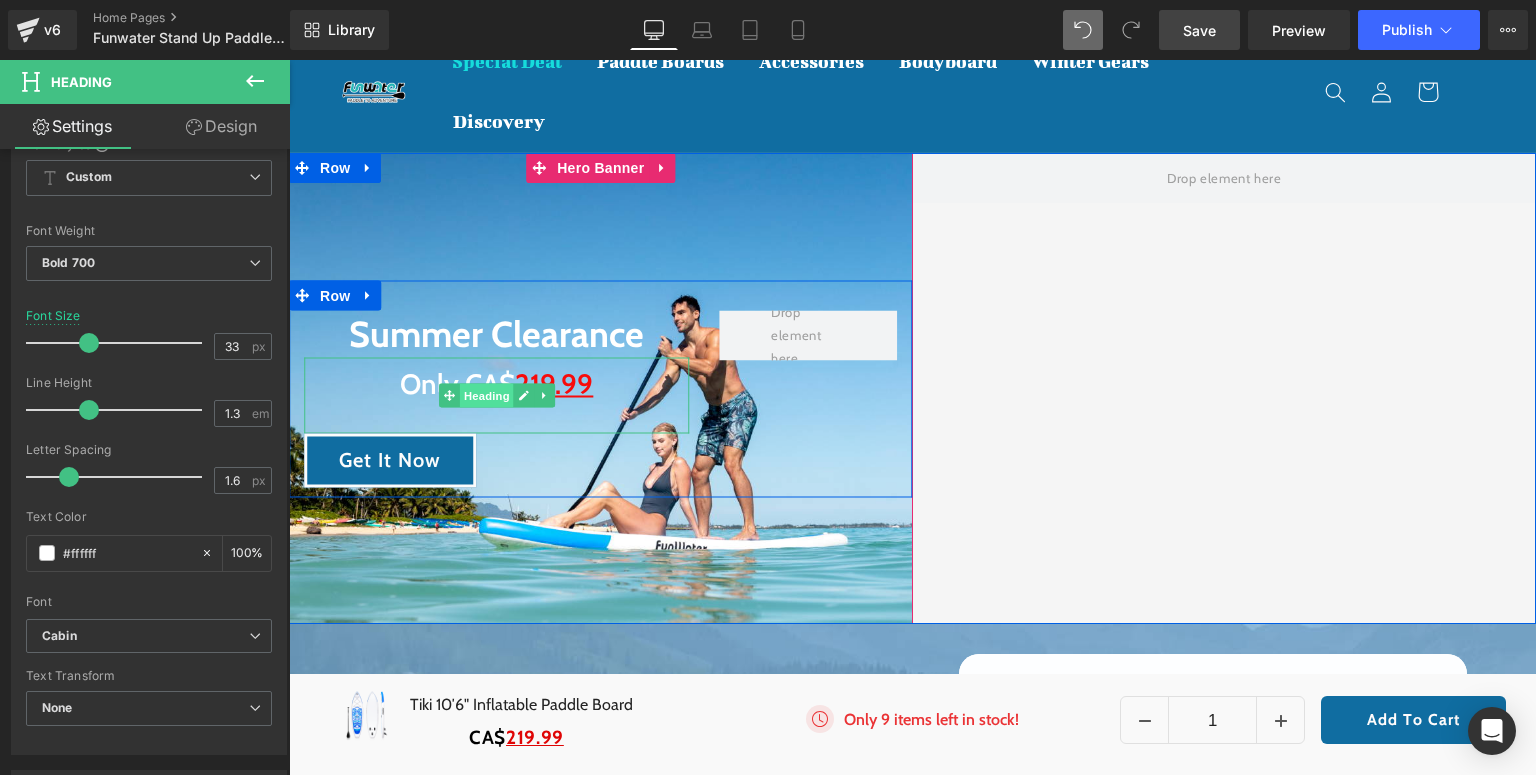 click on "Heading" at bounding box center (487, 395) 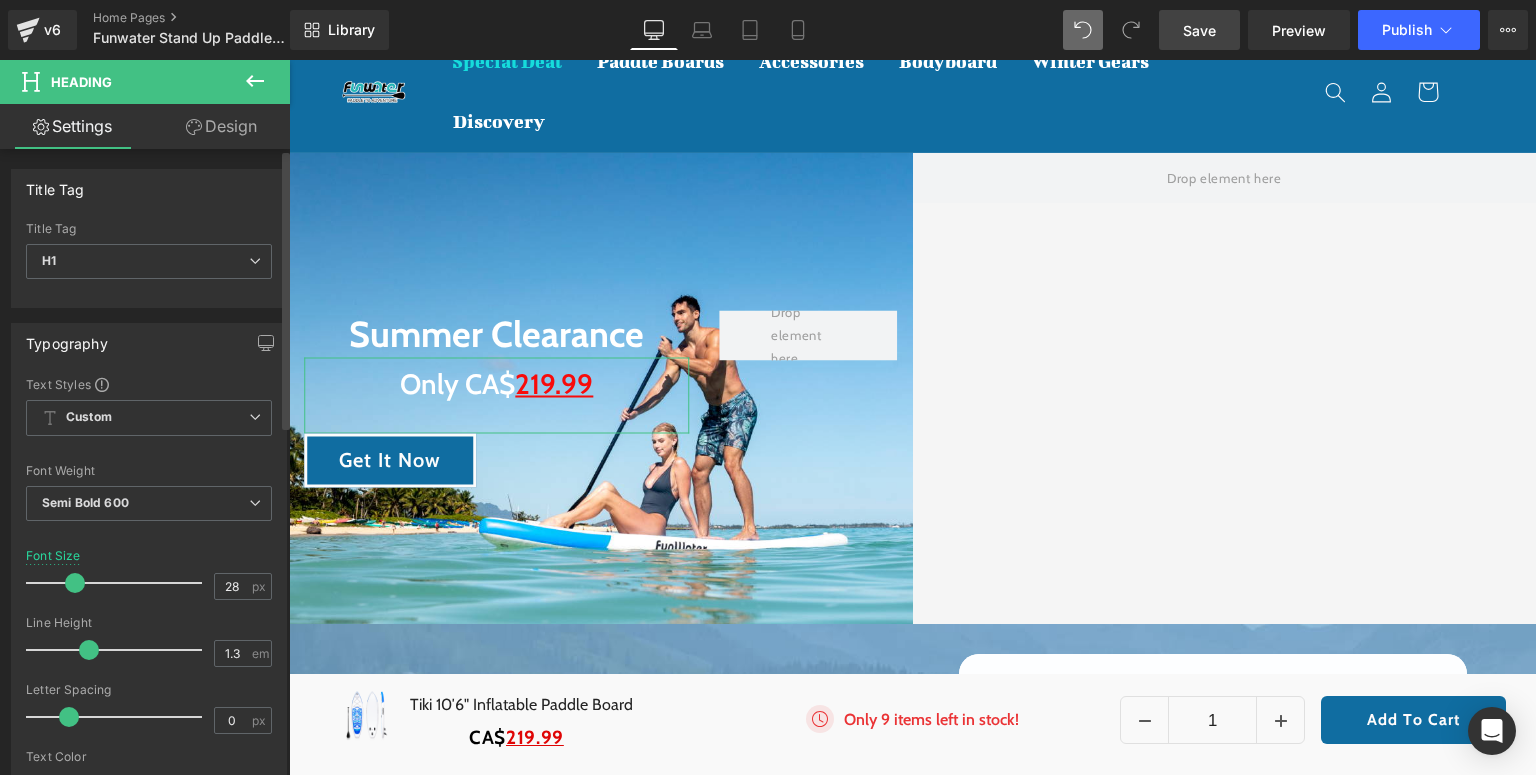 scroll, scrollTop: 80, scrollLeft: 0, axis: vertical 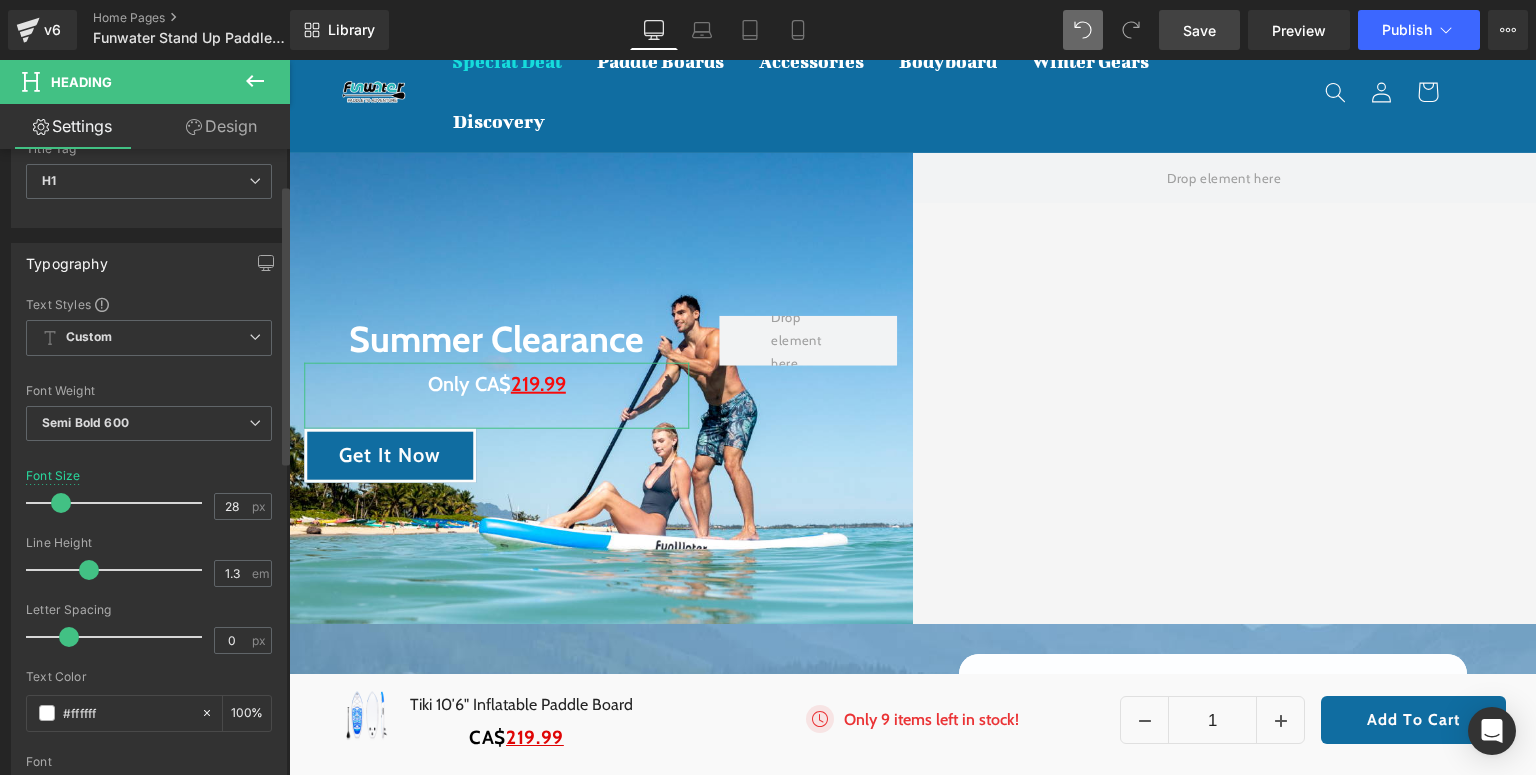 drag, startPoint x: 69, startPoint y: 502, endPoint x: 55, endPoint y: 505, distance: 14.3178215 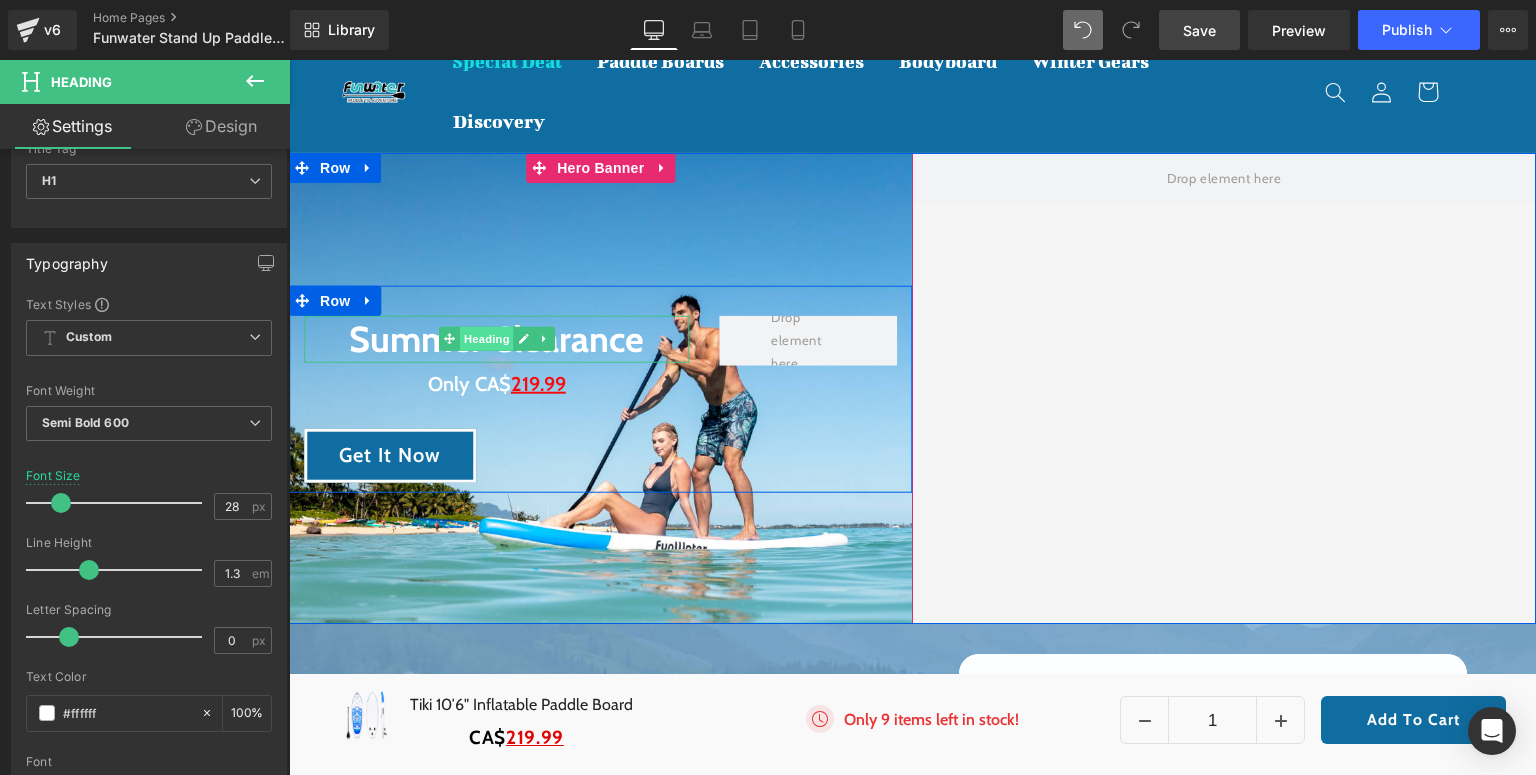 click on "Heading" at bounding box center [487, 339] 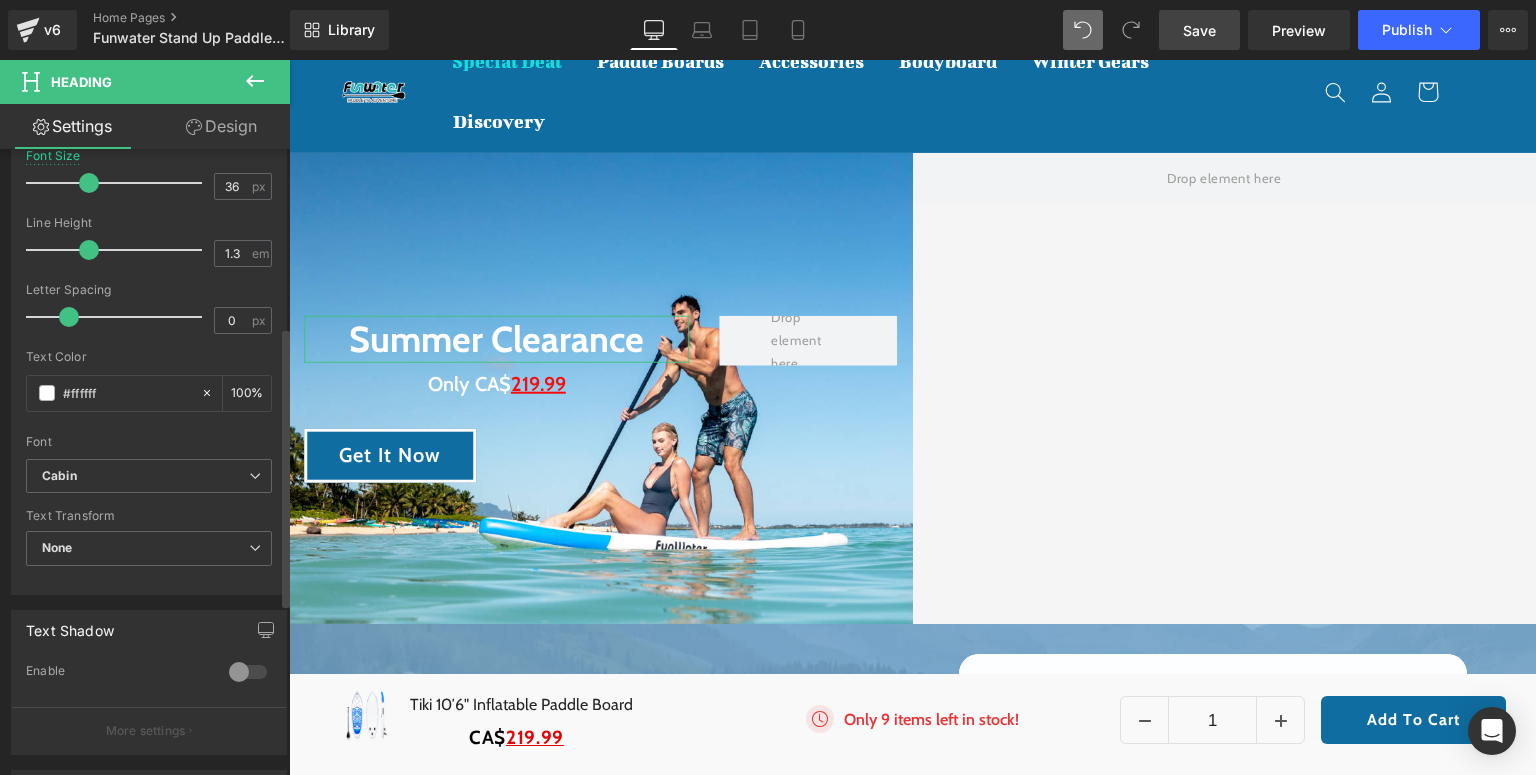scroll, scrollTop: 640, scrollLeft: 0, axis: vertical 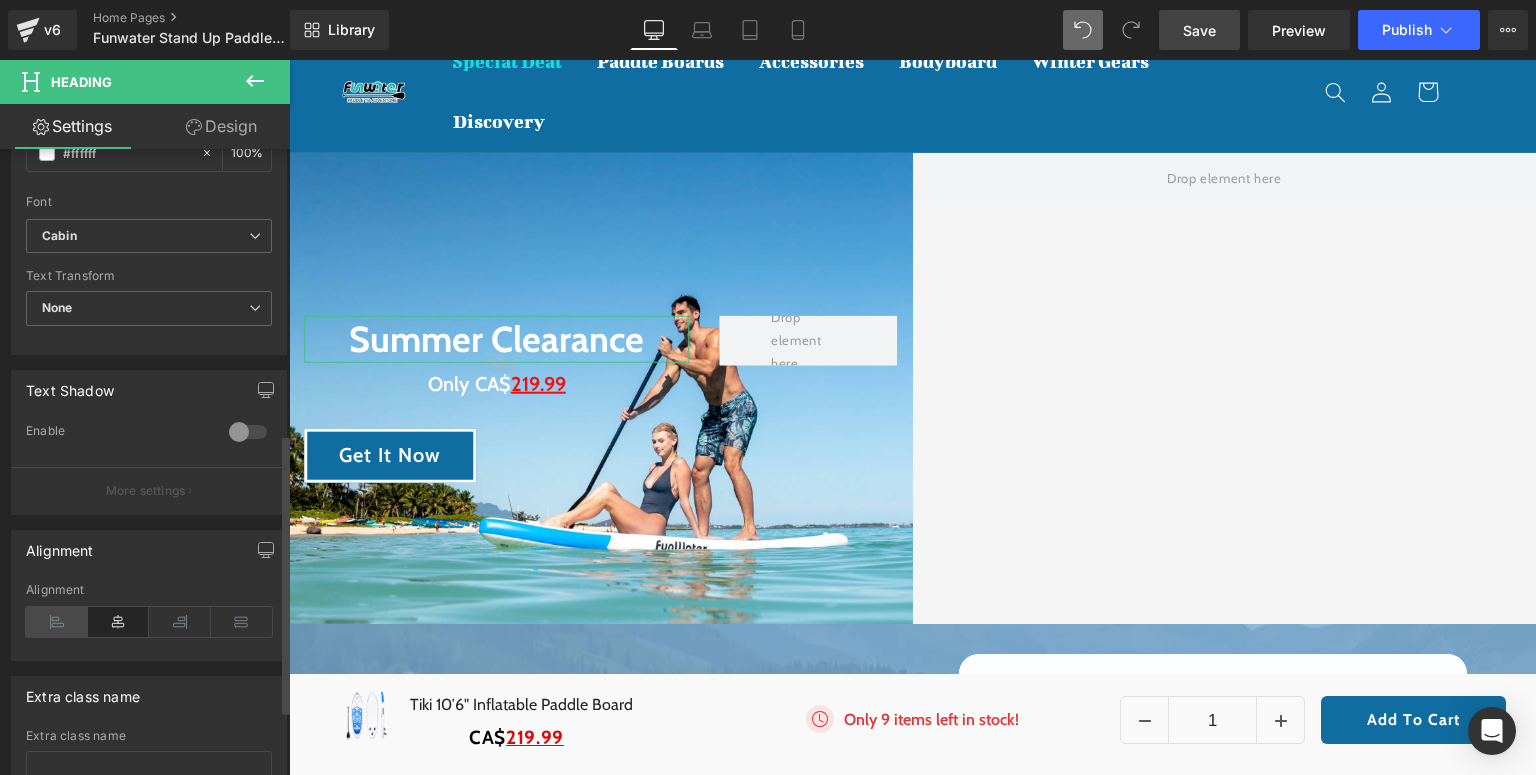click at bounding box center (57, 622) 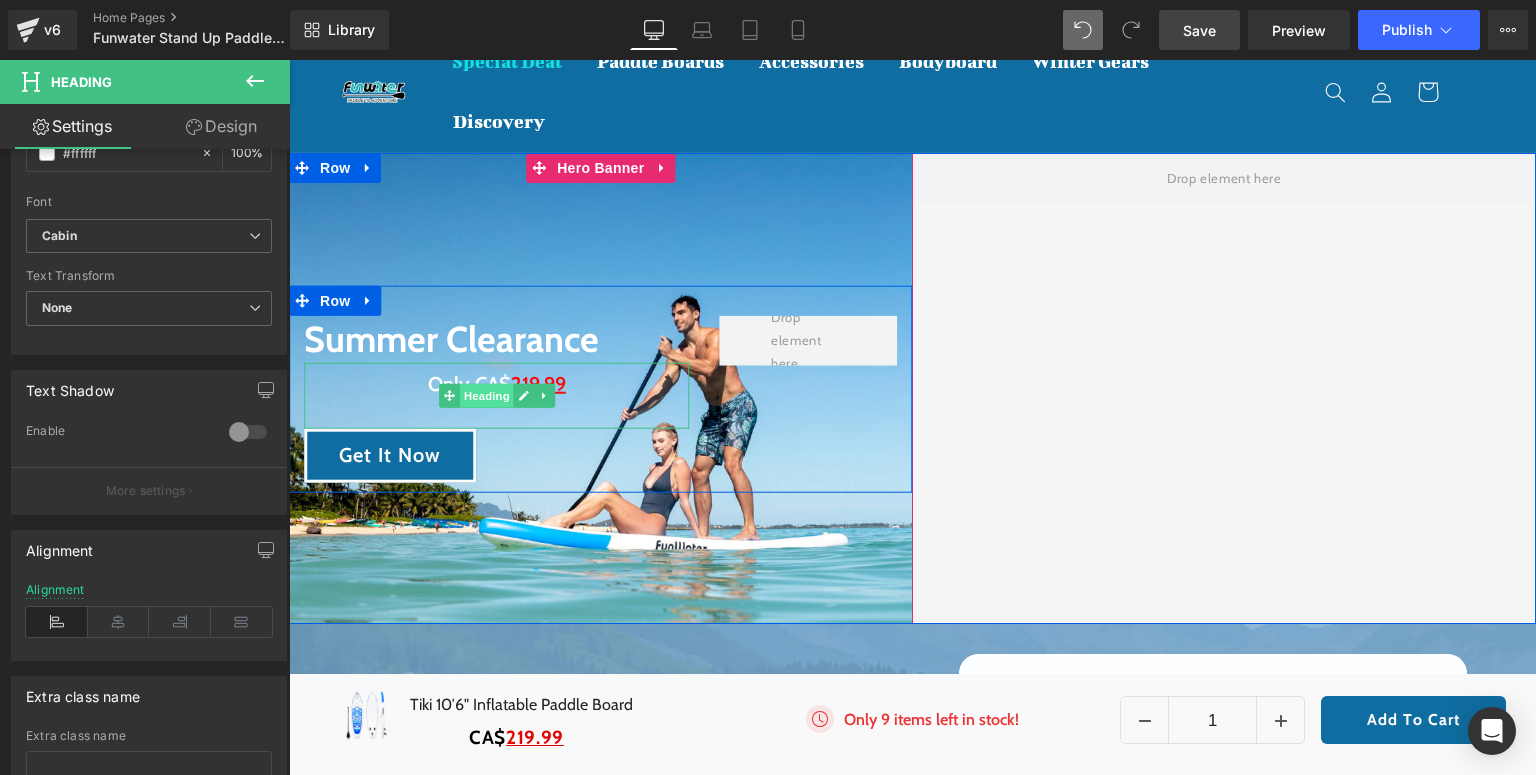 click on "Heading" at bounding box center (487, 395) 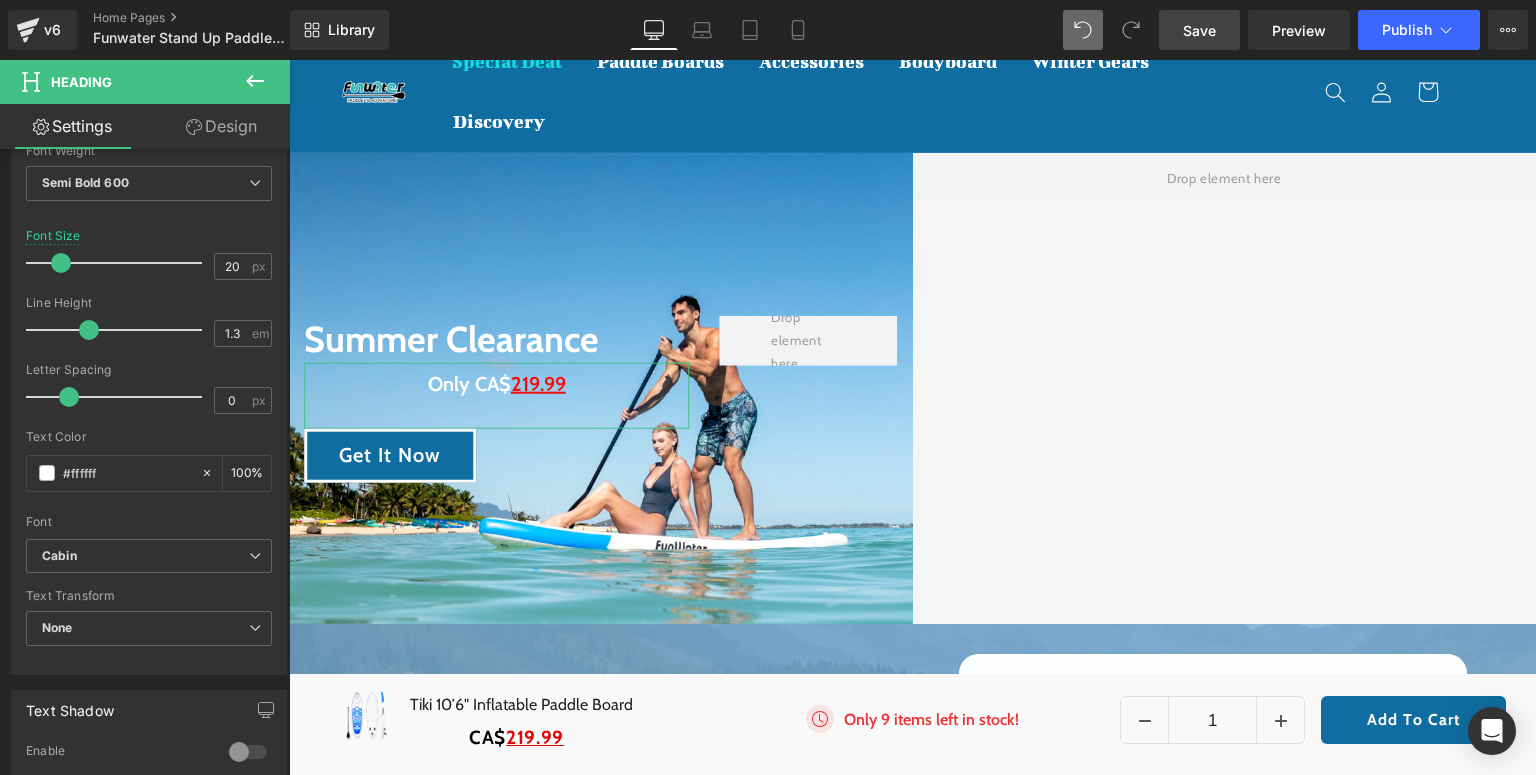 scroll, scrollTop: 640, scrollLeft: 0, axis: vertical 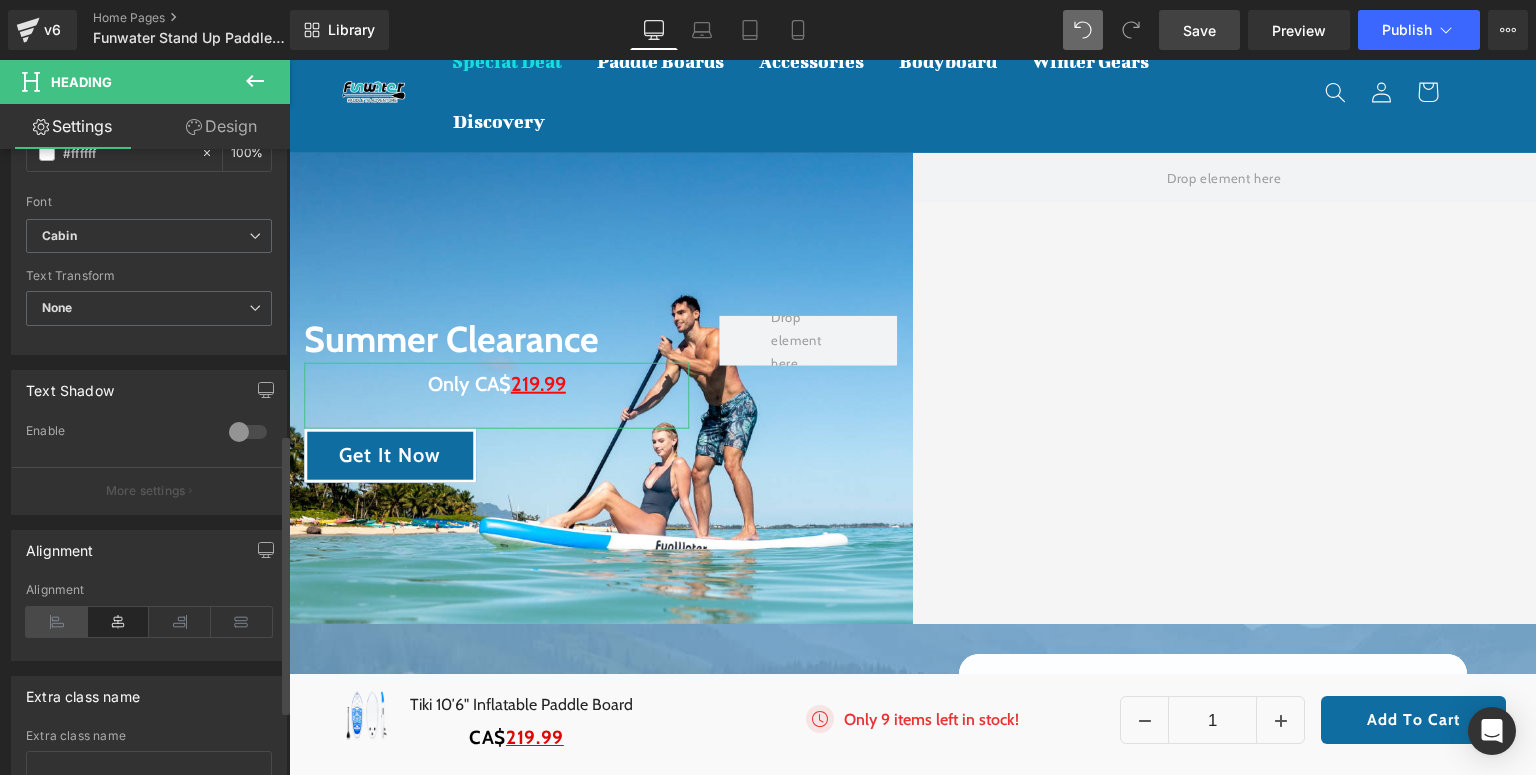 click at bounding box center [57, 622] 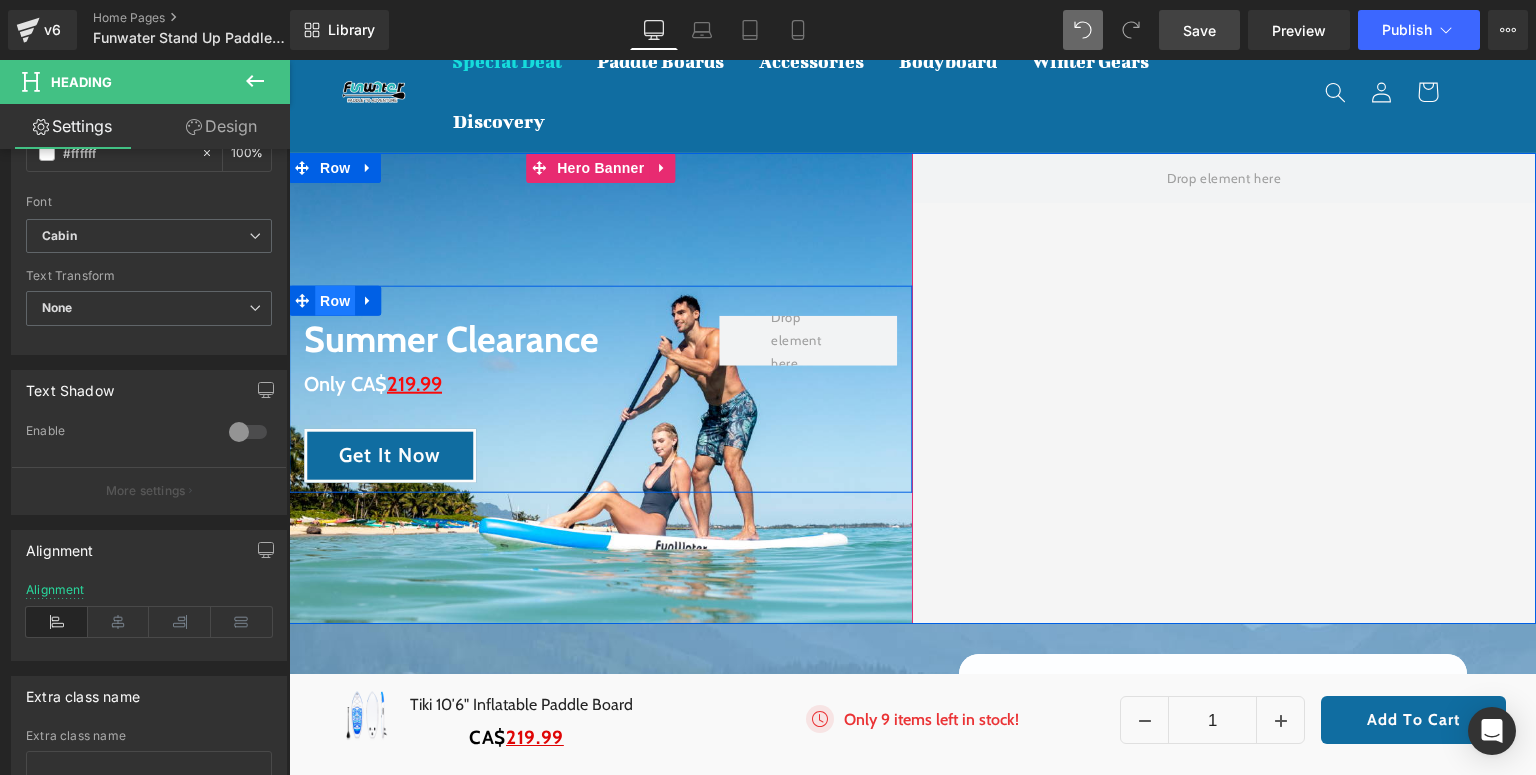 click on "Row" at bounding box center (335, 301) 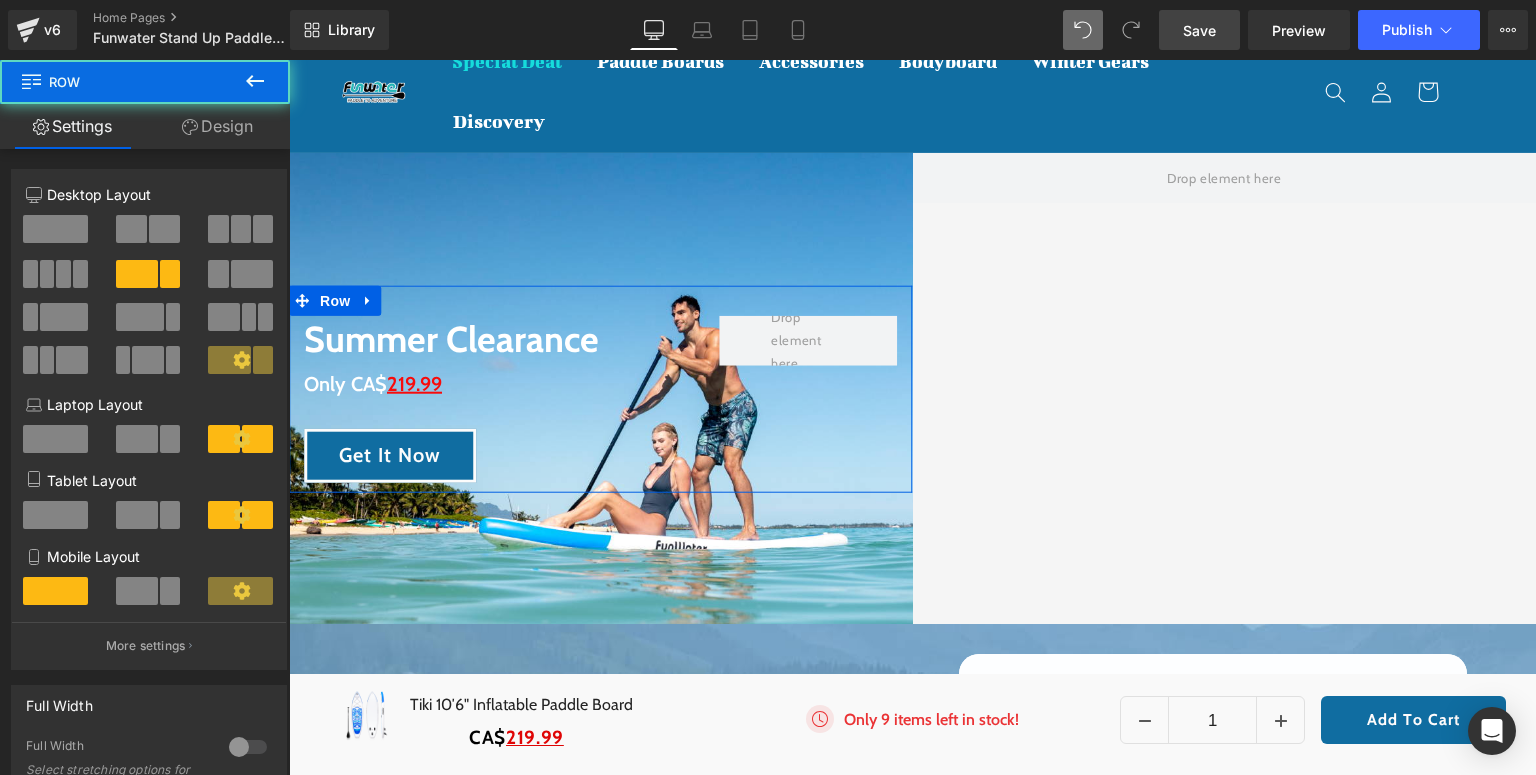 click on "Design" at bounding box center (217, 126) 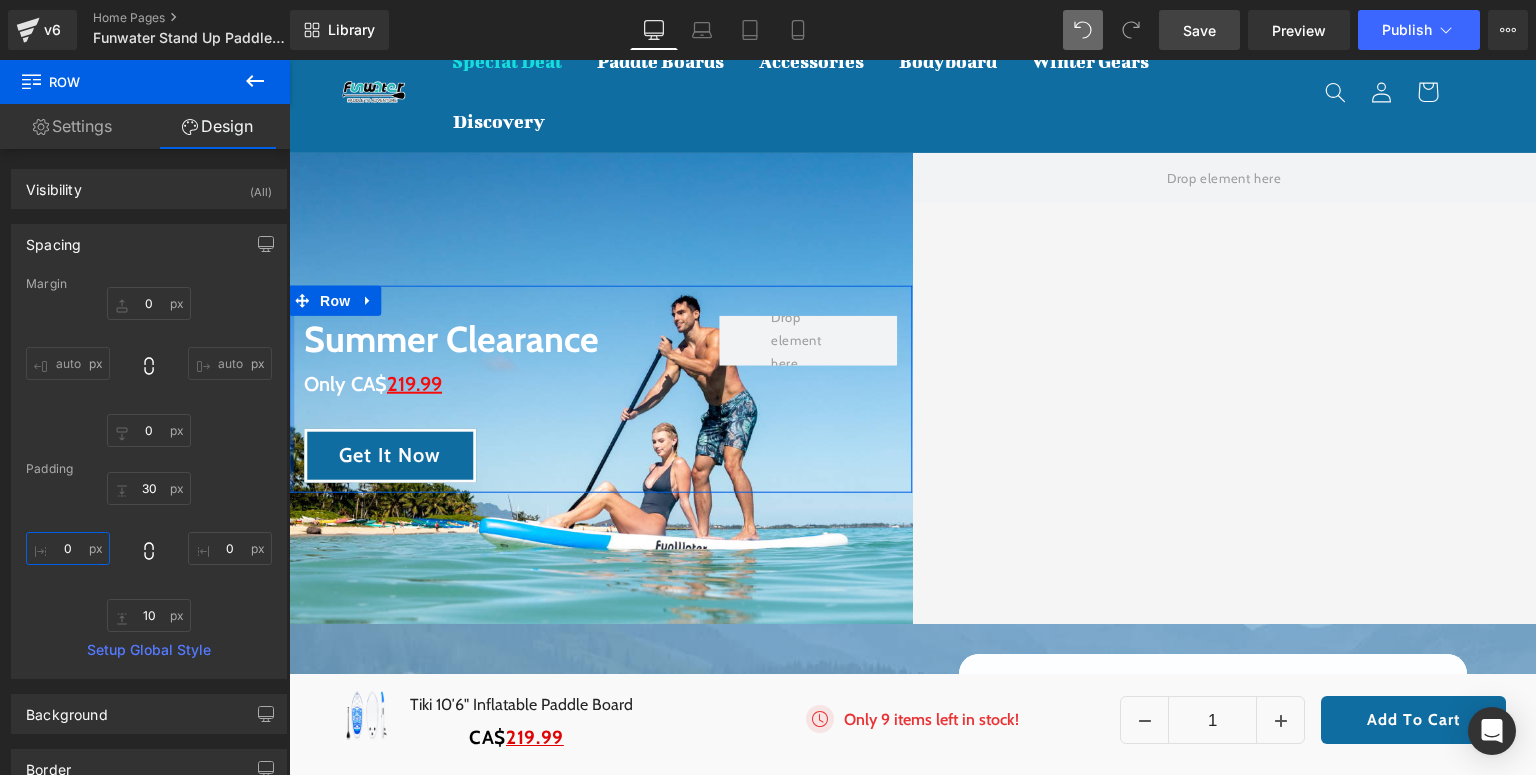 drag, startPoint x: 68, startPoint y: 548, endPoint x: 84, endPoint y: 548, distance: 16 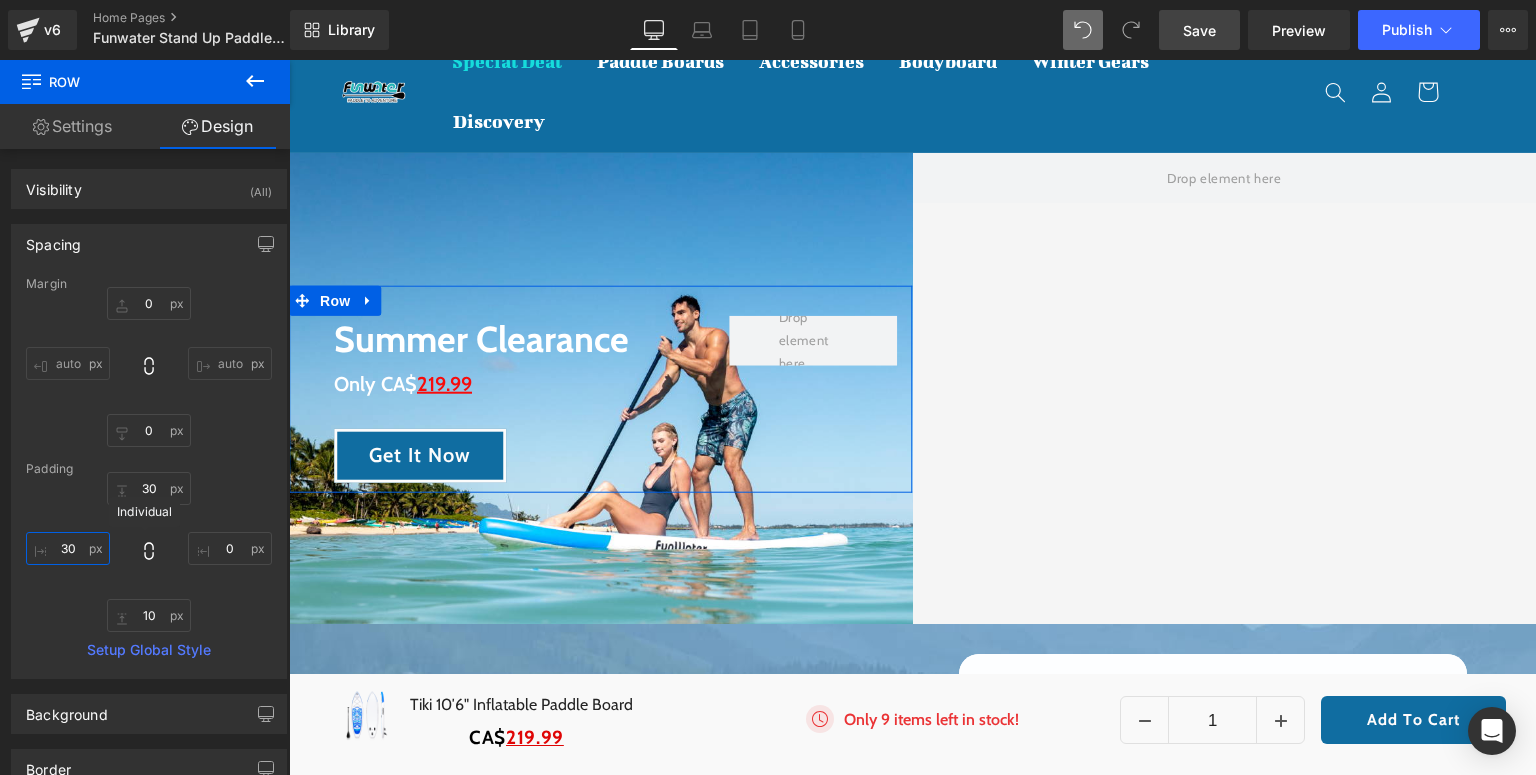 type on "3" 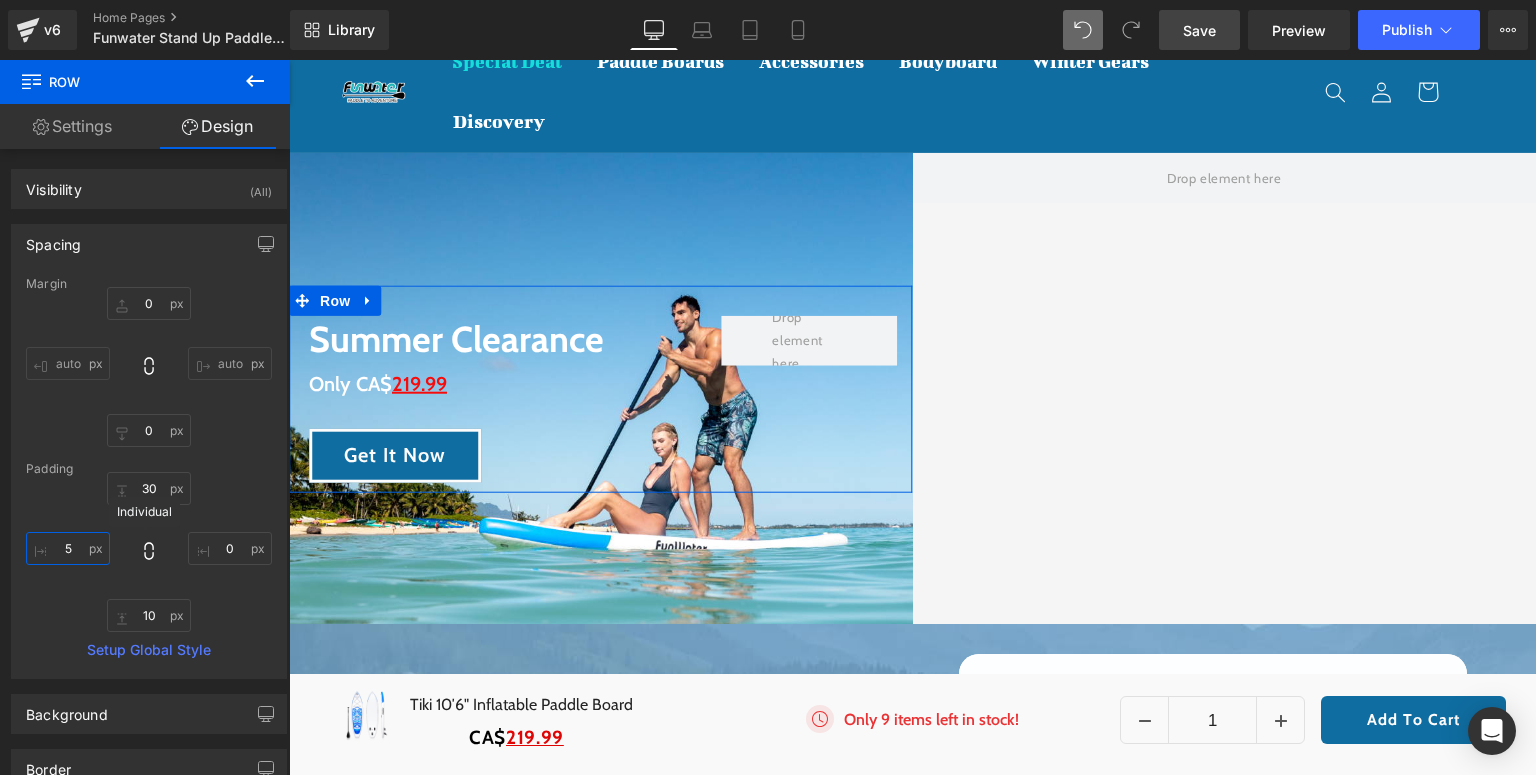 type on "50" 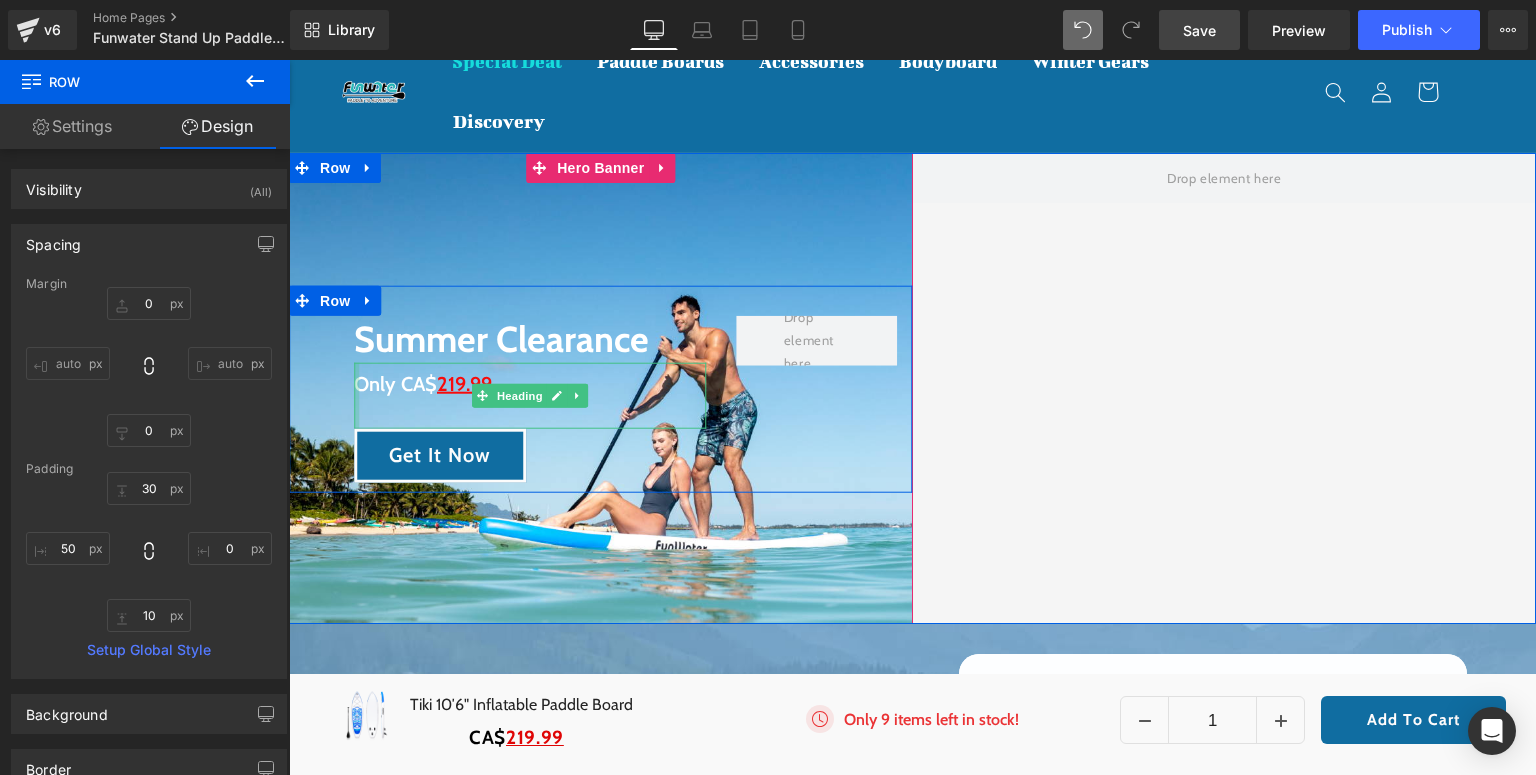 click at bounding box center (356, 395) 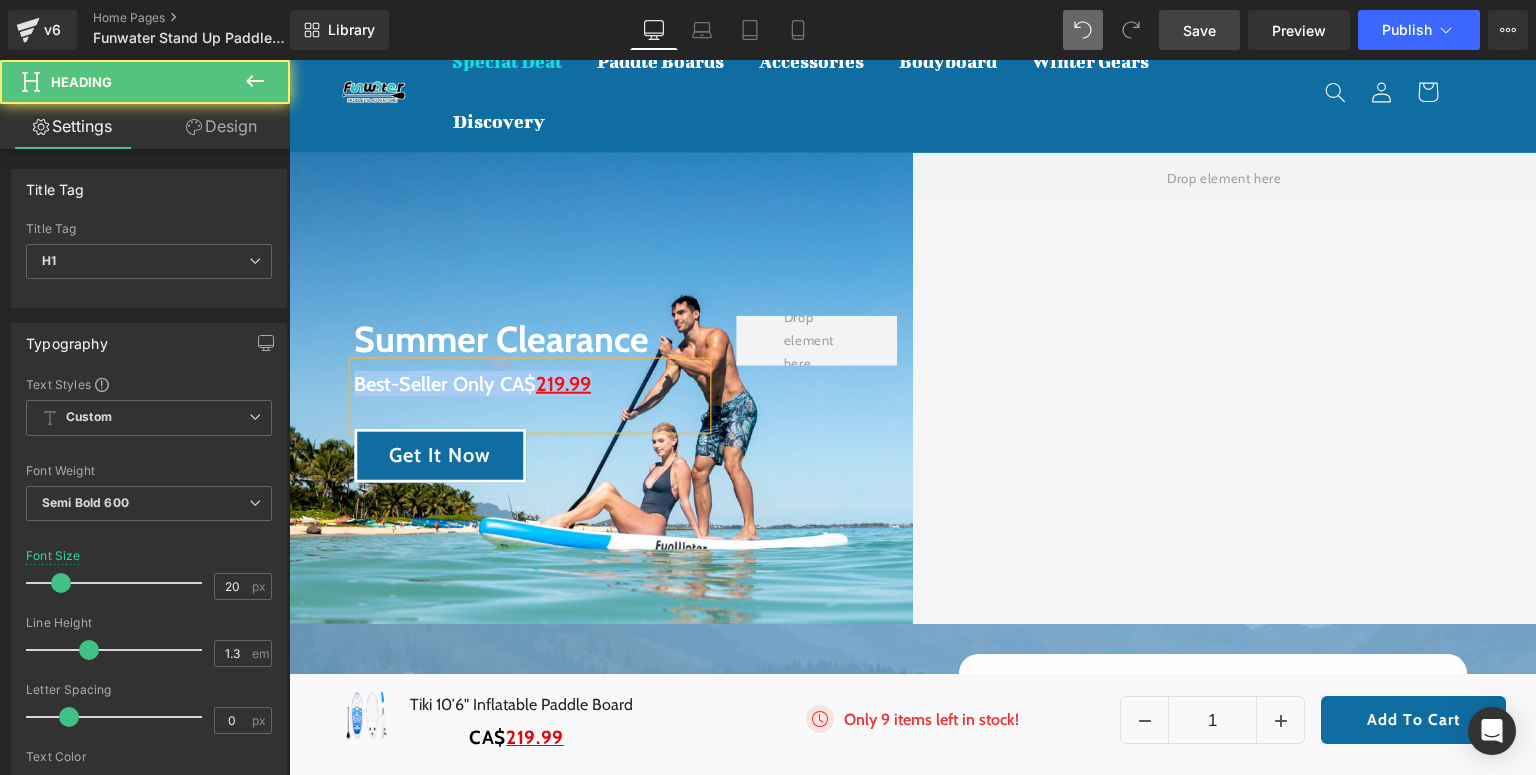 drag, startPoint x: 596, startPoint y: 383, endPoint x: 339, endPoint y: 382, distance: 257.00195 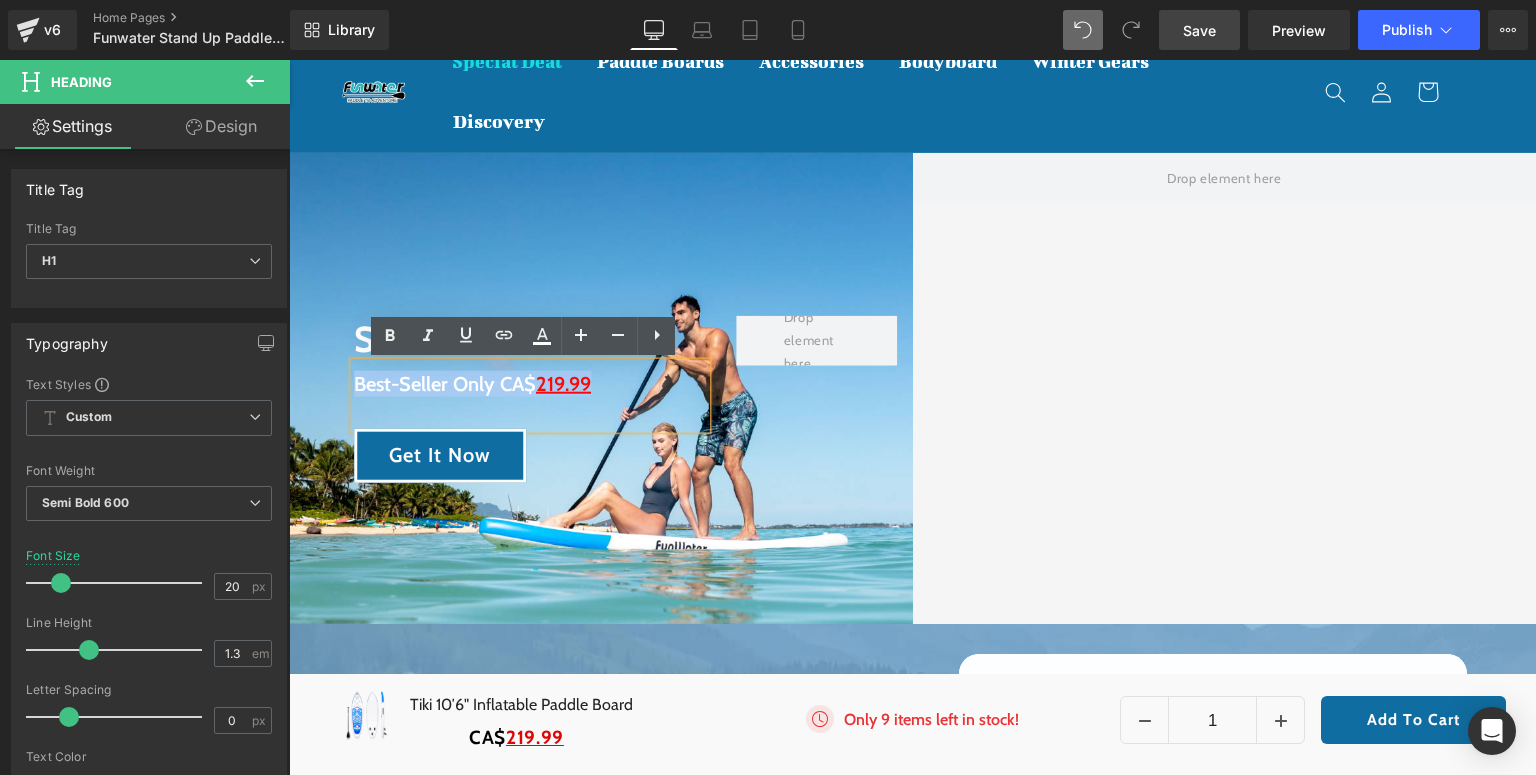 drag, startPoint x: 600, startPoint y: 612, endPoint x: 450, endPoint y: 388, distance: 269.58487 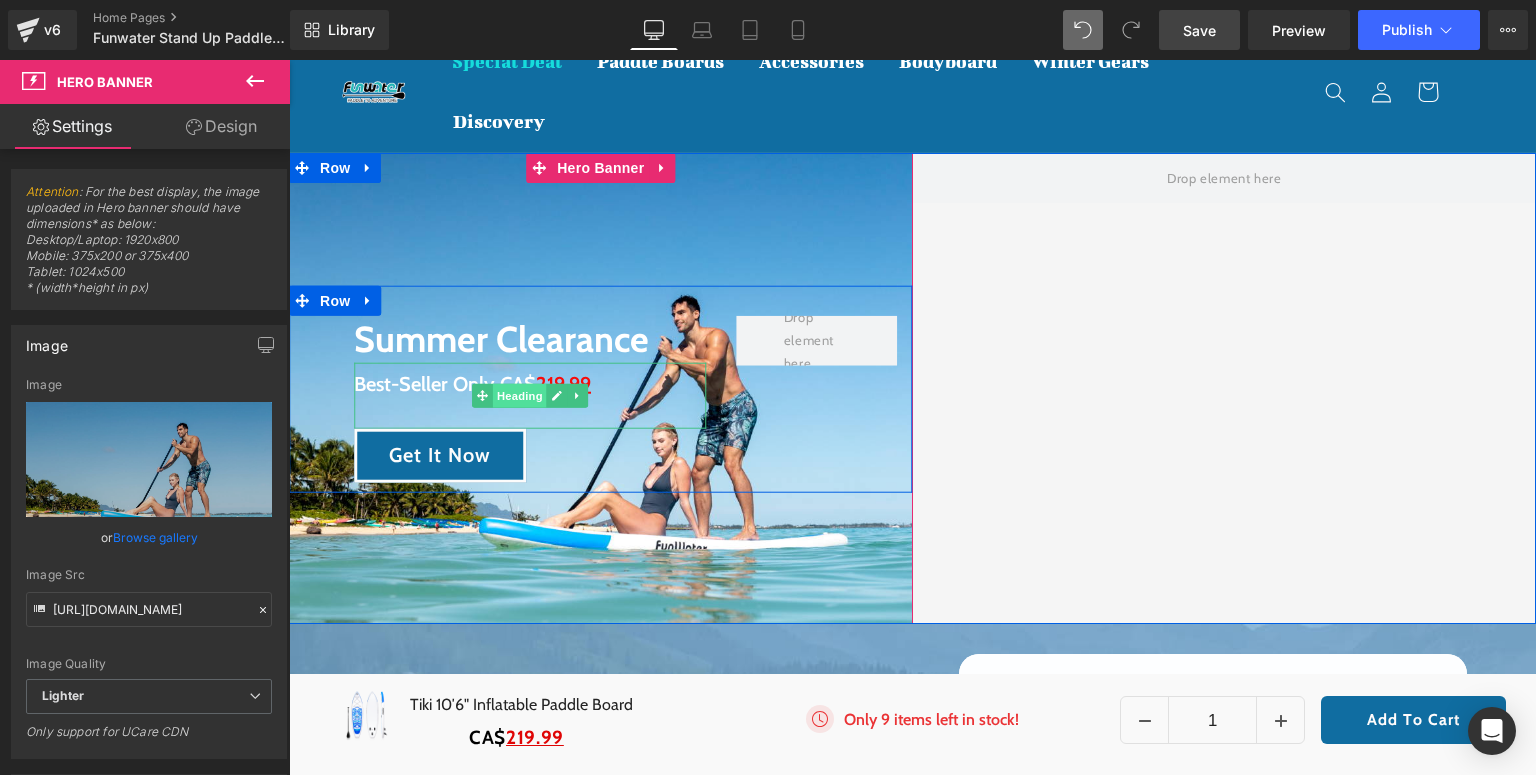 click on "Heading" at bounding box center (520, 395) 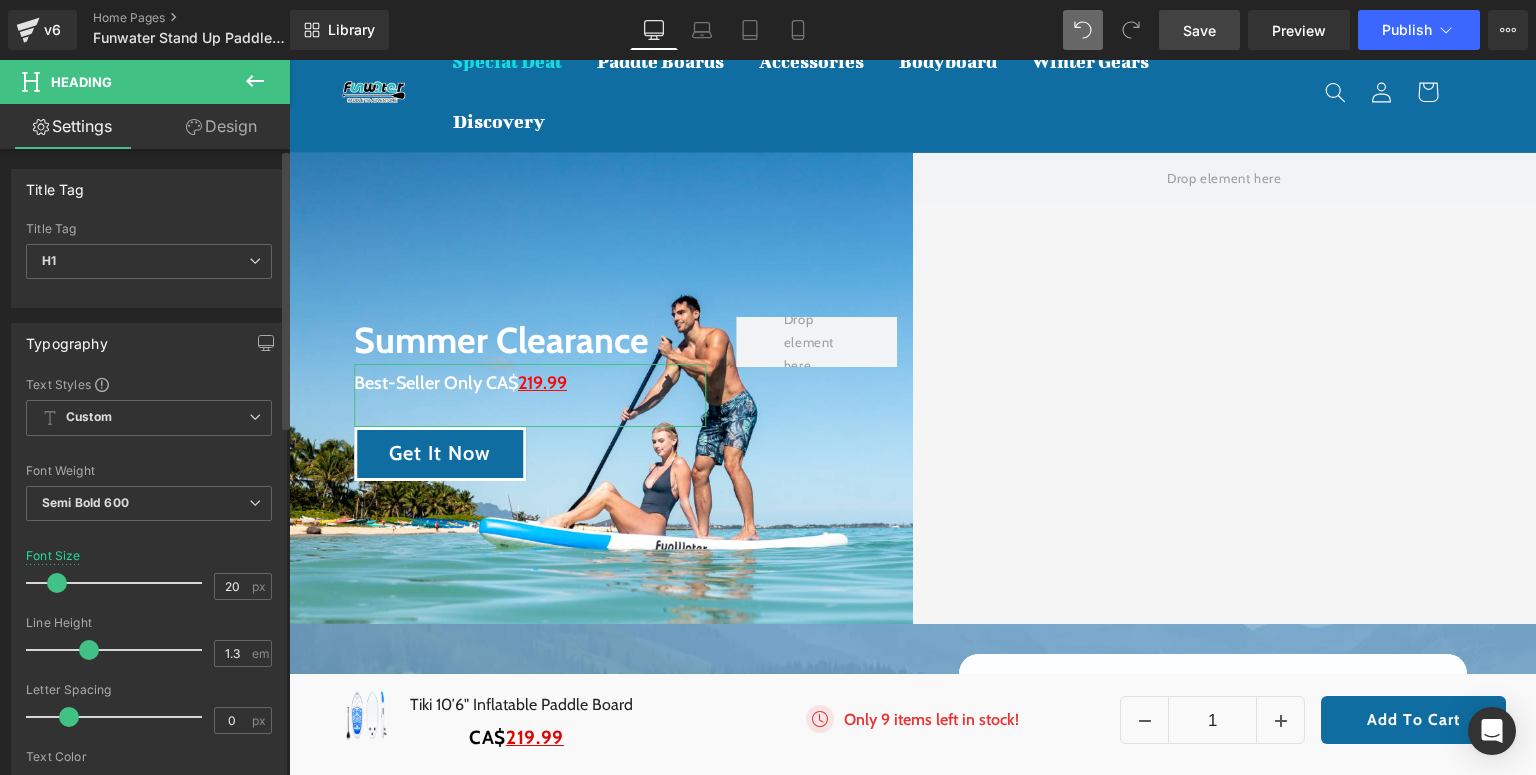 click at bounding box center [57, 583] 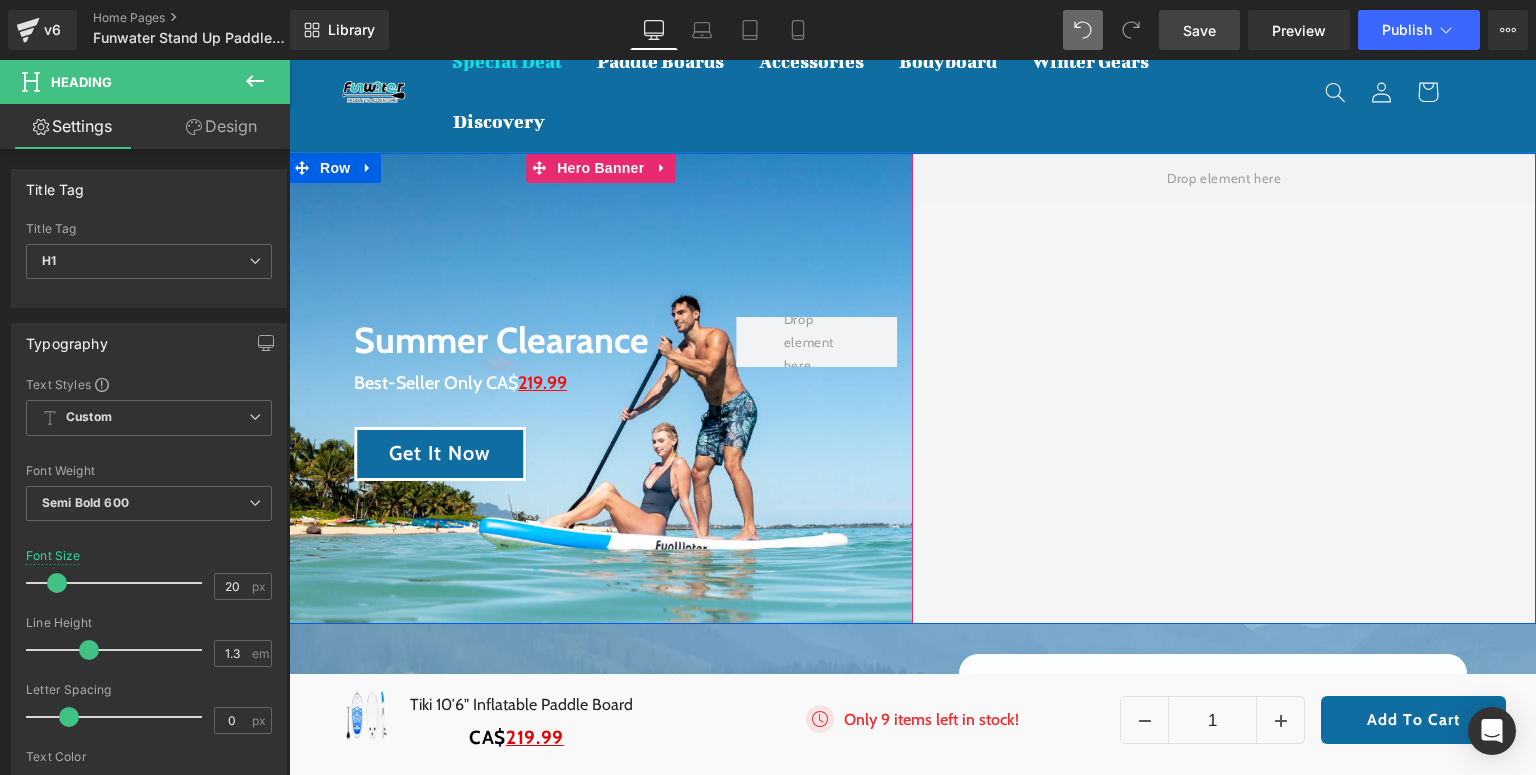 drag, startPoint x: 544, startPoint y: 585, endPoint x: 367, endPoint y: 533, distance: 184.48035 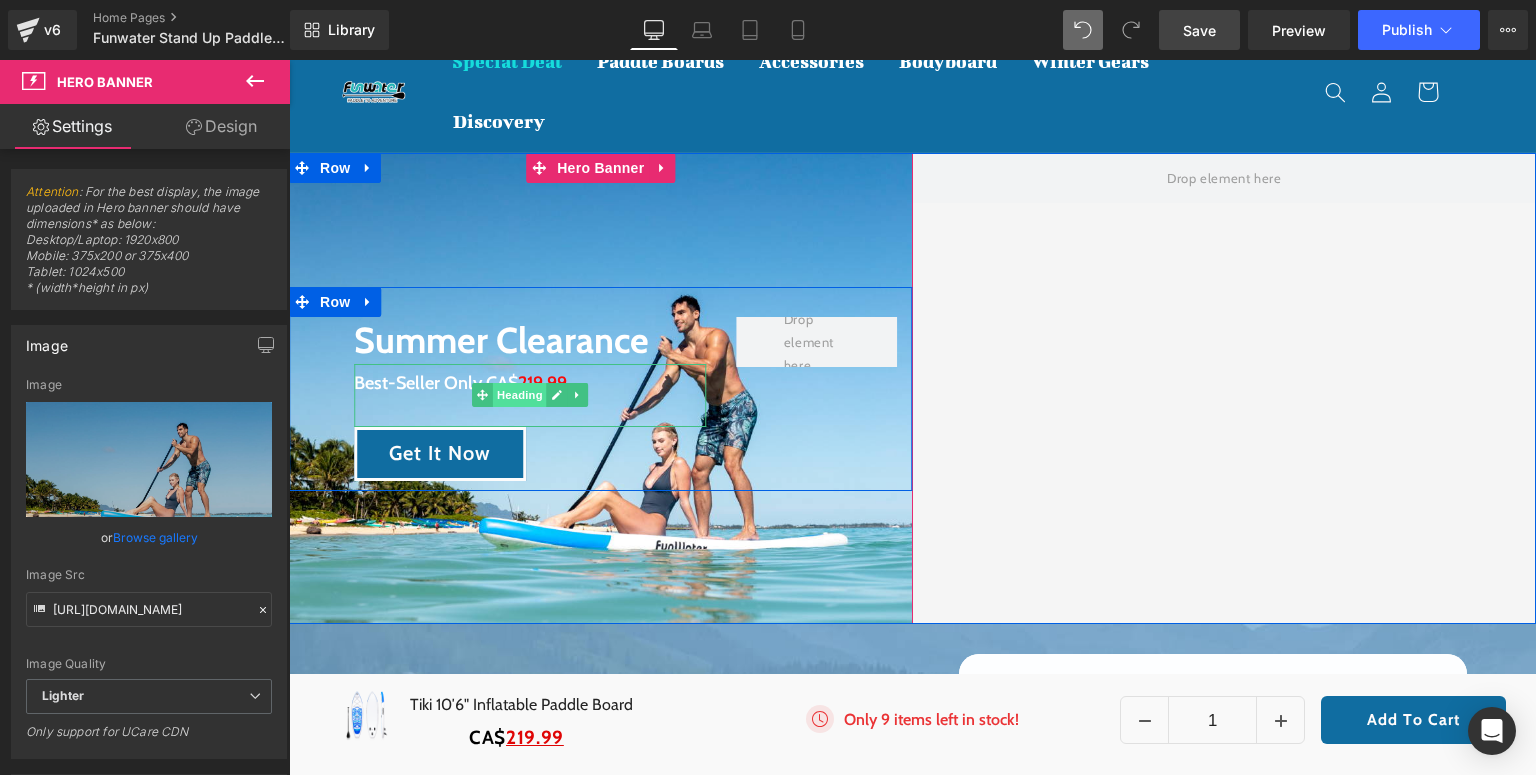 click on "Heading" at bounding box center [520, 395] 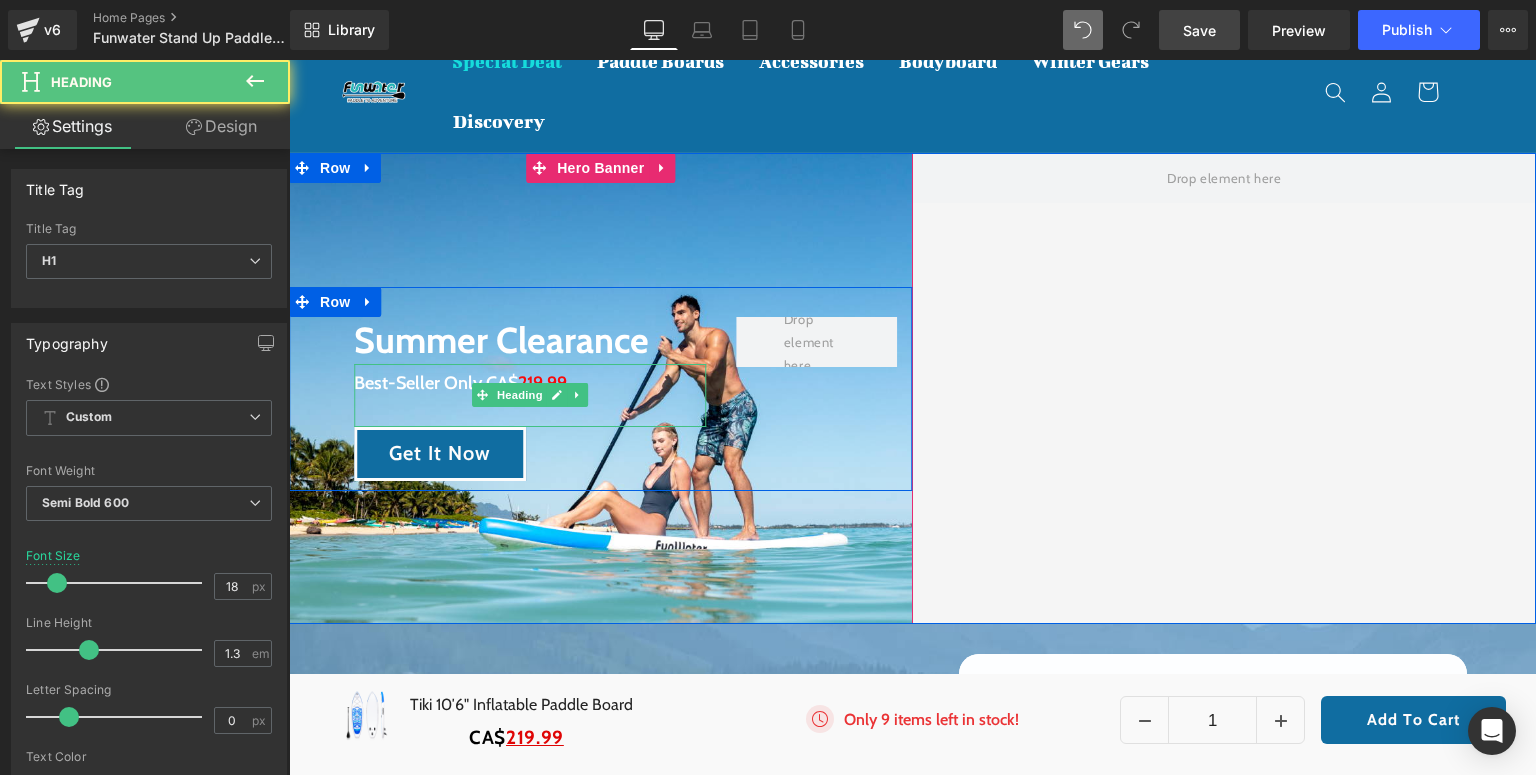 click on "Best-Seller Only CA$  219.99" at bounding box center (530, 383) 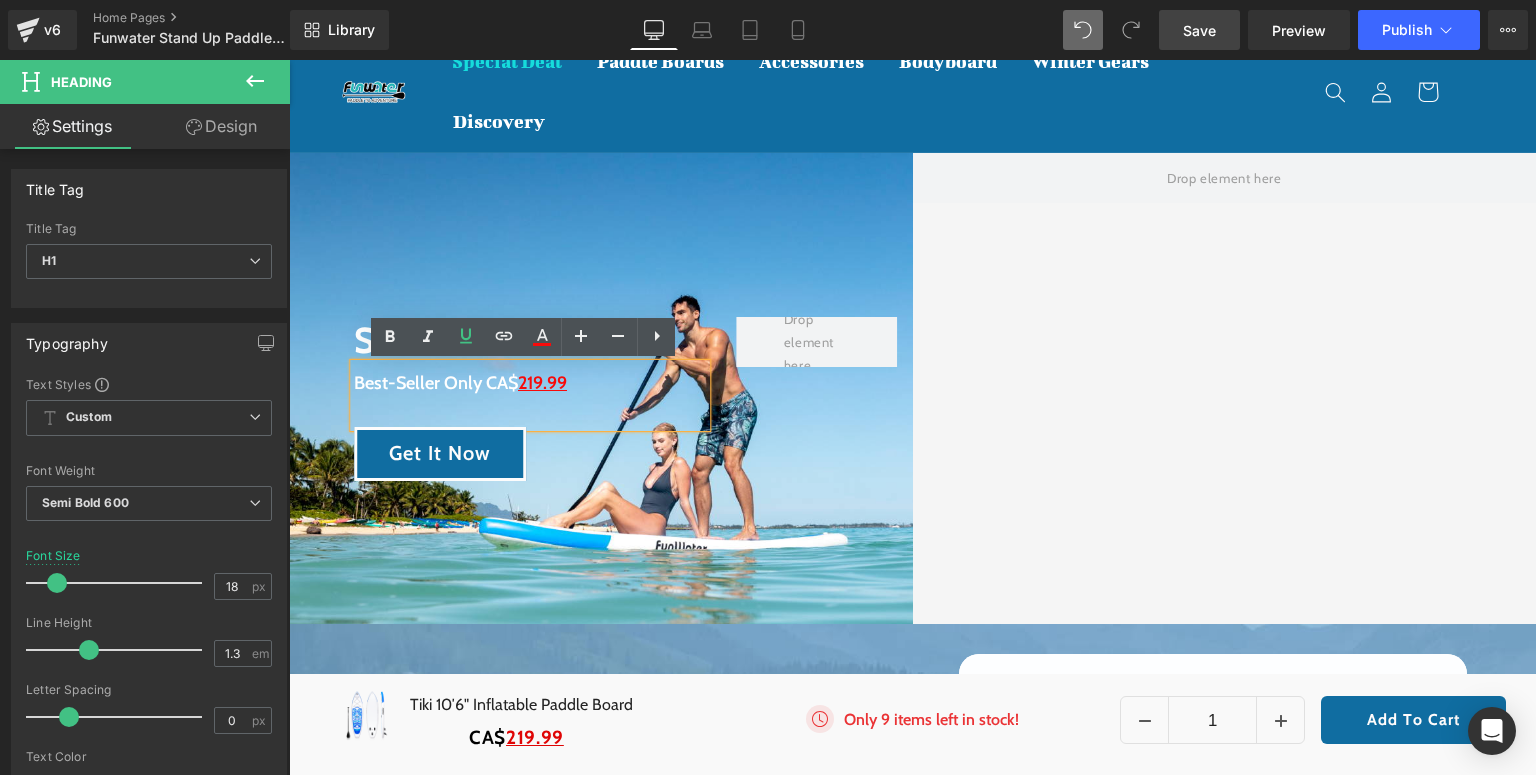 click on "Summer Clearance Heading         Best-Seller Only CA$  219.99 Heading         Get It Now Button
Row       50px" at bounding box center (601, 388) 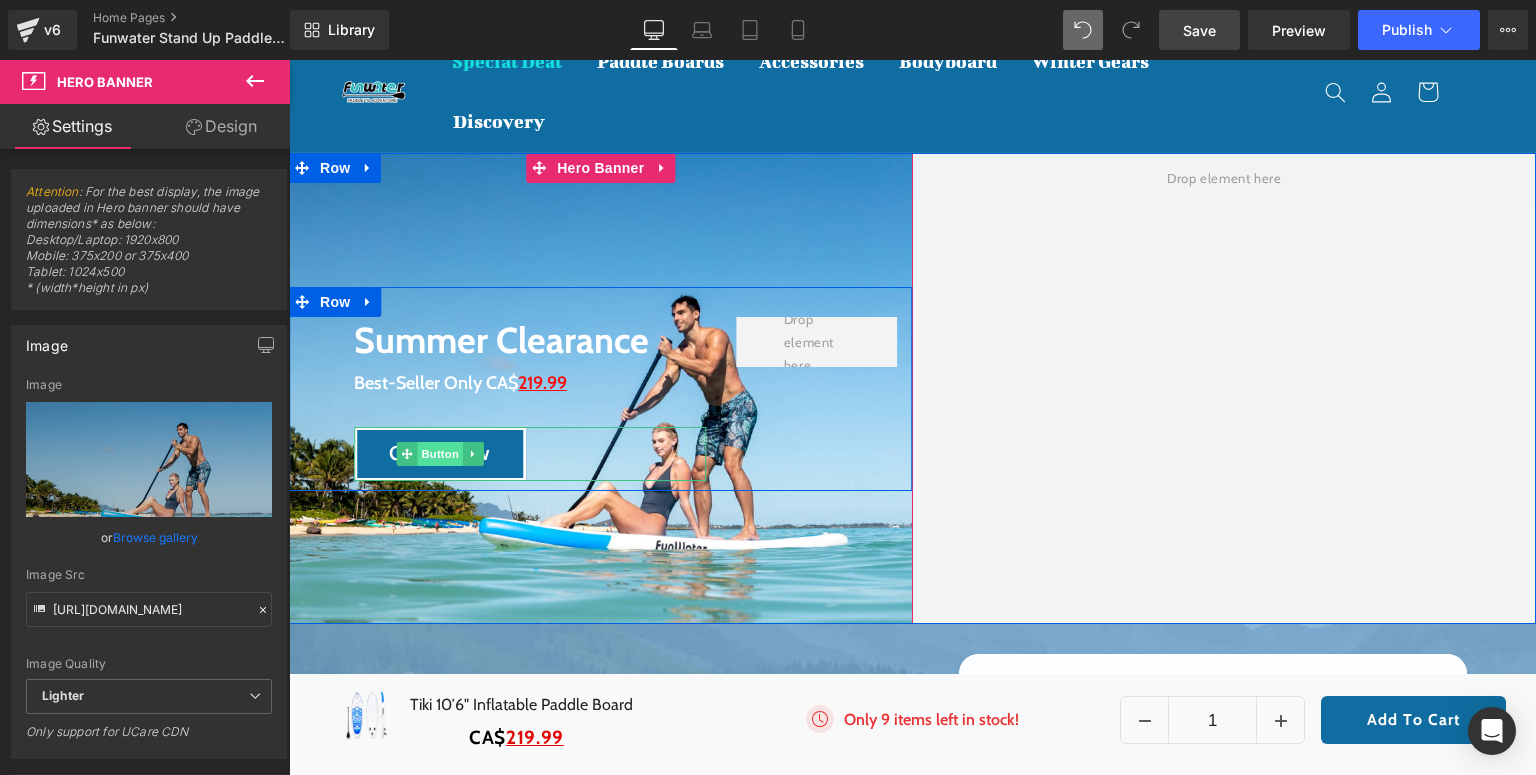 click on "Button" at bounding box center (440, 454) 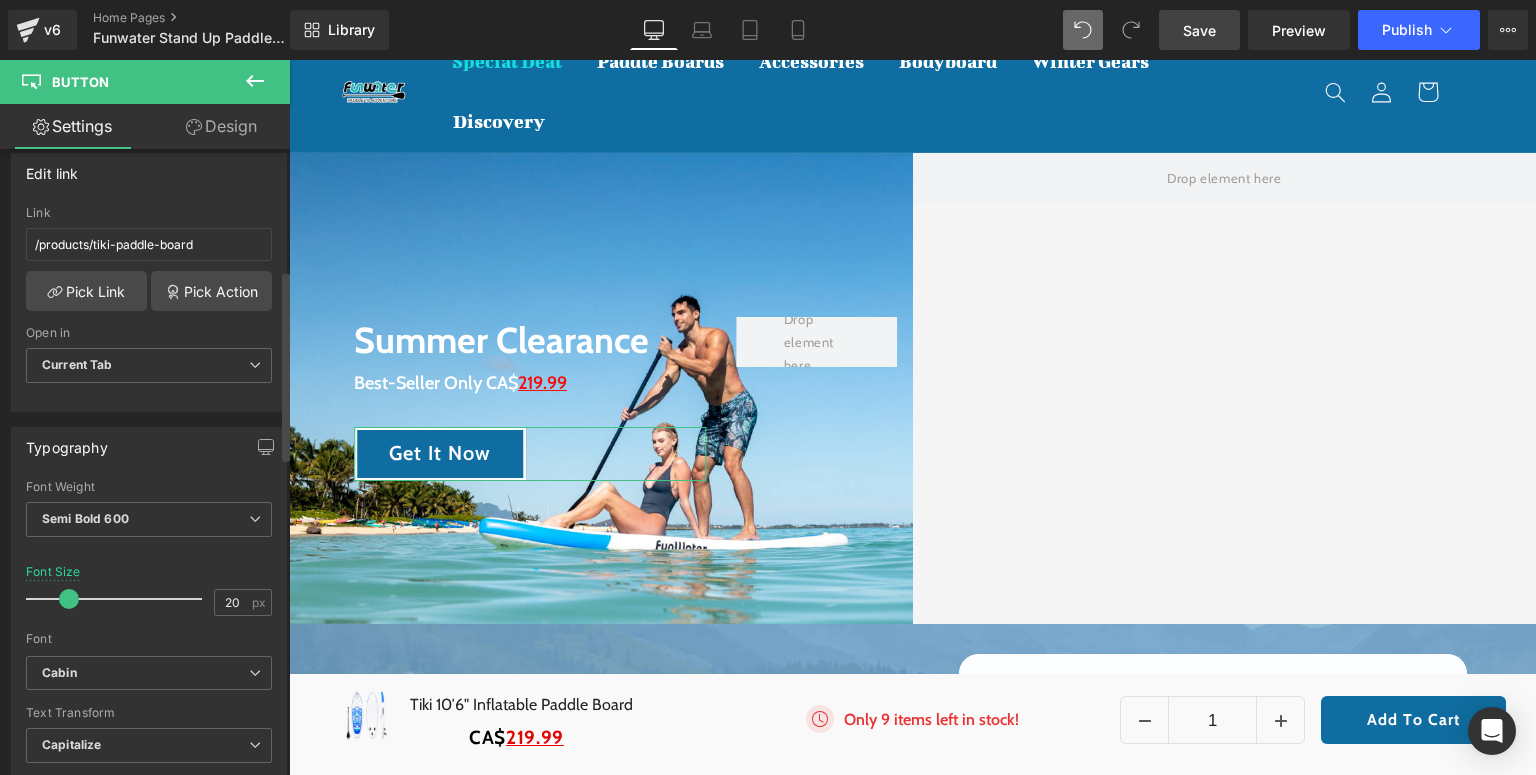 scroll, scrollTop: 400, scrollLeft: 0, axis: vertical 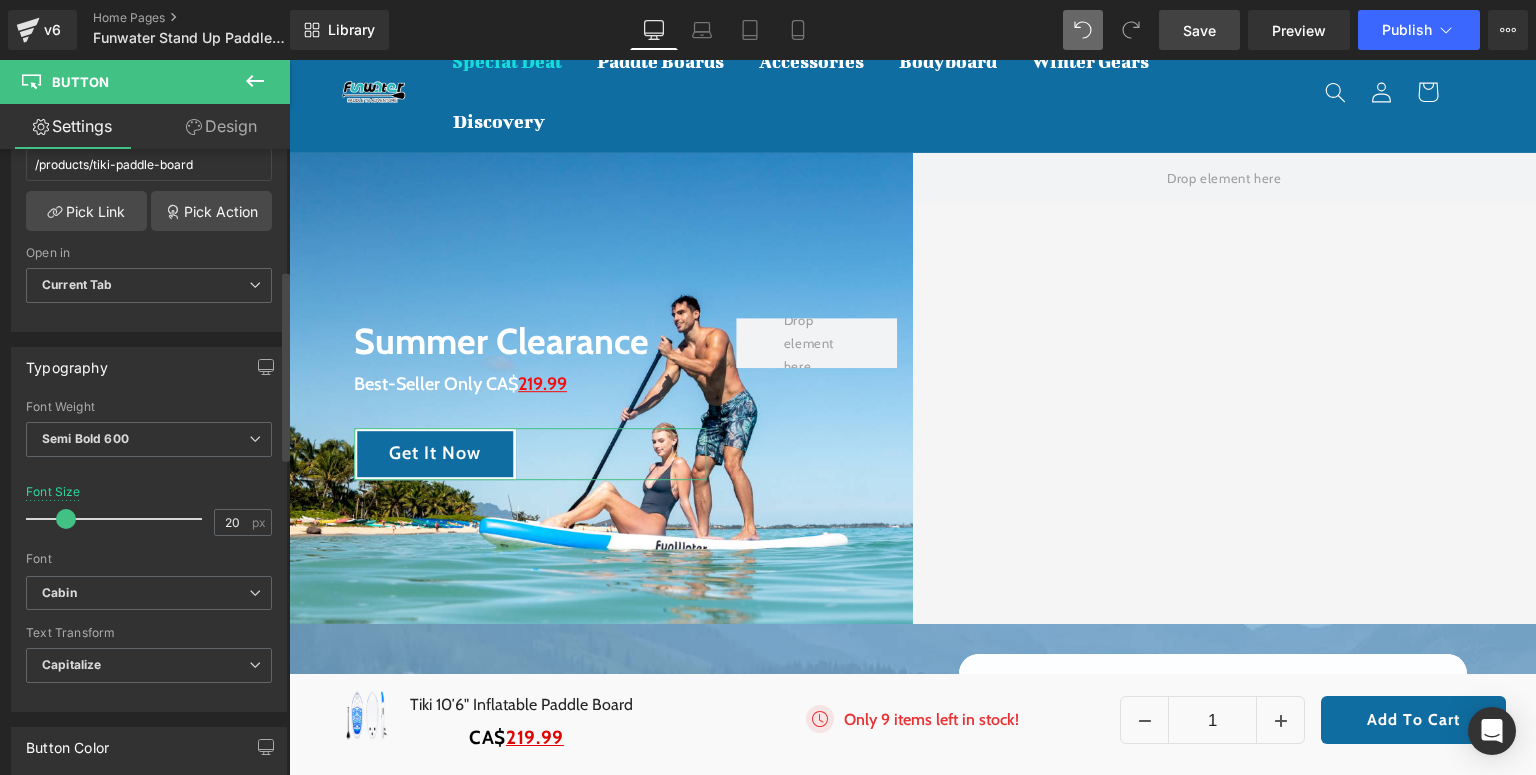 click at bounding box center [66, 519] 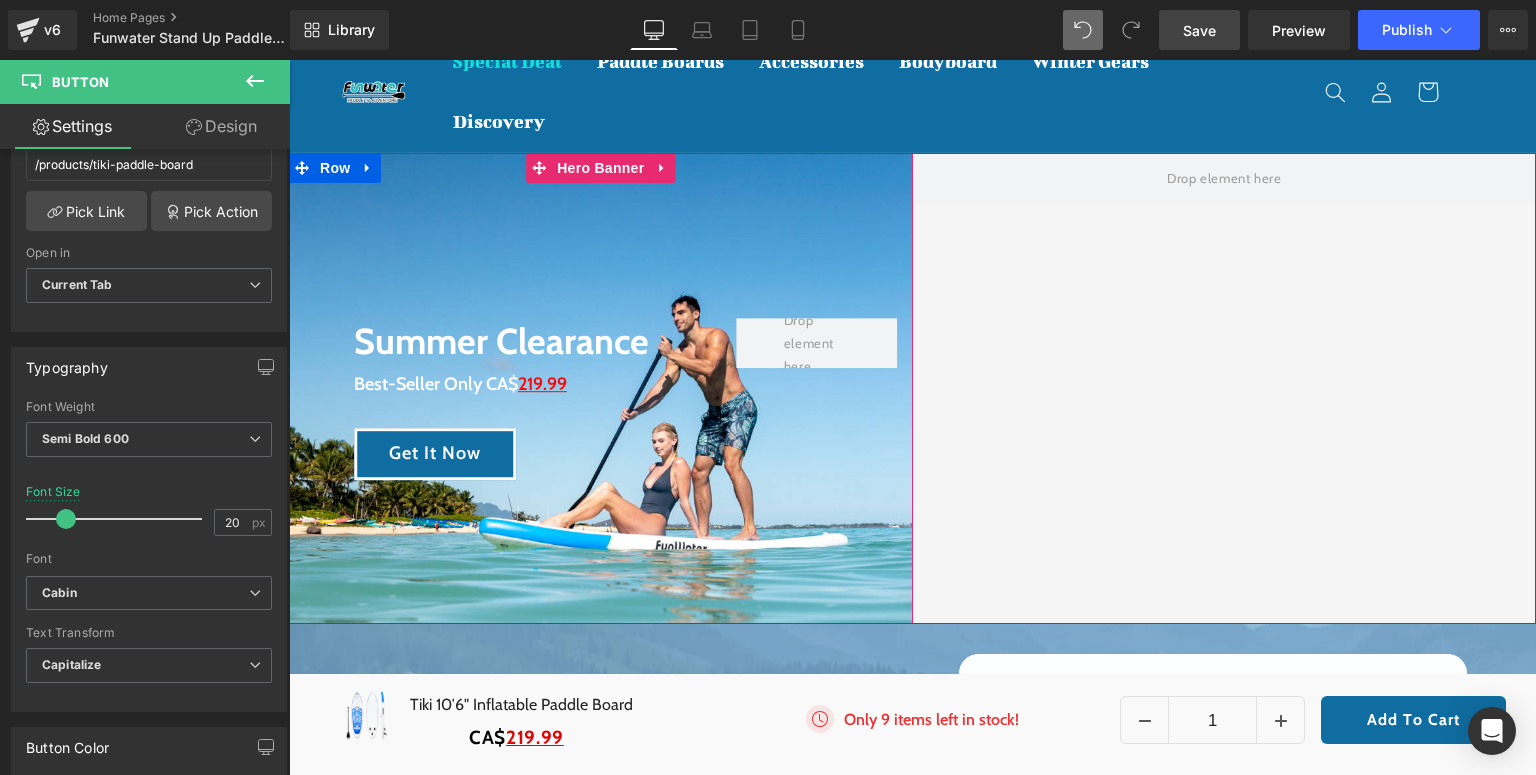 click on "Summer Clearance Heading         Best-Seller Only CA$  219.99 Heading         Get It Now Button
Row       50px" at bounding box center [601, 388] 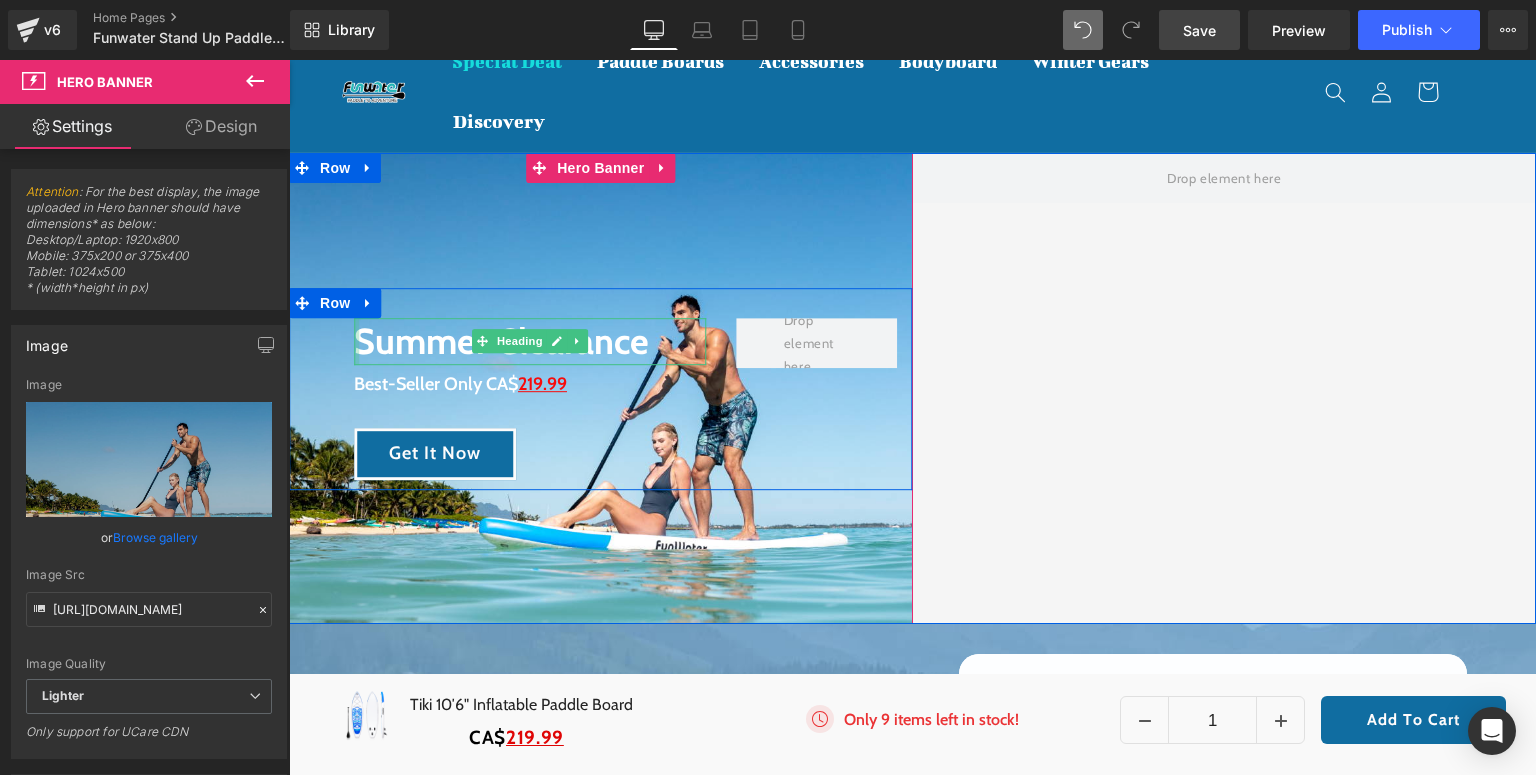 click at bounding box center [356, 341] 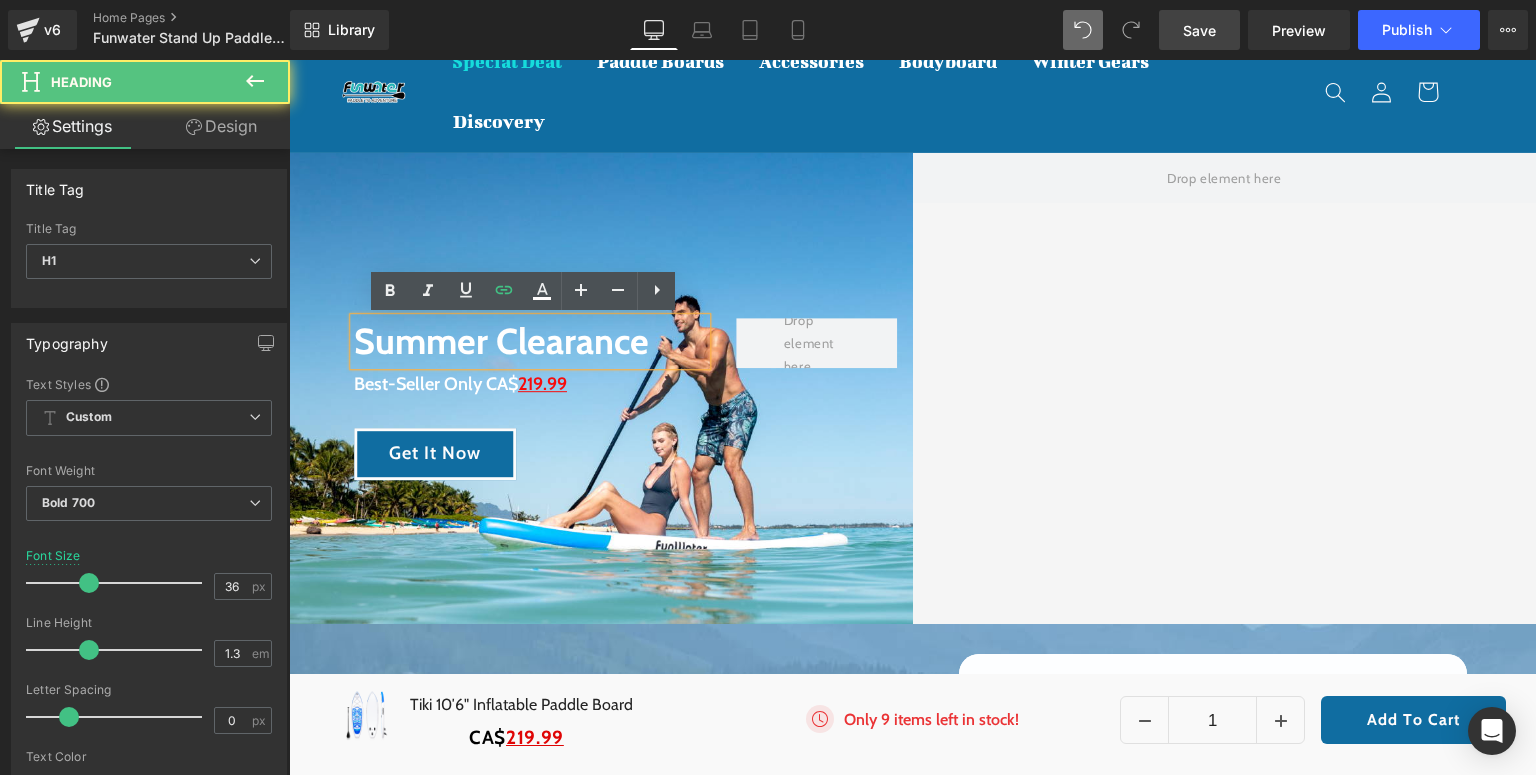 click on "Summer Clearance" at bounding box center [530, 341] 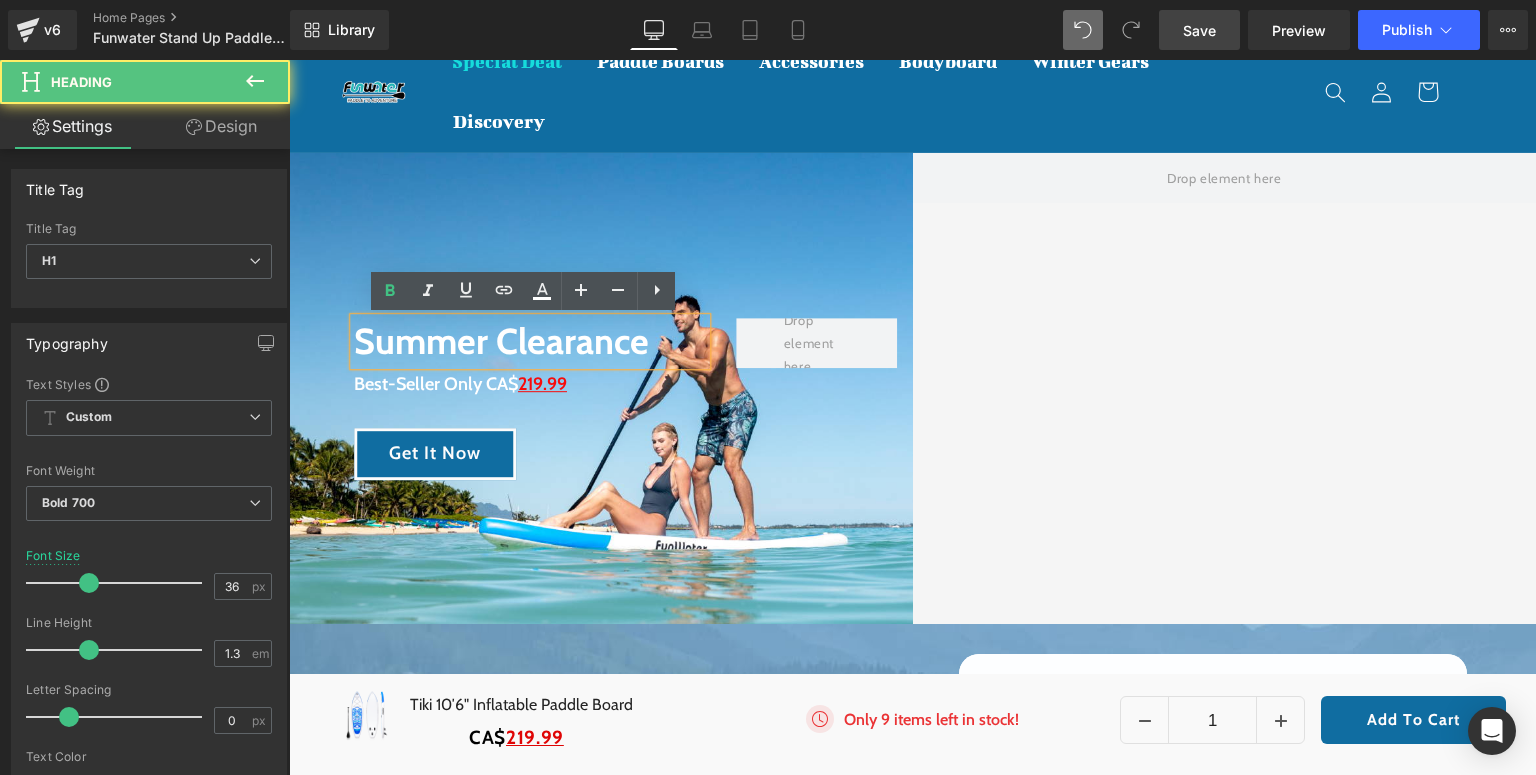 drag, startPoint x: 656, startPoint y: 348, endPoint x: 345, endPoint y: 348, distance: 311 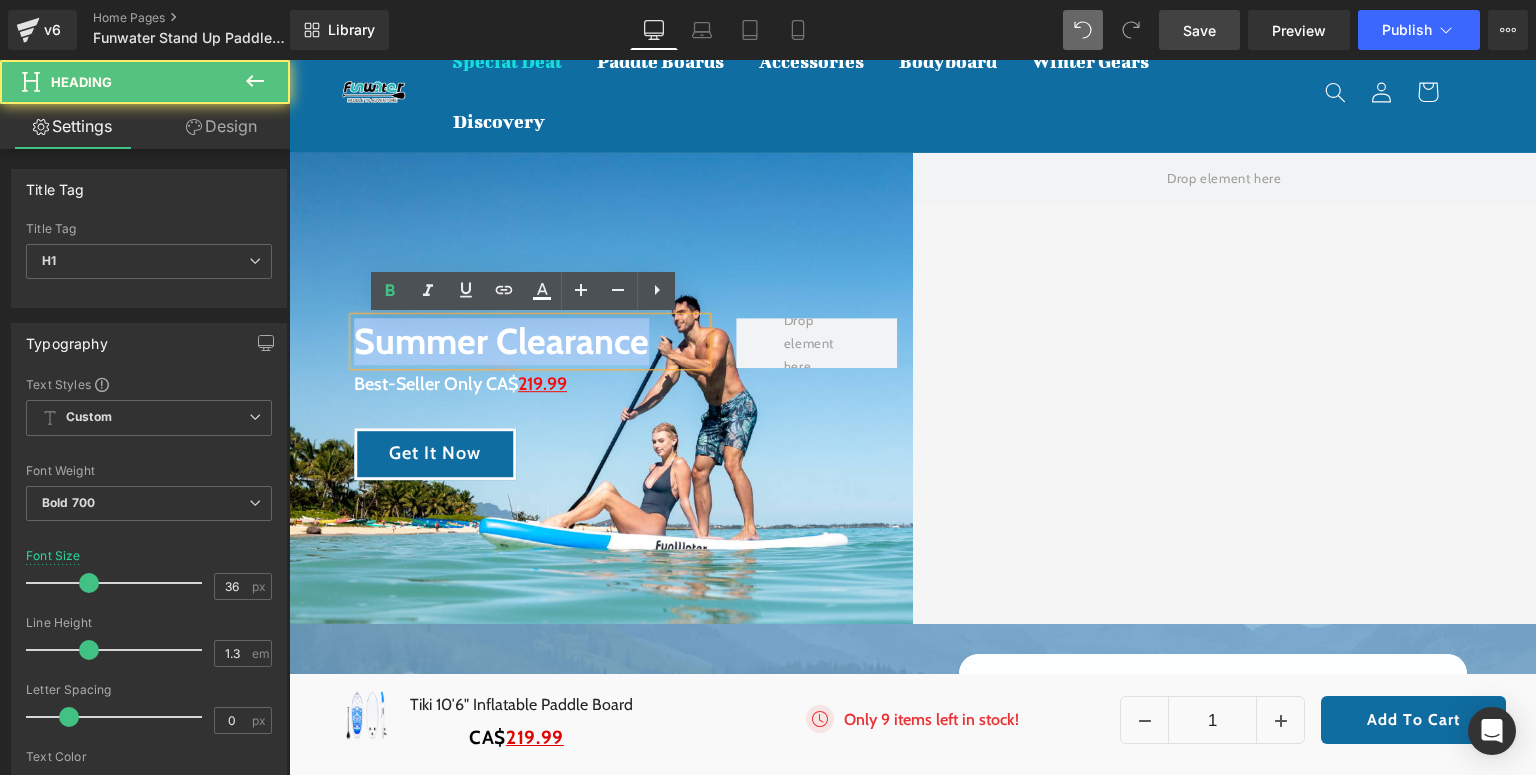 drag, startPoint x: 643, startPoint y: 341, endPoint x: 308, endPoint y: 341, distance: 335 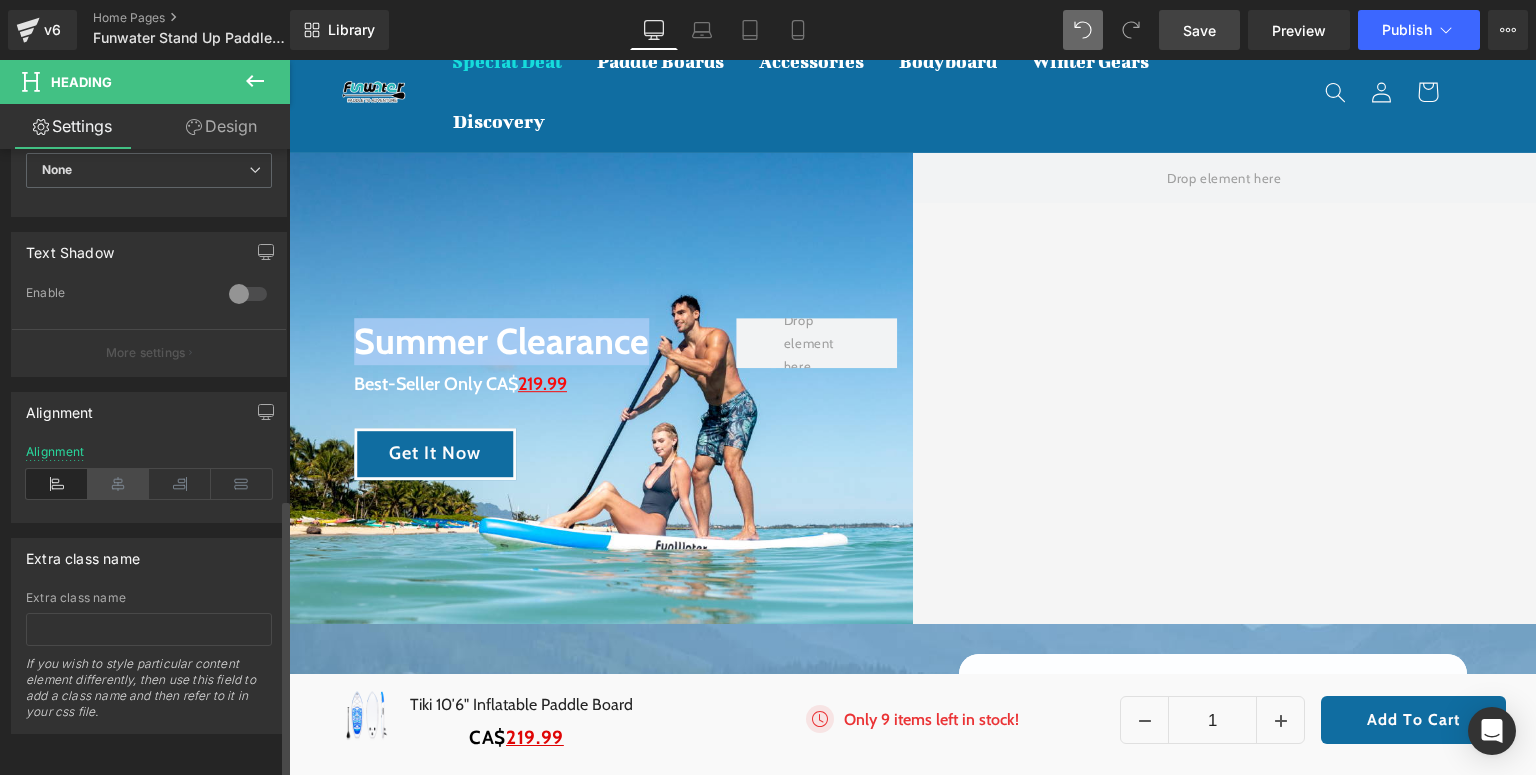 scroll, scrollTop: 547, scrollLeft: 0, axis: vertical 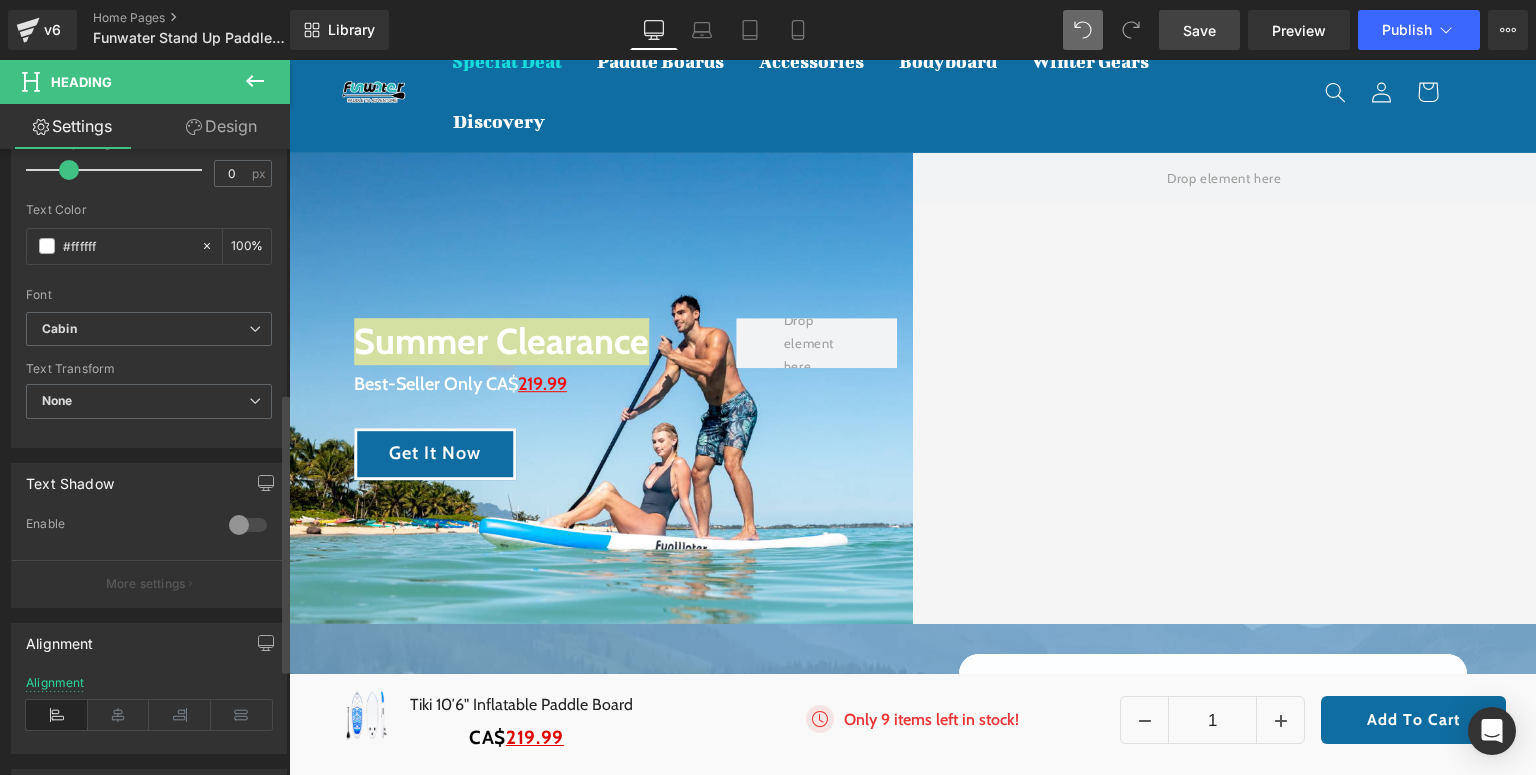 drag, startPoint x: 243, startPoint y: 522, endPoint x: 182, endPoint y: 554, distance: 68.88396 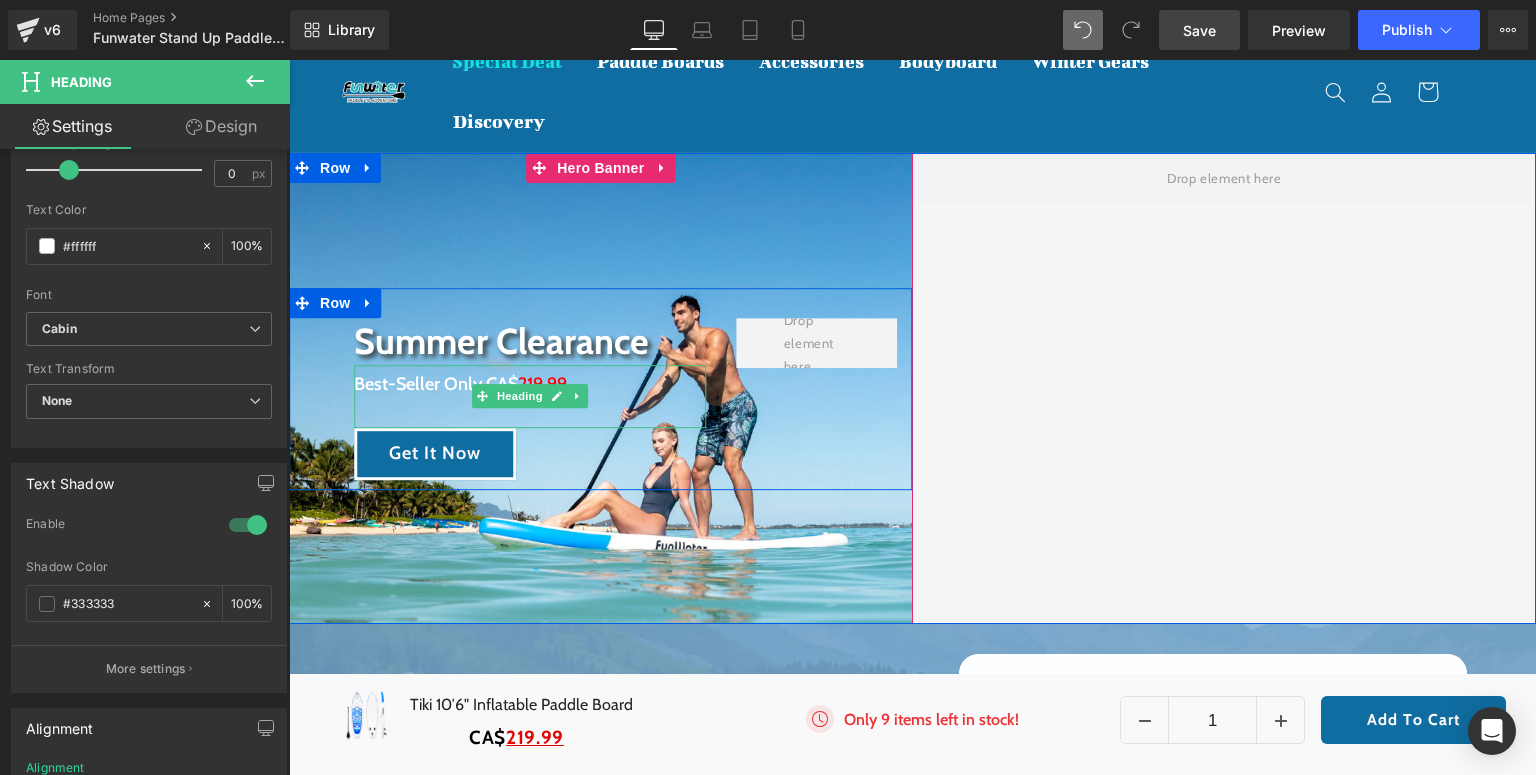 click on "Best-Seller Only CA$  219.99" at bounding box center (530, 384) 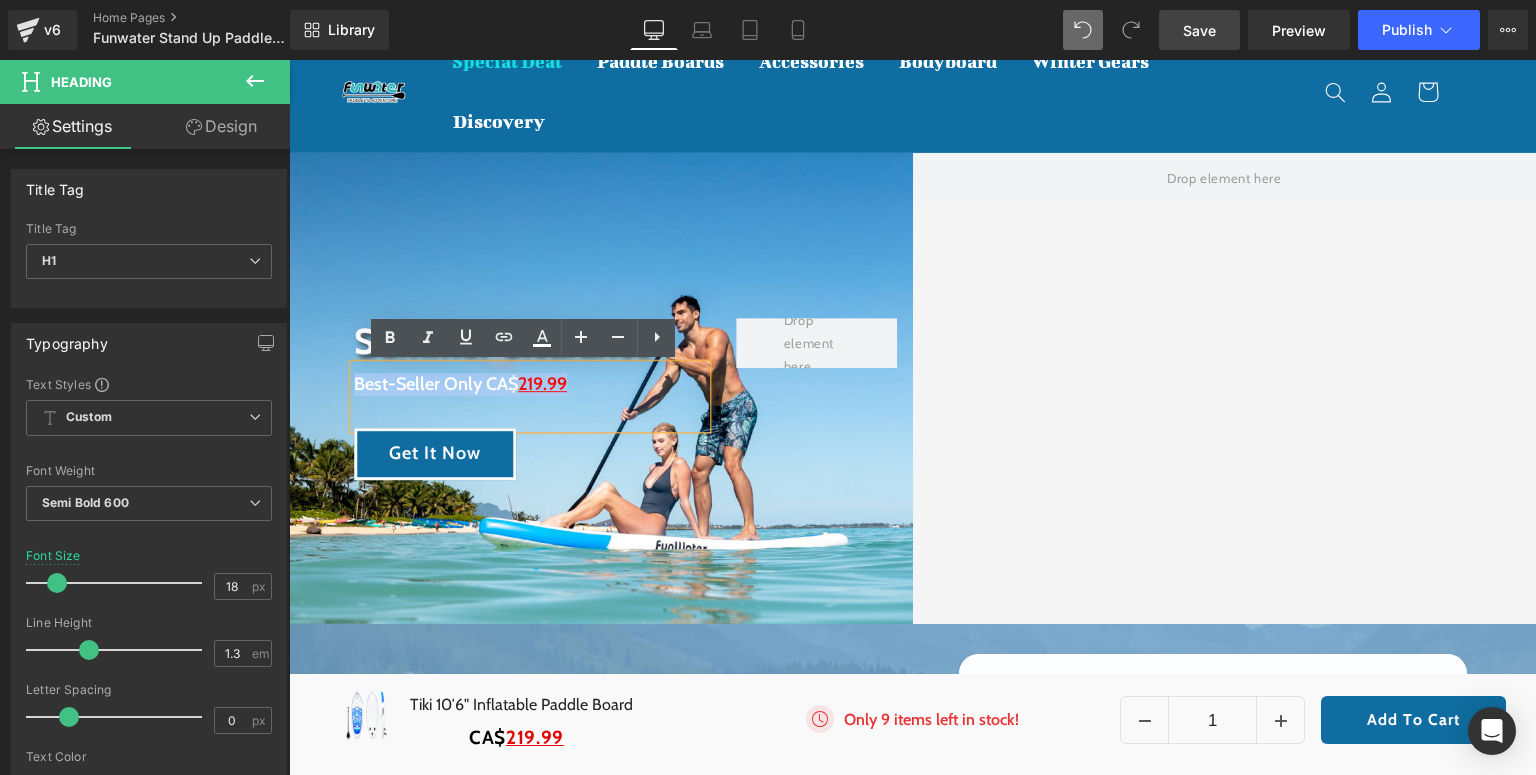 drag, startPoint x: 580, startPoint y: 390, endPoint x: 349, endPoint y: 390, distance: 231 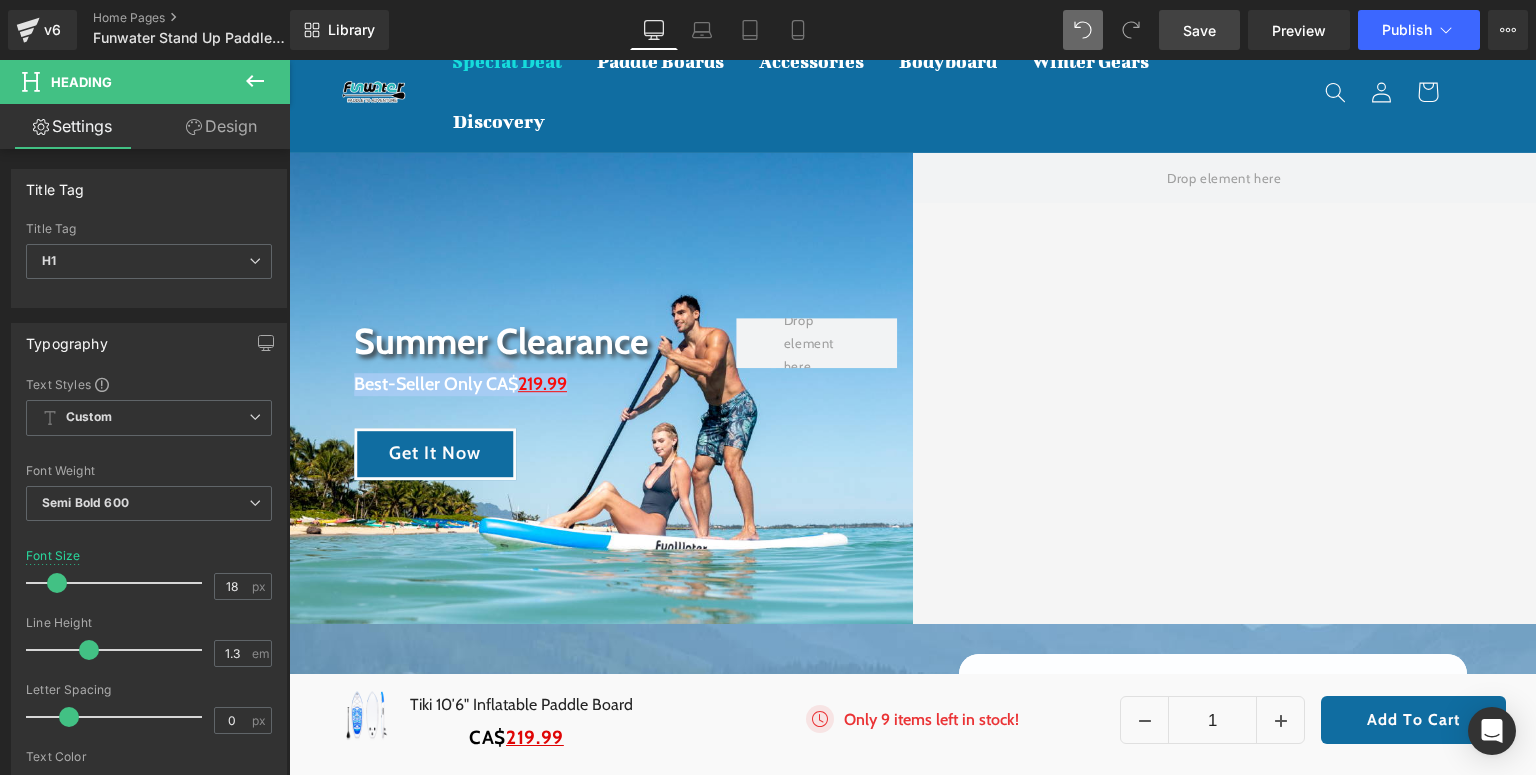 click on "Best-Seller Only CA$  219.99" at bounding box center [530, 396] 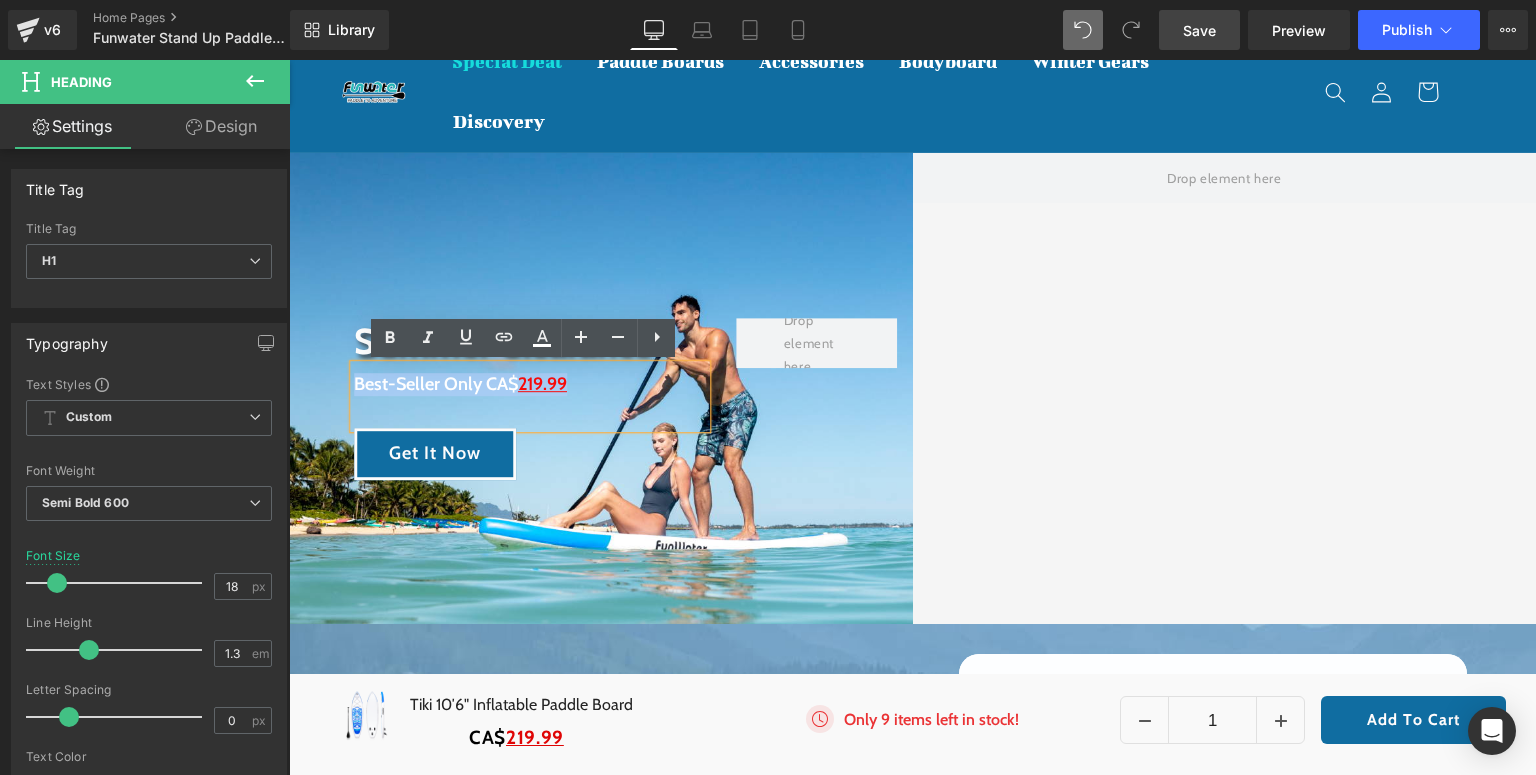 drag, startPoint x: 515, startPoint y: 384, endPoint x: 348, endPoint y: 382, distance: 167.01198 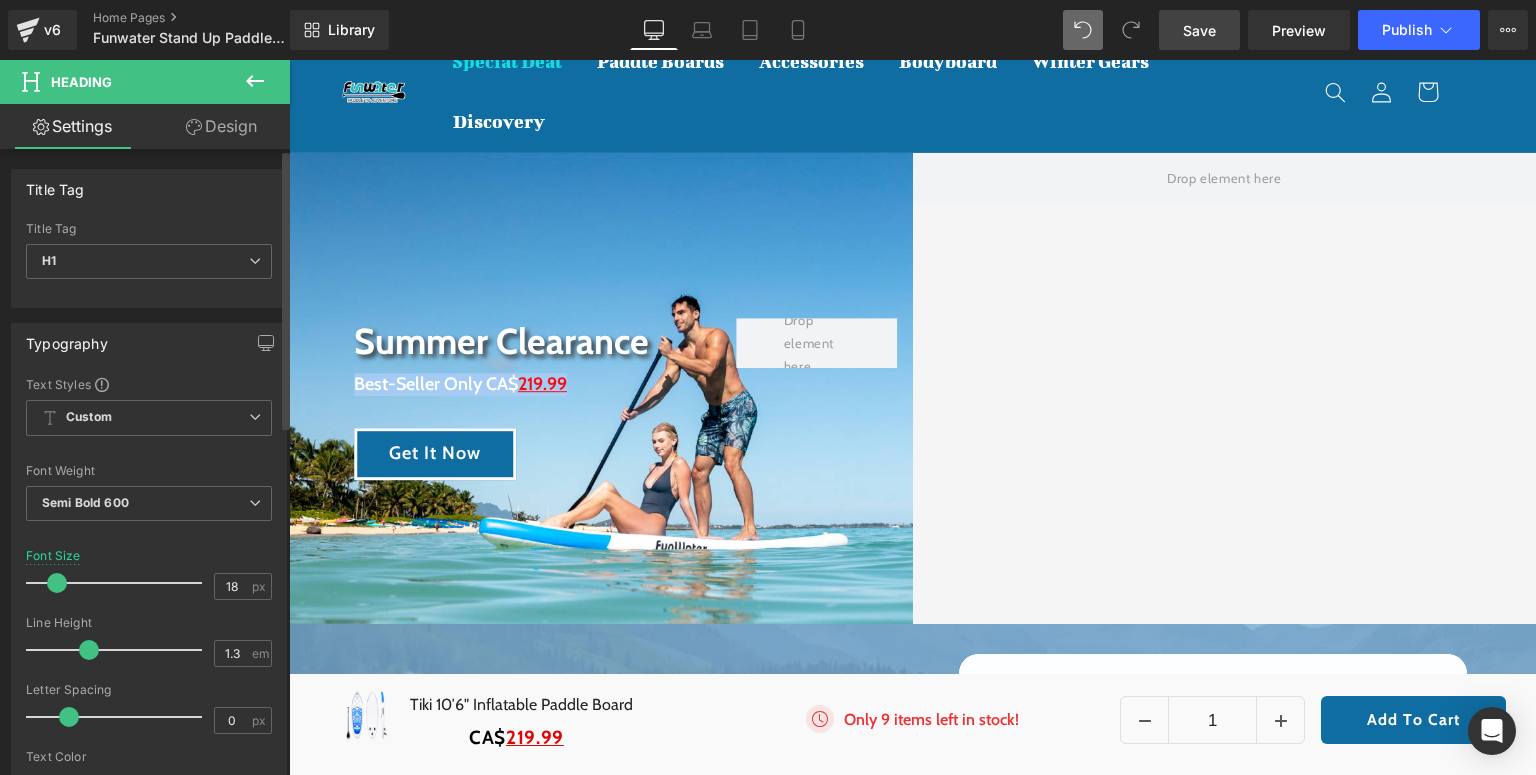 scroll, scrollTop: 160, scrollLeft: 0, axis: vertical 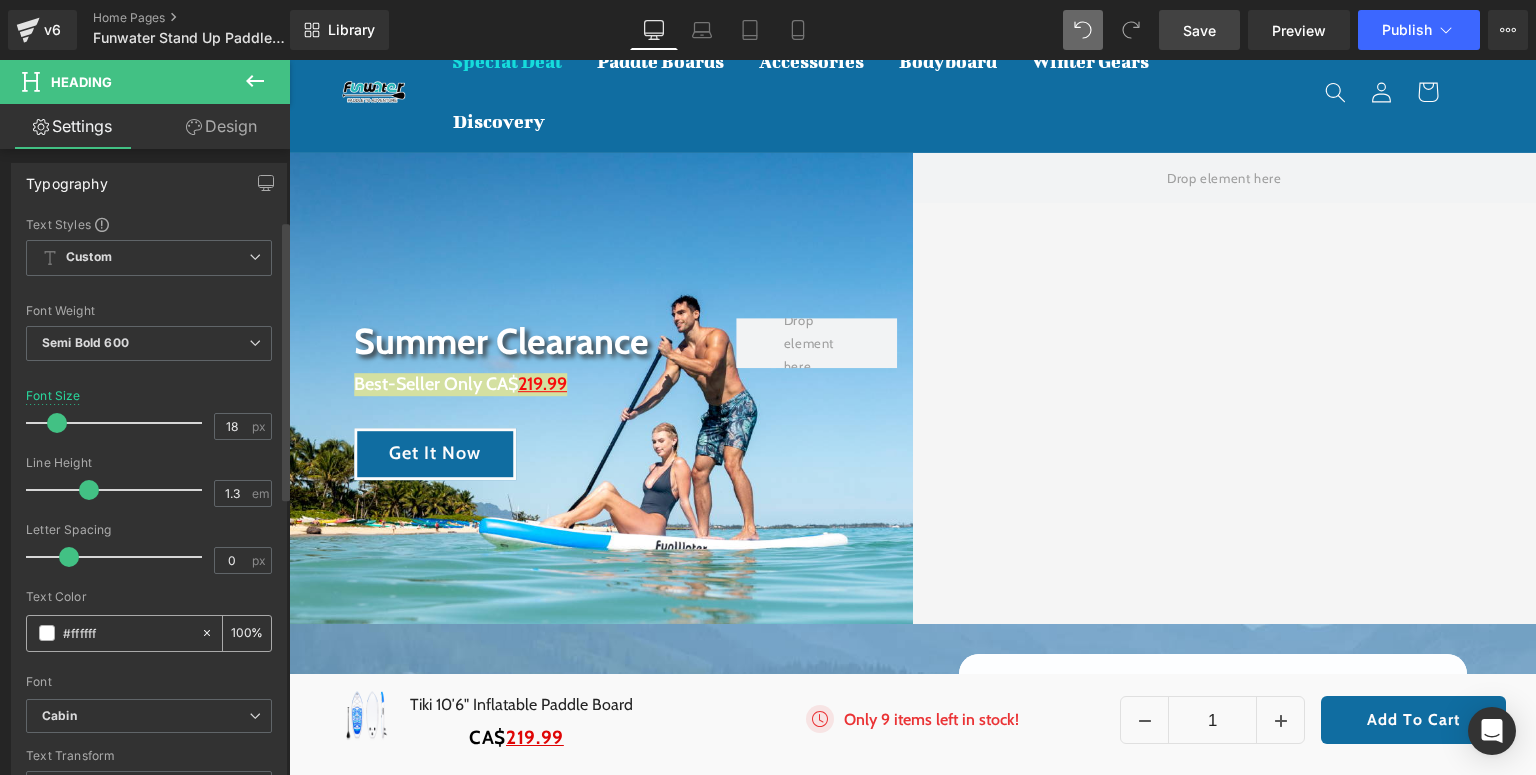 click at bounding box center (47, 633) 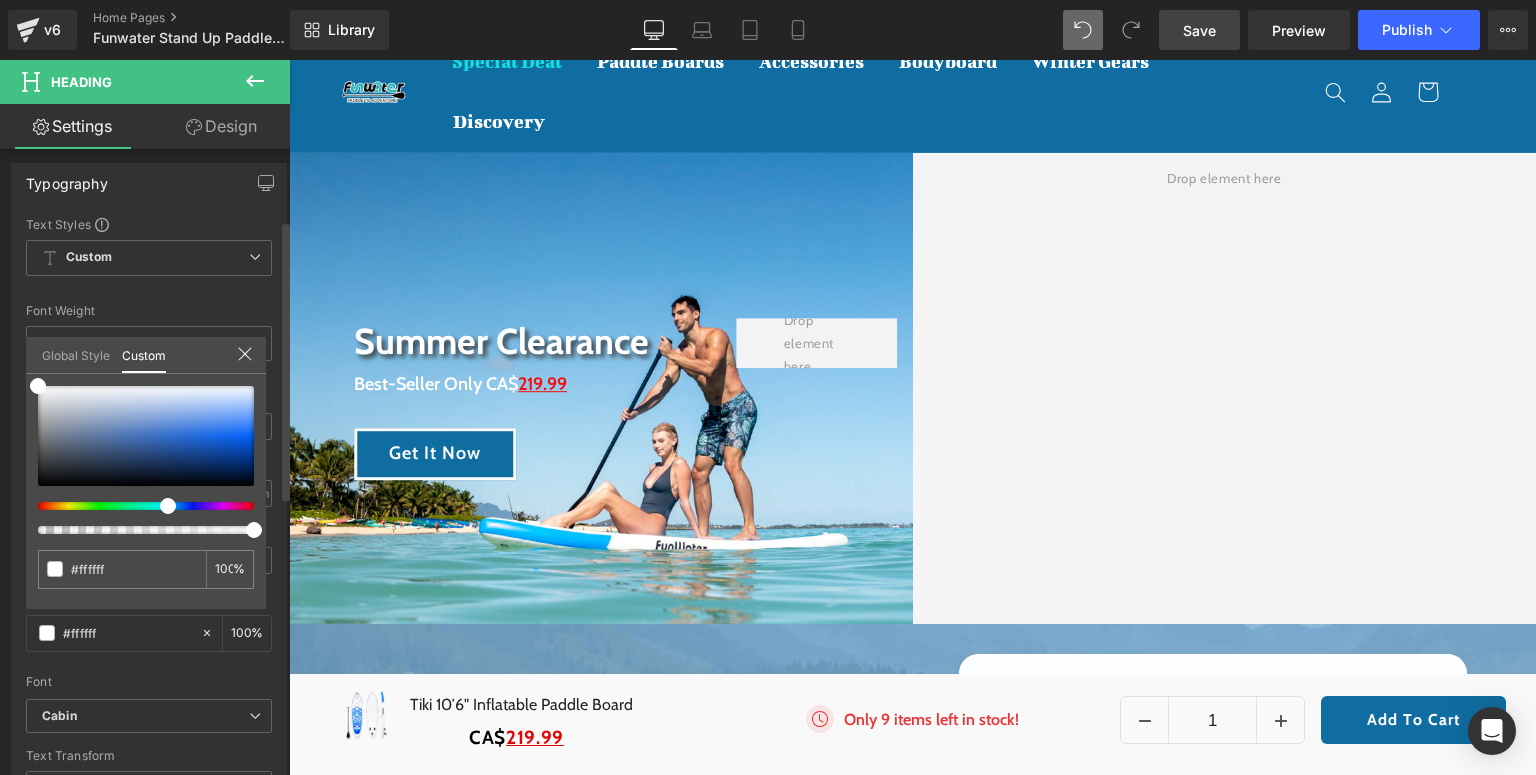drag, startPoint x: 39, startPoint y: 507, endPoint x: 162, endPoint y: 512, distance: 123.101585 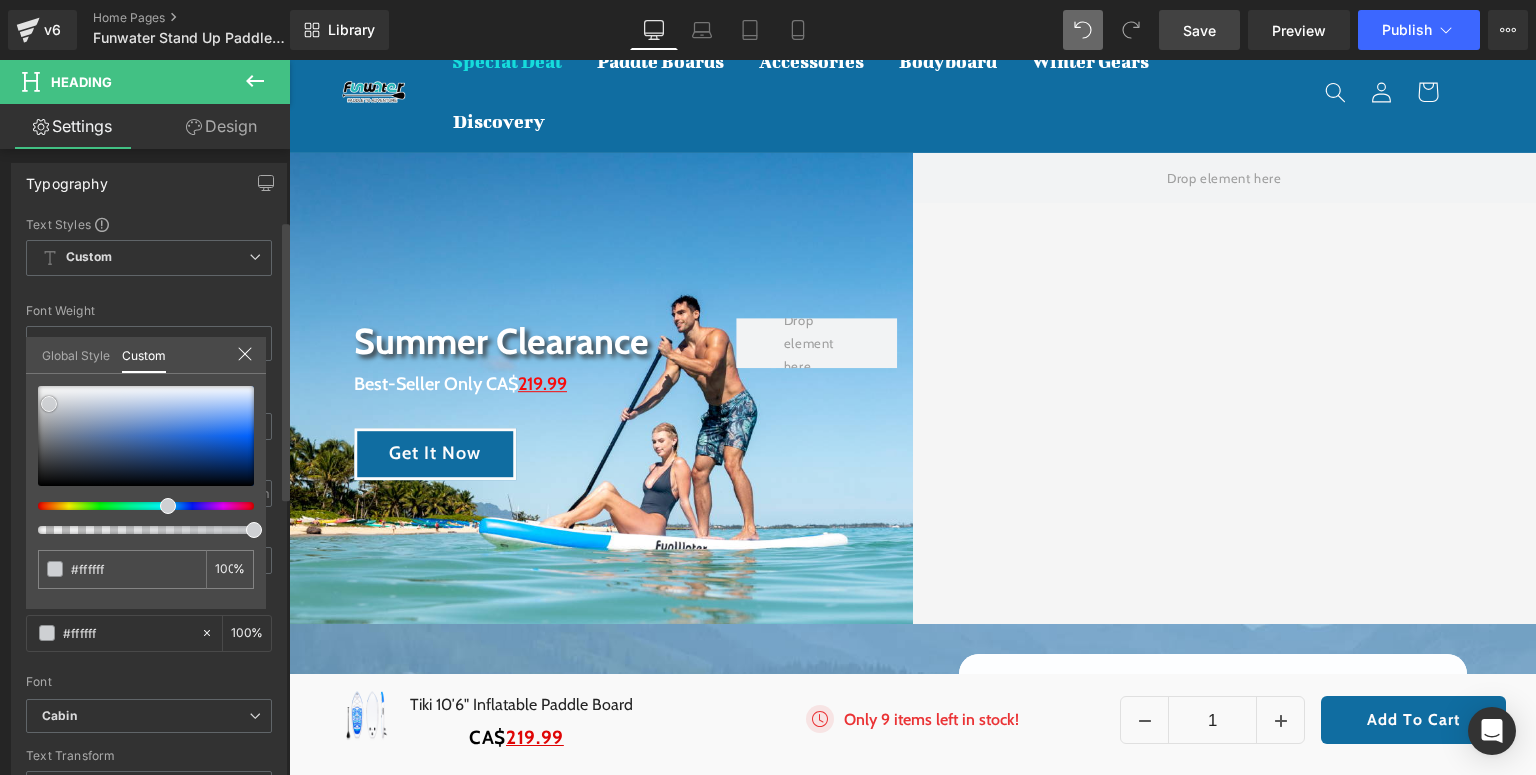 click at bounding box center (146, 436) 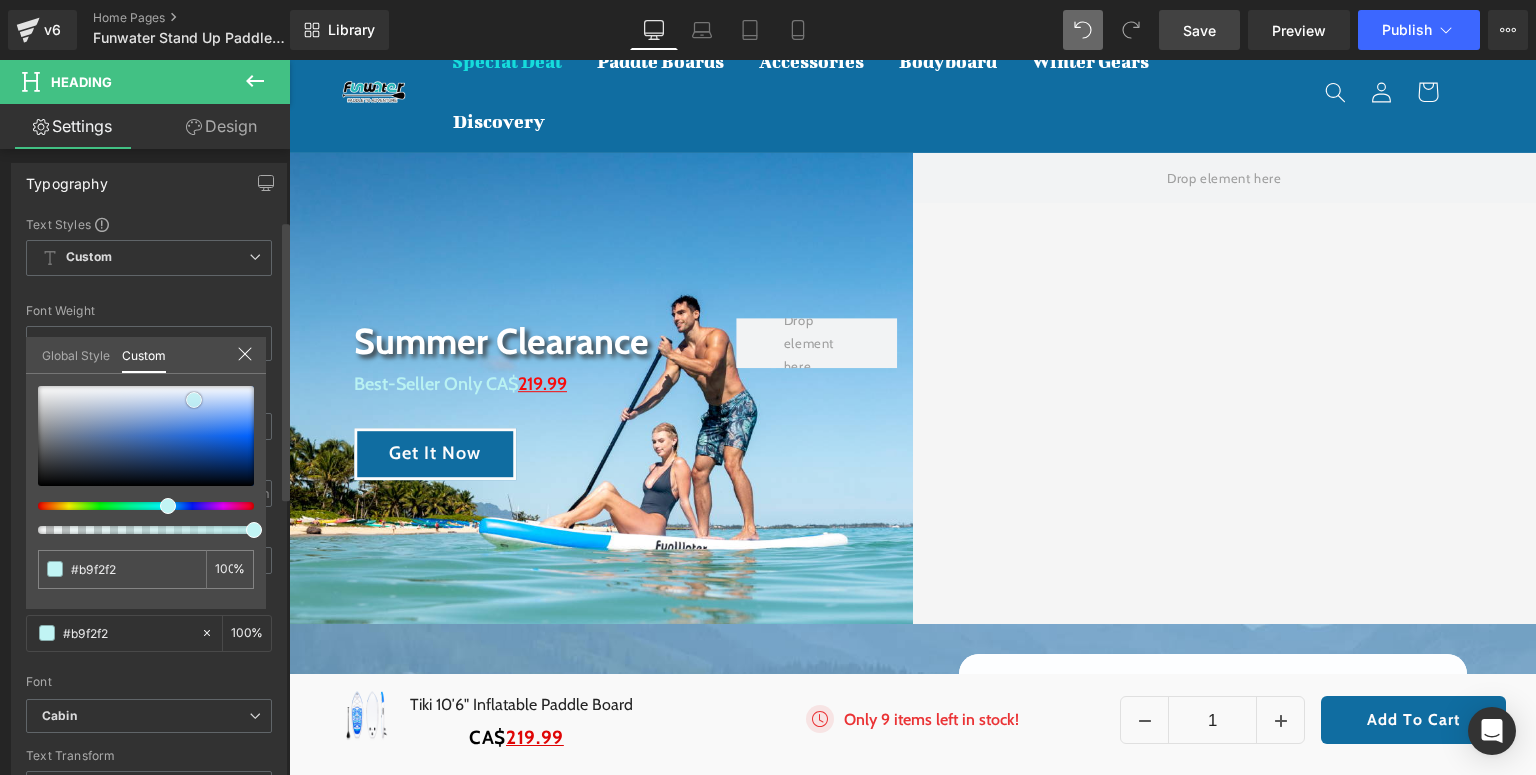 drag, startPoint x: 48, startPoint y: 400, endPoint x: 194, endPoint y: 395, distance: 146.08559 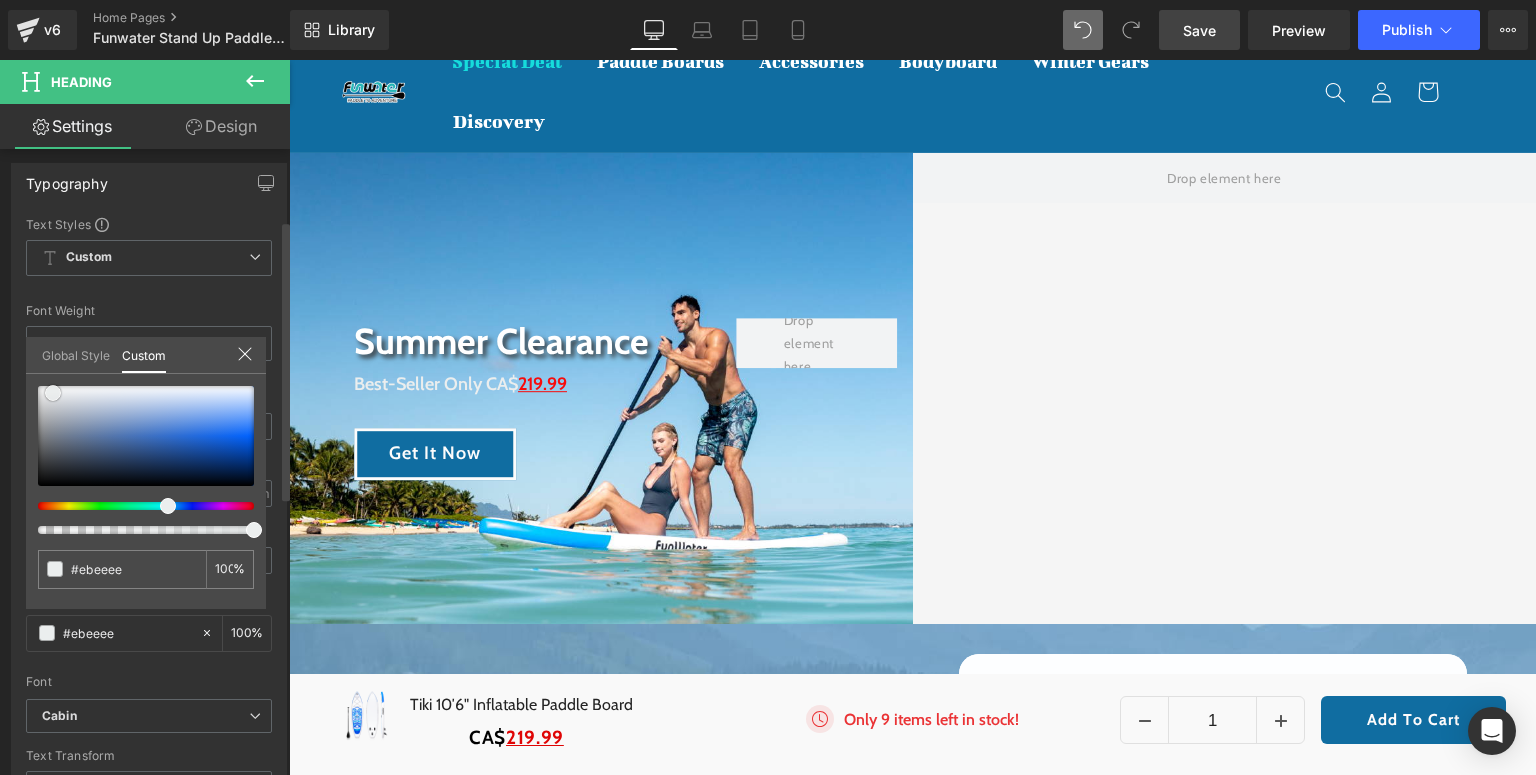 drag, startPoint x: 194, startPoint y: 398, endPoint x: 47, endPoint y: 393, distance: 147.085 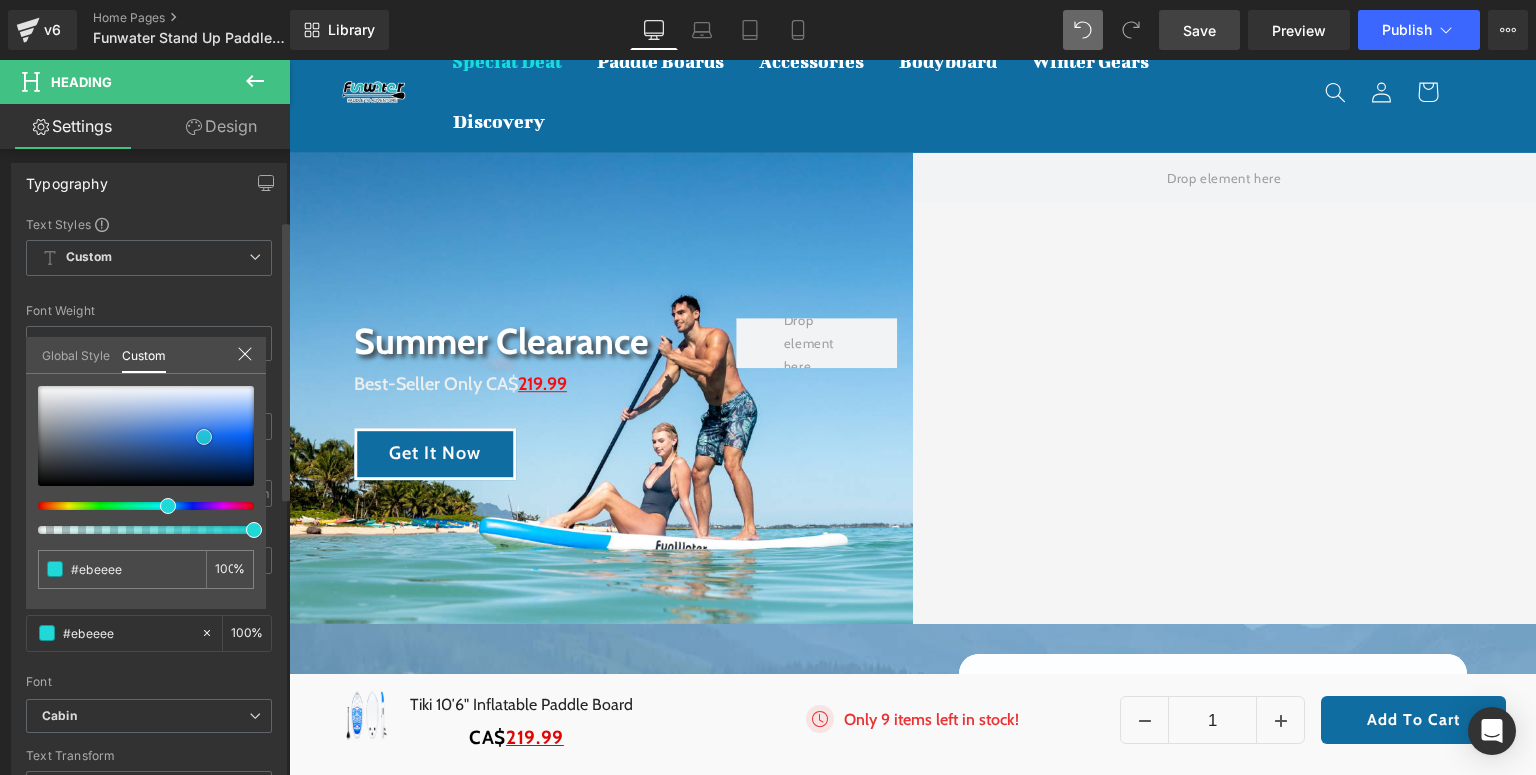 click at bounding box center [146, 436] 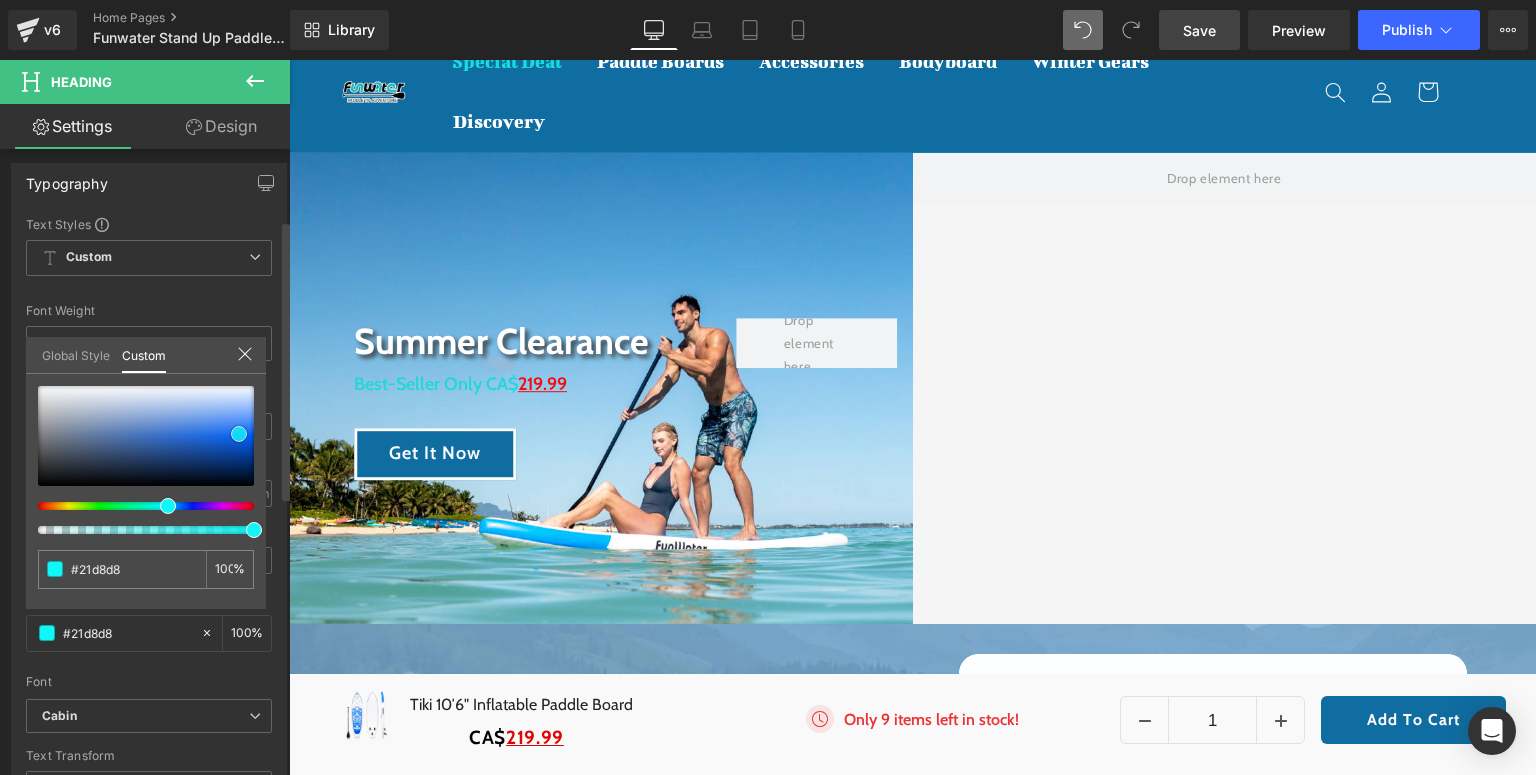 click at bounding box center (146, 436) 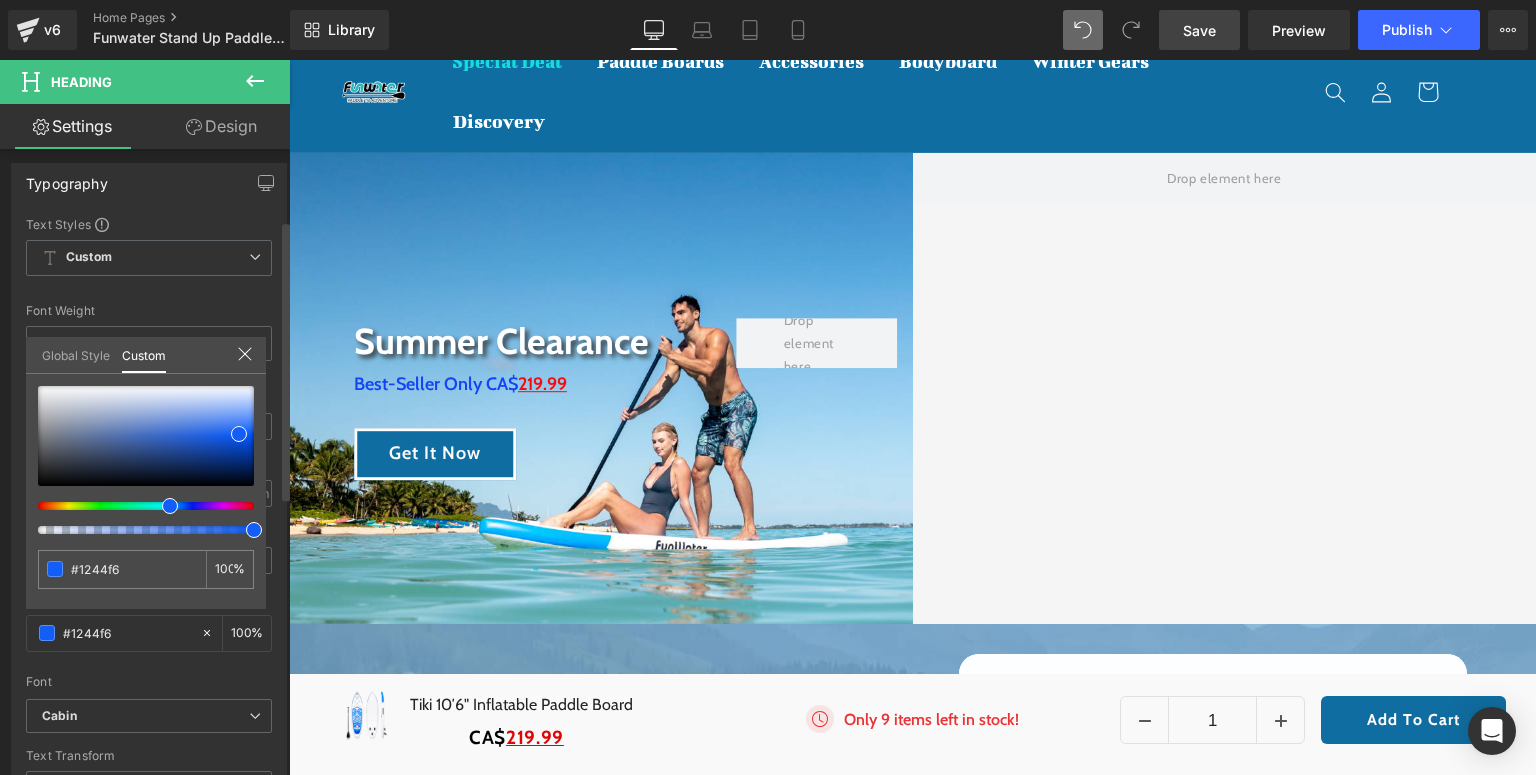 click at bounding box center [170, 506] 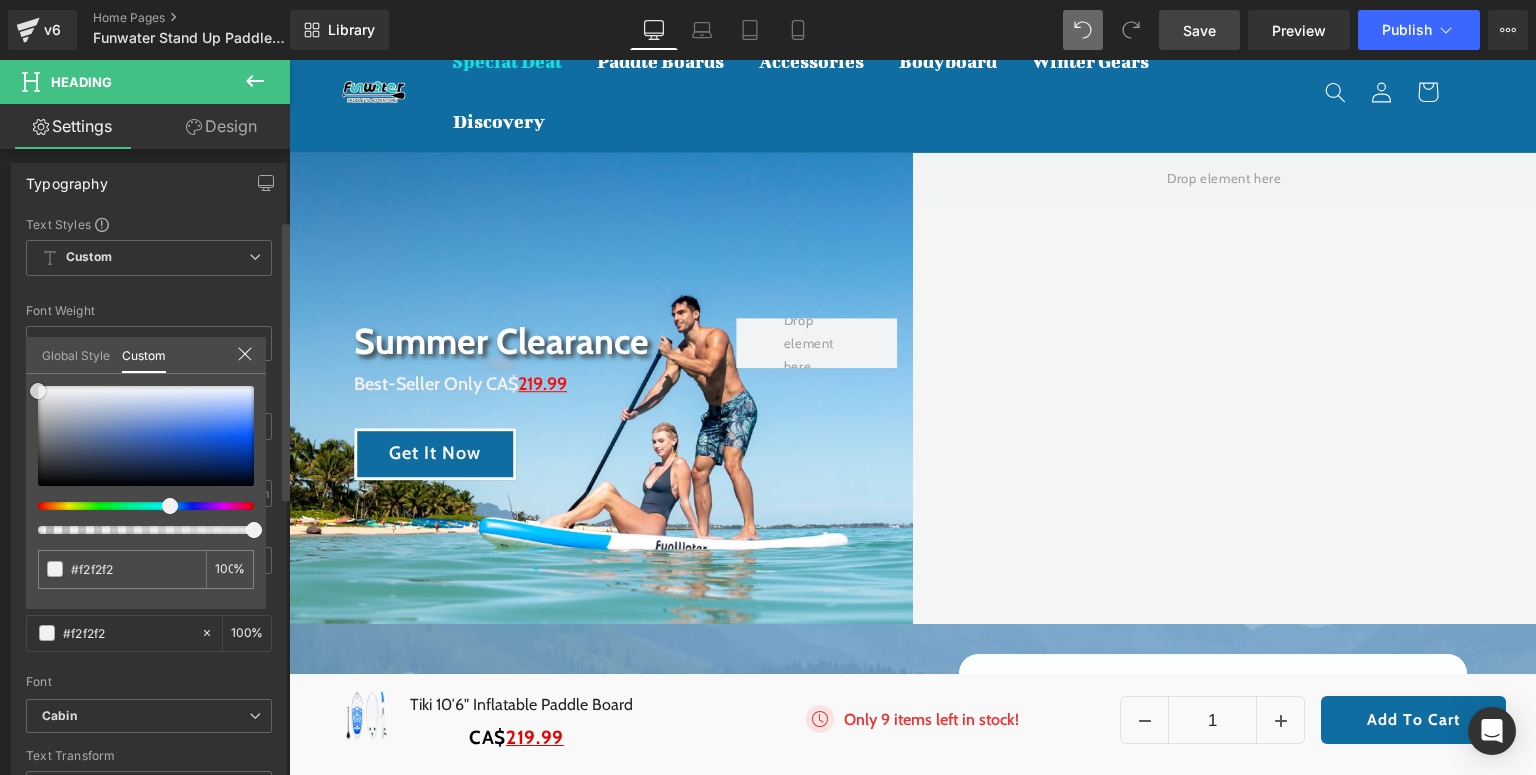 drag, startPoint x: 241, startPoint y: 431, endPoint x: 30, endPoint y: 388, distance: 215.33694 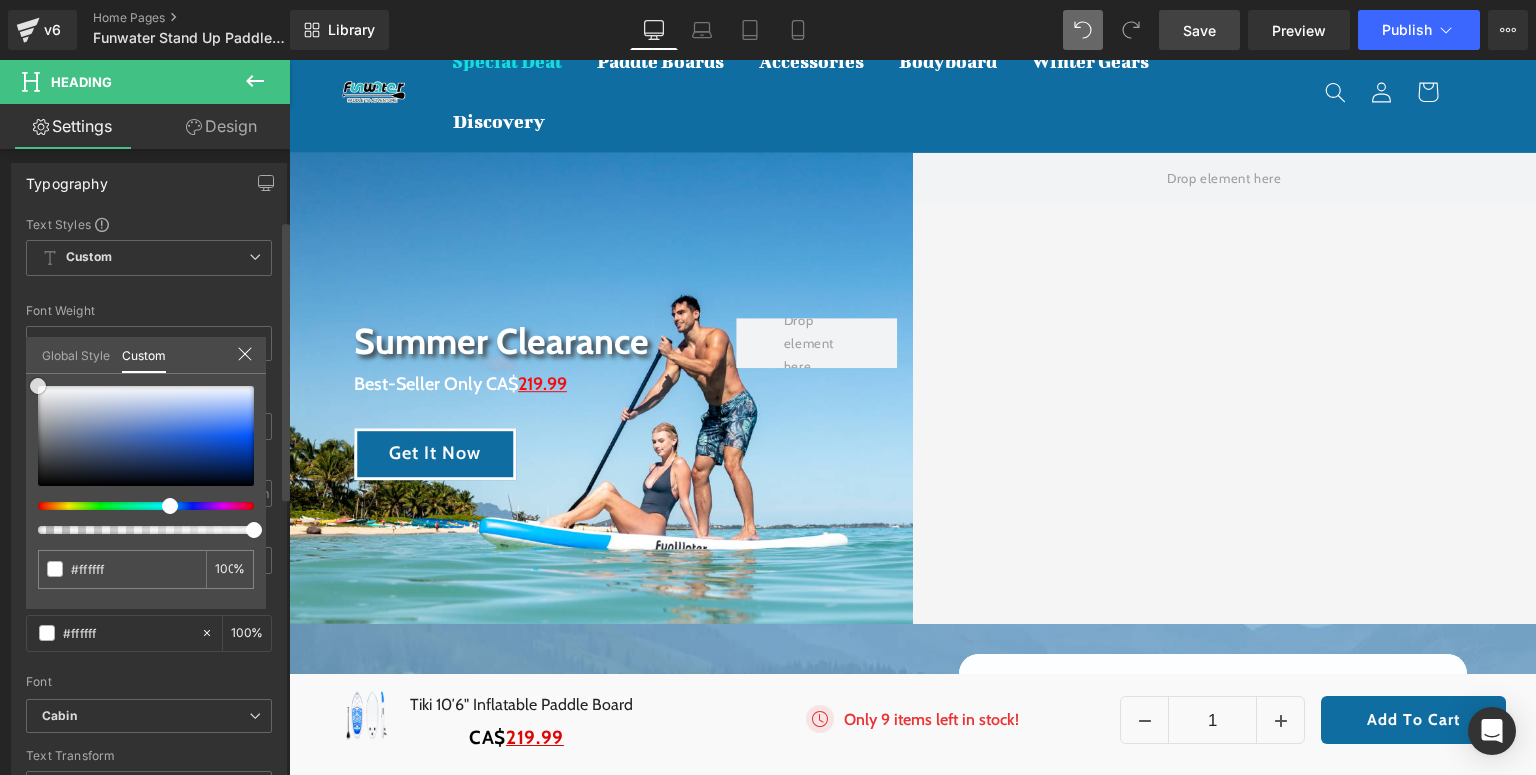drag, startPoint x: 41, startPoint y: 392, endPoint x: 40, endPoint y: 371, distance: 21.023796 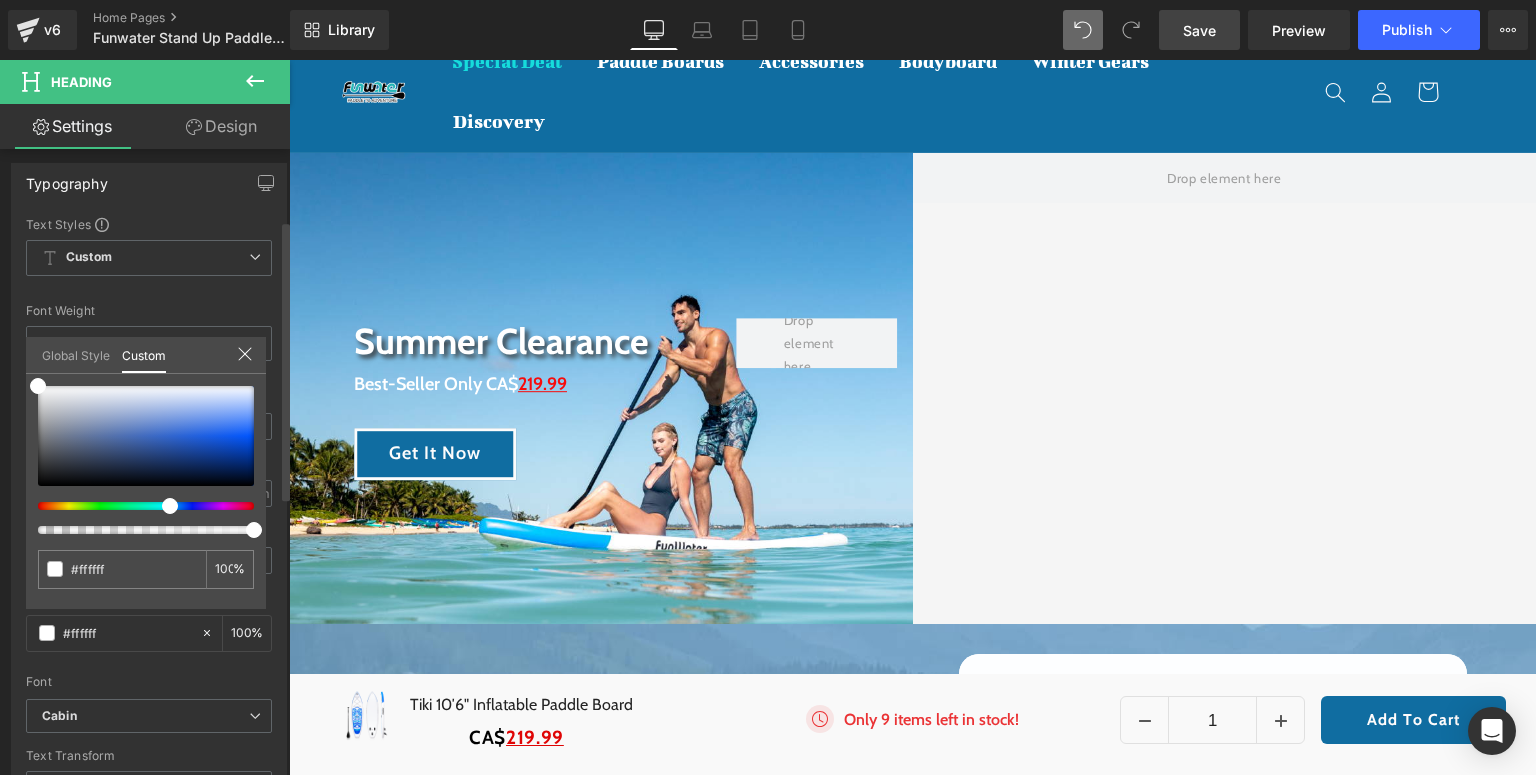 click 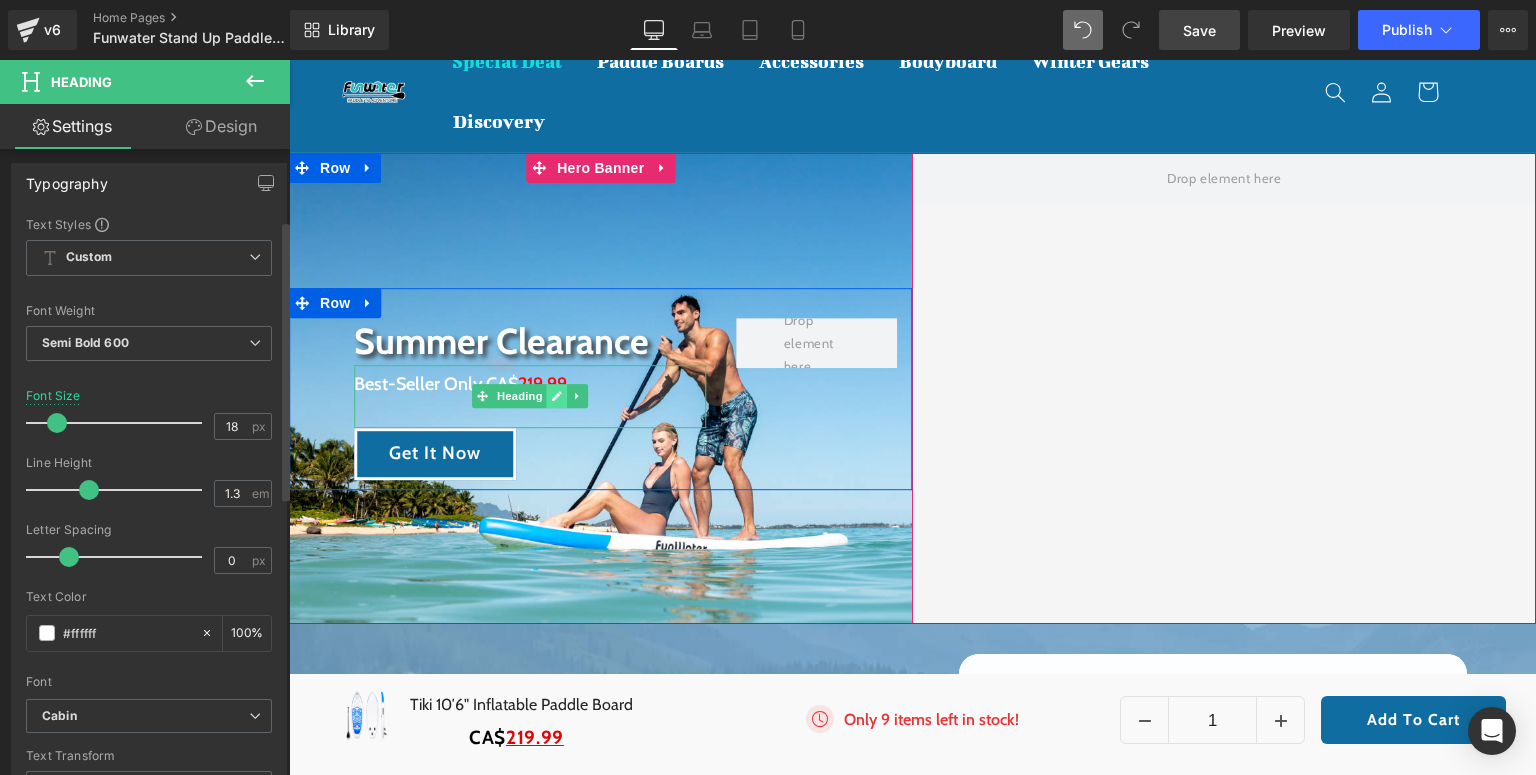 click 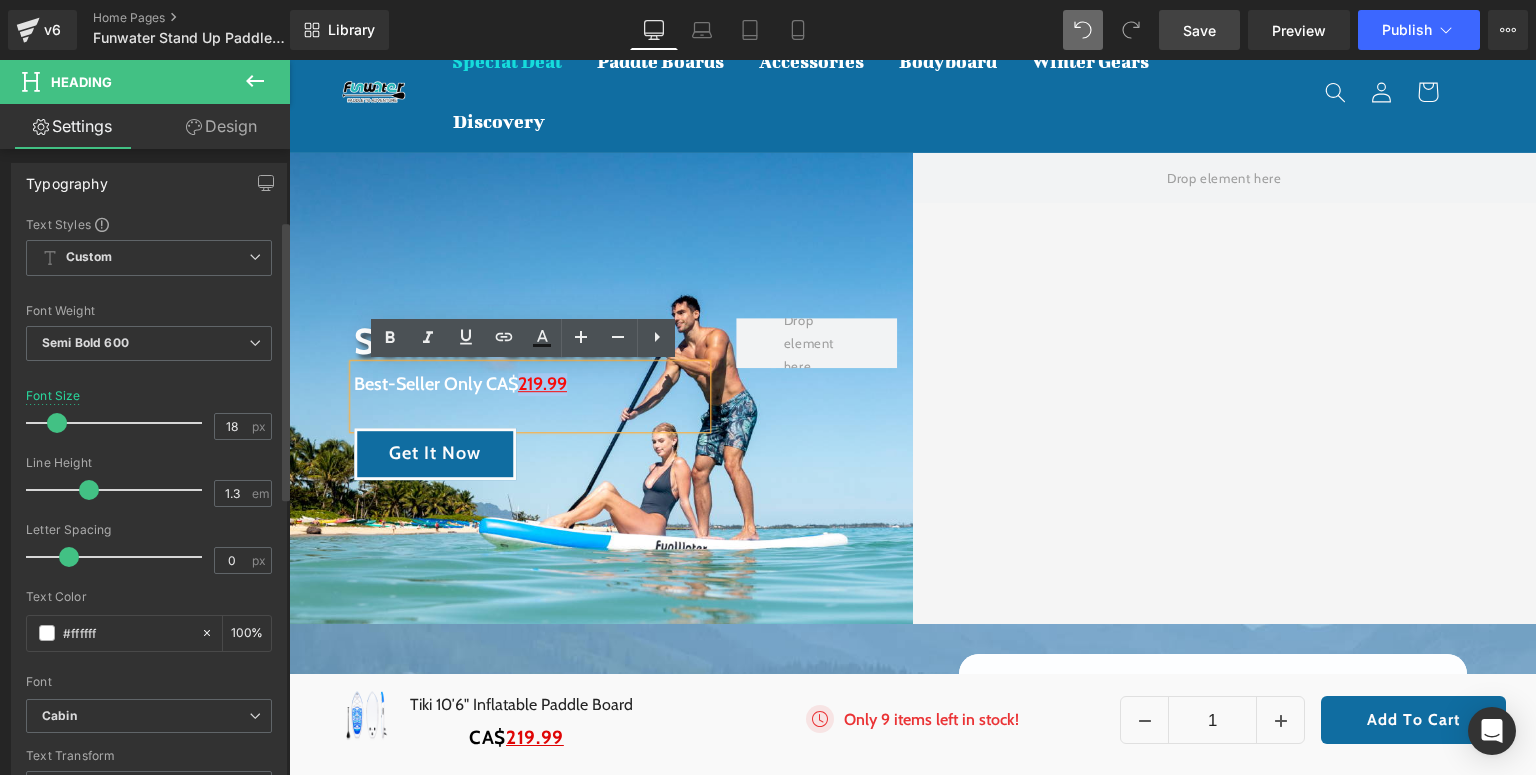drag, startPoint x: 570, startPoint y: 388, endPoint x: 515, endPoint y: 384, distance: 55.145264 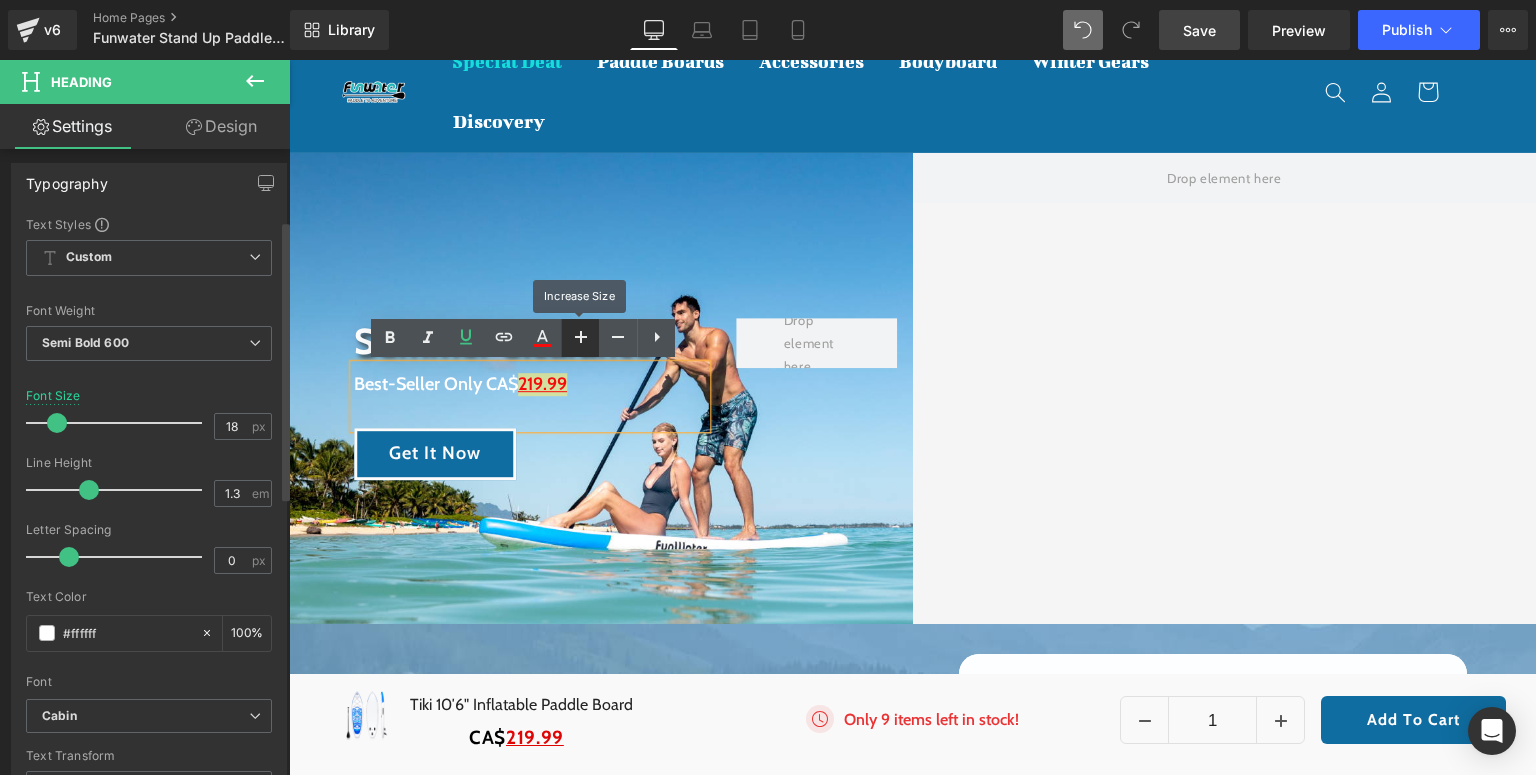 click 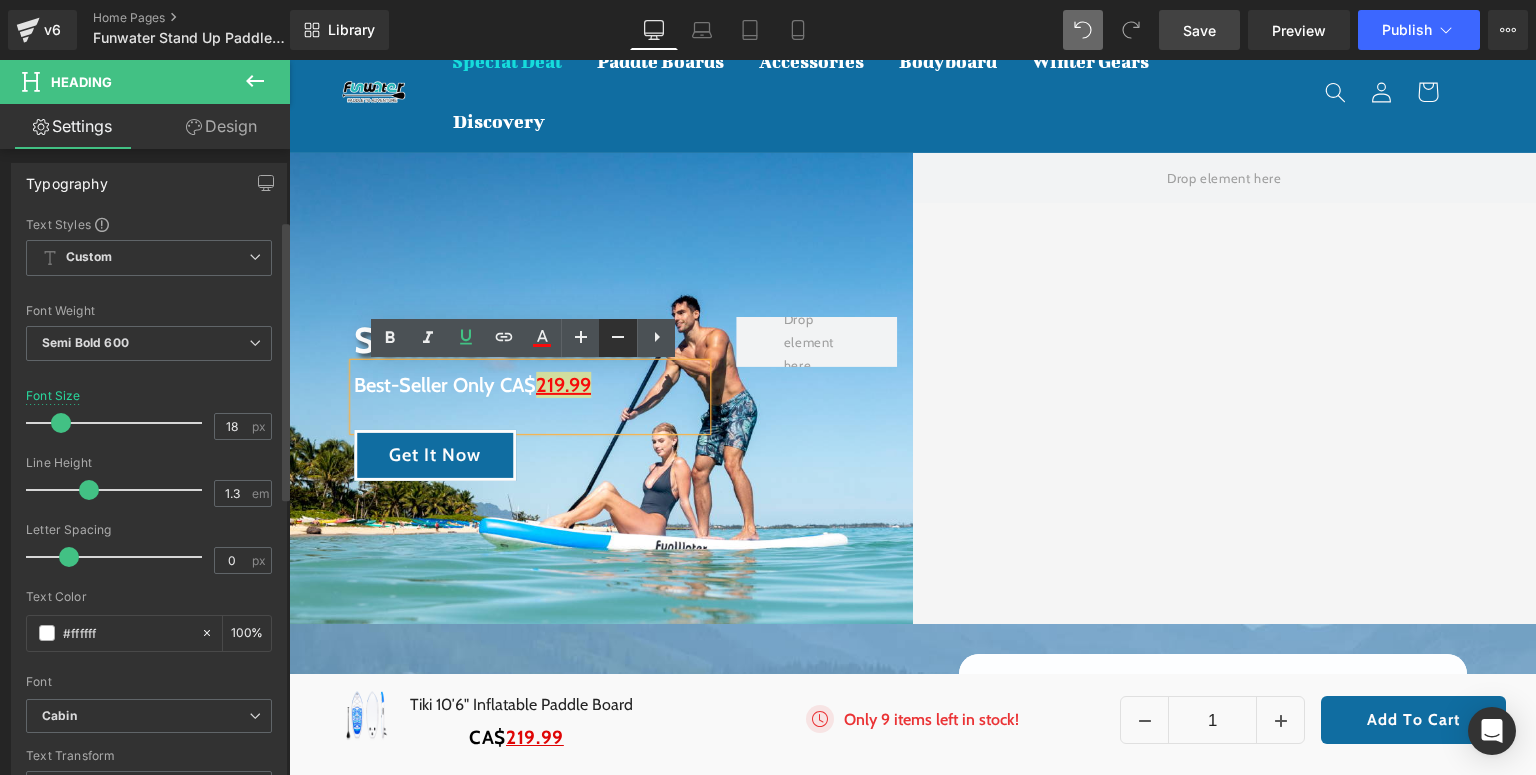 click 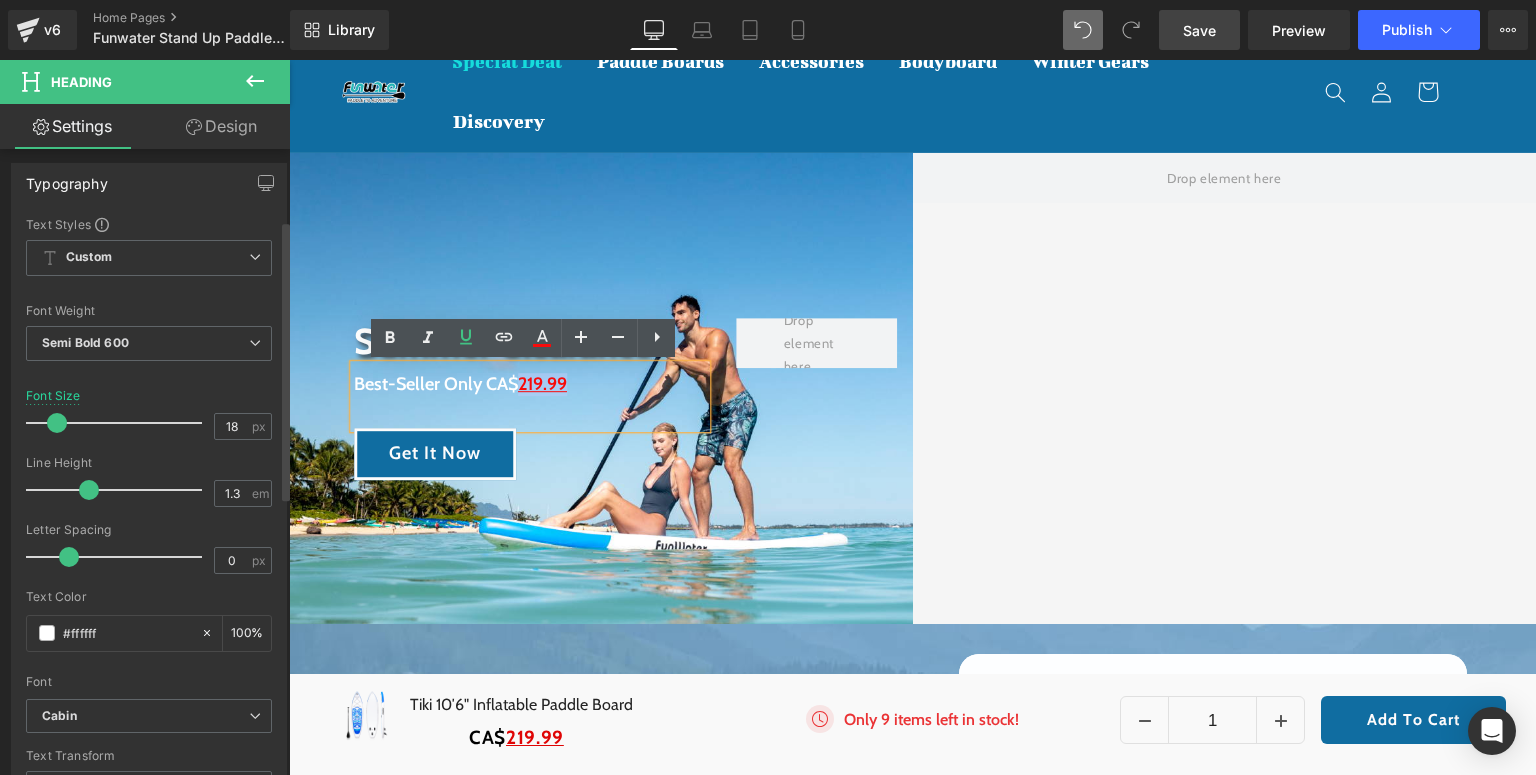 click on "Summer Clearance Heading         Best-Seller Only CA$  219.99 Heading         Get It Now Button
Row       50px" at bounding box center (601, 388) 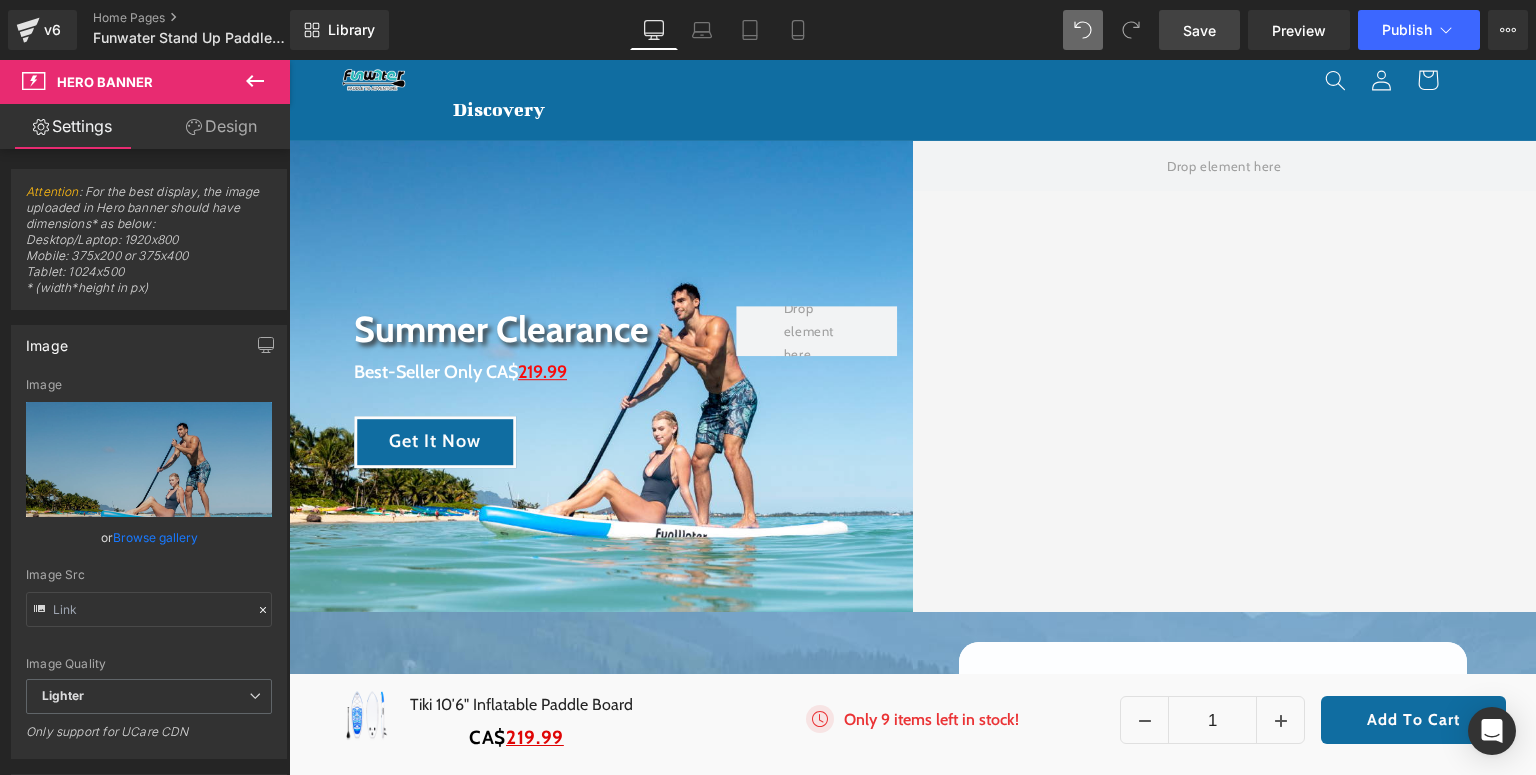 scroll, scrollTop: 160, scrollLeft: 0, axis: vertical 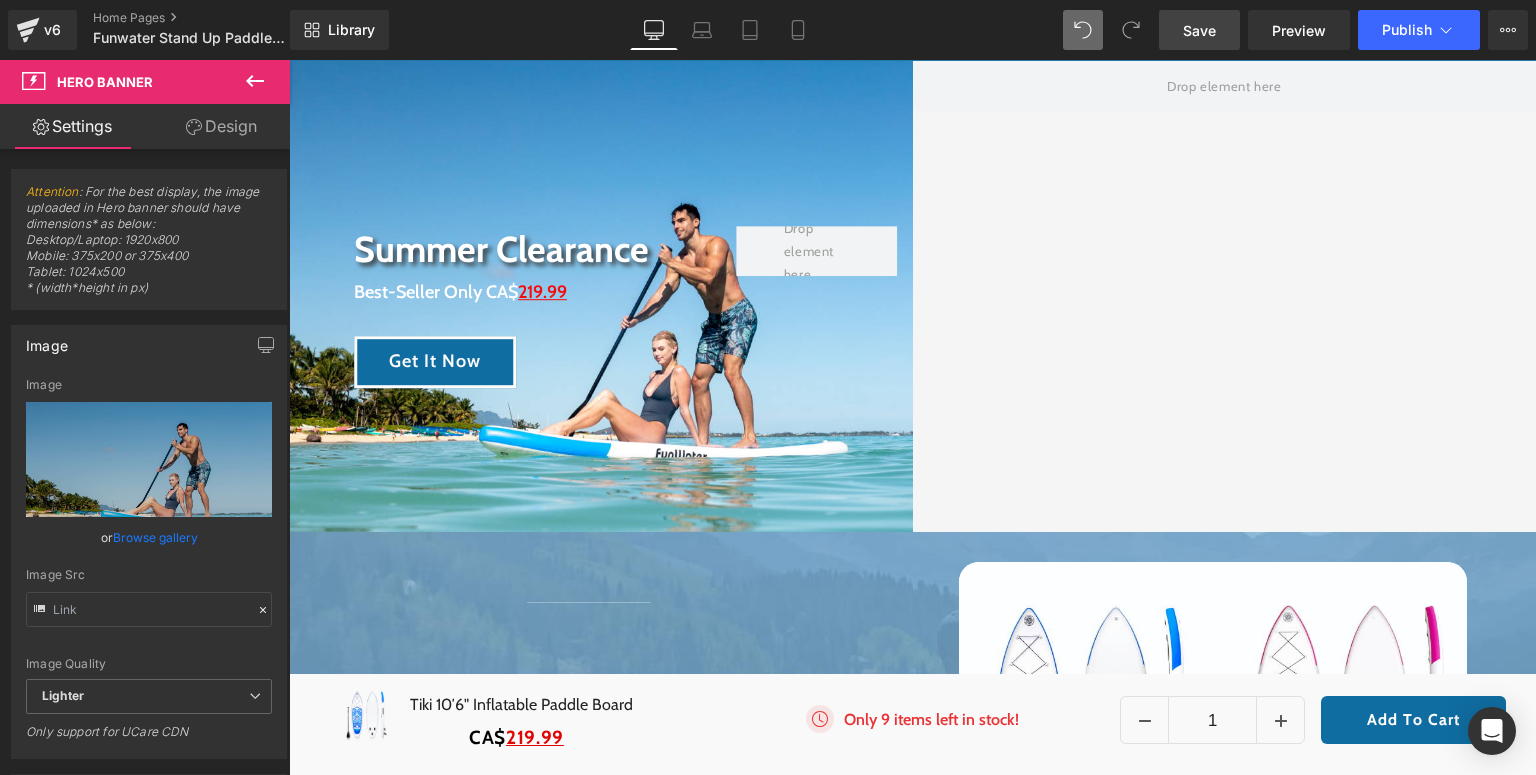 click on "Save" at bounding box center (1199, 30) 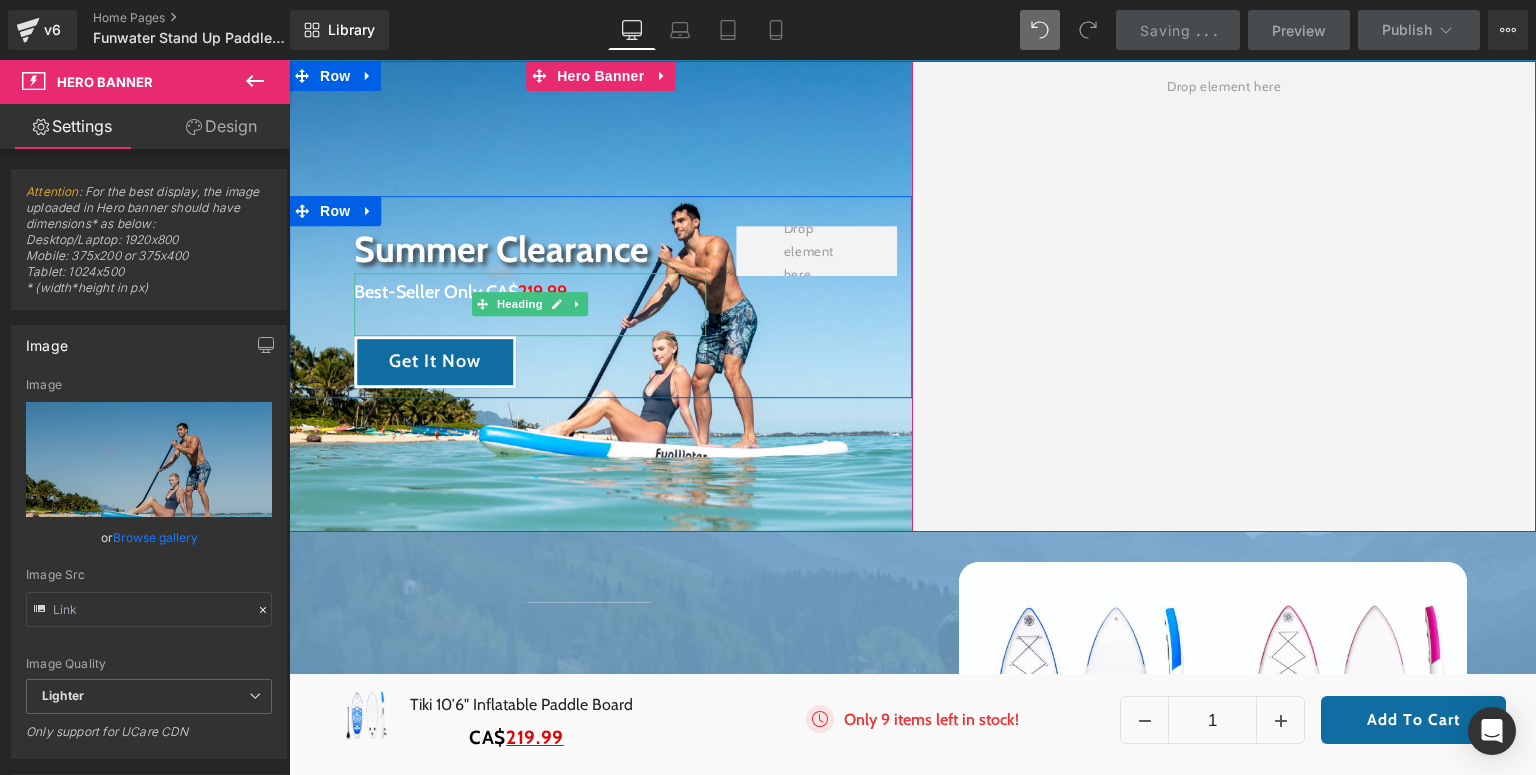 click on "Best-Seller Only CA$  219.99" at bounding box center [530, 292] 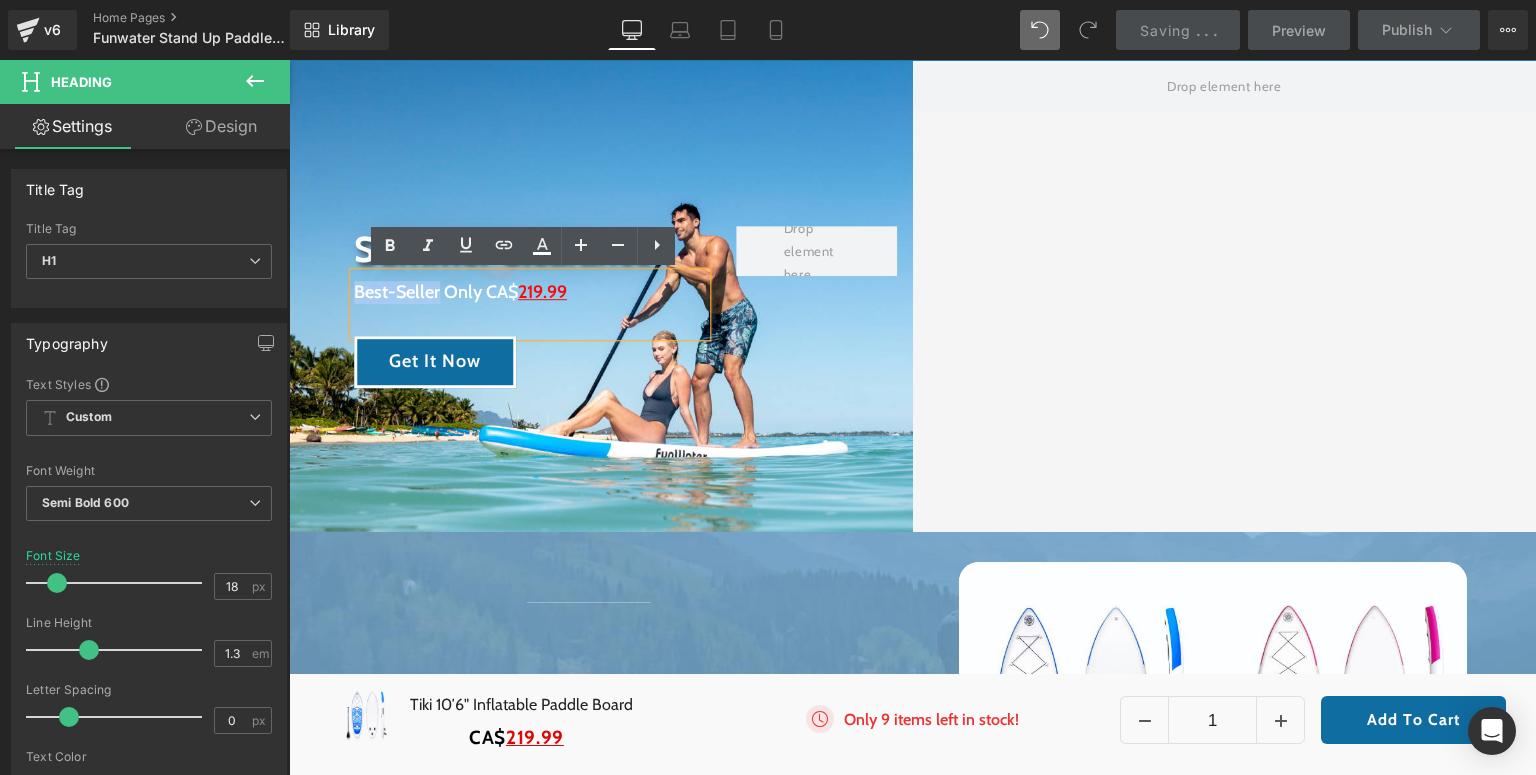drag, startPoint x: 432, startPoint y: 292, endPoint x: 340, endPoint y: 297, distance: 92.13577 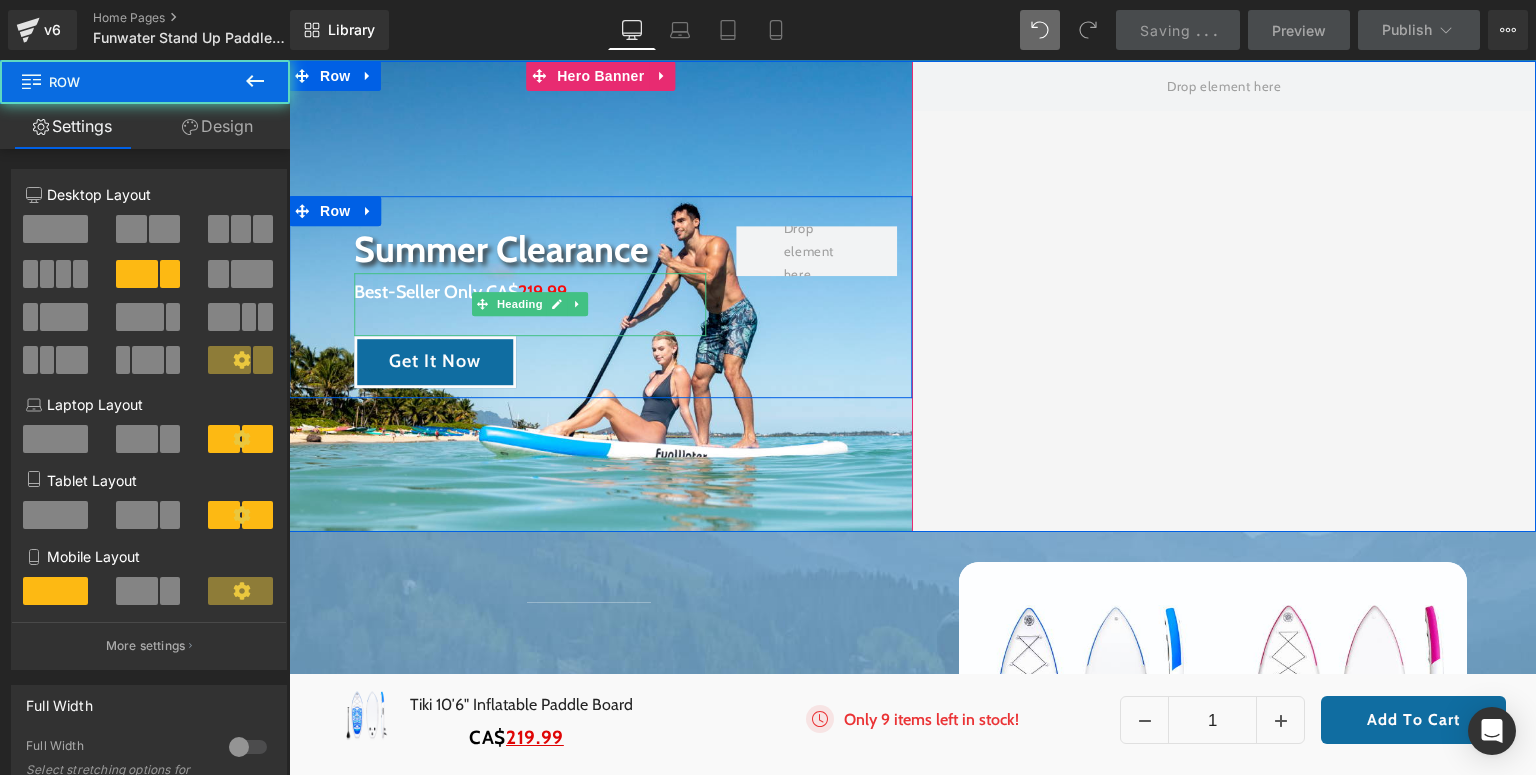 click on "Best-Seller Only CA$  219.99" at bounding box center (530, 292) 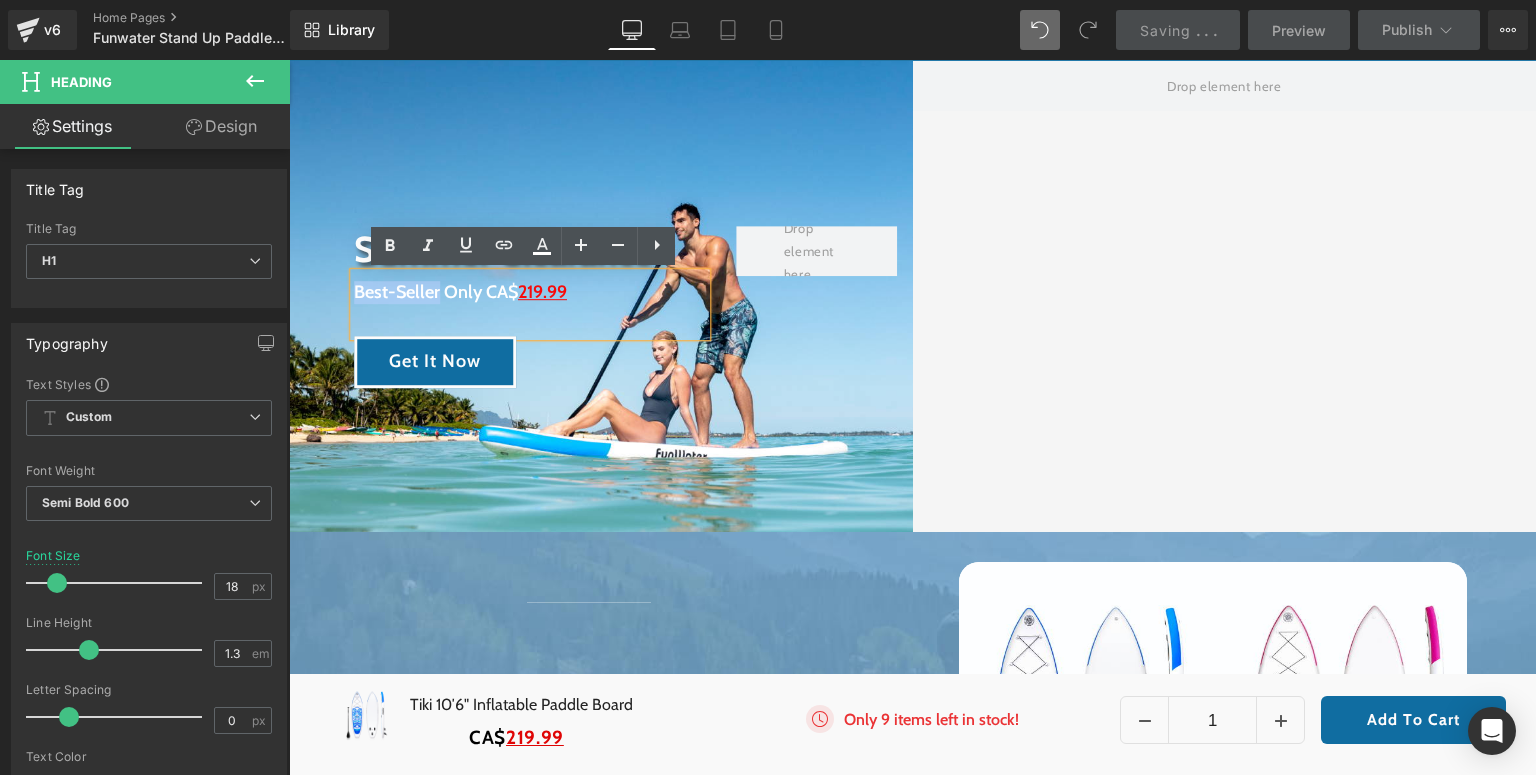 drag, startPoint x: 431, startPoint y: 293, endPoint x: 350, endPoint y: 293, distance: 81 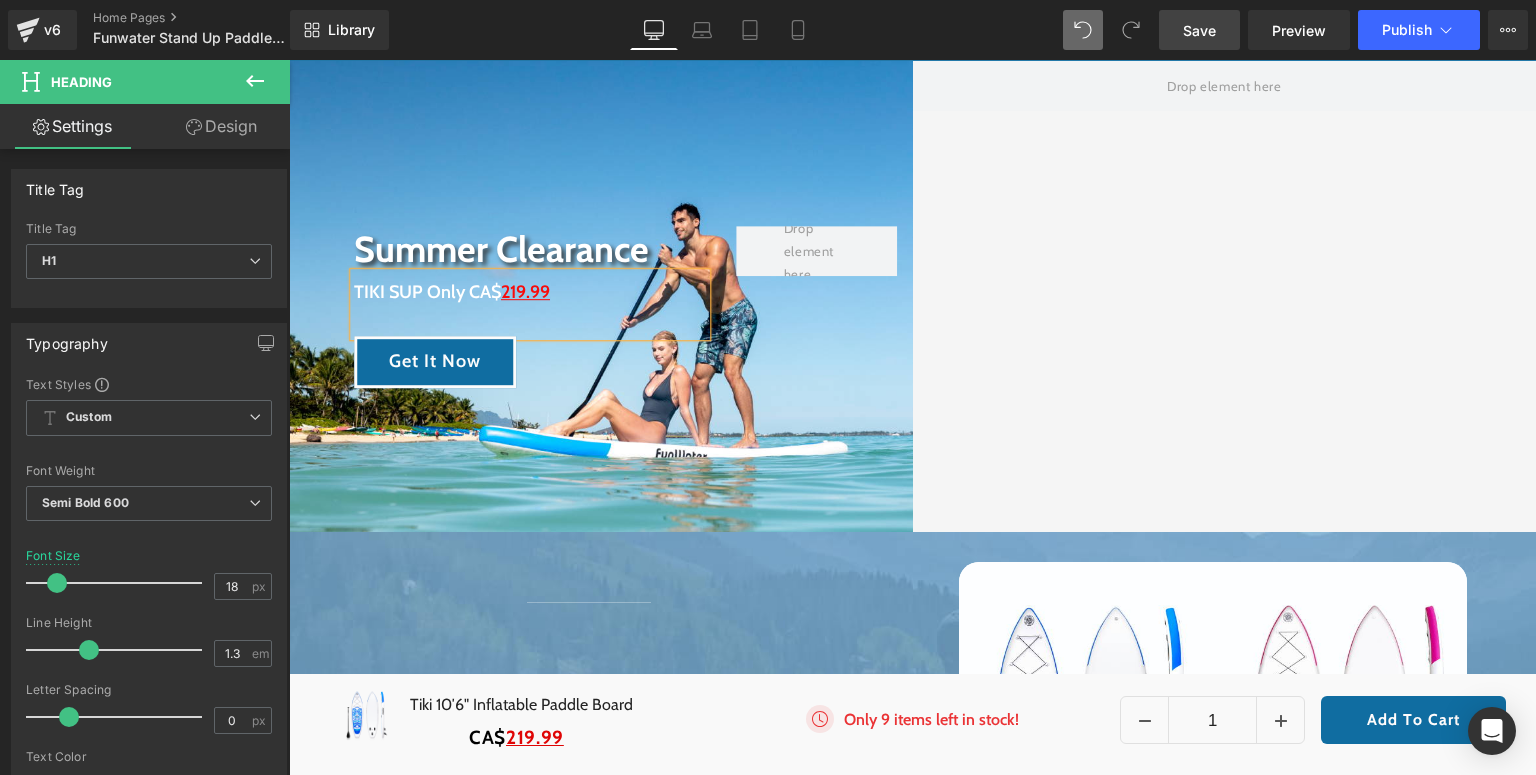 click on "Summer Clearance Heading         TIKI SUP Only CA$  219.99 Heading         Get It Now Button
Row       50px" at bounding box center [601, 296] 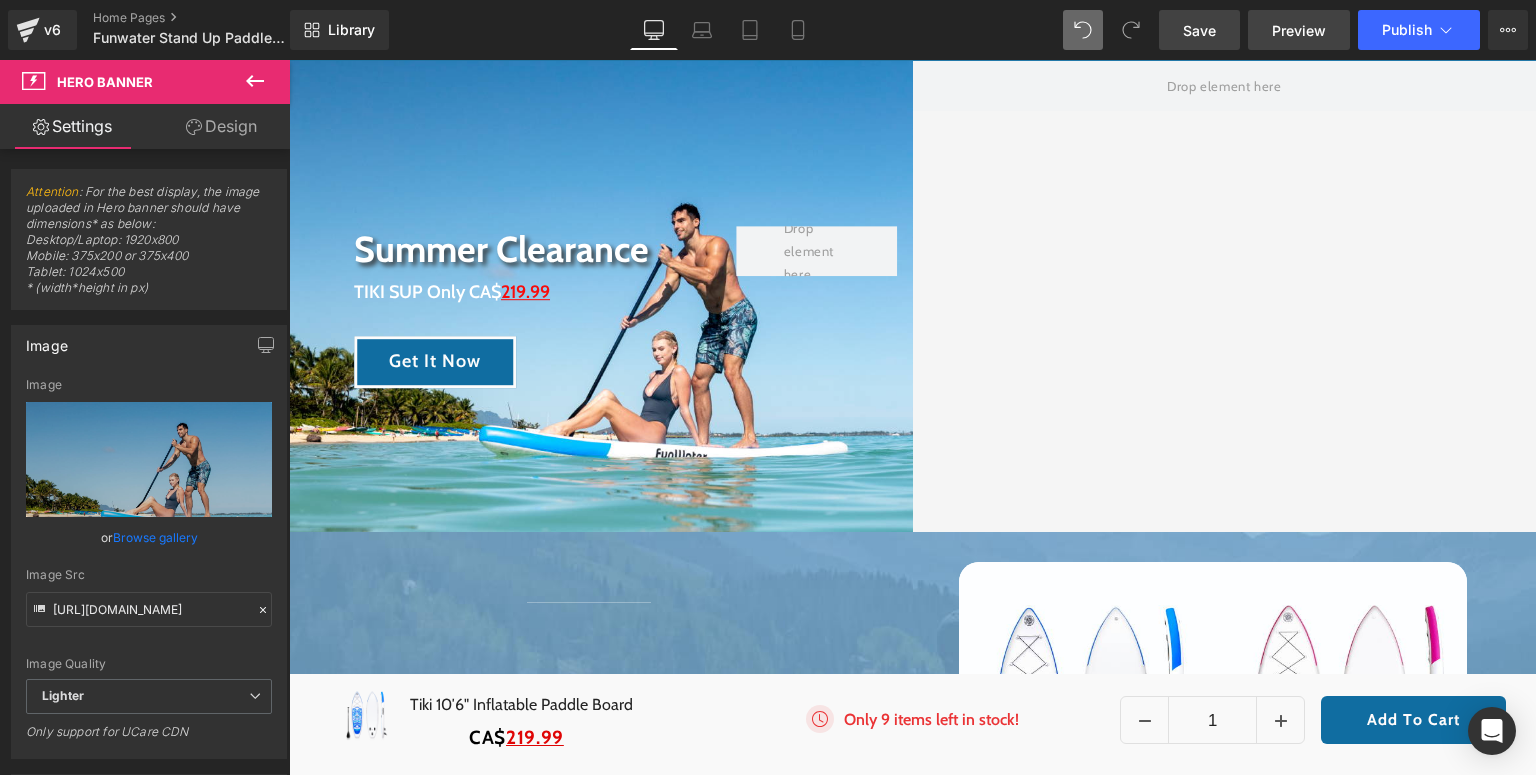 click on "Preview" at bounding box center [1299, 30] 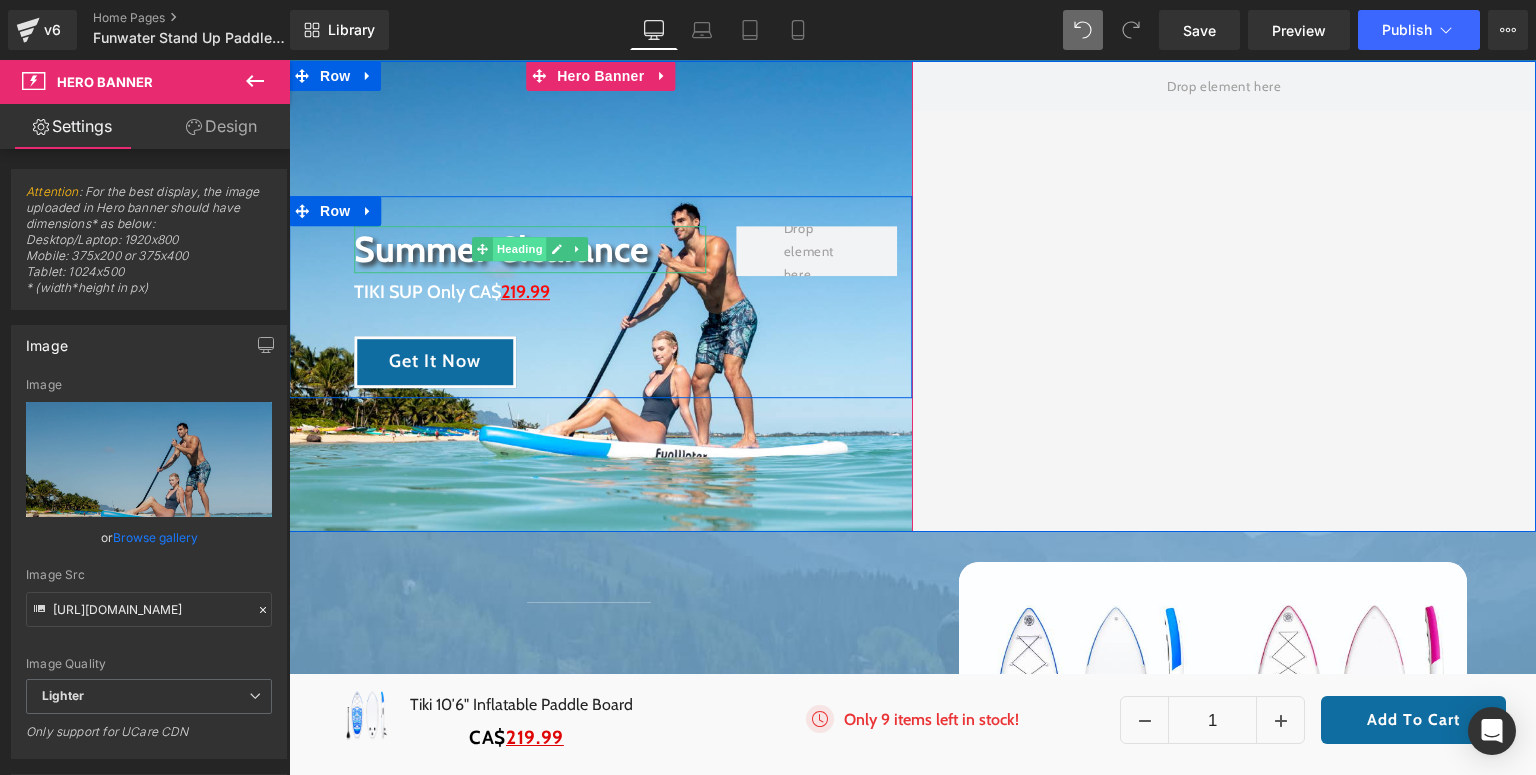 click on "Heading" at bounding box center (520, 249) 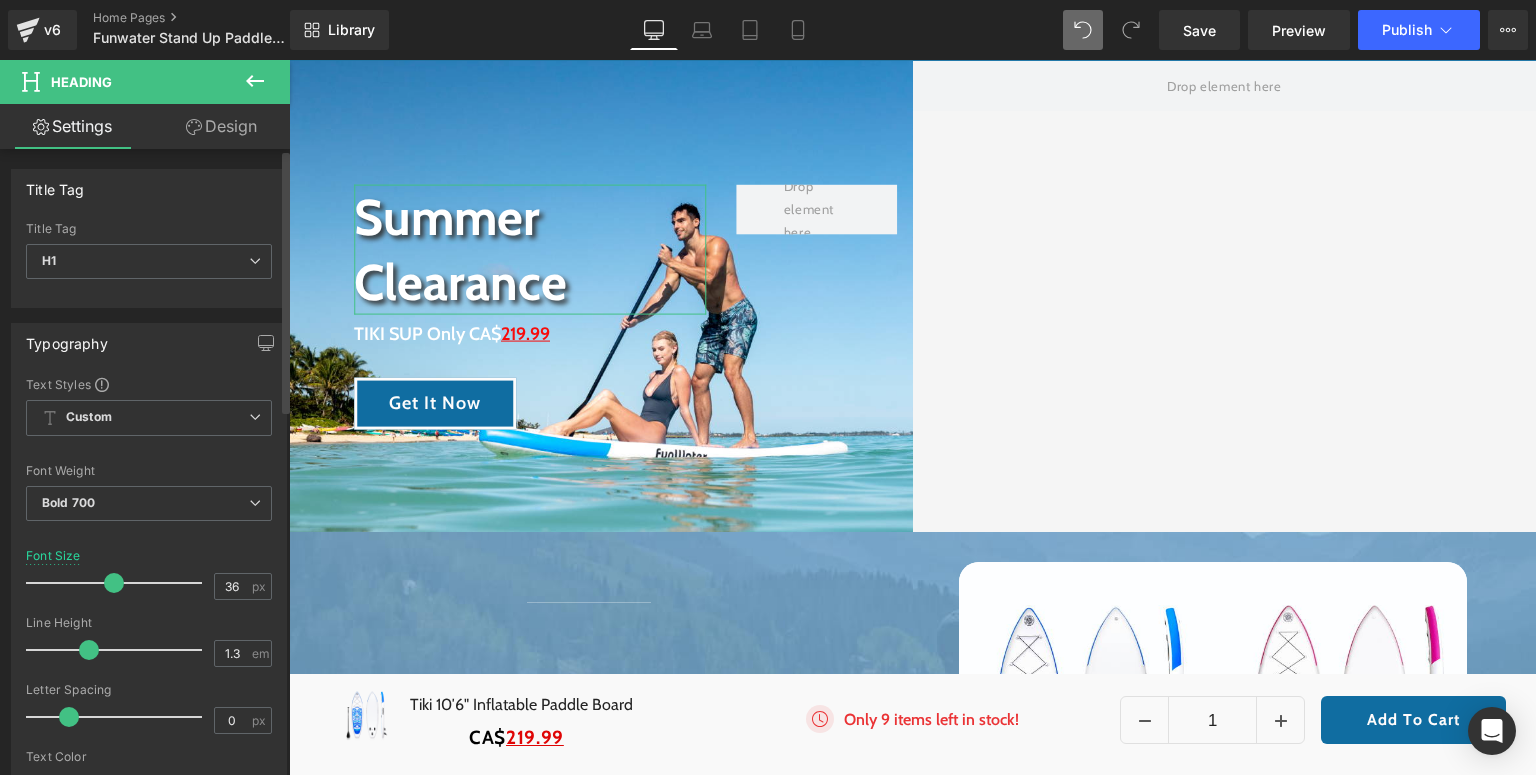drag, startPoint x: 91, startPoint y: 582, endPoint x: 114, endPoint y: 587, distance: 23.537205 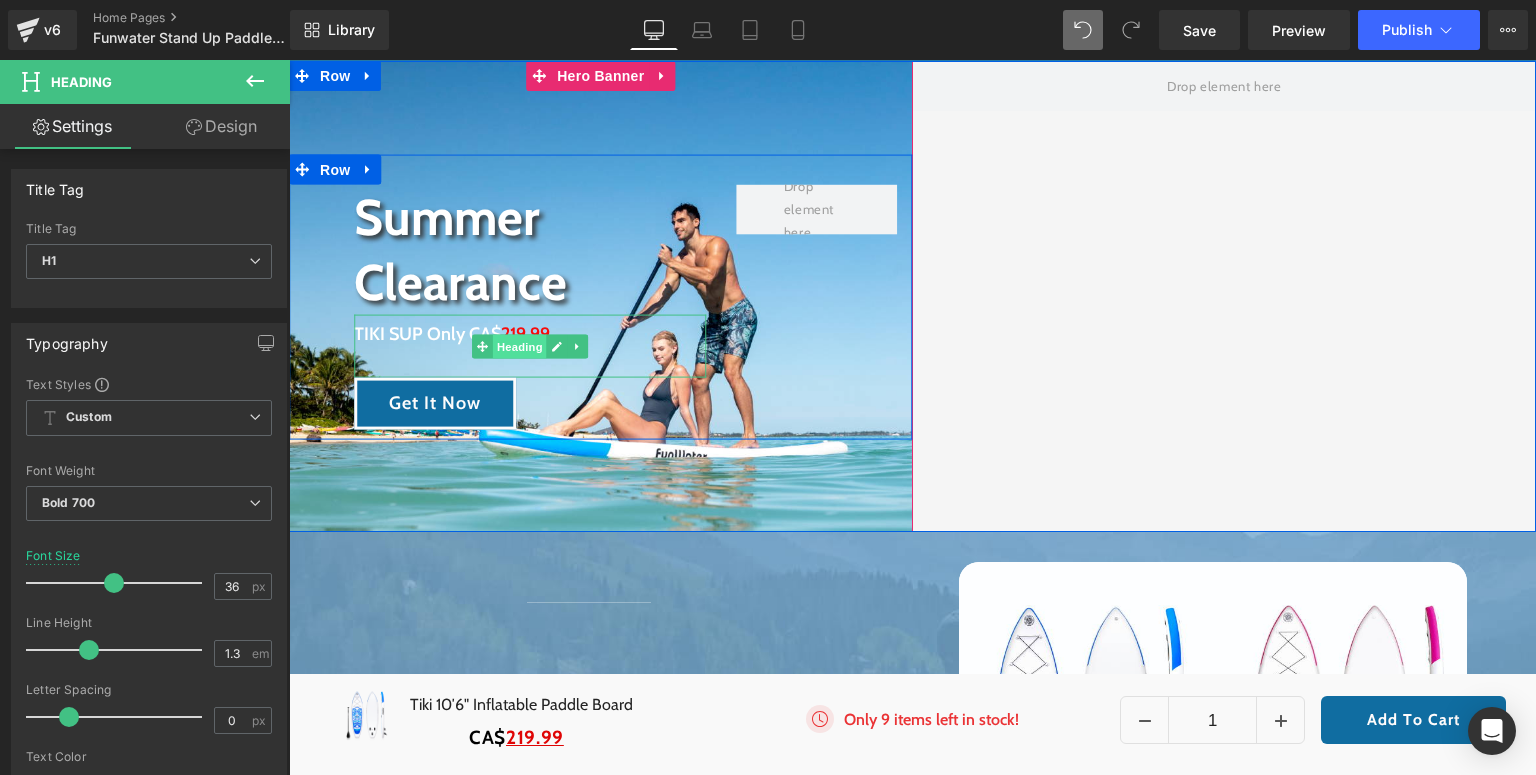 click on "Heading" at bounding box center (520, 346) 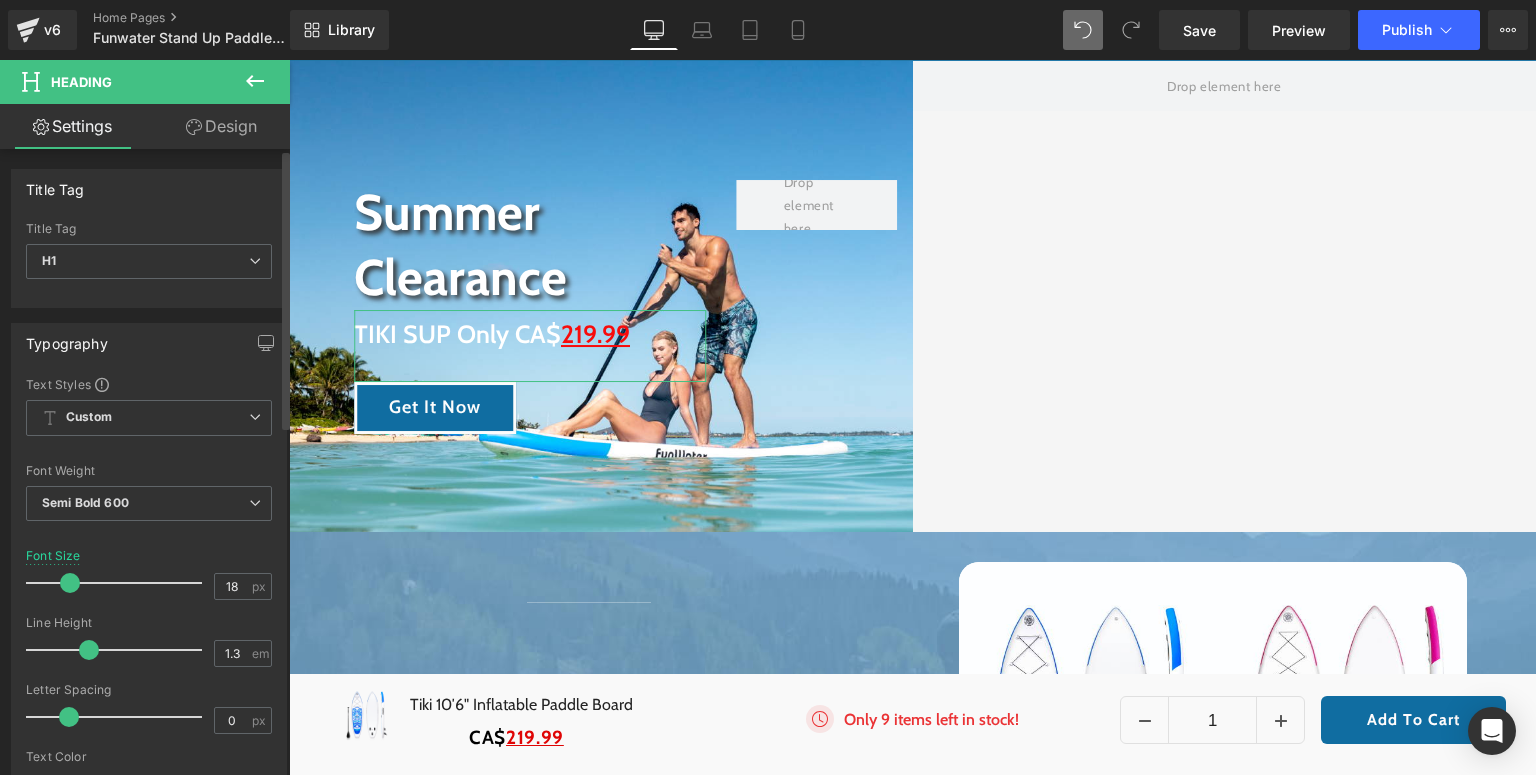 drag, startPoint x: 64, startPoint y: 578, endPoint x: 76, endPoint y: 582, distance: 12.649111 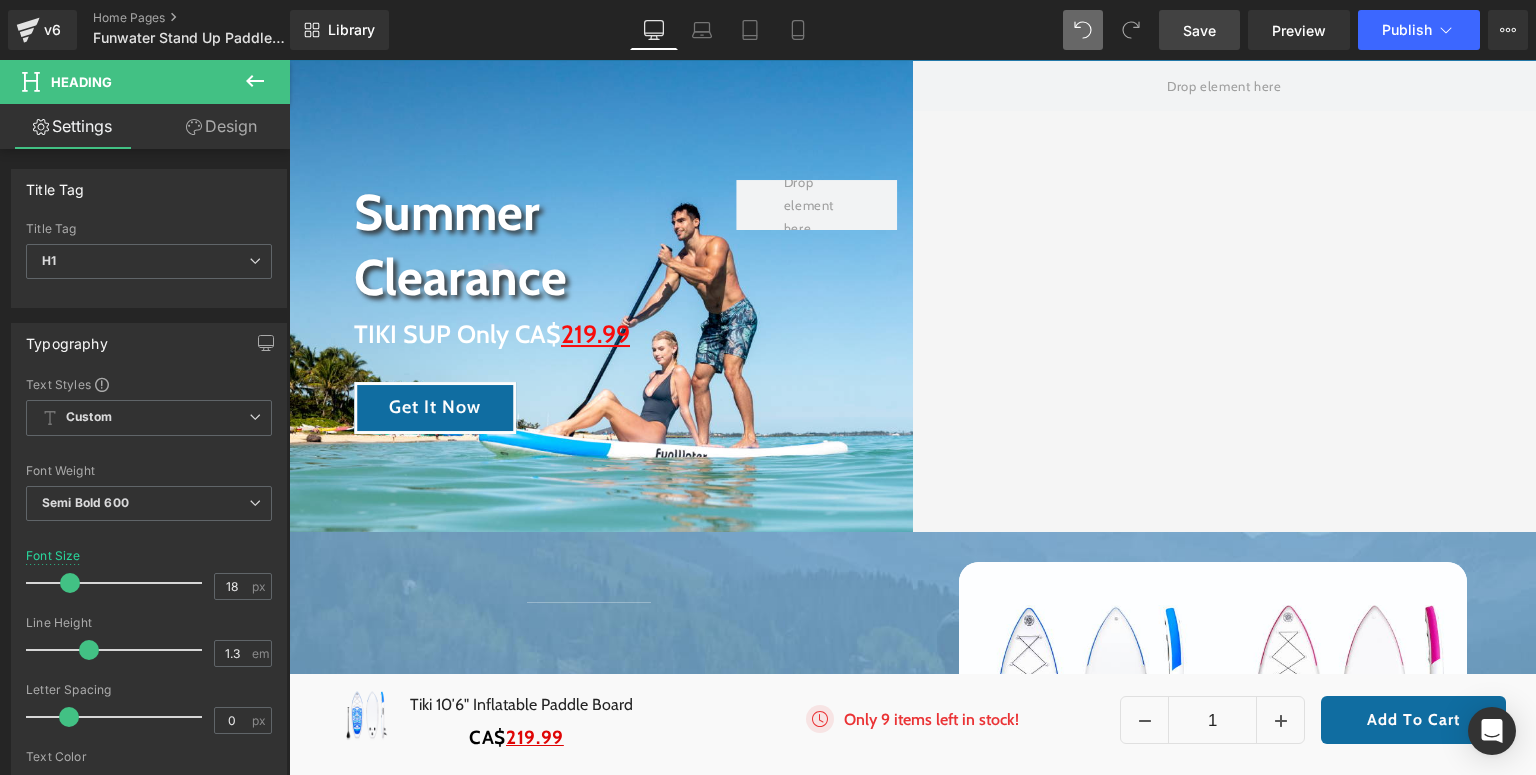click on "Save" at bounding box center [1199, 30] 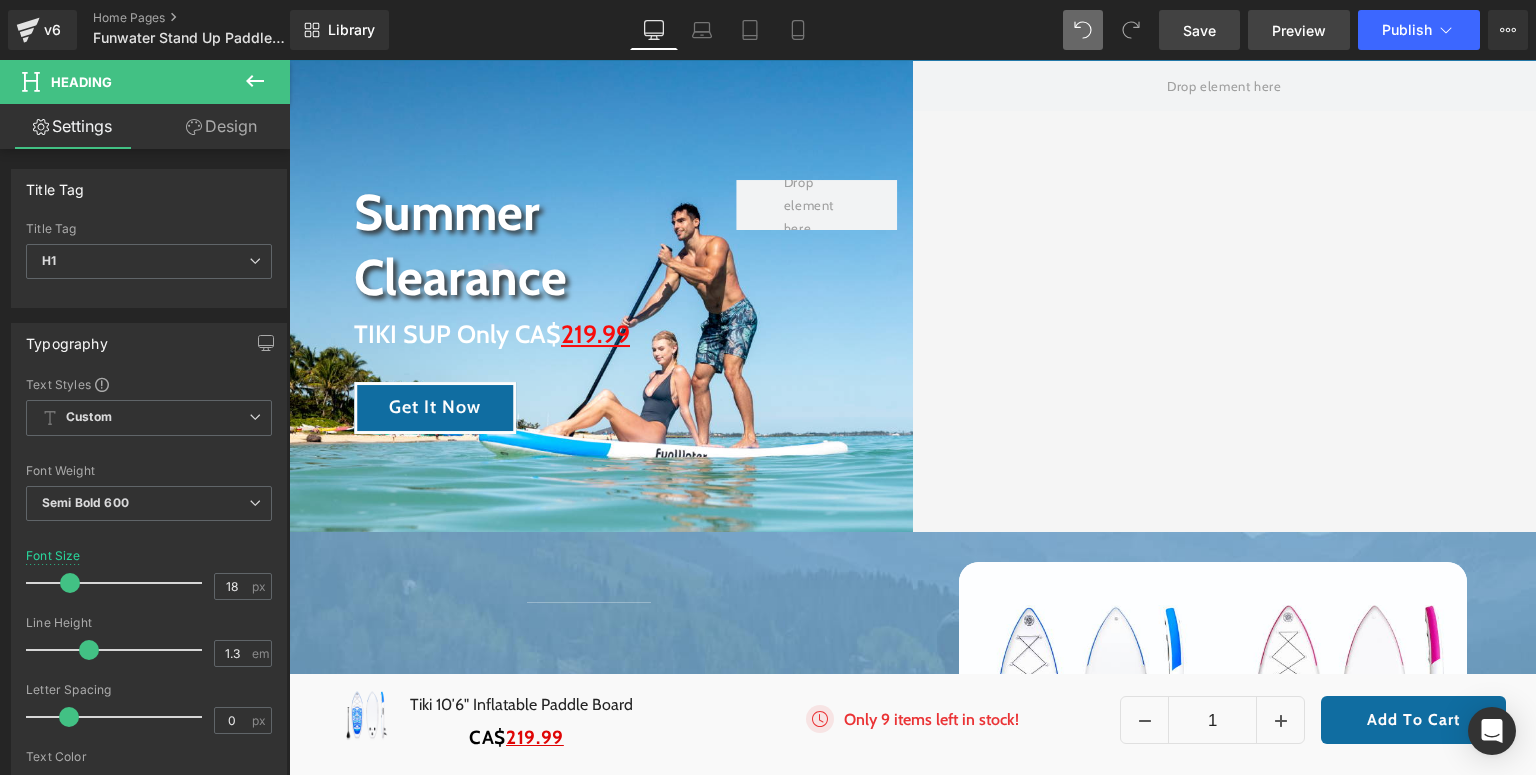 click on "Preview" at bounding box center (1299, 30) 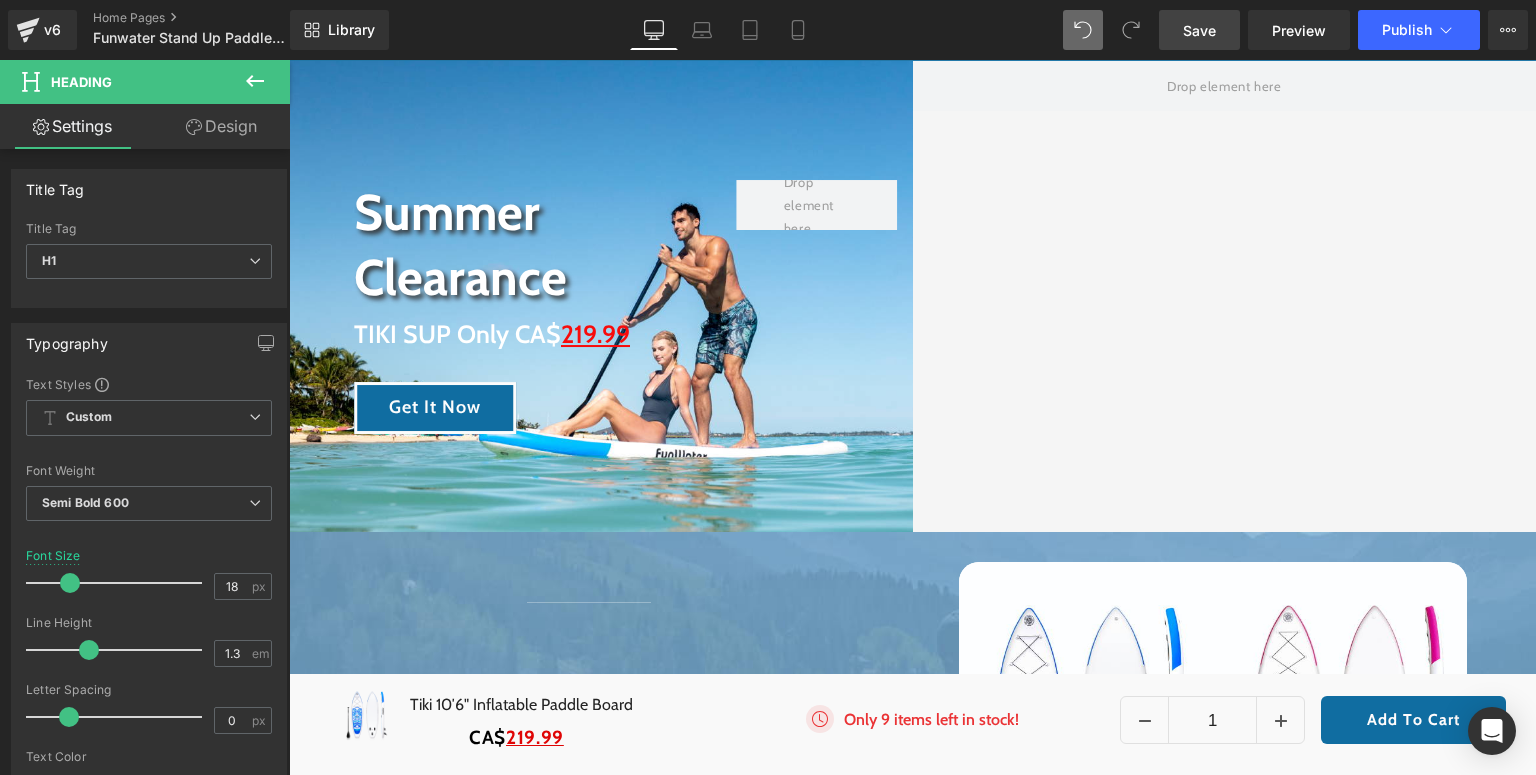 scroll, scrollTop: 0, scrollLeft: 0, axis: both 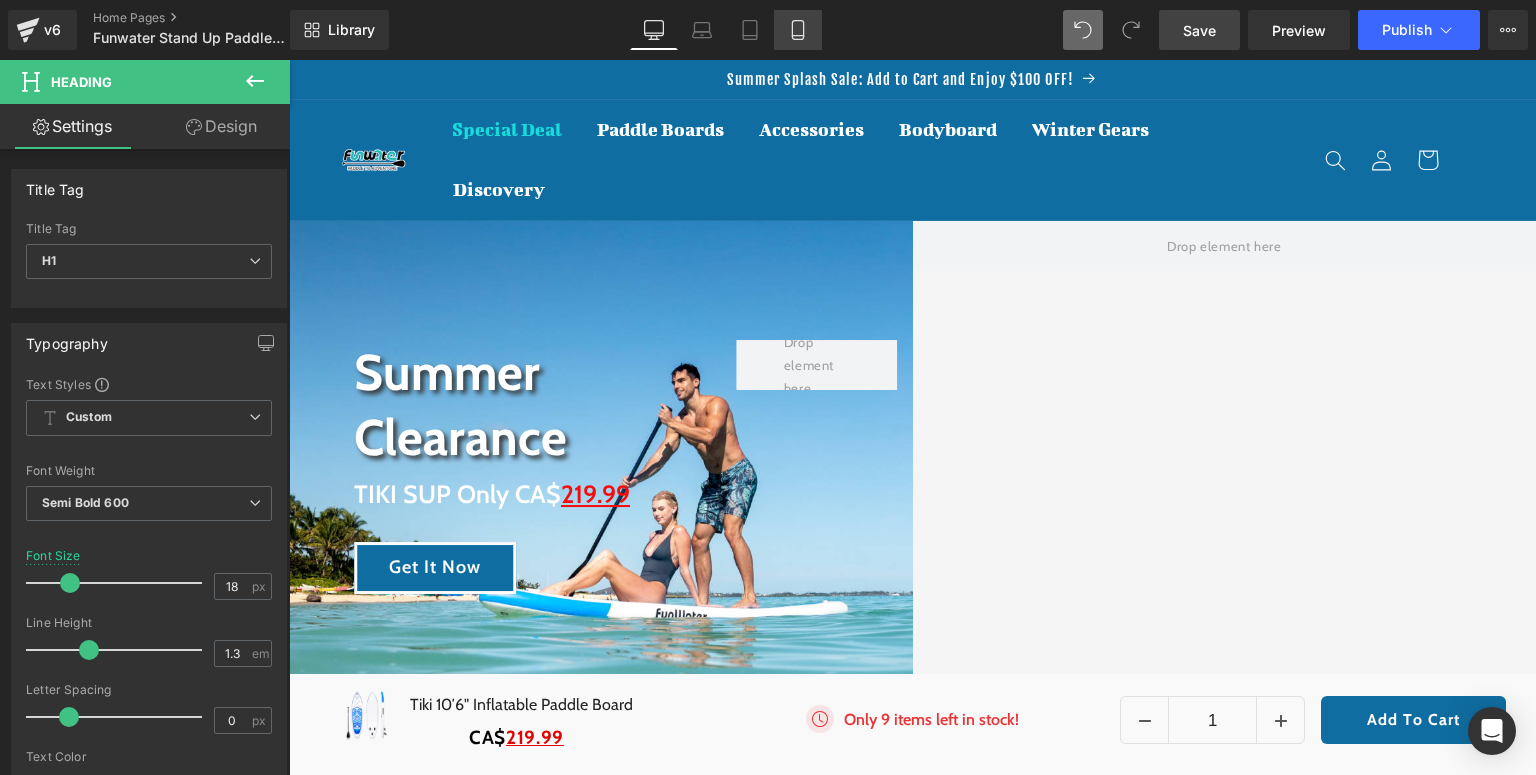 drag, startPoint x: 792, startPoint y: 34, endPoint x: 153, endPoint y: 221, distance: 665.8003 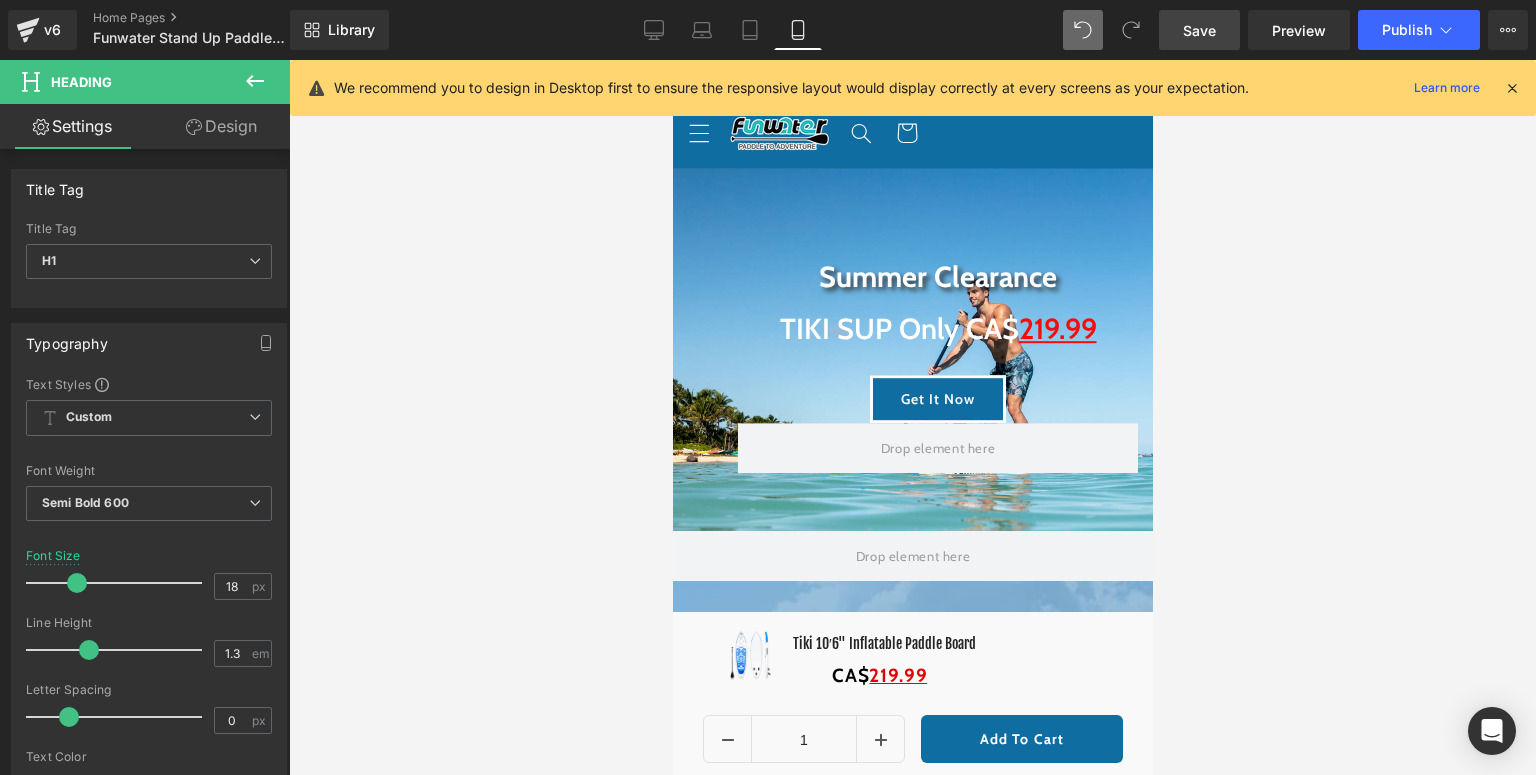 scroll, scrollTop: 0, scrollLeft: 0, axis: both 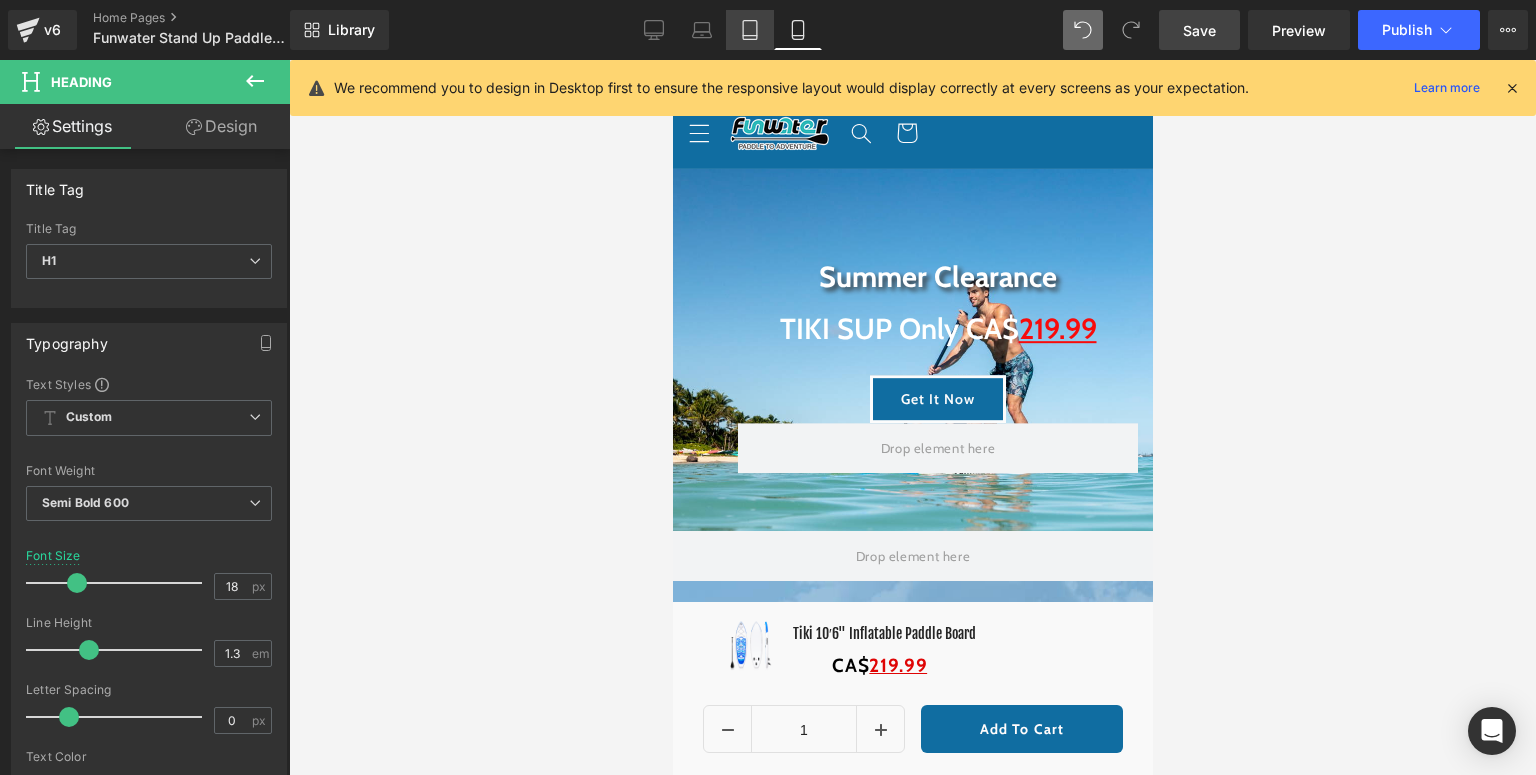 click on "Tablet" at bounding box center [750, 30] 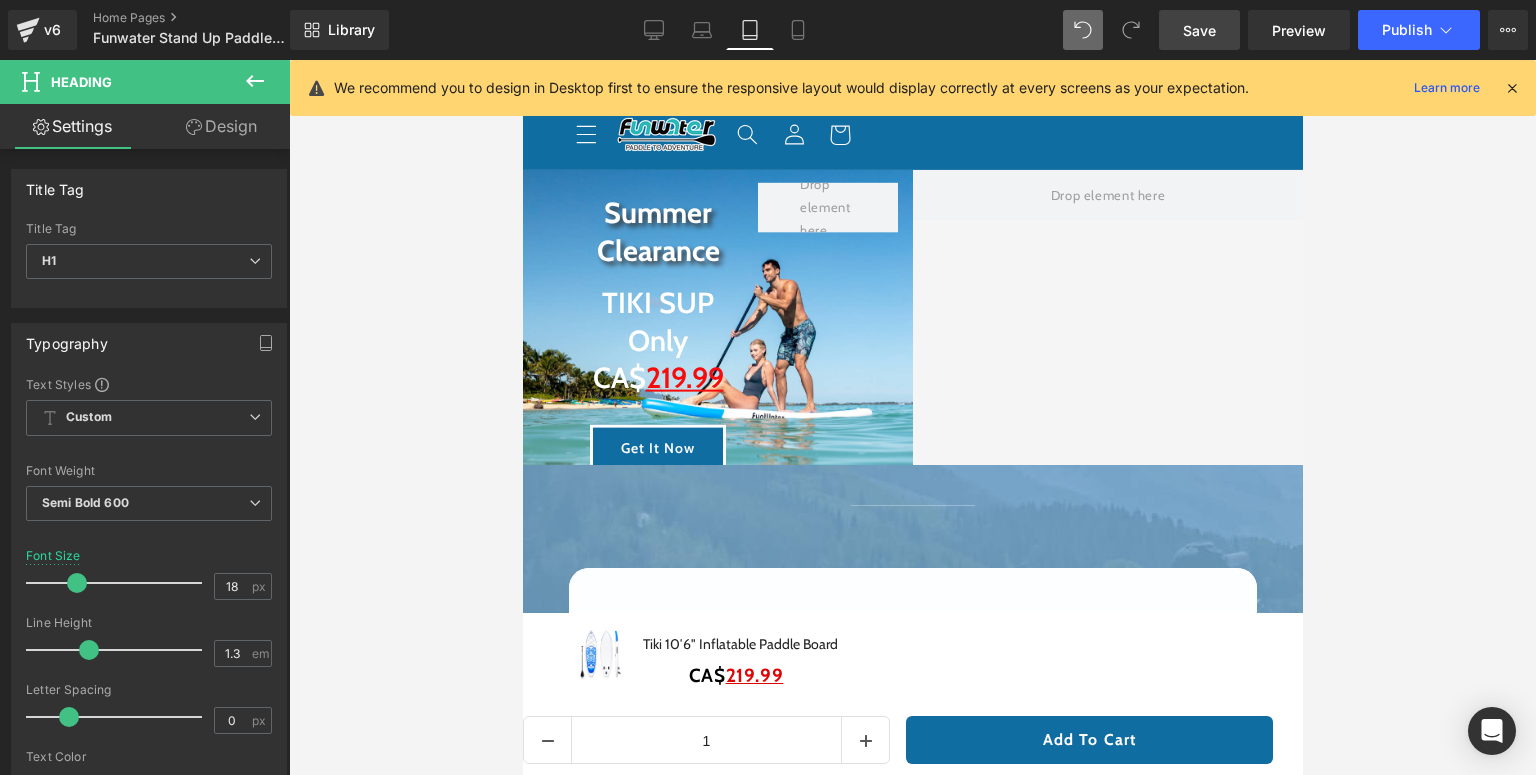 scroll, scrollTop: 0, scrollLeft: 0, axis: both 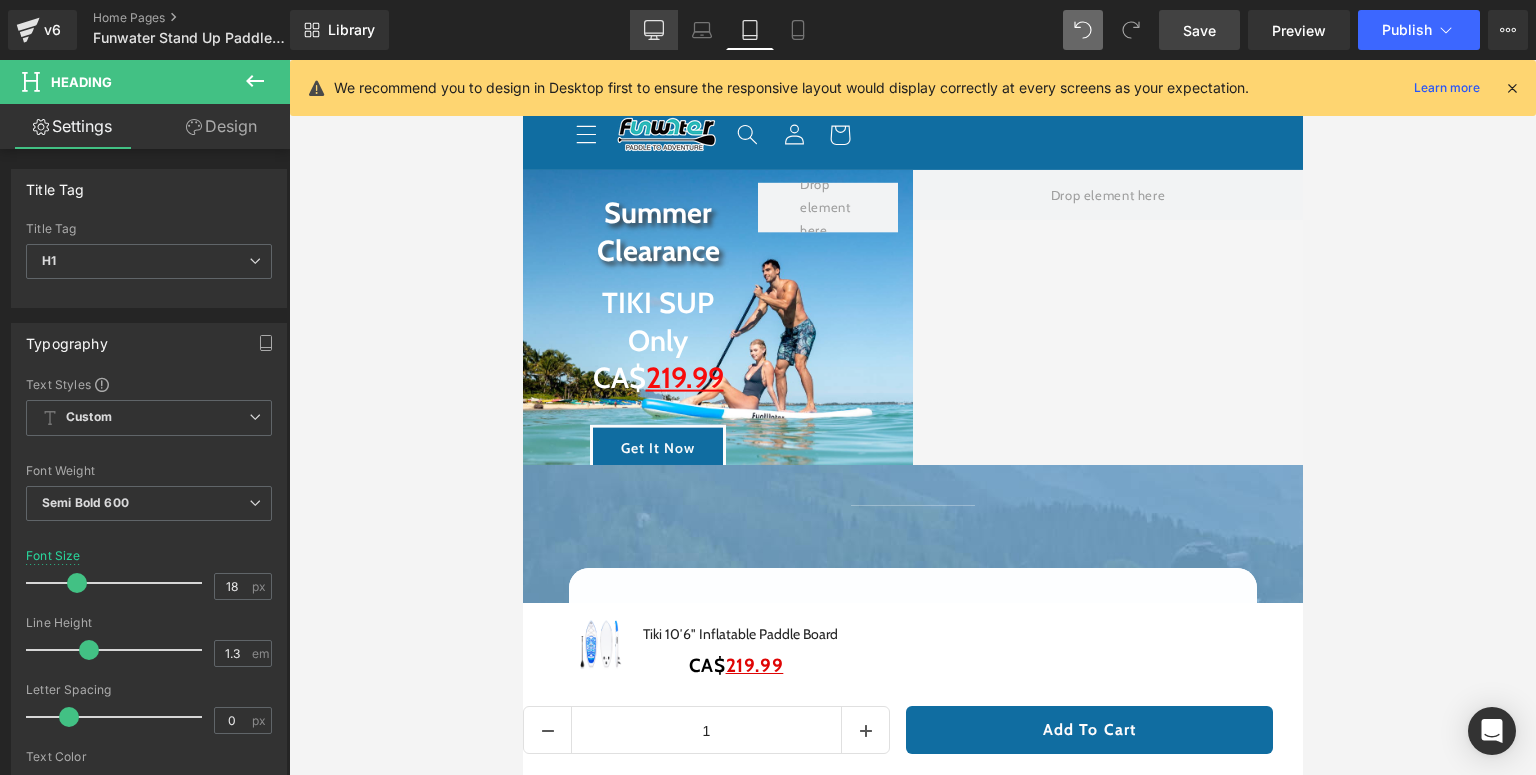 click on "Desktop" at bounding box center [654, 30] 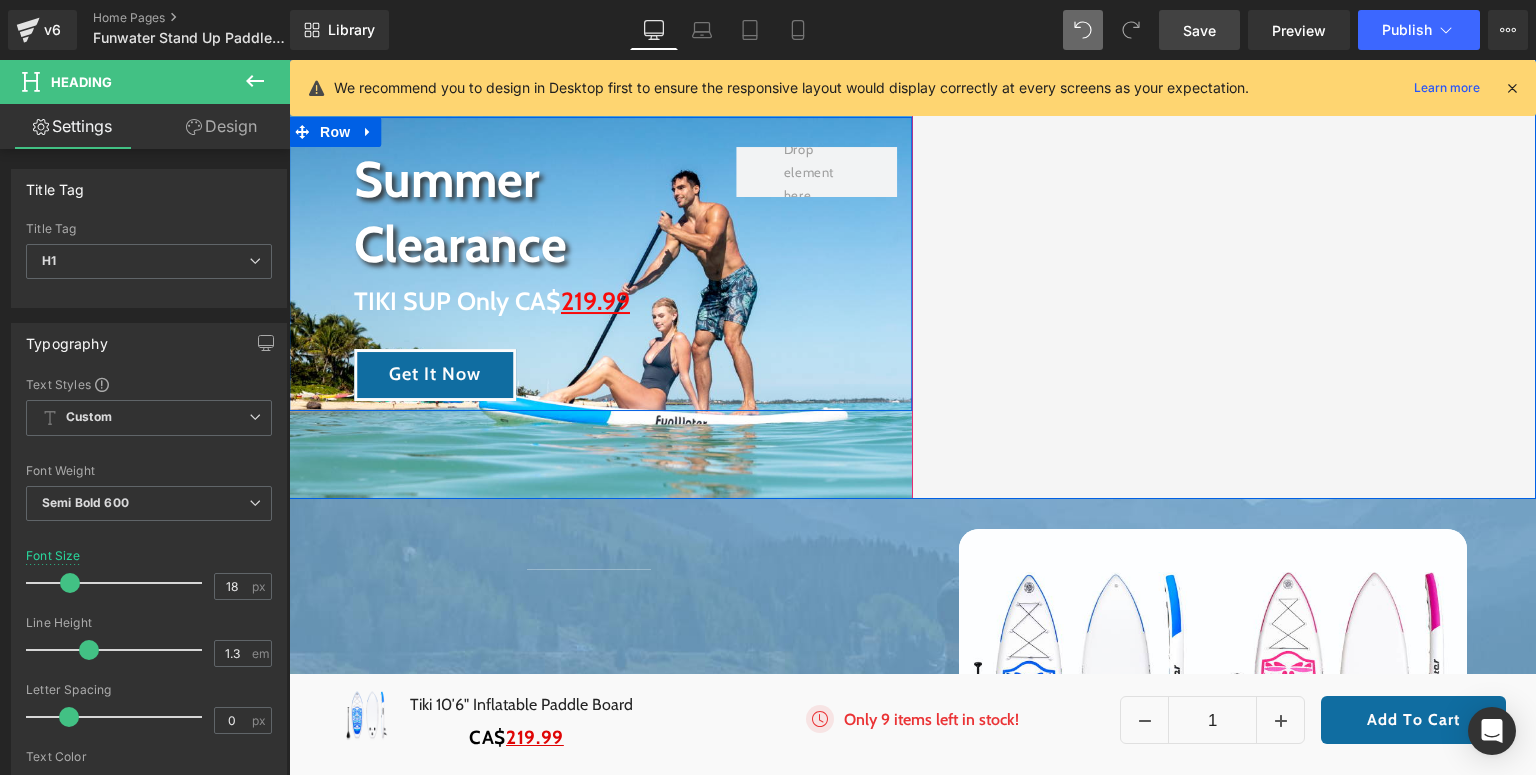 scroll, scrollTop: 0, scrollLeft: 0, axis: both 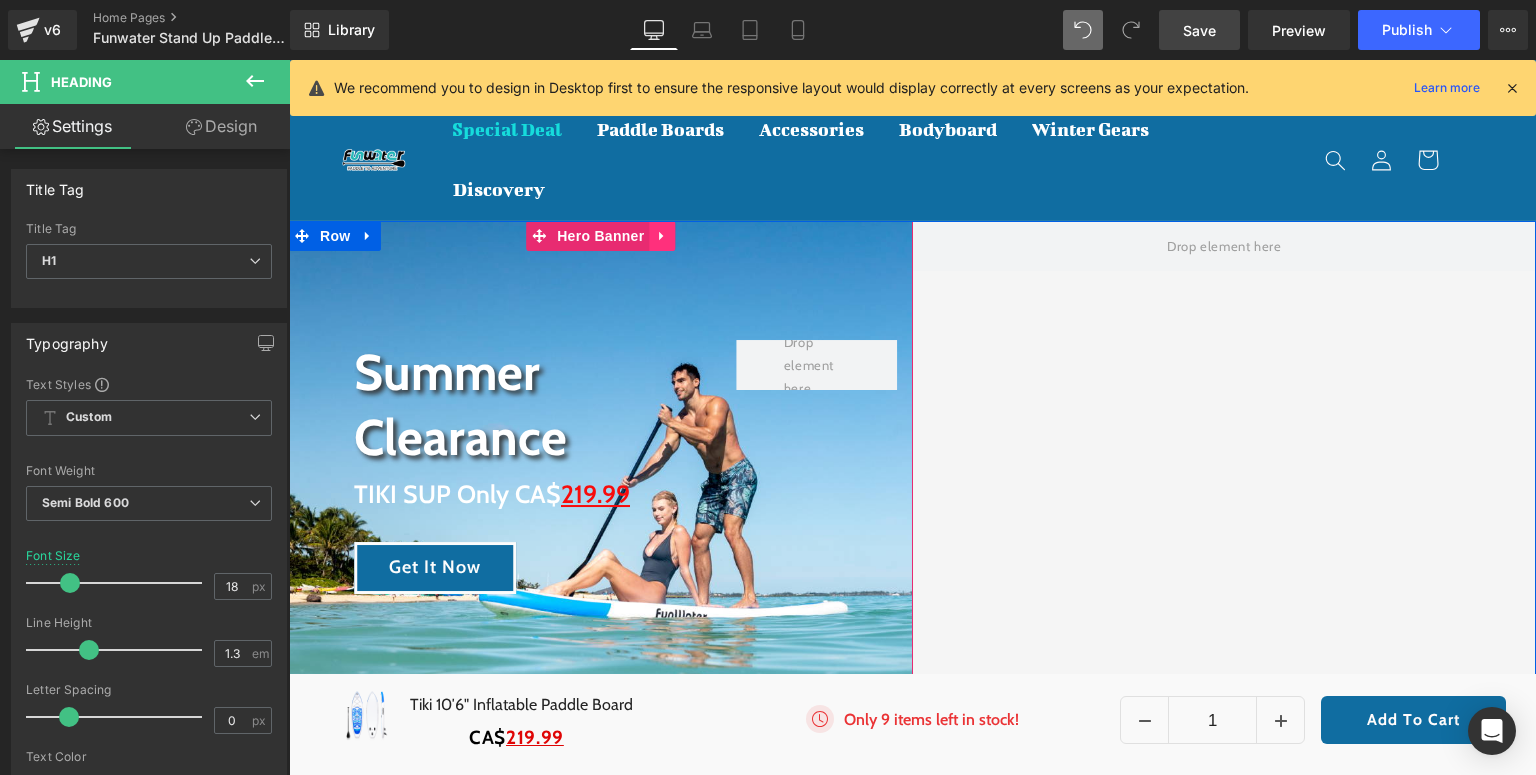 click 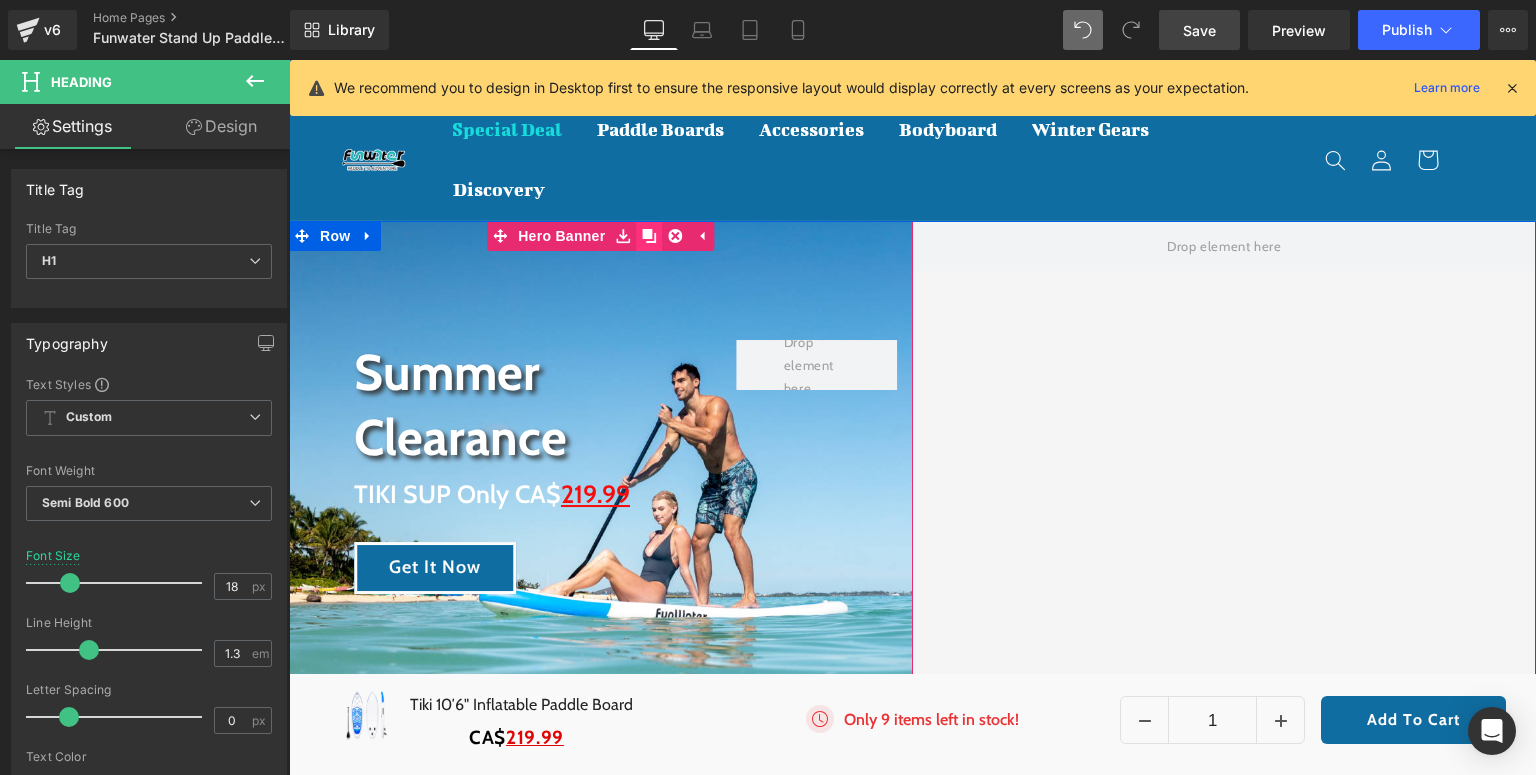 click 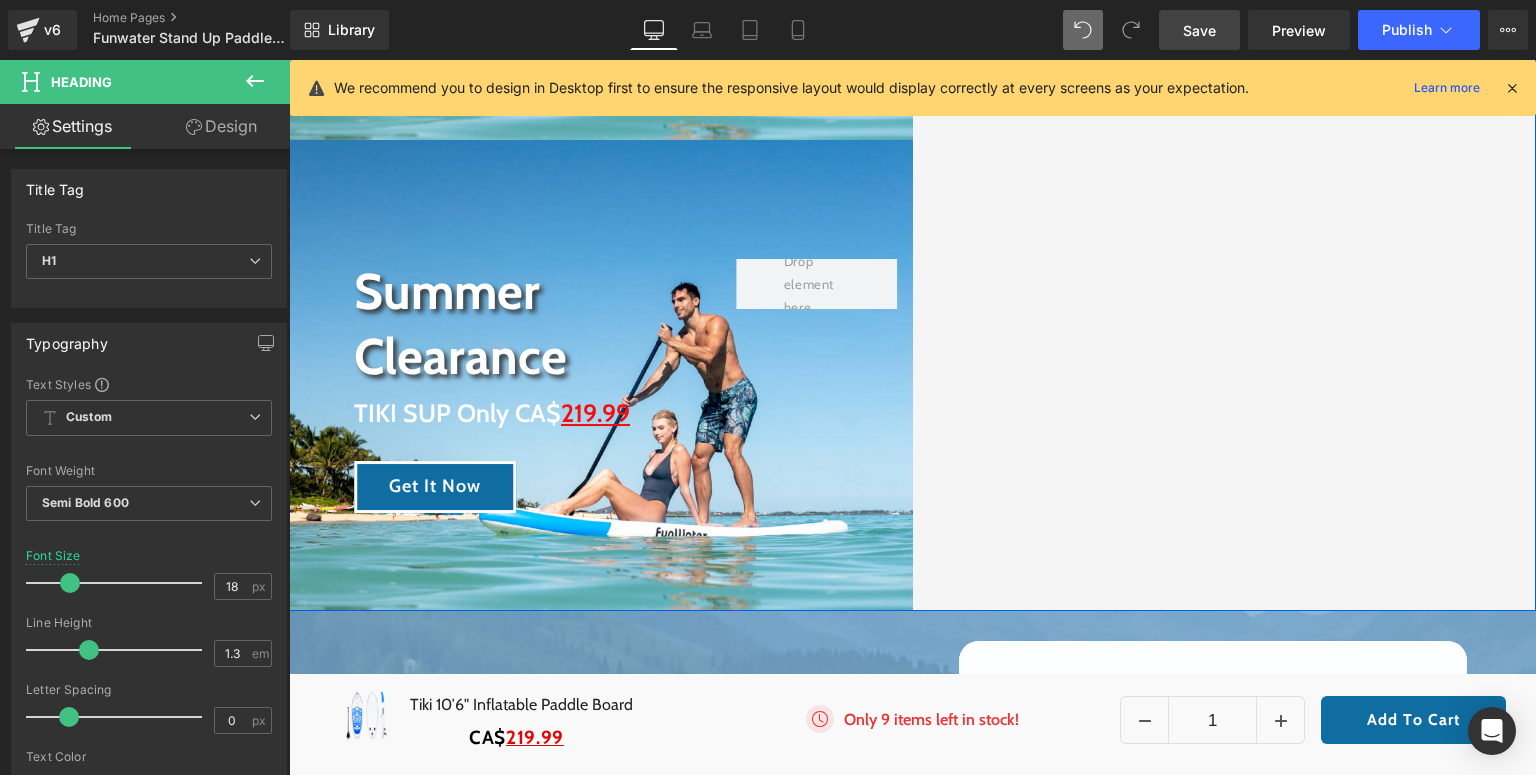 scroll, scrollTop: 472, scrollLeft: 0, axis: vertical 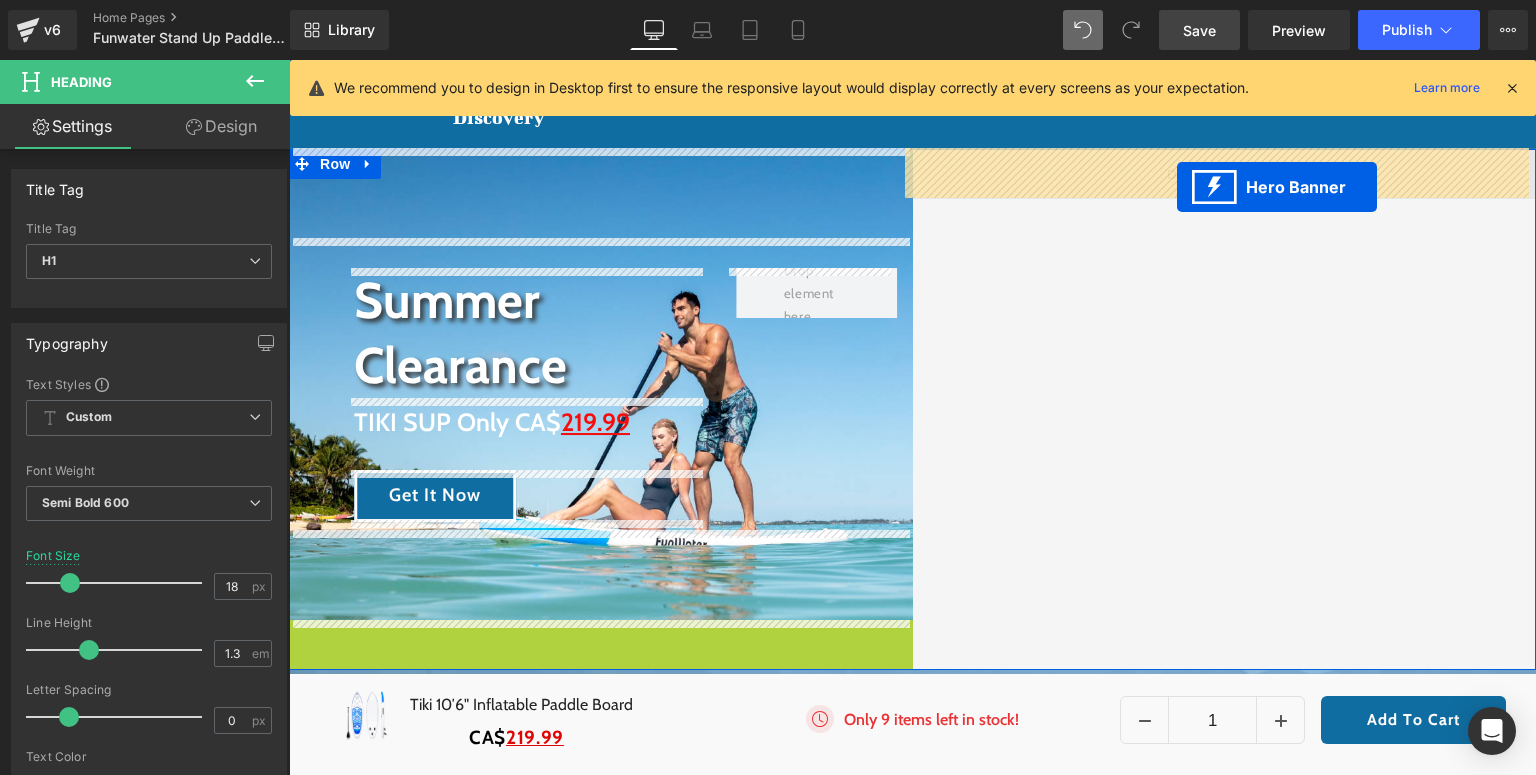 drag, startPoint x: 585, startPoint y: 236, endPoint x: 1177, endPoint y: 187, distance: 594.0244 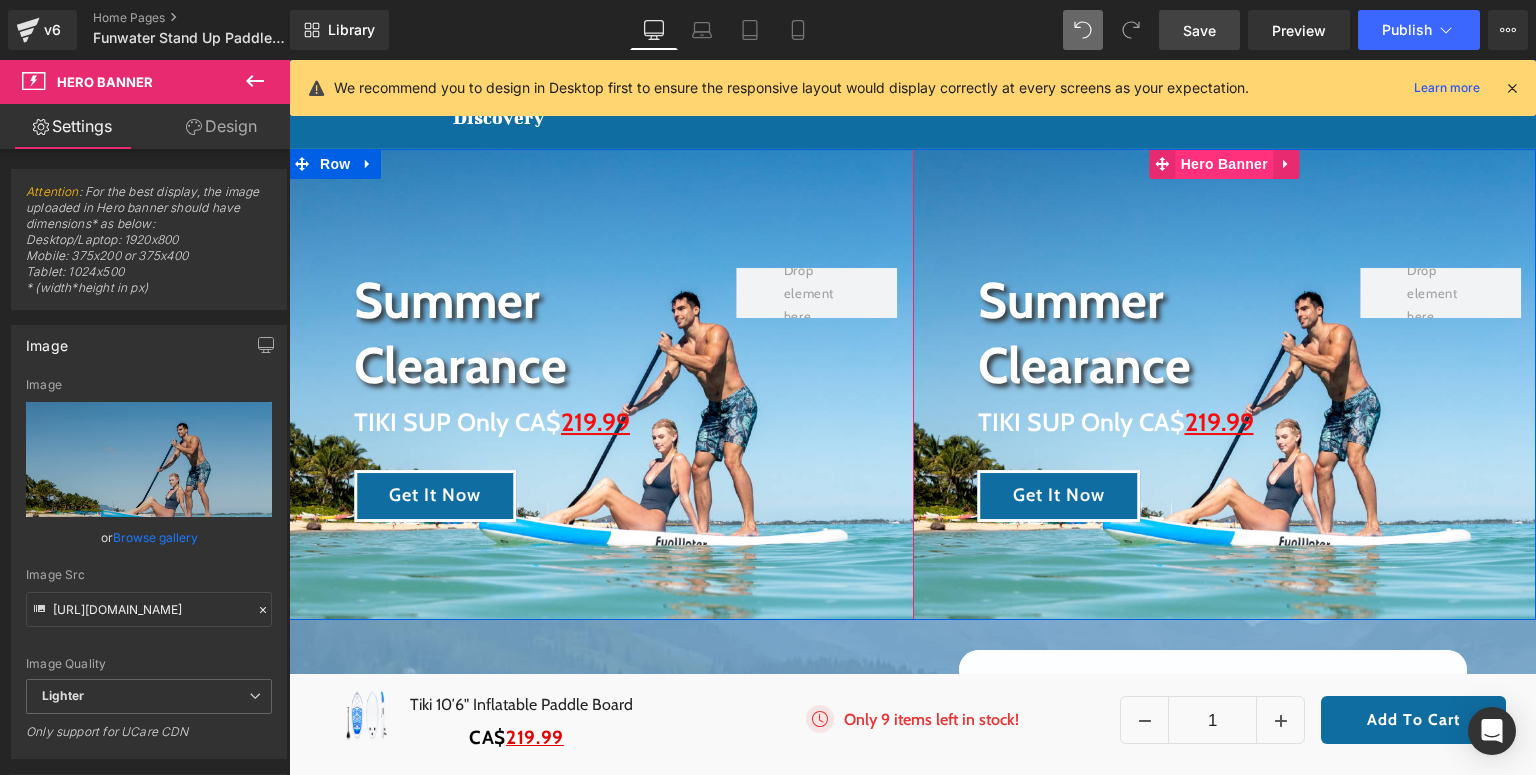 click on "Hero Banner" at bounding box center (1224, 164) 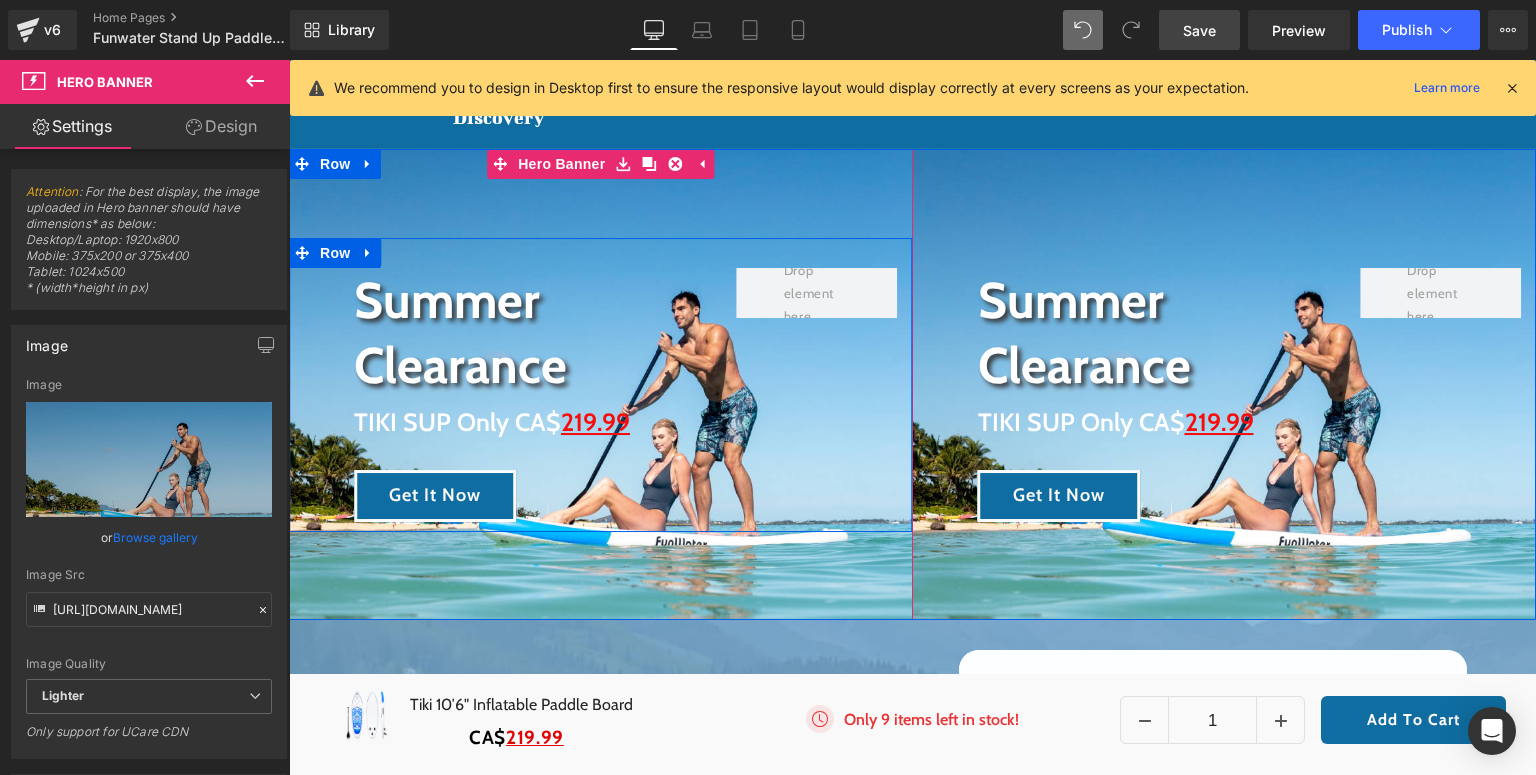 click on "Get It Now" at bounding box center (530, 495) 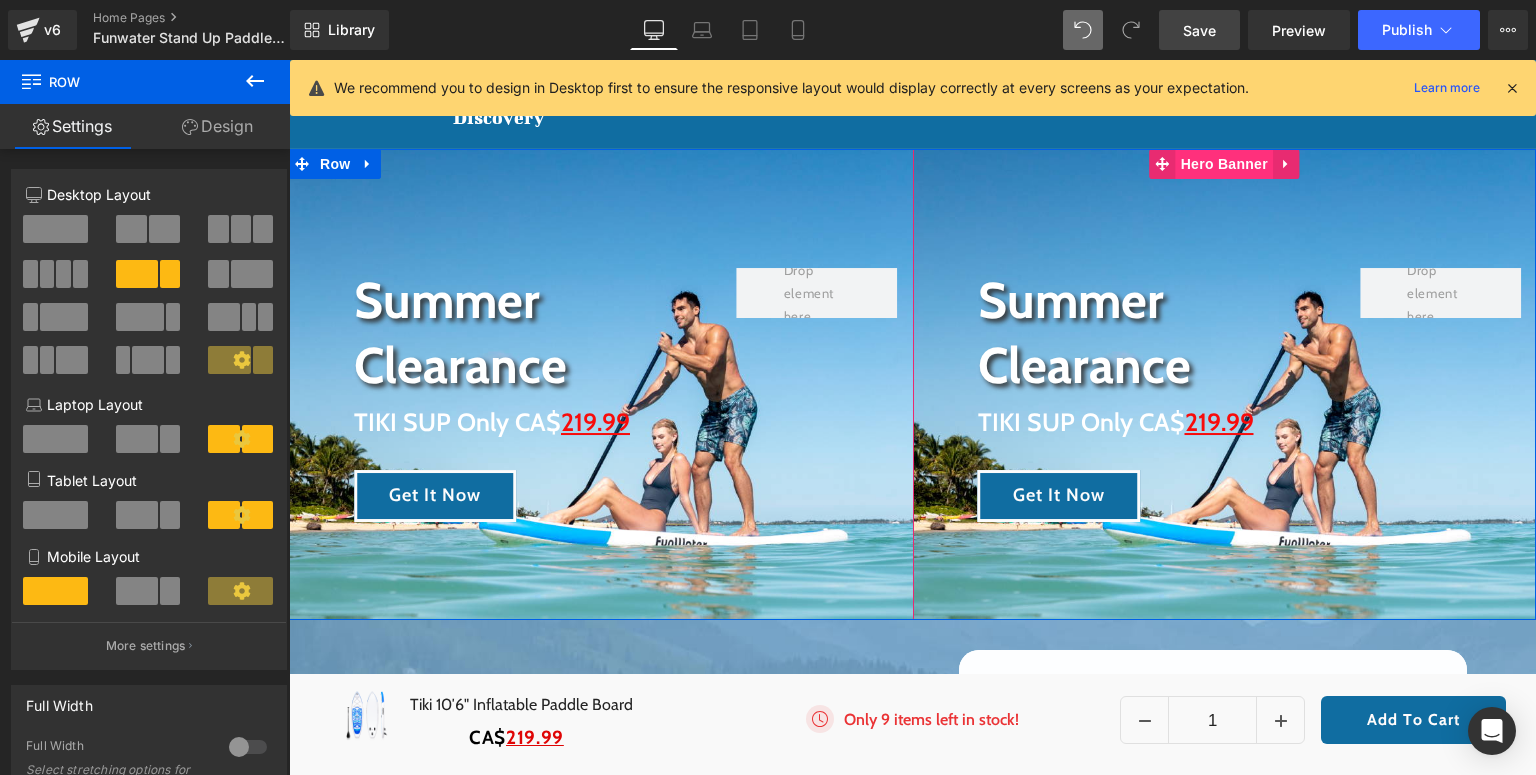 click on "Hero Banner" at bounding box center (1224, 164) 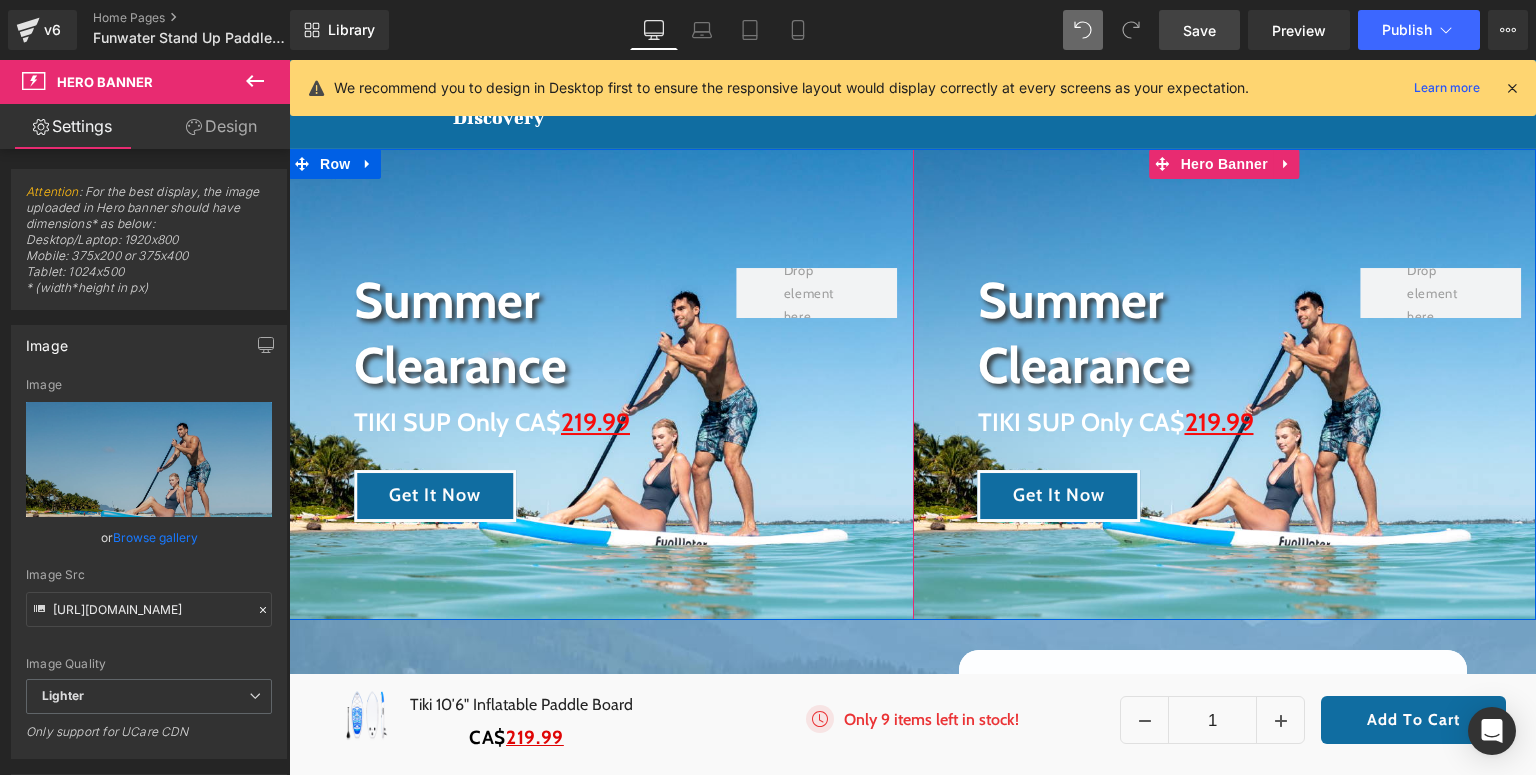 click on "Summer Clearance Heading         TIKI SUP Only CA$  219.99 Heading         Get It Now Button
Row       50px" at bounding box center [1225, 384] 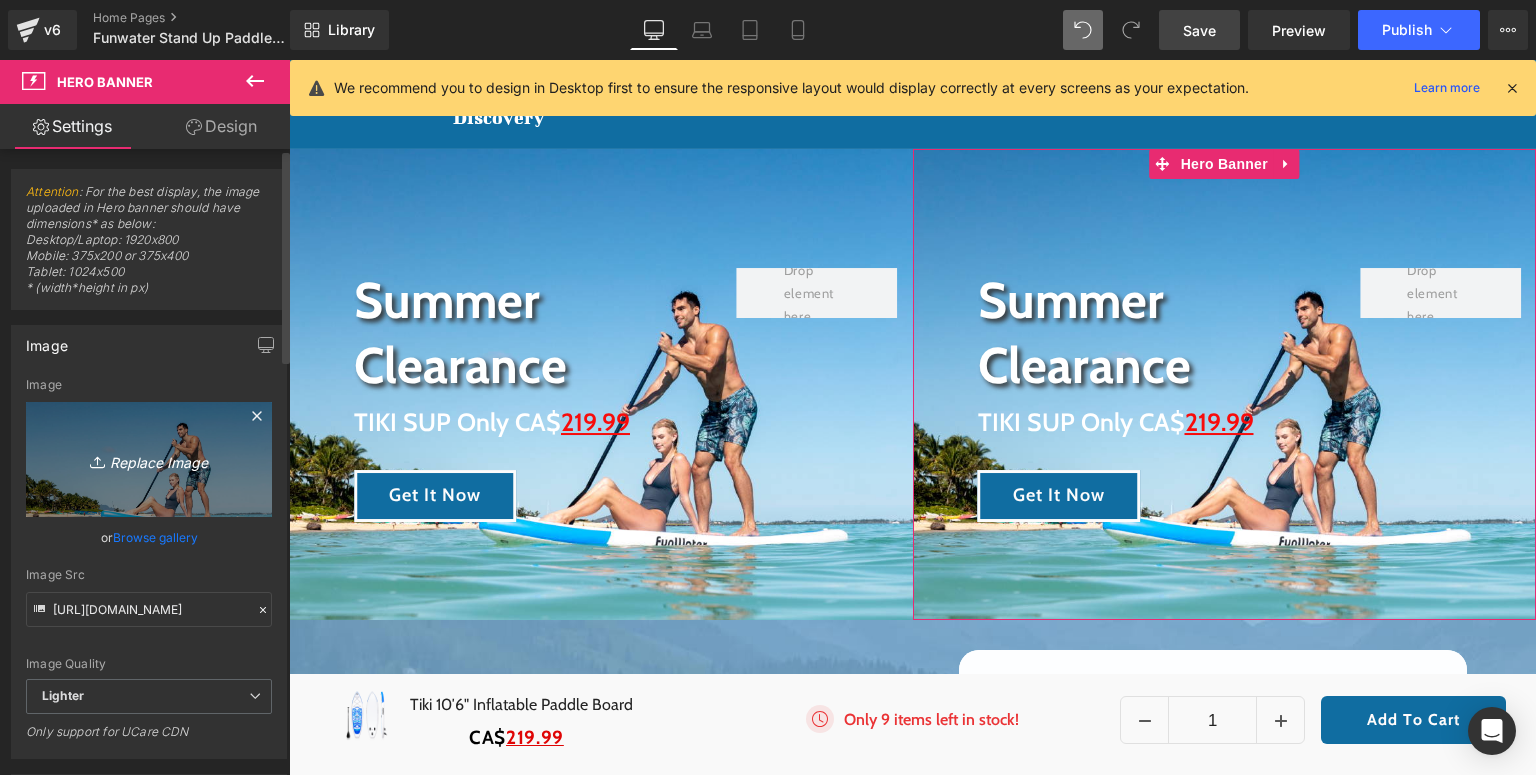 click on "Replace Image" at bounding box center (149, 459) 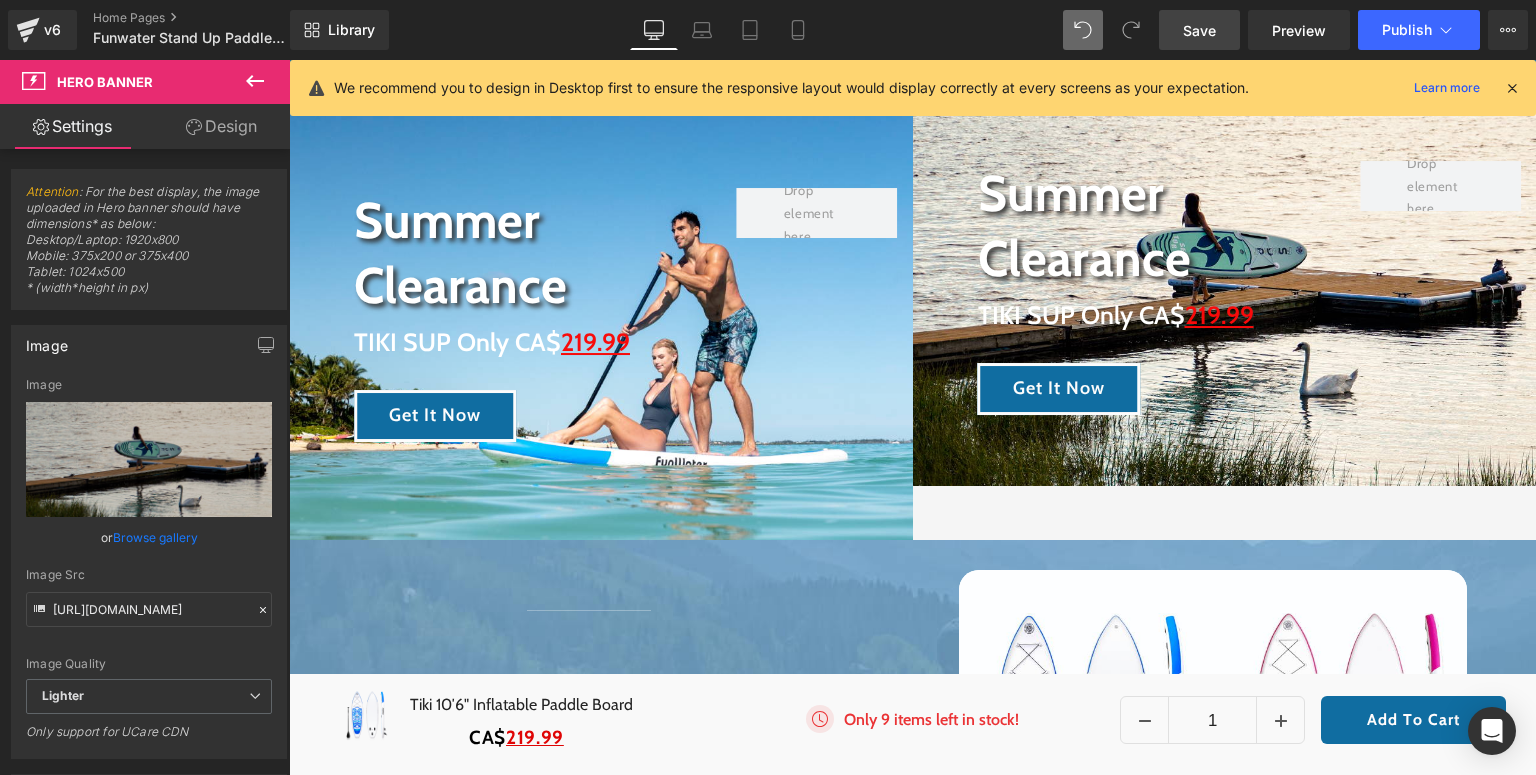 scroll, scrollTop: 72, scrollLeft: 0, axis: vertical 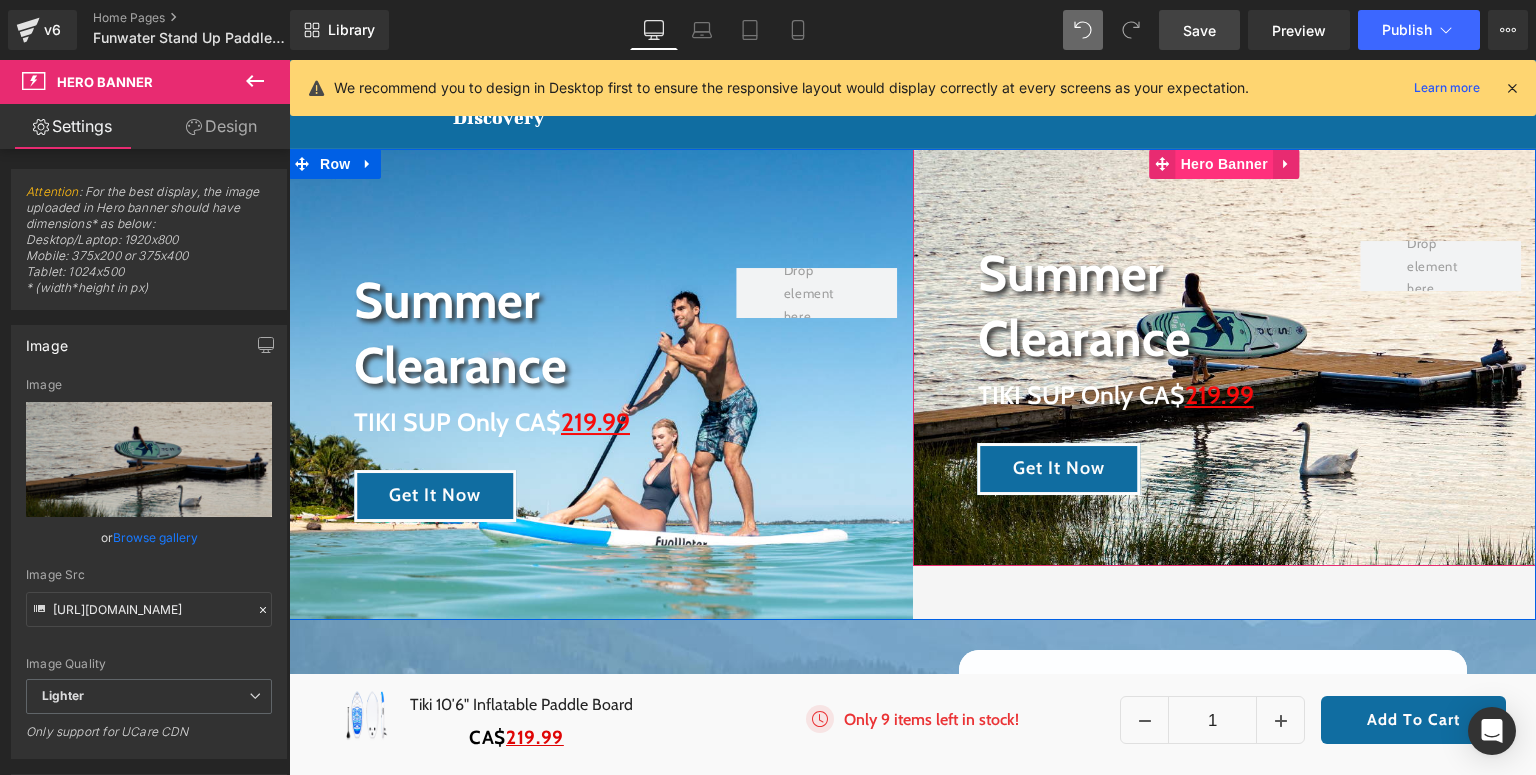 click on "Hero Banner" at bounding box center [1224, 164] 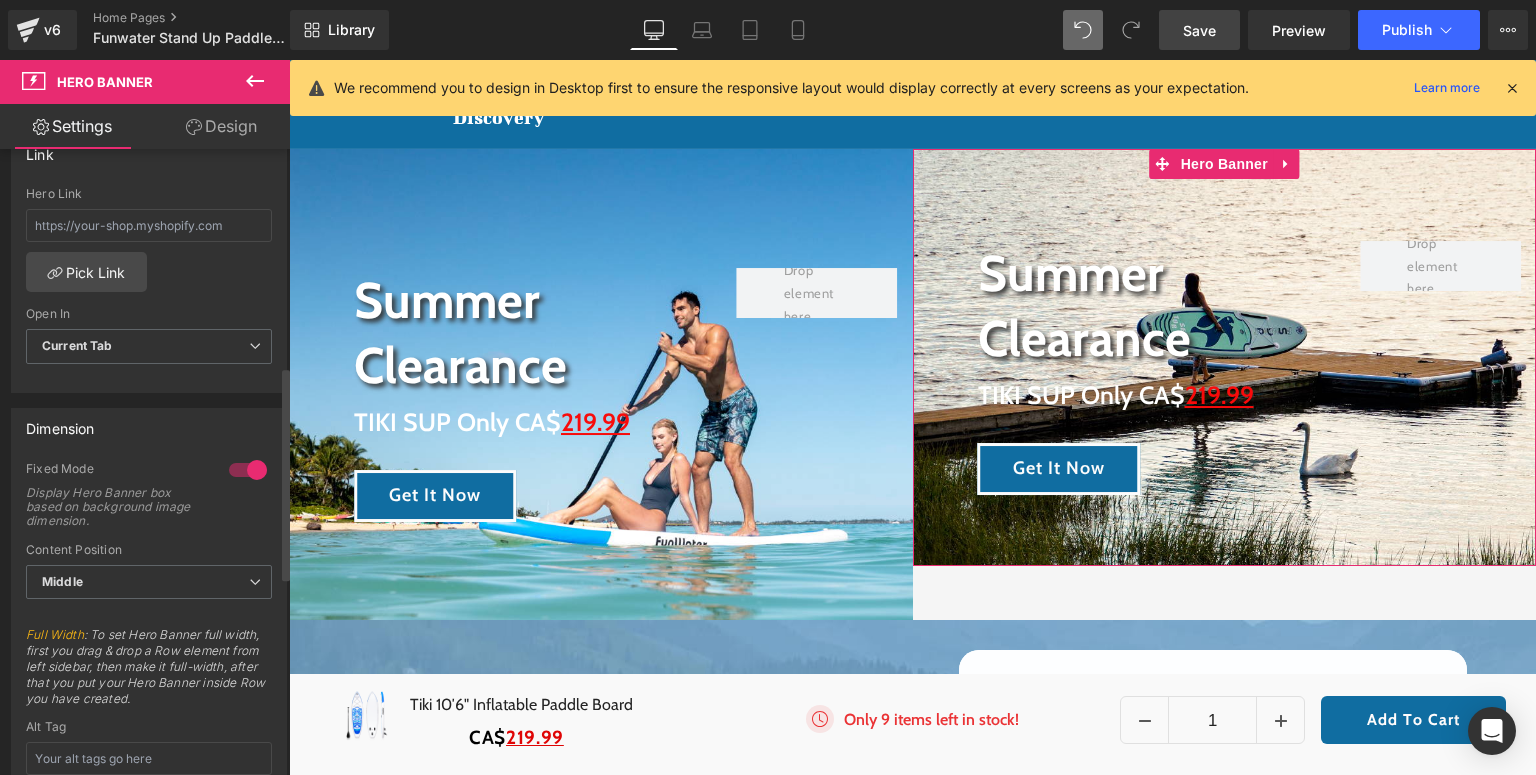 scroll, scrollTop: 800, scrollLeft: 0, axis: vertical 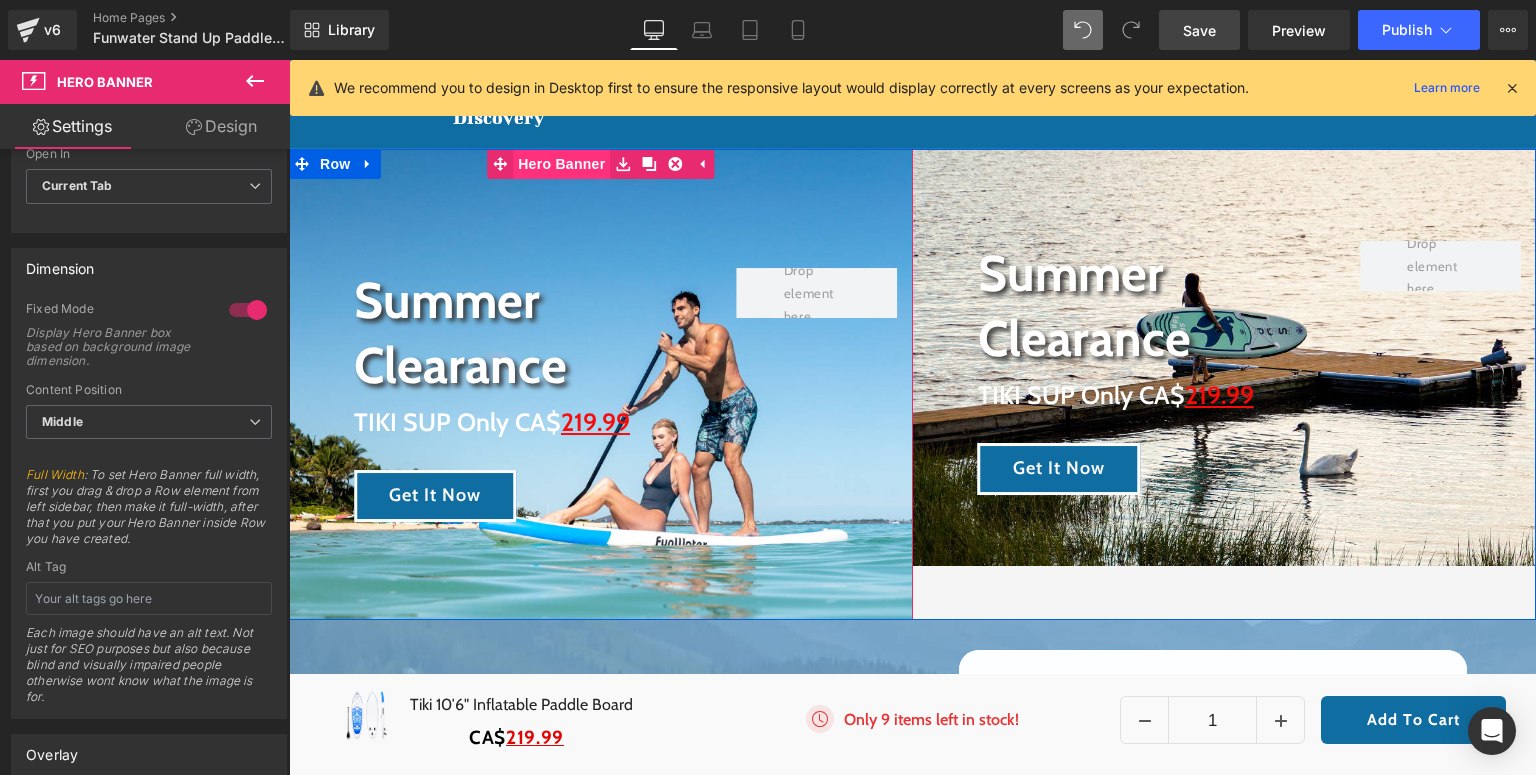 click on "Hero Banner" at bounding box center (561, 164) 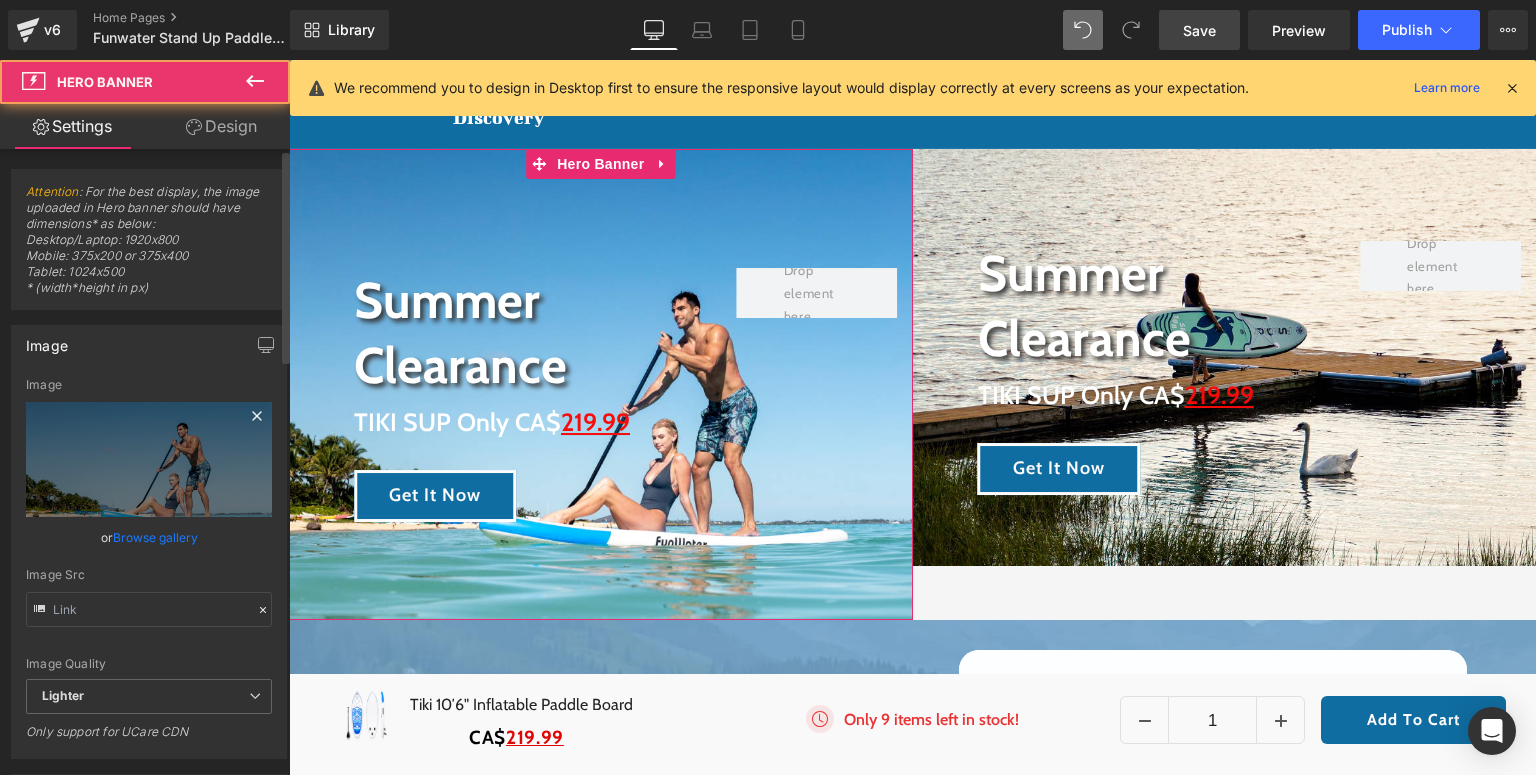 scroll, scrollTop: 160, scrollLeft: 0, axis: vertical 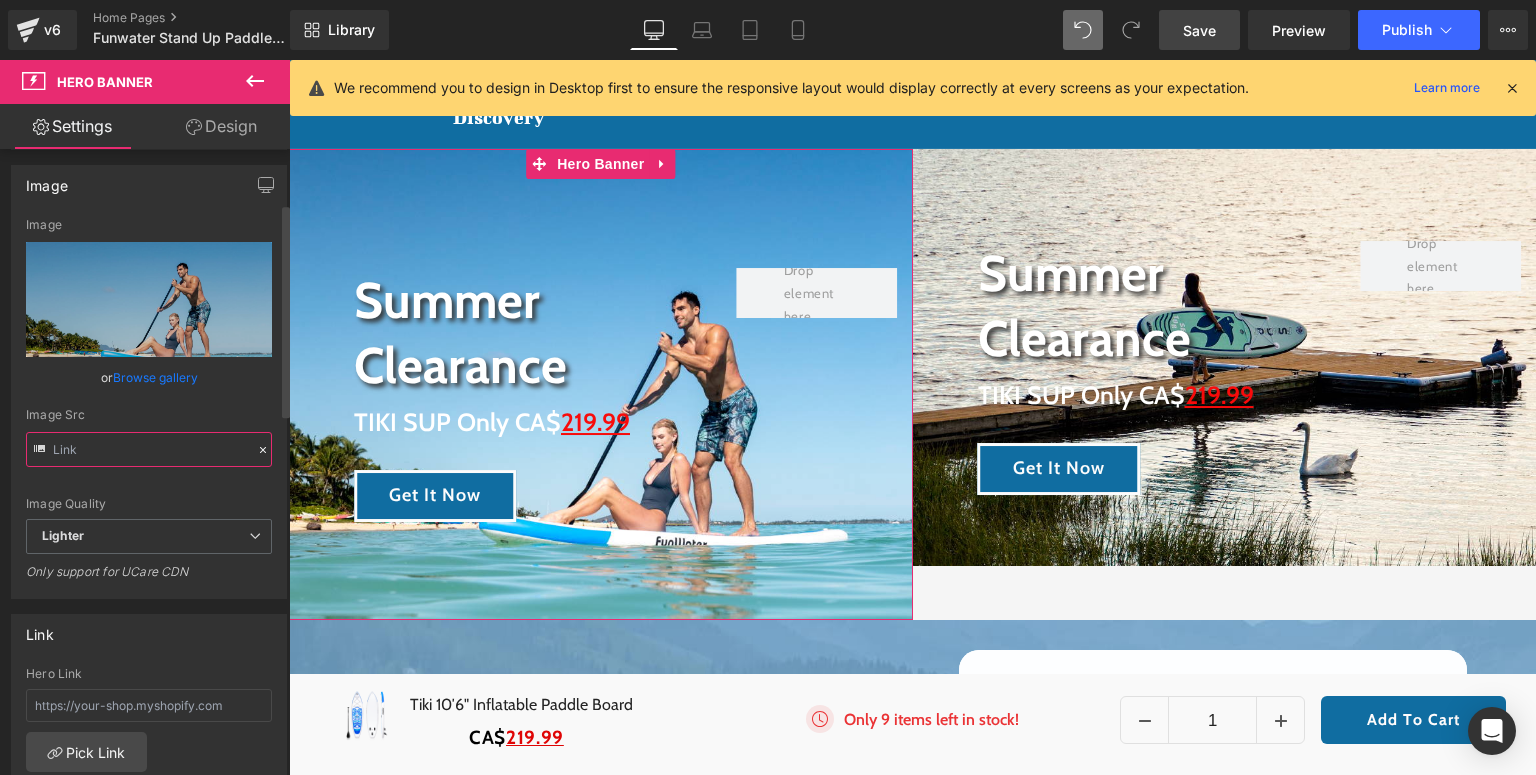 drag, startPoint x: 53, startPoint y: 448, endPoint x: 274, endPoint y: 448, distance: 221 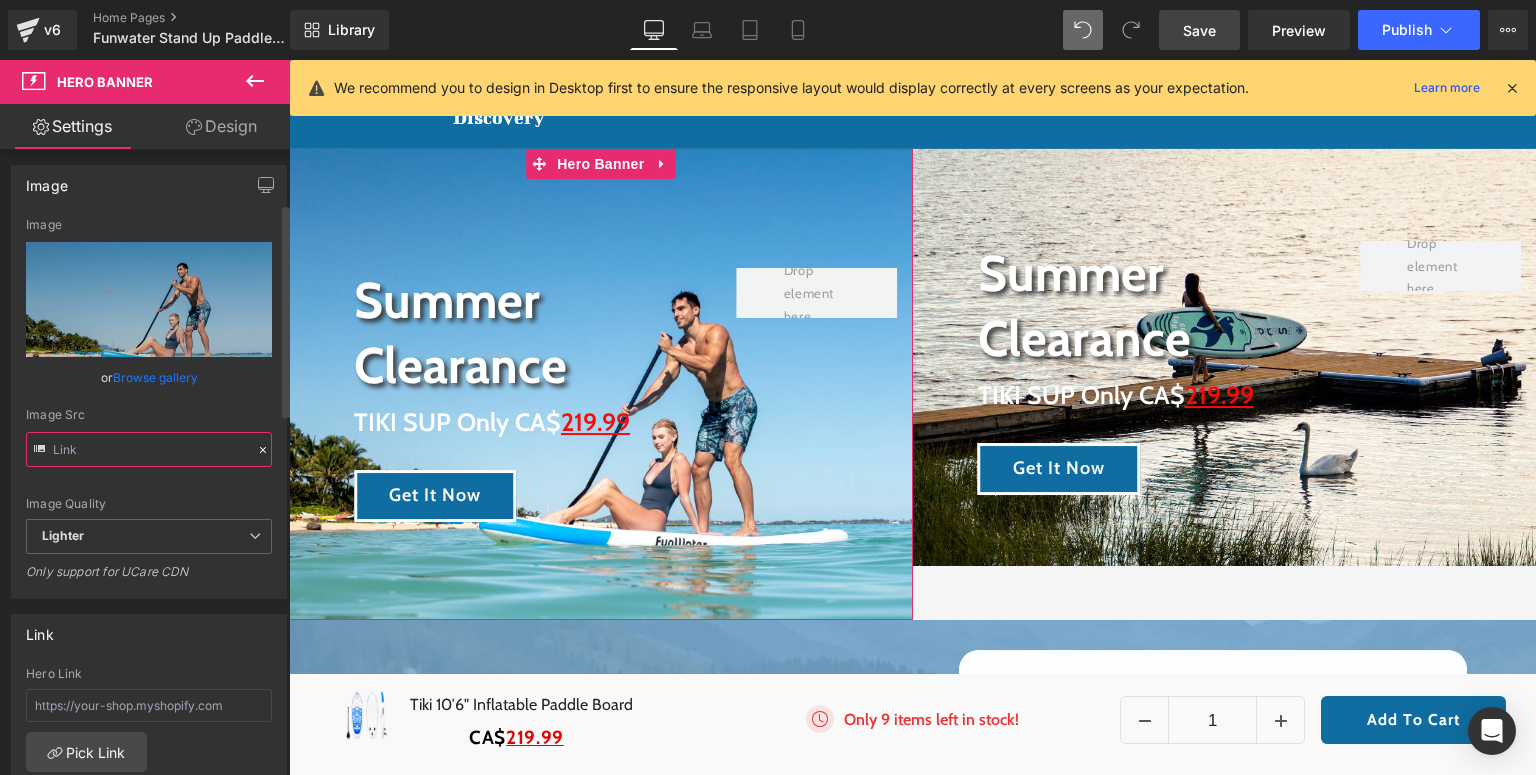 type on "https://ucarecdn.com/ceb00612-0f9e-4baf-95ae-d9ccb6ea8d49/-/format/auto/-/preview/3000x3000/-/quality/lighter/Funwater%20paddle%20board%20_12_.jpg" 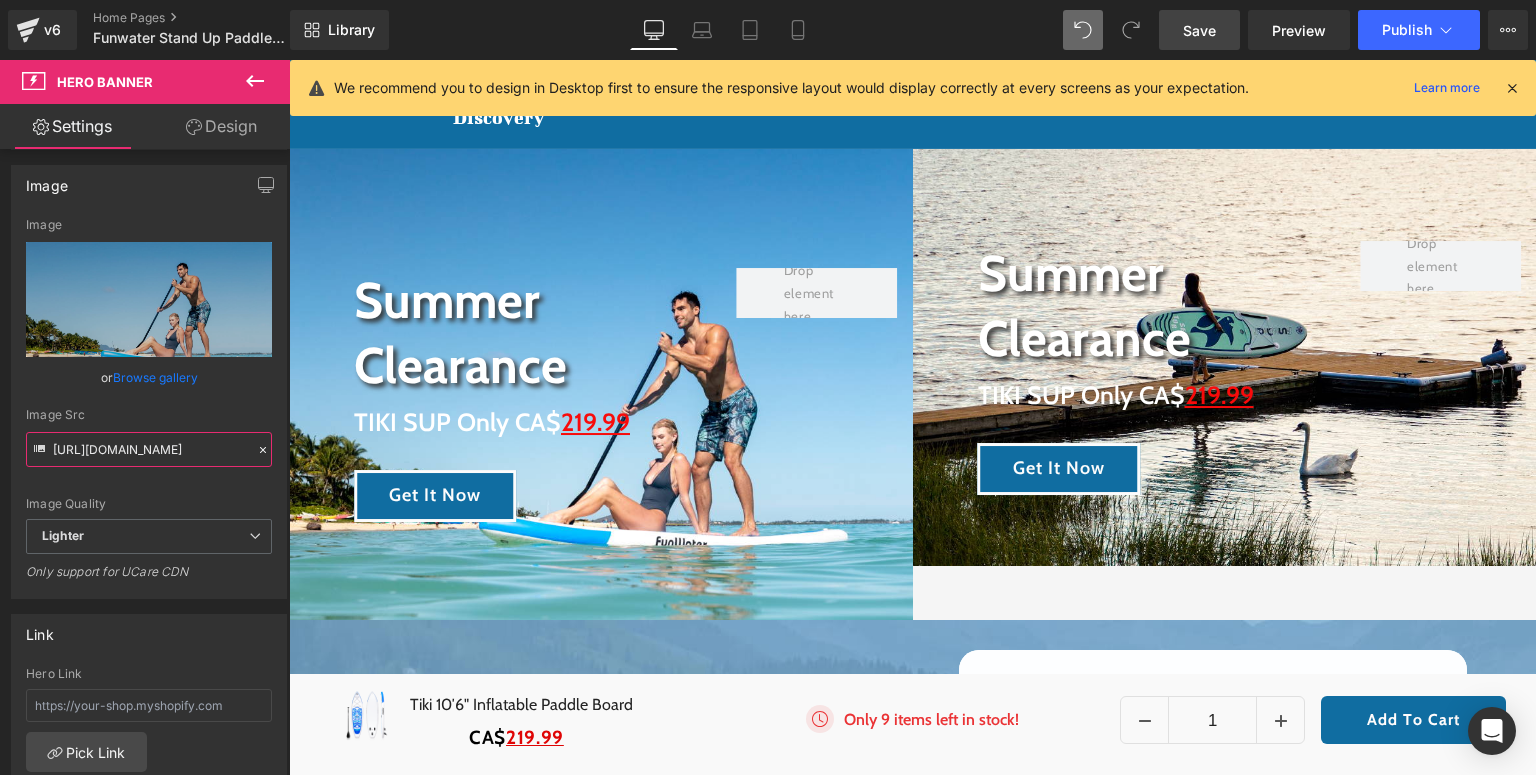 scroll, scrollTop: 0, scrollLeft: 0, axis: both 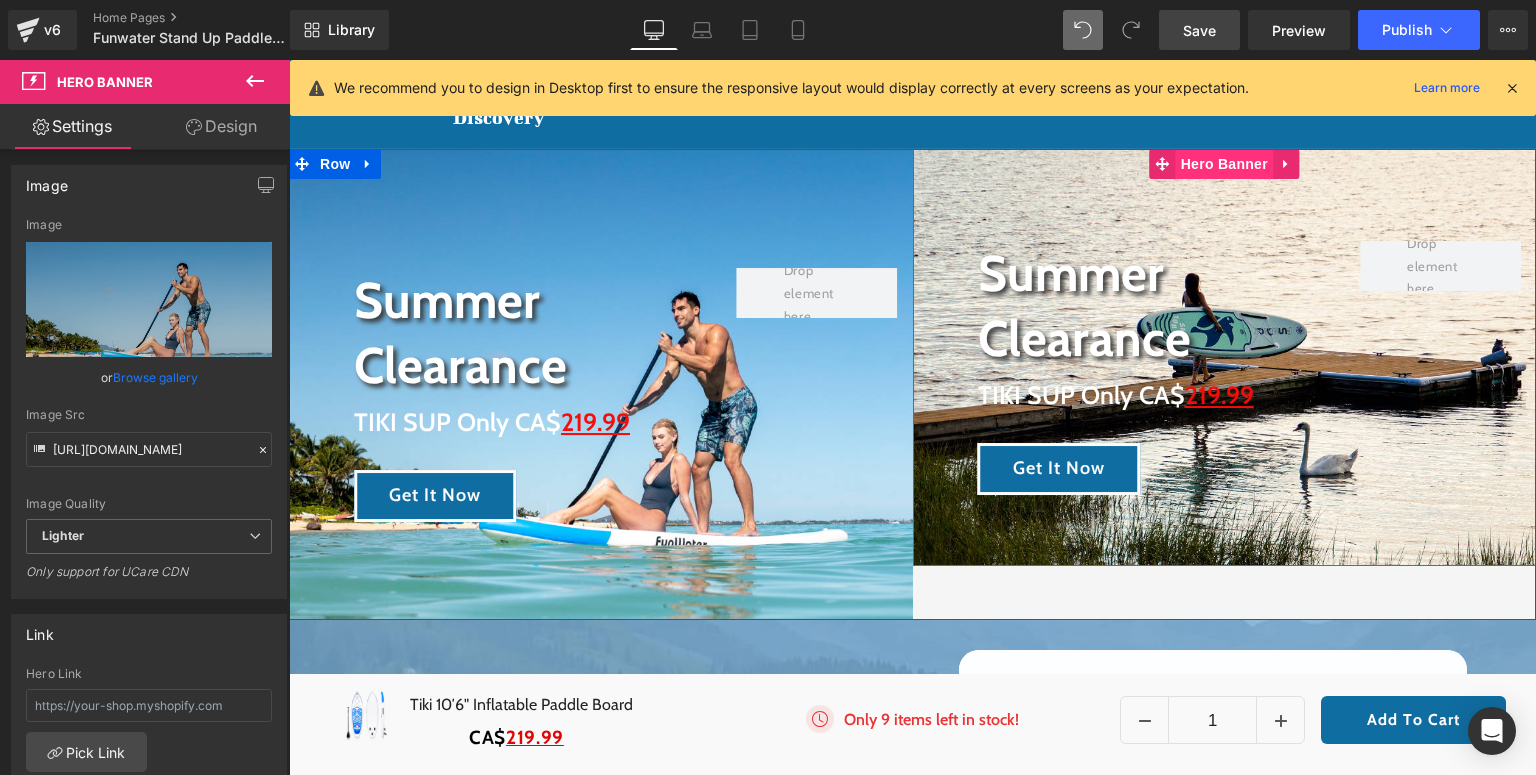 click on "Hero Banner" at bounding box center [1224, 164] 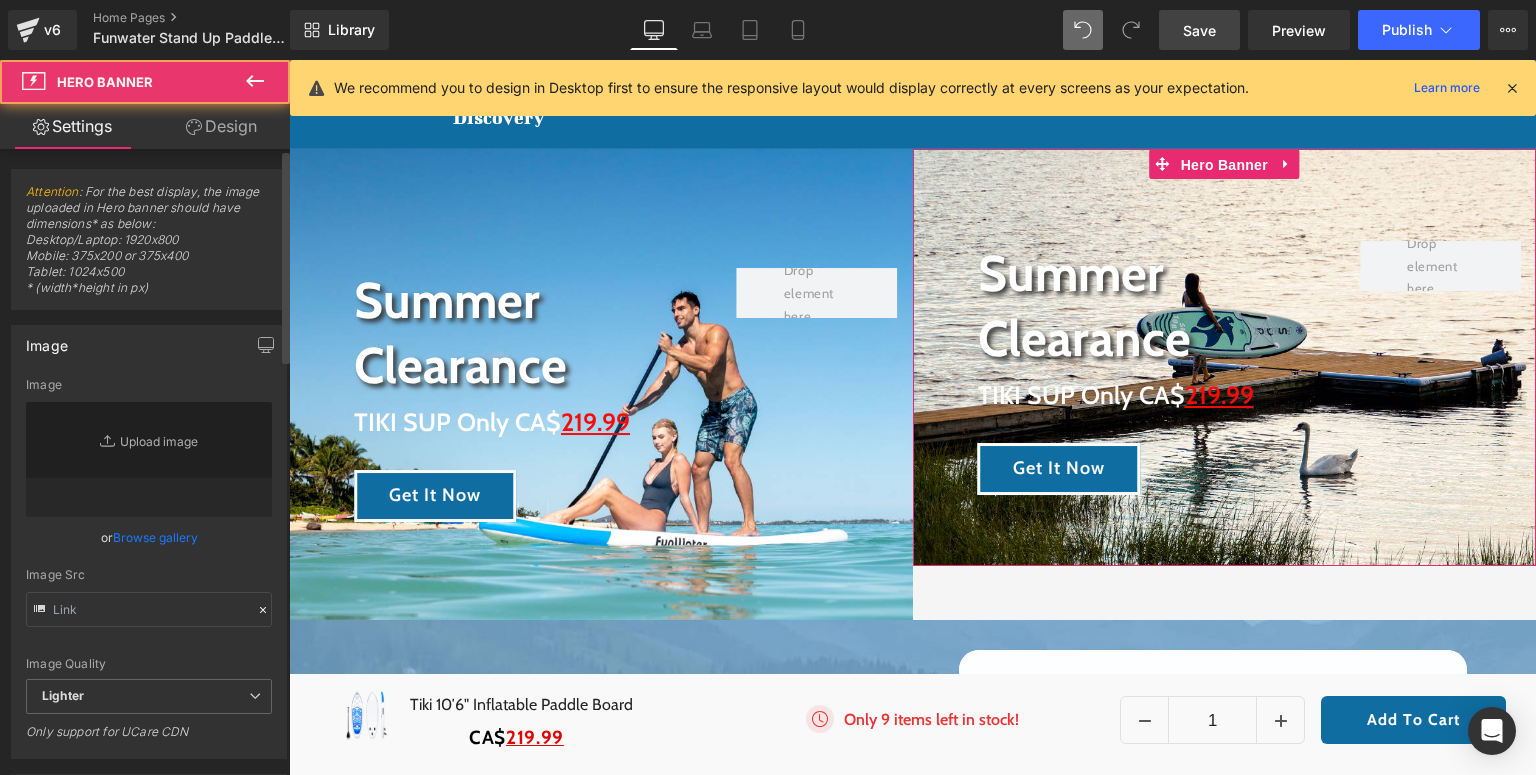 click on "Attention : For the best display, the image uploaded in Hero banner should have dimensions* as below: Desktop/Laptop: 1920x800 Mobile: 375x200 or 375x400 Tablet: 1024x500 * (width*height in px)" at bounding box center (149, 246) 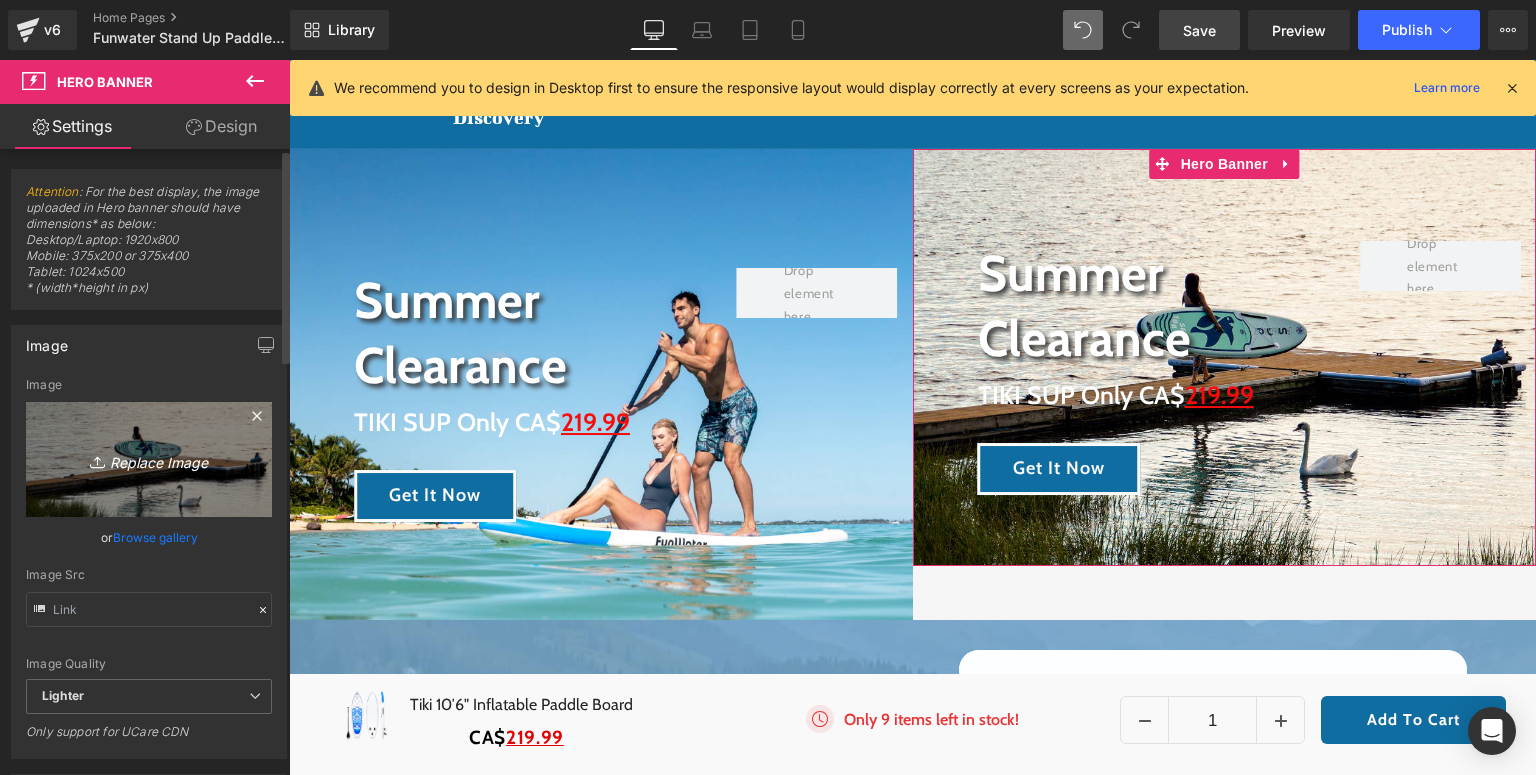 click on "Replace Image" at bounding box center (149, 459) 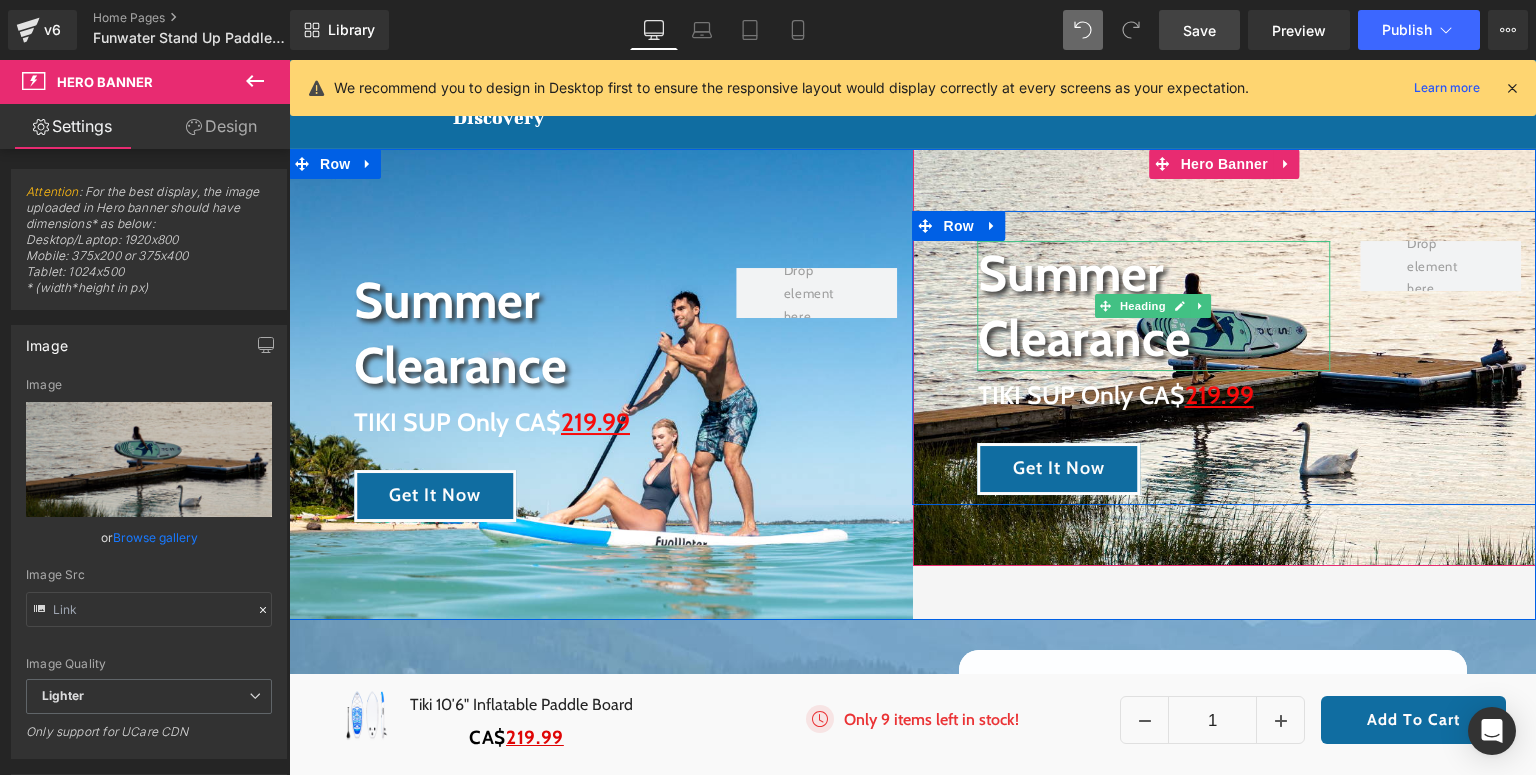 scroll, scrollTop: 0, scrollLeft: 0, axis: both 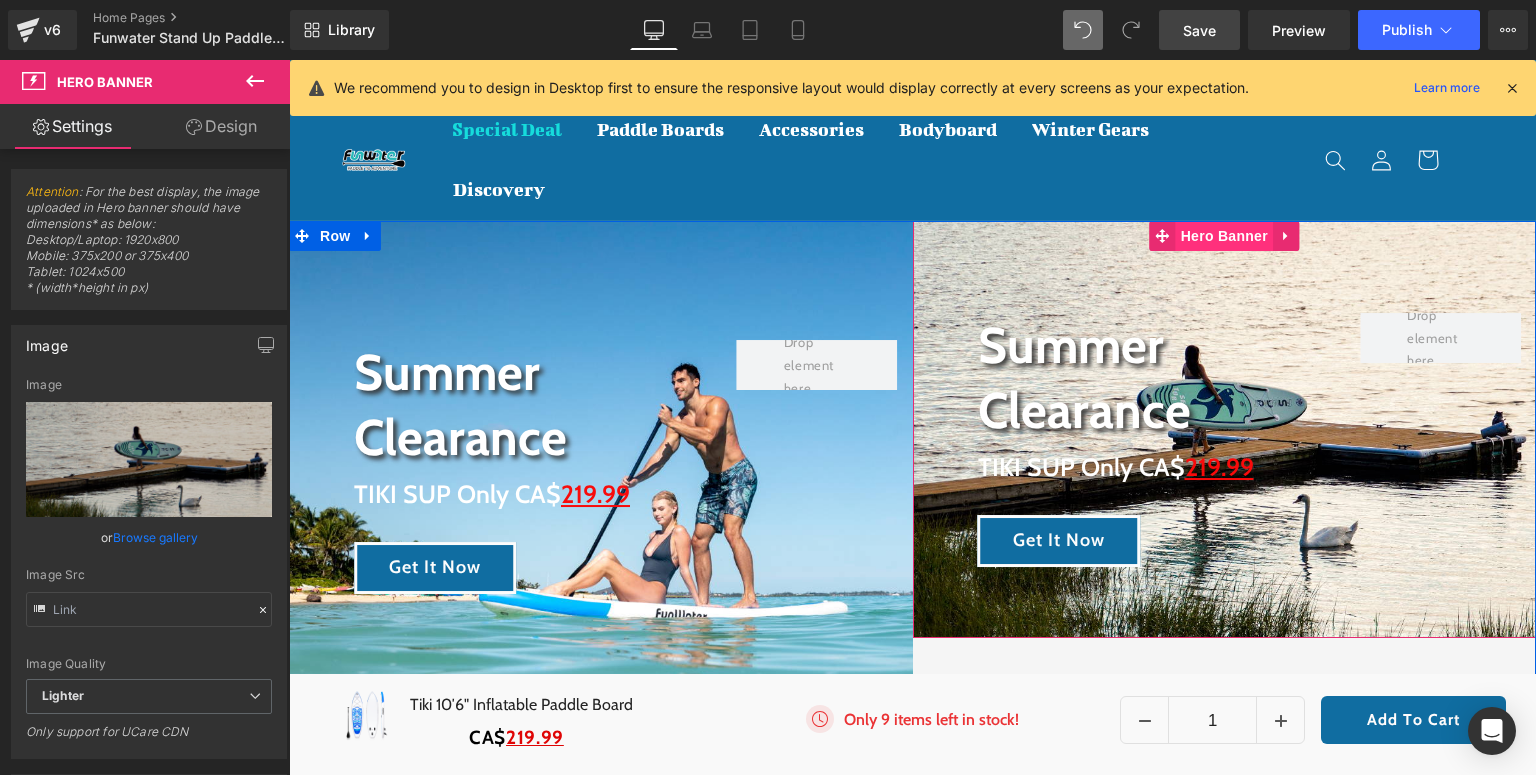 click on "Hero Banner" at bounding box center [1224, 236] 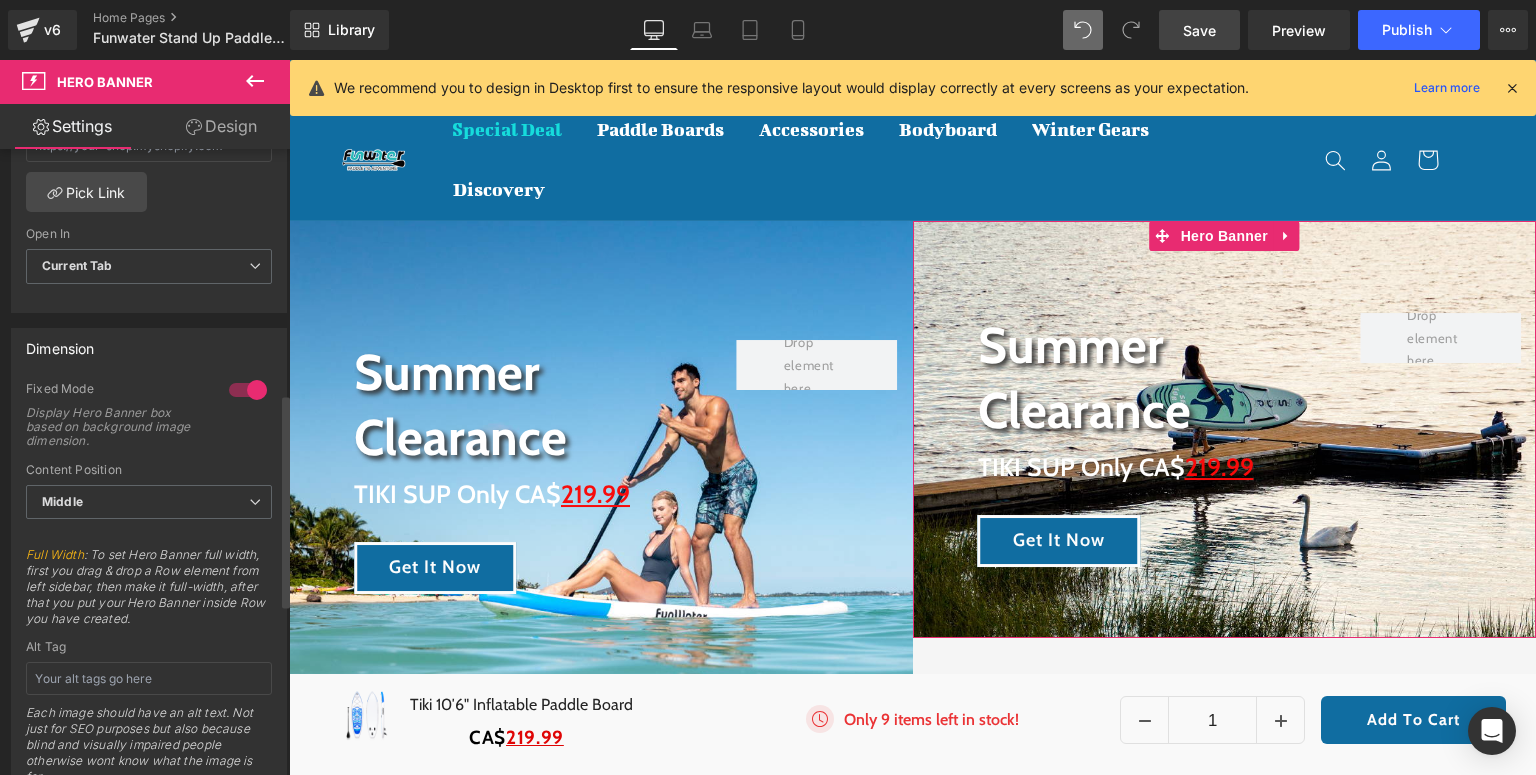 scroll, scrollTop: 800, scrollLeft: 0, axis: vertical 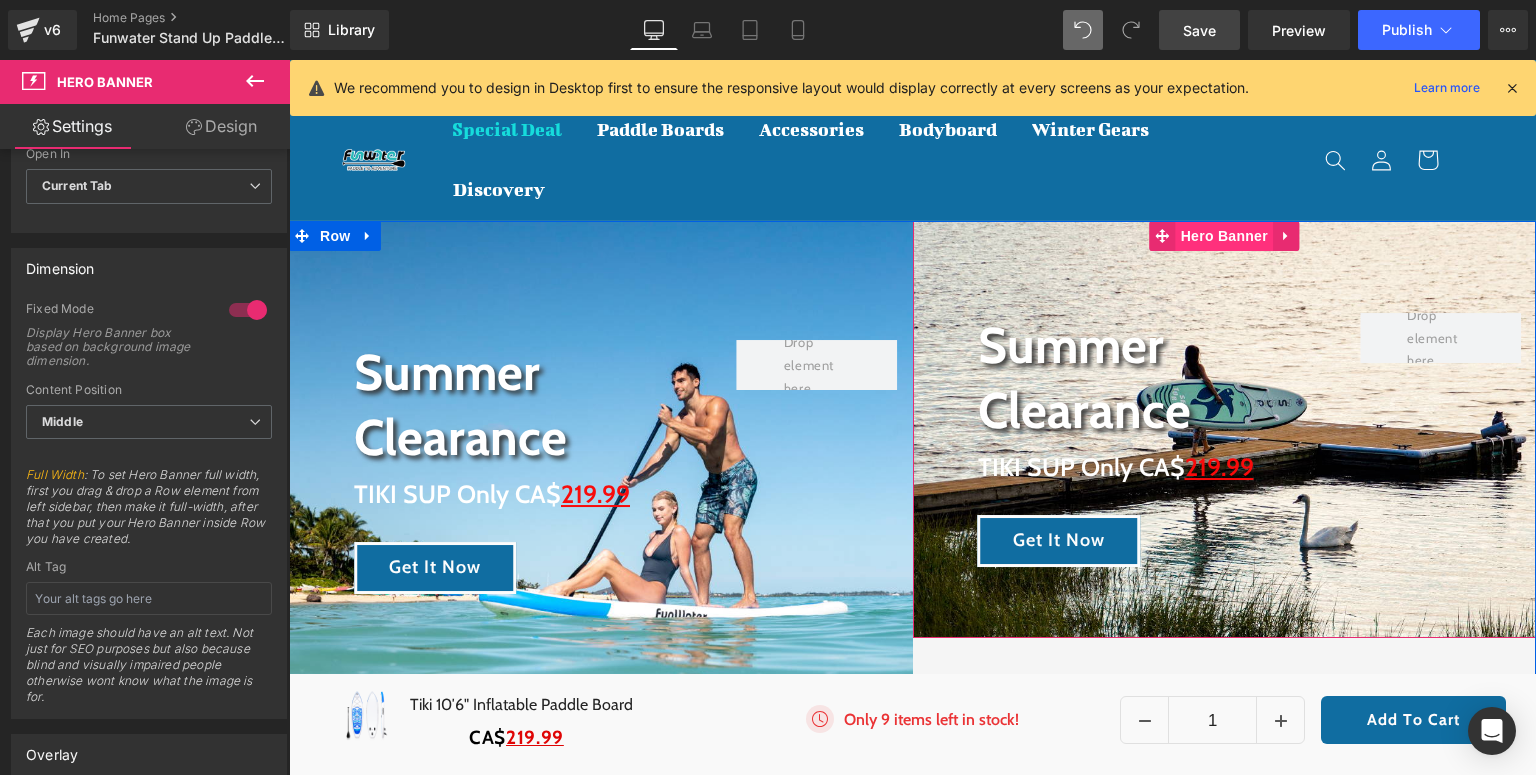 click on "Hero Banner" at bounding box center [1224, 236] 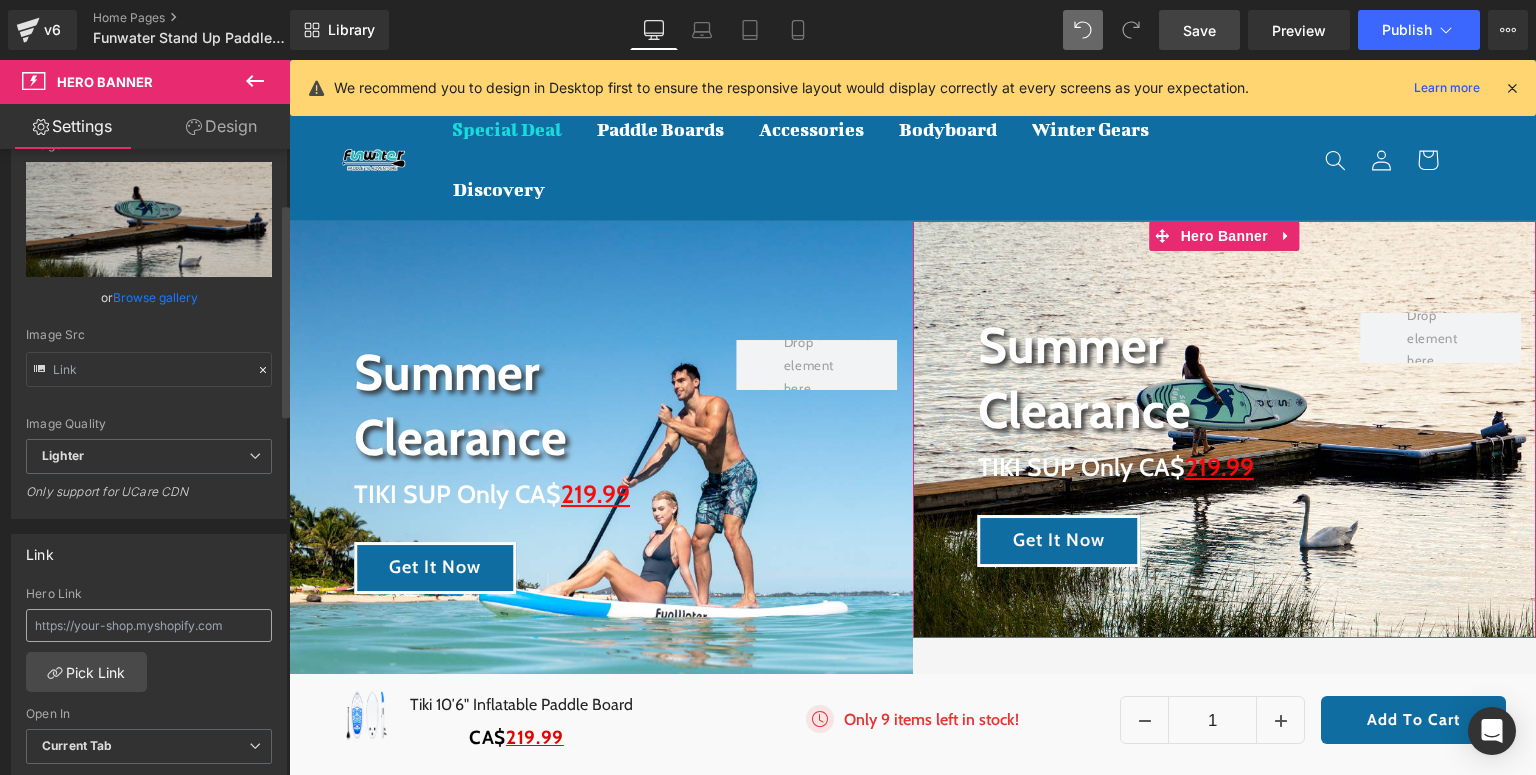 scroll, scrollTop: 0, scrollLeft: 0, axis: both 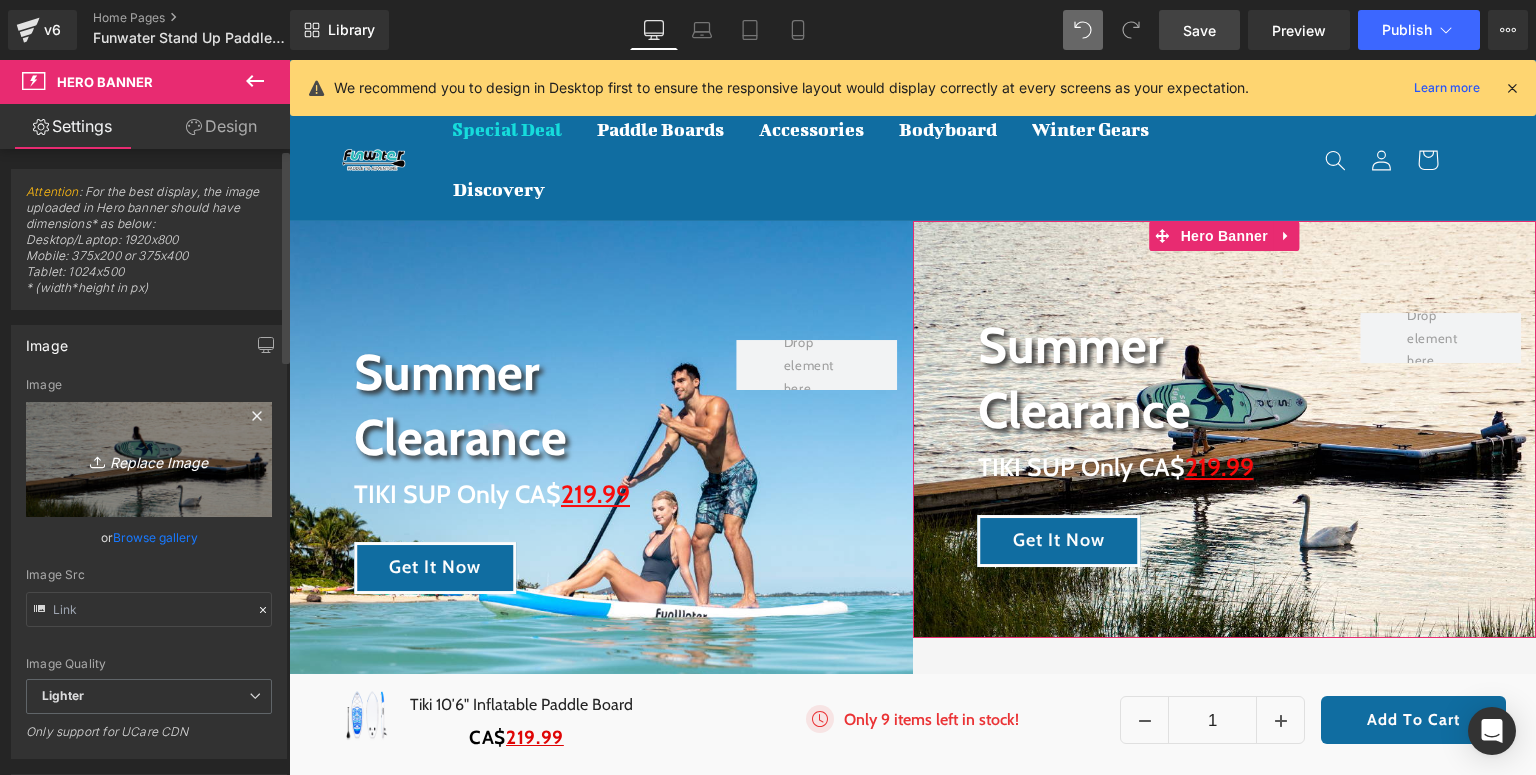click on "Replace Image" at bounding box center (149, 459) 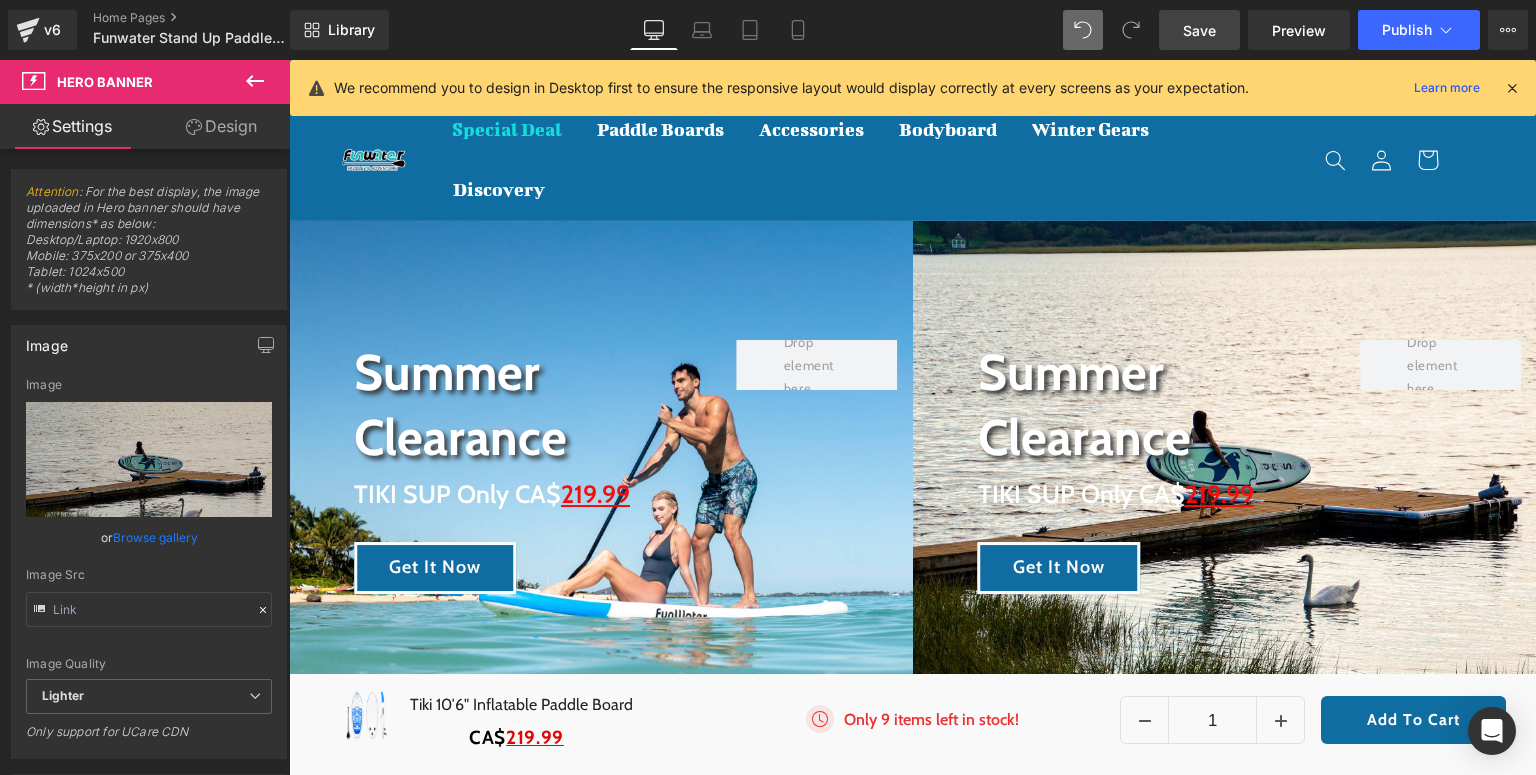 click 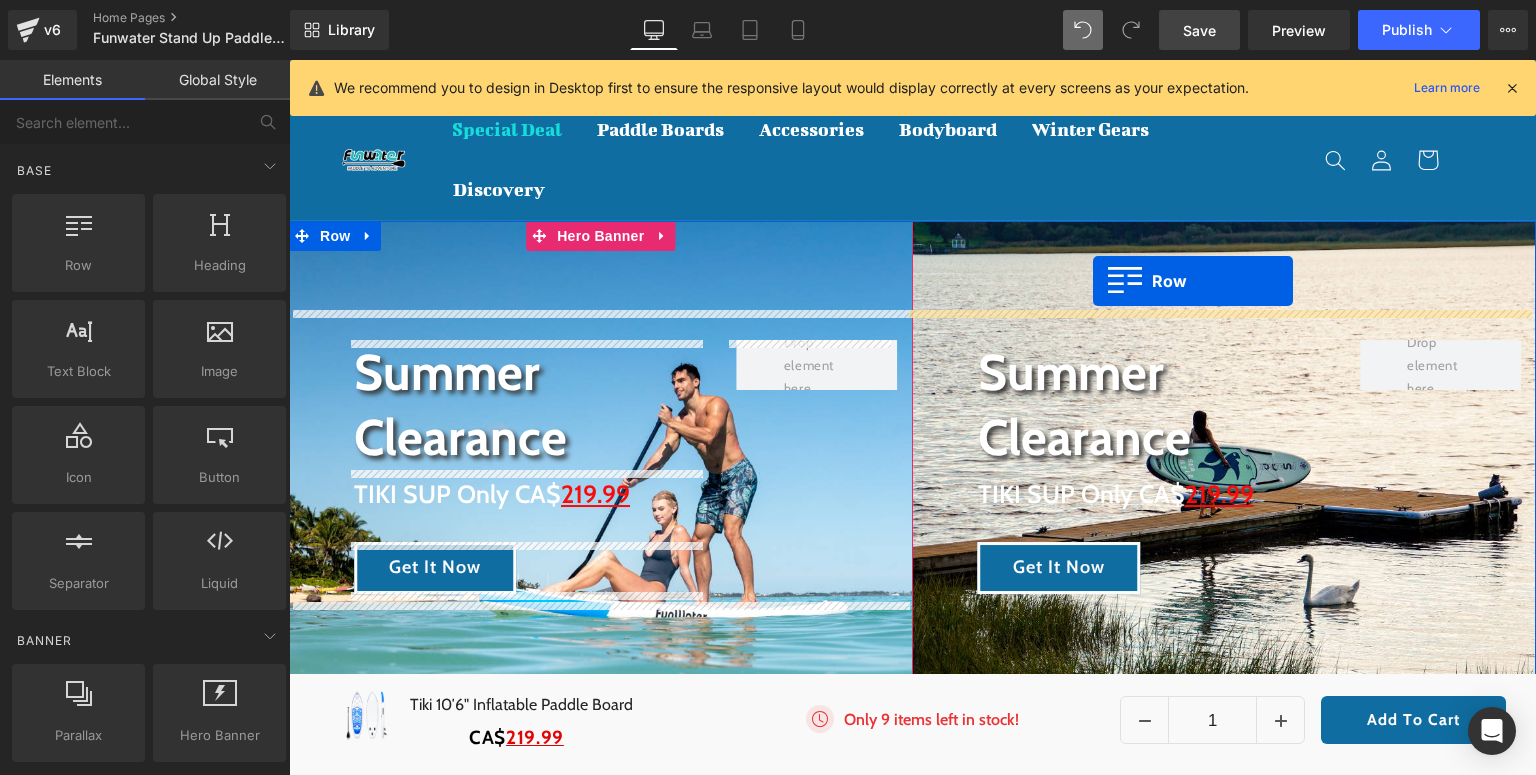 drag, startPoint x: 373, startPoint y: 306, endPoint x: 1093, endPoint y: 281, distance: 720.4339 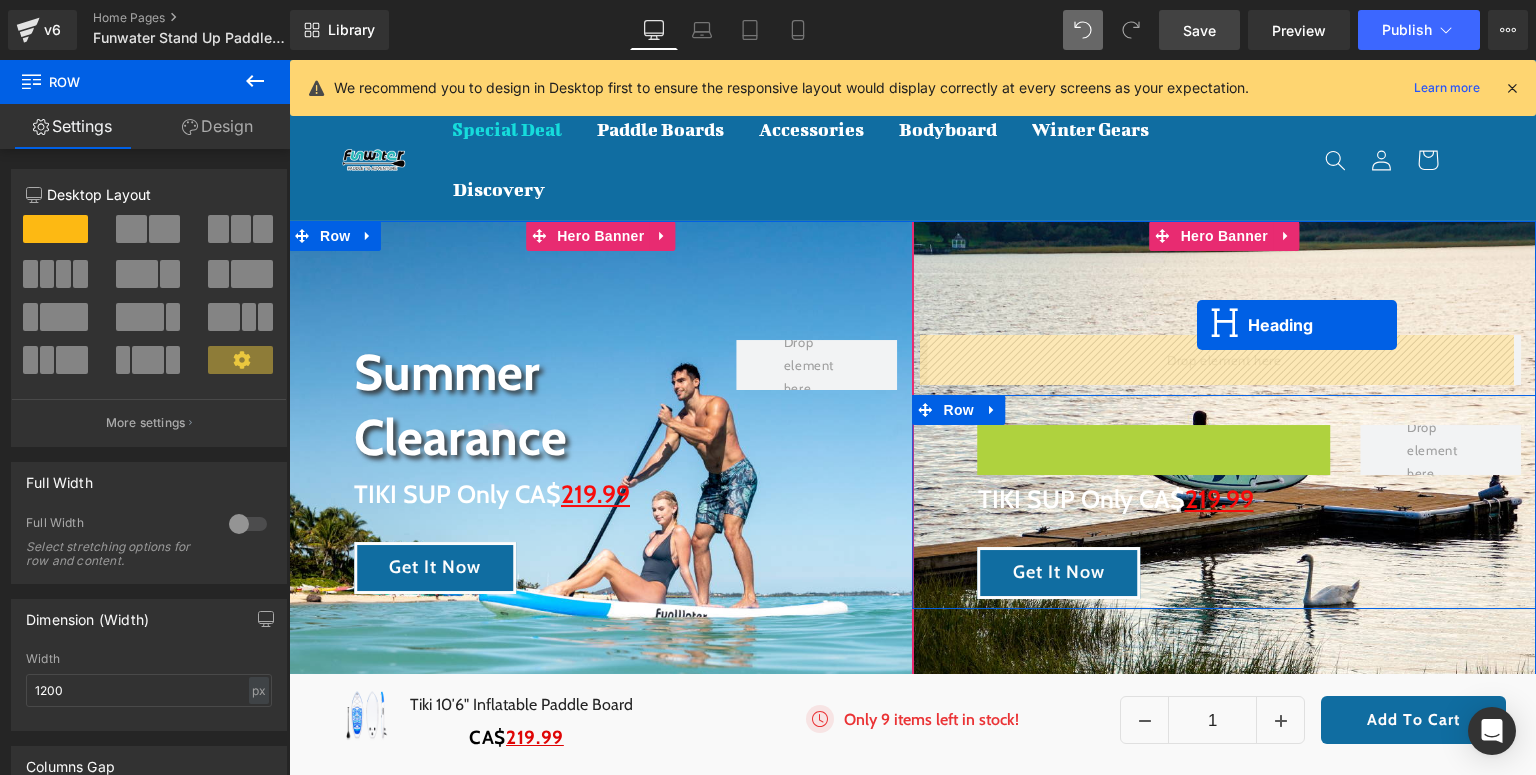 drag, startPoint x: 1128, startPoint y: 453, endPoint x: 1197, endPoint y: 325, distance: 145.41321 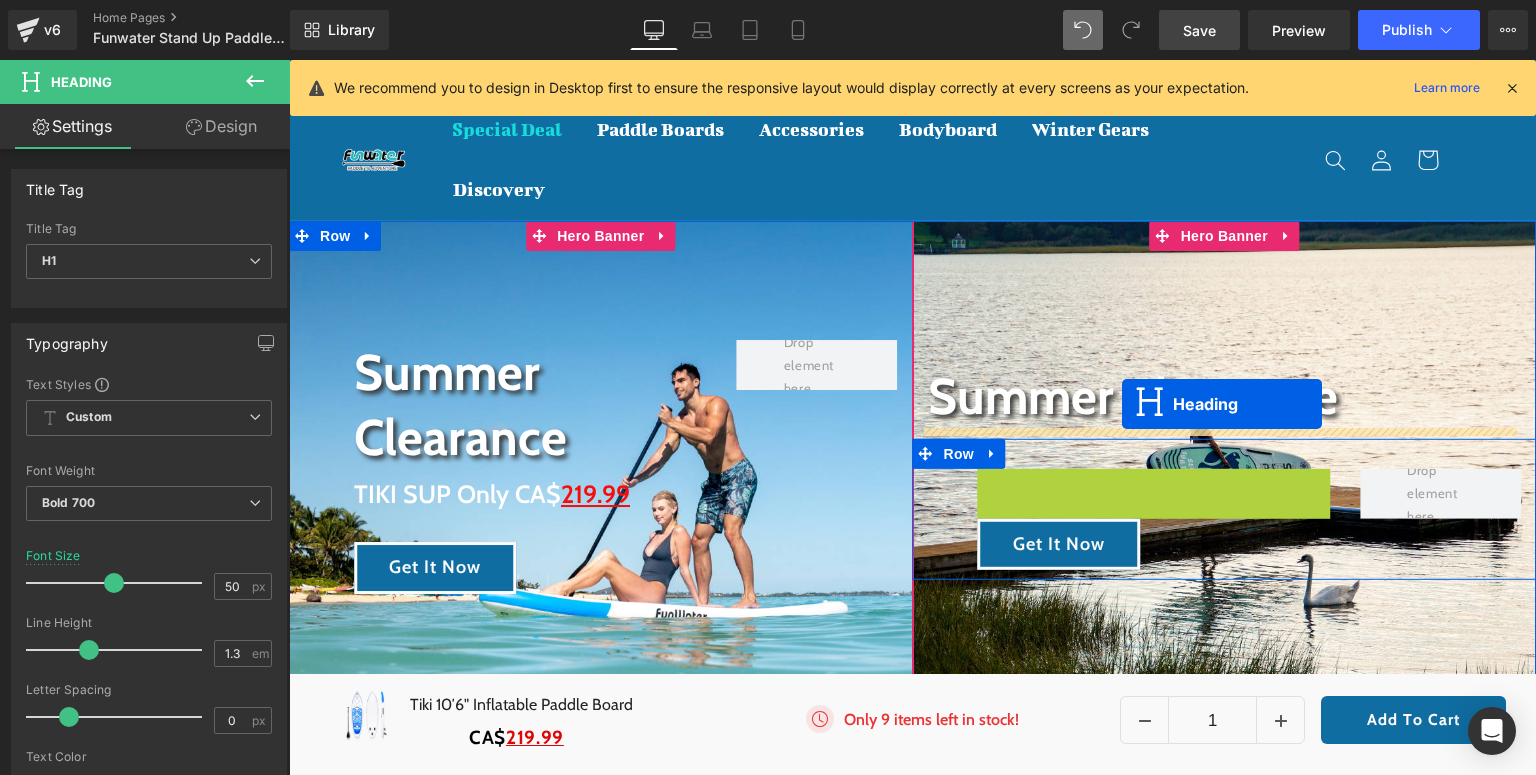 drag, startPoint x: 1127, startPoint y: 488, endPoint x: 1122, endPoint y: 404, distance: 84.14868 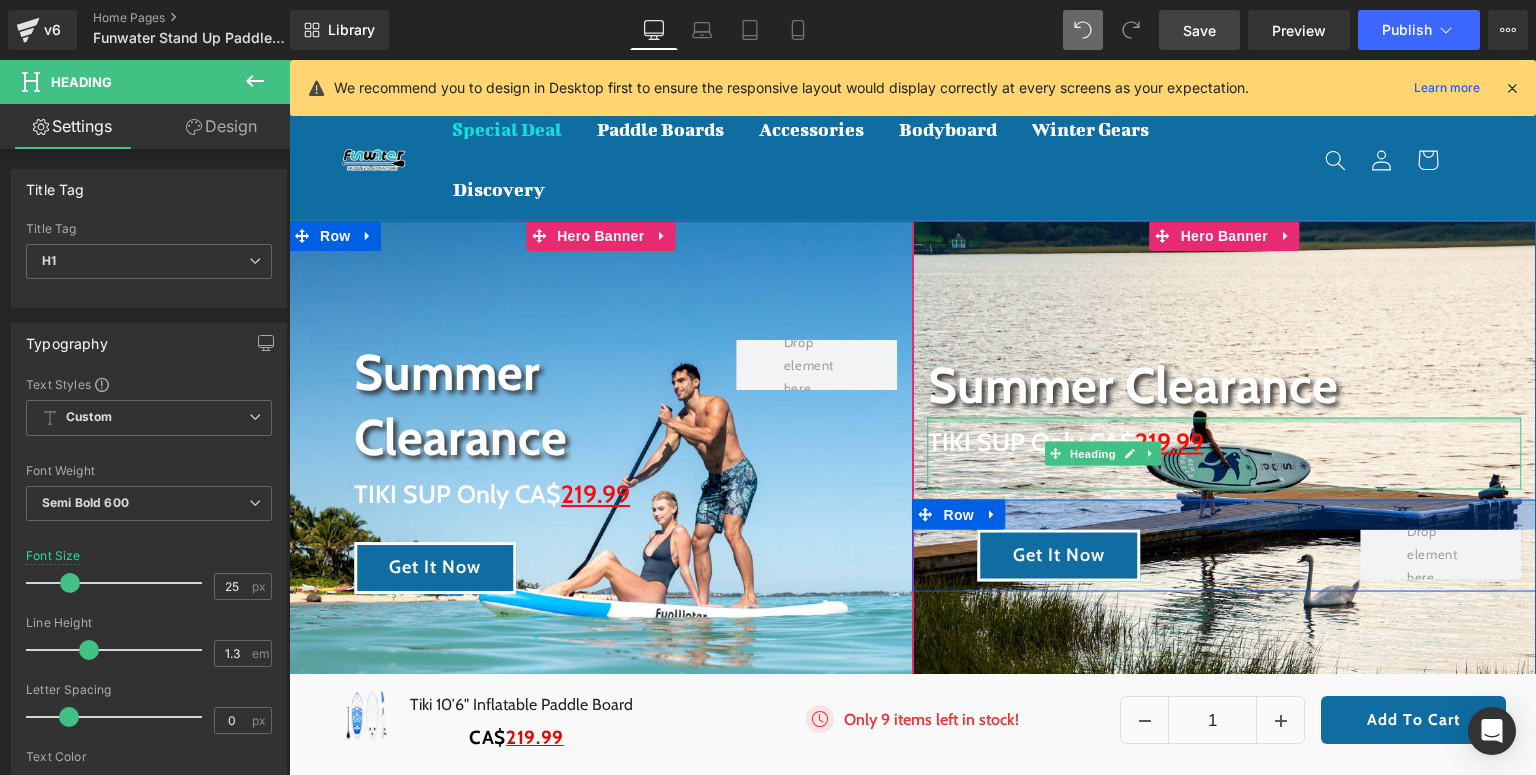 scroll, scrollTop: 80, scrollLeft: 0, axis: vertical 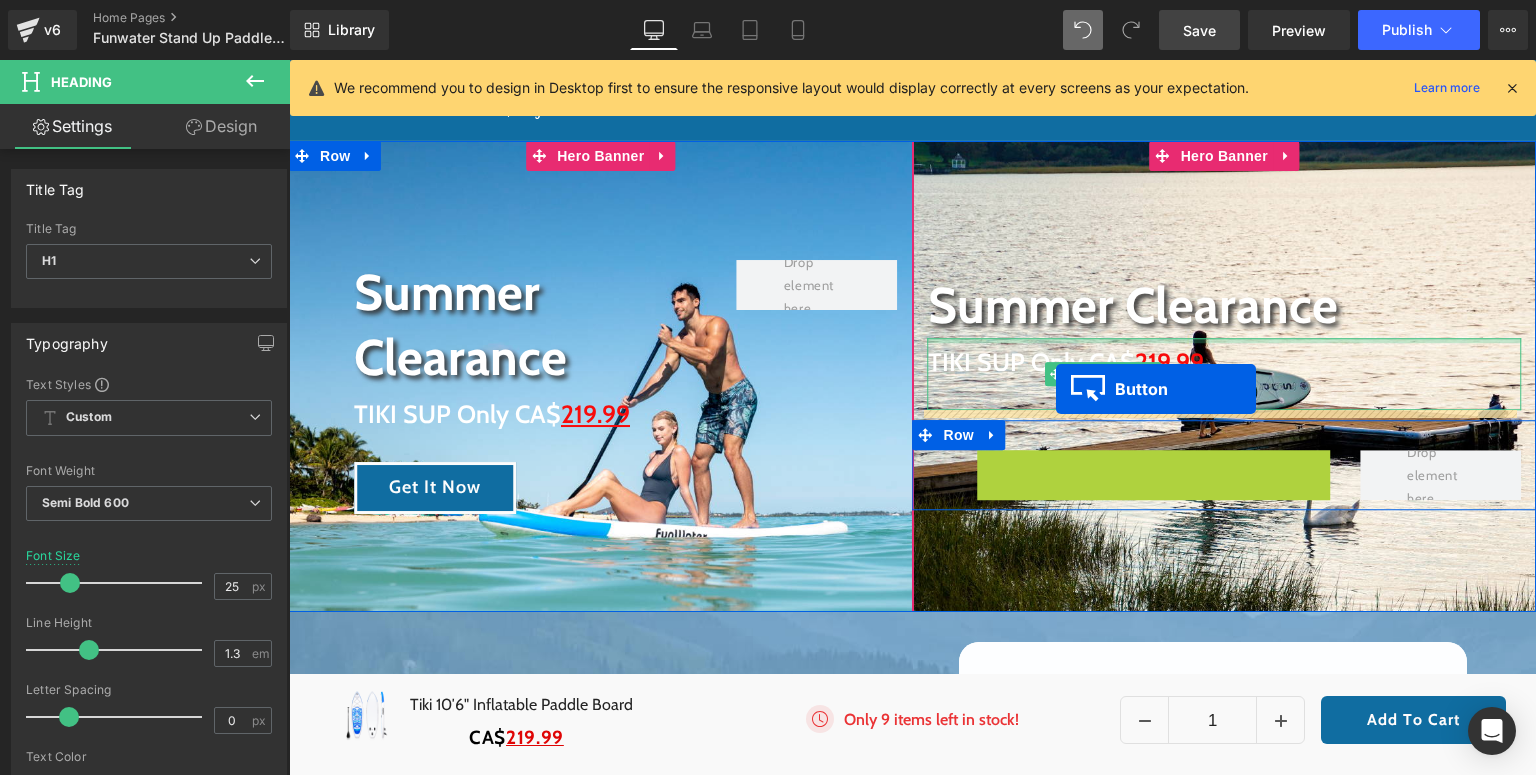 drag, startPoint x: 1041, startPoint y: 465, endPoint x: 1056, endPoint y: 389, distance: 77.46612 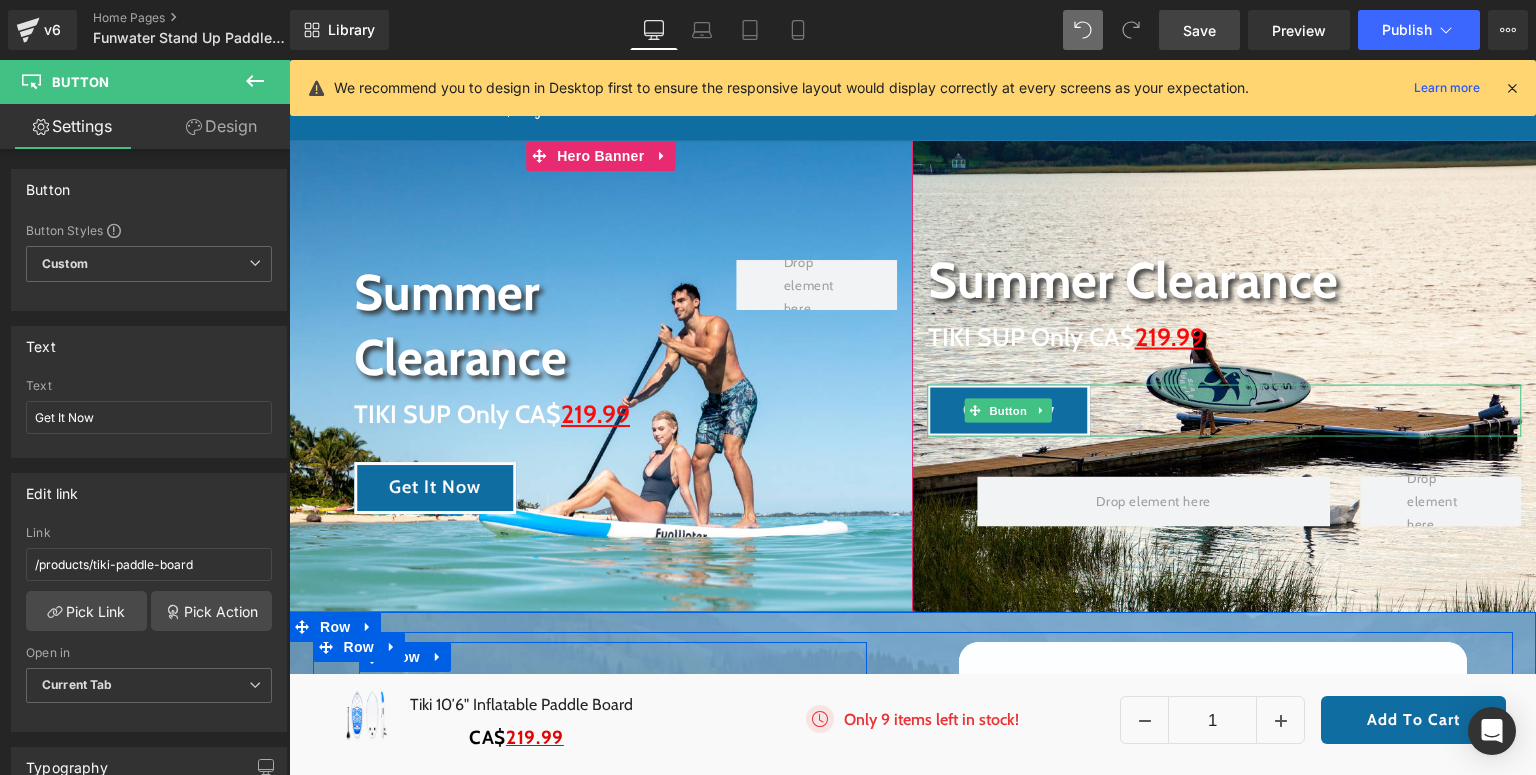 click on "Separator         Row         Row" at bounding box center (613, 672) 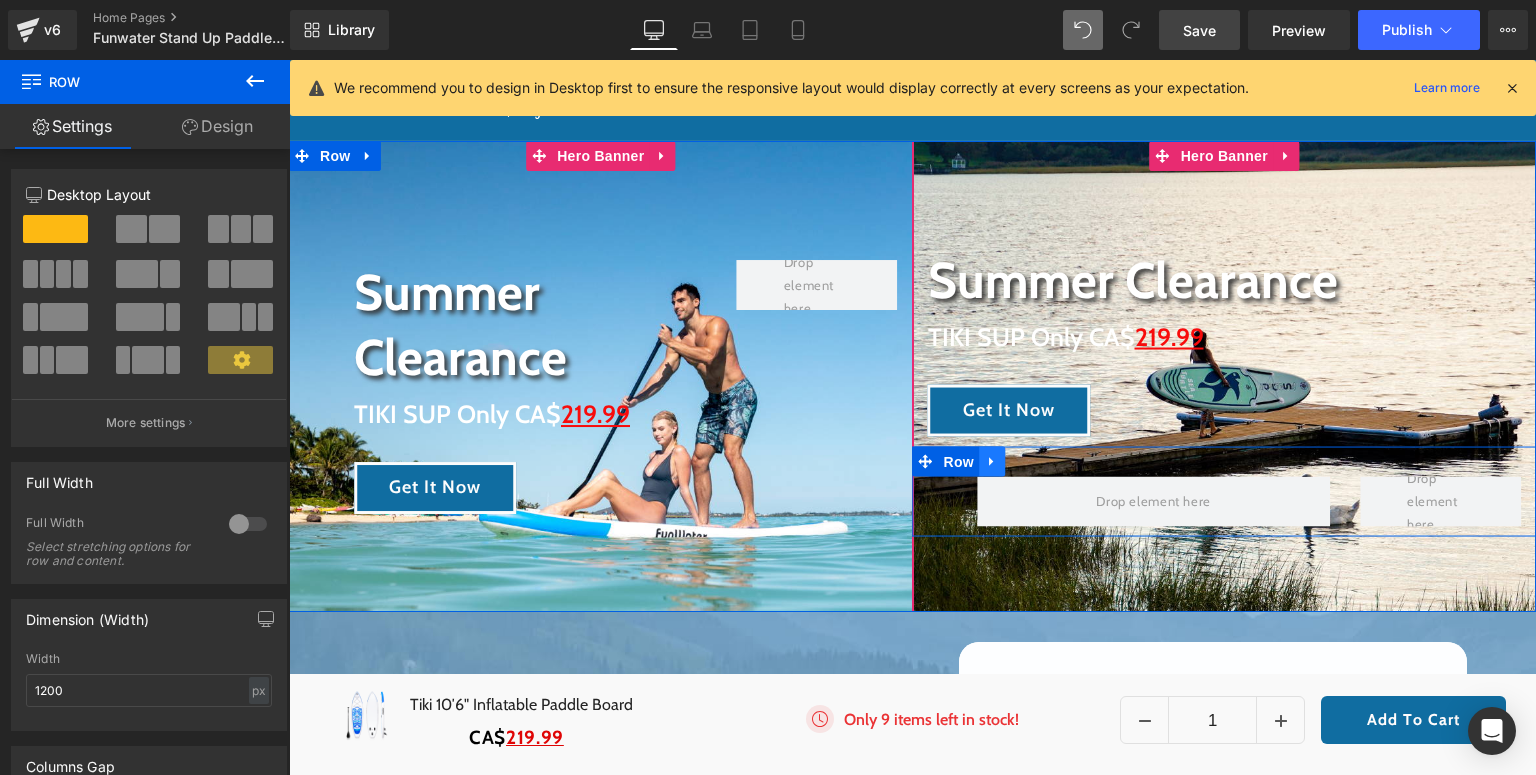 click at bounding box center (992, 461) 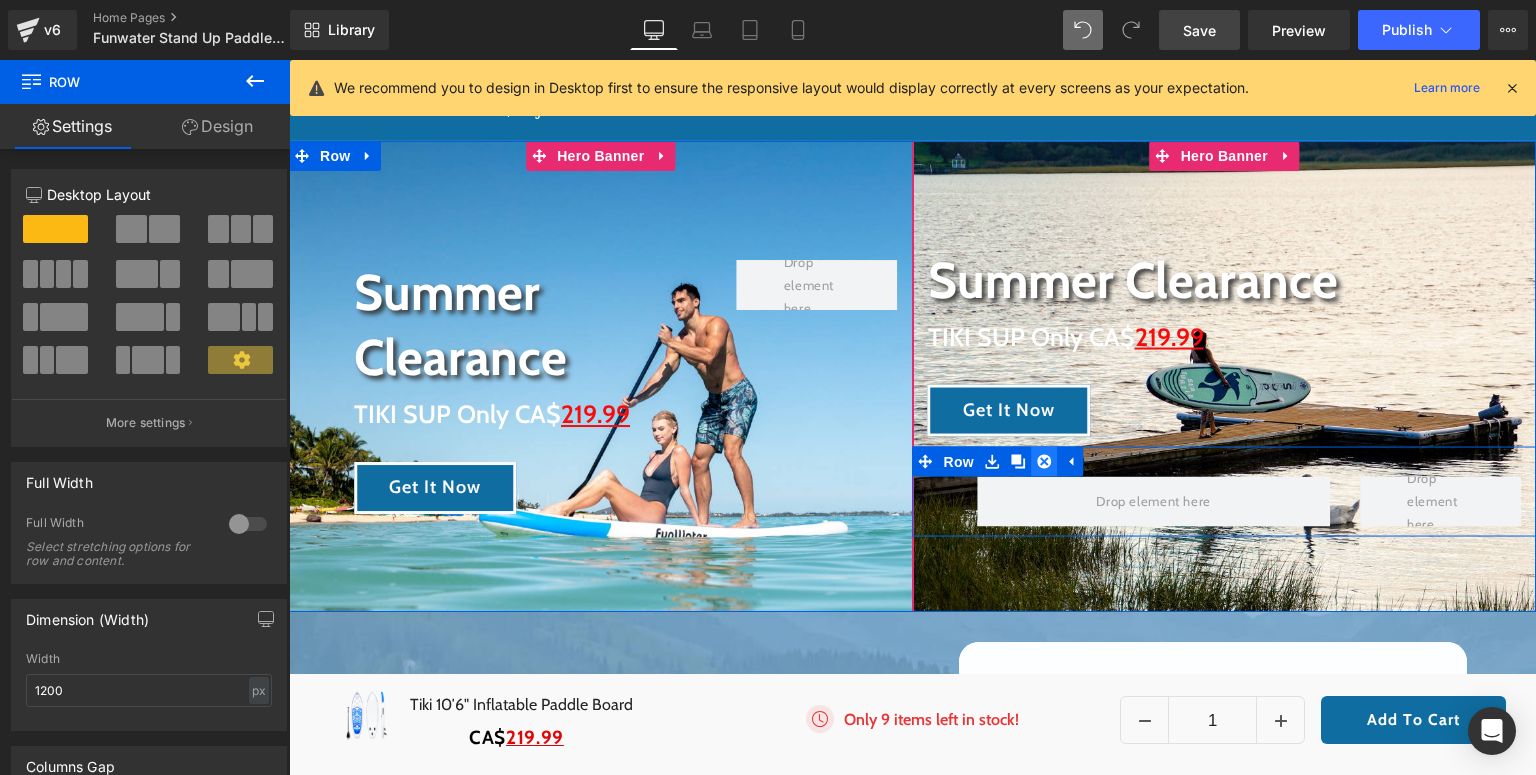 click 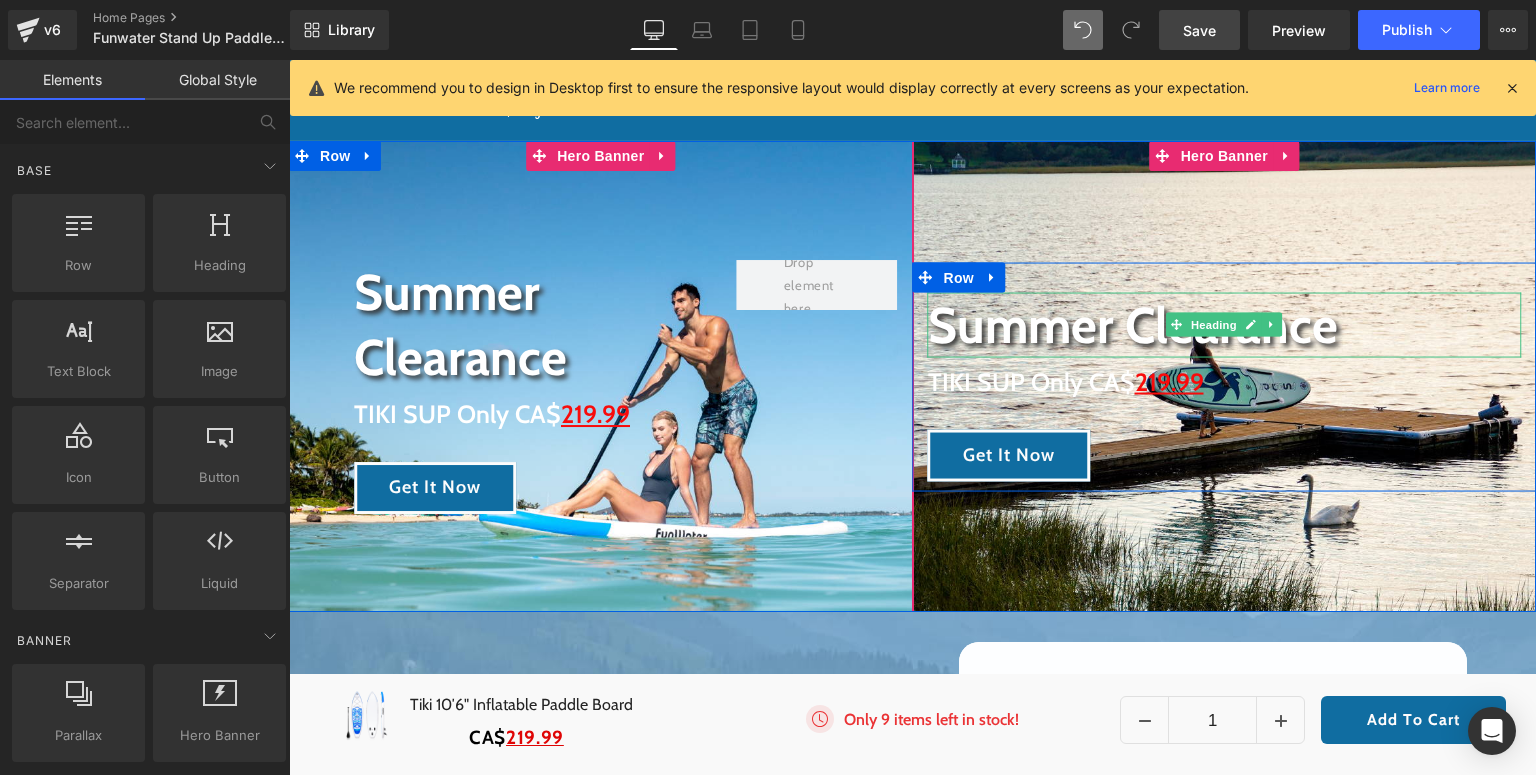 click on "Summer Clearance" at bounding box center (1225, 324) 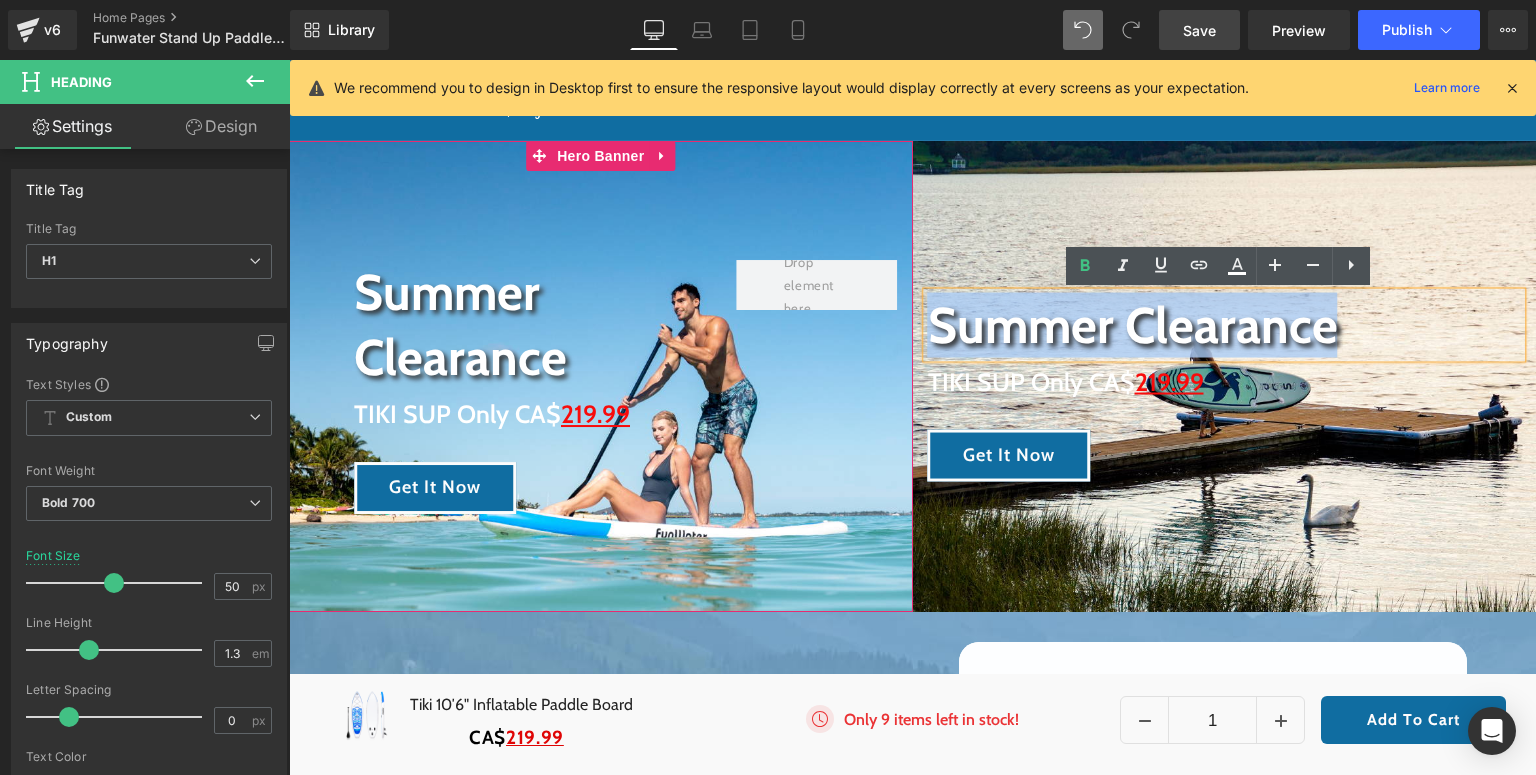 drag, startPoint x: 1336, startPoint y: 332, endPoint x: 921, endPoint y: 329, distance: 415.01083 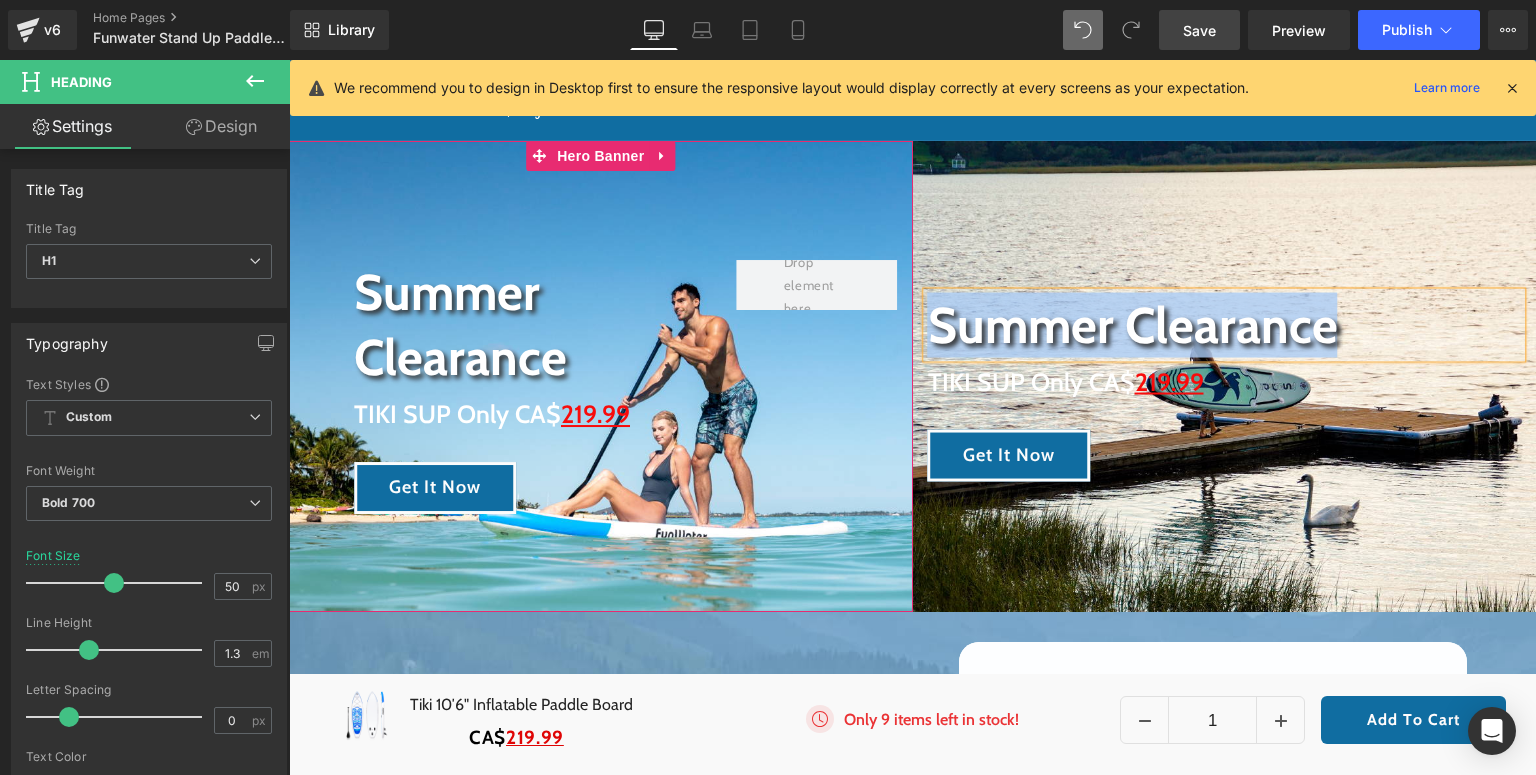 type 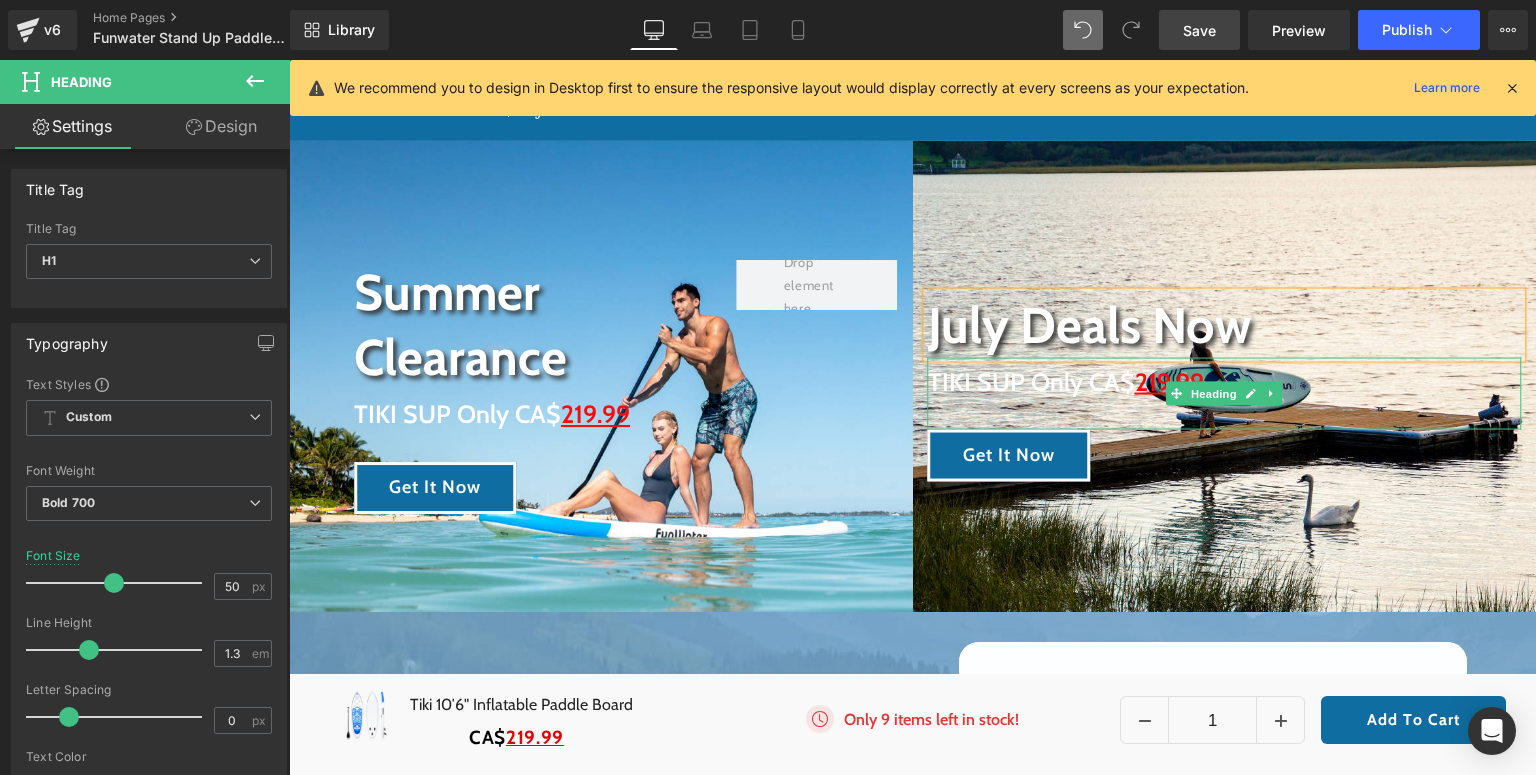 click on "TIKI SUP Only CA$  219.99" at bounding box center (1225, 381) 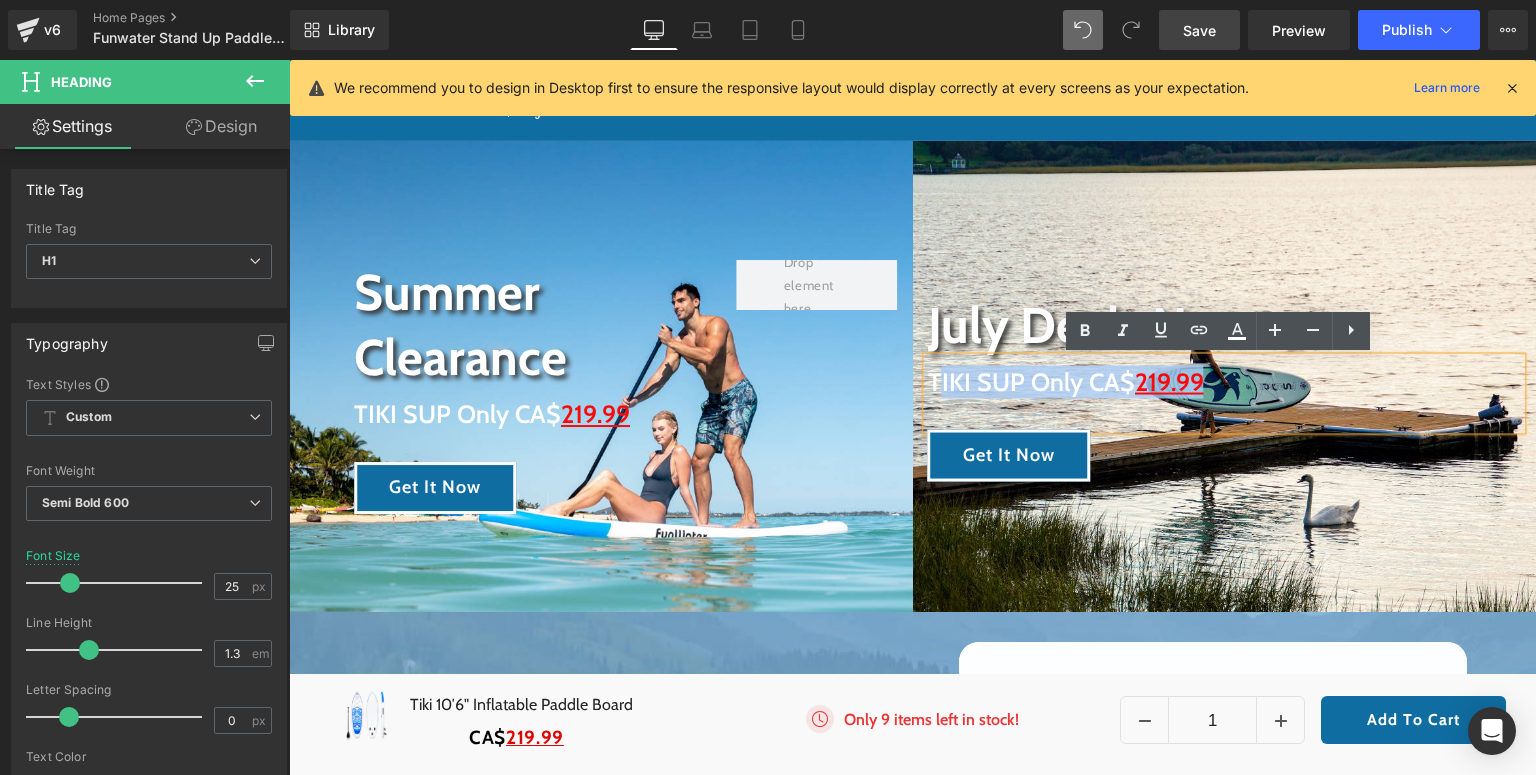 drag, startPoint x: 1229, startPoint y: 377, endPoint x: 935, endPoint y: 372, distance: 294.0425 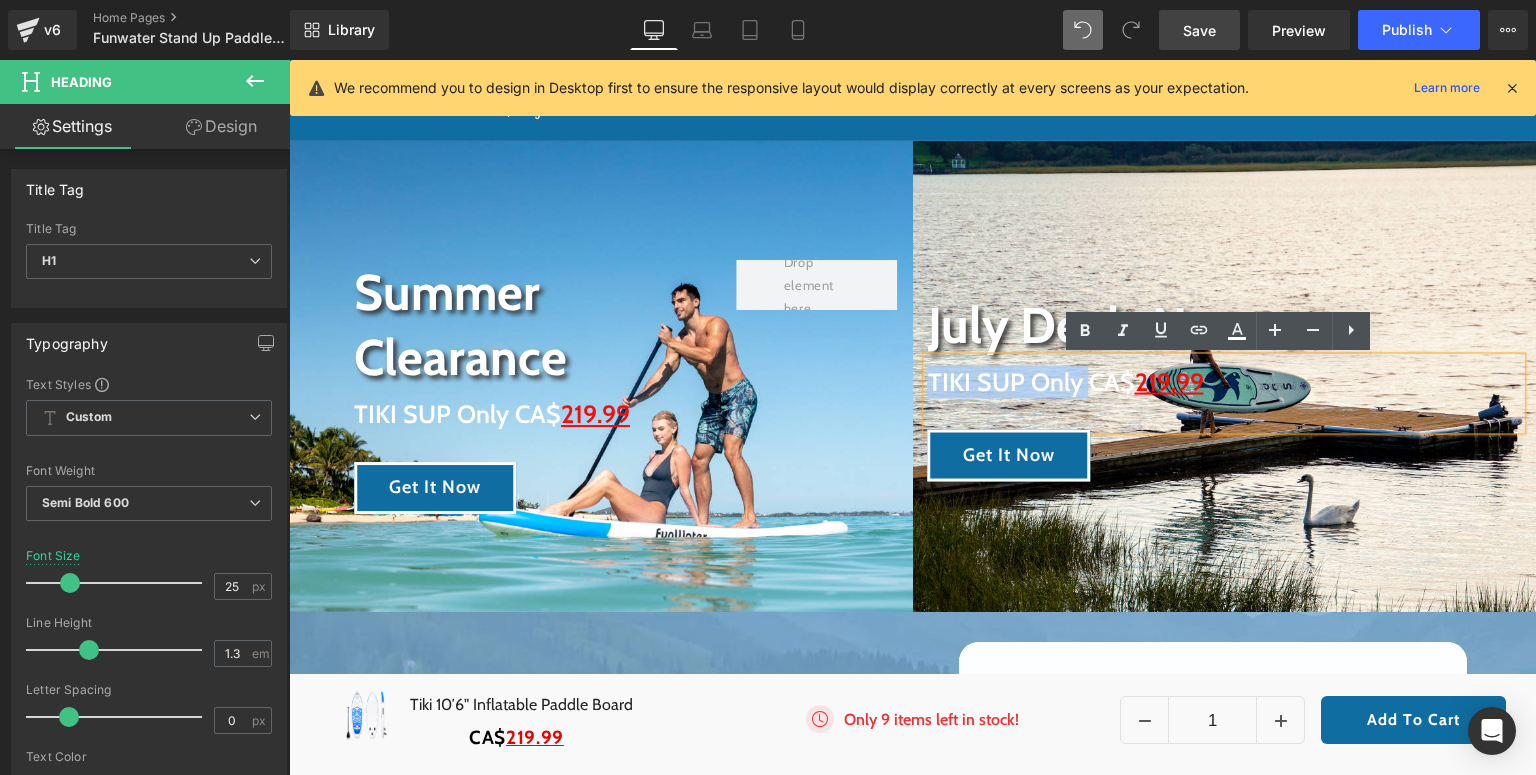 drag, startPoint x: 1072, startPoint y: 384, endPoint x: 913, endPoint y: 384, distance: 159 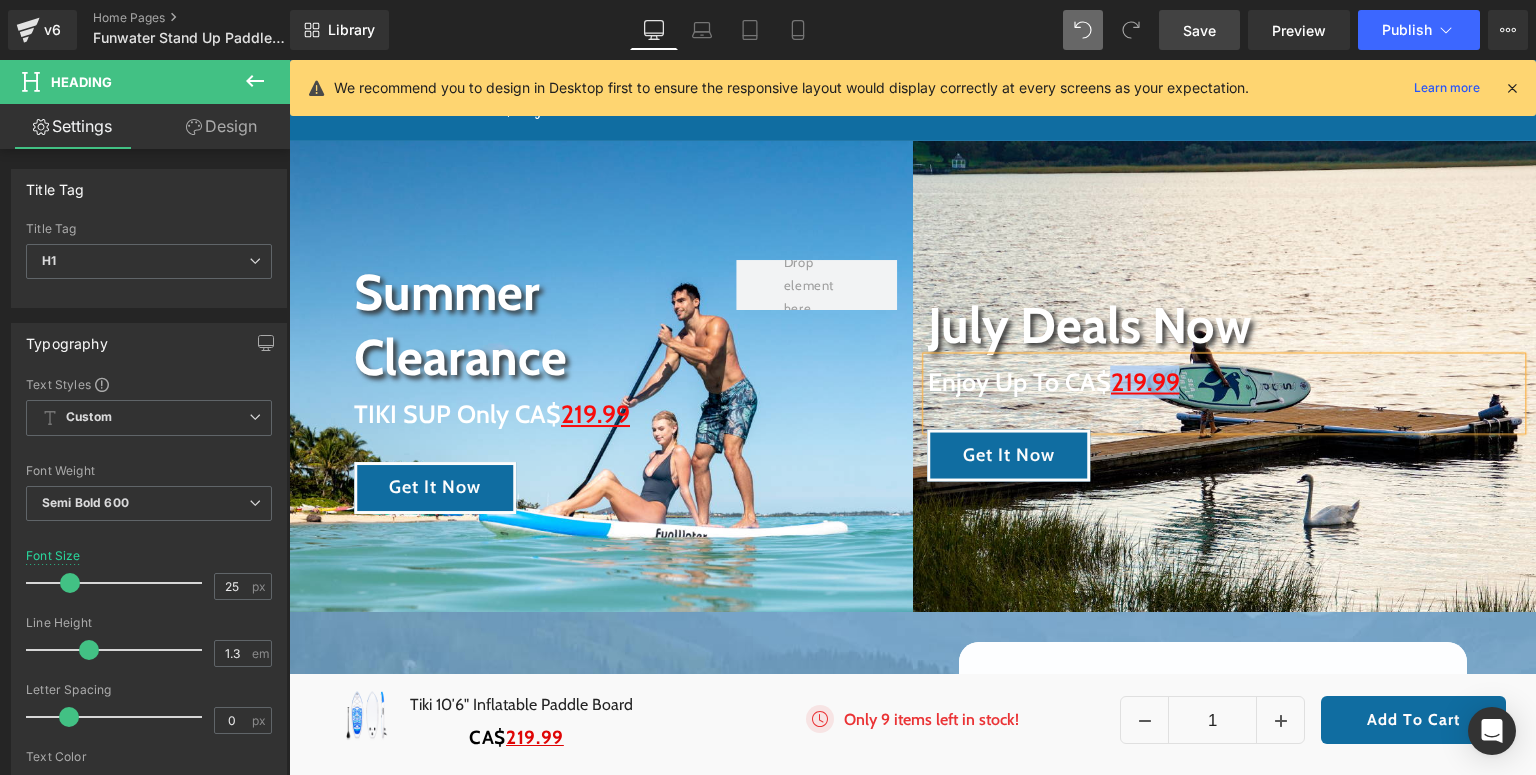 drag, startPoint x: 1180, startPoint y: 384, endPoint x: 1112, endPoint y: 385, distance: 68.007355 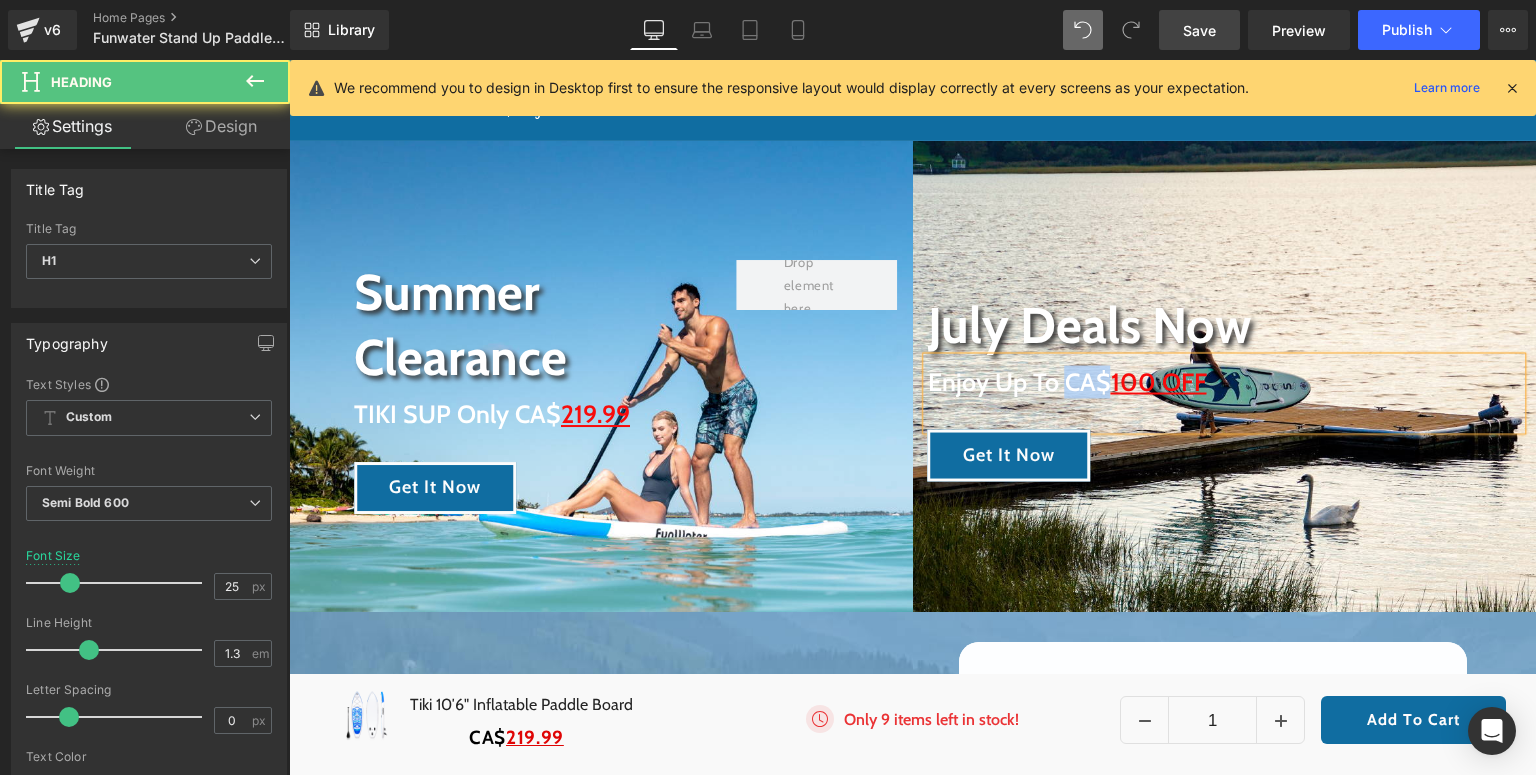 drag, startPoint x: 1102, startPoint y: 389, endPoint x: 1059, endPoint y: 388, distance: 43.011627 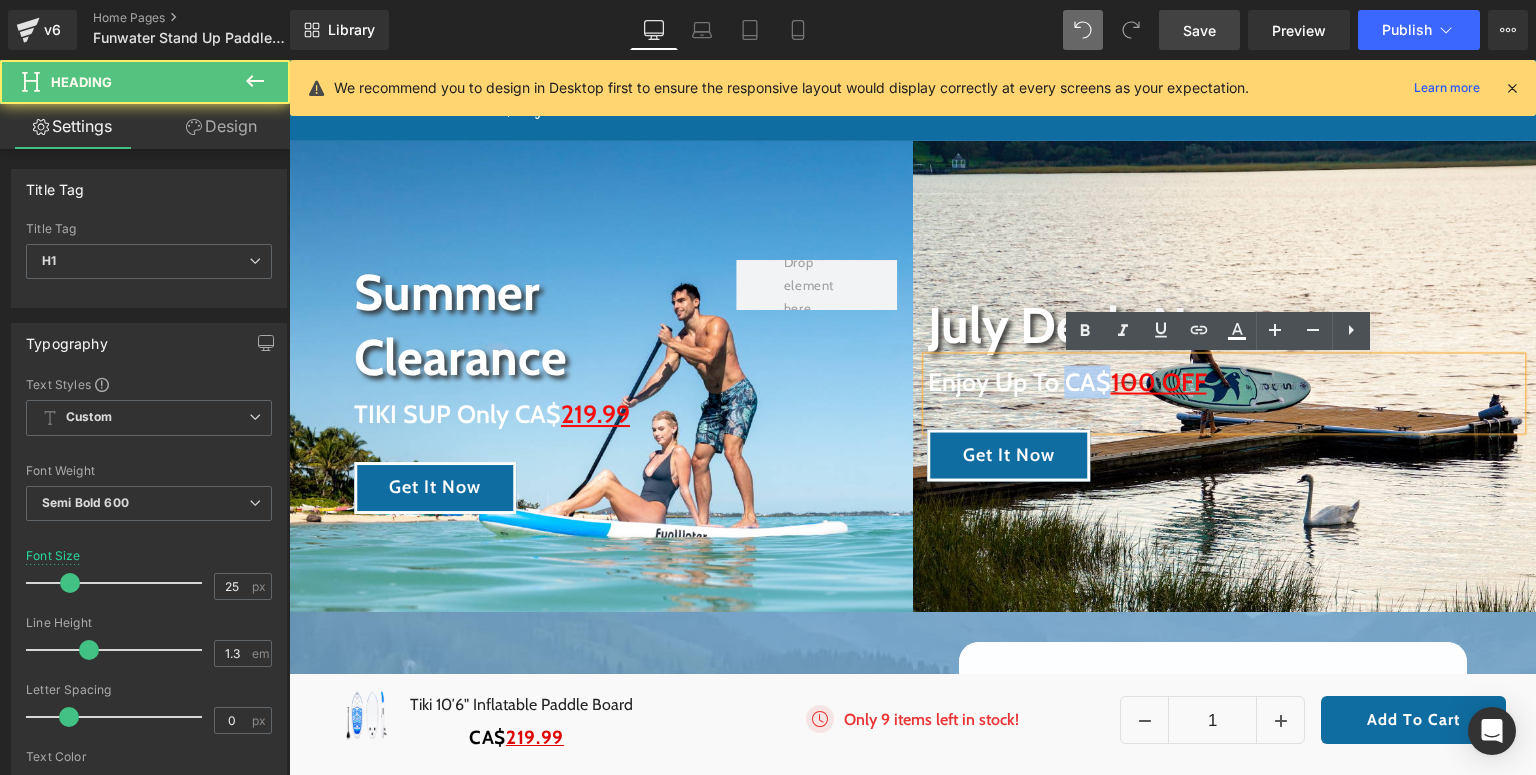 click on "Enjoy Up To CA$  100 OFF" at bounding box center (1225, 381) 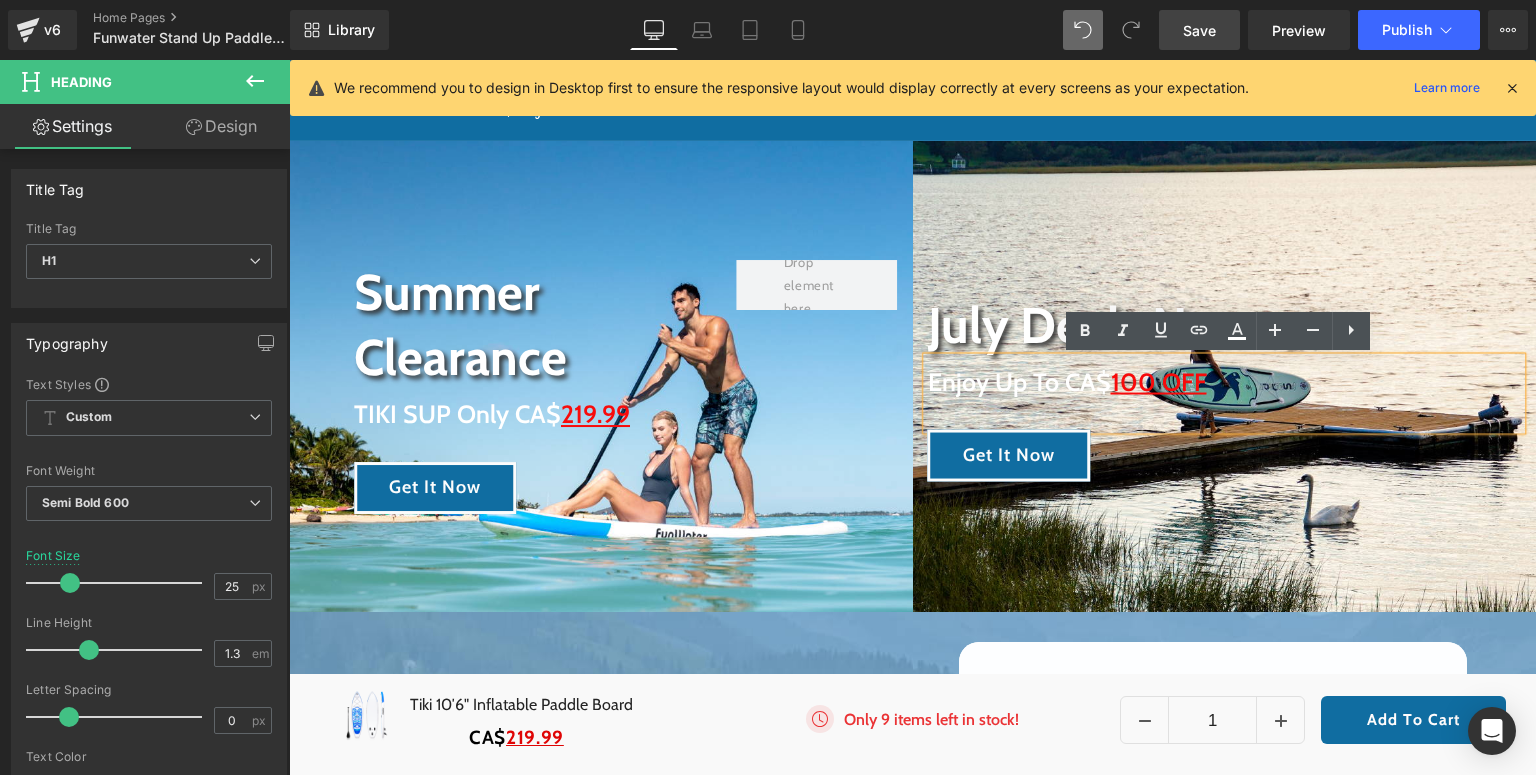 click on "July Deals Now Heading         Enjoy Up To CA$  100 OFF Heading         Get It Now Button
Row" at bounding box center [1225, 376] 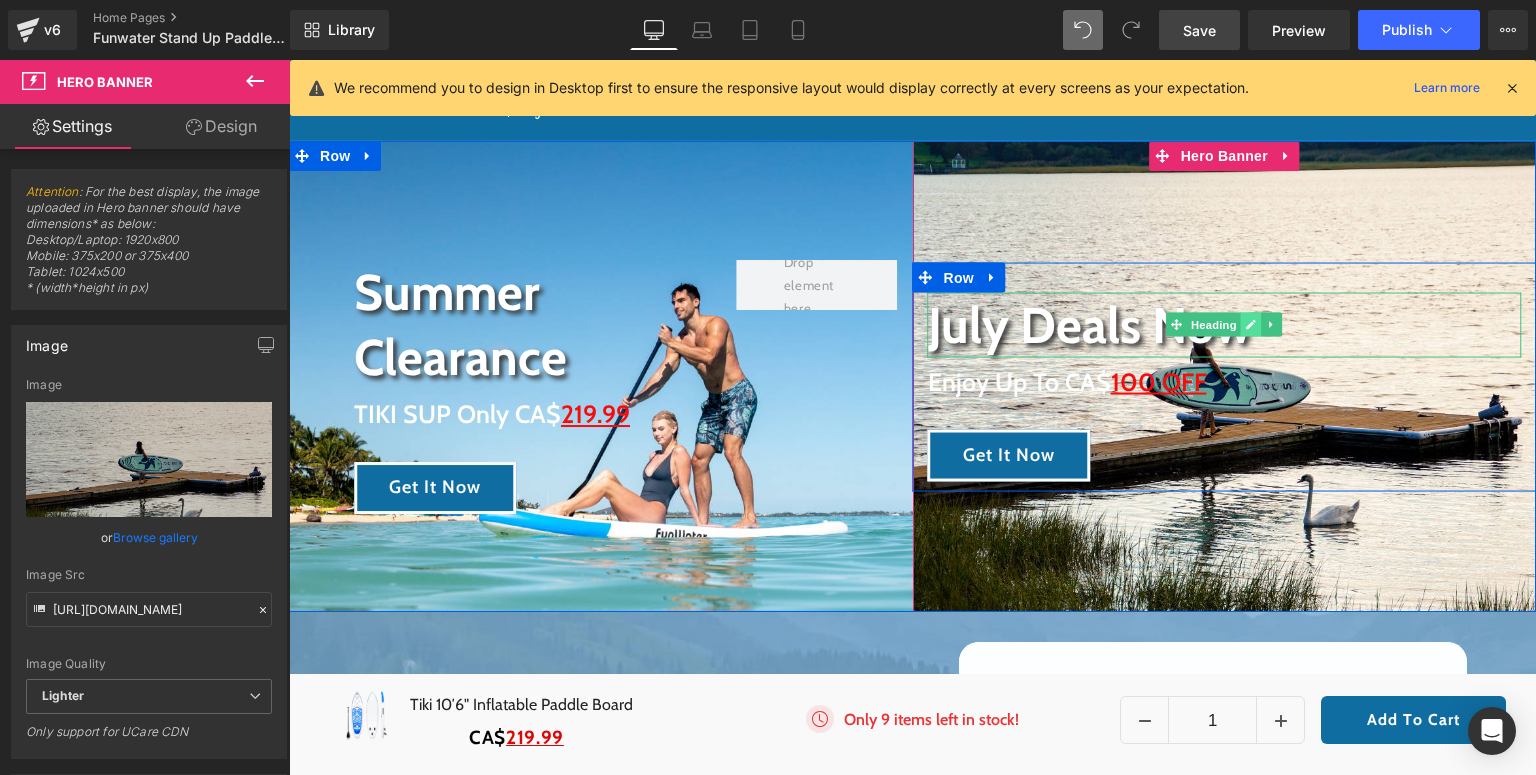 click 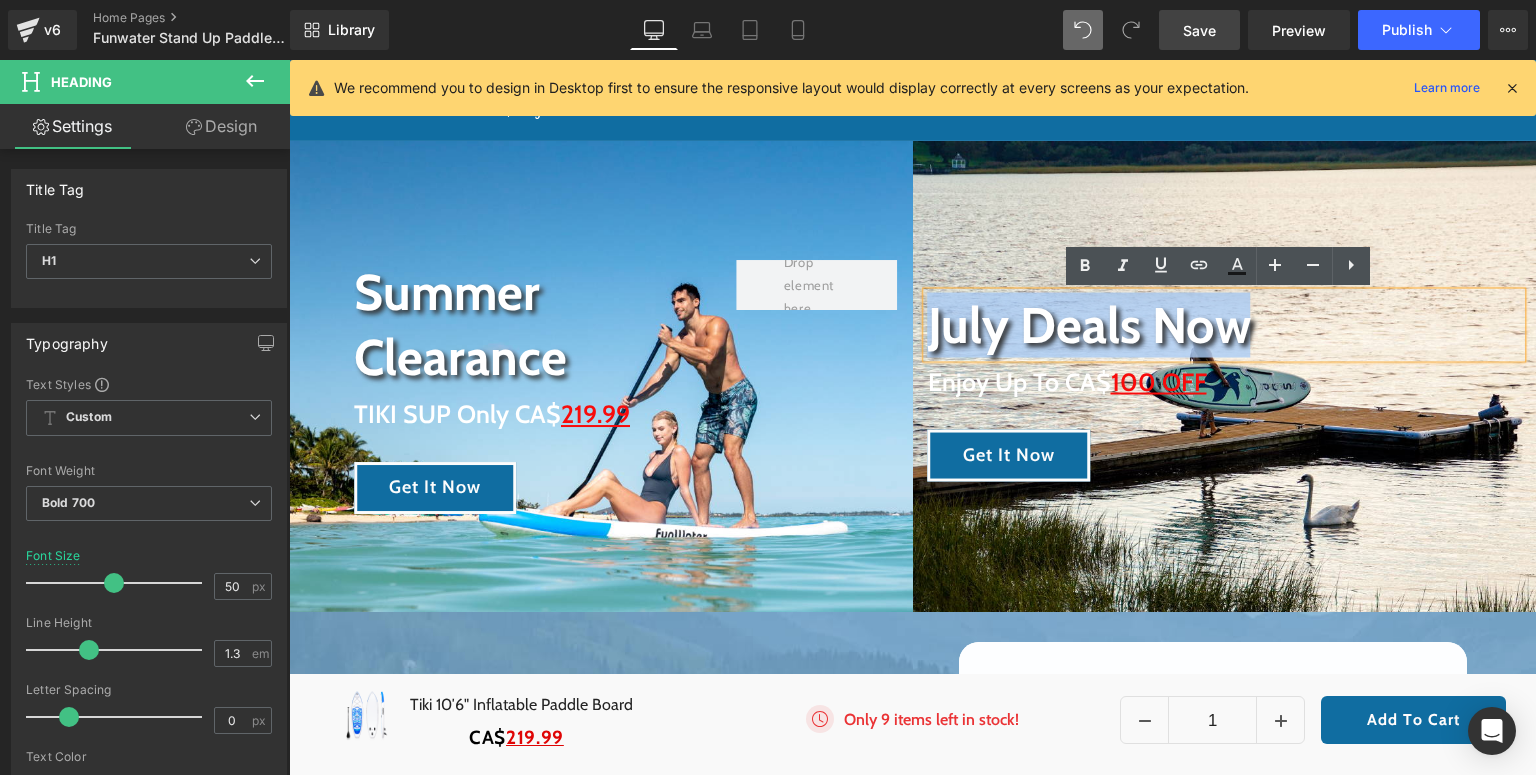 drag, startPoint x: 1249, startPoint y: 324, endPoint x: 925, endPoint y: 328, distance: 324.0247 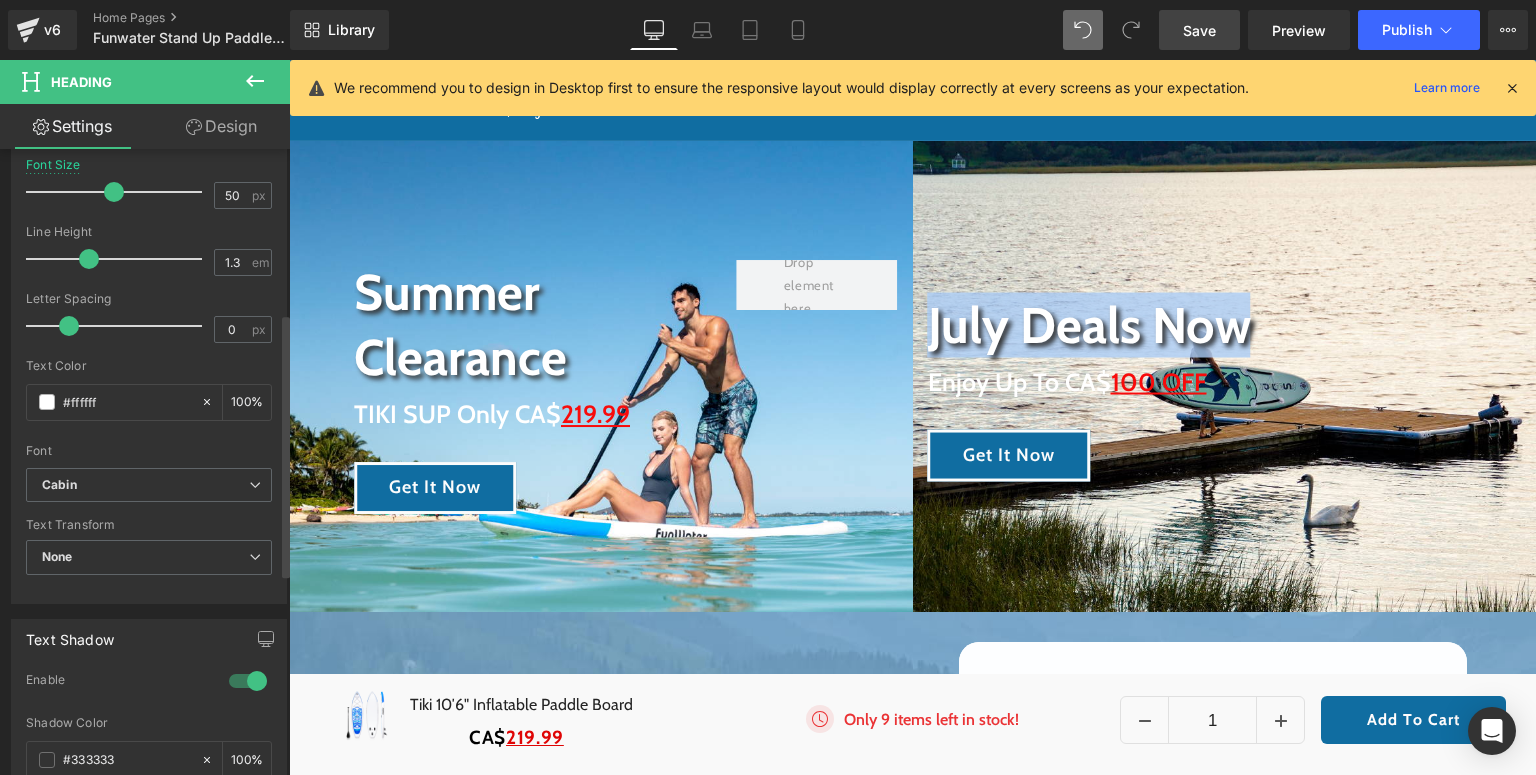 scroll, scrollTop: 151, scrollLeft: 0, axis: vertical 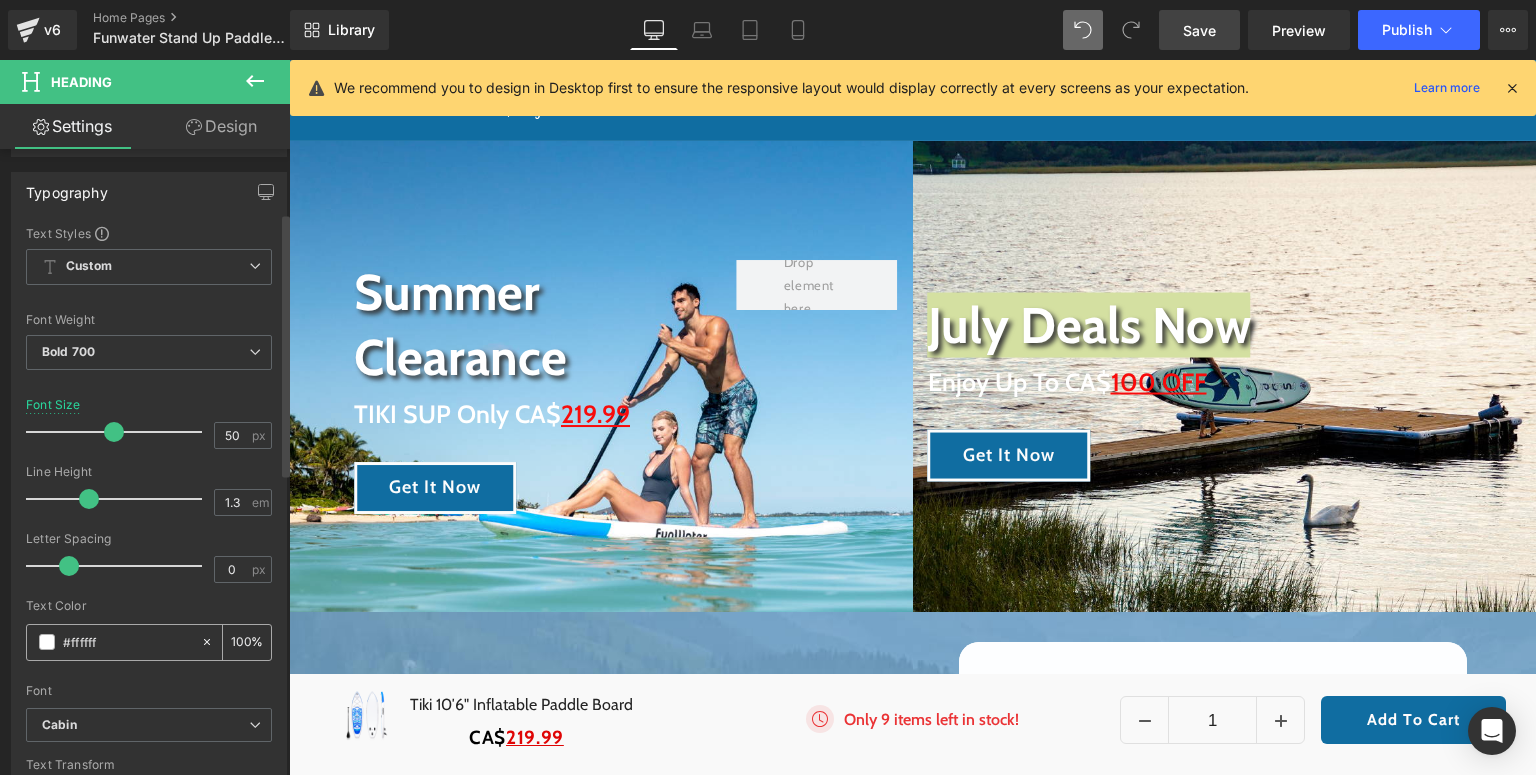 click at bounding box center [47, 642] 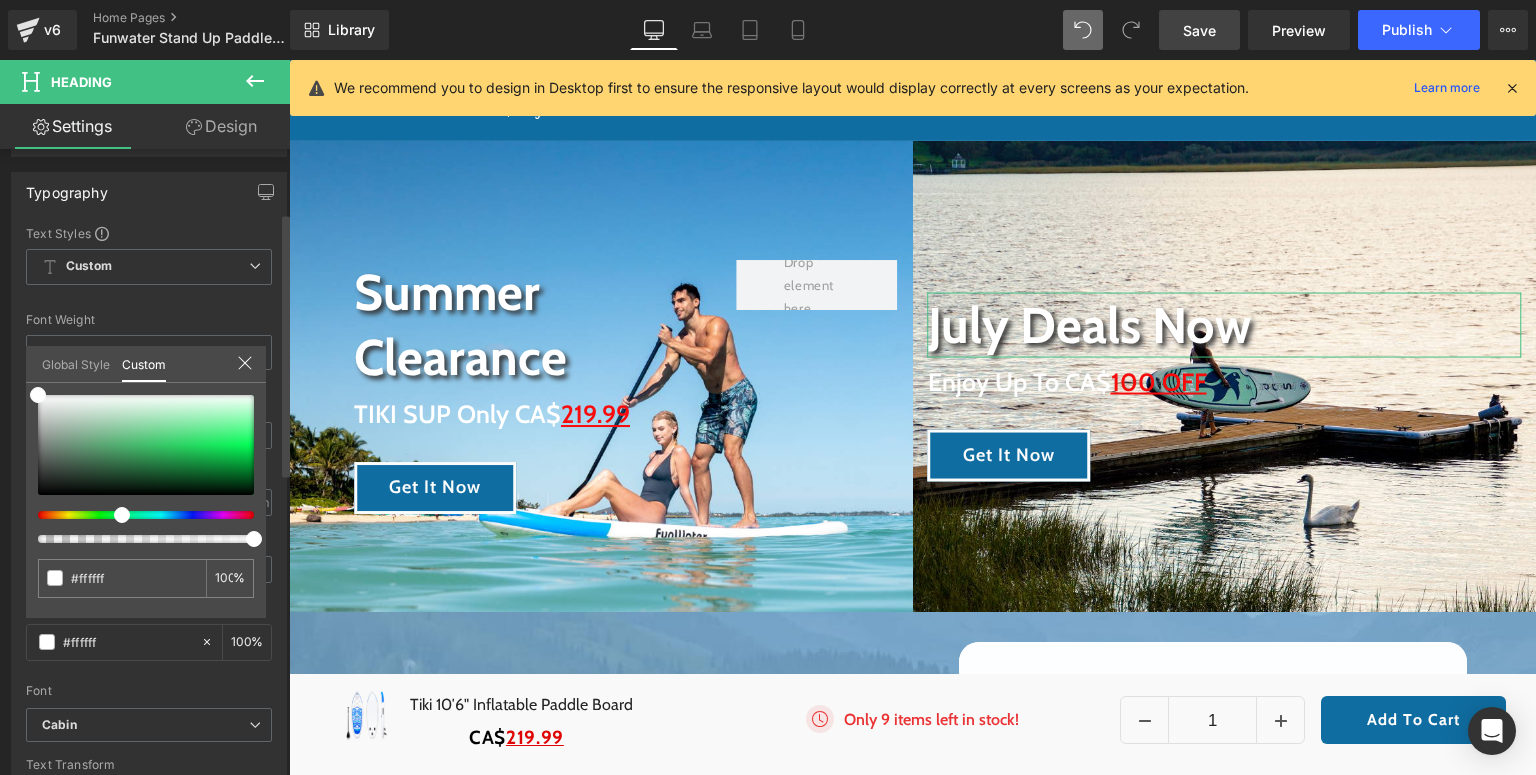 drag, startPoint x: 40, startPoint y: 515, endPoint x: 117, endPoint y: 521, distance: 77.23341 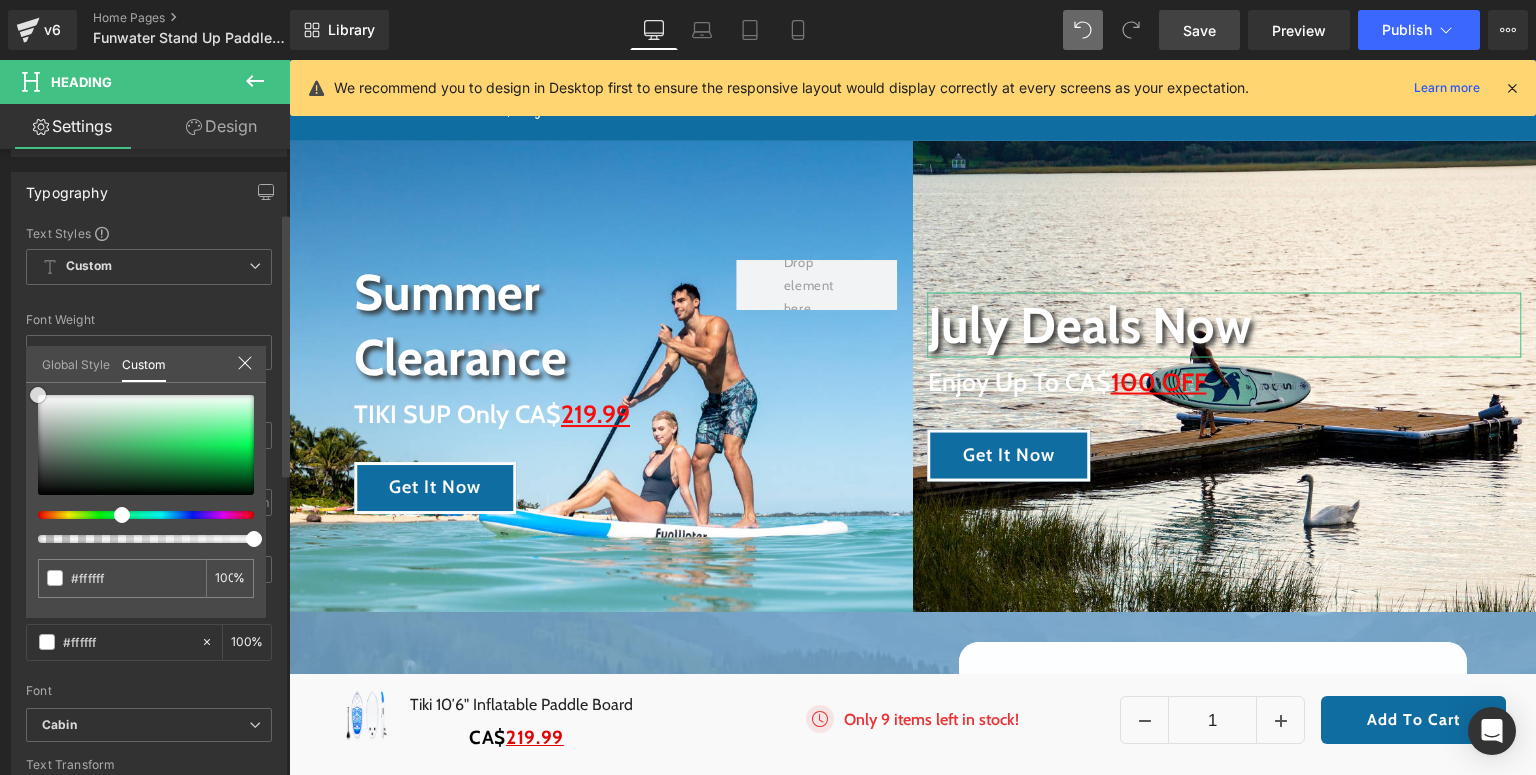 click at bounding box center (146, 445) 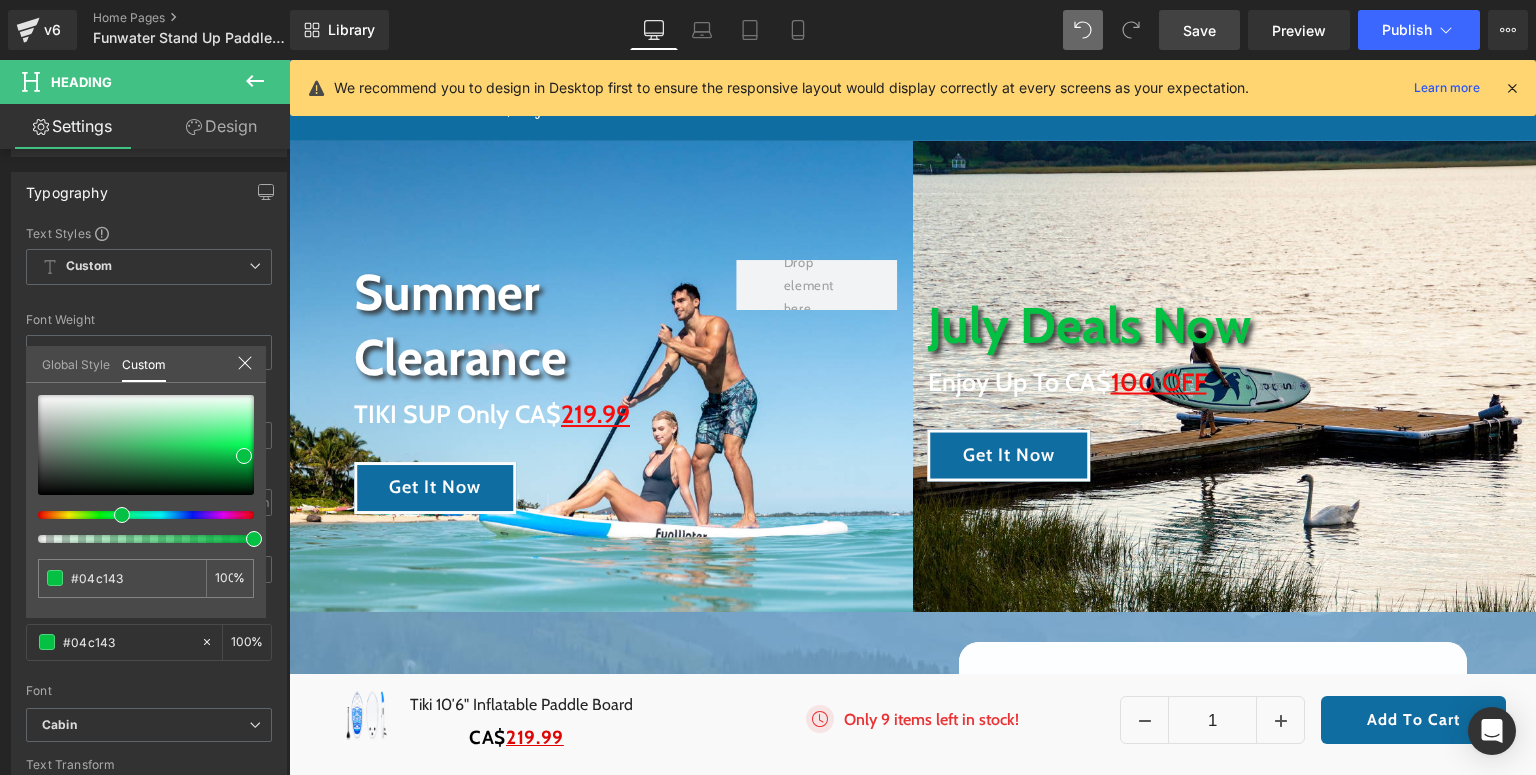 click on "□
Skip to content
Summer Splash Sale: Add to Cart and Enjoy $100 OFF!
Special Deal
Paddle Boards
Shop By Activity
All Around SUP boards are versatile for all skill levels.
Yoga" at bounding box center [912, 4460] 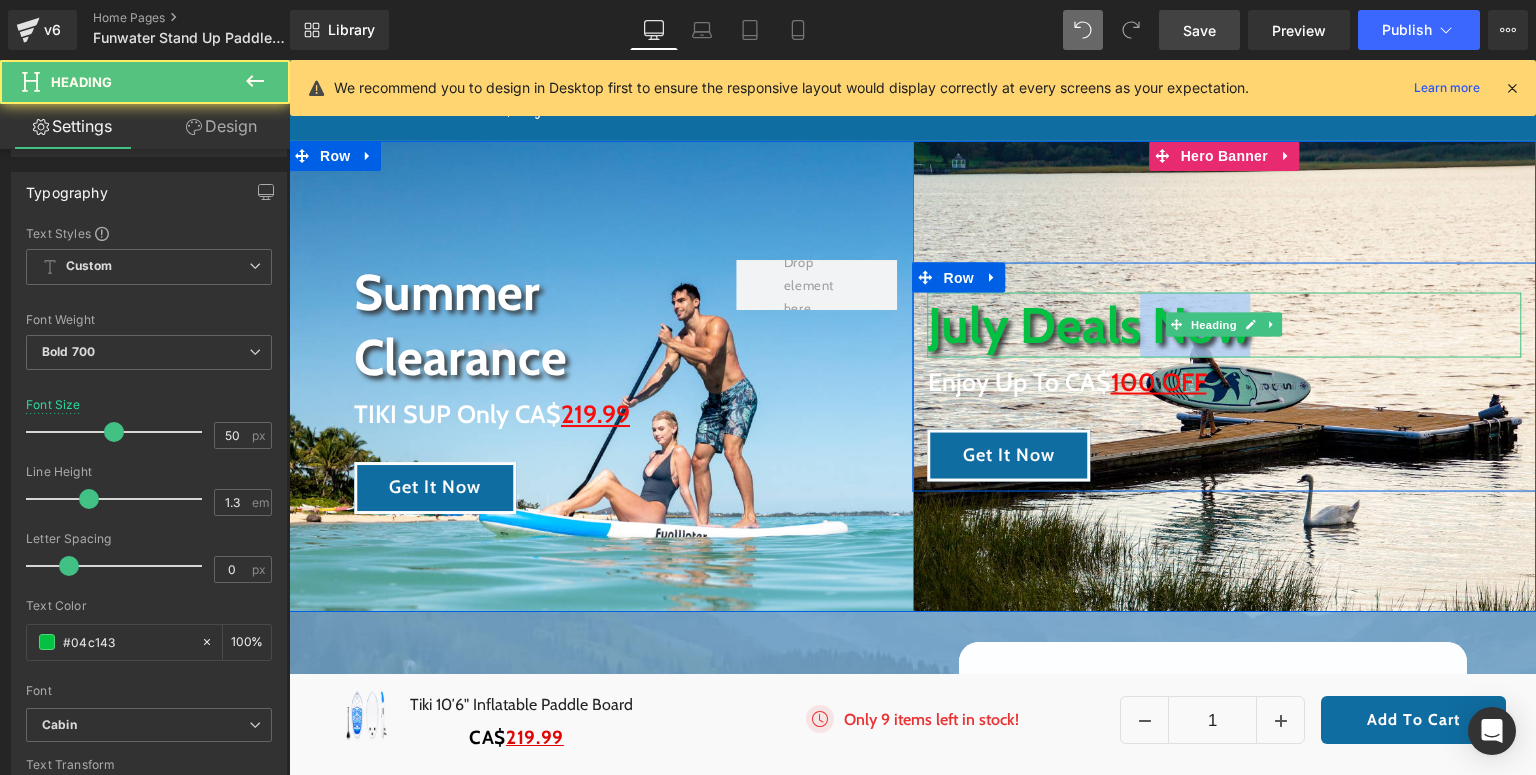 drag, startPoint x: 1134, startPoint y: 323, endPoint x: 1295, endPoint y: 332, distance: 161.25136 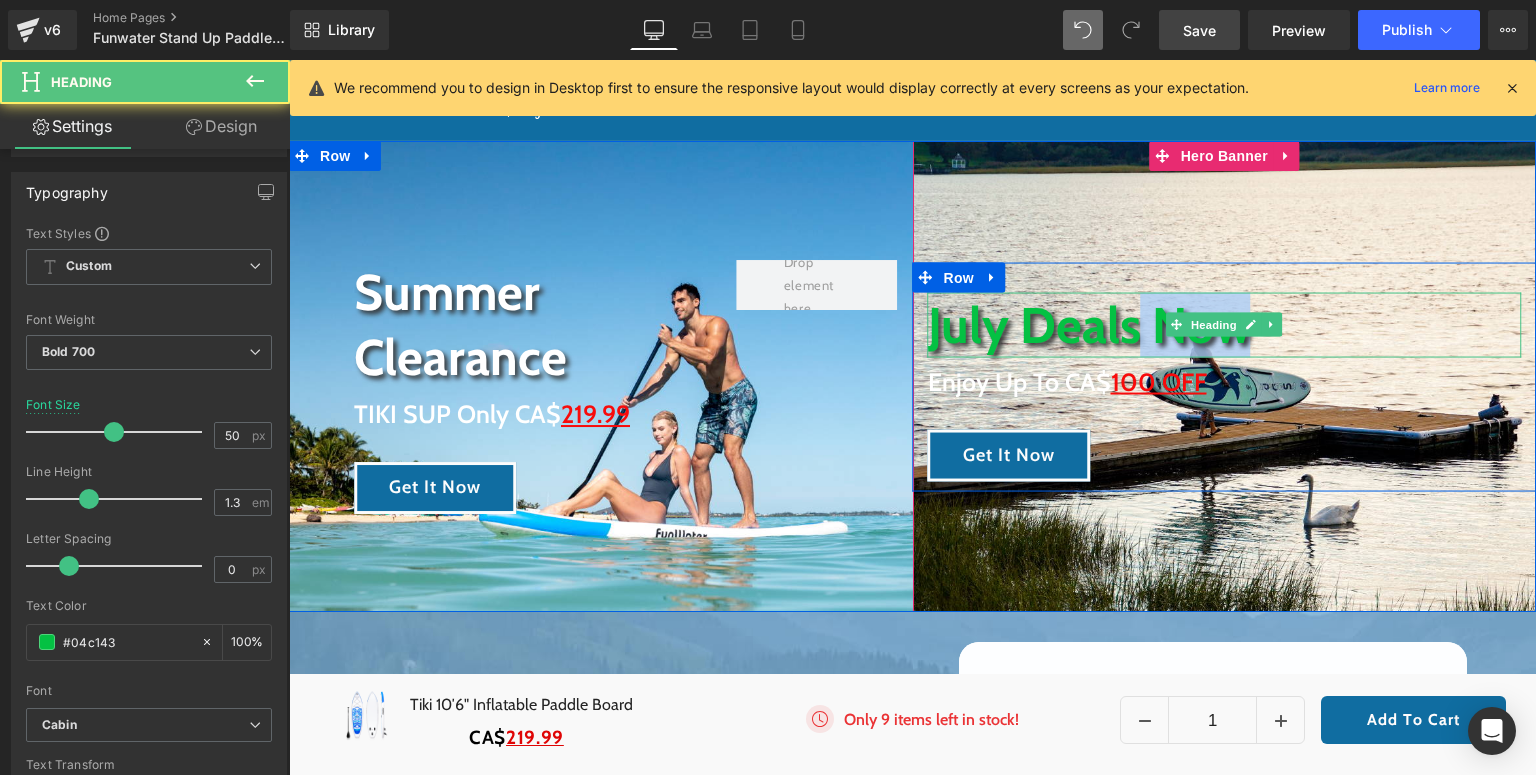 click on "July Deals Now" at bounding box center (1225, 324) 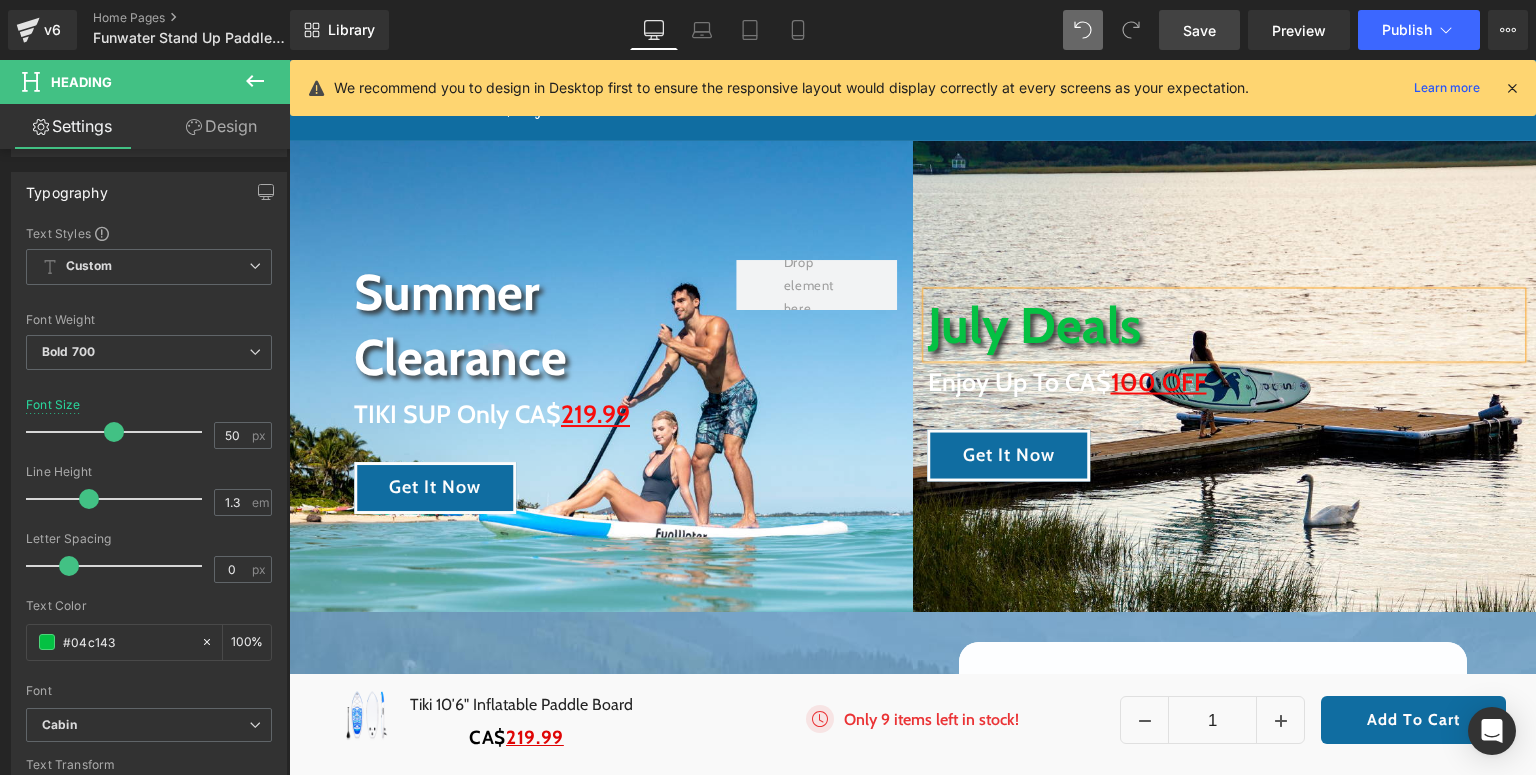 drag, startPoint x: 1279, startPoint y: 332, endPoint x: 915, endPoint y: 321, distance: 364.16617 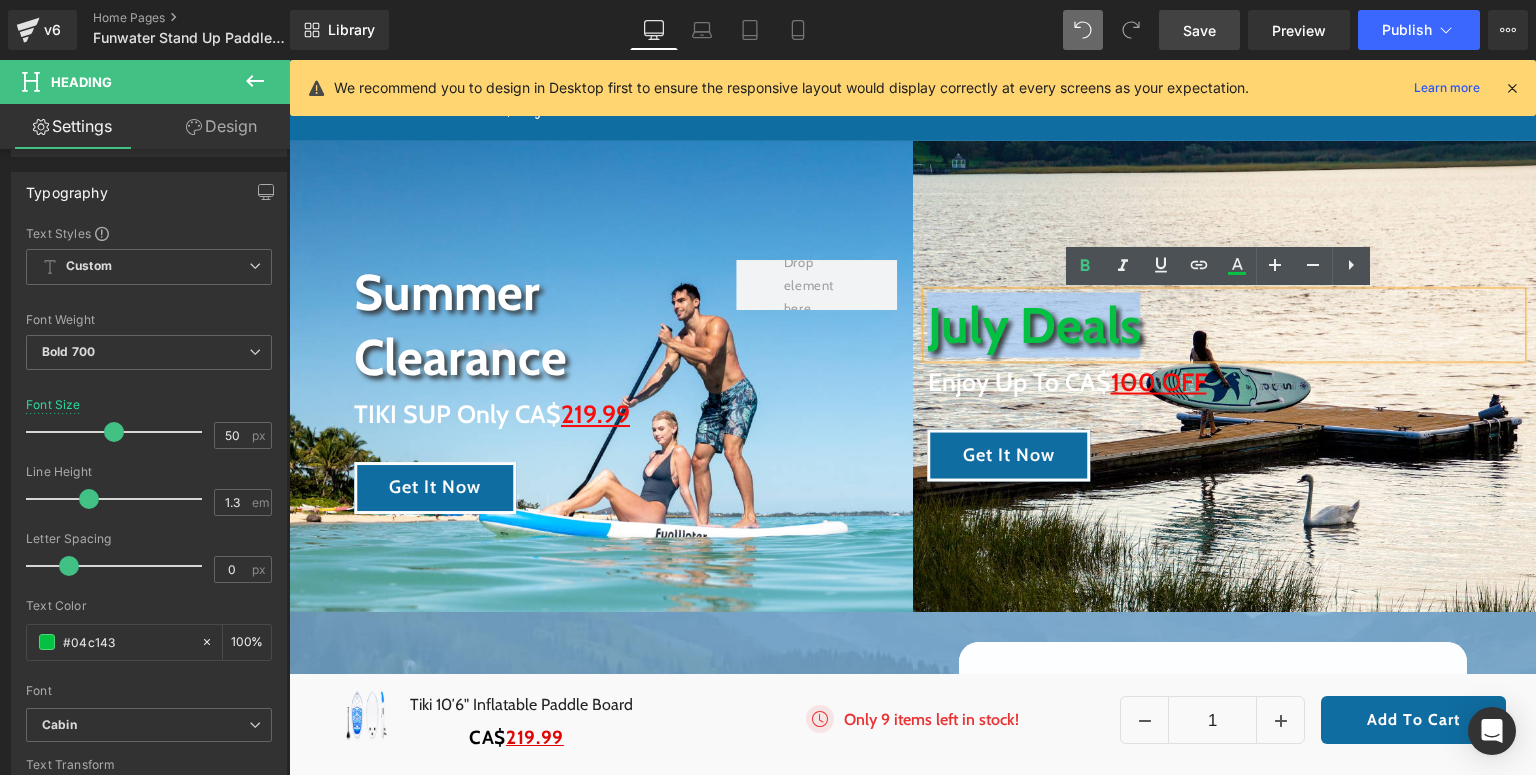 drag, startPoint x: 1175, startPoint y: 321, endPoint x: 922, endPoint y: 327, distance: 253.07114 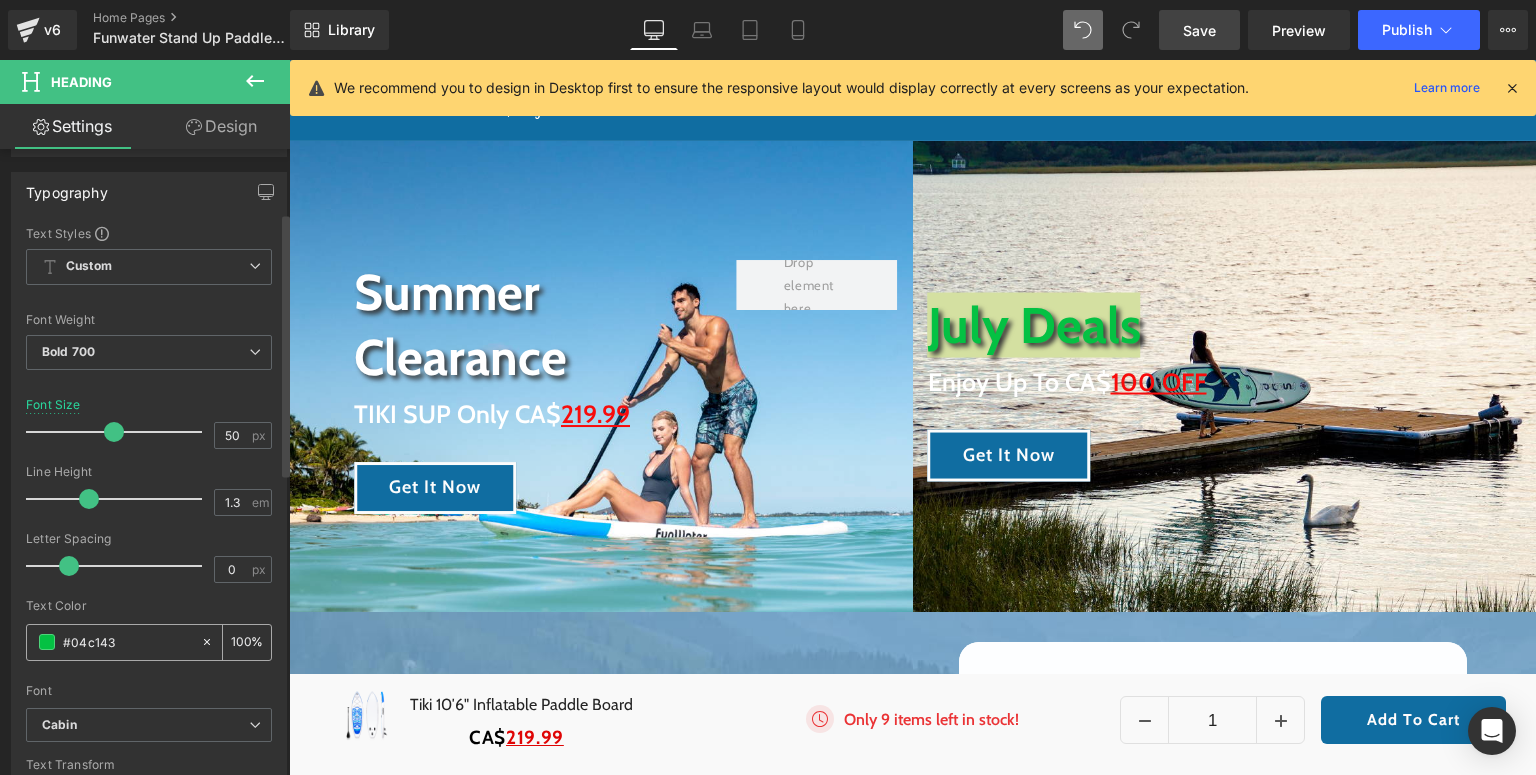 click at bounding box center (47, 642) 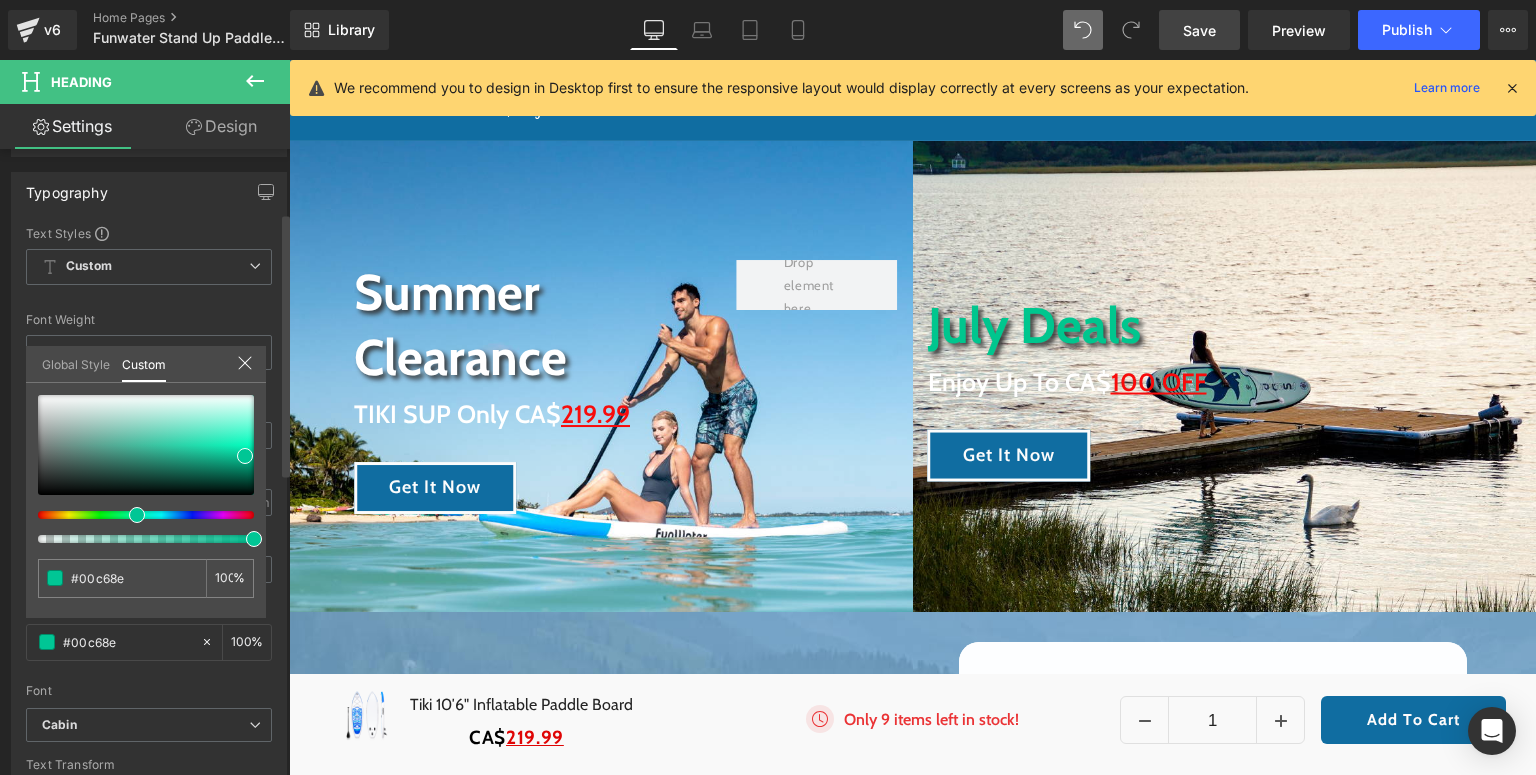 click at bounding box center [137, 515] 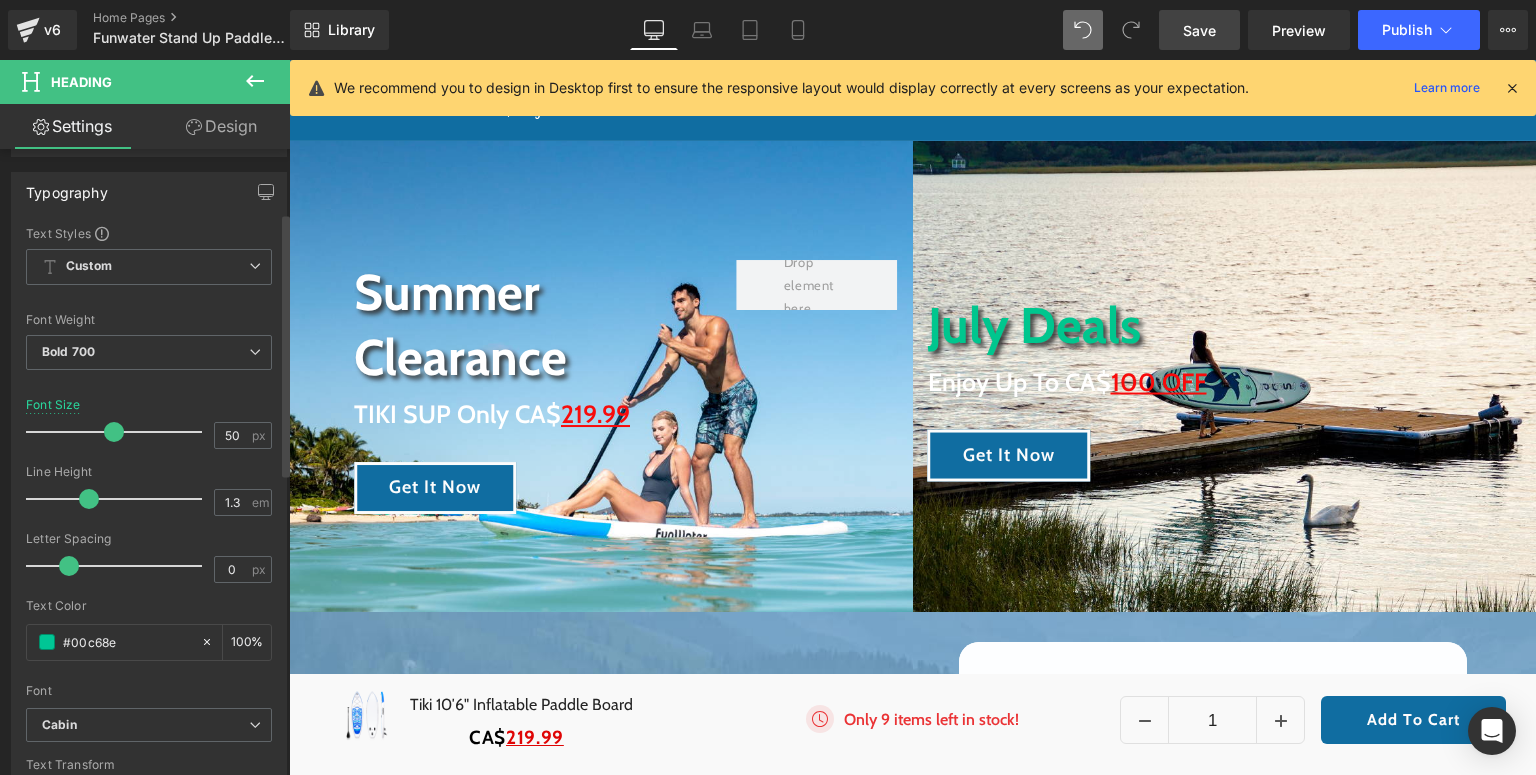 click on "□
Skip to content
Summer Splash Sale: Add to Cart and Enjoy $100 OFF!
Special Deal
Paddle Boards
Shop By Activity
All Around SUP boards are versatile for all skill levels.
Yoga" at bounding box center [912, 4460] 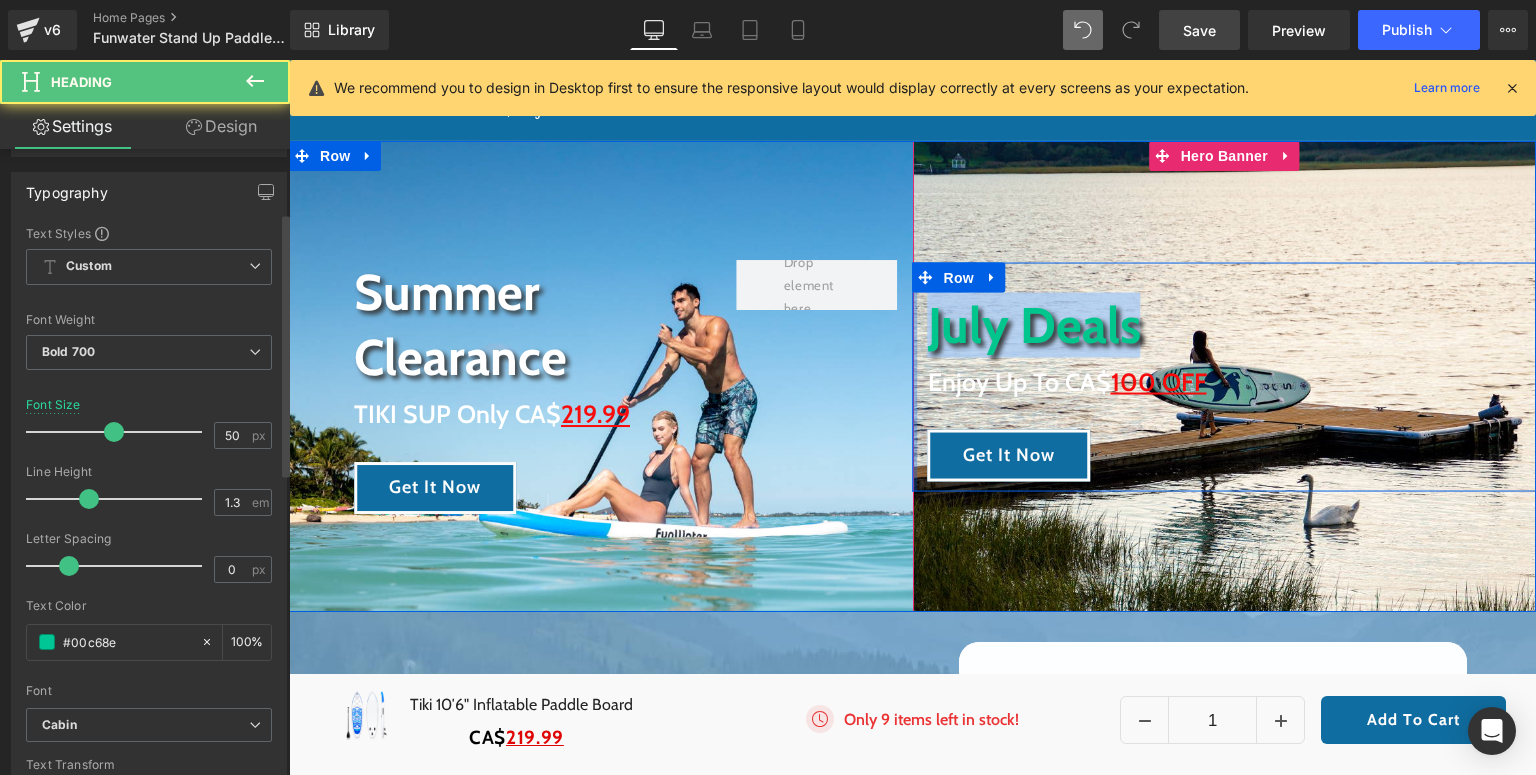 drag, startPoint x: 1136, startPoint y: 328, endPoint x: 907, endPoint y: 329, distance: 229.00218 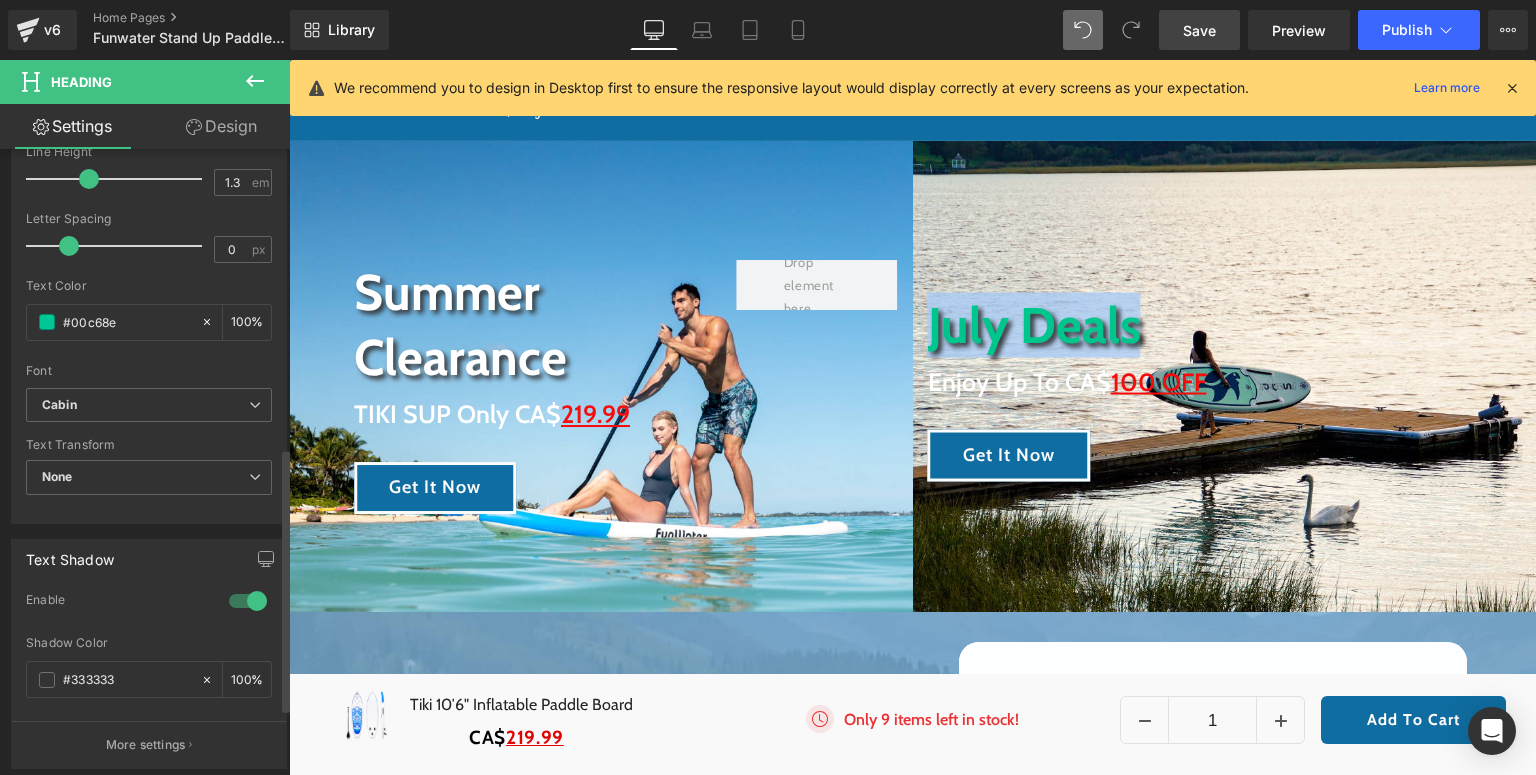 scroll, scrollTop: 791, scrollLeft: 0, axis: vertical 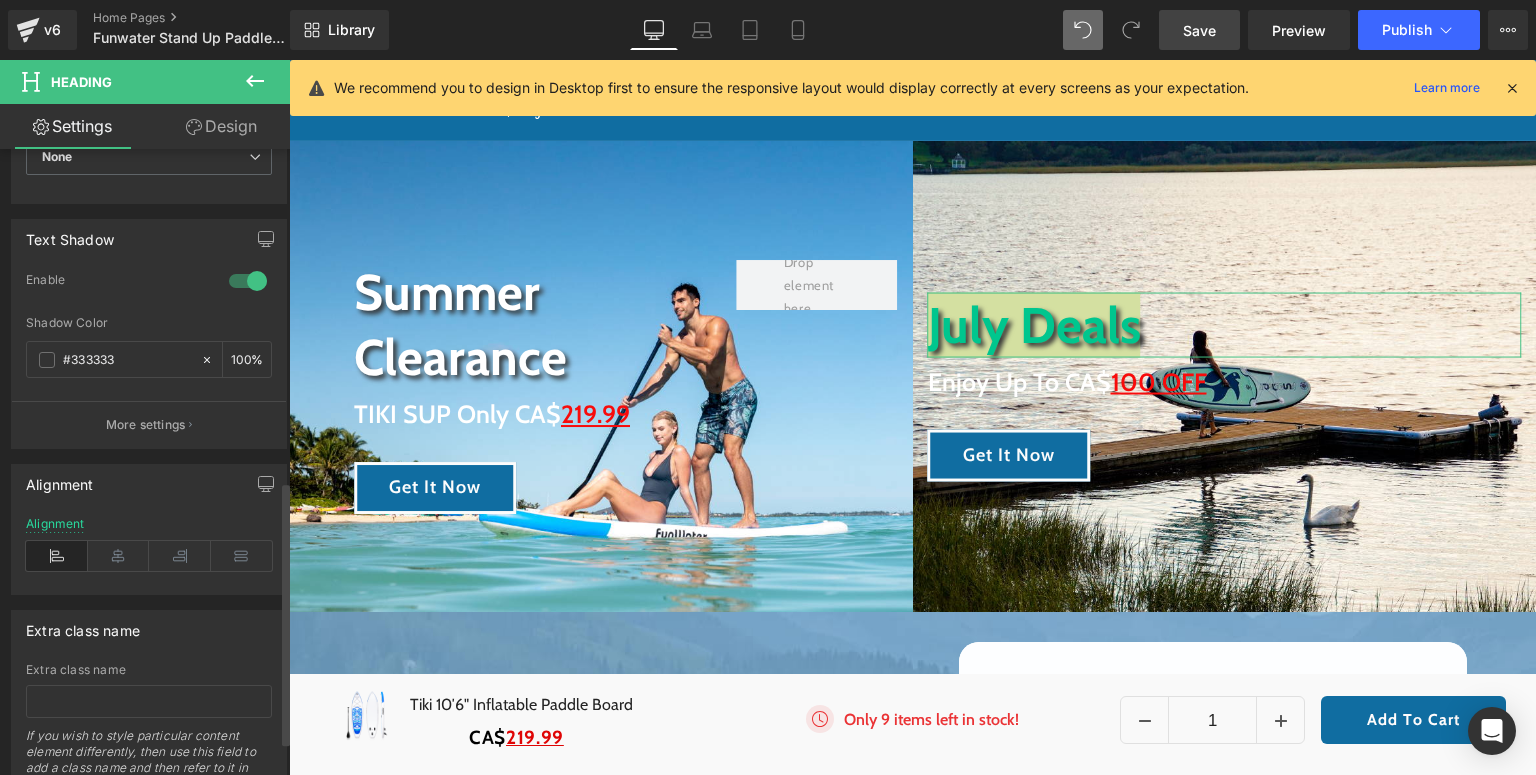 click at bounding box center (47, 360) 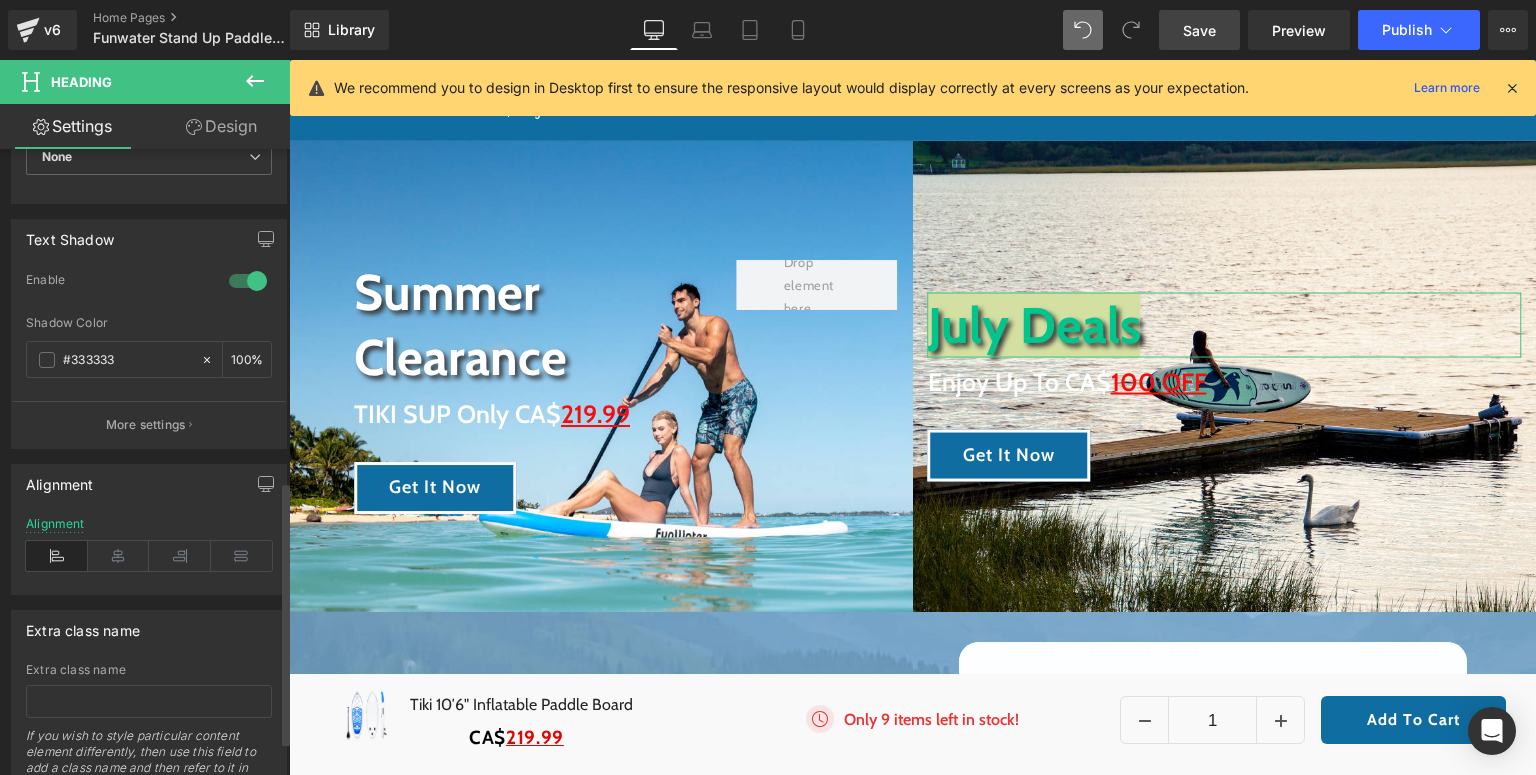click at bounding box center (47, 360) 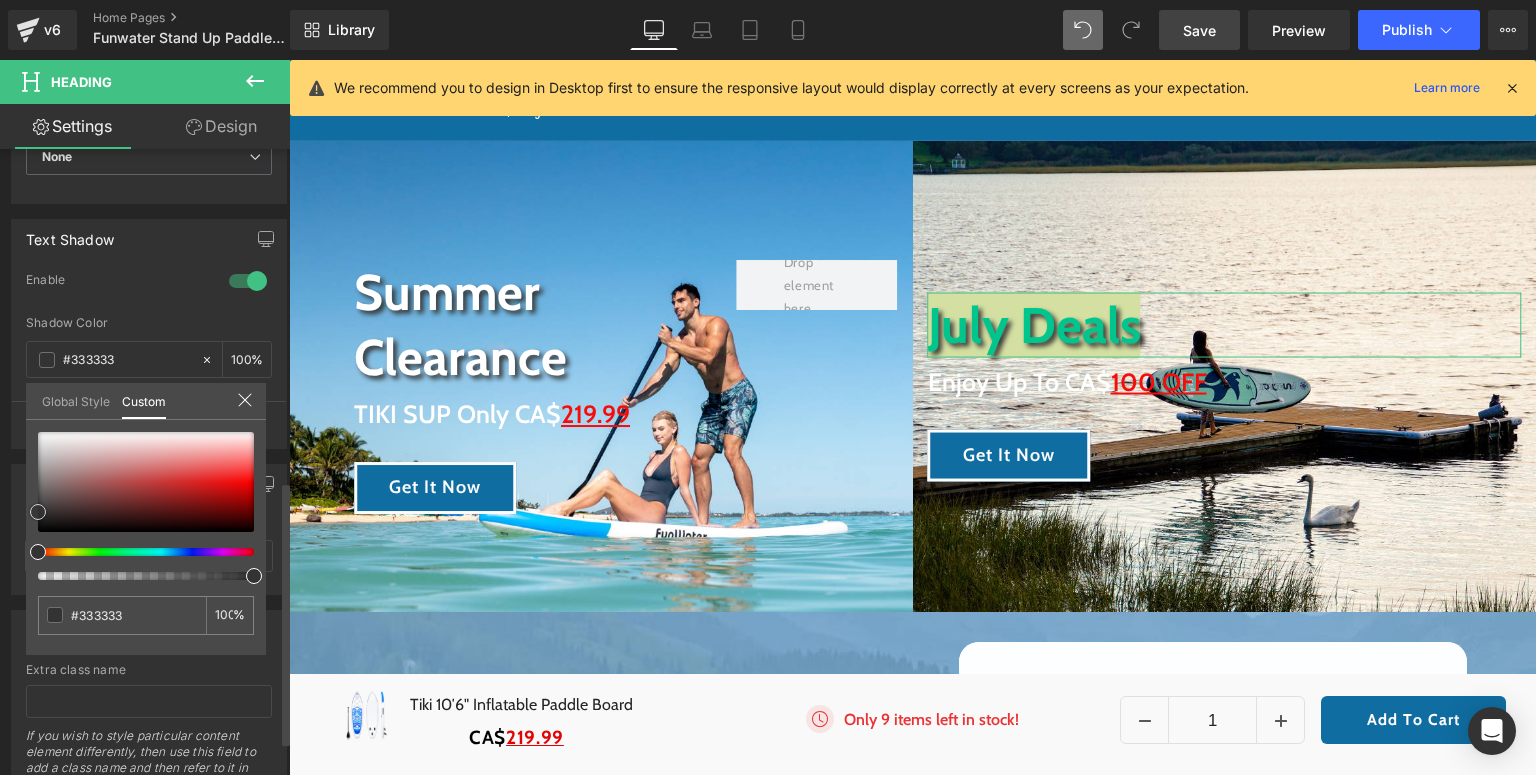 click at bounding box center [146, 482] 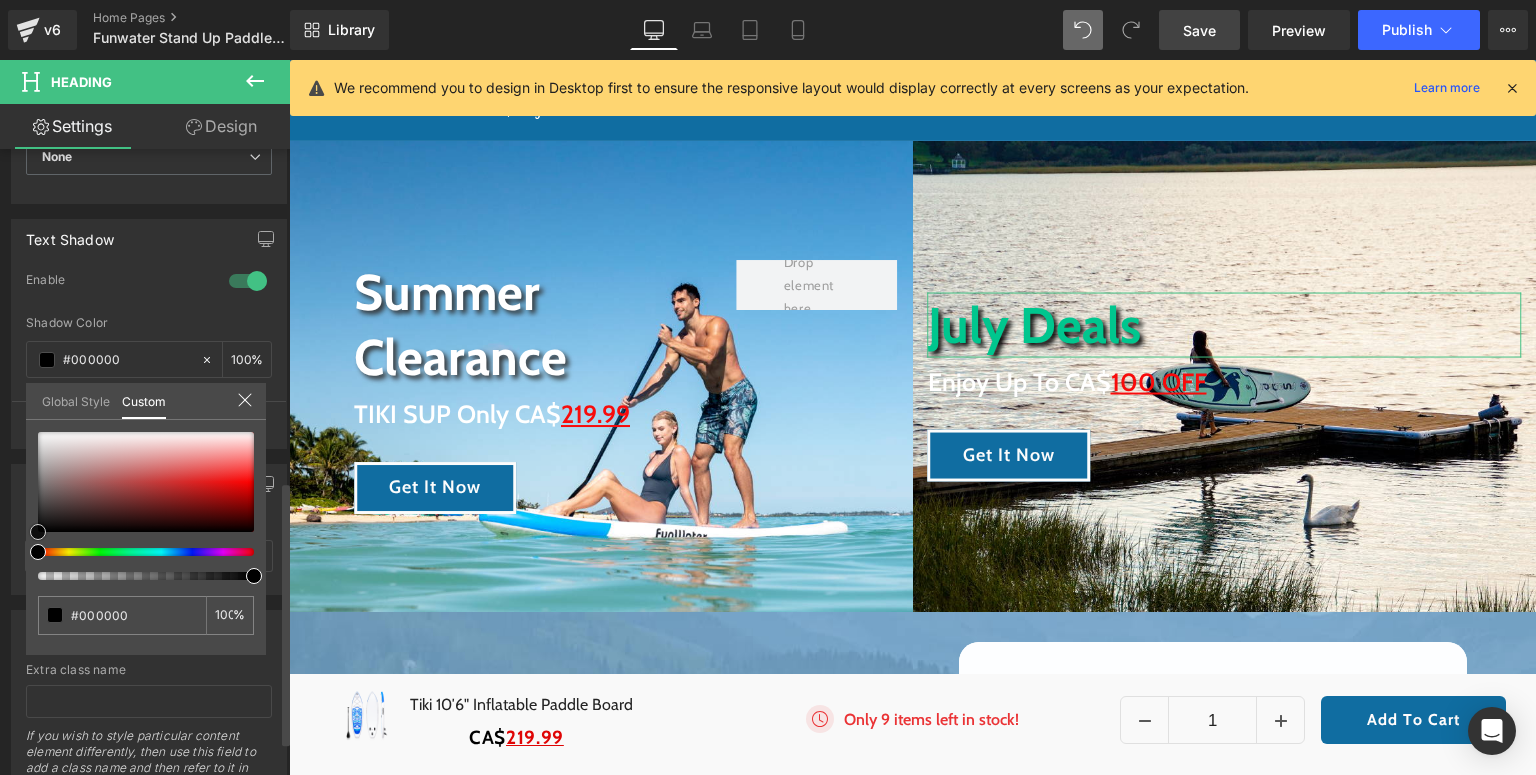 drag, startPoint x: 39, startPoint y: 433, endPoint x: 34, endPoint y: 534, distance: 101.12369 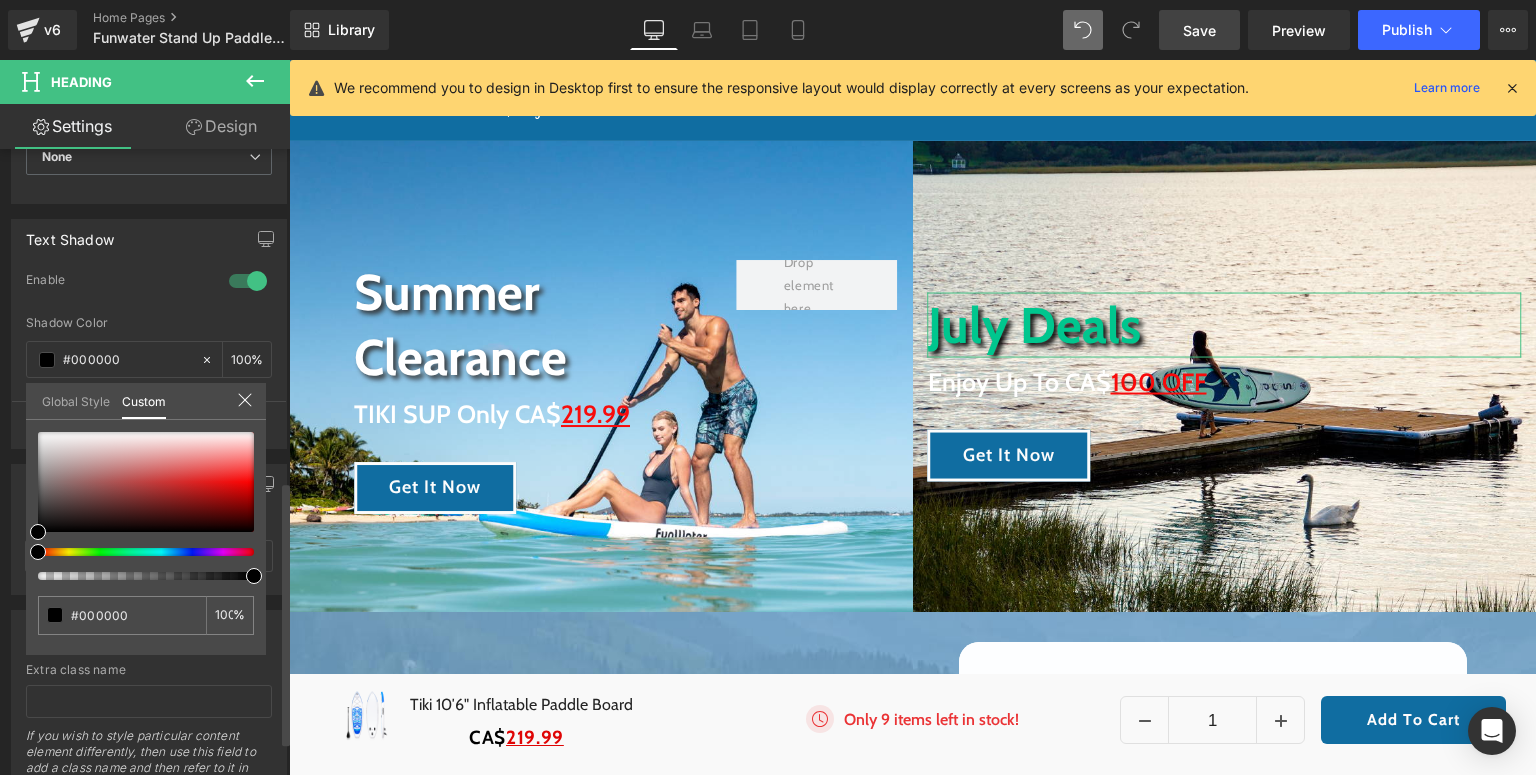 click 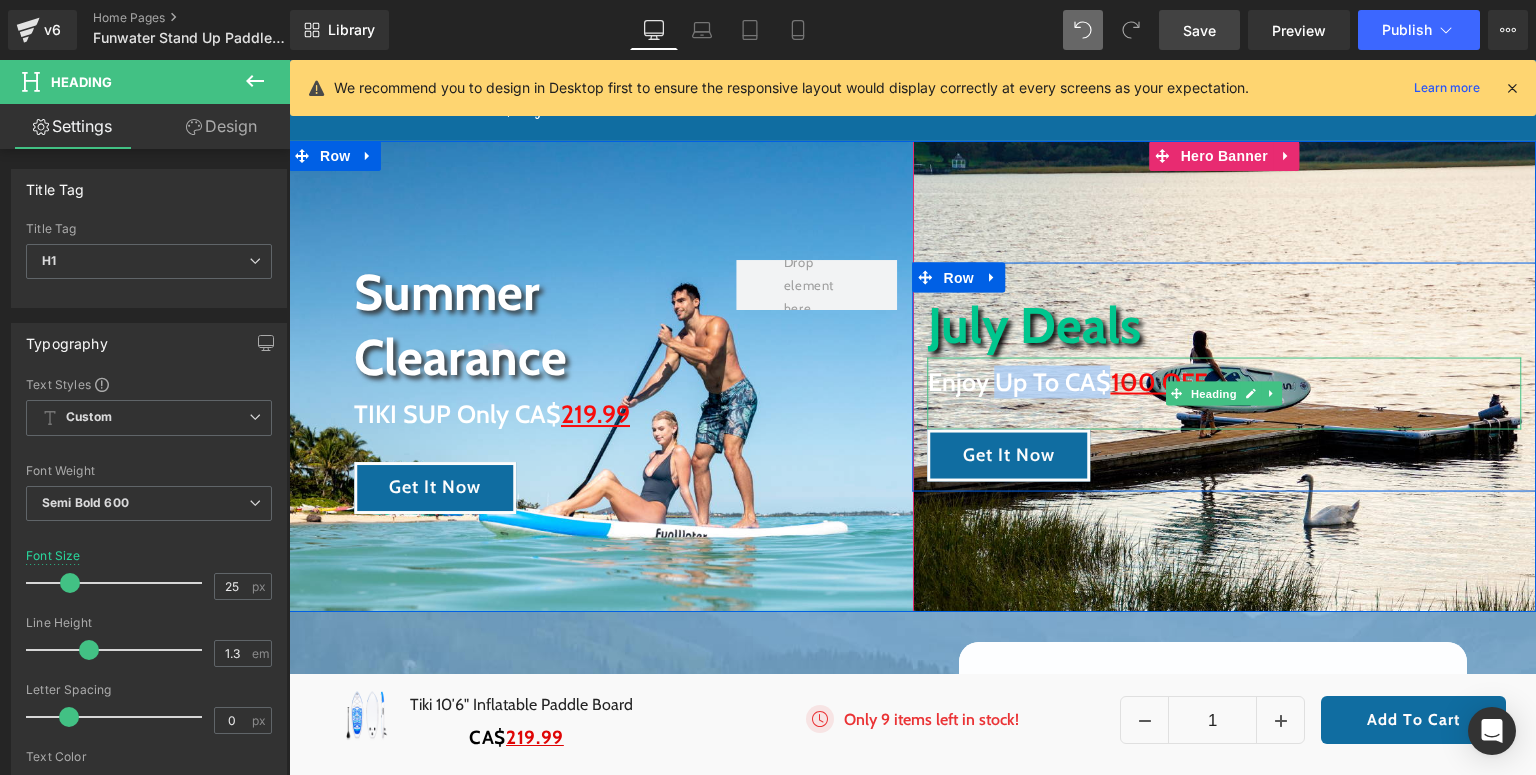 drag, startPoint x: 987, startPoint y: 378, endPoint x: 1095, endPoint y: 379, distance: 108.00463 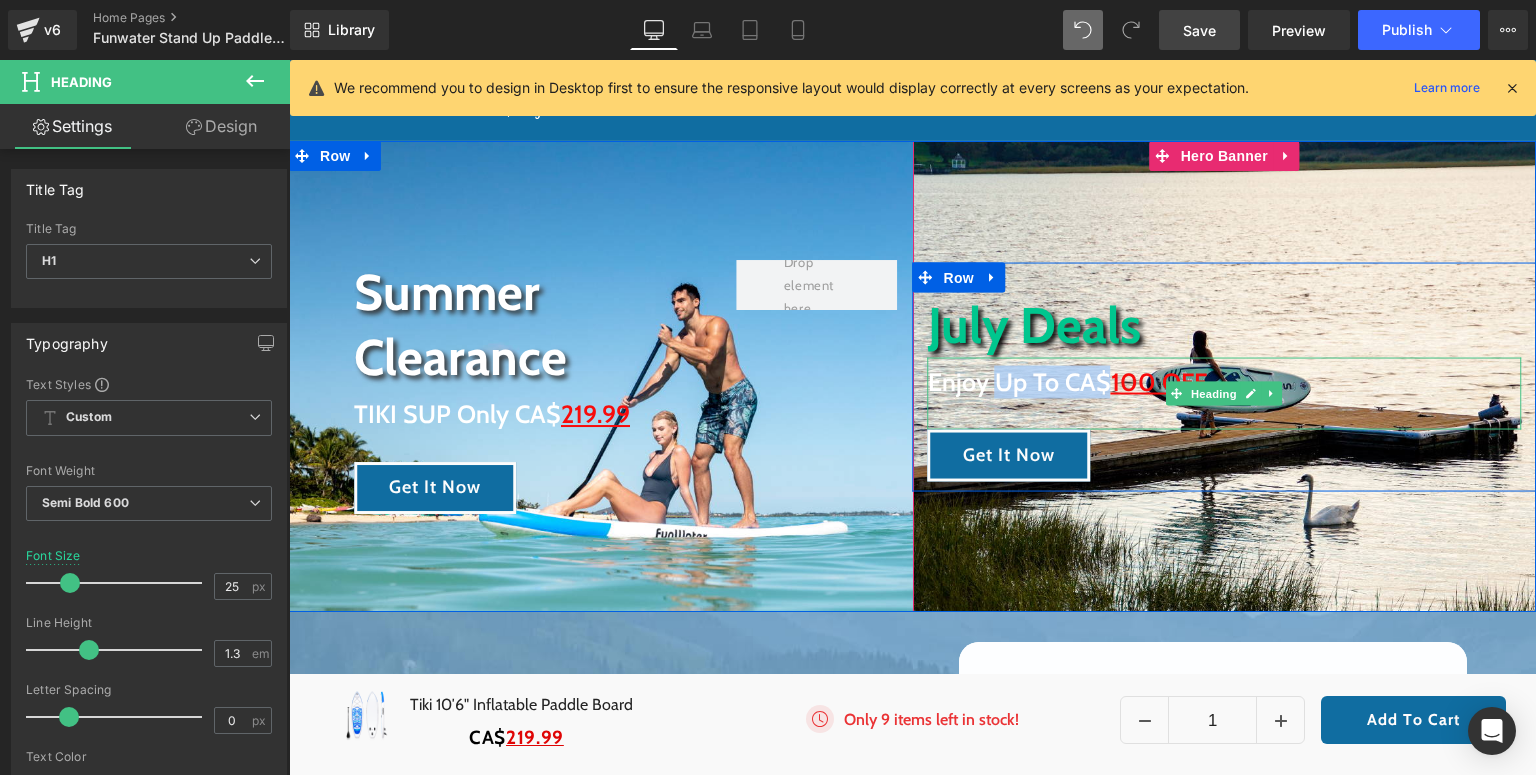 click on "Enjoy Up To CA$  100 OFF" at bounding box center [1225, 381] 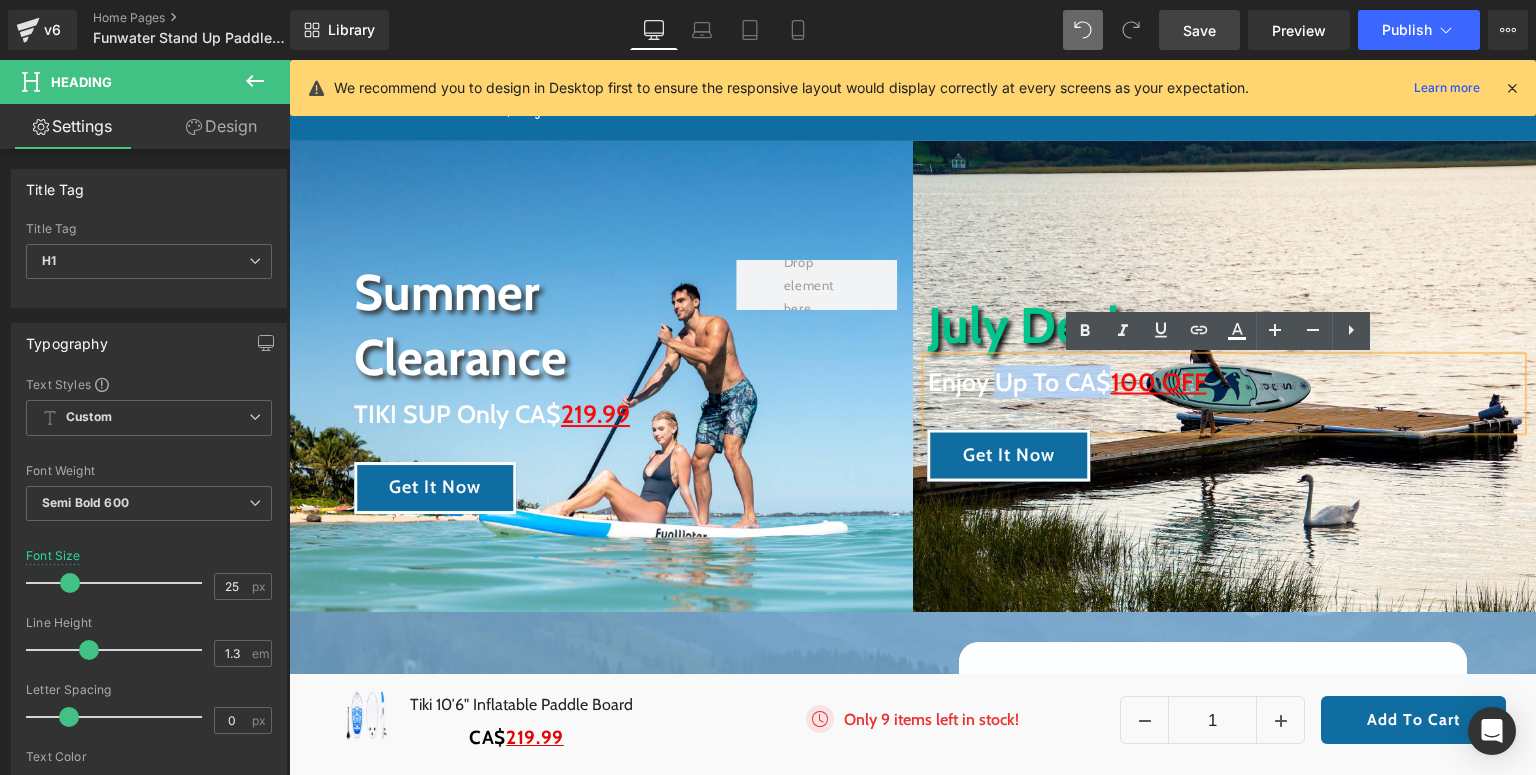 click on "Enjoy Up To CA$  100 OFF" at bounding box center (1225, 381) 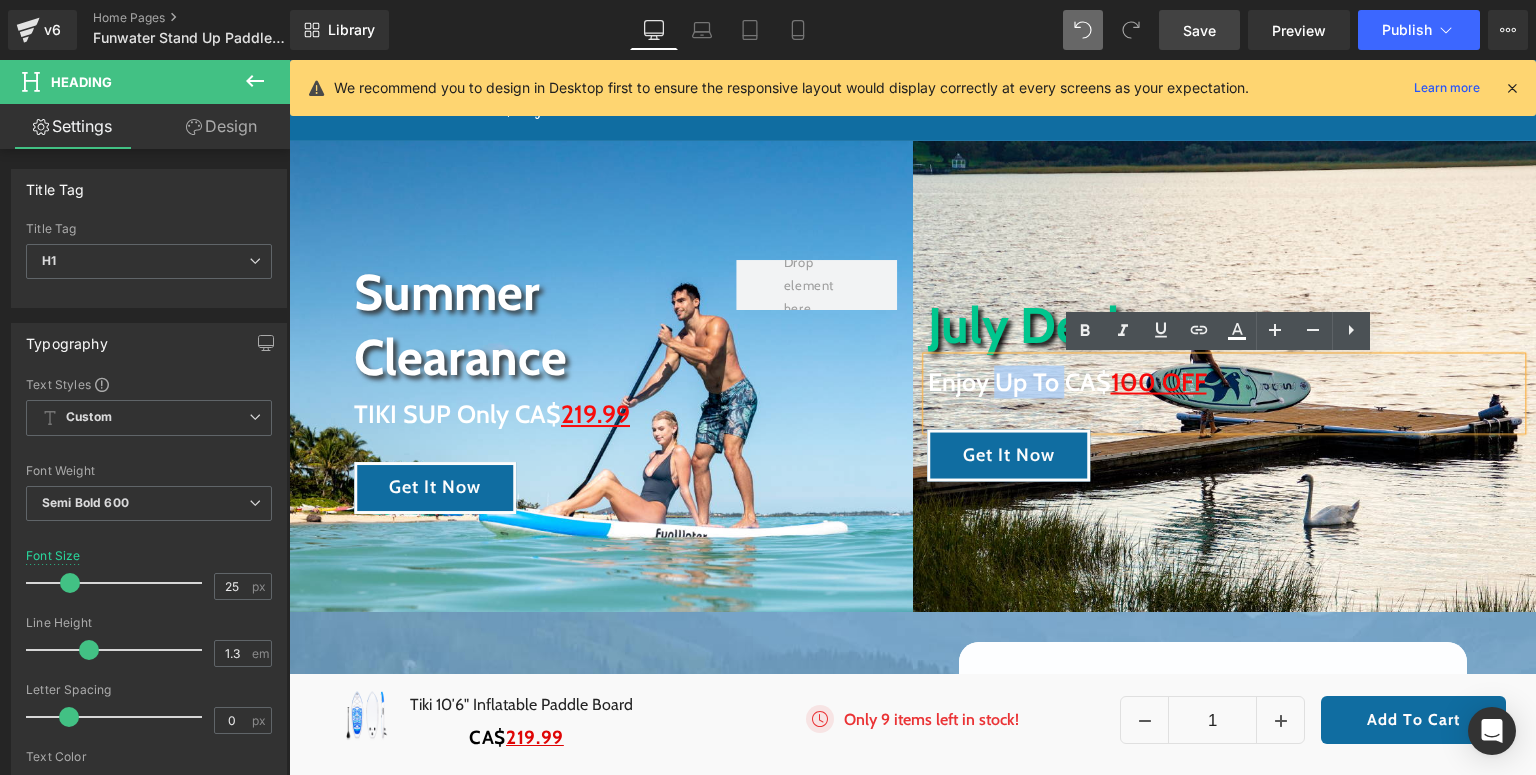 drag, startPoint x: 1061, startPoint y: 385, endPoint x: 991, endPoint y: 384, distance: 70.00714 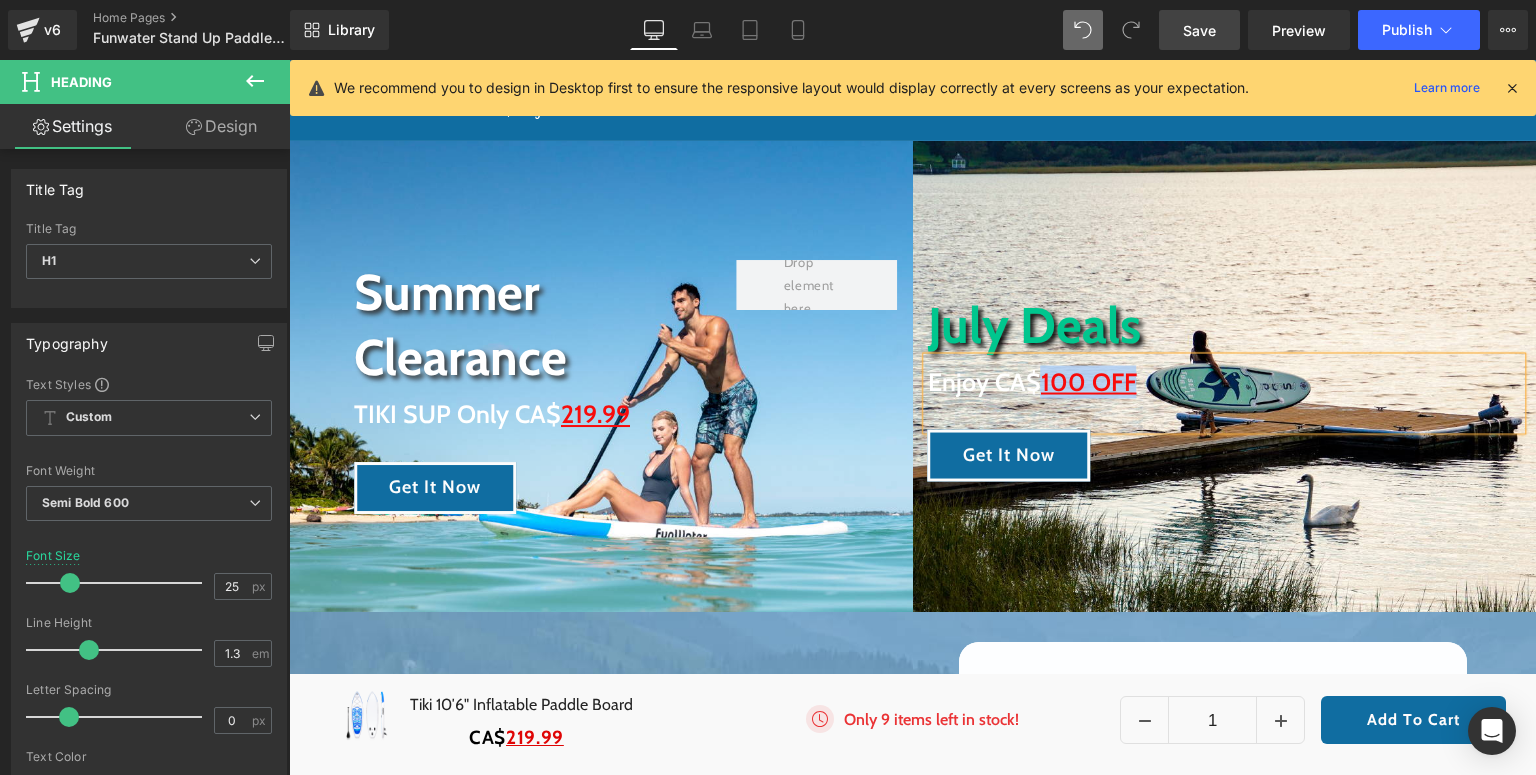 drag, startPoint x: 1138, startPoint y: 383, endPoint x: 1037, endPoint y: 380, distance: 101.04455 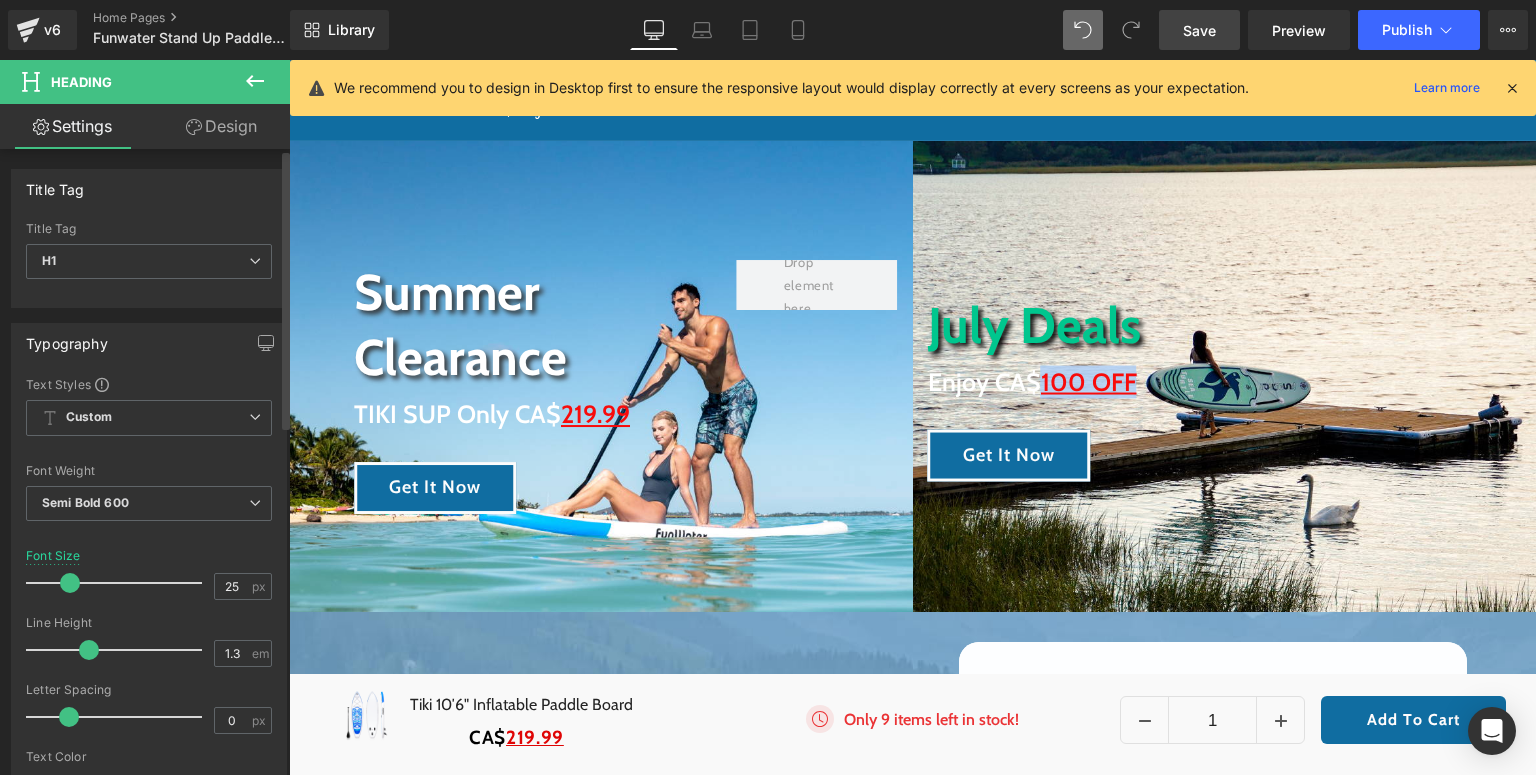 scroll, scrollTop: 160, scrollLeft: 0, axis: vertical 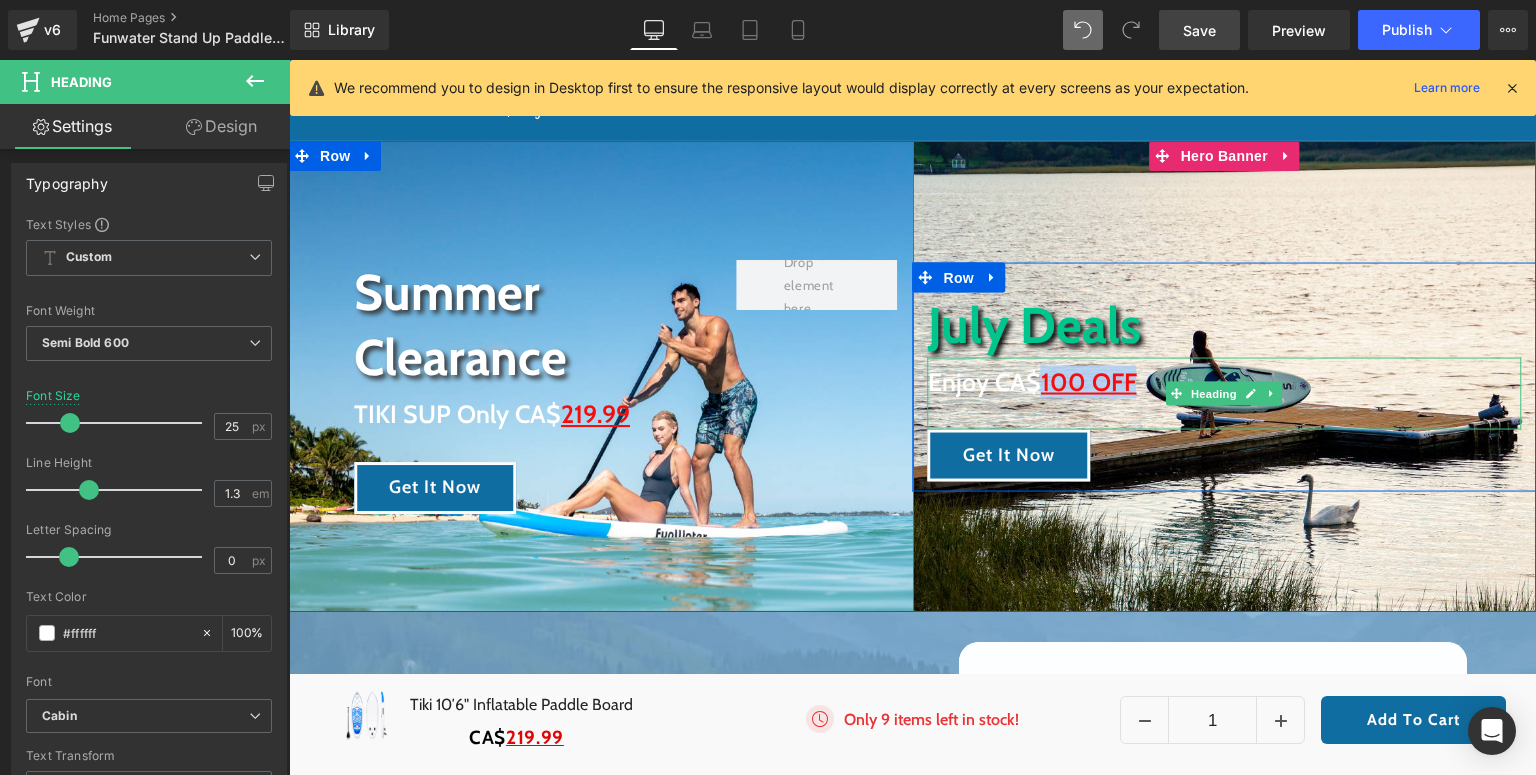 click on "Enjoy CA$  100 OFF" at bounding box center [1225, 393] 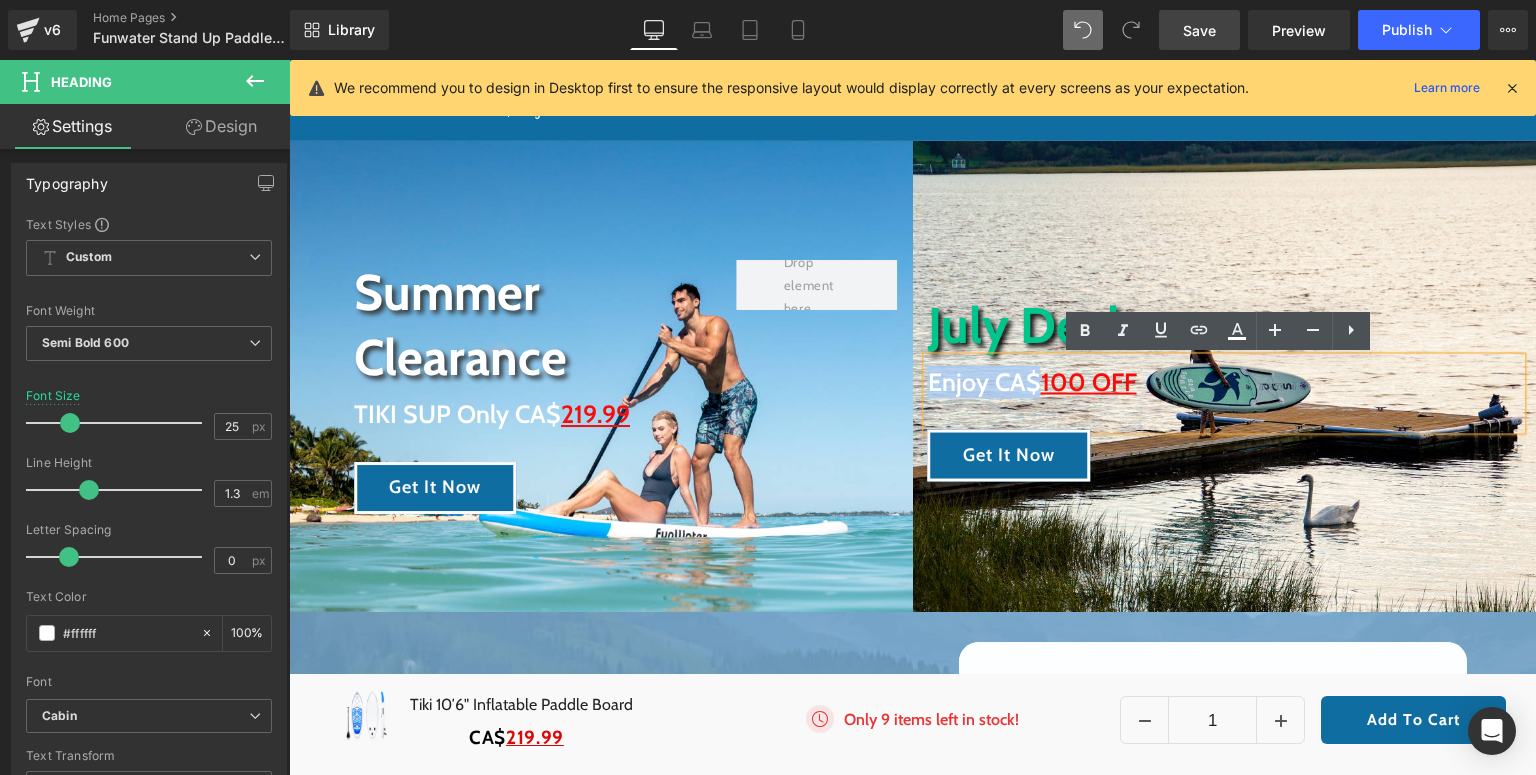 drag, startPoint x: 1033, startPoint y: 380, endPoint x: 423, endPoint y: 496, distance: 620.9316 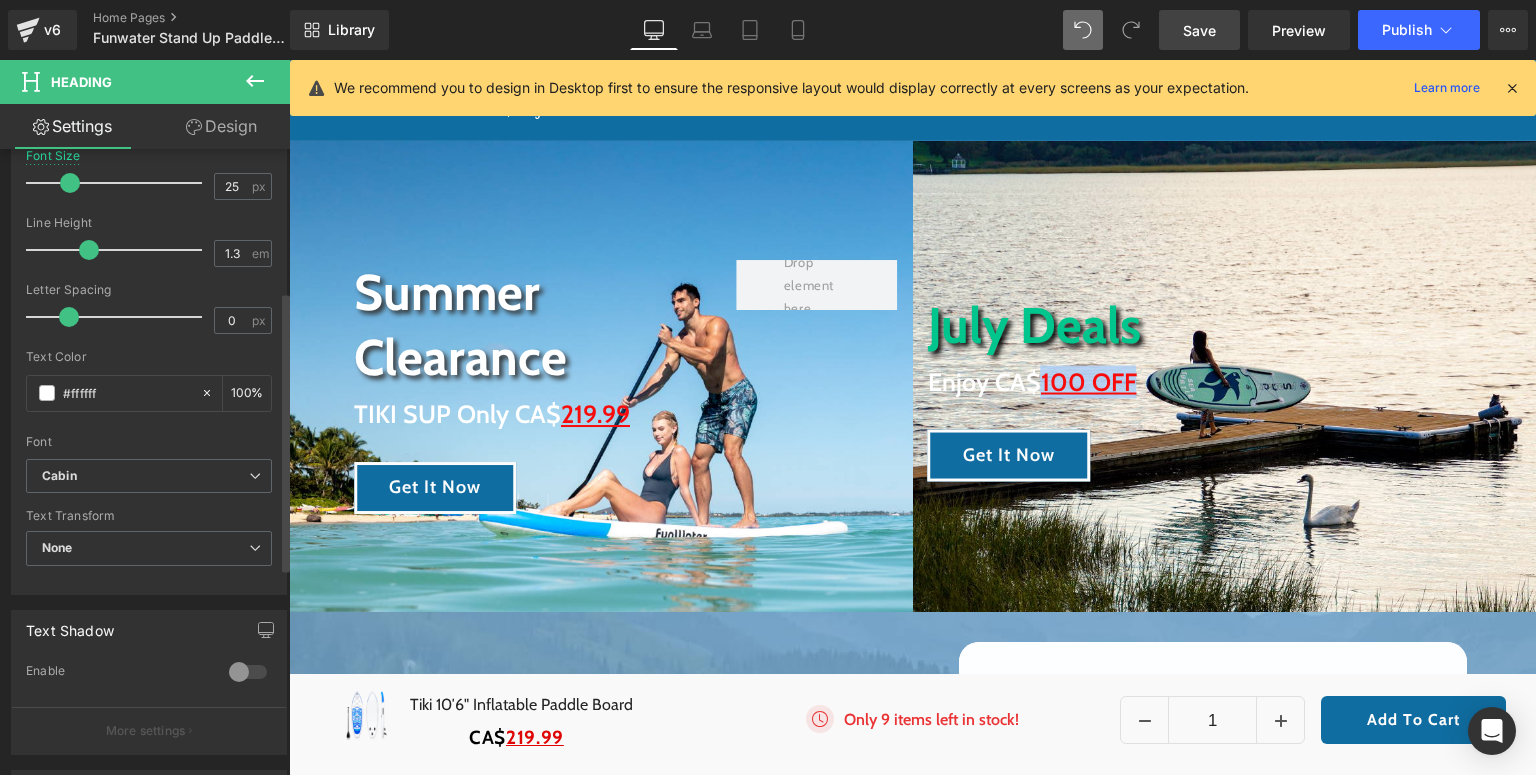 scroll, scrollTop: 160, scrollLeft: 0, axis: vertical 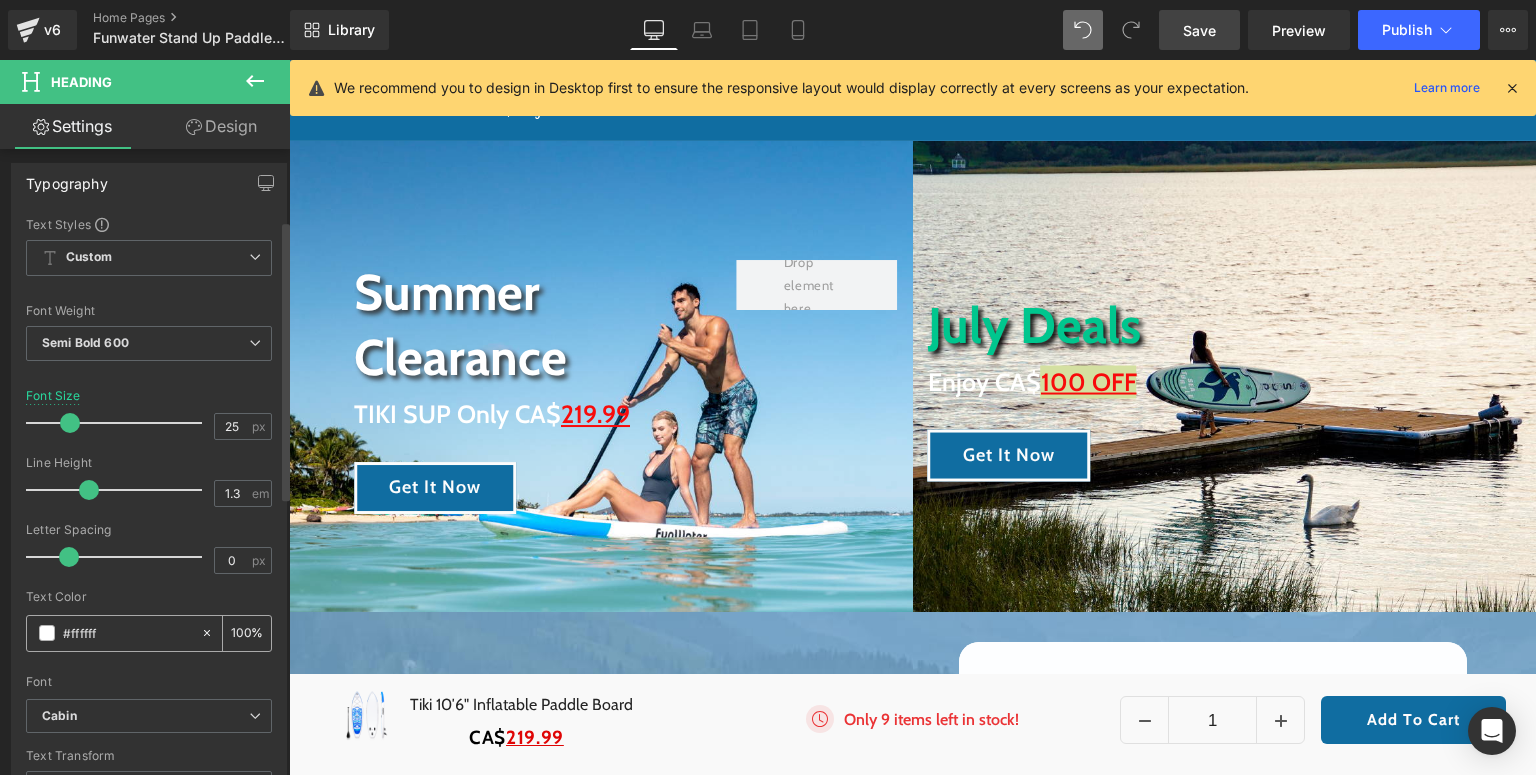 click at bounding box center (47, 633) 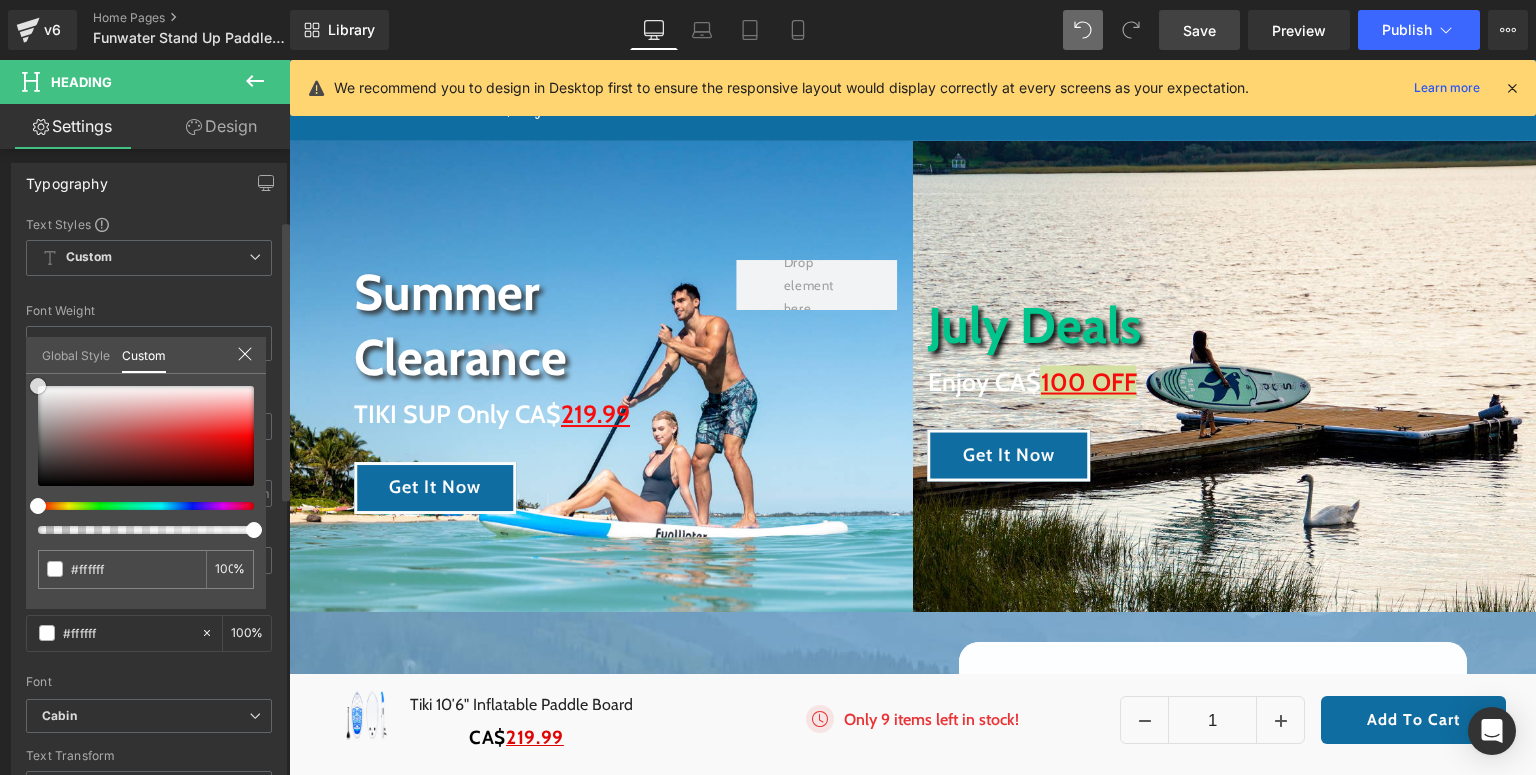 click at bounding box center [146, 436] 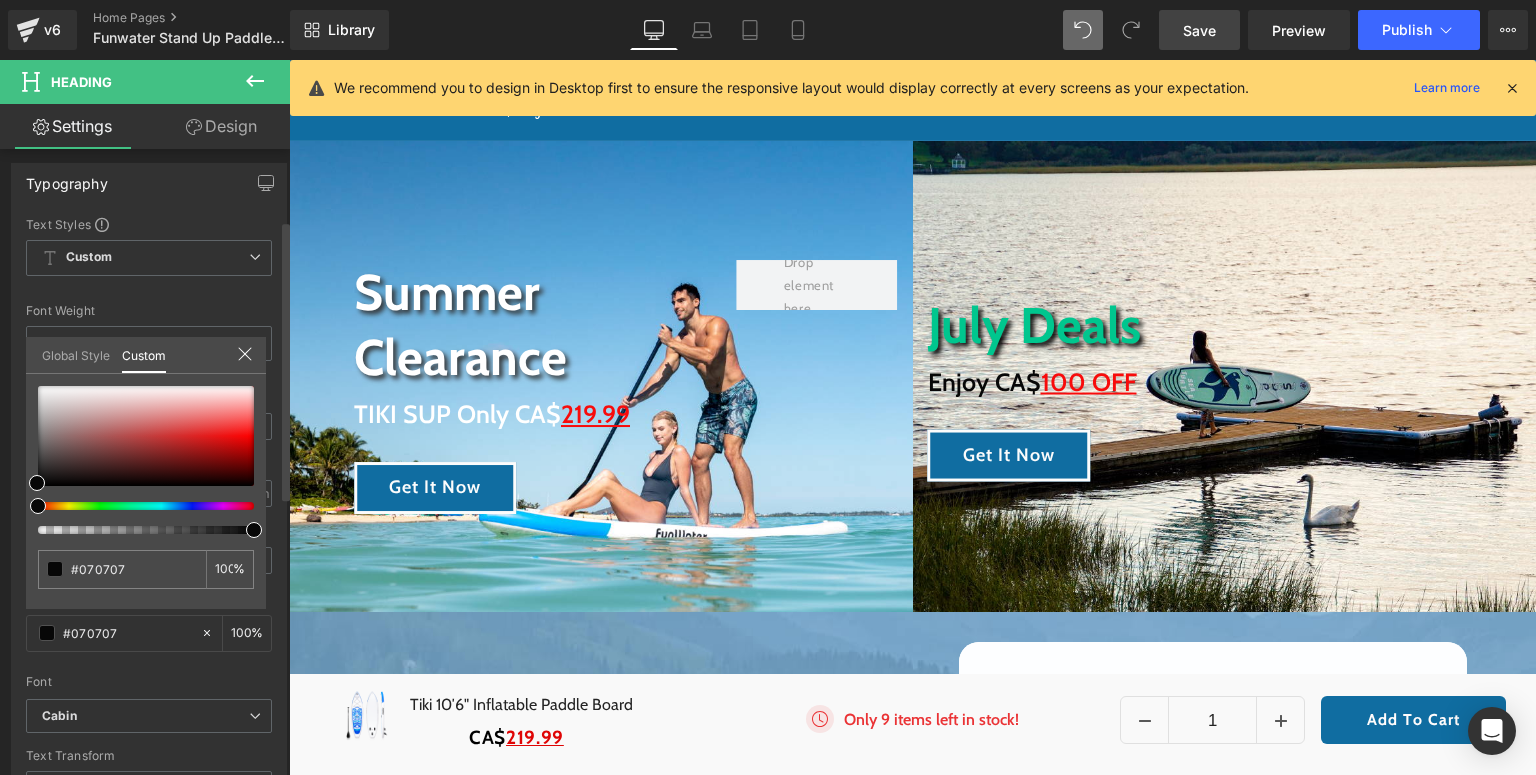 click 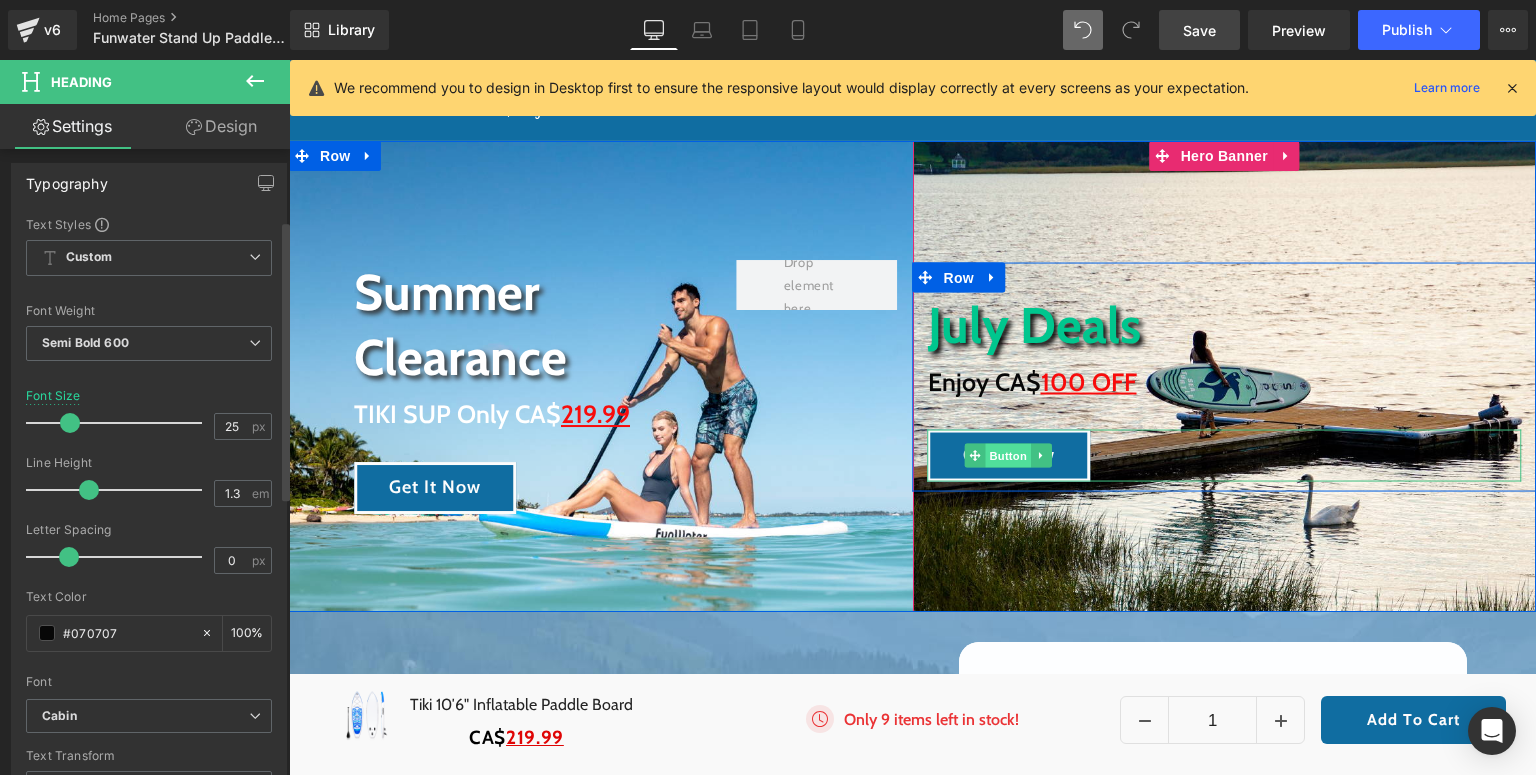 click on "Button" at bounding box center (1009, 456) 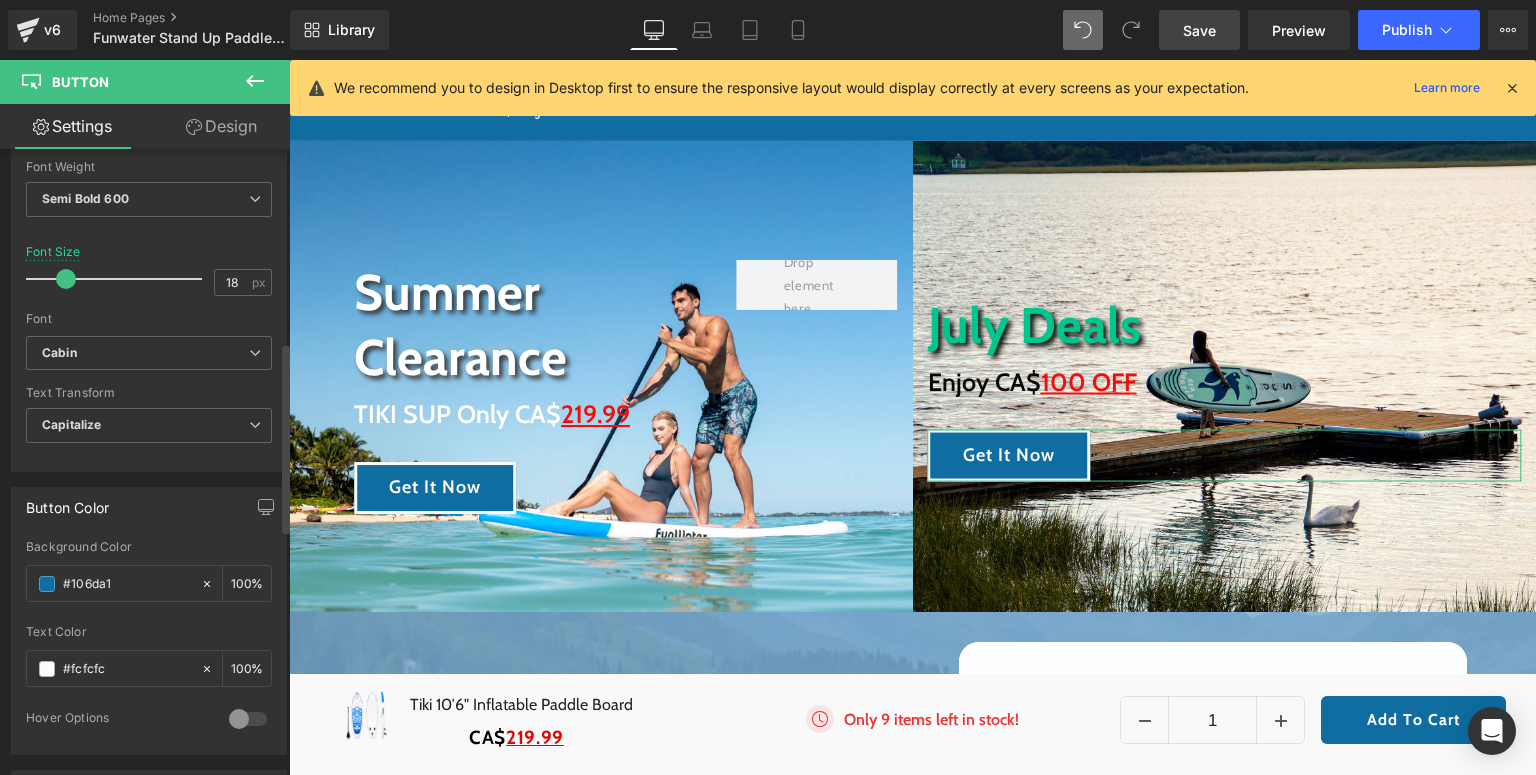 scroll, scrollTop: 800, scrollLeft: 0, axis: vertical 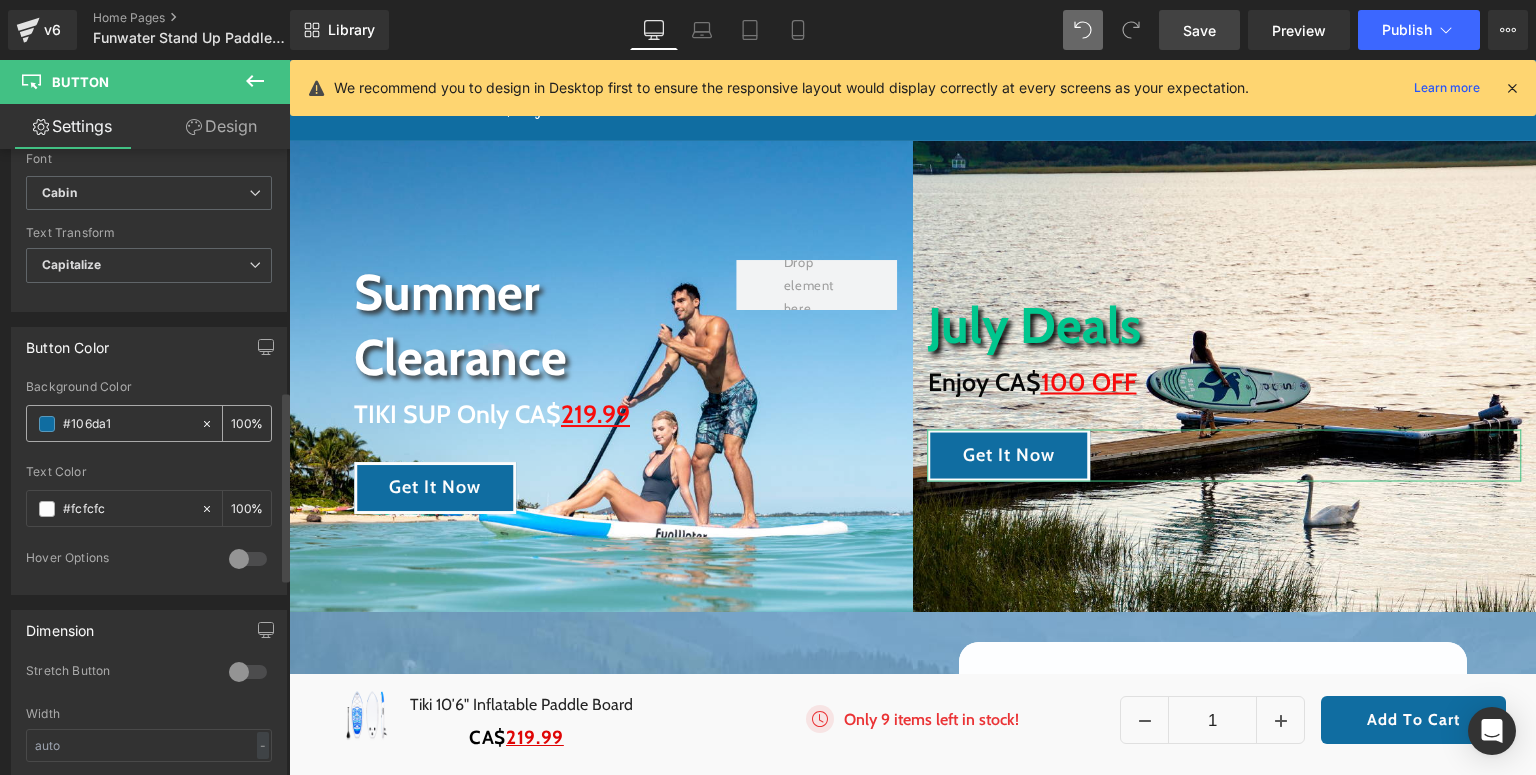 click at bounding box center (47, 424) 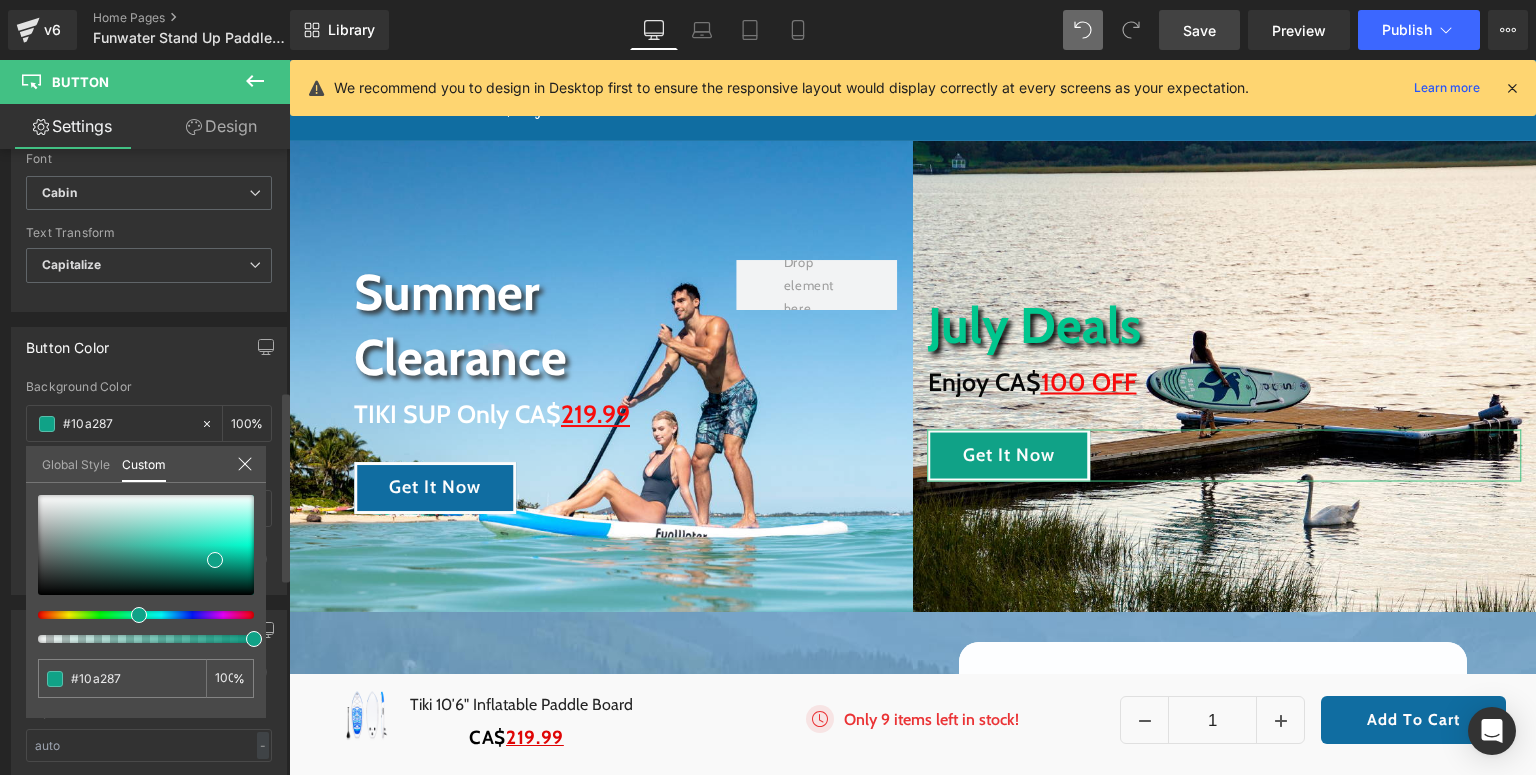 drag, startPoint x: 160, startPoint y: 617, endPoint x: 133, endPoint y: 618, distance: 27.018513 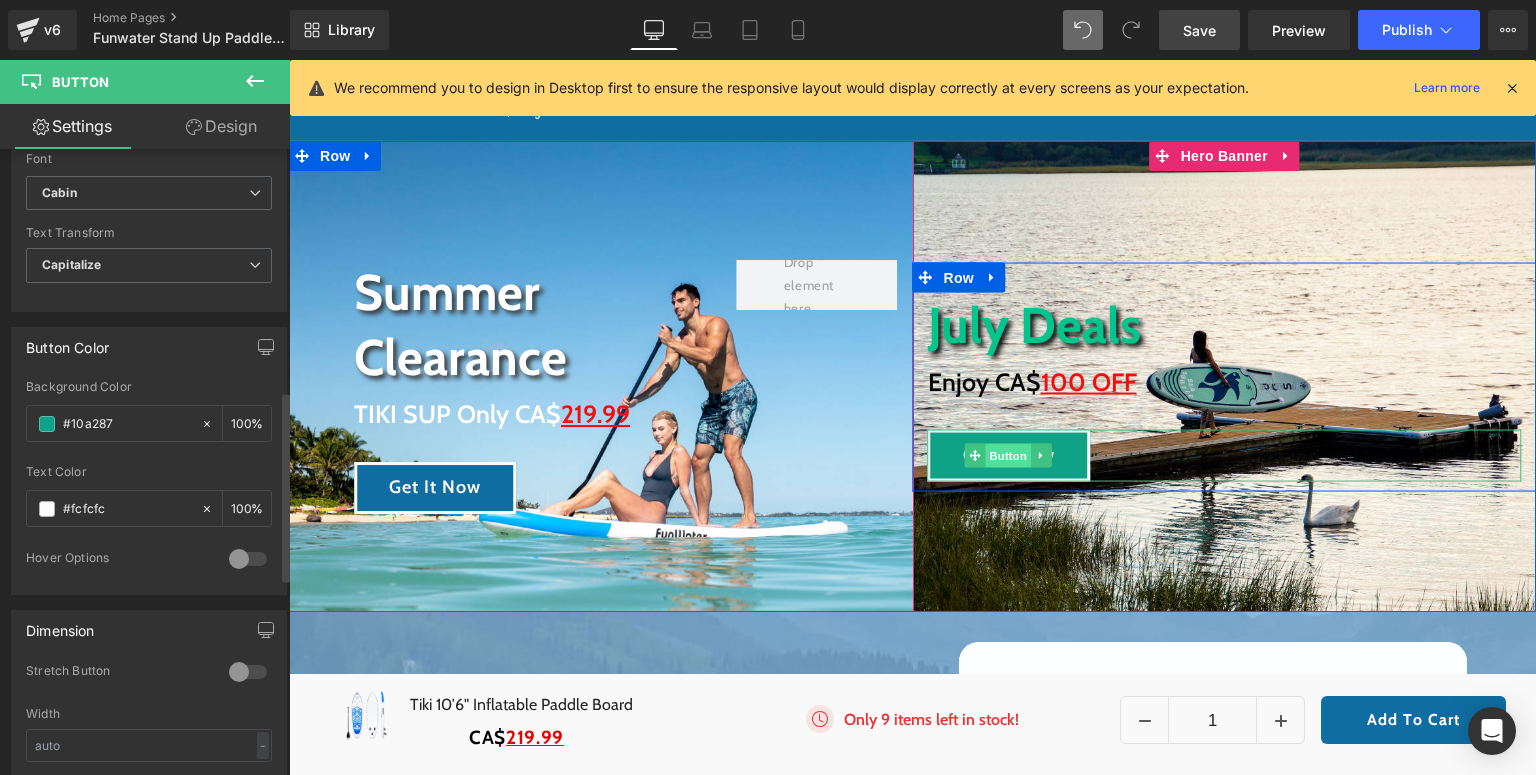 click on "Button" at bounding box center [1009, 456] 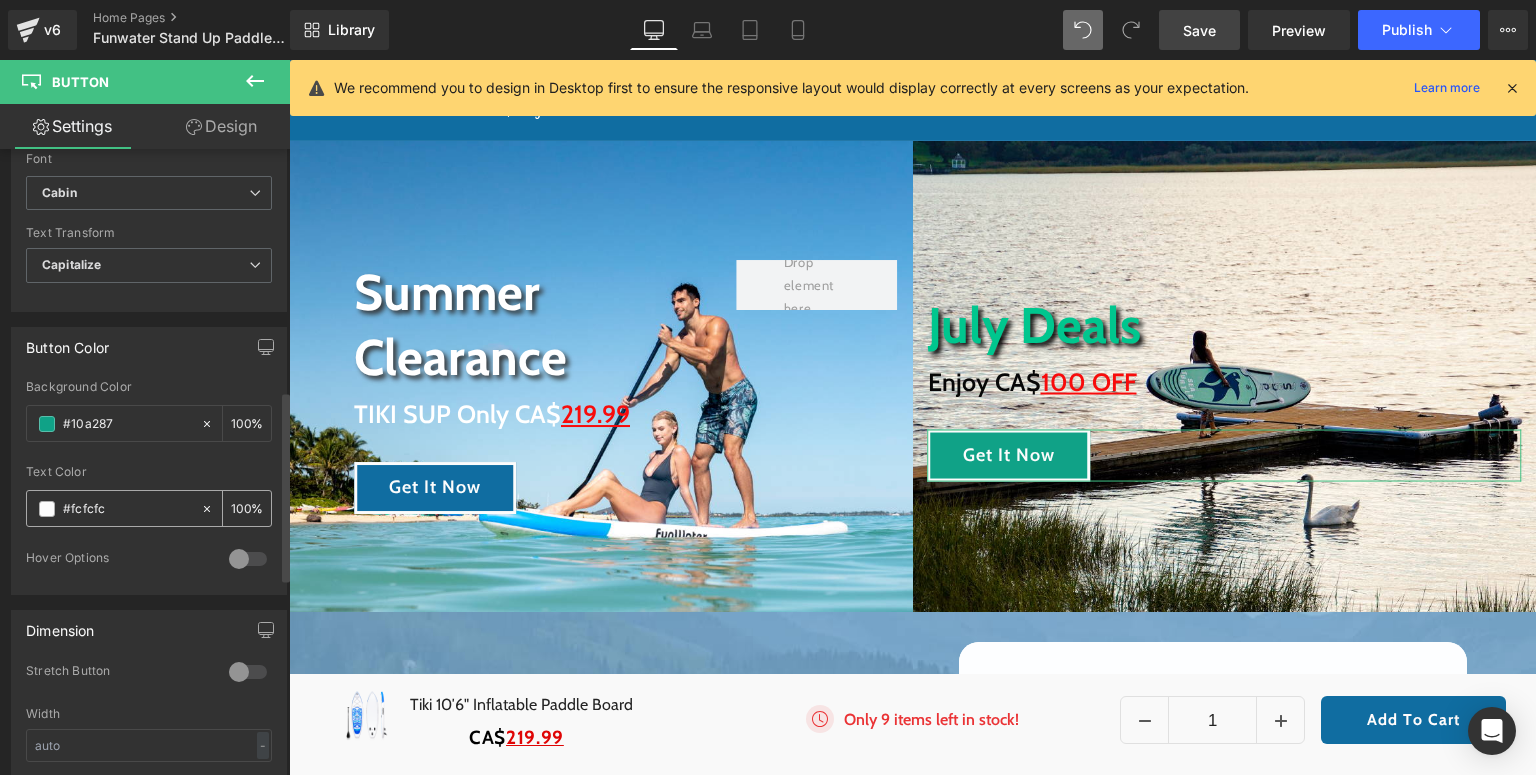 click at bounding box center (47, 509) 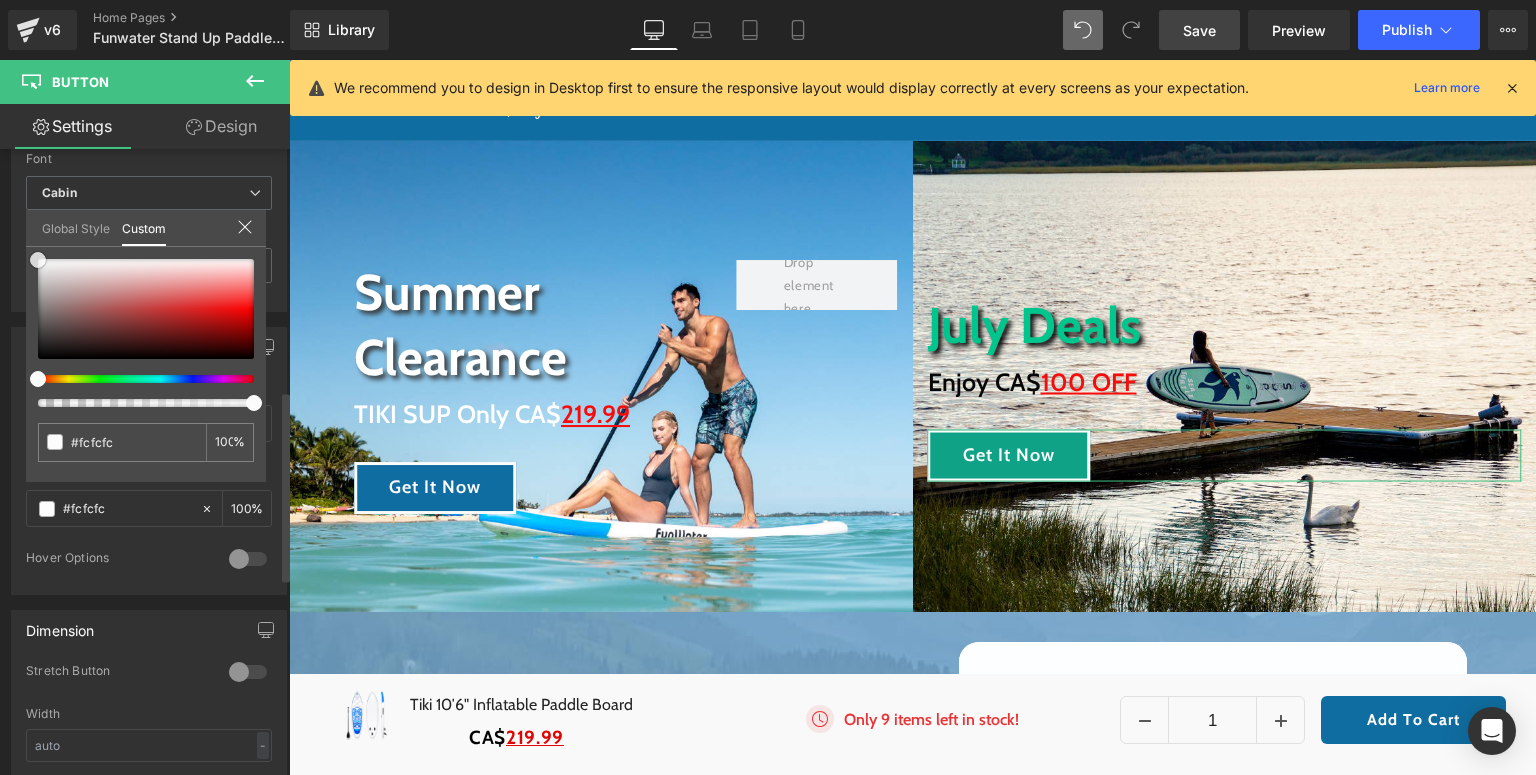 click at bounding box center (146, 309) 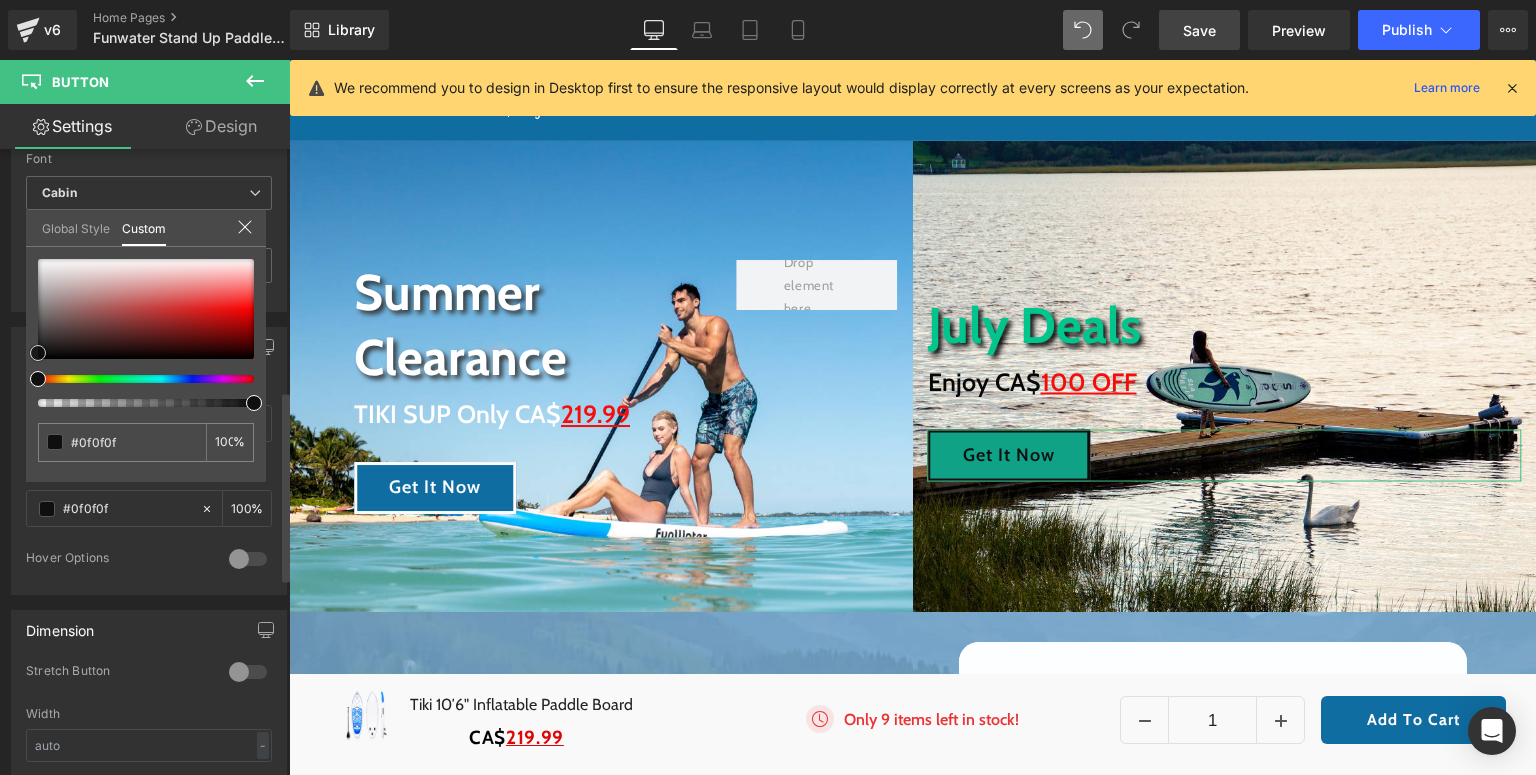 click at bounding box center [146, 309] 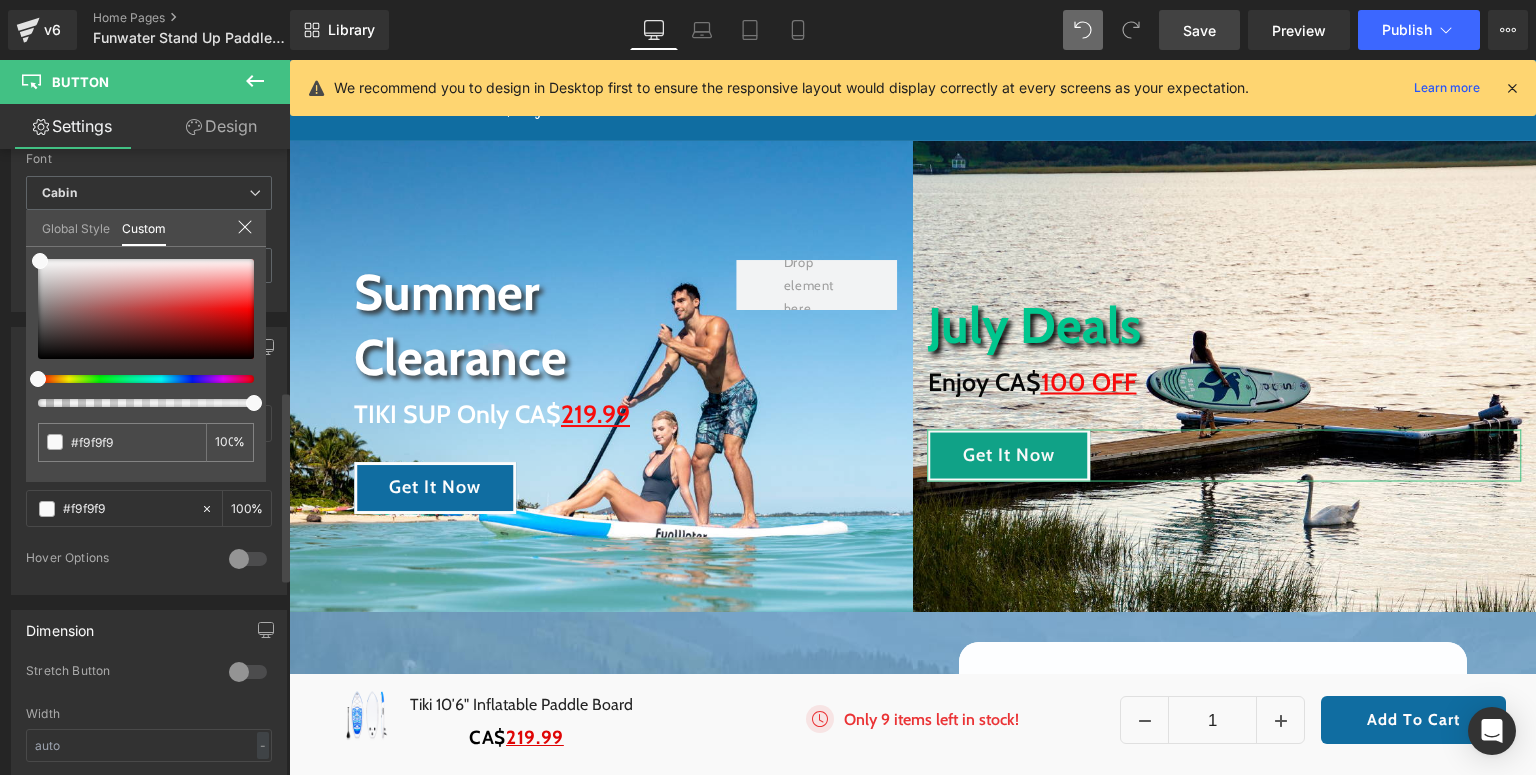 click 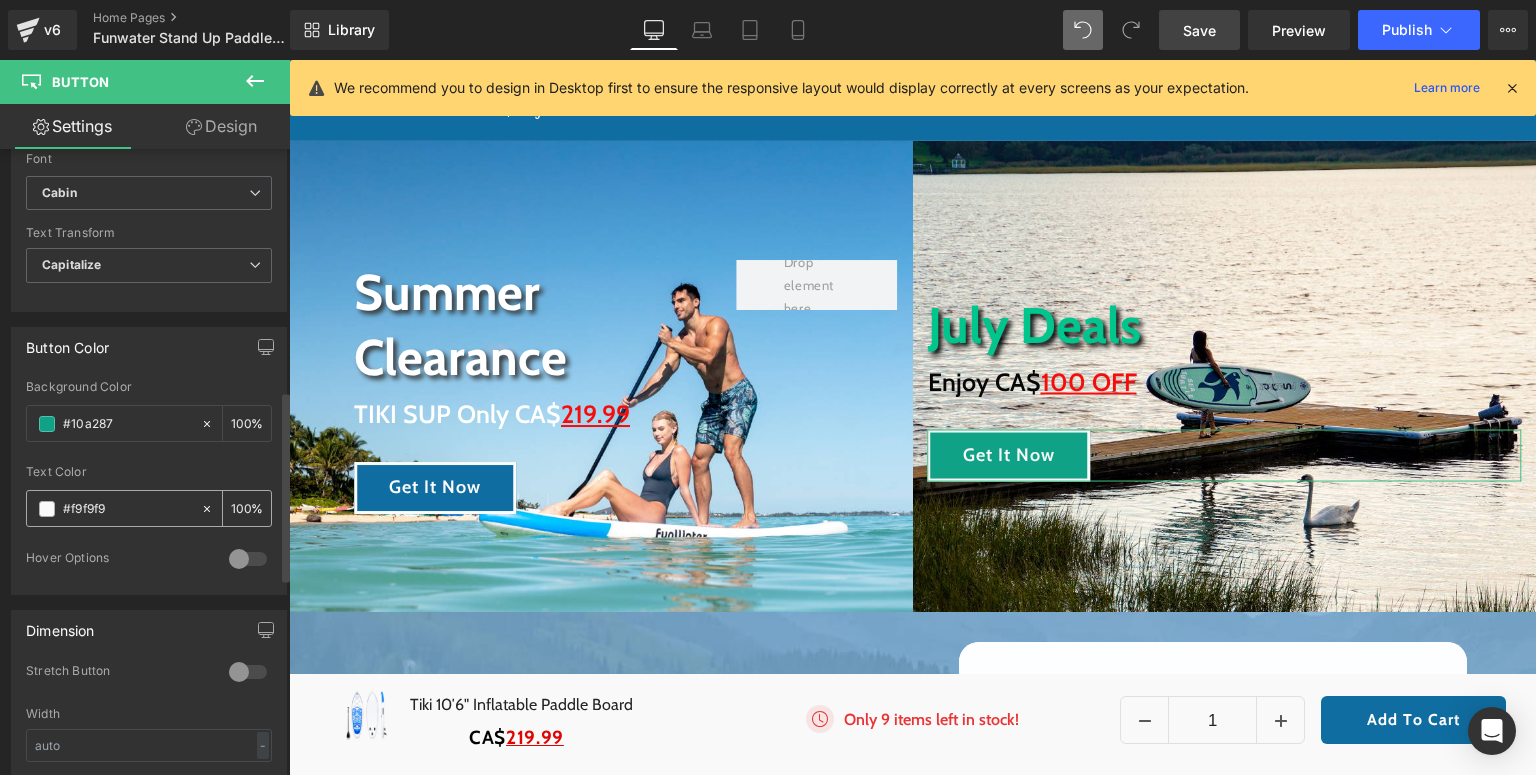 scroll, scrollTop: 1040, scrollLeft: 0, axis: vertical 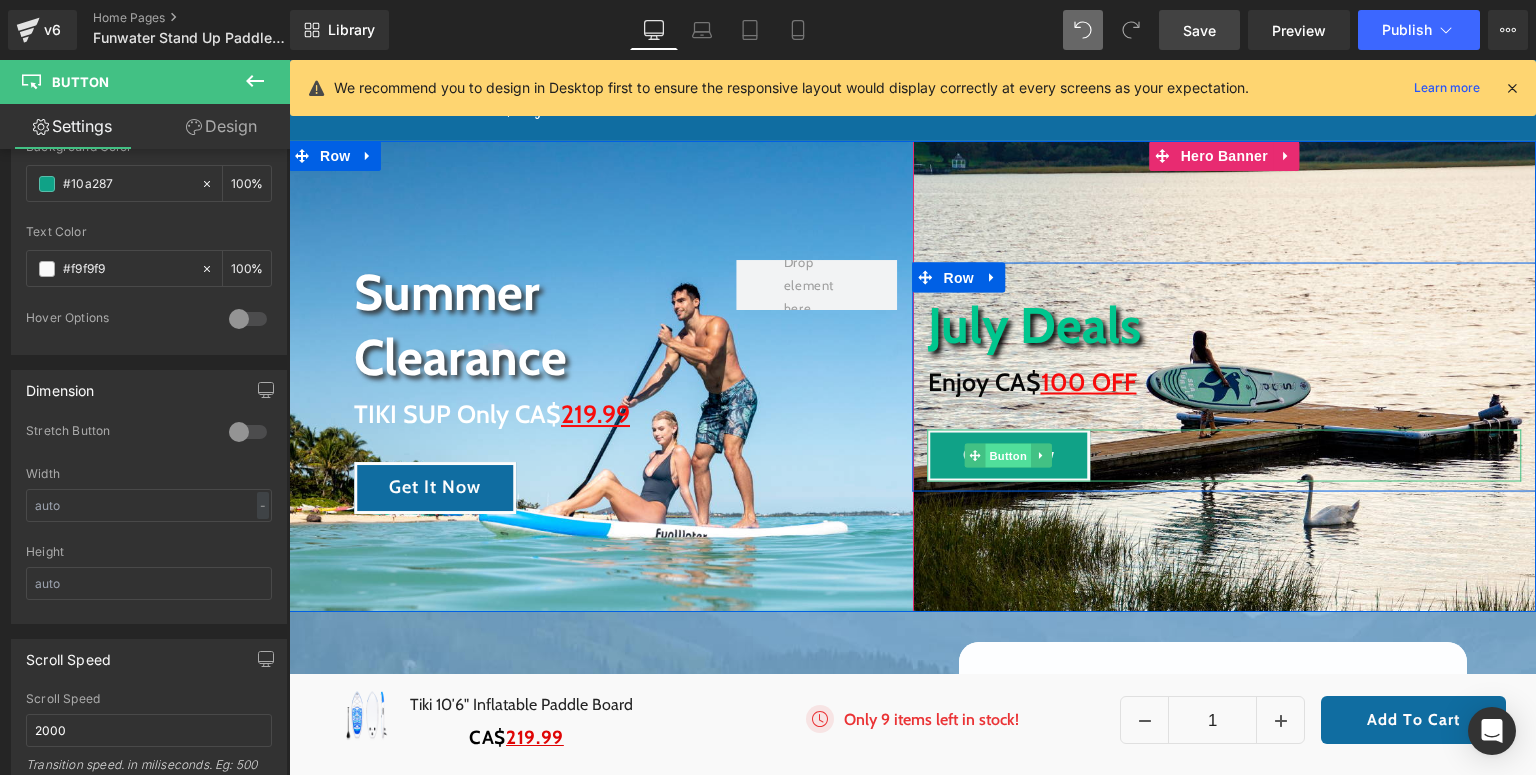 click on "Button" at bounding box center (1009, 456) 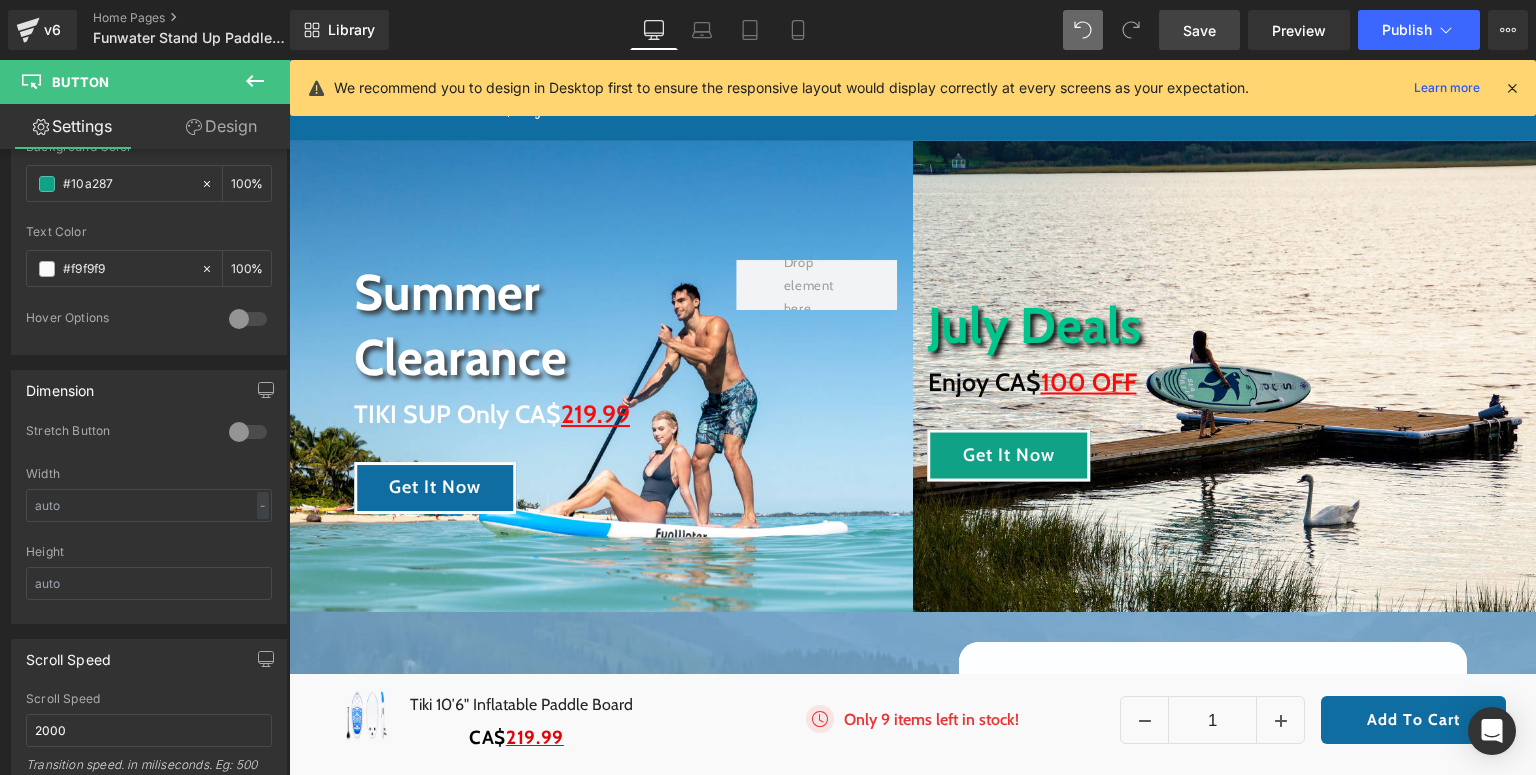 click on "Save" at bounding box center [1199, 30] 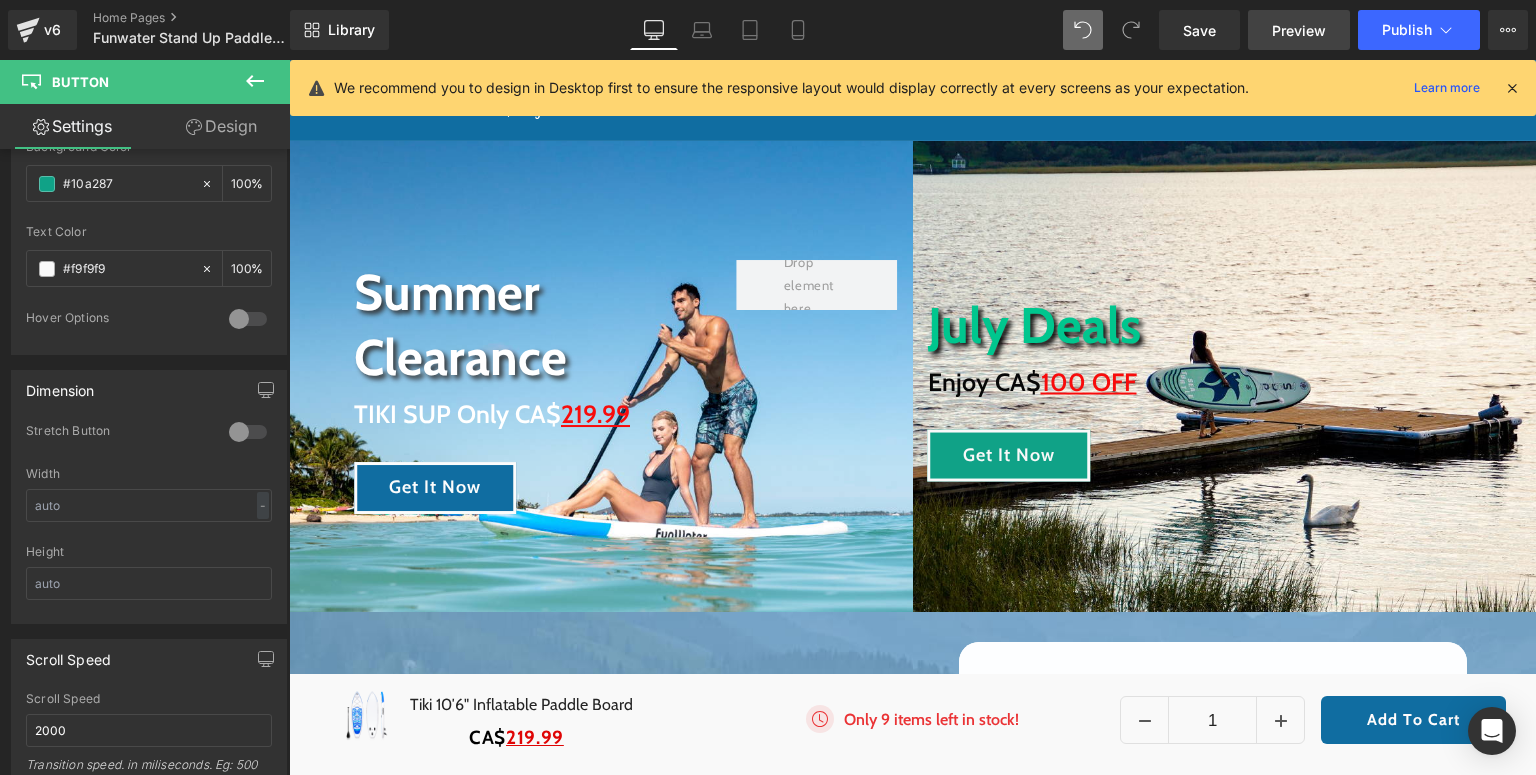 click on "Preview" at bounding box center [1299, 30] 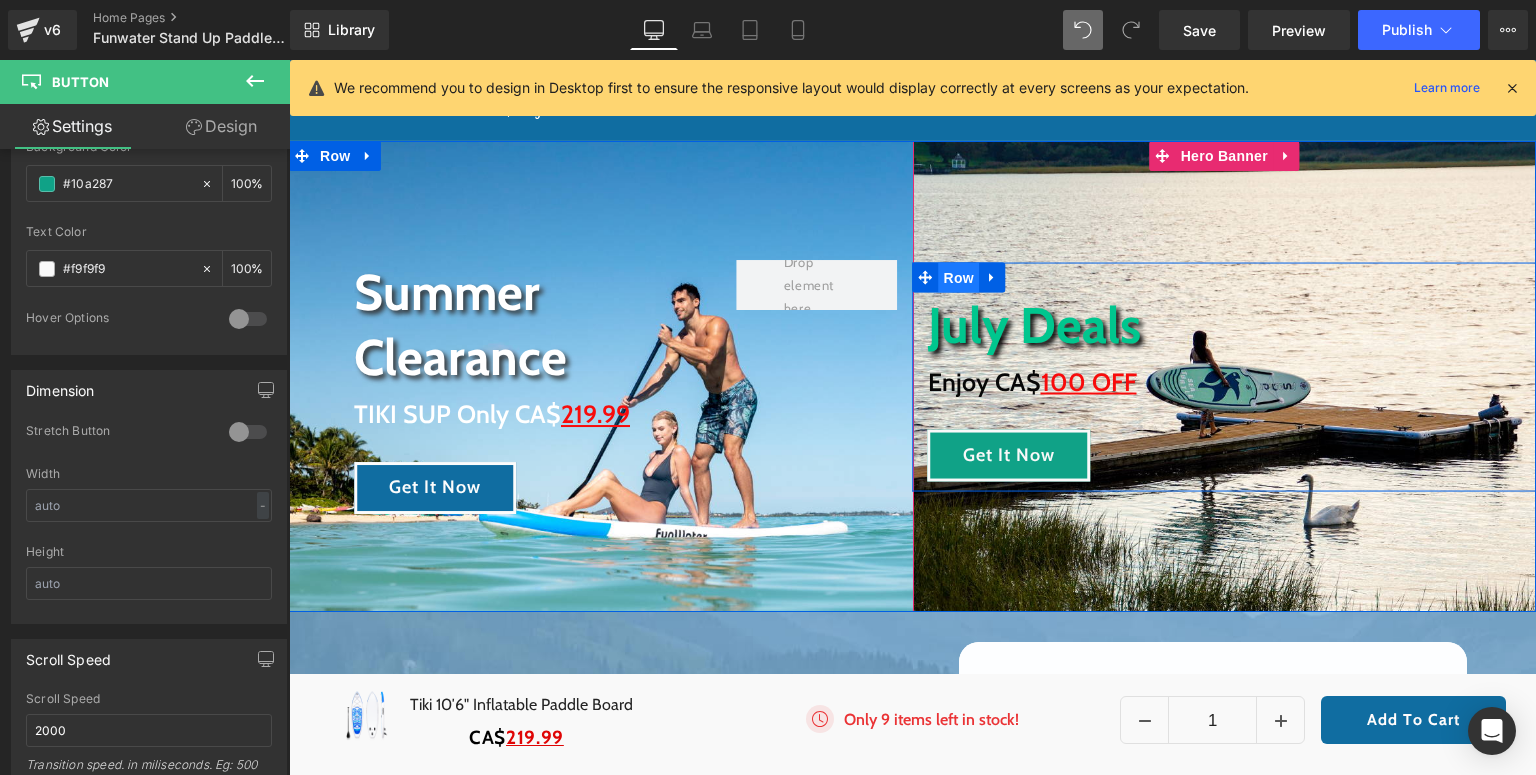 click on "Row" at bounding box center [959, 277] 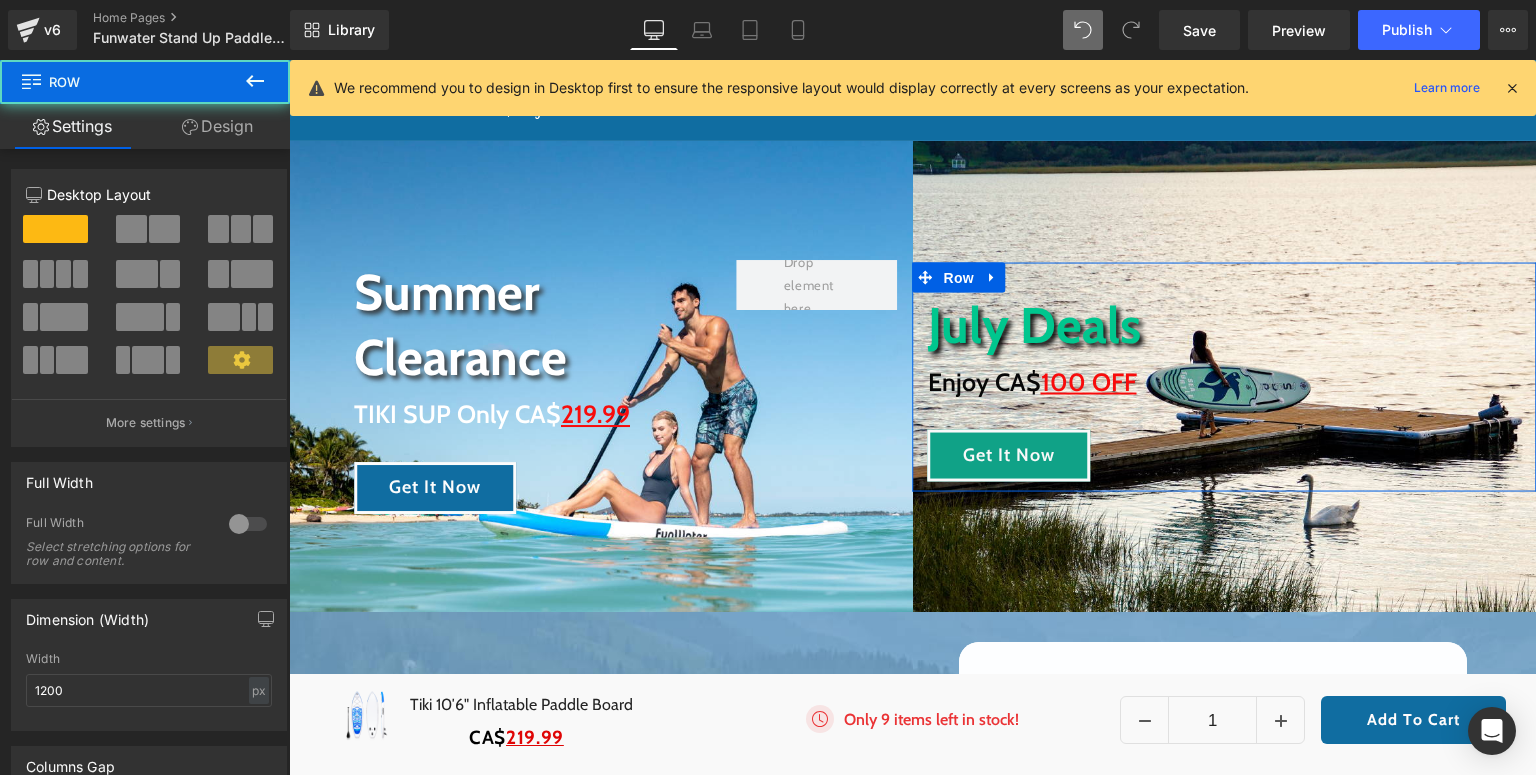 click on "Design" at bounding box center (217, 126) 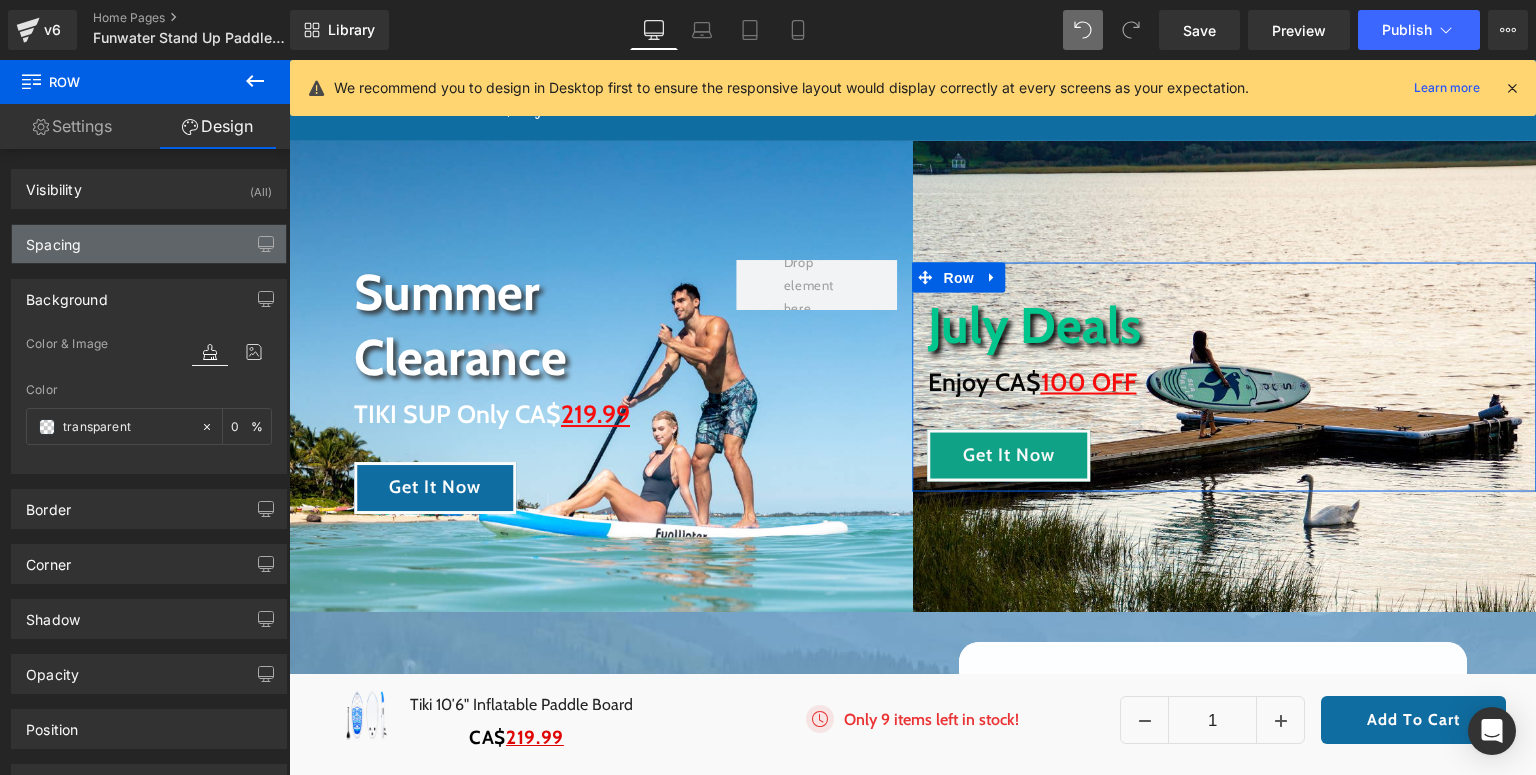 click on "Spacing" at bounding box center (149, 244) 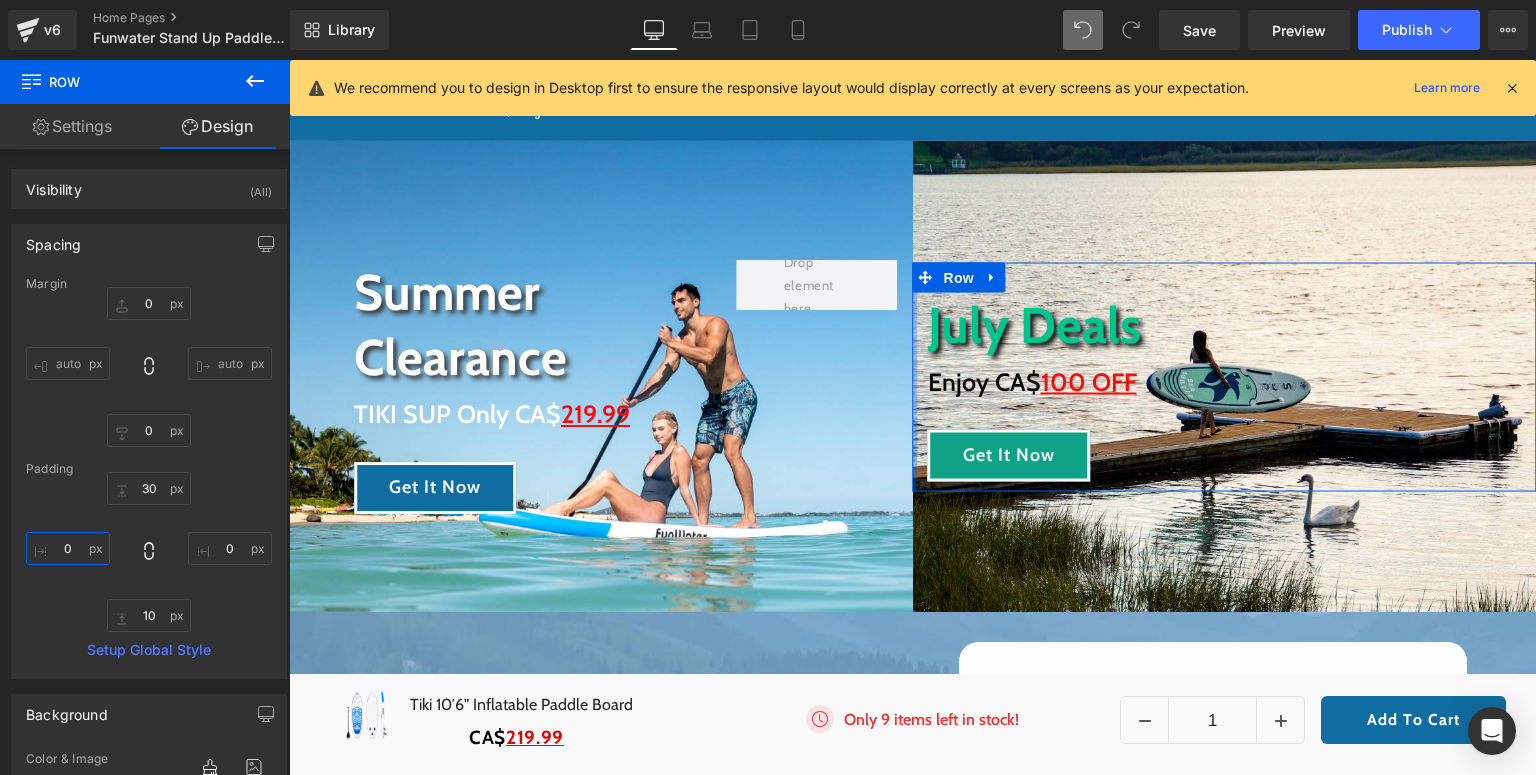 click at bounding box center (68, 548) 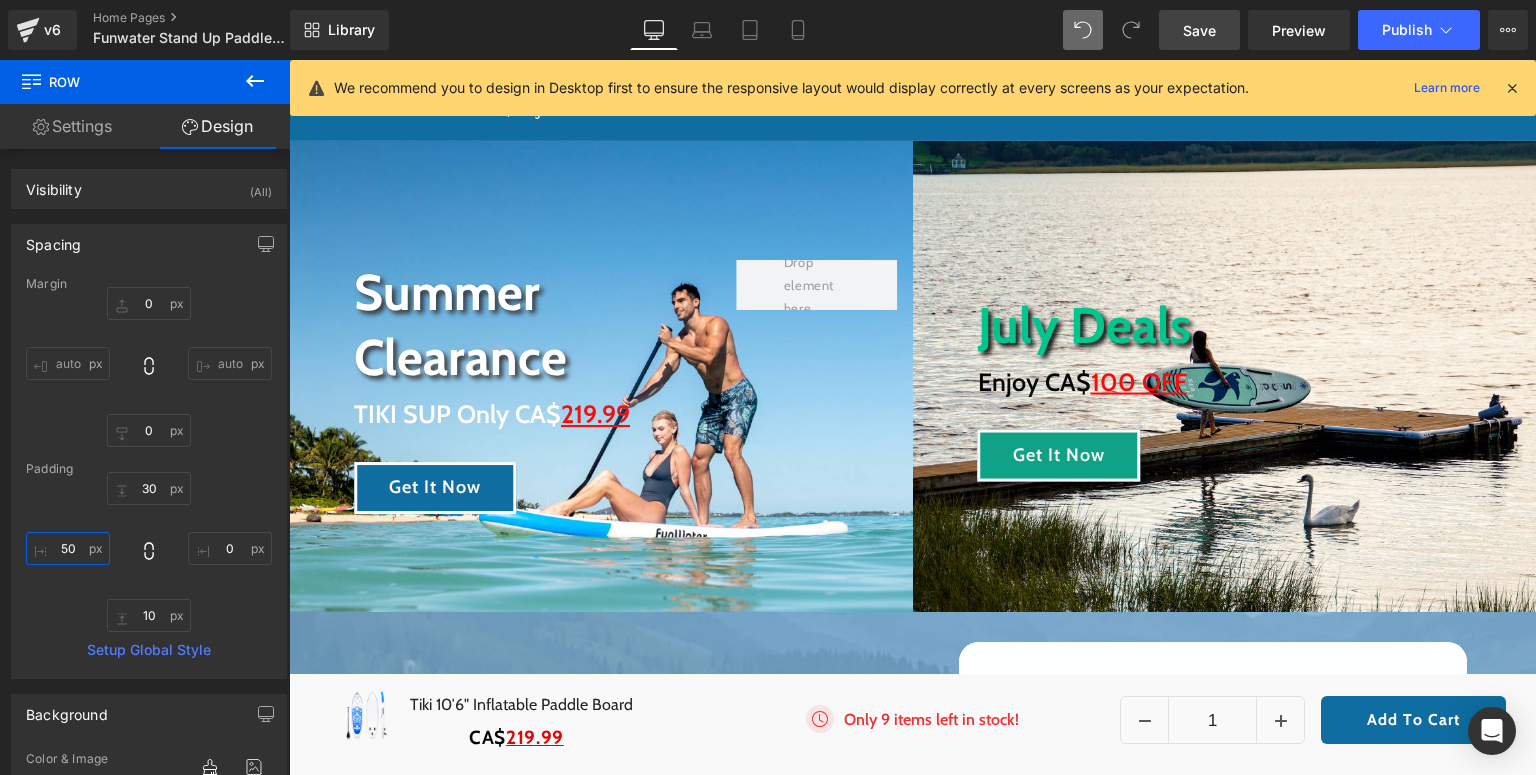 type on "50" 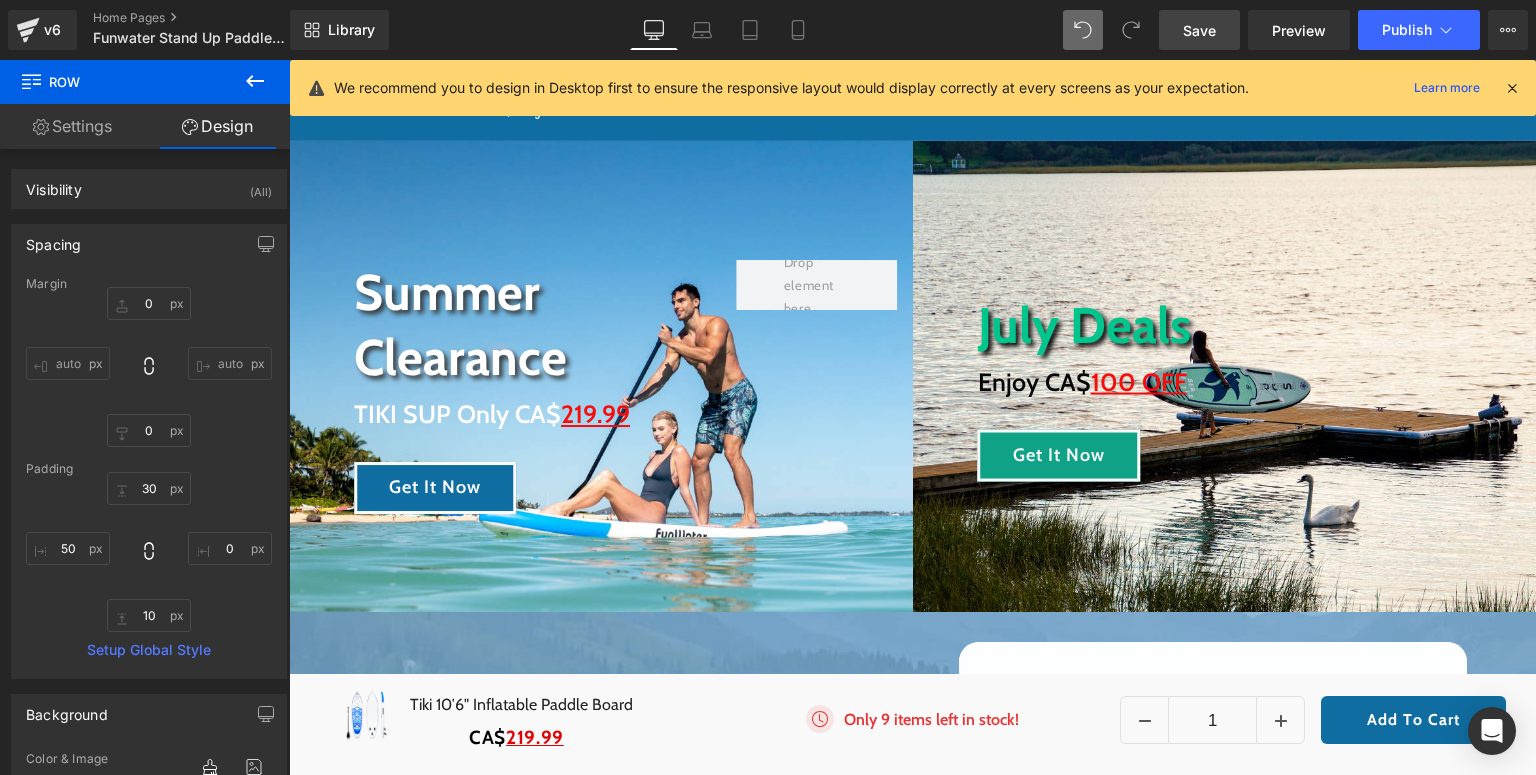 click on "Save" at bounding box center (1199, 30) 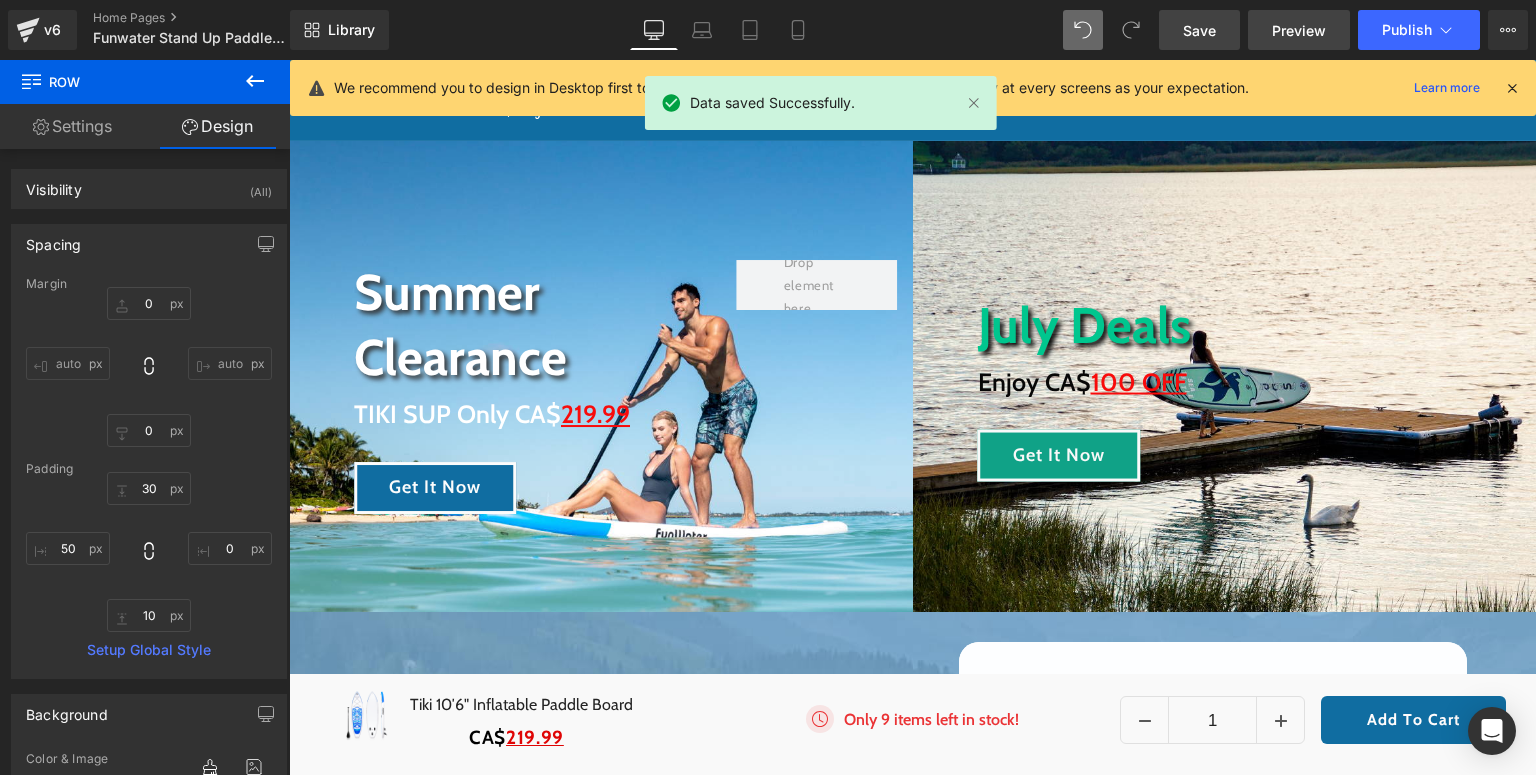 click on "Preview" at bounding box center (1299, 30) 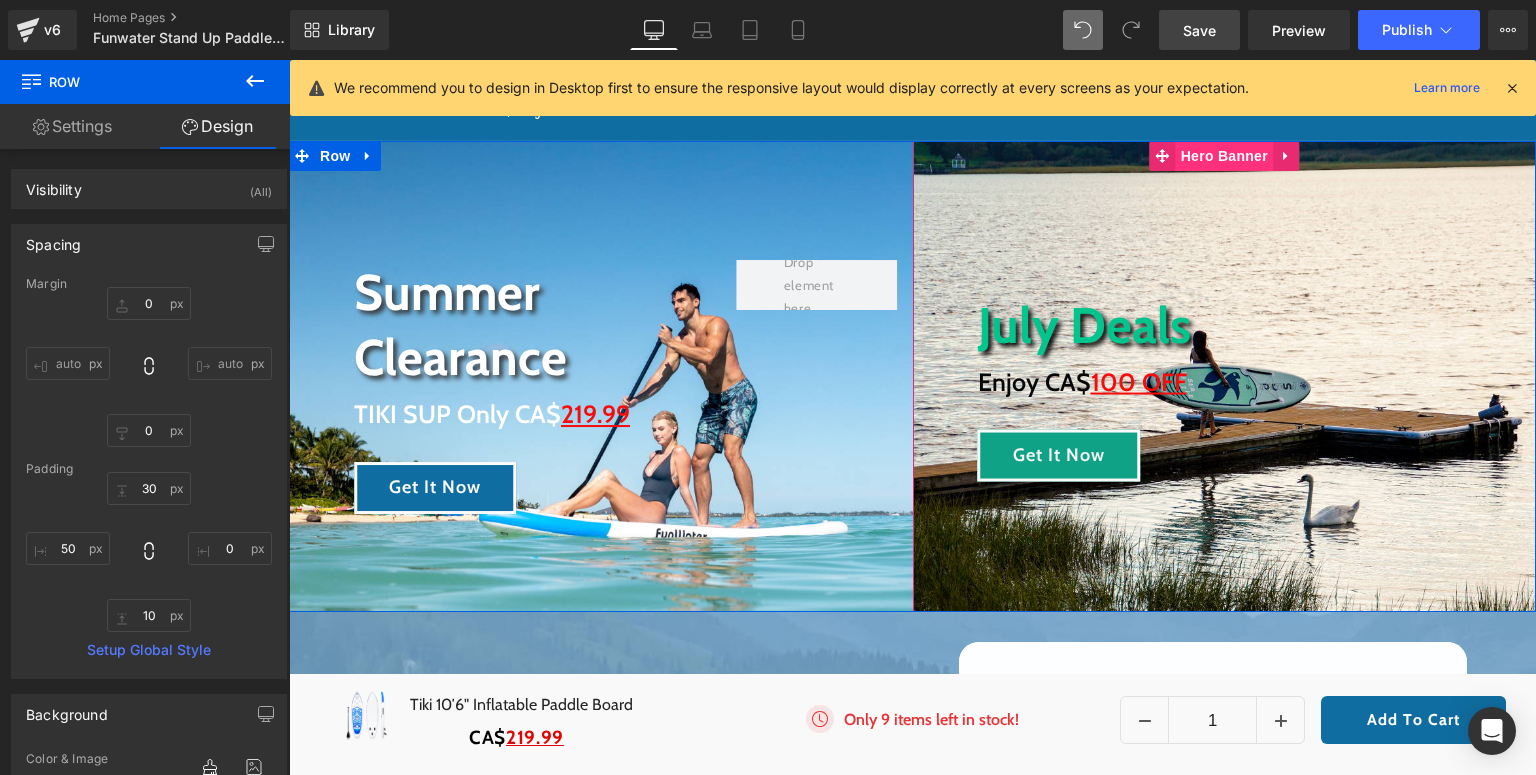 click on "Hero Banner" at bounding box center (1224, 156) 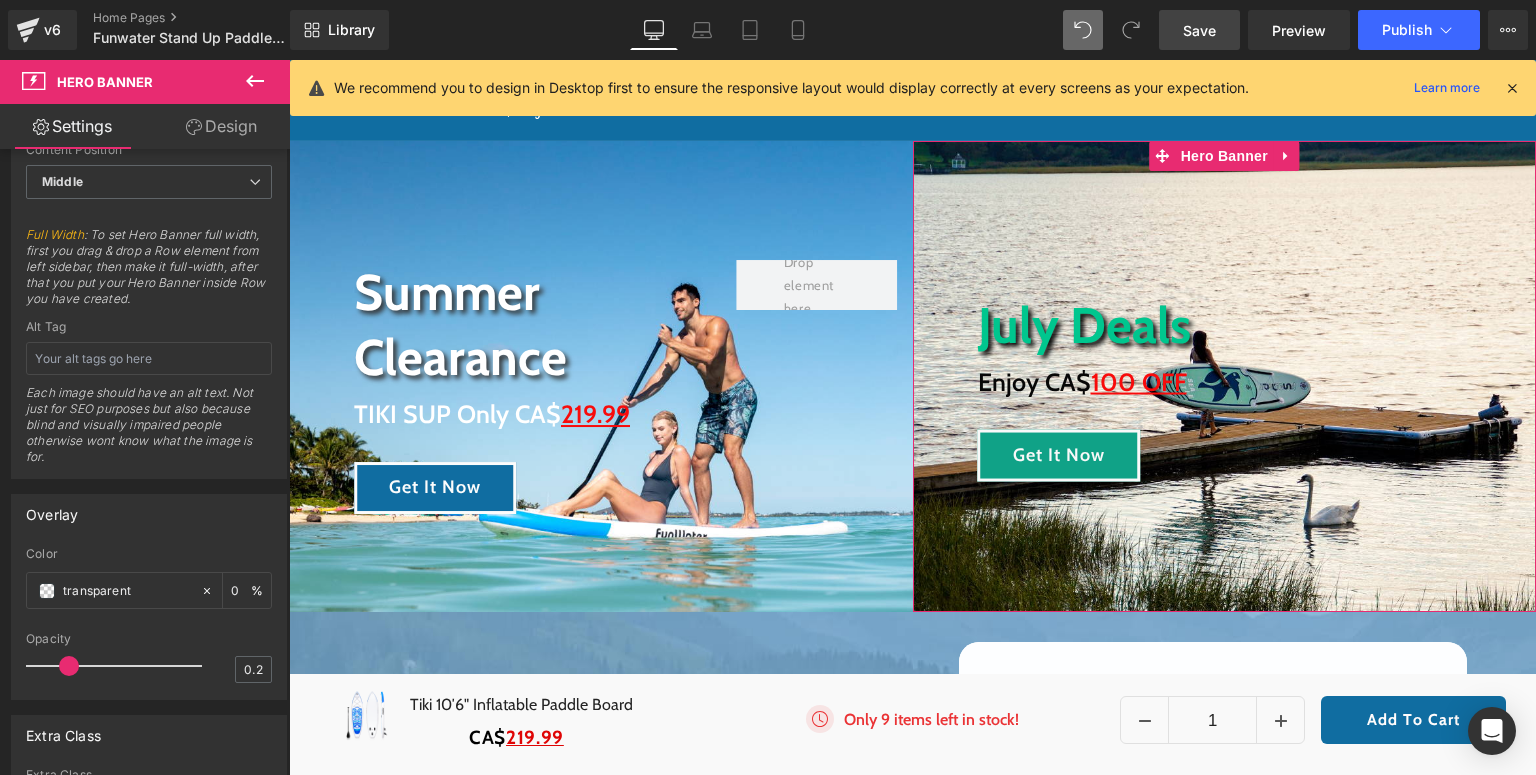 scroll, scrollTop: 1225, scrollLeft: 0, axis: vertical 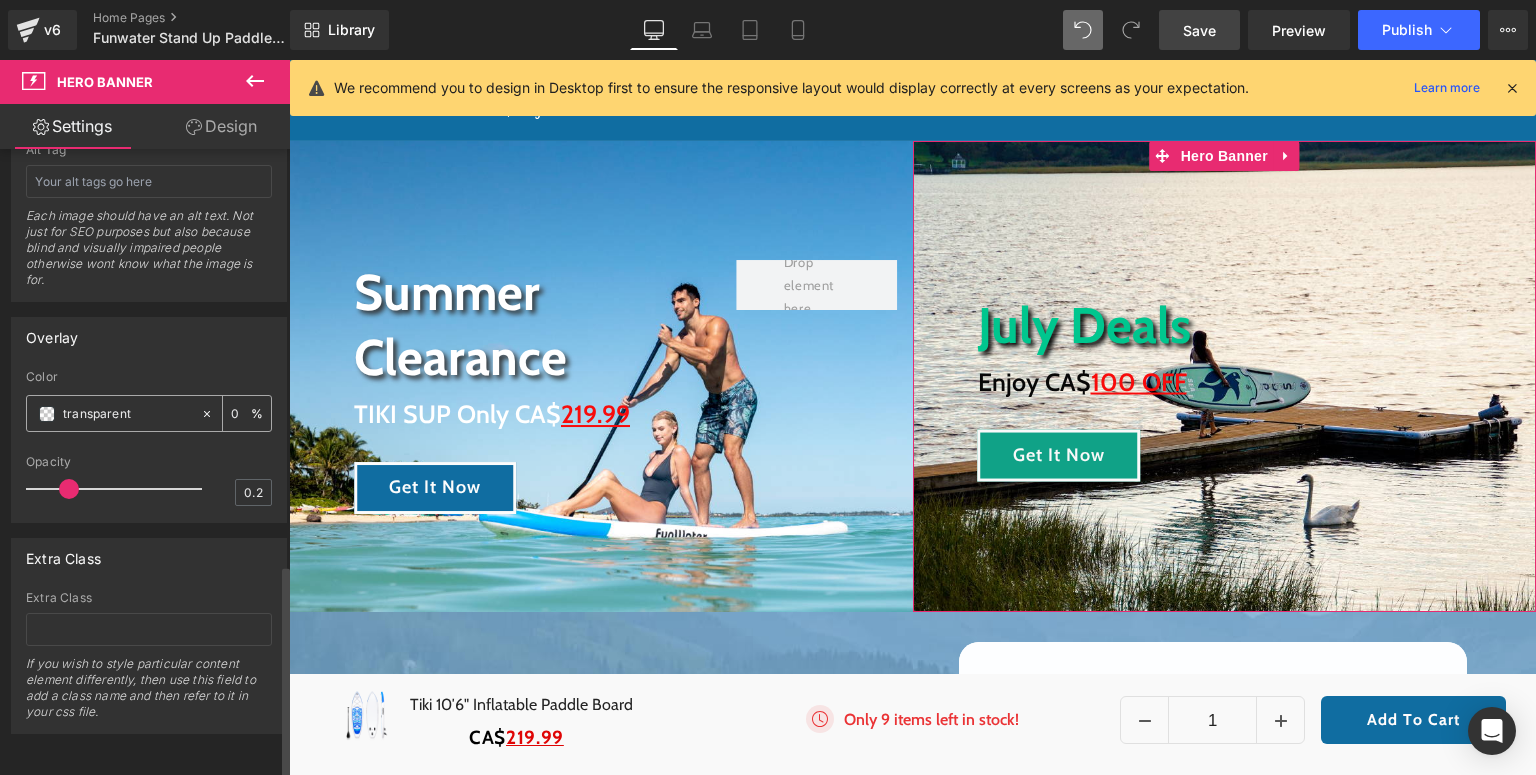 click at bounding box center [47, 414] 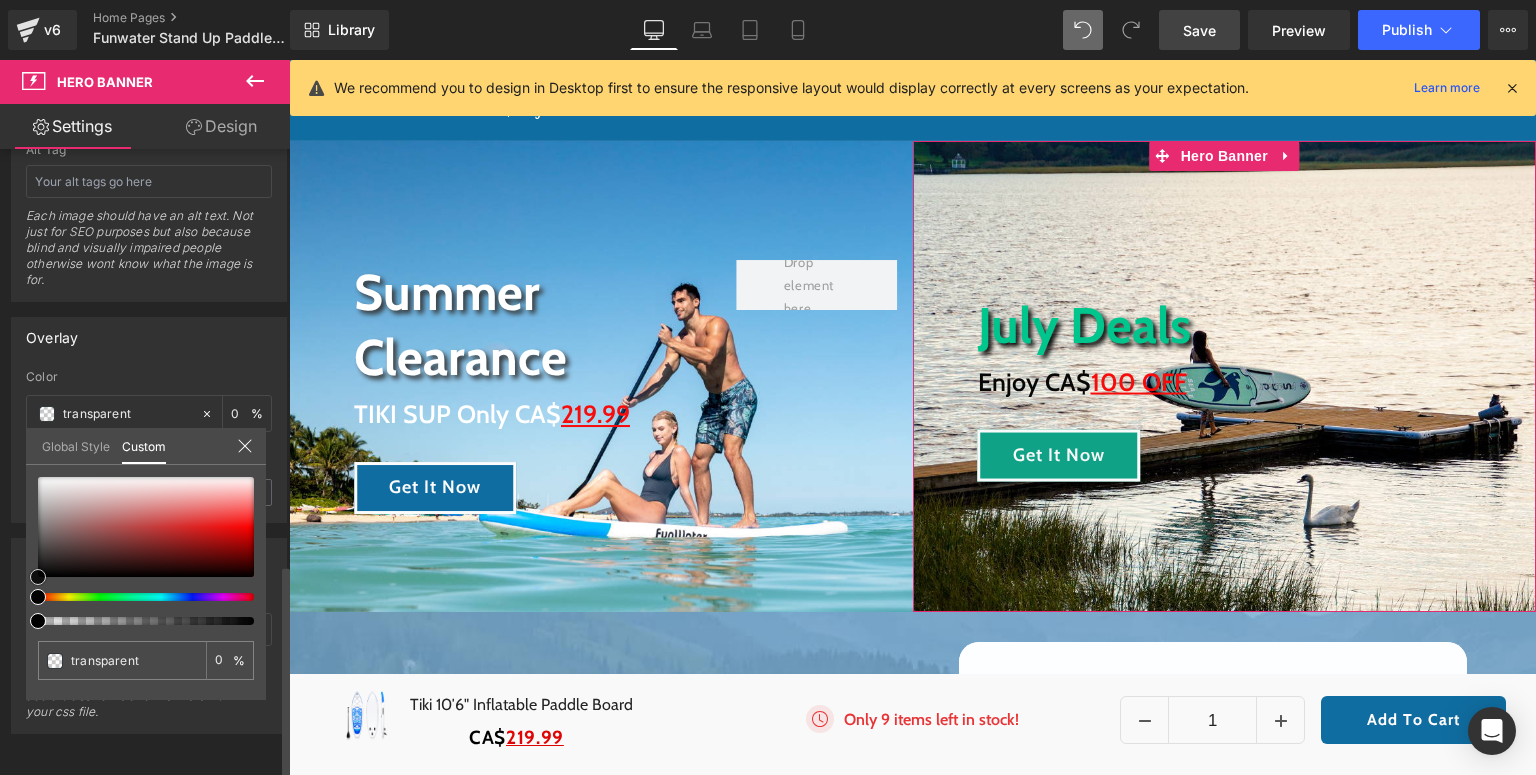 click at bounding box center (146, 527) 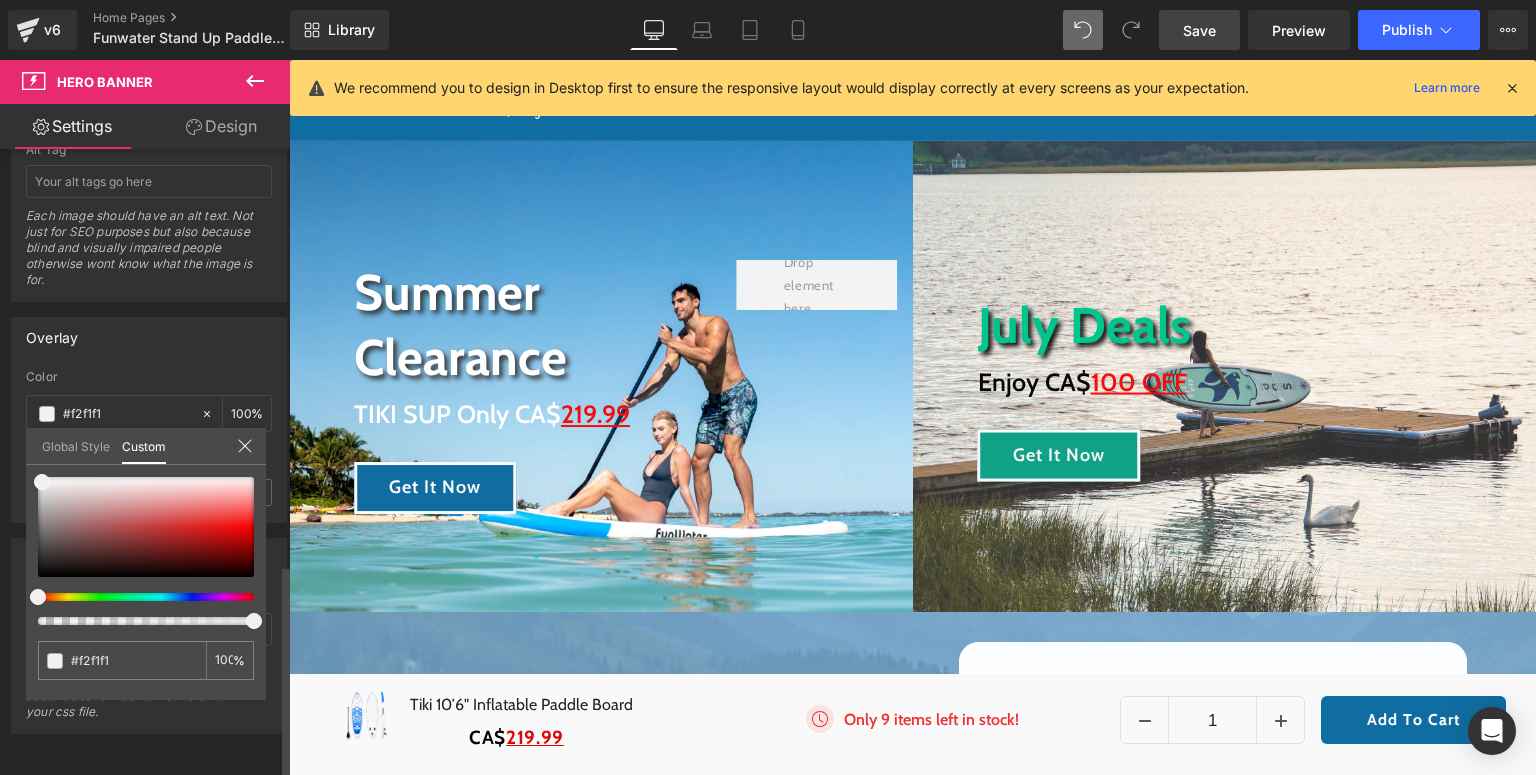 click 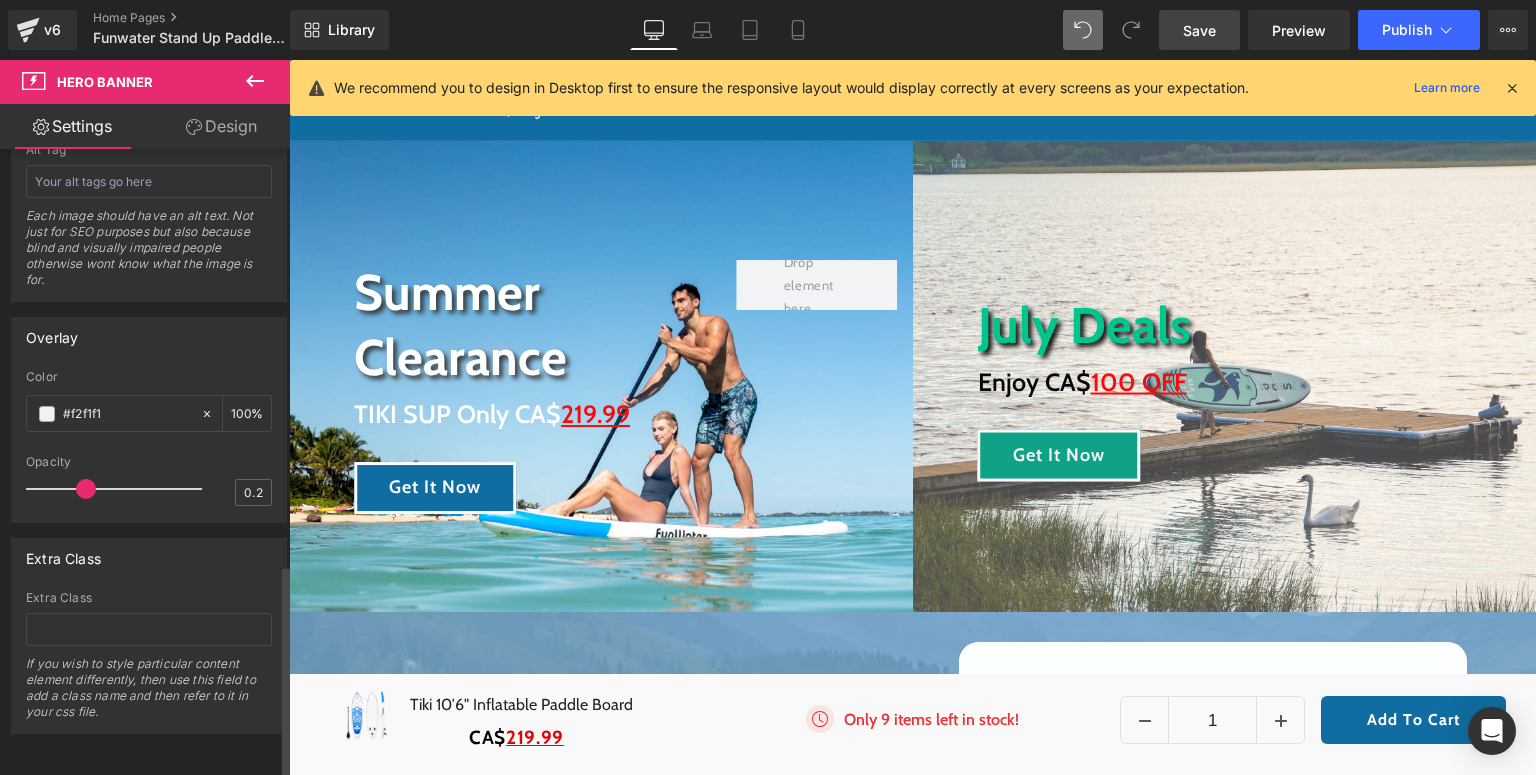 drag, startPoint x: 67, startPoint y: 476, endPoint x: 83, endPoint y: 477, distance: 16.03122 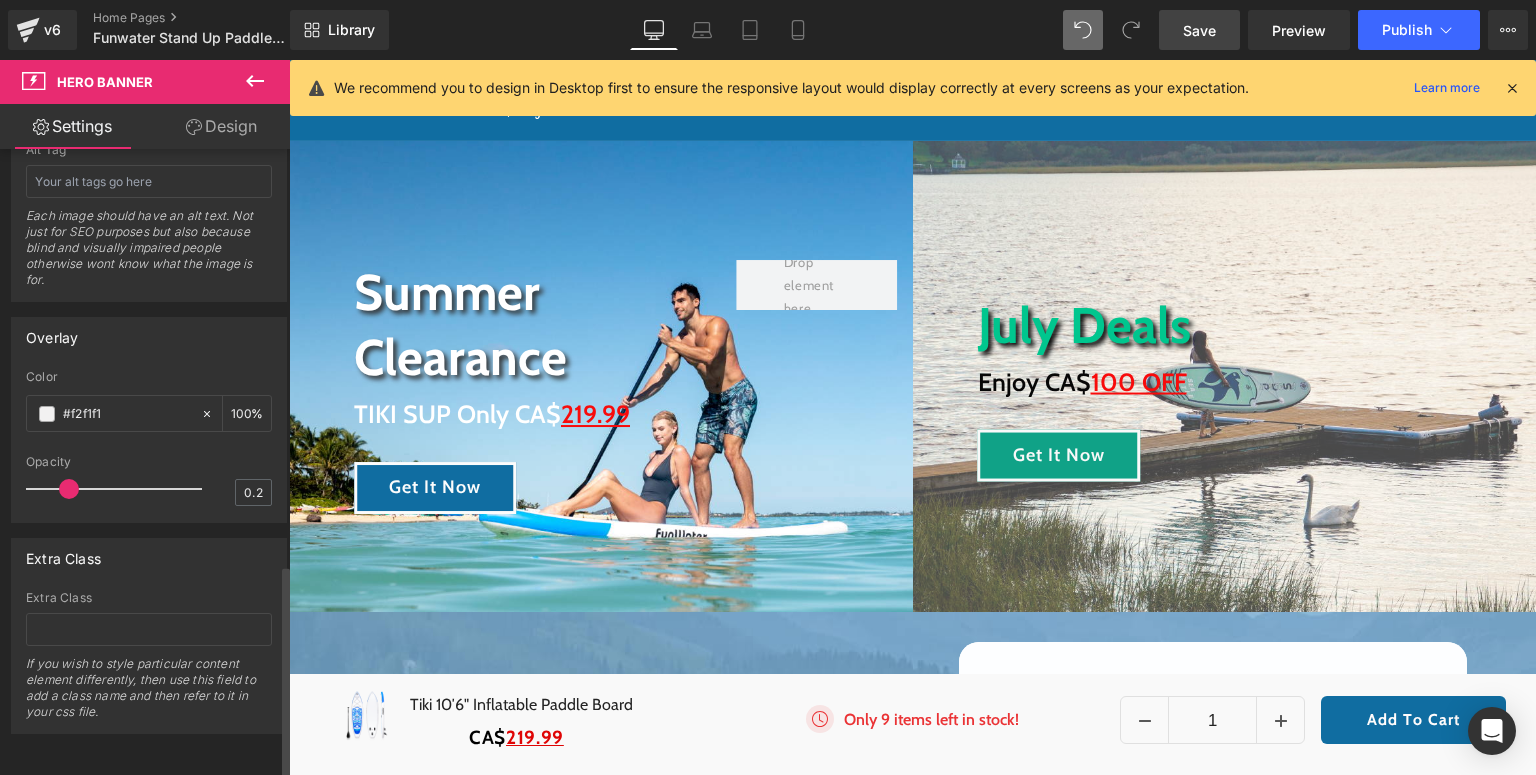 click at bounding box center [69, 489] 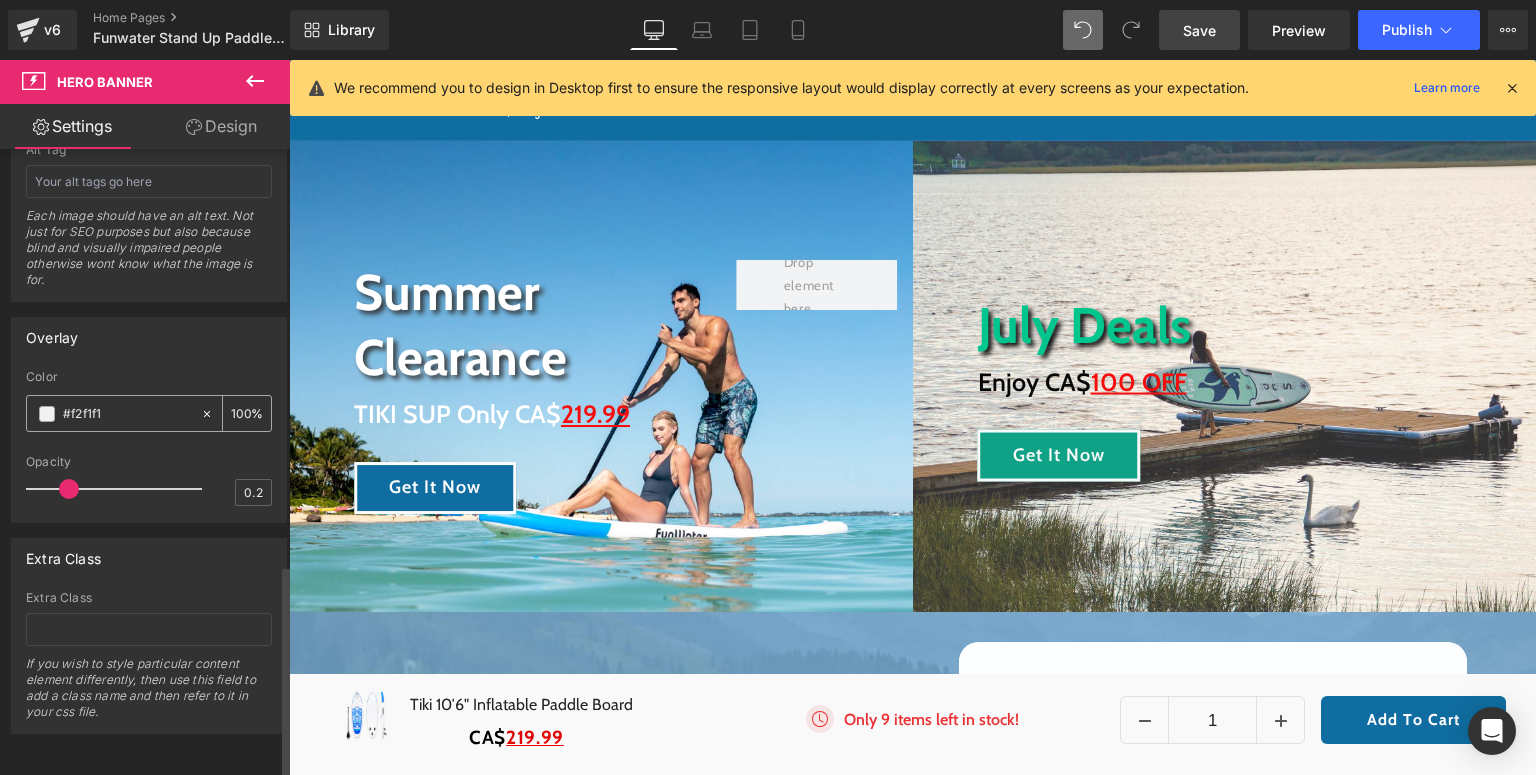 click at bounding box center [47, 414] 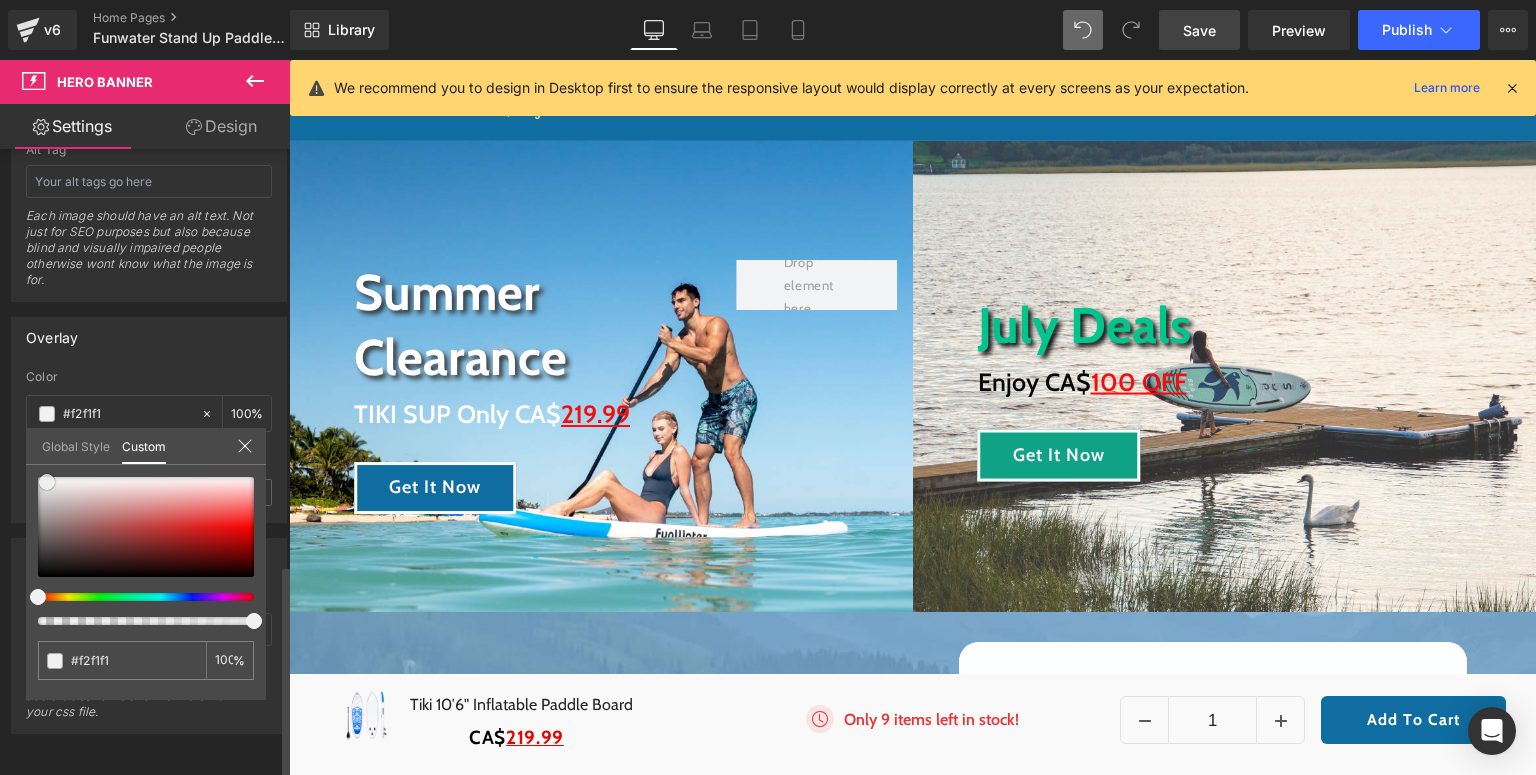click at bounding box center [146, 527] 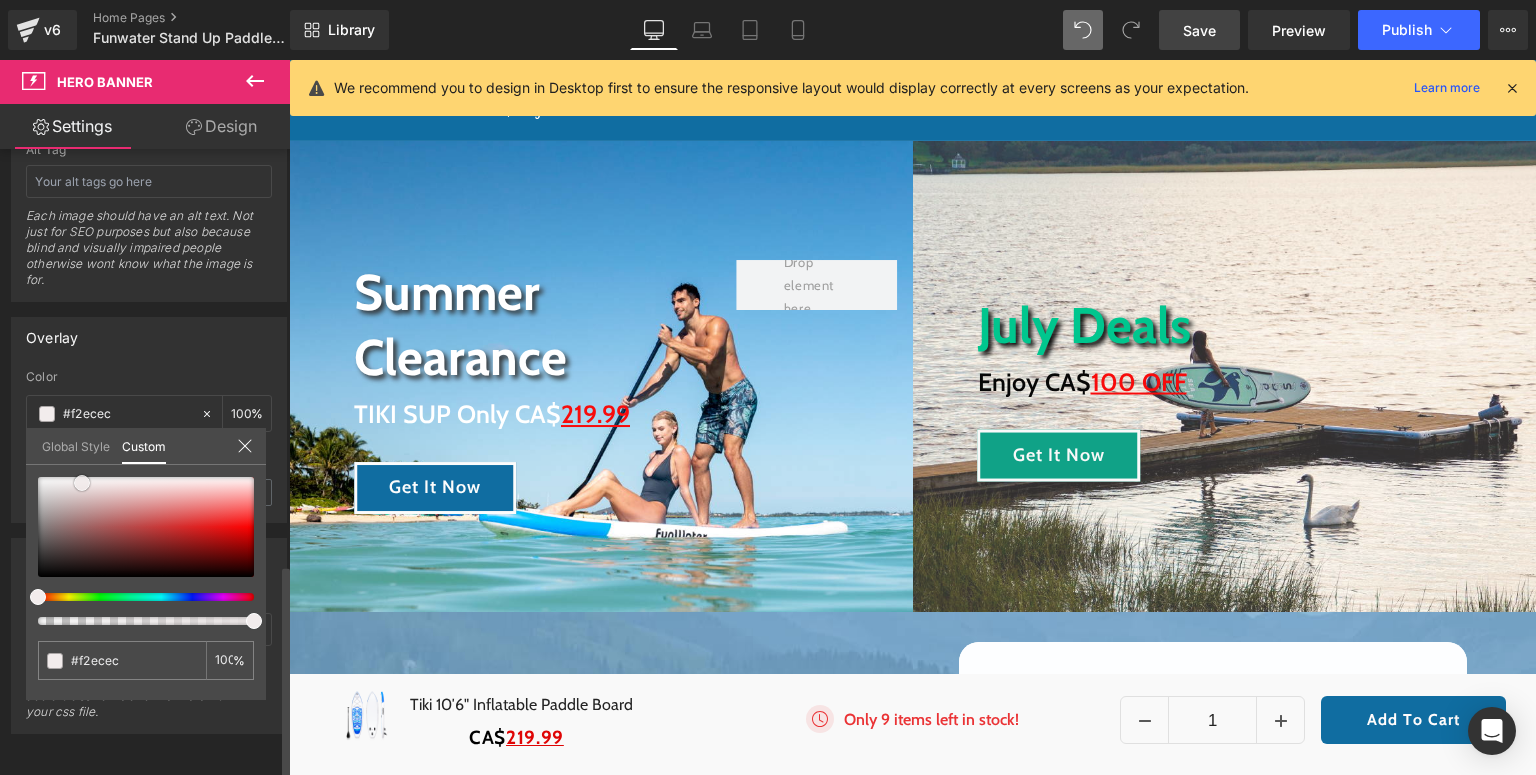 click at bounding box center (146, 527) 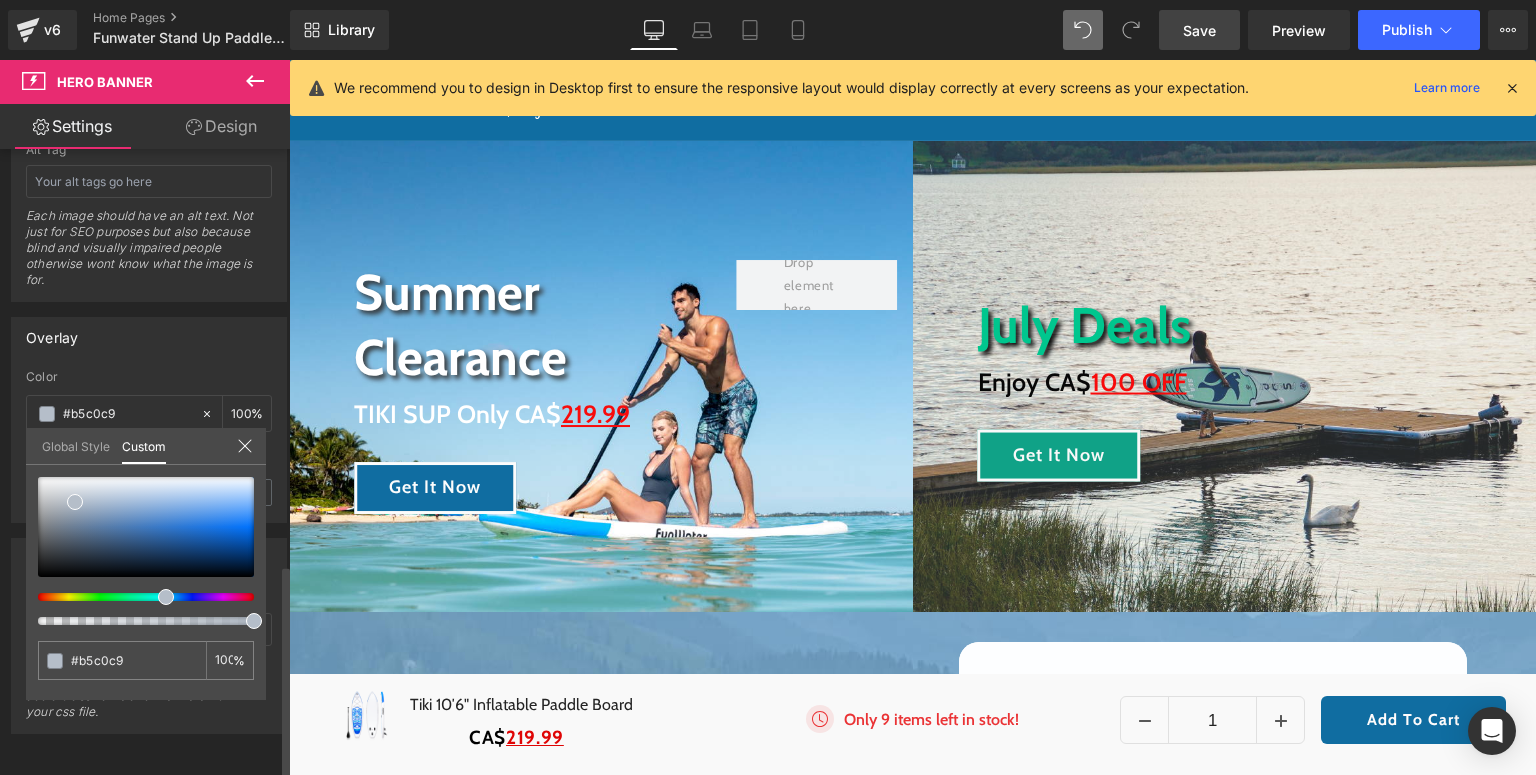 drag, startPoint x: 39, startPoint y: 592, endPoint x: 160, endPoint y: 609, distance: 122.18838 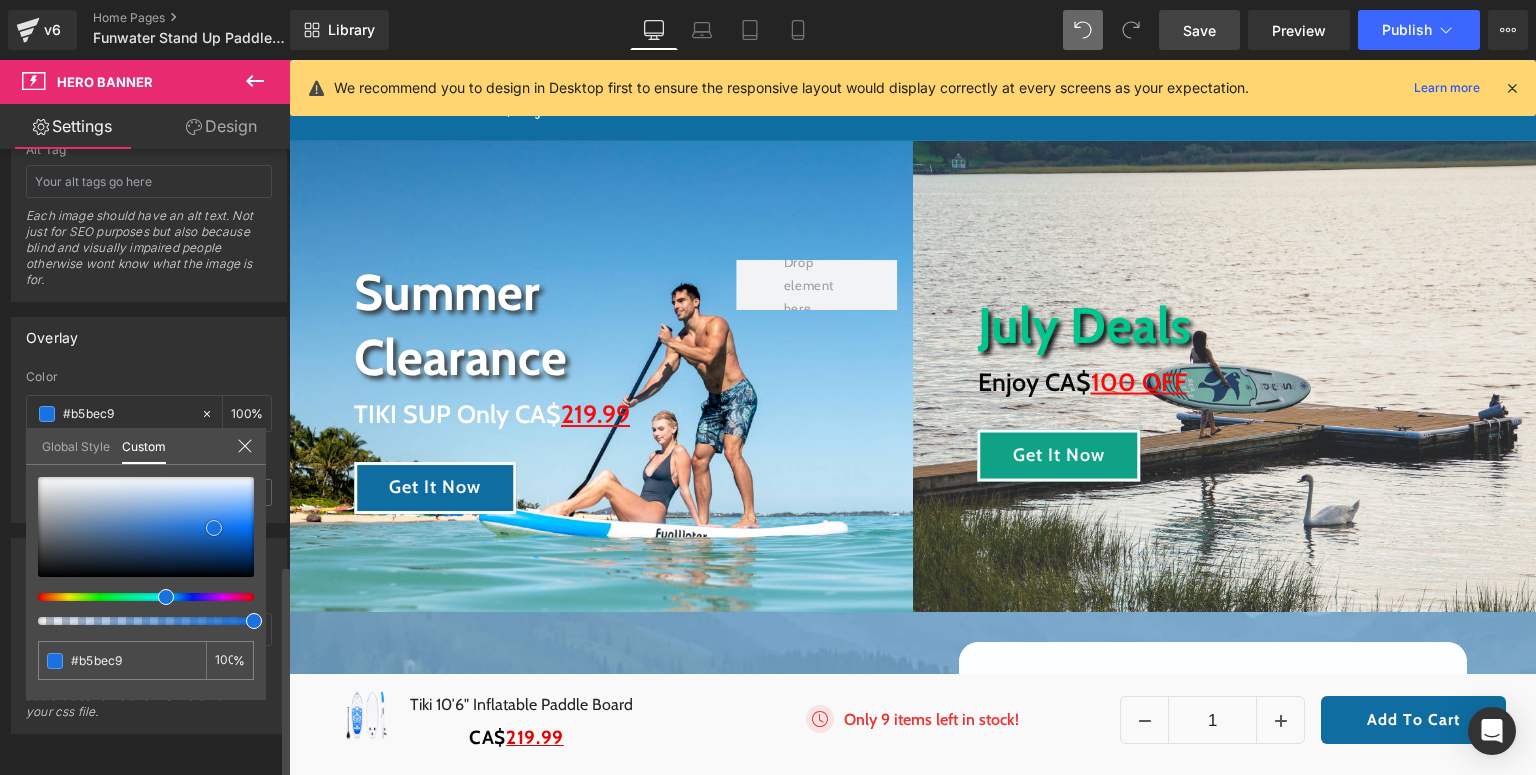 click at bounding box center (146, 527) 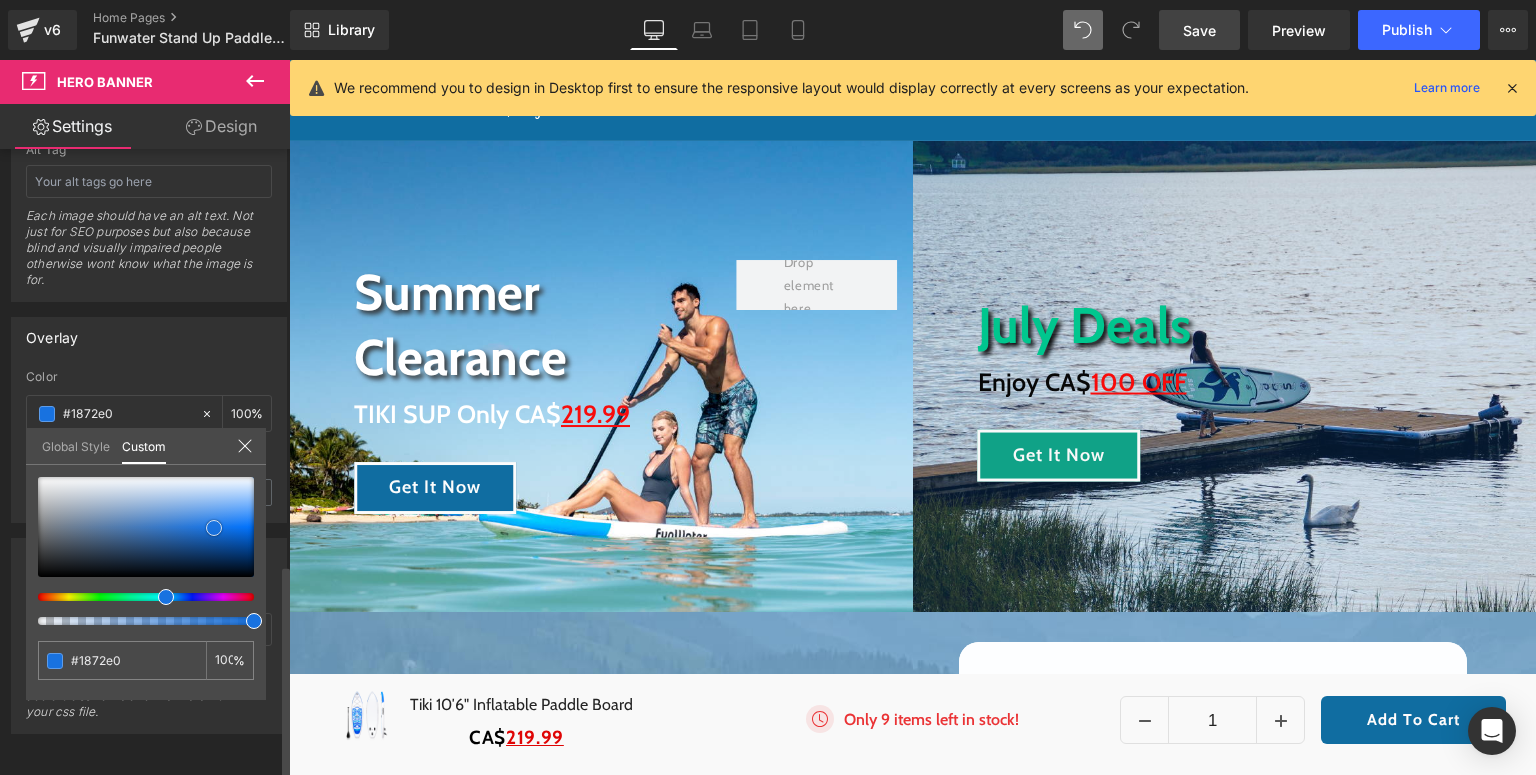 click at bounding box center [146, 527] 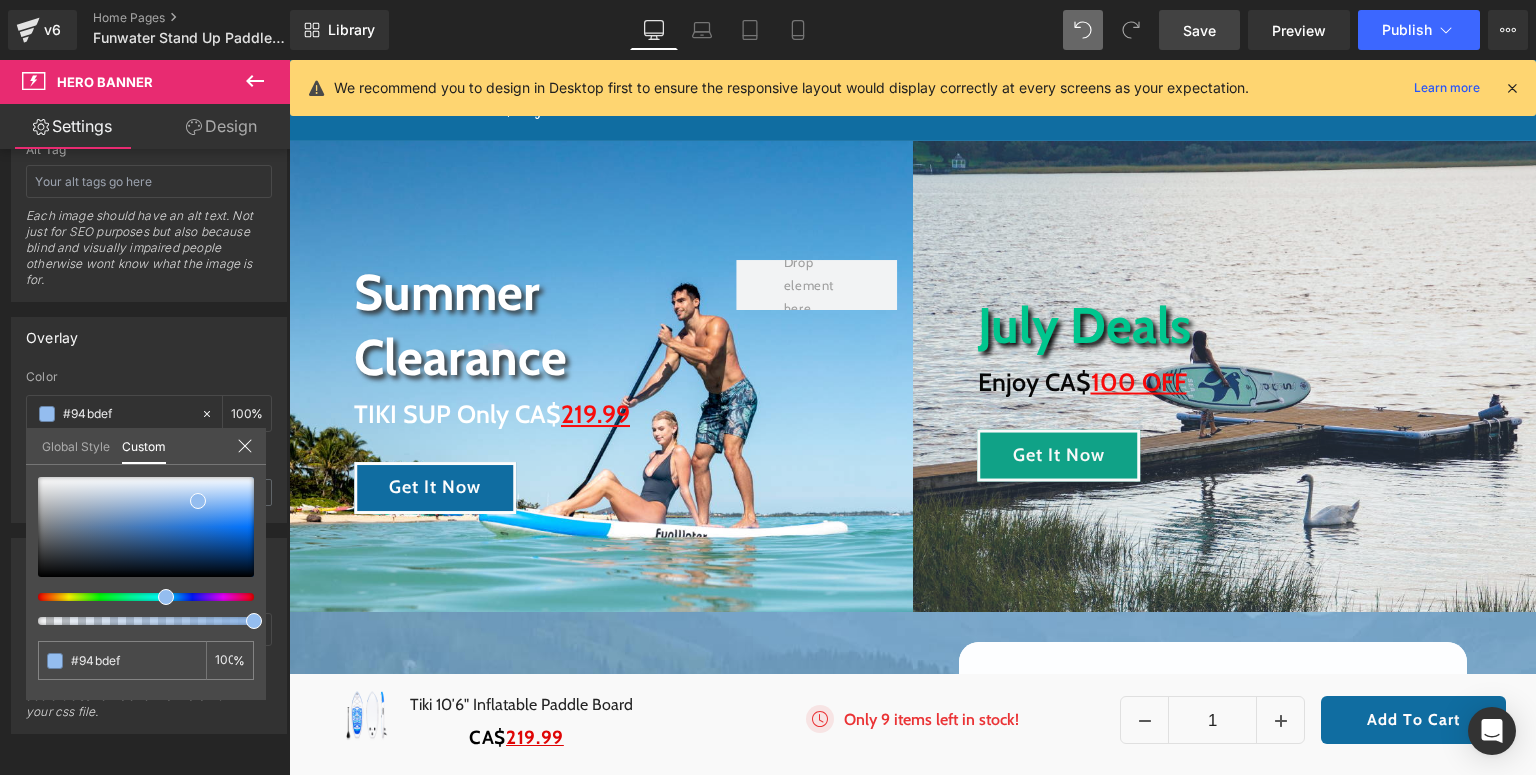 click on "Save" at bounding box center (1199, 30) 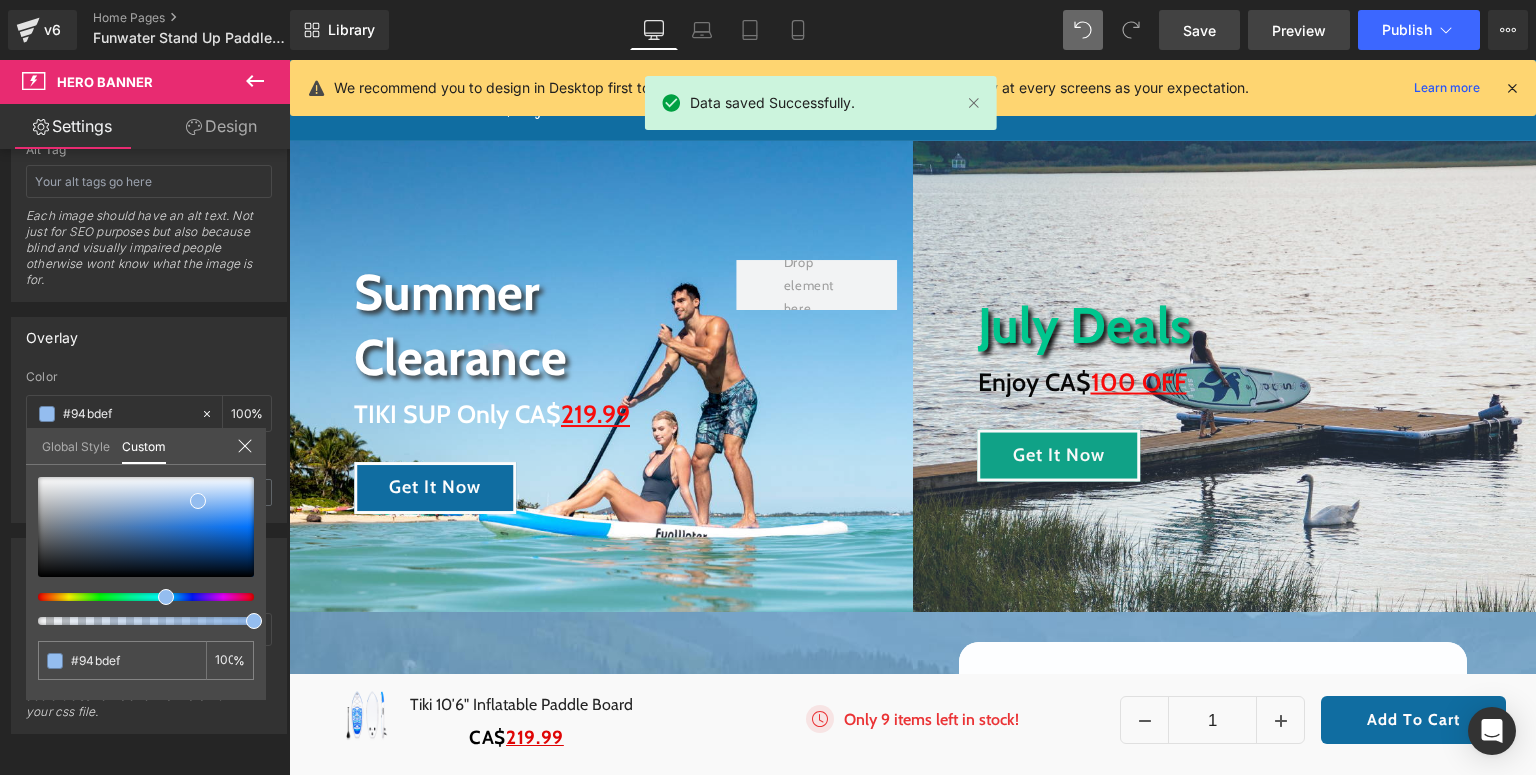click on "Preview" at bounding box center (1299, 30) 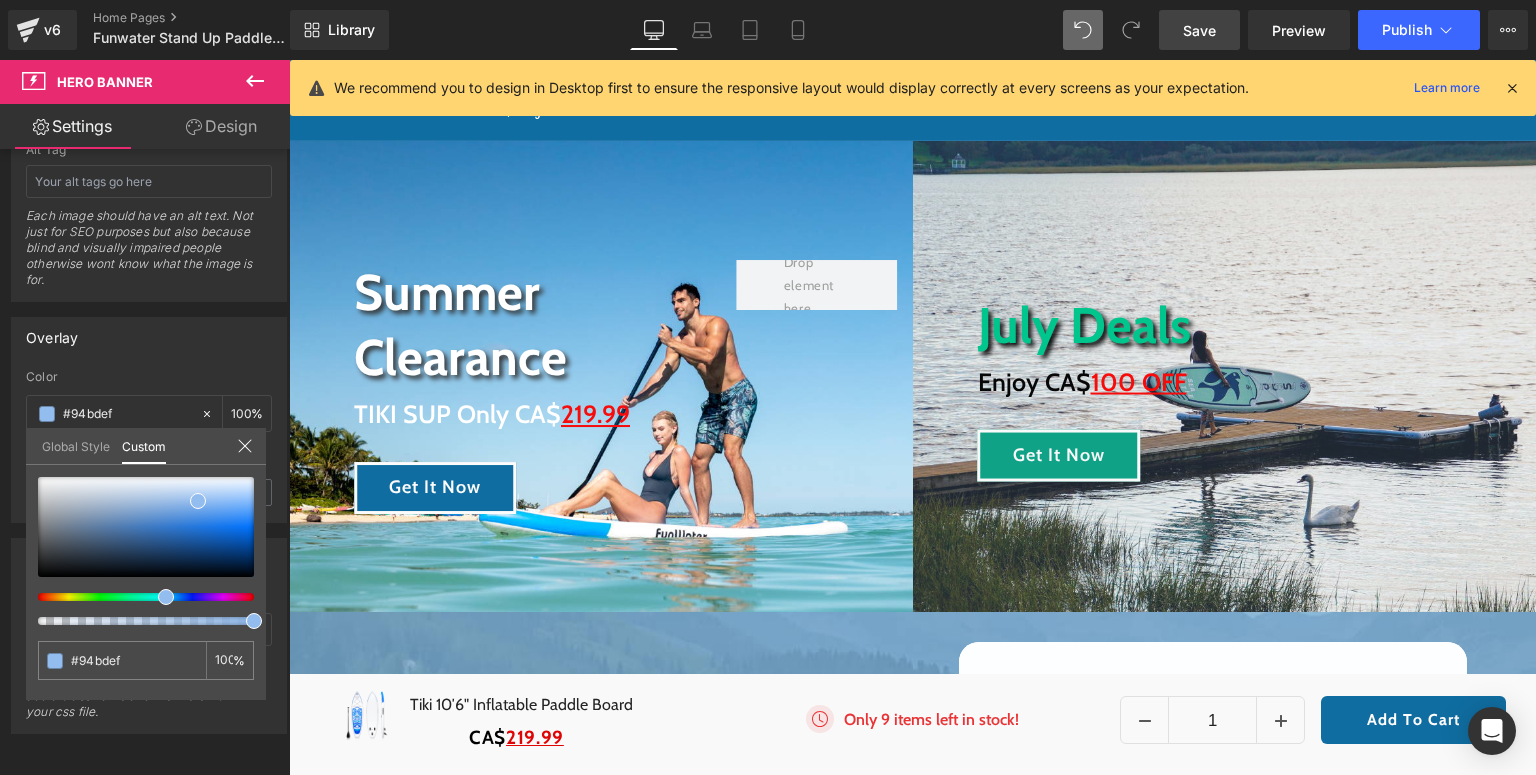 click on "□
Skip to content
Summer Splash Sale: Add to Cart and Enjoy $100 OFF!
Special Deal
Paddle Boards
Shop By Activity
All Around SUP boards are versatile for all skill levels.
Yoga" at bounding box center [912, 4460] 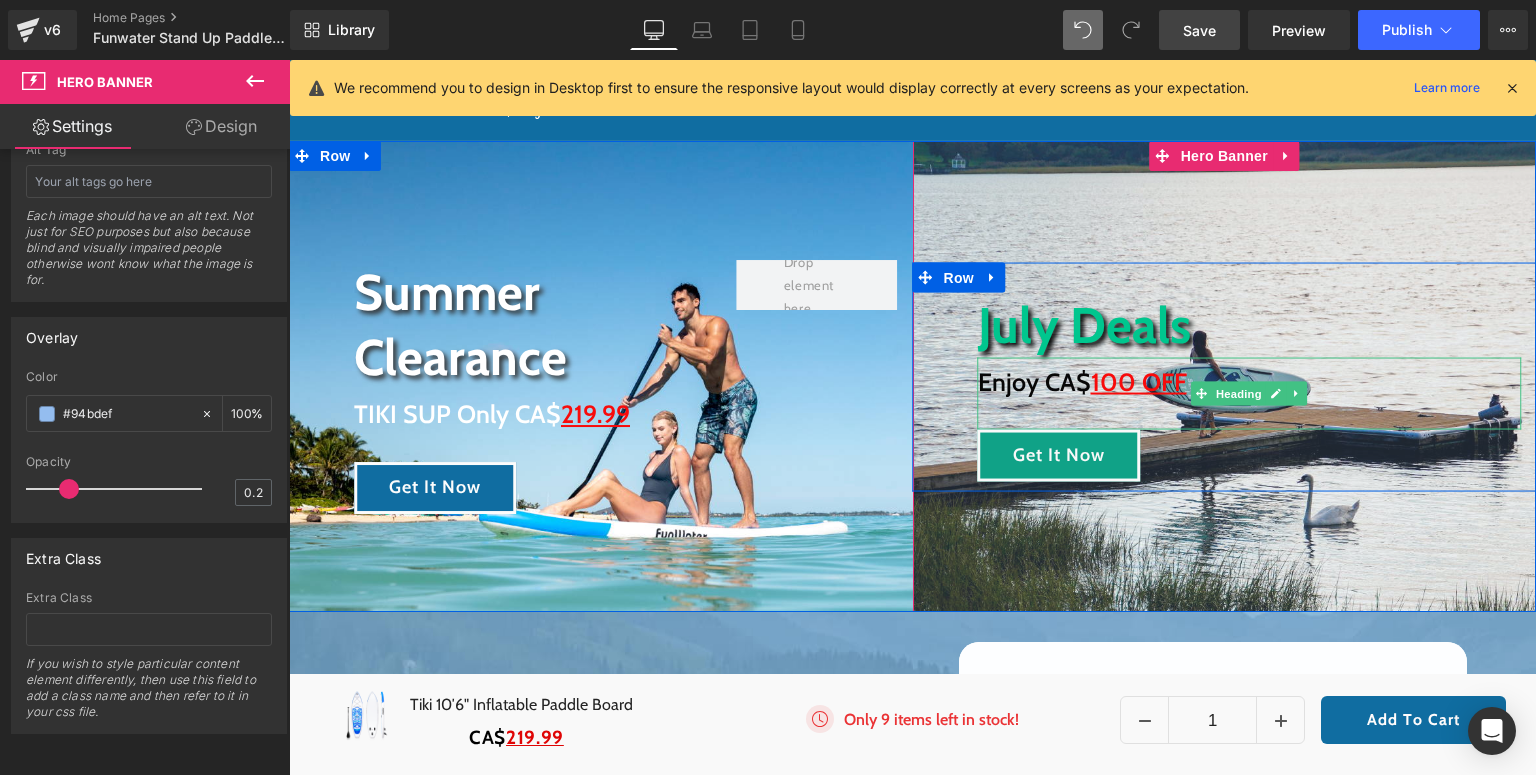 click on "Enjoy CA$  100 OFF" at bounding box center [1250, 381] 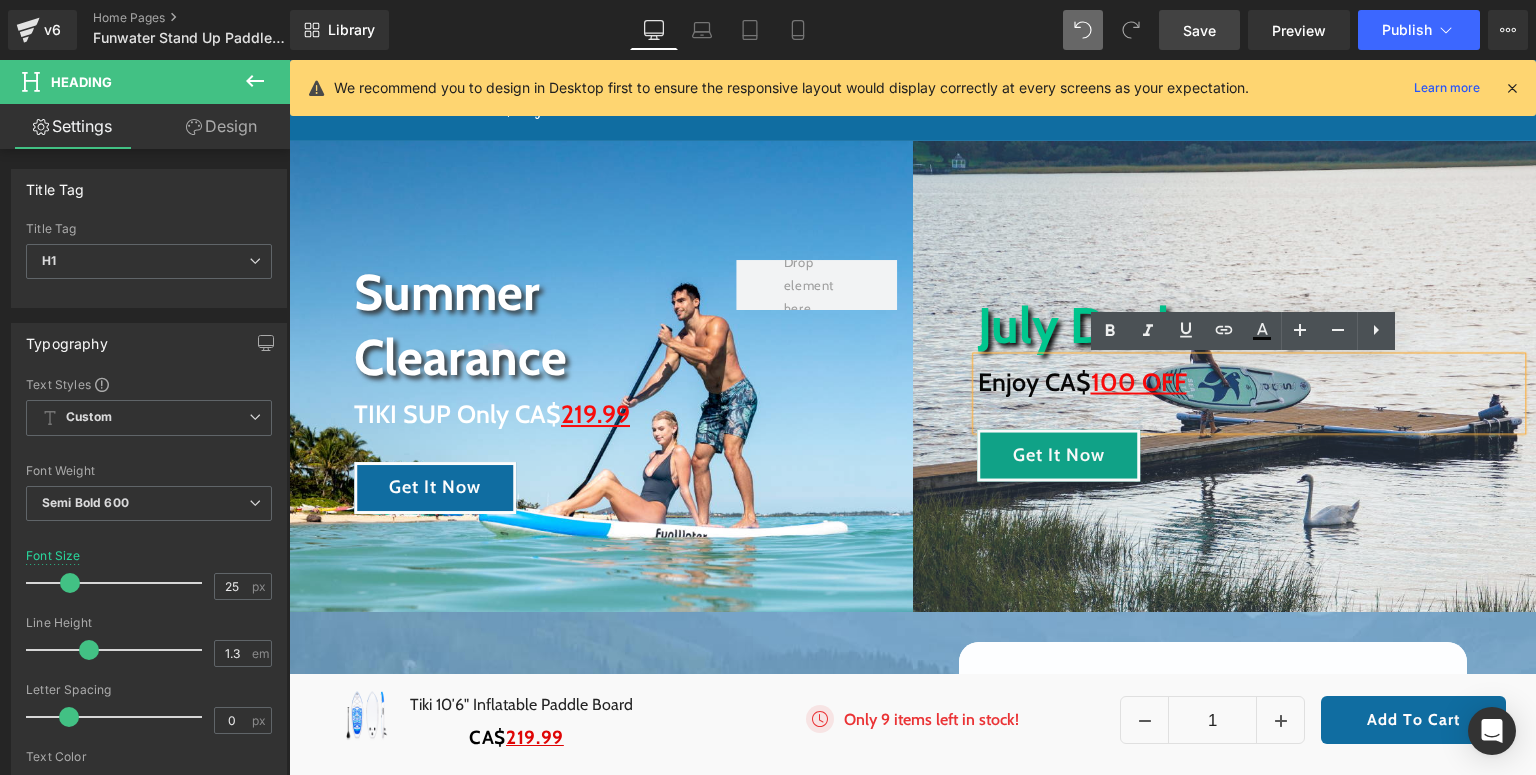 click on "Enjoy CA$  100 OFF" at bounding box center [1250, 381] 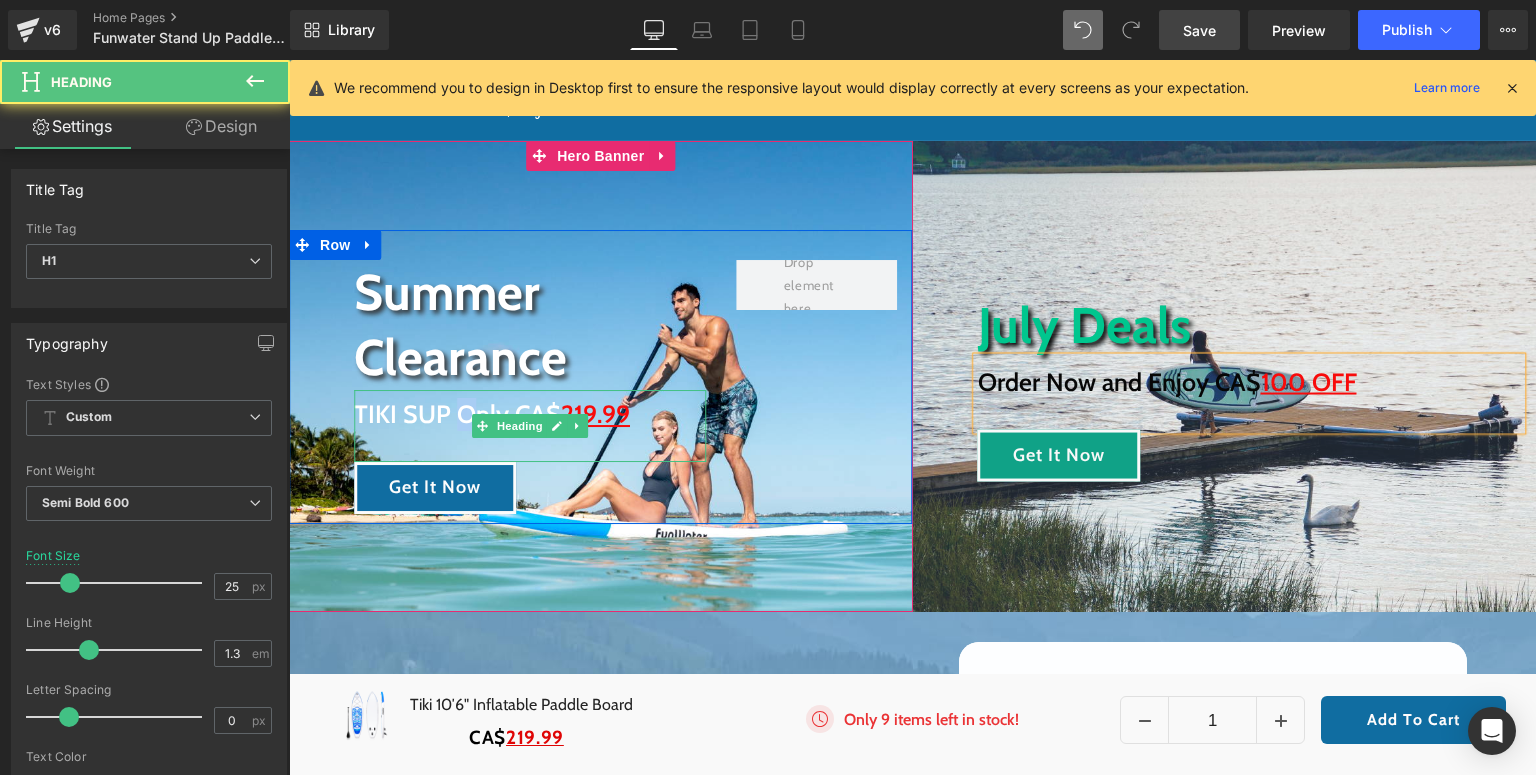 drag, startPoint x: 448, startPoint y: 412, endPoint x: 461, endPoint y: 412, distance: 13 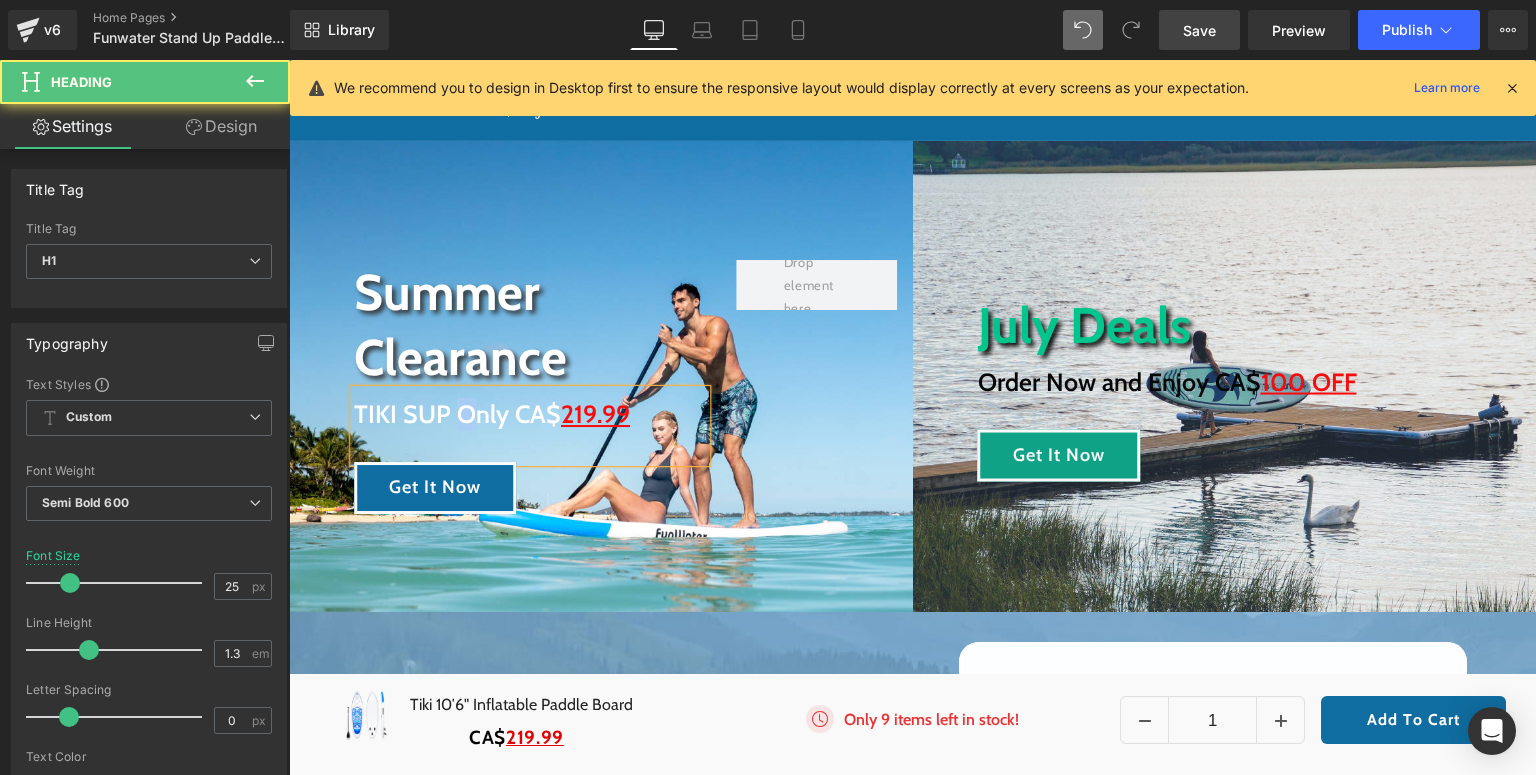 click on "TIKI SUP Only CA$  219.99" at bounding box center (530, 414) 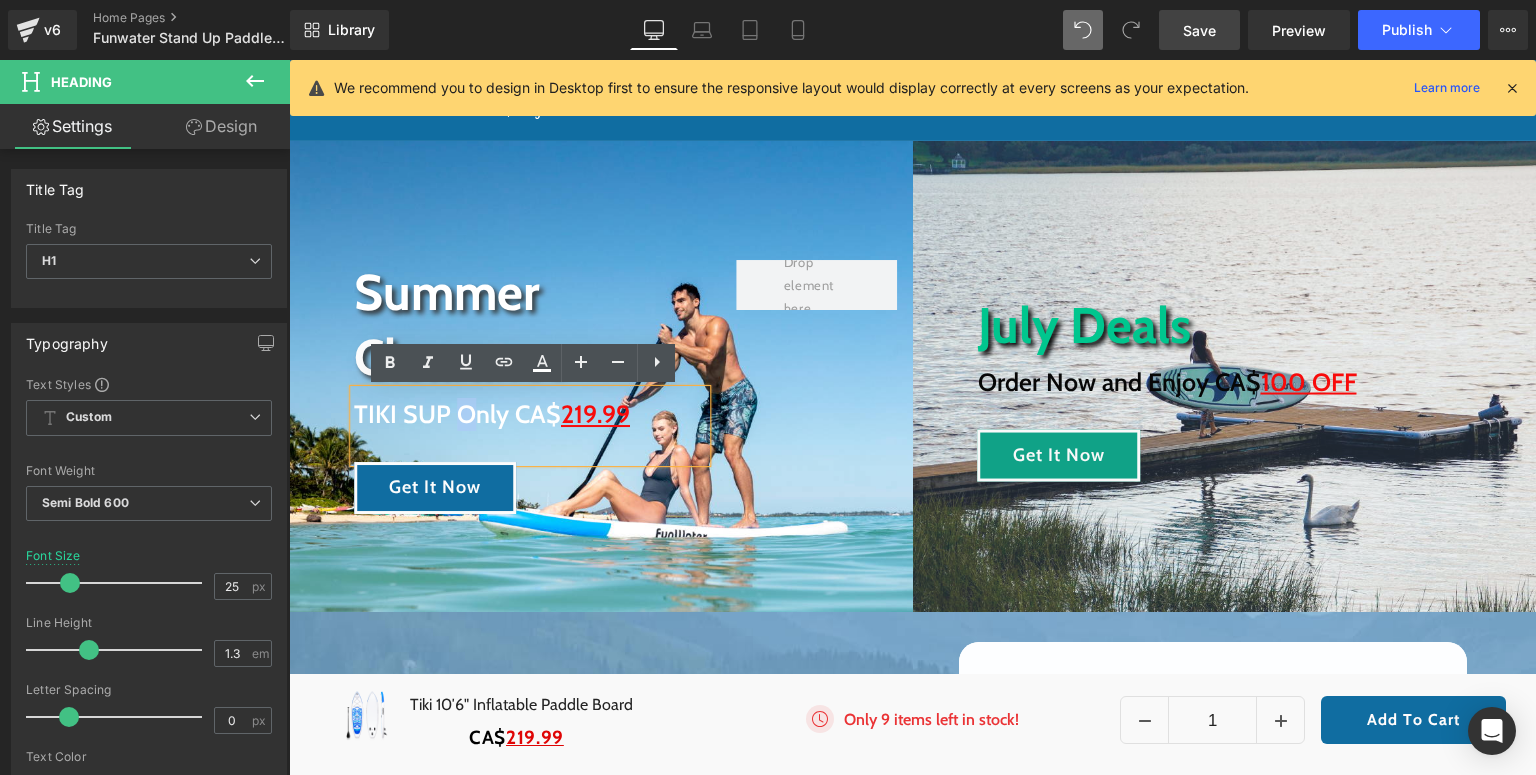 drag, startPoint x: 466, startPoint y: 415, endPoint x: 455, endPoint y: 417, distance: 11.18034 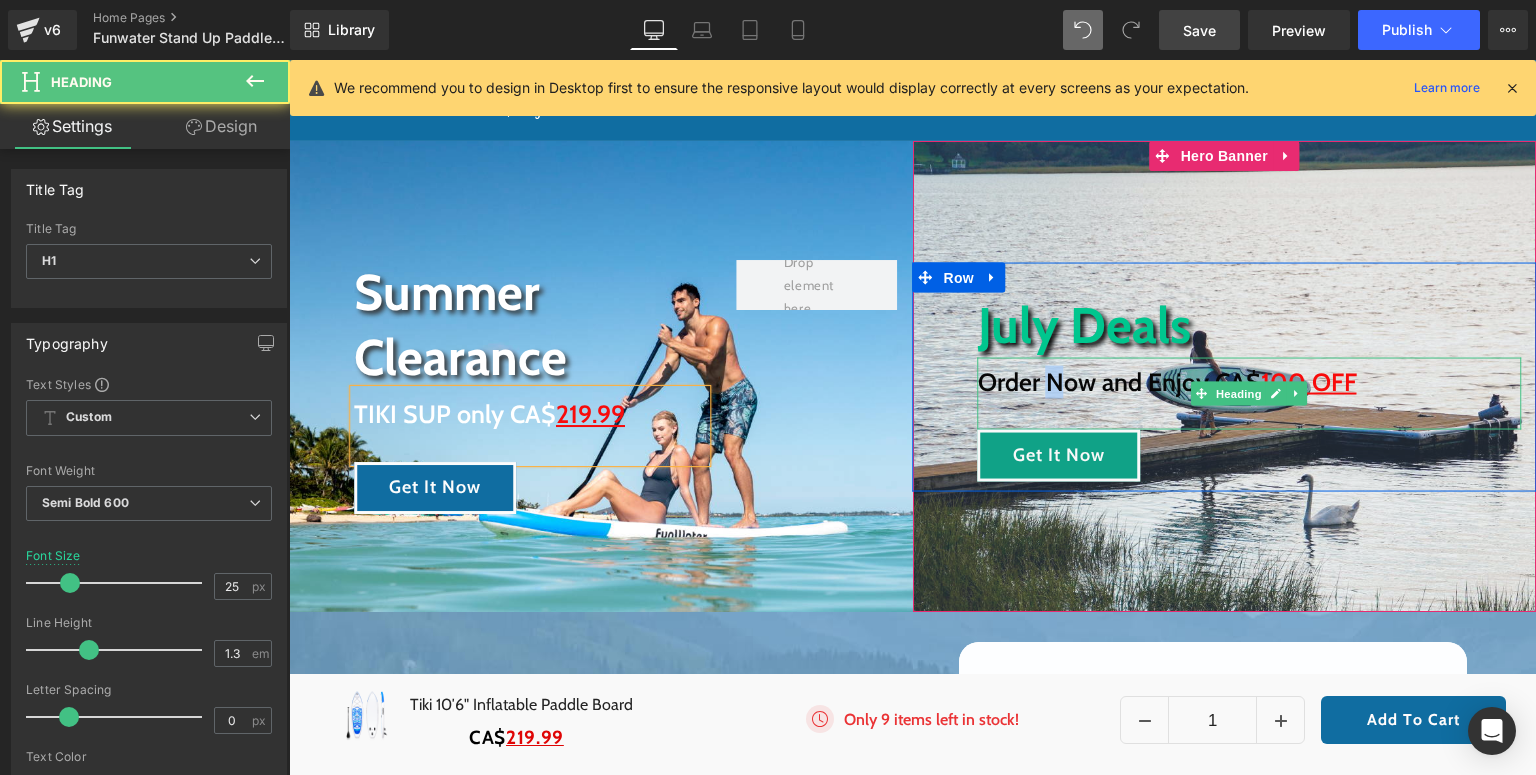 click on "Order Now and Enjoy CA$  100 OFF" at bounding box center [1250, 381] 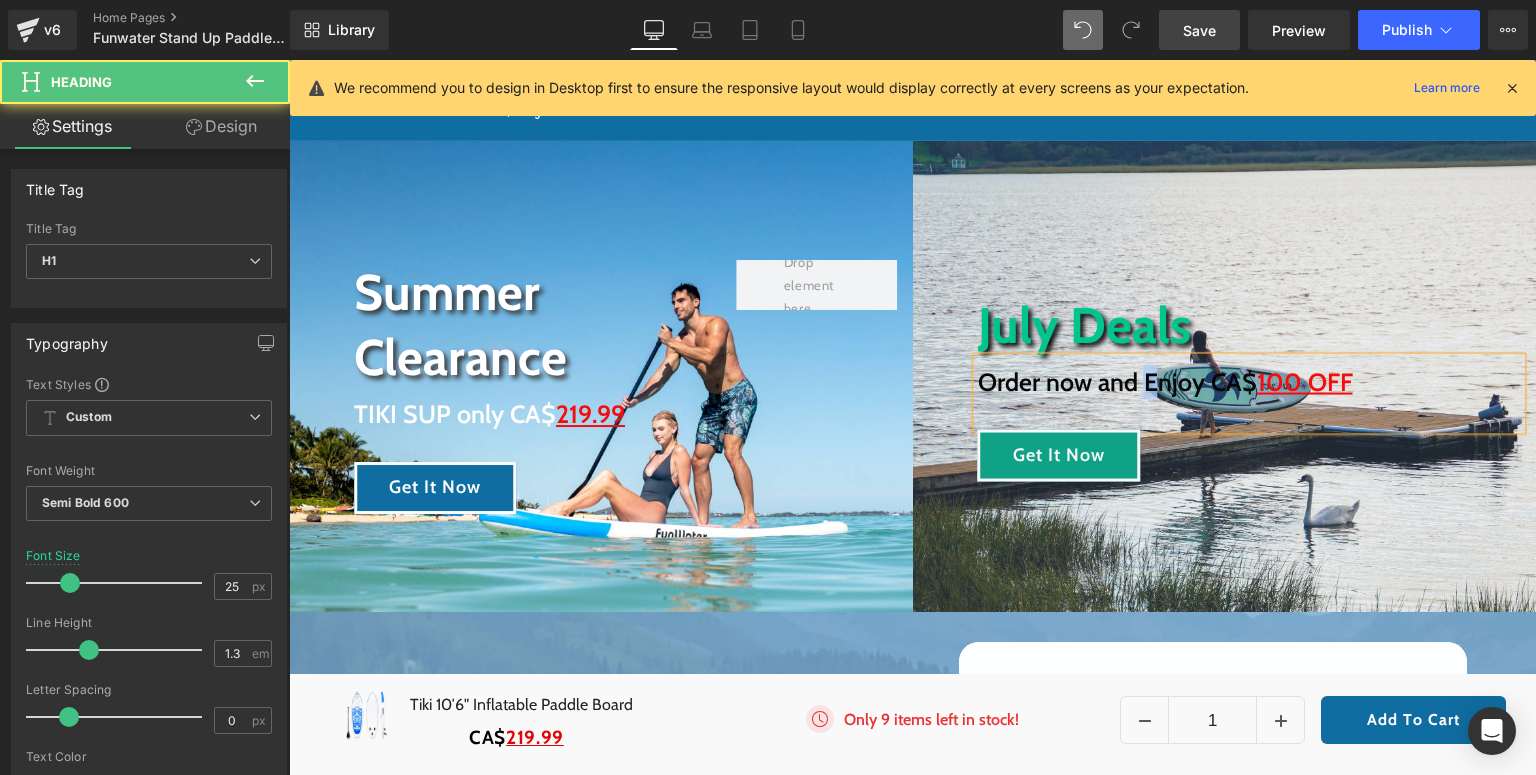 click on "Order now and Enjoy CA$  100 OFF" at bounding box center (1250, 381) 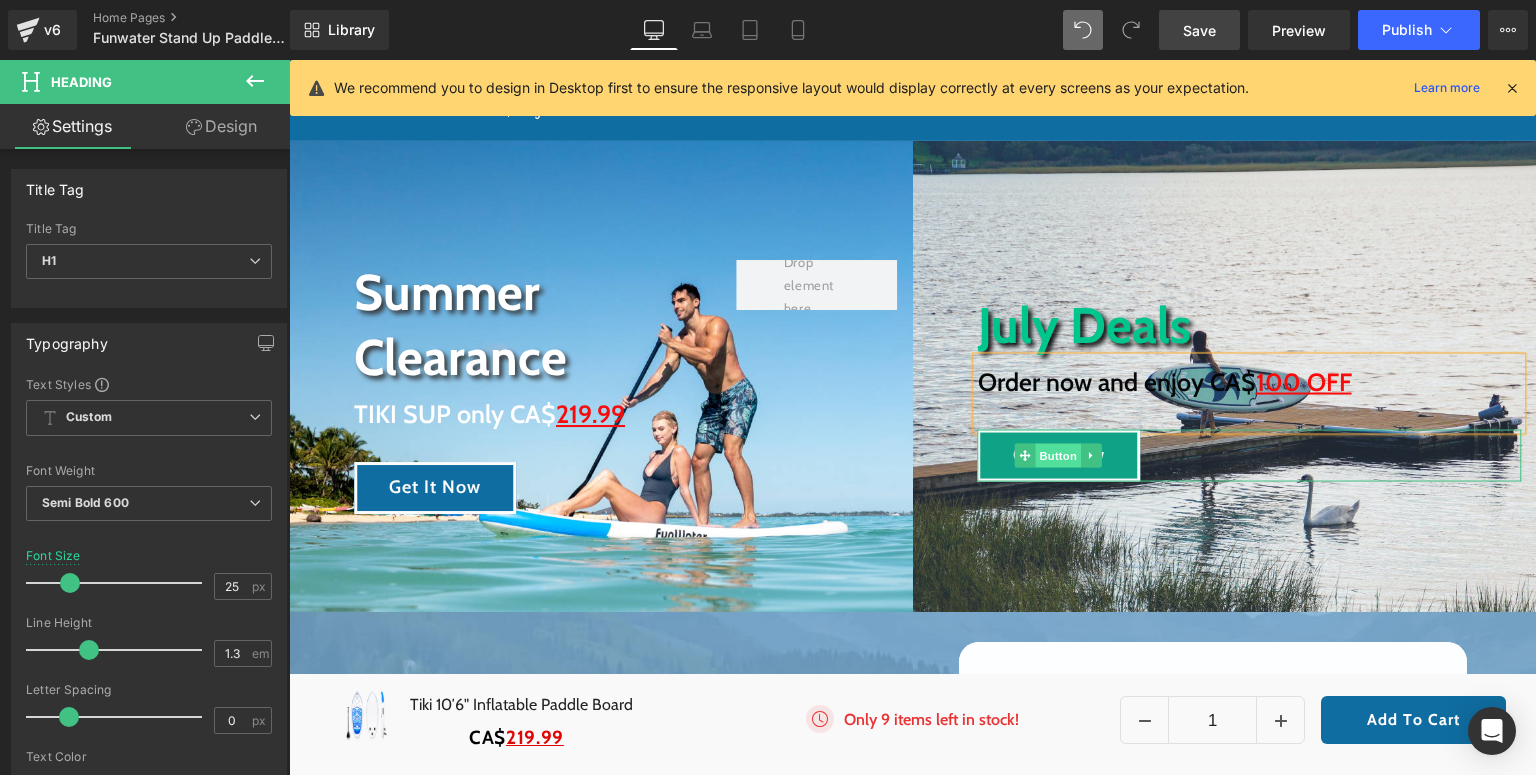 click on "Button" at bounding box center (1059, 456) 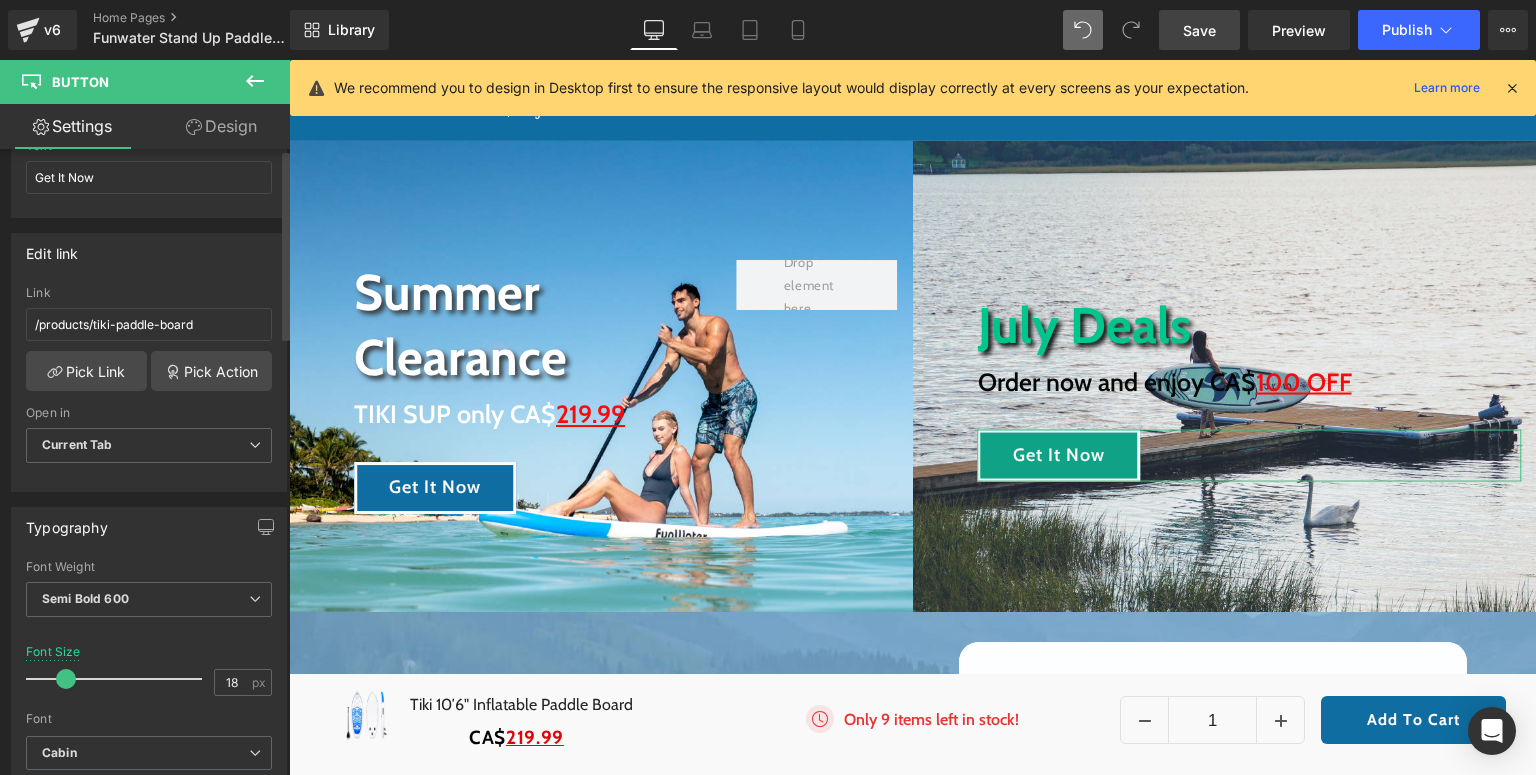 scroll, scrollTop: 0, scrollLeft: 0, axis: both 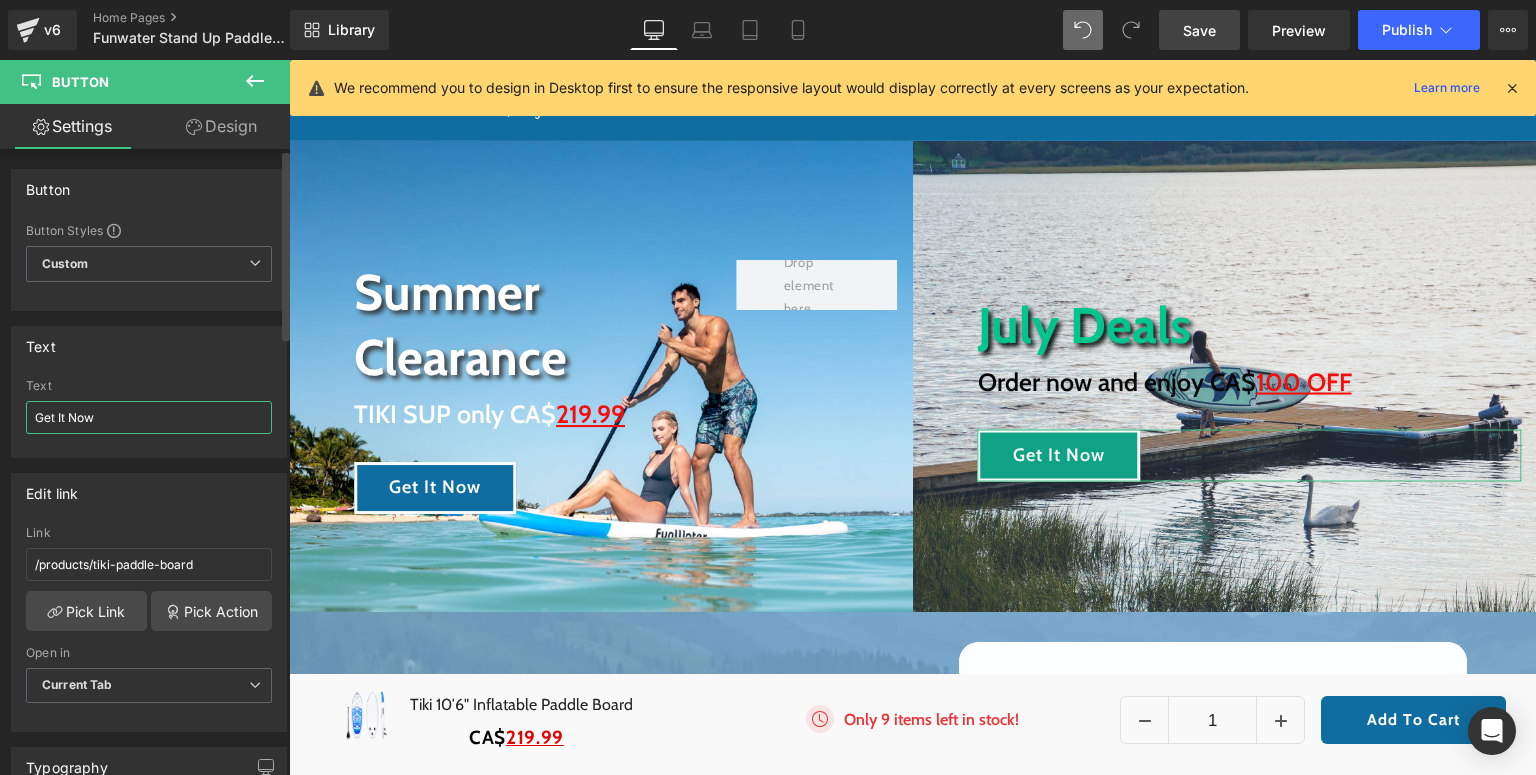 drag, startPoint x: 96, startPoint y: 416, endPoint x: 30, endPoint y: 416, distance: 66 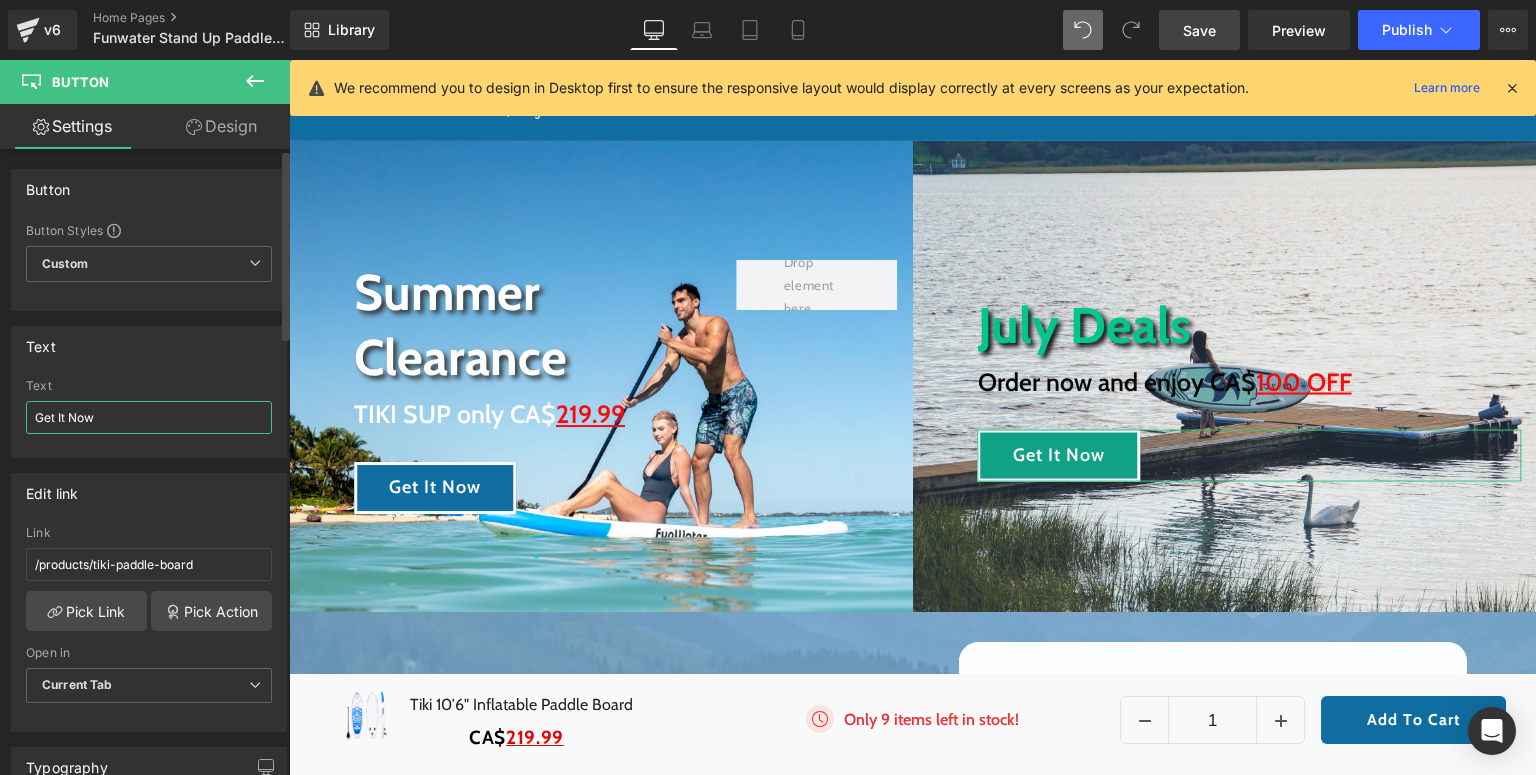 click on "Get It Now" at bounding box center (149, 417) 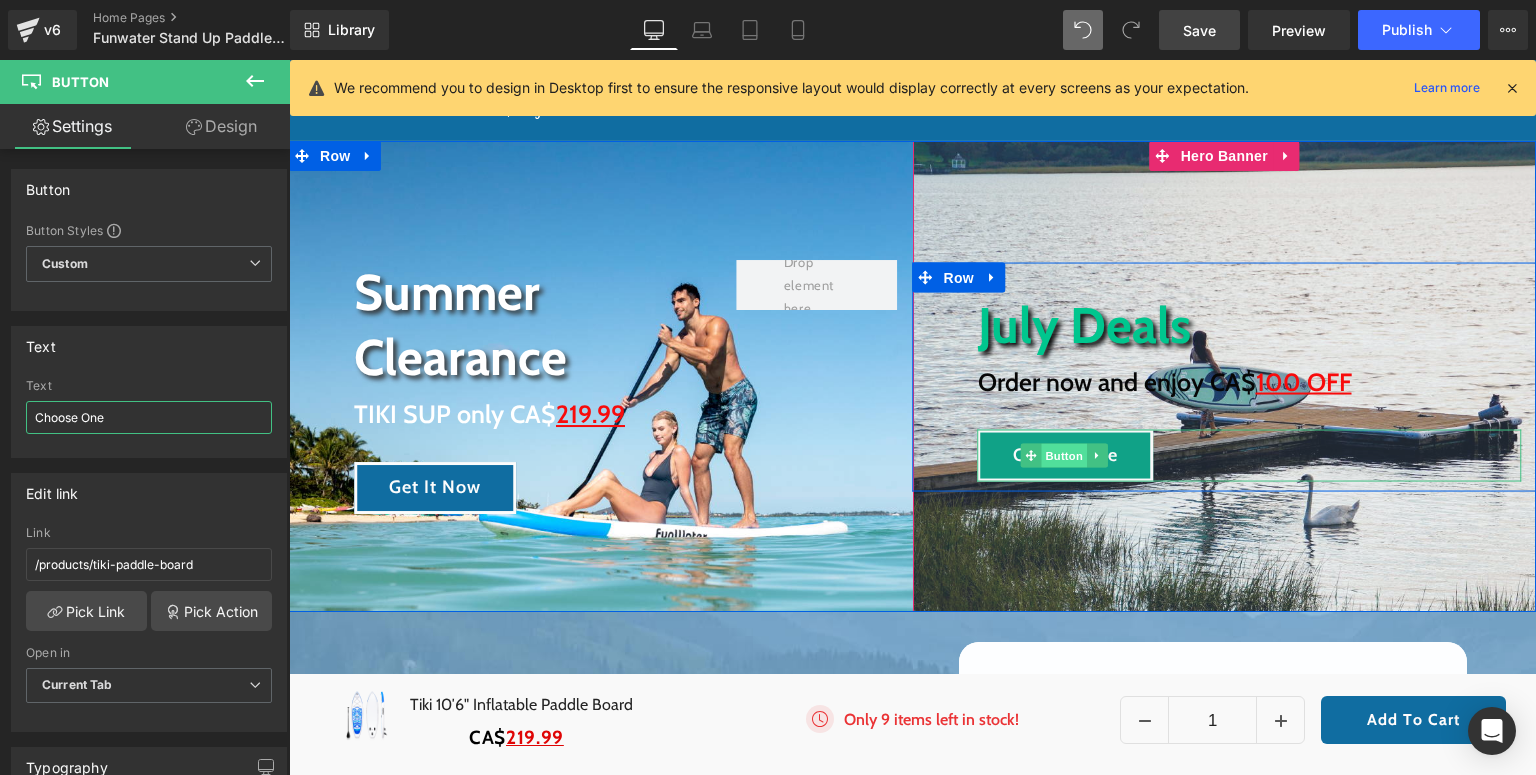 click on "Button" at bounding box center [1065, 456] 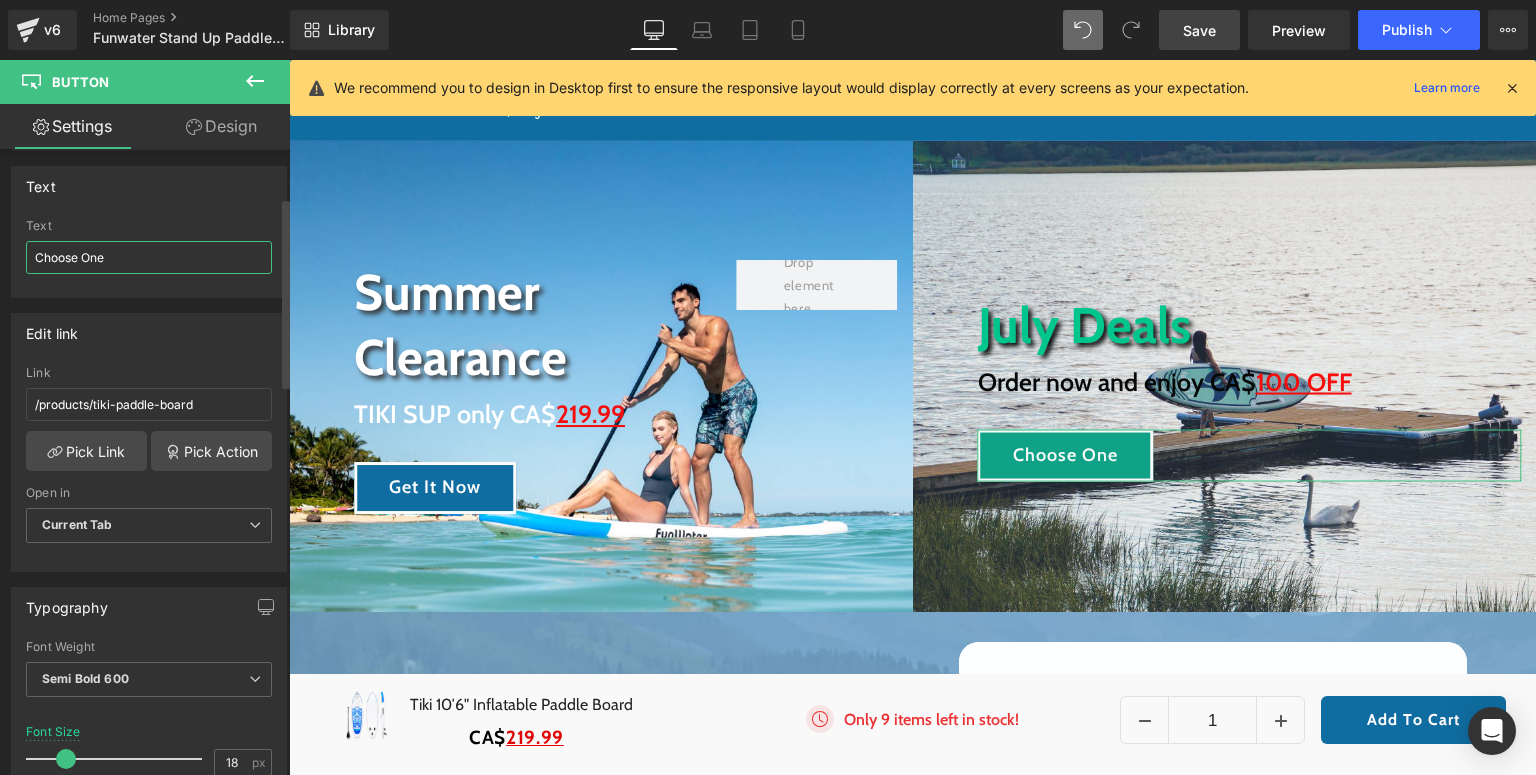 scroll, scrollTop: 240, scrollLeft: 0, axis: vertical 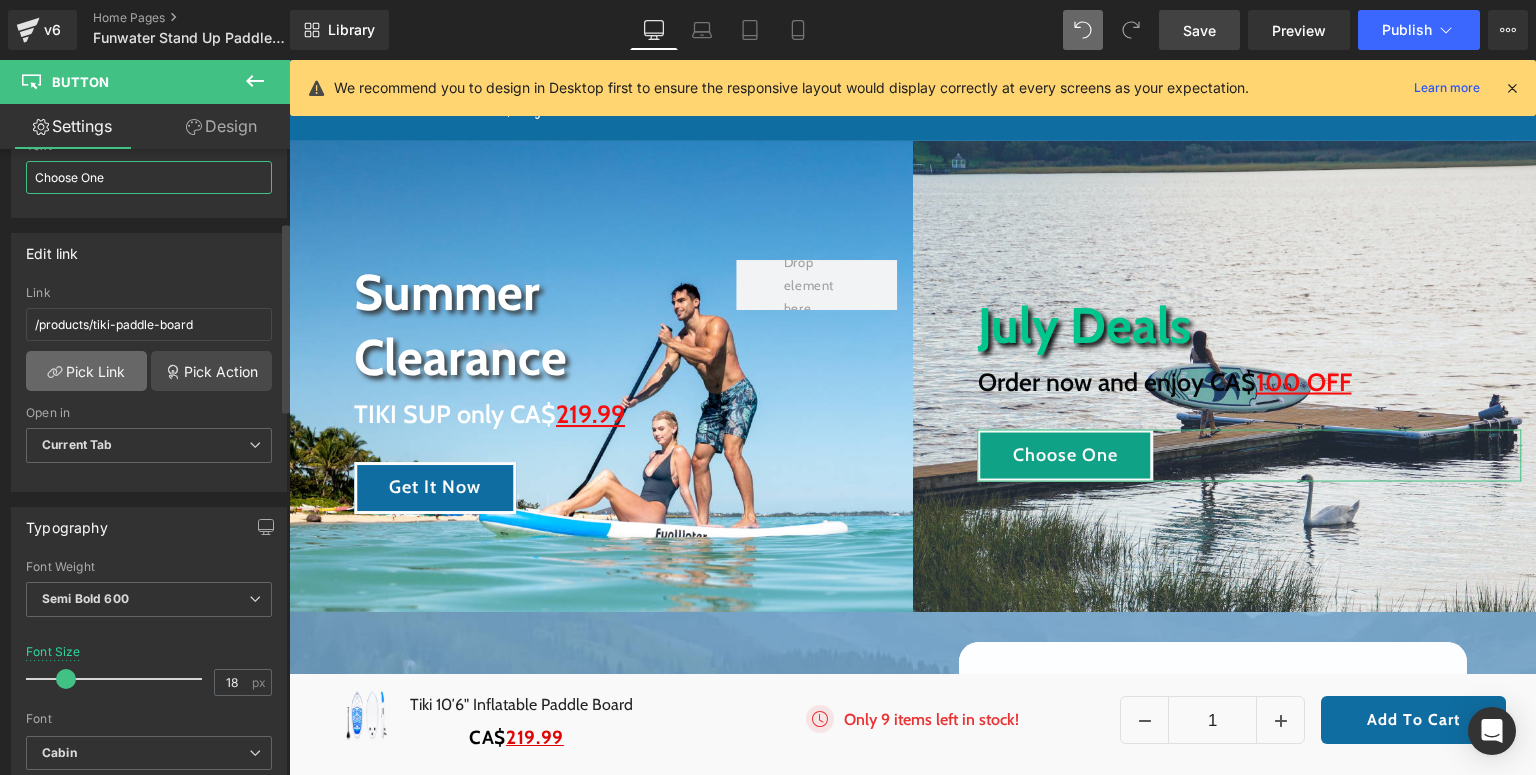 type on "Choose One" 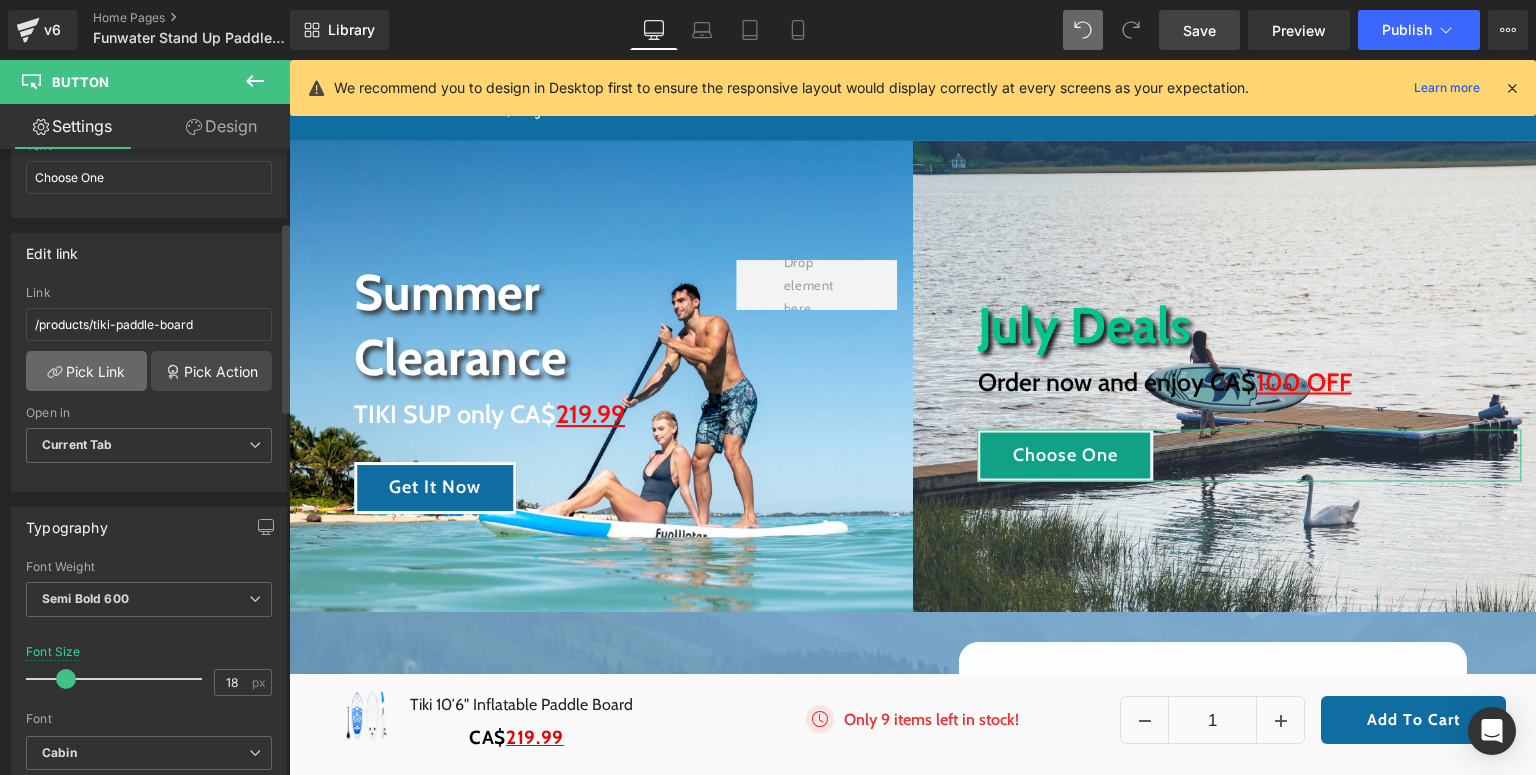 click on "Pick Link" at bounding box center (86, 371) 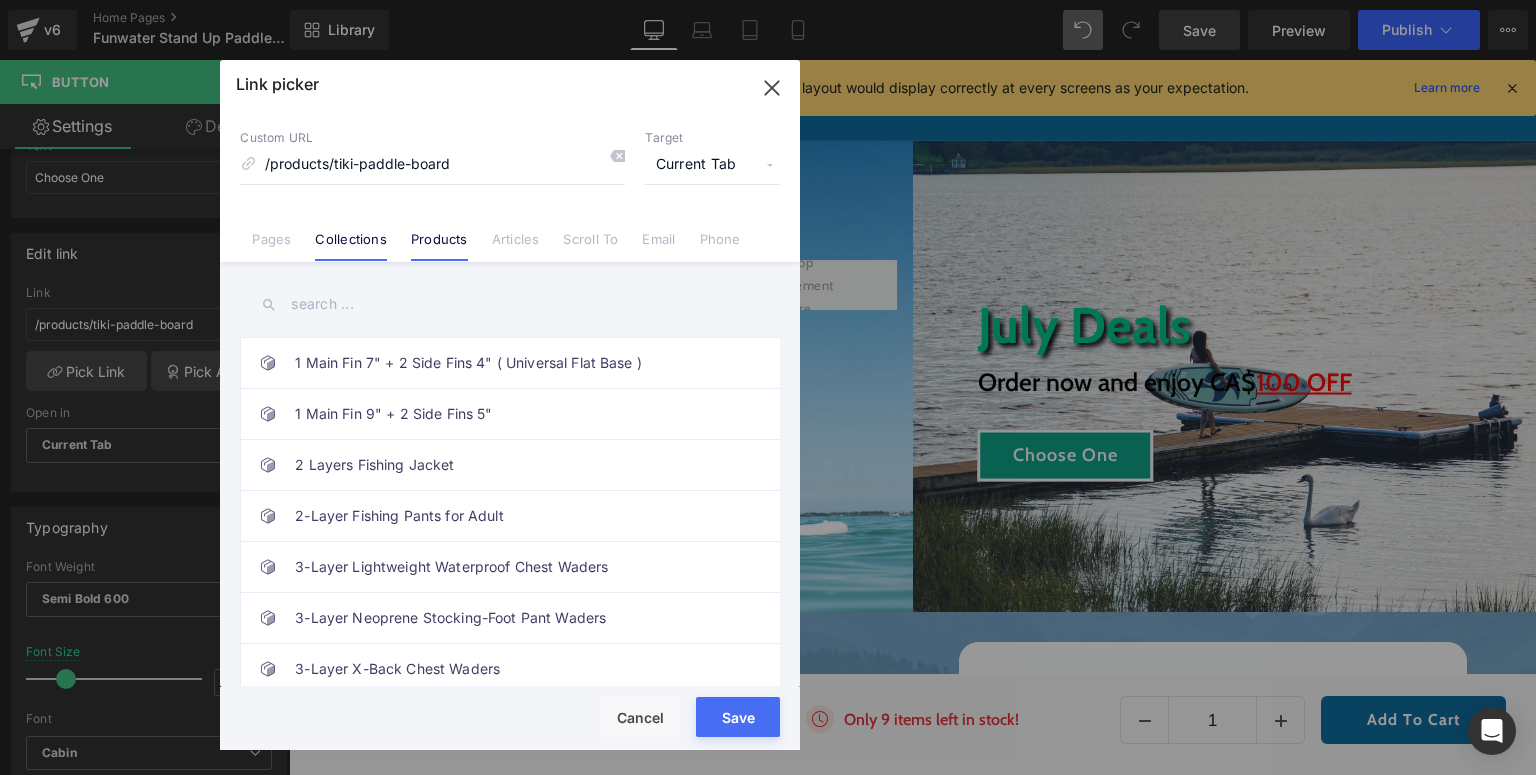 click on "Collections" at bounding box center [350, 246] 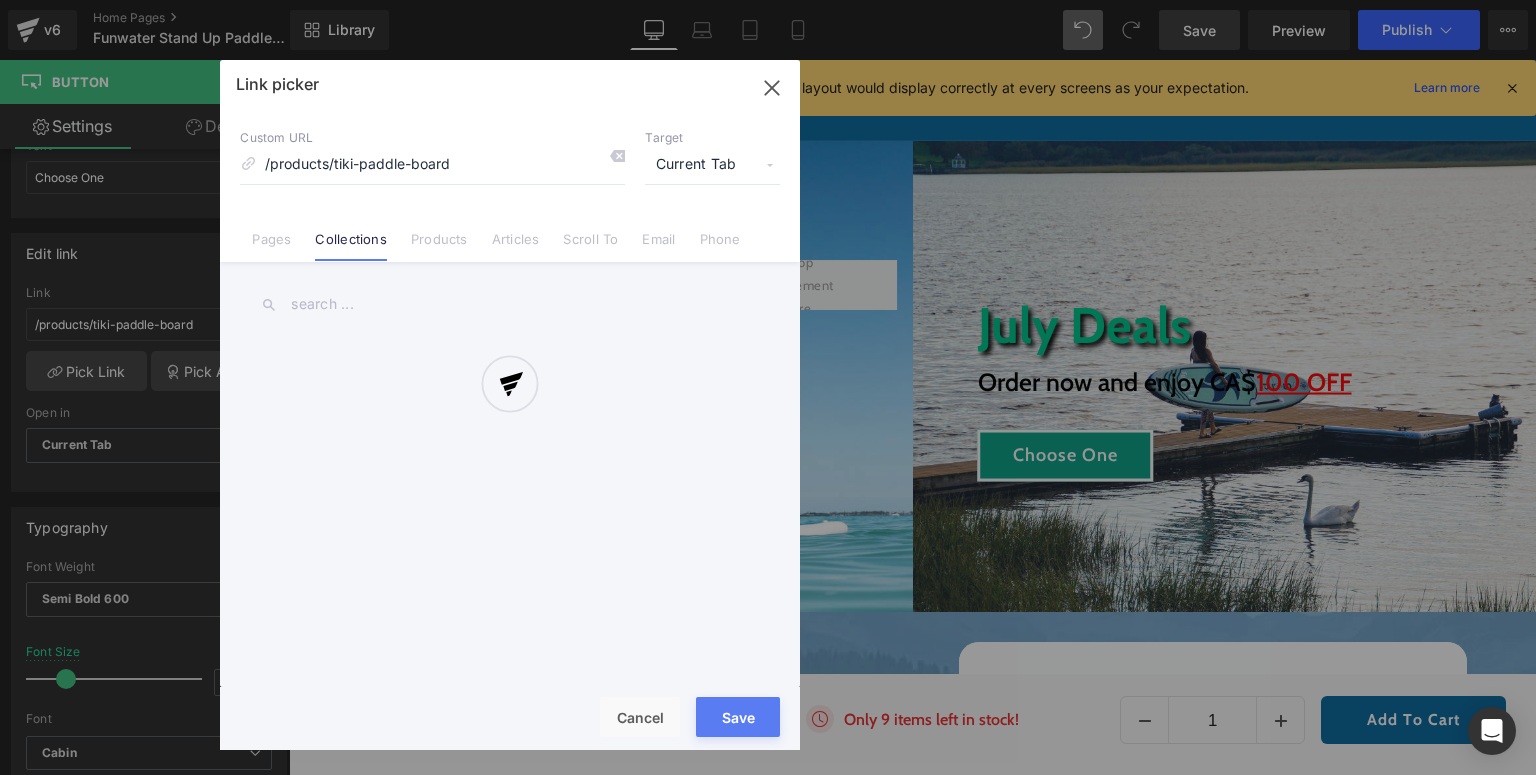 click on "Link picker Back to Library   Insert           Custom URL   /products/tiki-paddle-board                 Target   Current Tab     Current Tab   New Tab                 Pages       Collections       Products       Articles       Scroll To       Email       Phone                             Fun Tiki 10′6" Stand Up Paddle Board 1 Main Fin 7" + 2 Side Fins 4" ( Universal Flat Base ) 1 Main Fin 9" + 2 Side Fins 5" 2 Layers Fishing Jacket 2-Layer Fishing Pants for Adult 3-Layer Lightweight Waterproof Chest Waders 3-Layer Neoprene Stocking-Foot Pant Waders 3-Layer X-Back Chest Waders 4" Side Fin for Paddle Board 5" Side Fin for Paddle Board 7" Main Fin for Paddle Board 800G Realtree Timber Hunting Boots 9 Inch Hiking & Hunting Boots with 800G Thinsulate Insulation 9" Main Fin for Paddle Board Abies 8′ Adventure 11' Stand Up Paddle Board Air Sledding Shield Air Valve Air Valve Adapter Anti-slip Rubber Wading Boots for Men Arrow 12′6″  Inflatable Paddle Board for Racing Backpack Backpack Bodyboard Graffiti" at bounding box center [510, 405] 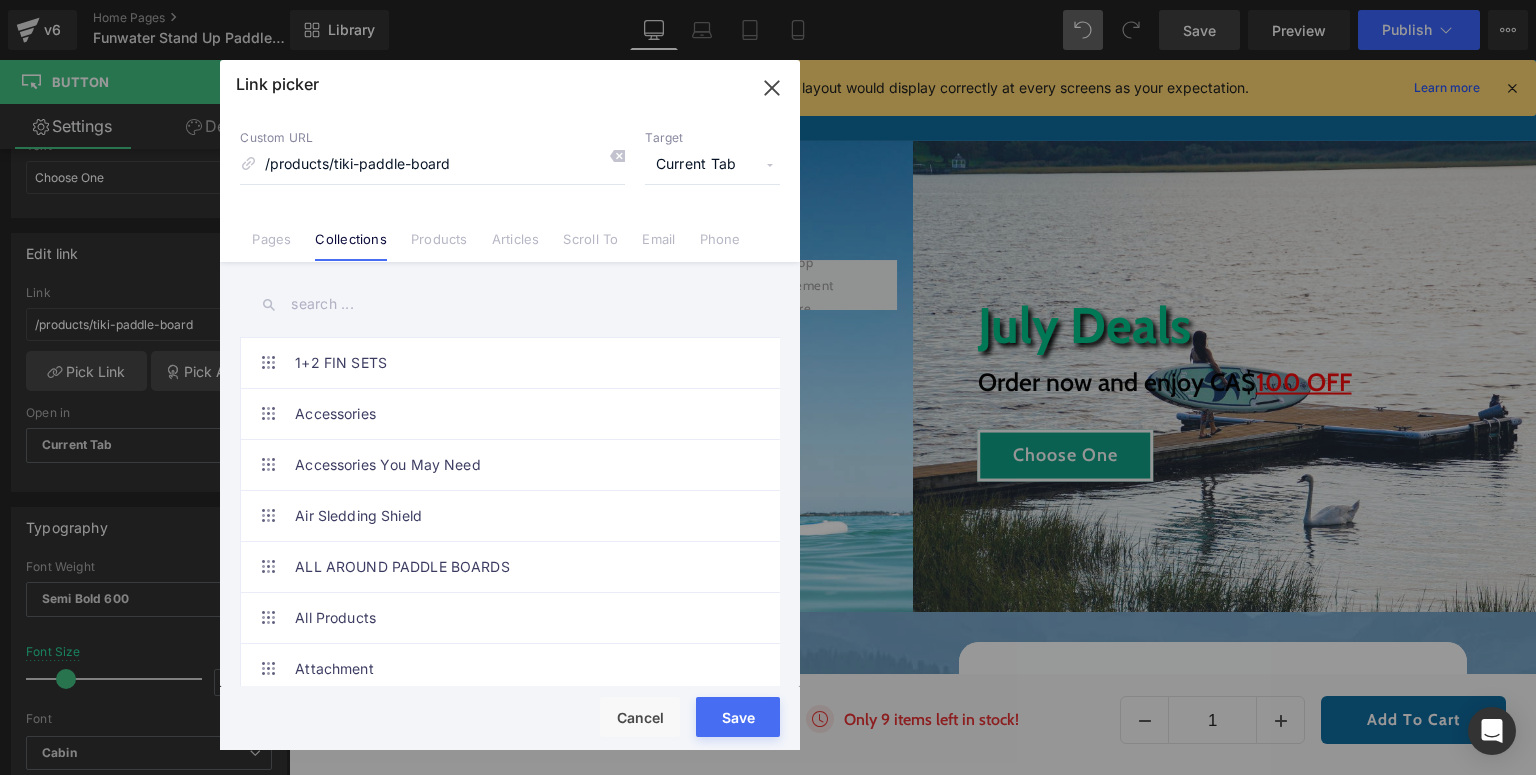 click at bounding box center (510, 304) 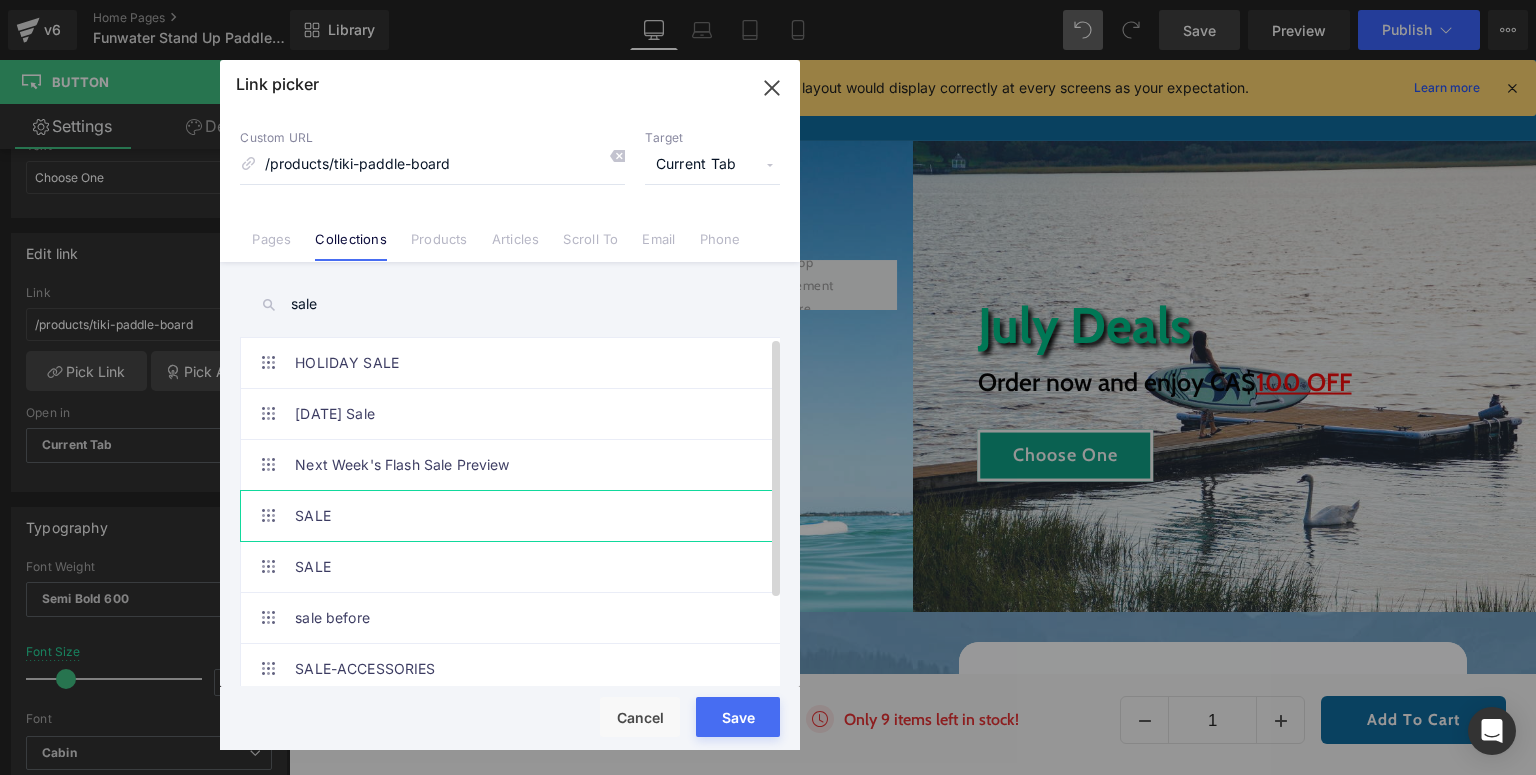 type on "sale" 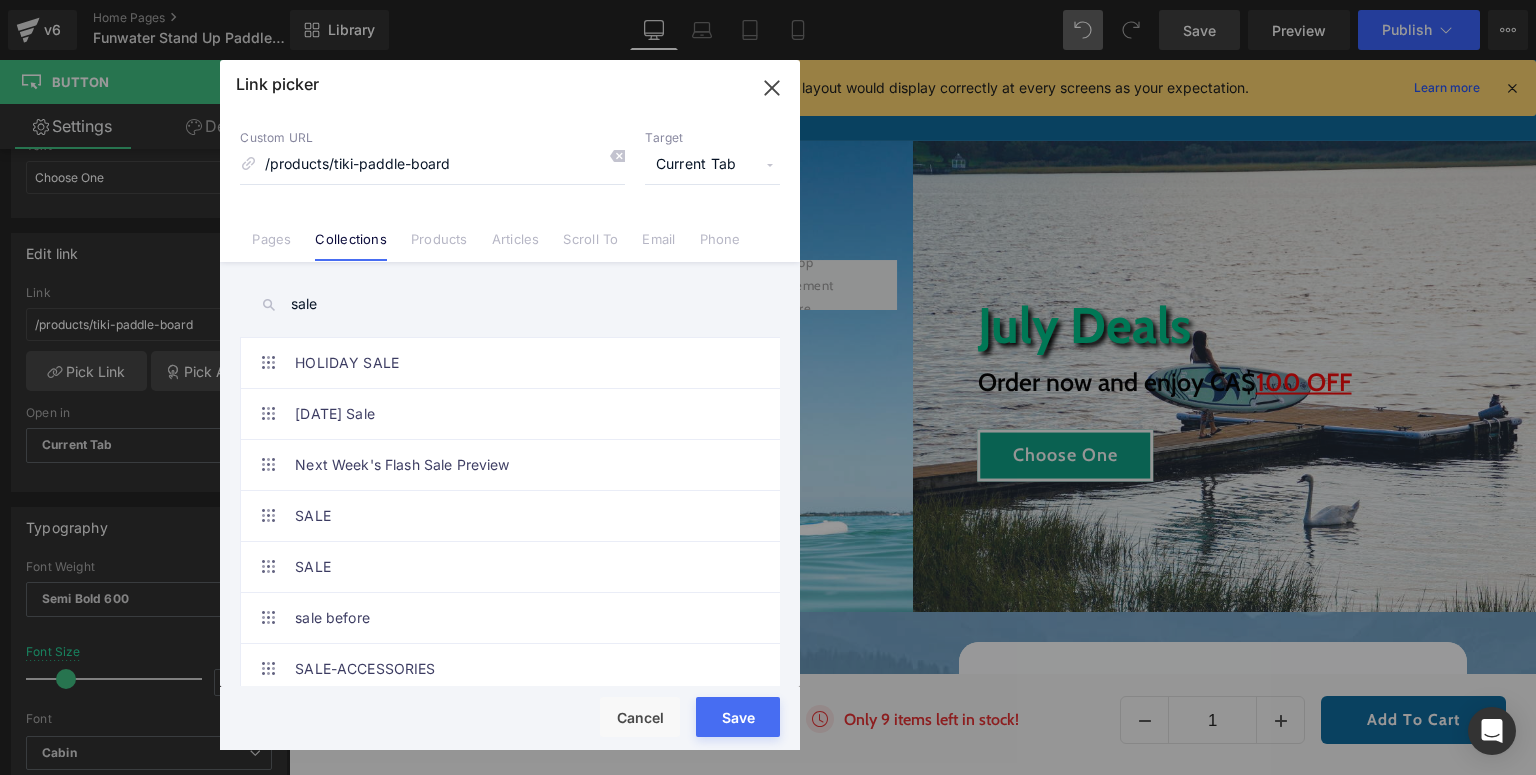 click on "Save" at bounding box center (738, 717) 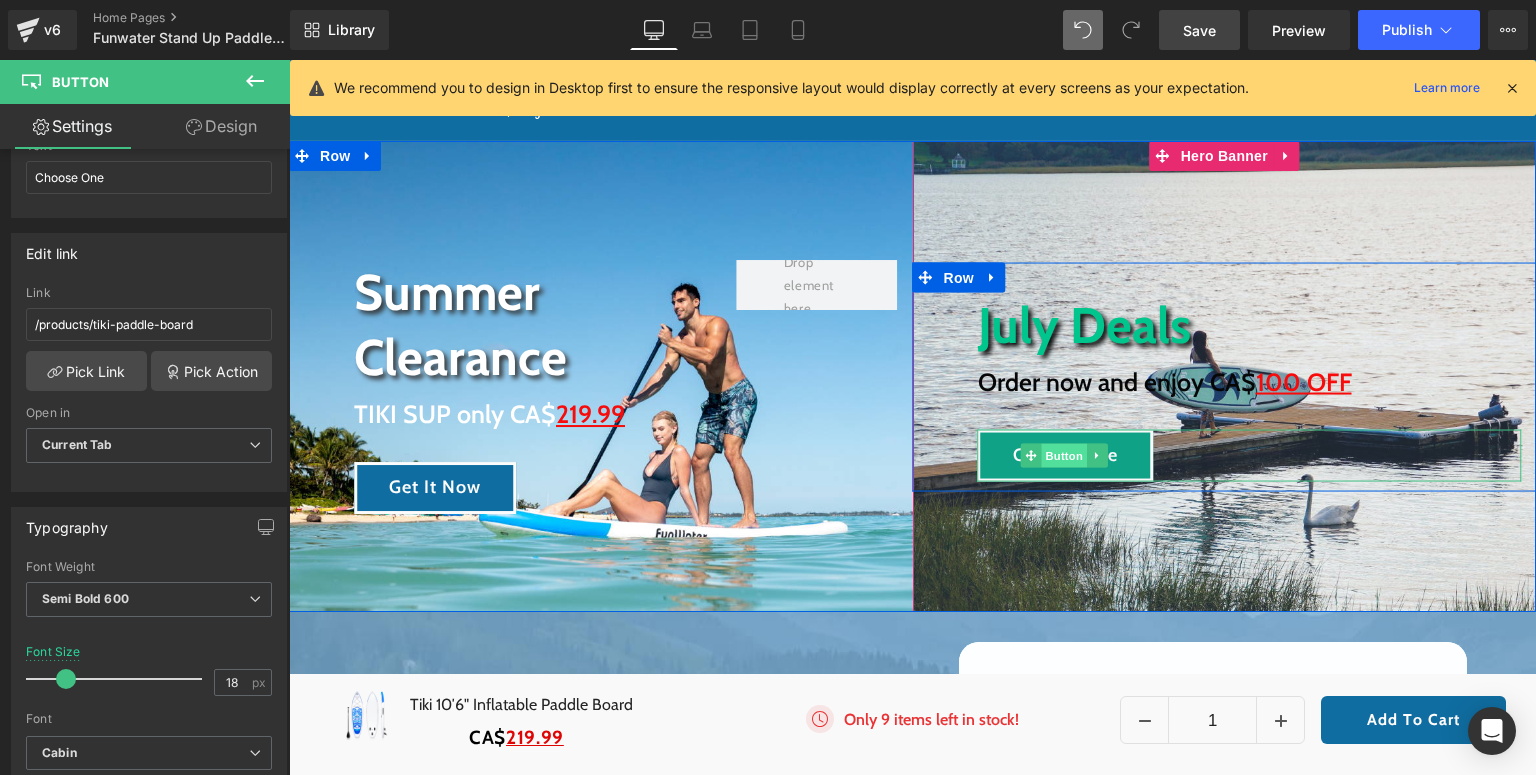 click on "Button" at bounding box center (1065, 456) 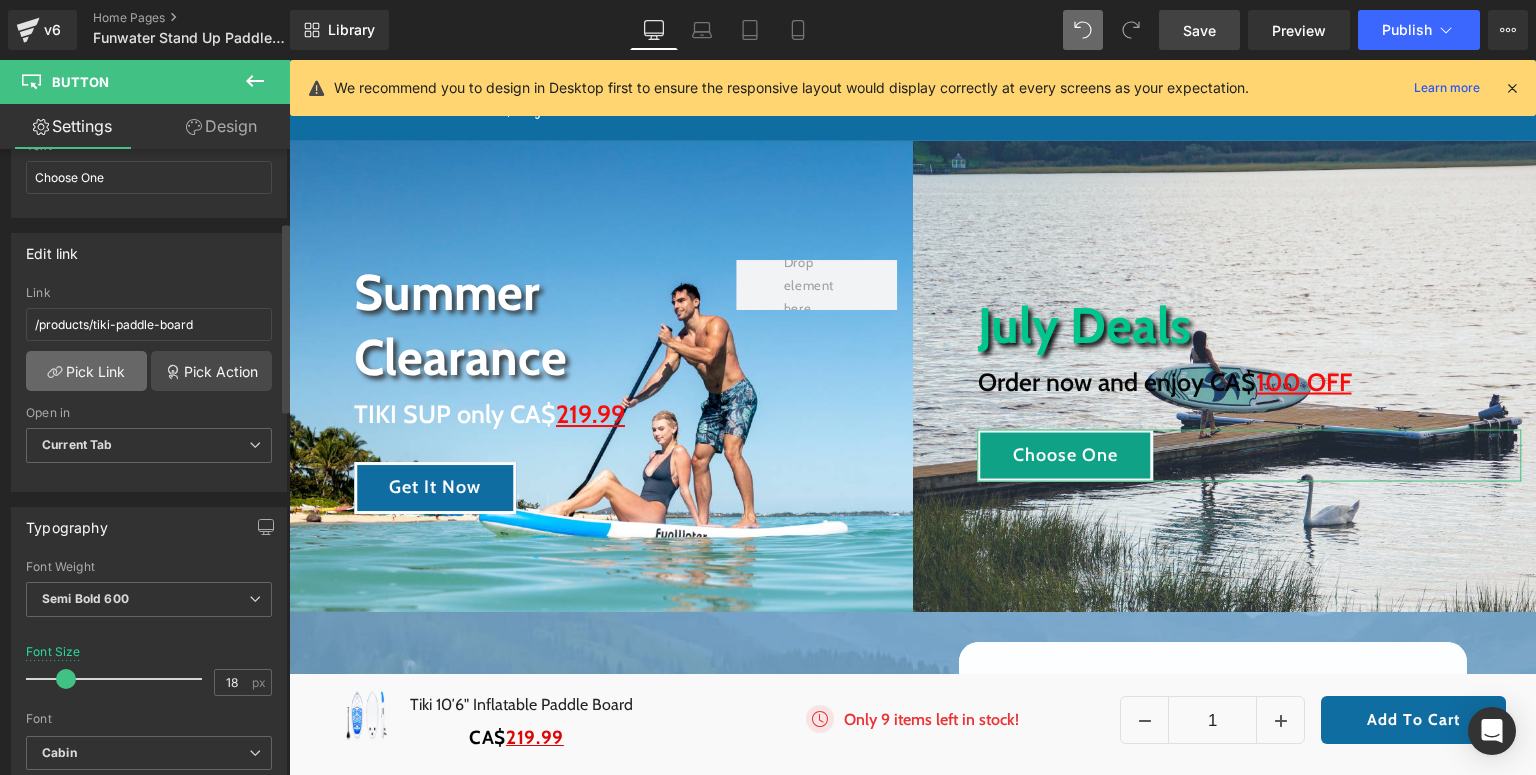 click on "Pick Link" at bounding box center [86, 371] 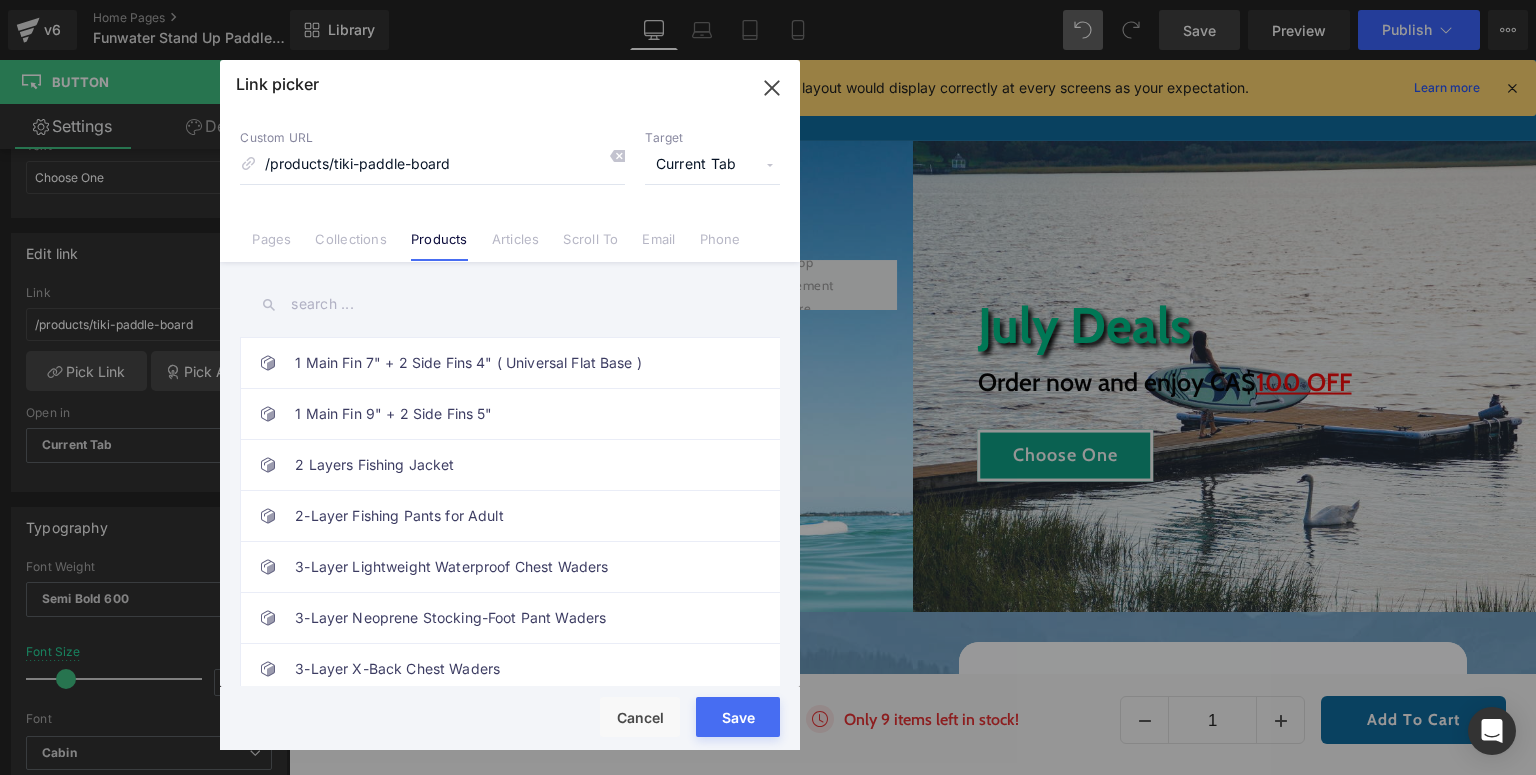 click at bounding box center [510, 304] 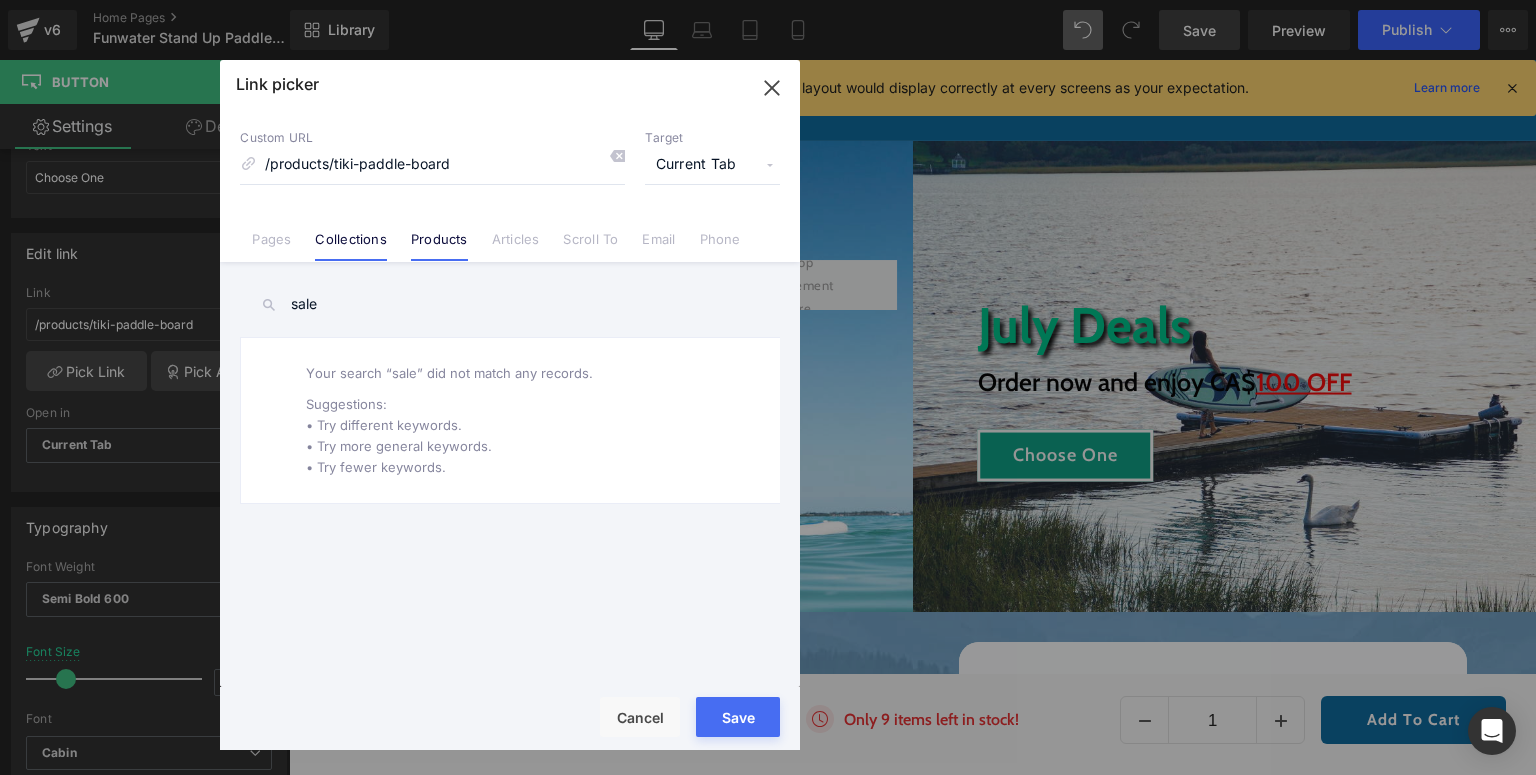 type on "sale" 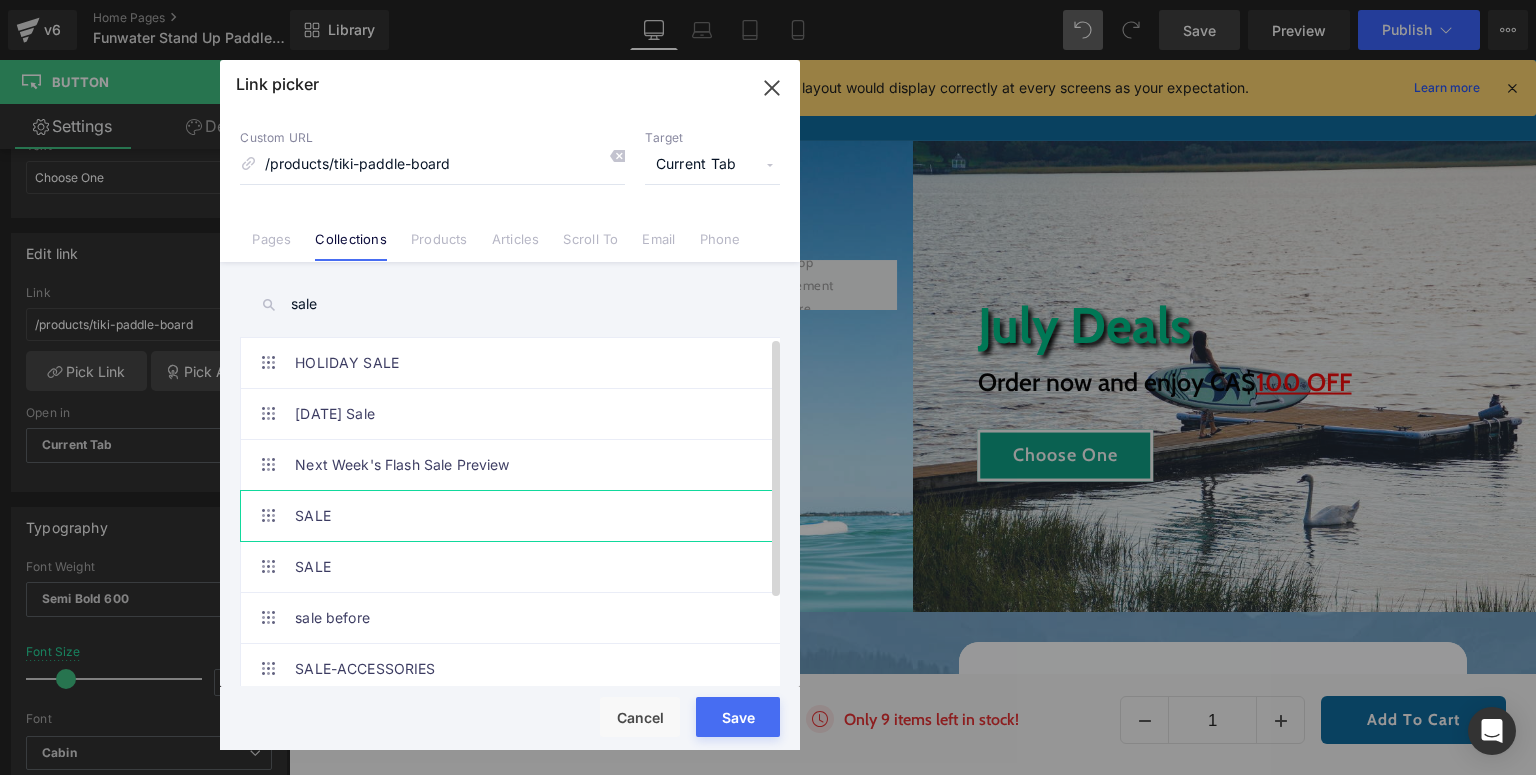 click on "SALE" at bounding box center [515, 516] 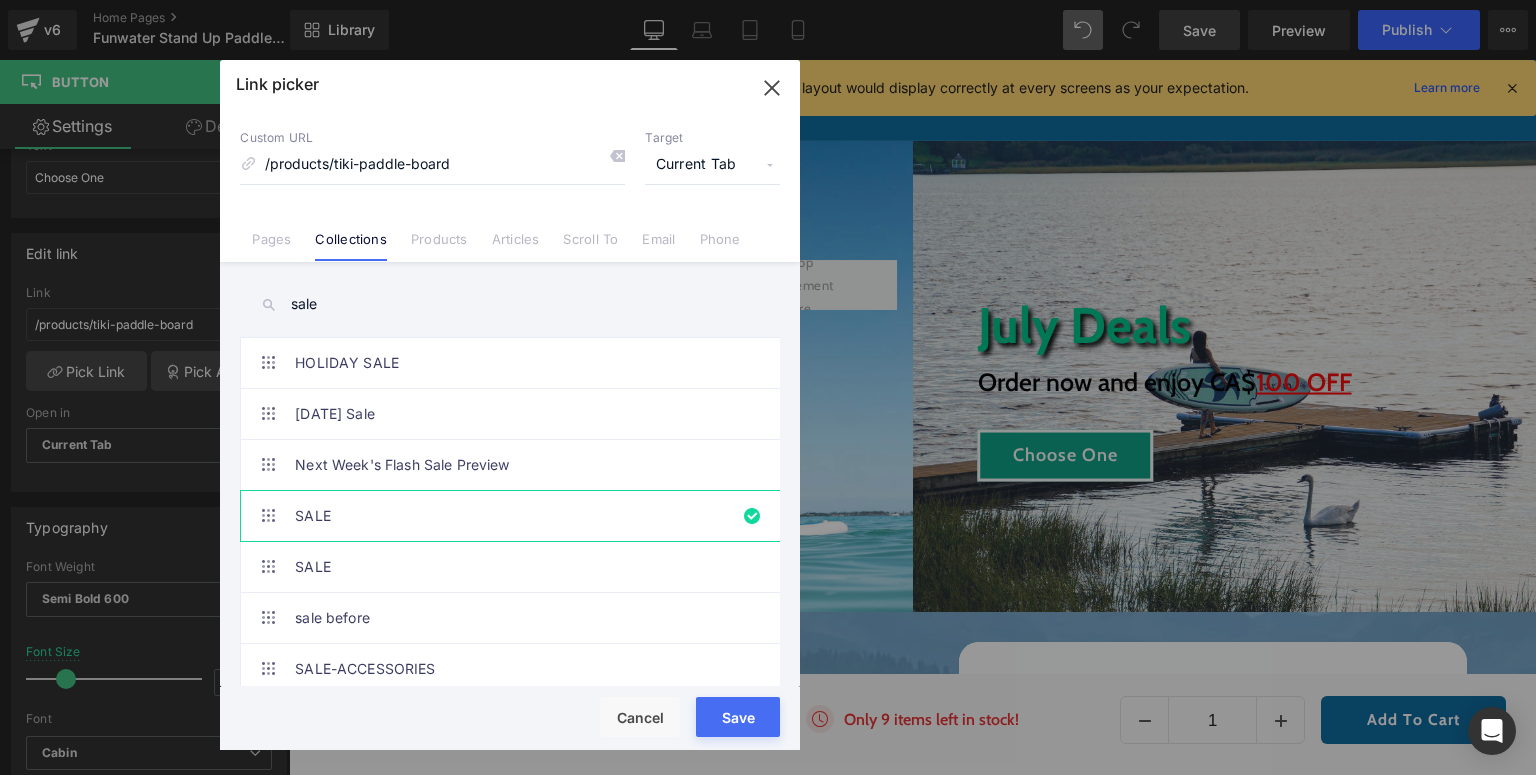 click on "Save" at bounding box center [738, 717] 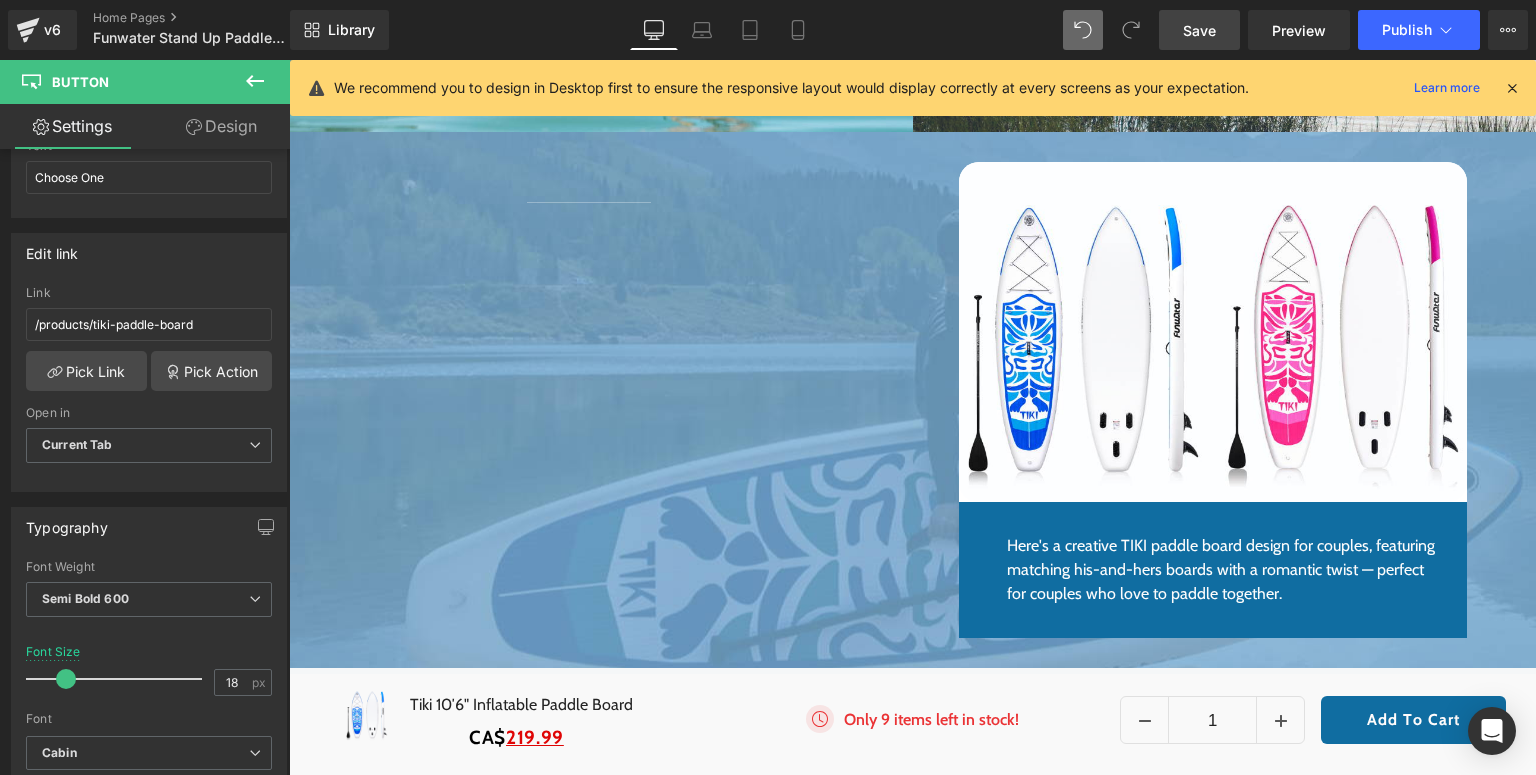 scroll, scrollTop: 400, scrollLeft: 0, axis: vertical 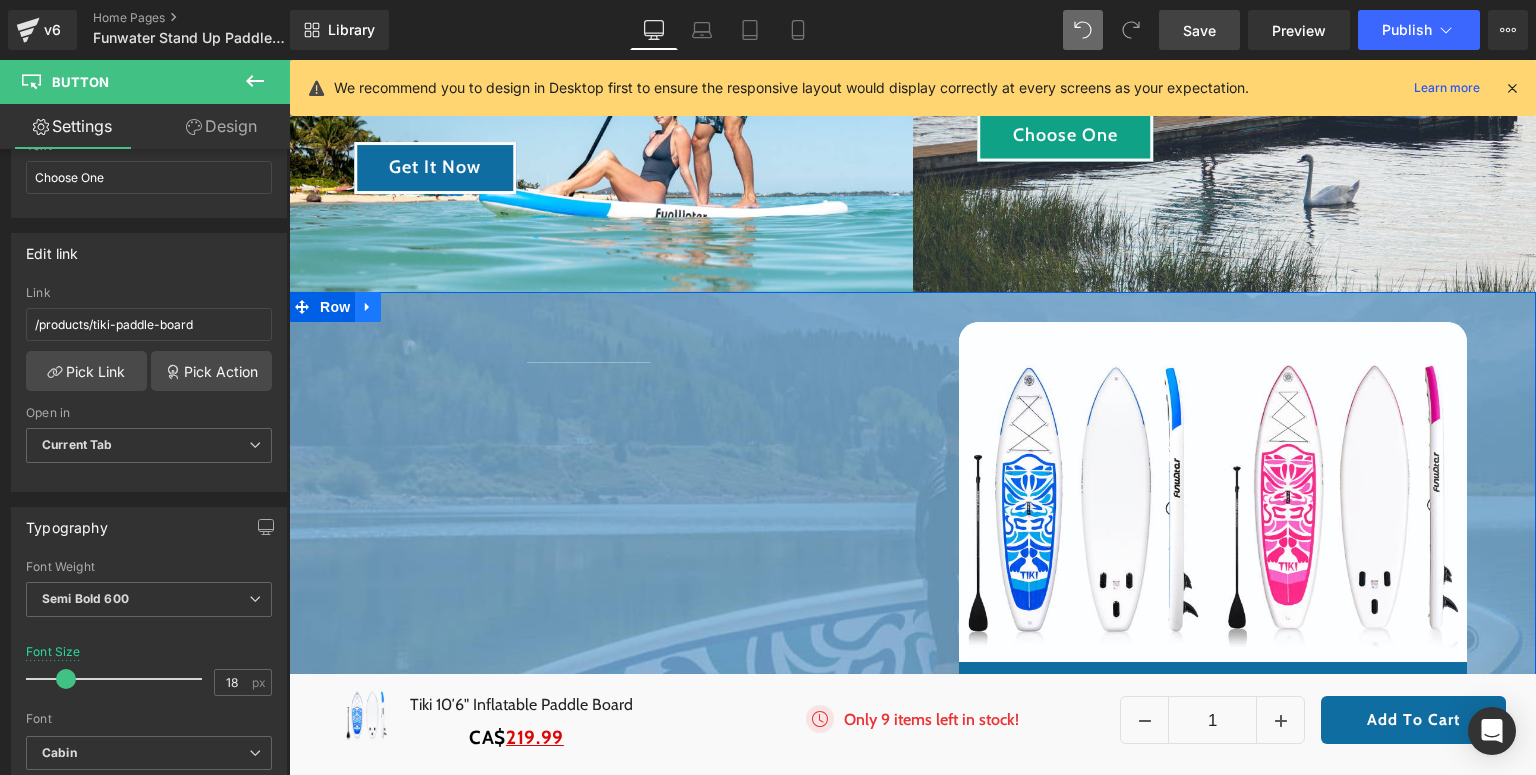 click 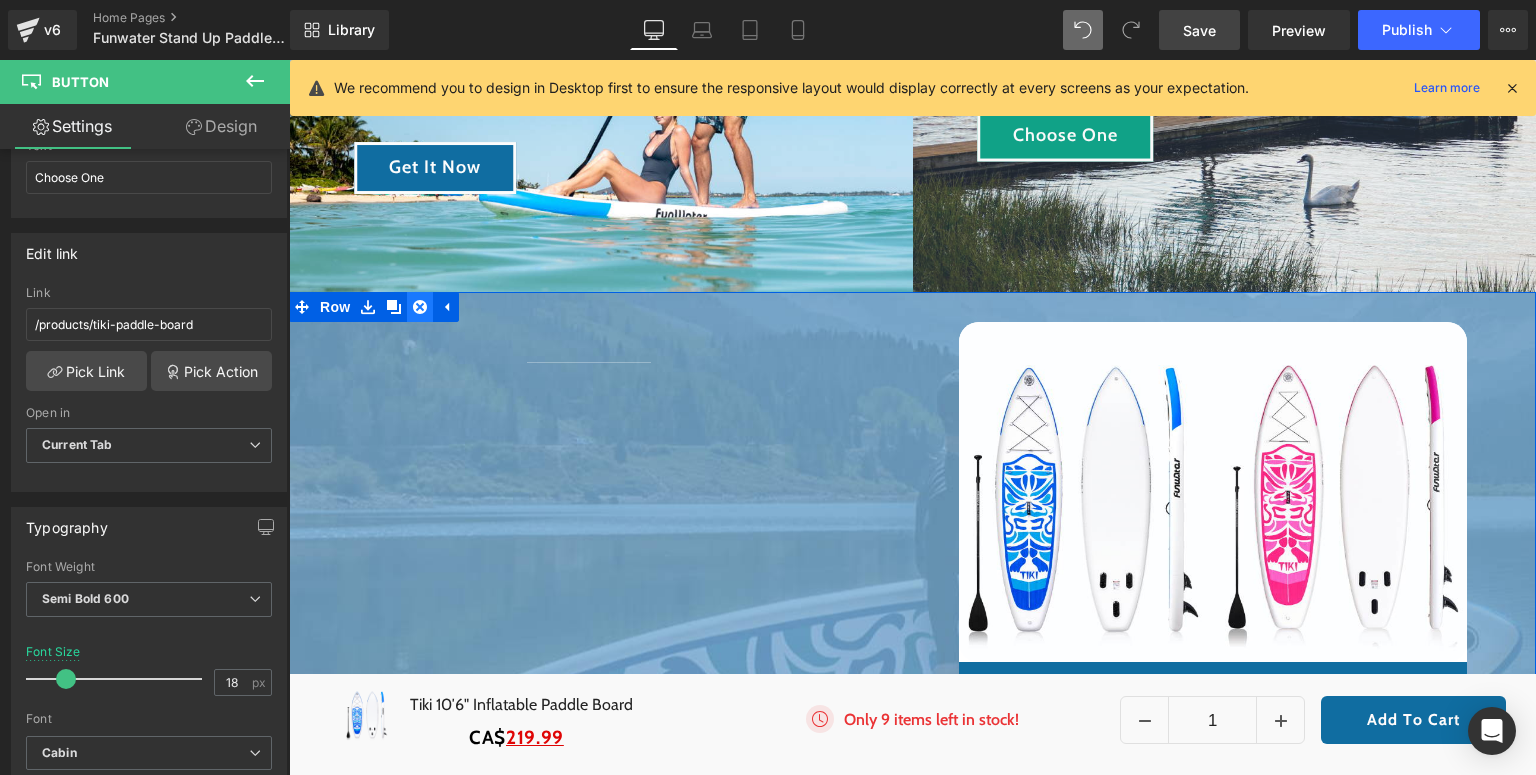 click 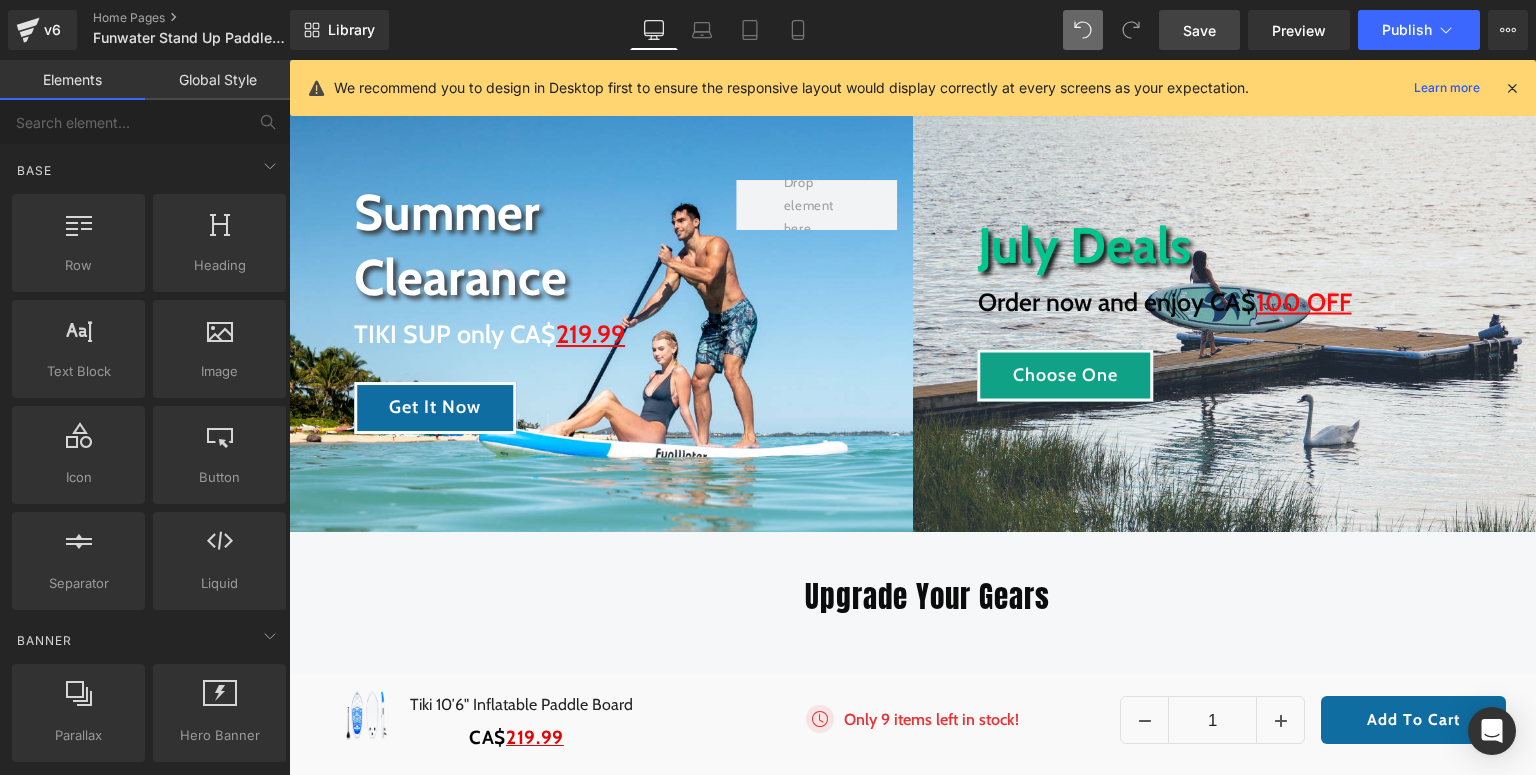 scroll, scrollTop: 80, scrollLeft: 0, axis: vertical 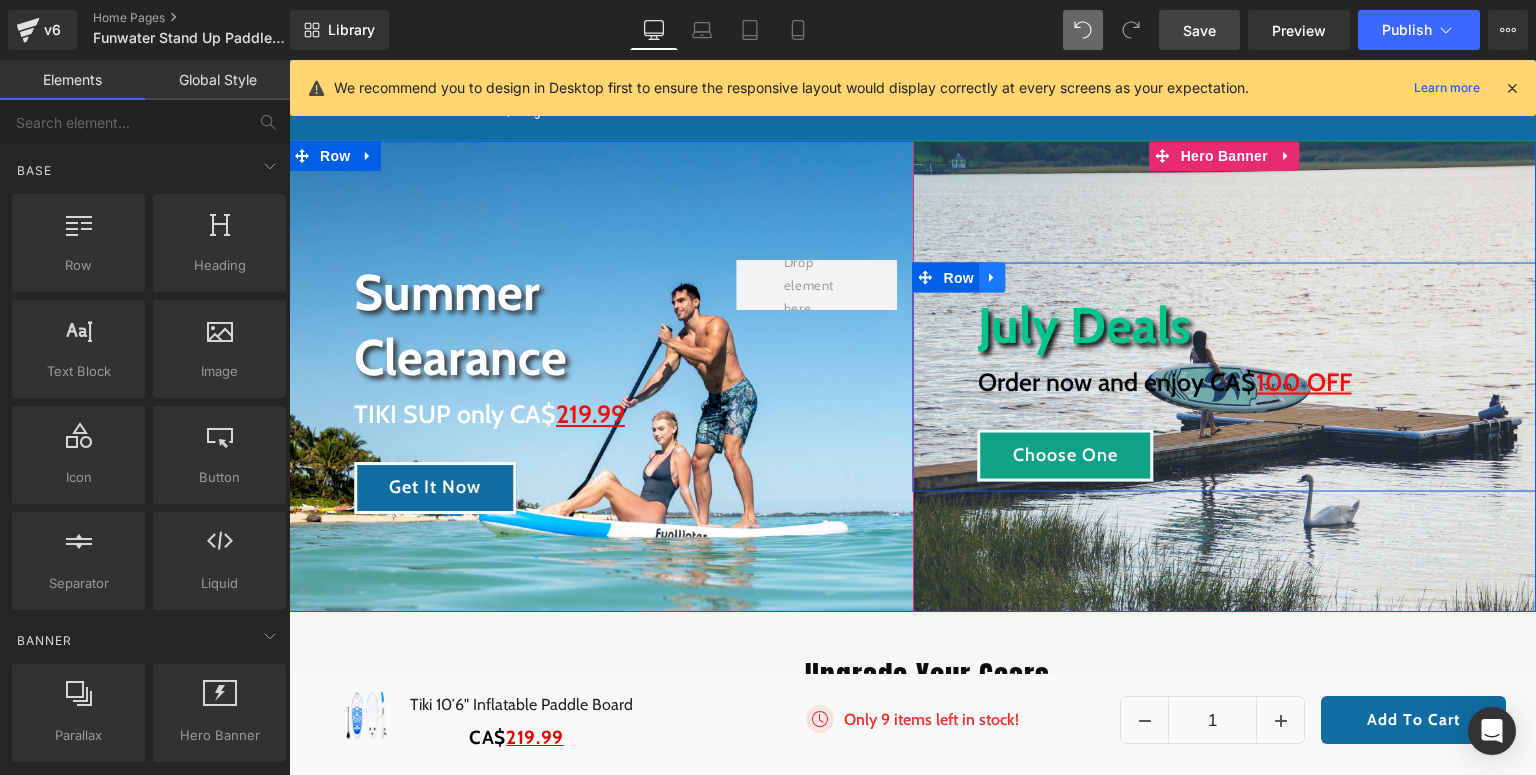 click 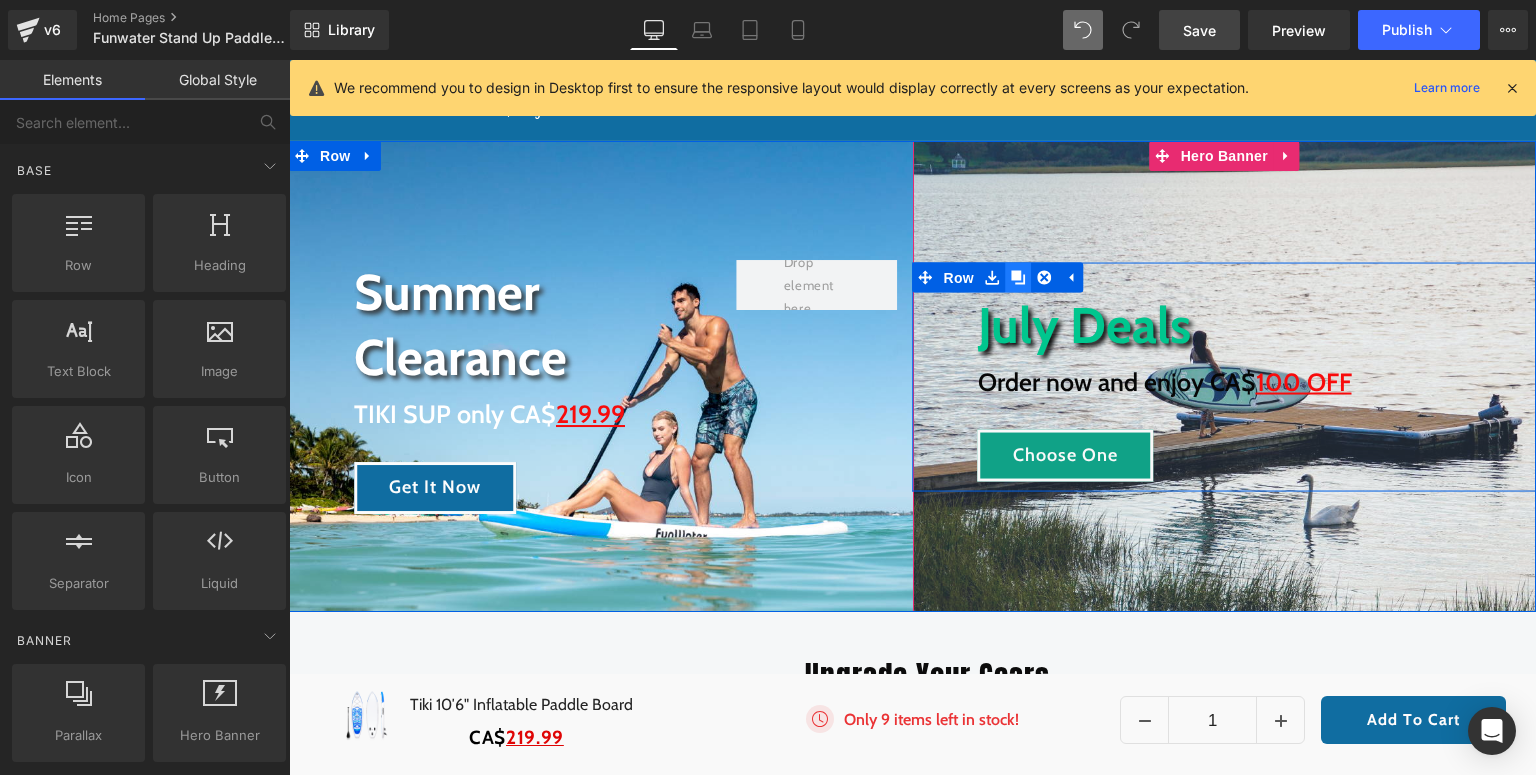 click 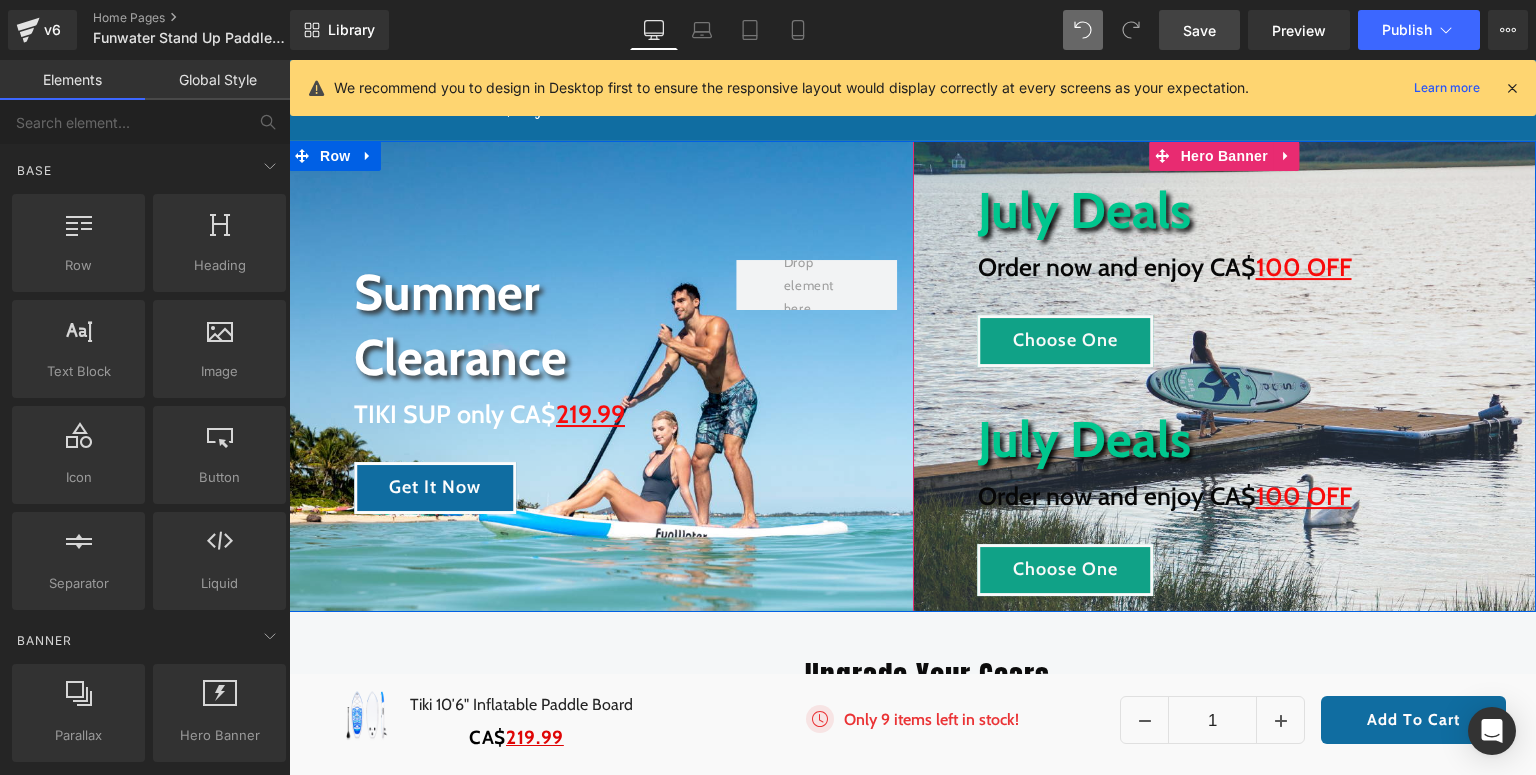 scroll, scrollTop: 0, scrollLeft: 0, axis: both 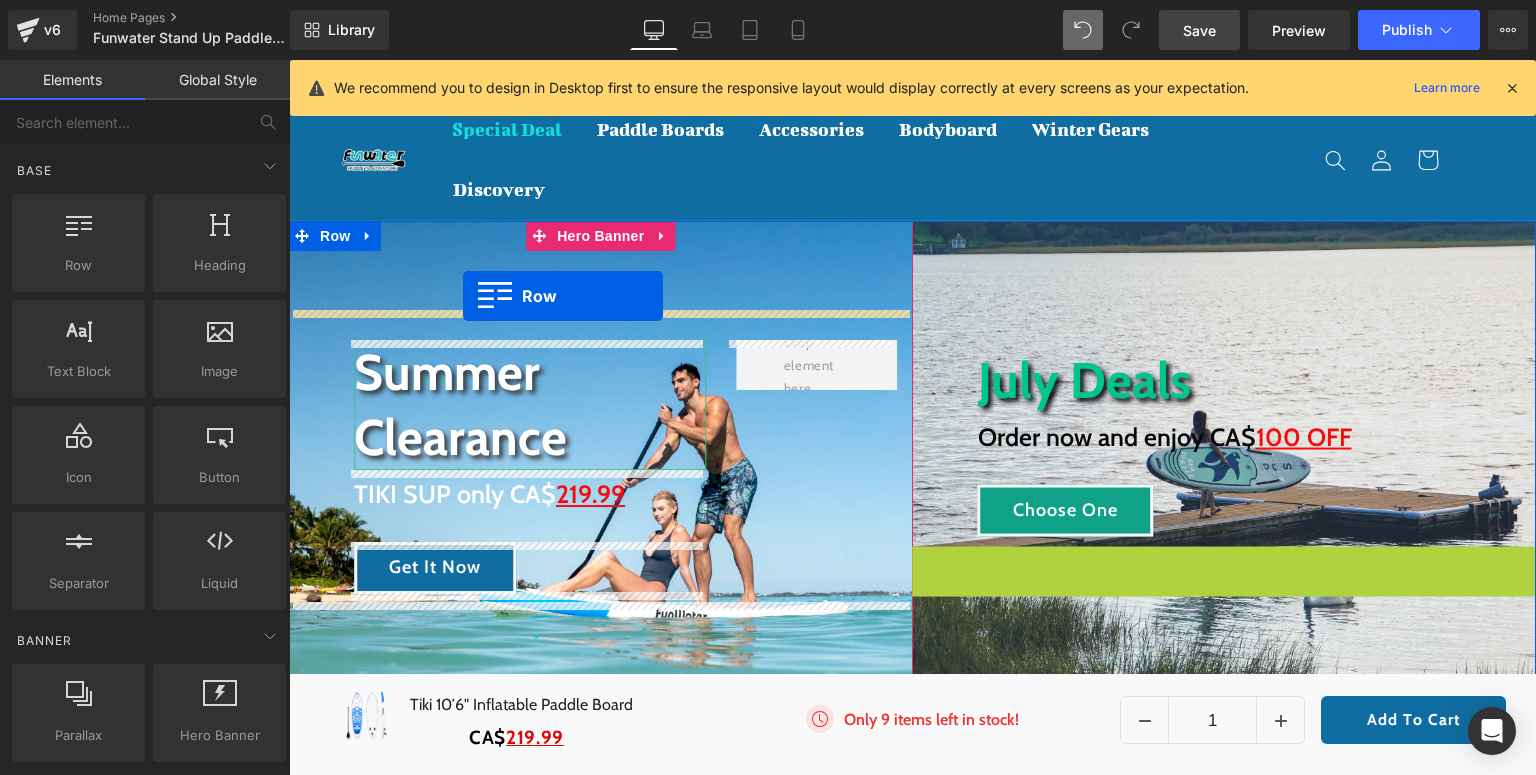 drag, startPoint x: 952, startPoint y: 478, endPoint x: 463, endPoint y: 296, distance: 521.771 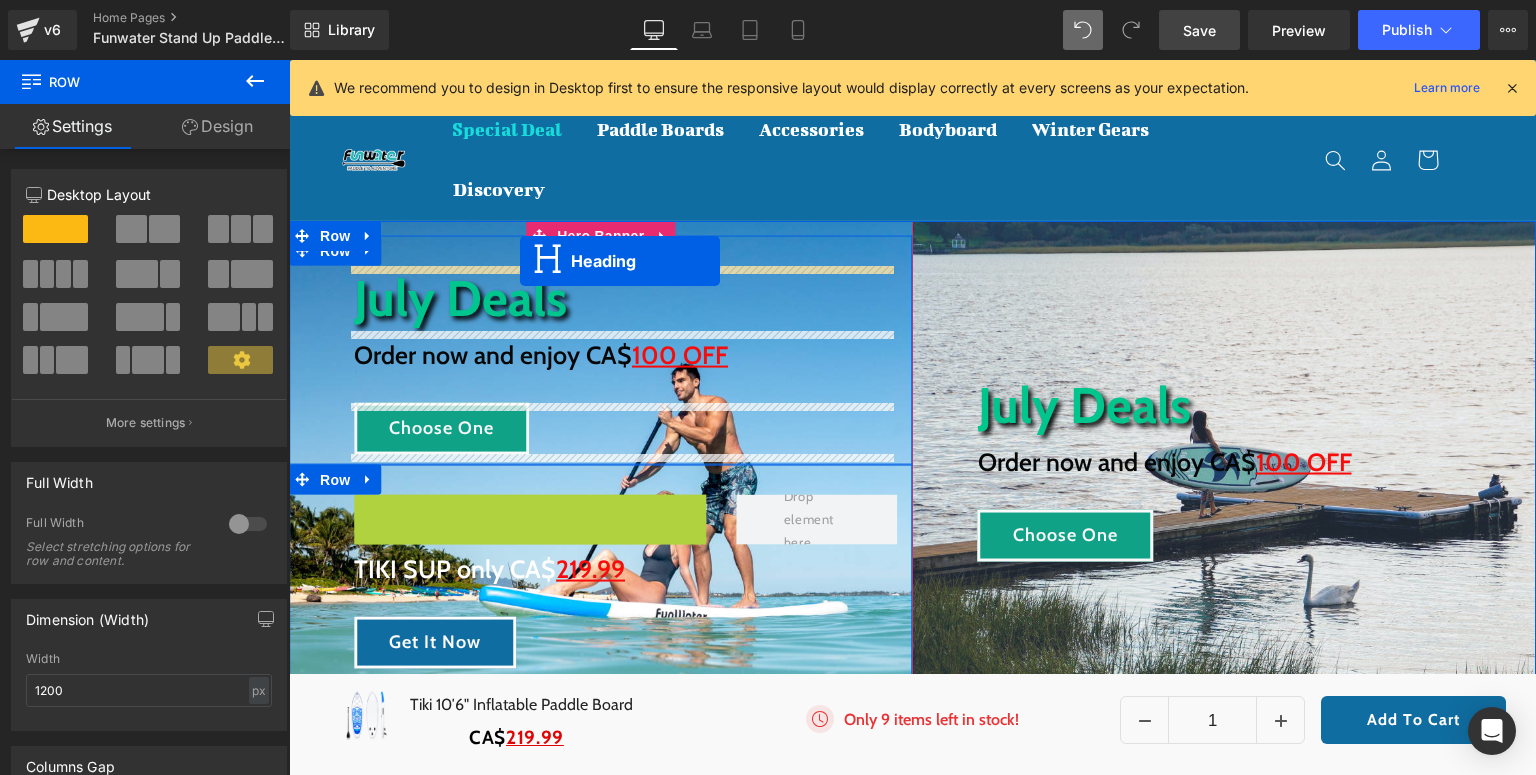 drag, startPoint x: 506, startPoint y: 523, endPoint x: 520, endPoint y: 261, distance: 262.37378 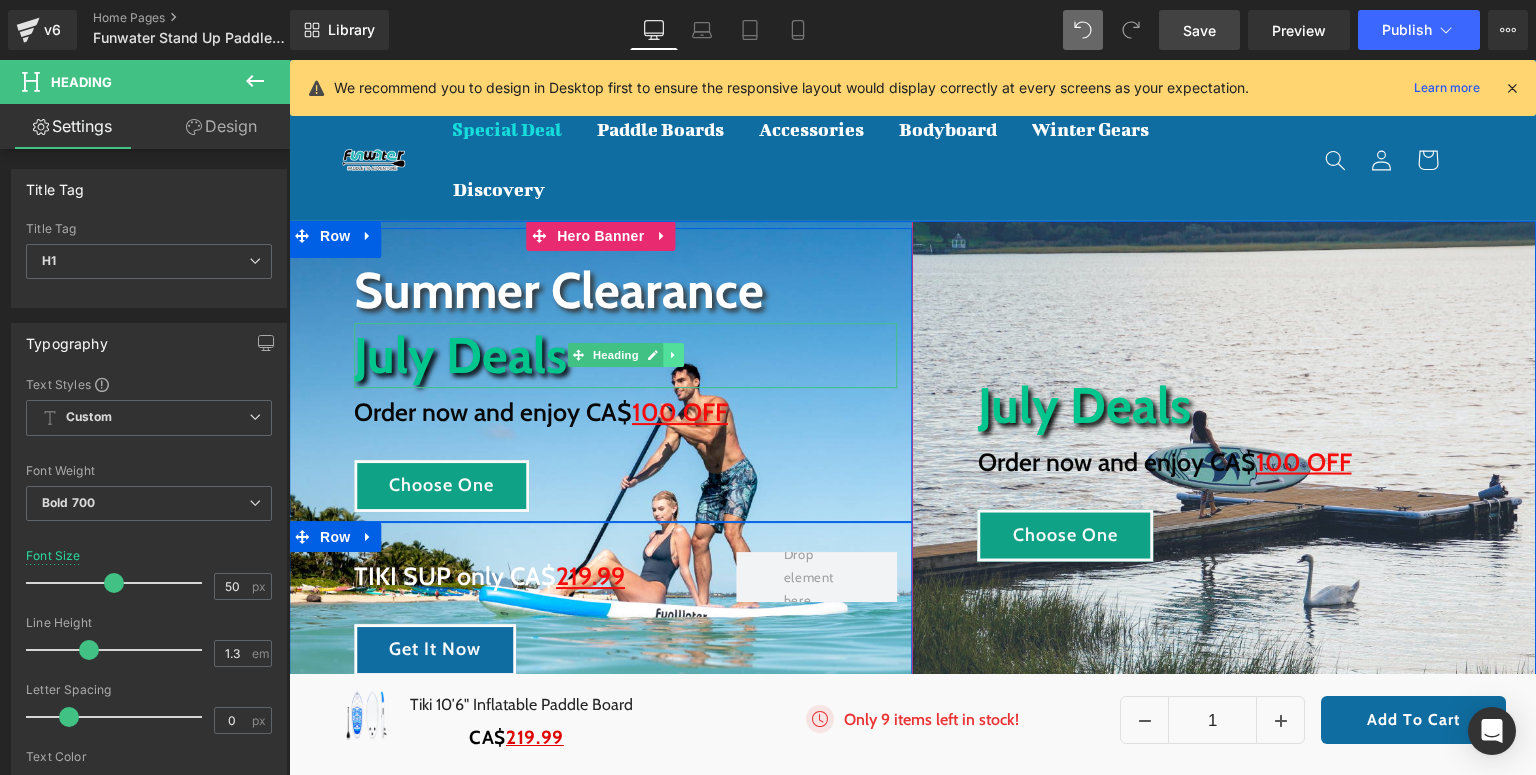 click 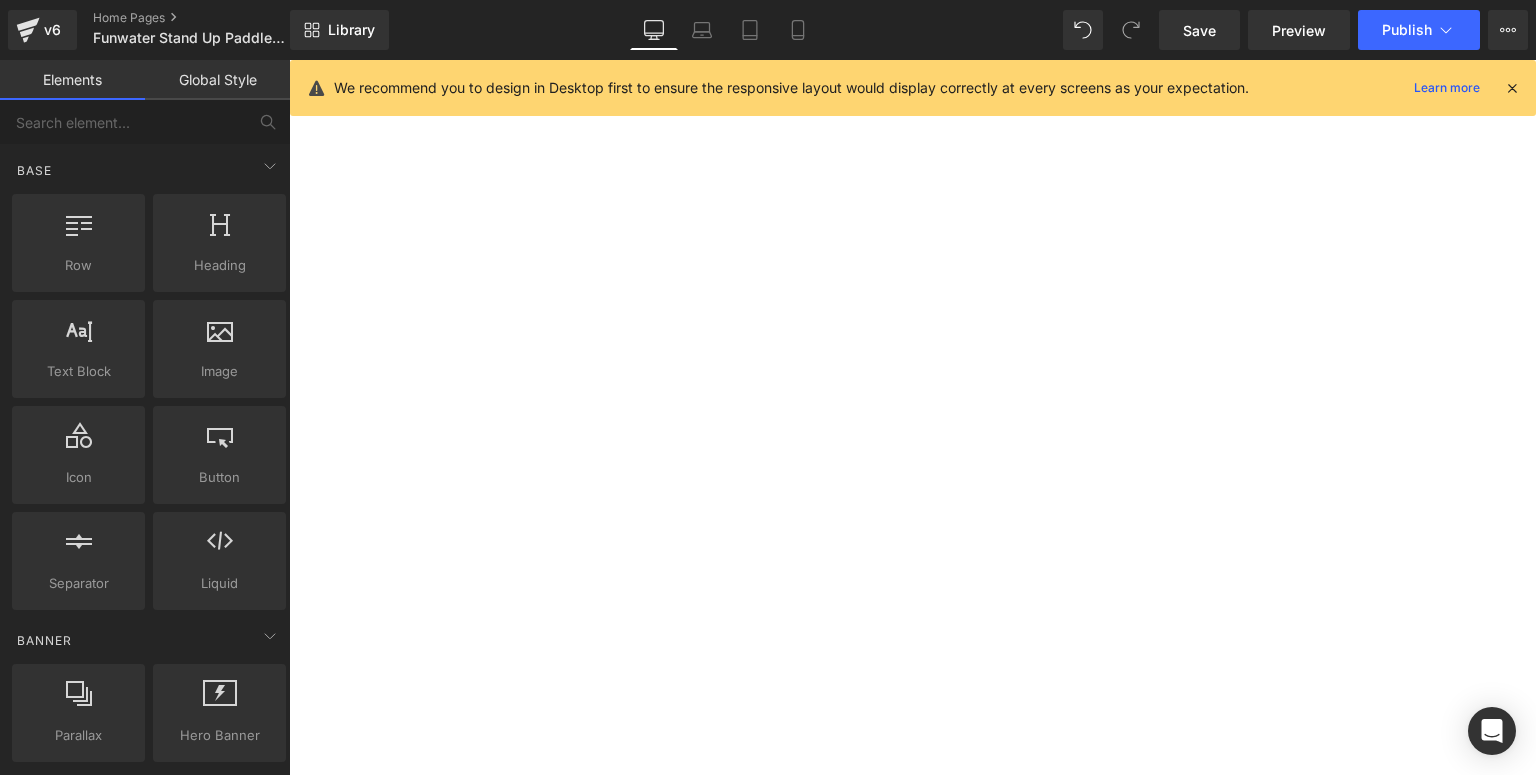 scroll, scrollTop: 0, scrollLeft: 0, axis: both 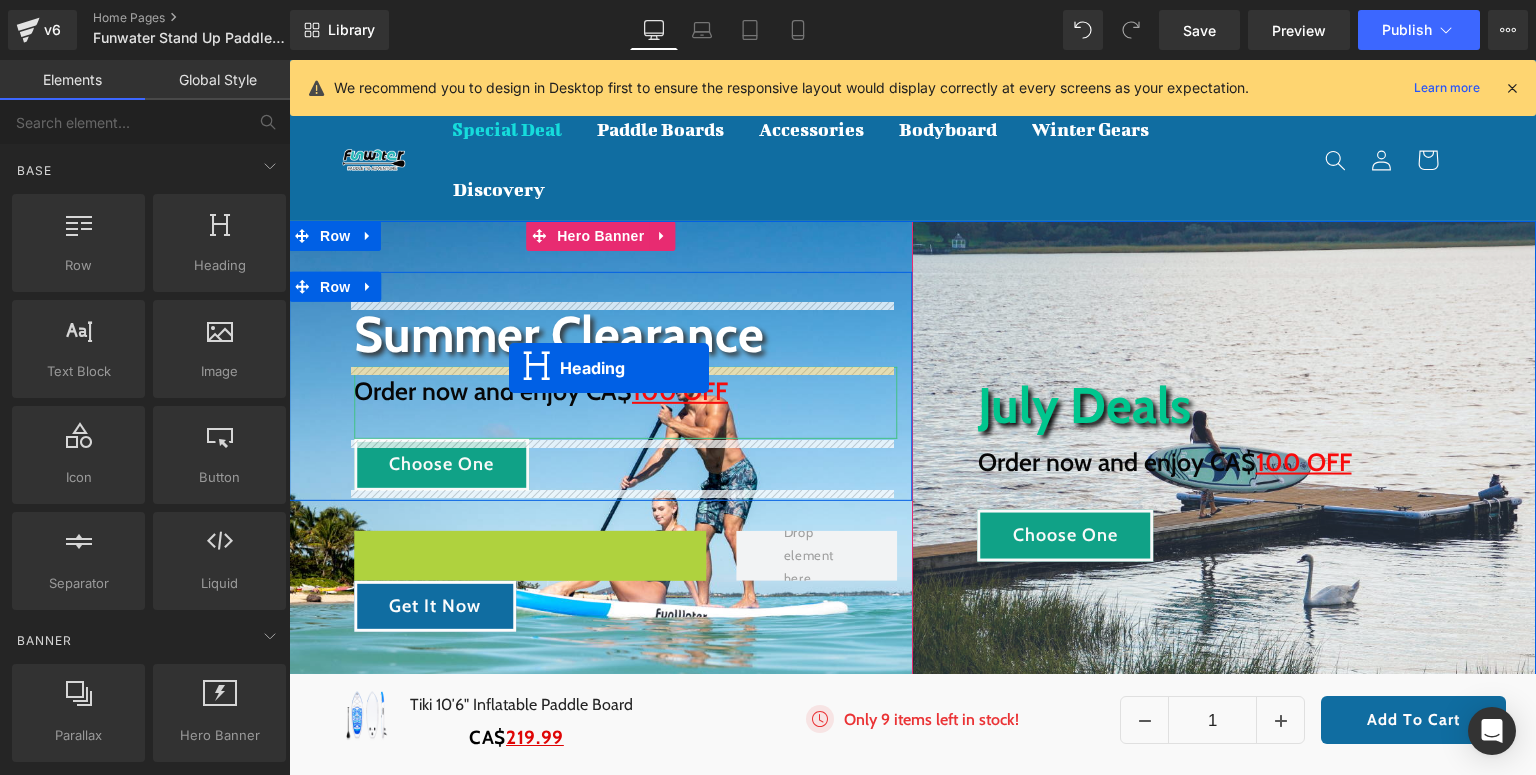 drag, startPoint x: 289, startPoint y: 60, endPoint x: 509, endPoint y: 368, distance: 378.50232 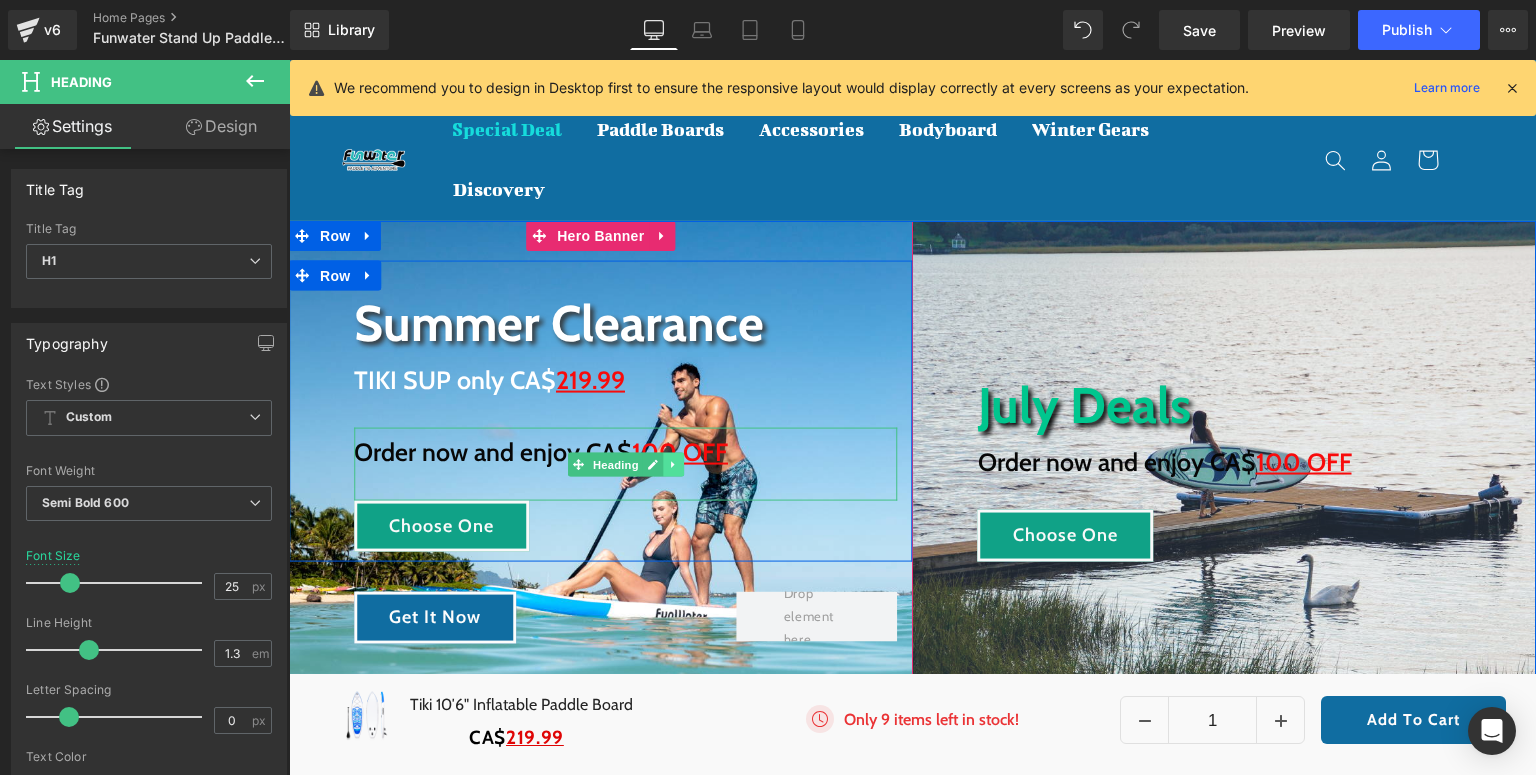 click 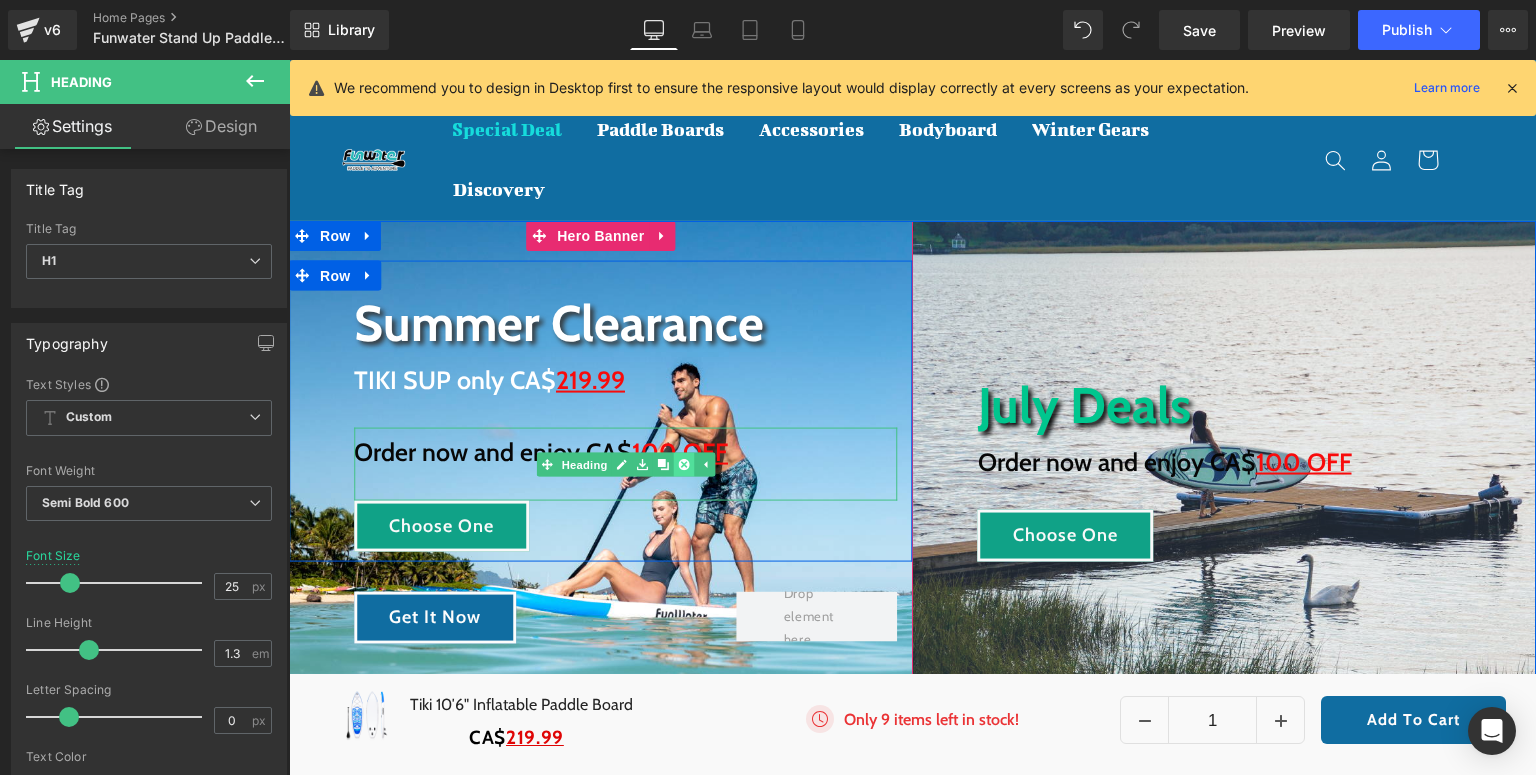 click 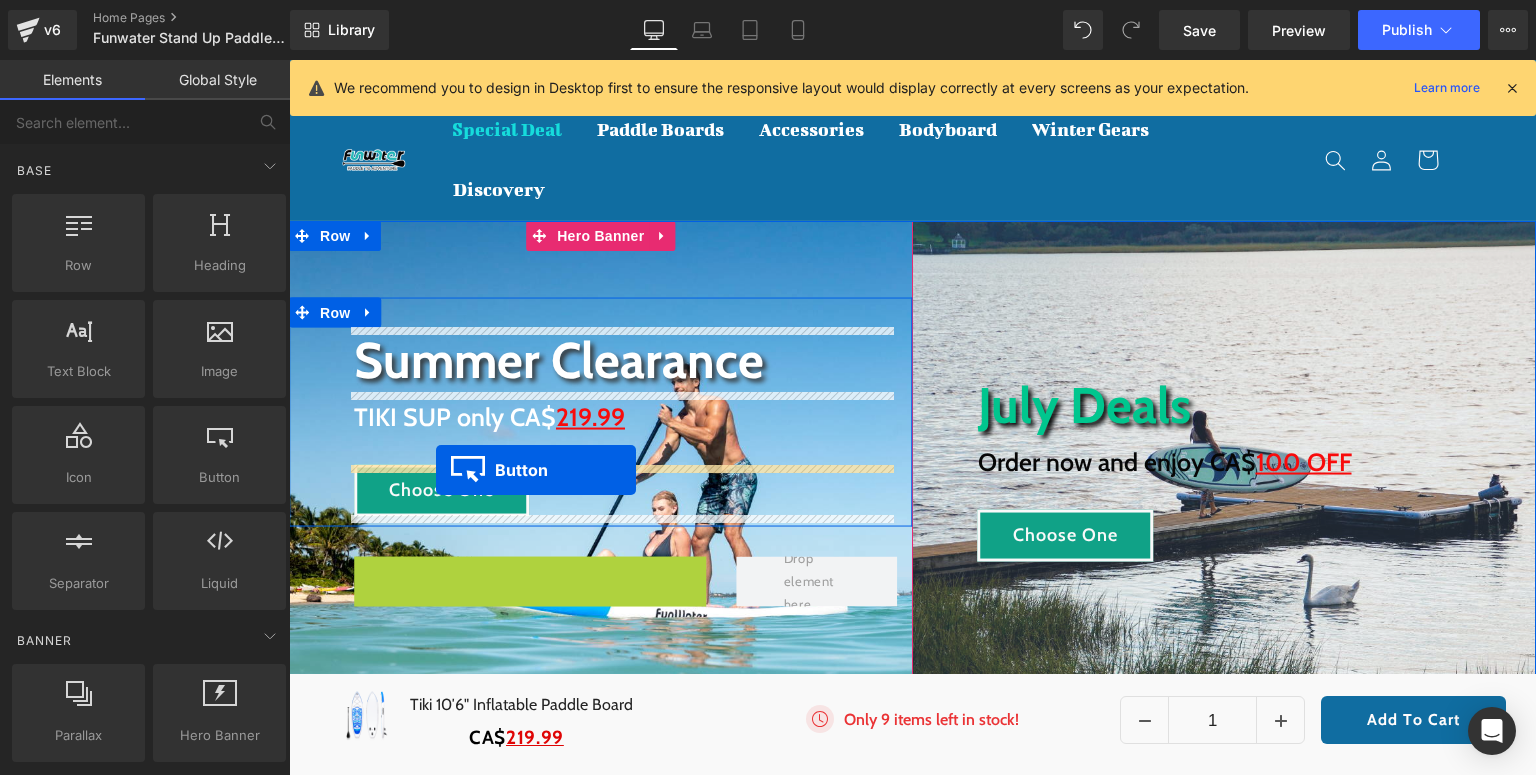 drag, startPoint x: 420, startPoint y: 576, endPoint x: 436, endPoint y: 470, distance: 107.200745 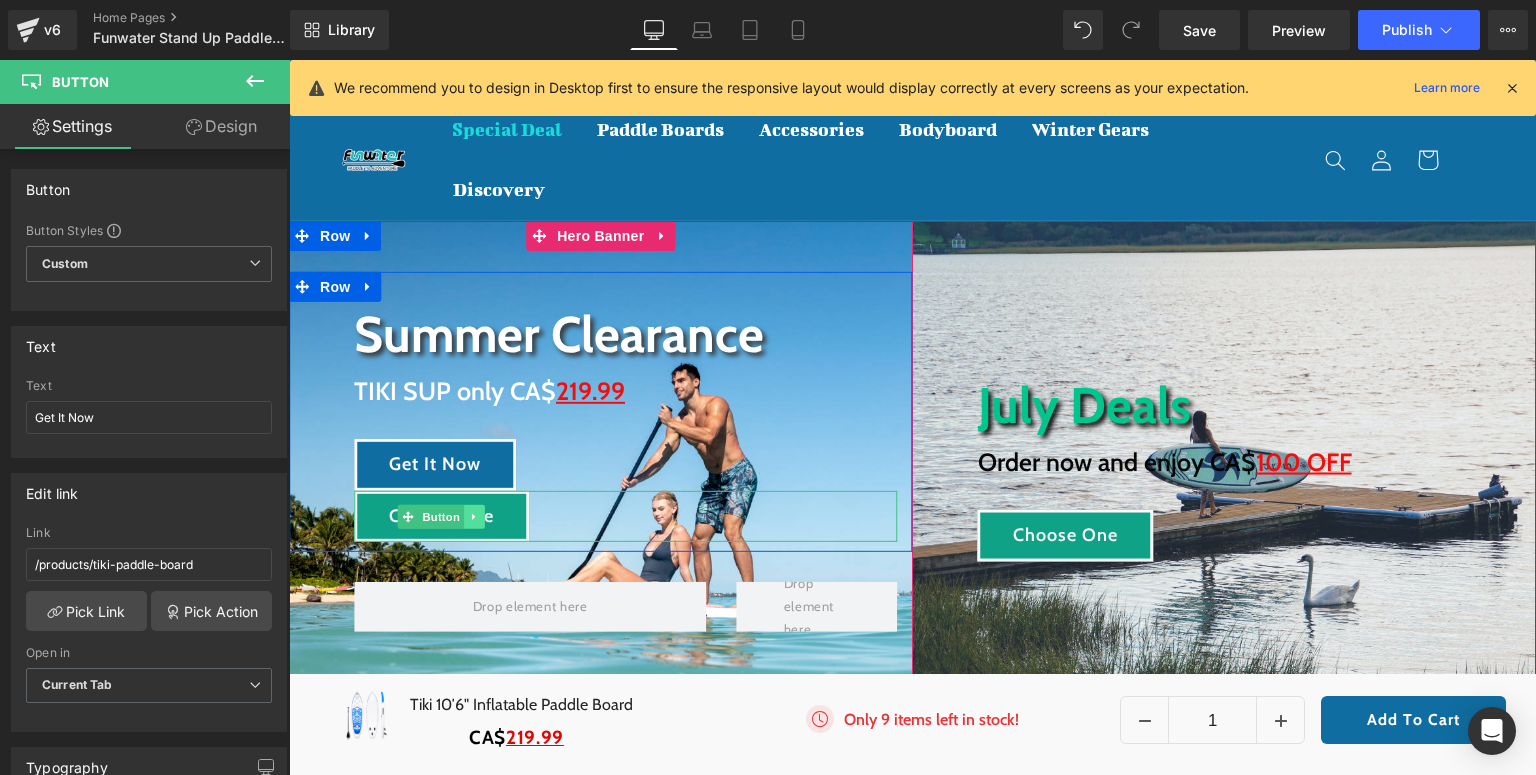 click 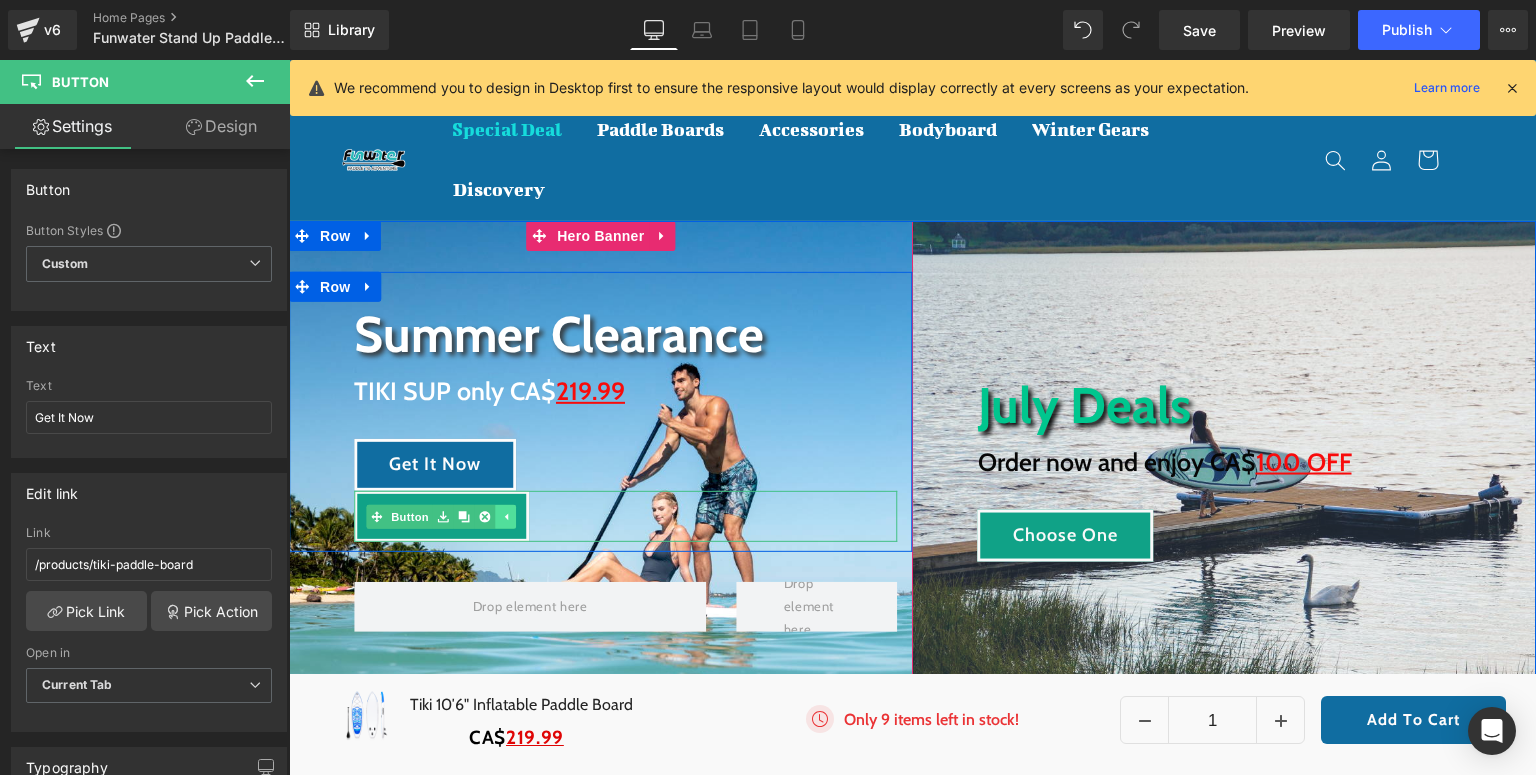 click 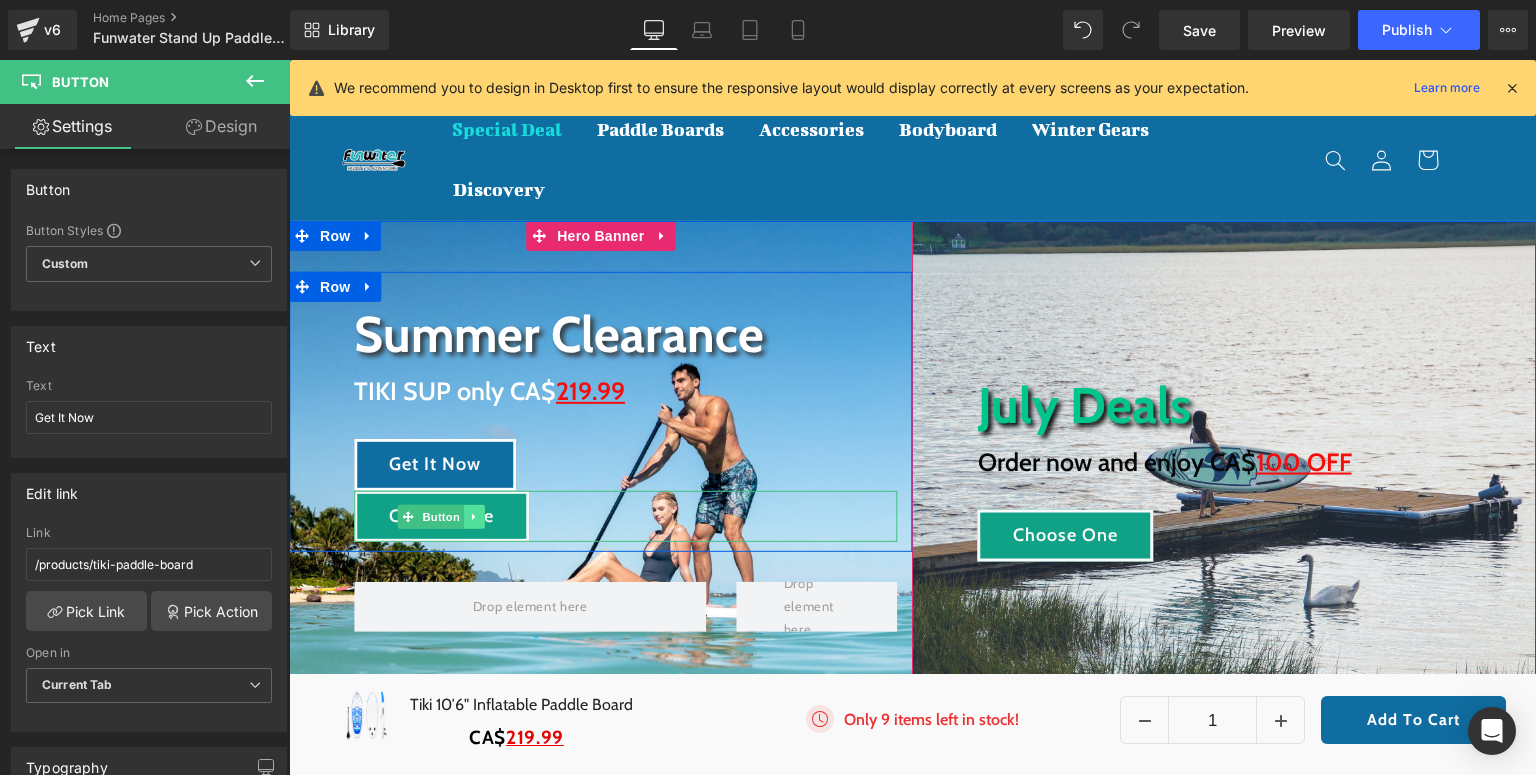click 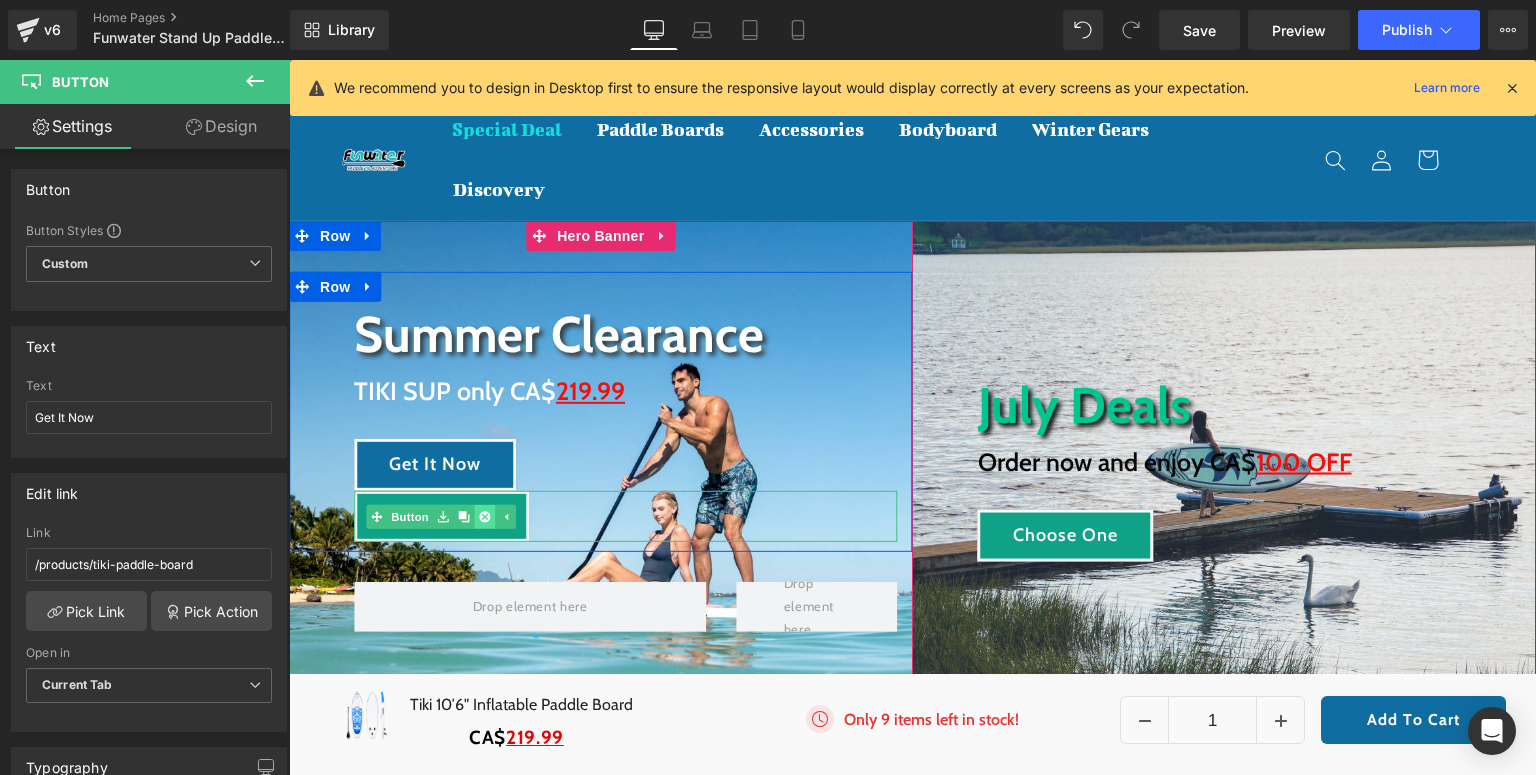 click 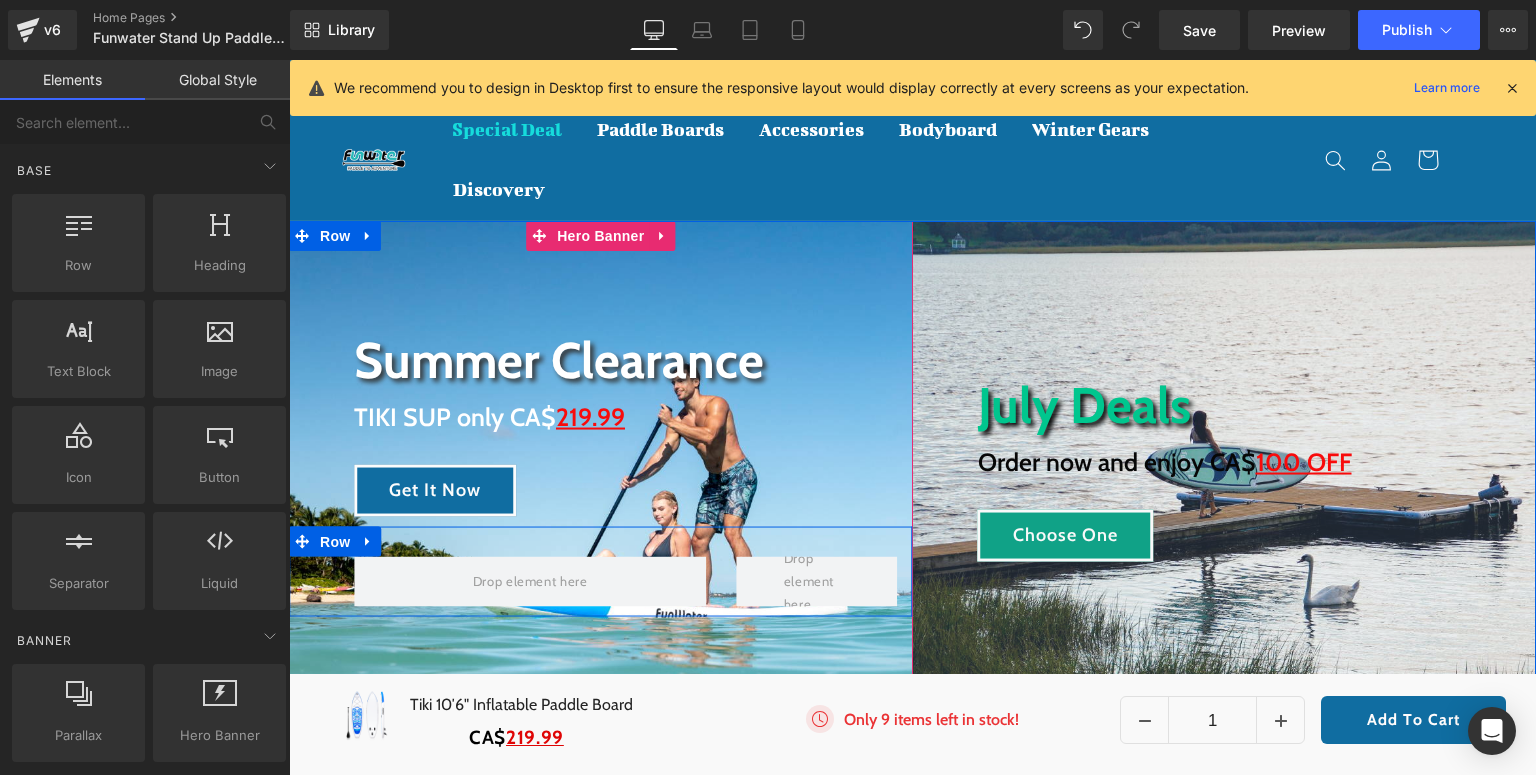 drag, startPoint x: 364, startPoint y: 544, endPoint x: 376, endPoint y: 541, distance: 12.369317 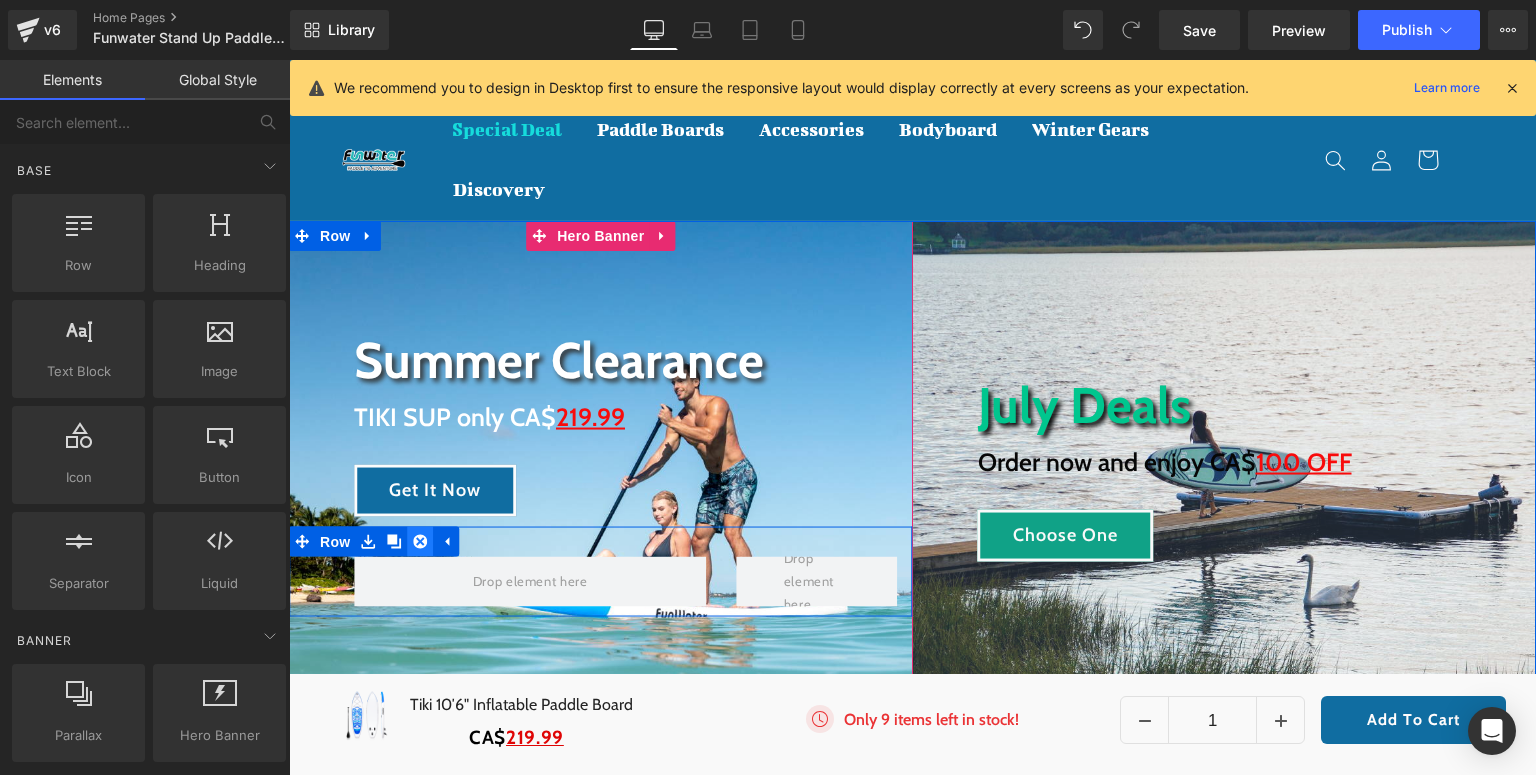 click 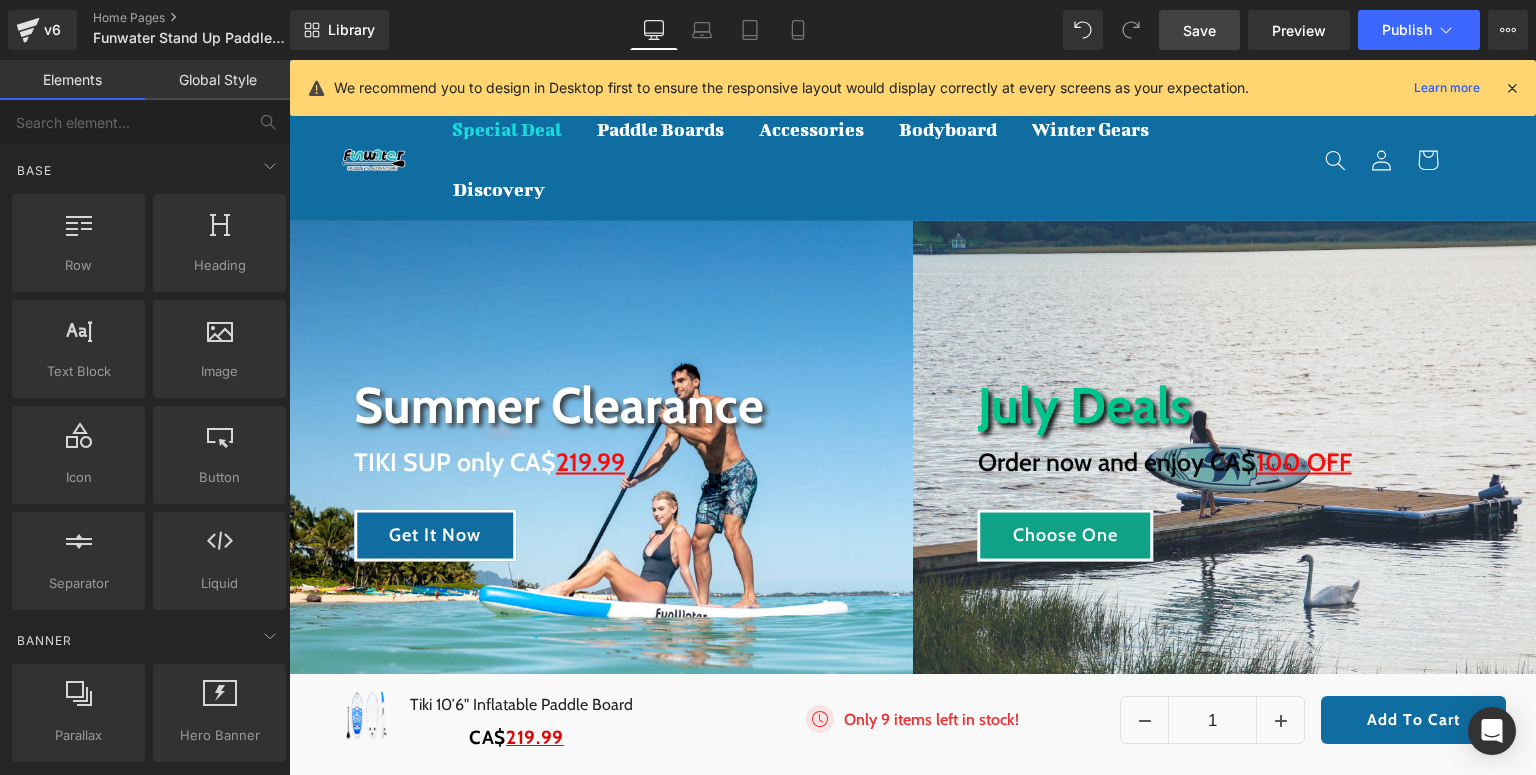 click on "Save" at bounding box center [1199, 30] 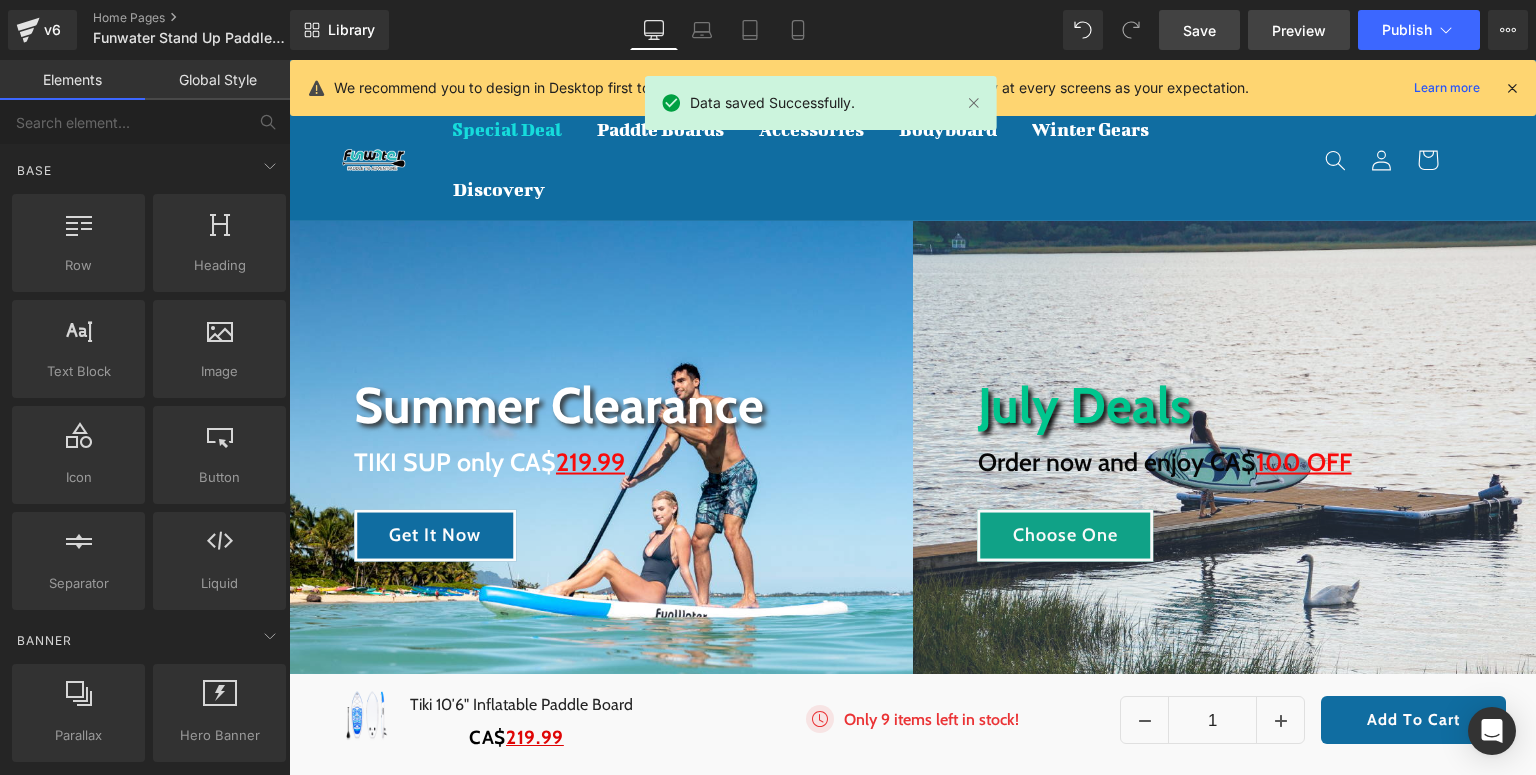 click on "Preview" at bounding box center (1299, 30) 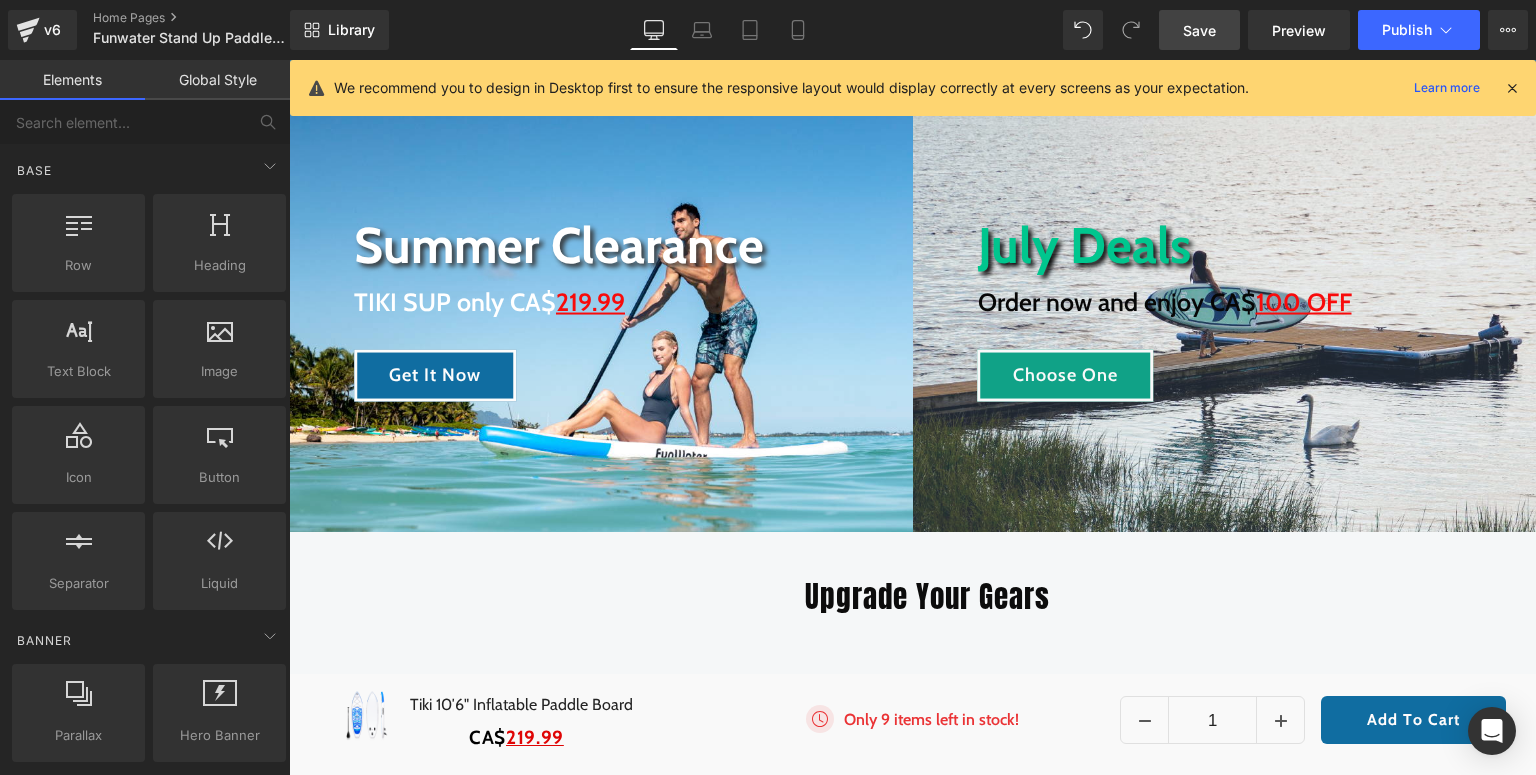 scroll, scrollTop: 0, scrollLeft: 0, axis: both 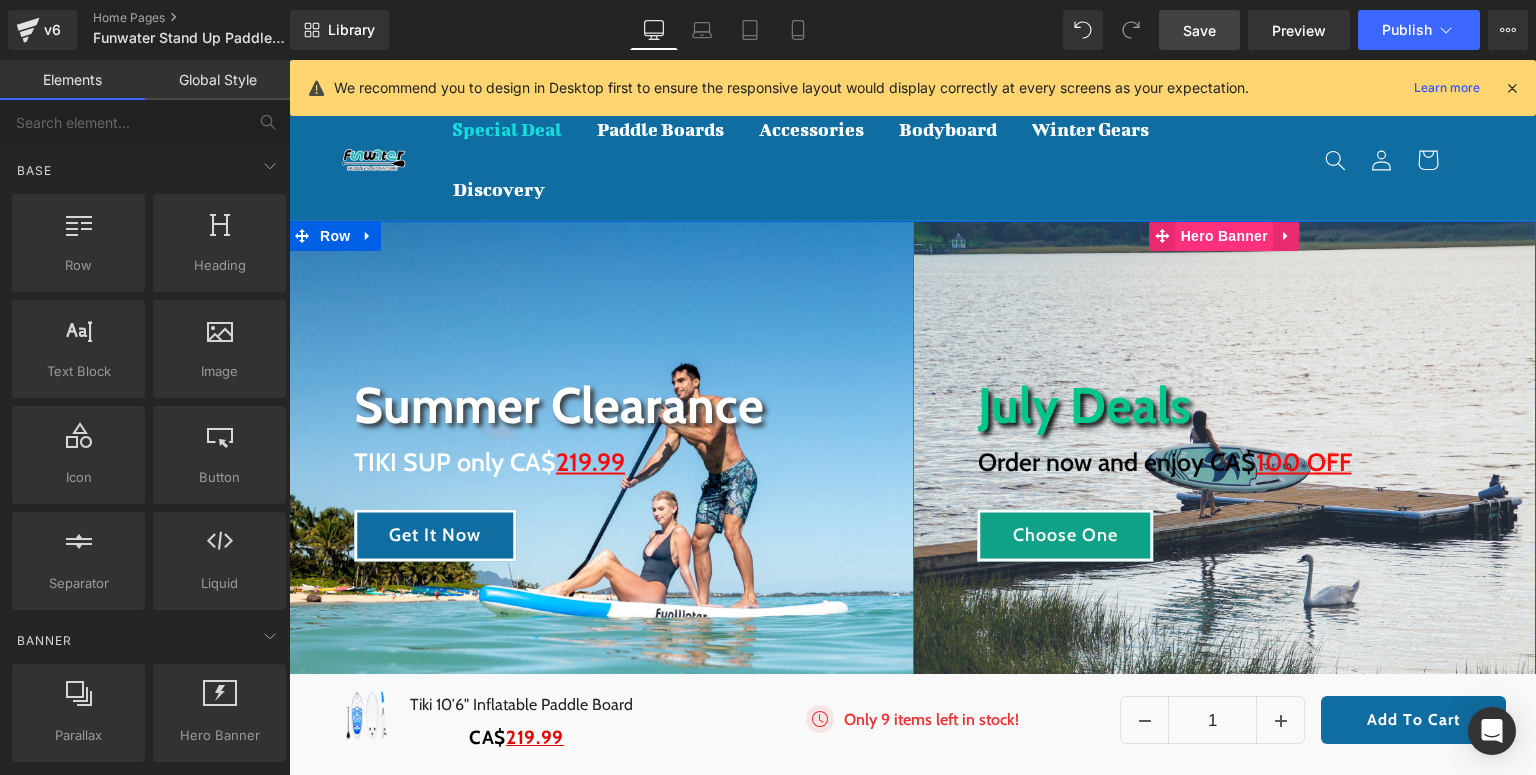 click on "Hero Banner" at bounding box center (1224, 236) 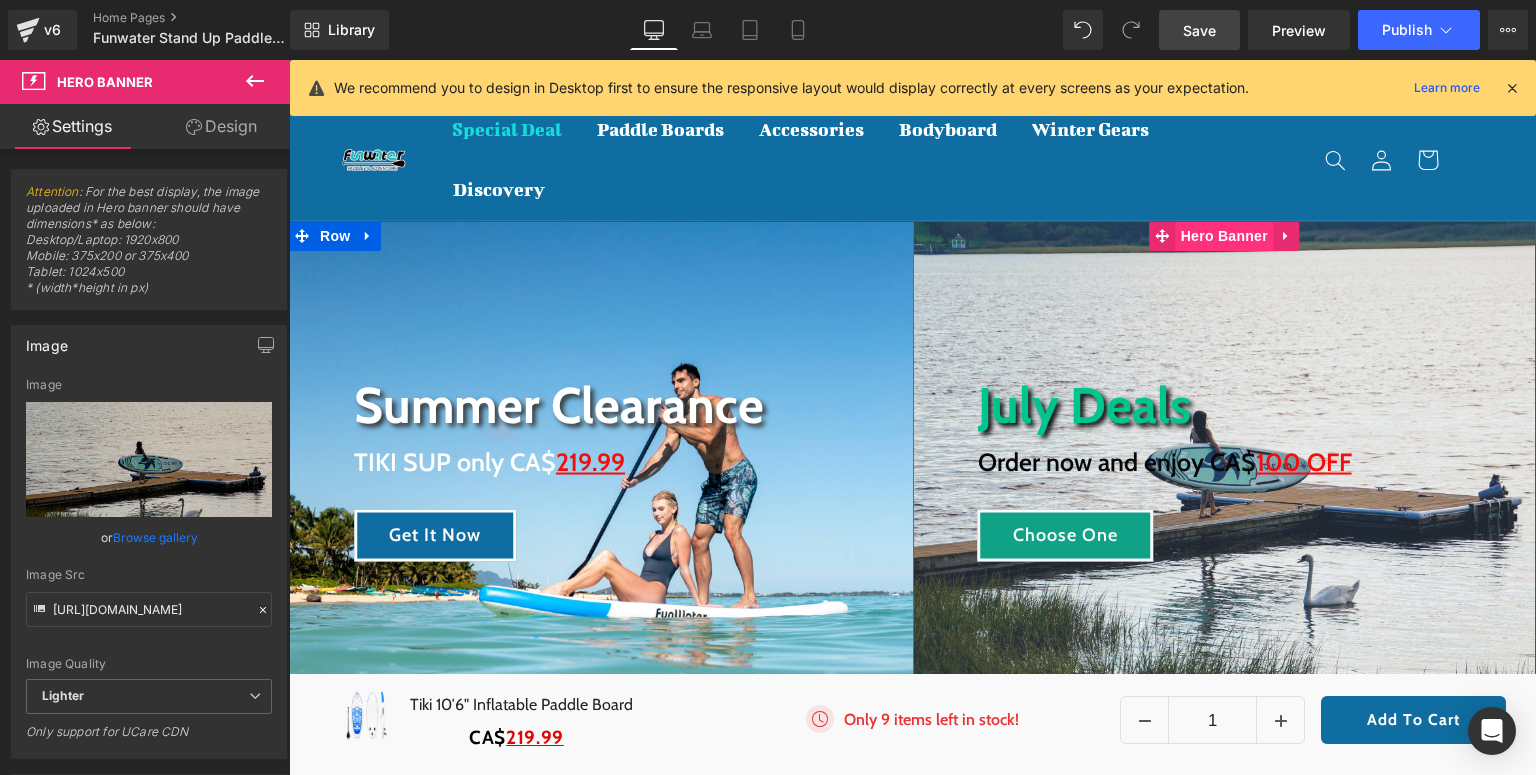 click on "Hero Banner" at bounding box center [1224, 236] 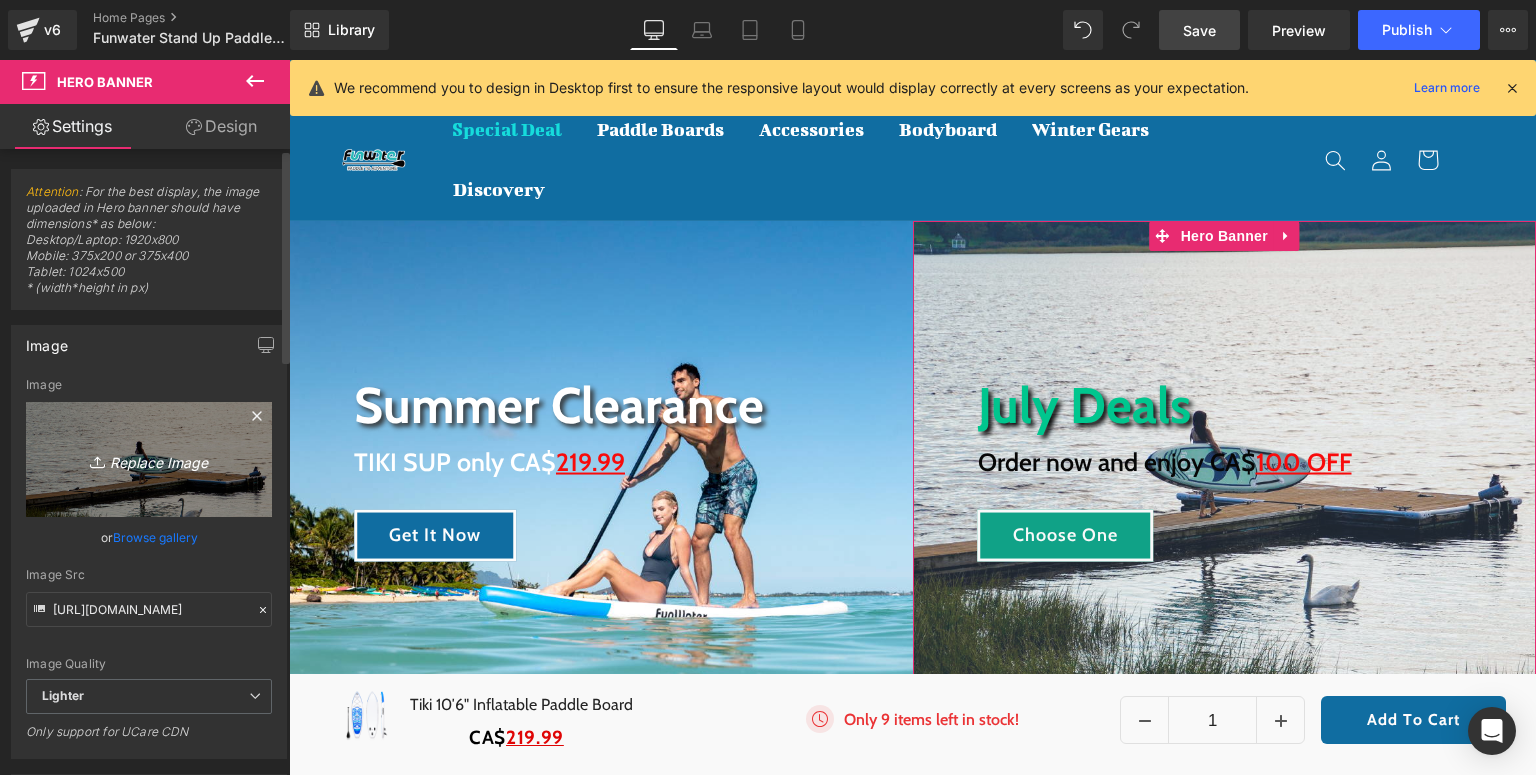 click on "Replace Image" at bounding box center [149, 459] 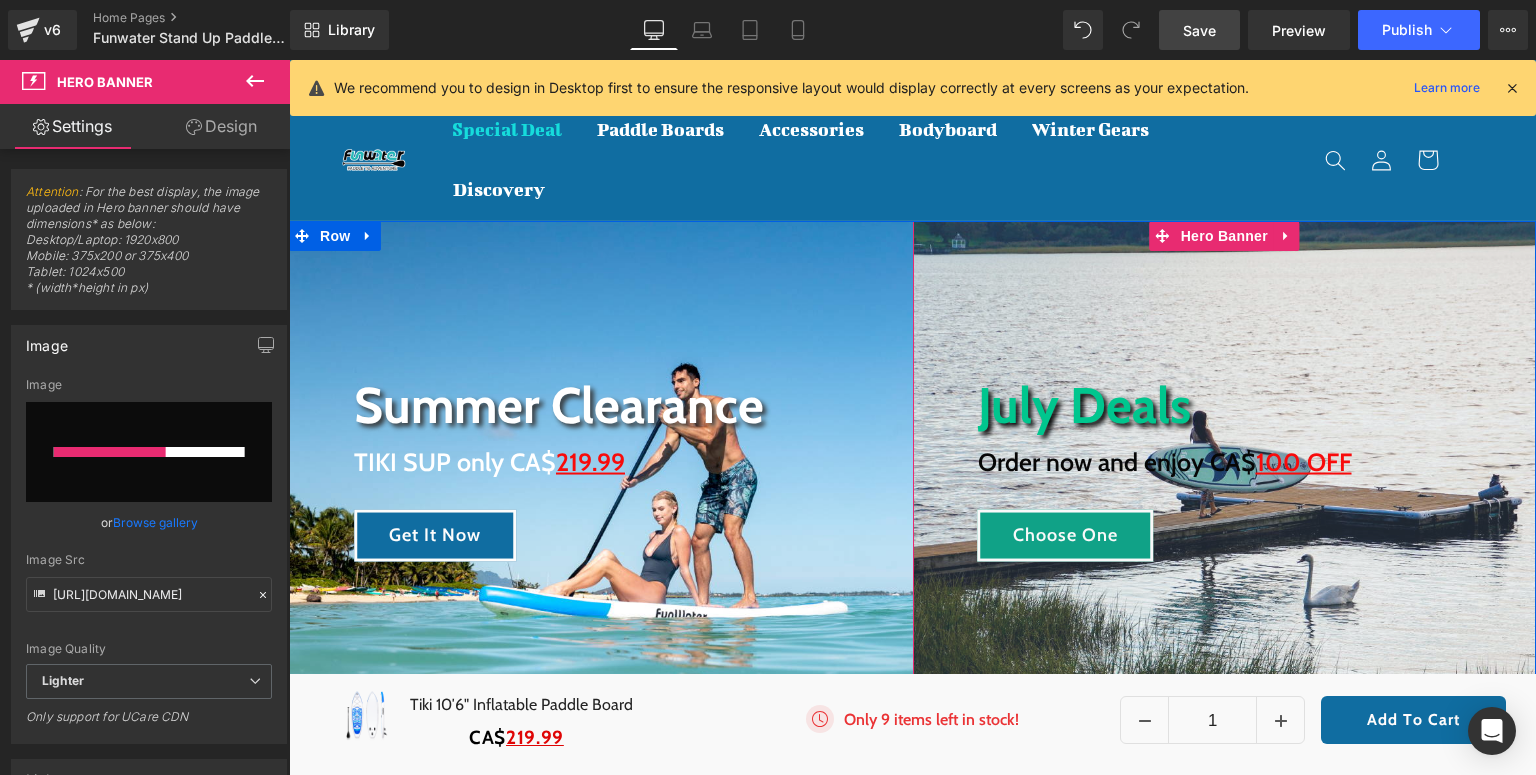 type 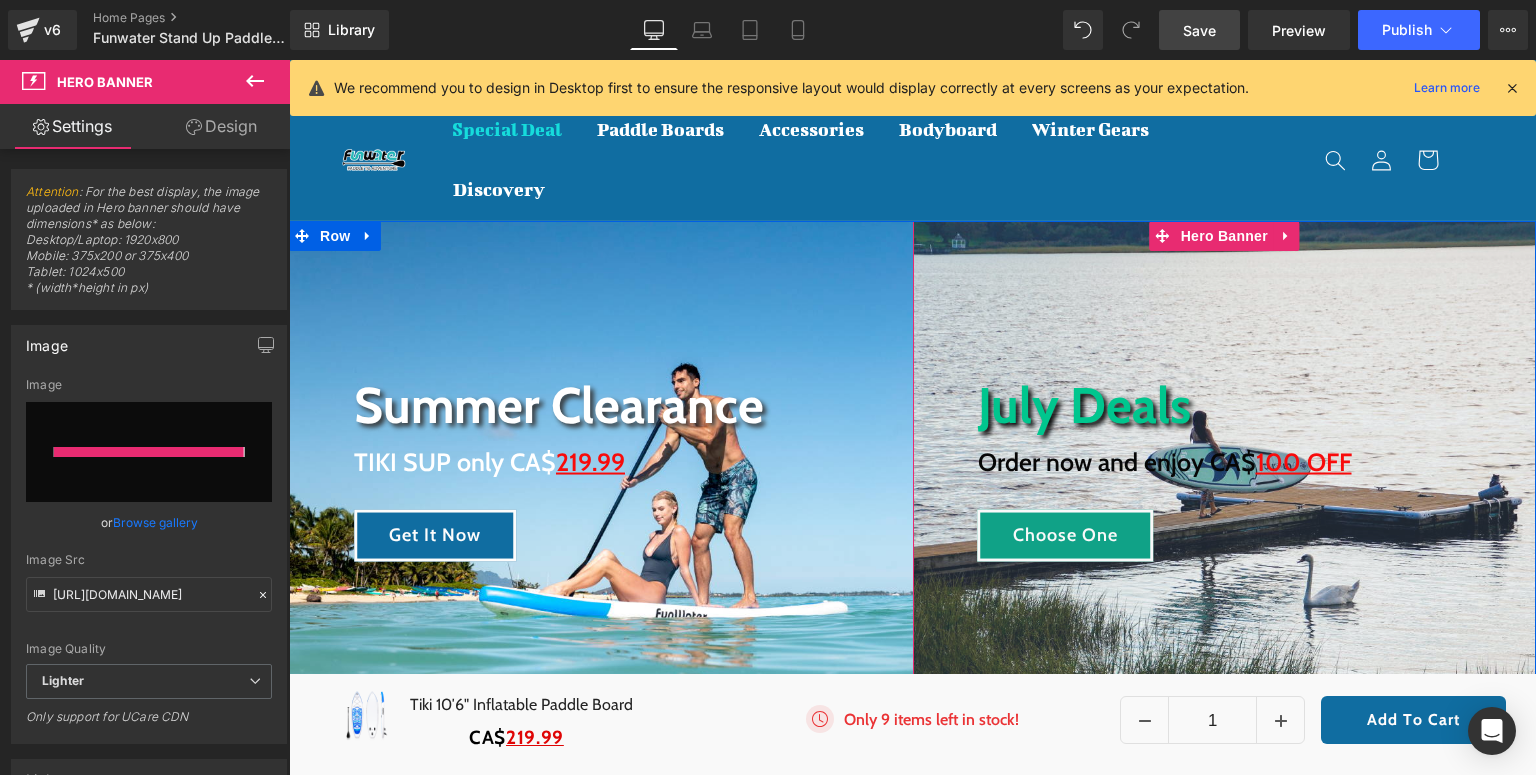 type on "[URL][DOMAIN_NAME]" 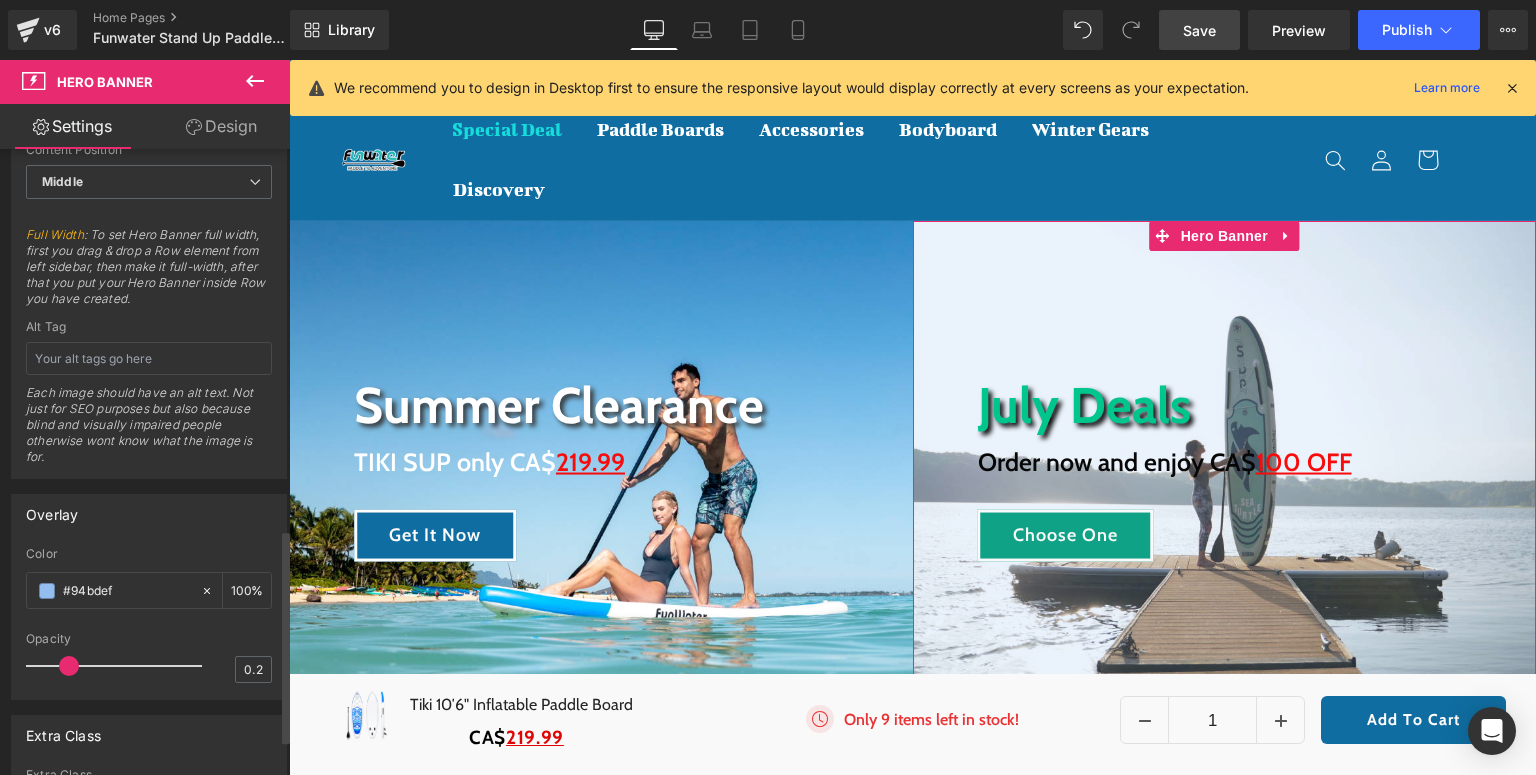 scroll, scrollTop: 1200, scrollLeft: 0, axis: vertical 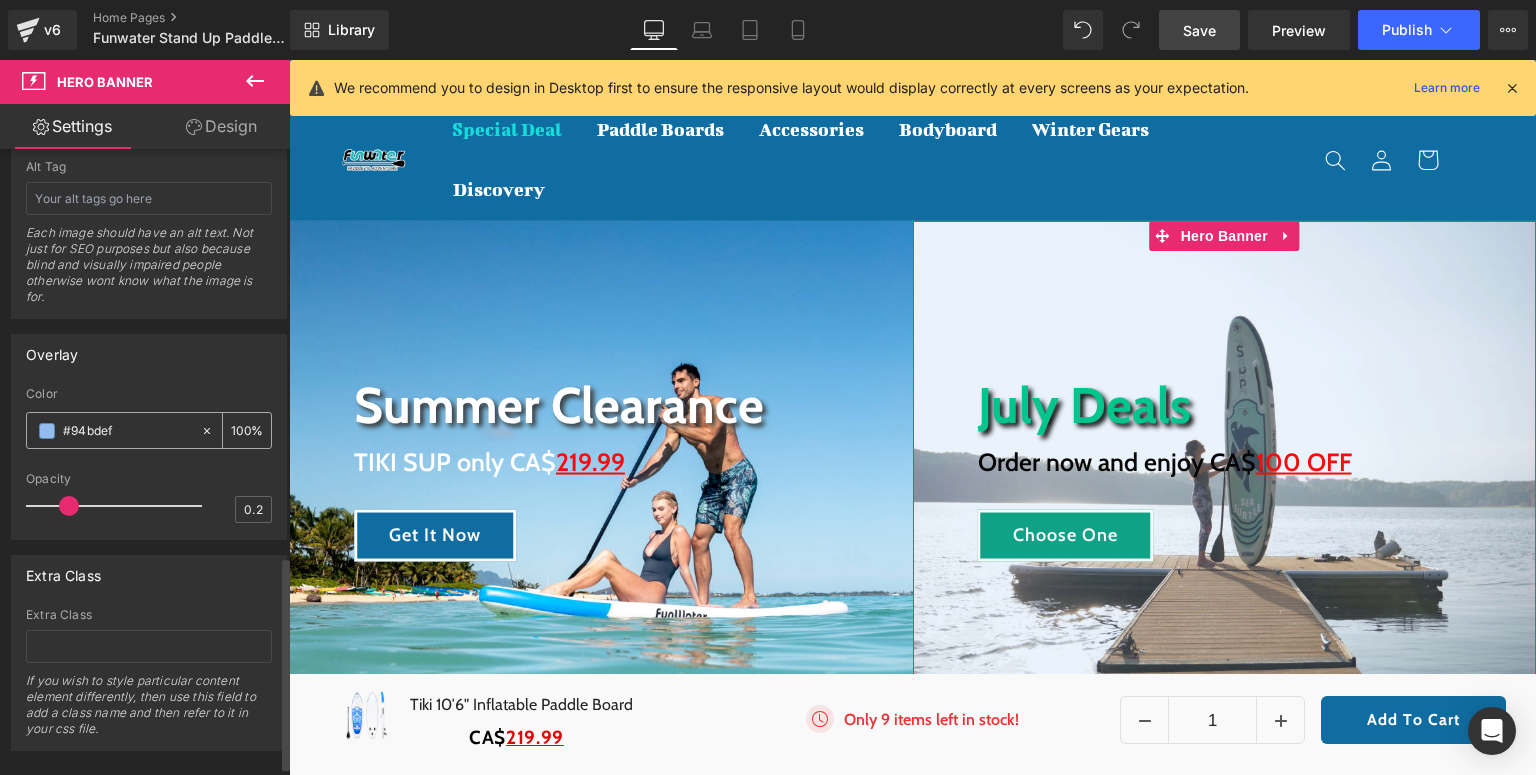 click 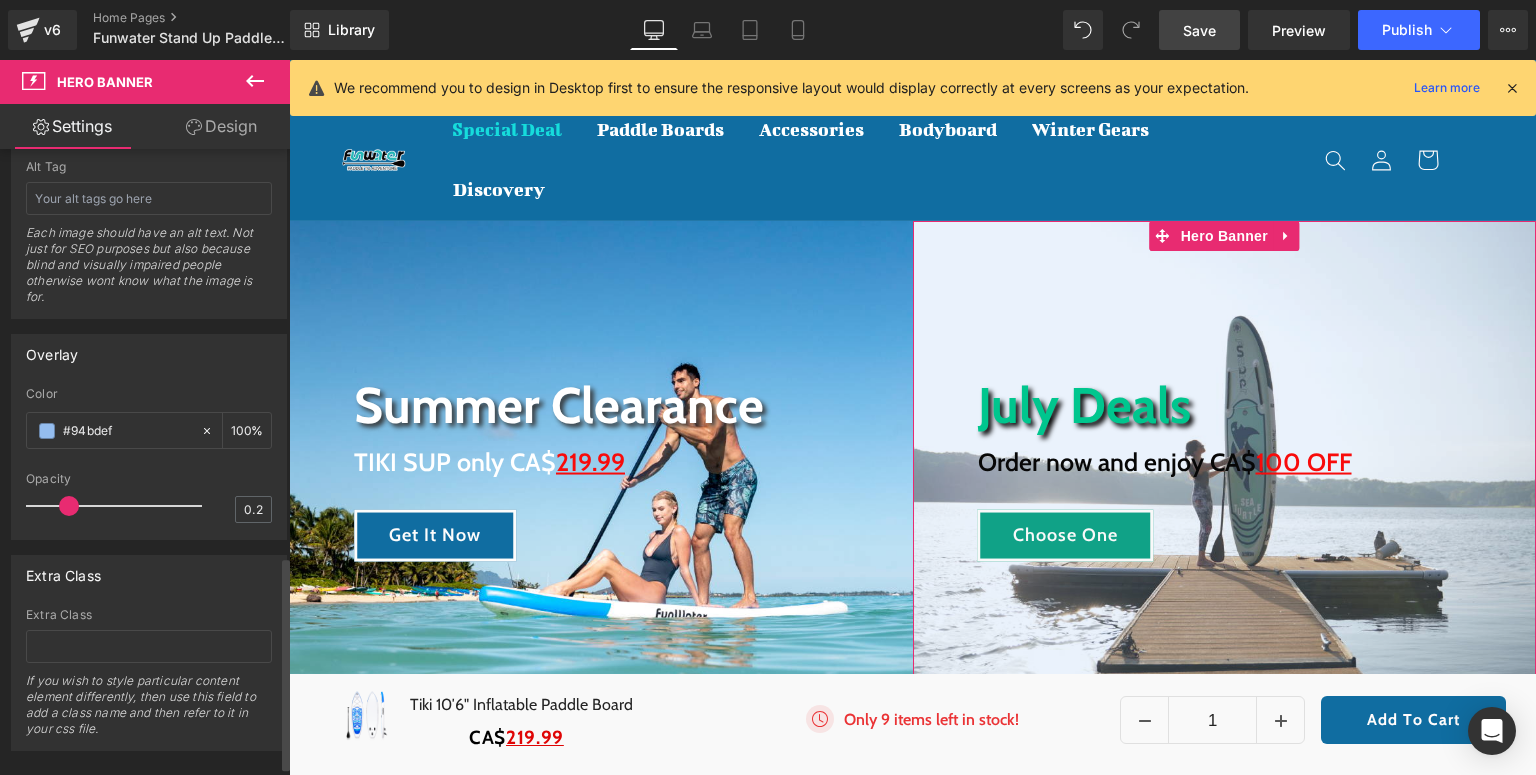 type on "none" 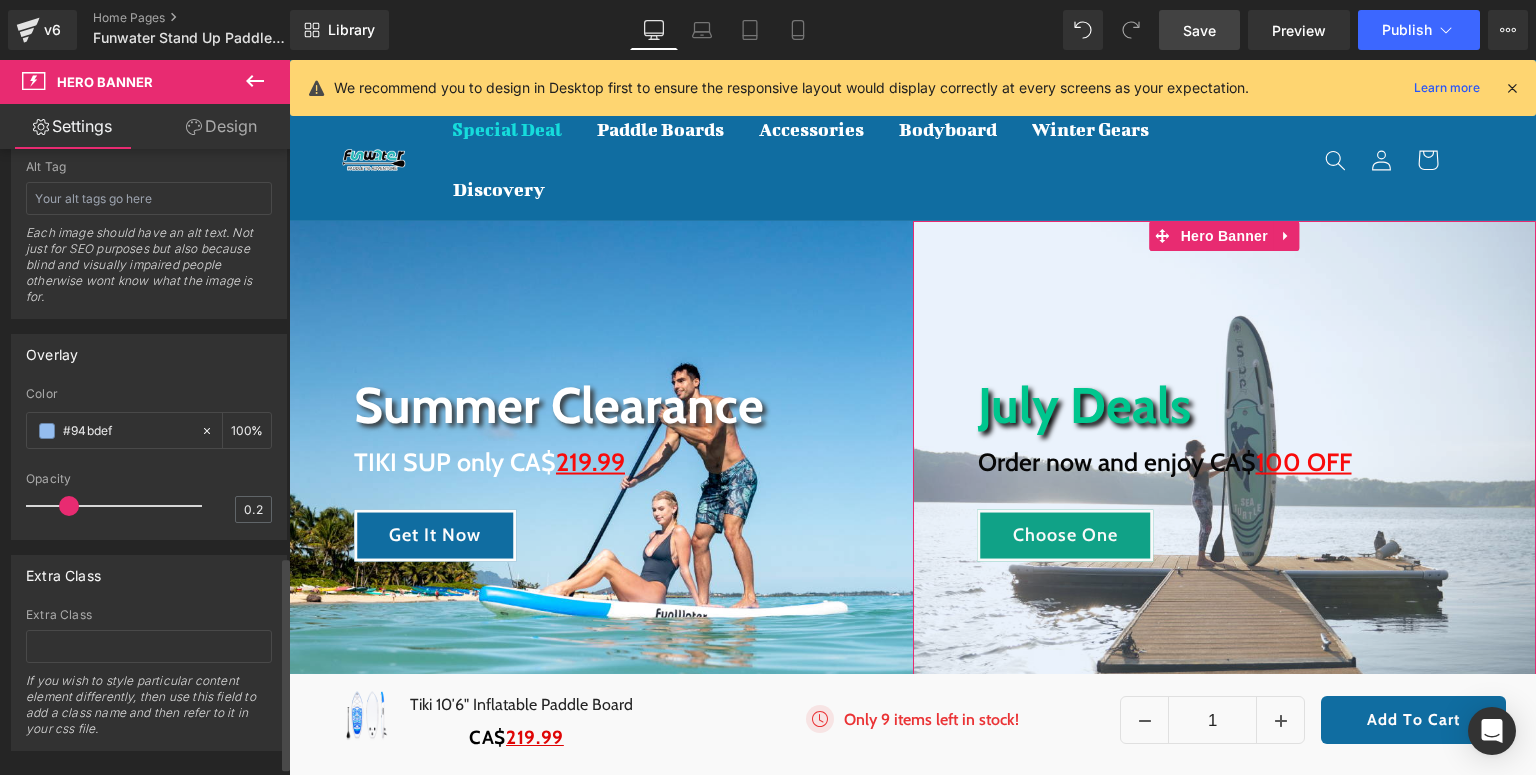 type on "0" 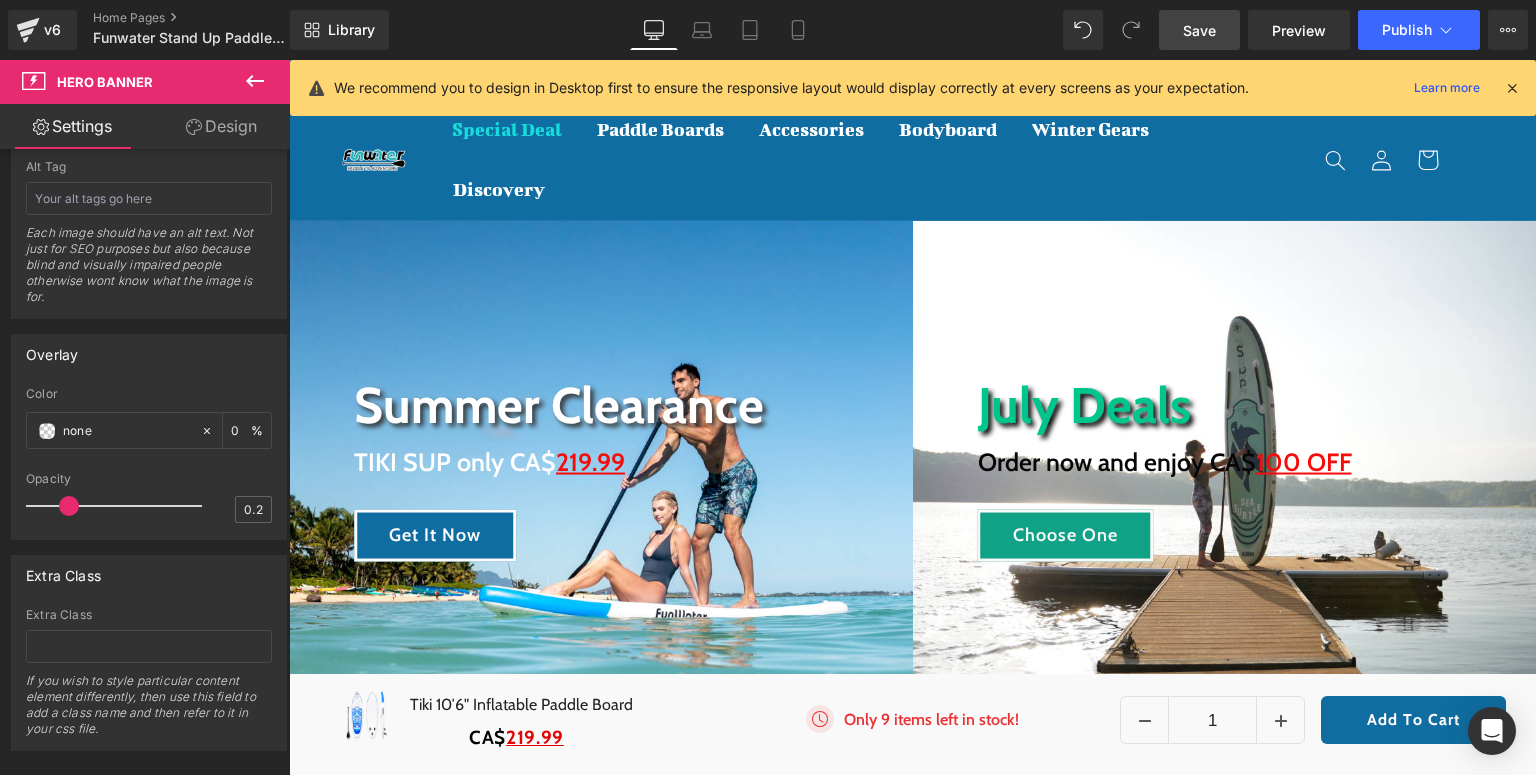 click on "Save" at bounding box center (1199, 30) 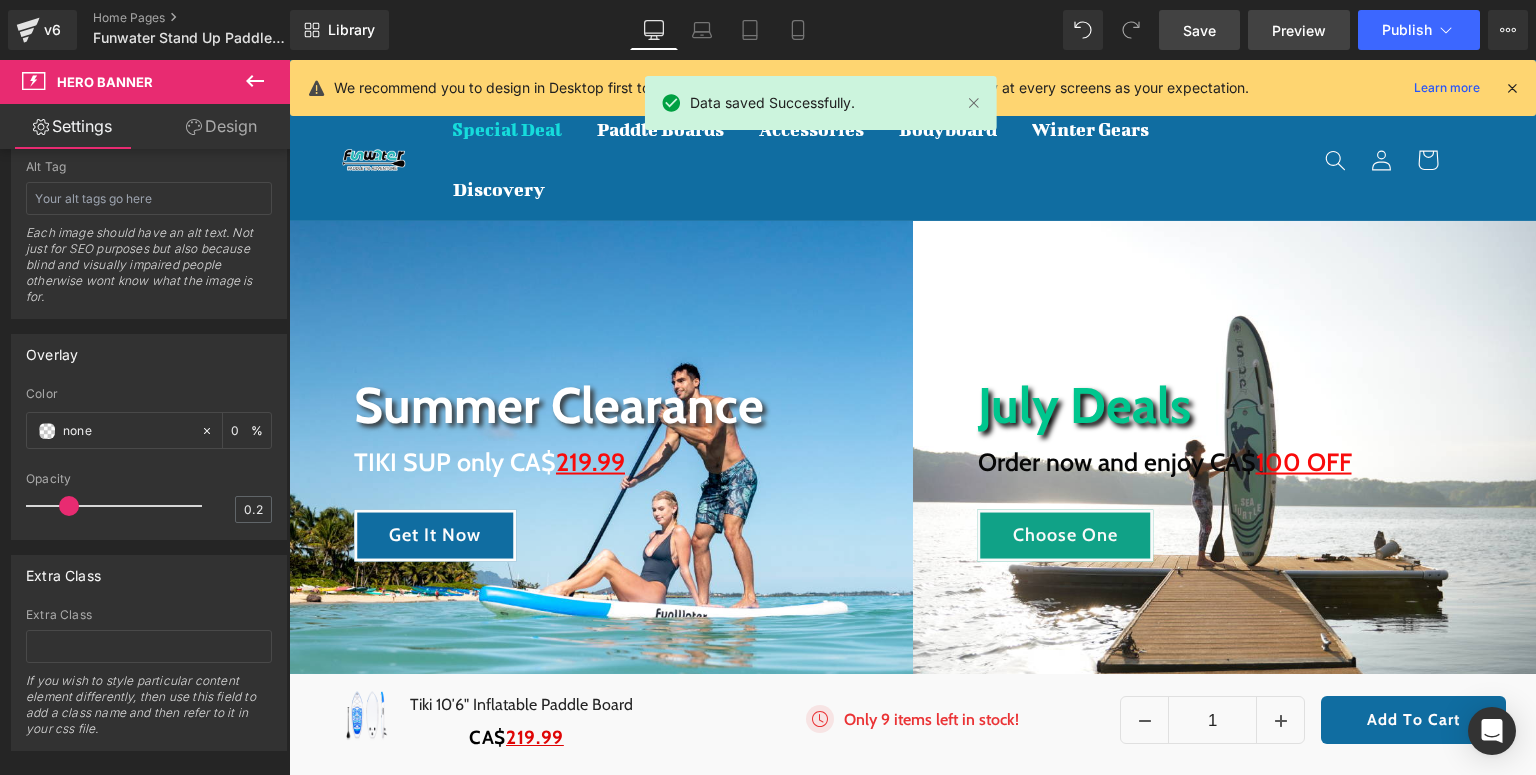 click on "Preview" at bounding box center [1299, 30] 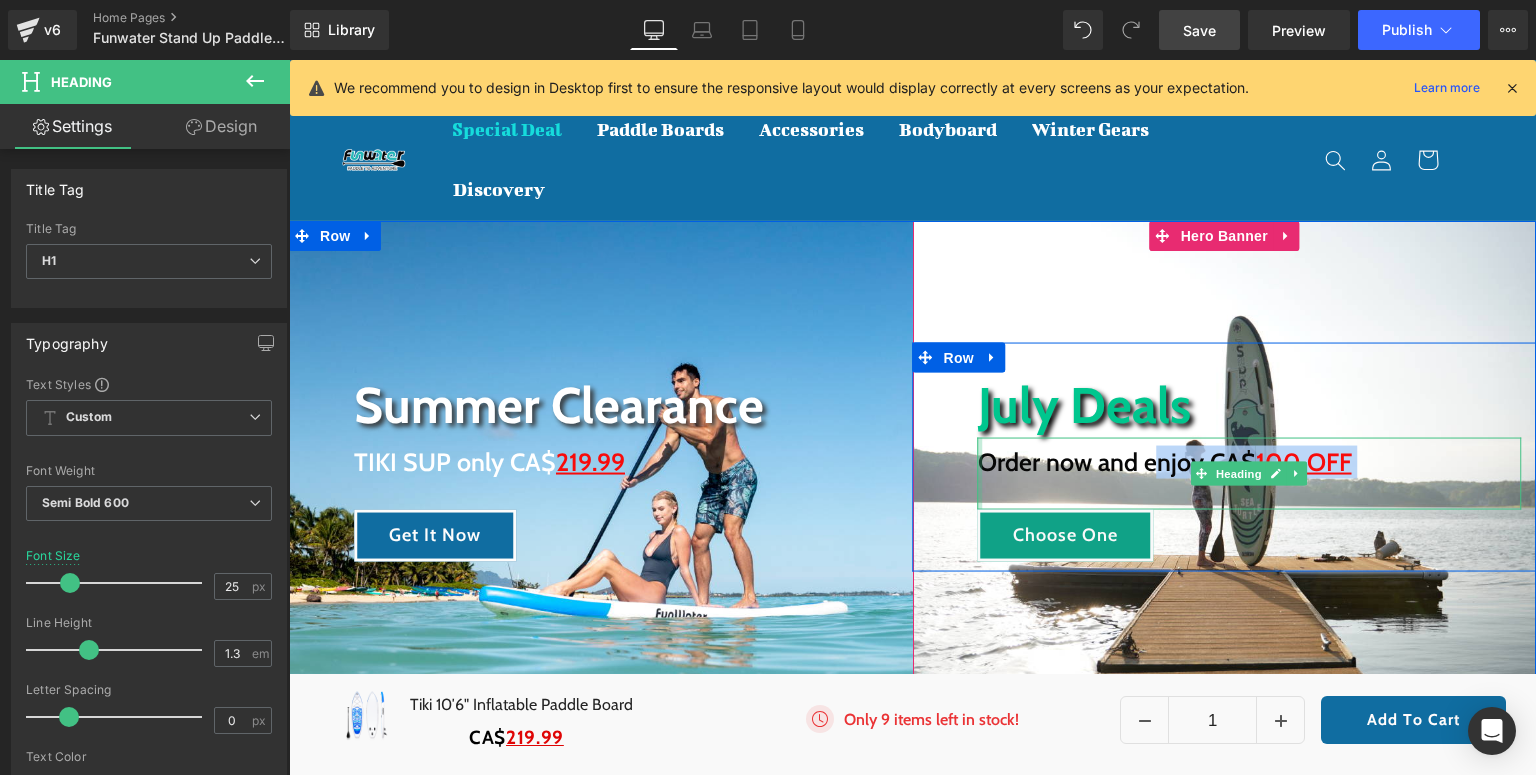 drag, startPoint x: 1145, startPoint y: 465, endPoint x: 974, endPoint y: 464, distance: 171.00293 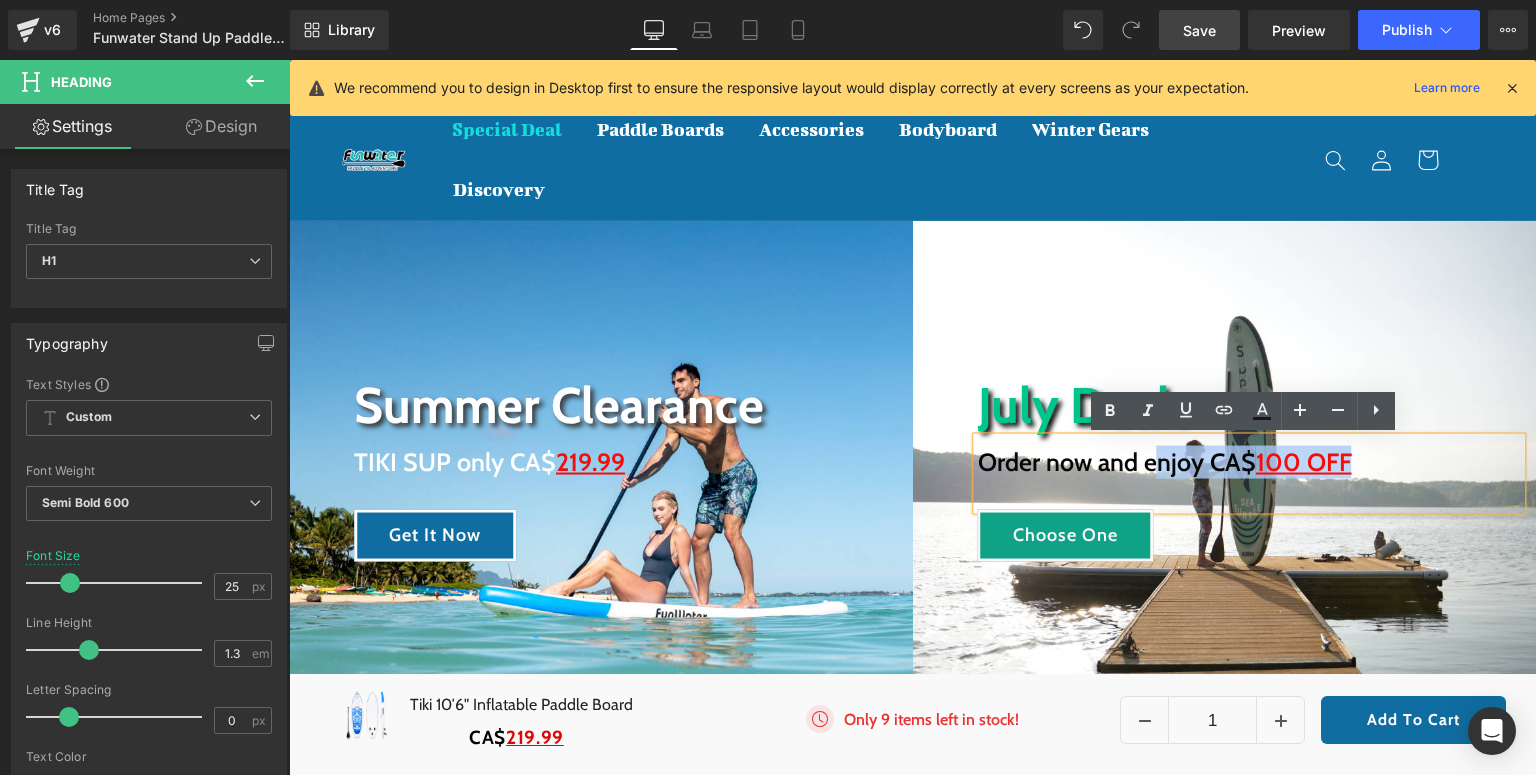 click on "Order now and enjoy CA$  100 OFF" at bounding box center [1250, 461] 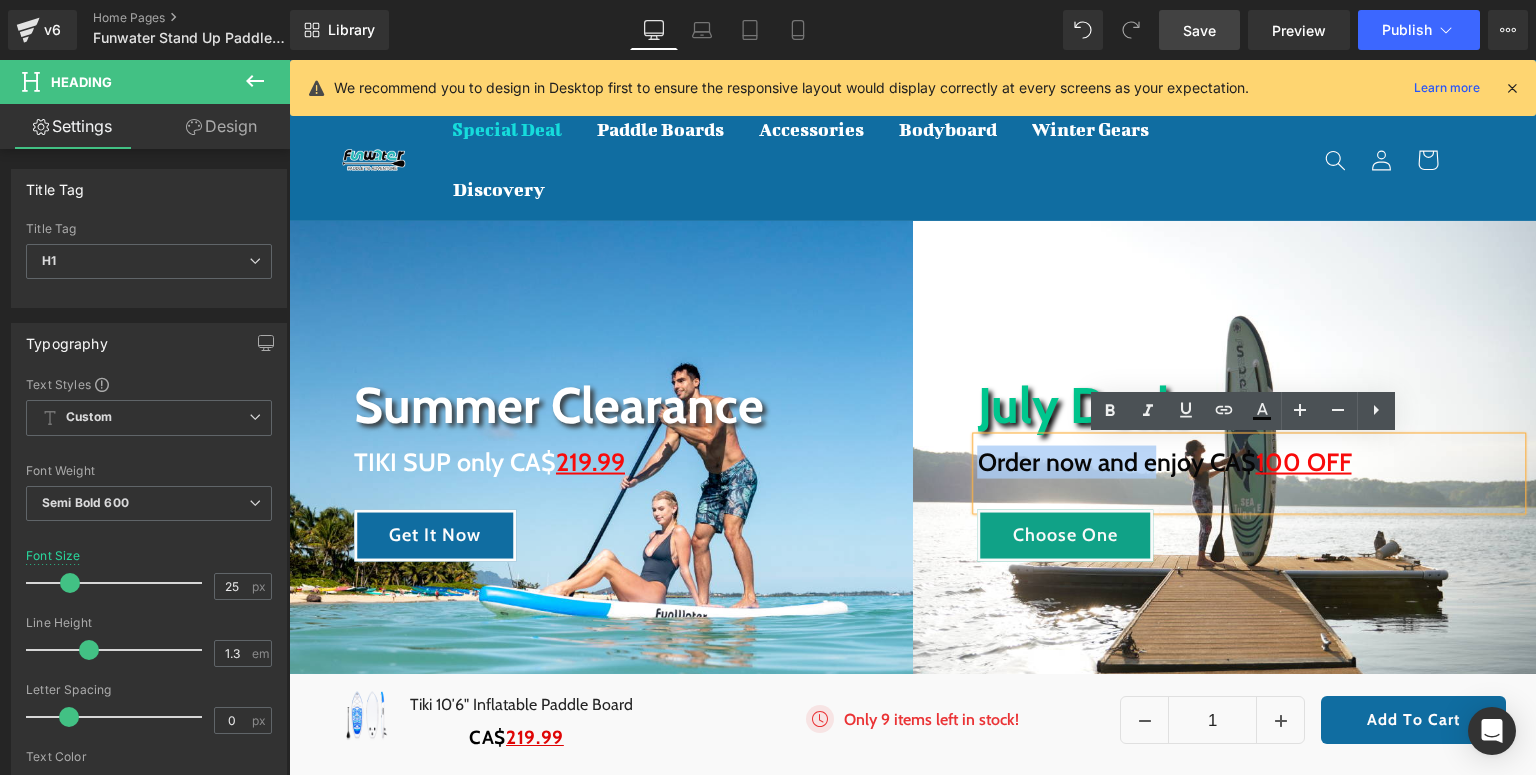 drag, startPoint x: 1144, startPoint y: 464, endPoint x: 972, endPoint y: 460, distance: 172.04651 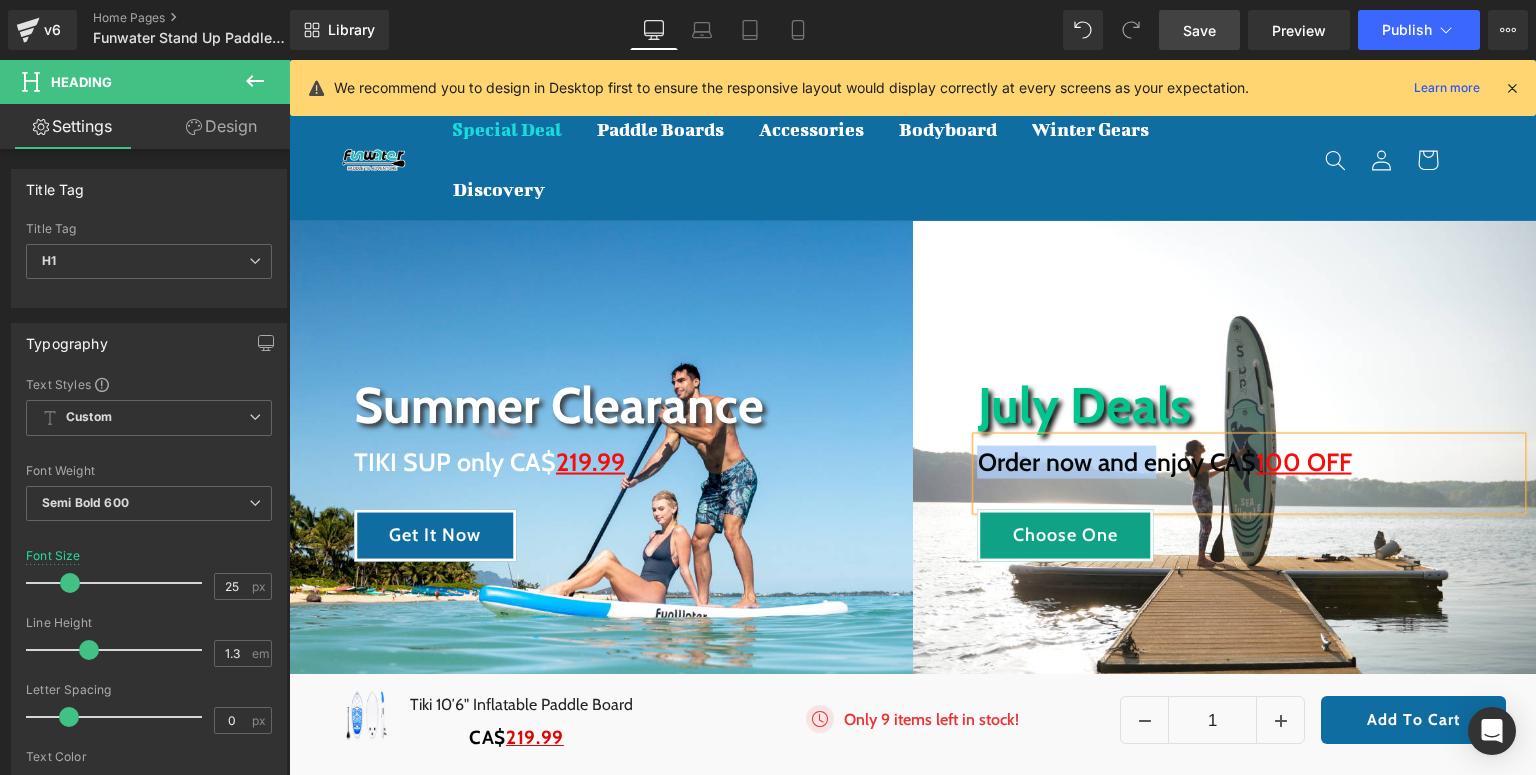type 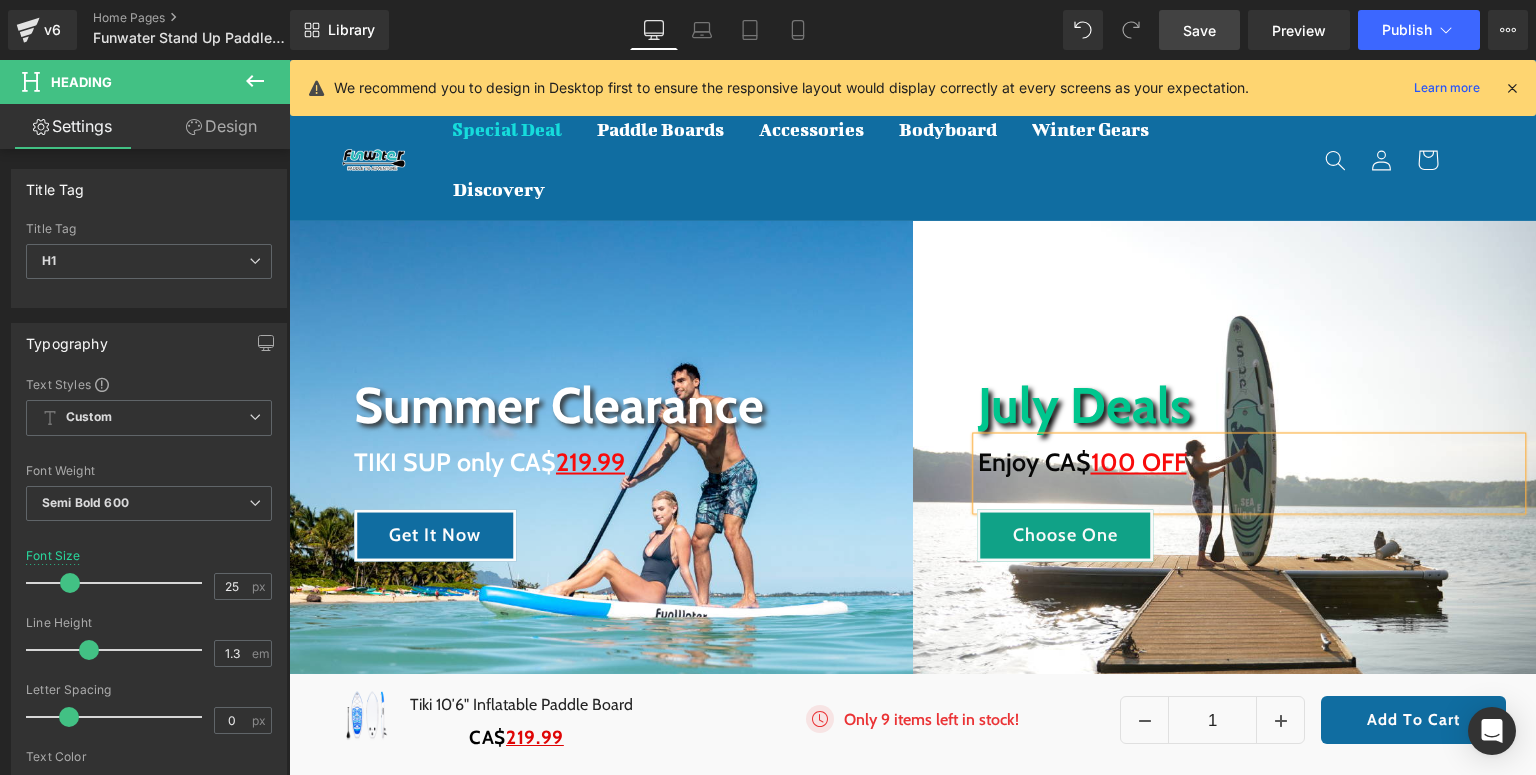 click on "Enjoy CA$  100 OFF" at bounding box center [1250, 461] 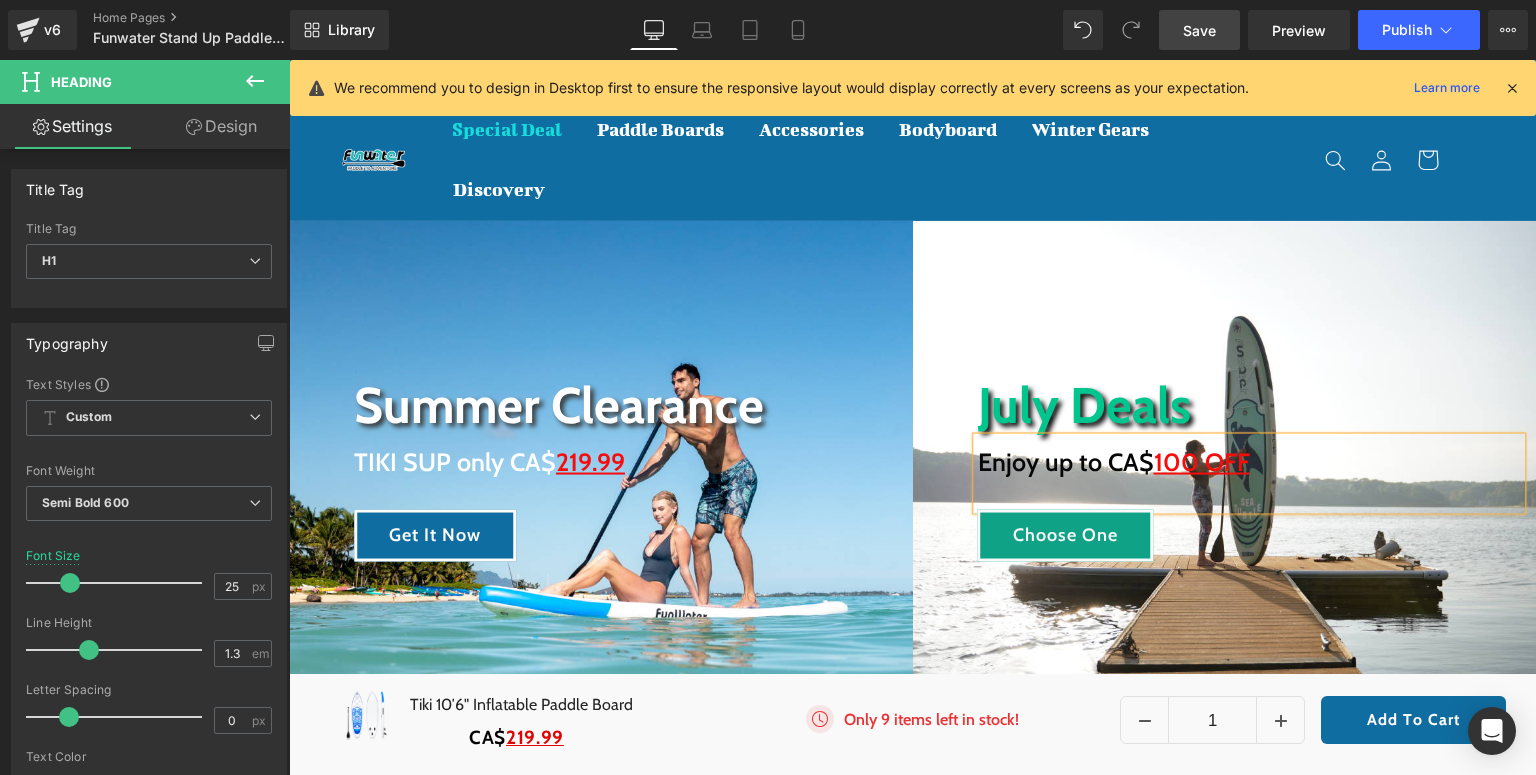 click on "Save" at bounding box center (1199, 30) 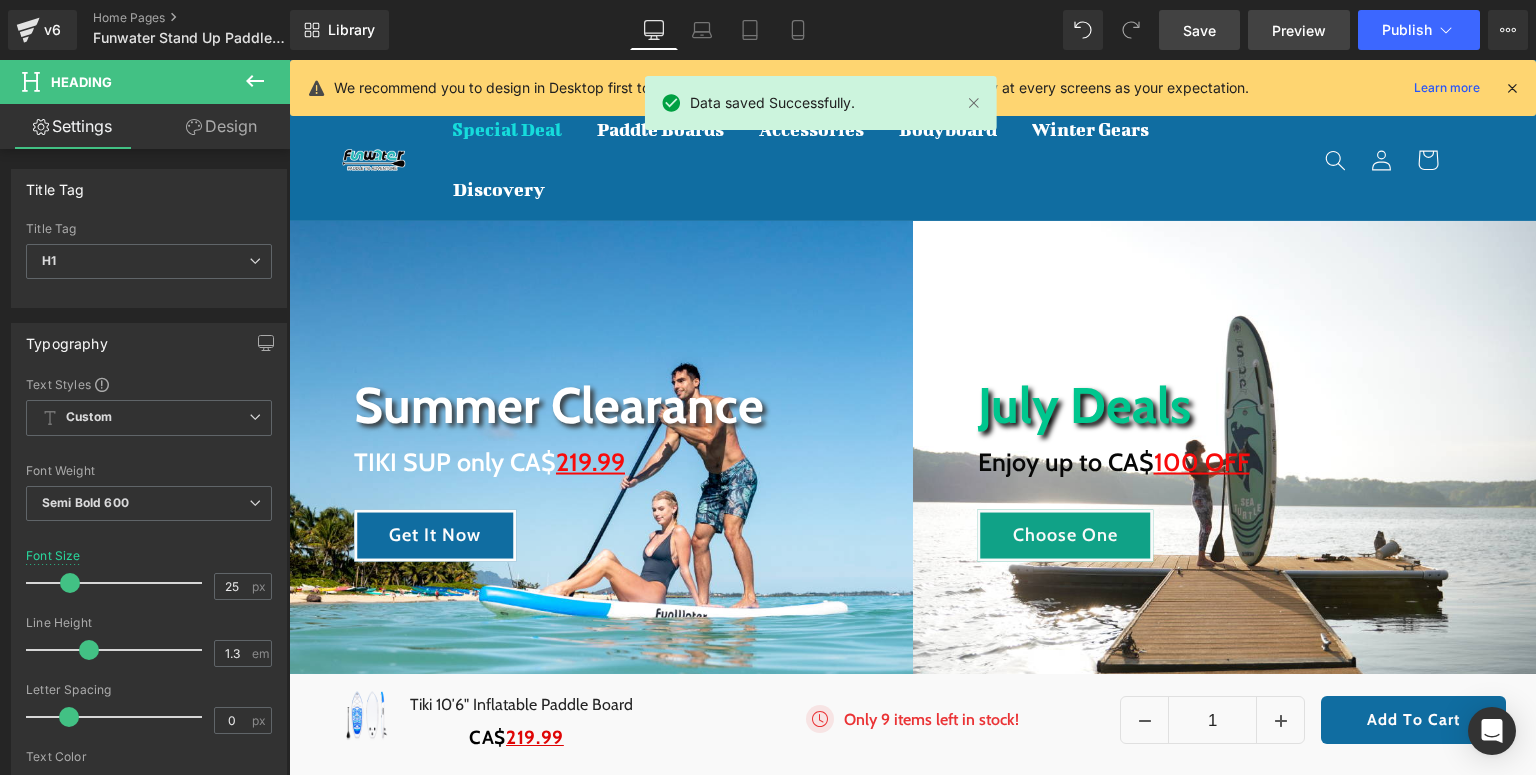 click on "Preview" at bounding box center (1299, 30) 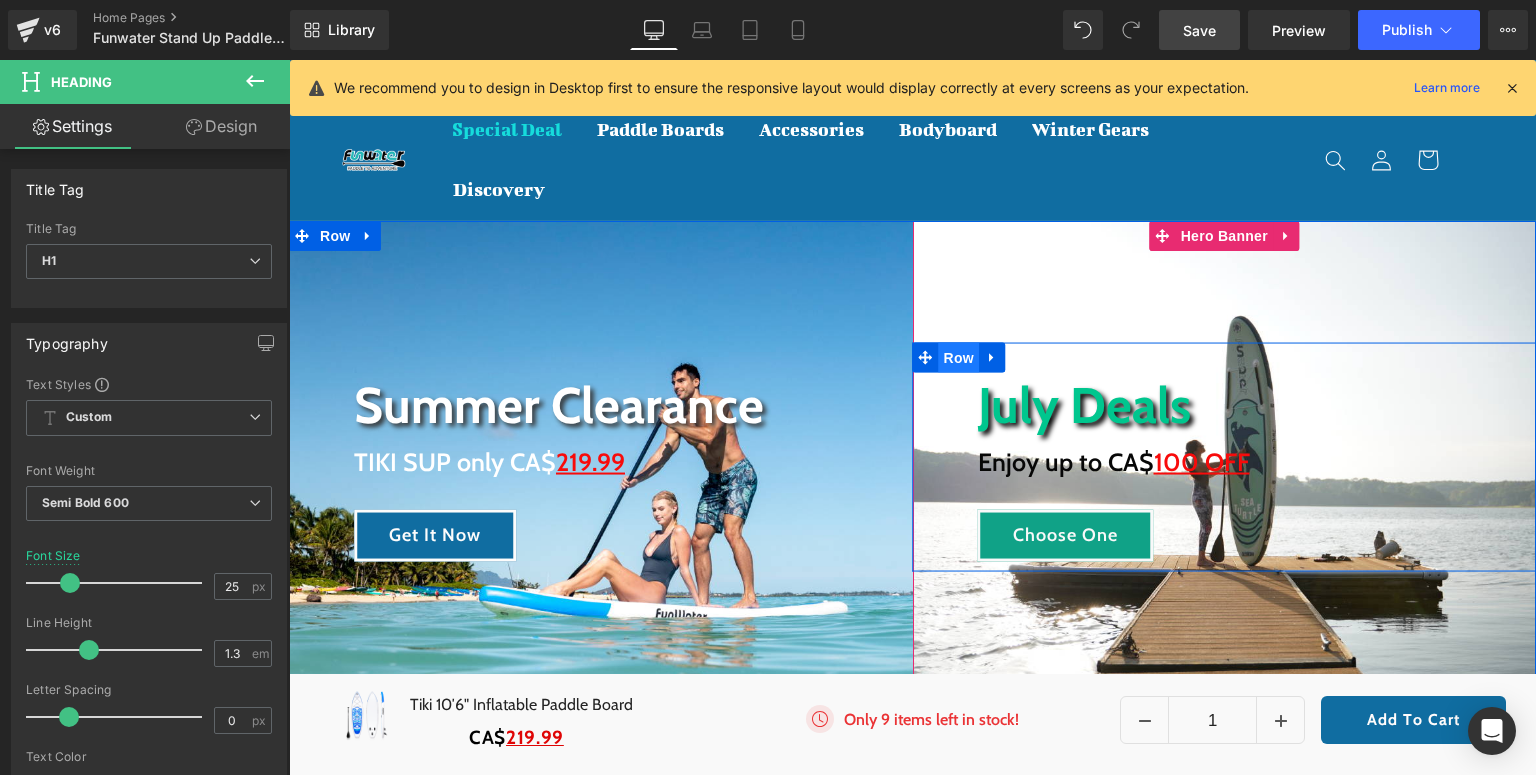 click on "Row" at bounding box center (959, 357) 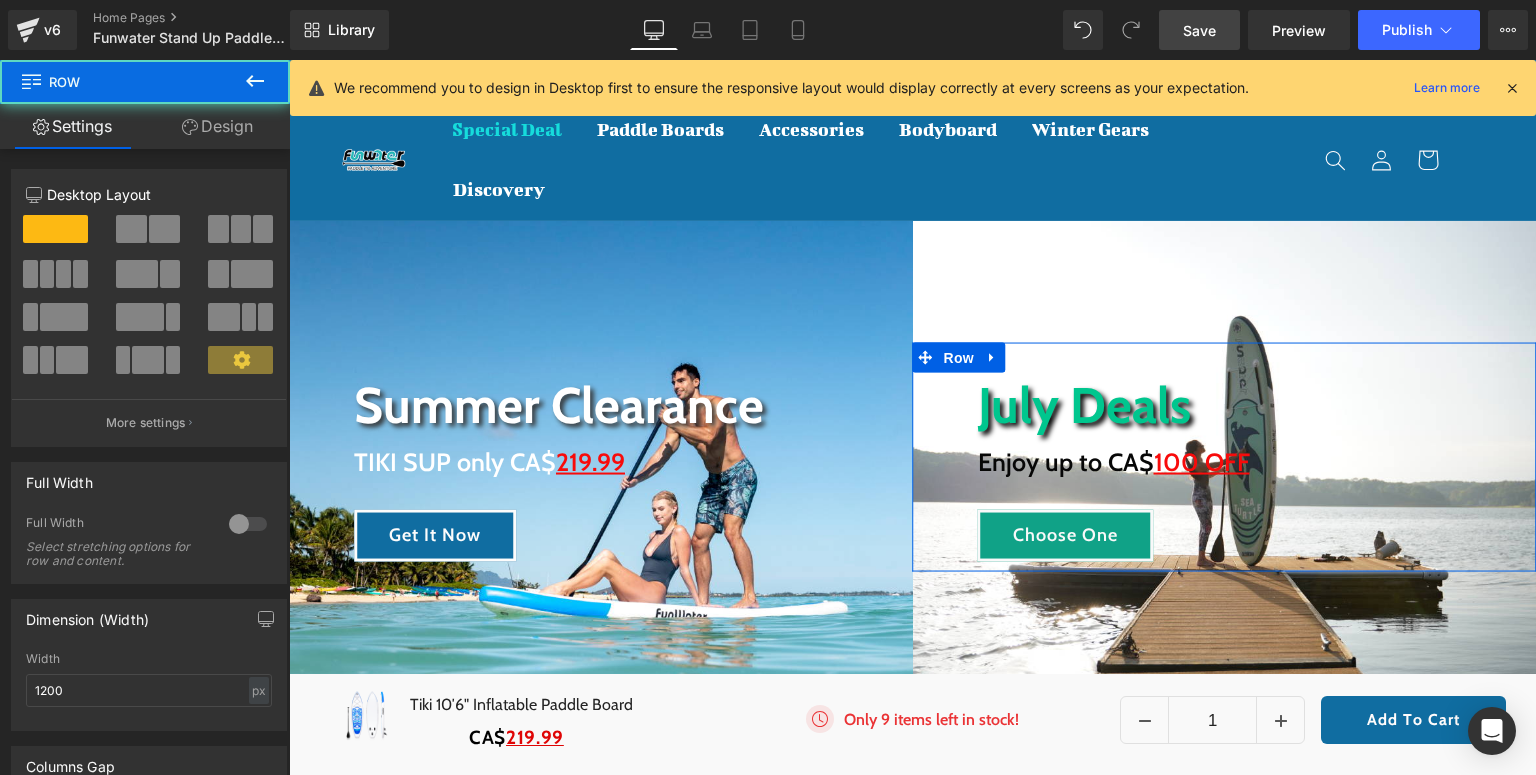 click on "Design" at bounding box center (217, 126) 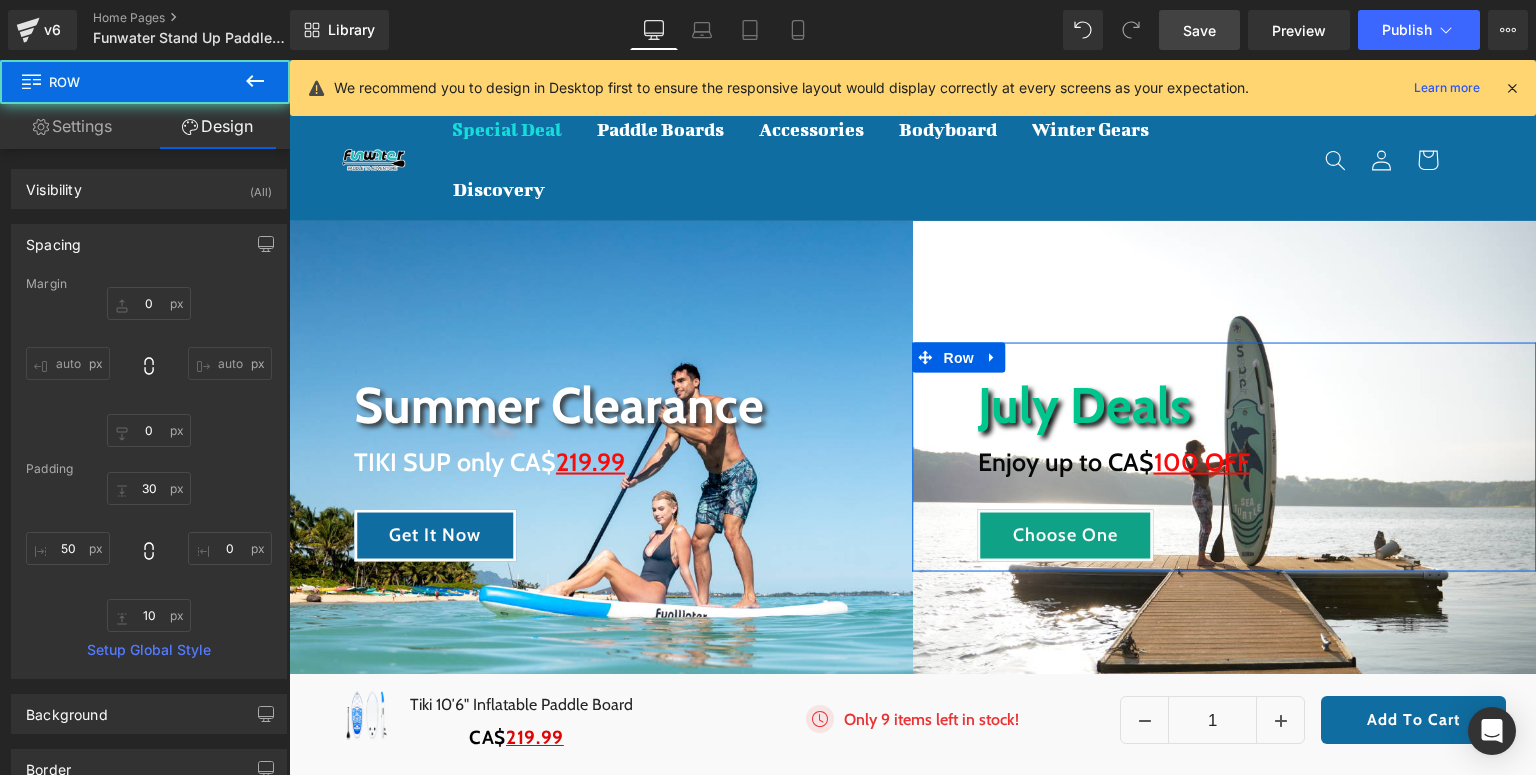 type on "0" 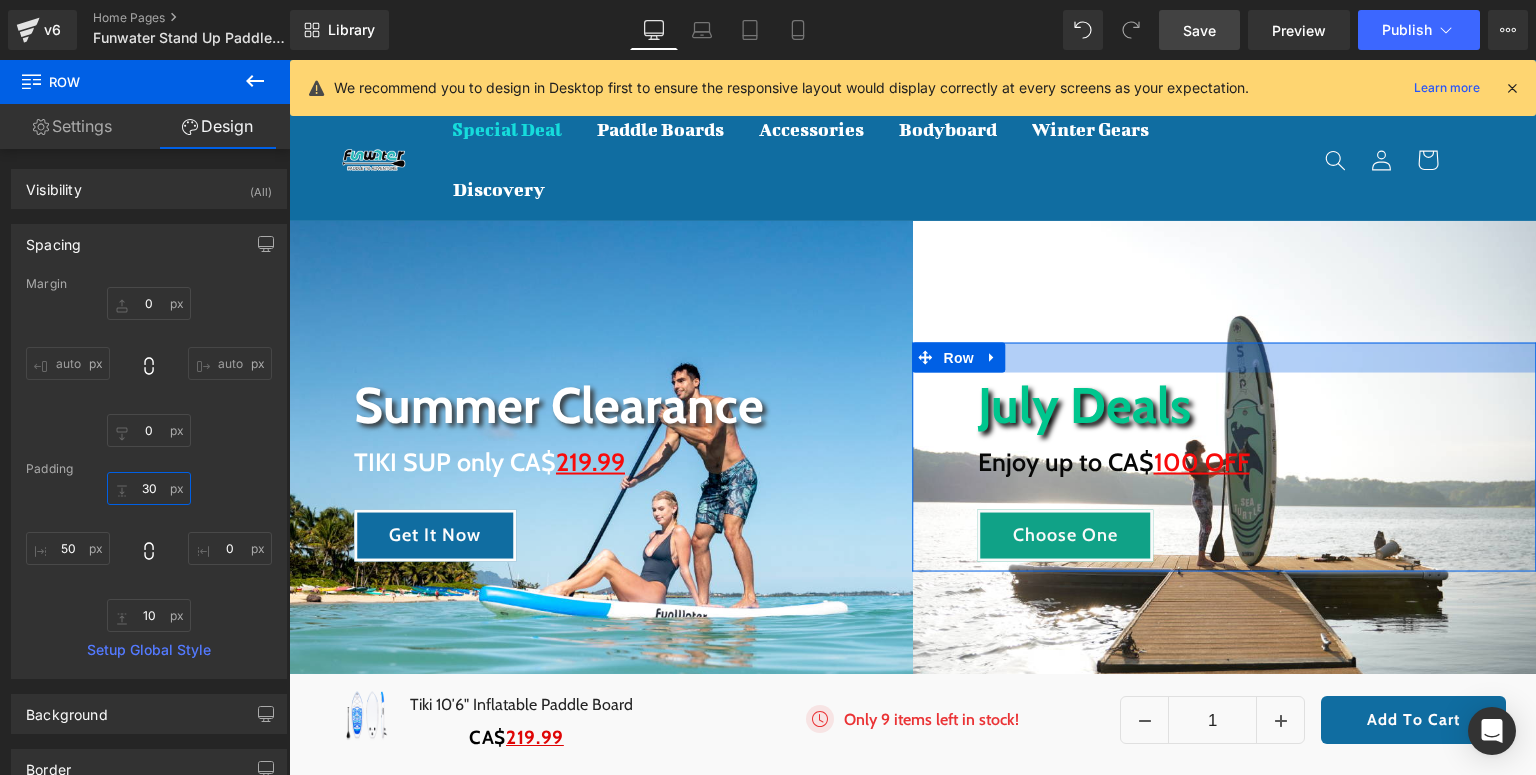 click on "30" at bounding box center [149, 488] 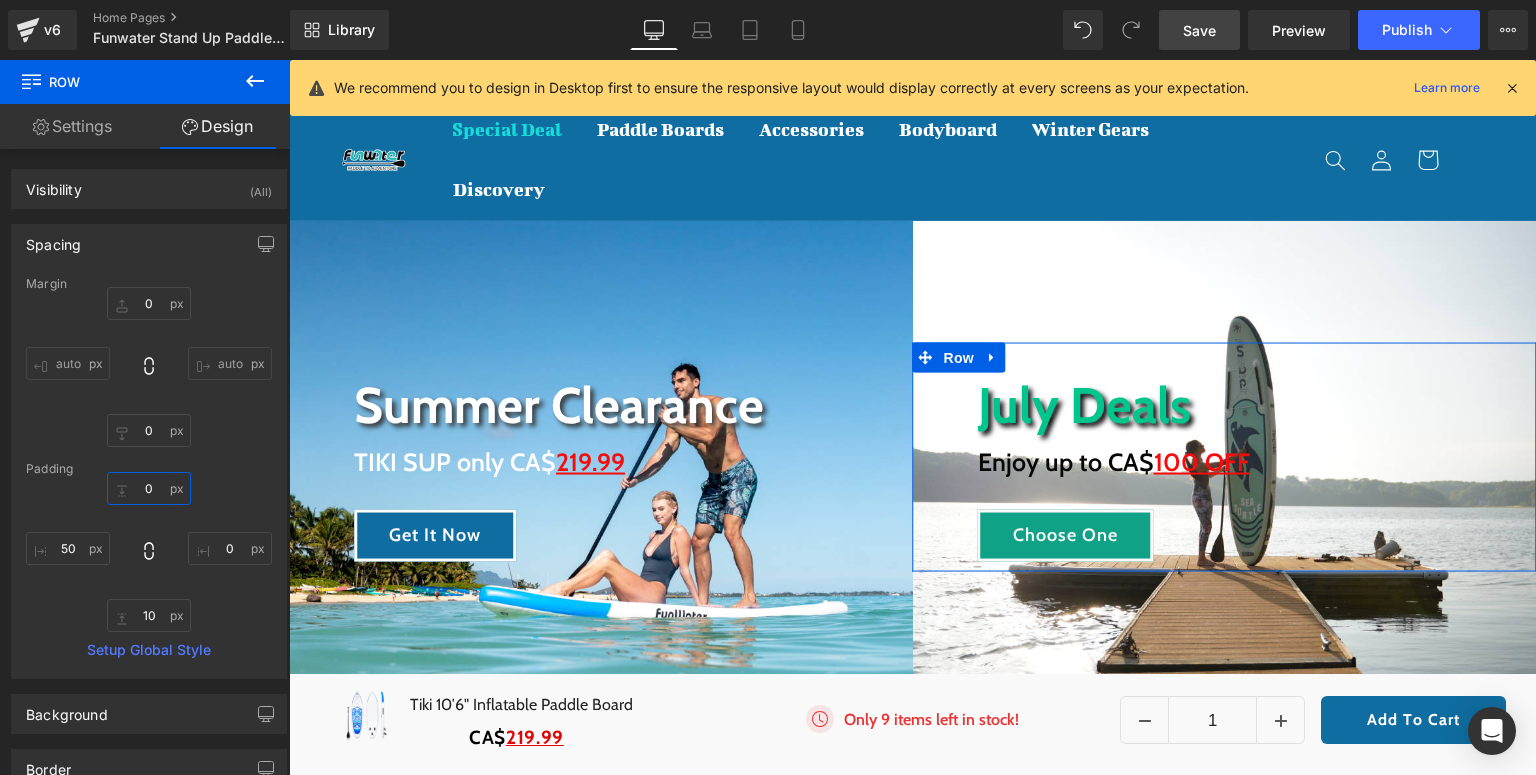 type 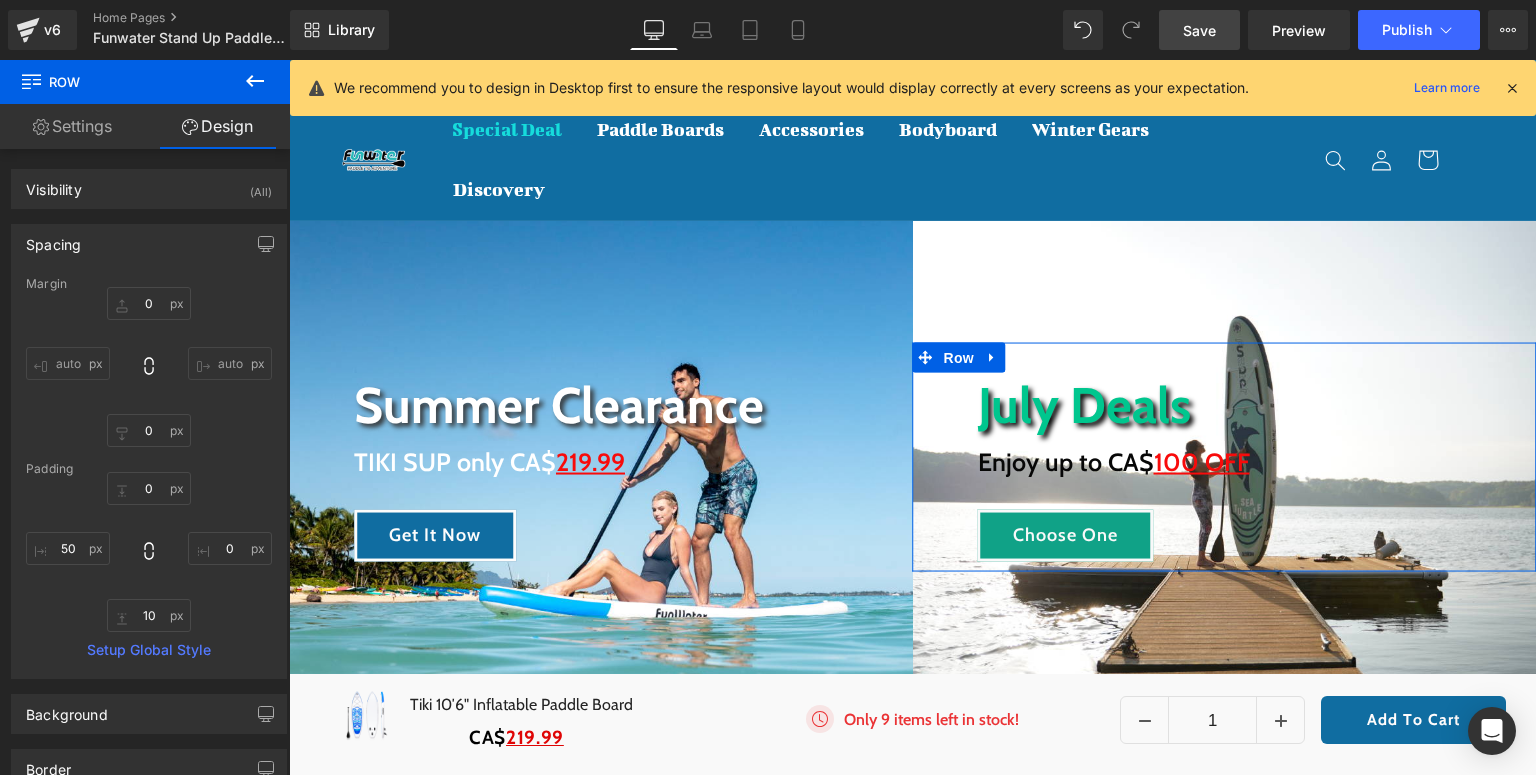 drag, startPoint x: 229, startPoint y: 468, endPoint x: 152, endPoint y: 584, distance: 139.23003 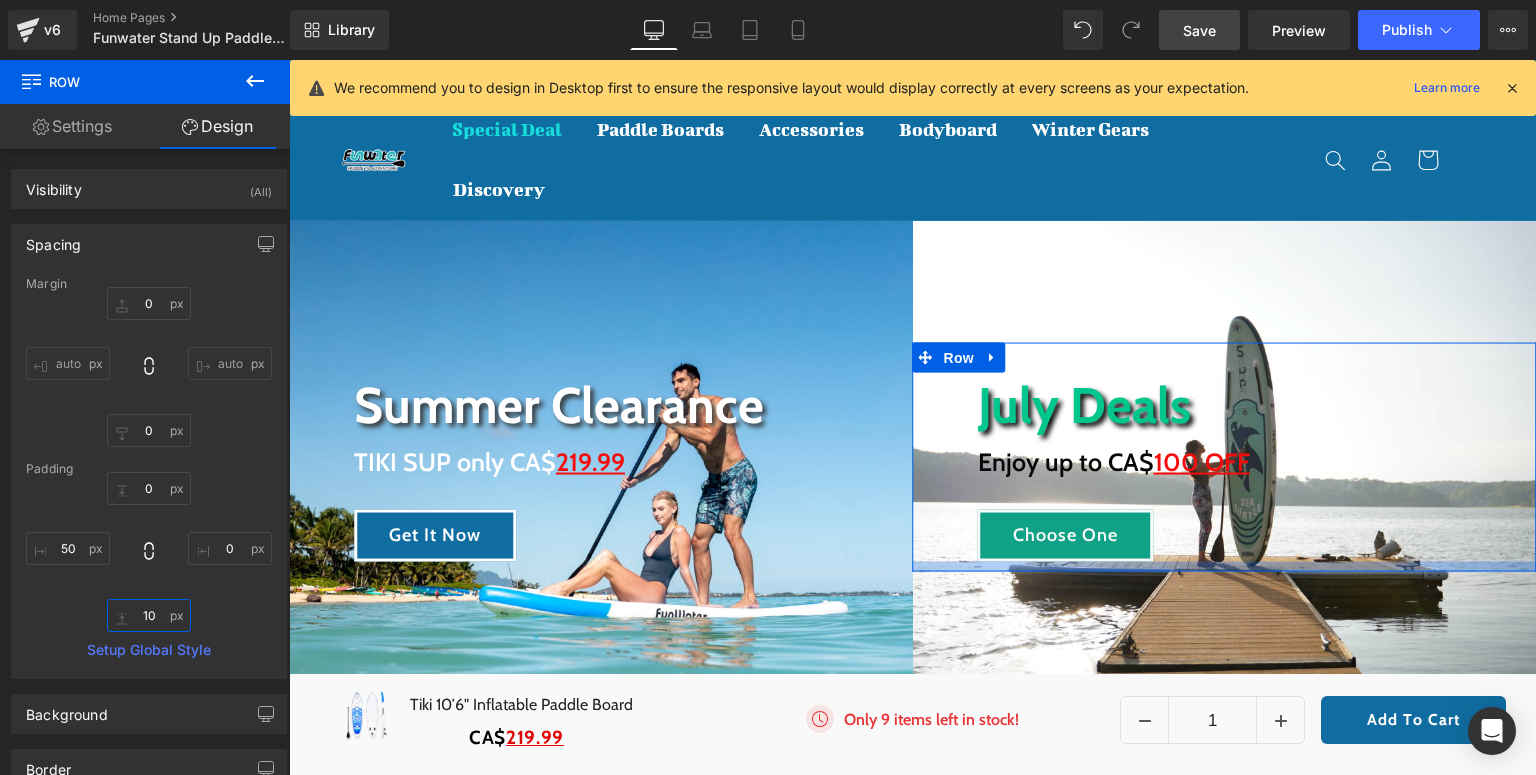 click on "10" at bounding box center (149, 615) 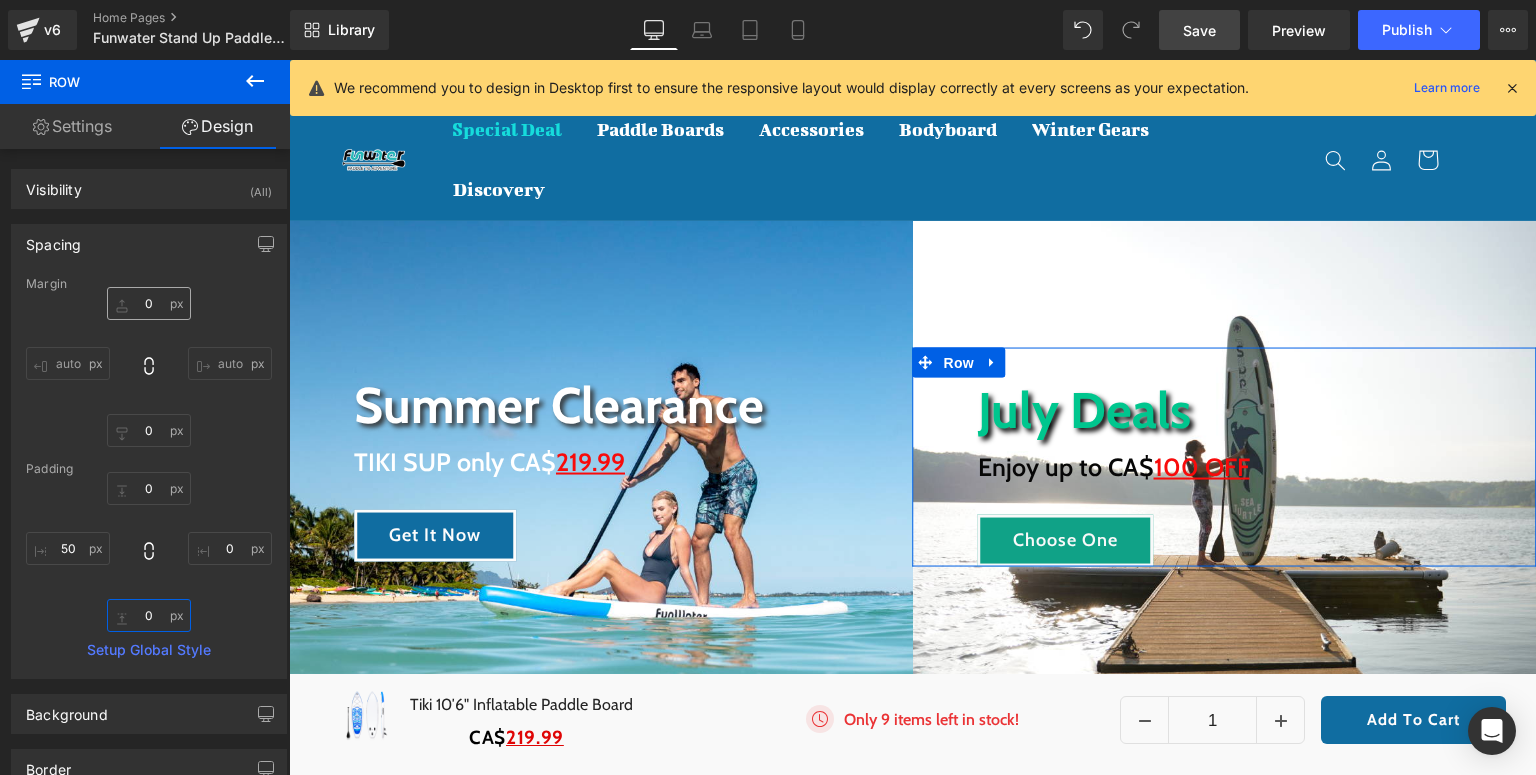 type on "0" 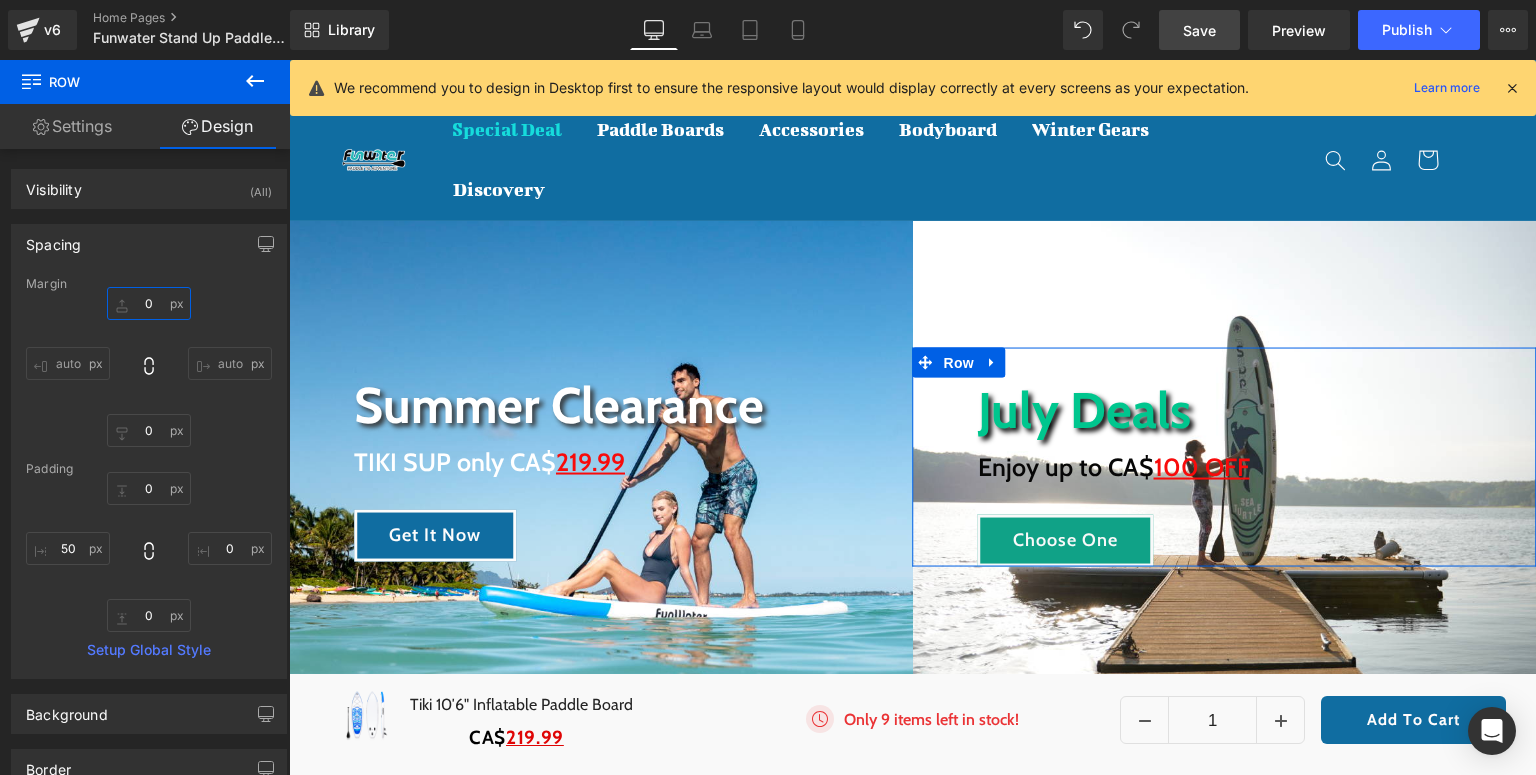 click on "0" at bounding box center (149, 303) 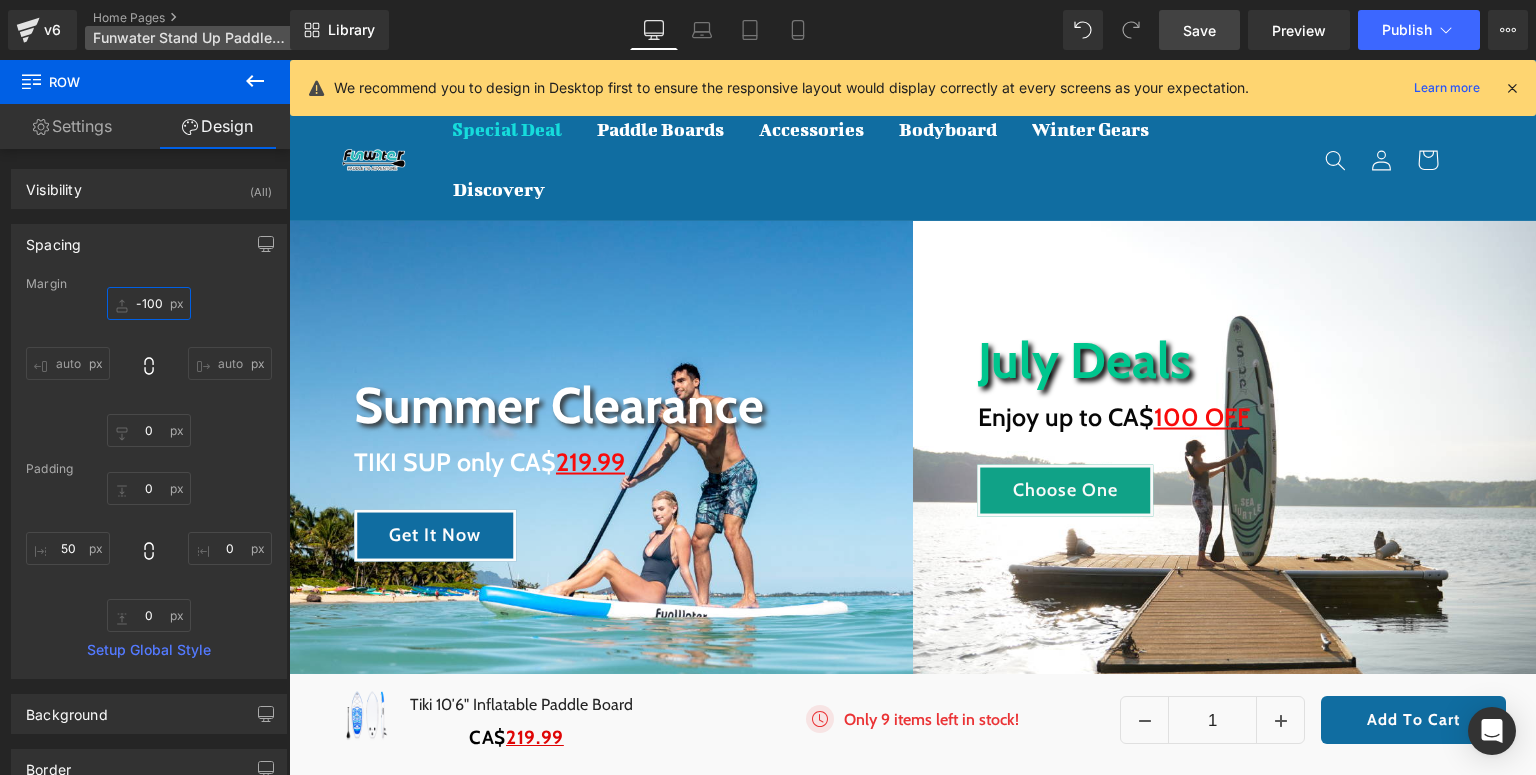 type on "-100" 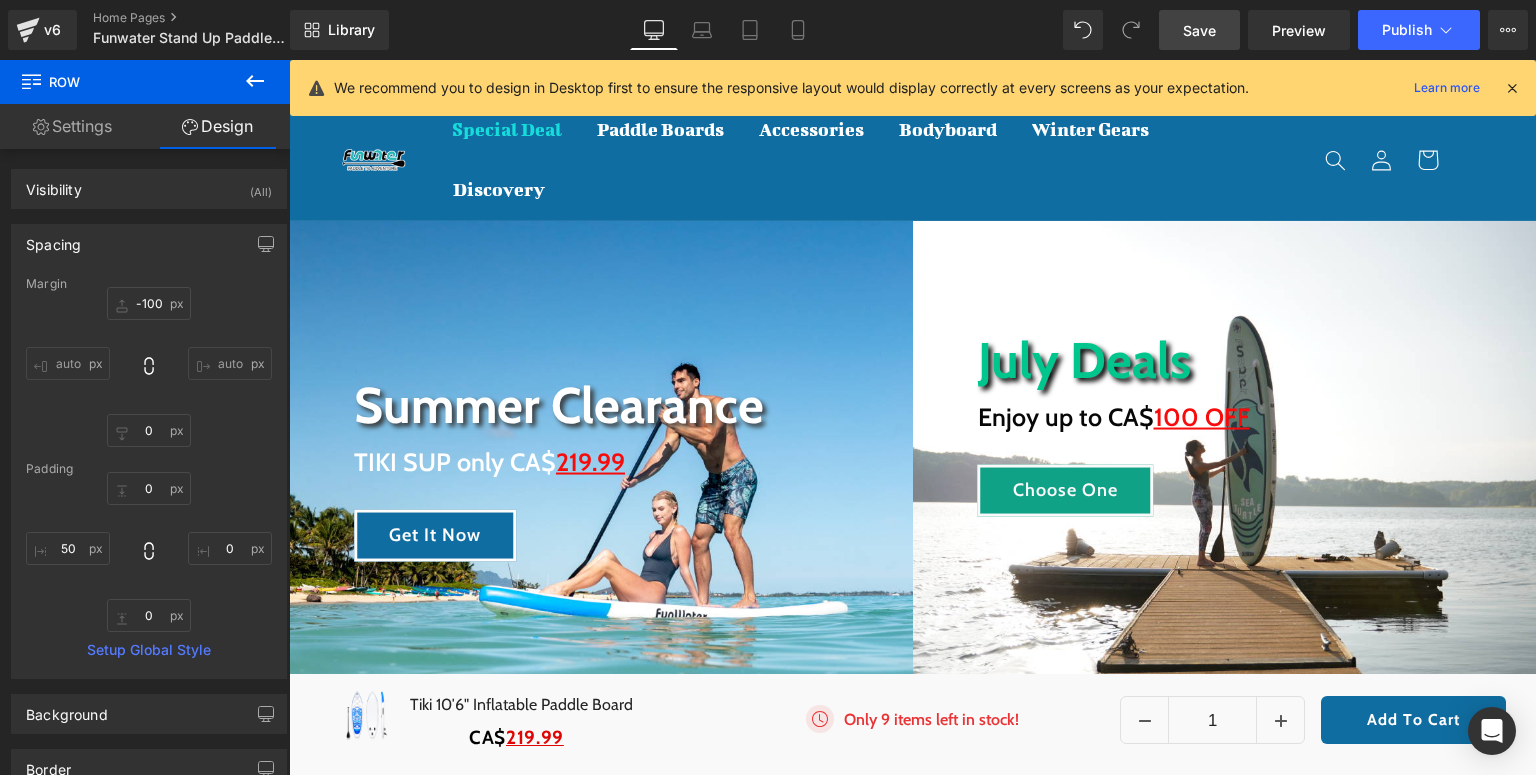 click on "Save" at bounding box center [1199, 30] 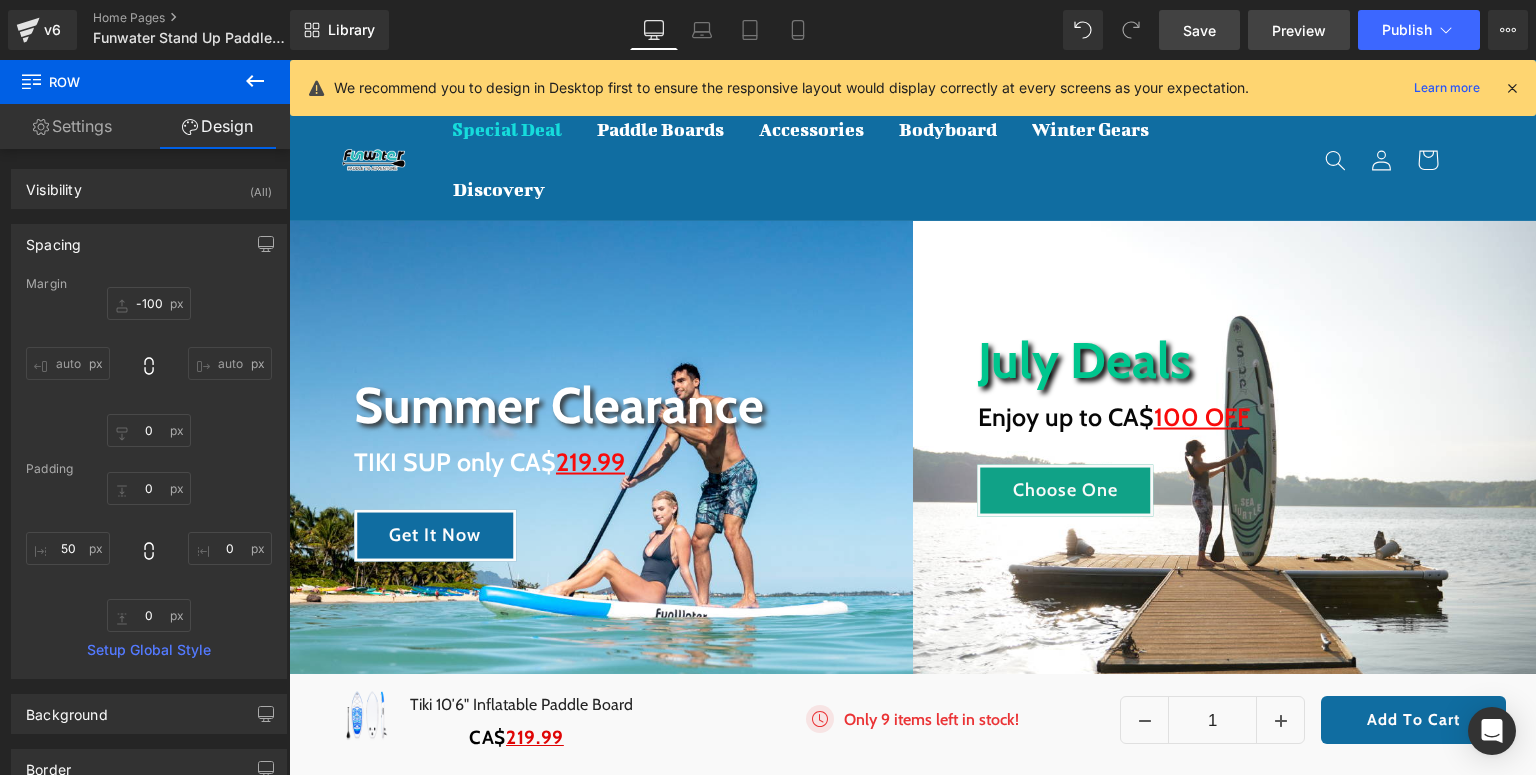 click on "Preview" at bounding box center [1299, 30] 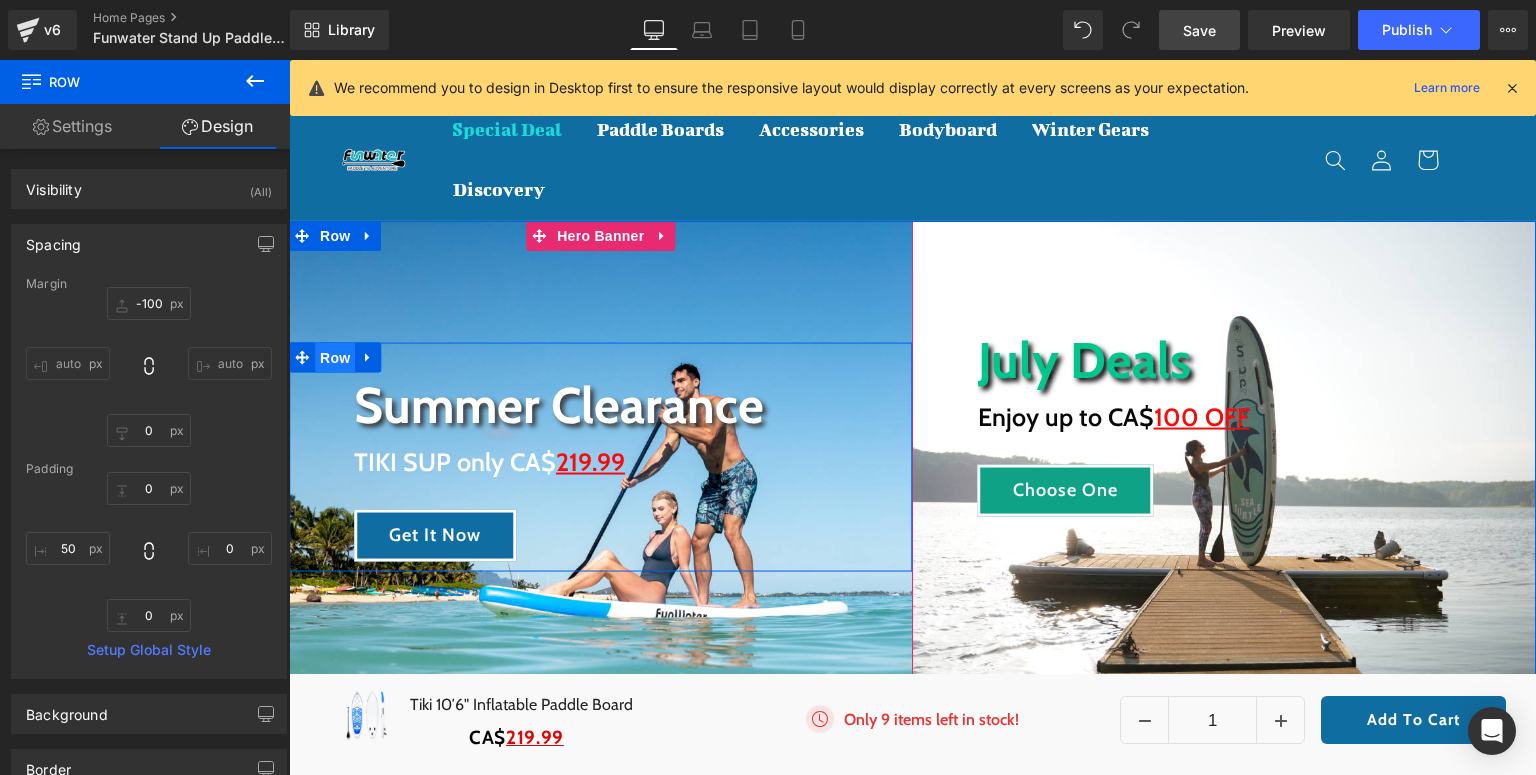 click on "Row" at bounding box center [335, 357] 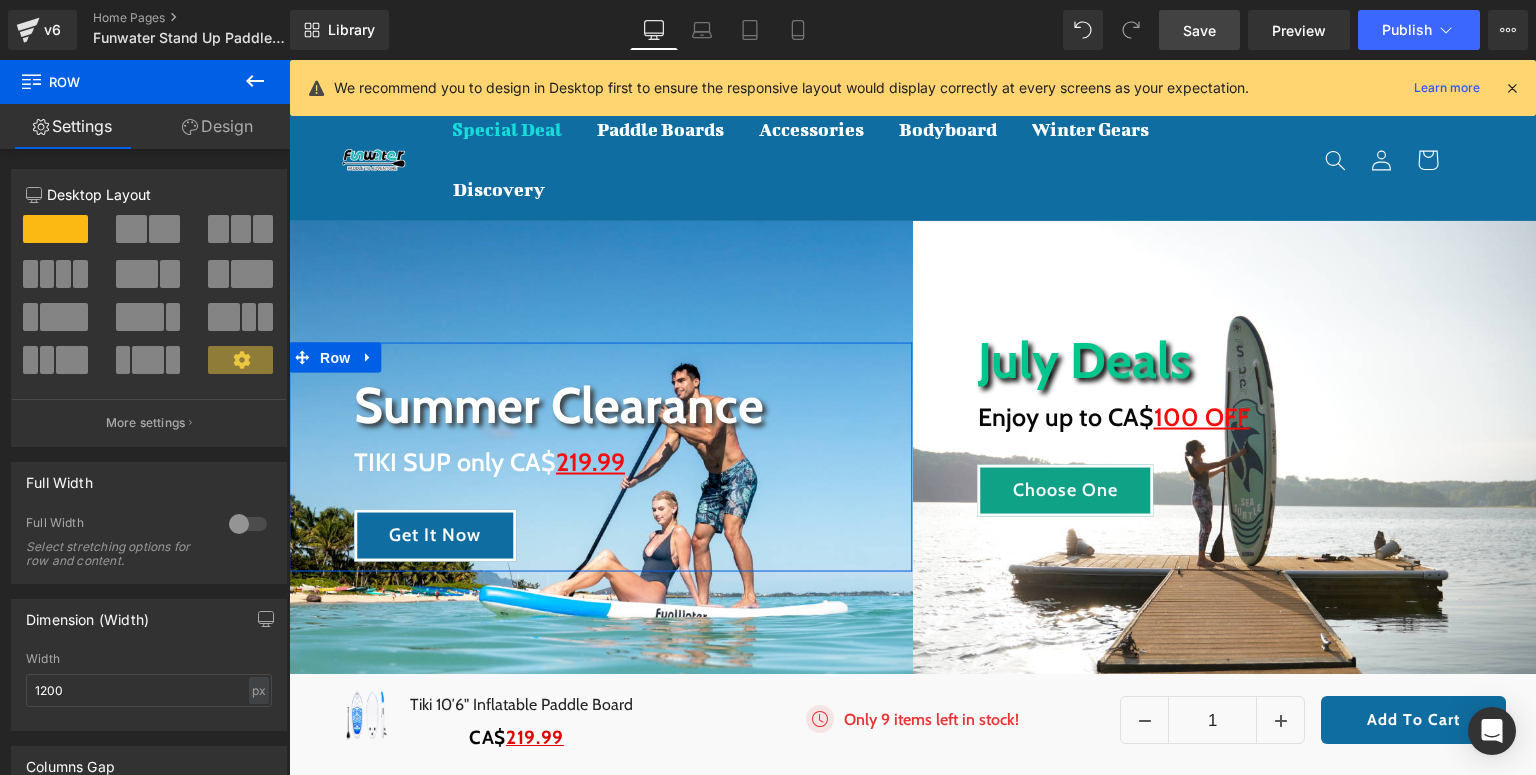 click on "Design" at bounding box center (217, 126) 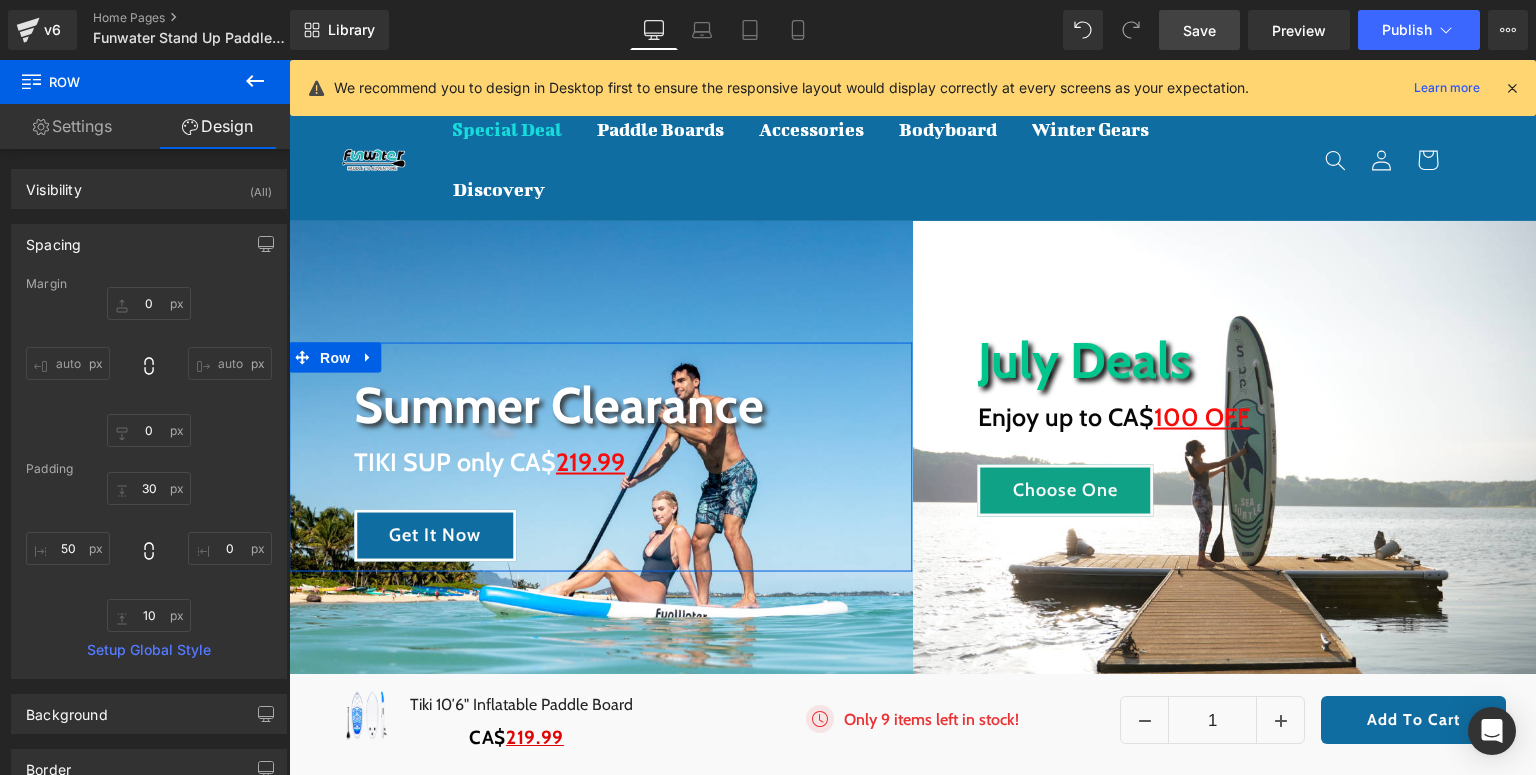 type on "0" 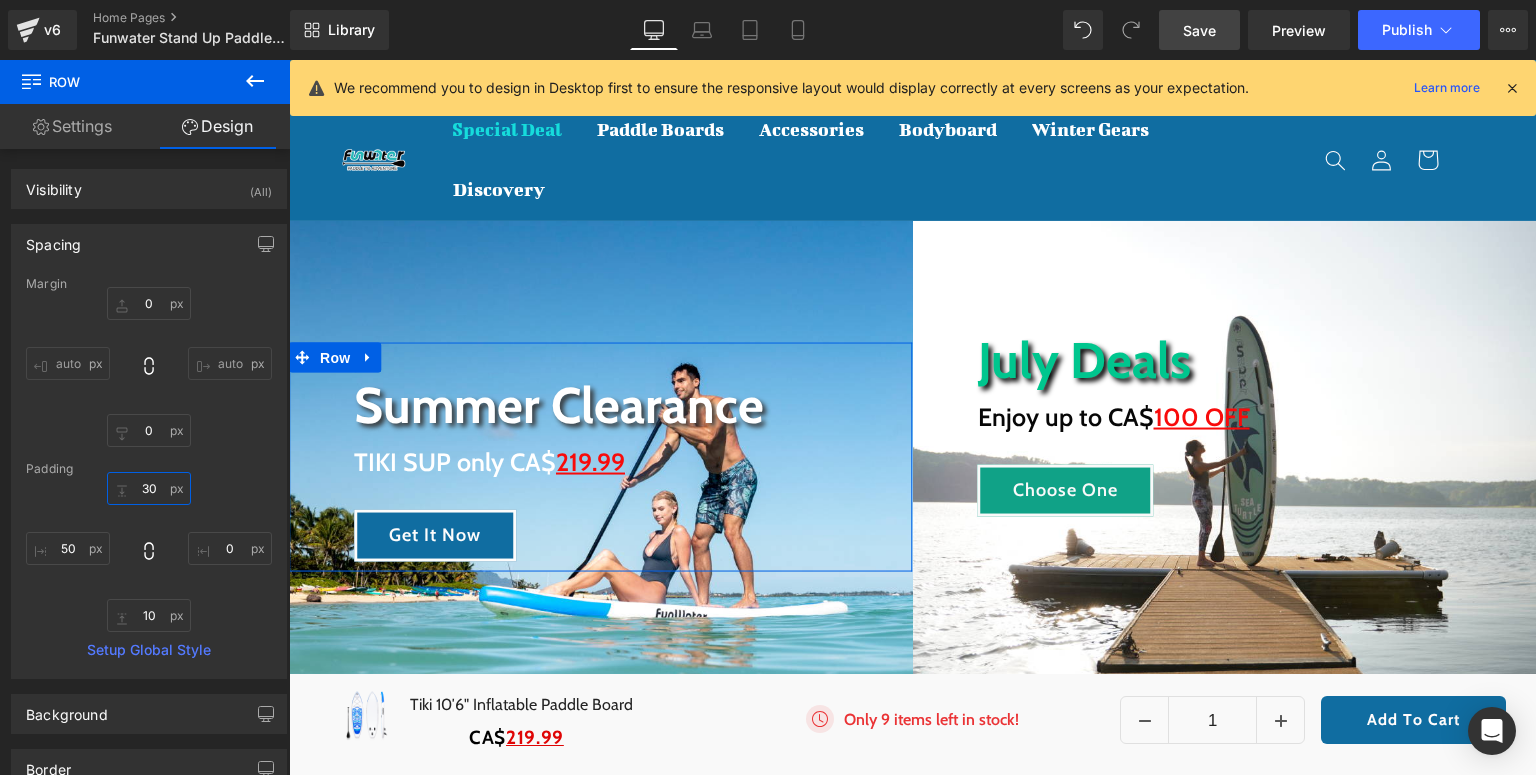 click on "30" at bounding box center [149, 488] 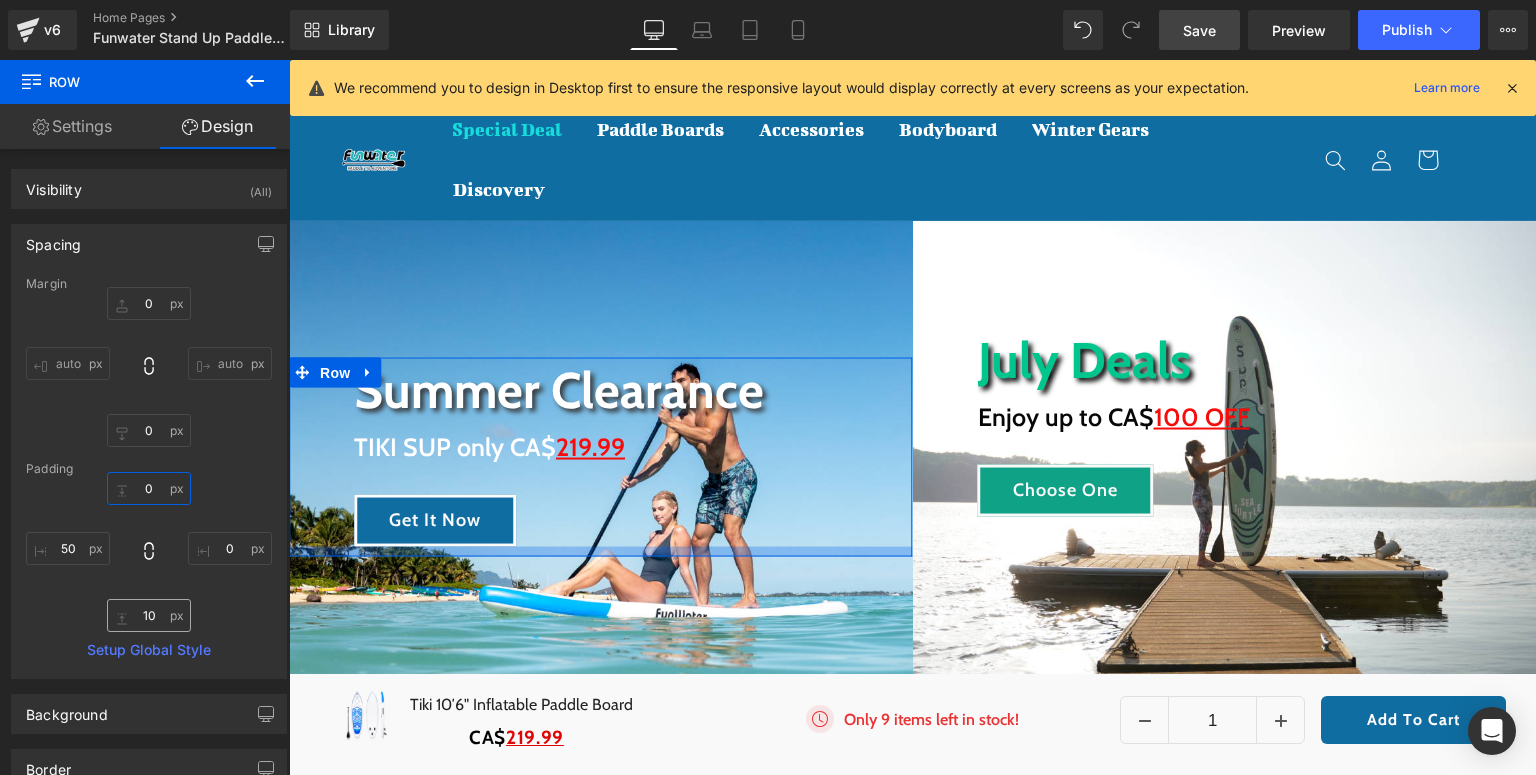 type on "0" 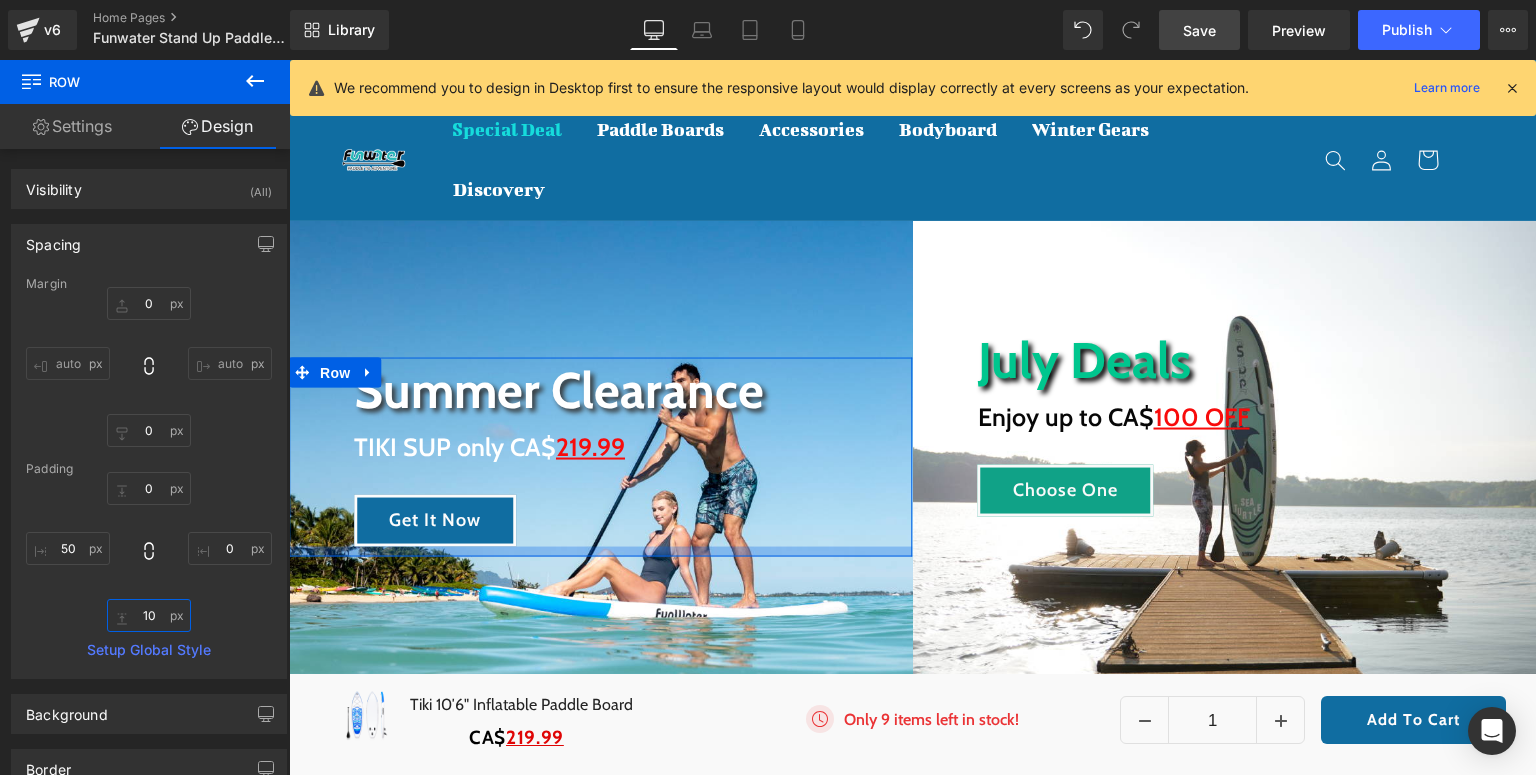 click on "10" at bounding box center [149, 615] 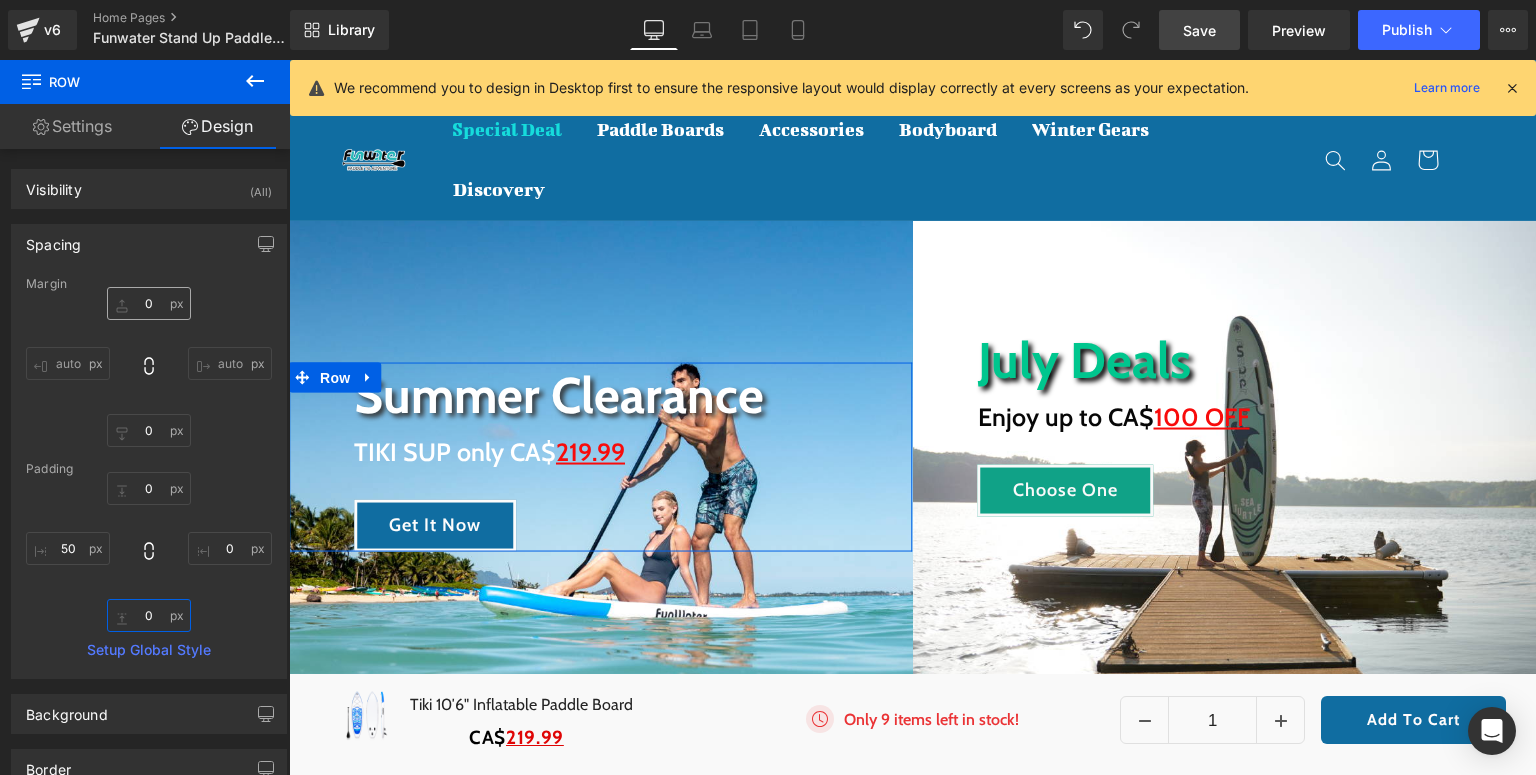 type on "0" 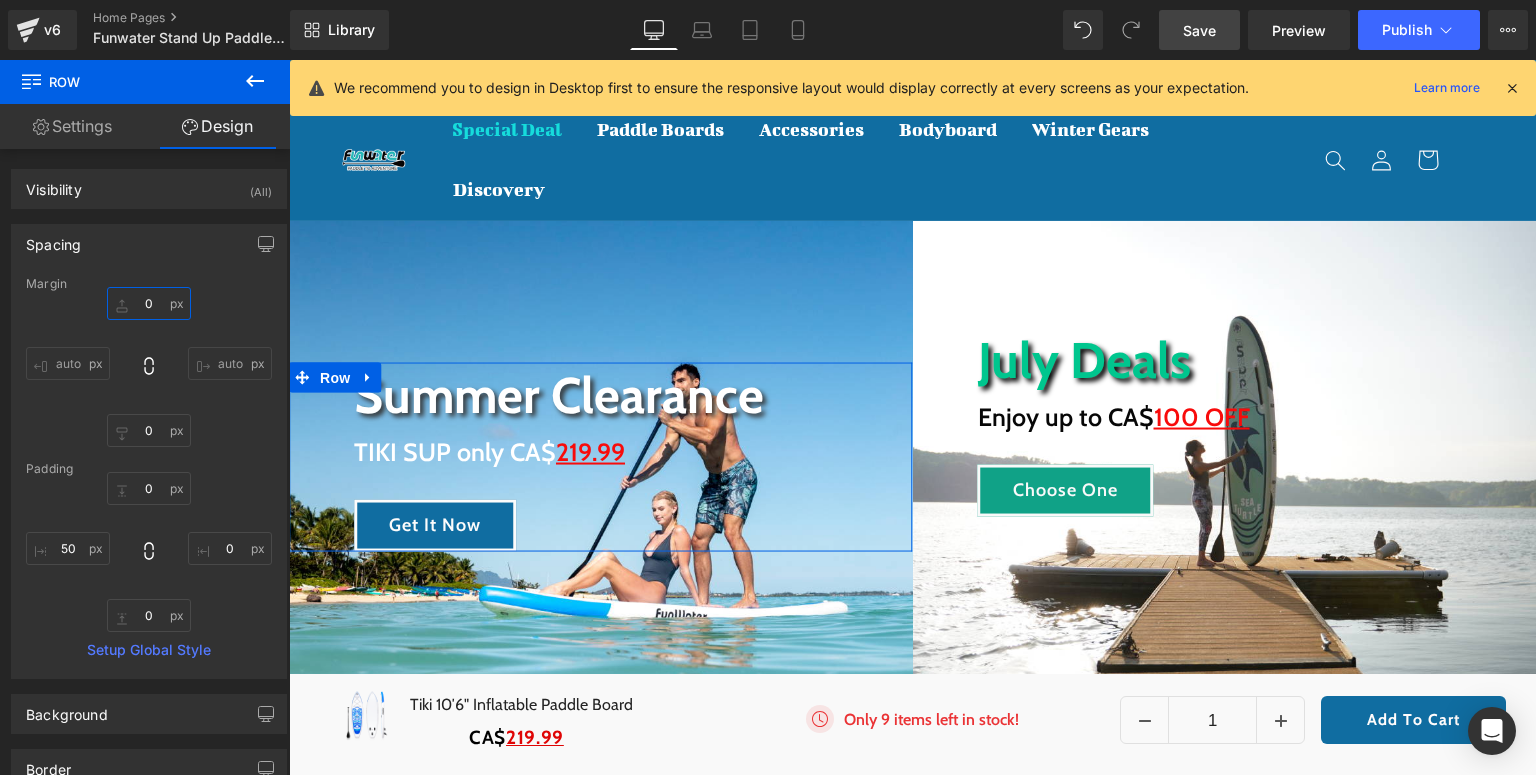 click on "0" at bounding box center (149, 303) 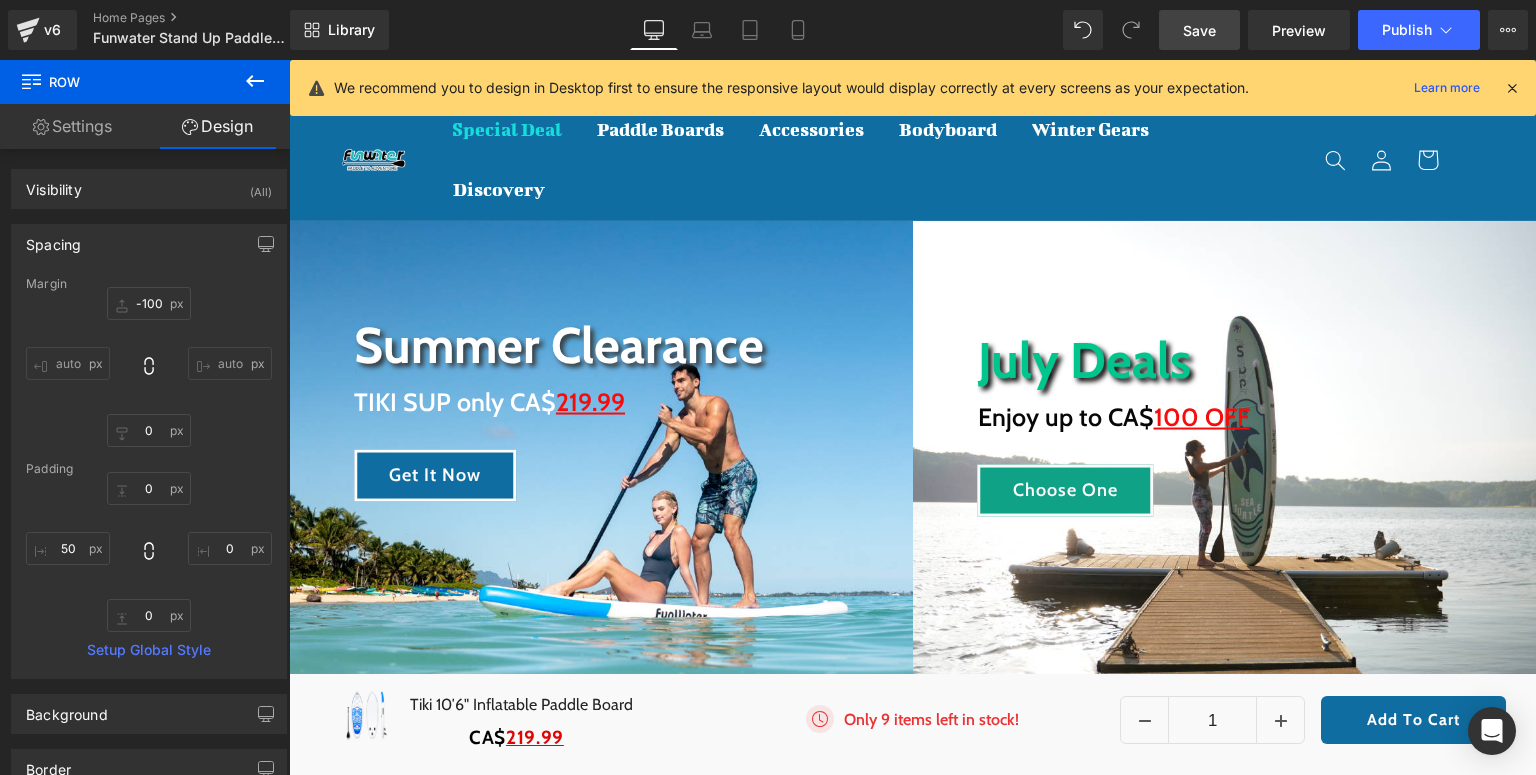 click on "Save" at bounding box center (1199, 30) 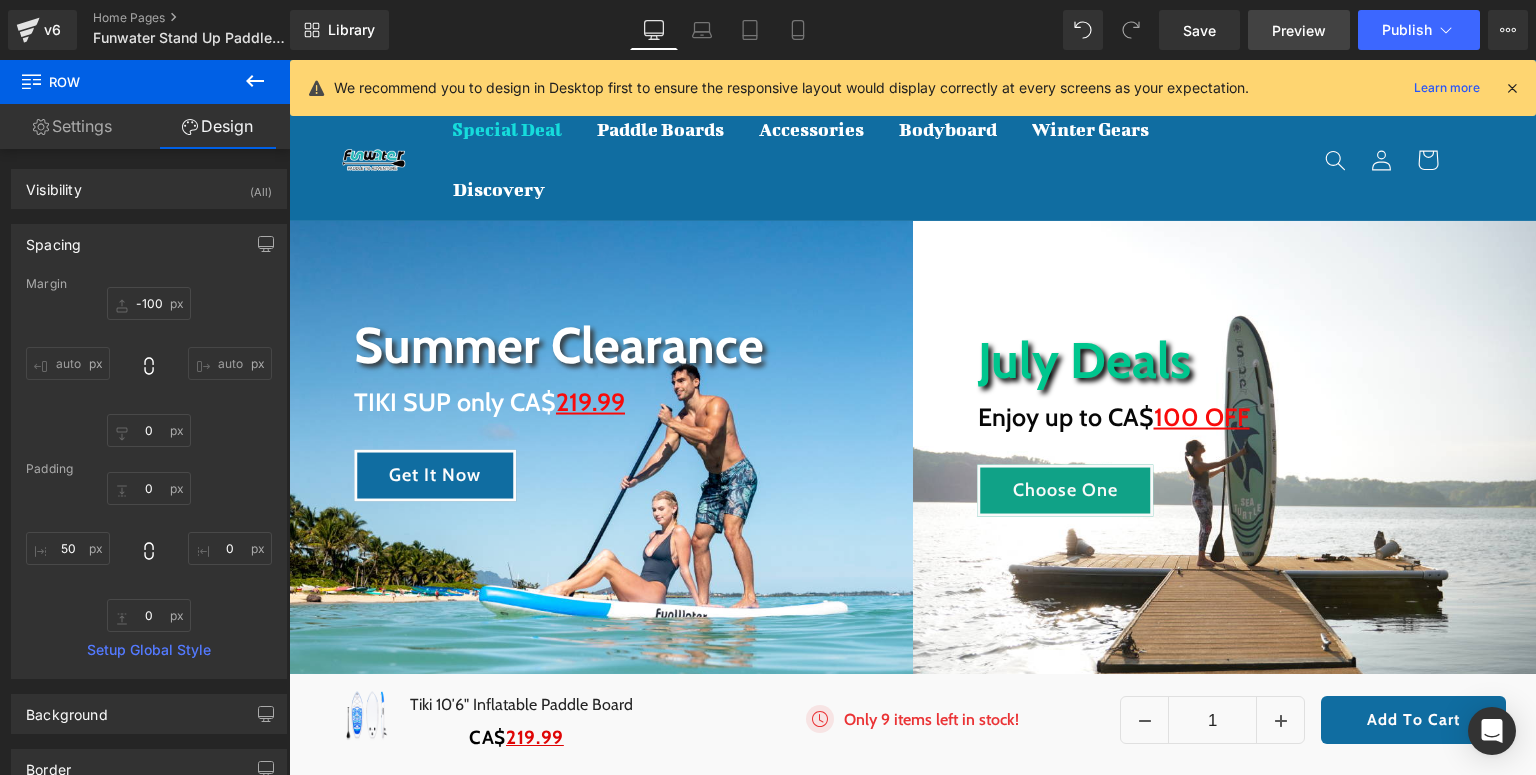 click on "Preview" at bounding box center [1299, 30] 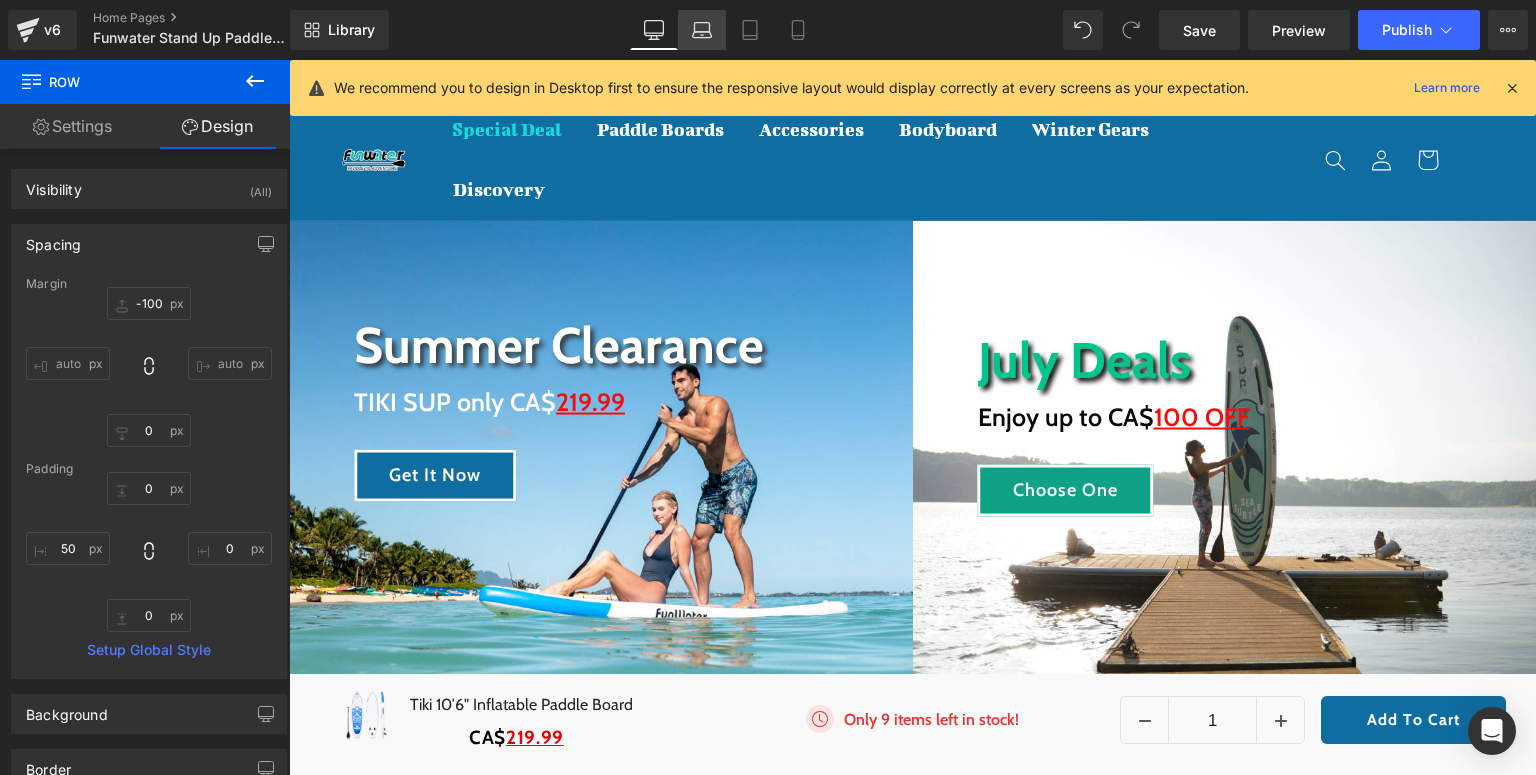 drag, startPoint x: 154, startPoint y: 303, endPoint x: 708, endPoint y: 41, distance: 612.8295 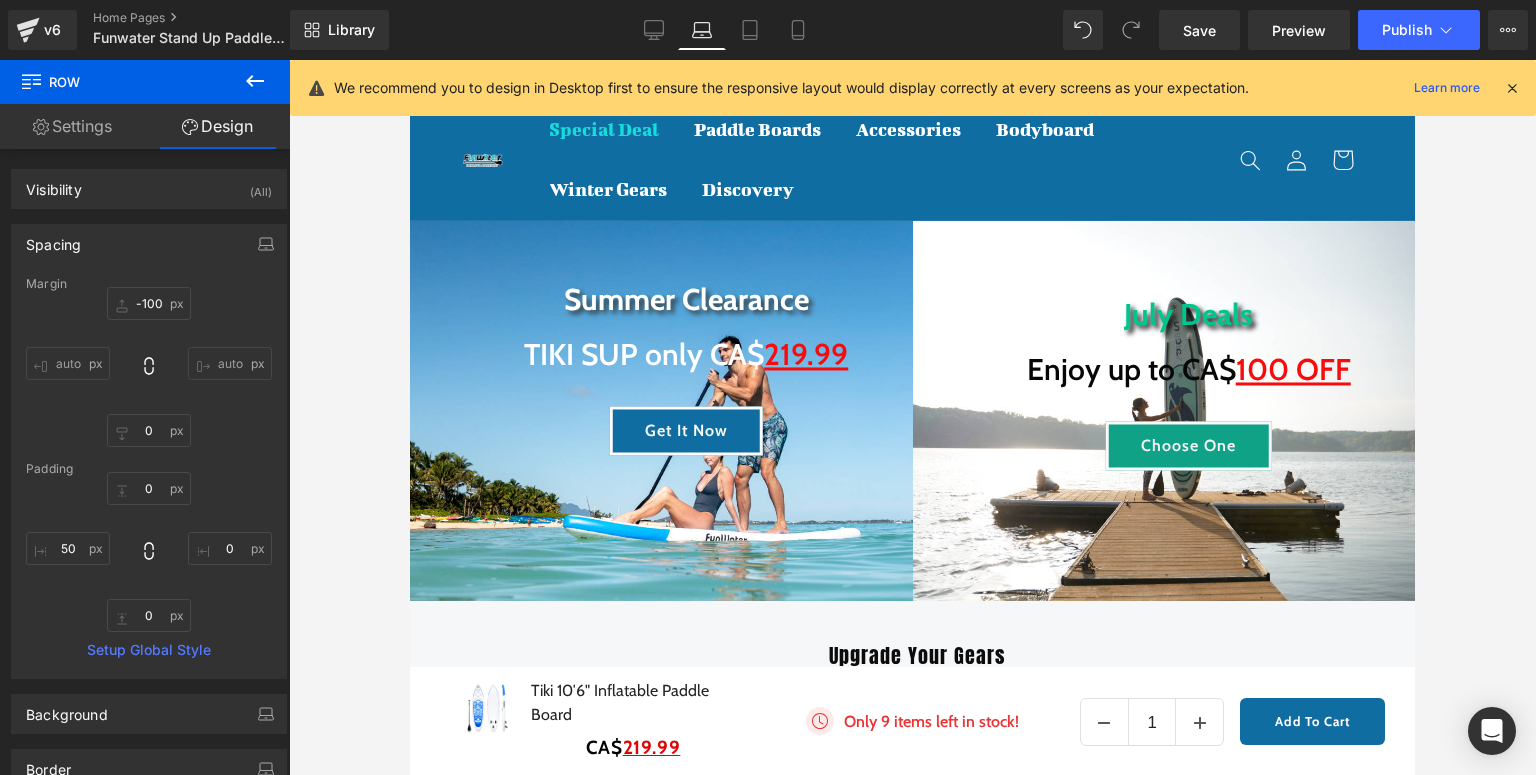type on "-100" 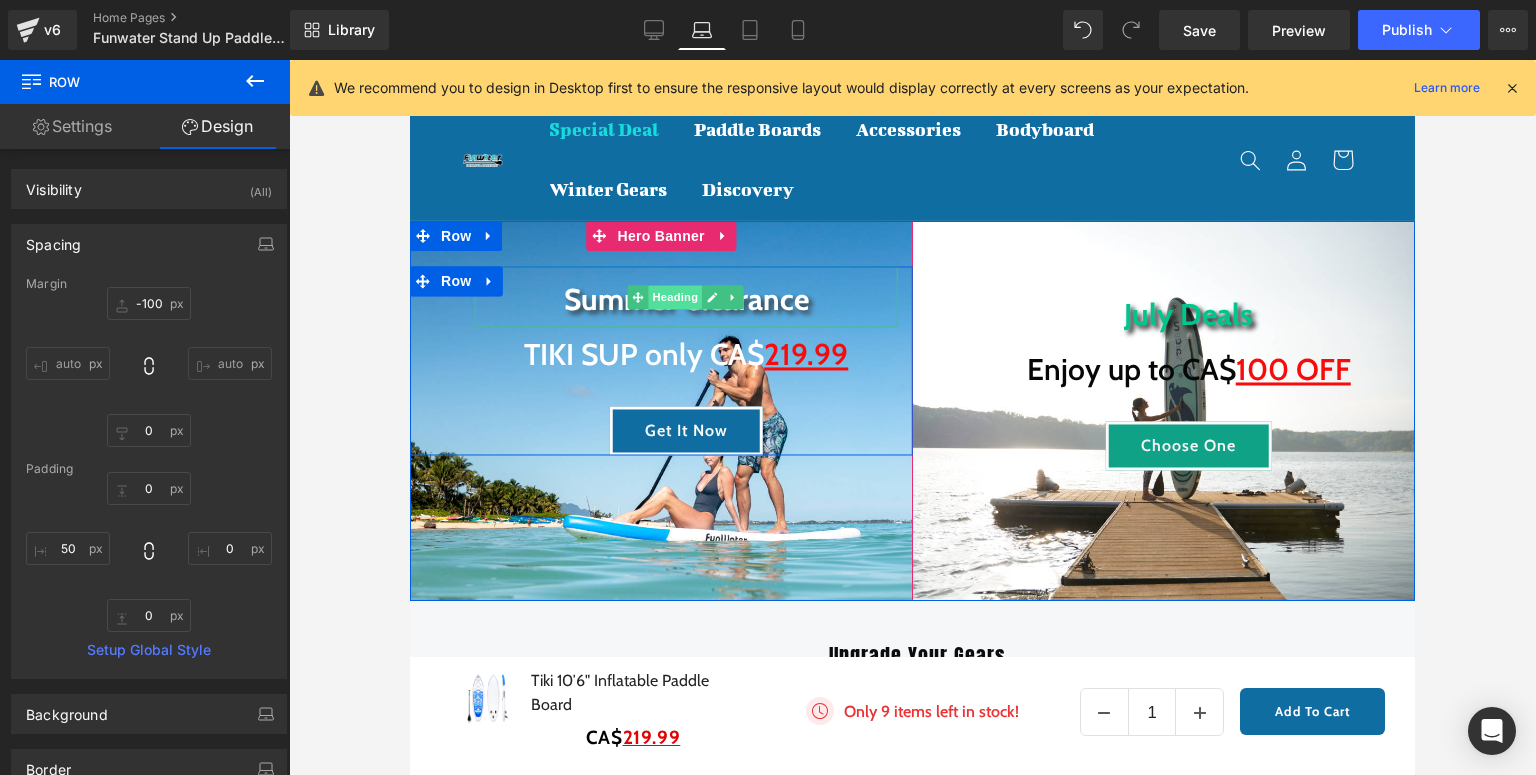 click on "Heading" at bounding box center (676, 297) 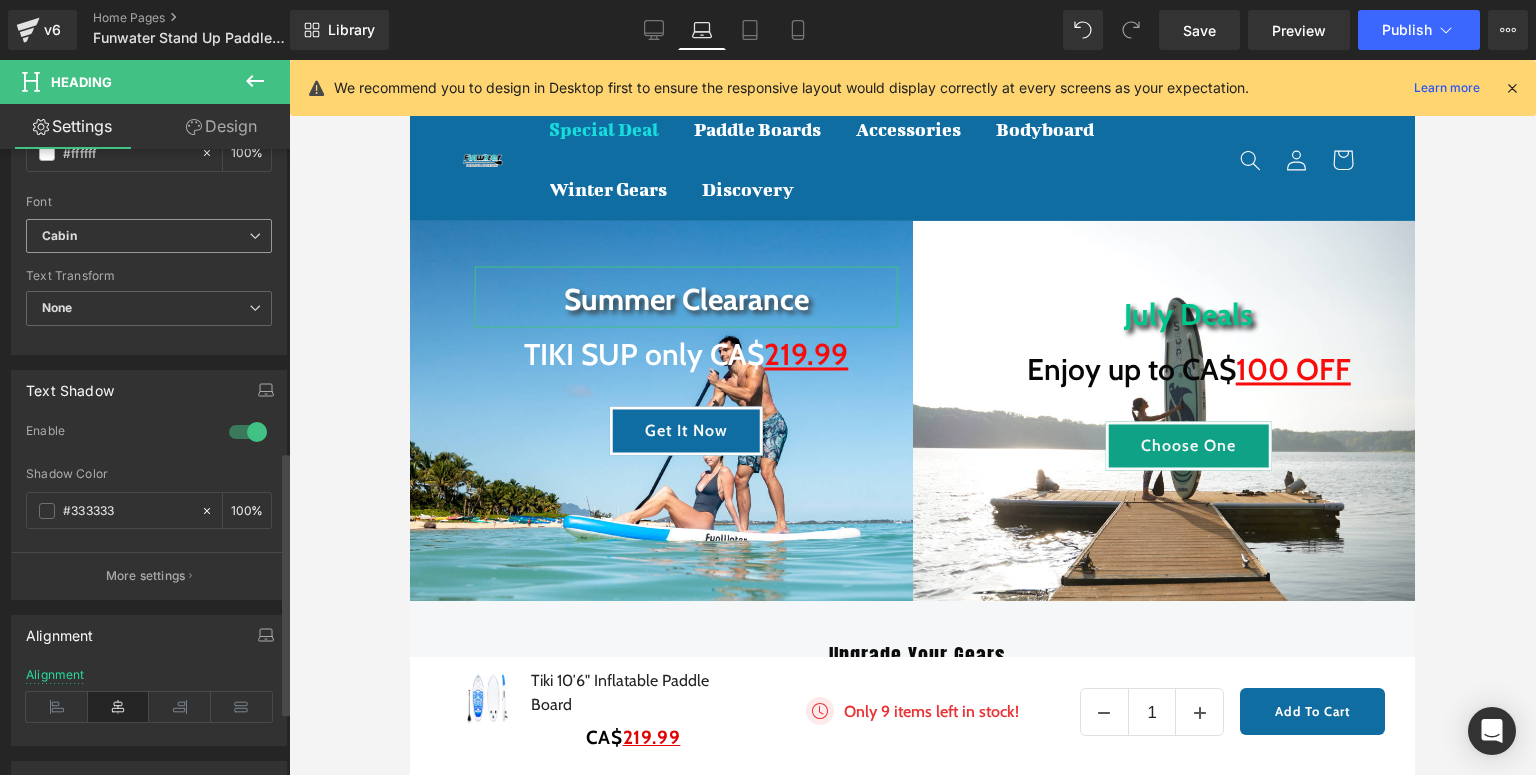 scroll, scrollTop: 720, scrollLeft: 0, axis: vertical 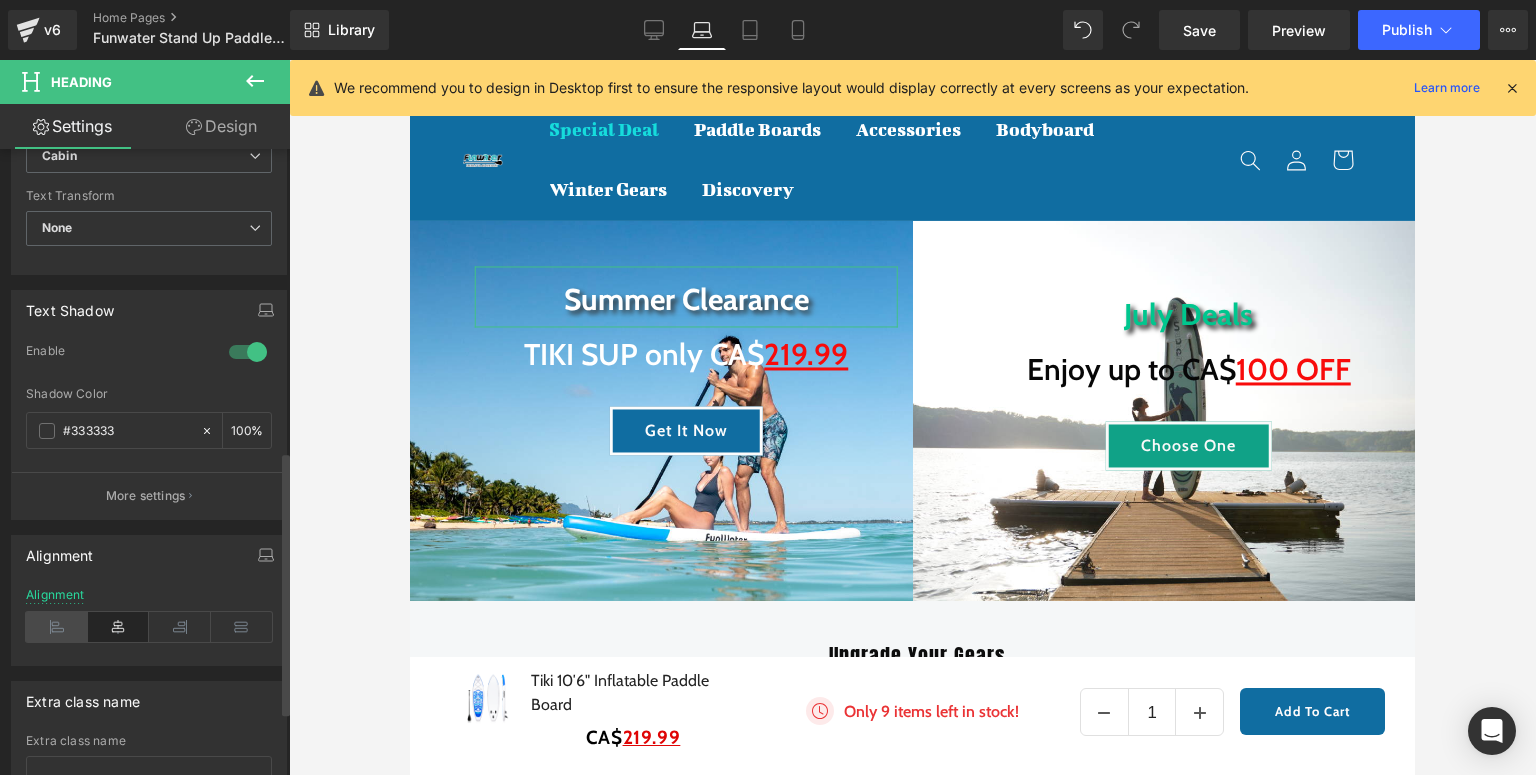click at bounding box center (57, 627) 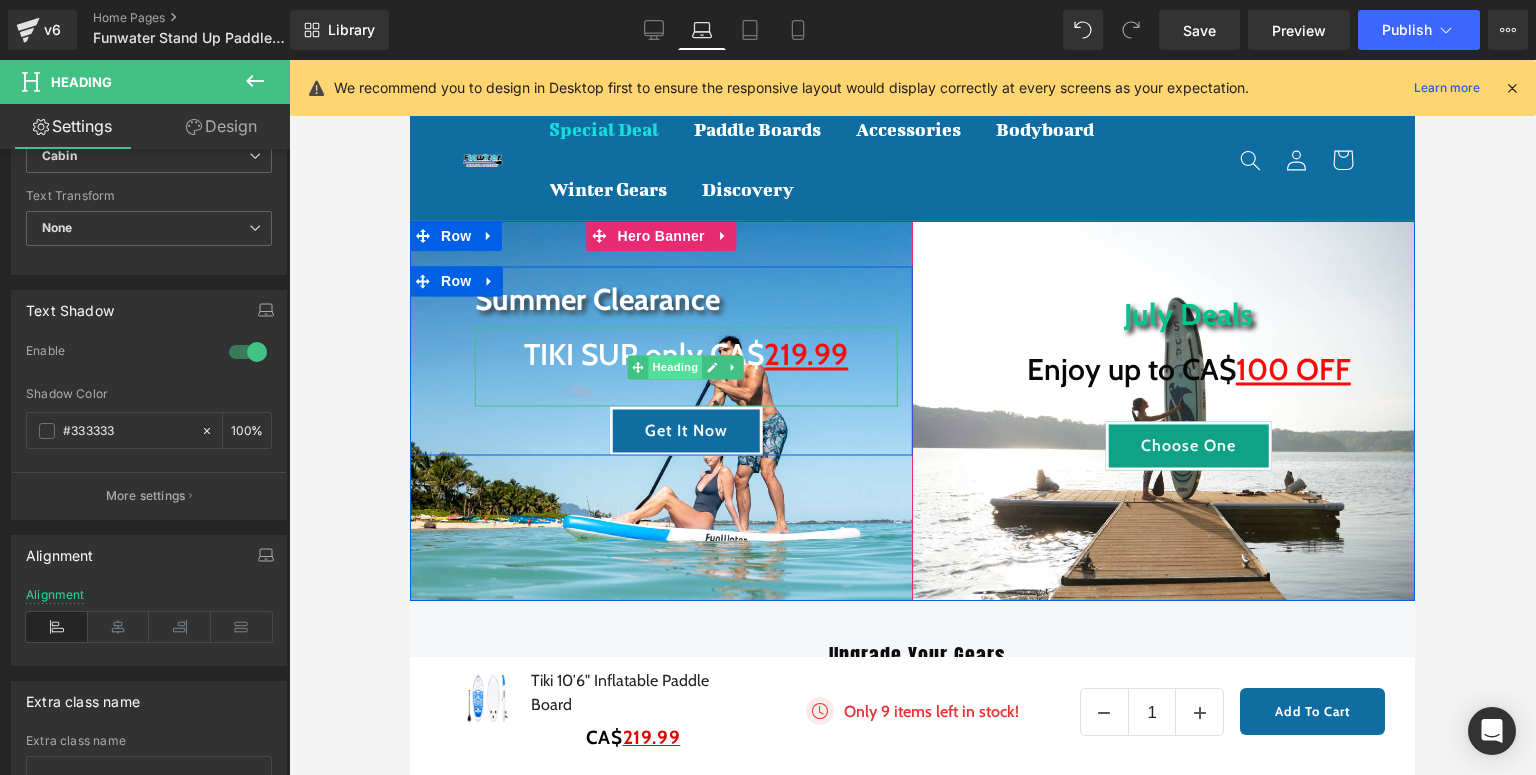 click on "Heading" at bounding box center (676, 367) 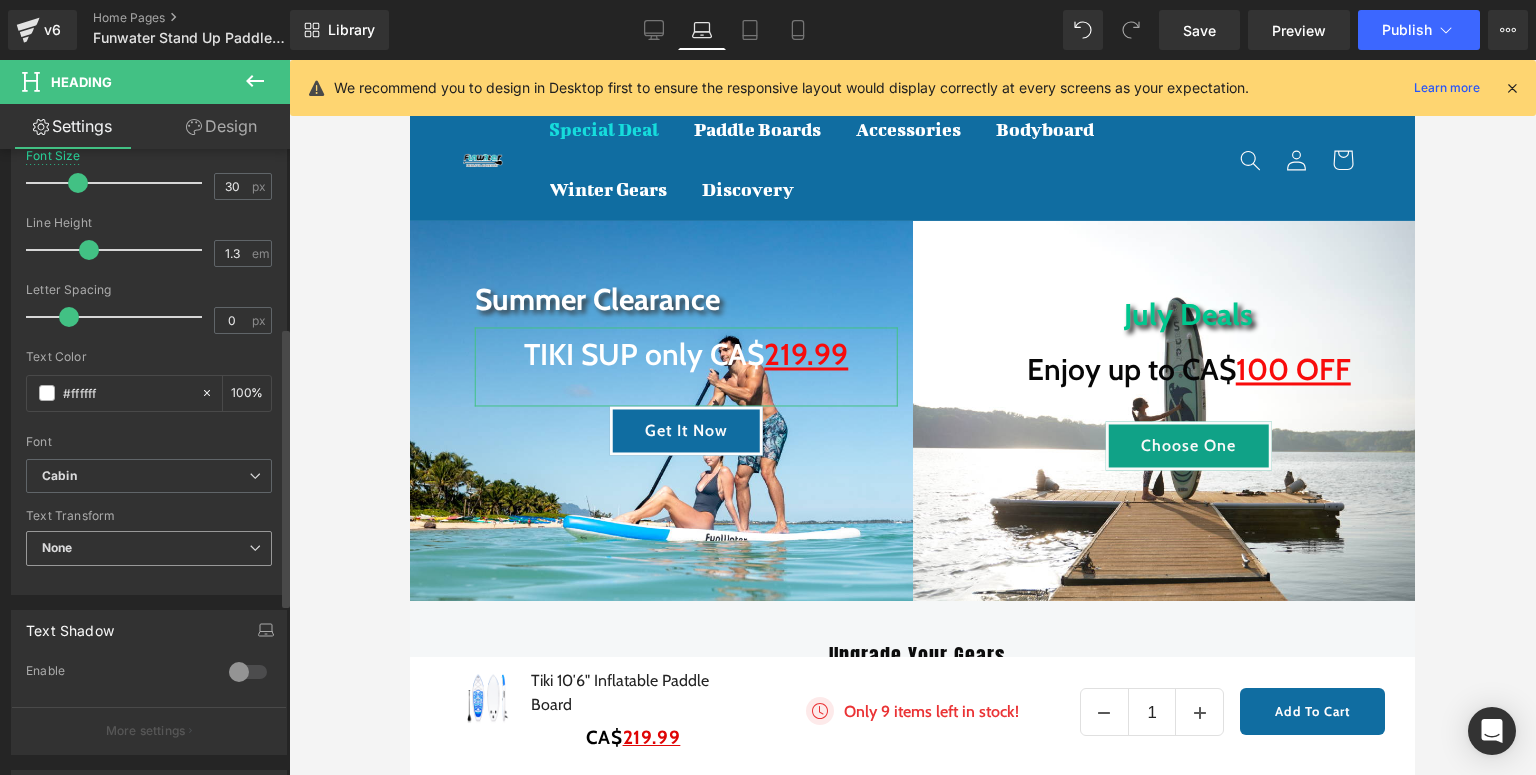 scroll, scrollTop: 787, scrollLeft: 0, axis: vertical 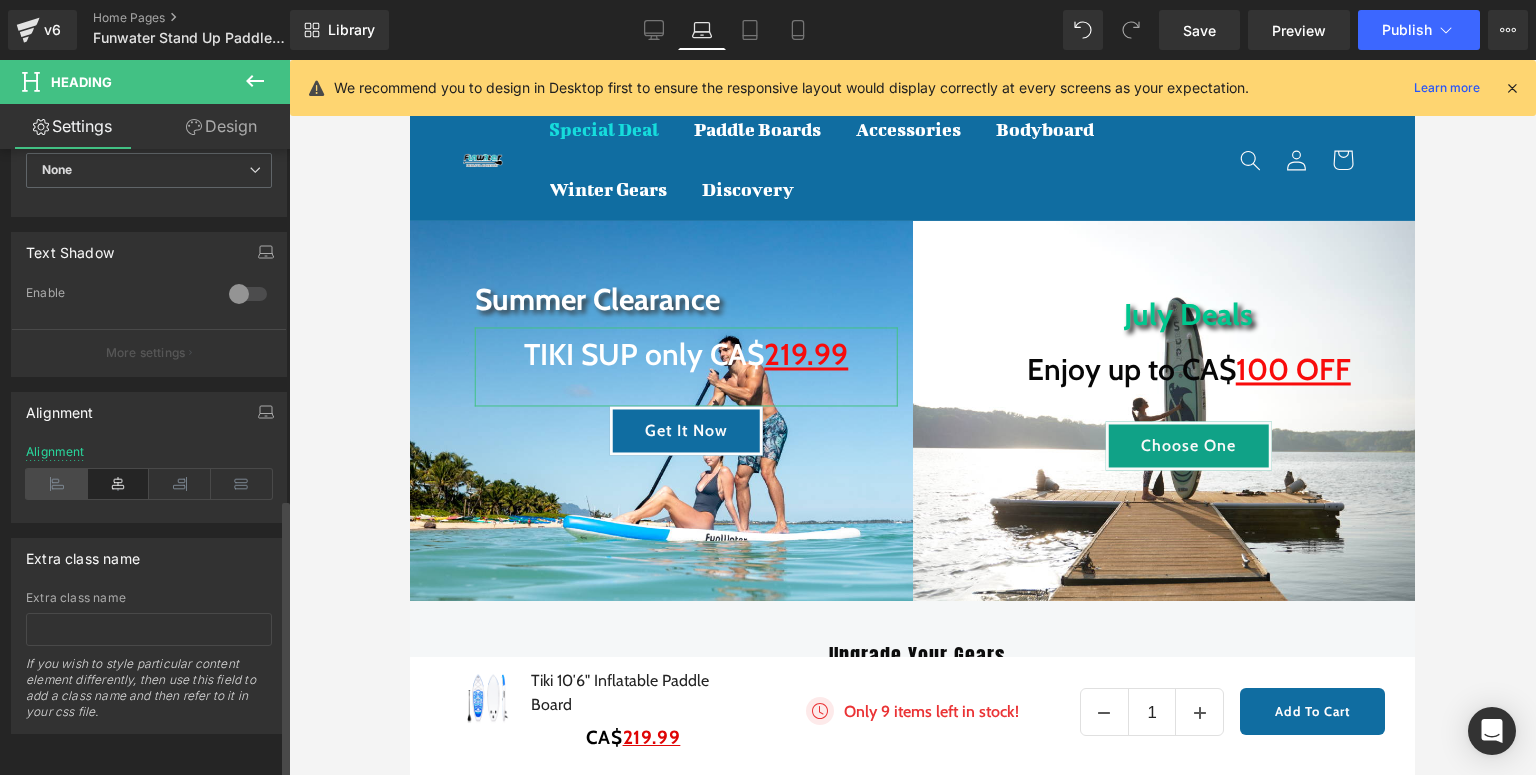 click at bounding box center [57, 484] 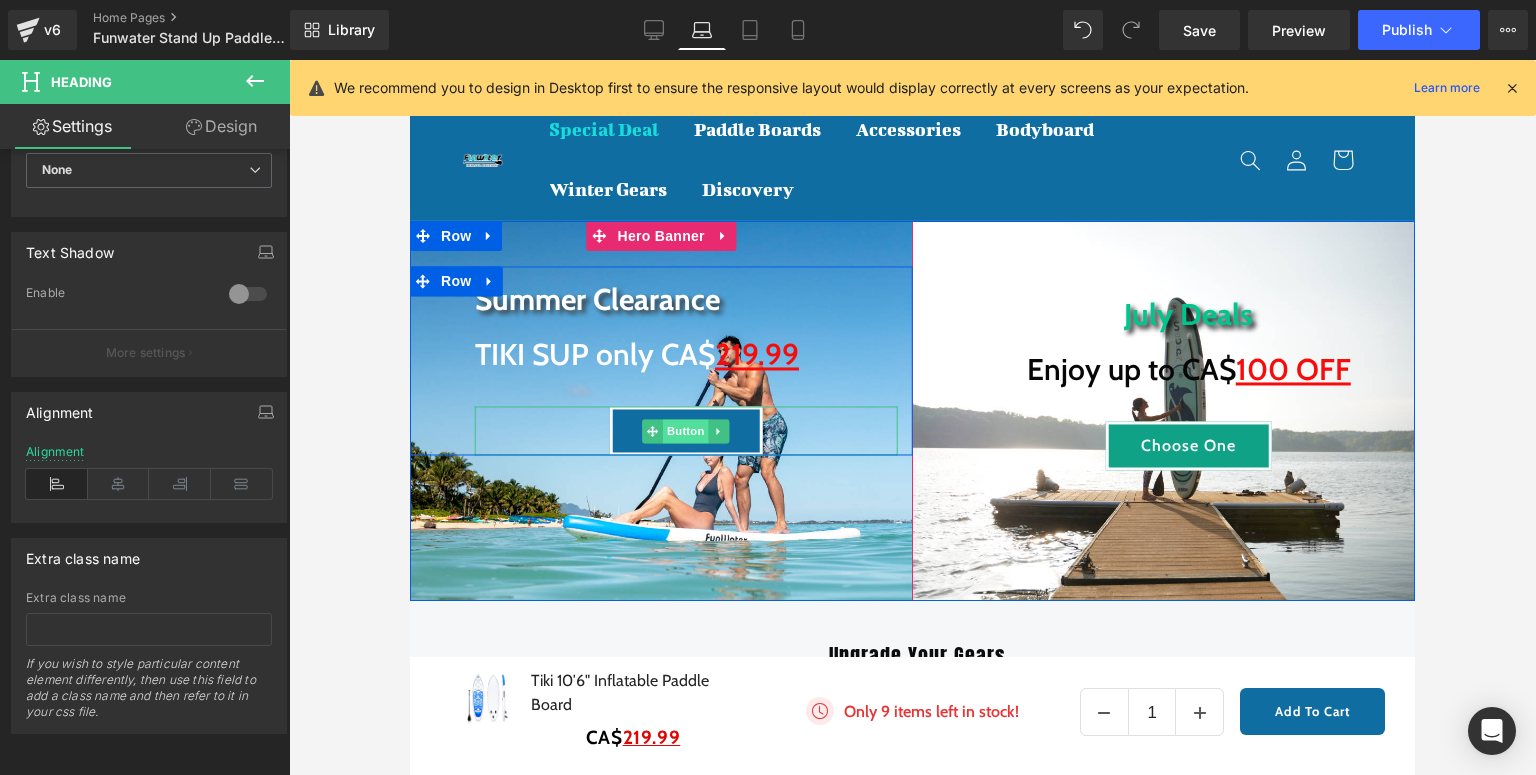 click on "Button" at bounding box center (686, 431) 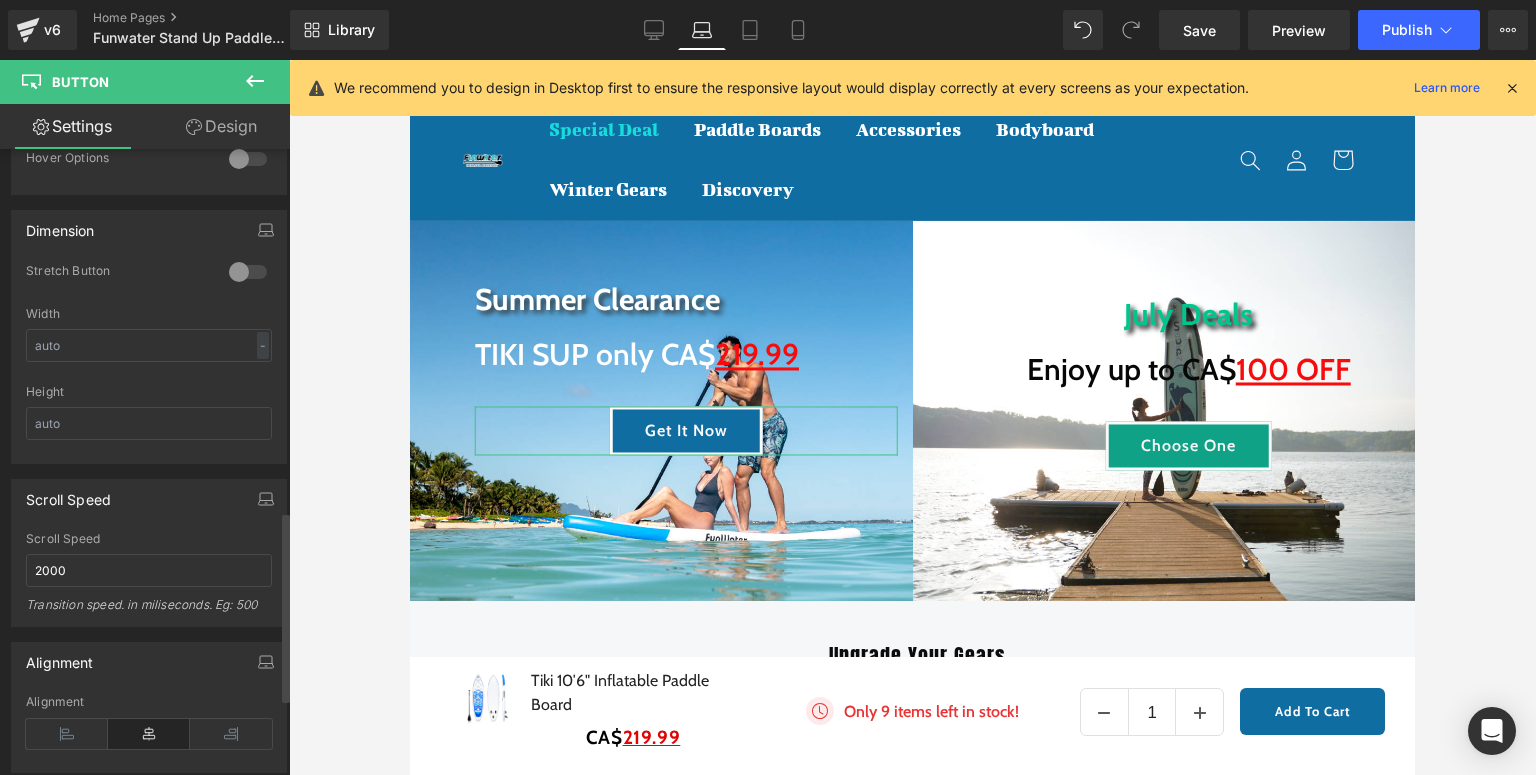 scroll, scrollTop: 1280, scrollLeft: 0, axis: vertical 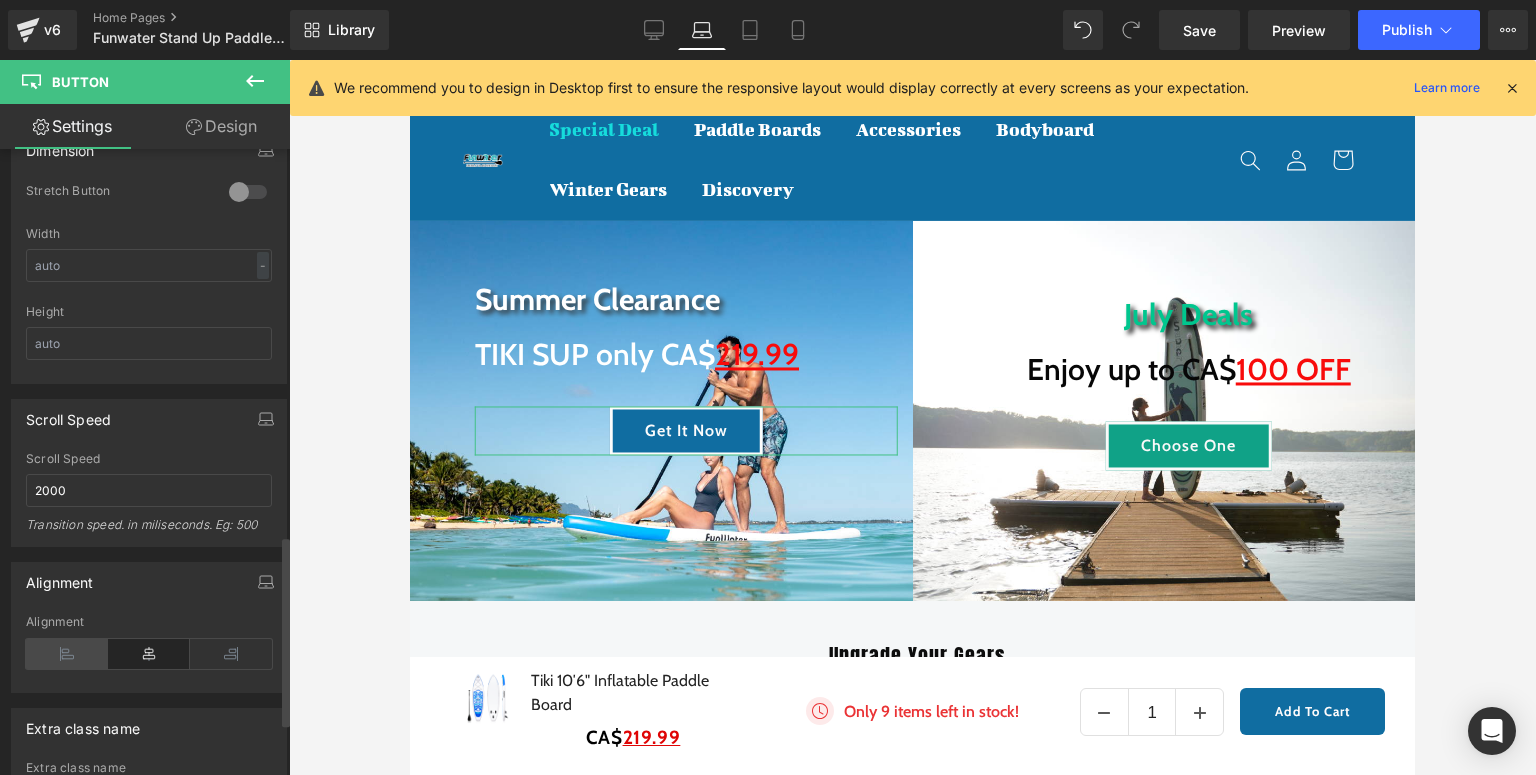 click at bounding box center (67, 654) 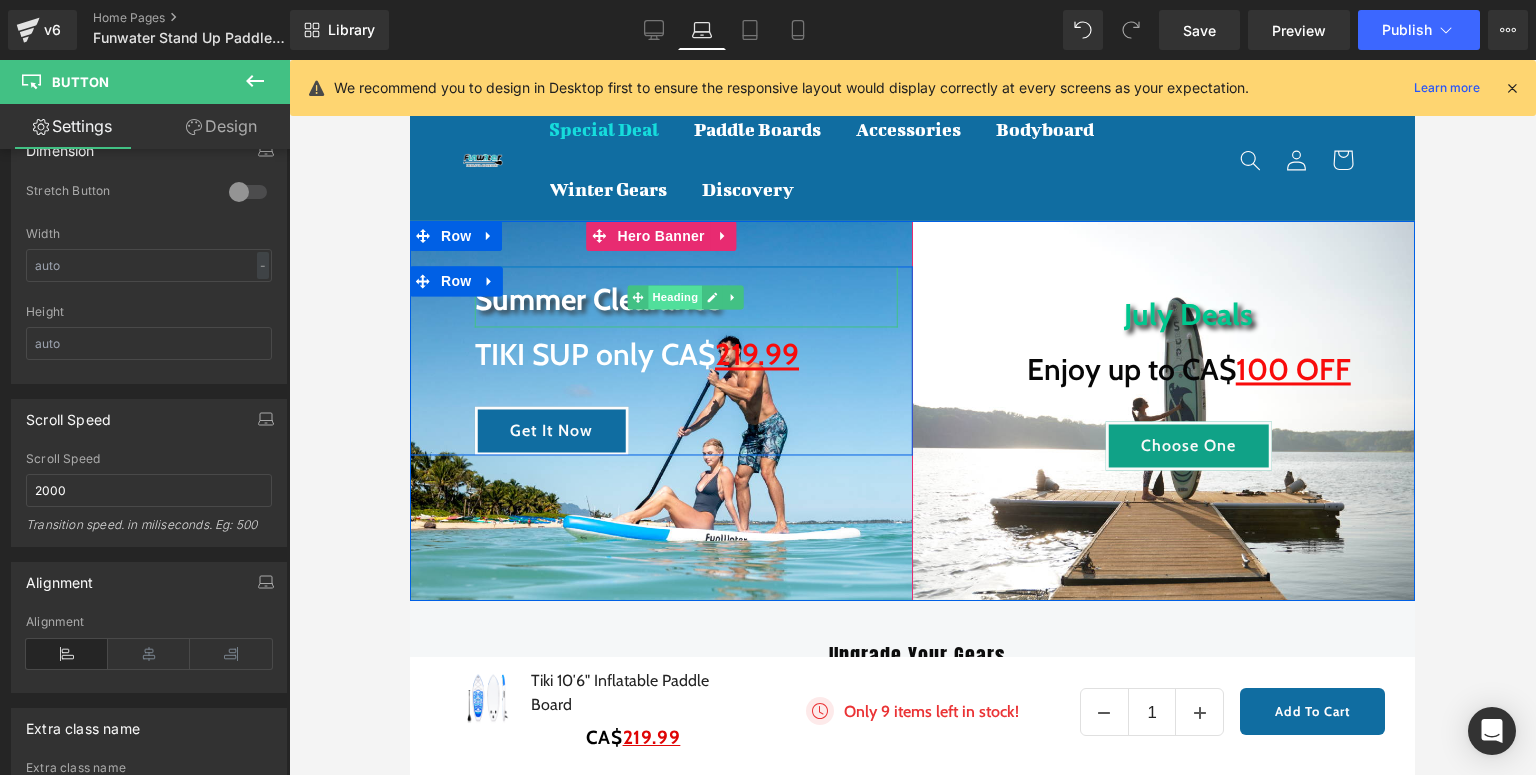 click on "Heading" at bounding box center (676, 297) 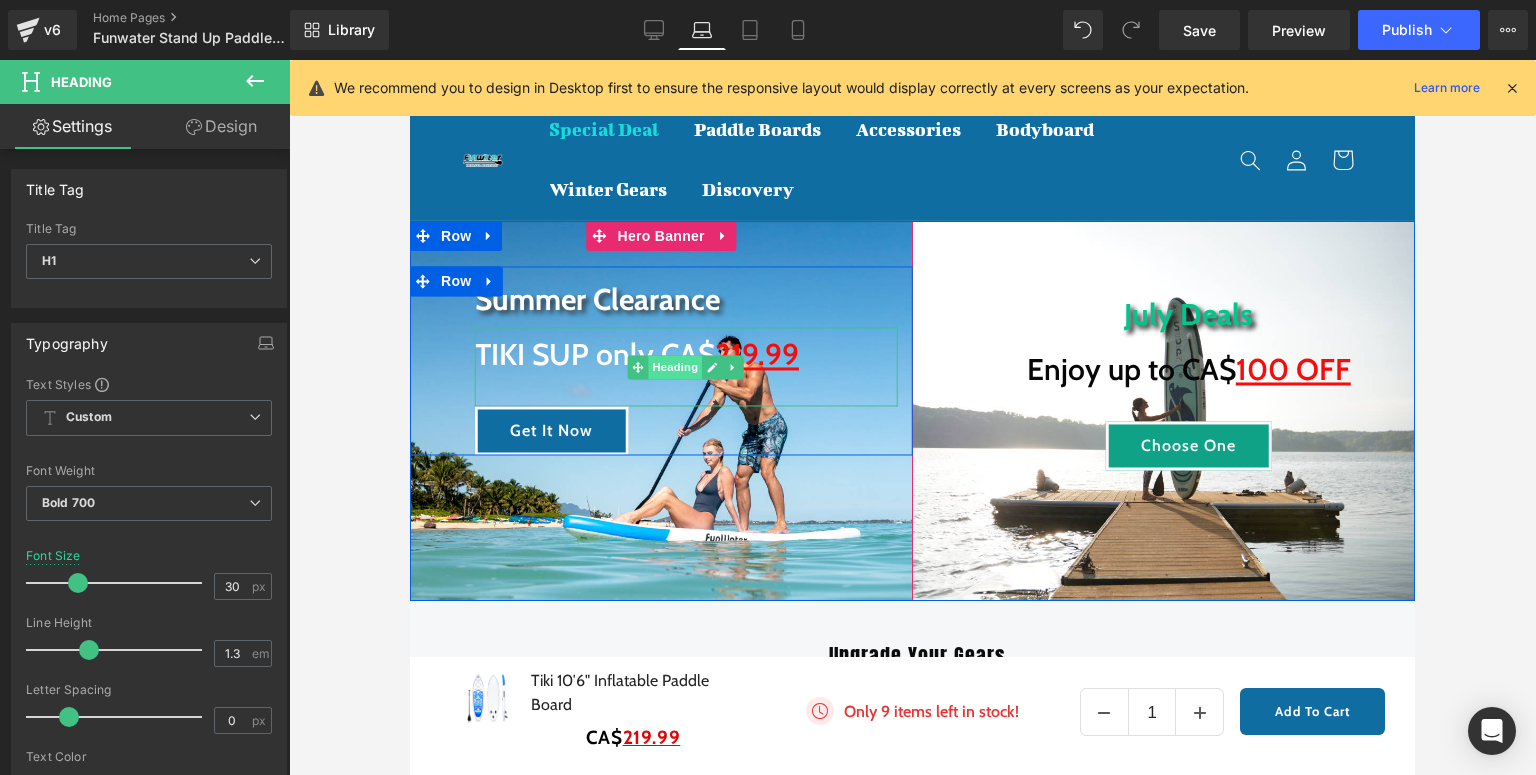 click on "Heading" at bounding box center [676, 367] 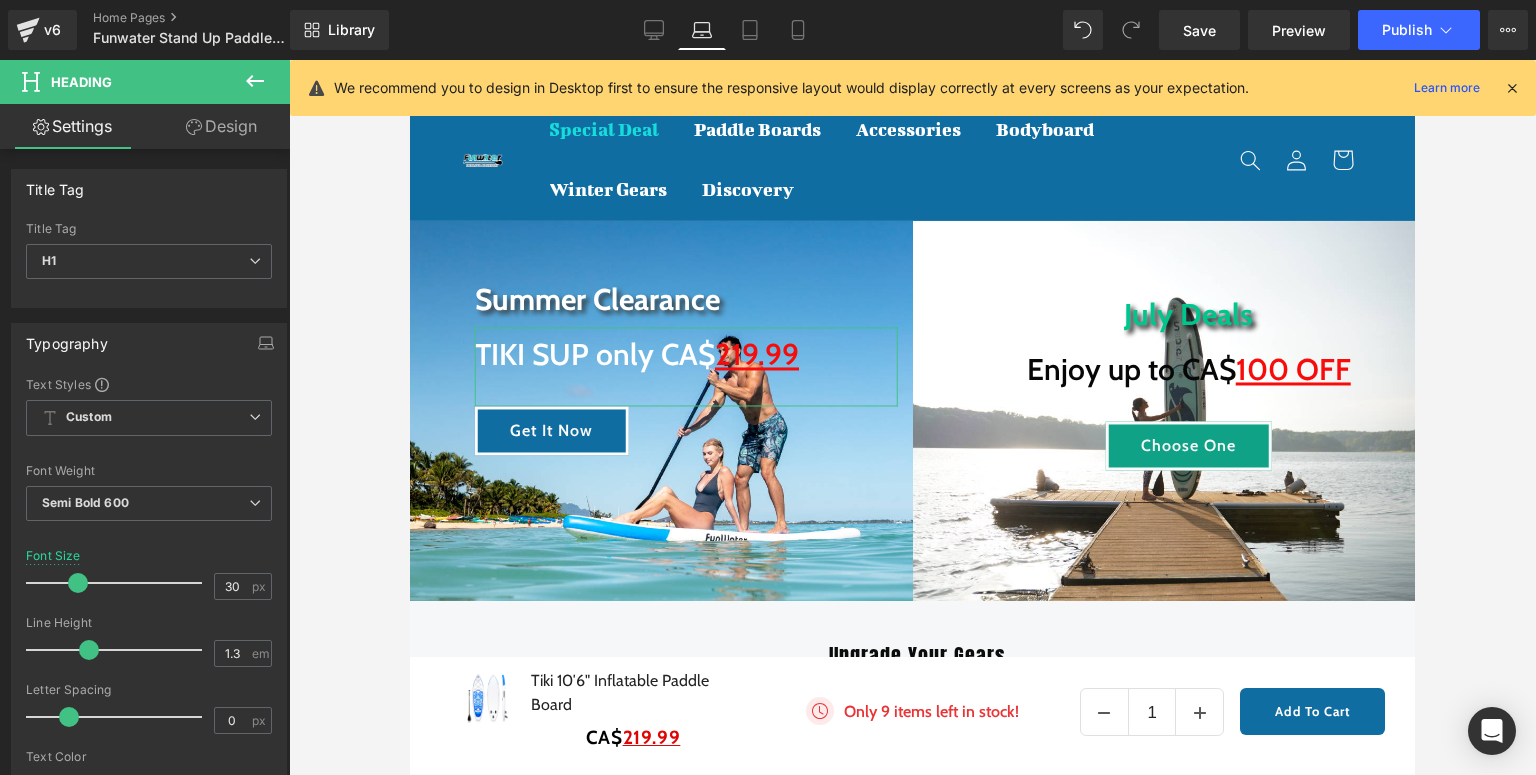 scroll, scrollTop: 80, scrollLeft: 0, axis: vertical 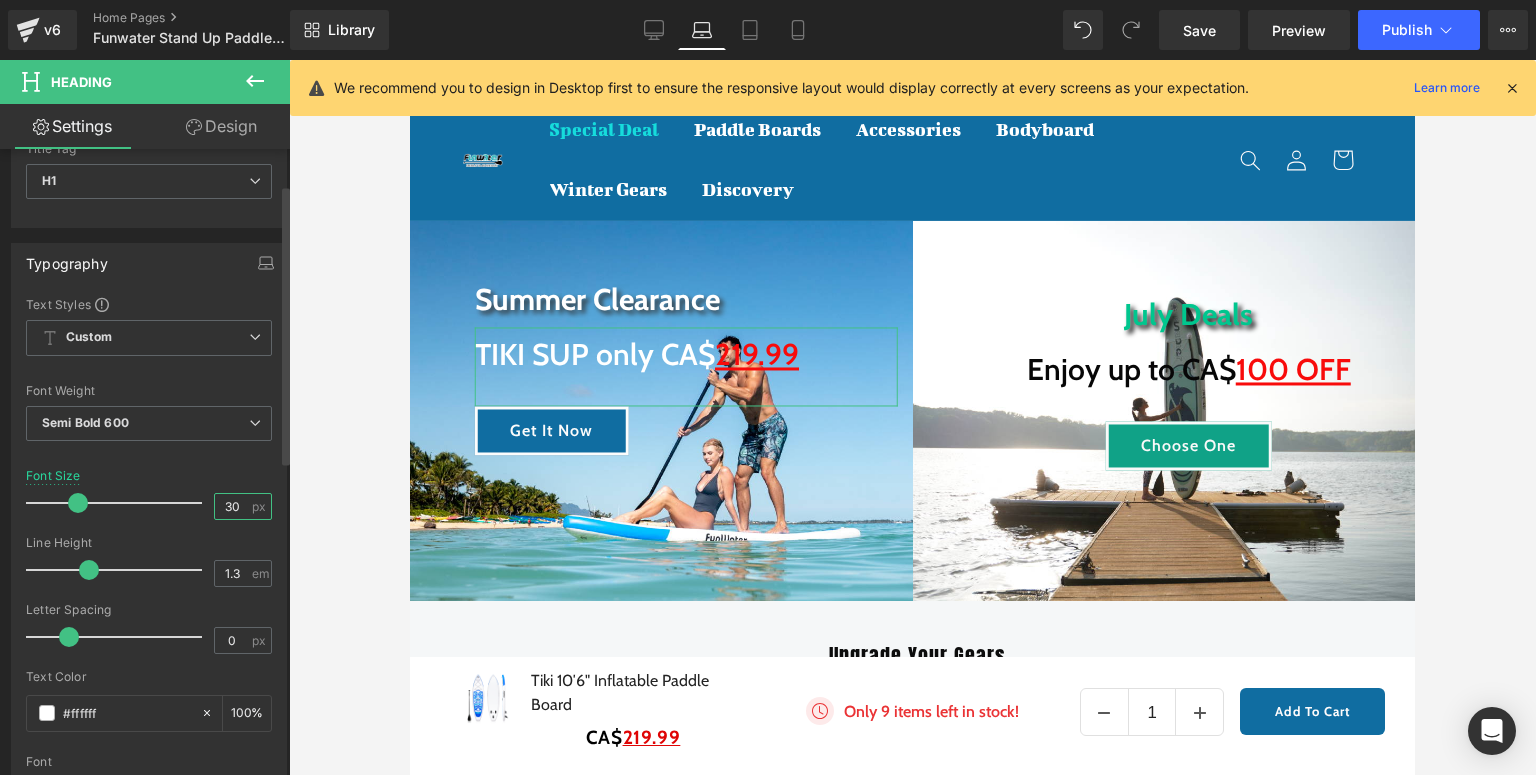 click on "30" at bounding box center (232, 506) 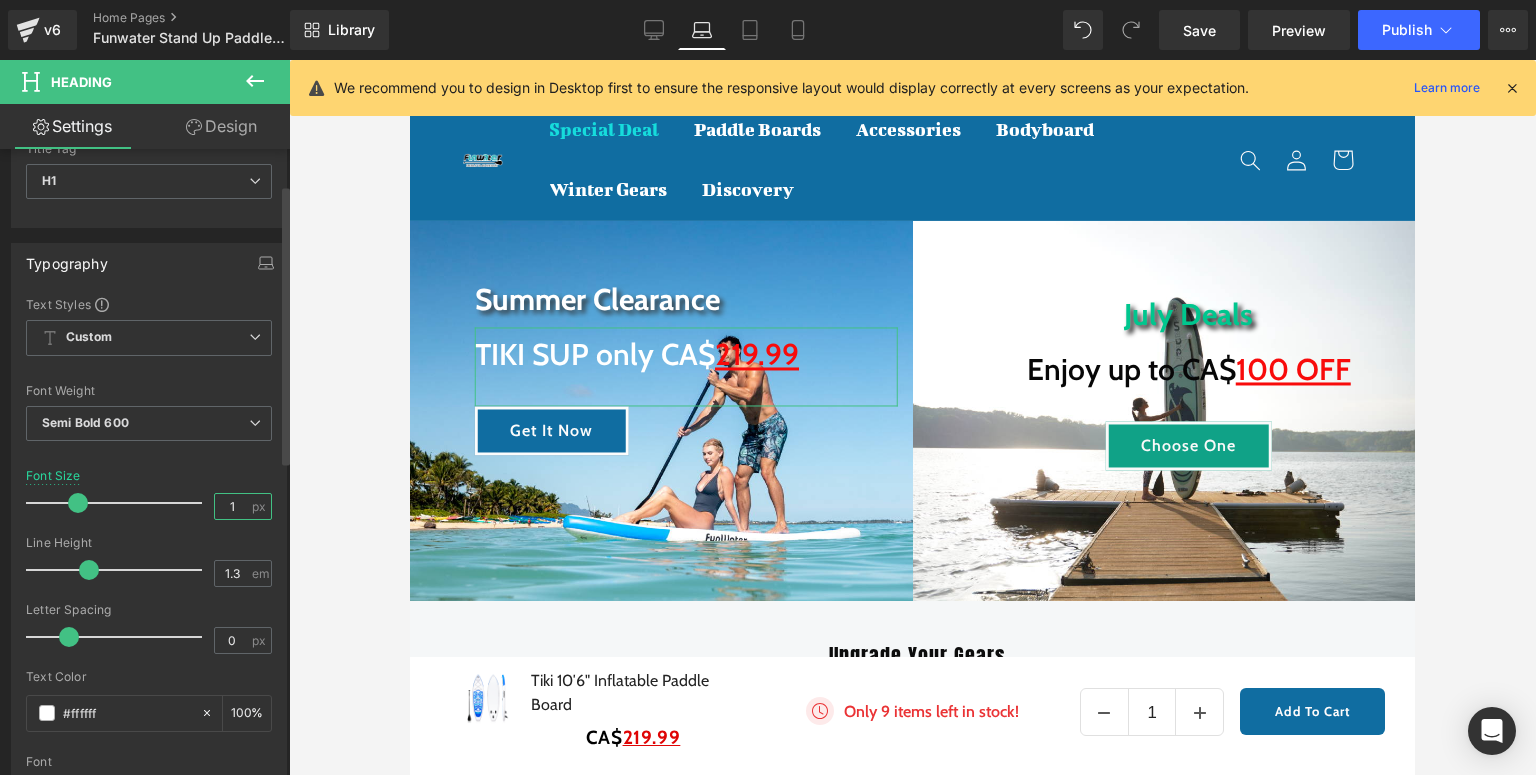 type on "15" 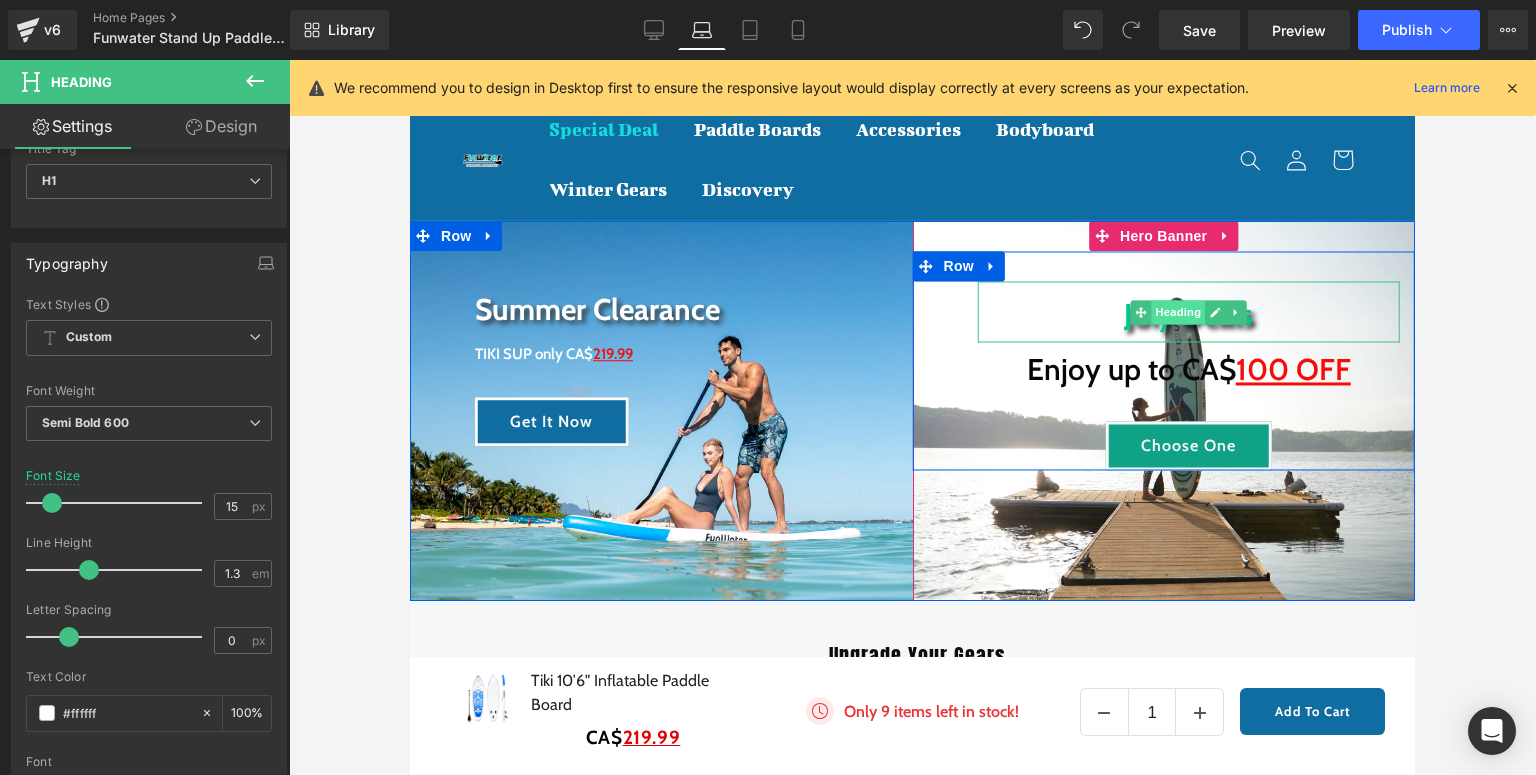 click on "Heading" at bounding box center [1178, 312] 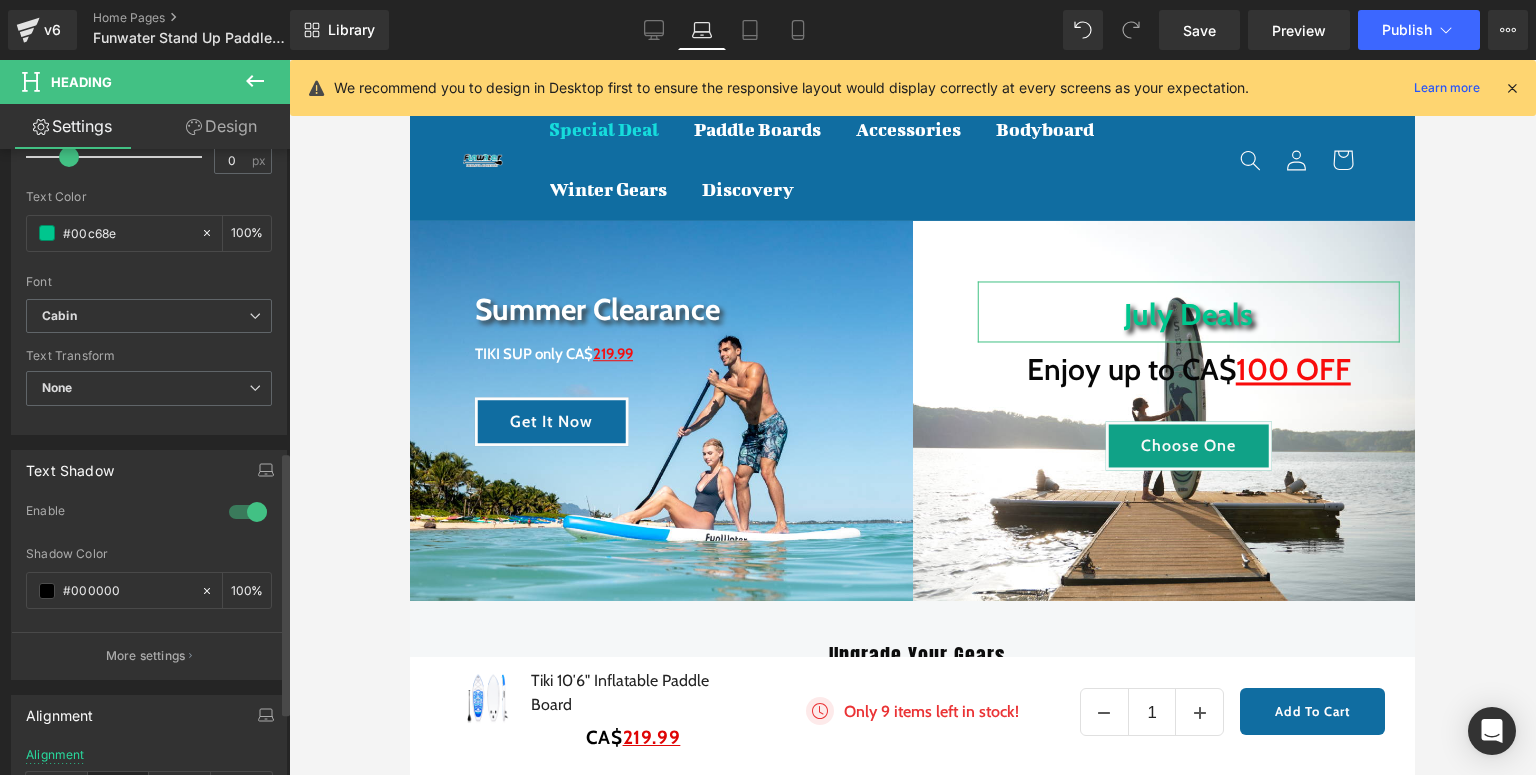 scroll, scrollTop: 720, scrollLeft: 0, axis: vertical 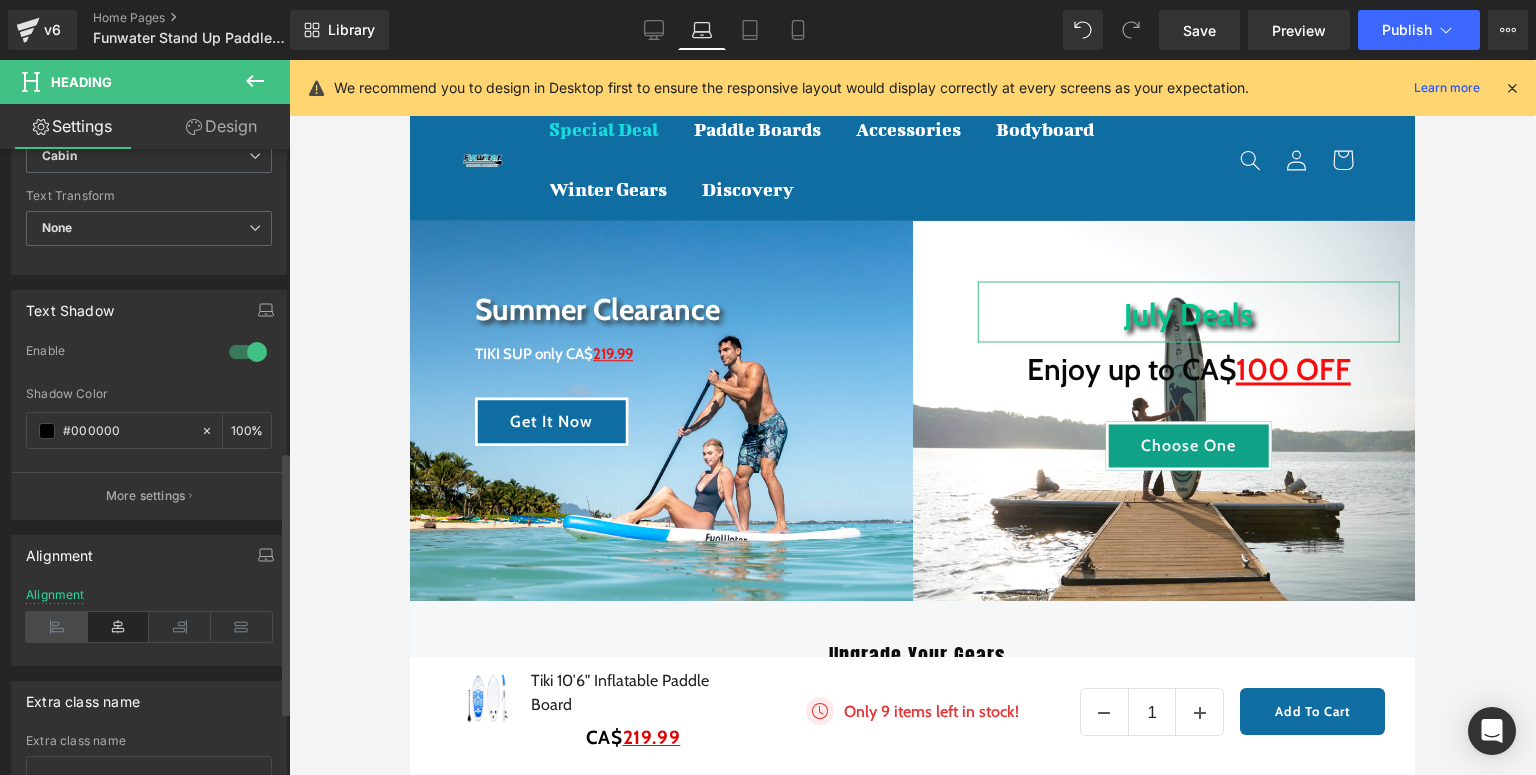 click at bounding box center [57, 627] 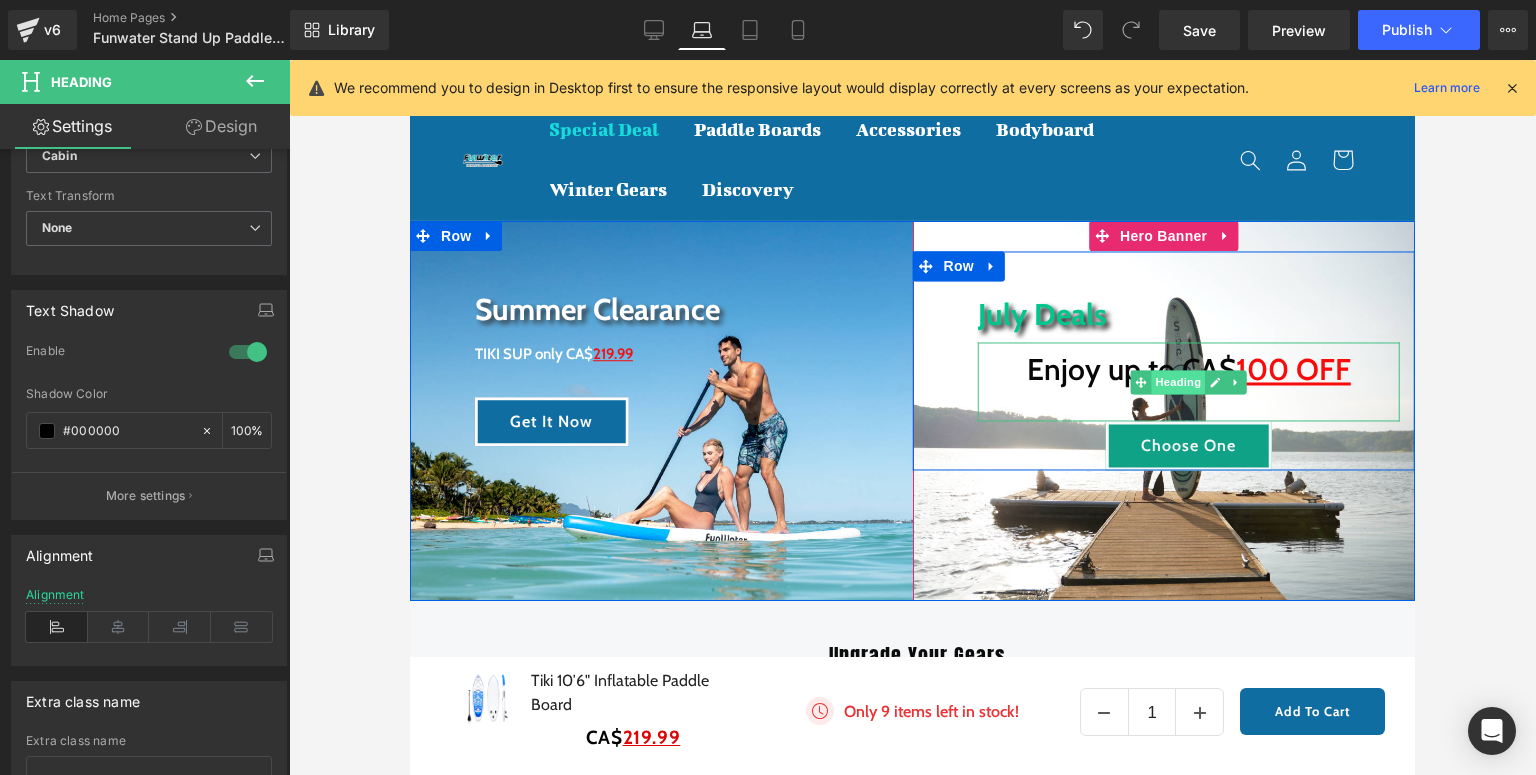 click on "Heading" at bounding box center (1178, 382) 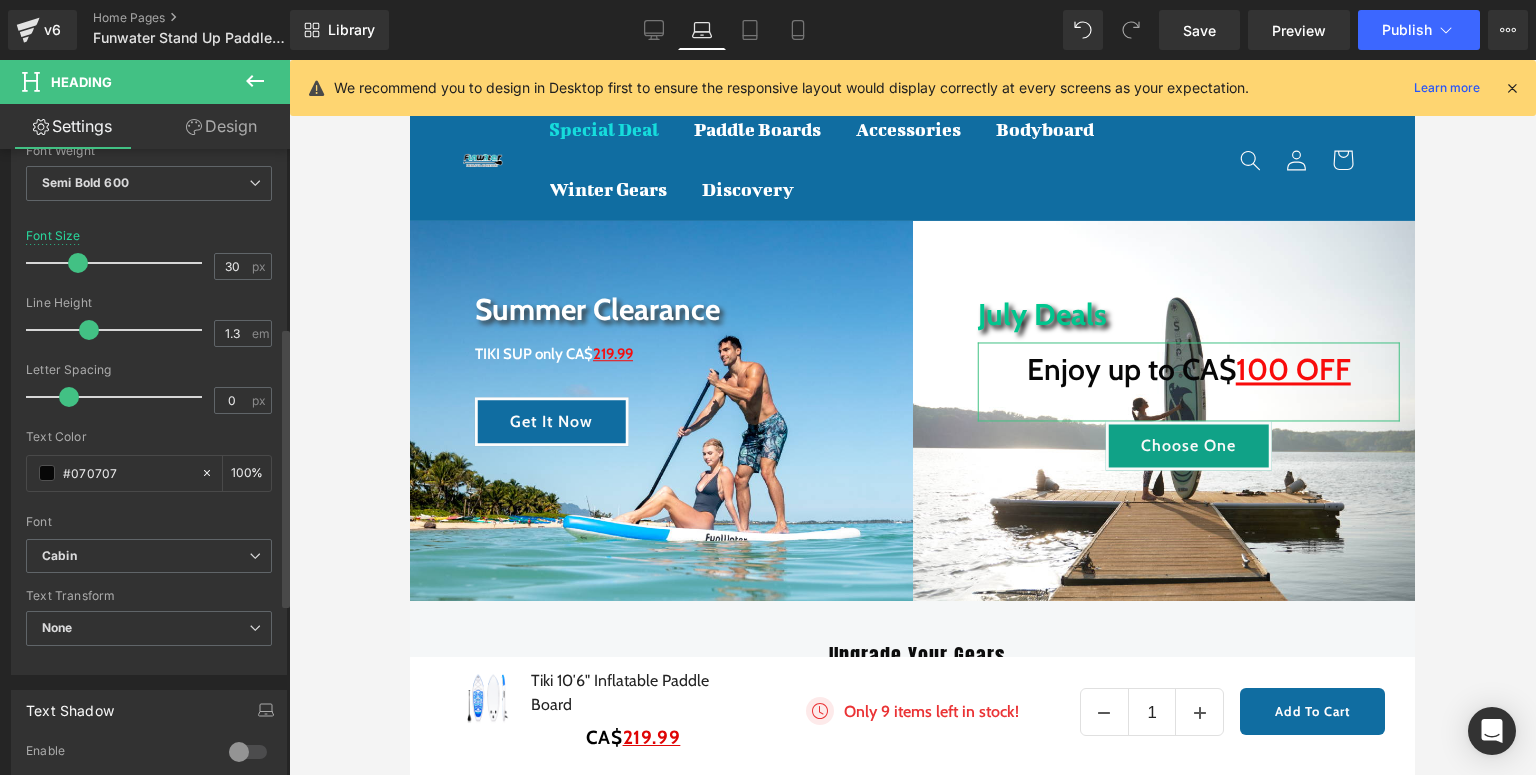 scroll, scrollTop: 560, scrollLeft: 0, axis: vertical 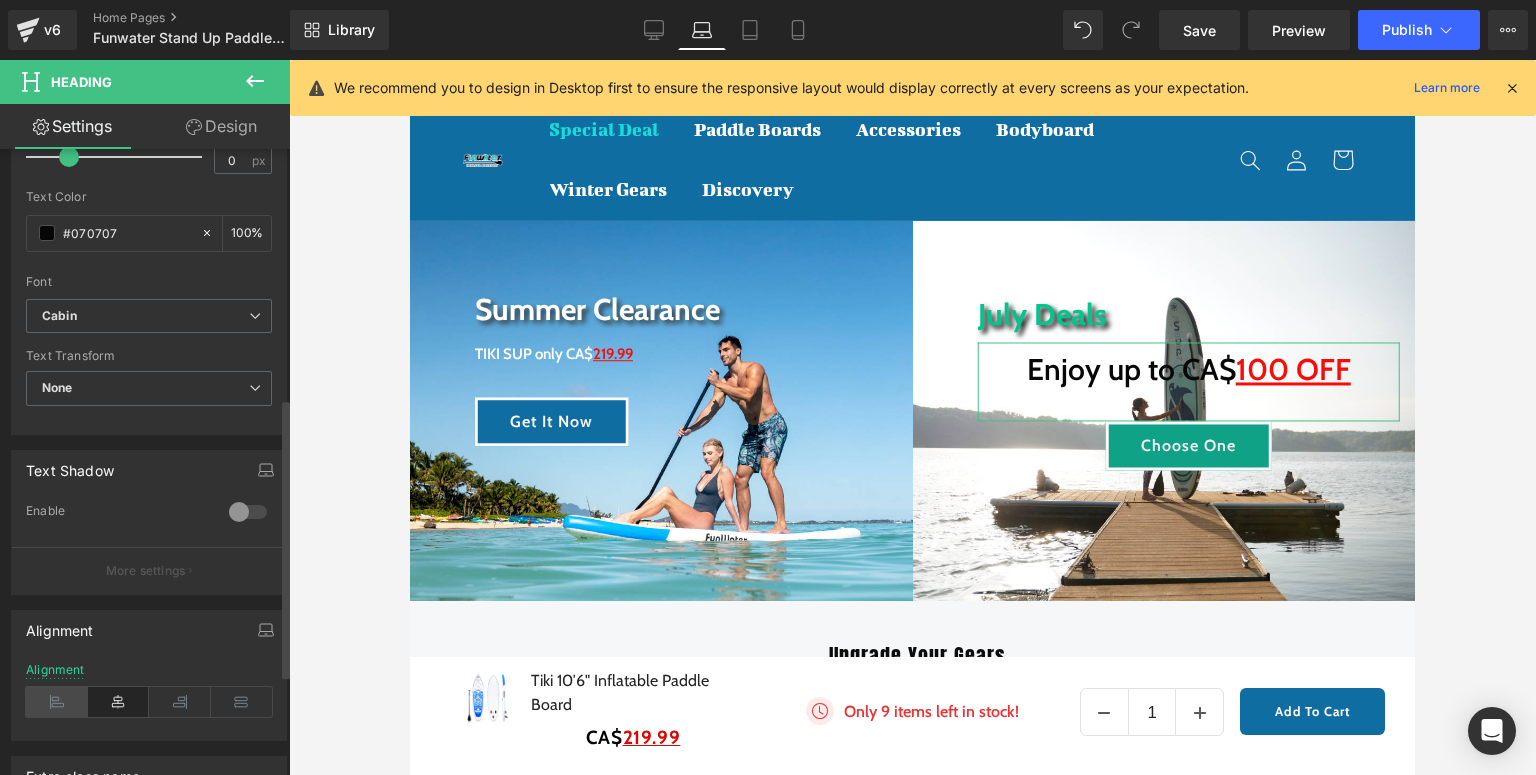 click at bounding box center (57, 702) 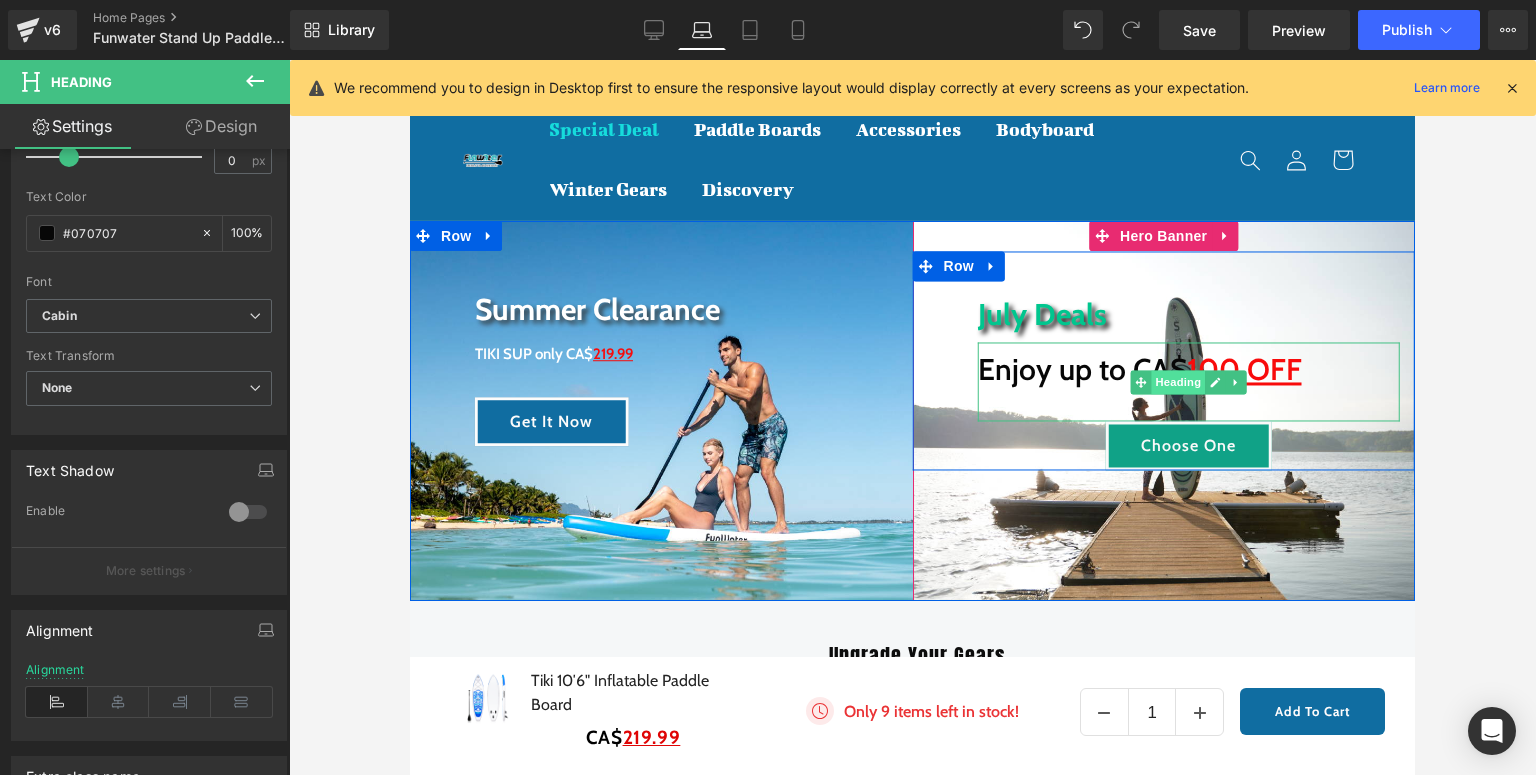 click on "Heading" at bounding box center (1178, 382) 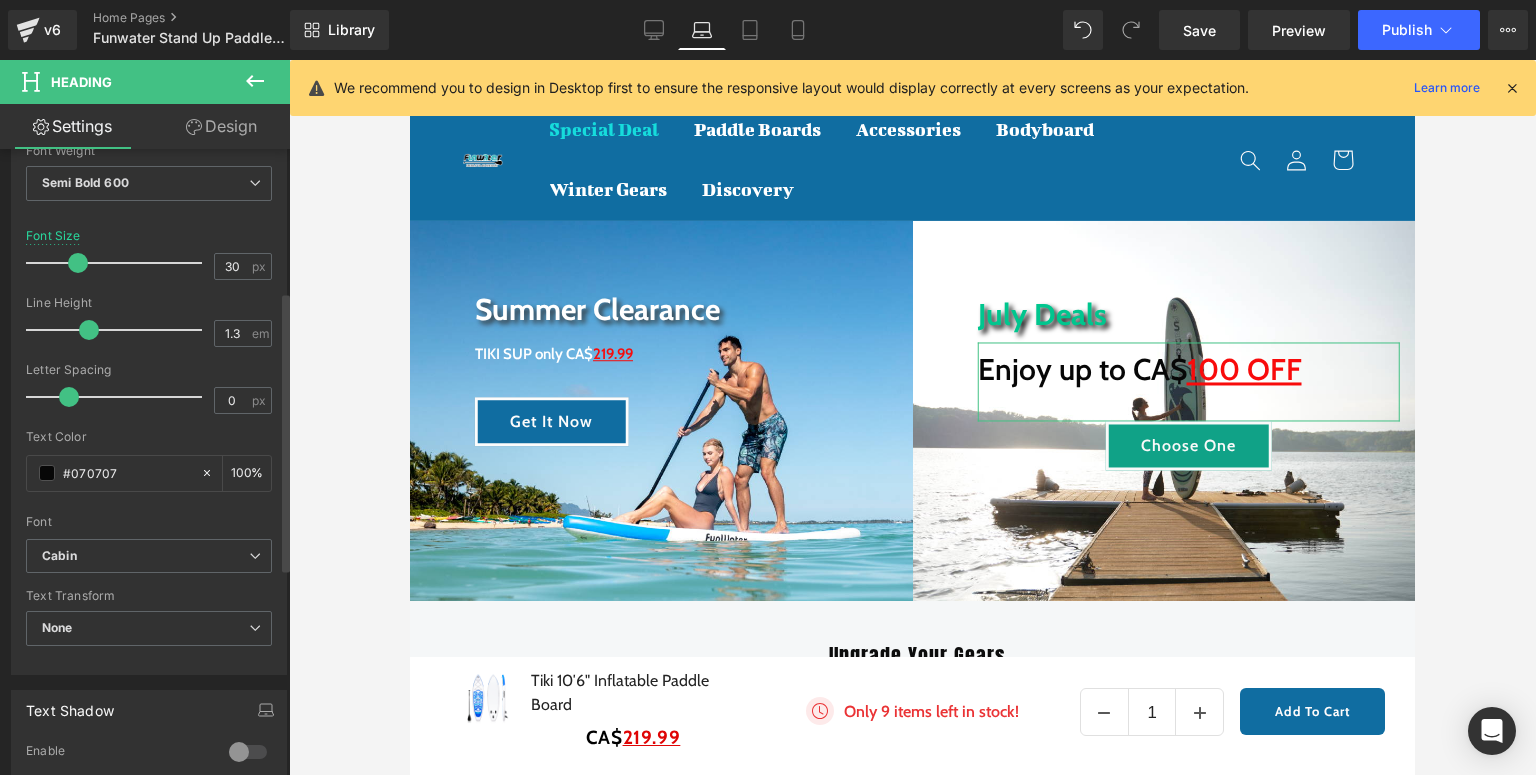 scroll, scrollTop: 0, scrollLeft: 0, axis: both 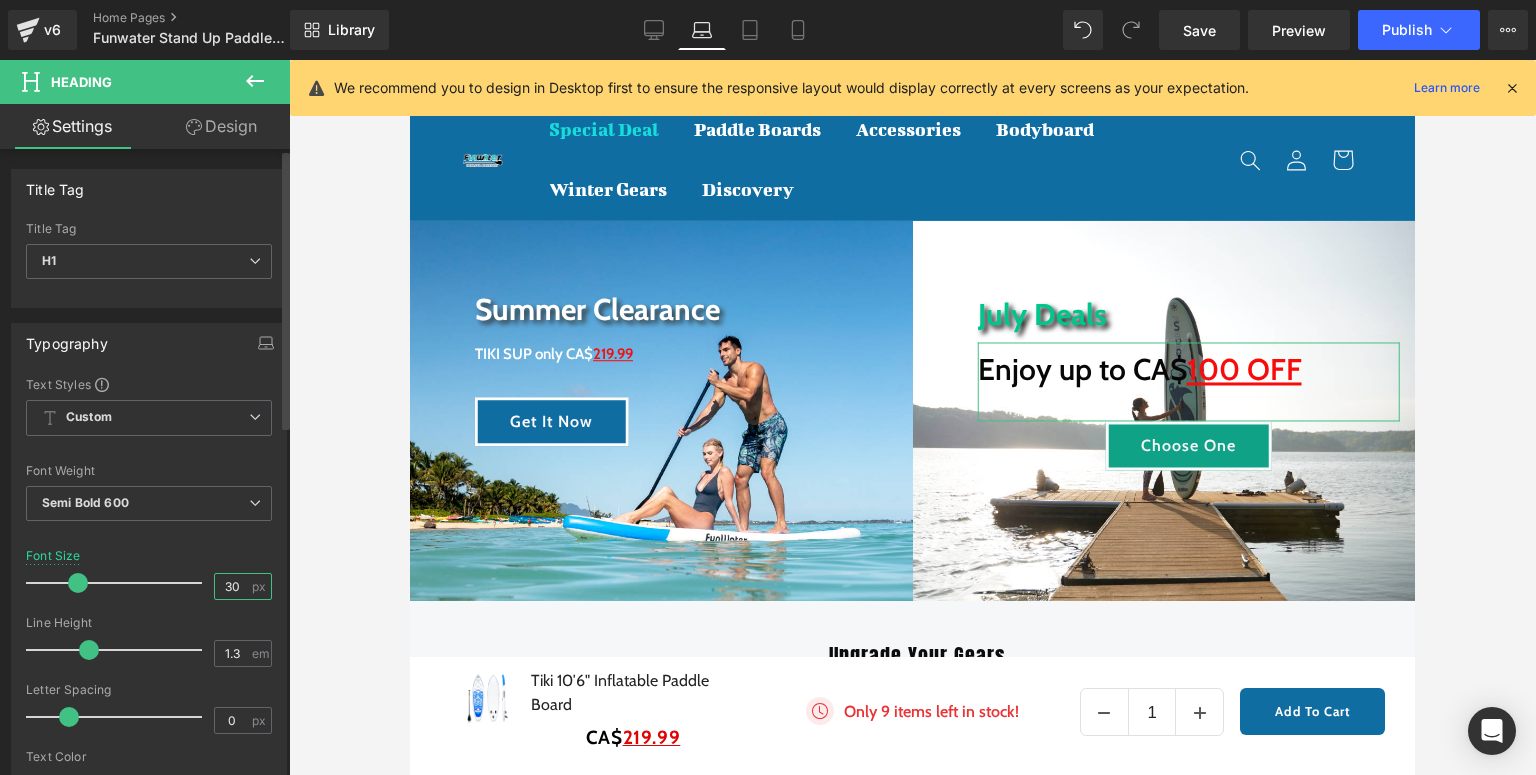 click on "30" at bounding box center (232, 586) 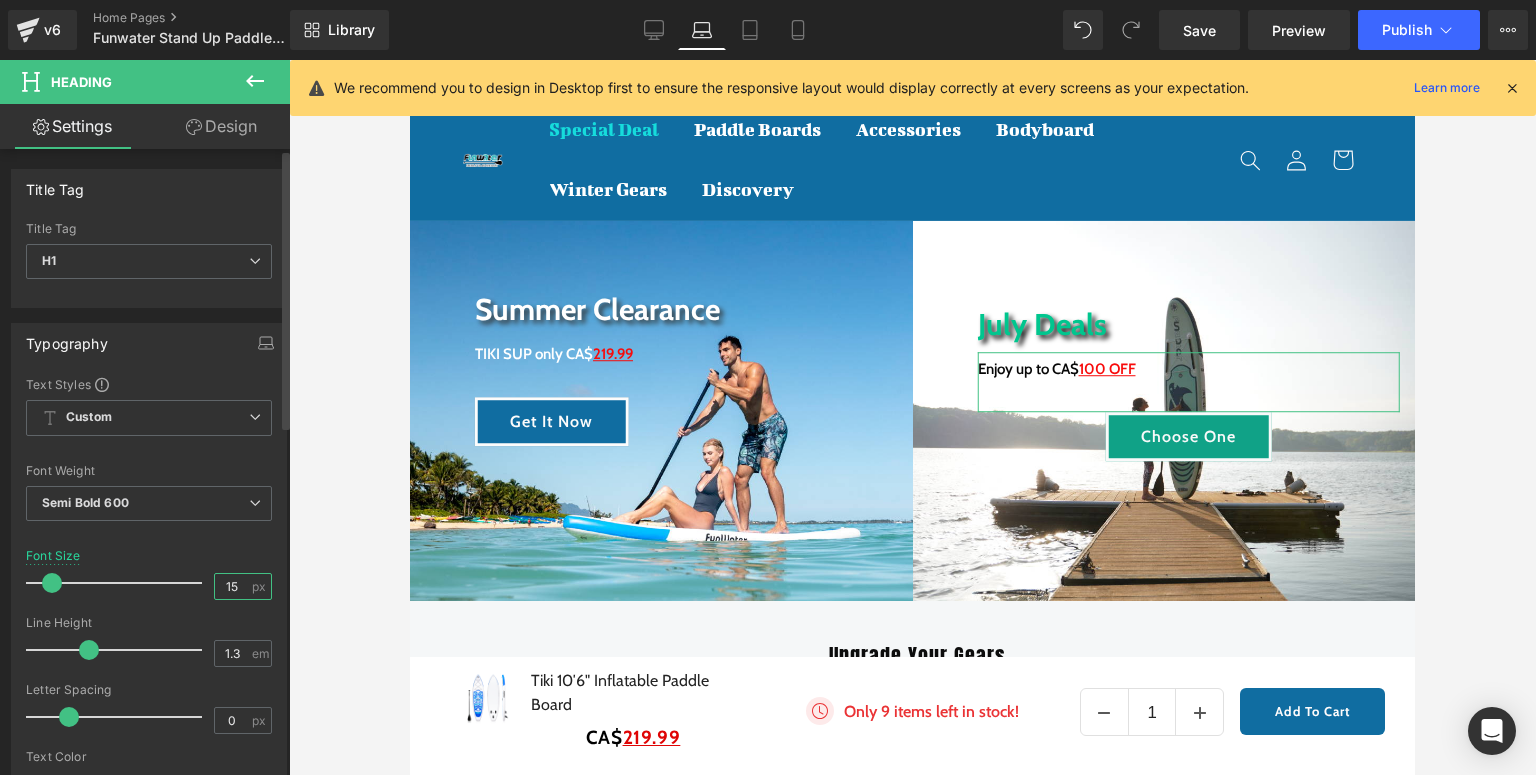 type on "15" 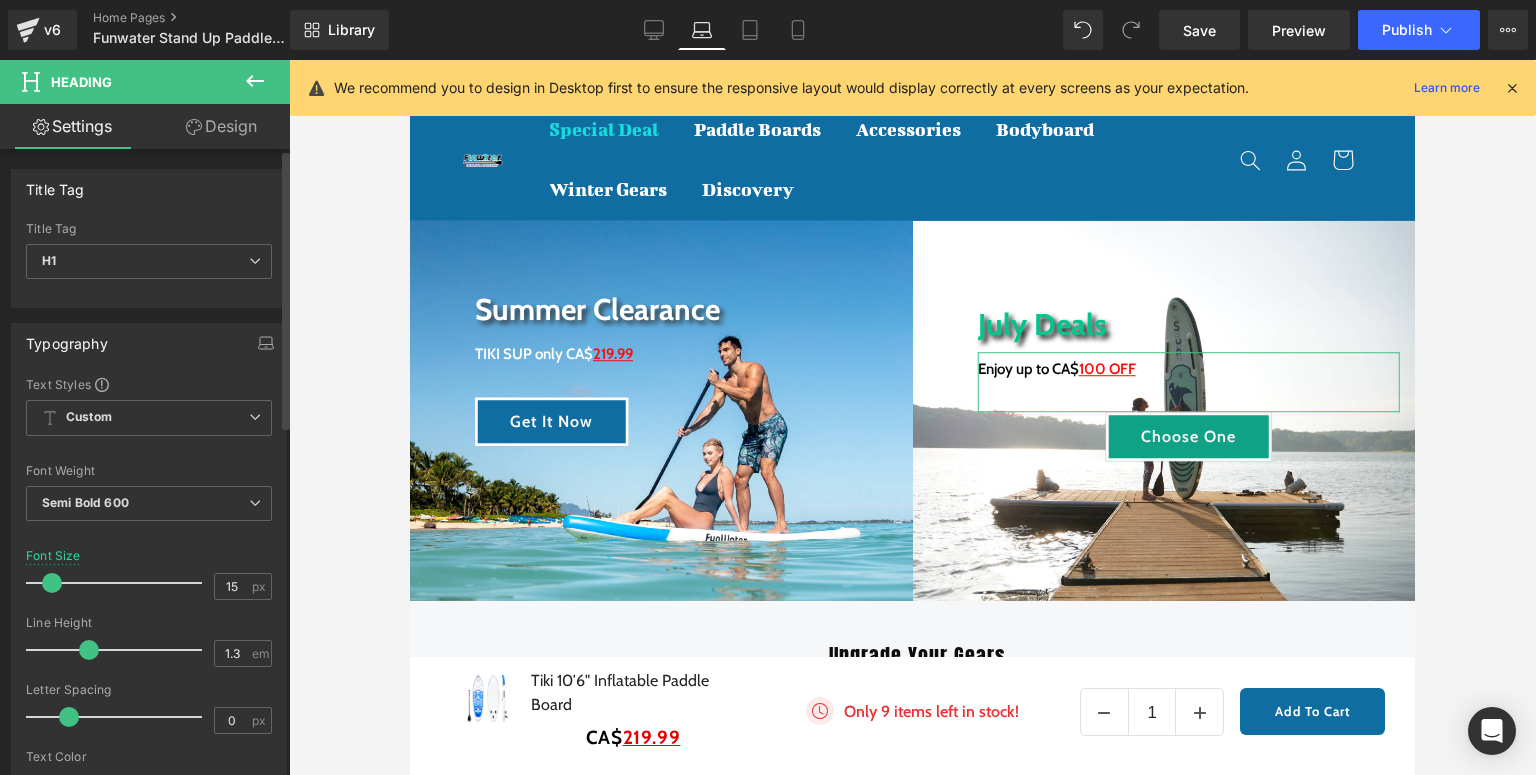 click on "Font Size 15 px" at bounding box center (149, 582) 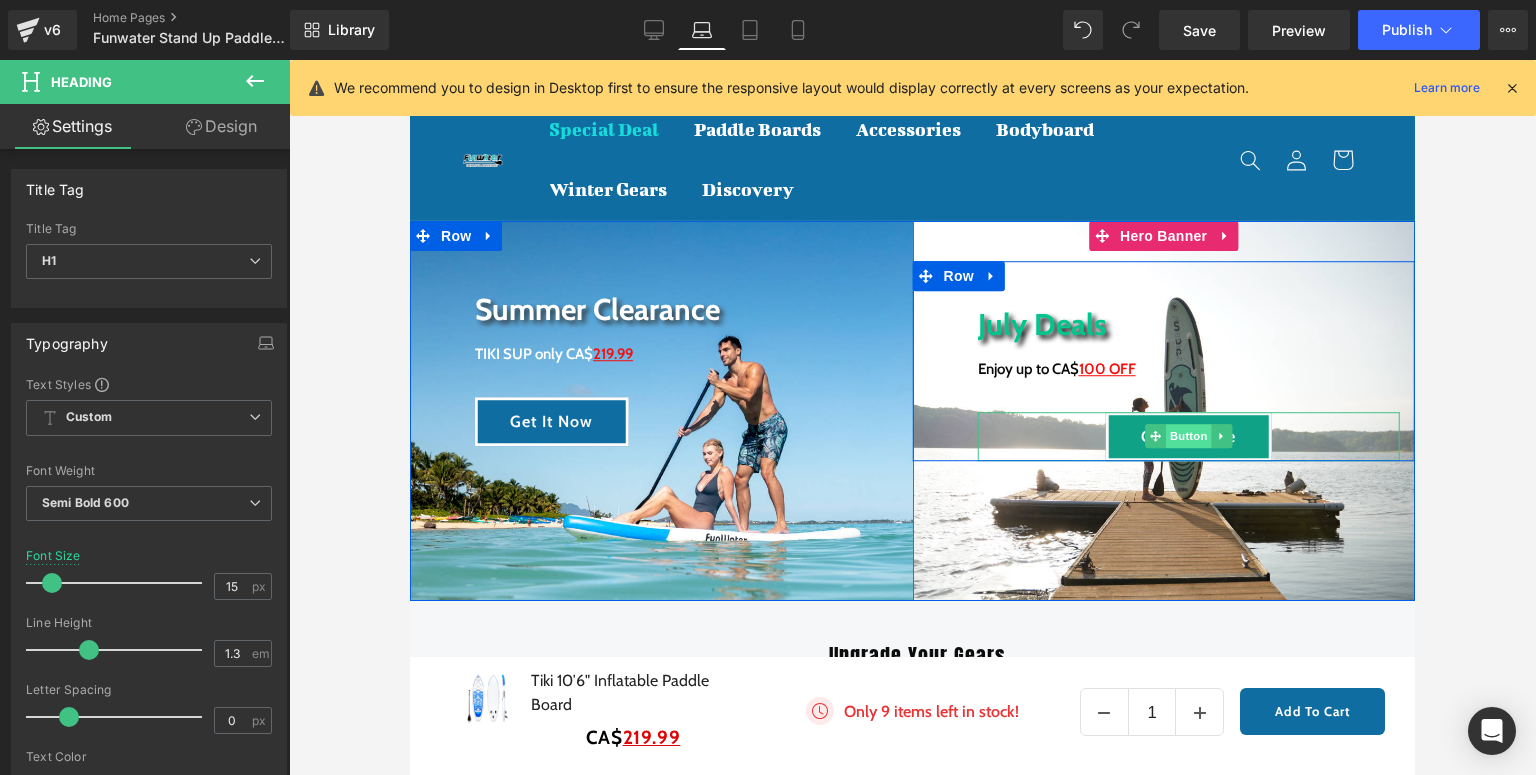 click on "Button" at bounding box center (1189, 436) 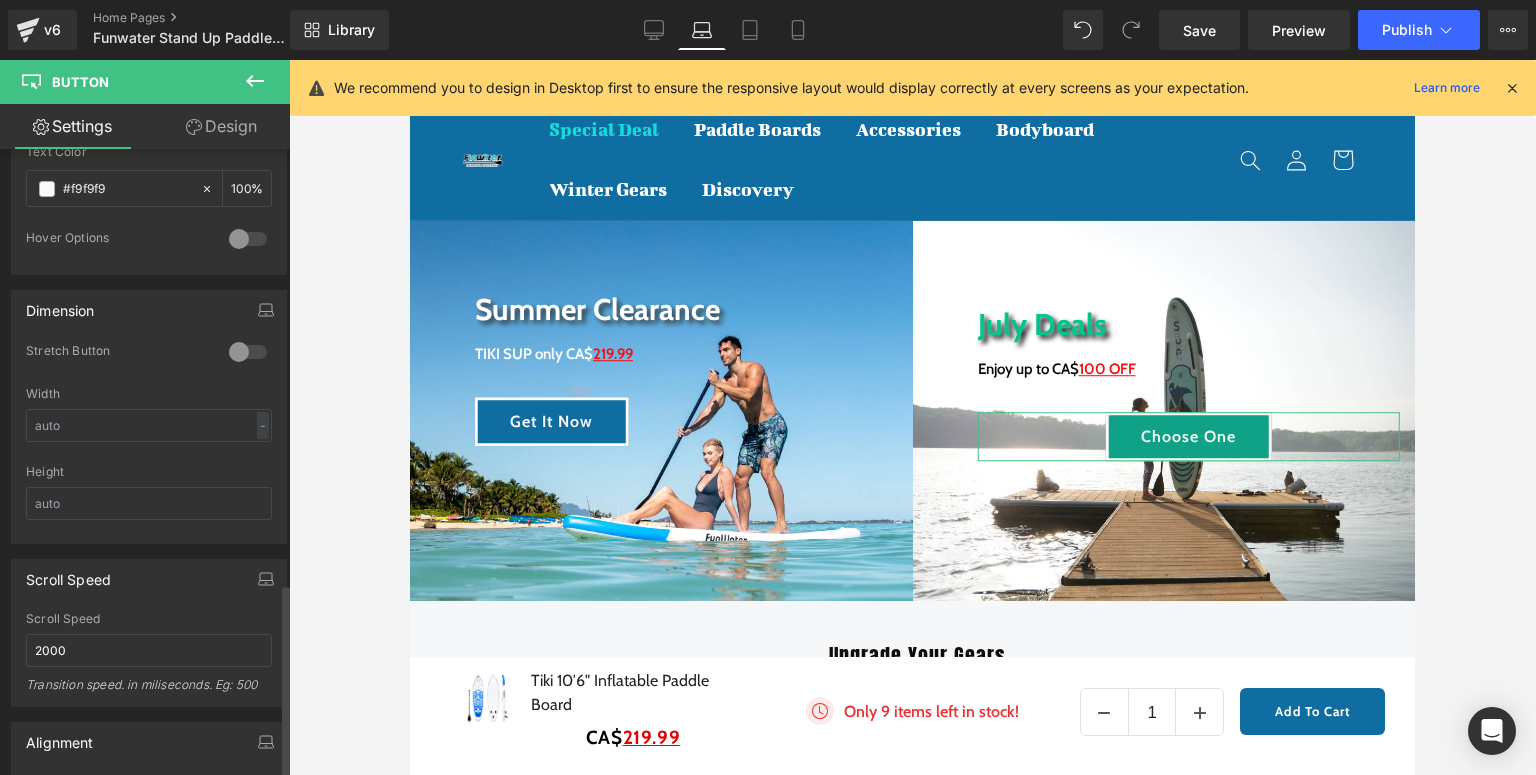 scroll, scrollTop: 1456, scrollLeft: 0, axis: vertical 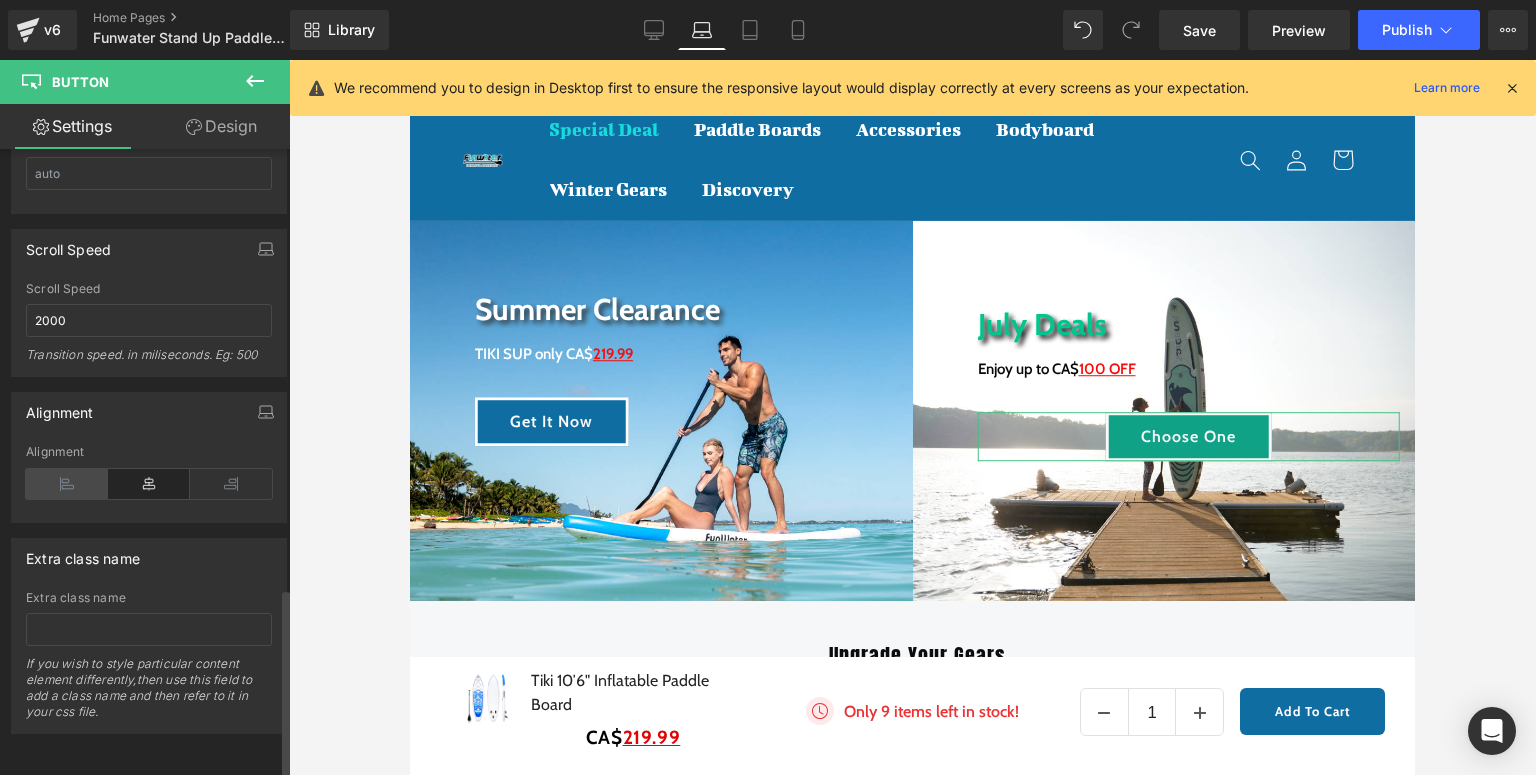 click at bounding box center (67, 484) 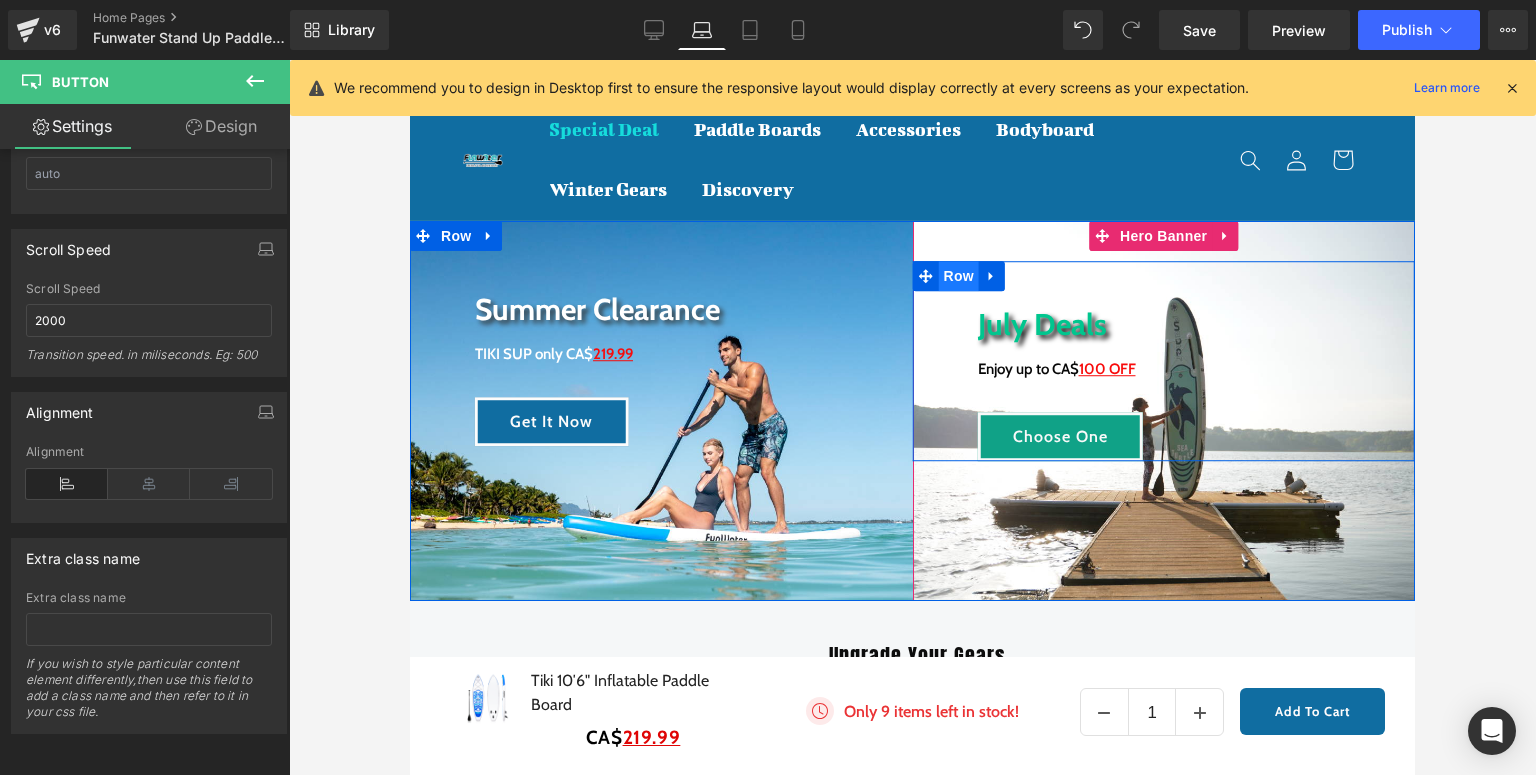 click on "Row" at bounding box center (959, 276) 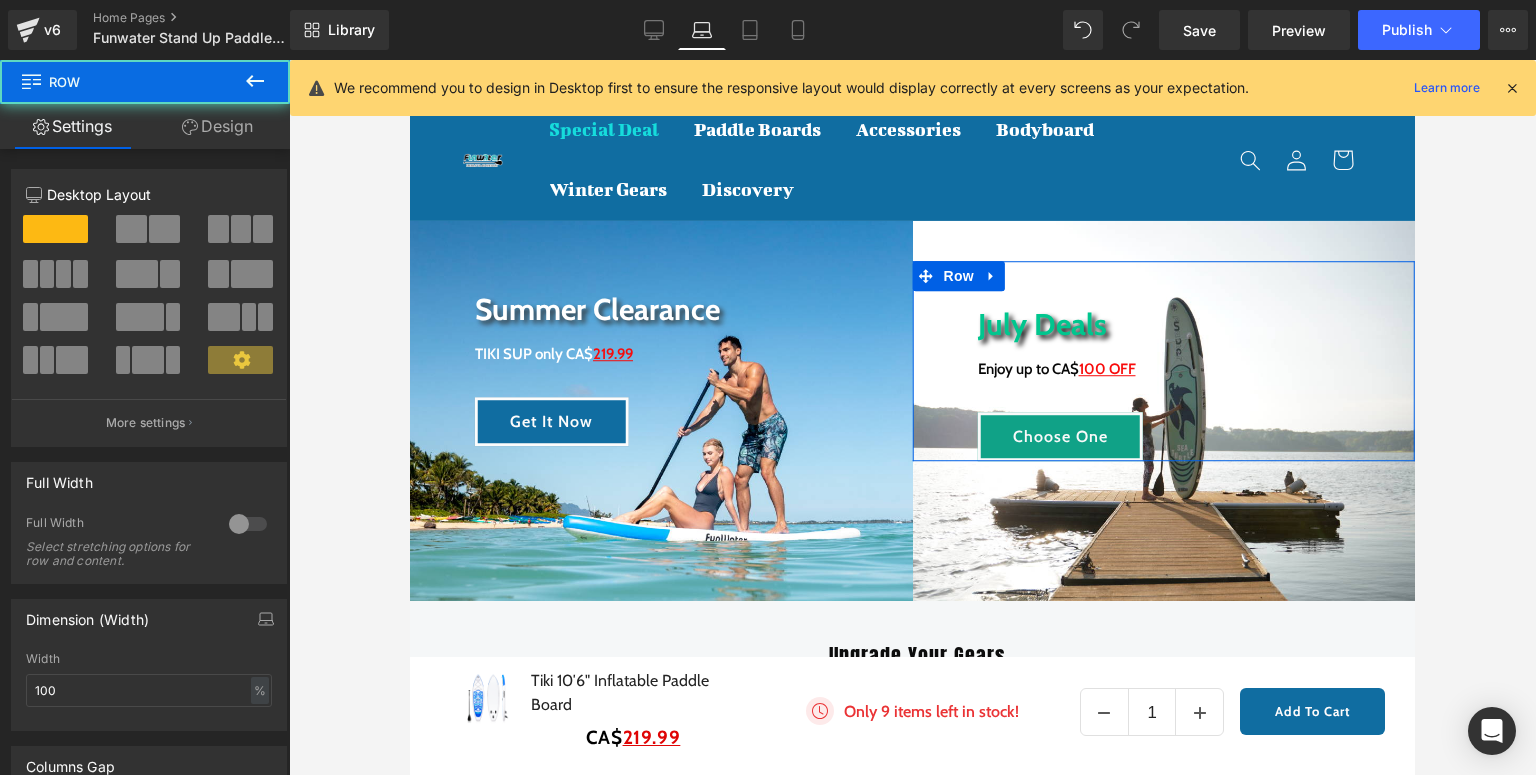 click on "Design" at bounding box center (217, 126) 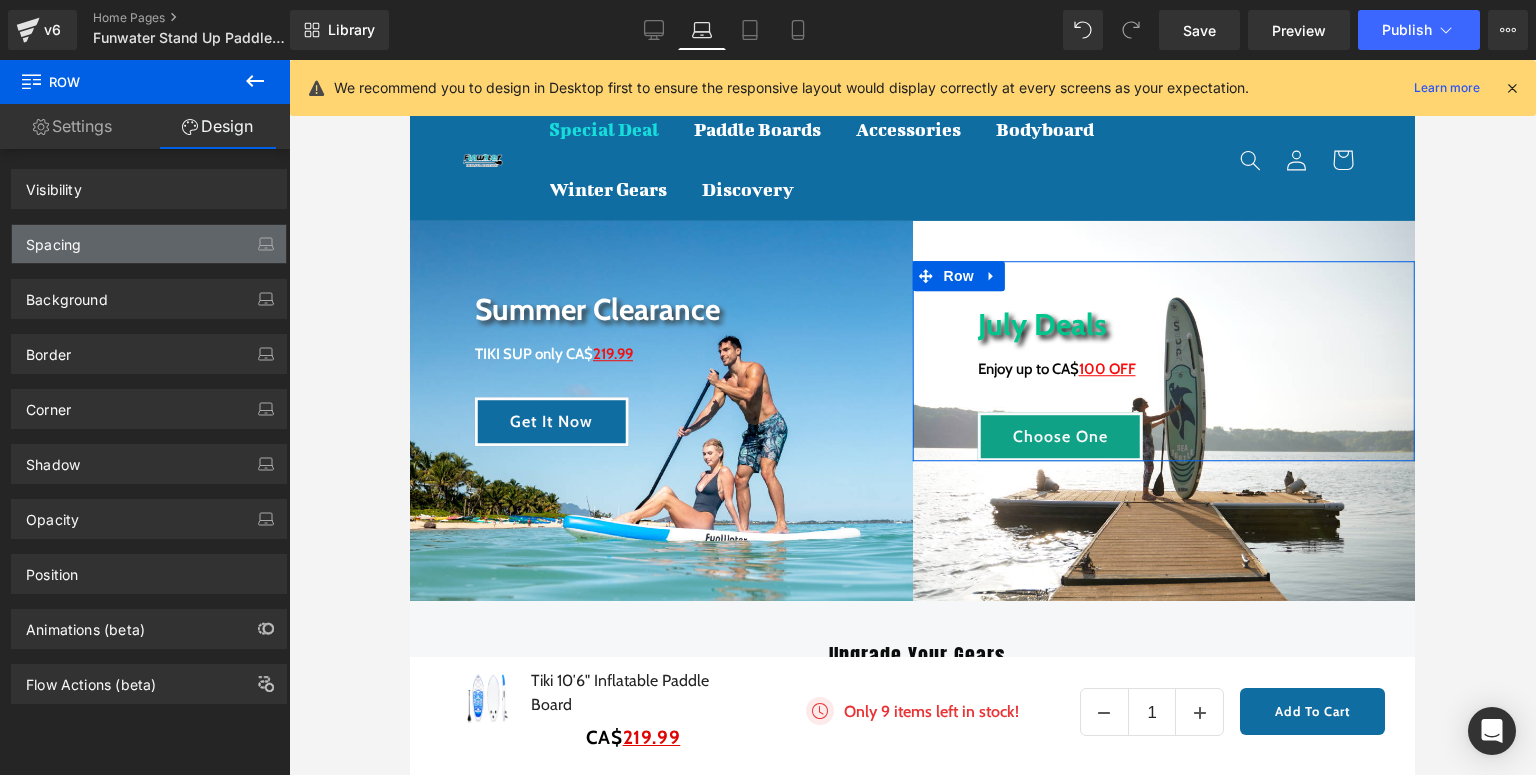 click on "Background" at bounding box center [67, 294] 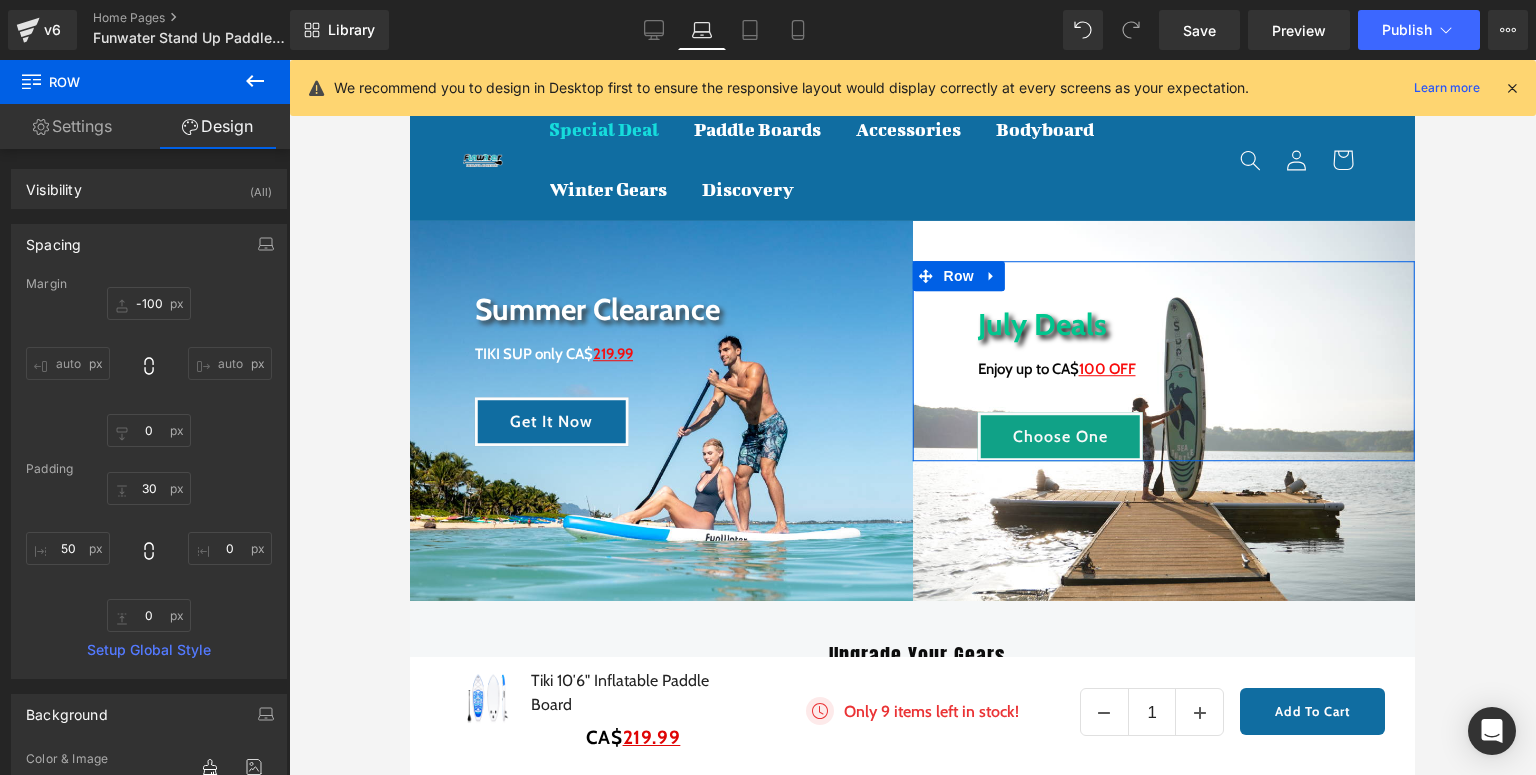 type on "-100" 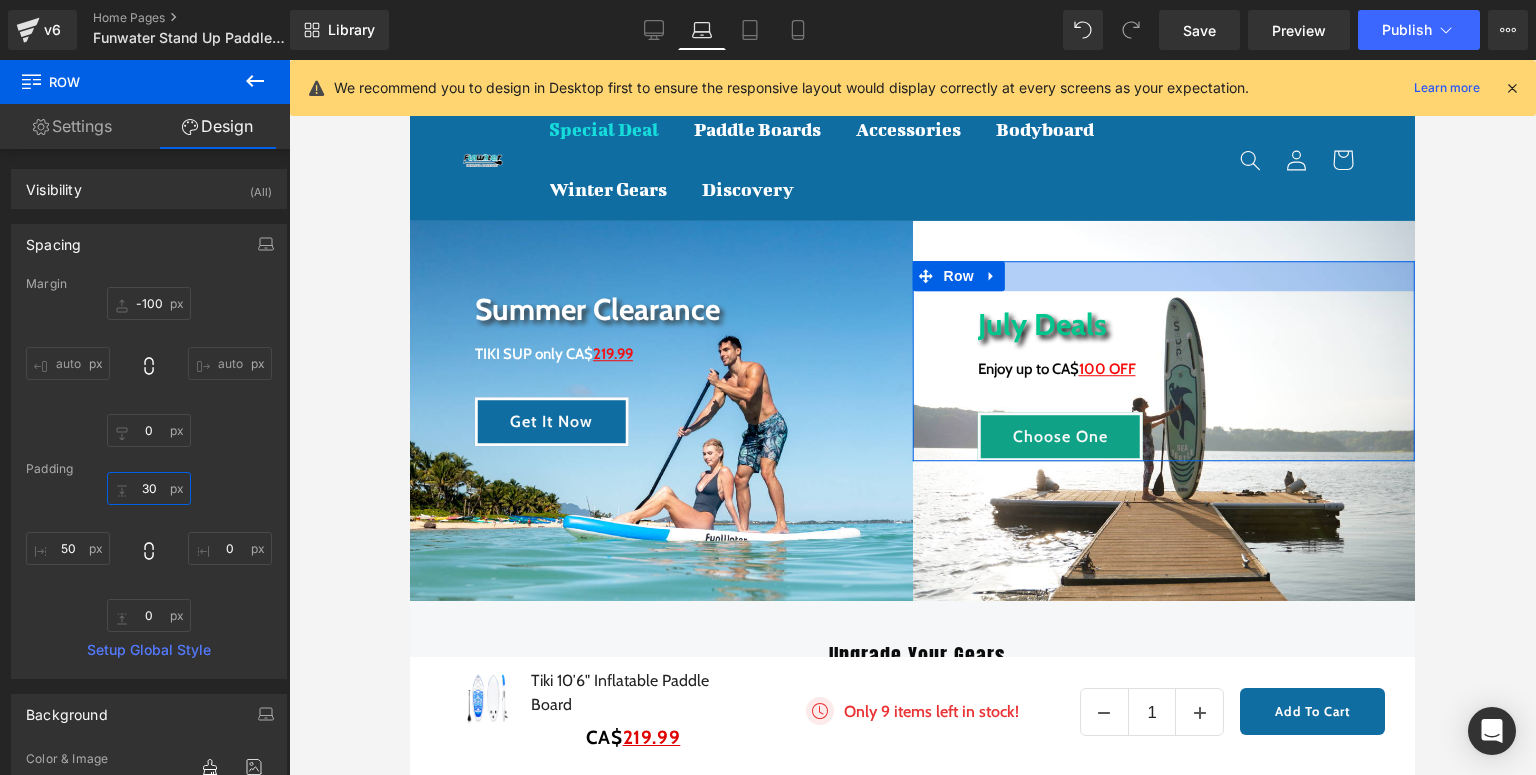 click on "30" at bounding box center [149, 488] 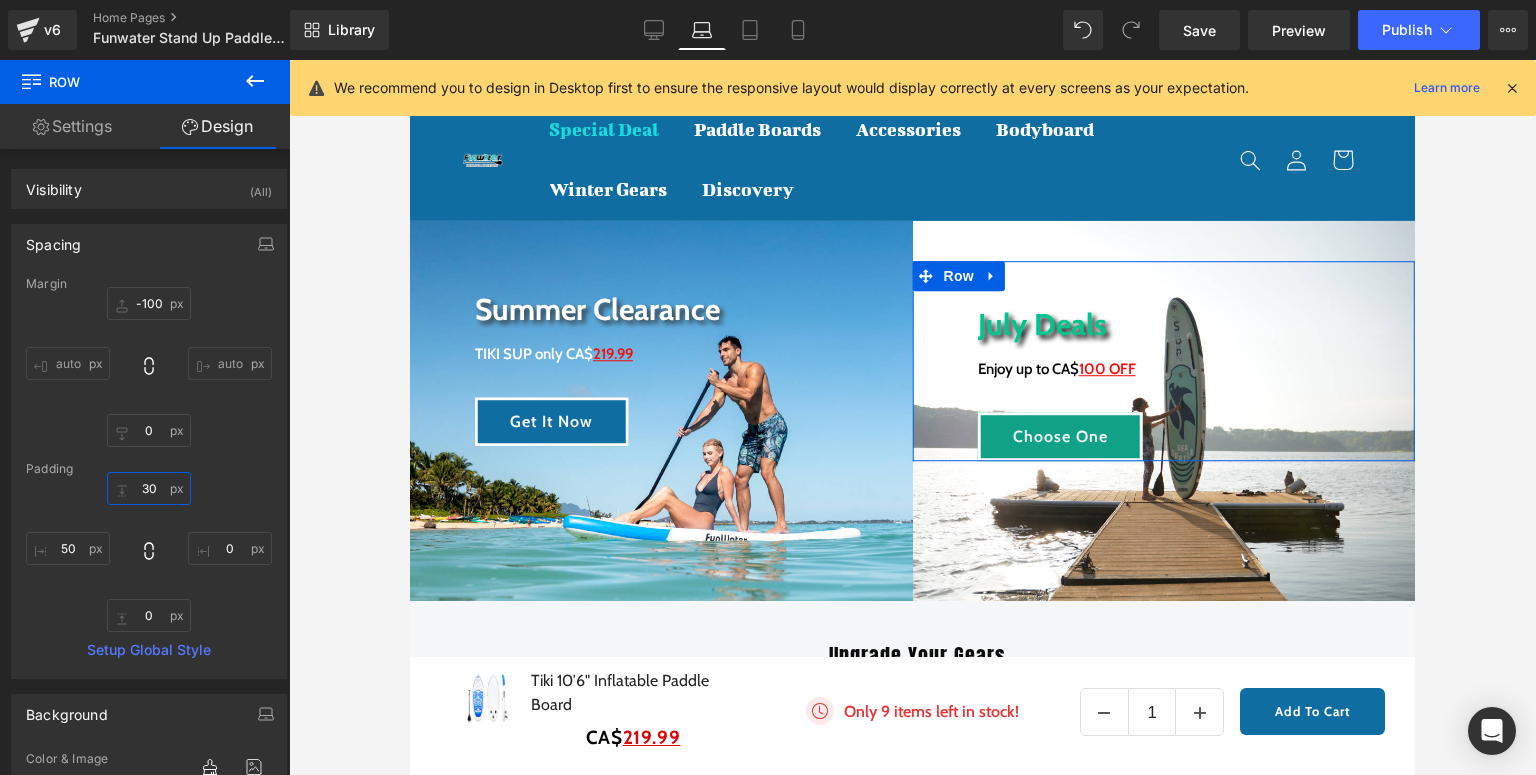 type on "0" 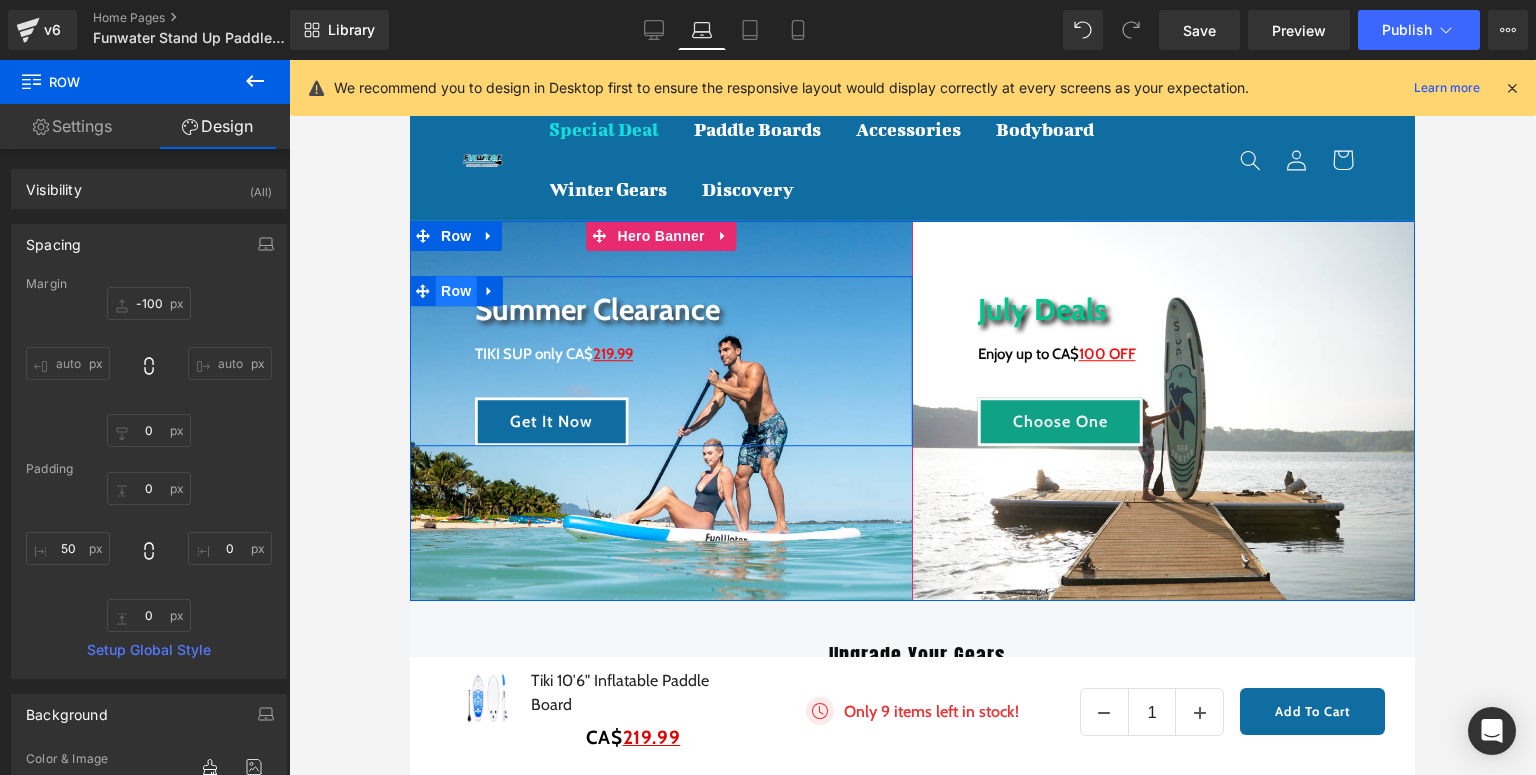 click on "Row" at bounding box center (456, 291) 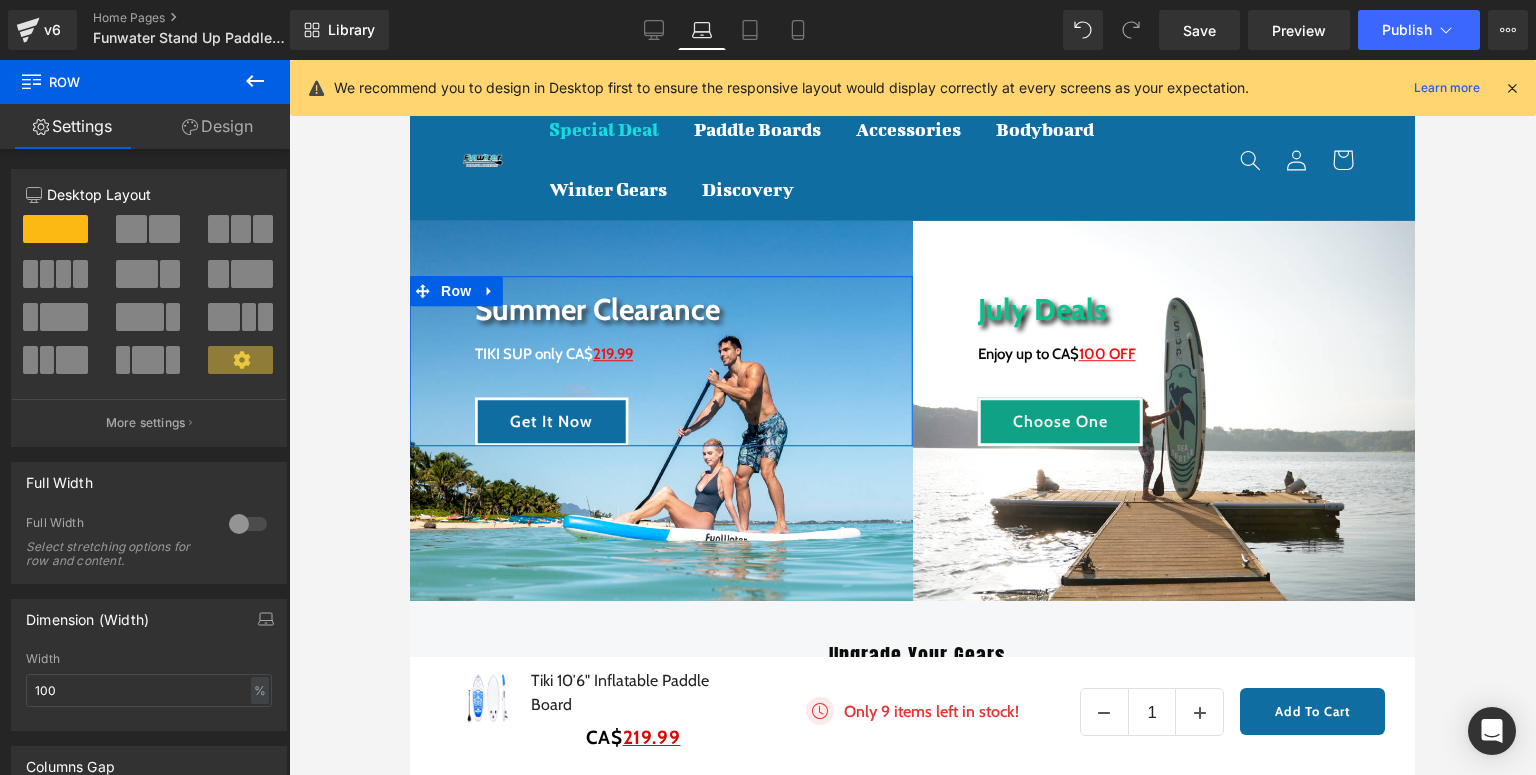 click on "Design" at bounding box center [217, 126] 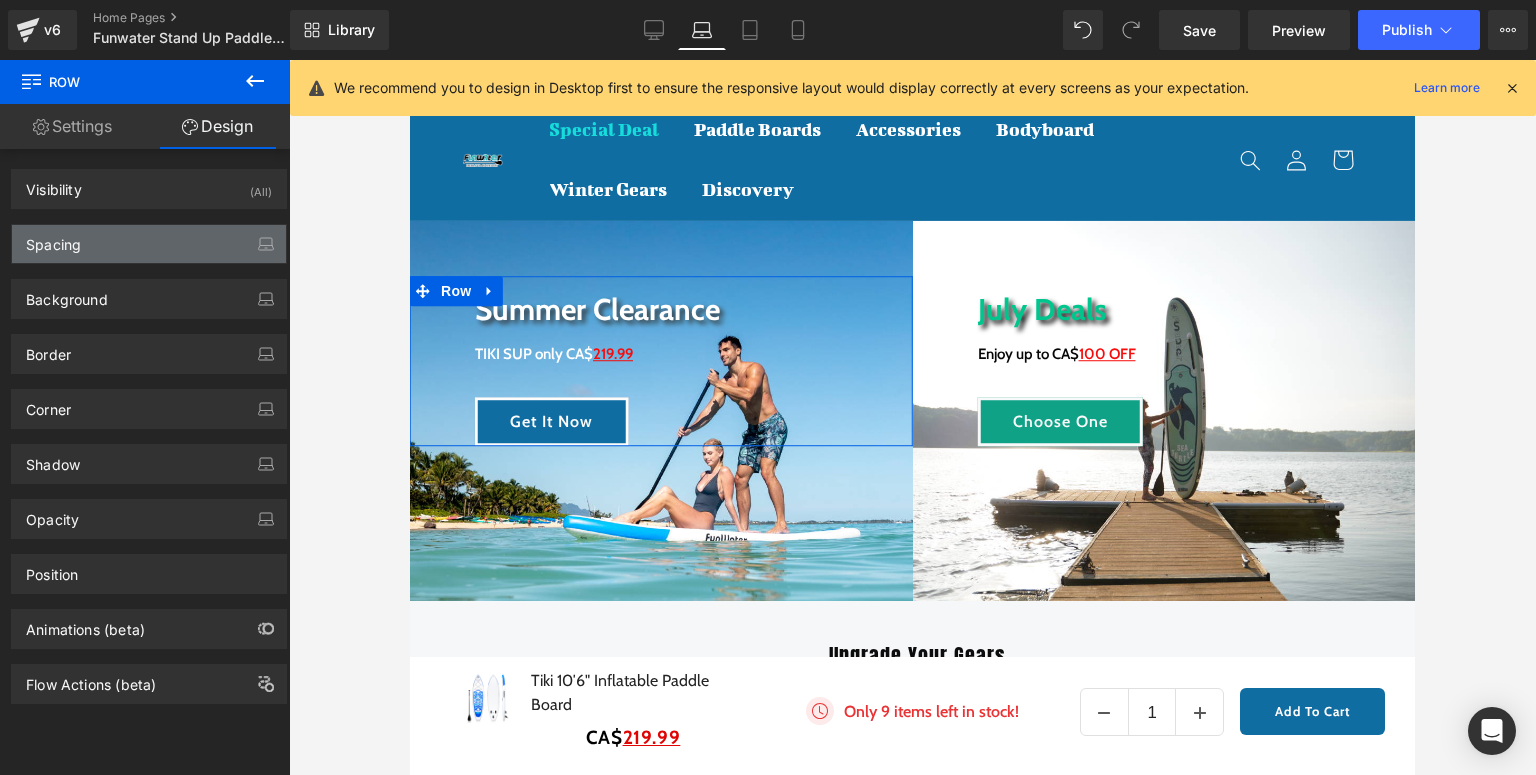 click on "Spacing" at bounding box center [149, 244] 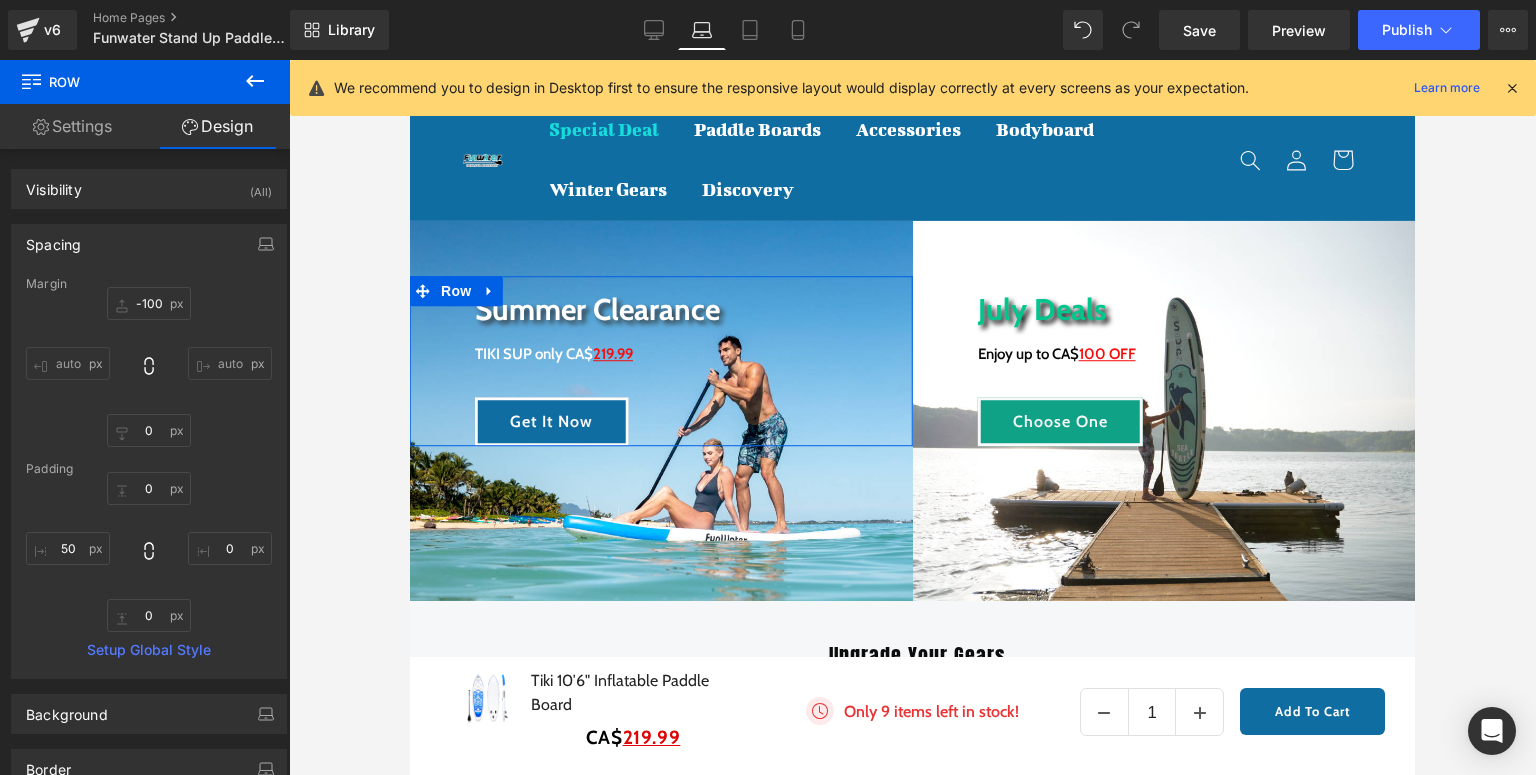 type on "-100" 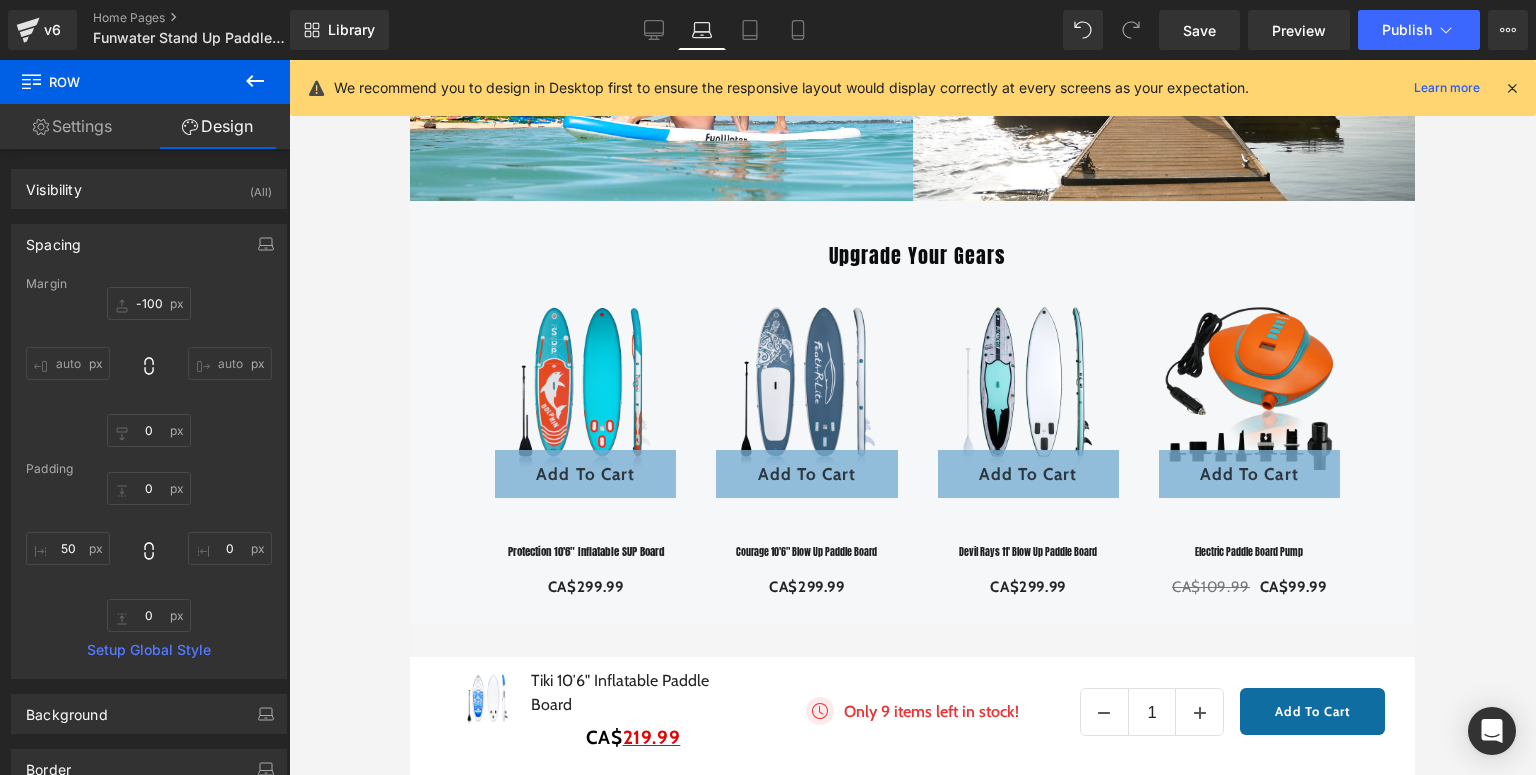 scroll, scrollTop: 80, scrollLeft: 0, axis: vertical 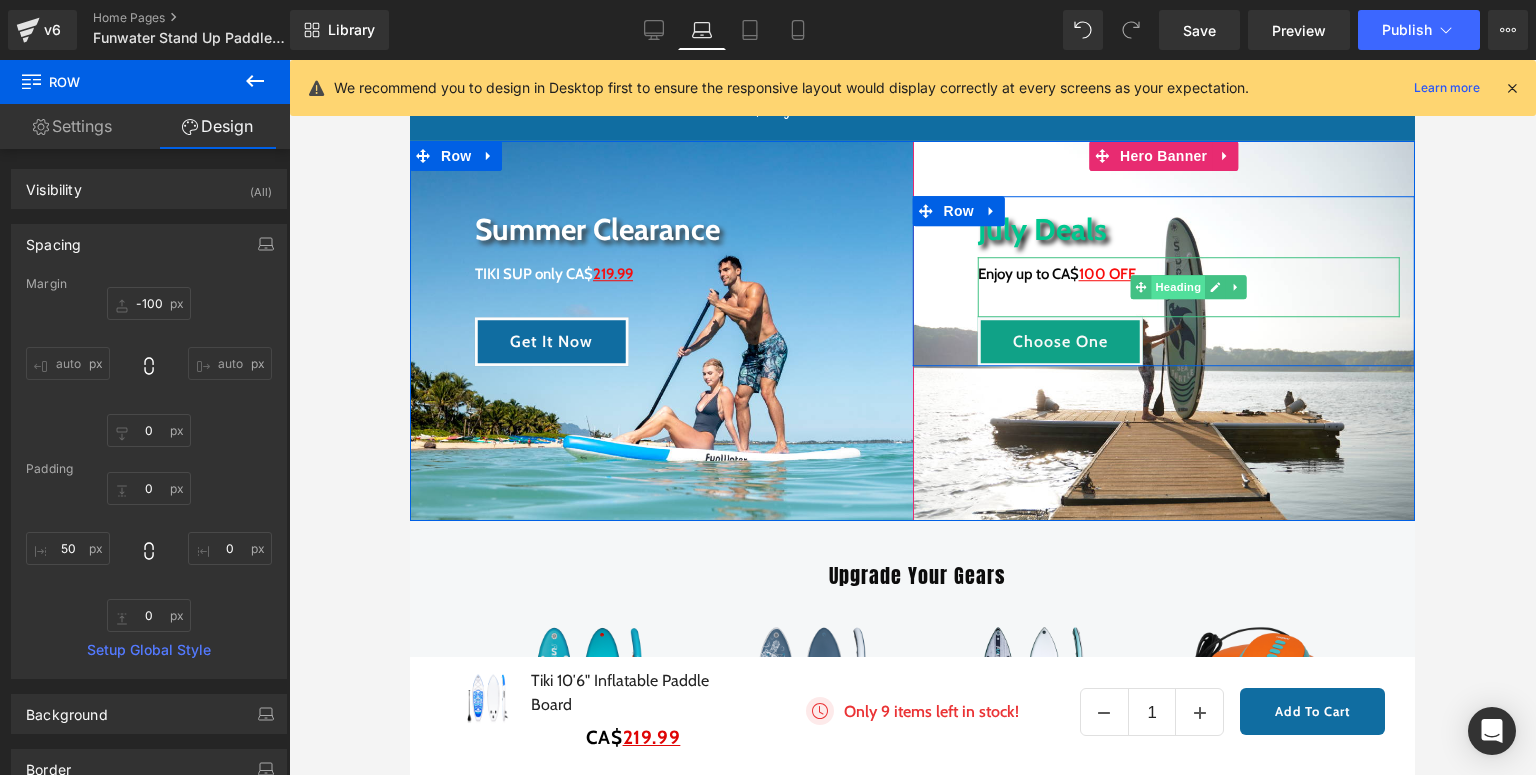 click on "Heading" at bounding box center [1178, 287] 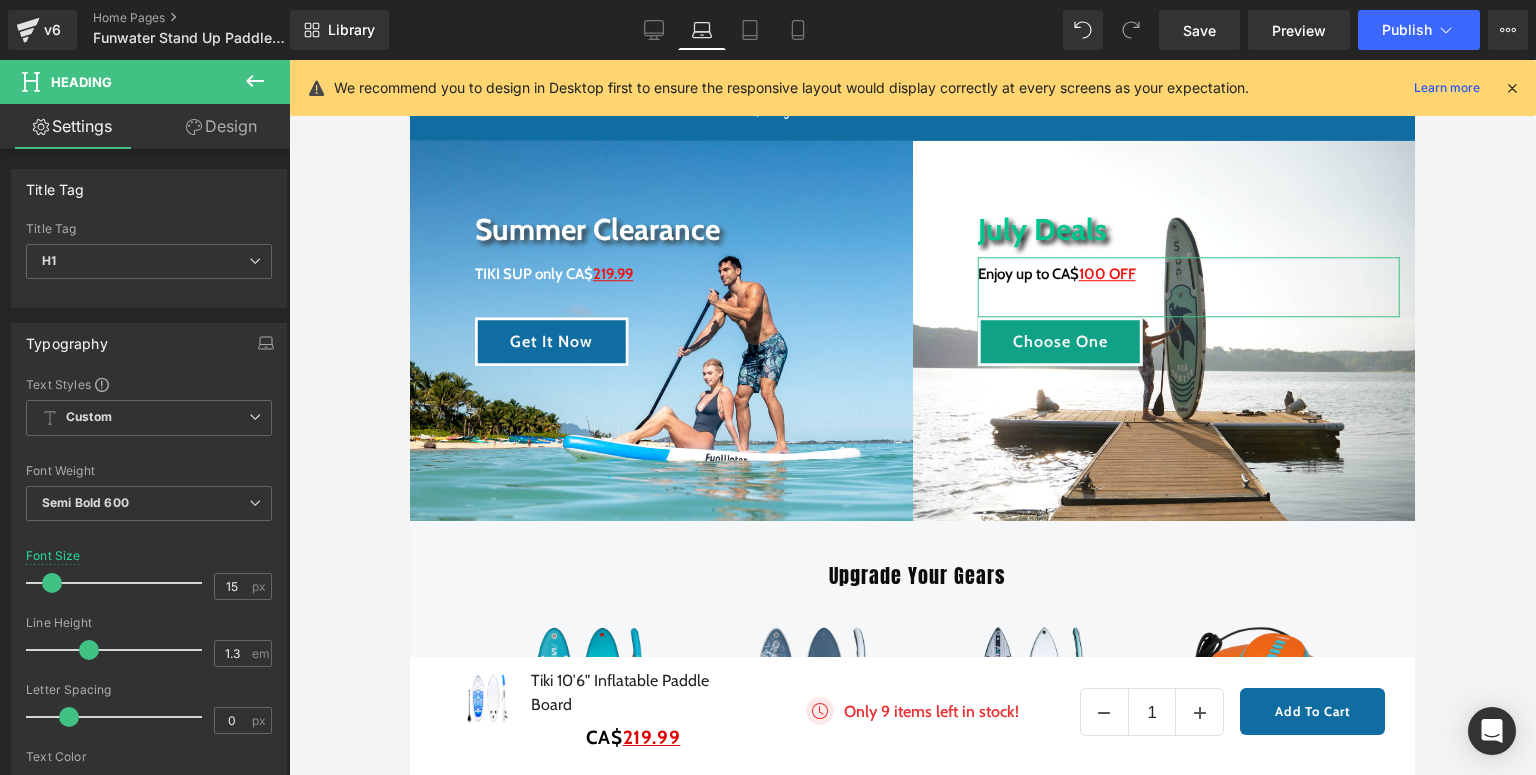 click on "Design" at bounding box center (221, 126) 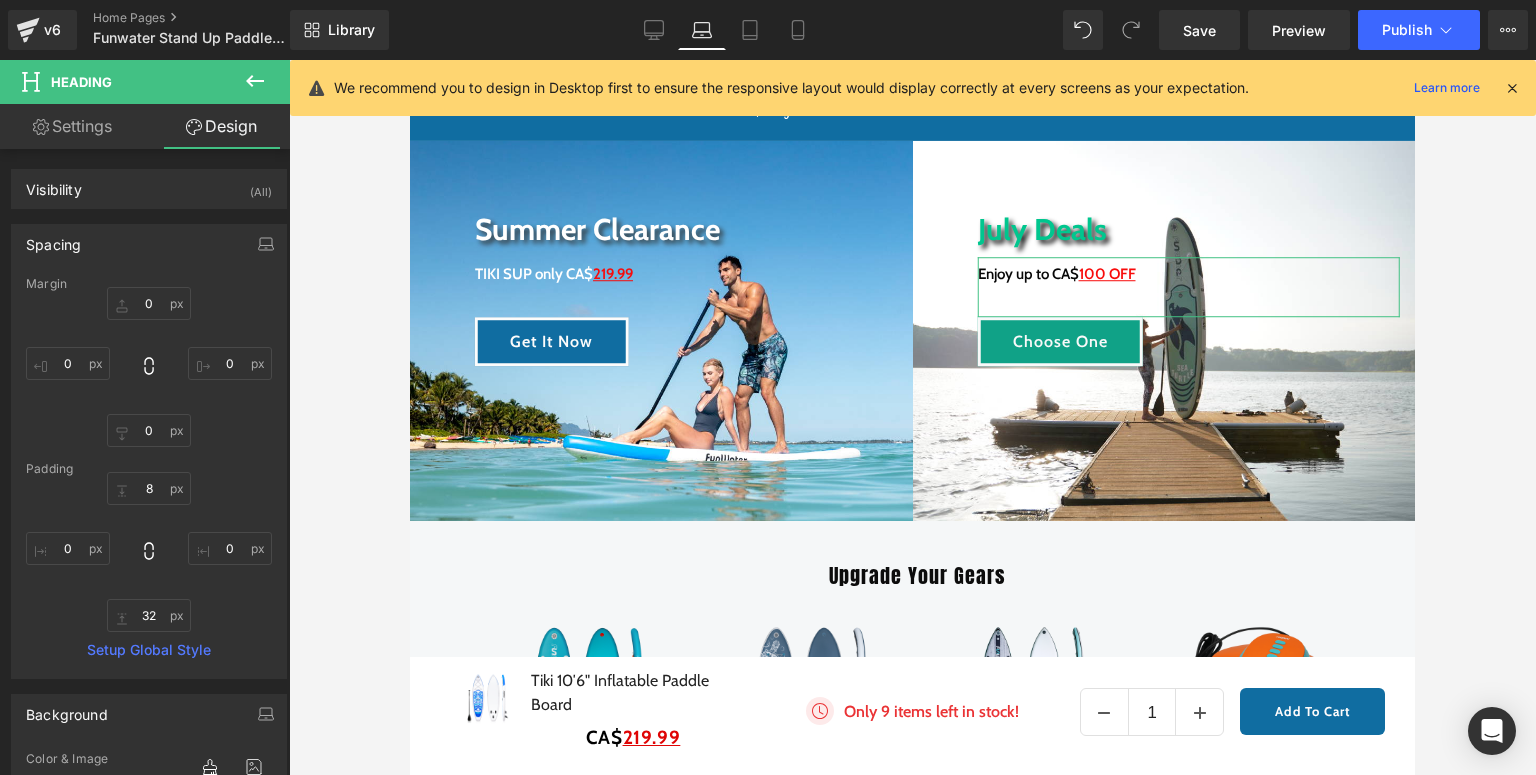 type on "0" 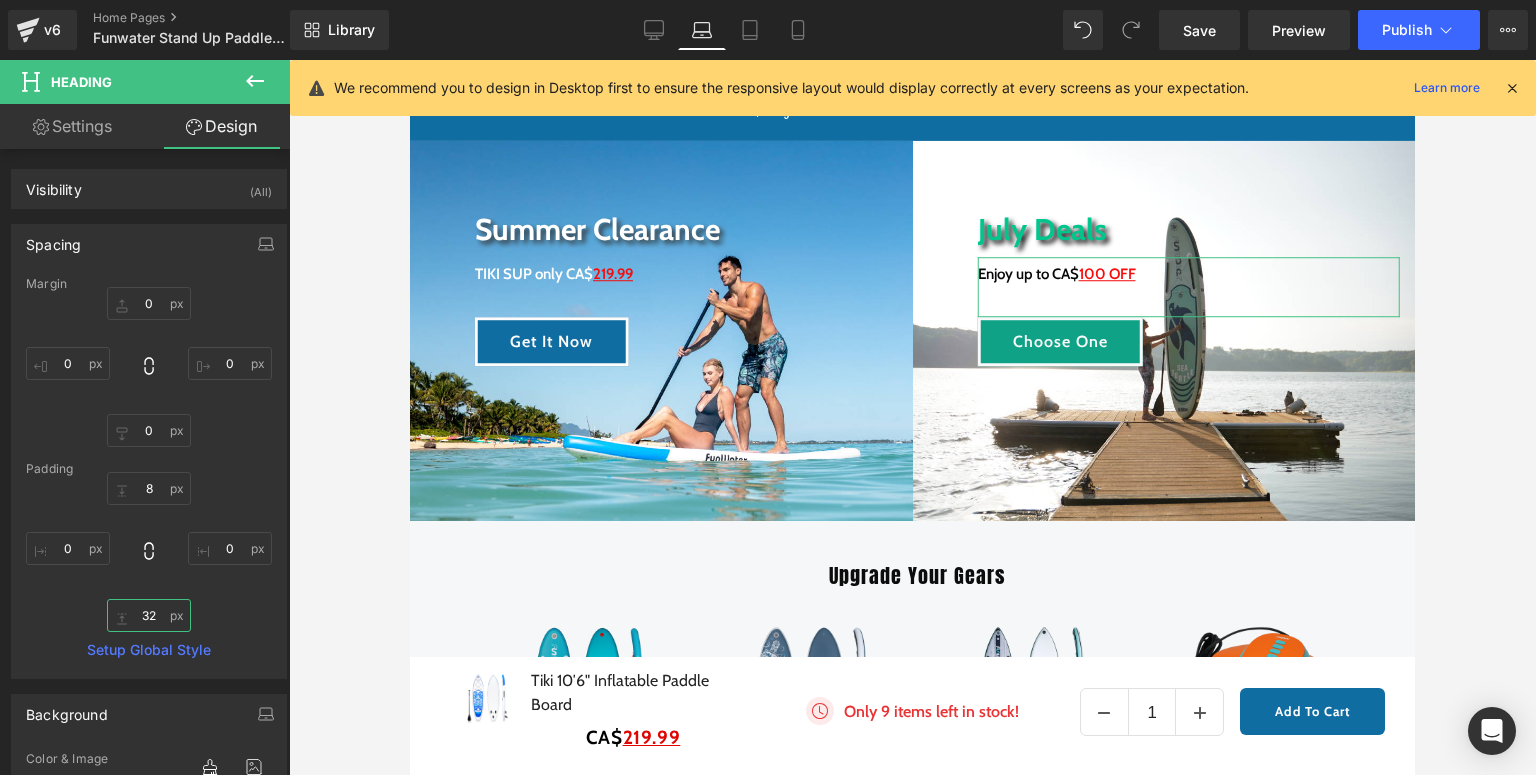 click on "32" at bounding box center (149, 615) 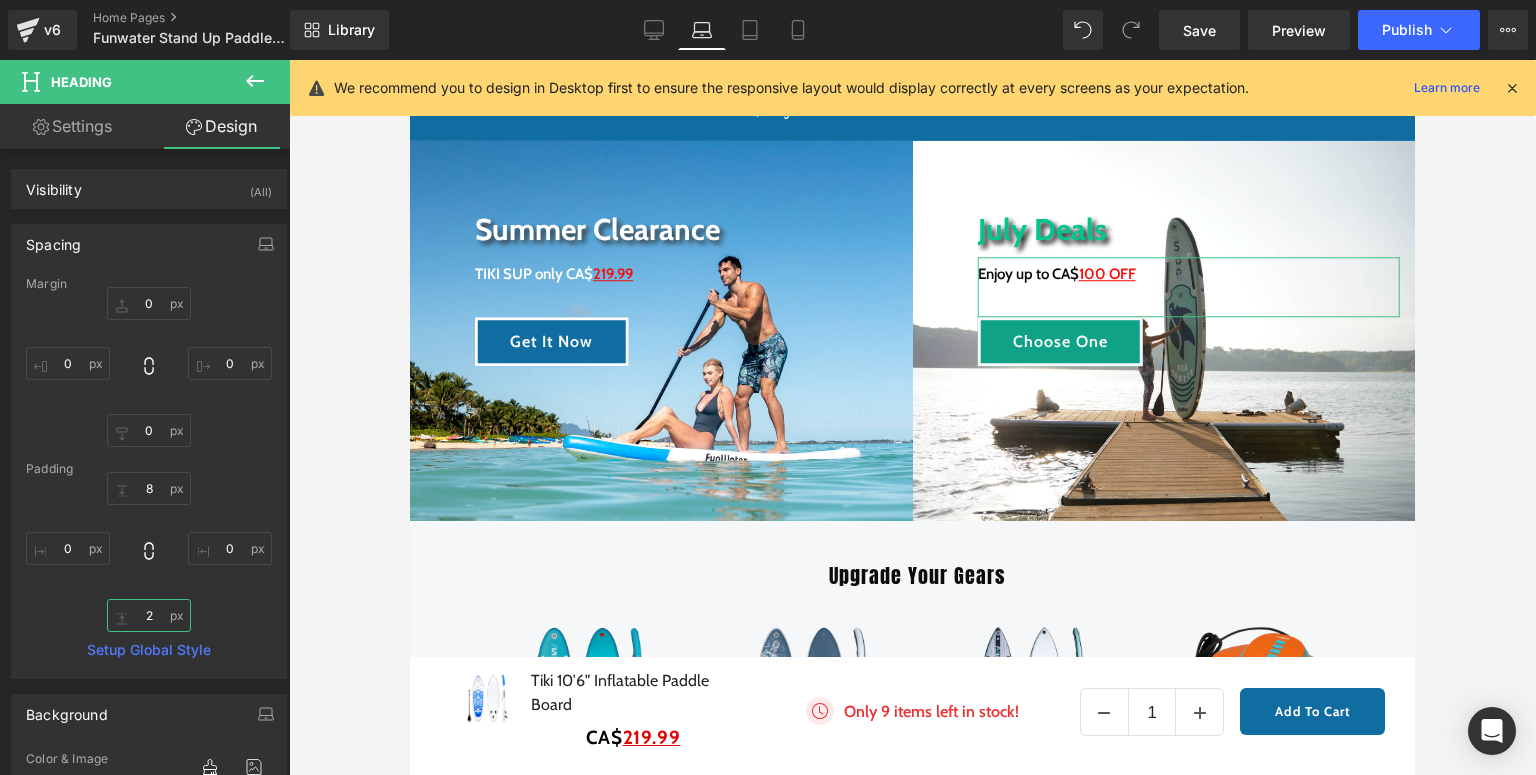 type on "20" 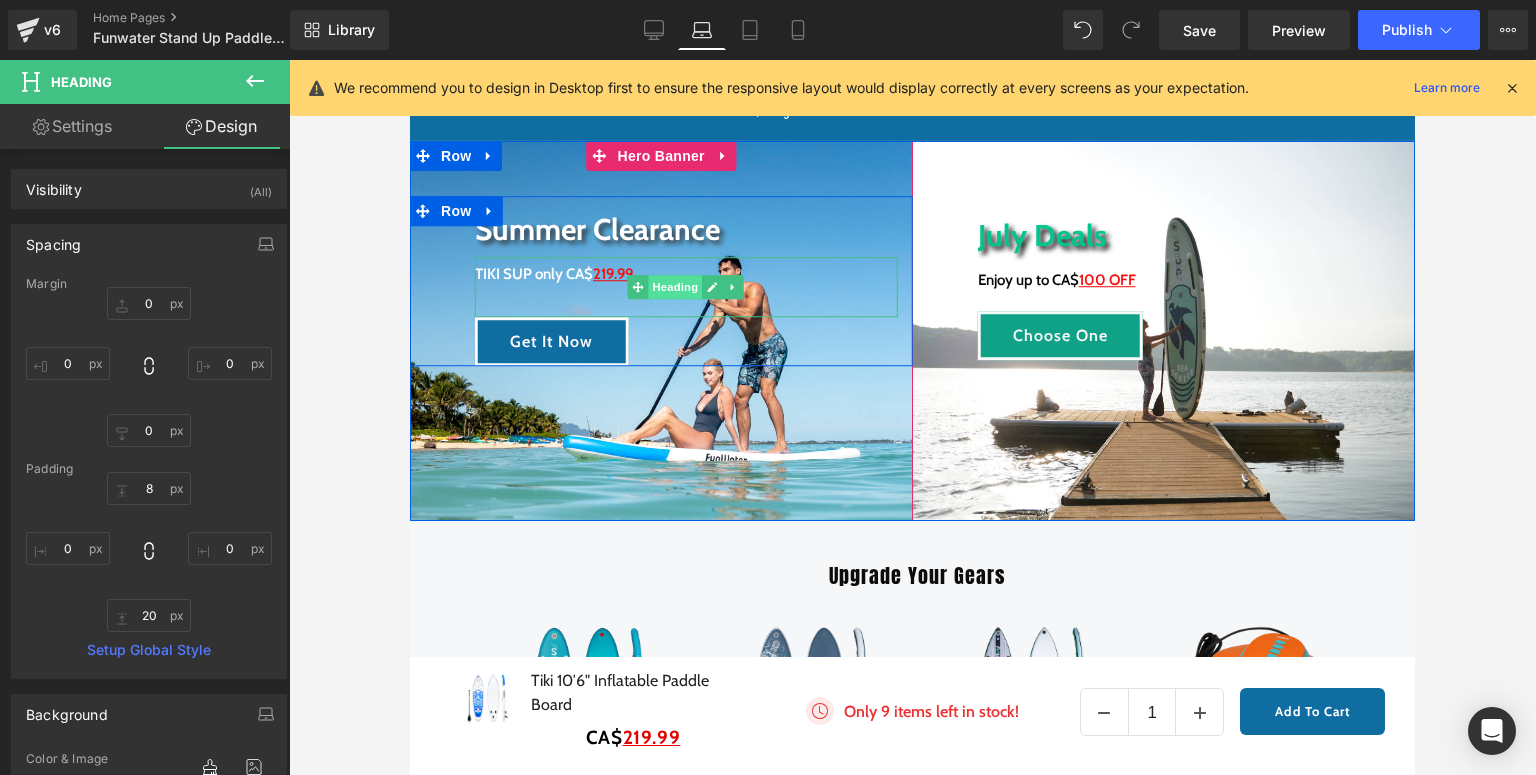 click on "Heading" at bounding box center (676, 287) 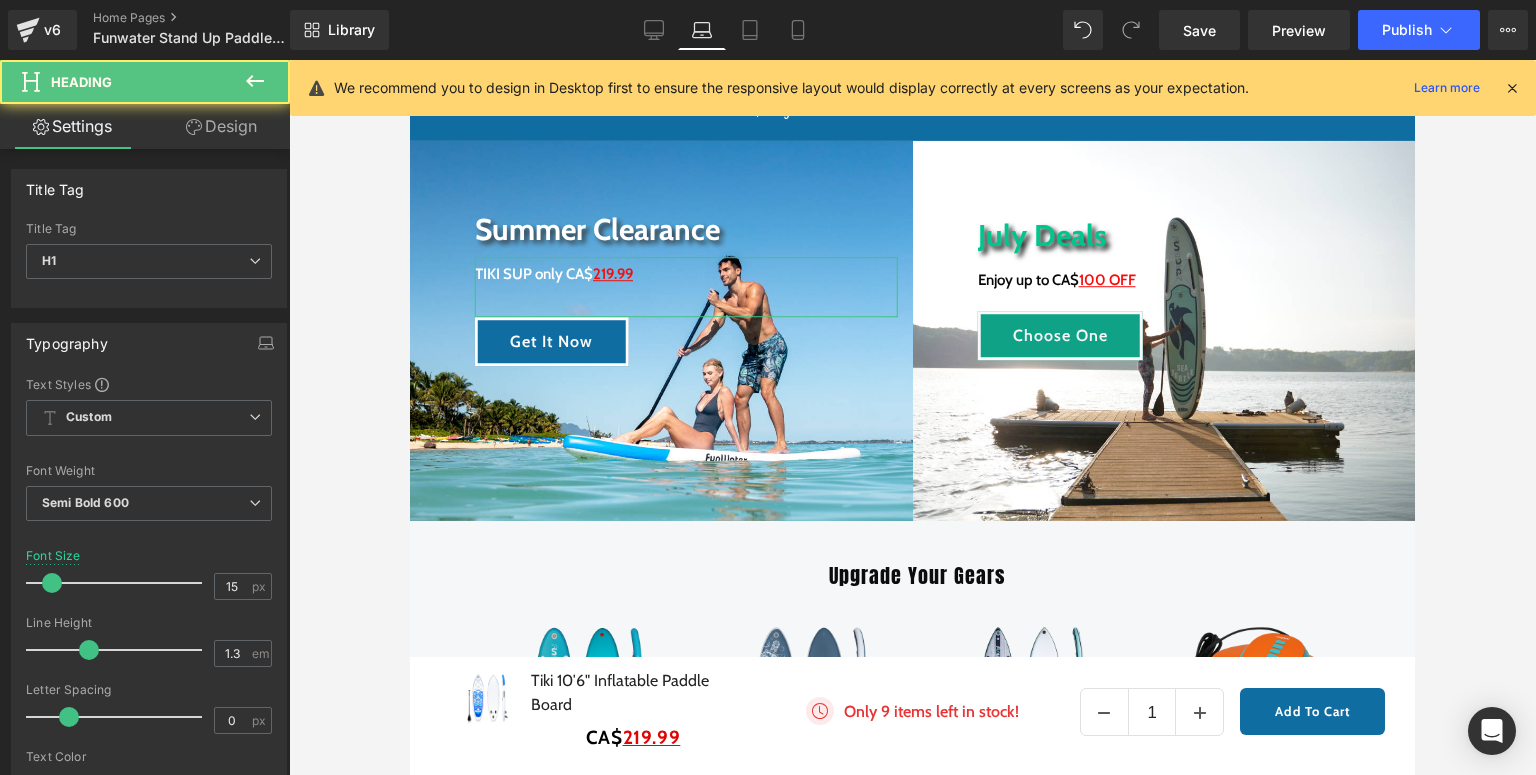 click on "Design" at bounding box center (221, 126) 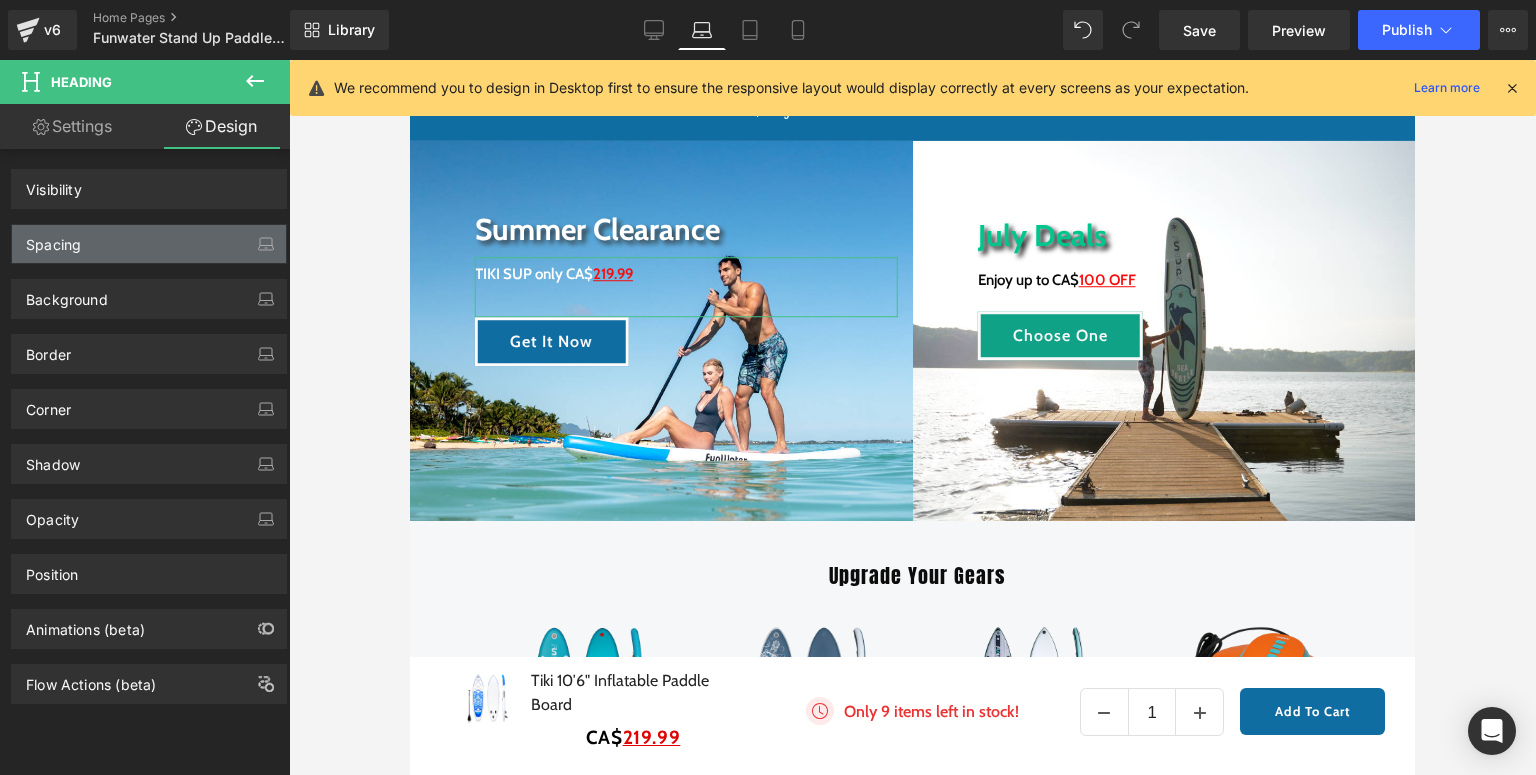 click on "Spacing" at bounding box center [149, 244] 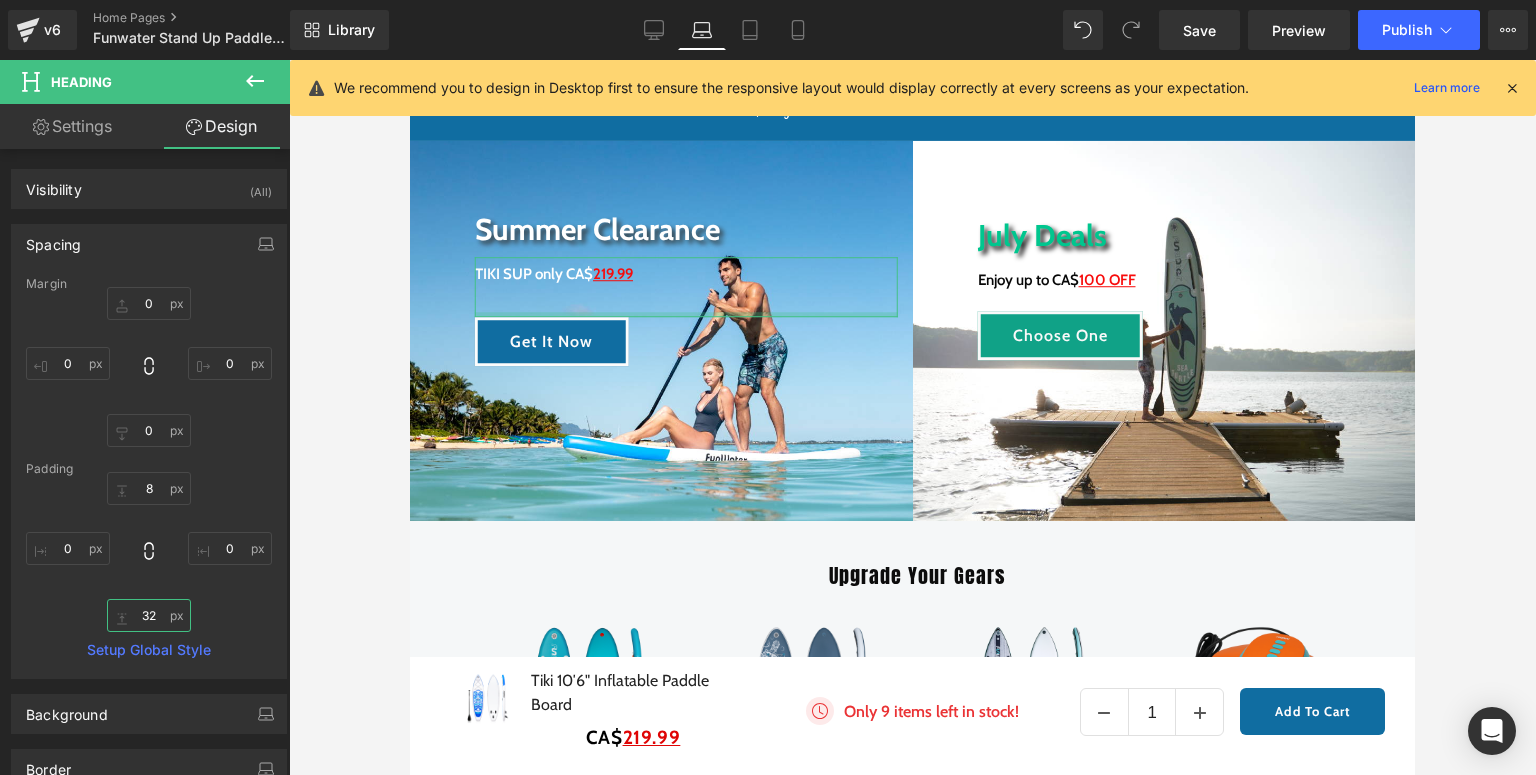 click on "32" at bounding box center (149, 615) 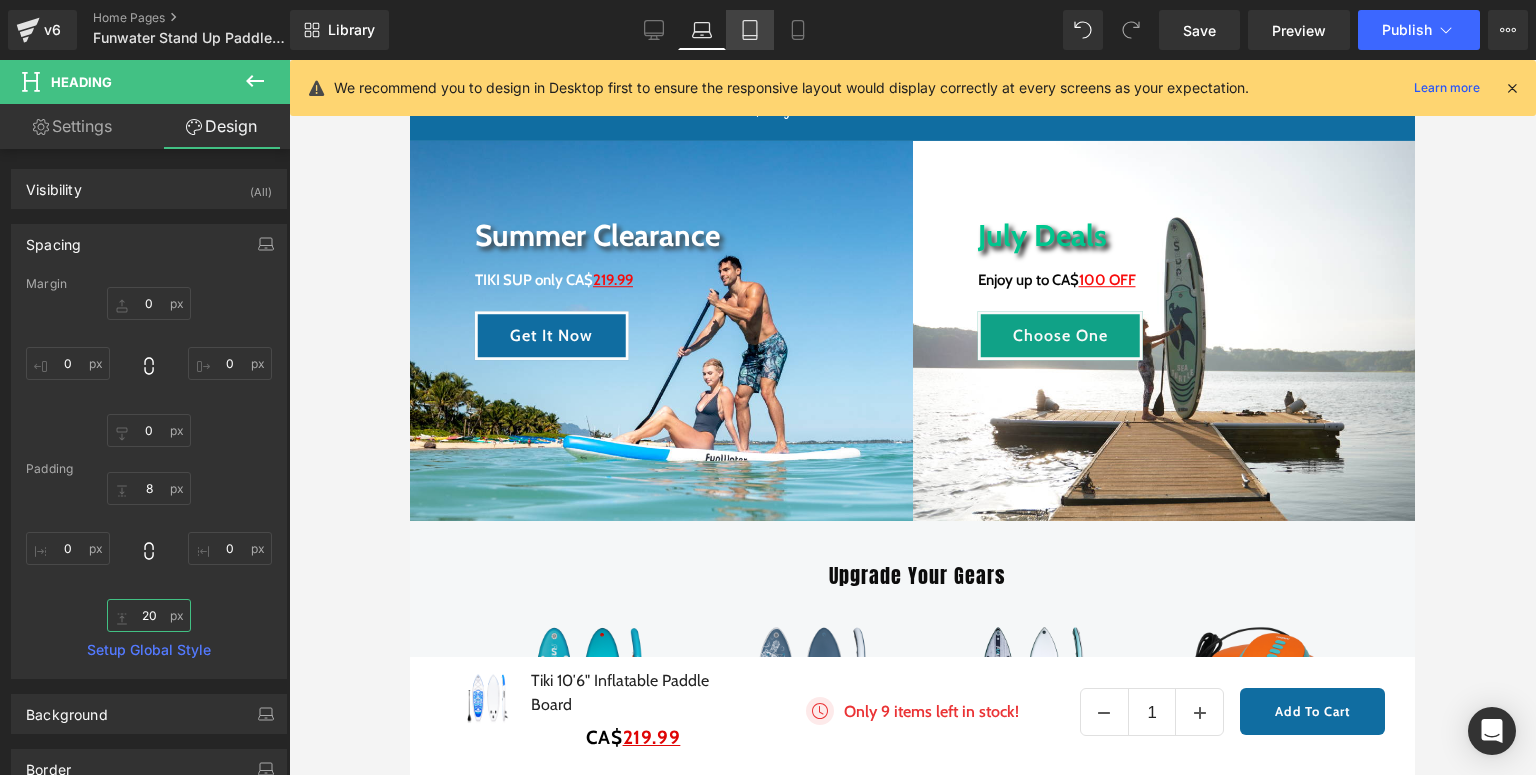 type on "20" 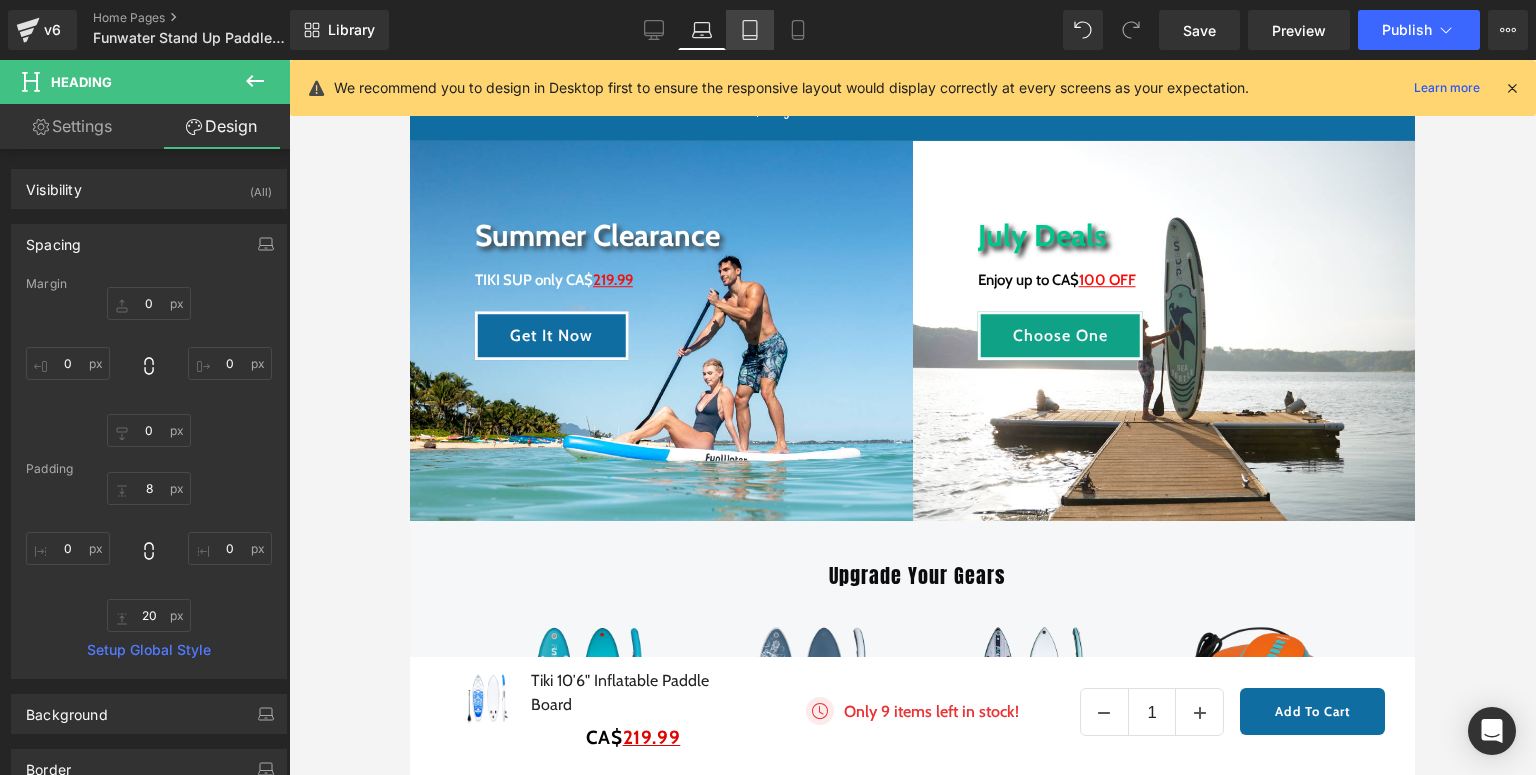 click on "Tablet" at bounding box center [750, 30] 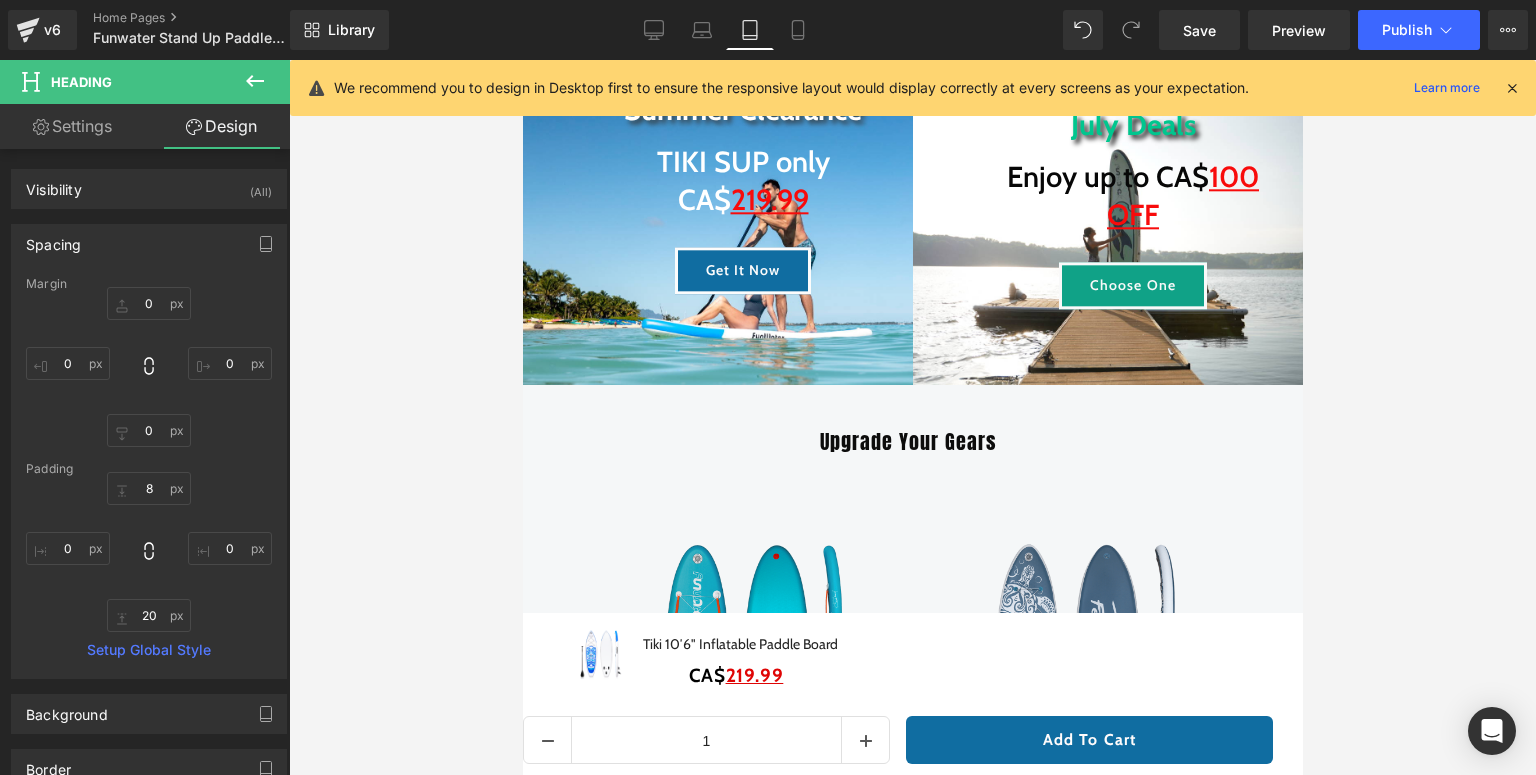 type on "0" 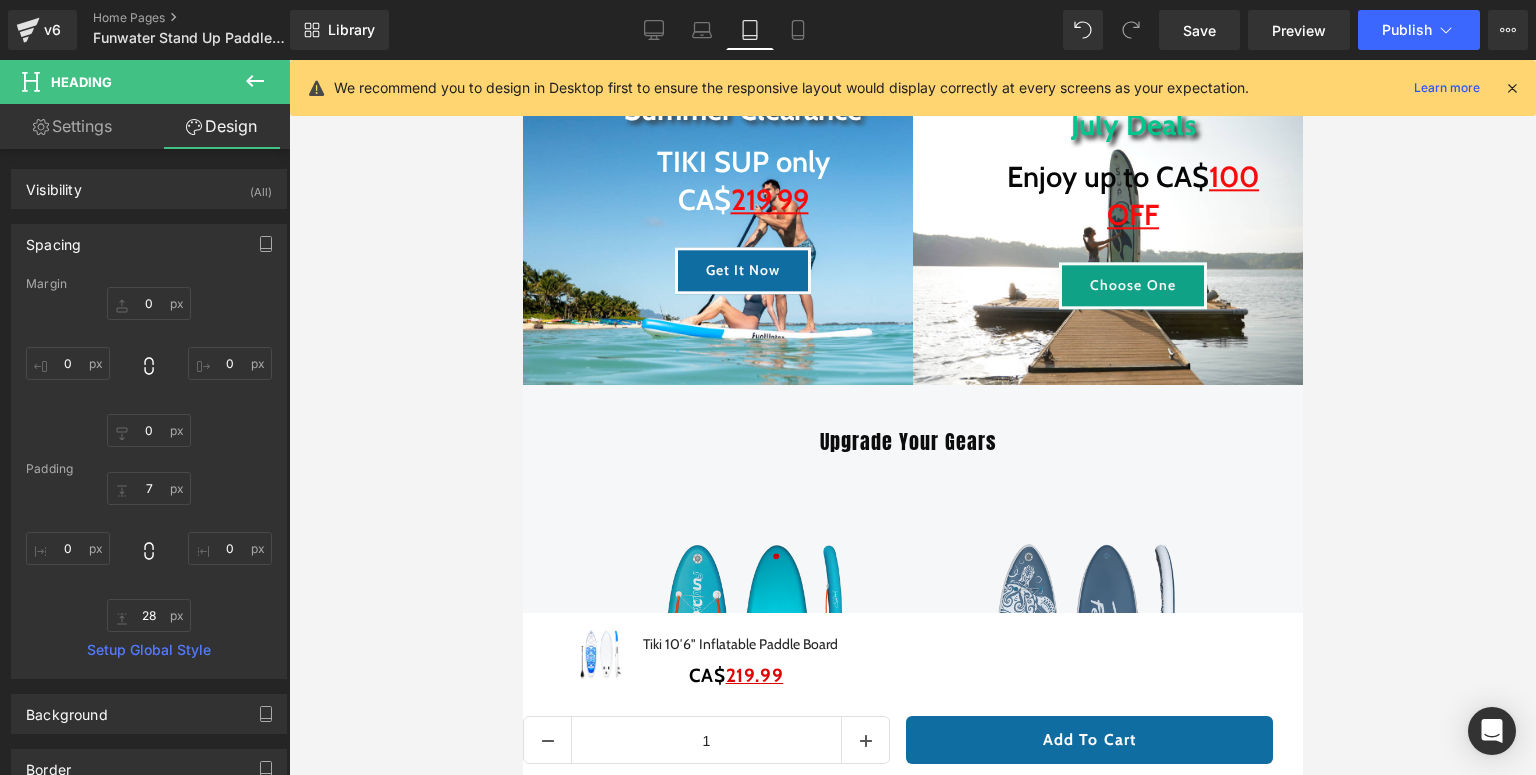 scroll, scrollTop: 0, scrollLeft: 0, axis: both 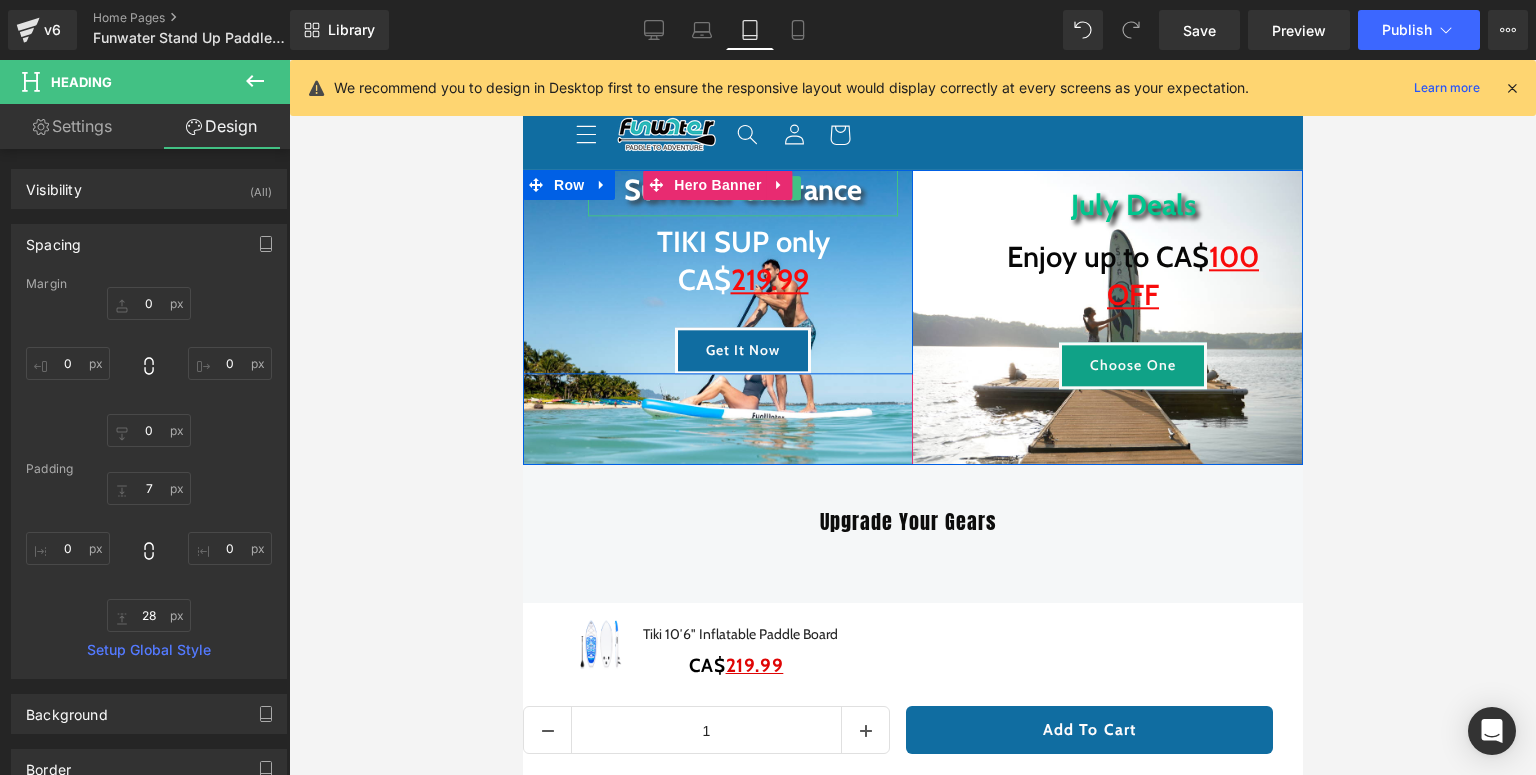 click on "Summer Clearance" at bounding box center [742, 191] 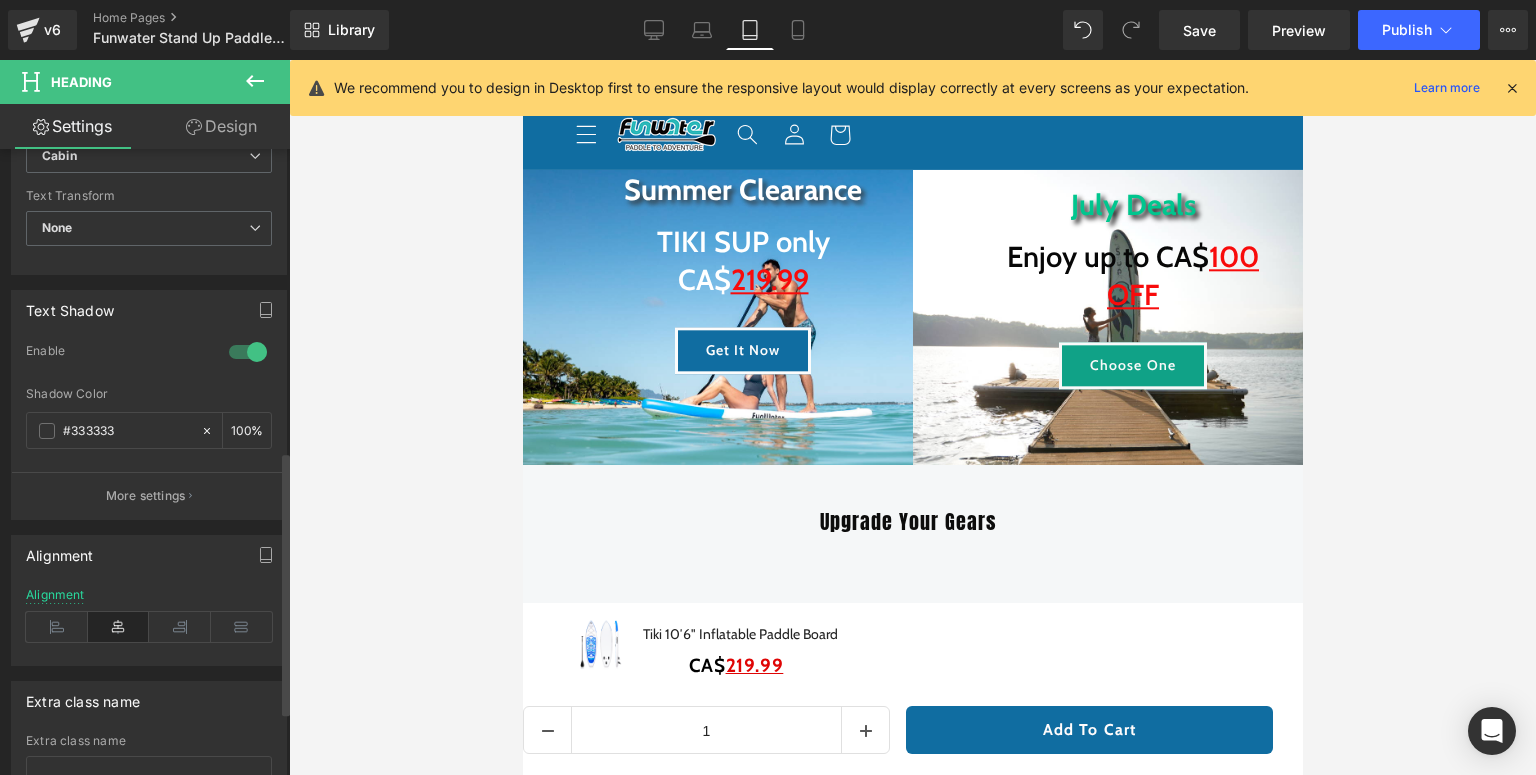 scroll, scrollTop: 871, scrollLeft: 0, axis: vertical 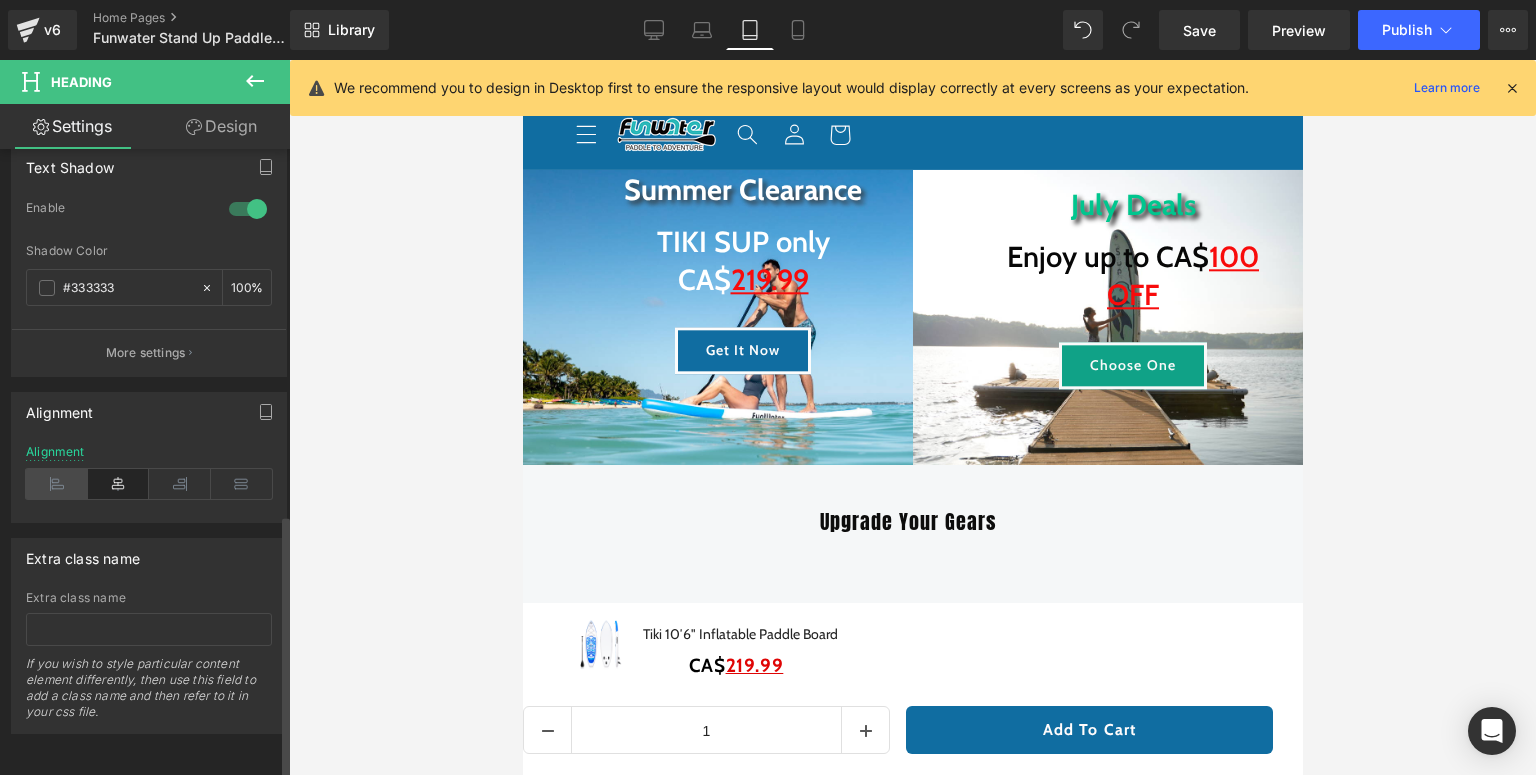 click at bounding box center [57, 484] 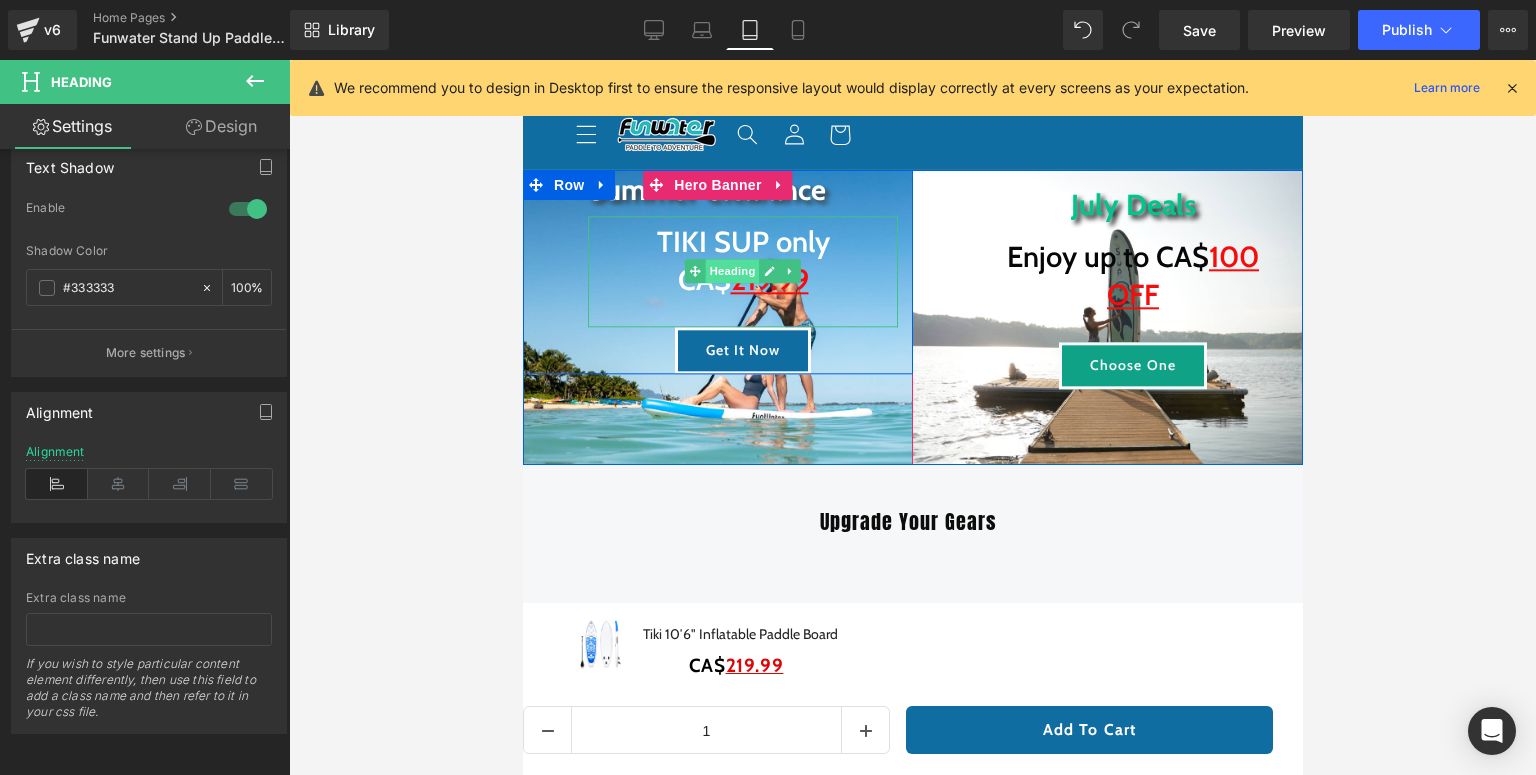 click on "Heading" at bounding box center (732, 272) 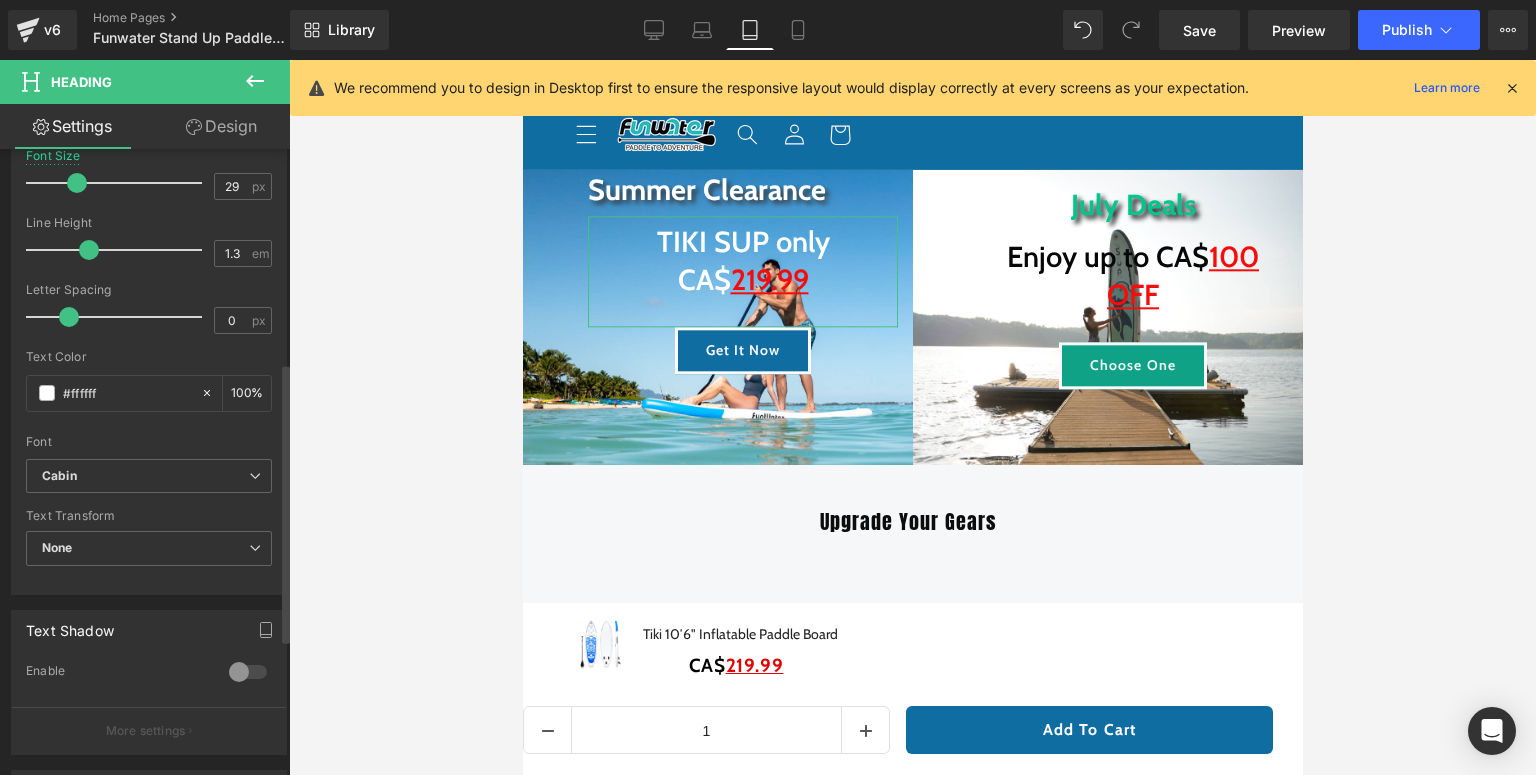 scroll, scrollTop: 787, scrollLeft: 0, axis: vertical 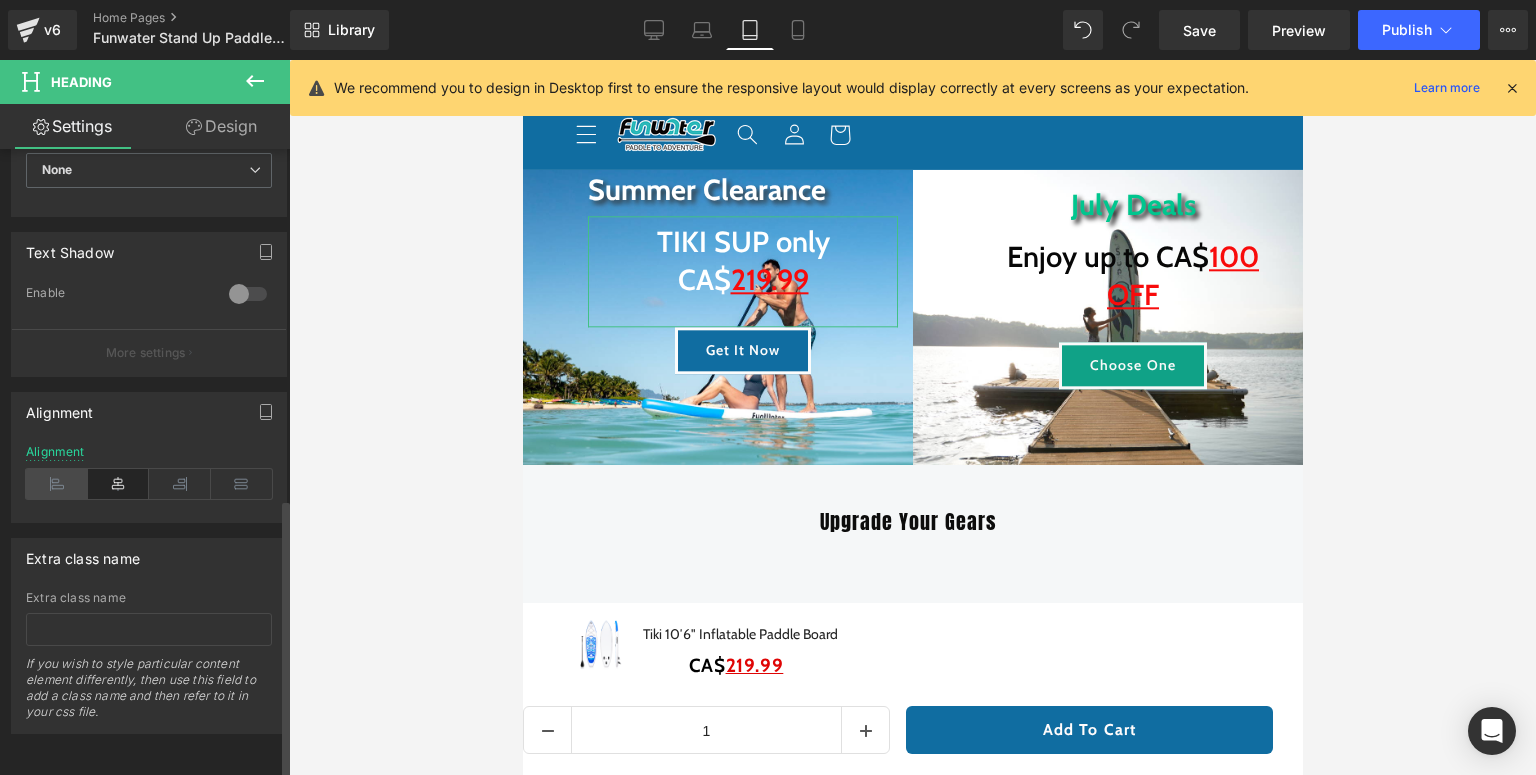 click at bounding box center (57, 484) 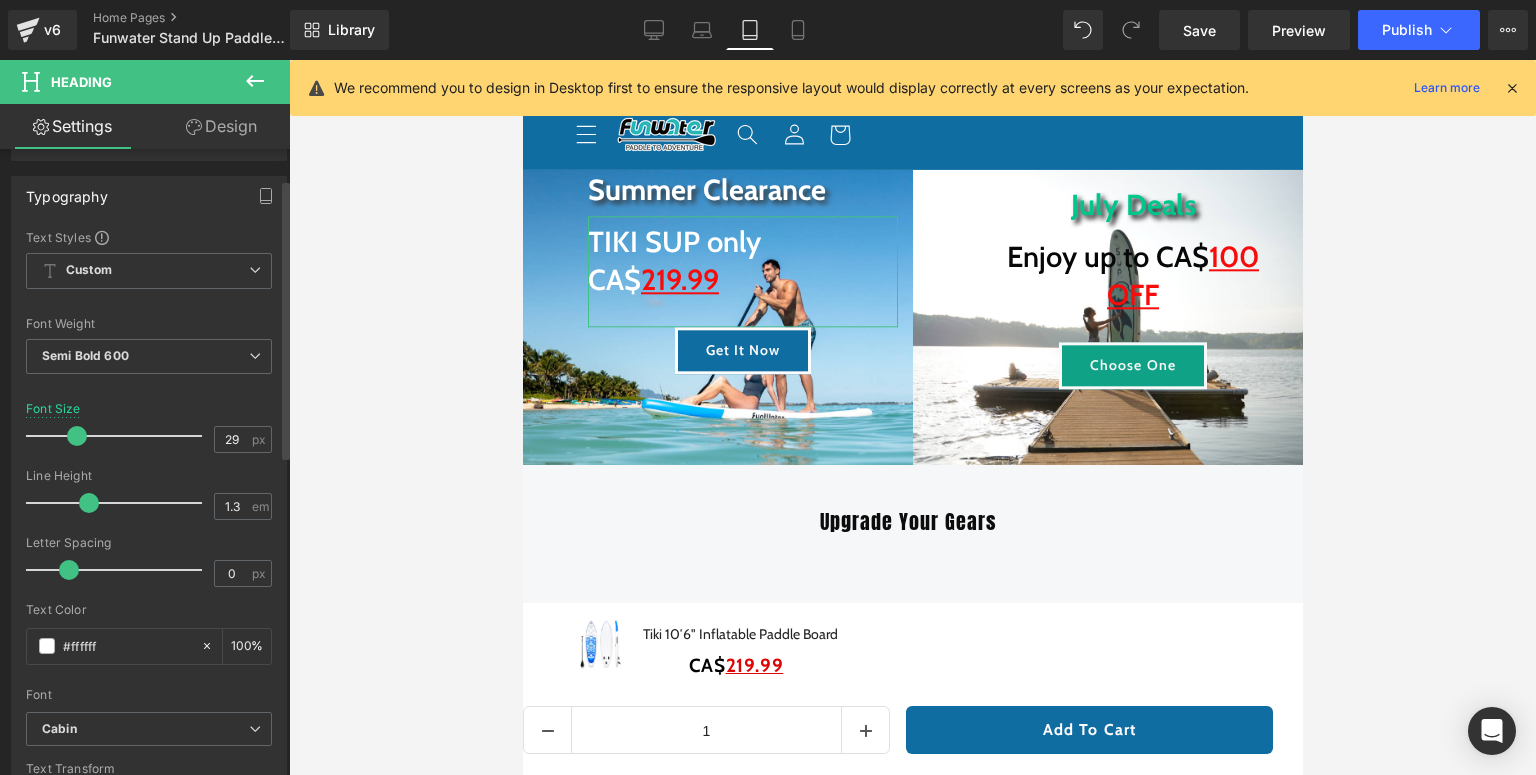 scroll, scrollTop: 0, scrollLeft: 0, axis: both 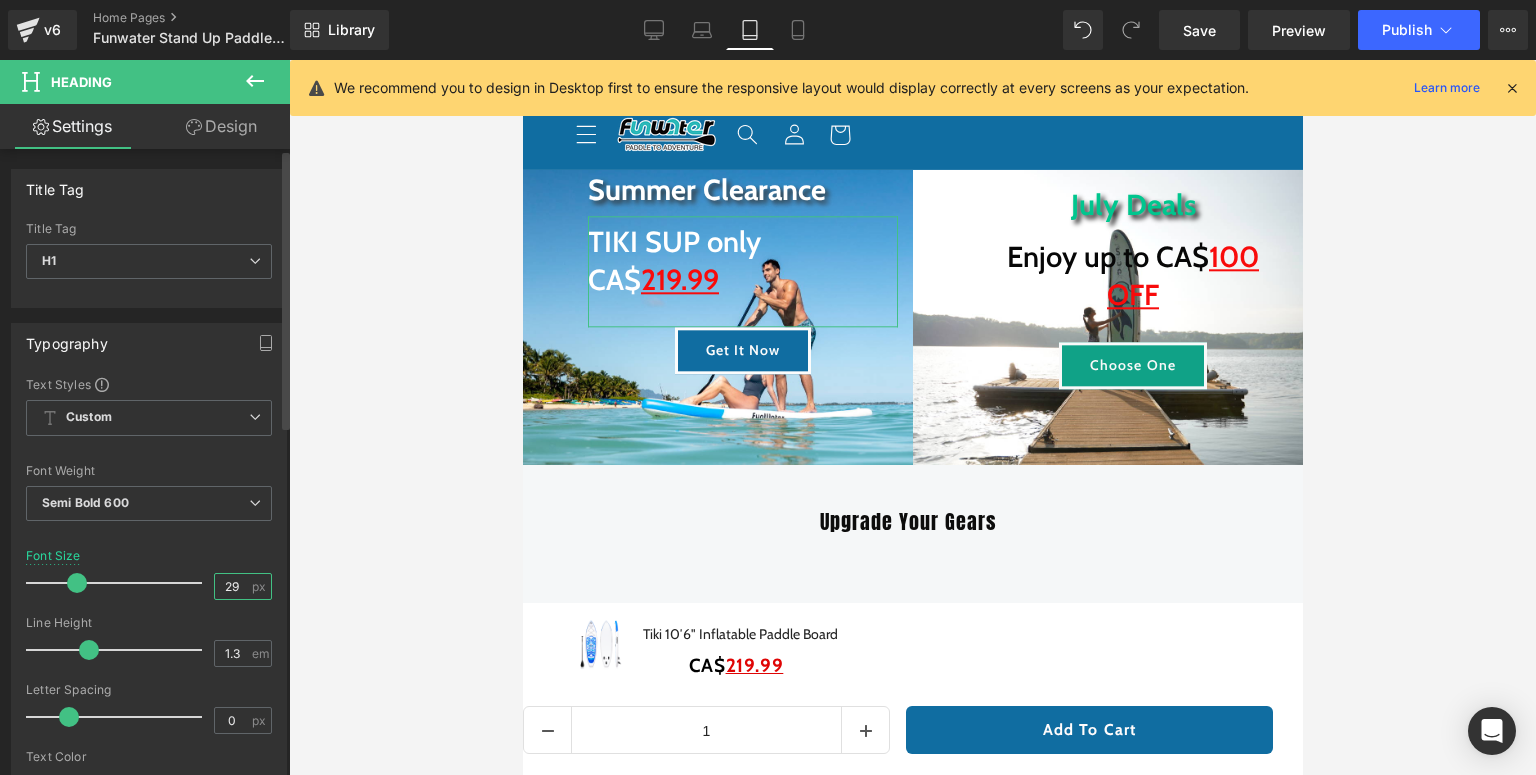 click on "29" at bounding box center [232, 586] 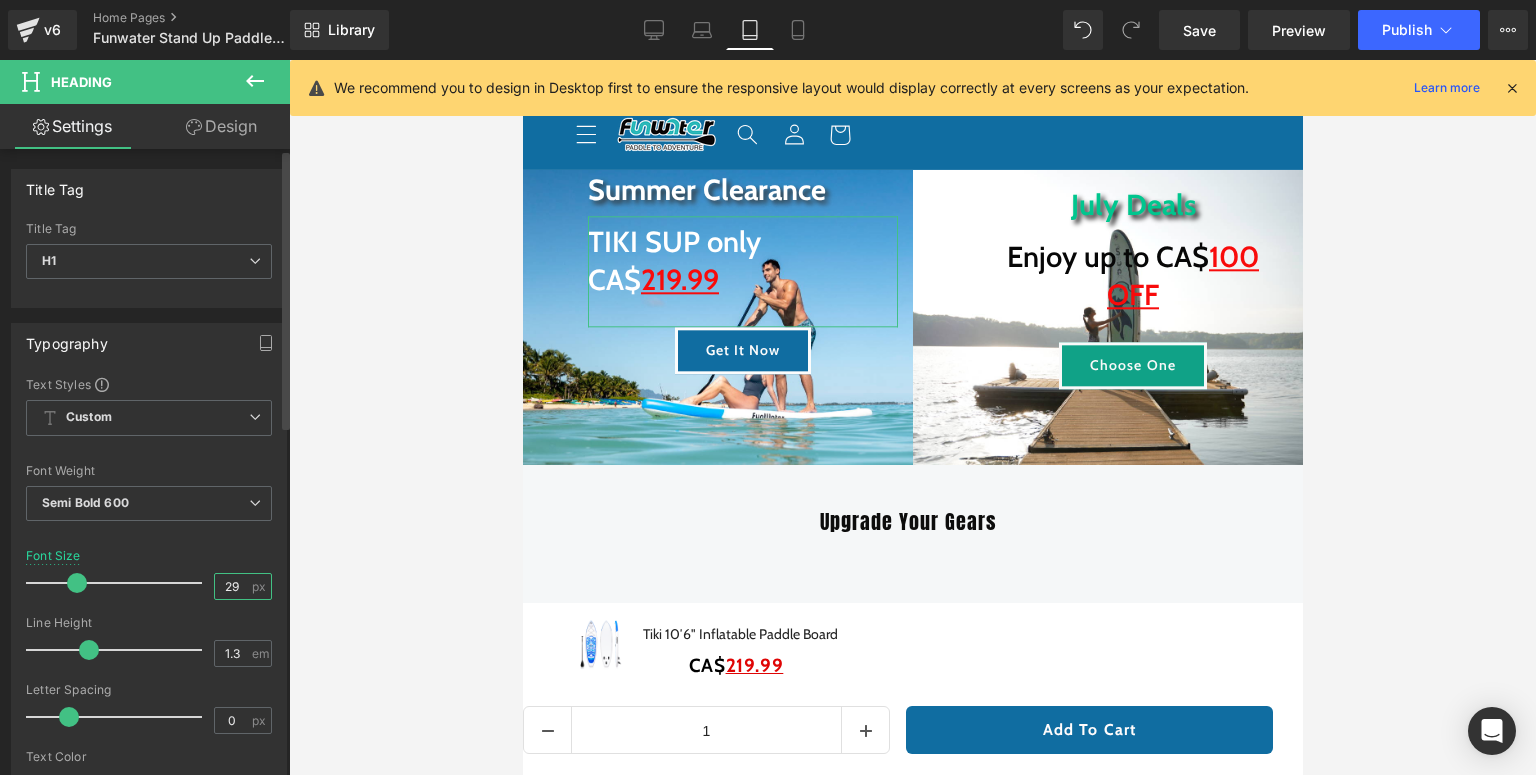 type on "2" 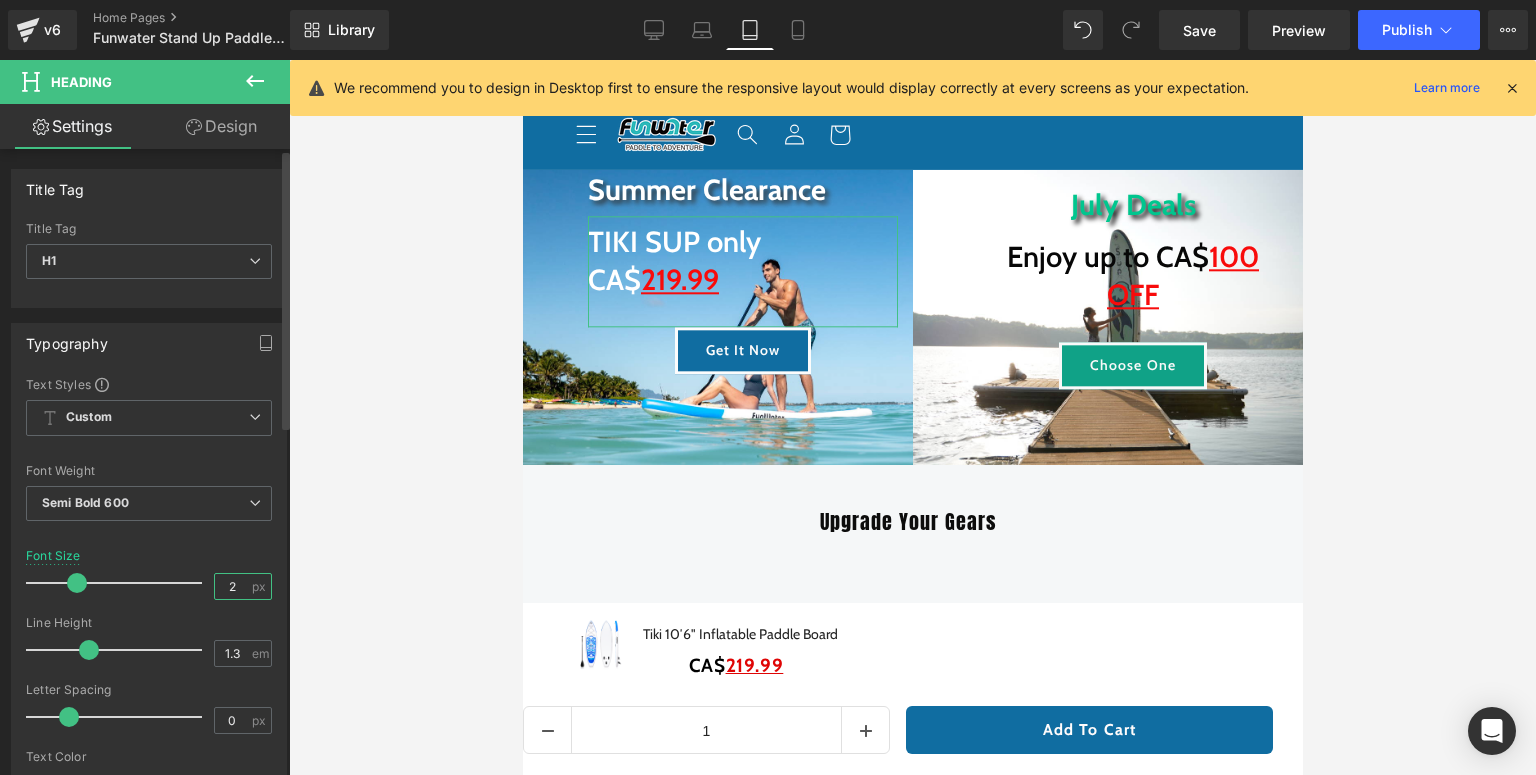type on "20" 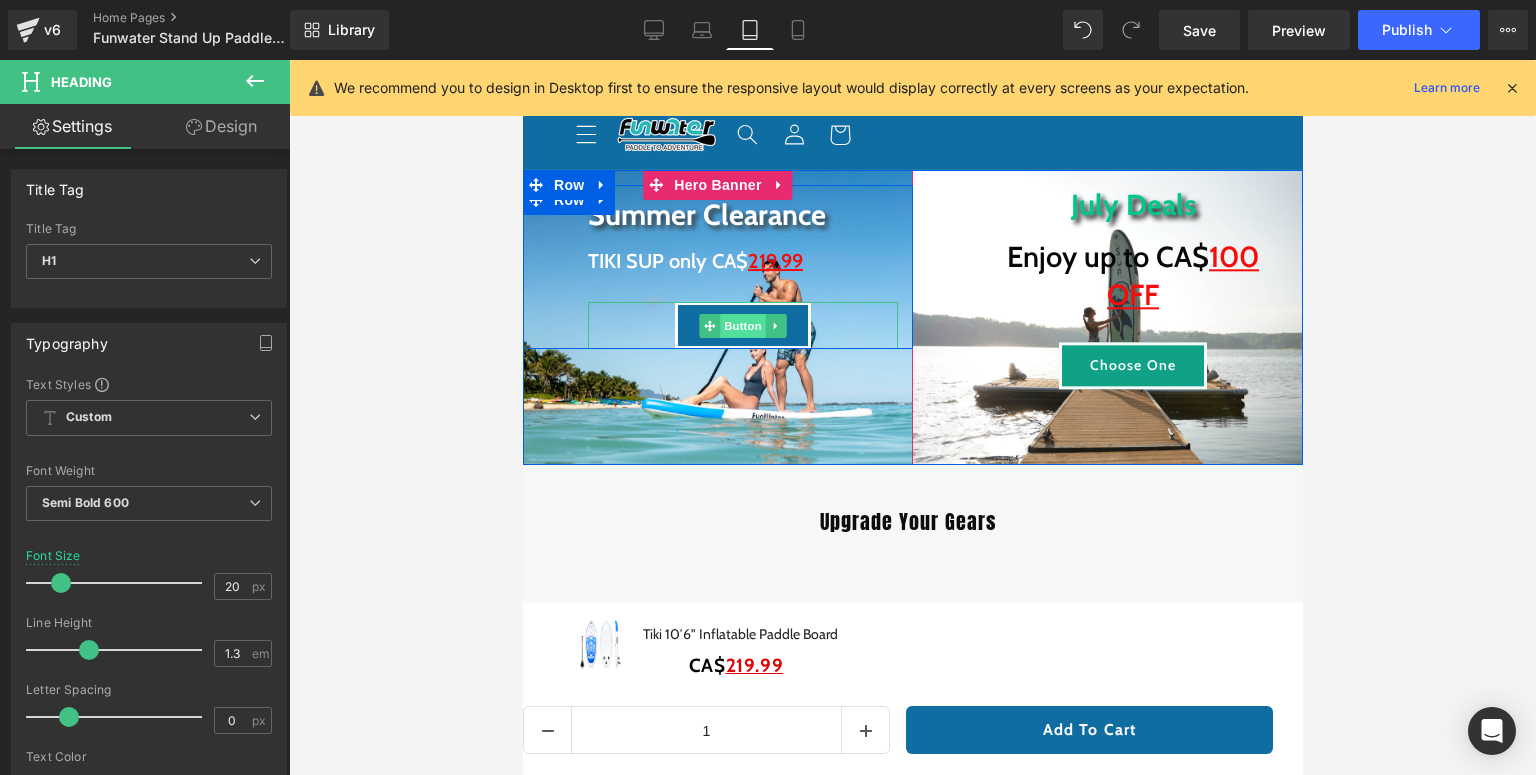 click on "Button" at bounding box center [742, 326] 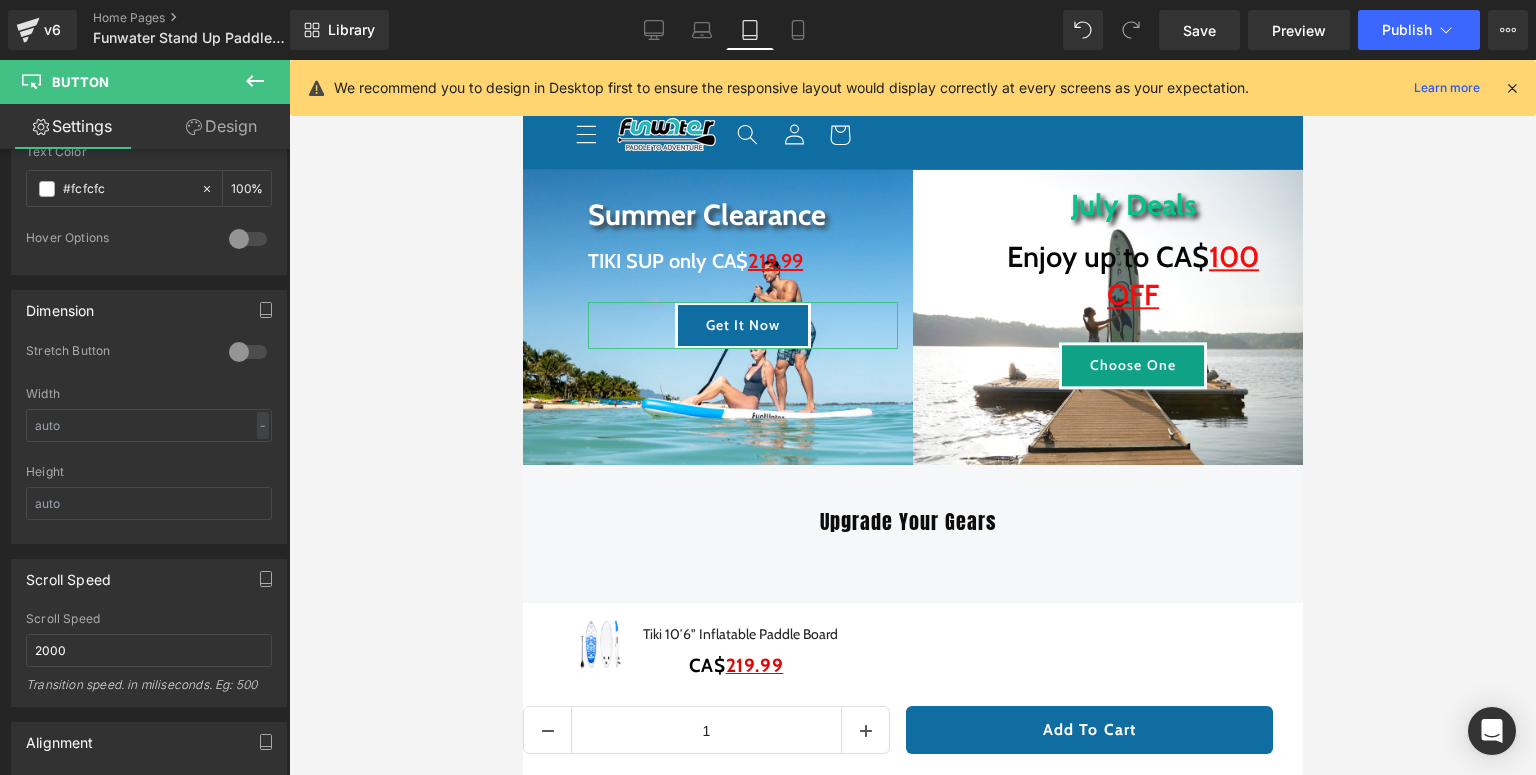scroll, scrollTop: 1440, scrollLeft: 0, axis: vertical 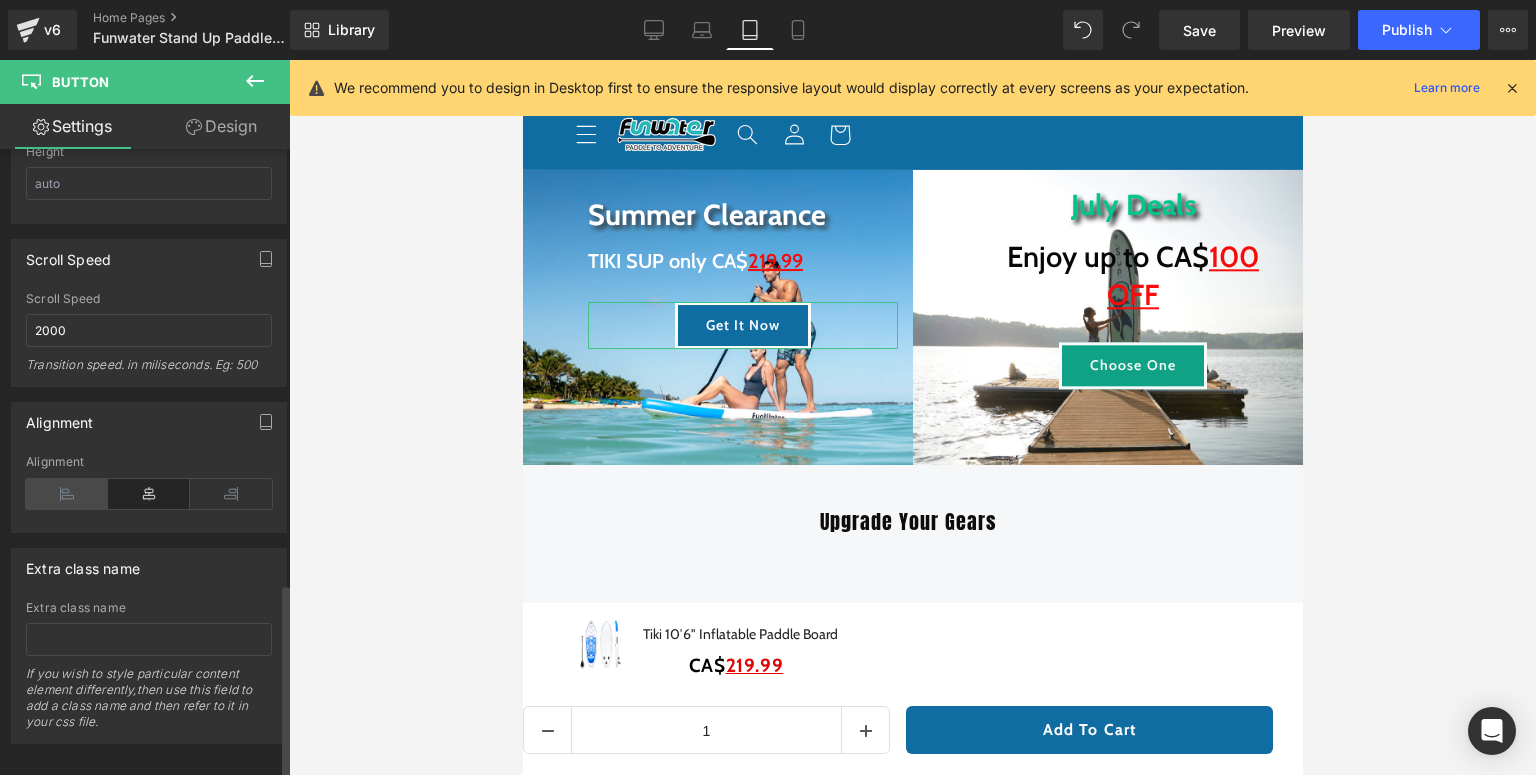 click at bounding box center [67, 494] 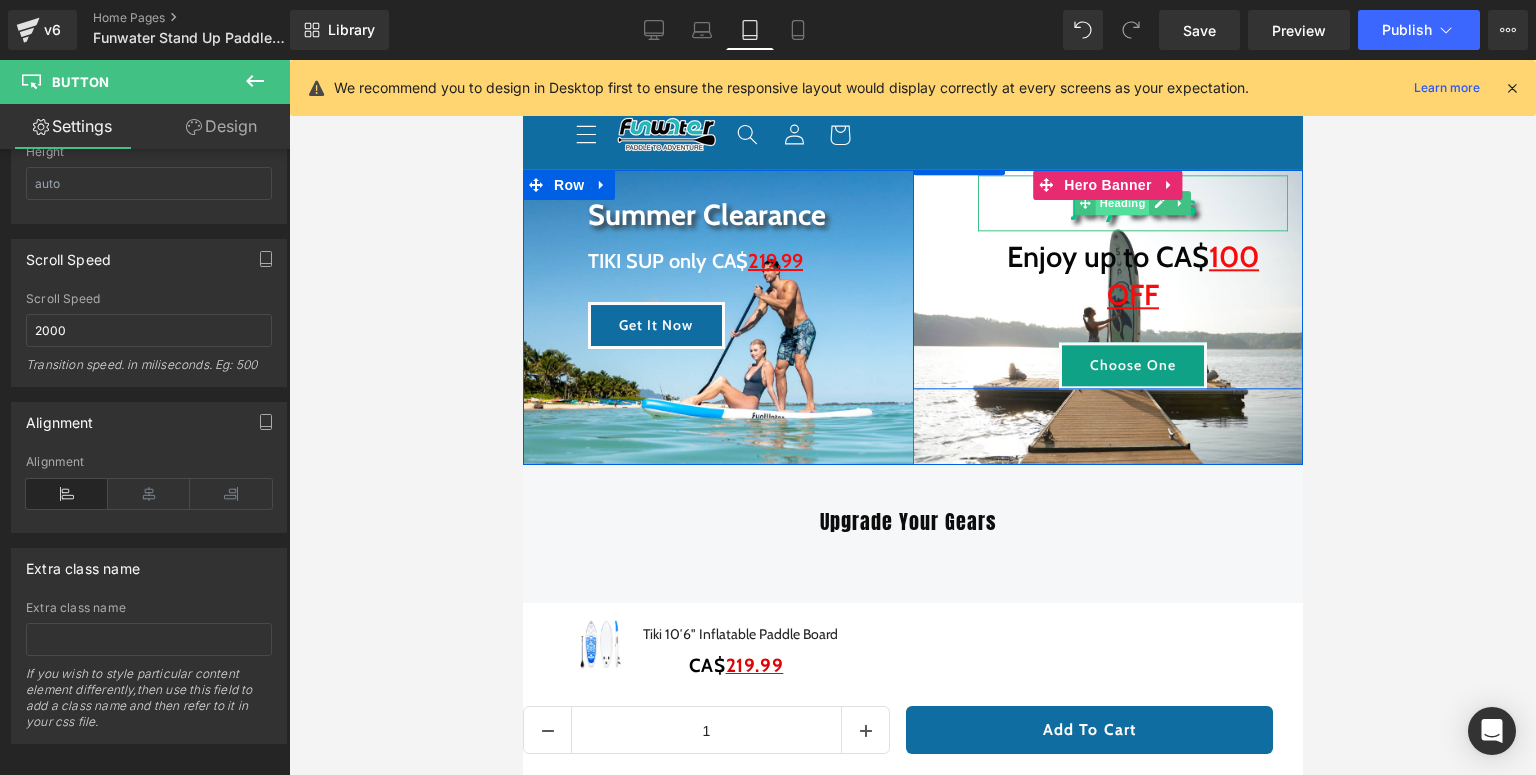 click on "Heading" at bounding box center (1122, 204) 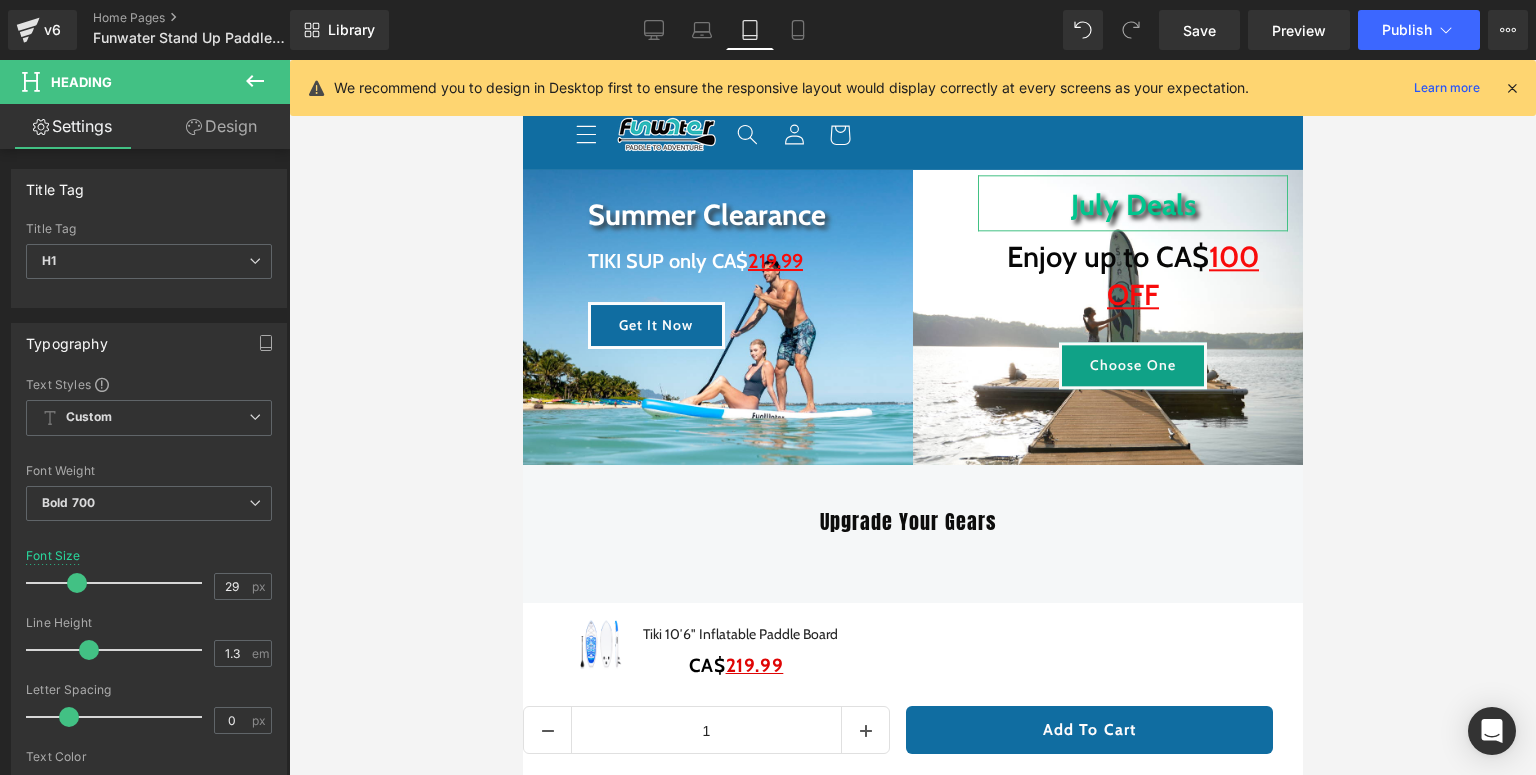click on "Design" at bounding box center (221, 126) 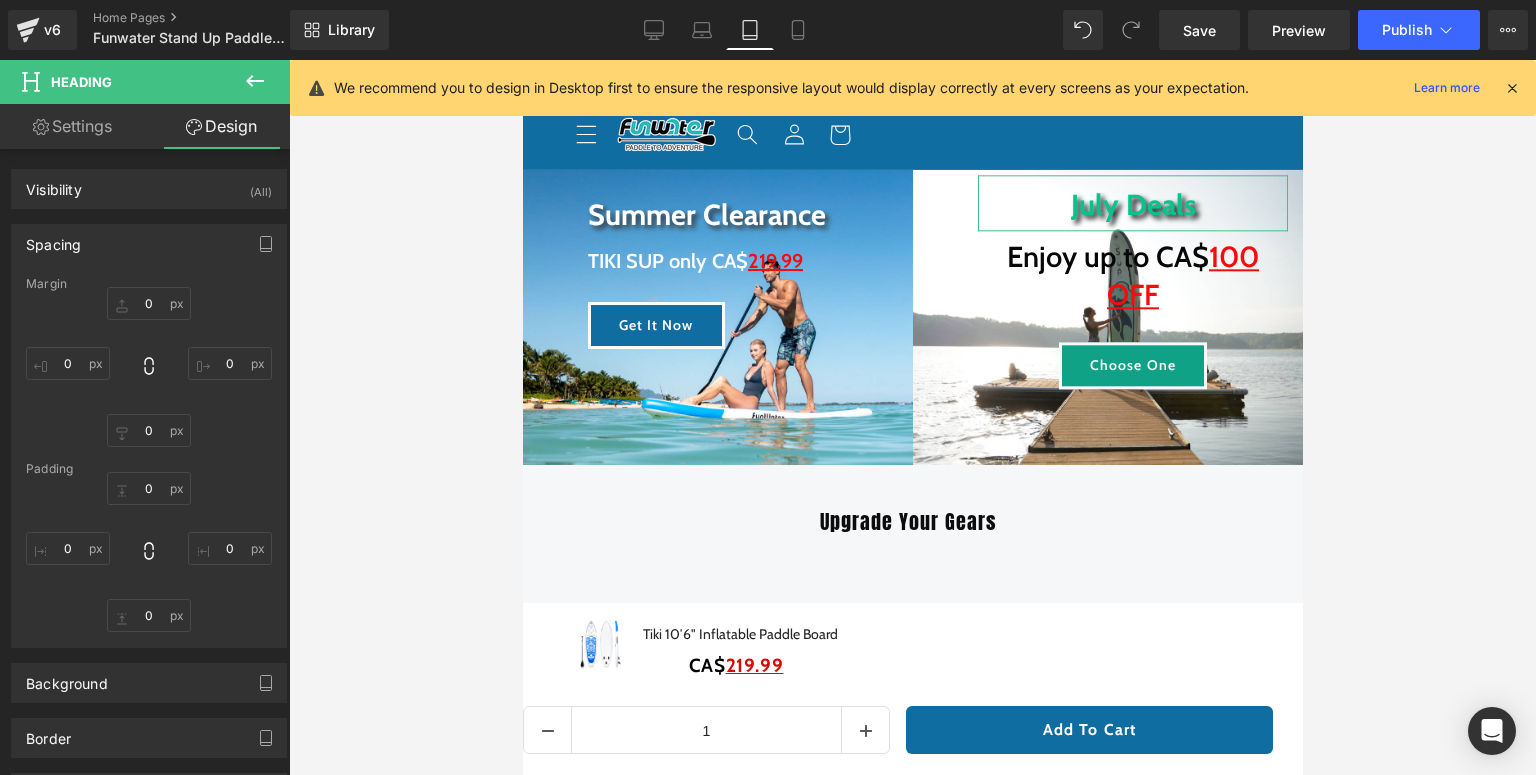 click on "Settings" at bounding box center [72, 126] 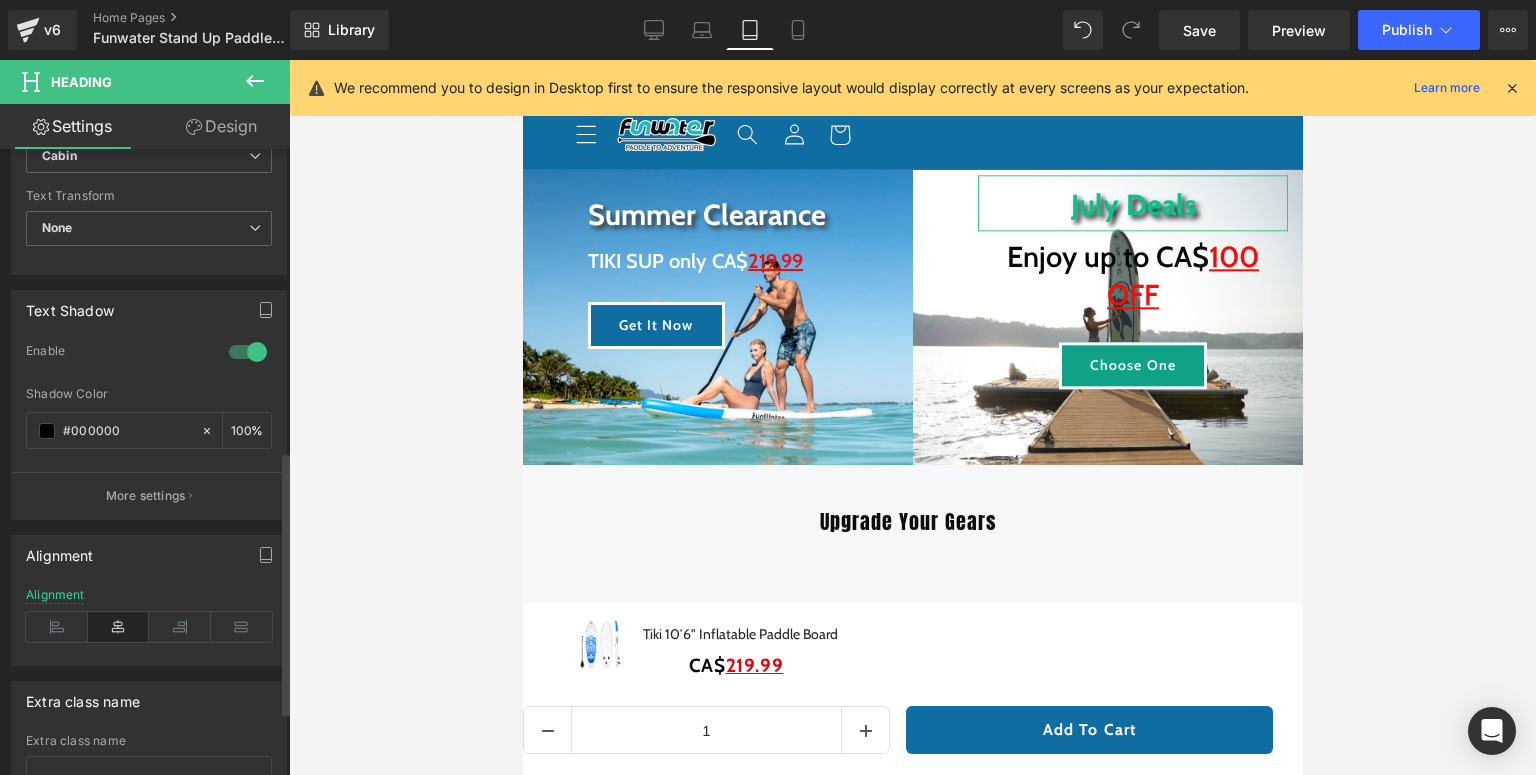 scroll, scrollTop: 871, scrollLeft: 0, axis: vertical 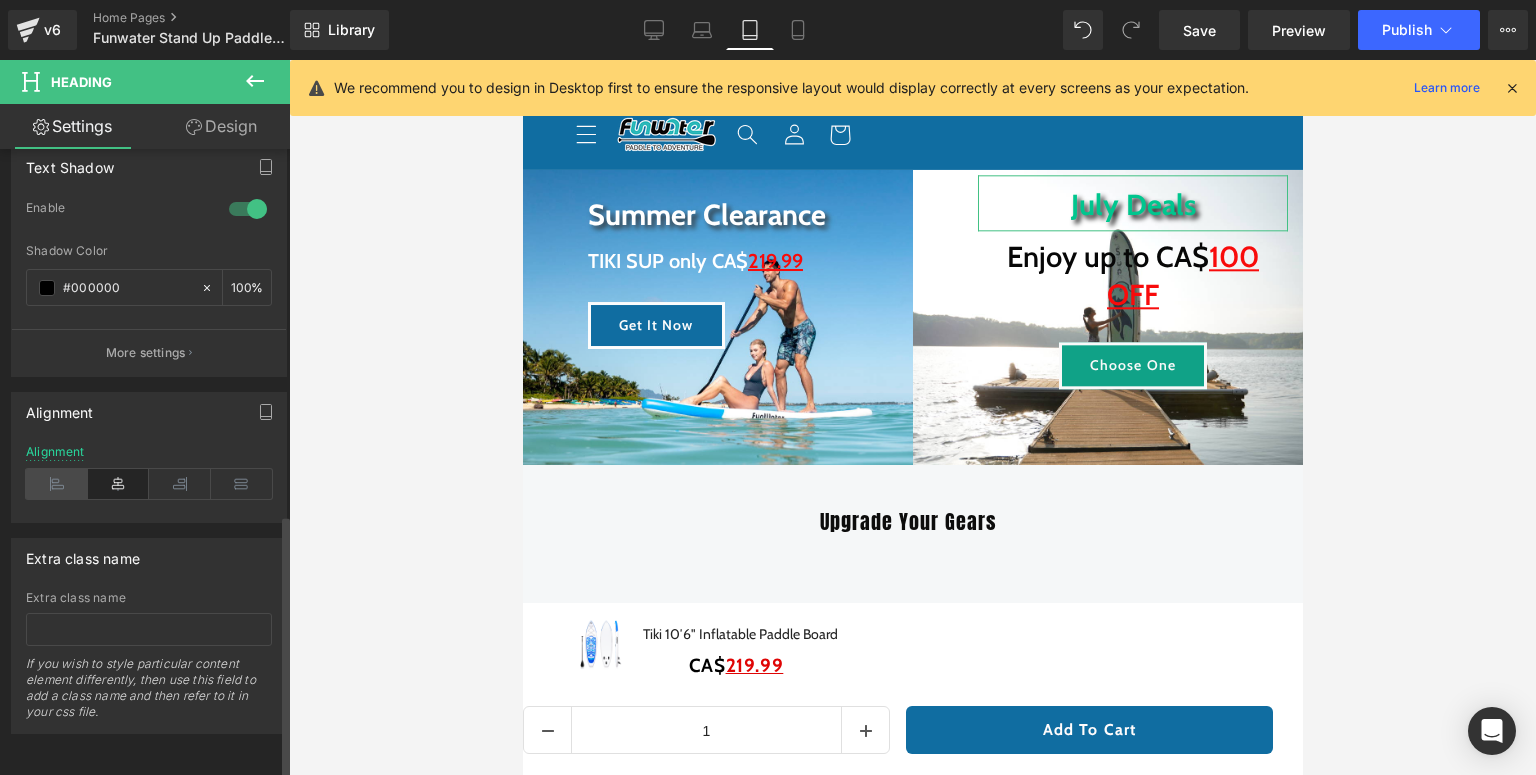 click at bounding box center (57, 484) 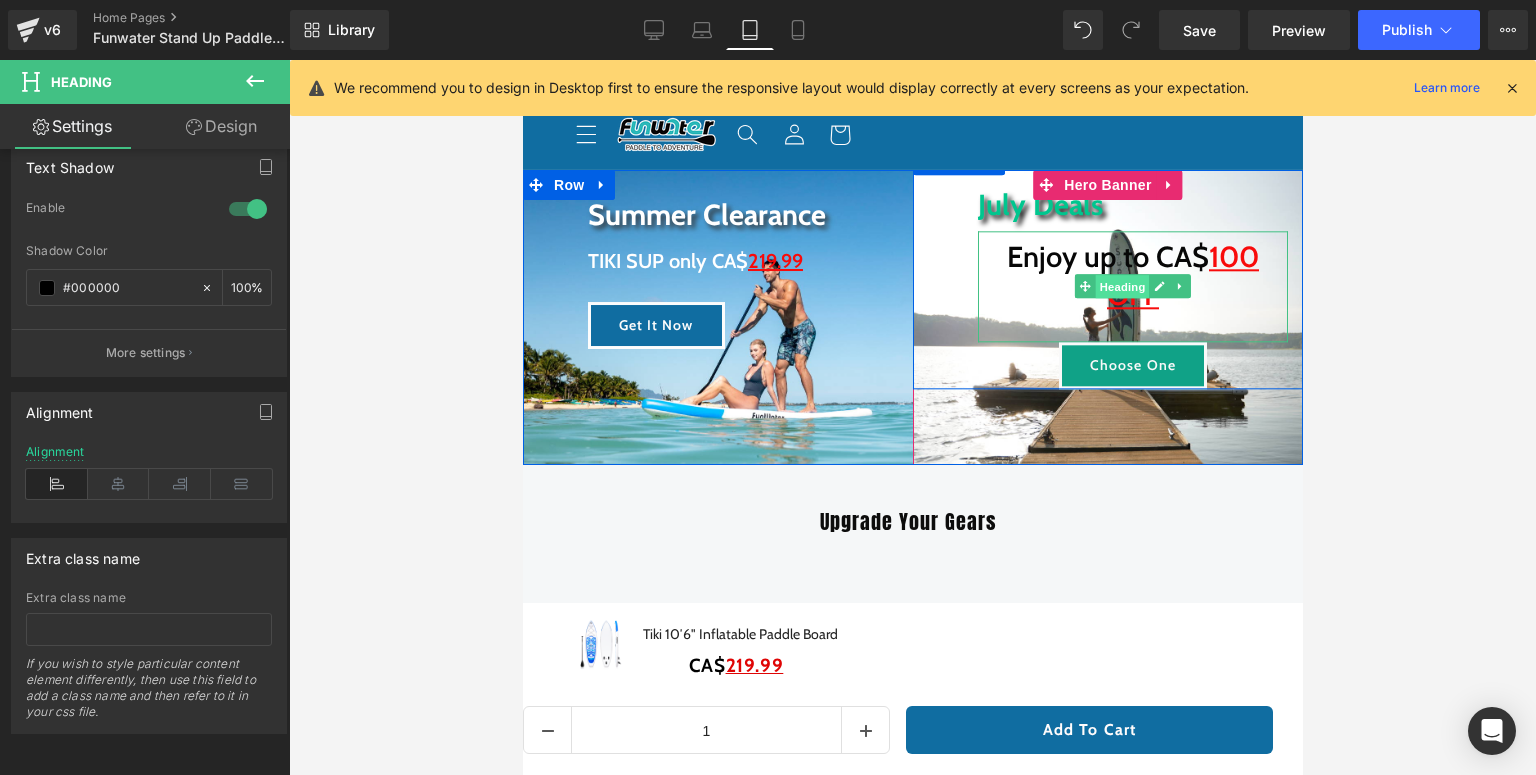 click on "Heading" at bounding box center [1122, 287] 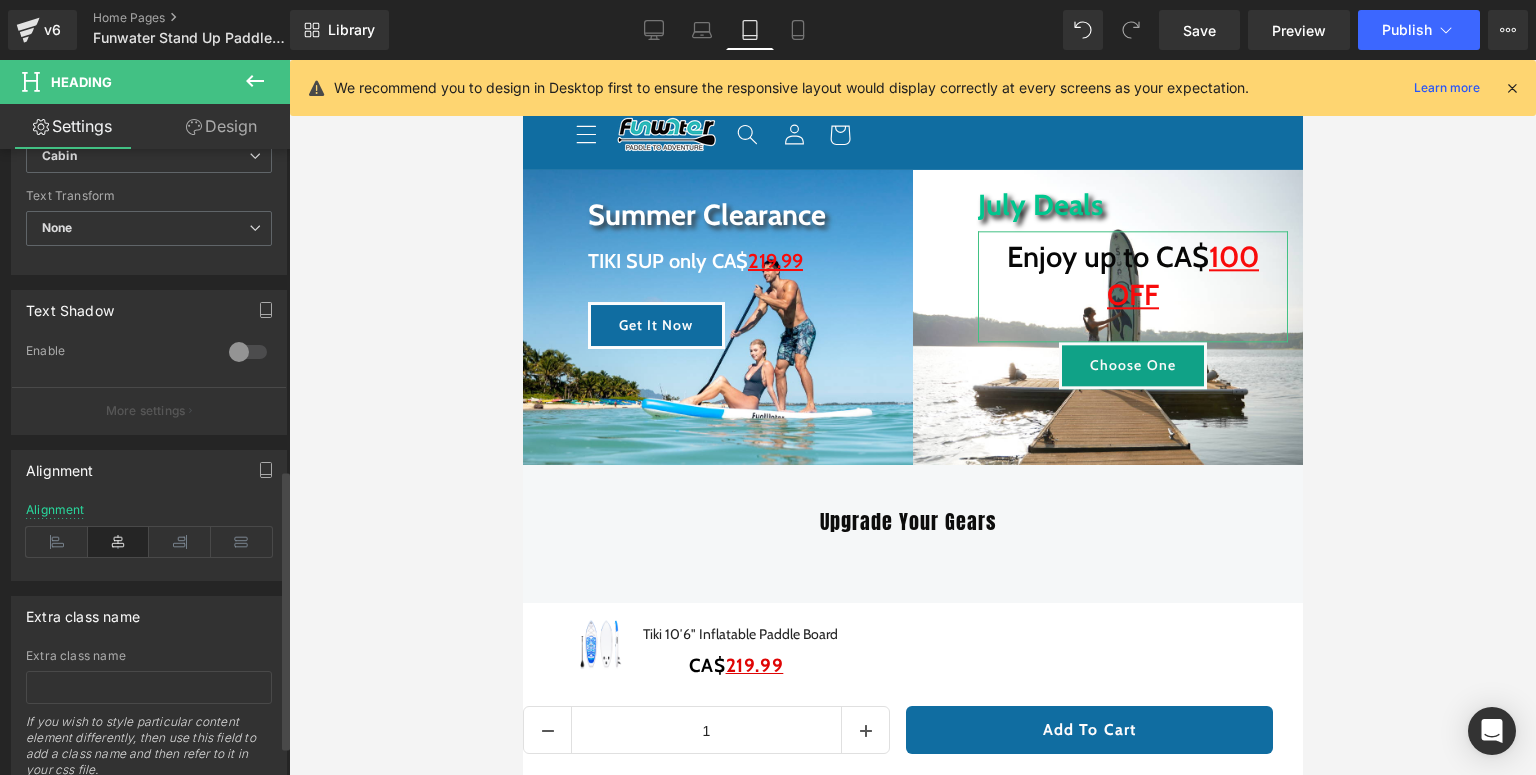 scroll, scrollTop: 787, scrollLeft: 0, axis: vertical 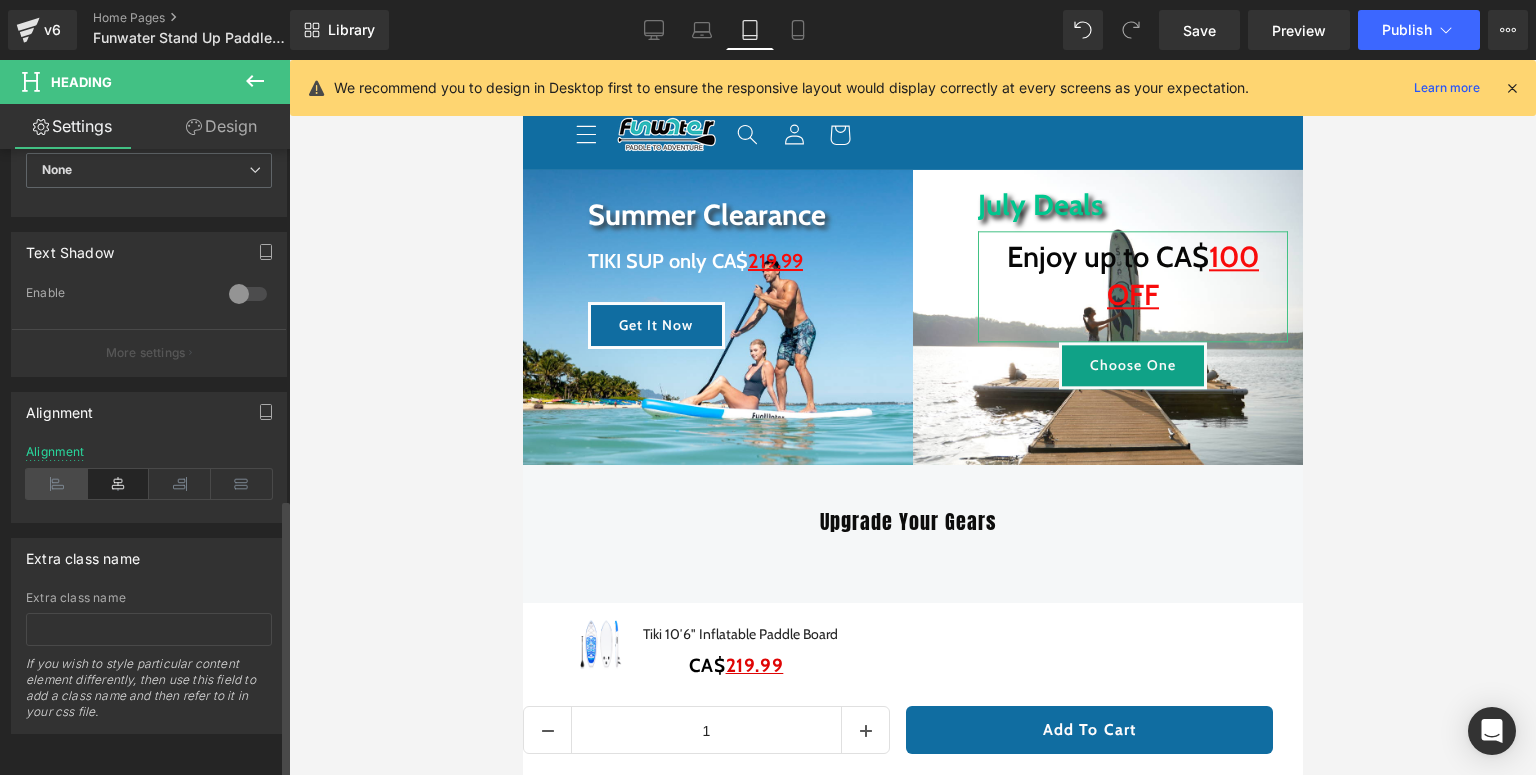 click at bounding box center (57, 484) 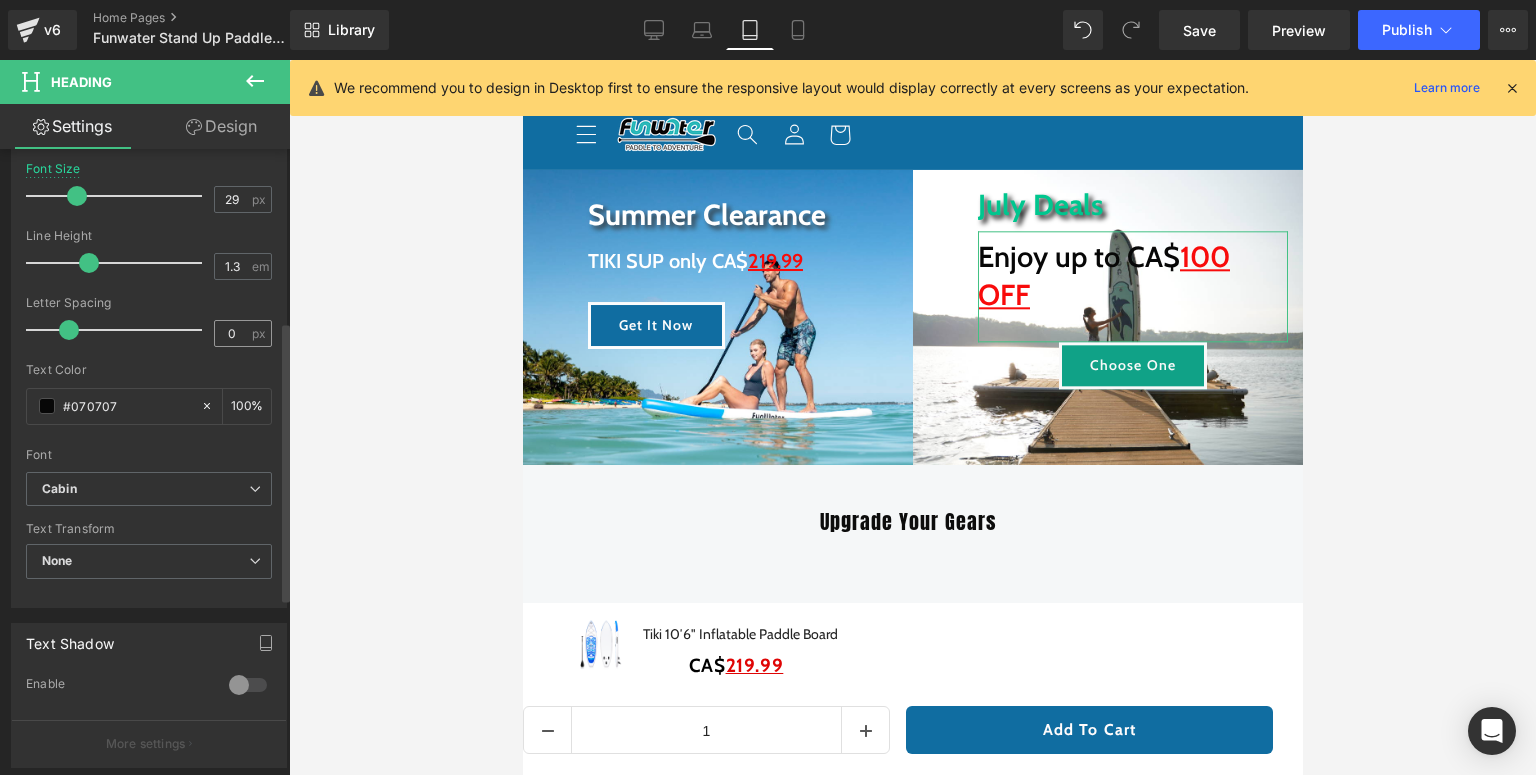 scroll, scrollTop: 227, scrollLeft: 0, axis: vertical 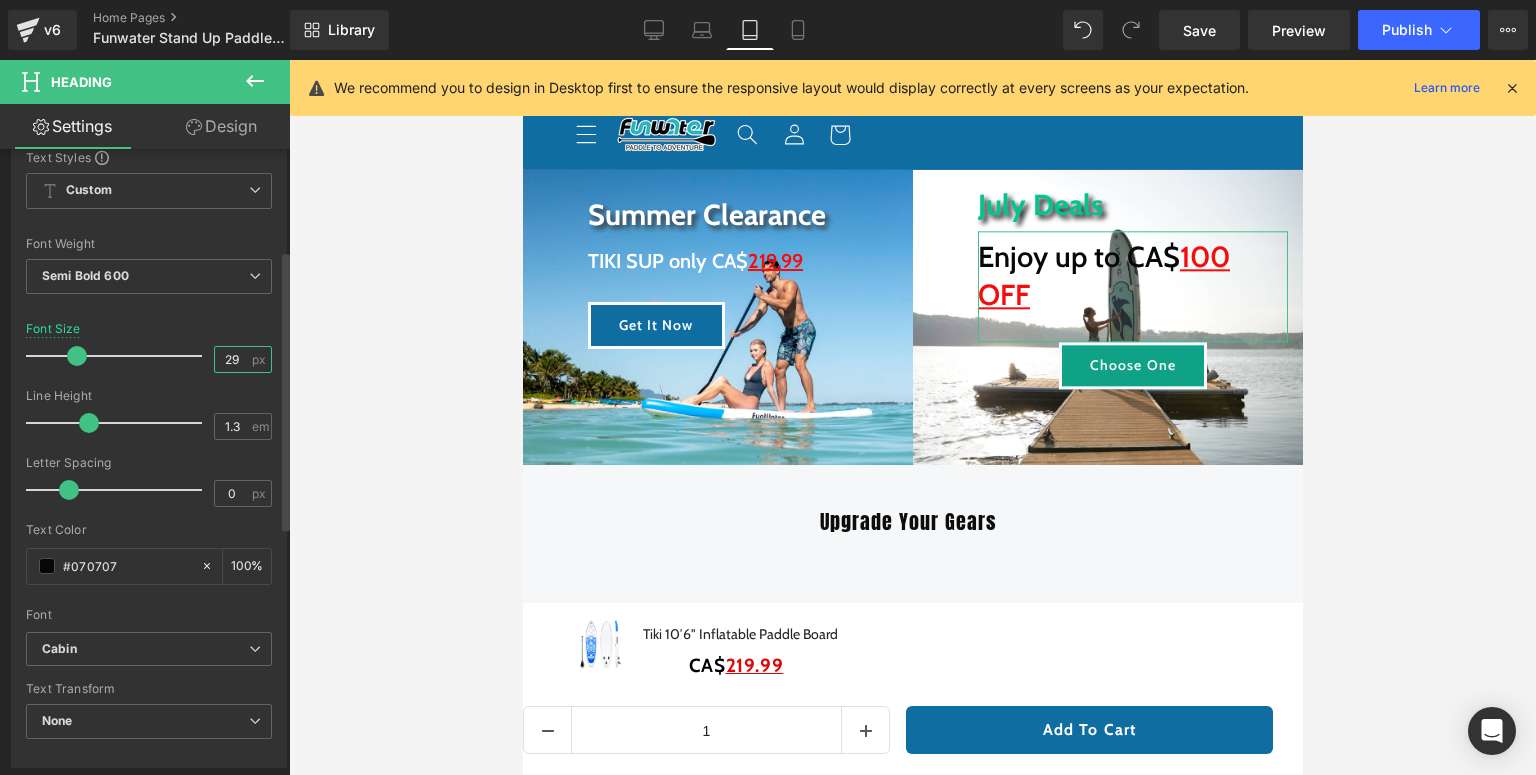 click on "29" at bounding box center [232, 359] 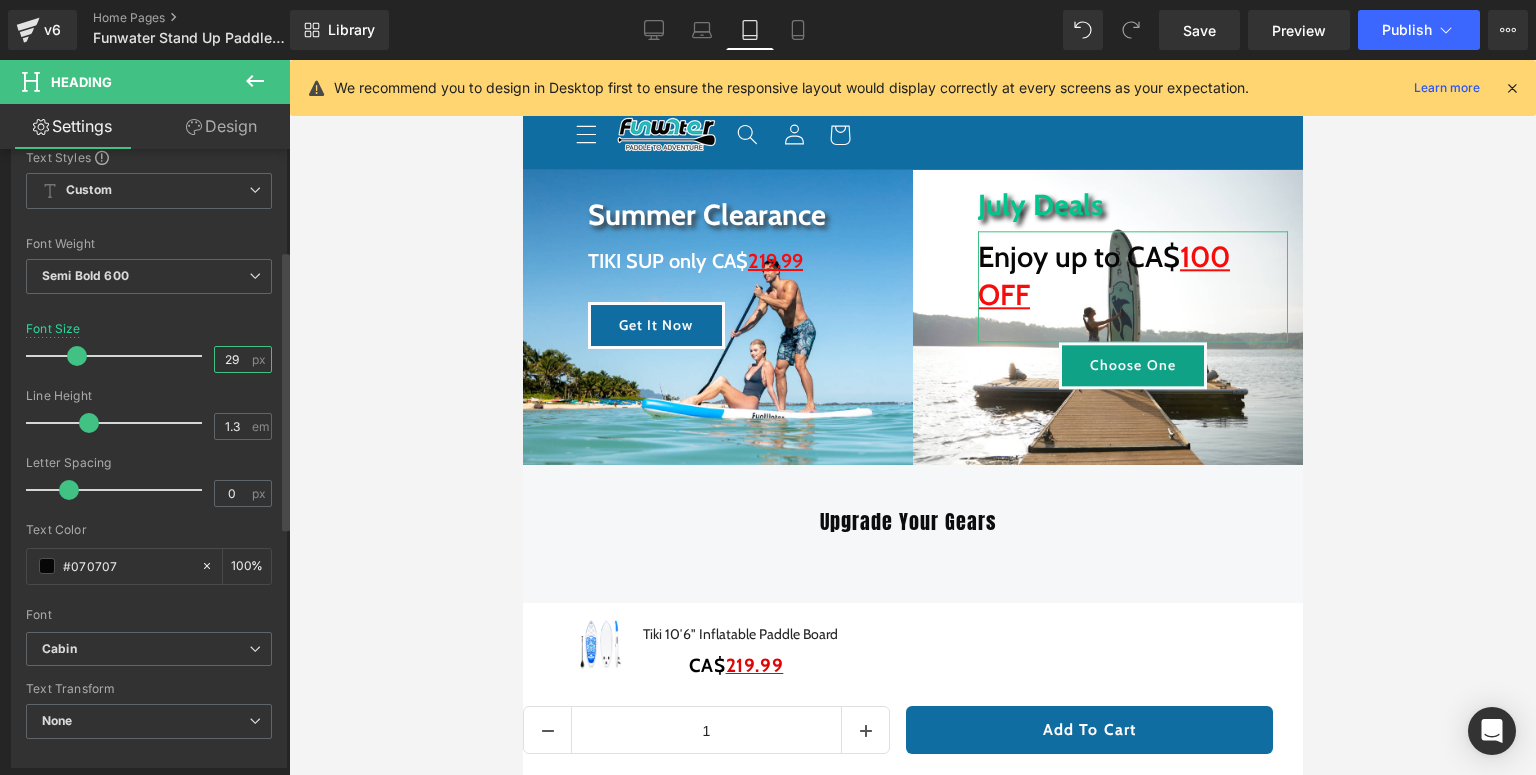 drag, startPoint x: 237, startPoint y: 352, endPoint x: 210, endPoint y: 357, distance: 27.45906 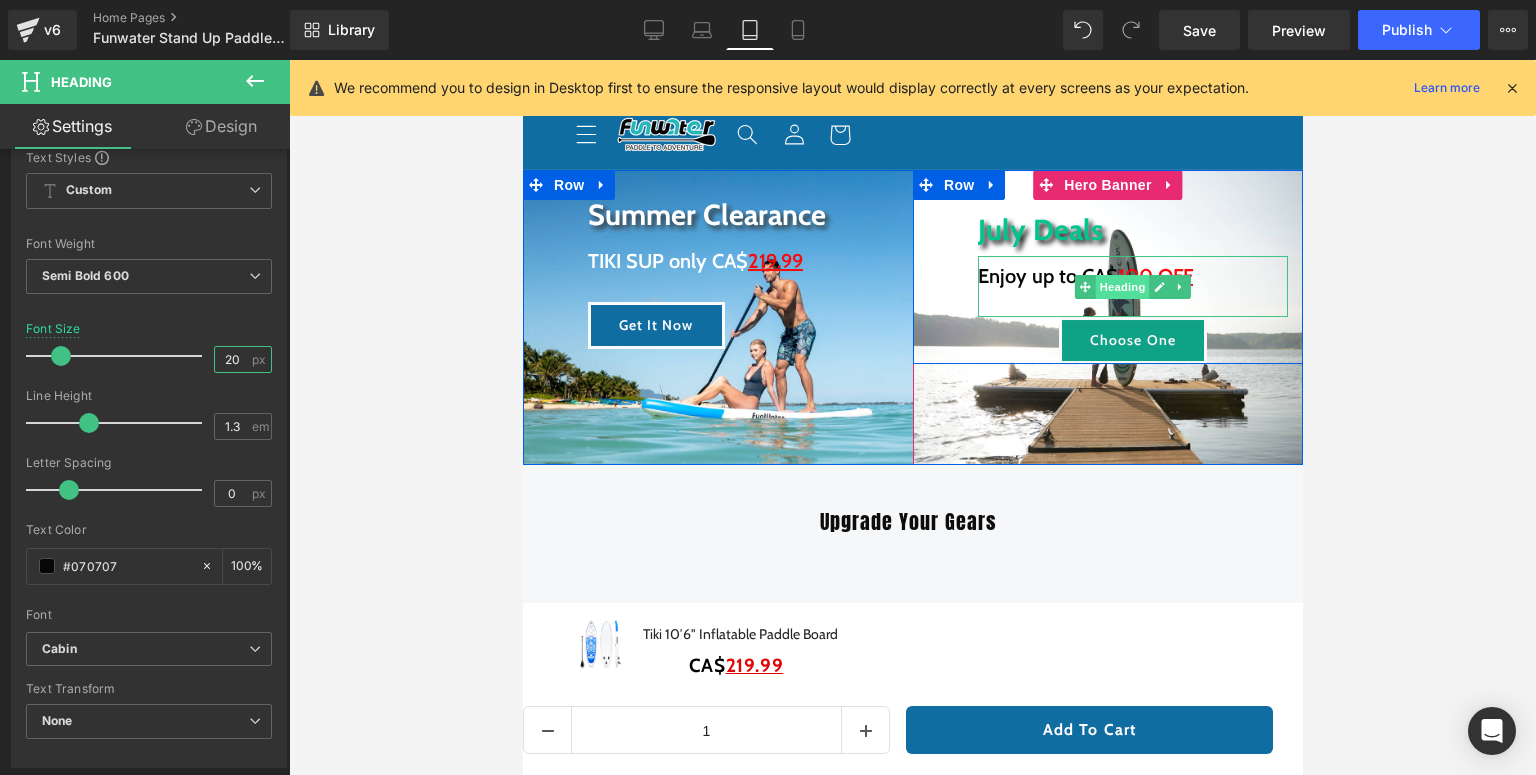 click on "Heading" at bounding box center [1122, 287] 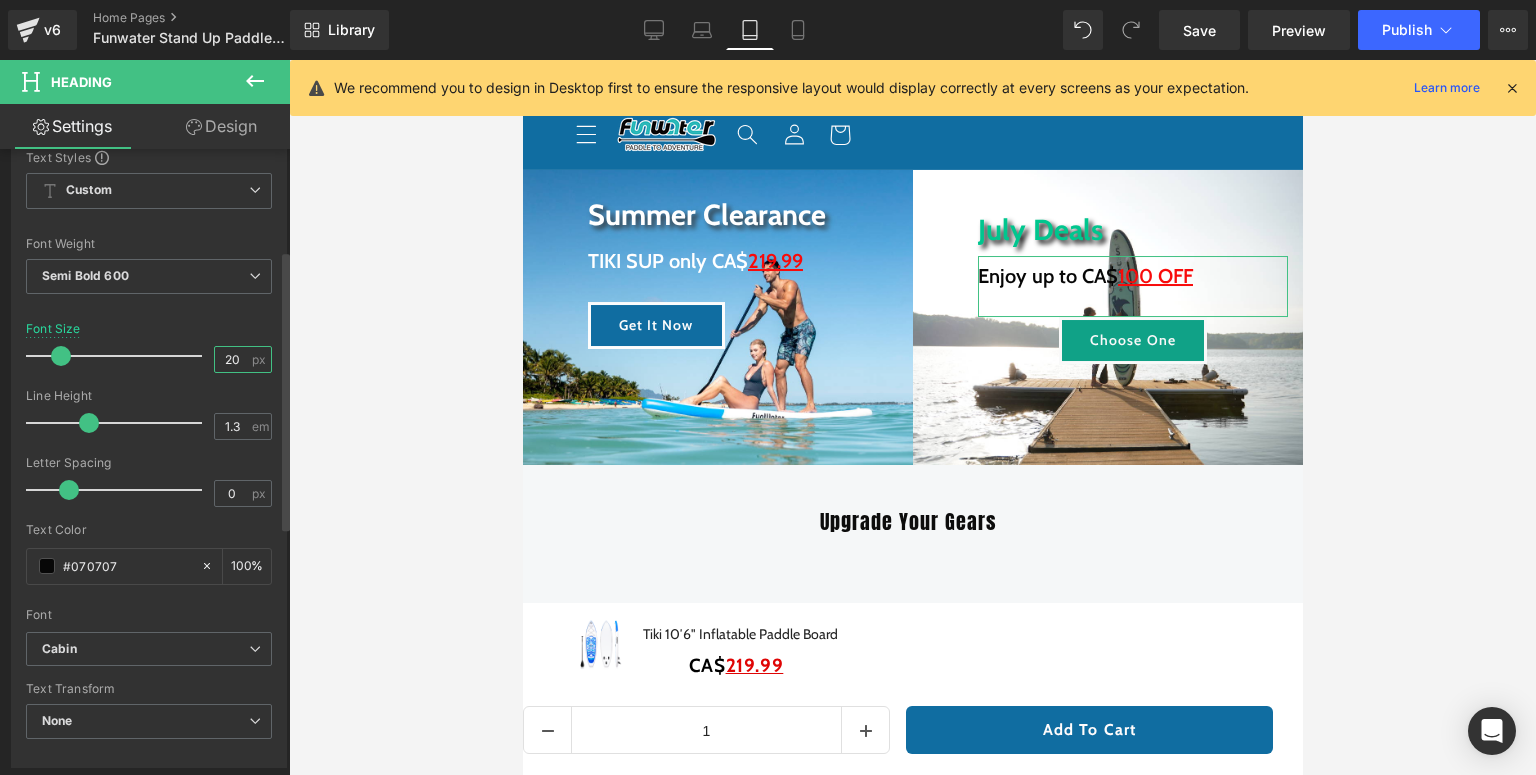 drag, startPoint x: 239, startPoint y: 356, endPoint x: 208, endPoint y: 362, distance: 31.575306 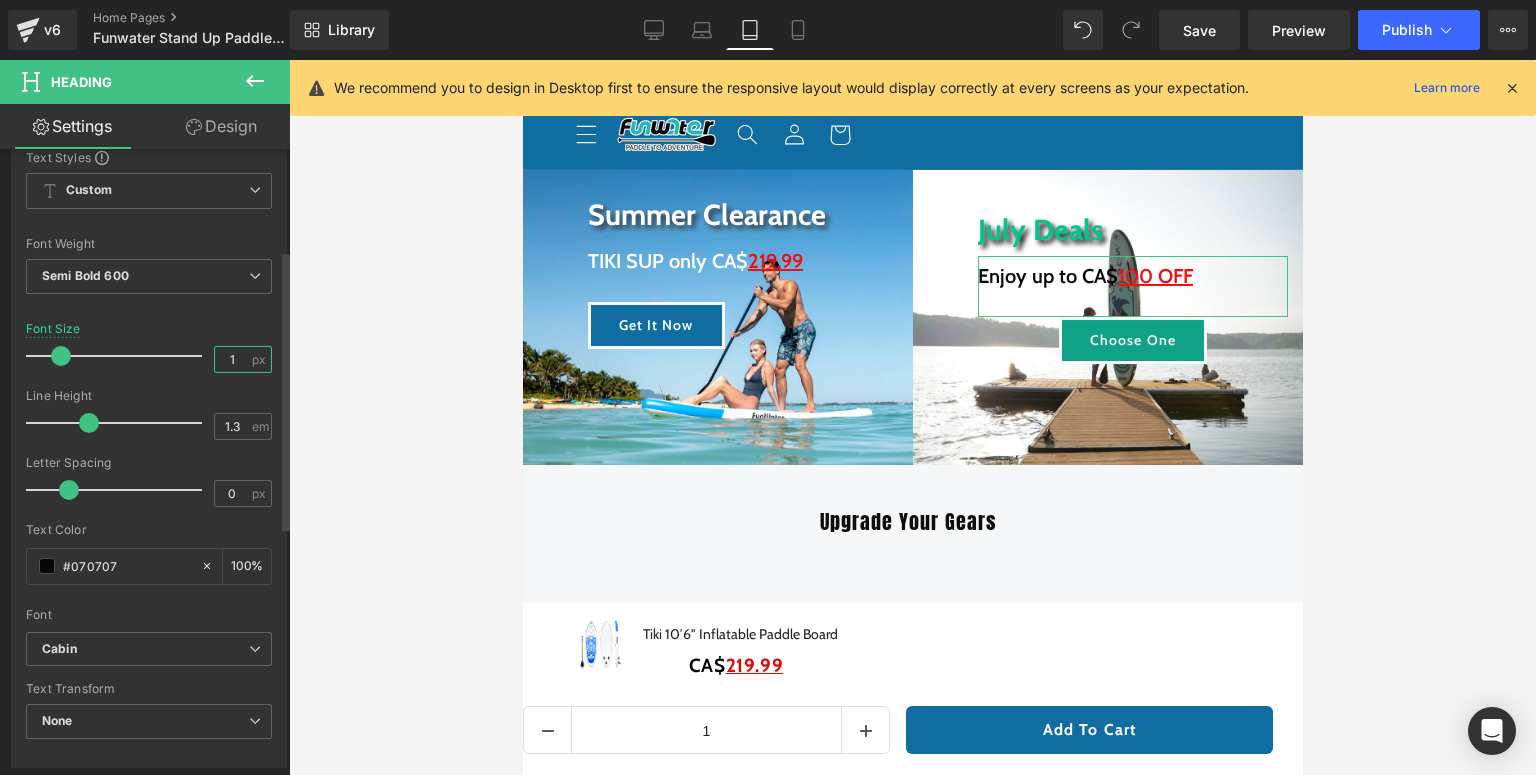 type on "15" 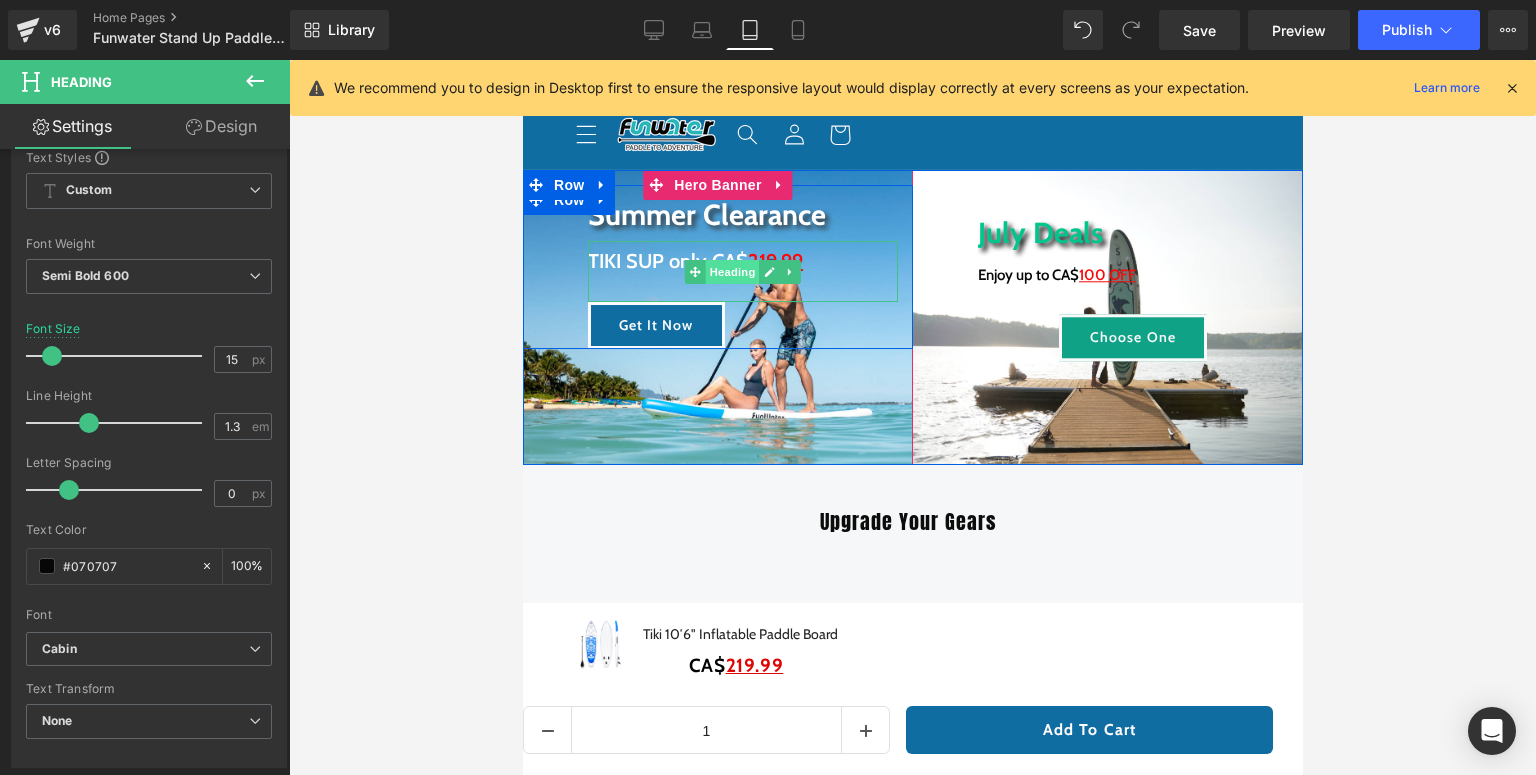 click on "Heading" at bounding box center [732, 272] 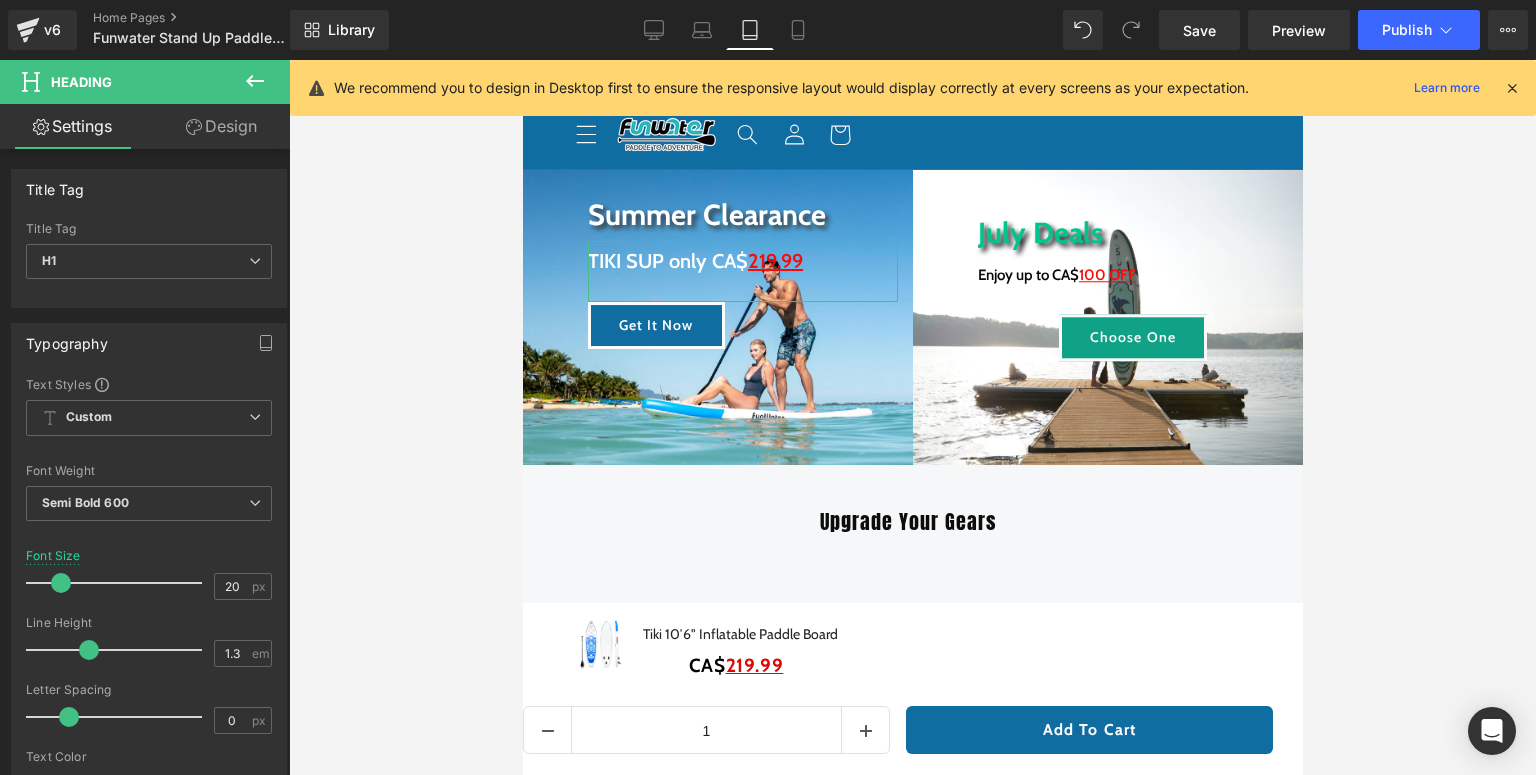 scroll, scrollTop: 160, scrollLeft: 0, axis: vertical 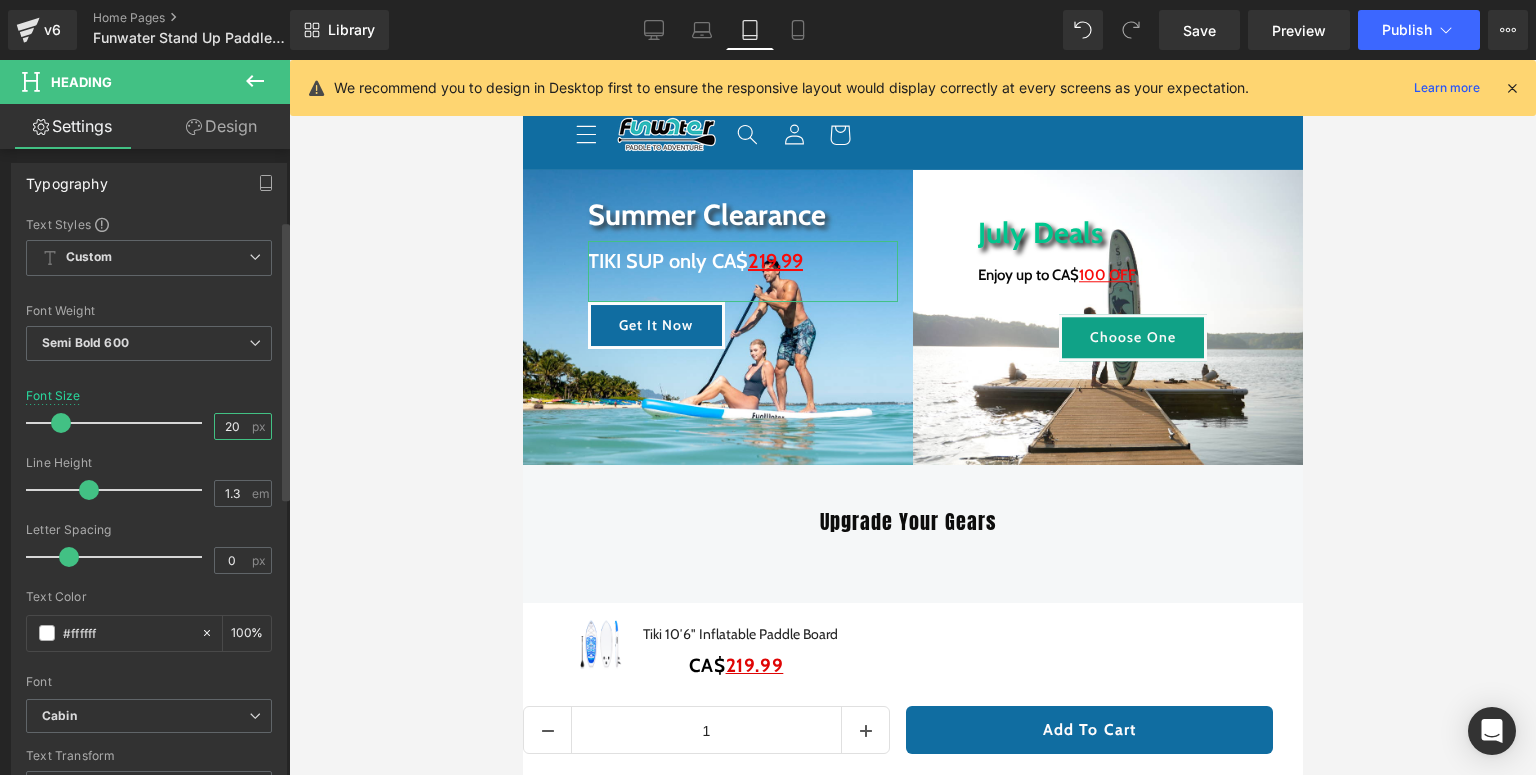 click on "20" at bounding box center (232, 426) 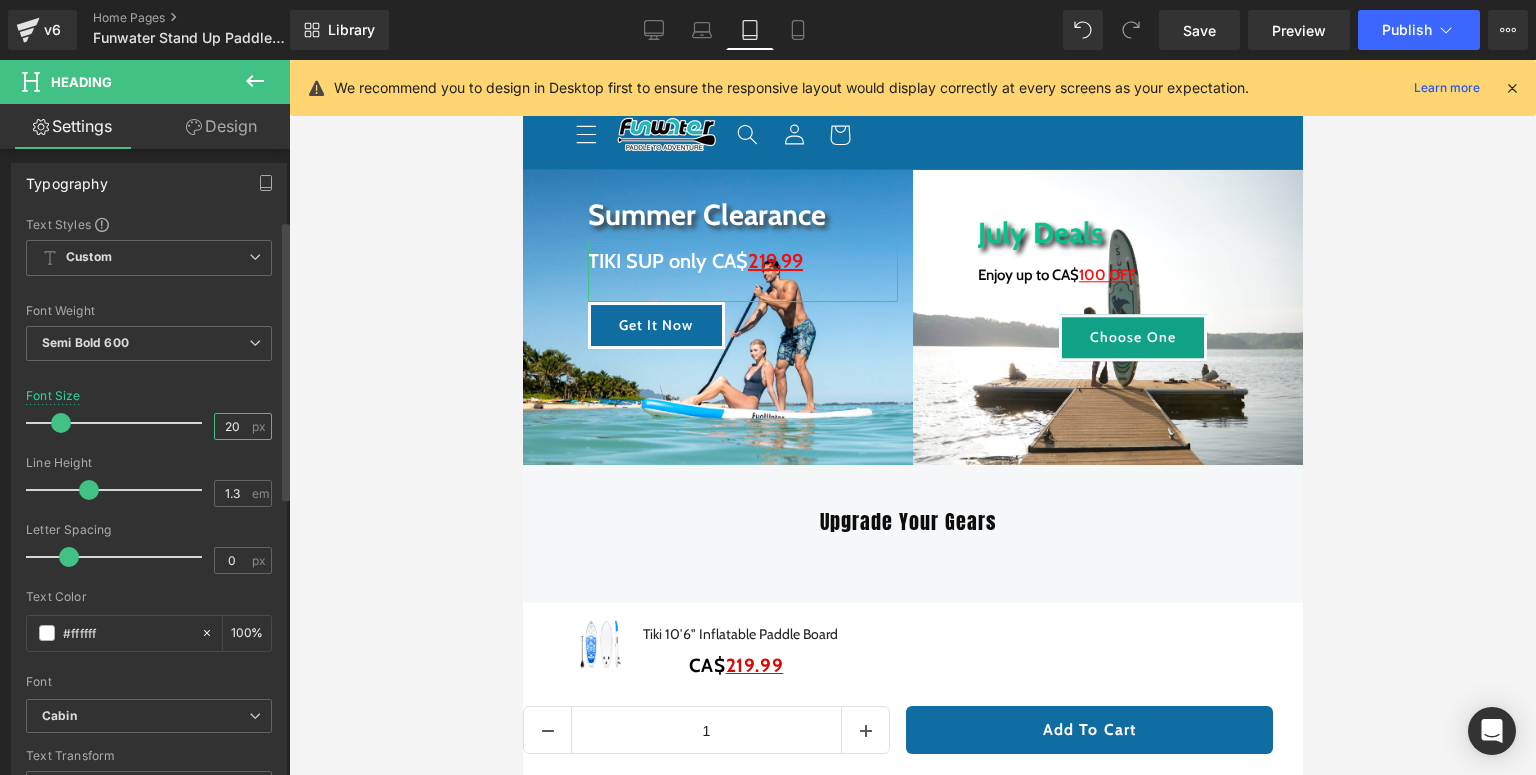 click on "20" at bounding box center (232, 426) 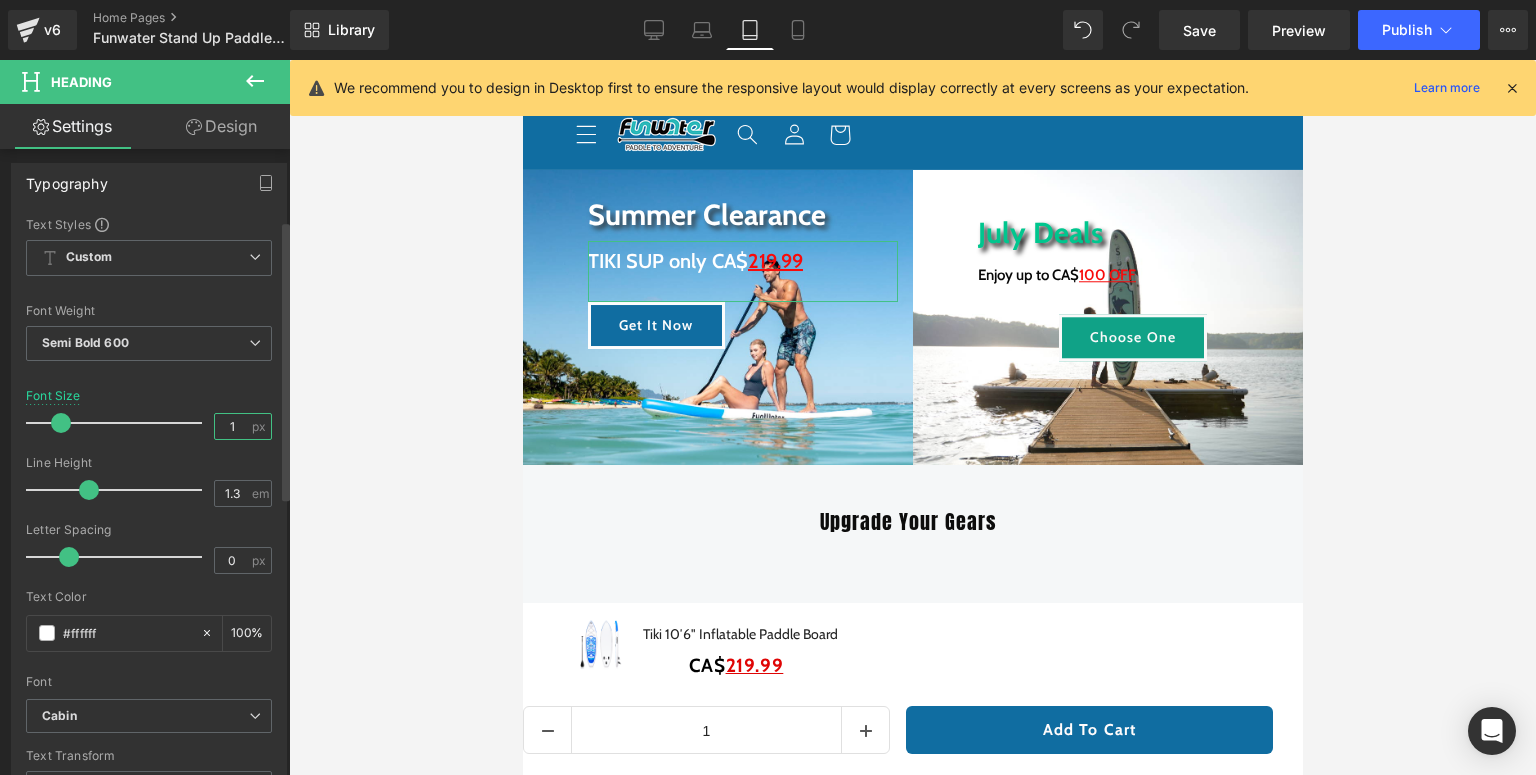 type on "15" 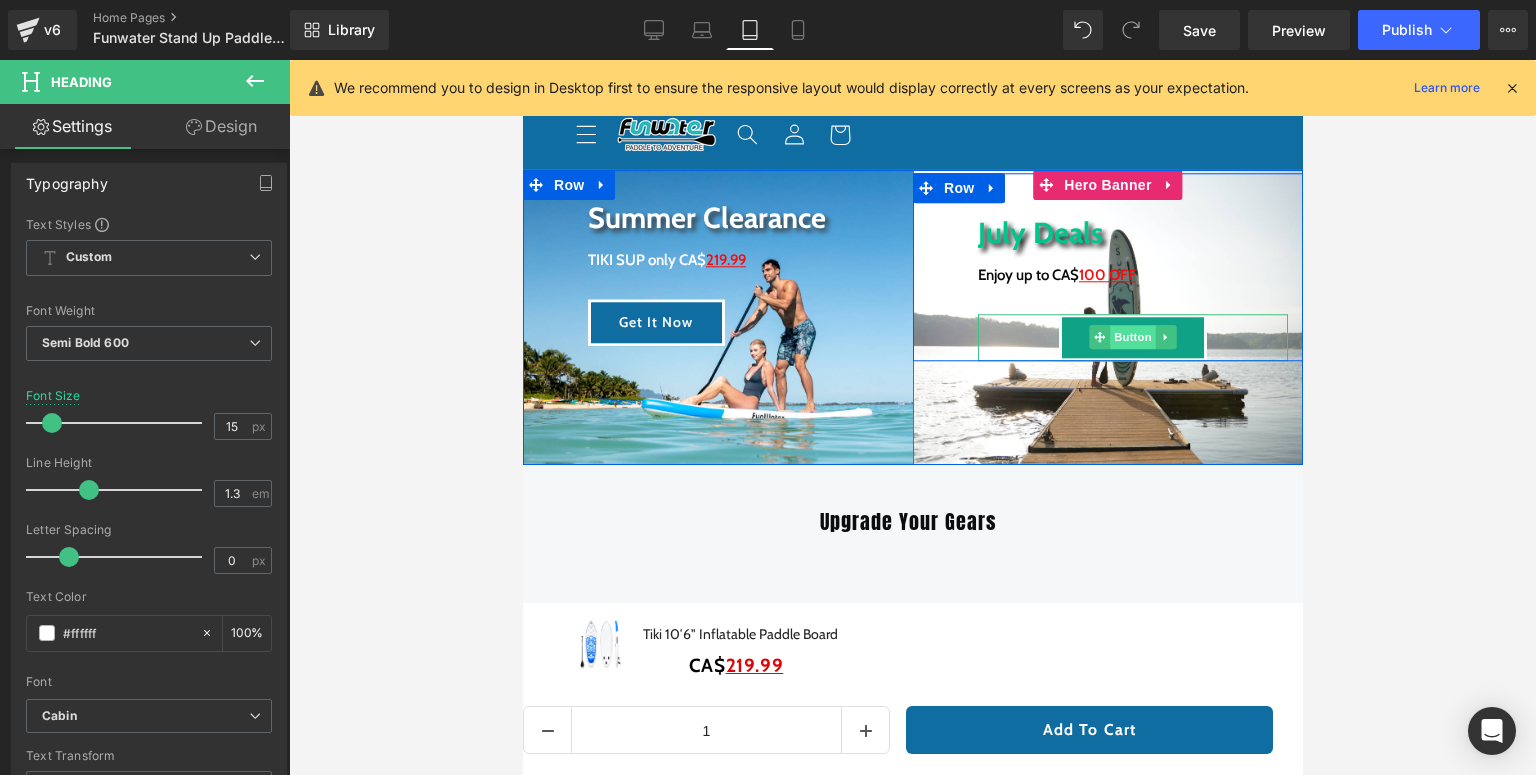 click on "Button" at bounding box center [1132, 338] 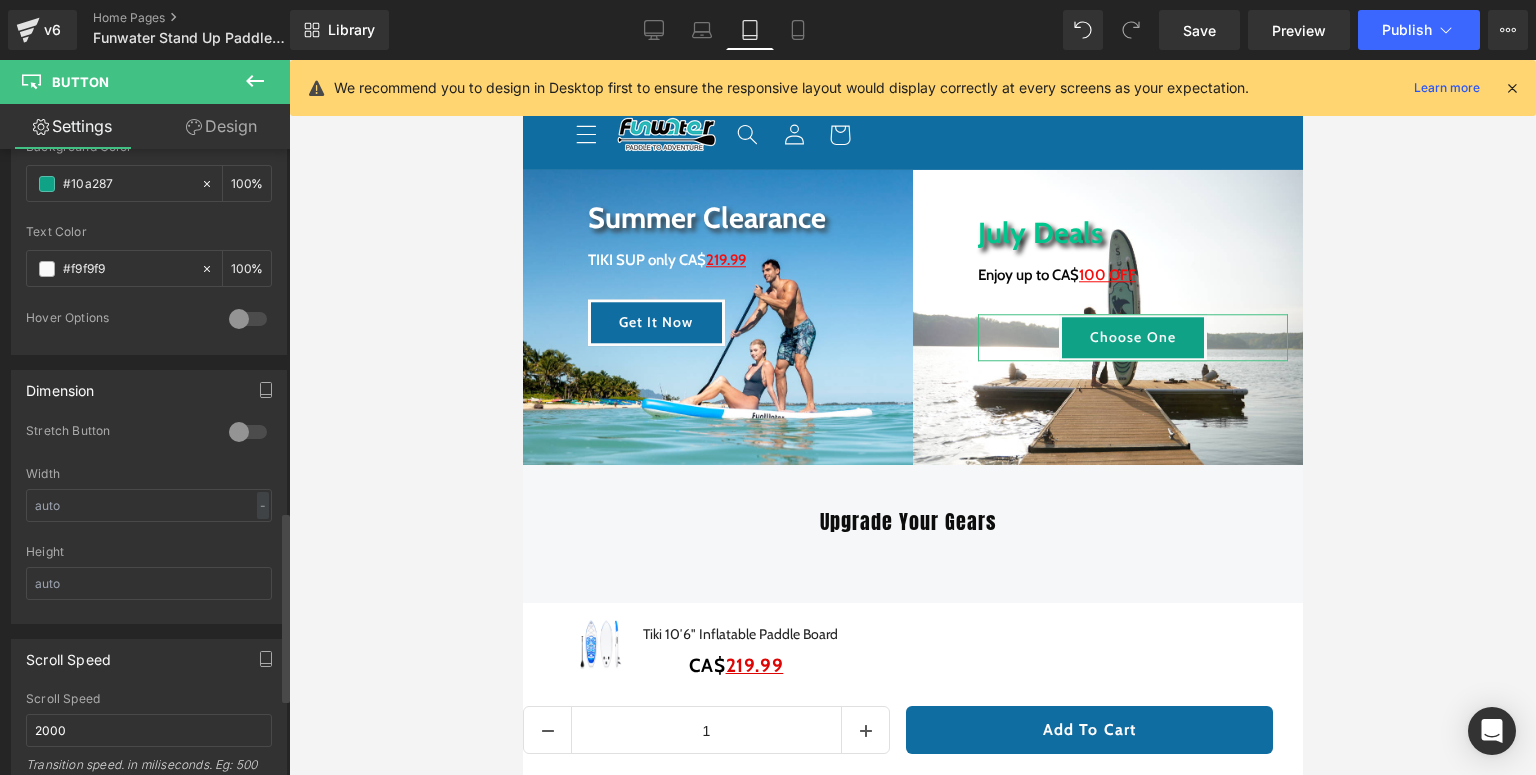 scroll, scrollTop: 1200, scrollLeft: 0, axis: vertical 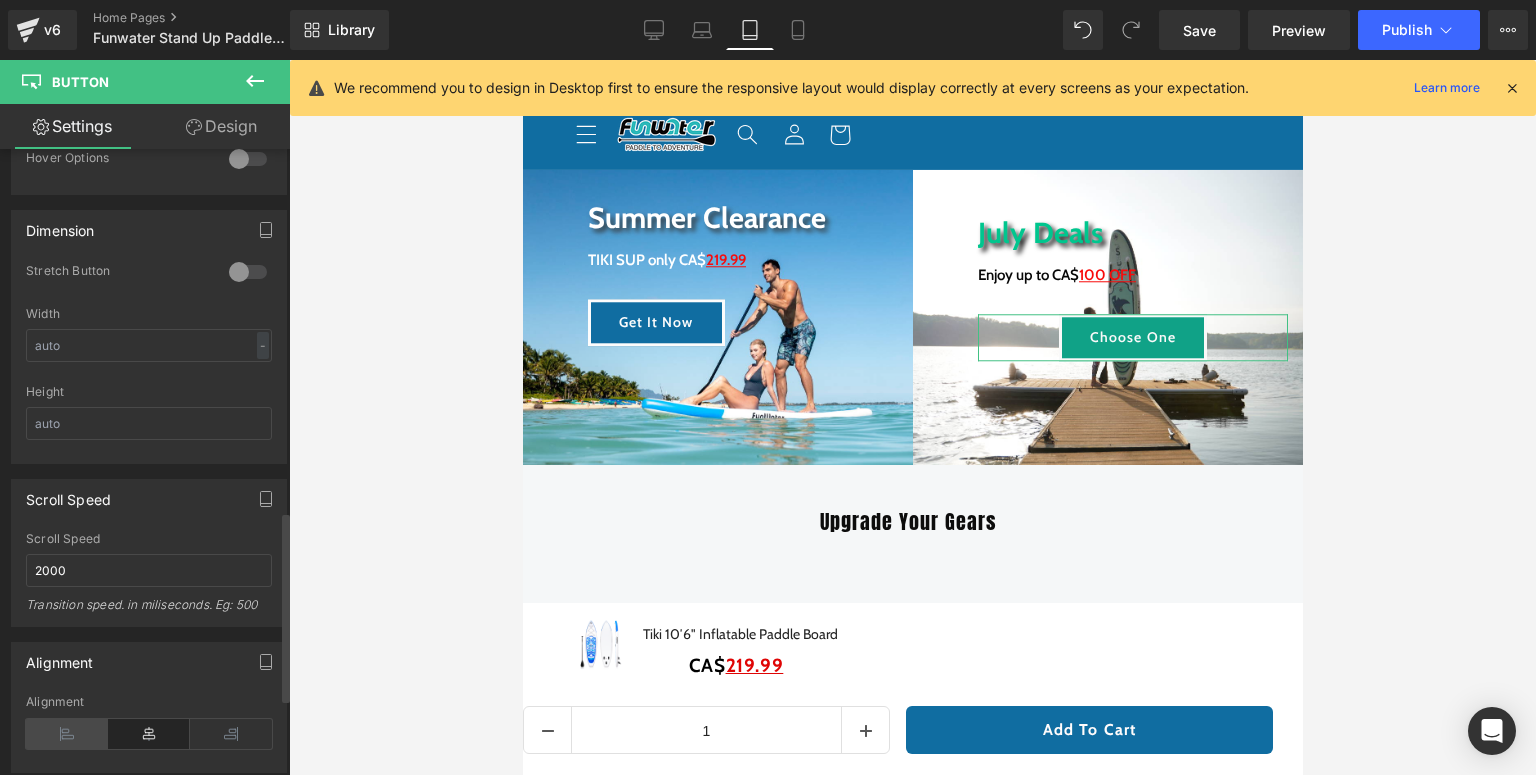 click at bounding box center [67, 734] 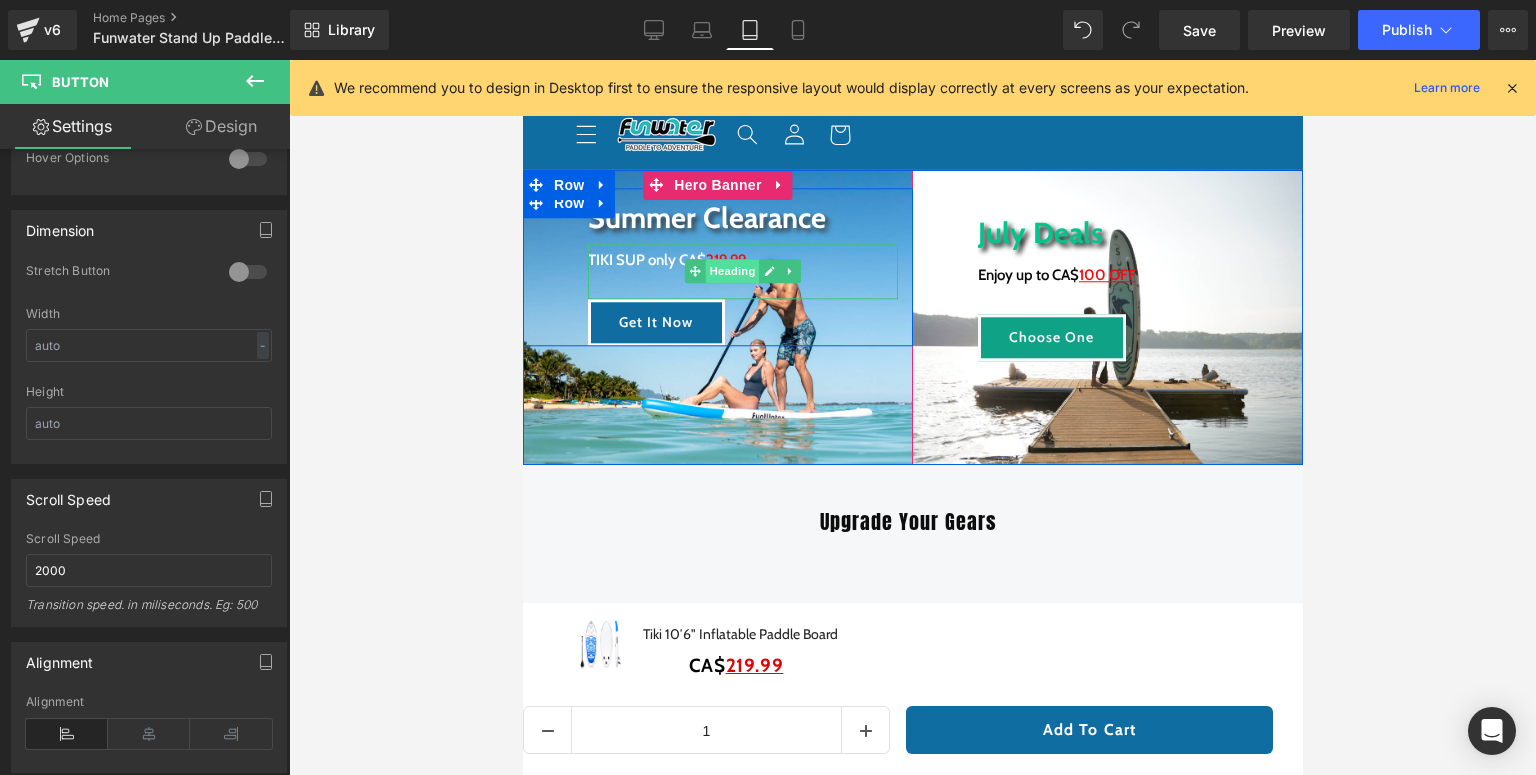 click on "Heading" at bounding box center (732, 272) 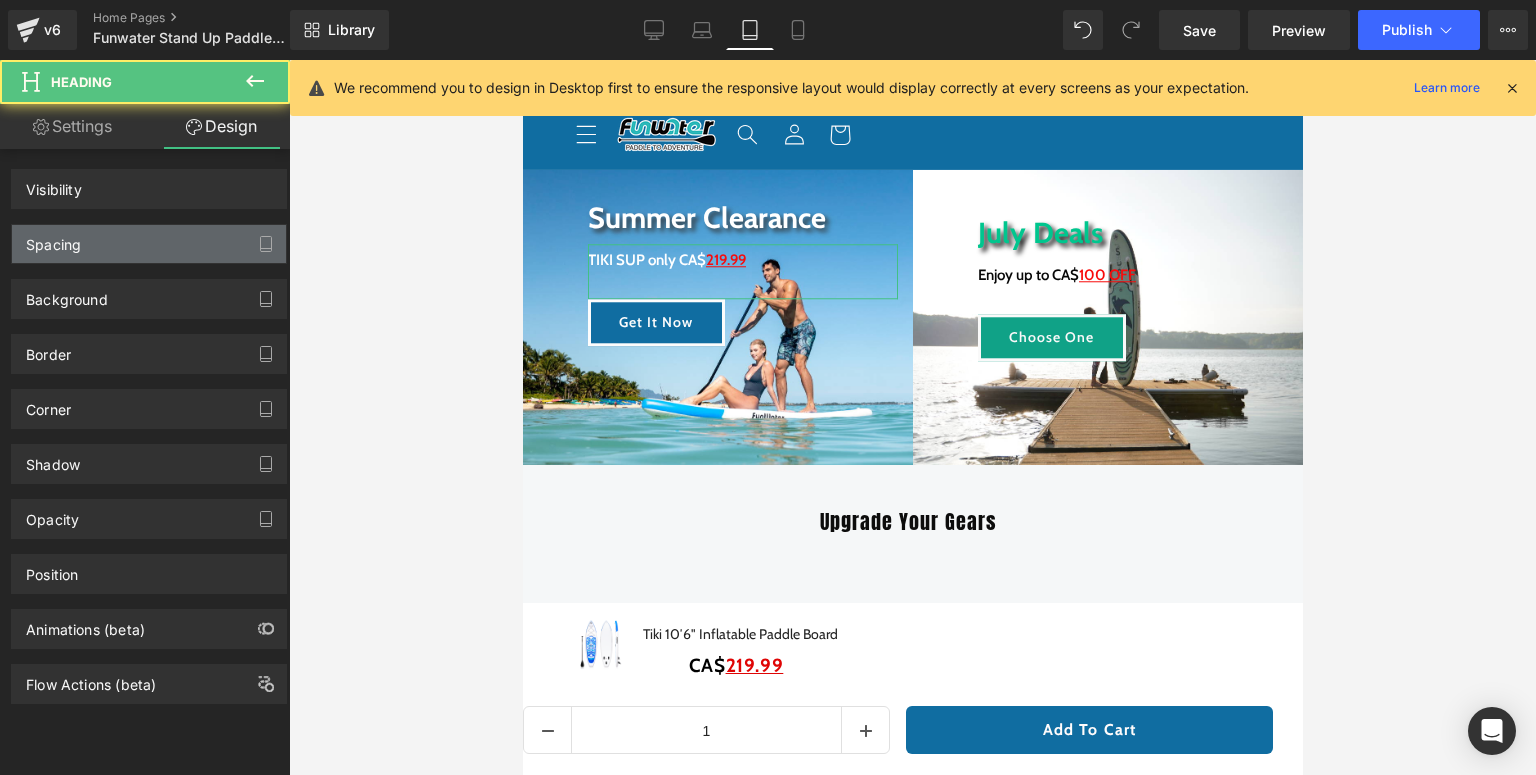 click on "Spacing" at bounding box center [149, 244] 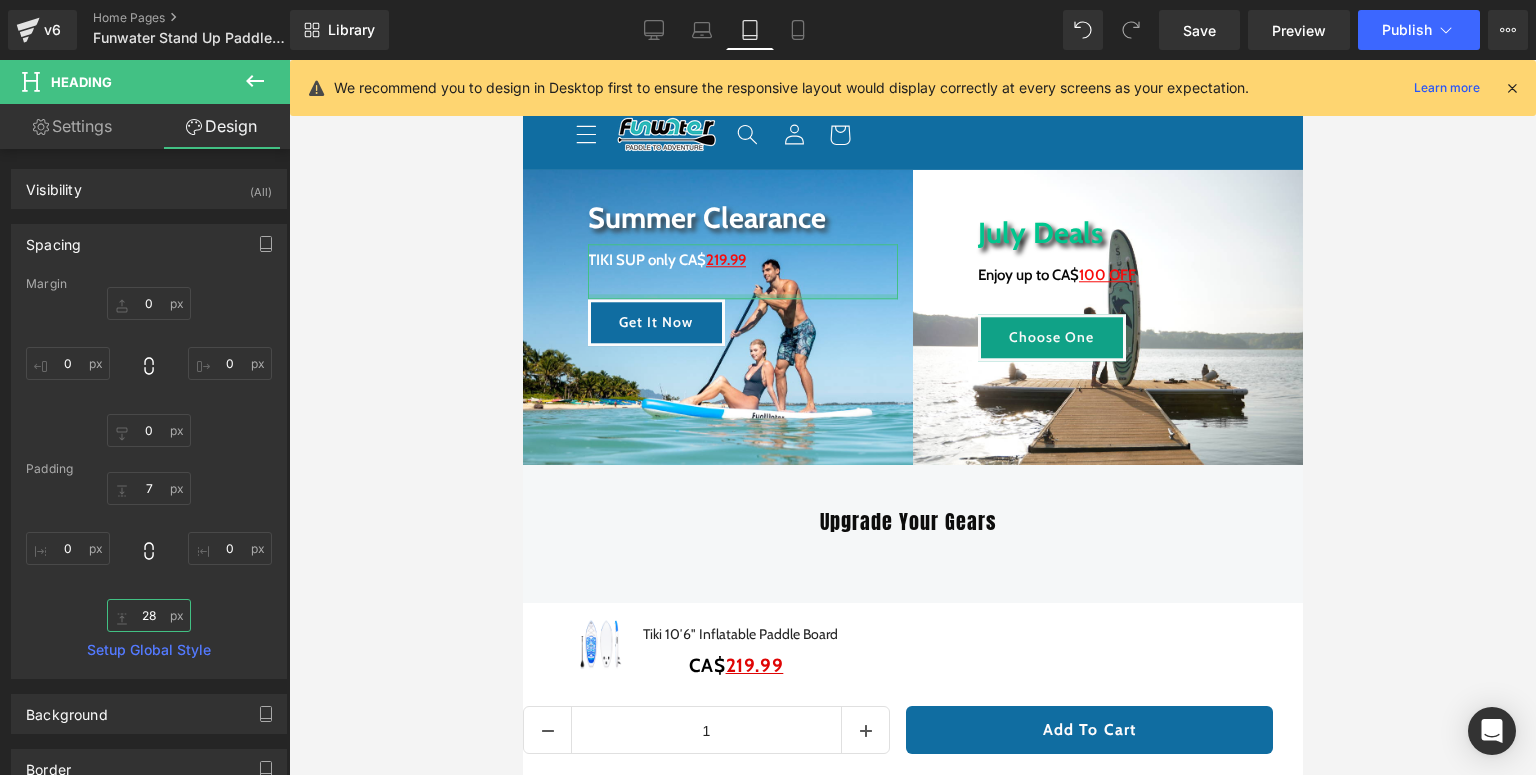 click on "28" at bounding box center (149, 615) 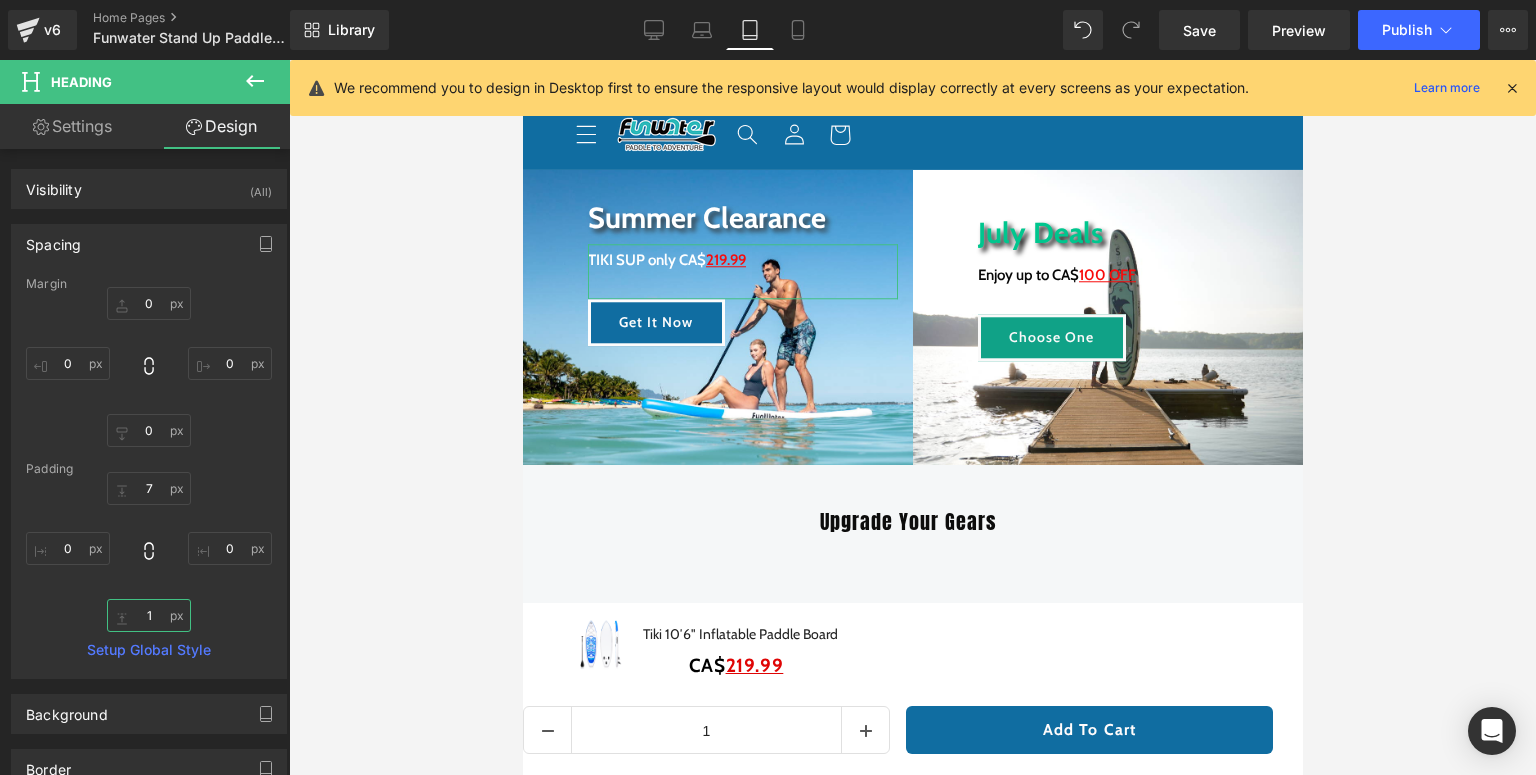 type on "15" 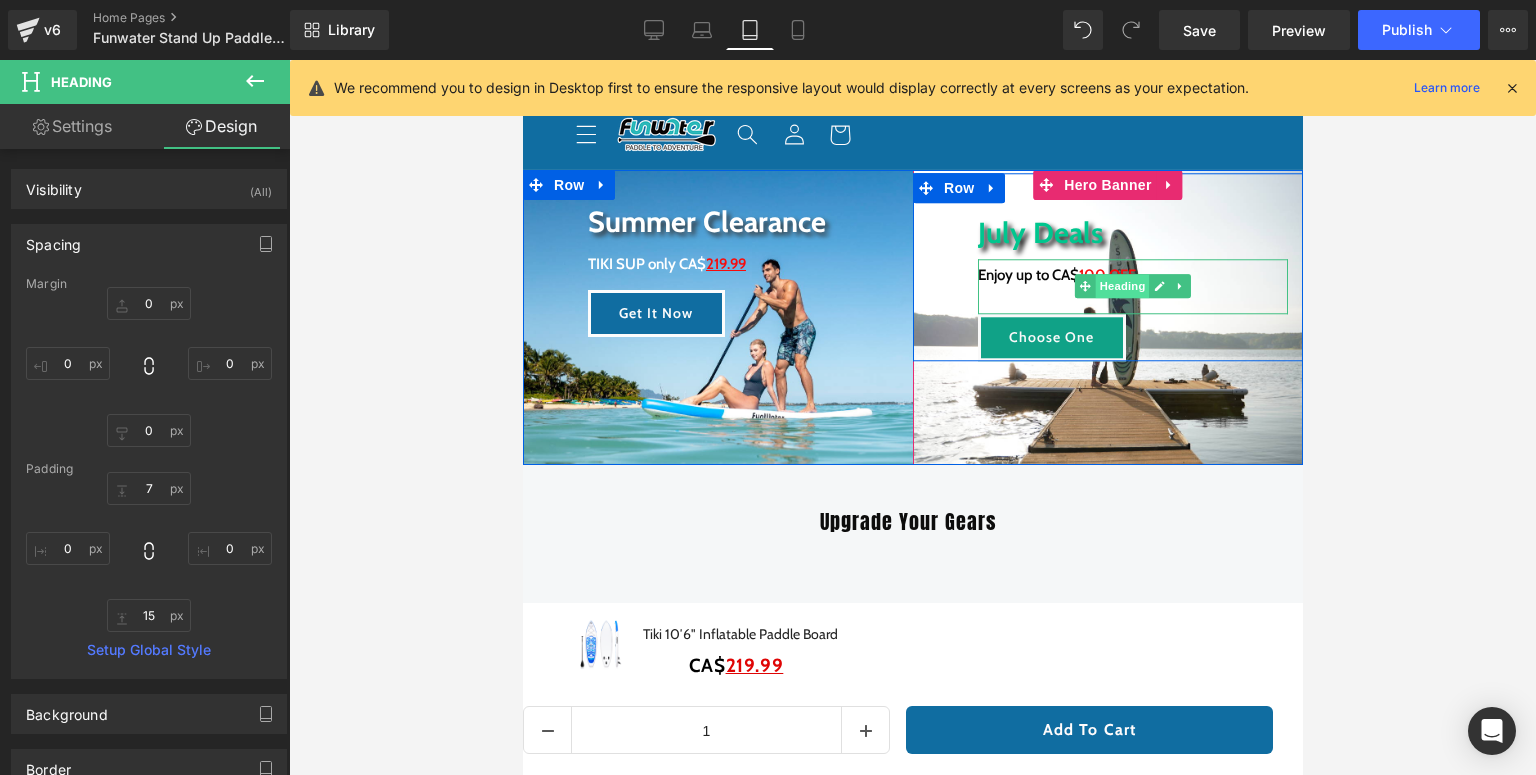 click on "Heading" at bounding box center (1122, 287) 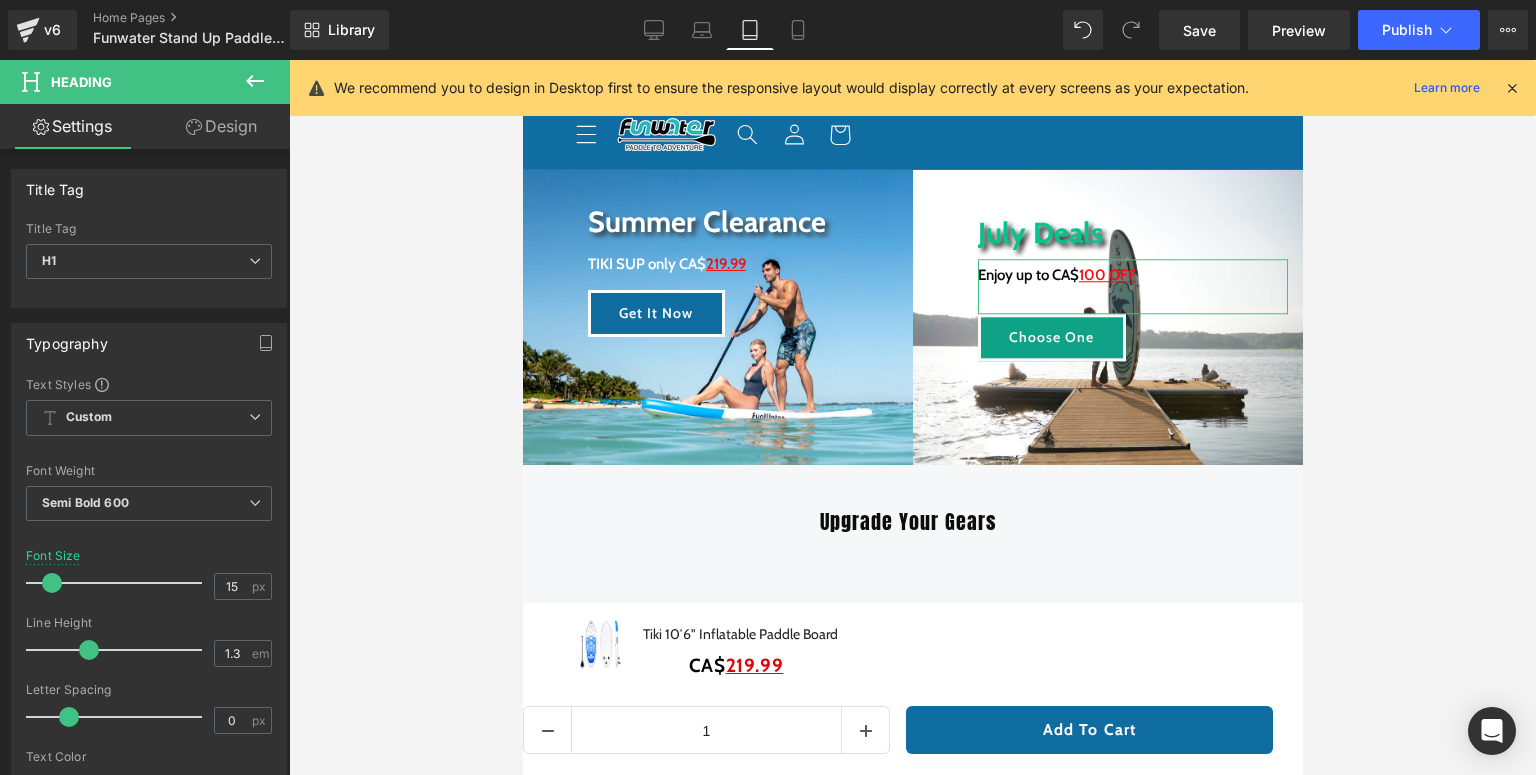 click on "Design" at bounding box center (221, 126) 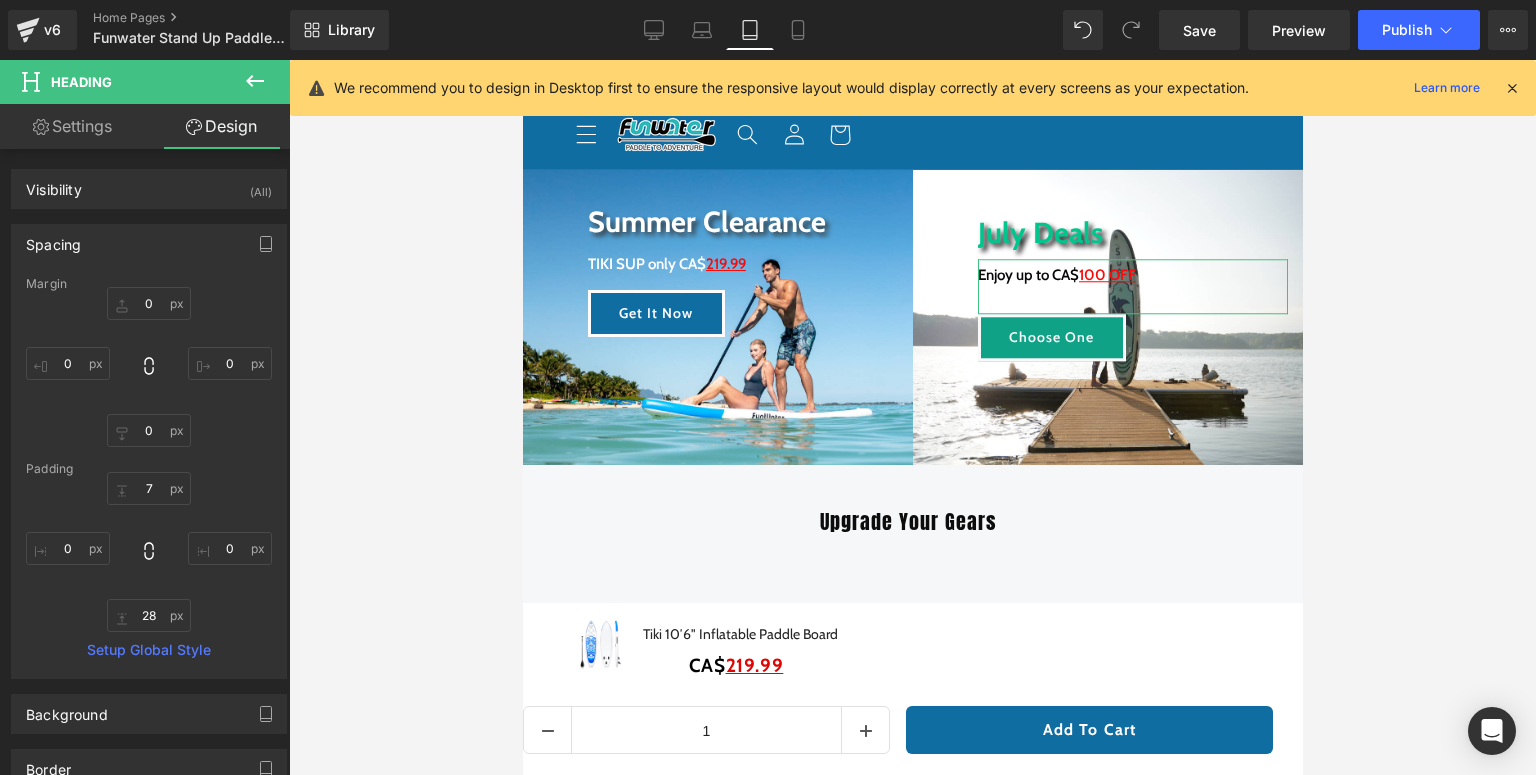 type on "0" 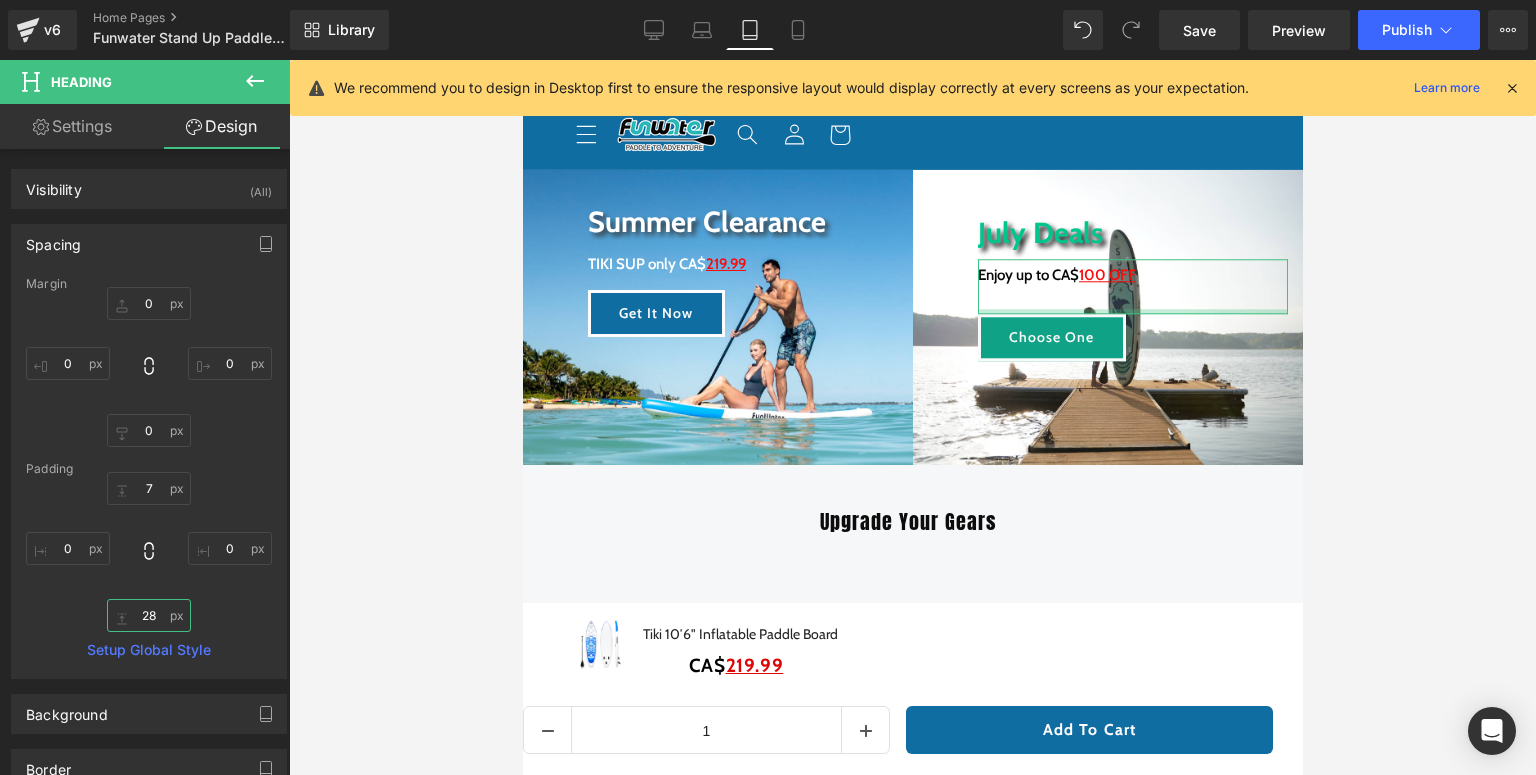click on "28" at bounding box center [149, 615] 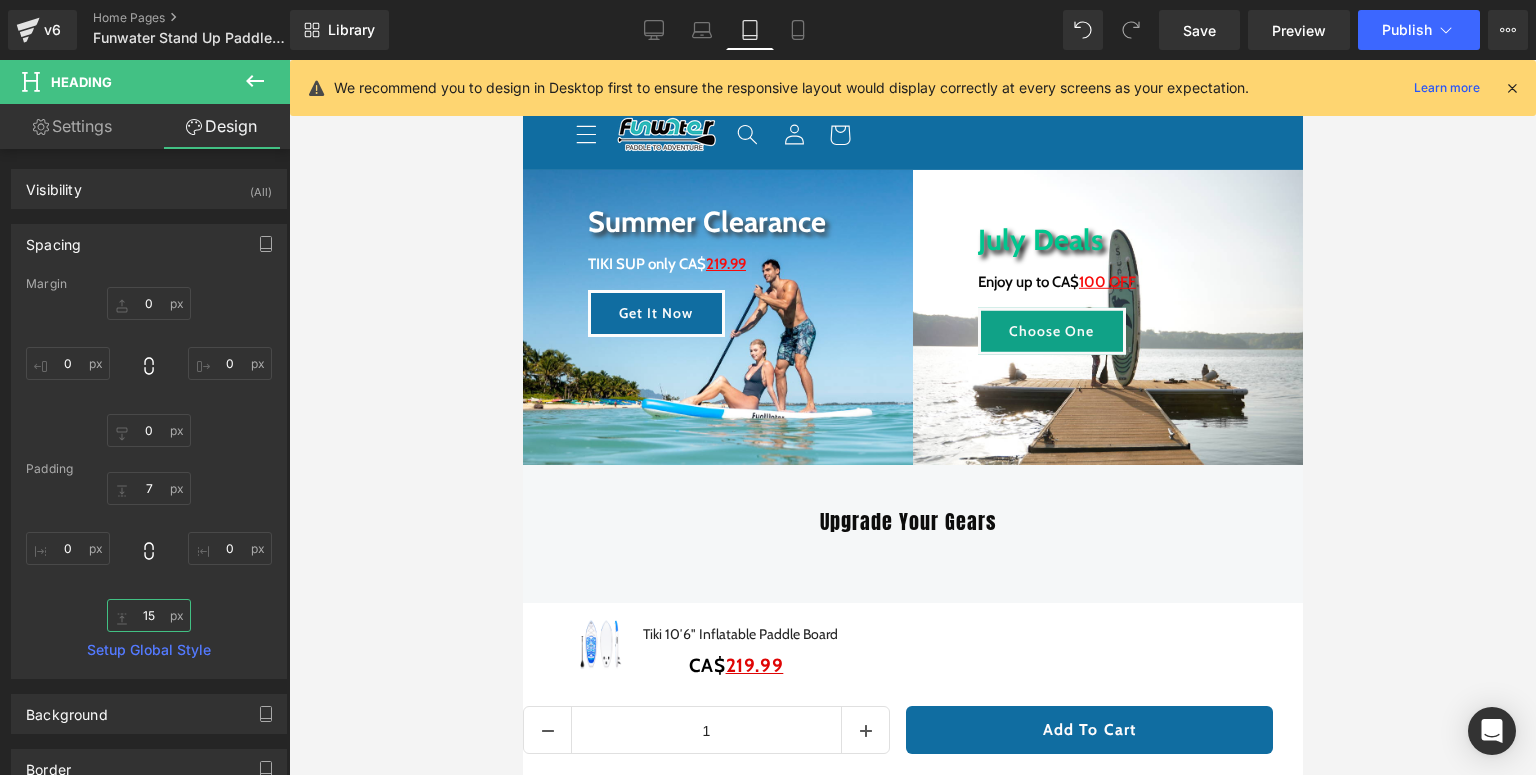 type on "15" 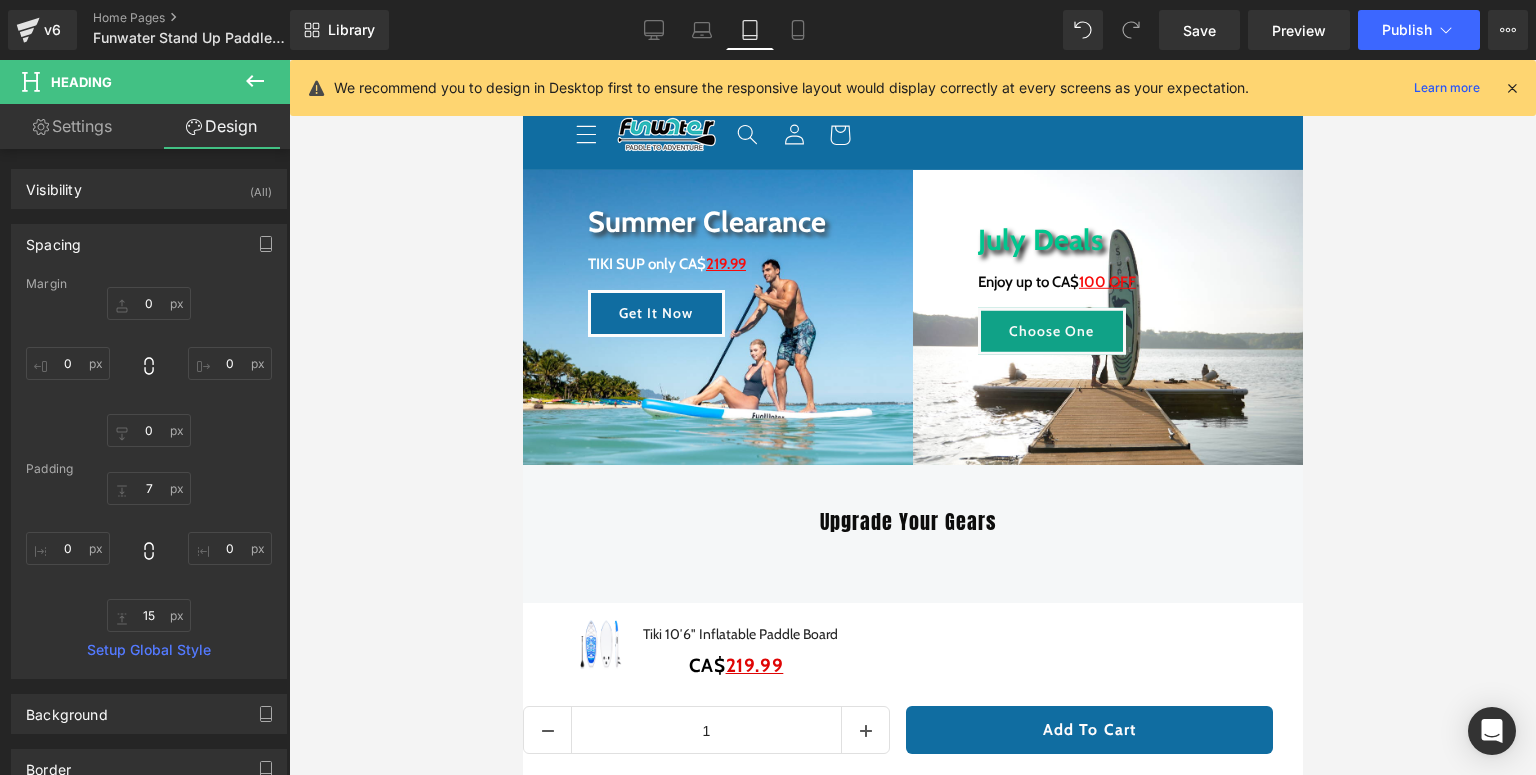 drag, startPoint x: 1460, startPoint y: 366, endPoint x: 1450, endPoint y: 365, distance: 10.049875 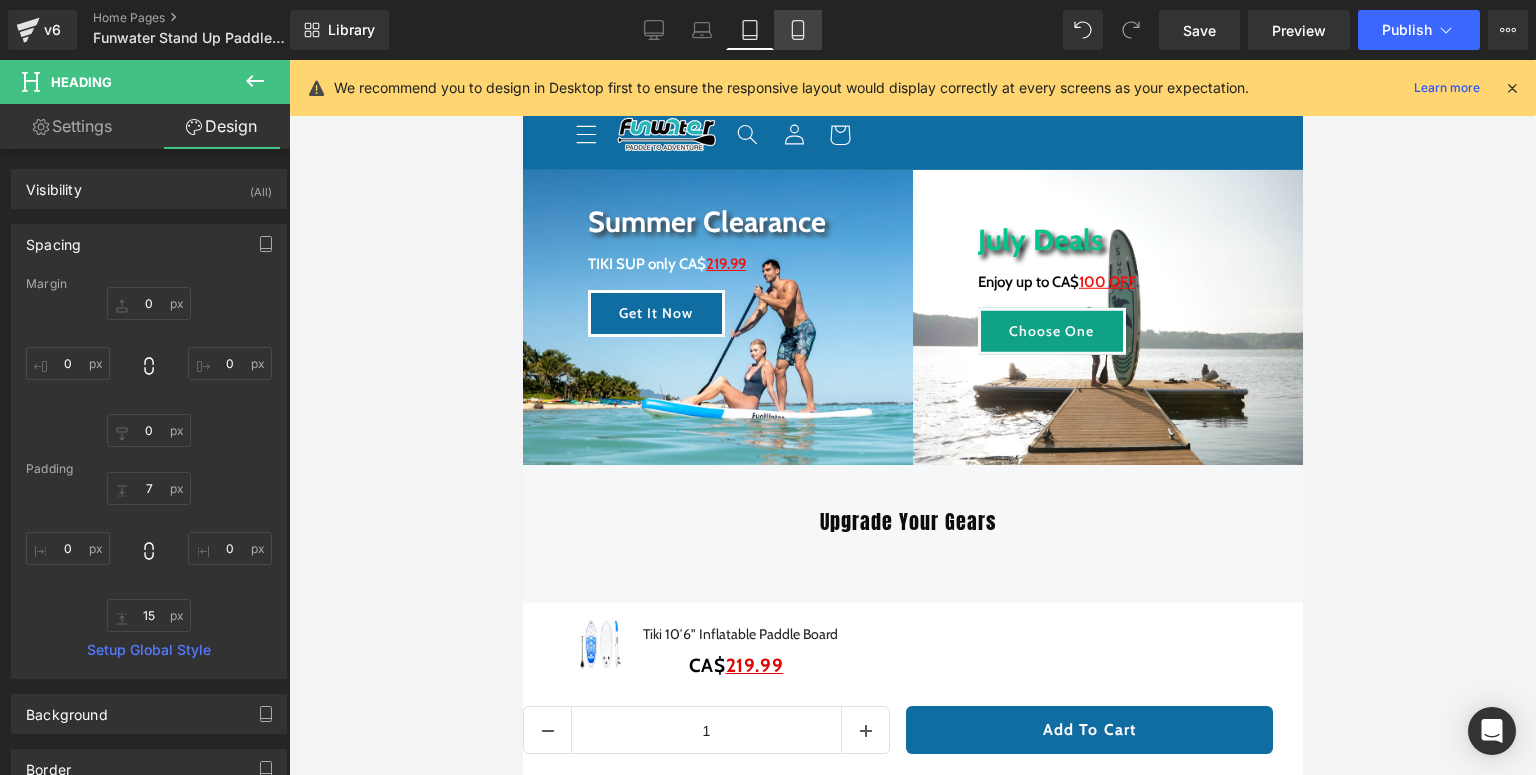 drag, startPoint x: 799, startPoint y: 36, endPoint x: 414, endPoint y: 371, distance: 510.34302 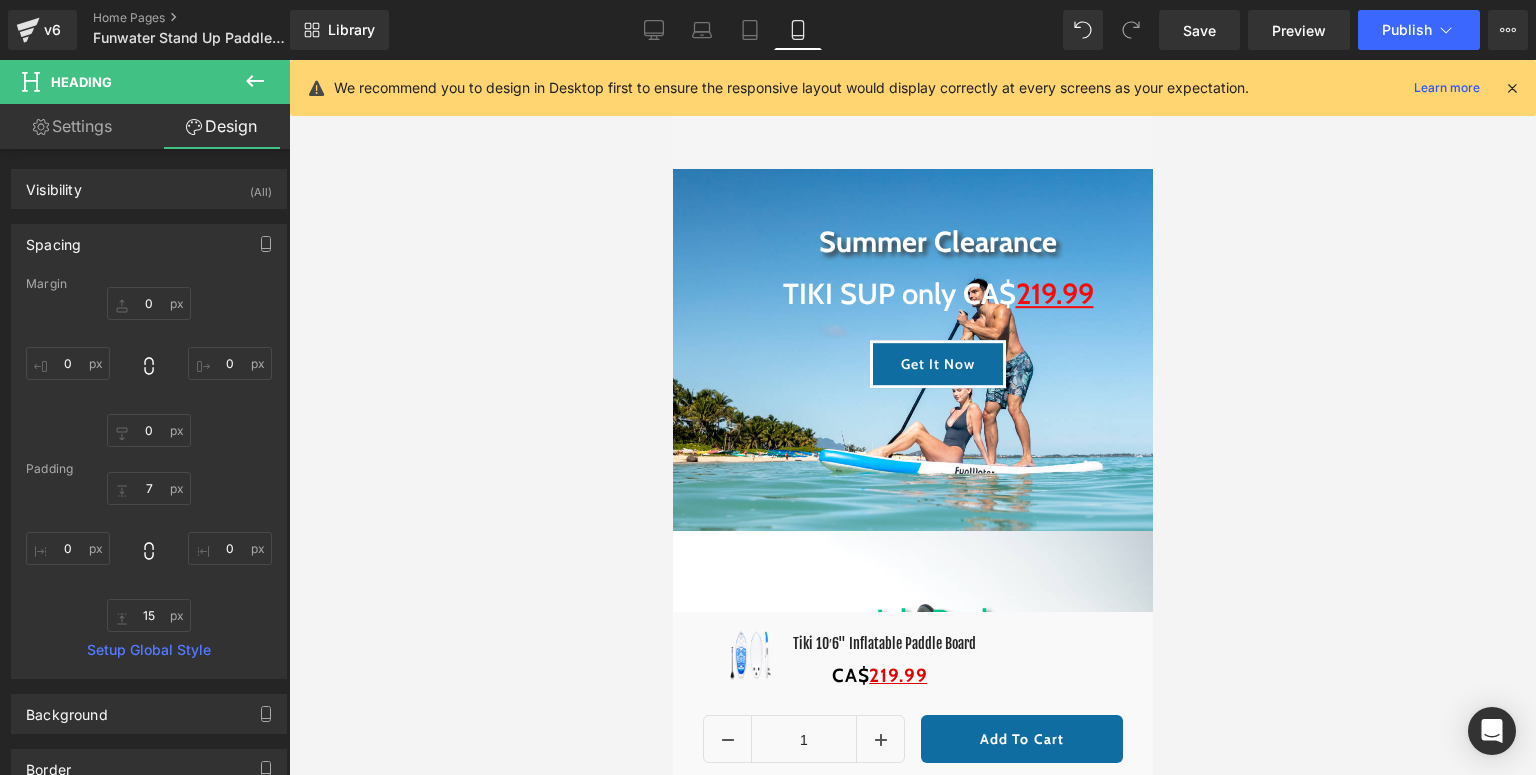 type on "0" 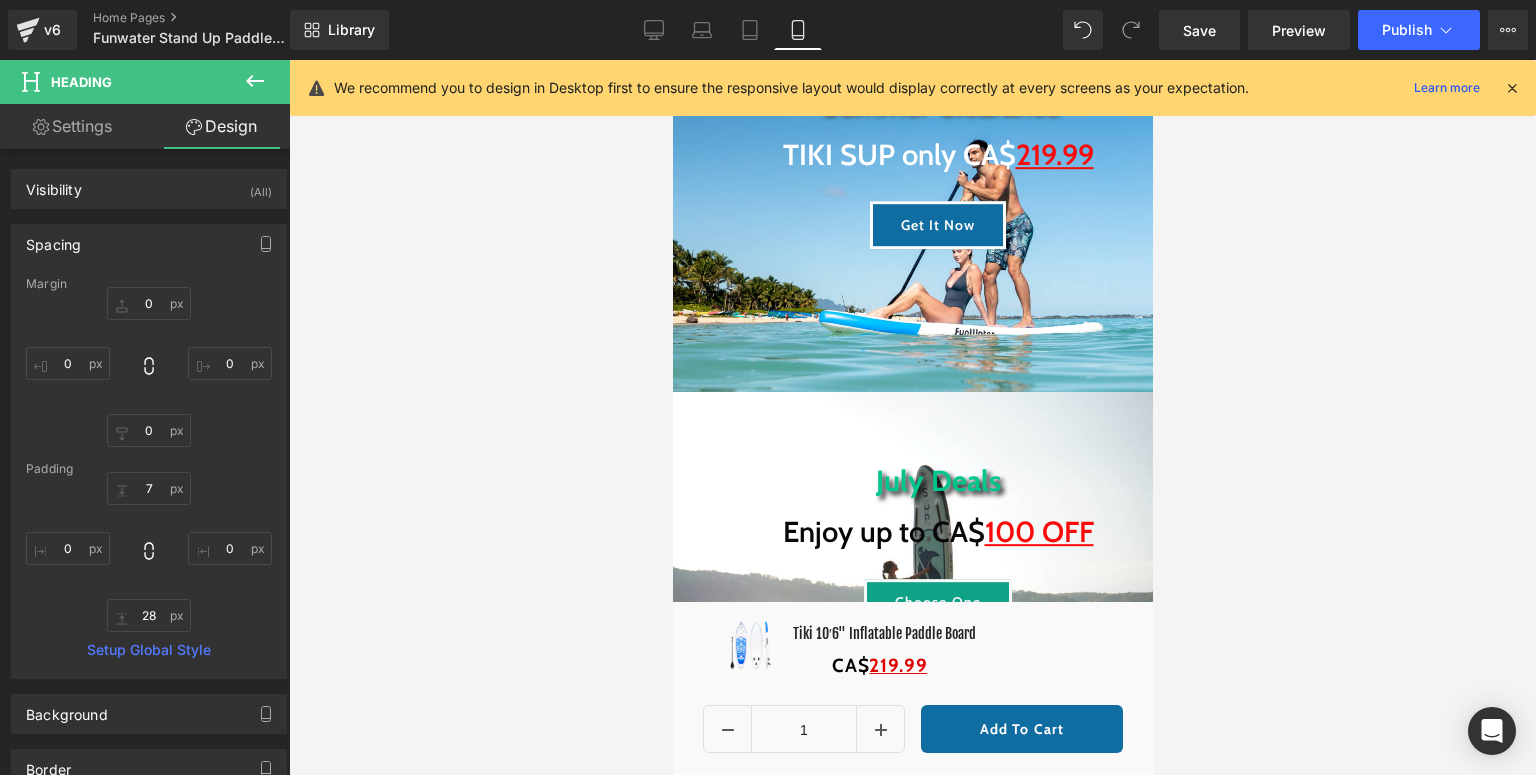 scroll, scrollTop: 0, scrollLeft: 0, axis: both 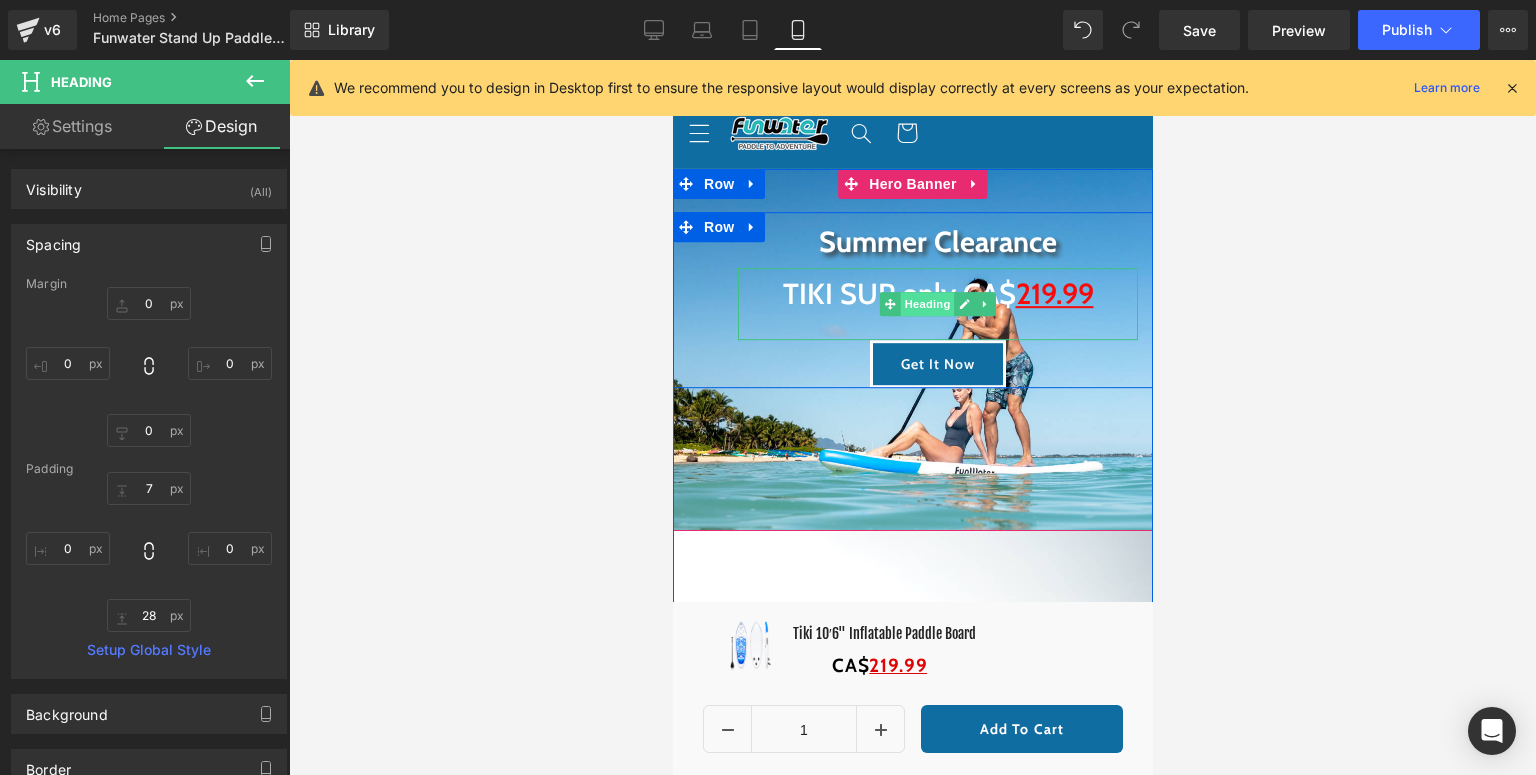 click on "Heading" at bounding box center [927, 304] 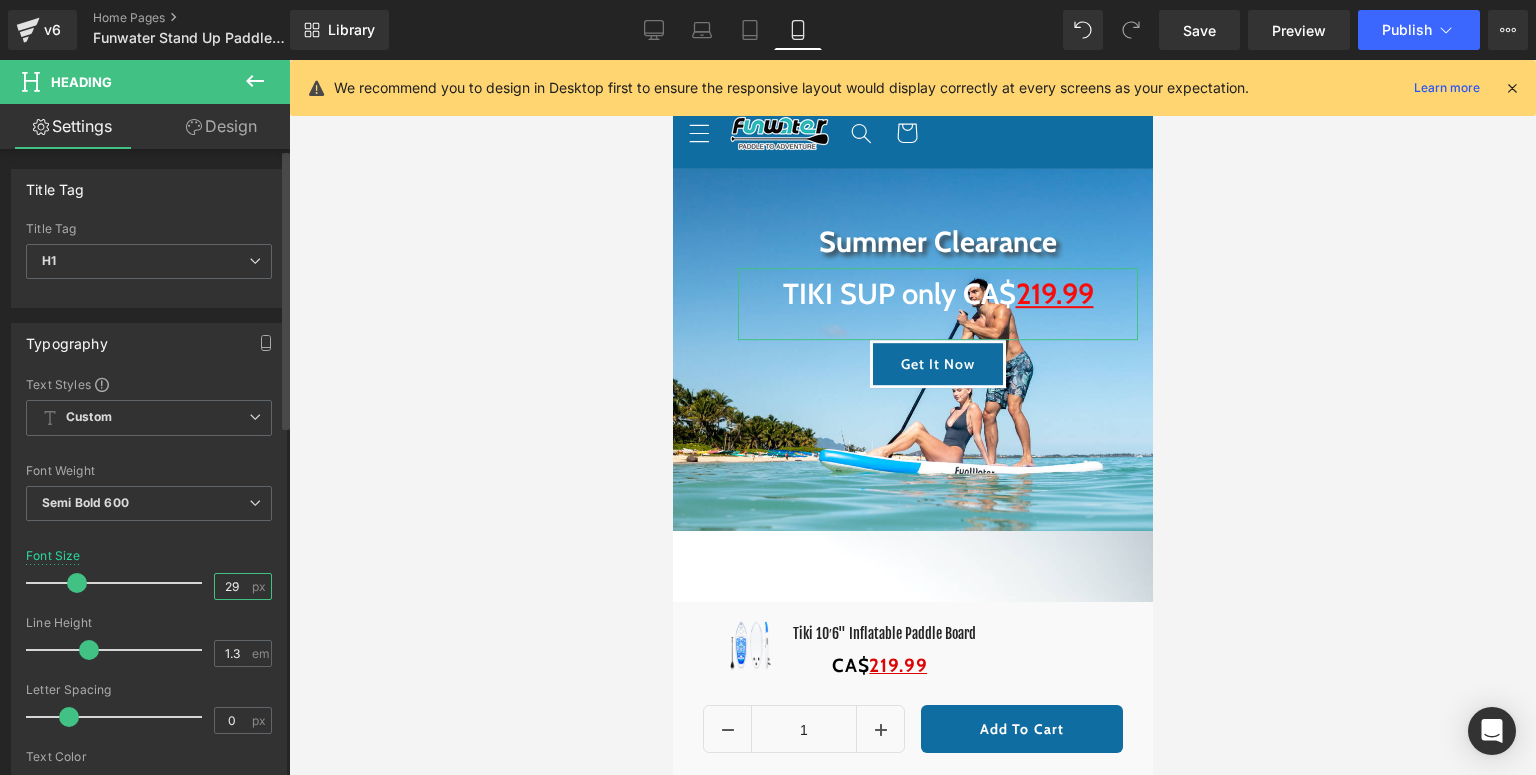 click on "29" at bounding box center [232, 586] 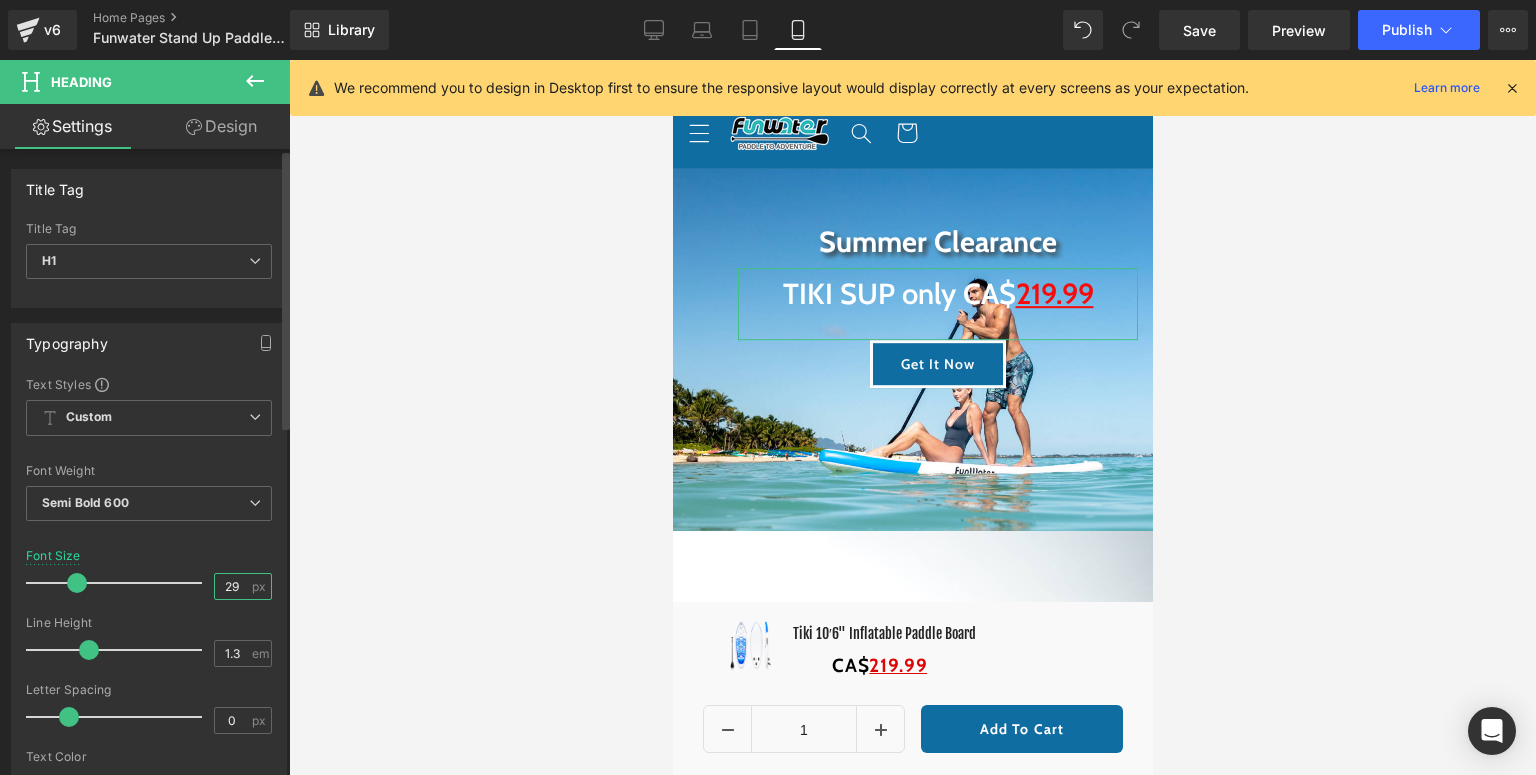 scroll, scrollTop: 0, scrollLeft: 0, axis: both 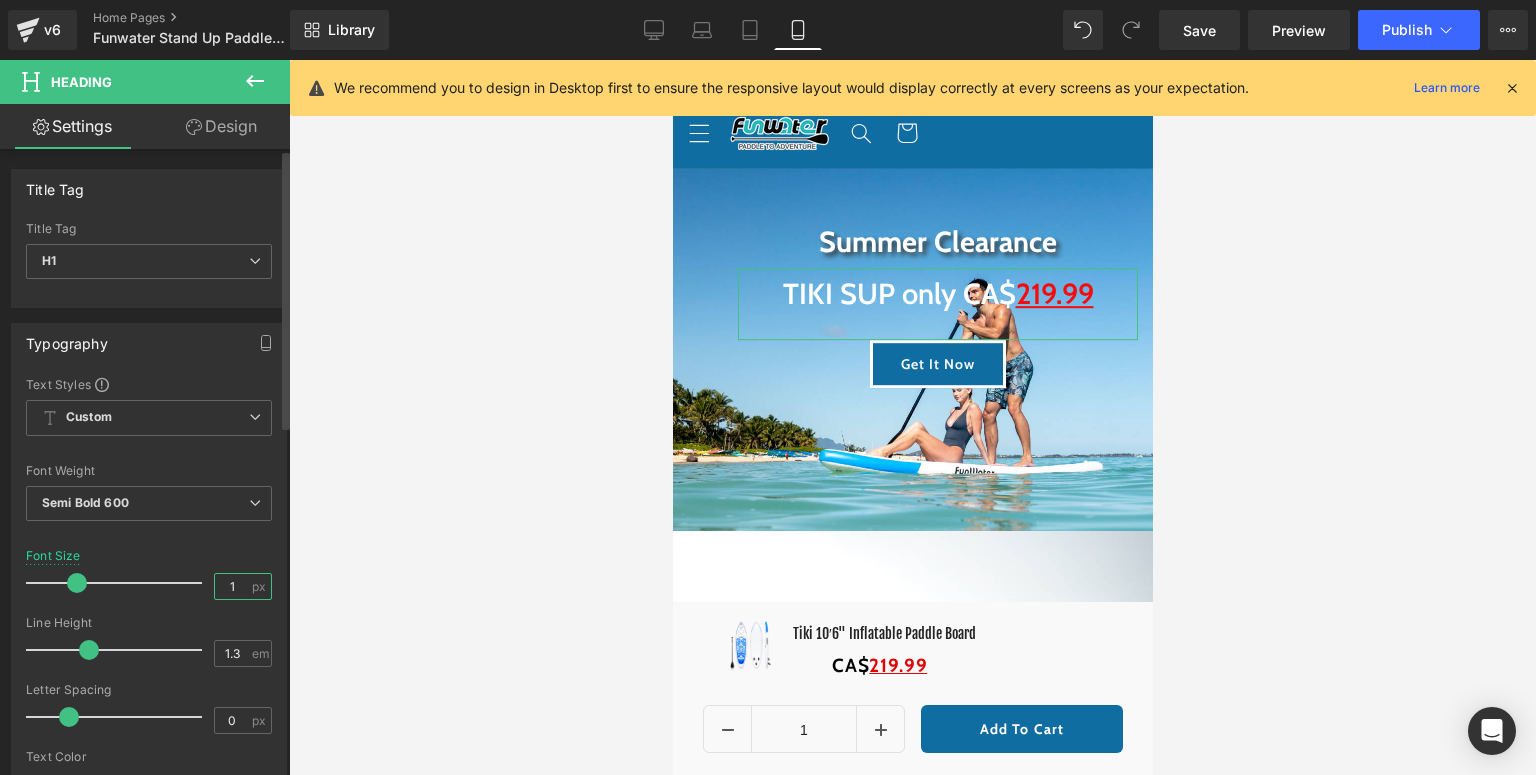 type on "15" 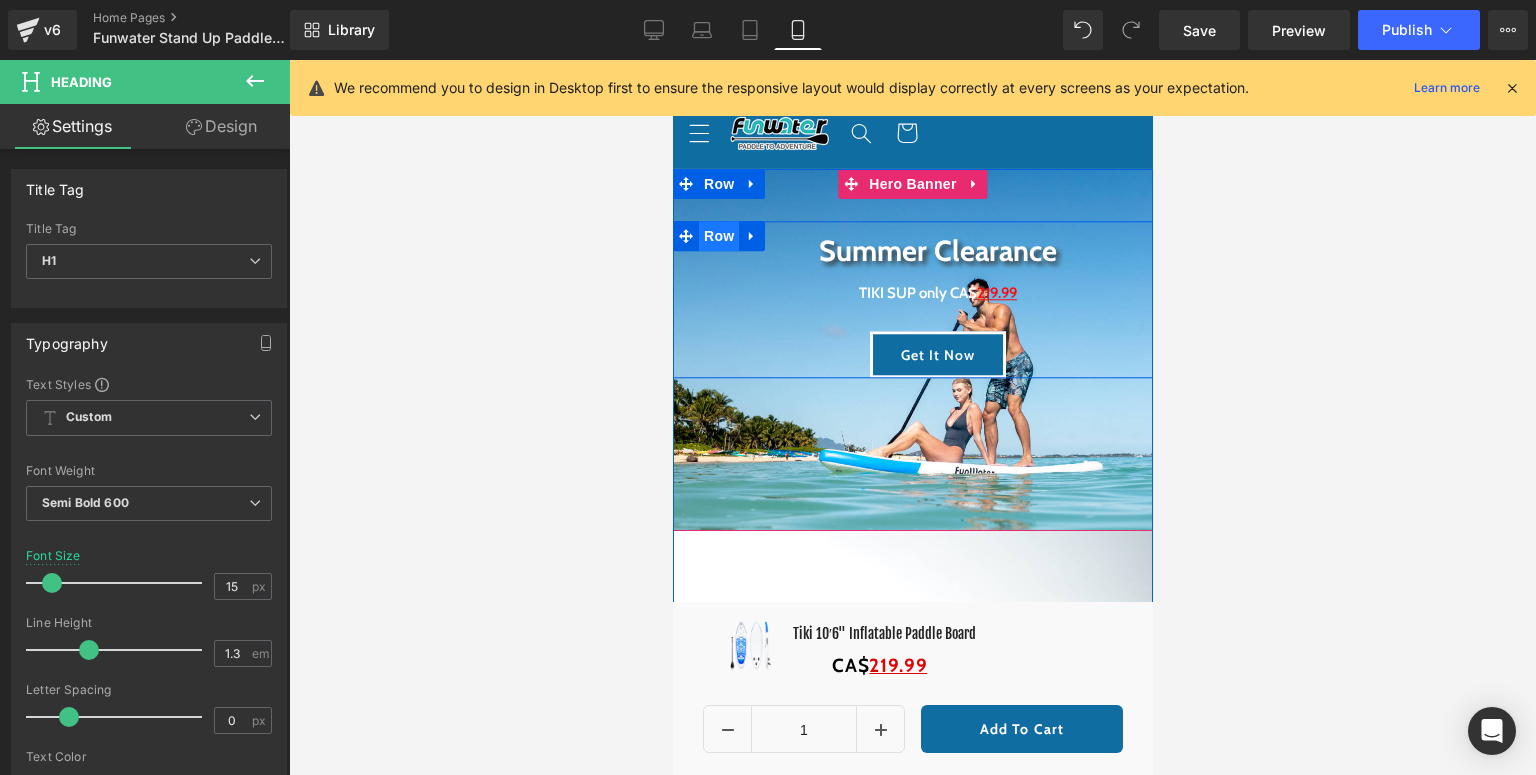 click on "Row" at bounding box center [718, 236] 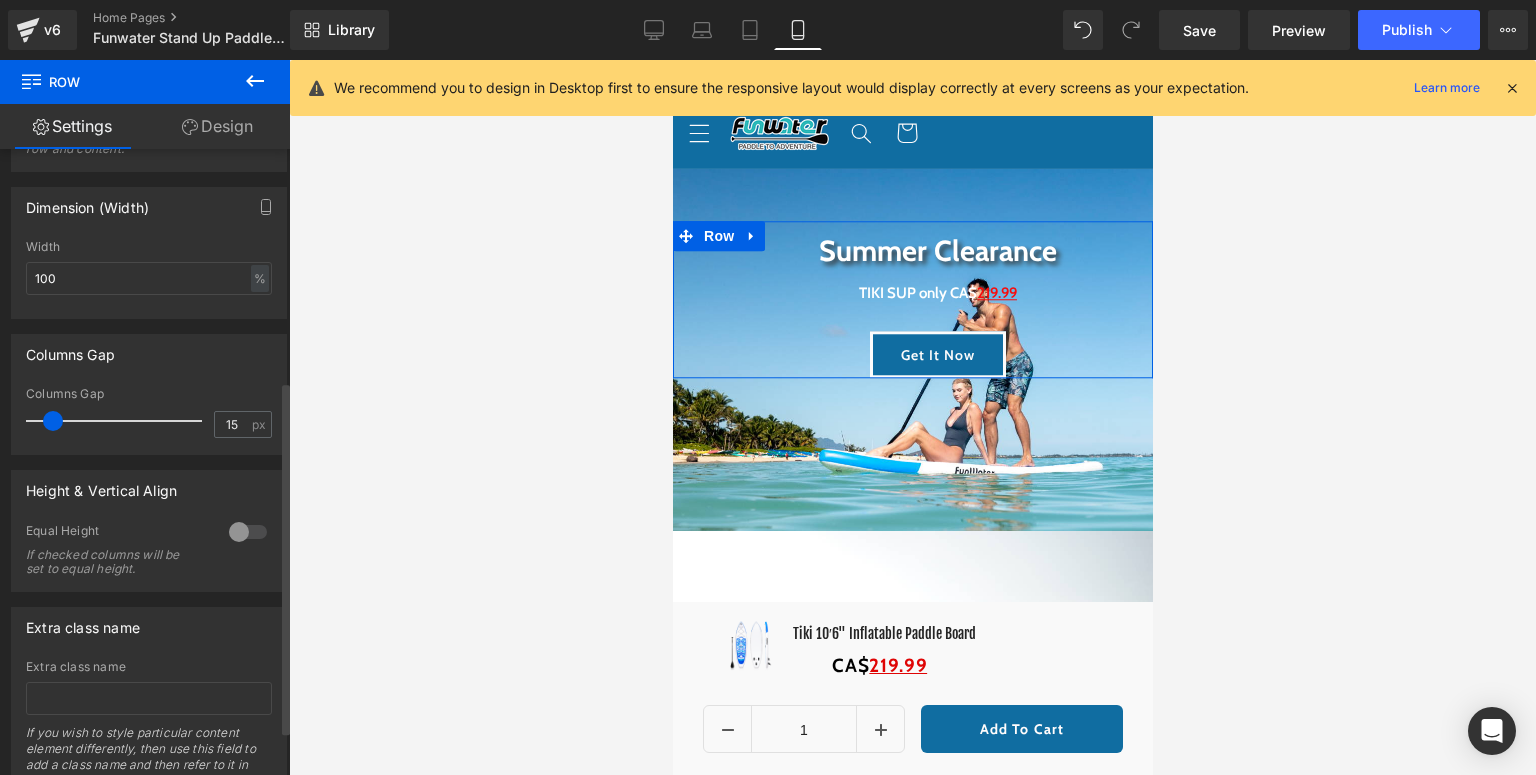 scroll, scrollTop: 252, scrollLeft: 0, axis: vertical 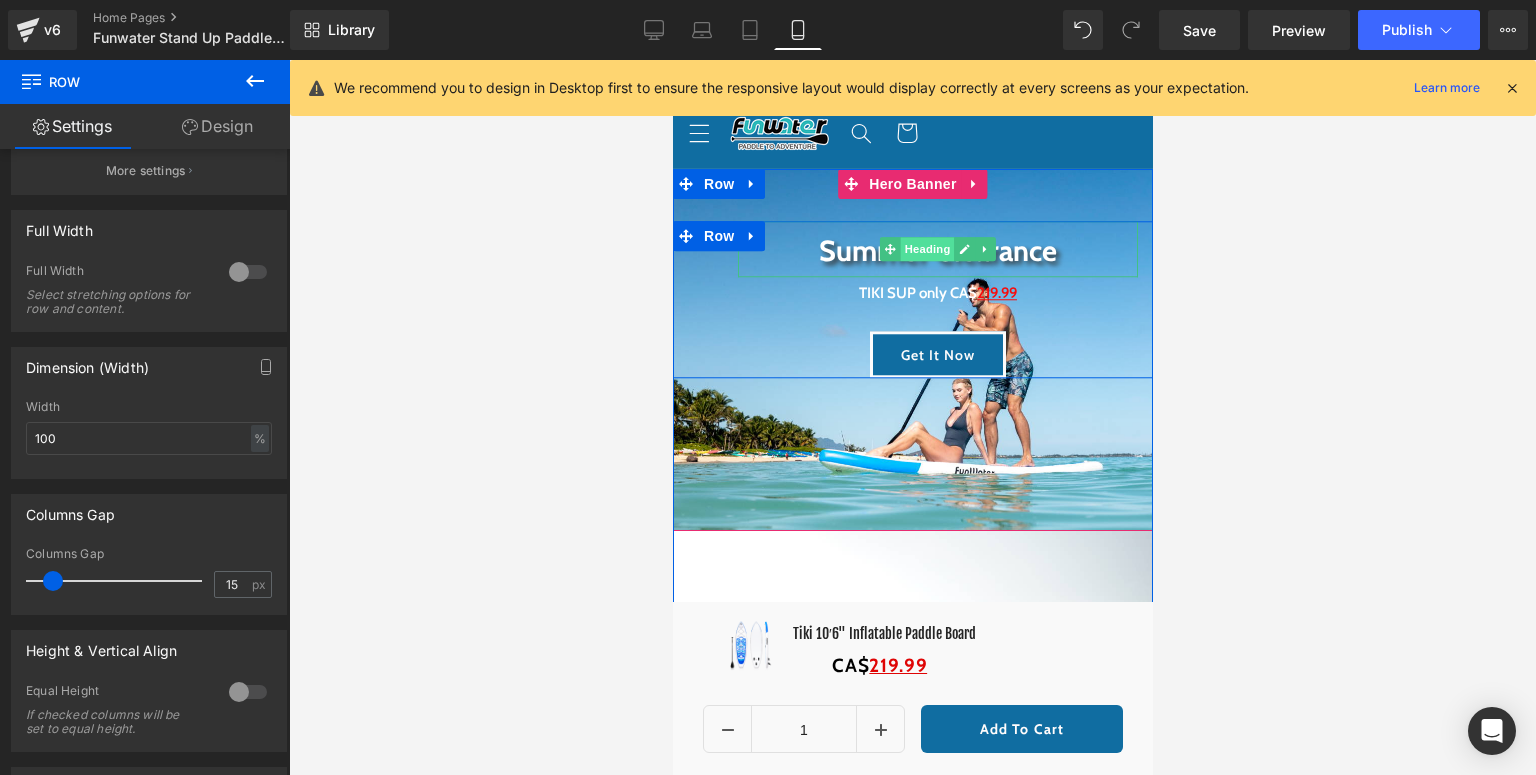 click on "Heading" at bounding box center (927, 249) 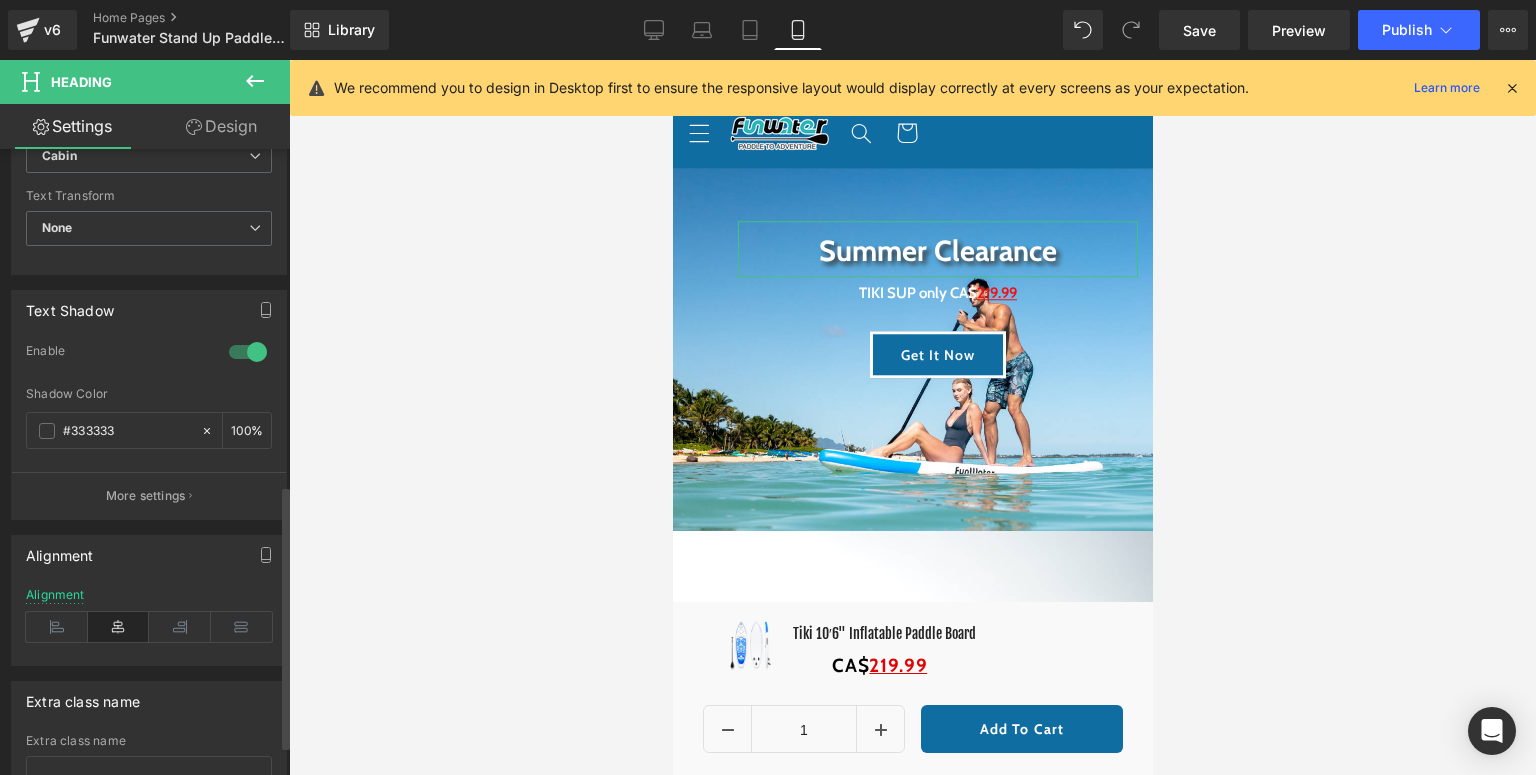 scroll, scrollTop: 800, scrollLeft: 0, axis: vertical 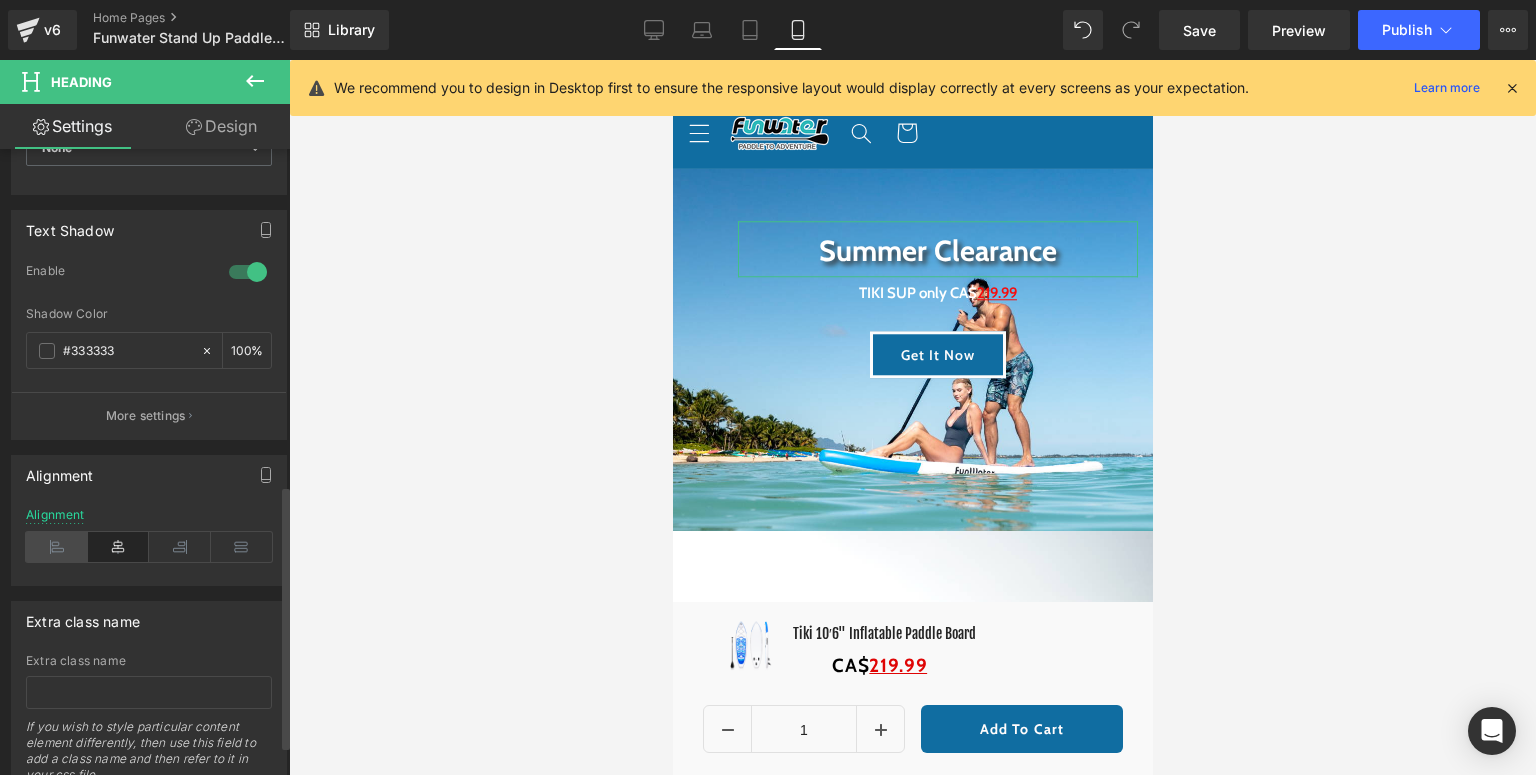 click at bounding box center [57, 547] 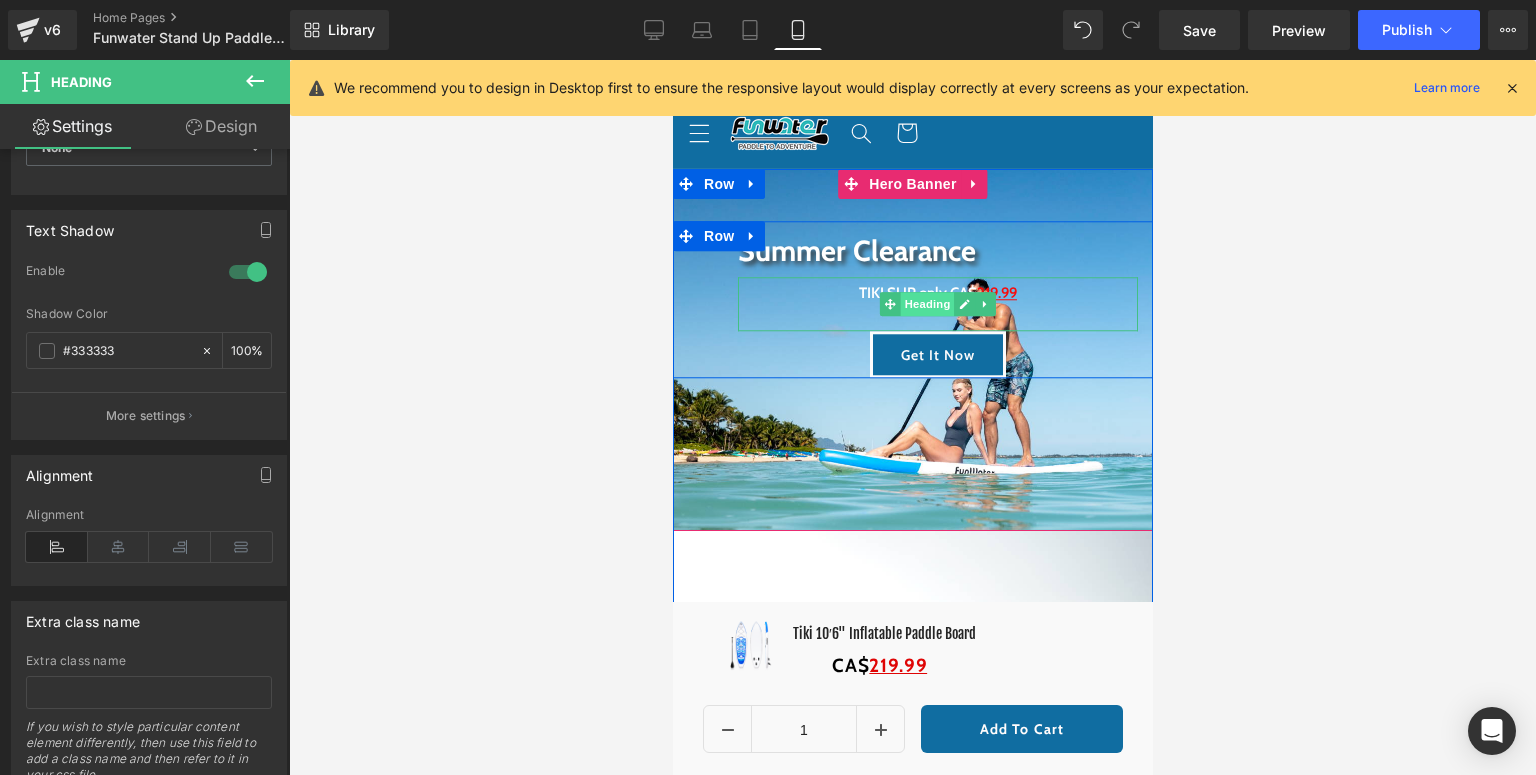 click on "Heading" at bounding box center [927, 304] 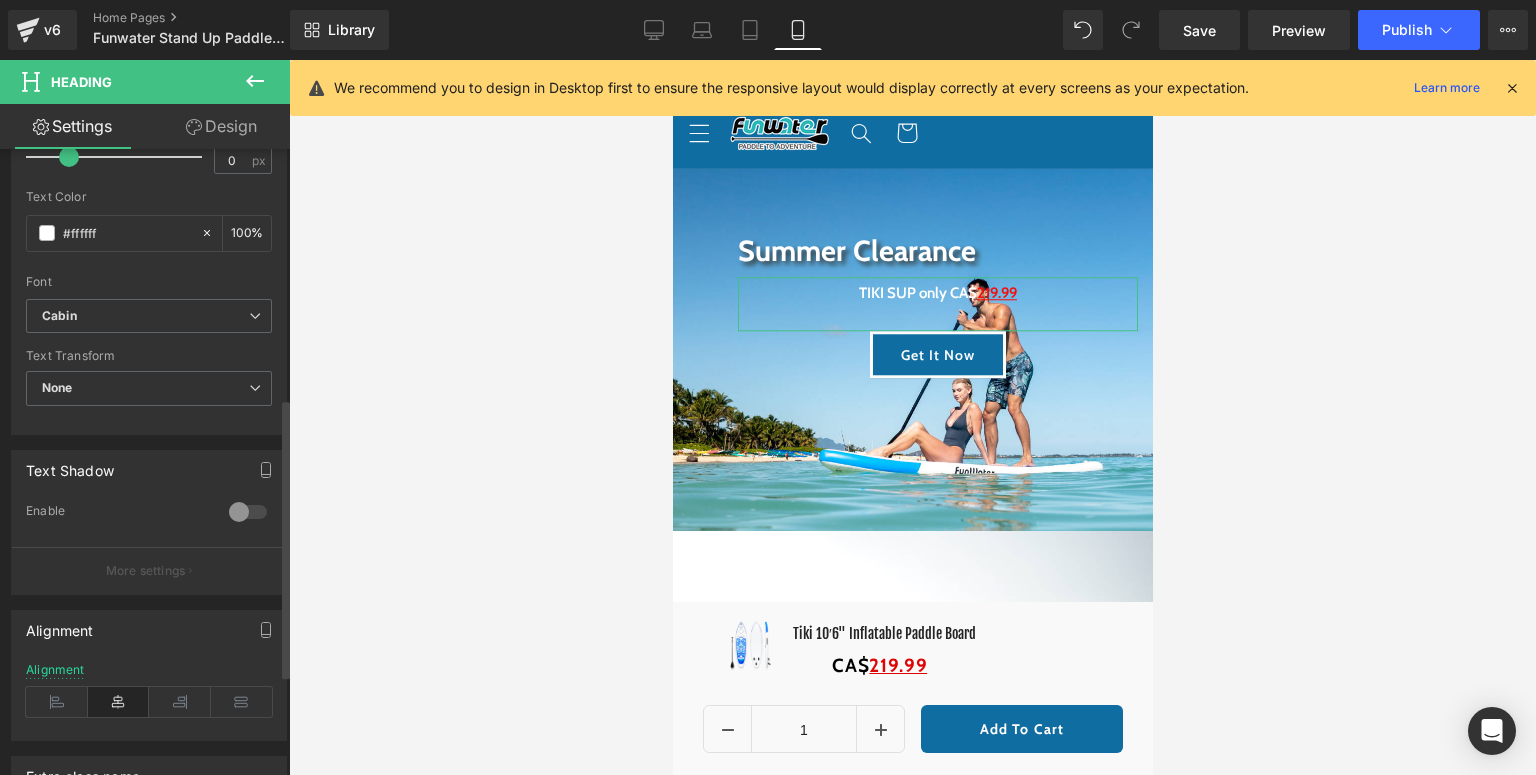 scroll, scrollTop: 787, scrollLeft: 0, axis: vertical 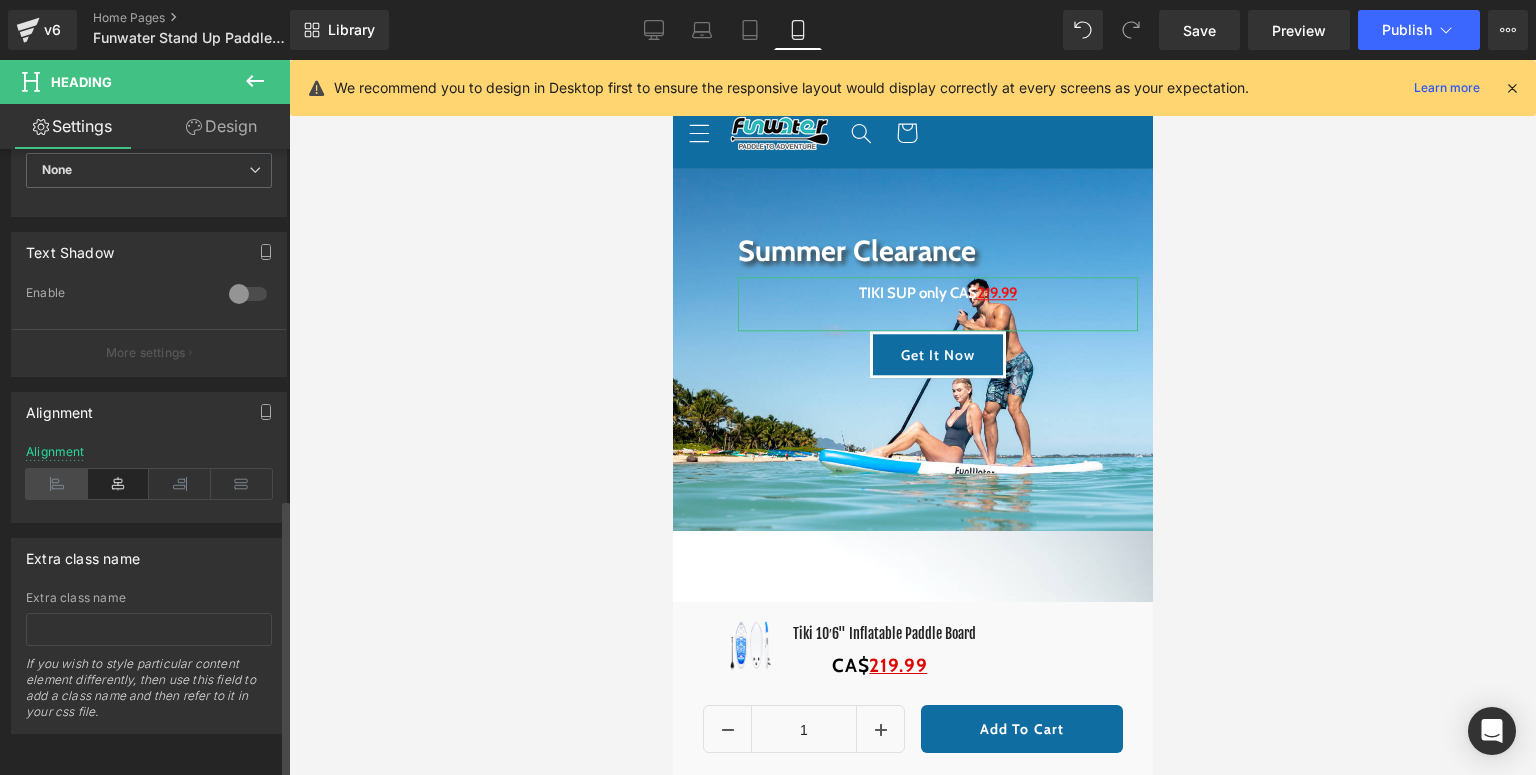 click at bounding box center (57, 484) 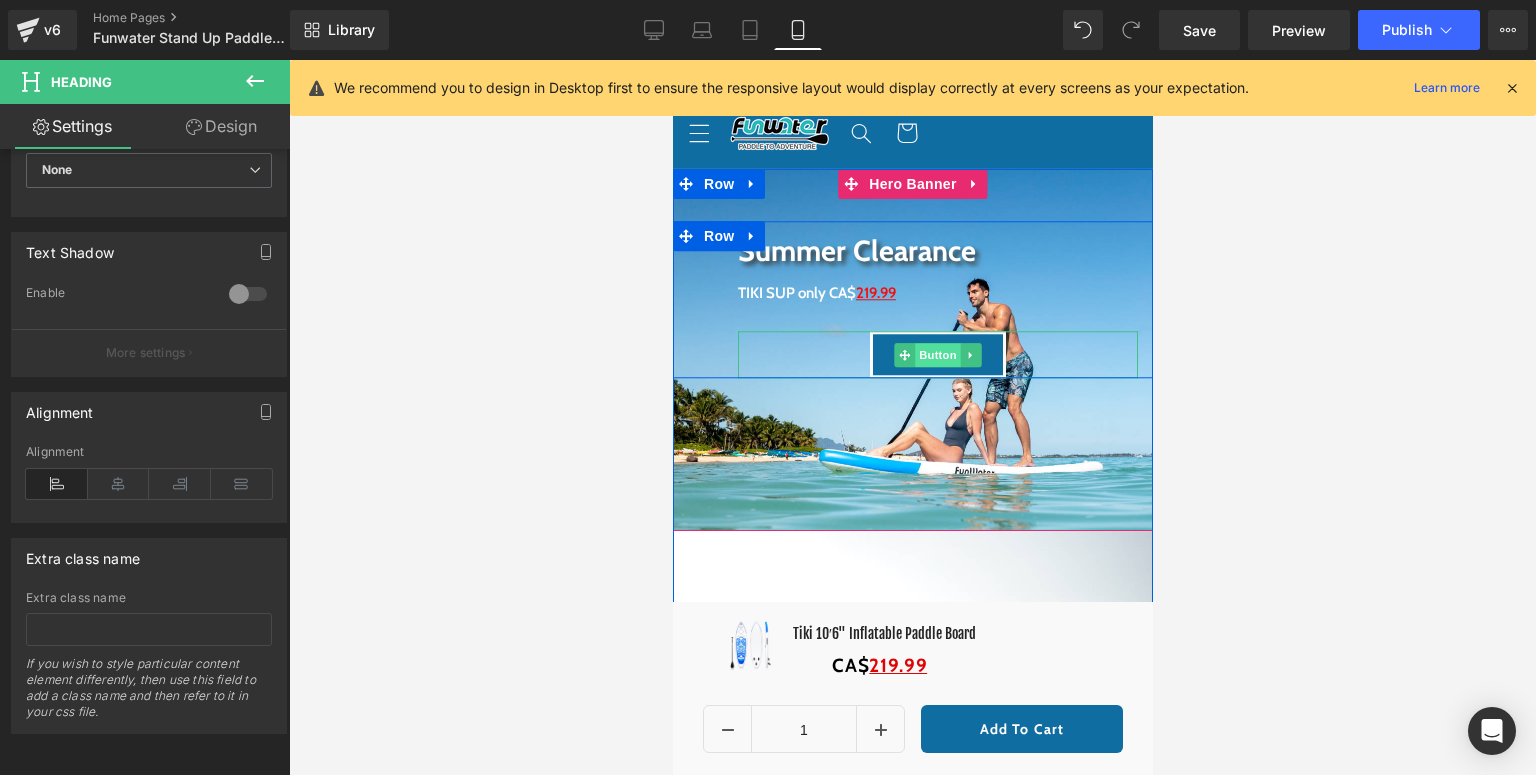 click on "Button" at bounding box center (937, 355) 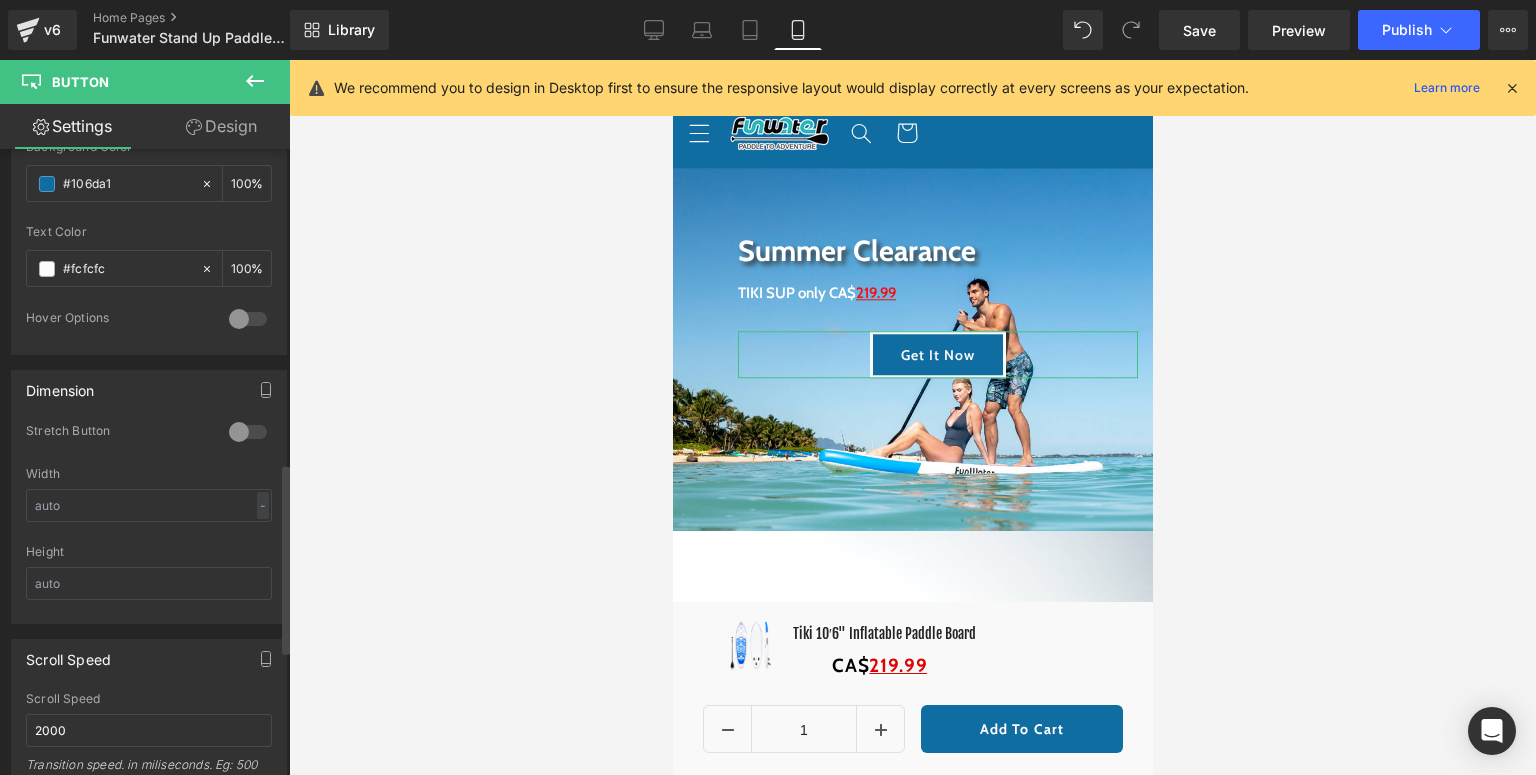 scroll, scrollTop: 1280, scrollLeft: 0, axis: vertical 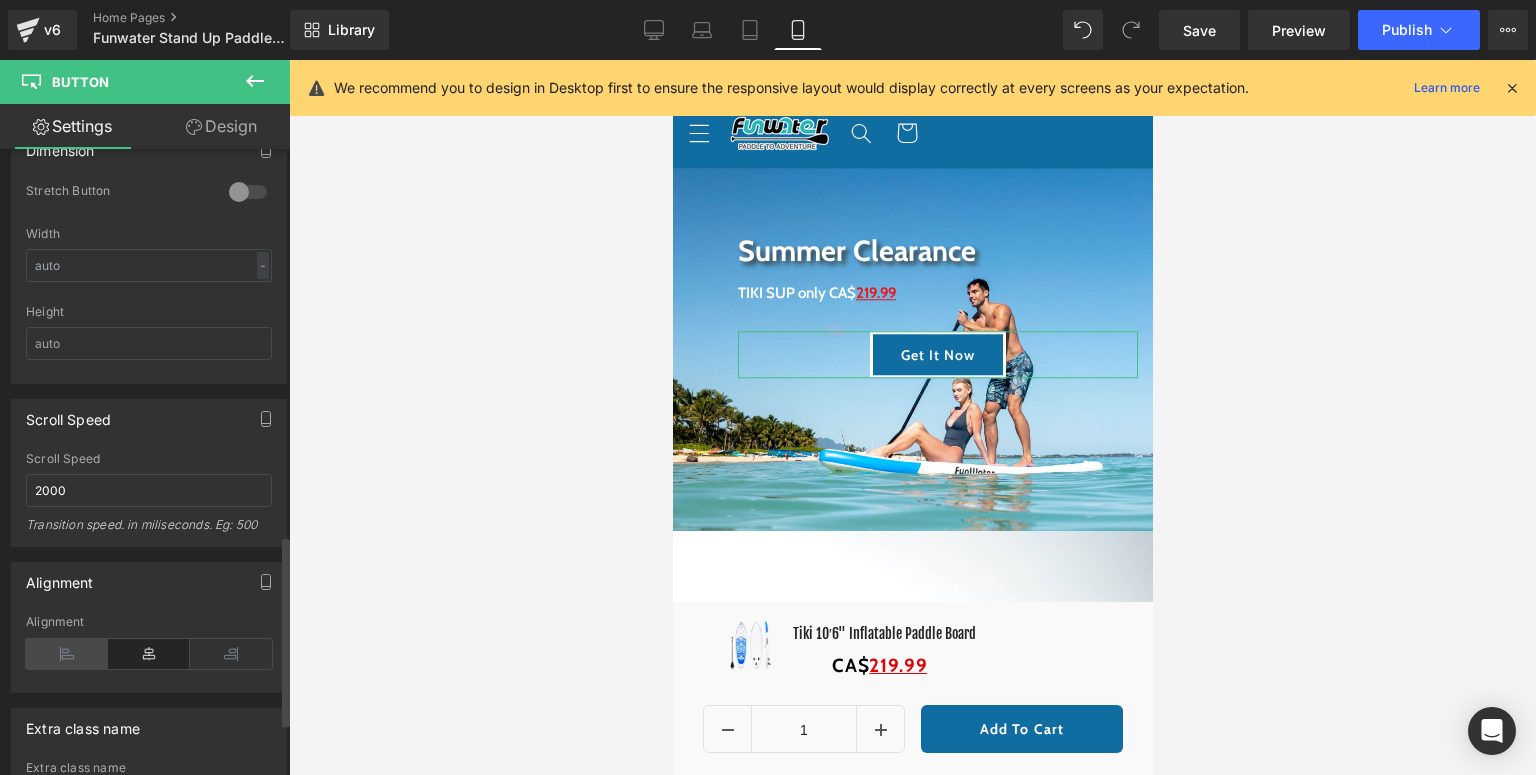 click at bounding box center (67, 654) 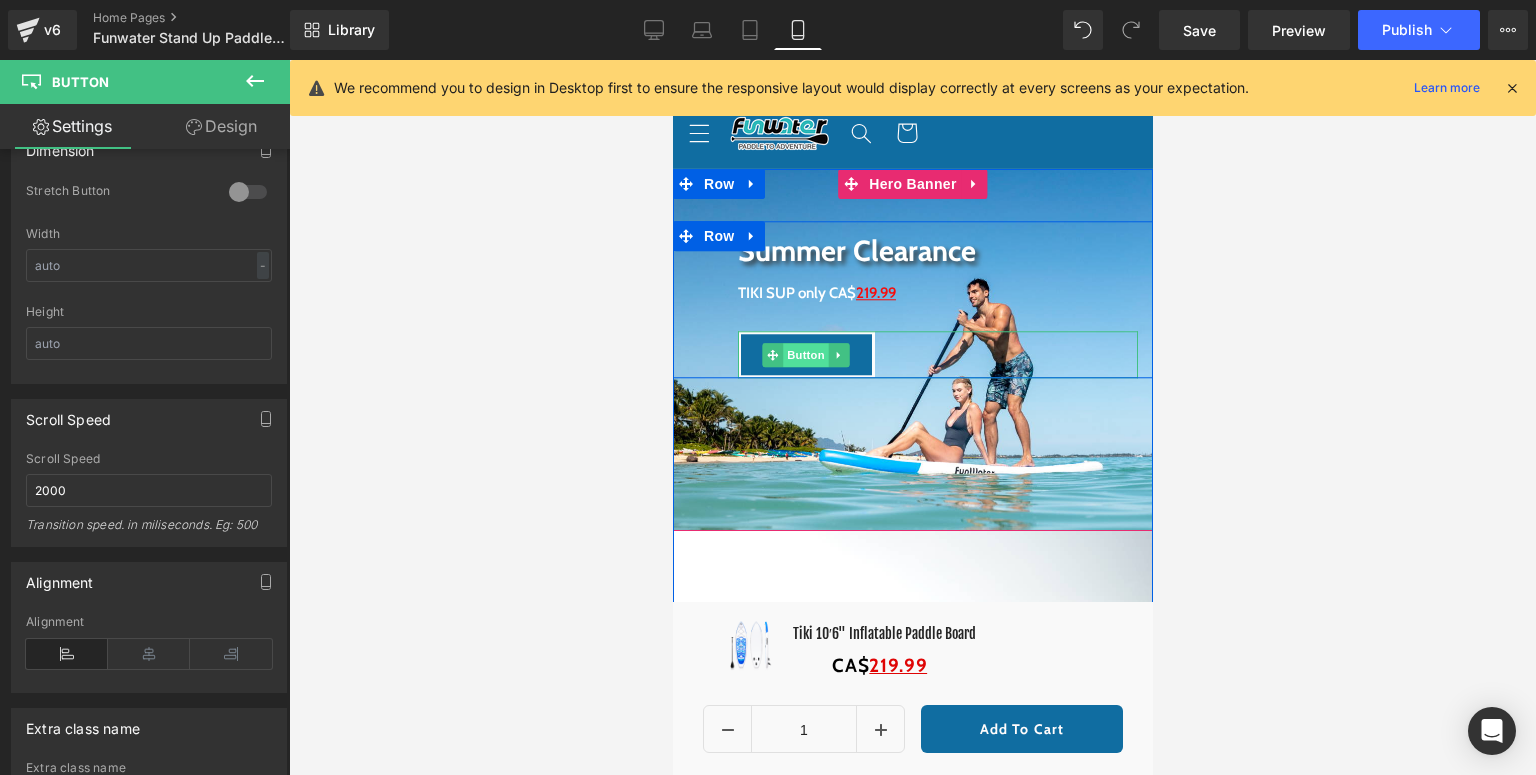 click on "Button" at bounding box center [805, 355] 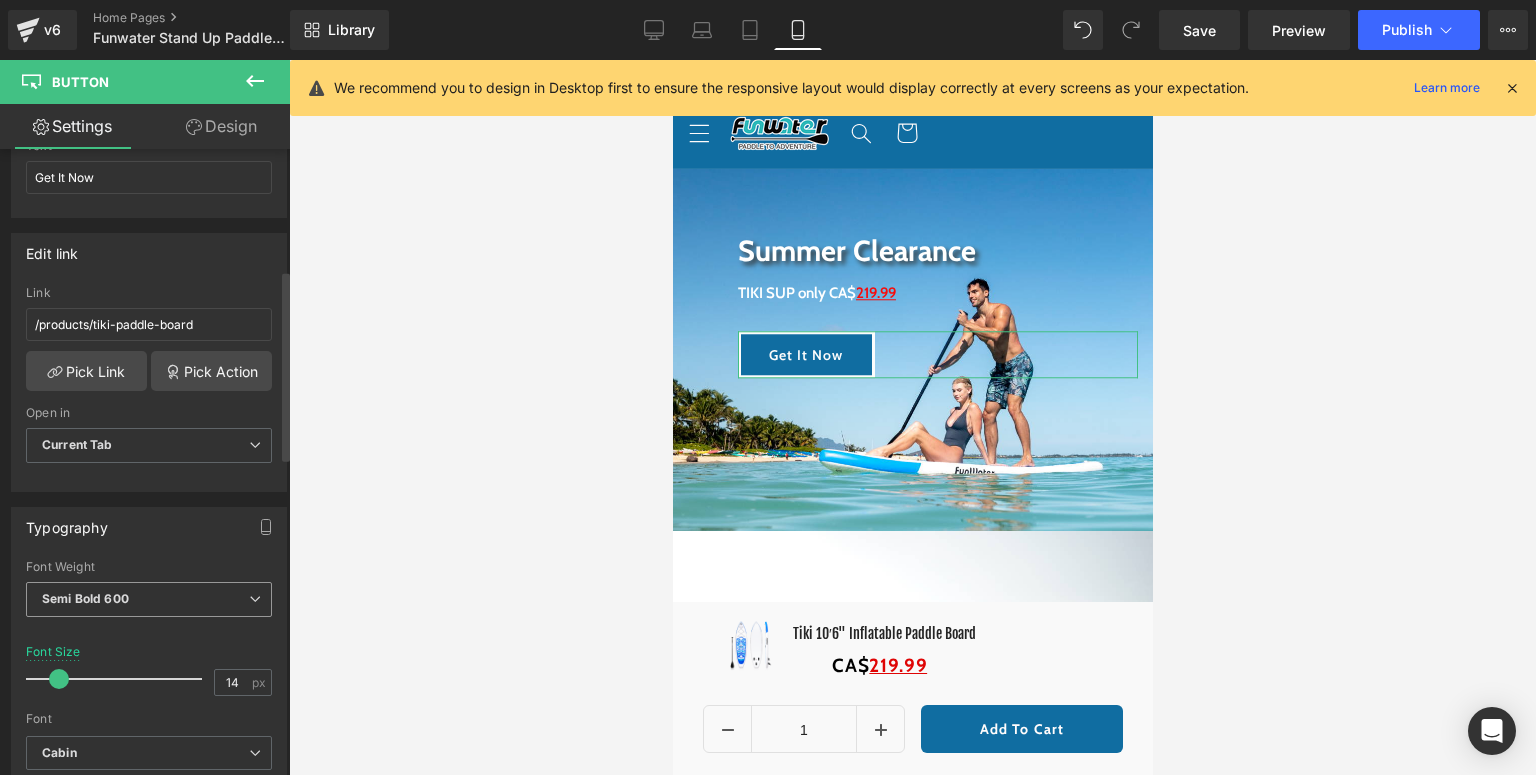 scroll, scrollTop: 400, scrollLeft: 0, axis: vertical 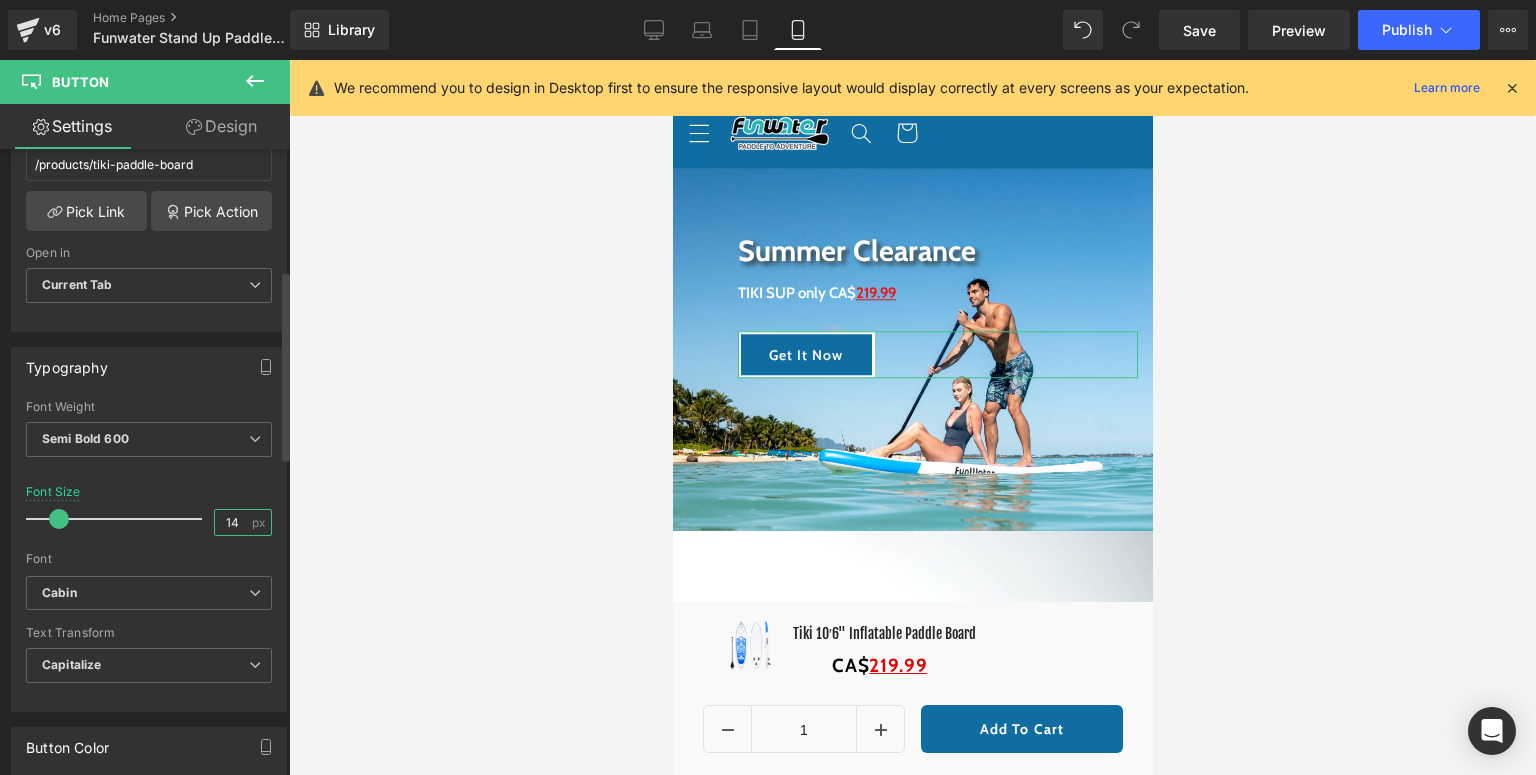 drag, startPoint x: 231, startPoint y: 516, endPoint x: 220, endPoint y: 519, distance: 11.401754 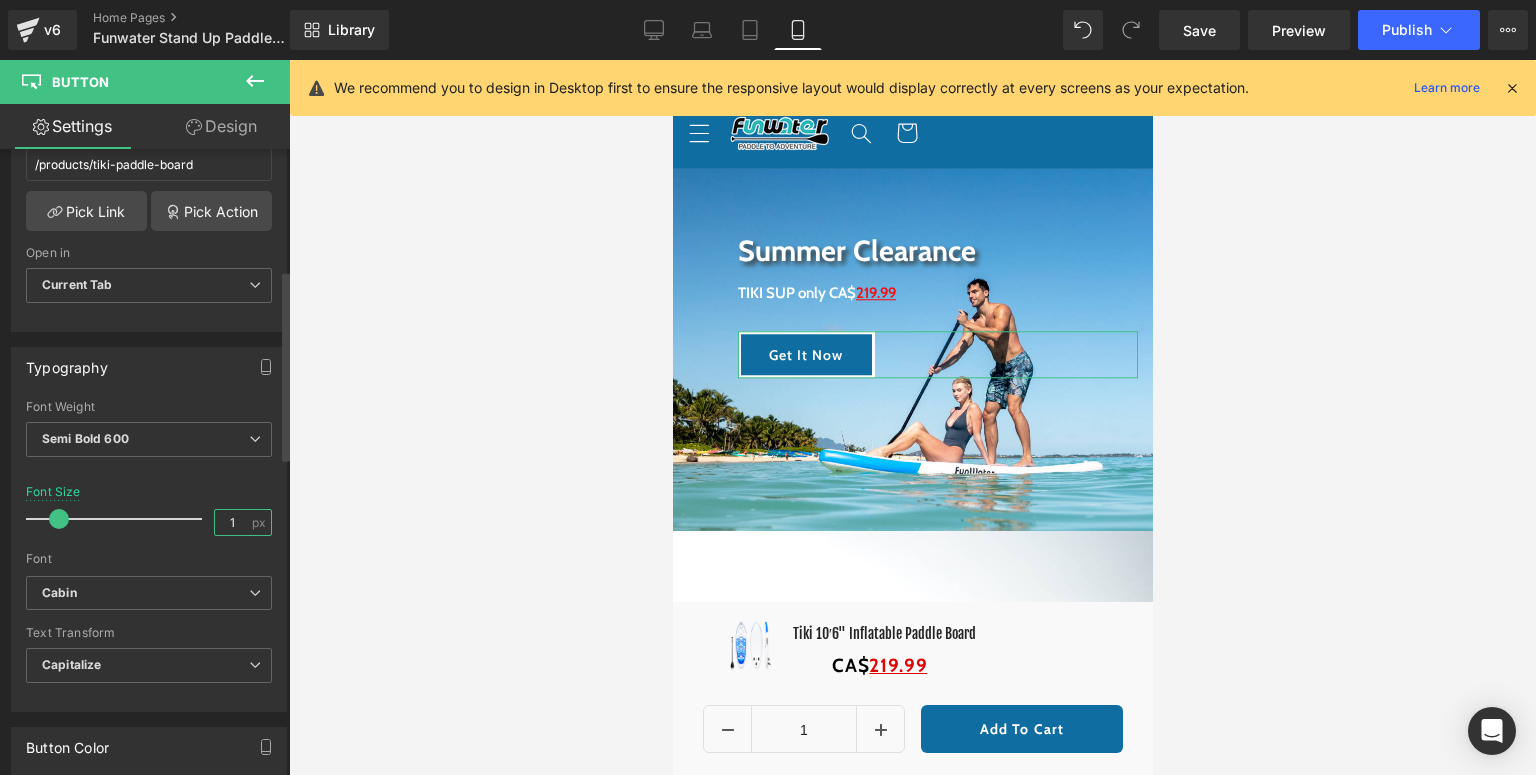 type on "12" 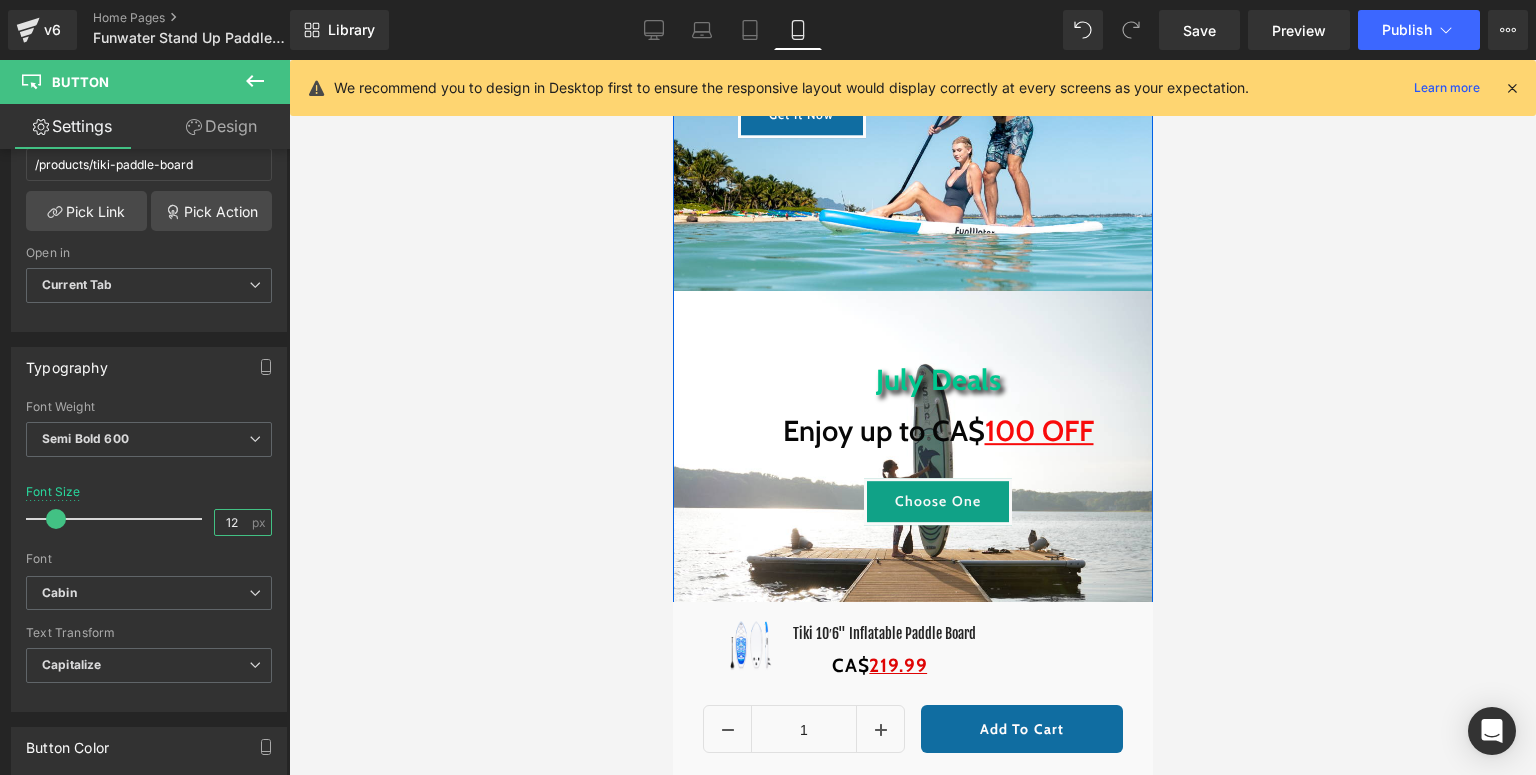 scroll, scrollTop: 320, scrollLeft: 0, axis: vertical 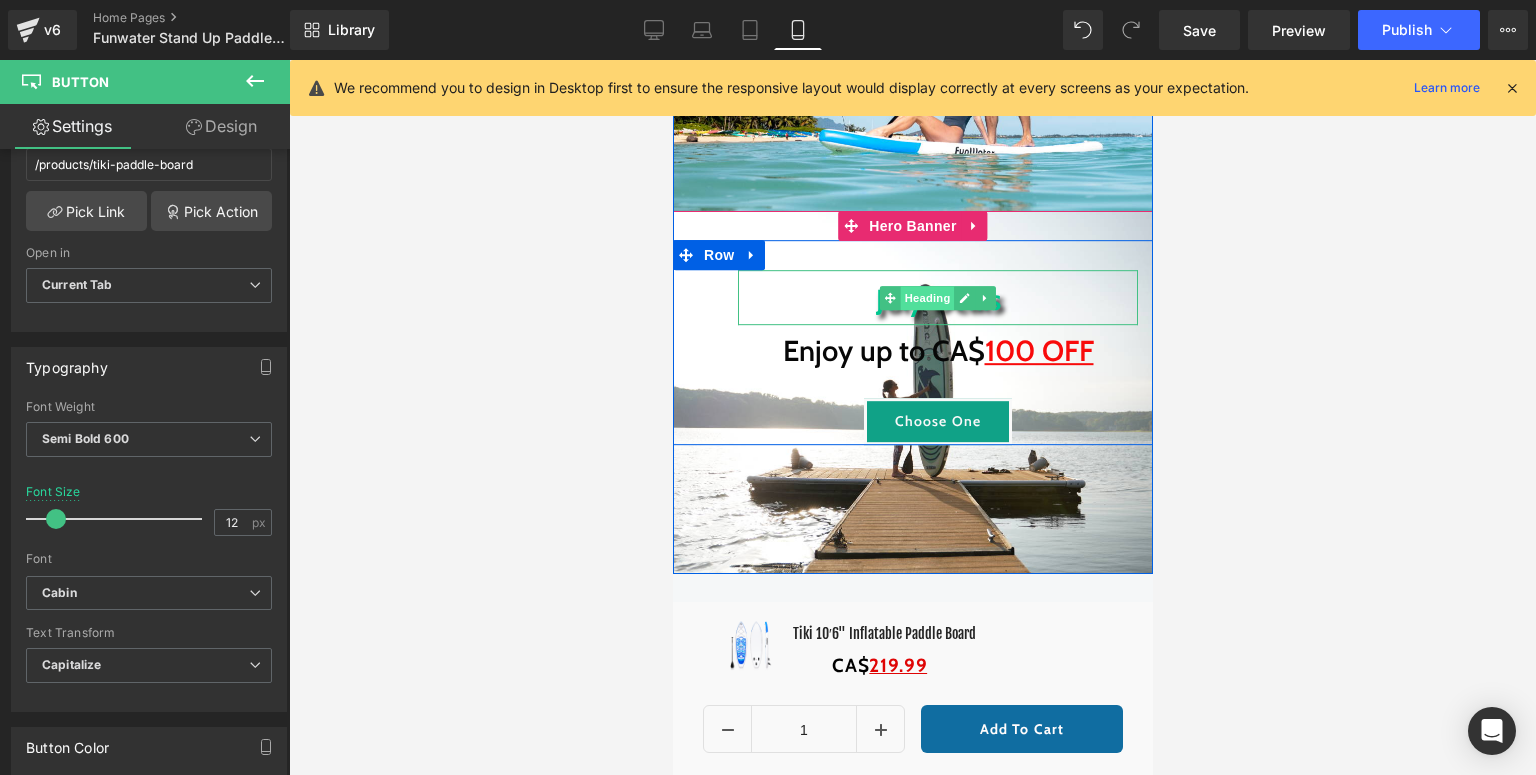 click on "Heading" at bounding box center [927, 298] 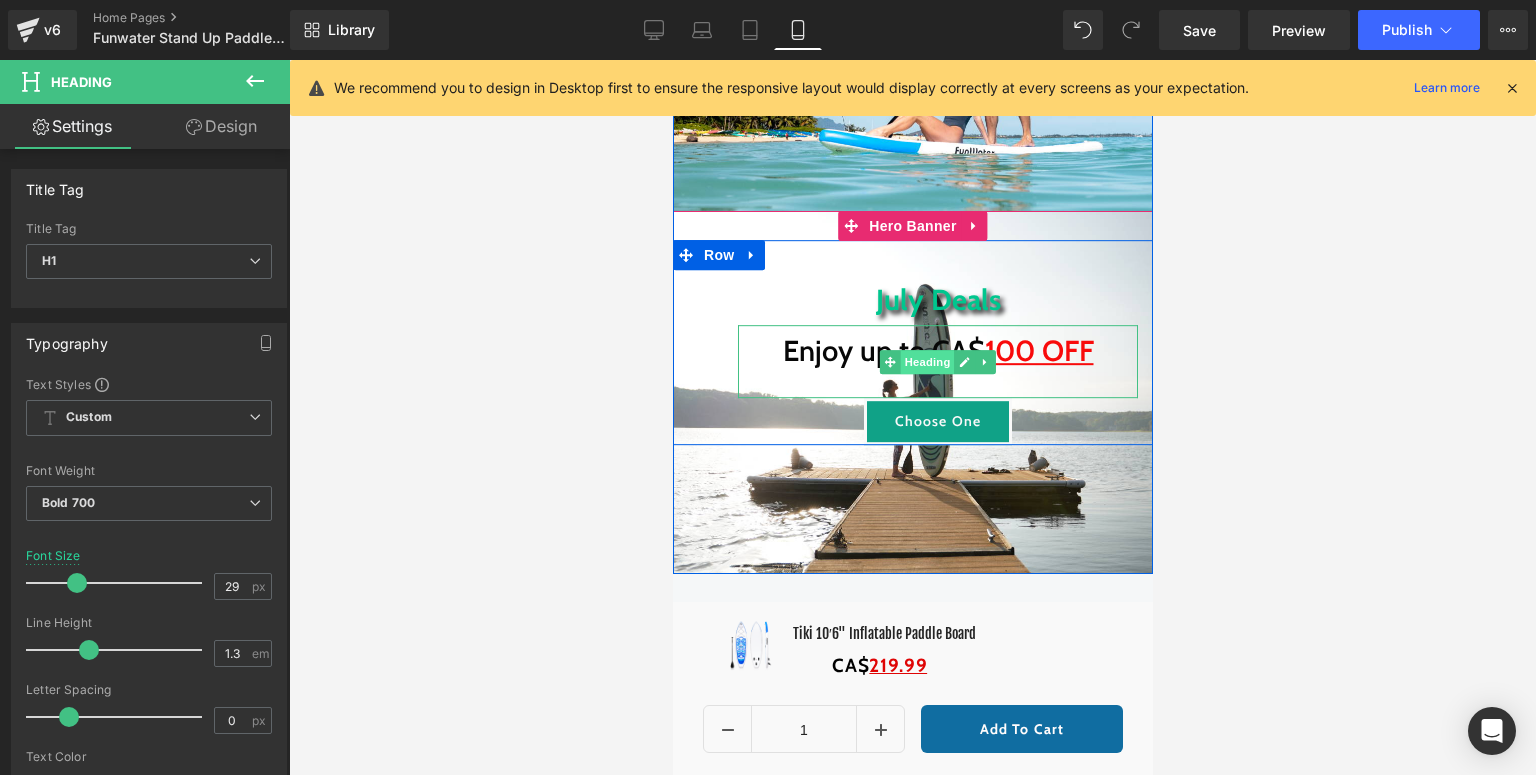 click on "Heading" at bounding box center [927, 362] 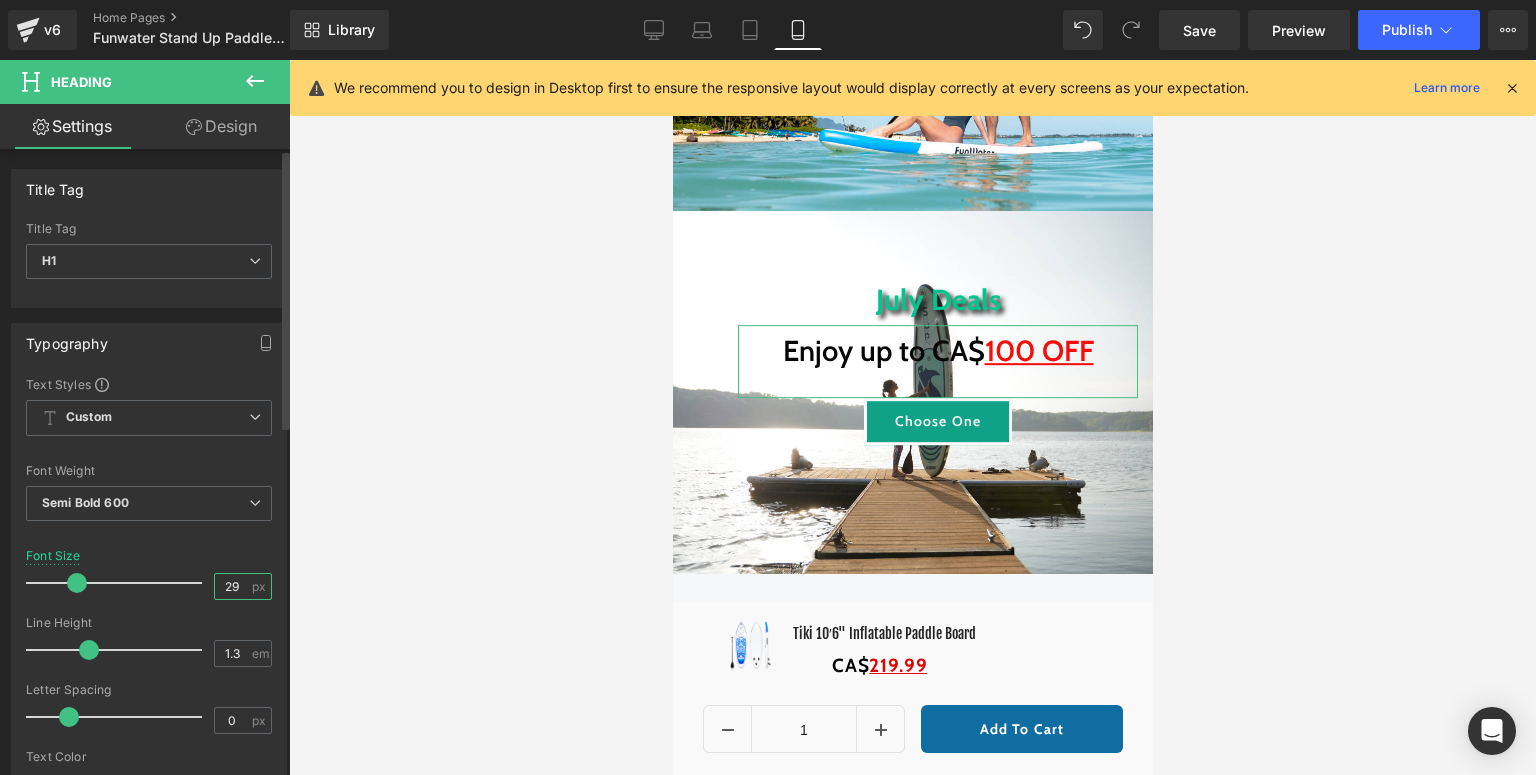 scroll, scrollTop: 0, scrollLeft: 0, axis: both 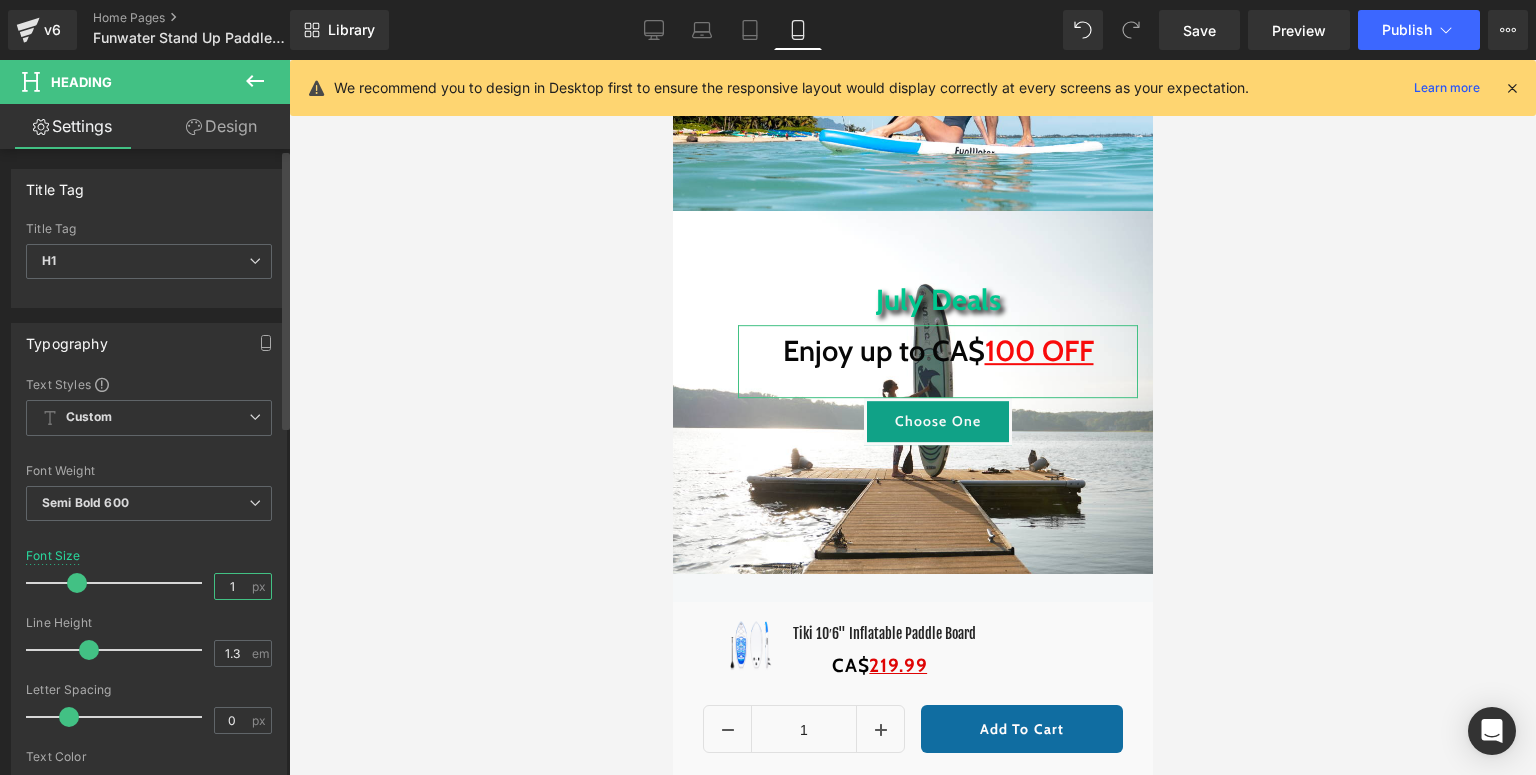 type on "15" 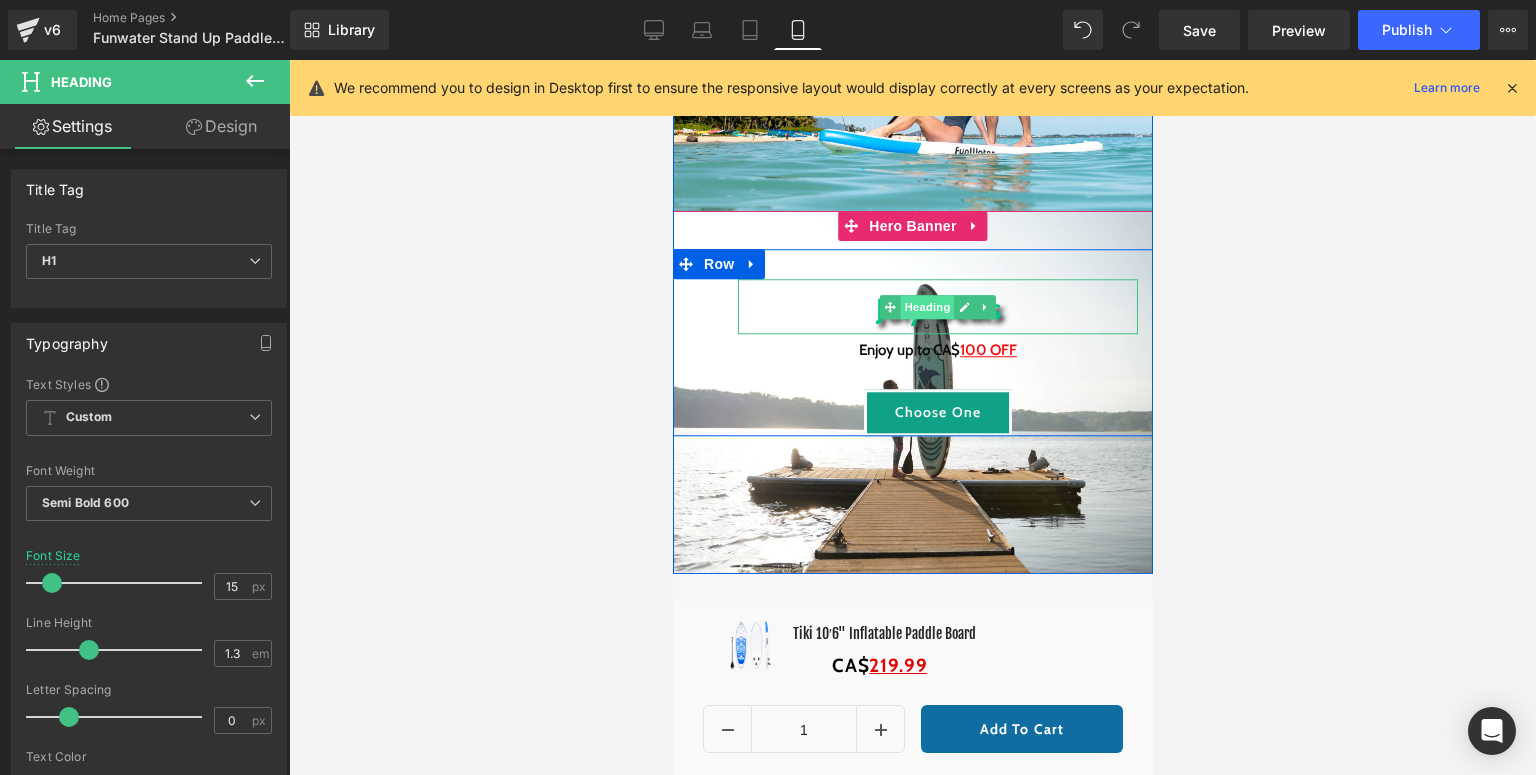 click on "Heading" at bounding box center (927, 307) 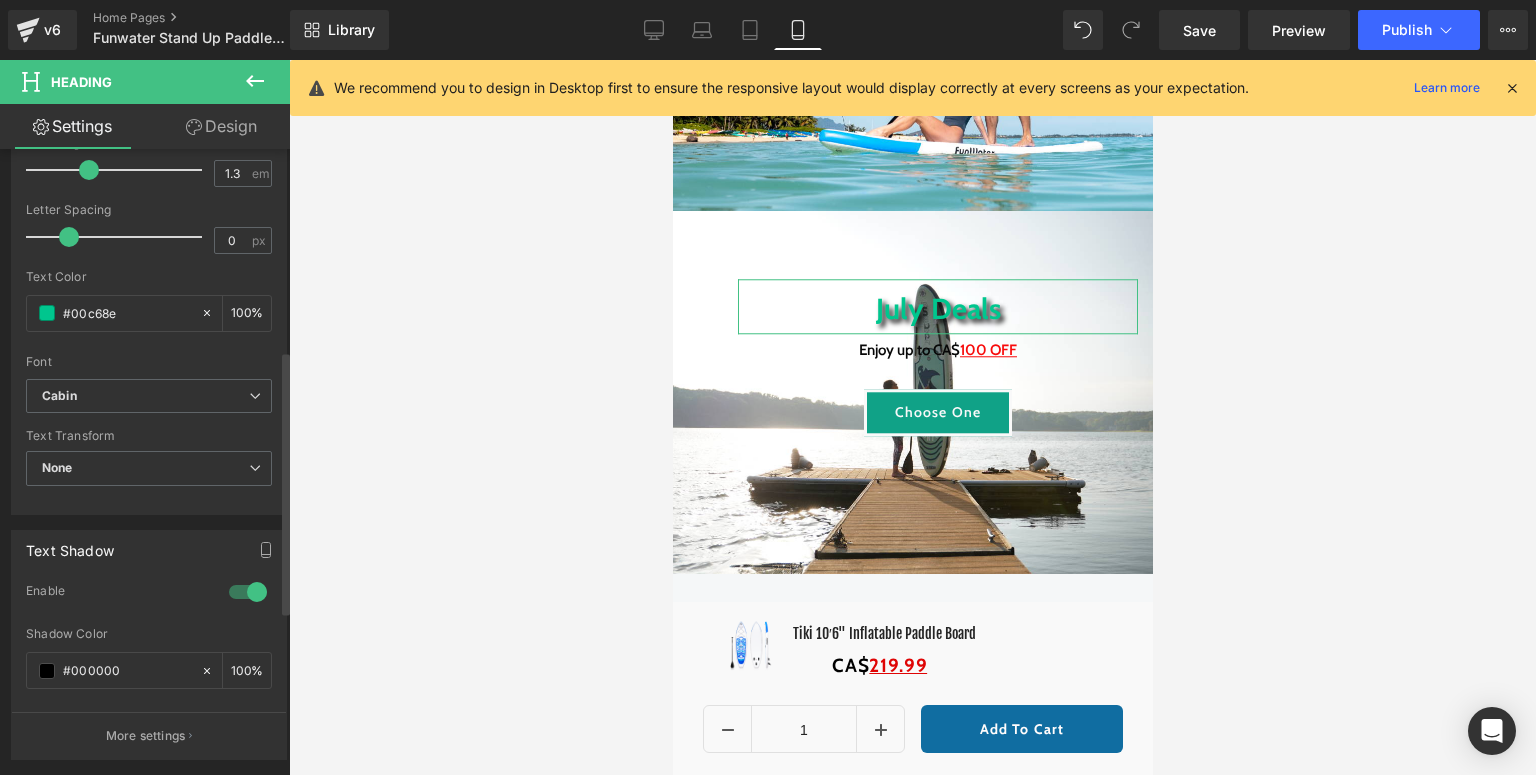 scroll, scrollTop: 800, scrollLeft: 0, axis: vertical 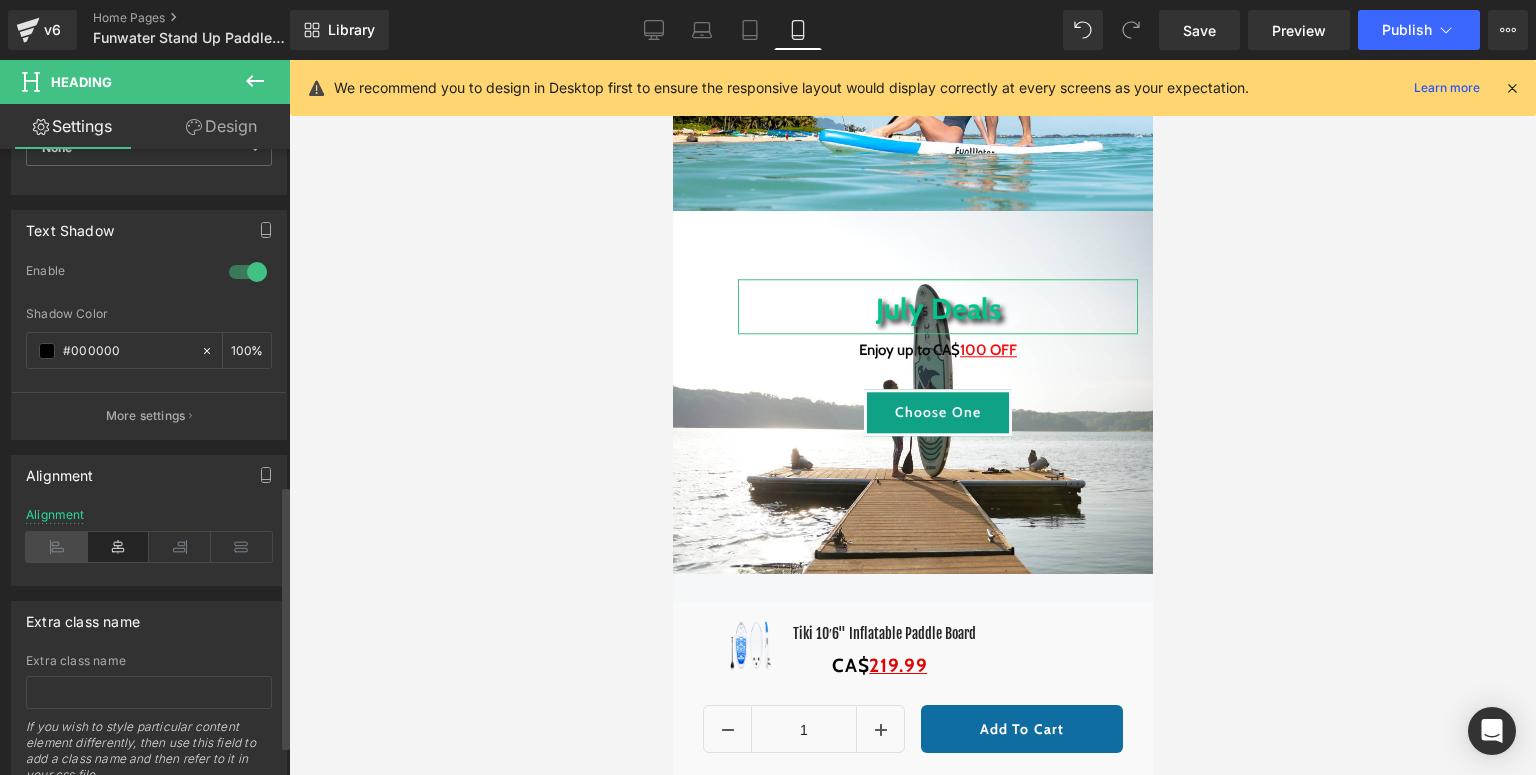 click at bounding box center (57, 547) 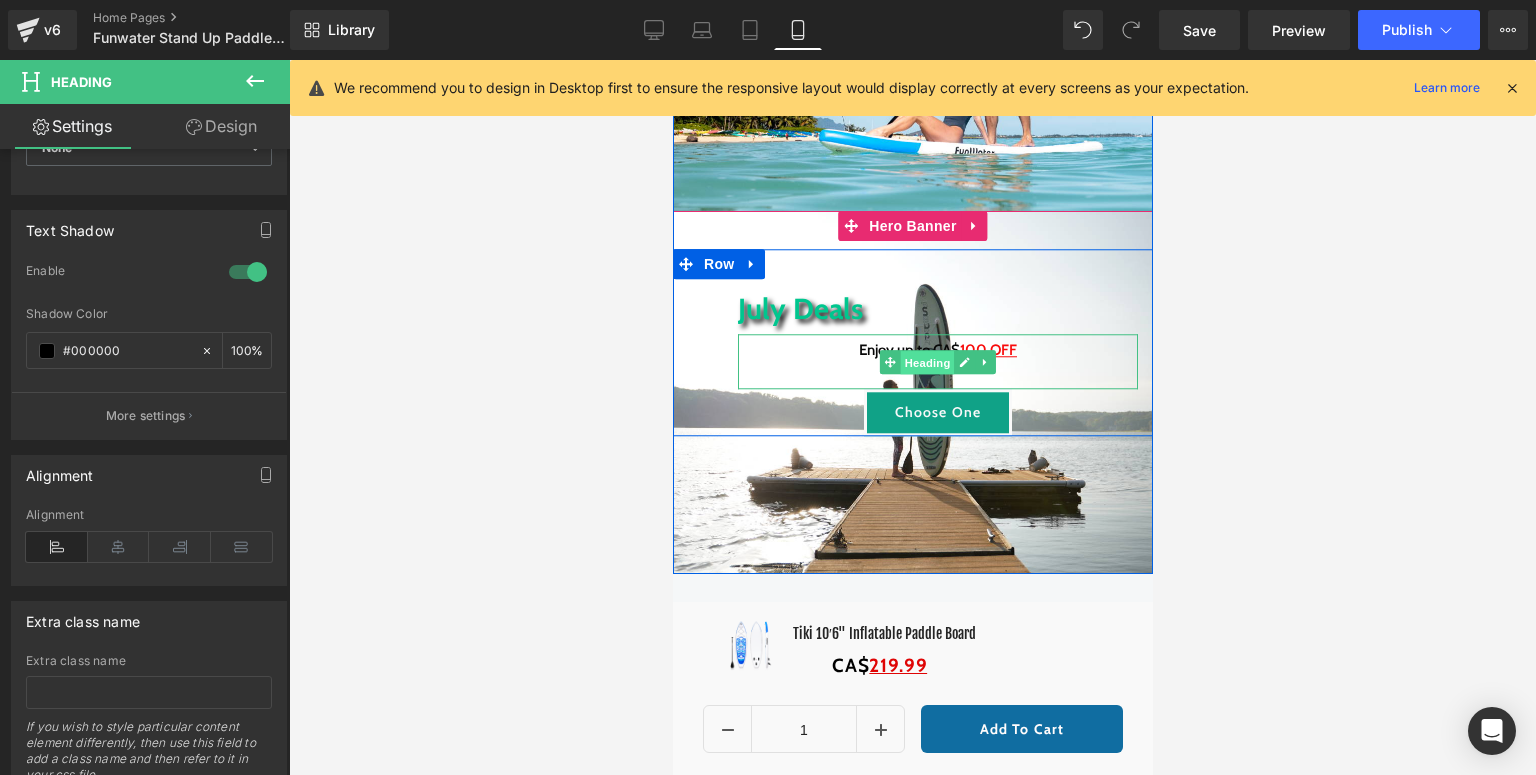 click on "Heading" at bounding box center (927, 363) 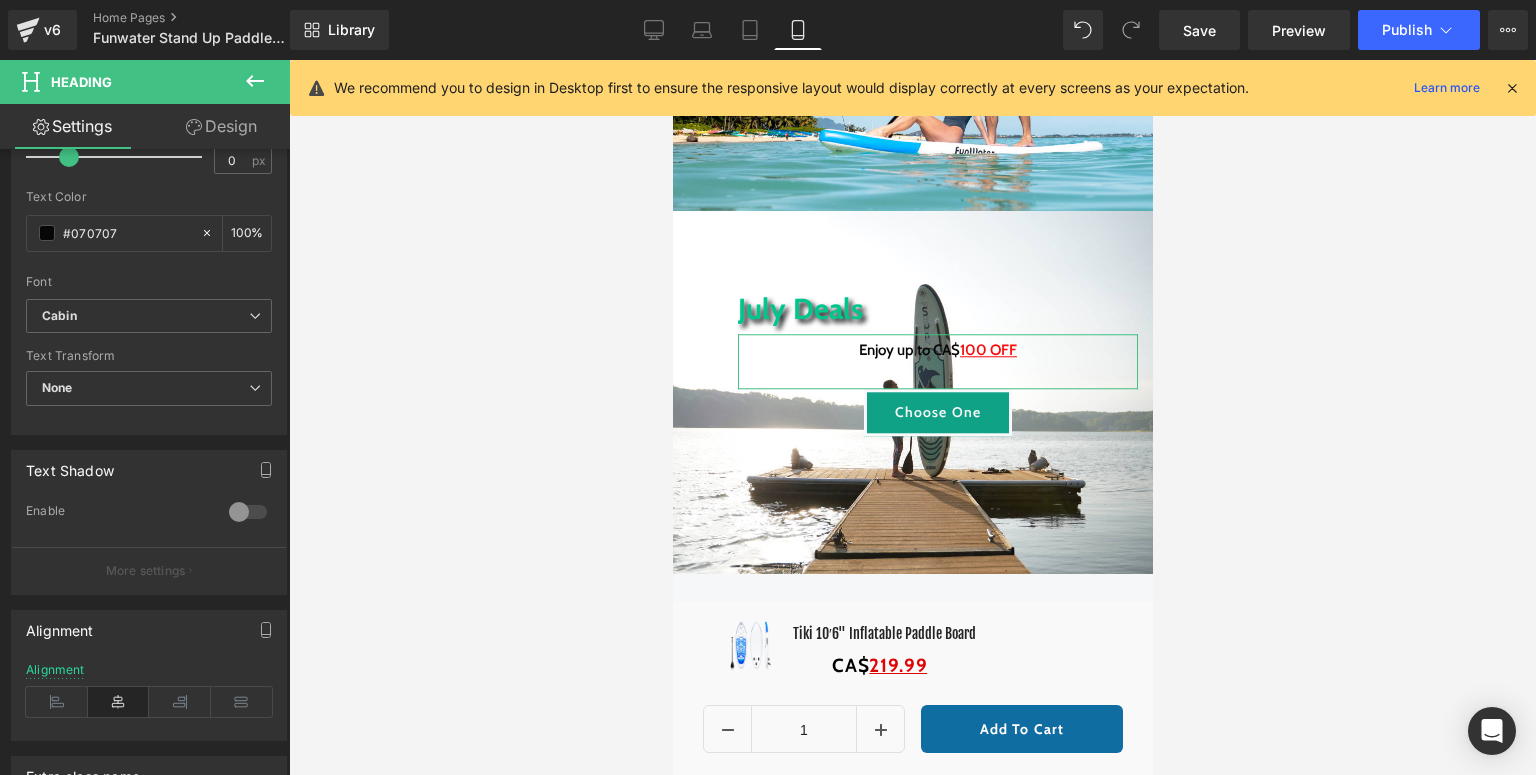 scroll, scrollTop: 787, scrollLeft: 0, axis: vertical 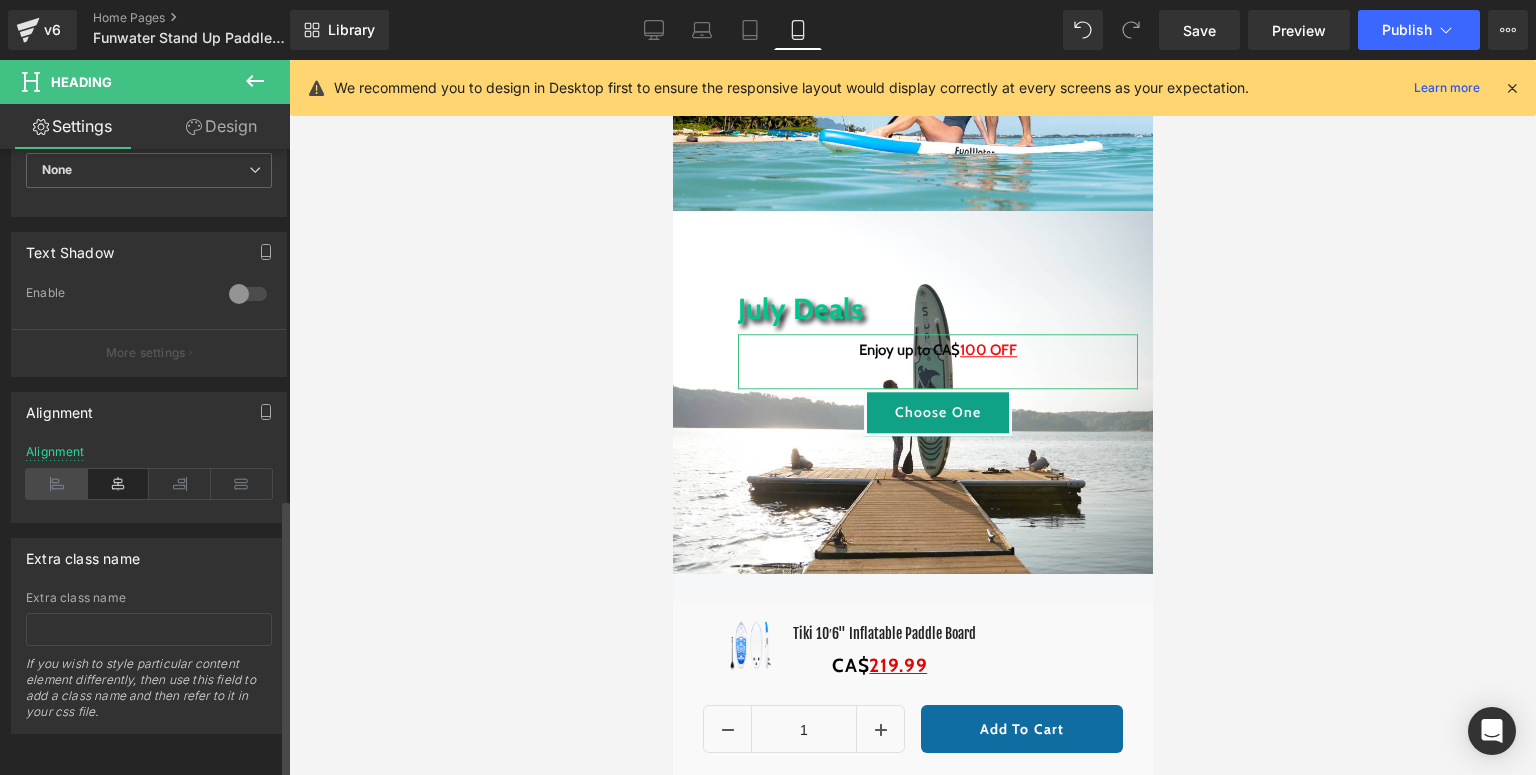 click at bounding box center [57, 484] 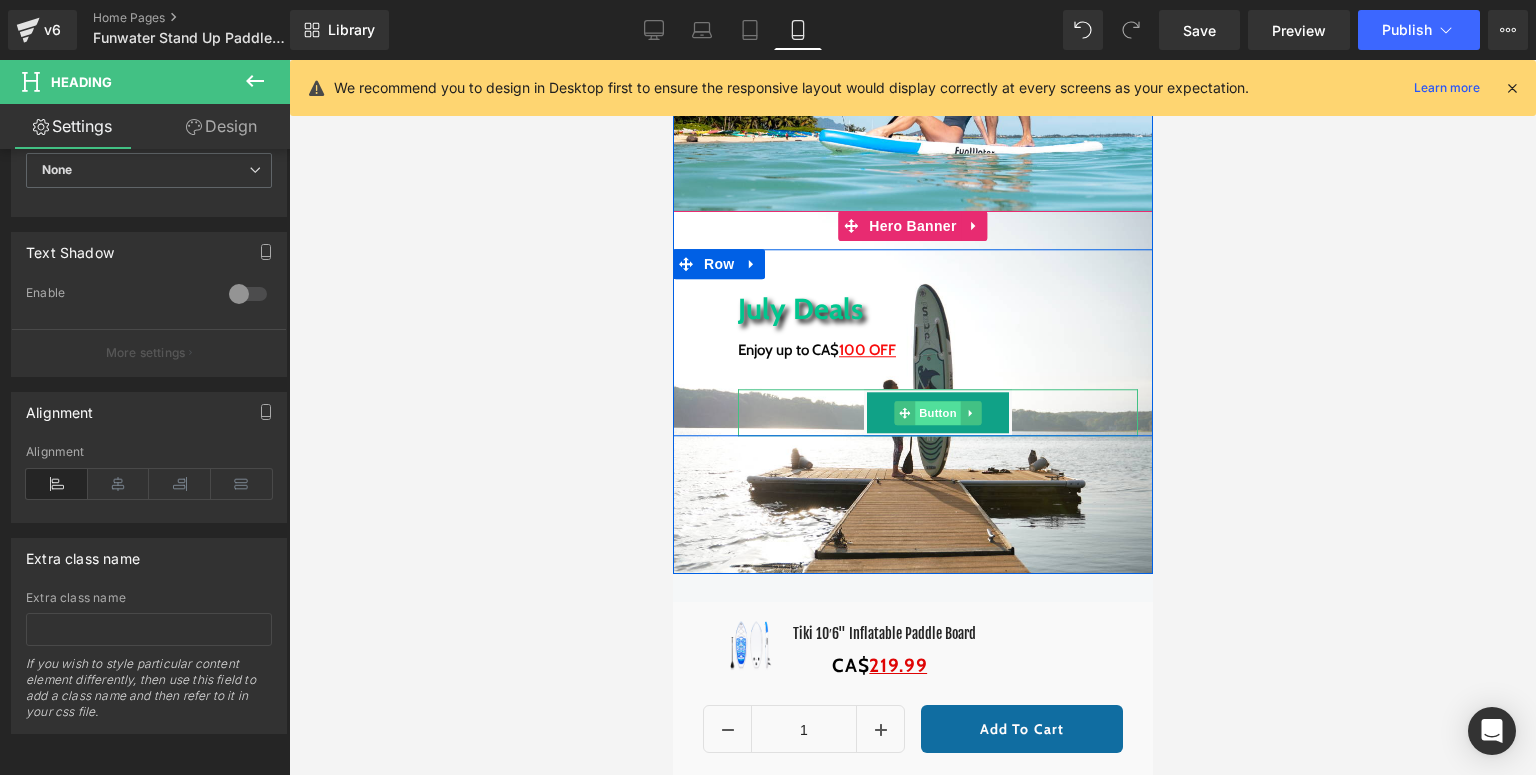 click on "Button" at bounding box center [937, 413] 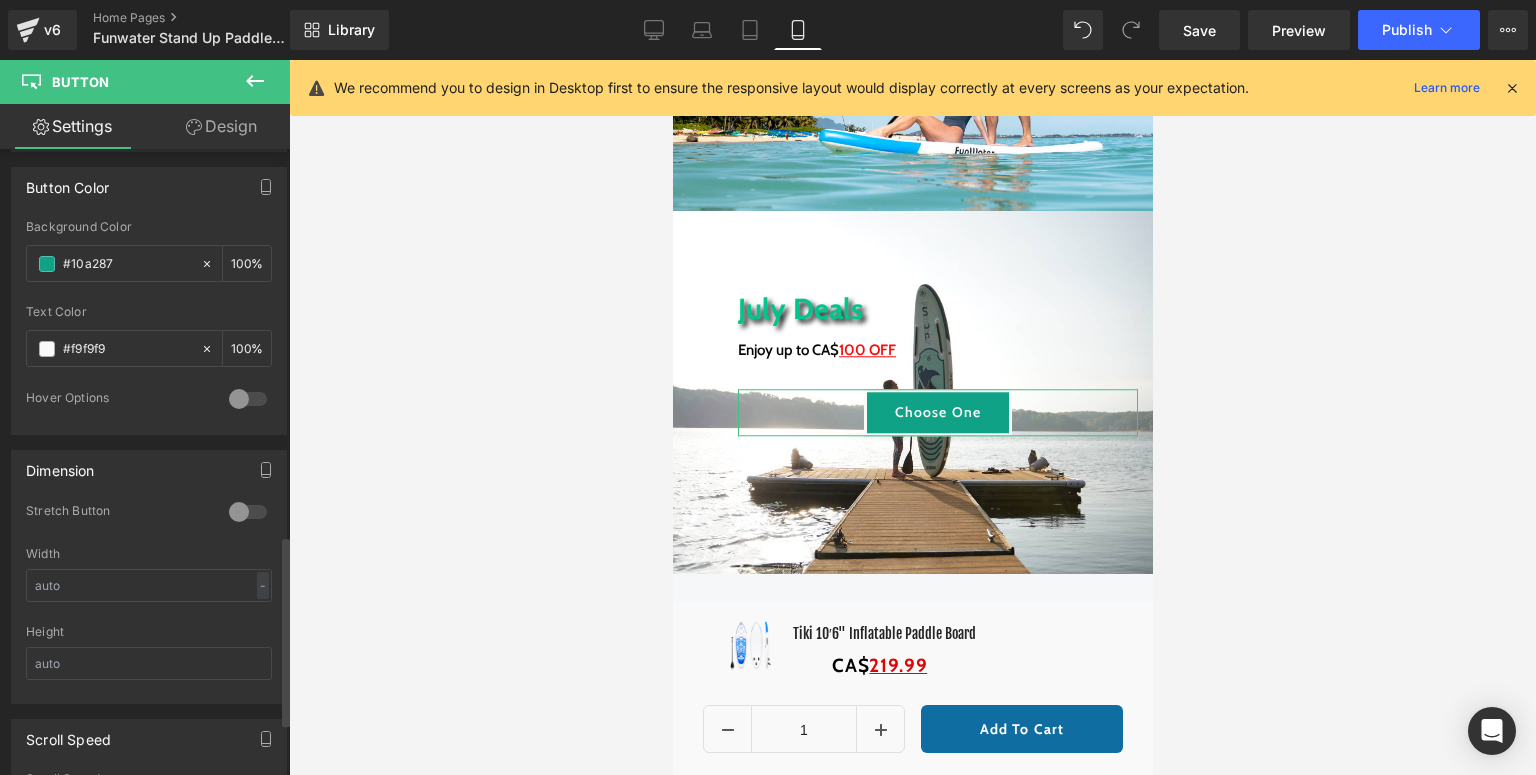 scroll, scrollTop: 1280, scrollLeft: 0, axis: vertical 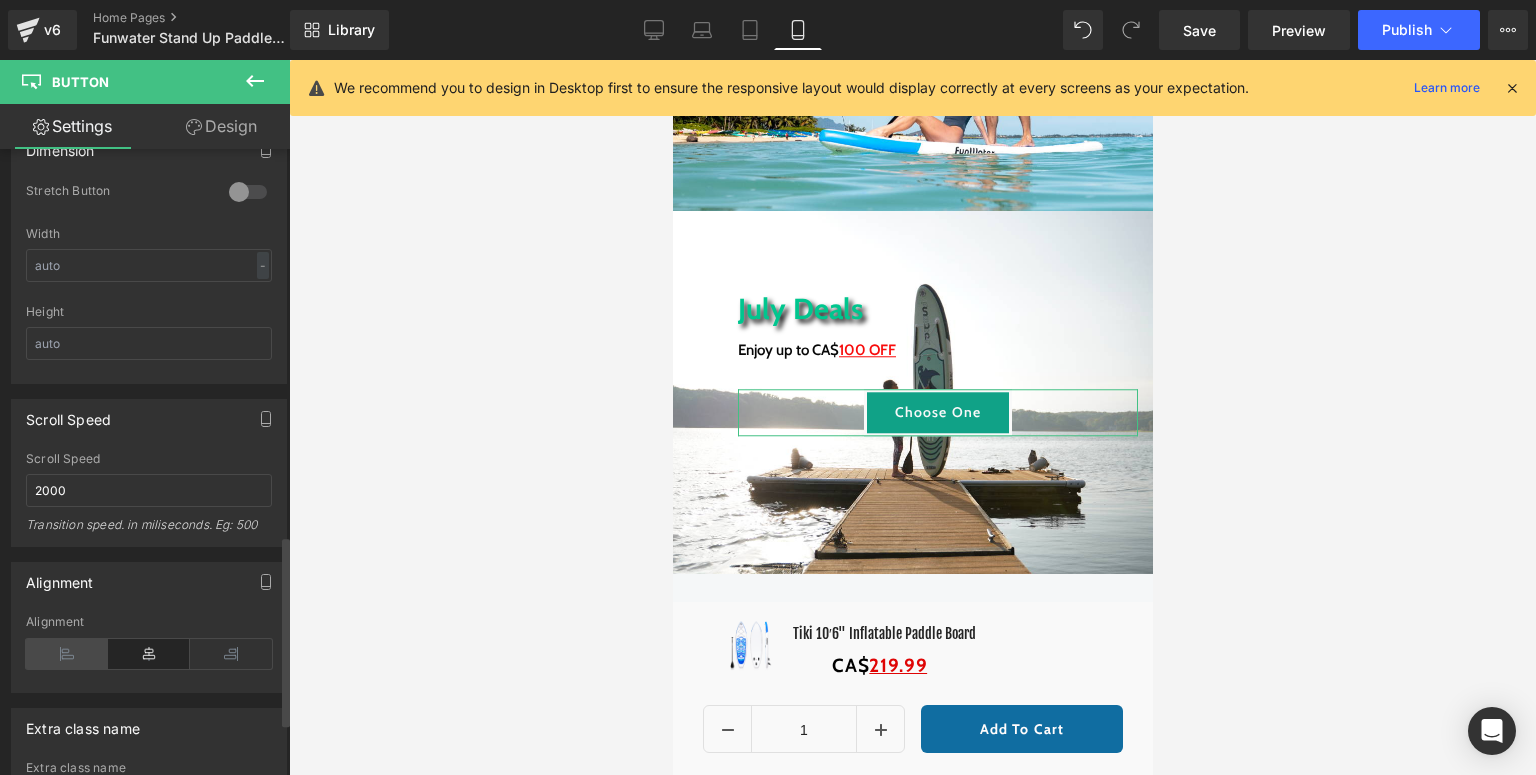 click at bounding box center (67, 654) 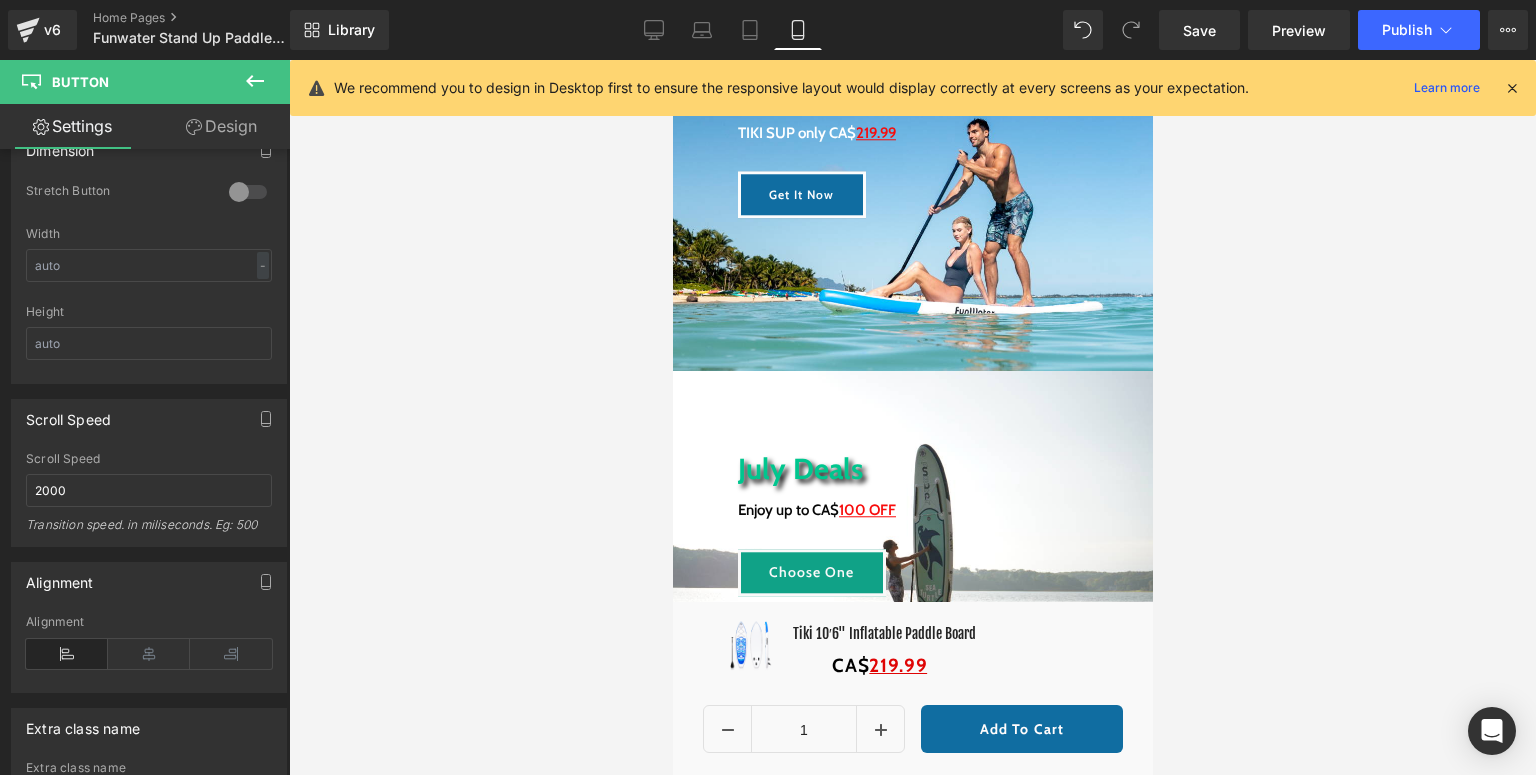 scroll, scrollTop: 320, scrollLeft: 0, axis: vertical 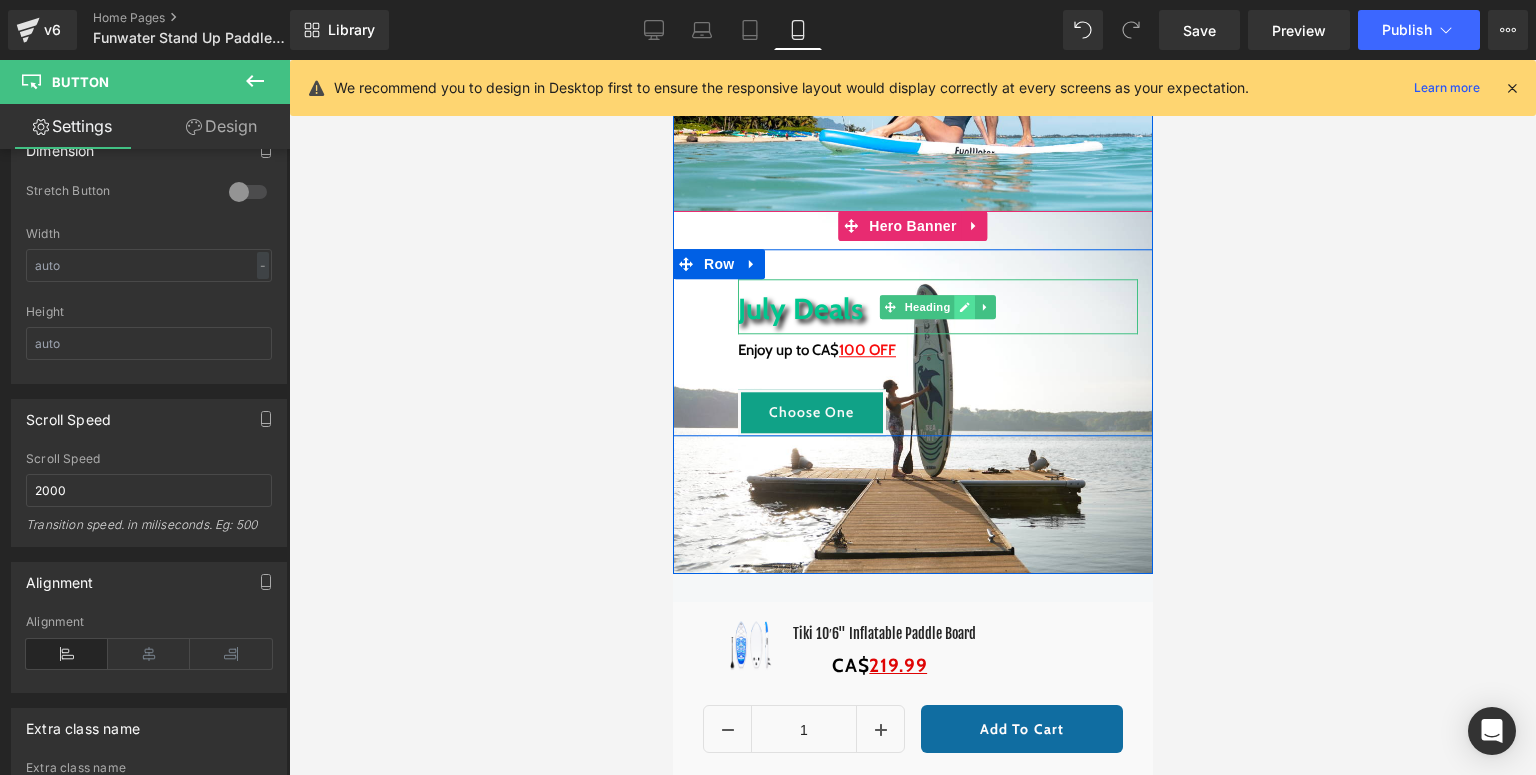click at bounding box center (964, 307) 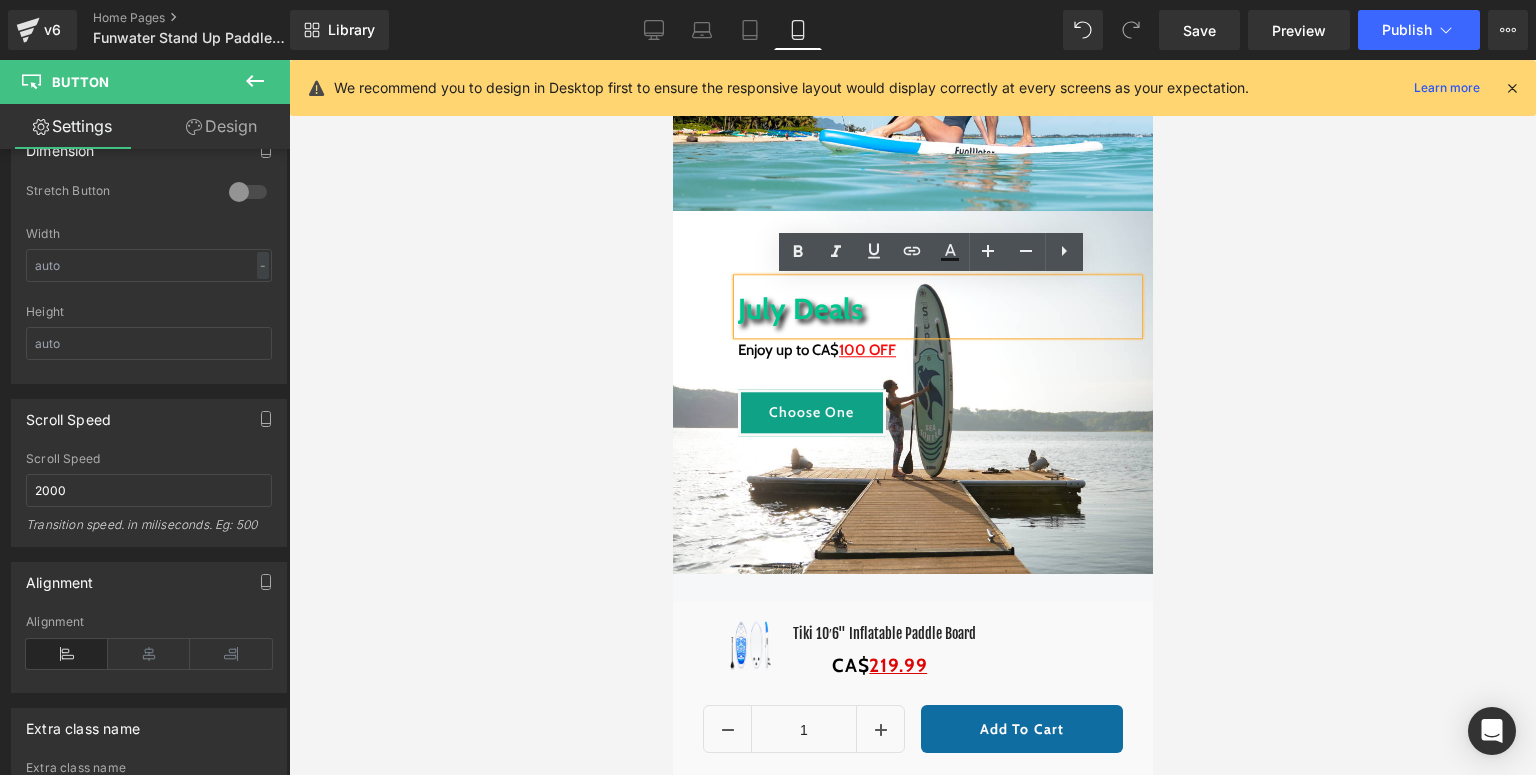 drag, startPoint x: 508, startPoint y: 368, endPoint x: 83, endPoint y: 232, distance: 446.22977 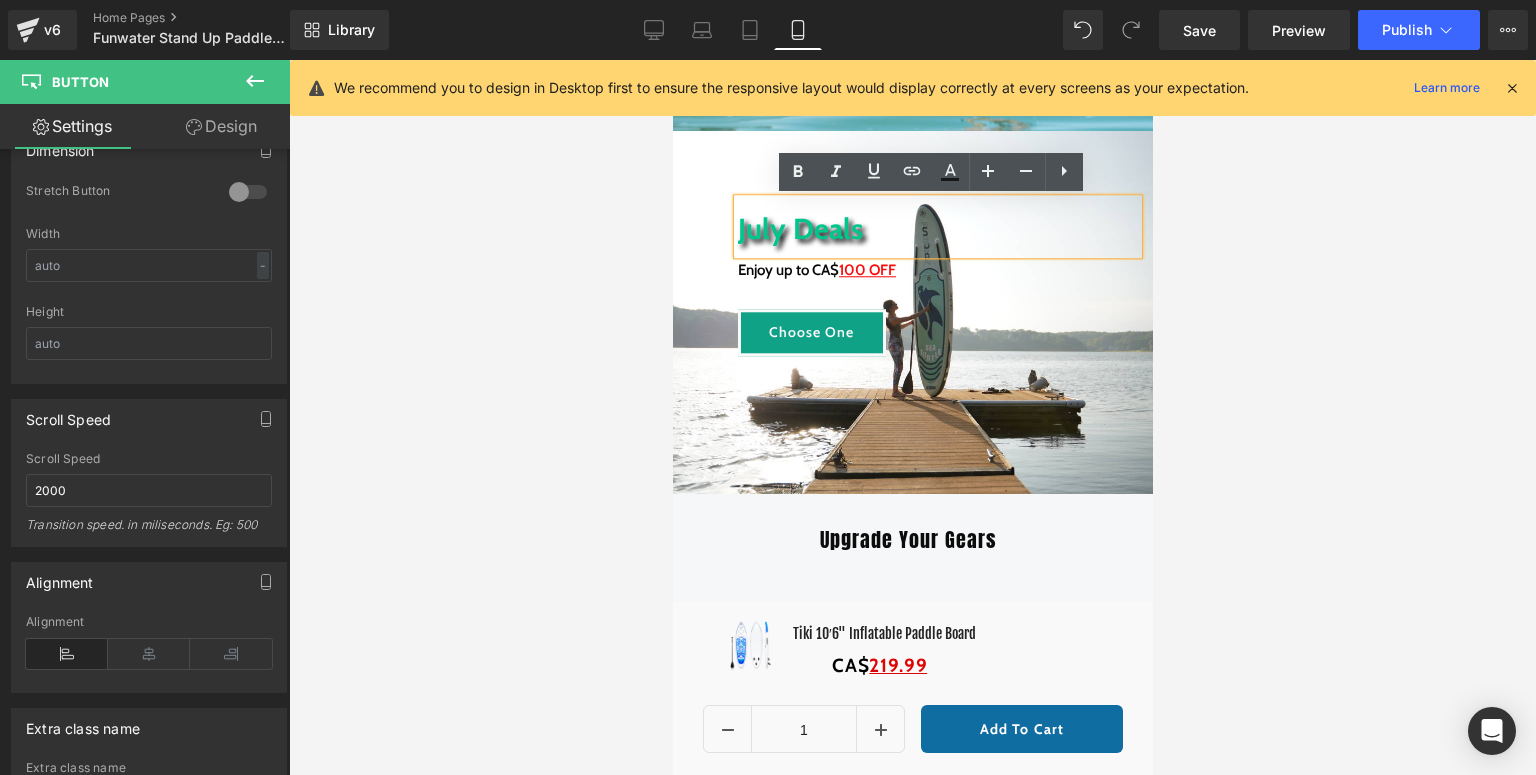 scroll, scrollTop: 480, scrollLeft: 0, axis: vertical 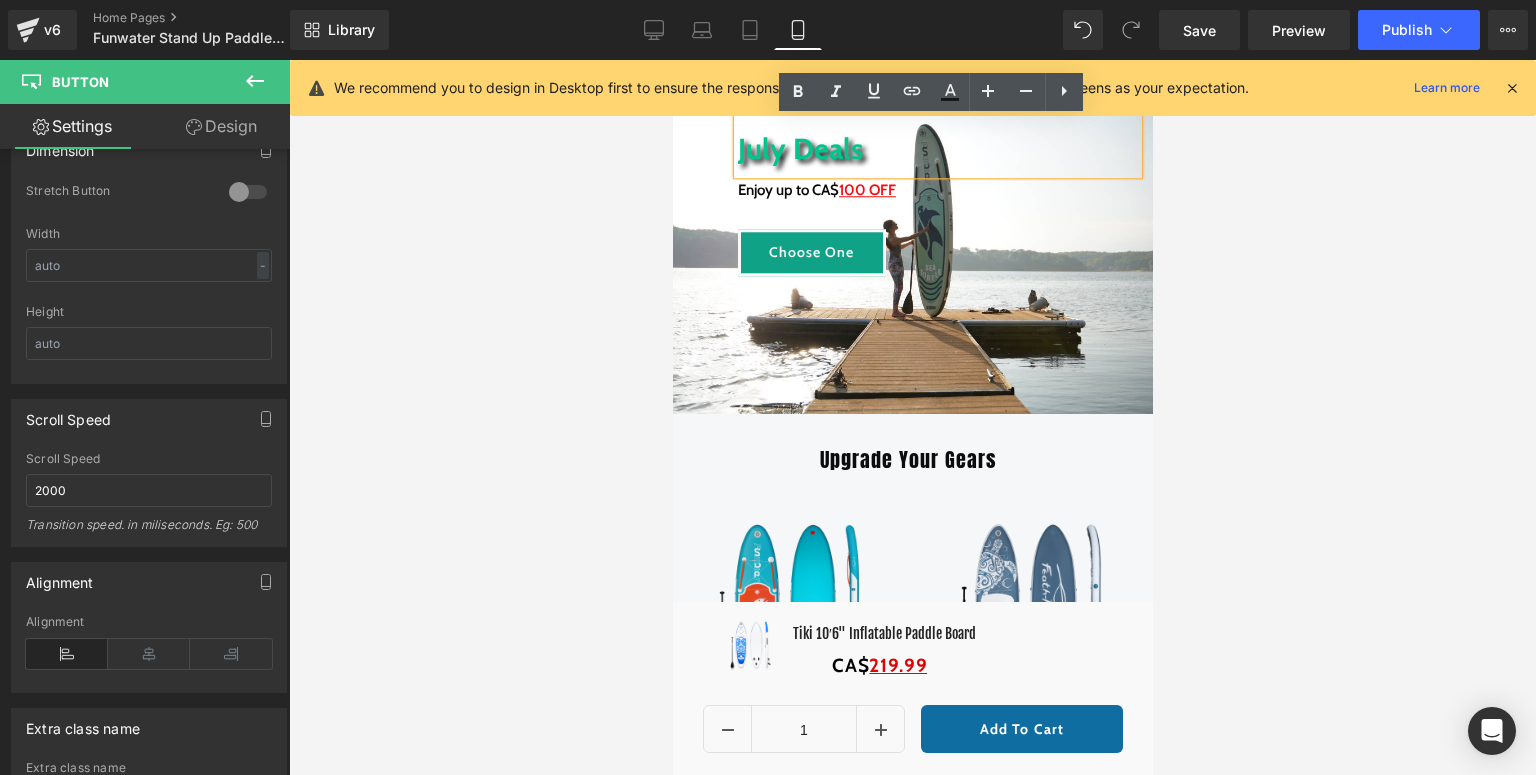 click at bounding box center [912, 417] 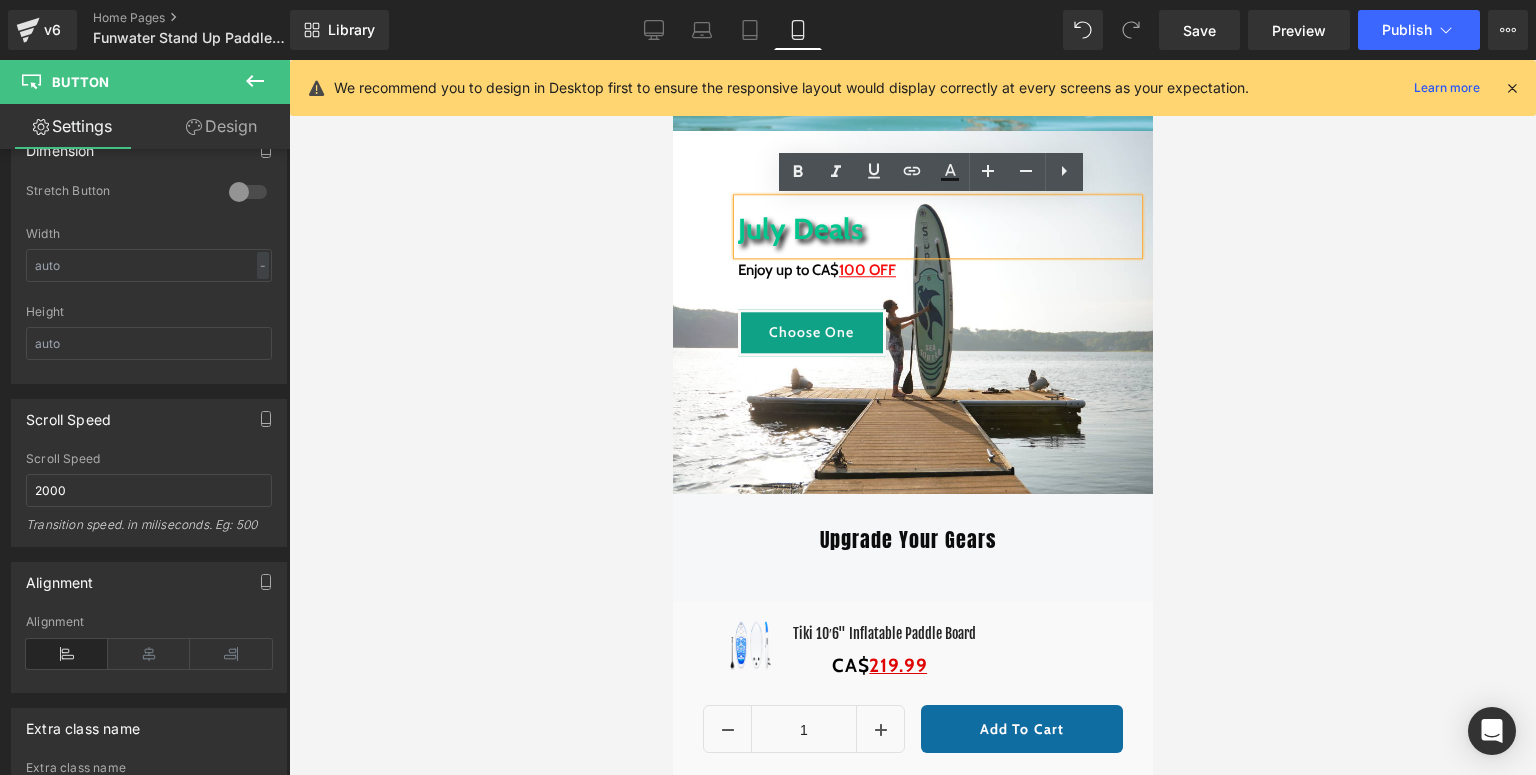scroll, scrollTop: 0, scrollLeft: 0, axis: both 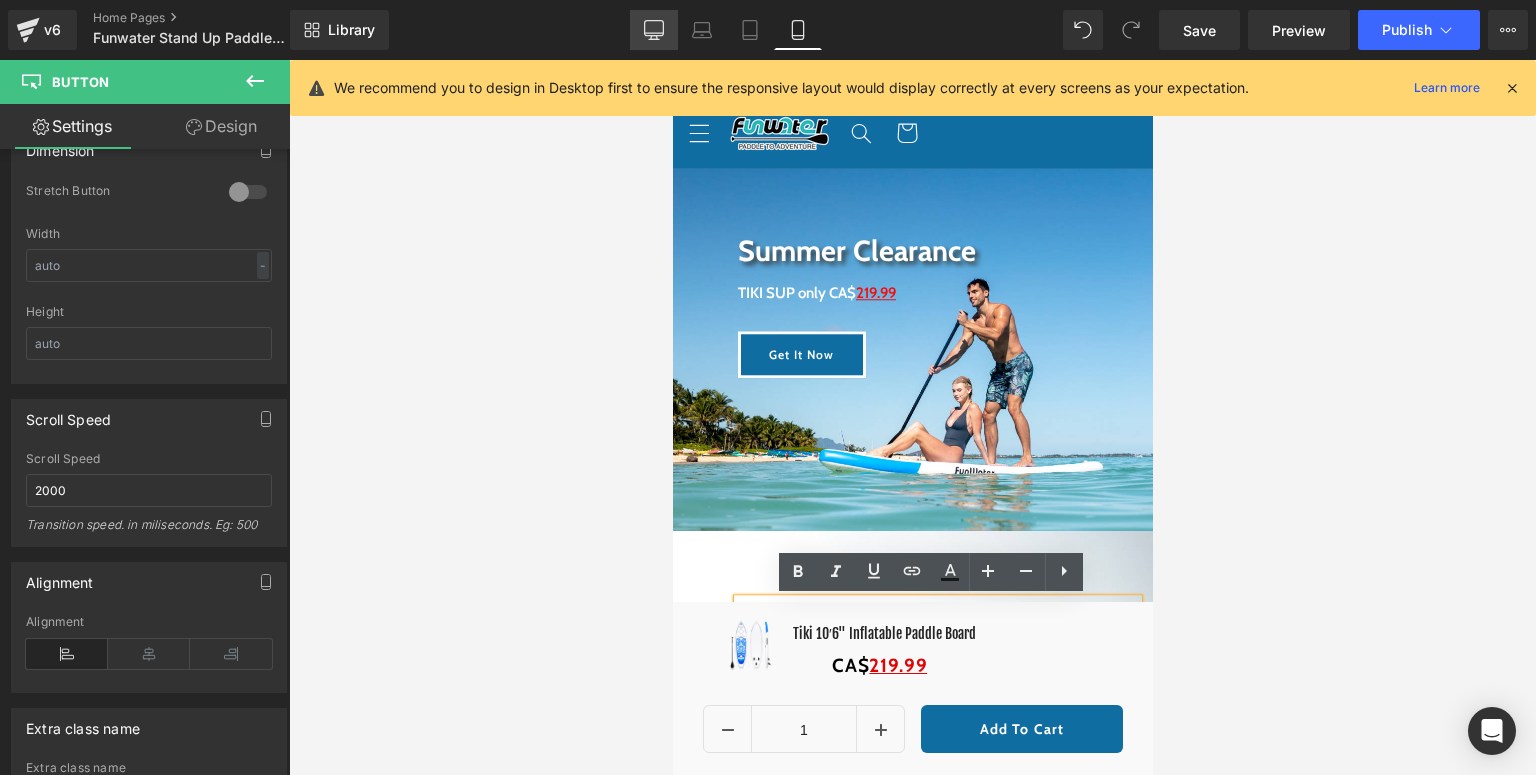 click on "Desktop" at bounding box center [654, 30] 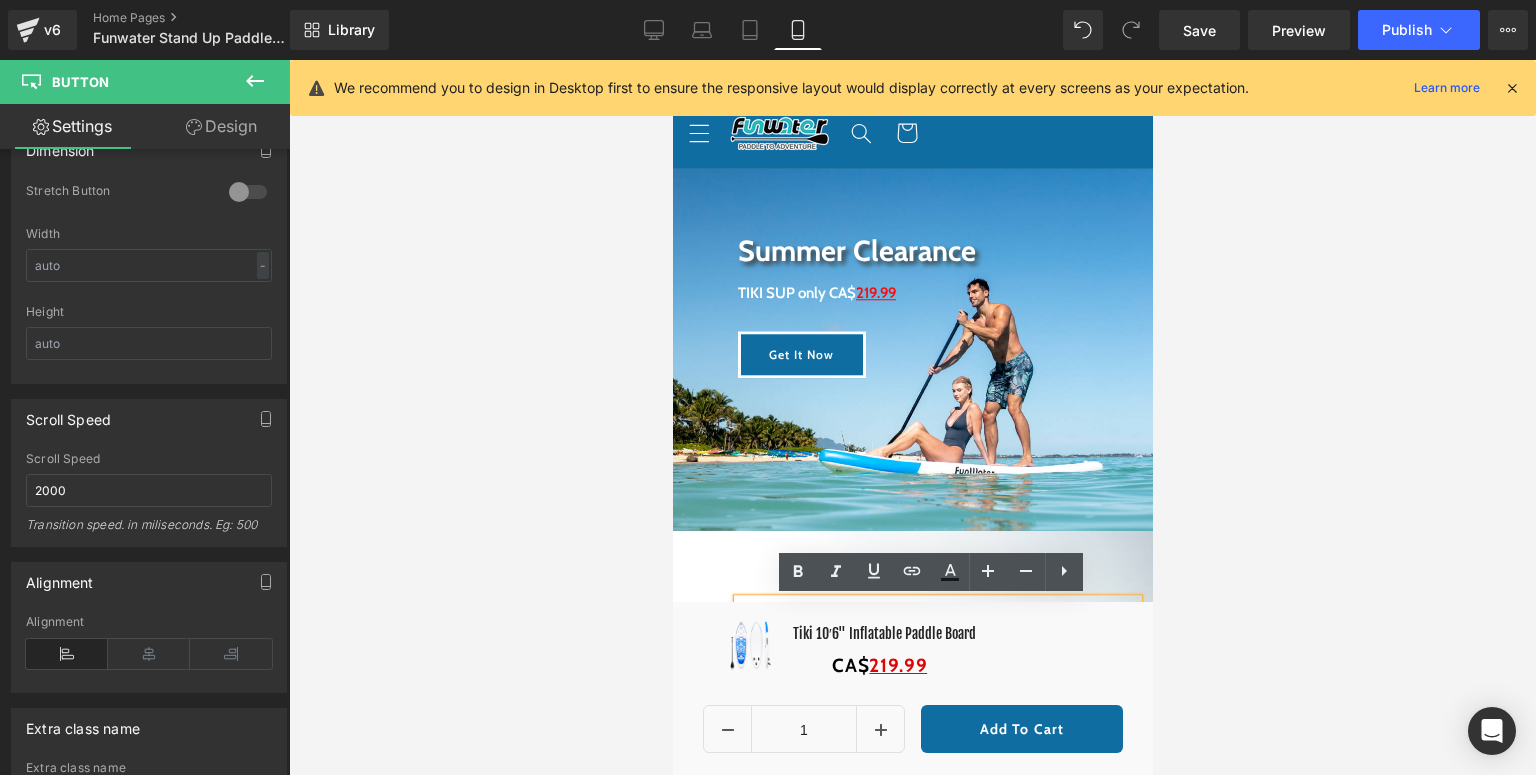 type on "18" 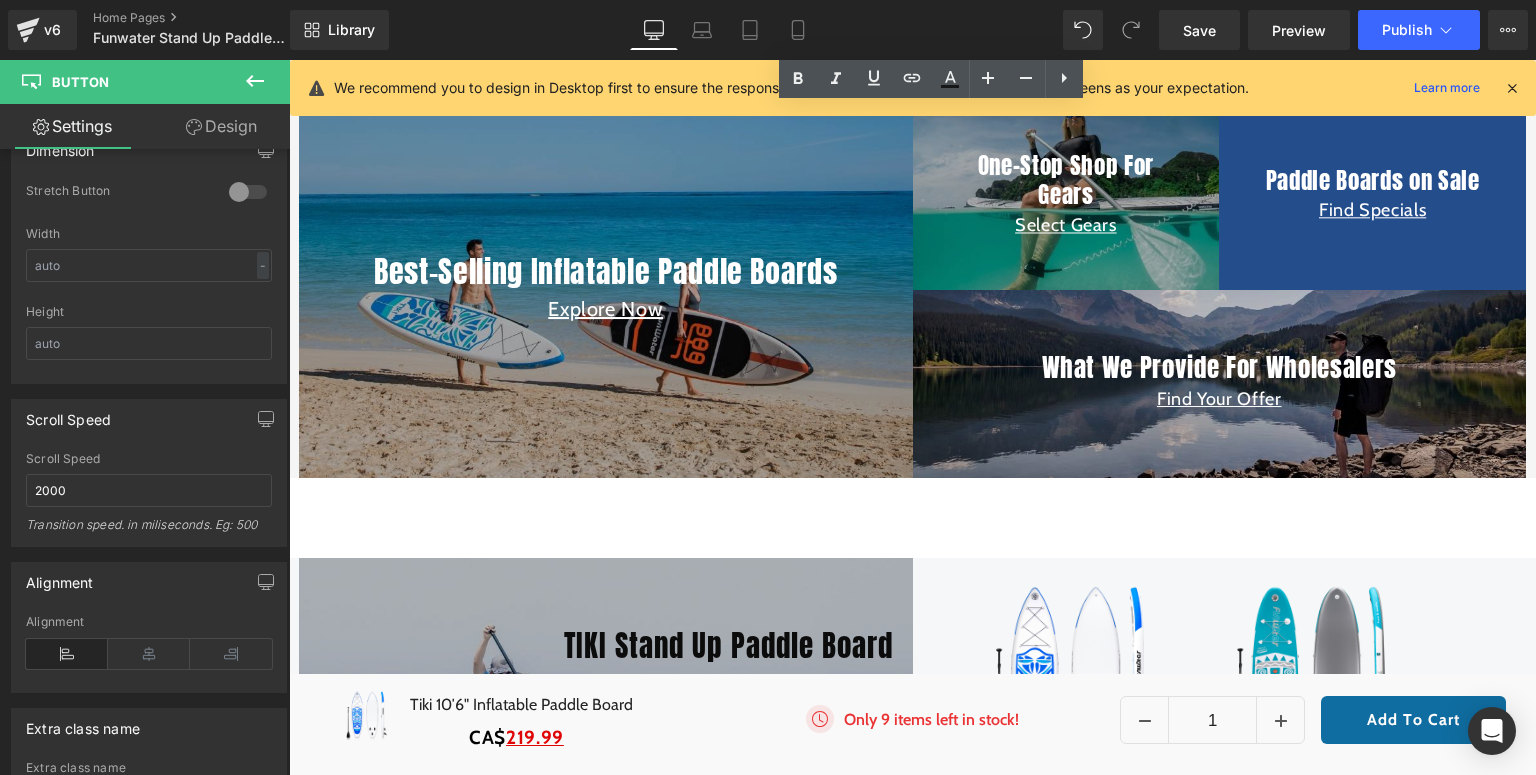 scroll, scrollTop: 800, scrollLeft: 0, axis: vertical 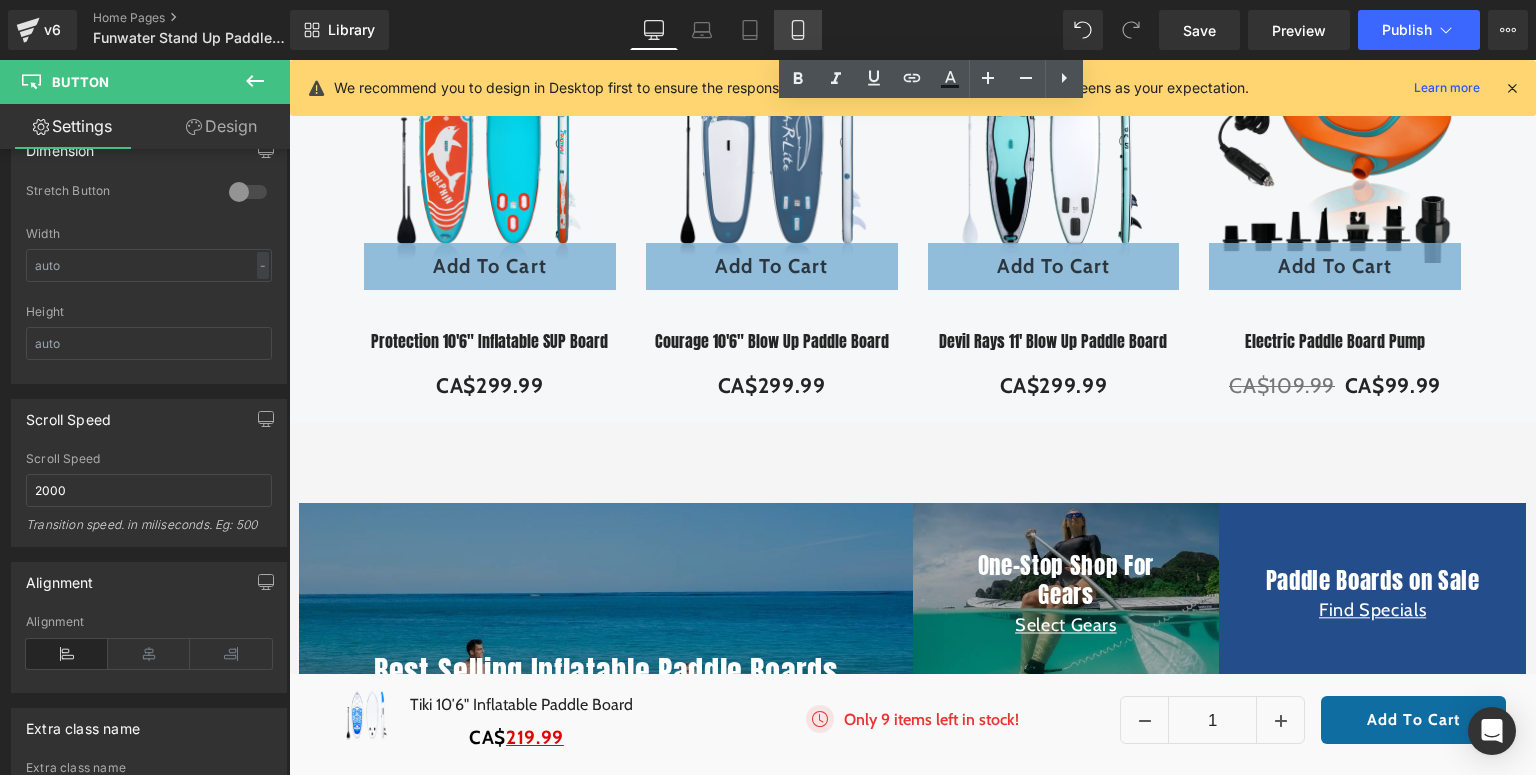 click 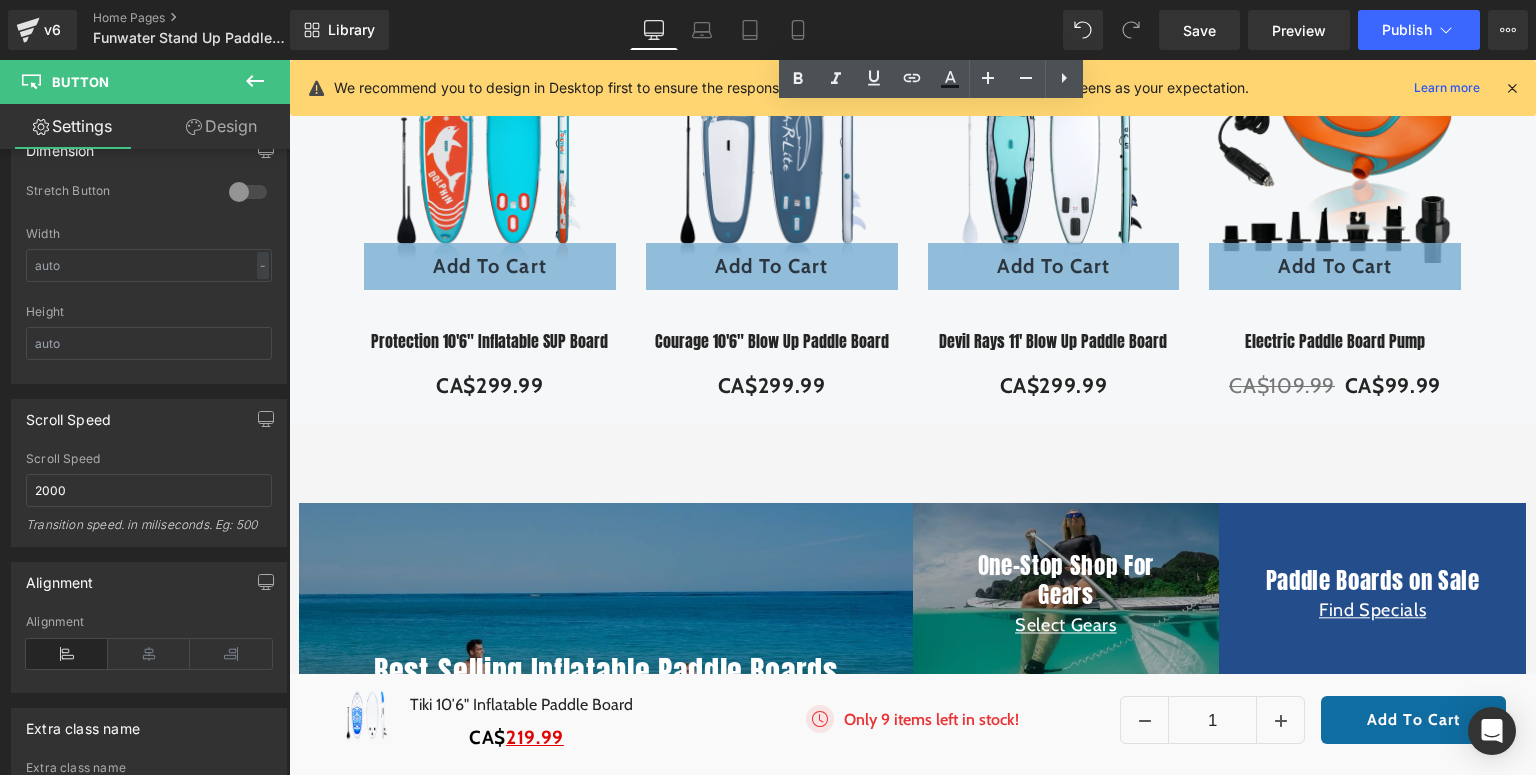 type on "14" 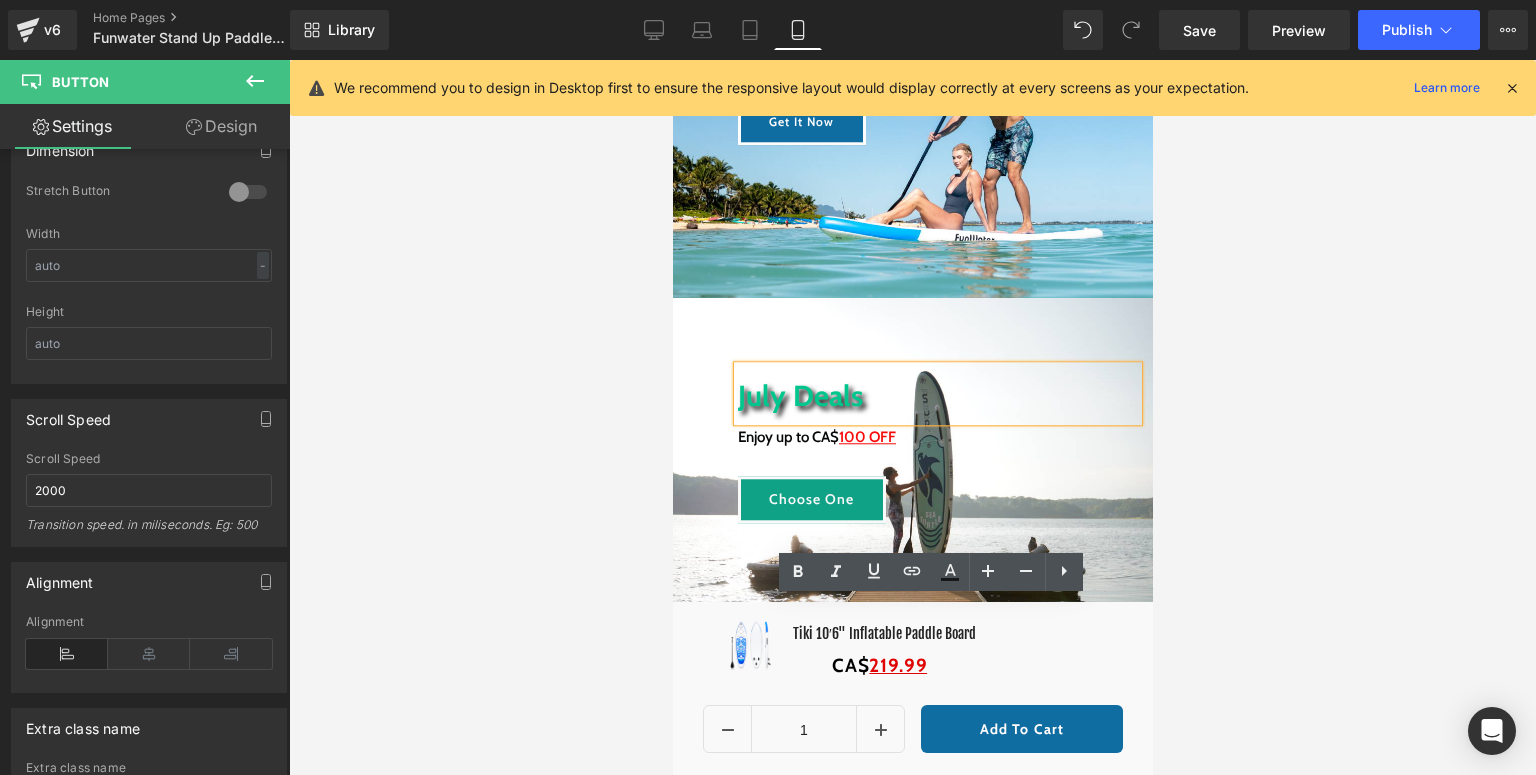 scroll, scrollTop: 0, scrollLeft: 0, axis: both 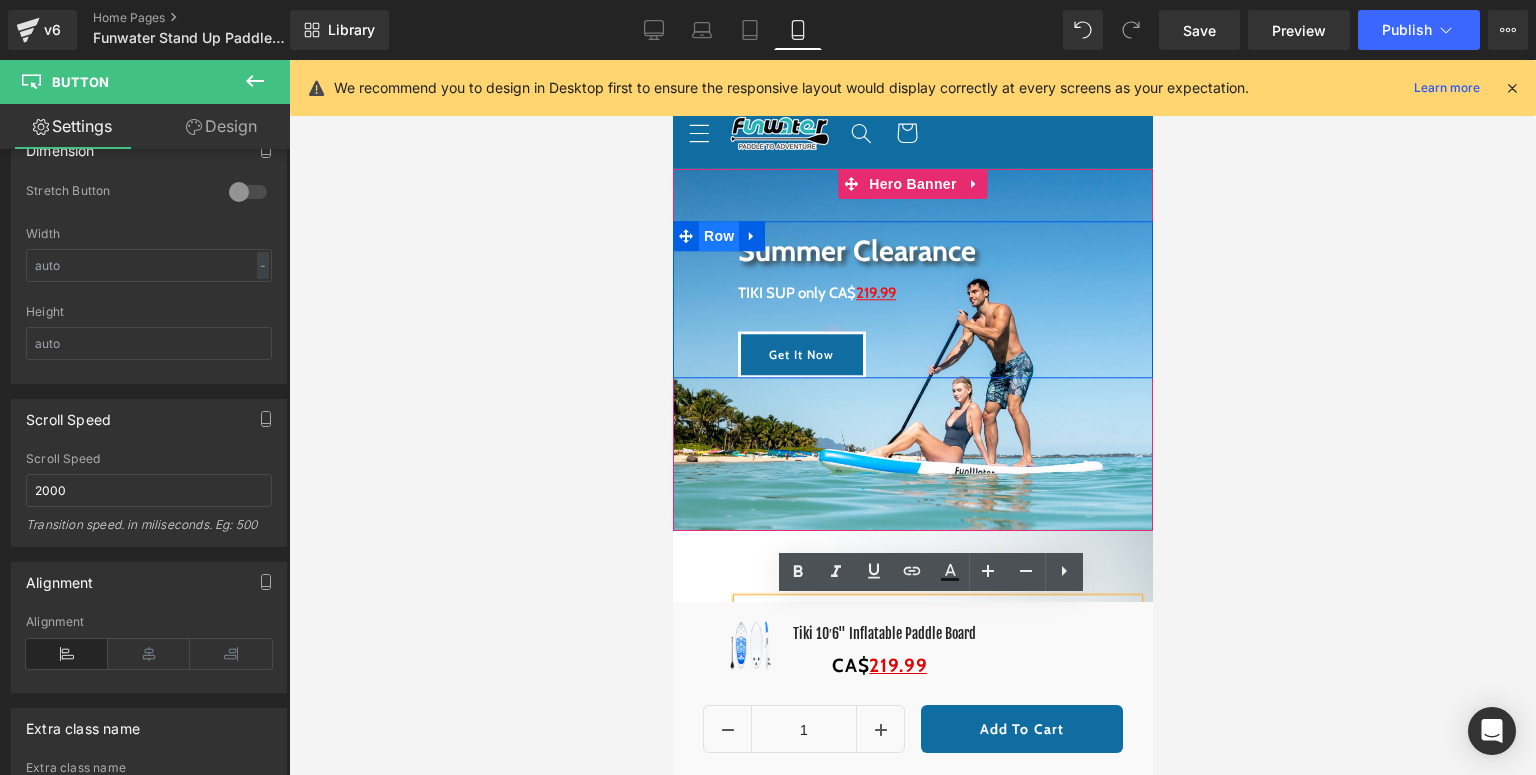 click on "Row" at bounding box center [718, 236] 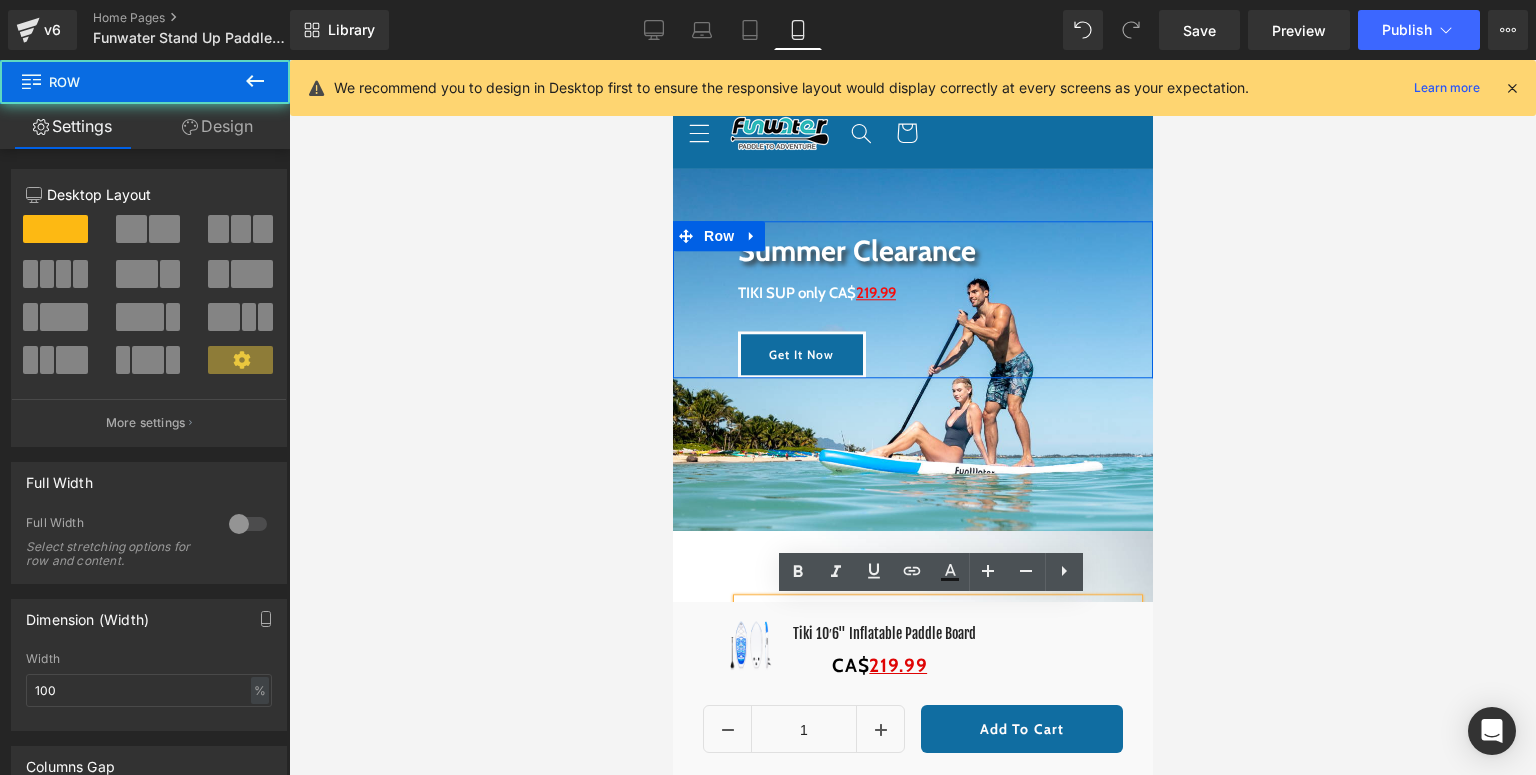 click on "Design" at bounding box center [217, 126] 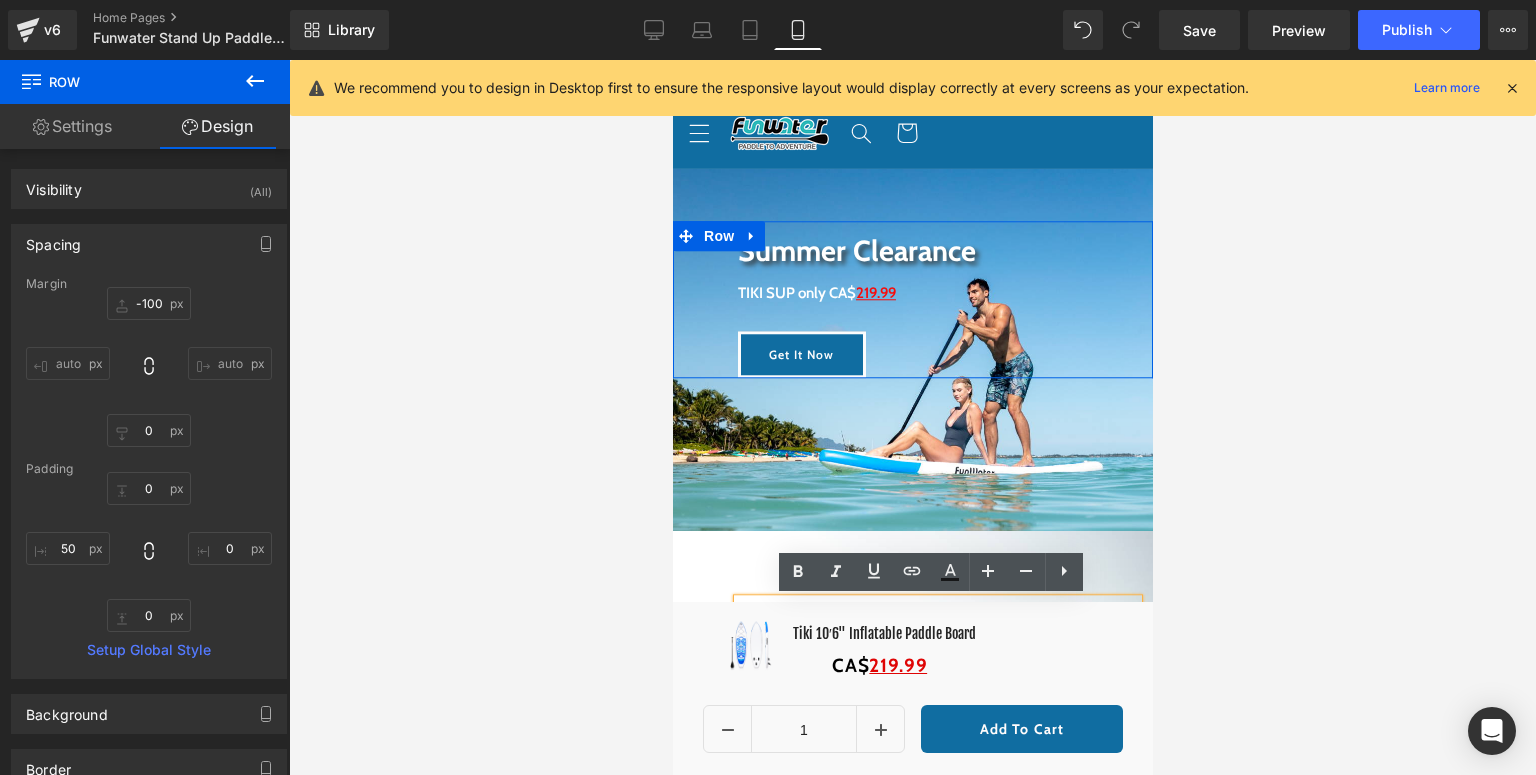 type on "-100" 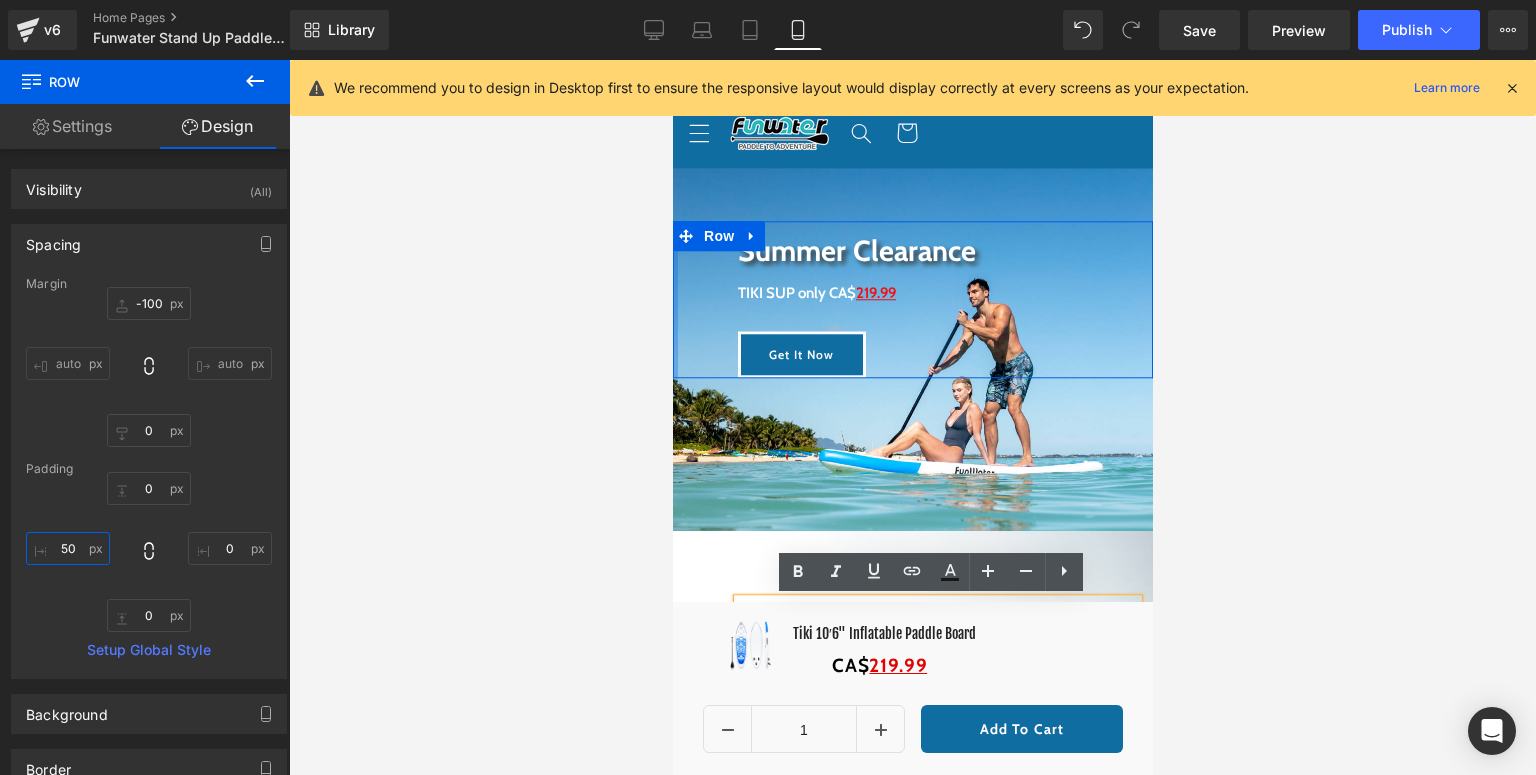 click on "50" at bounding box center (68, 548) 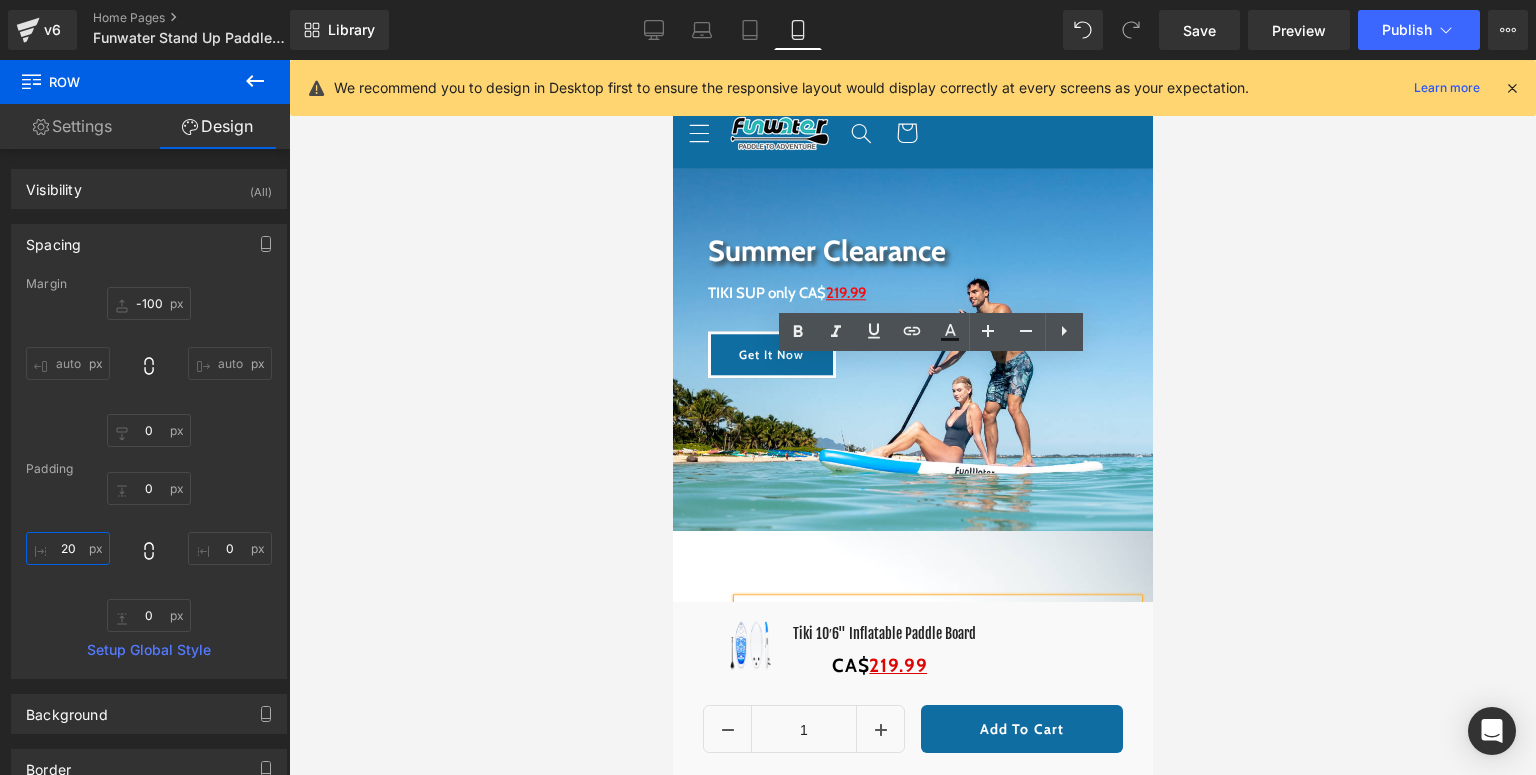 scroll, scrollTop: 240, scrollLeft: 0, axis: vertical 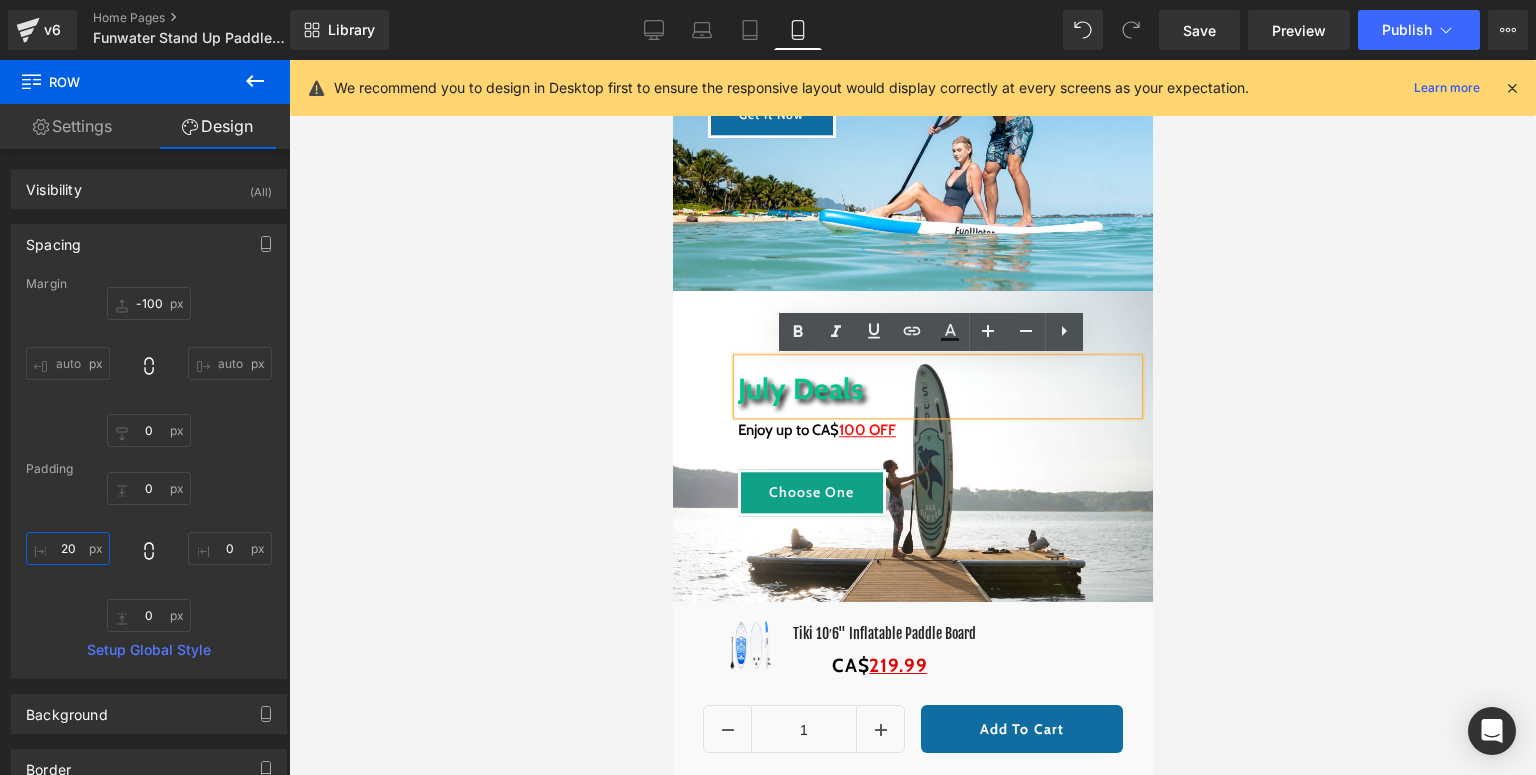 type on "20" 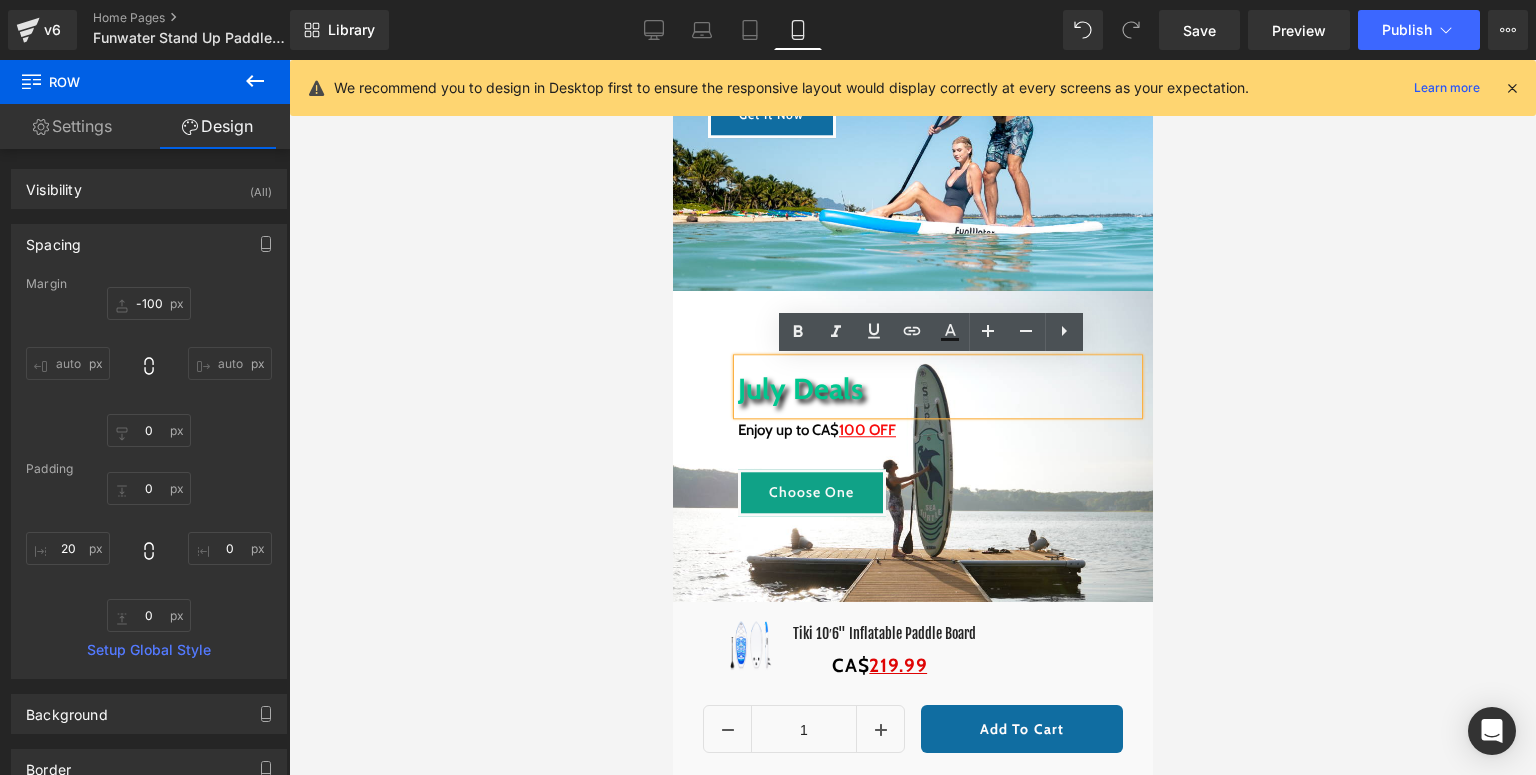 drag, startPoint x: 582, startPoint y: 453, endPoint x: 17, endPoint y: 350, distance: 574.31177 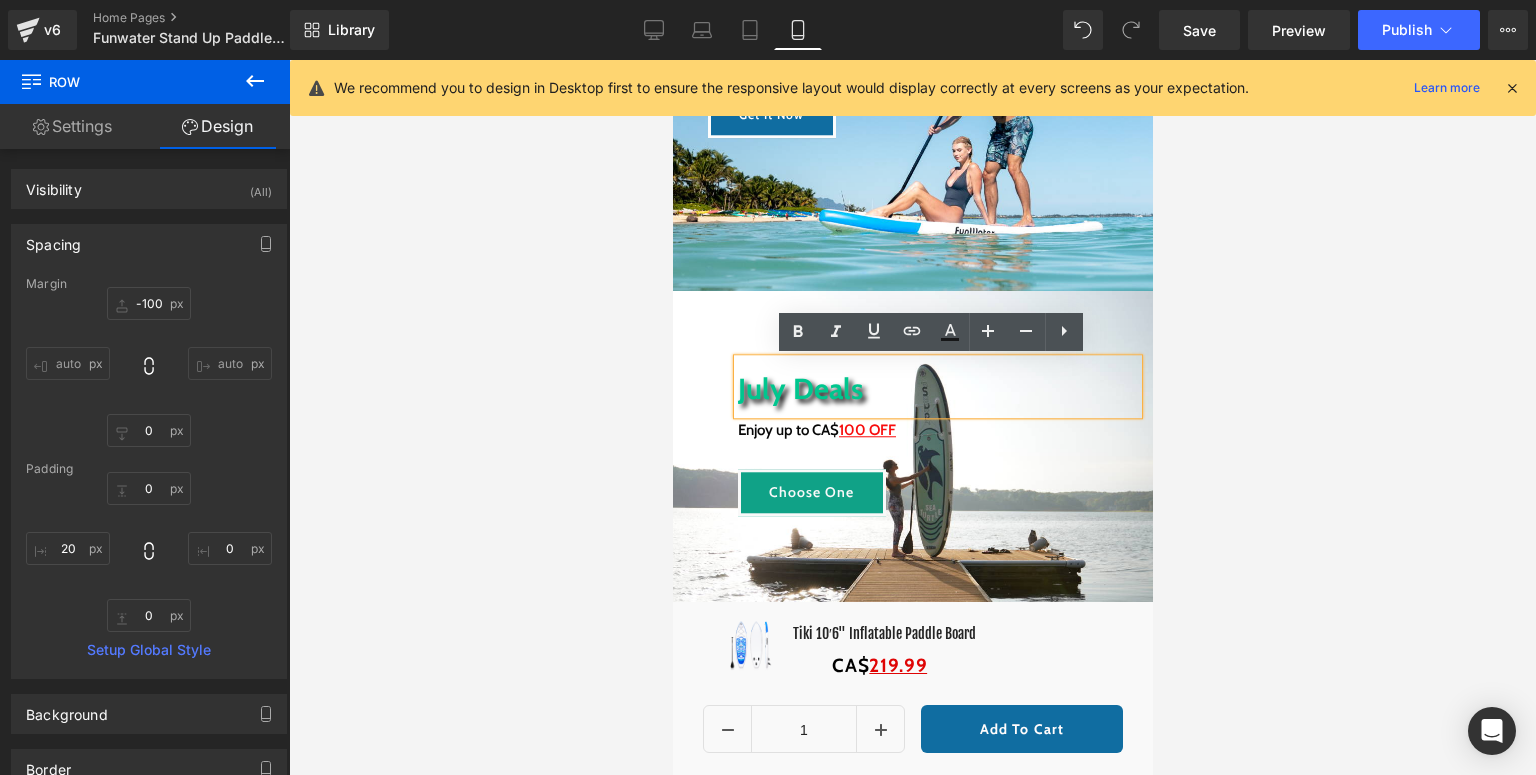 click on "July Deals Heading         Enjoy up to CA$  100 OFF Heading         Choose One Button
Row       50px" at bounding box center [912, 422] 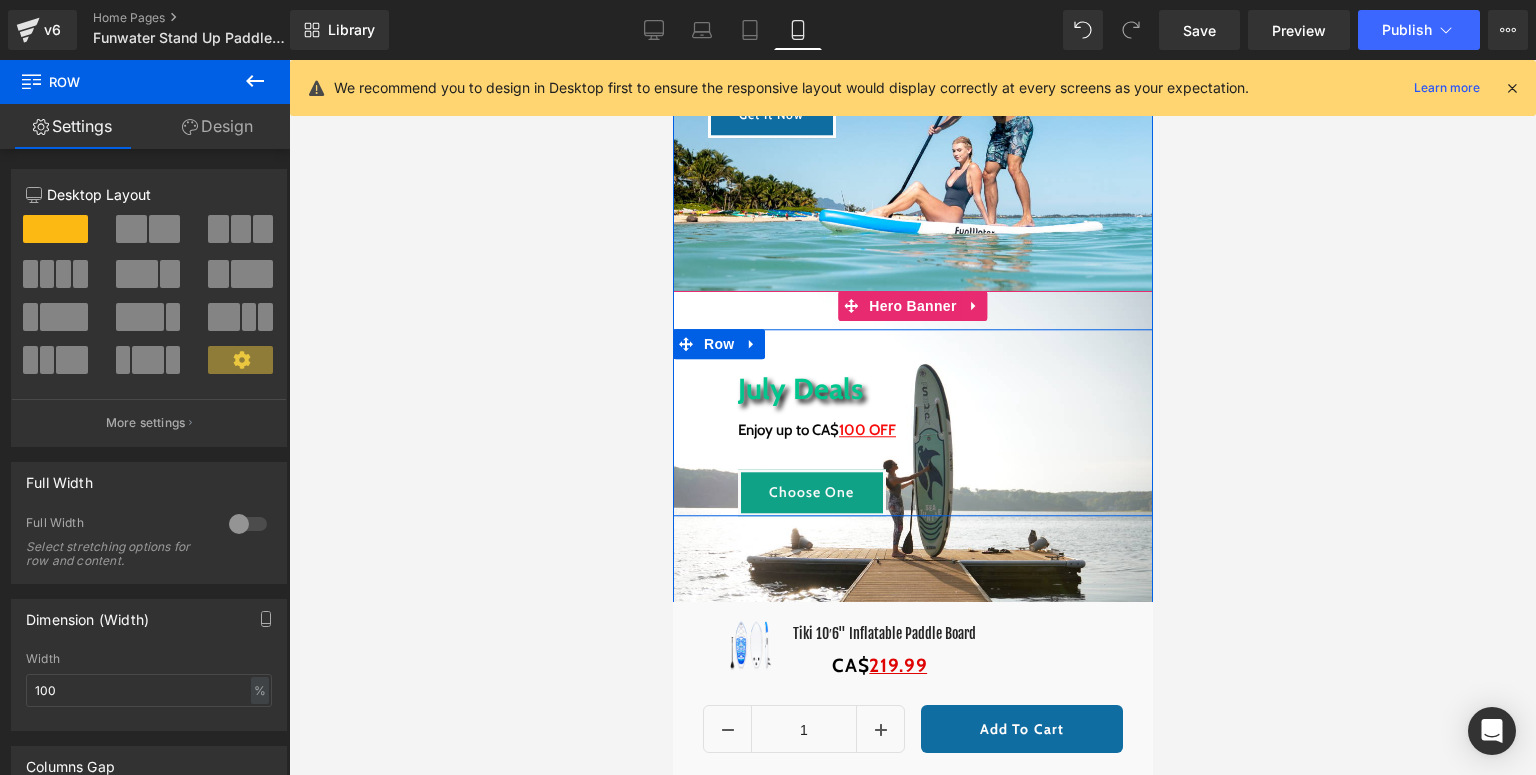 click on "July Deals Heading         Enjoy up to CA$  100 OFF Heading         Choose One Button" at bounding box center [937, 437] 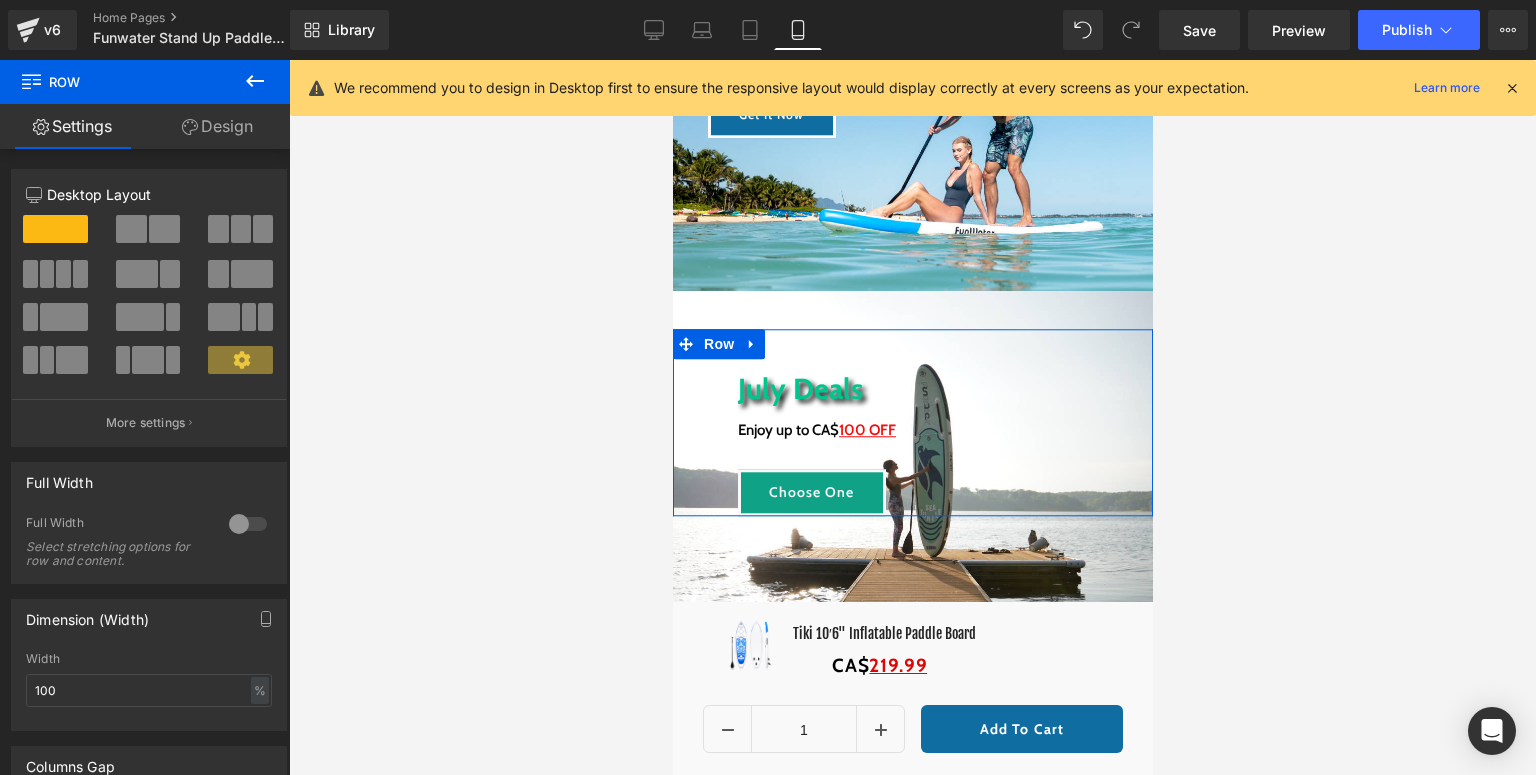 click on "Design" at bounding box center (217, 126) 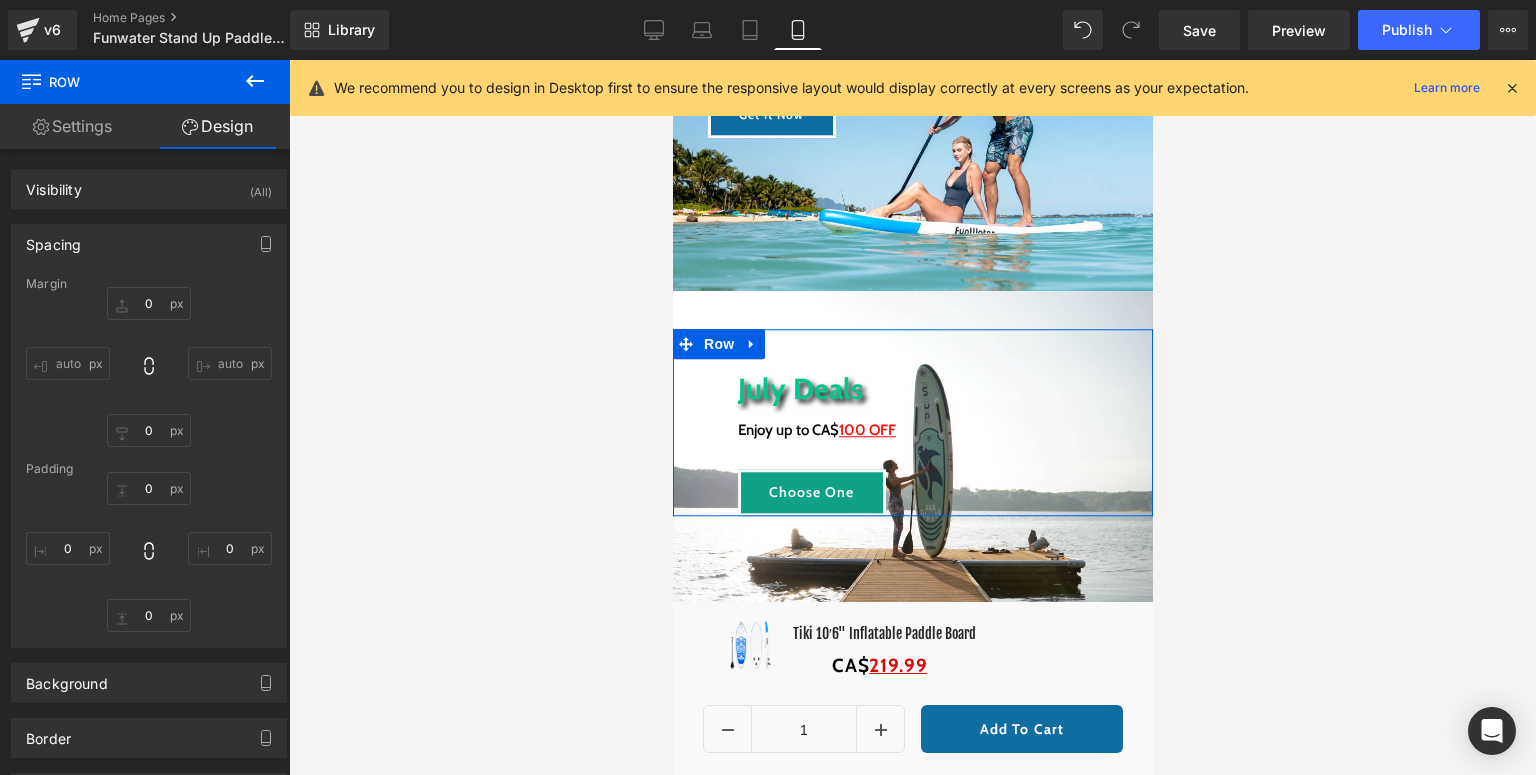 type on "-100" 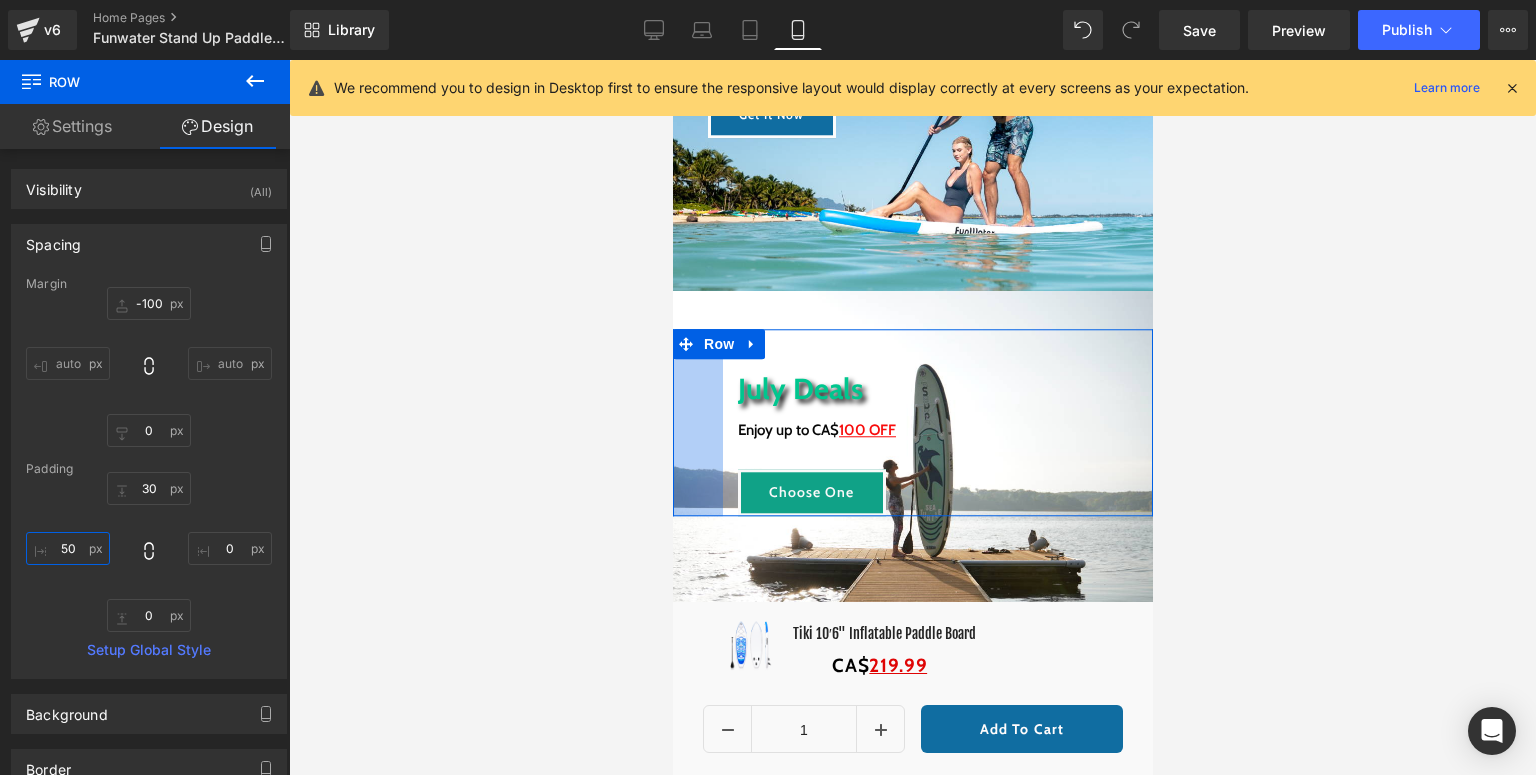 click on "50" at bounding box center (68, 548) 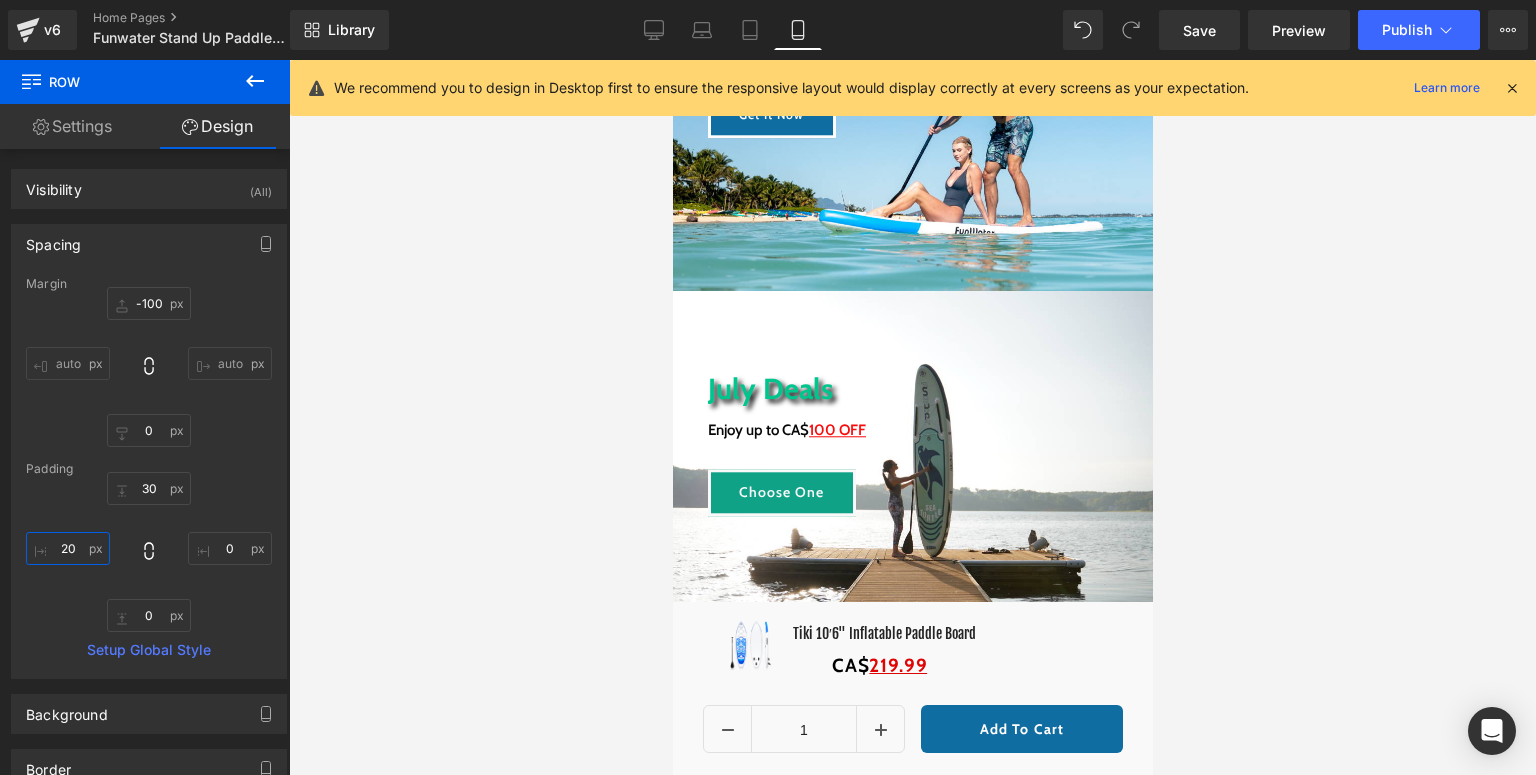 scroll, scrollTop: 0, scrollLeft: 0, axis: both 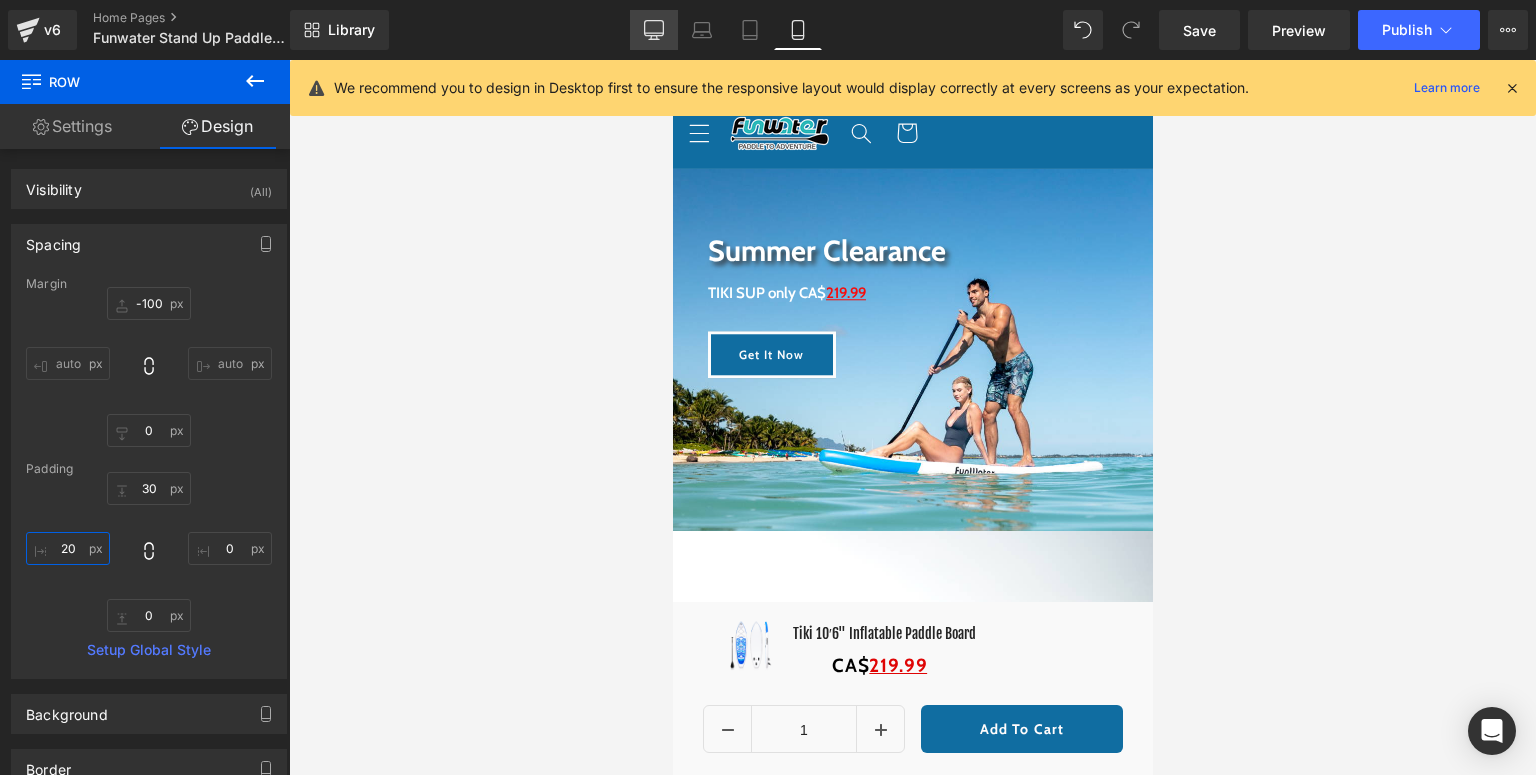 type on "20" 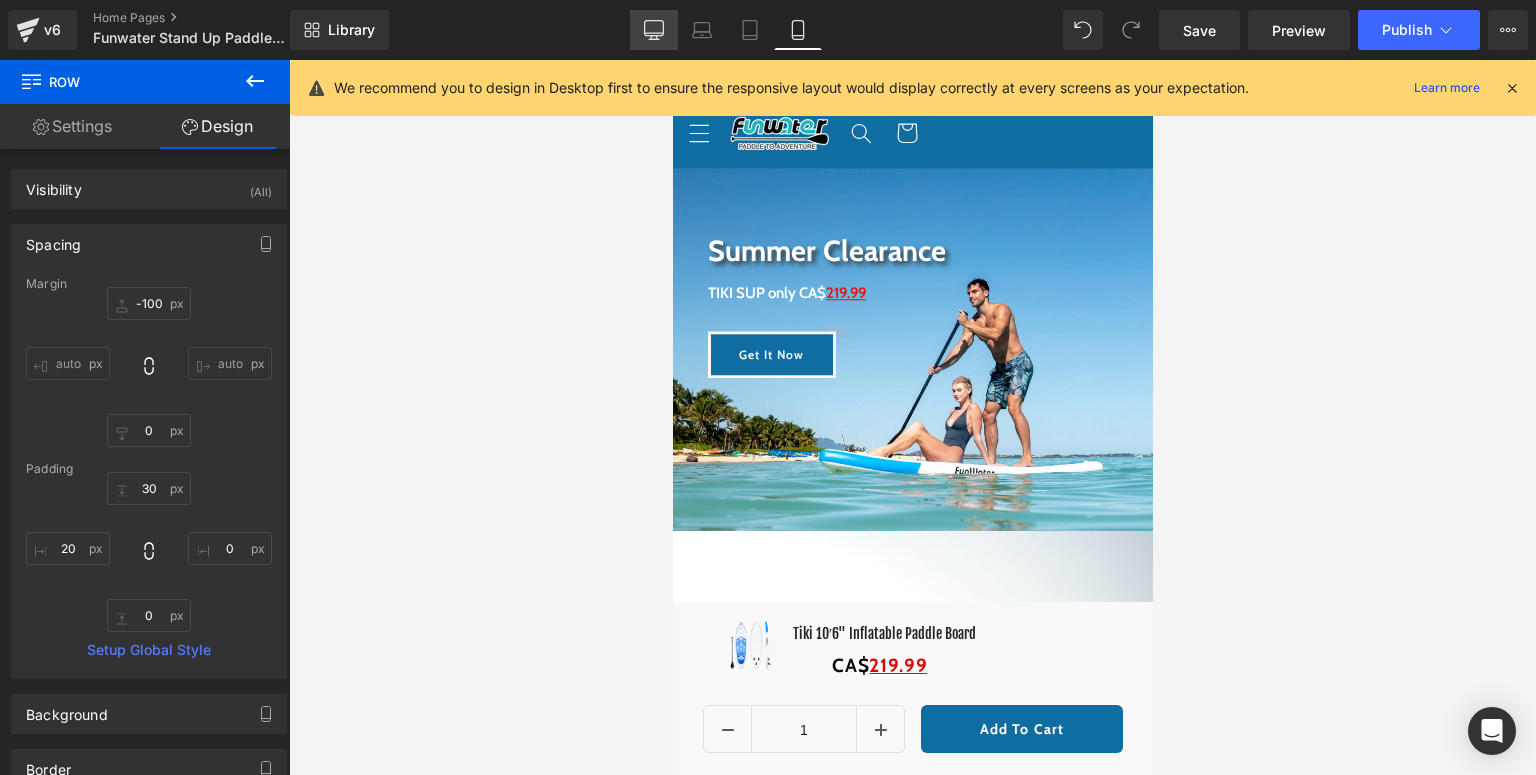 click on "Desktop" at bounding box center [654, 30] 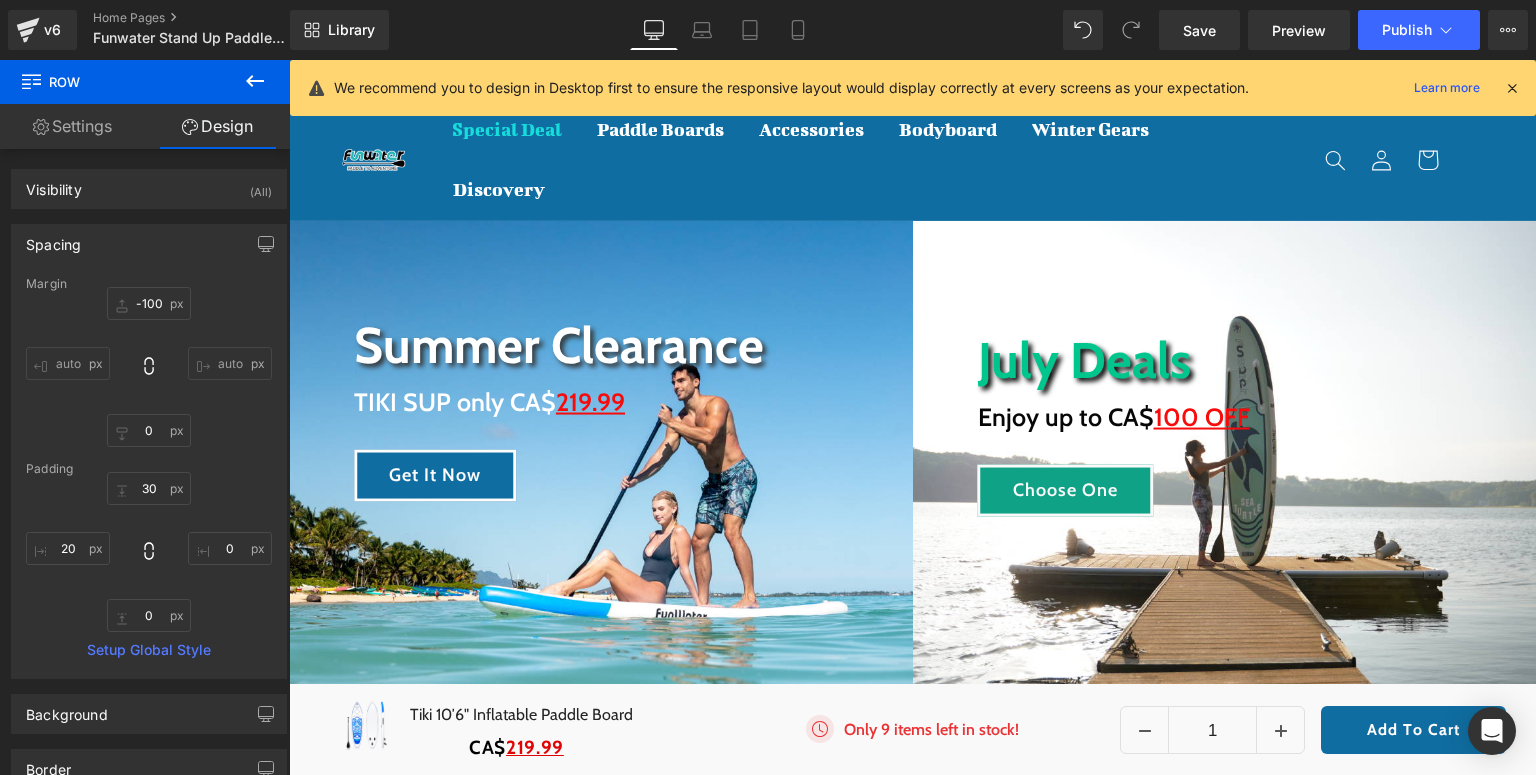 type on "-100" 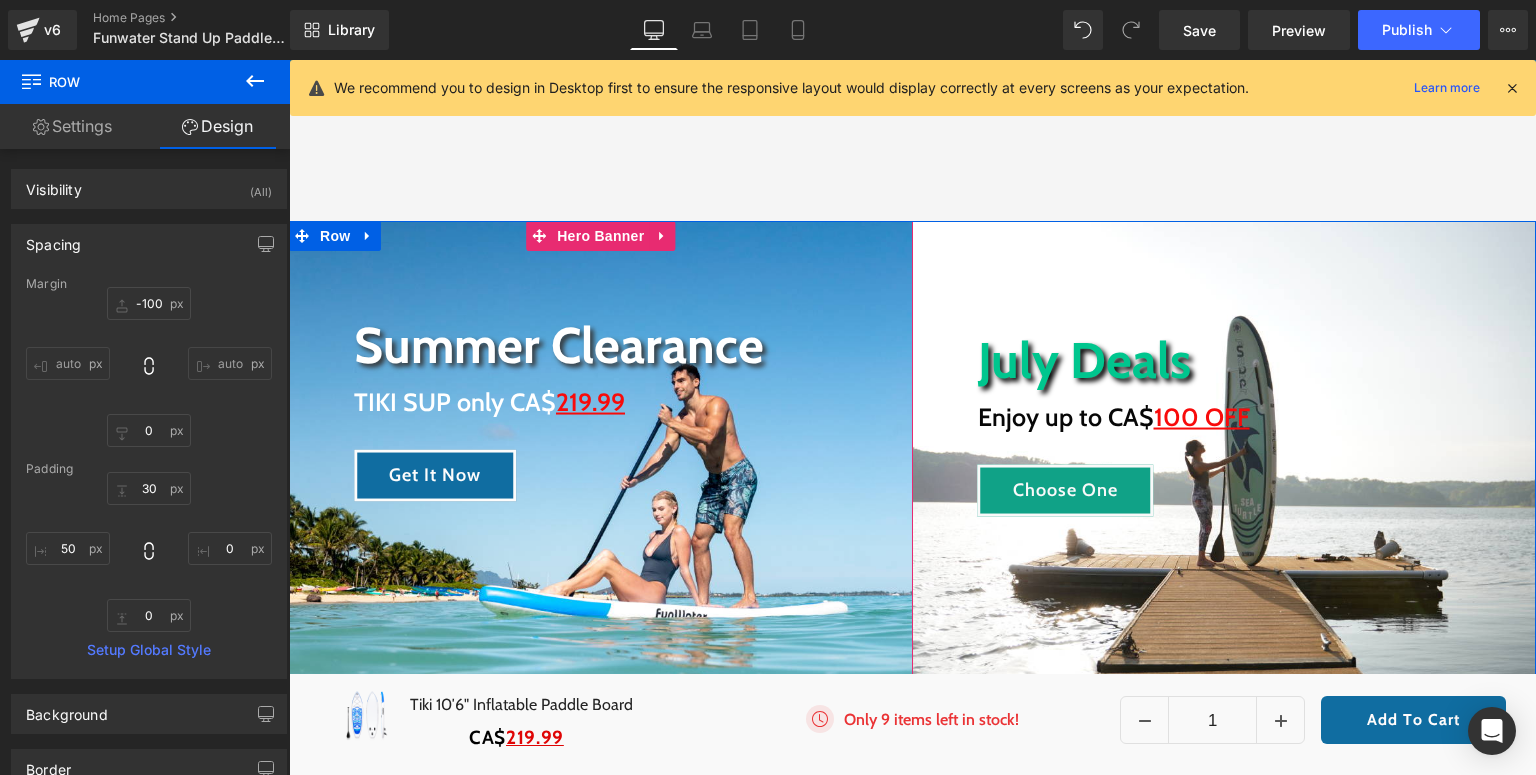 scroll, scrollTop: 400, scrollLeft: 0, axis: vertical 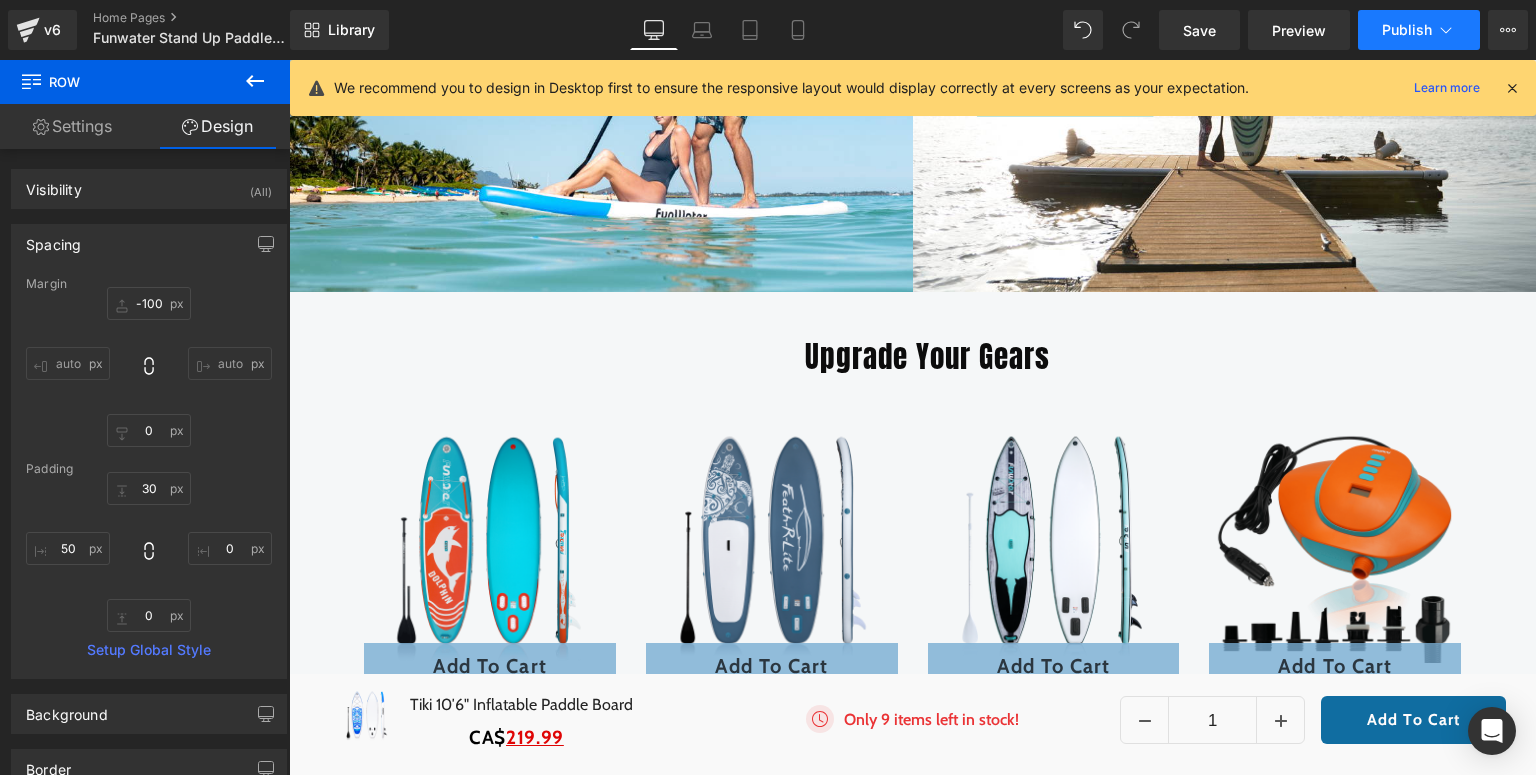 click on "Publish" at bounding box center (1419, 30) 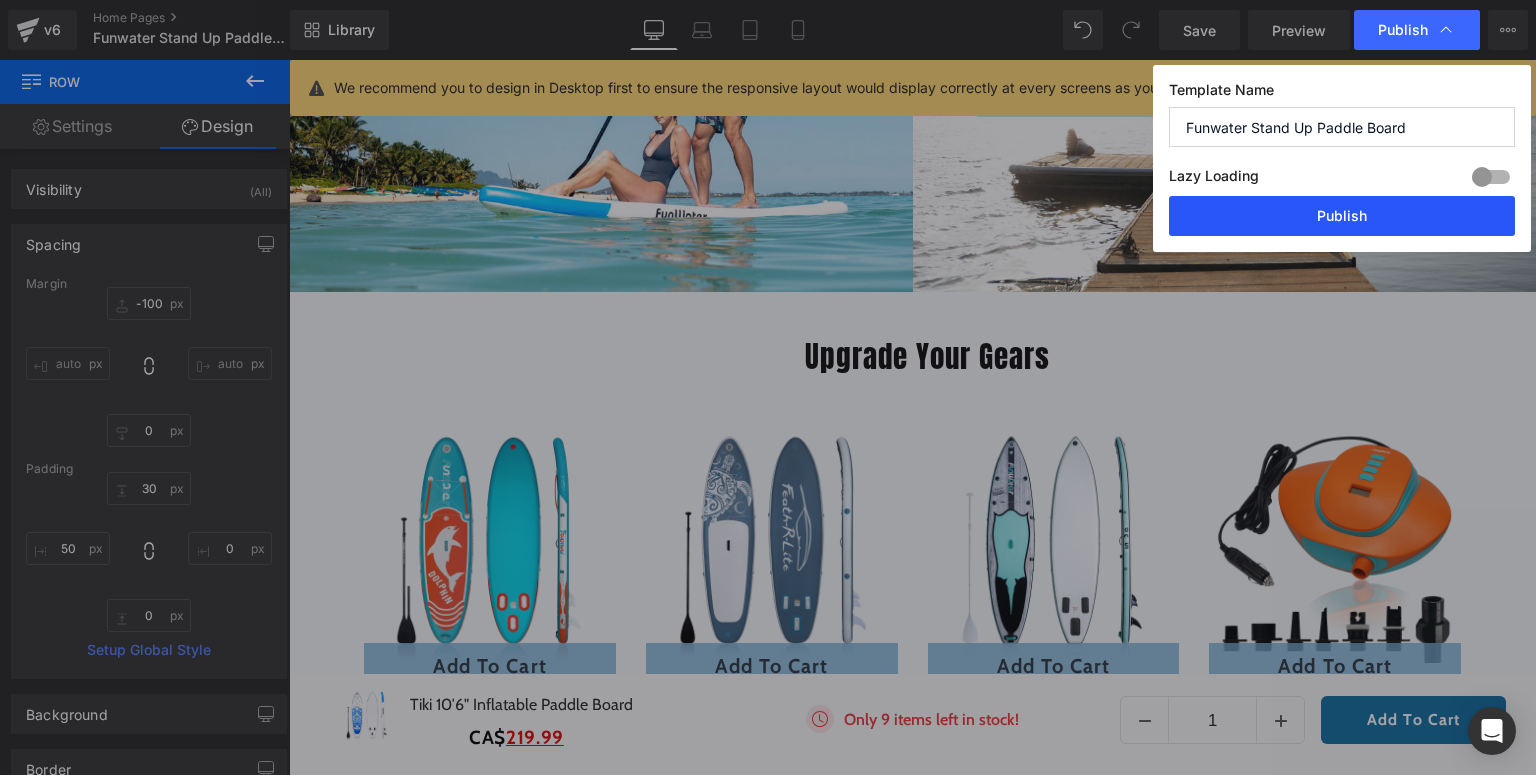 click on "Publish" at bounding box center [1342, 216] 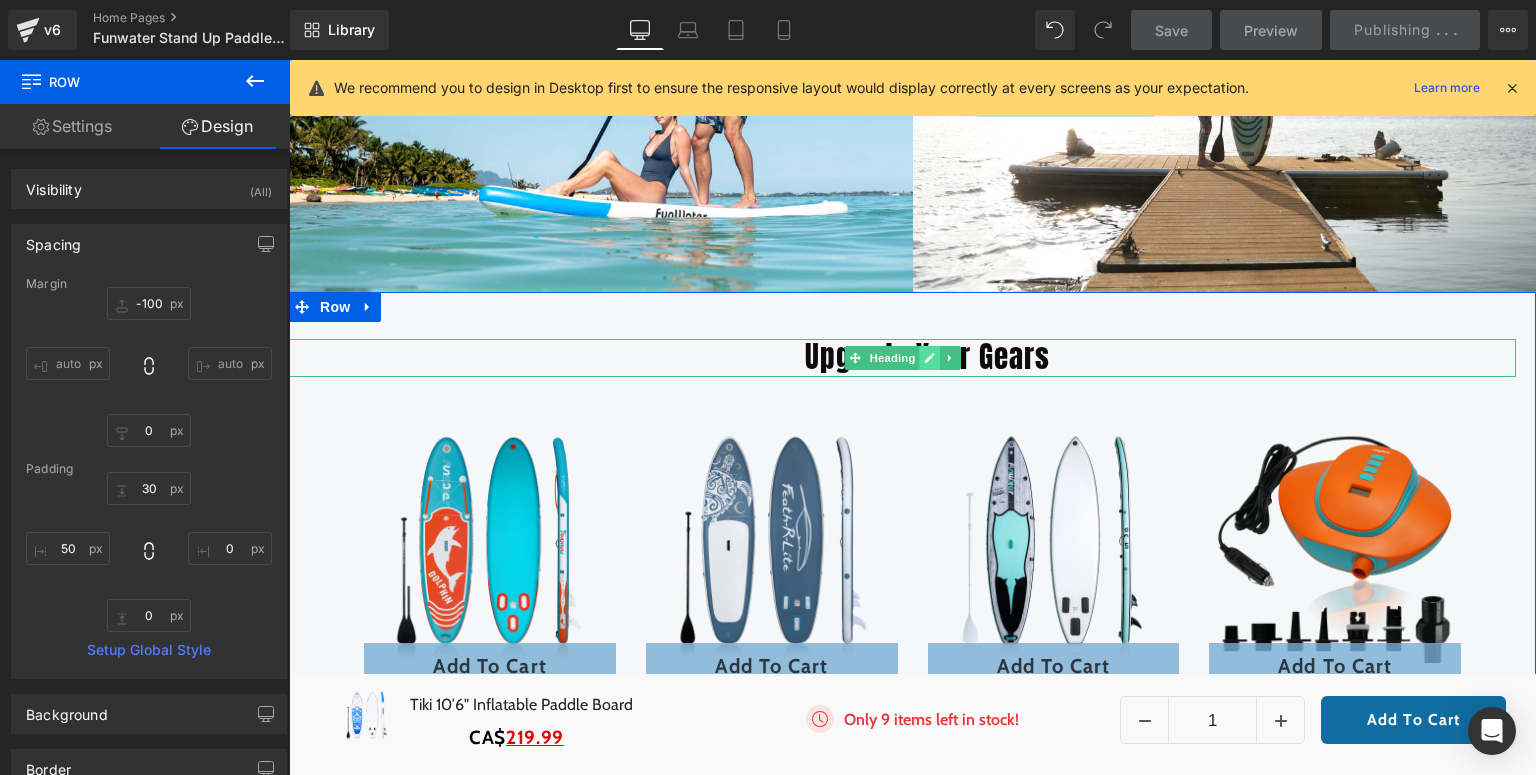 click 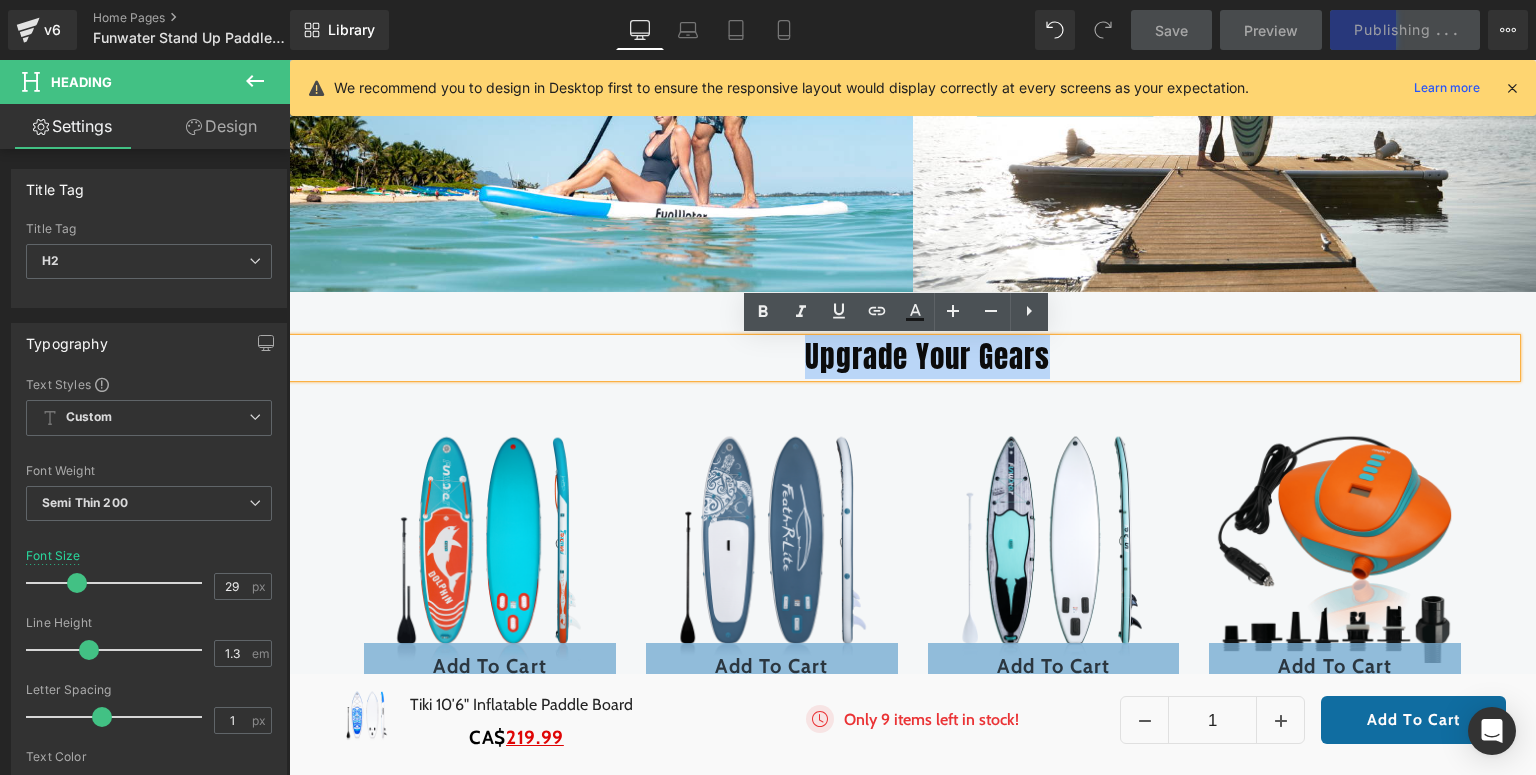 drag, startPoint x: 1074, startPoint y: 350, endPoint x: 778, endPoint y: 348, distance: 296.00674 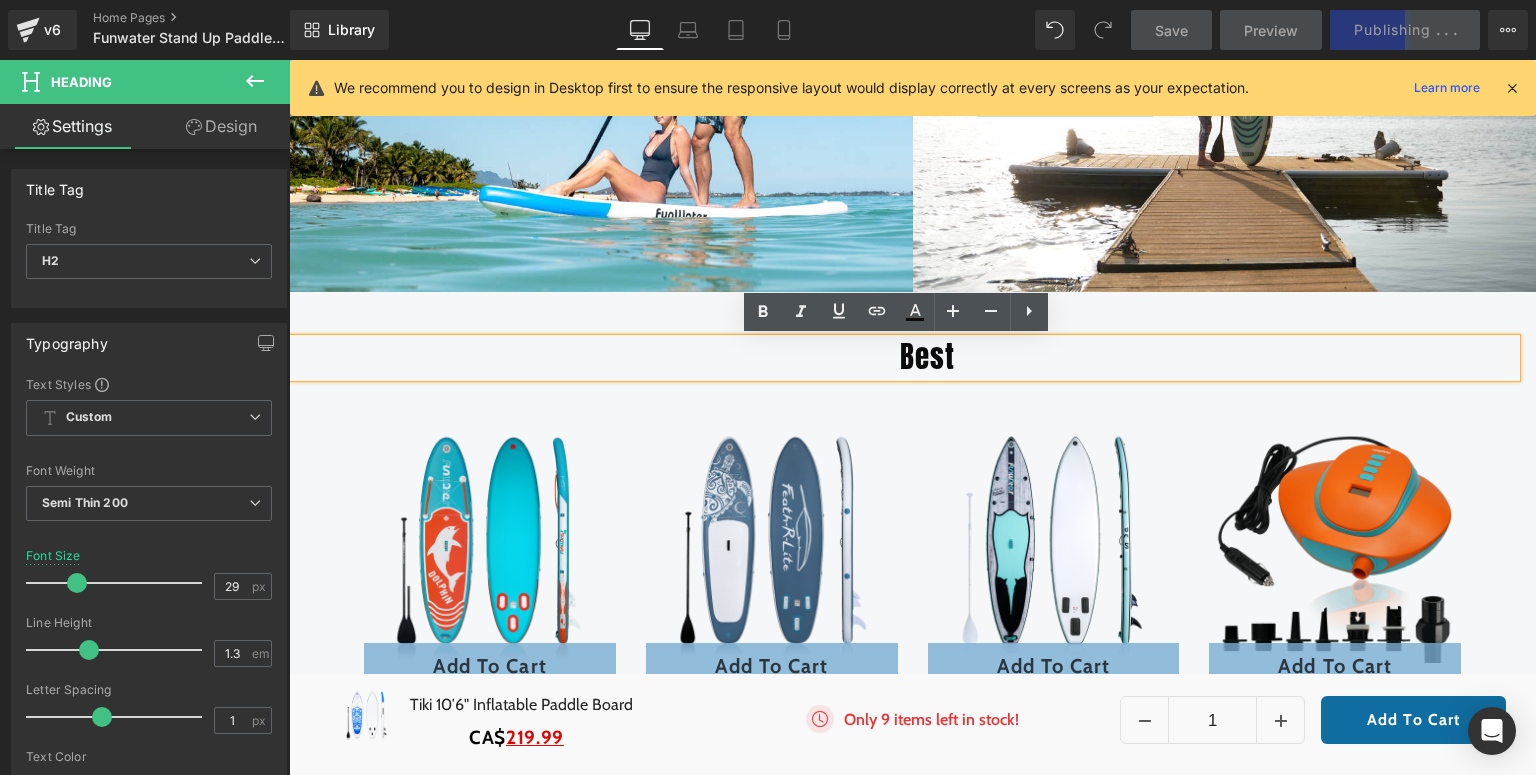 type 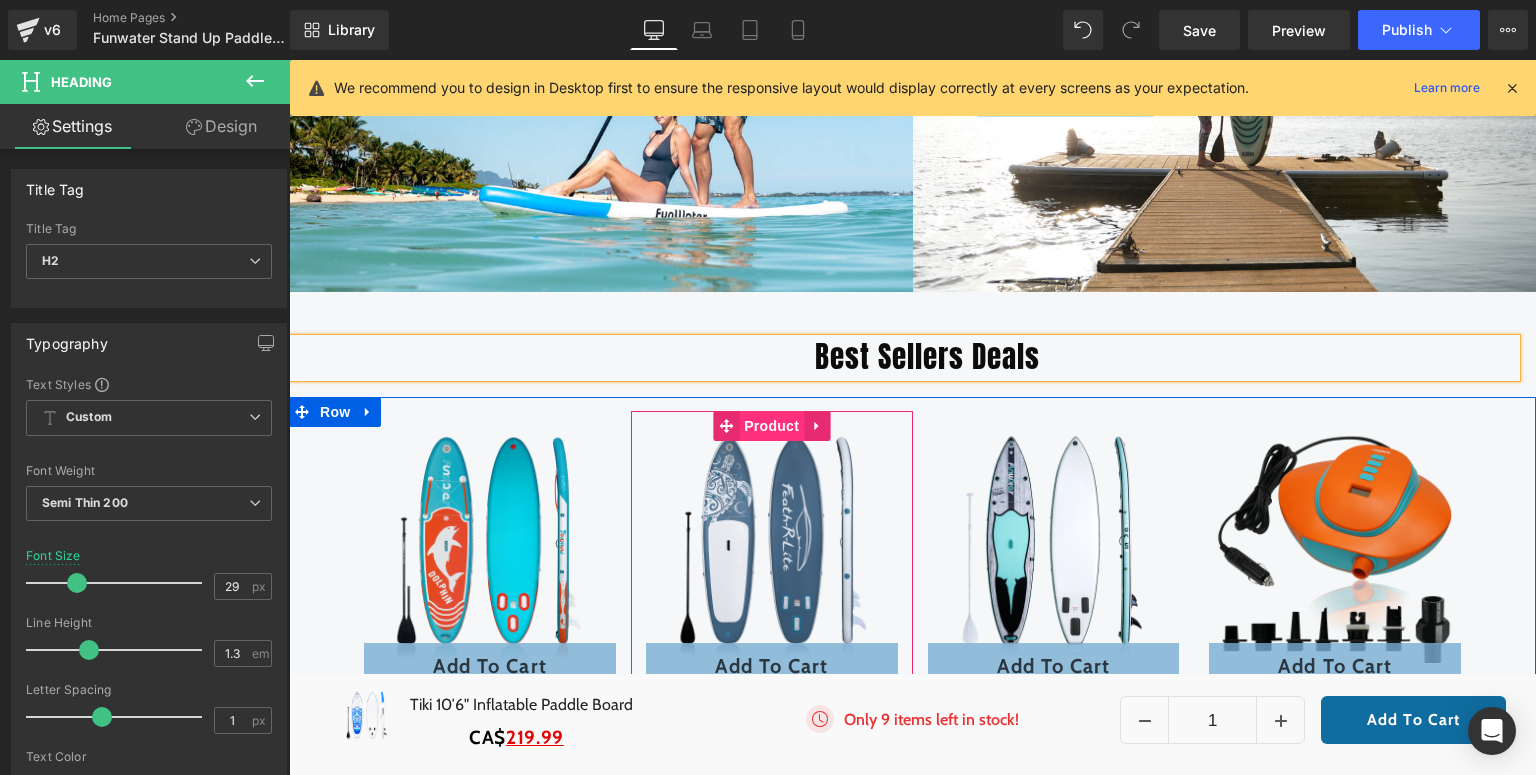 click on "Product" at bounding box center [771, 426] 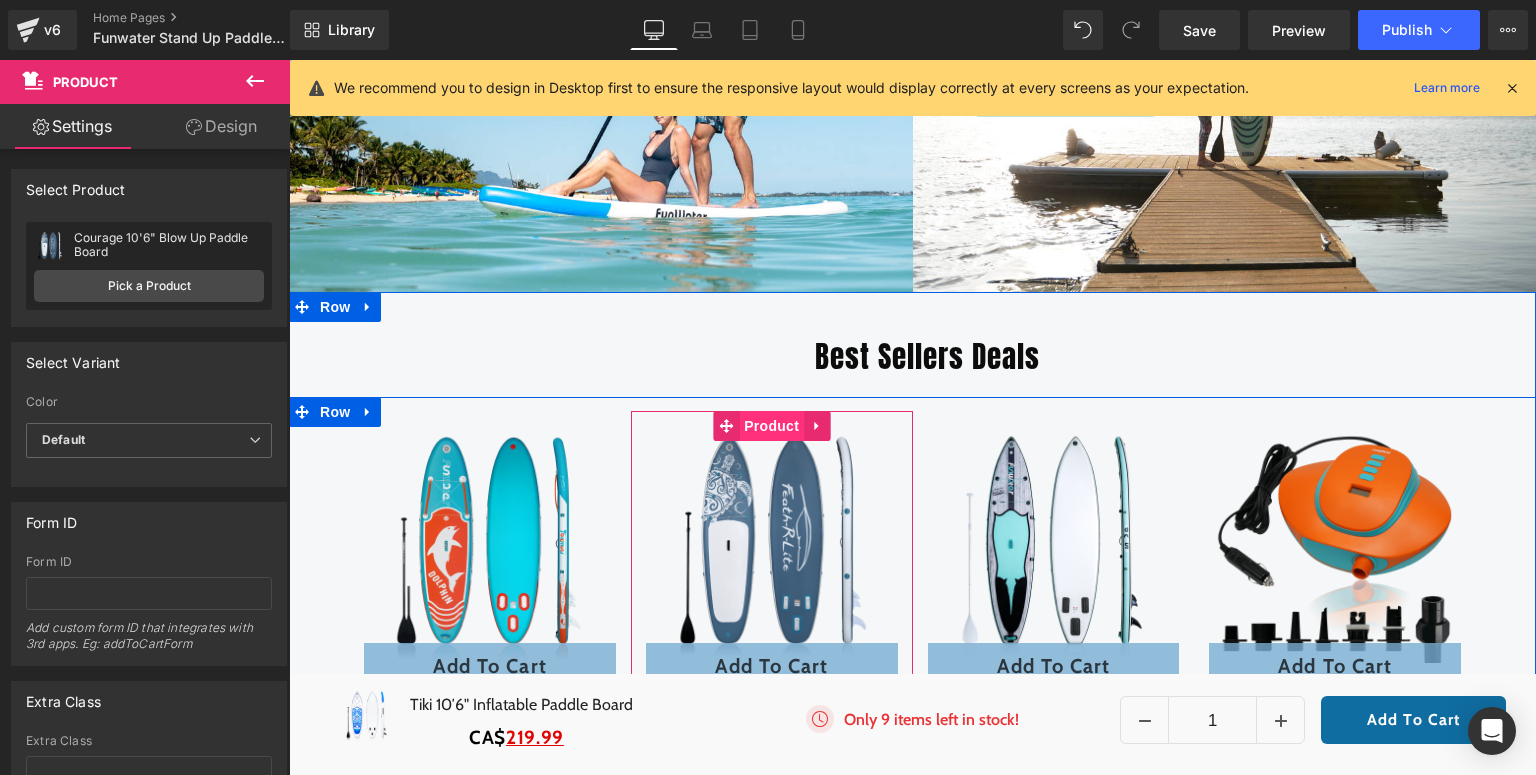 click on "Product" at bounding box center (771, 426) 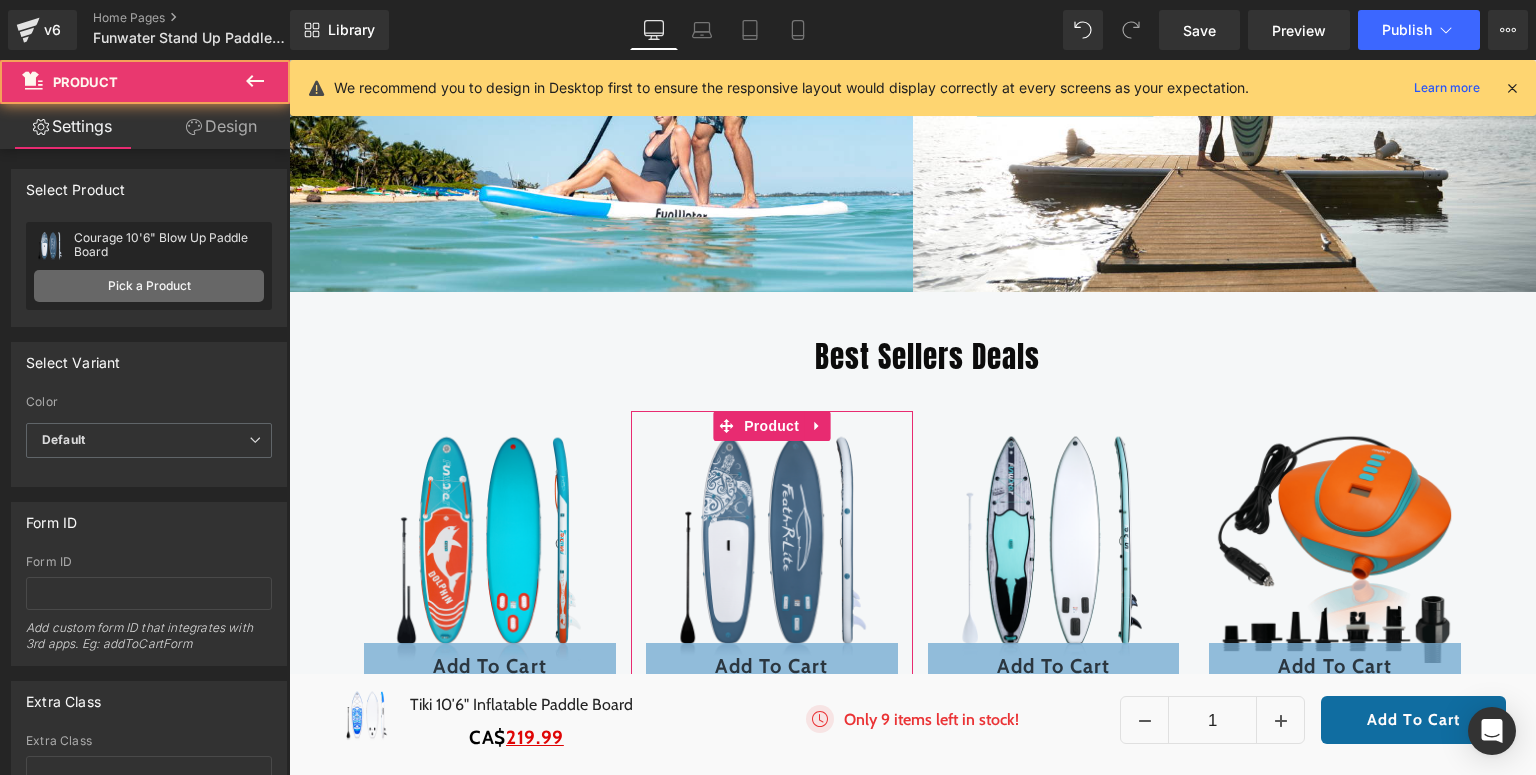 click on "Pick a Product" at bounding box center [149, 286] 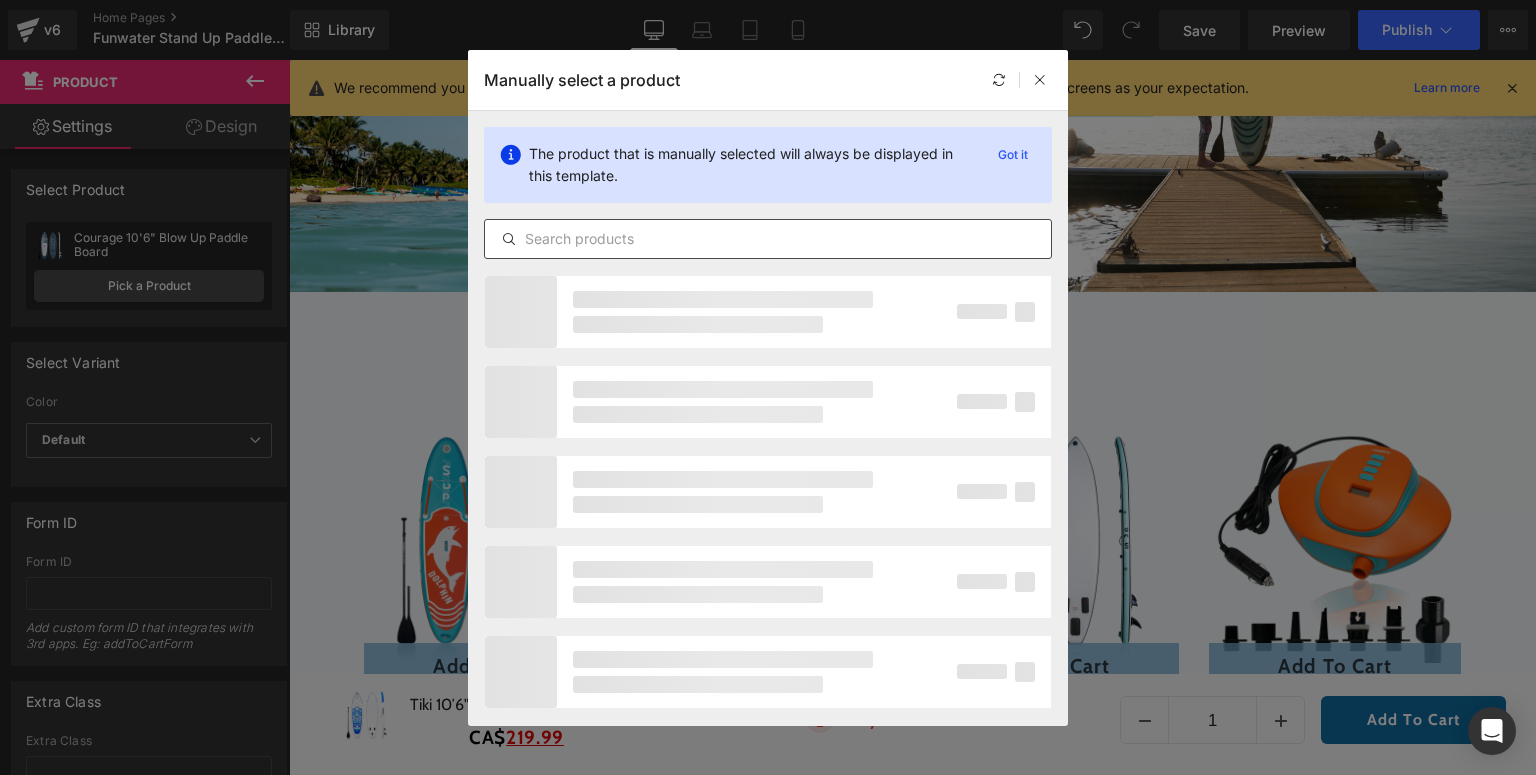 click at bounding box center [768, 239] 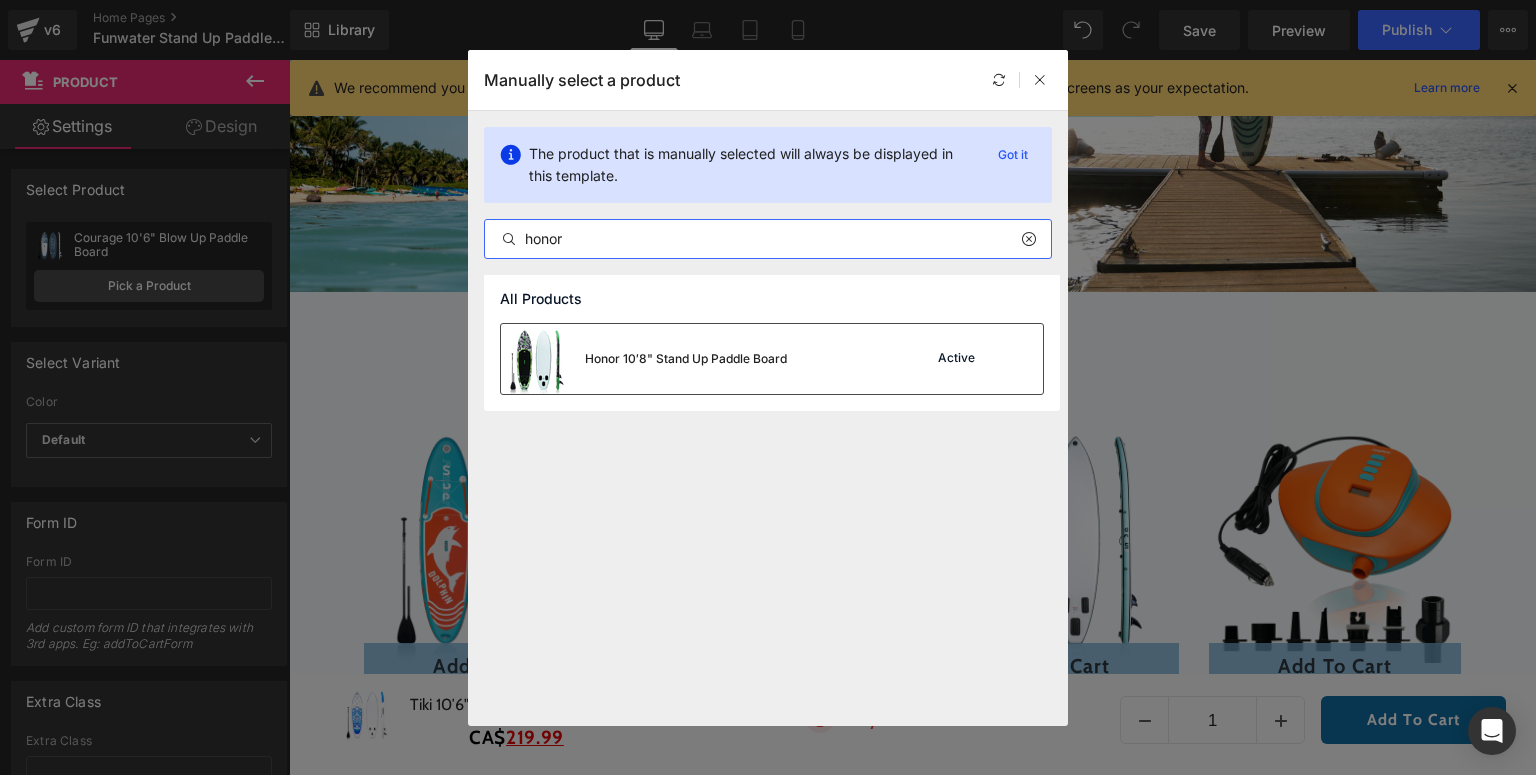 type on "honor" 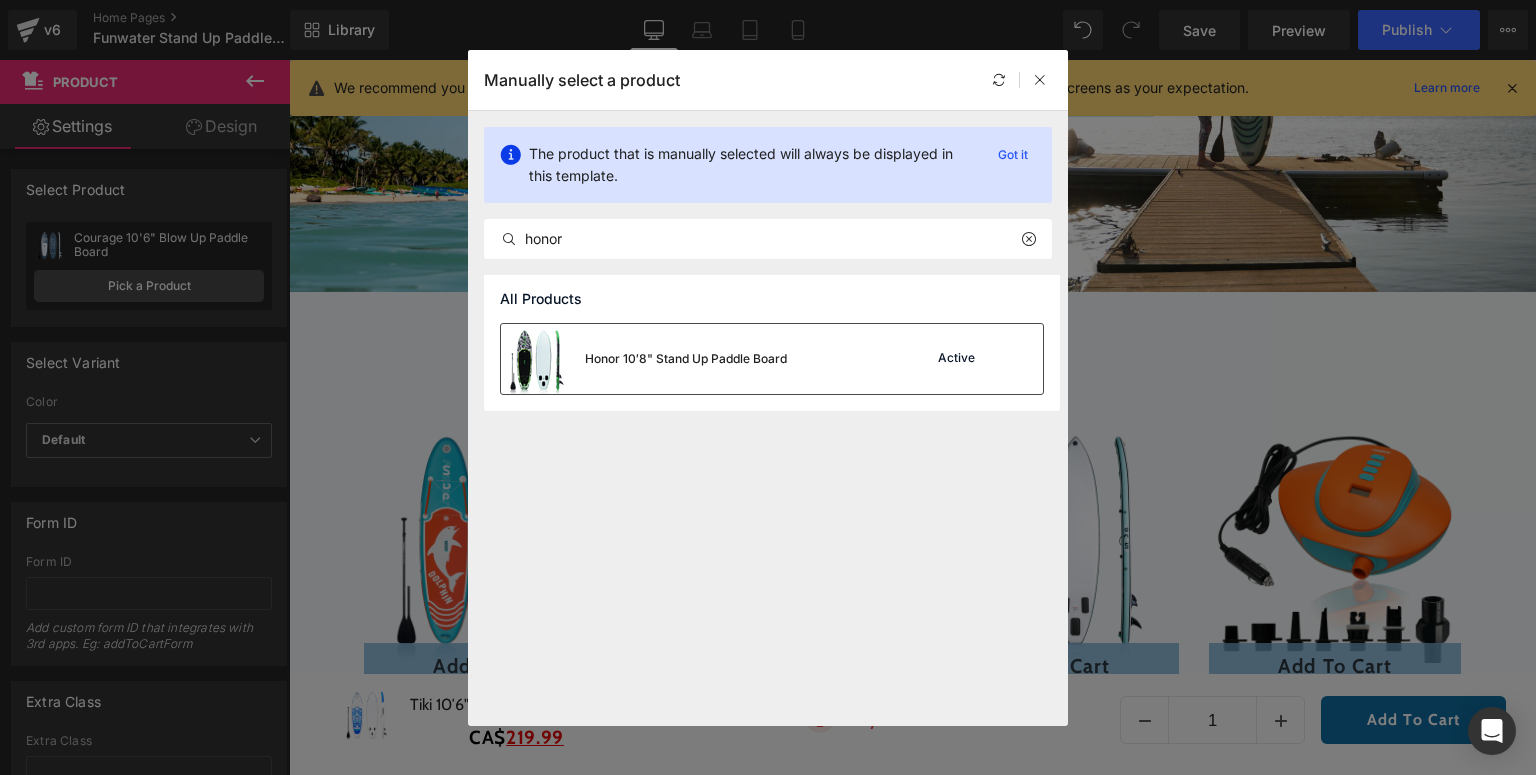 click on "Honor 10′8" Stand Up Paddle Board" at bounding box center [644, 359] 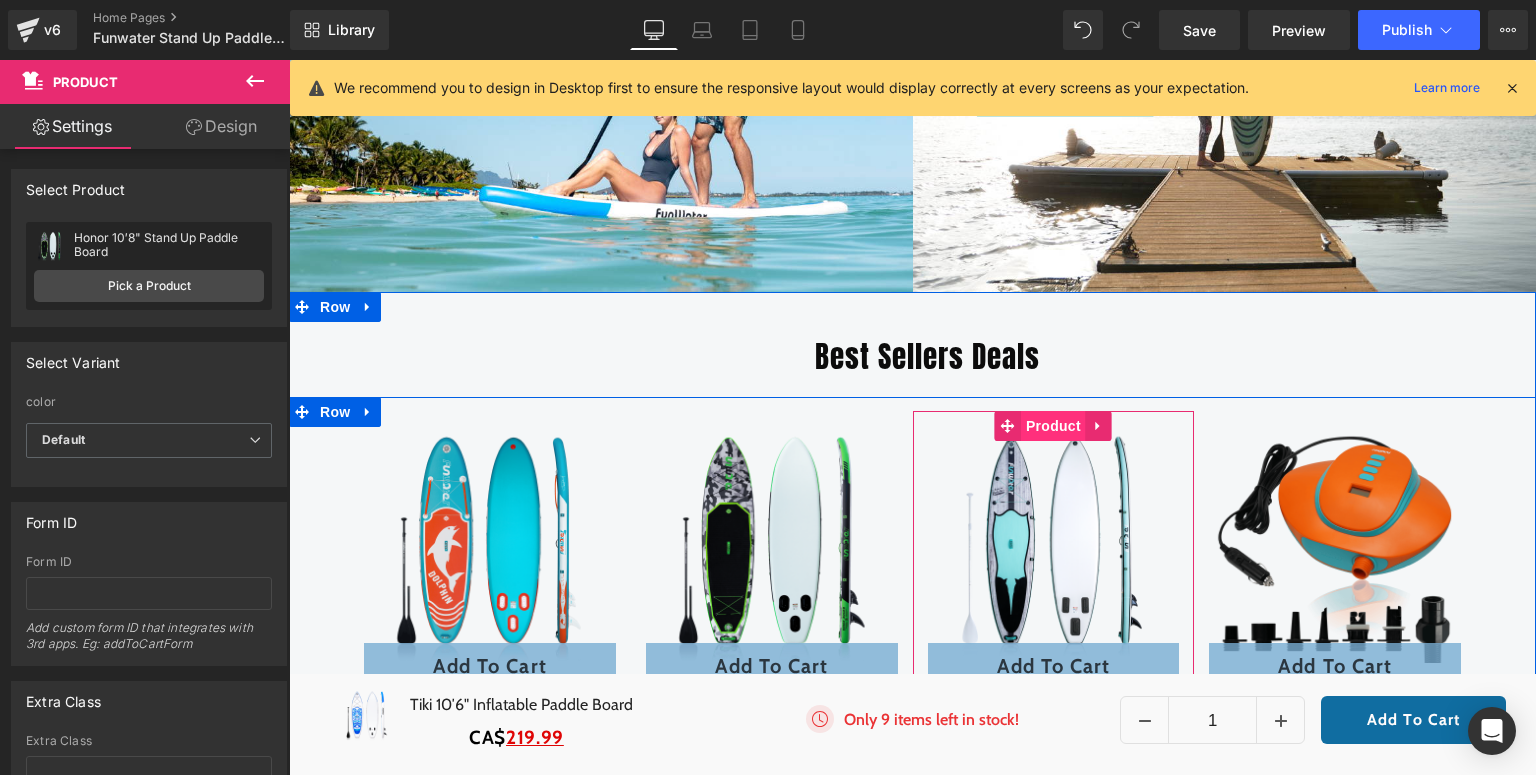 click on "Product" at bounding box center (1053, 426) 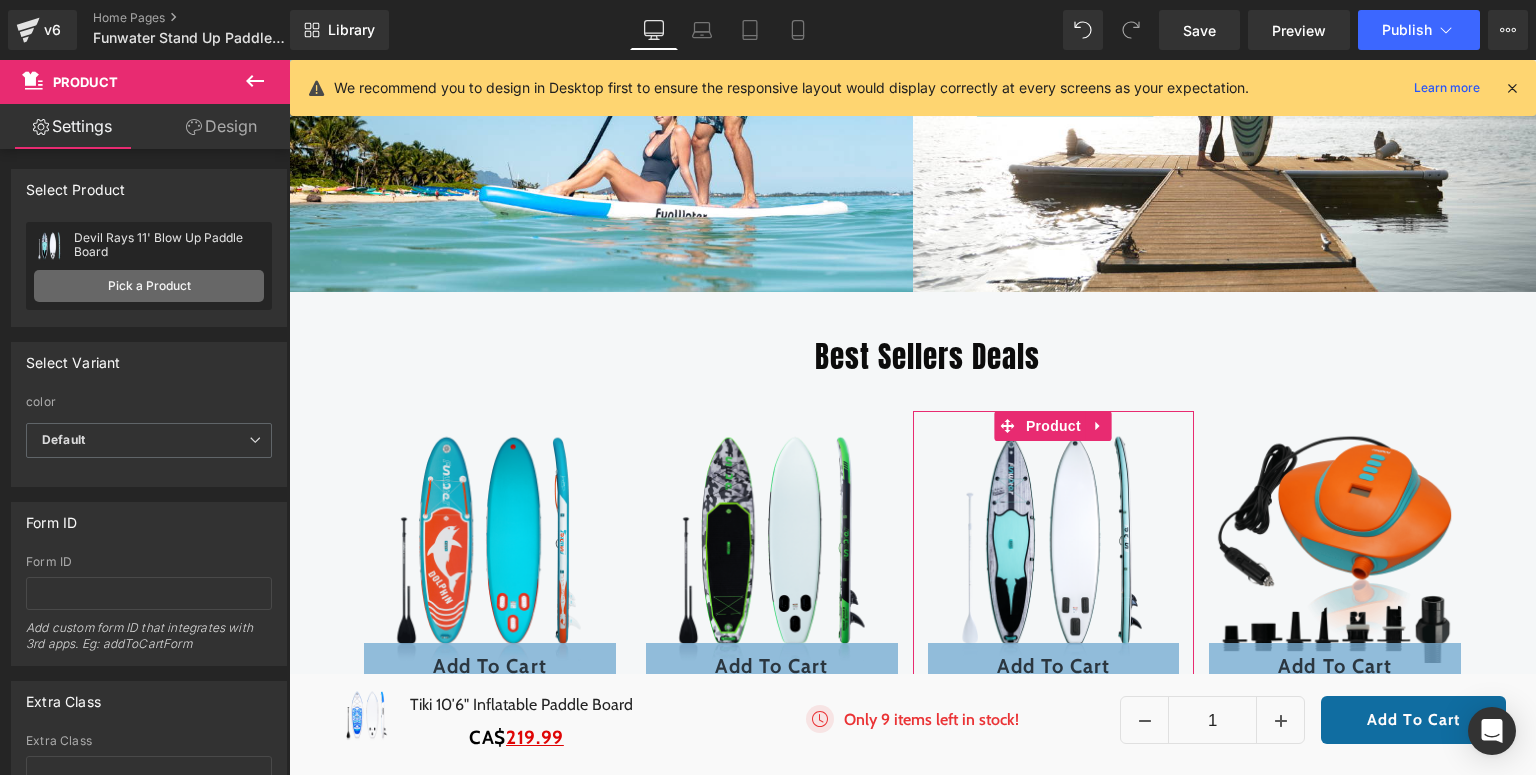 click on "Pick a Product" at bounding box center [149, 286] 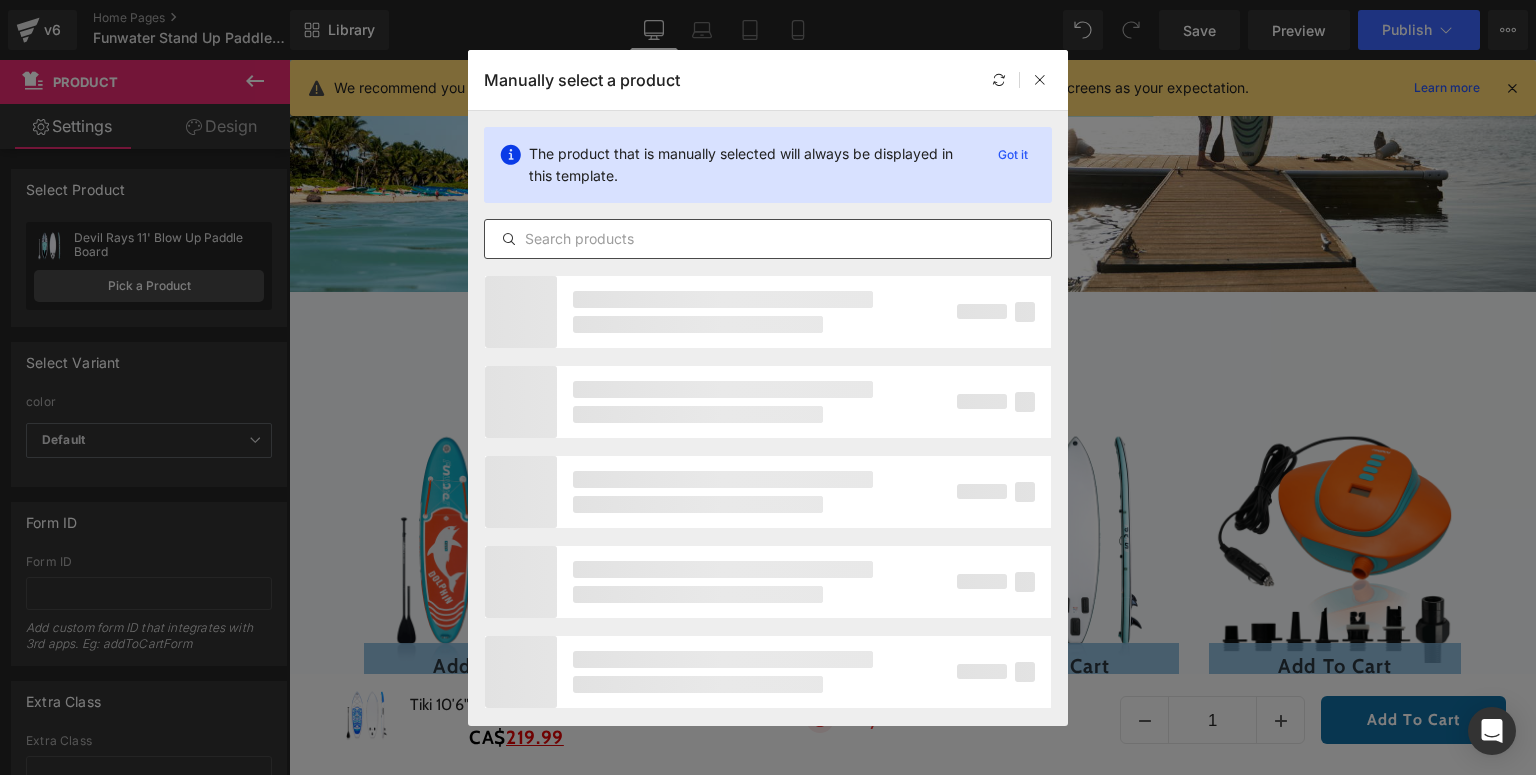 click at bounding box center [768, 239] 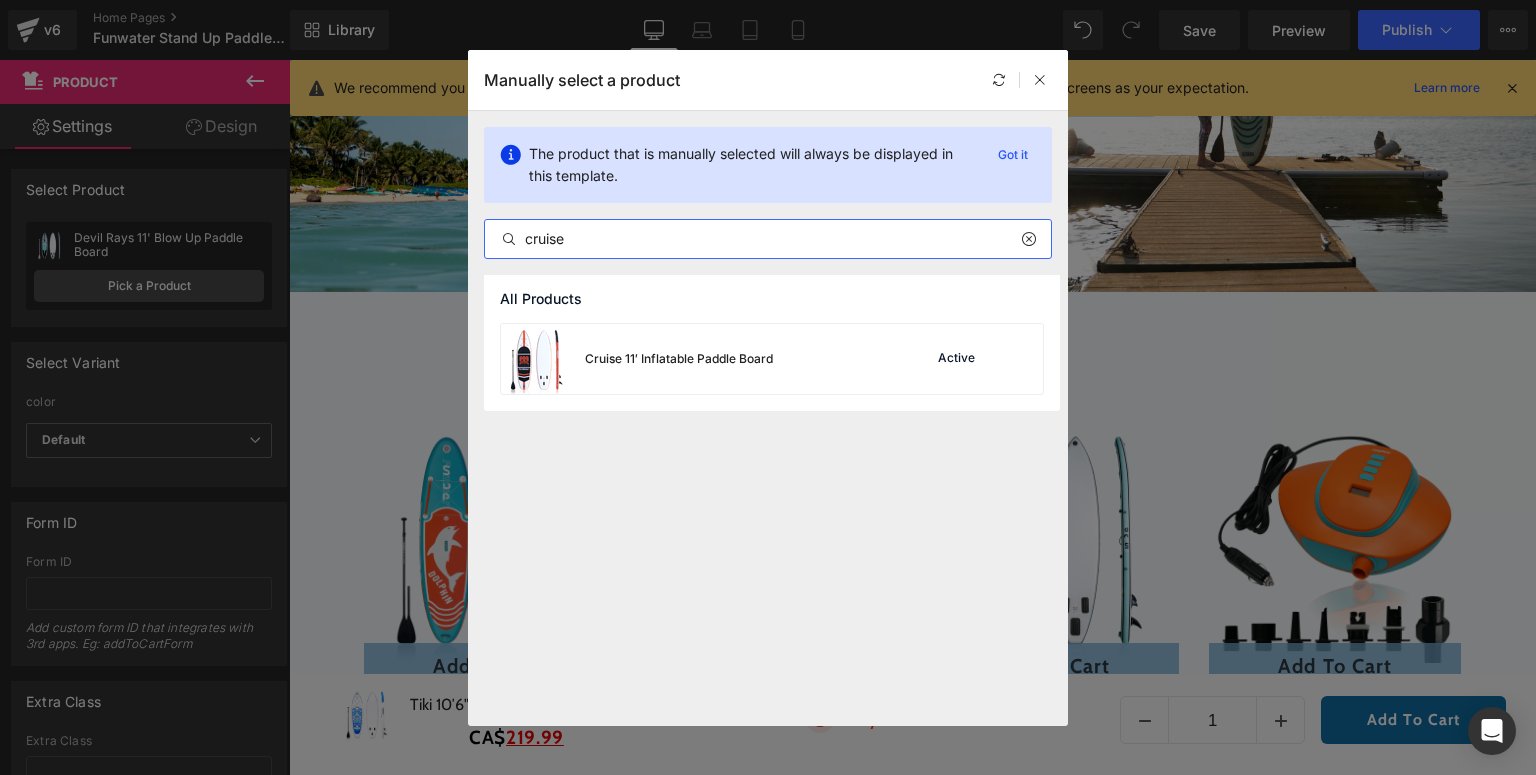 type on "cruise" 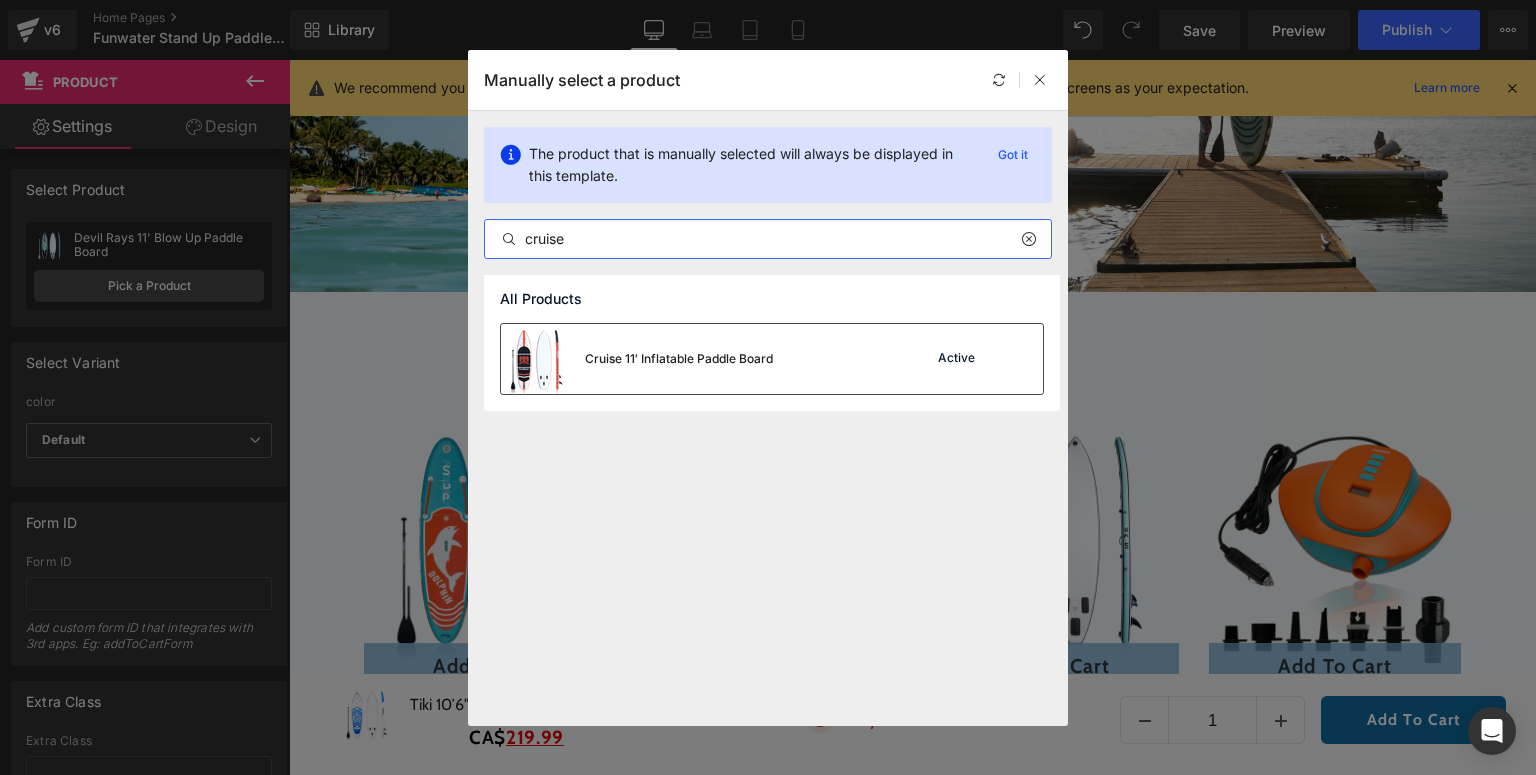 click on "Cruise 11′ Inflatable Paddle Board" at bounding box center (637, 359) 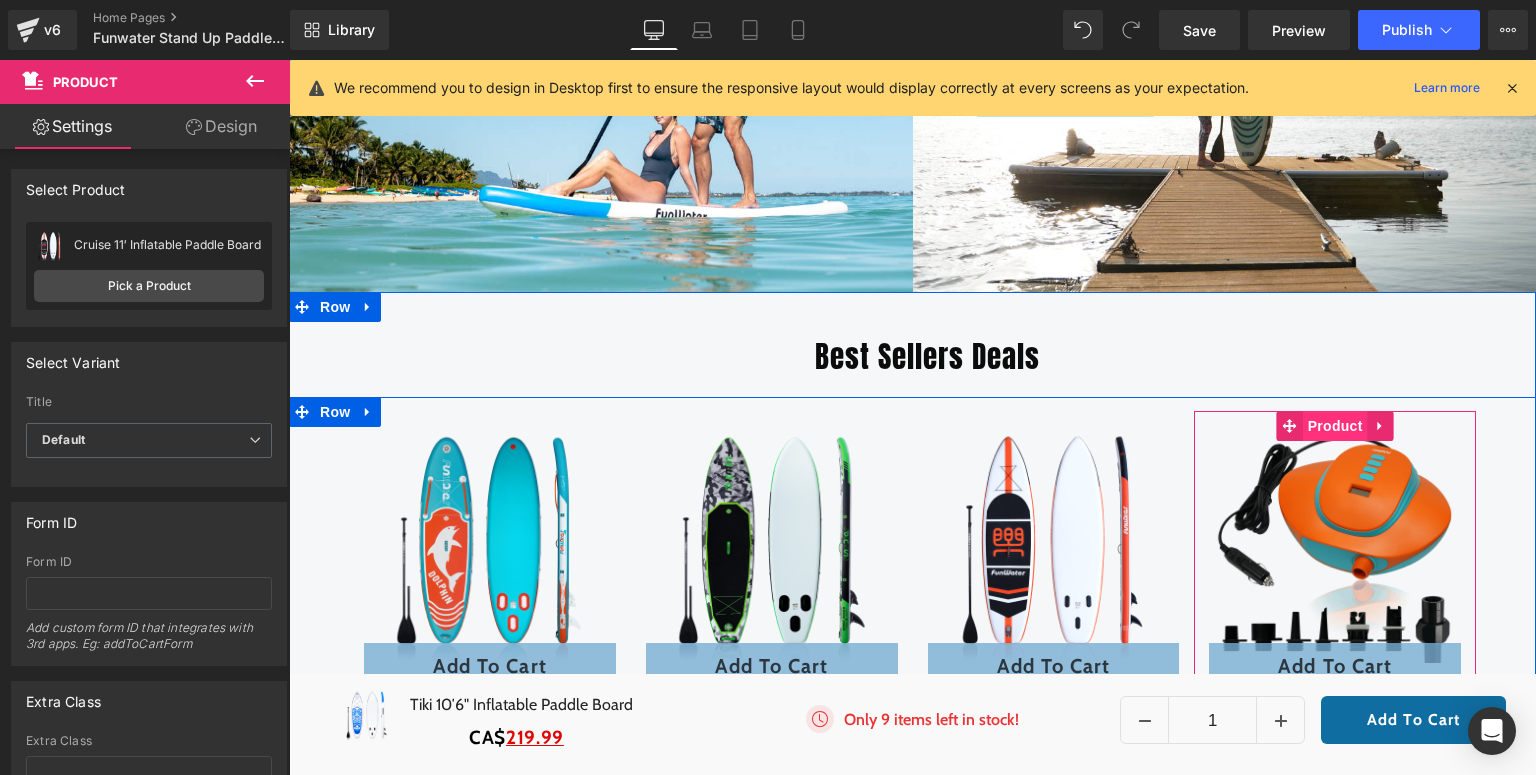 click on "Product" at bounding box center [1335, 426] 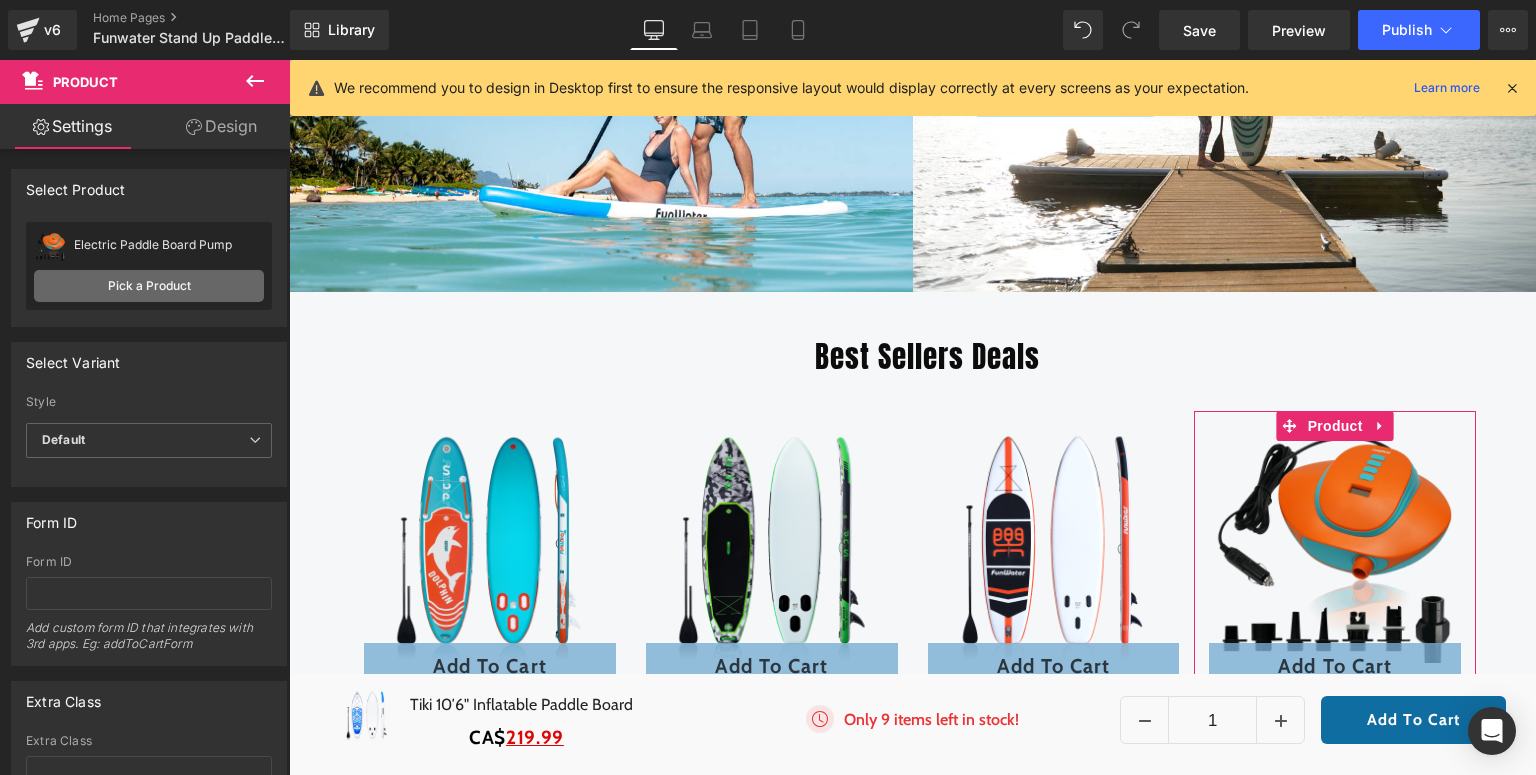 click on "Pick a Product" at bounding box center (149, 286) 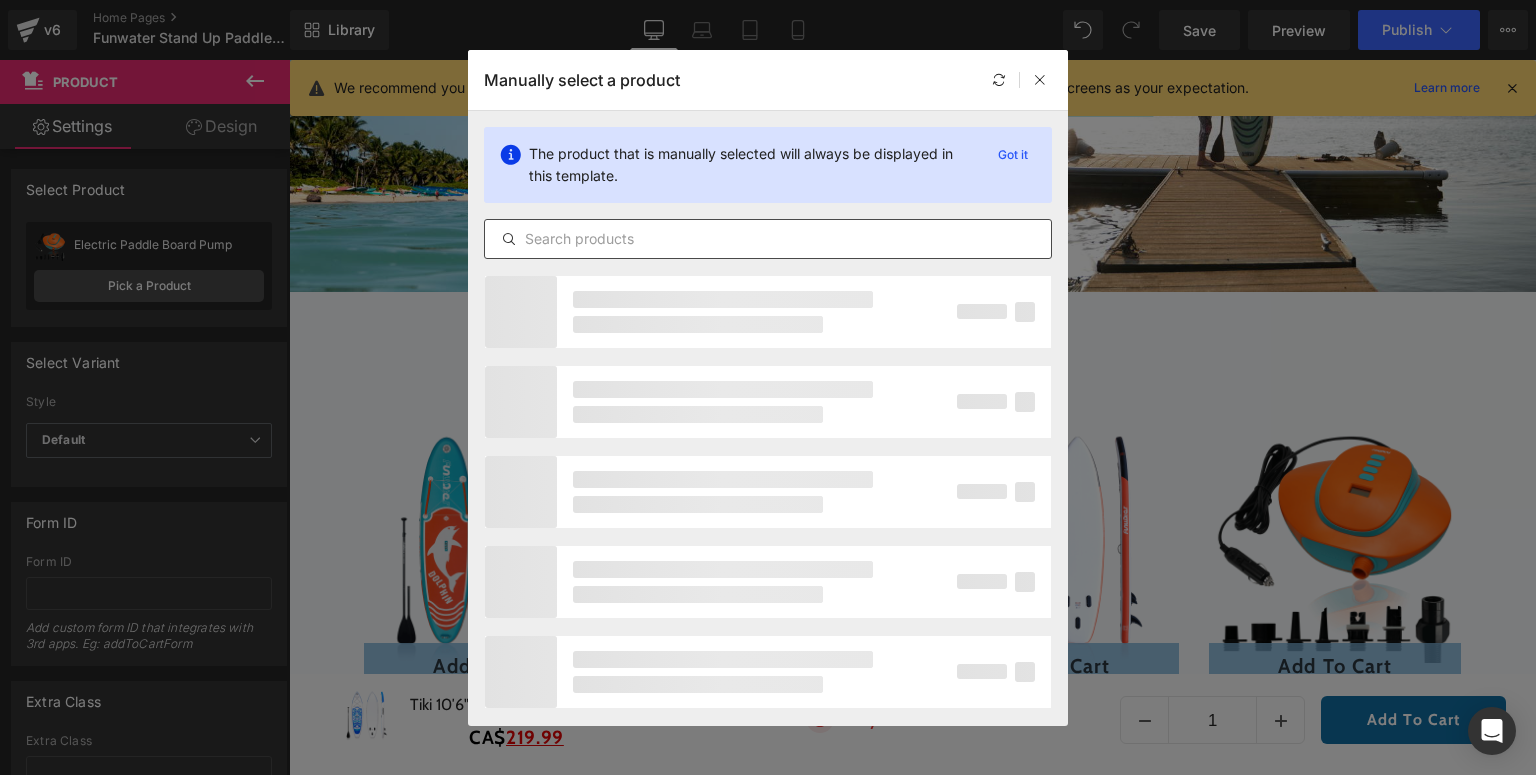 click at bounding box center [768, 239] 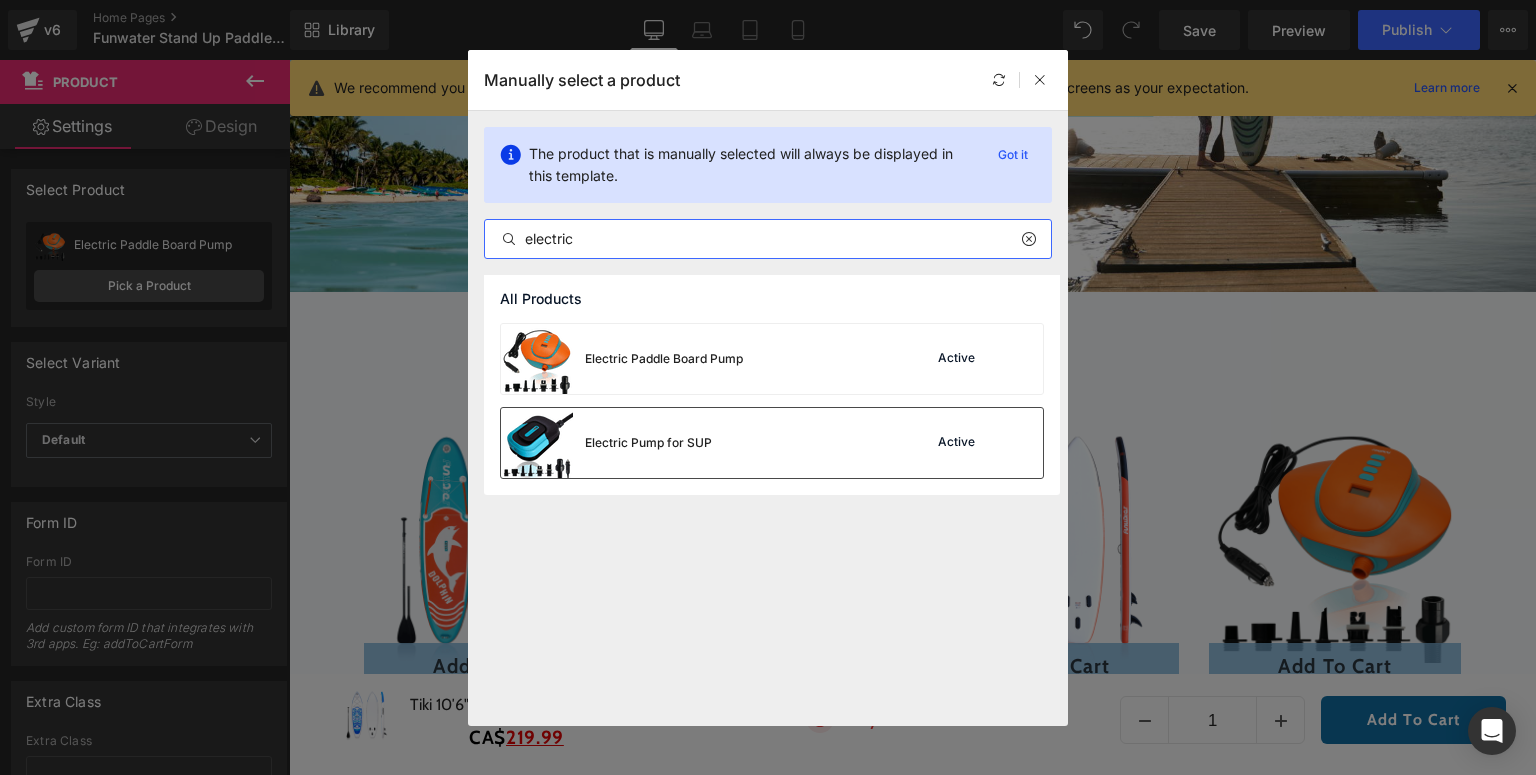 type on "electric" 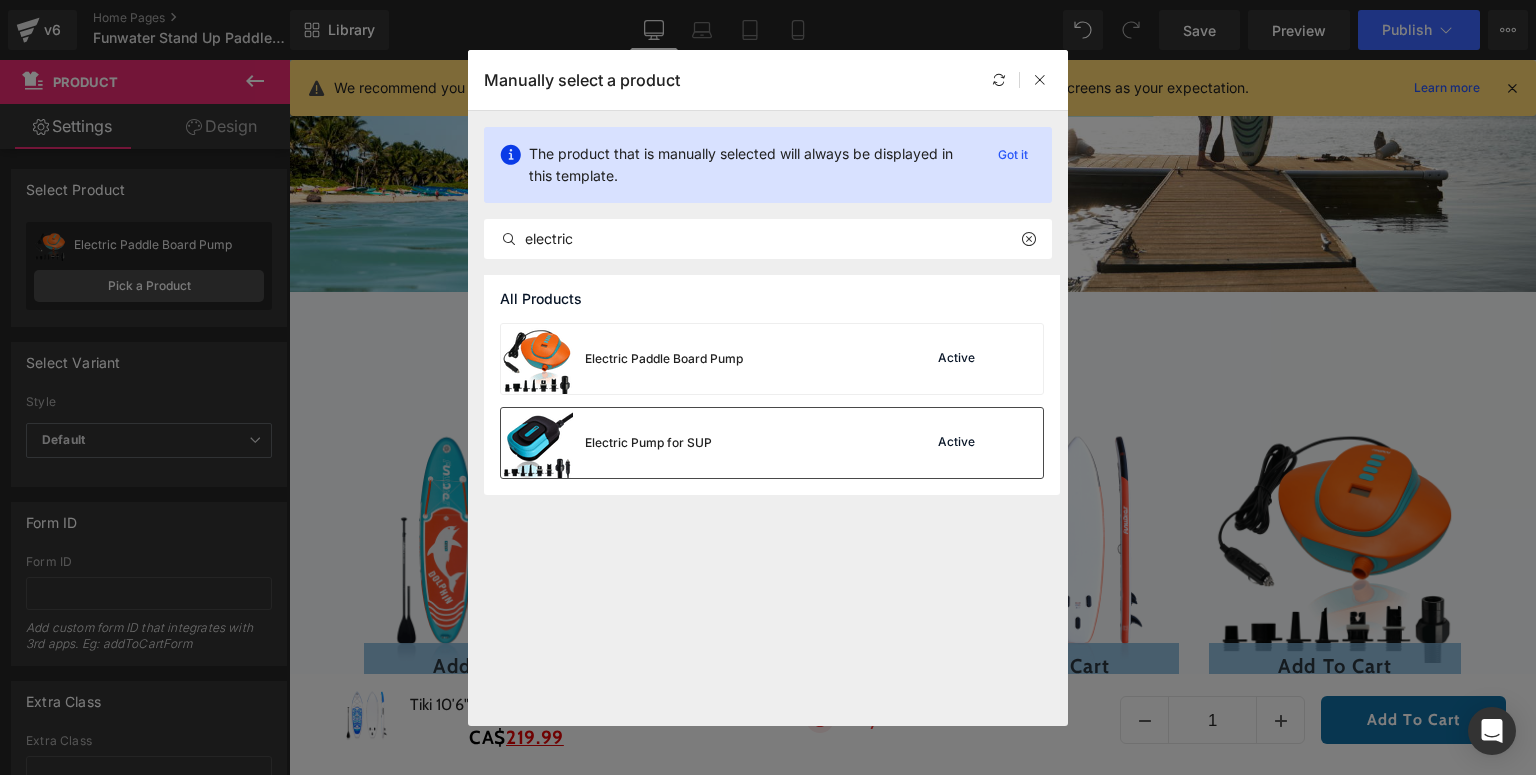click on "Electric Pump for SUP" at bounding box center (606, 443) 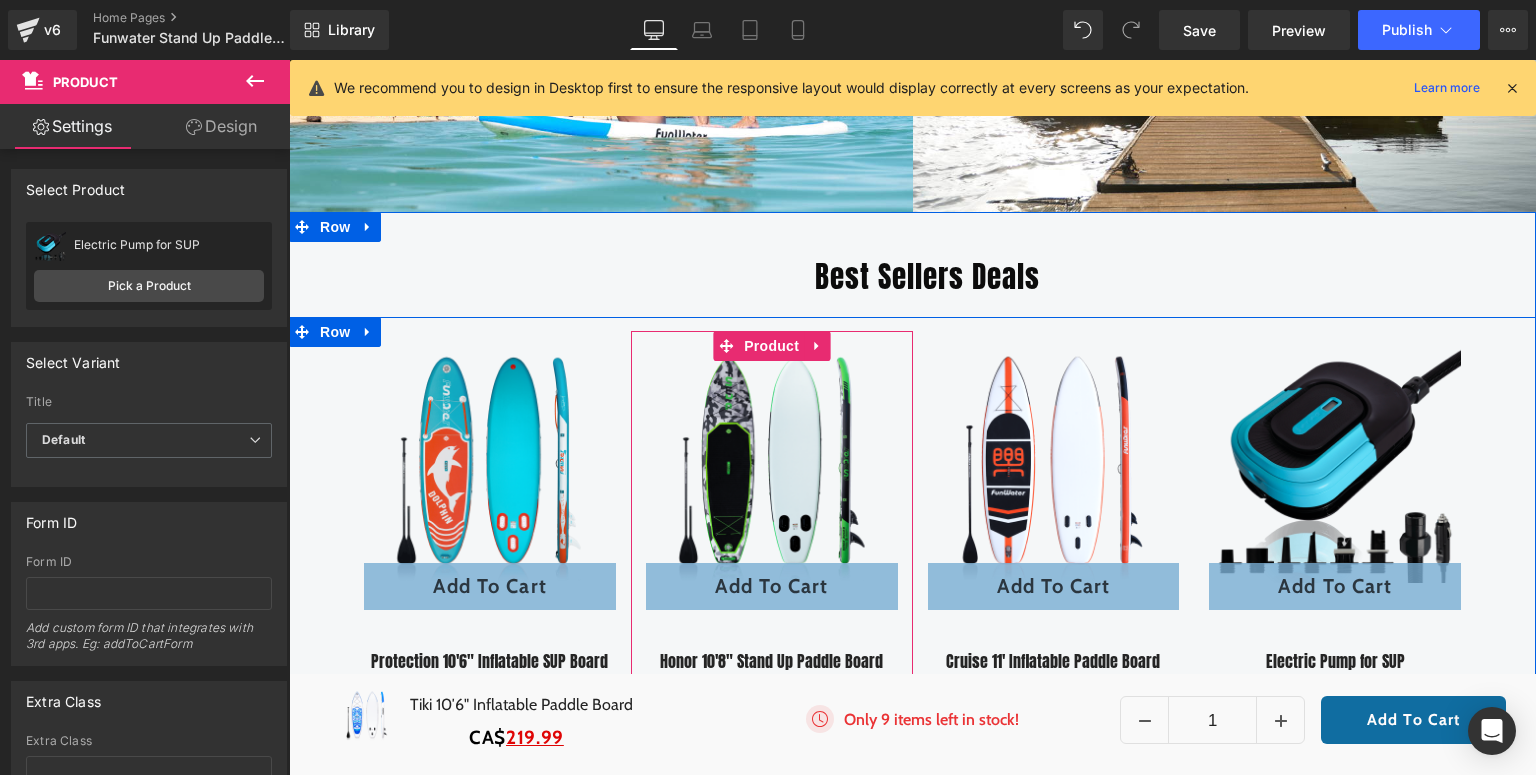 scroll, scrollTop: 400, scrollLeft: 0, axis: vertical 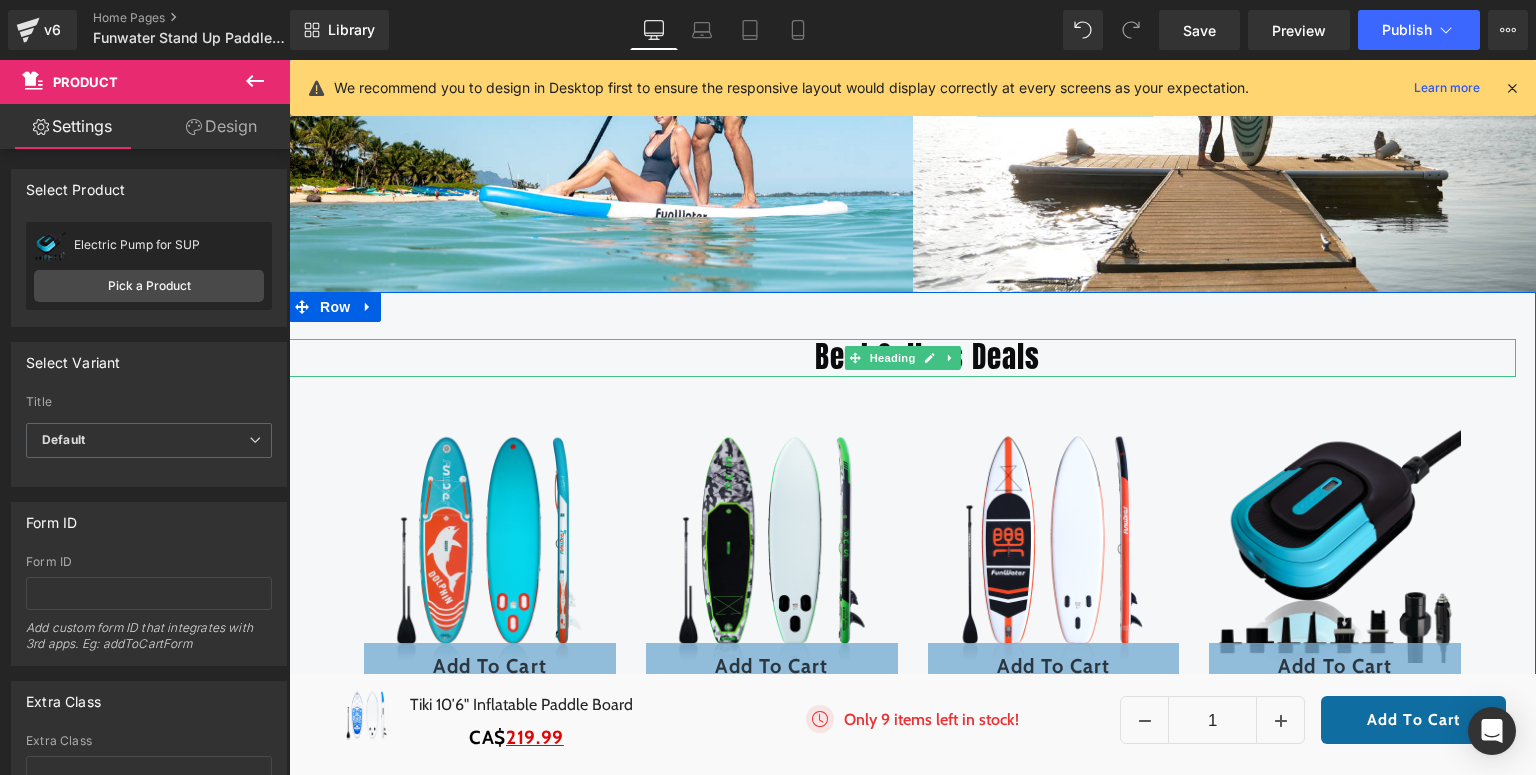 click on "Best Sellers Deals" at bounding box center (927, 357) 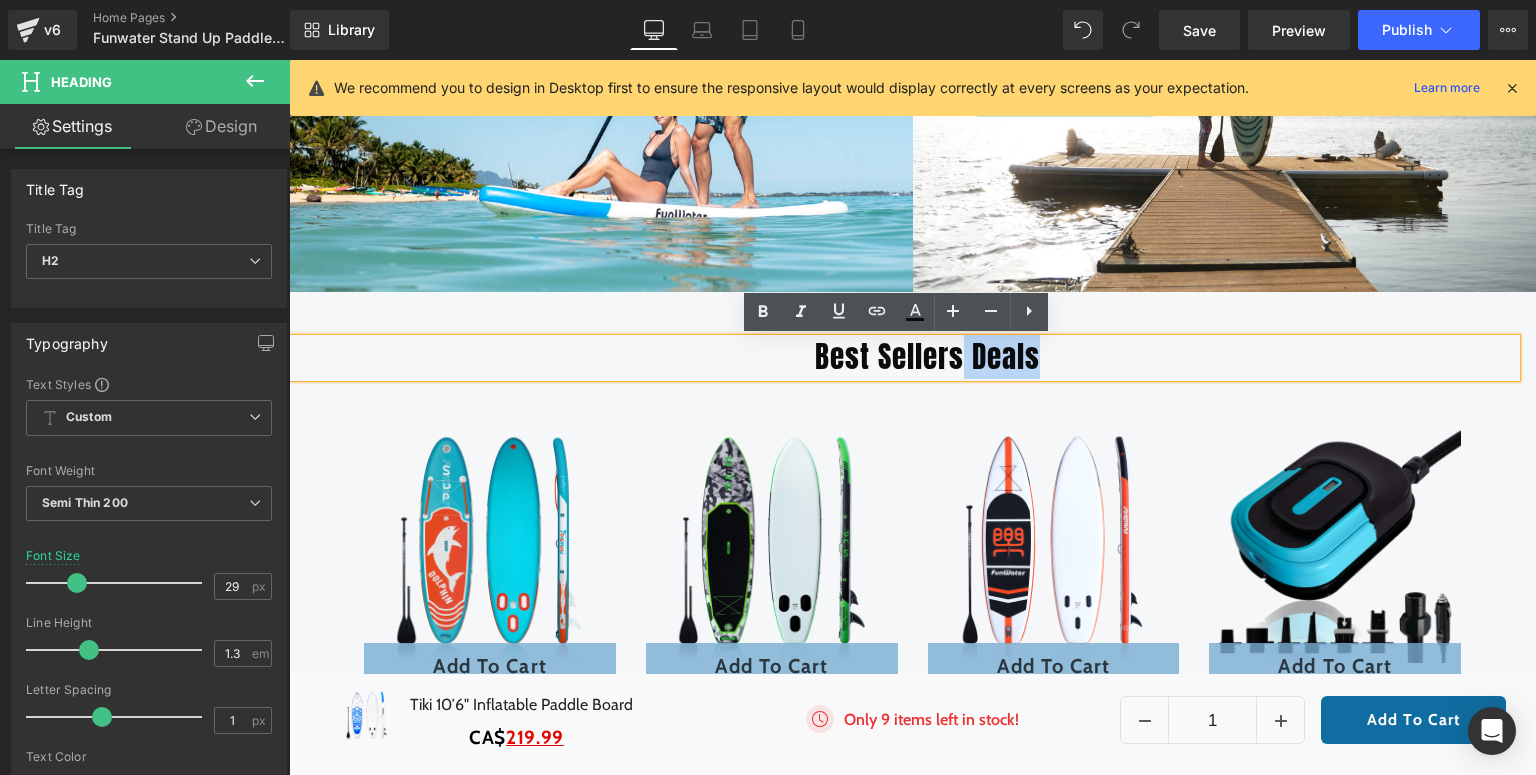 drag, startPoint x: 1044, startPoint y: 360, endPoint x: 956, endPoint y: 364, distance: 88.09086 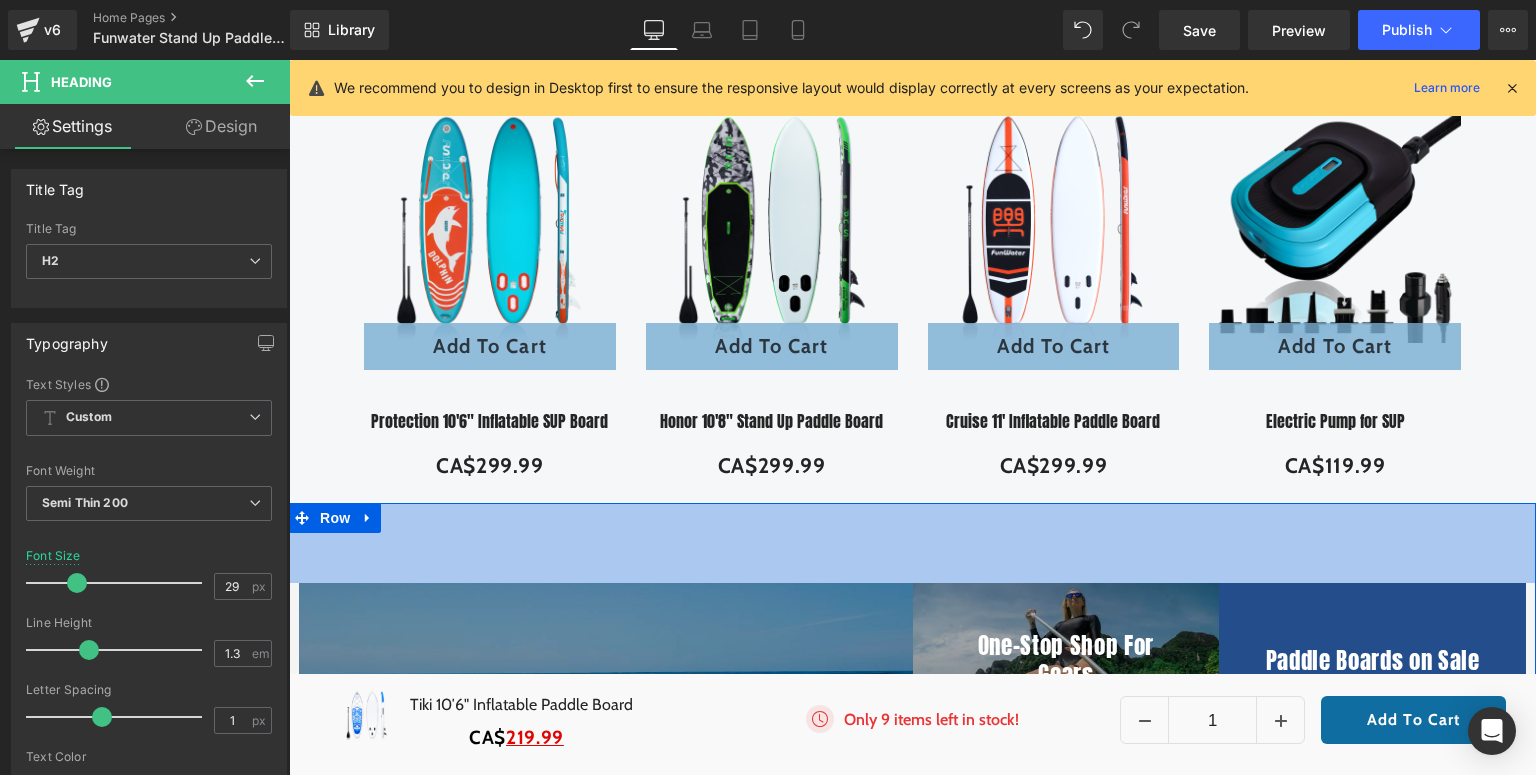 scroll, scrollTop: 640, scrollLeft: 0, axis: vertical 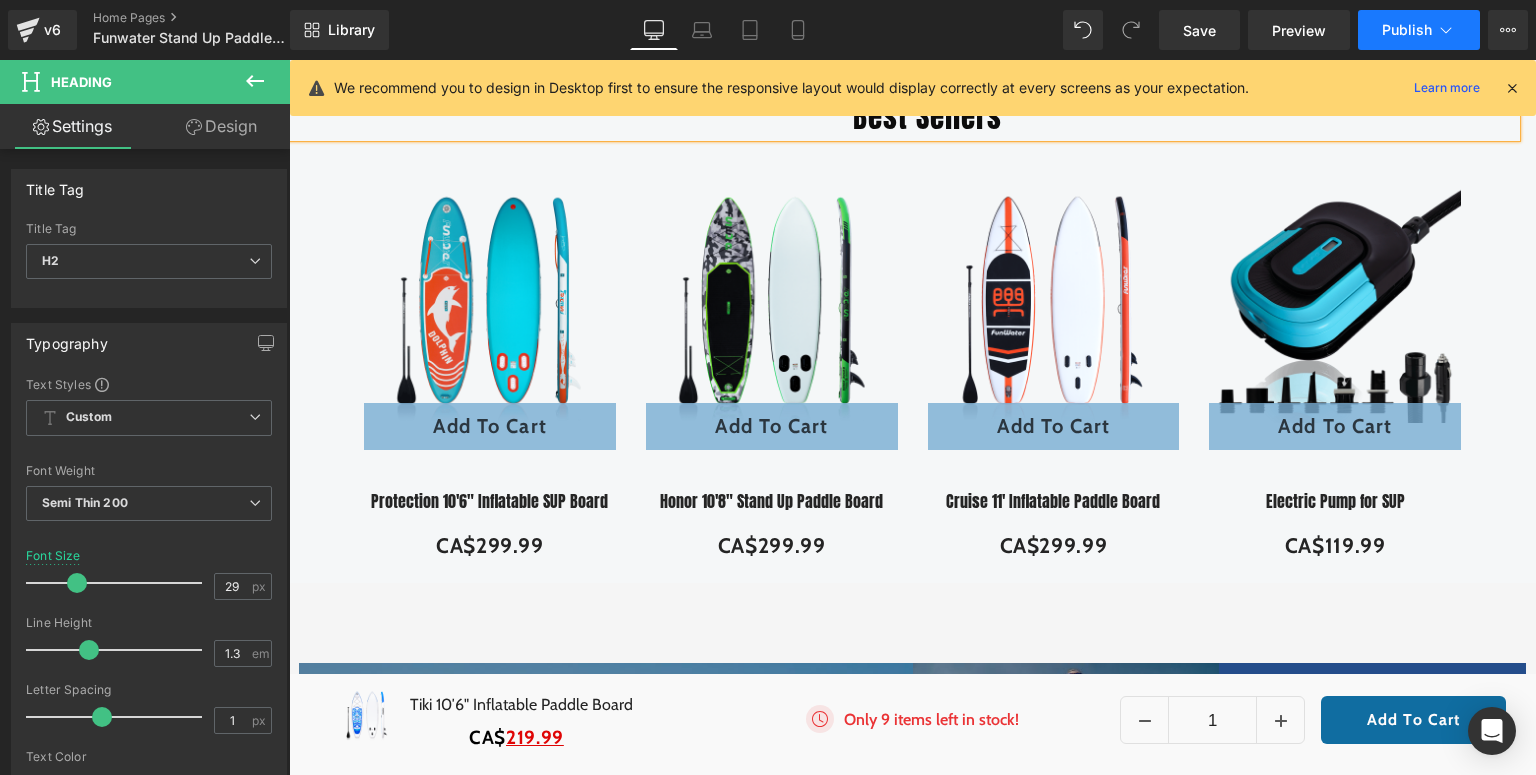 click on "Publish" at bounding box center [1407, 30] 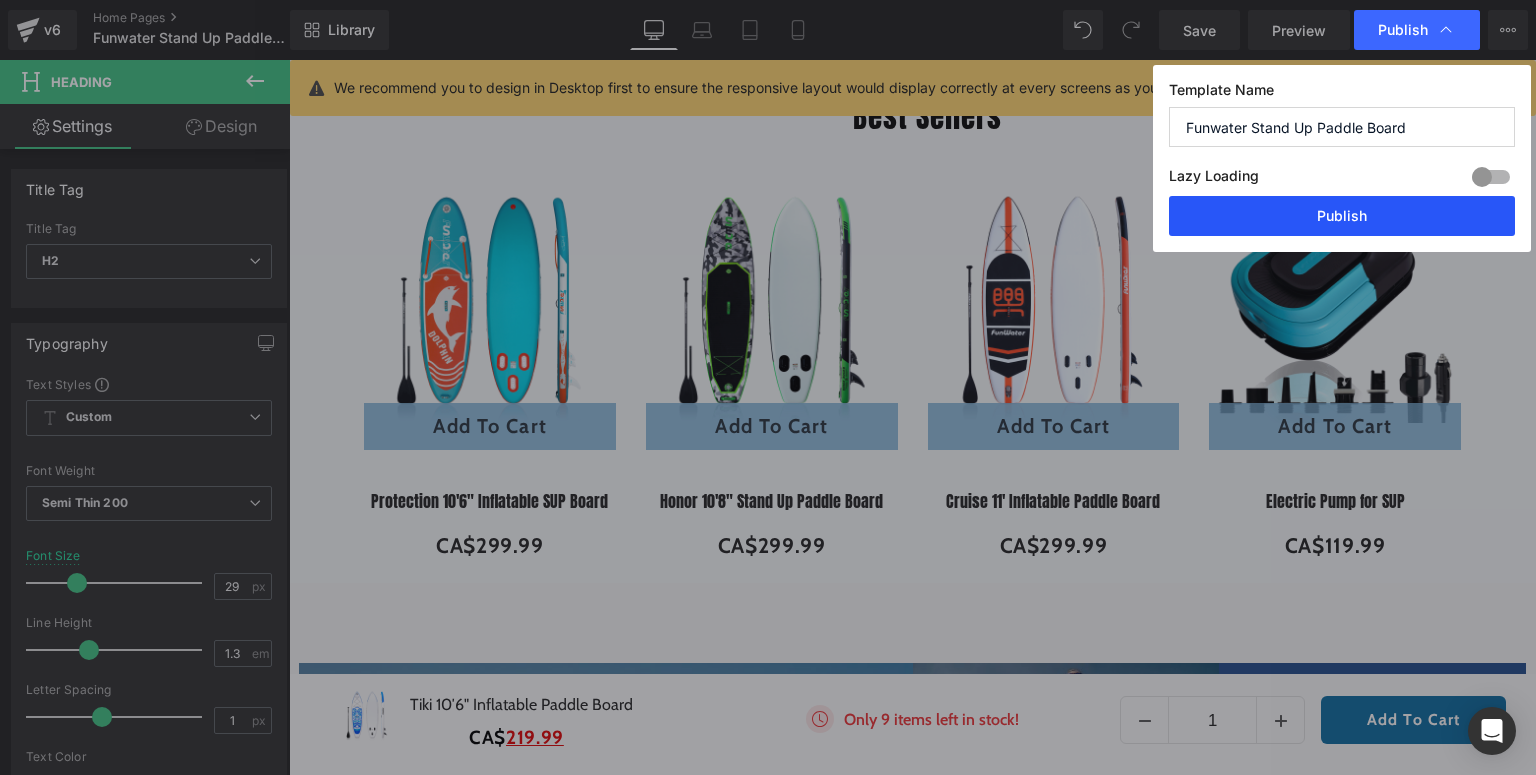 drag, startPoint x: 1287, startPoint y: 216, endPoint x: 664, endPoint y: 78, distance: 638.1011 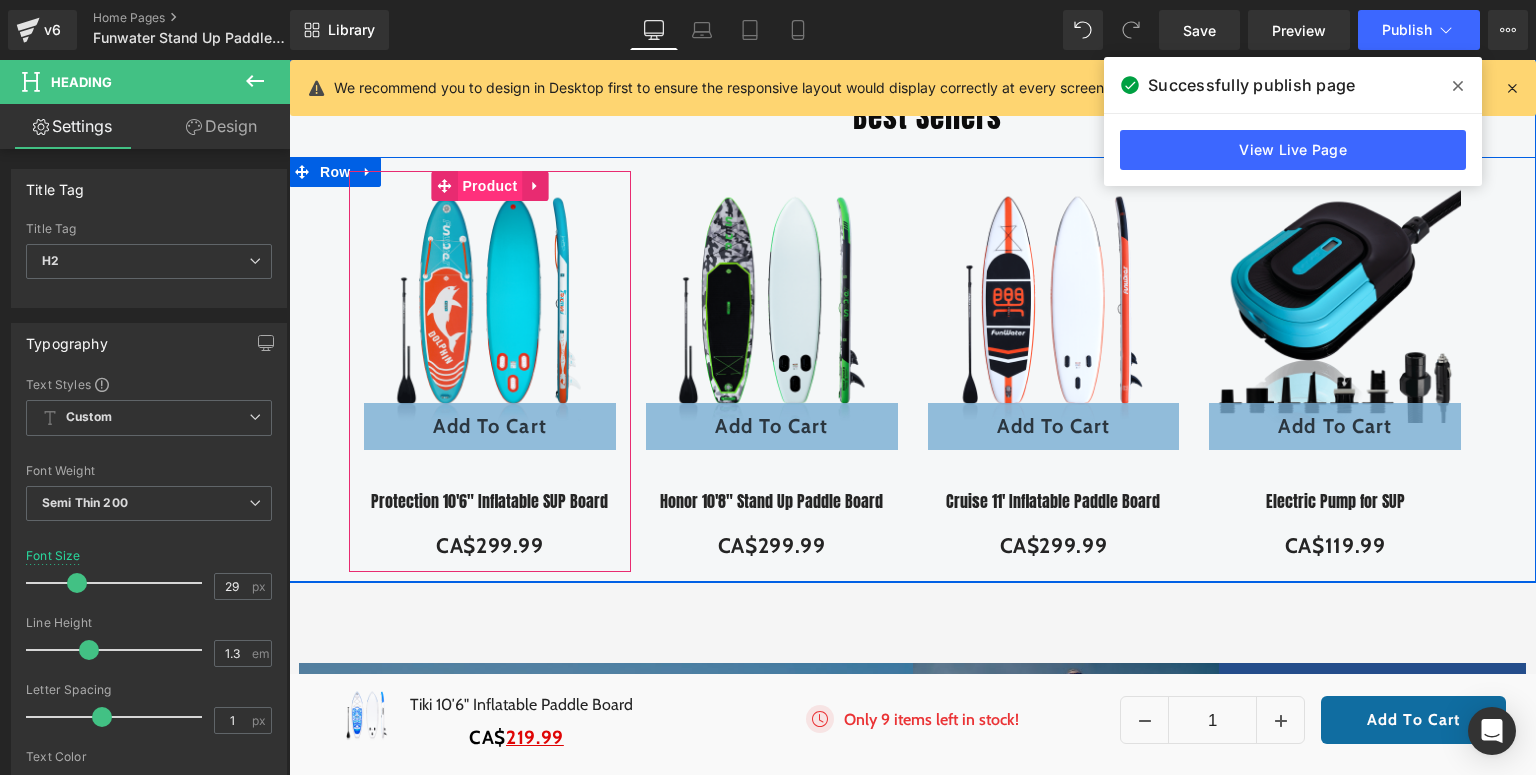 click on "Product" at bounding box center [489, 186] 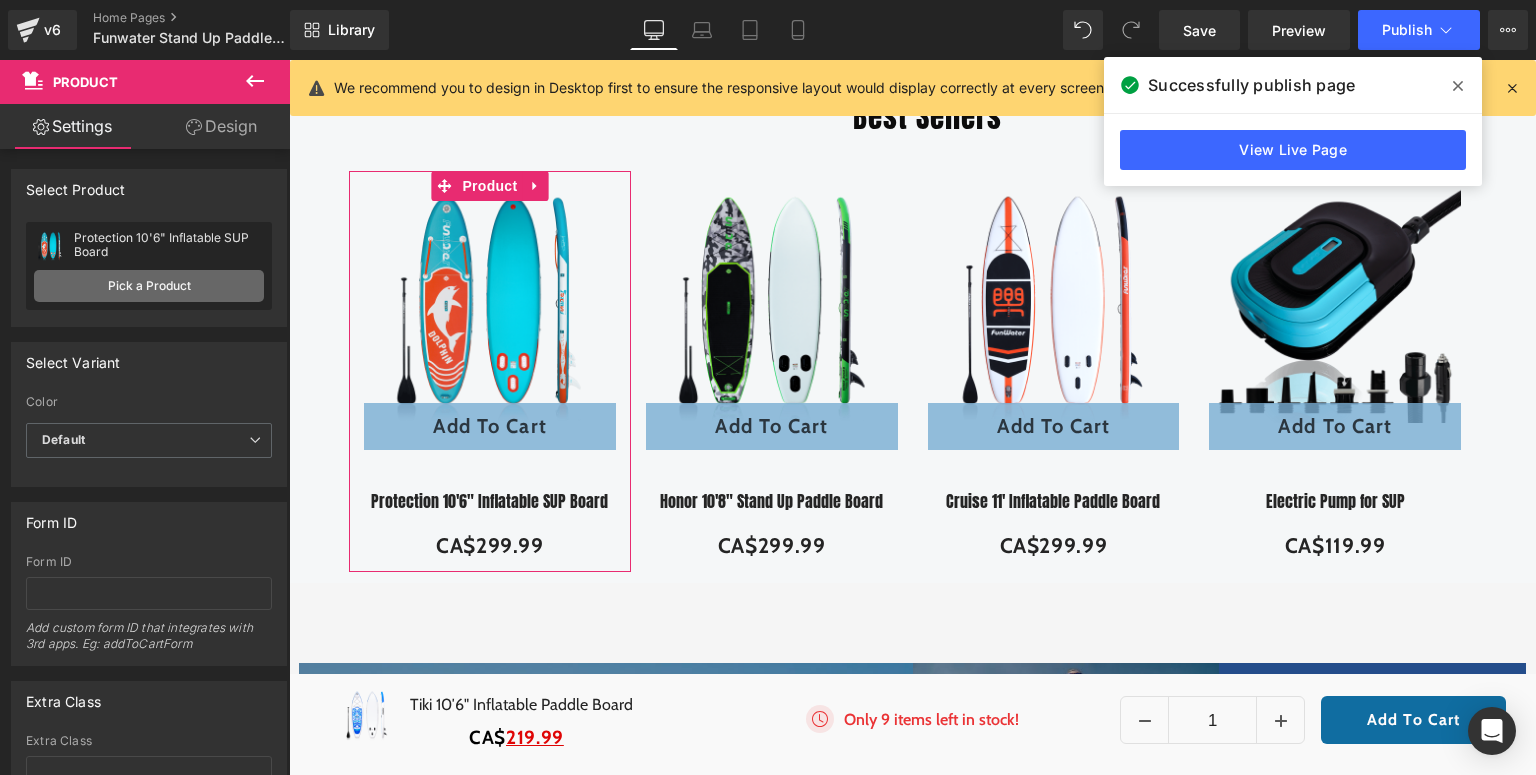click on "Pick a Product" at bounding box center (149, 286) 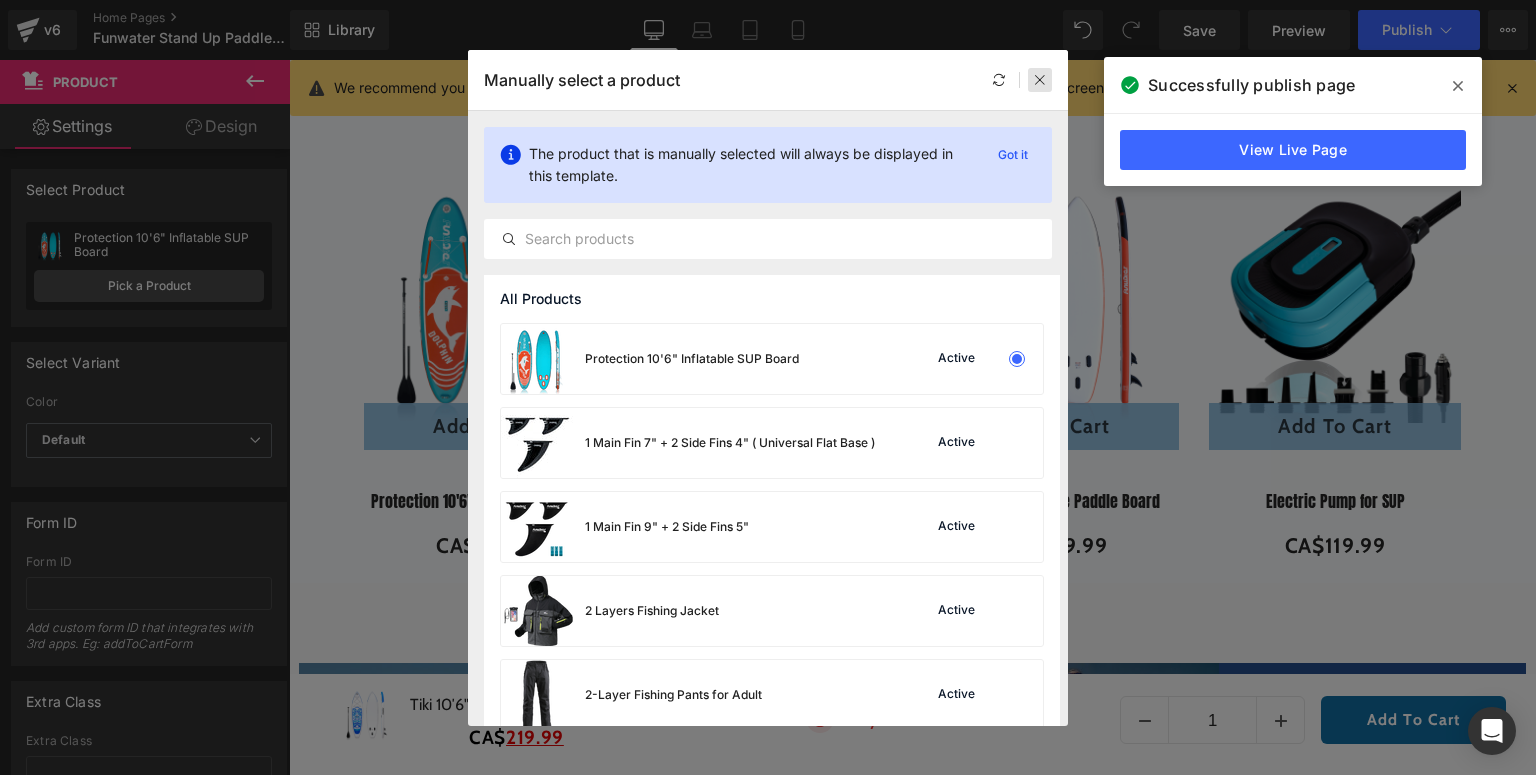 click at bounding box center (1040, 80) 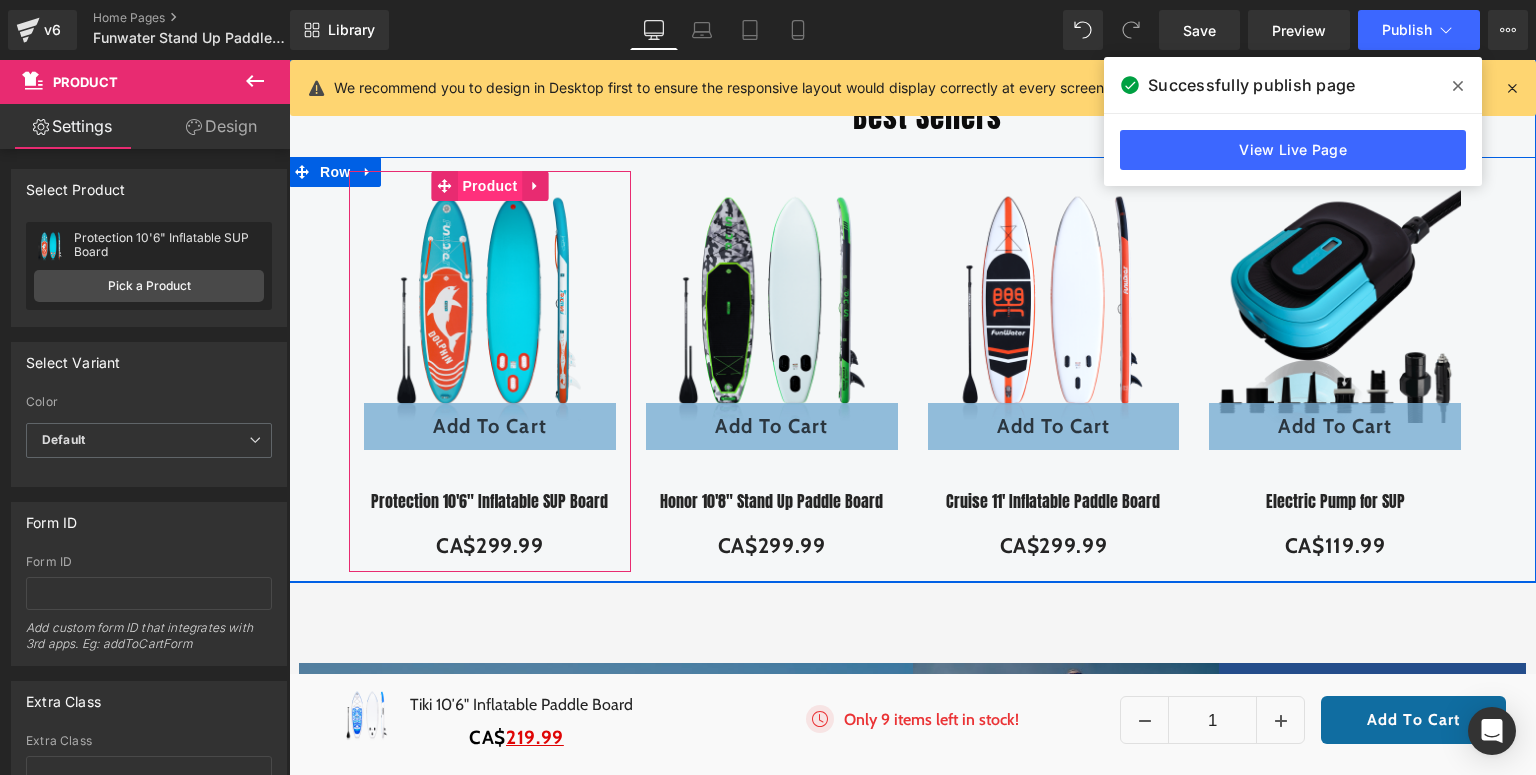click on "Product" at bounding box center (489, 186) 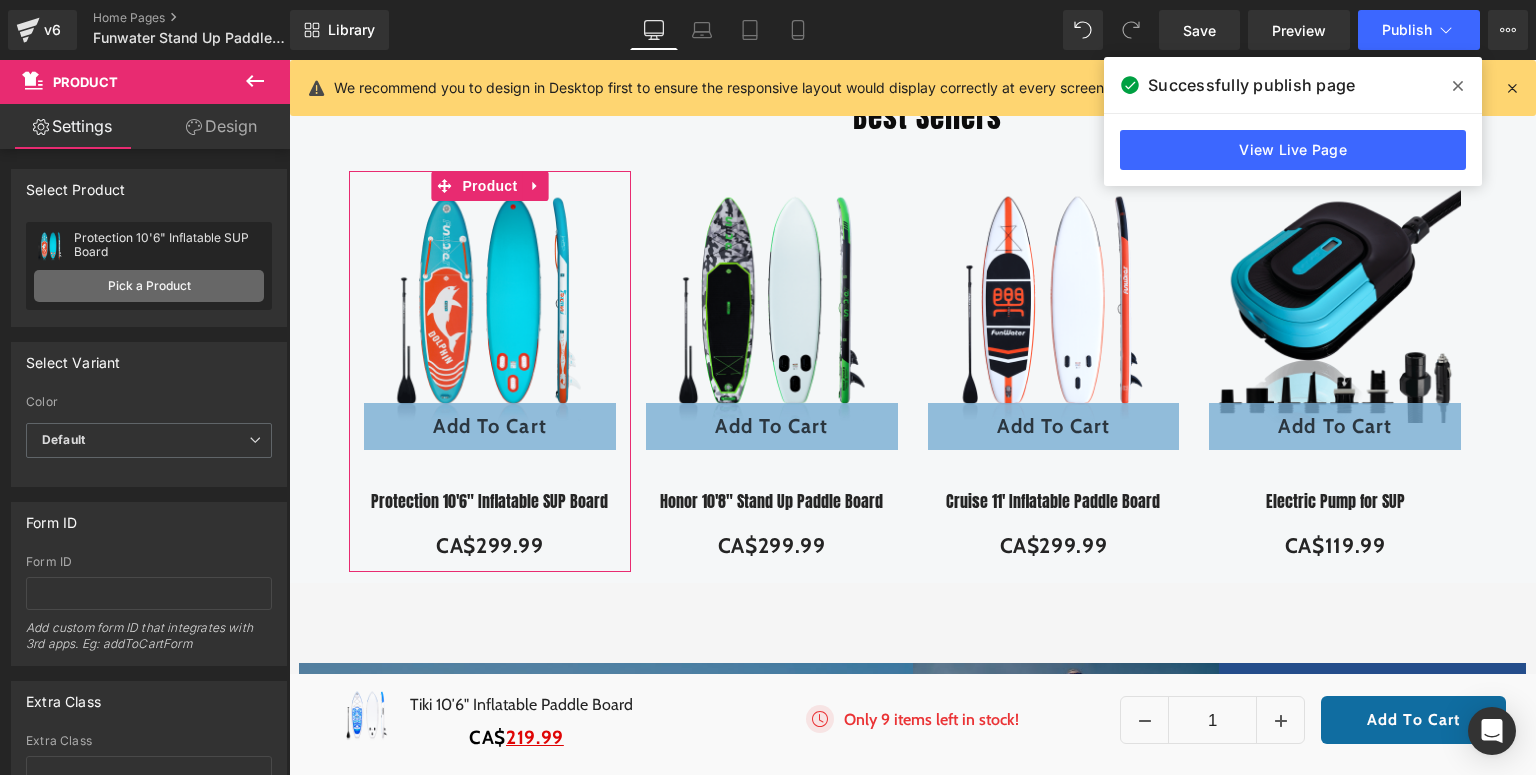click on "Pick a Product" at bounding box center [149, 286] 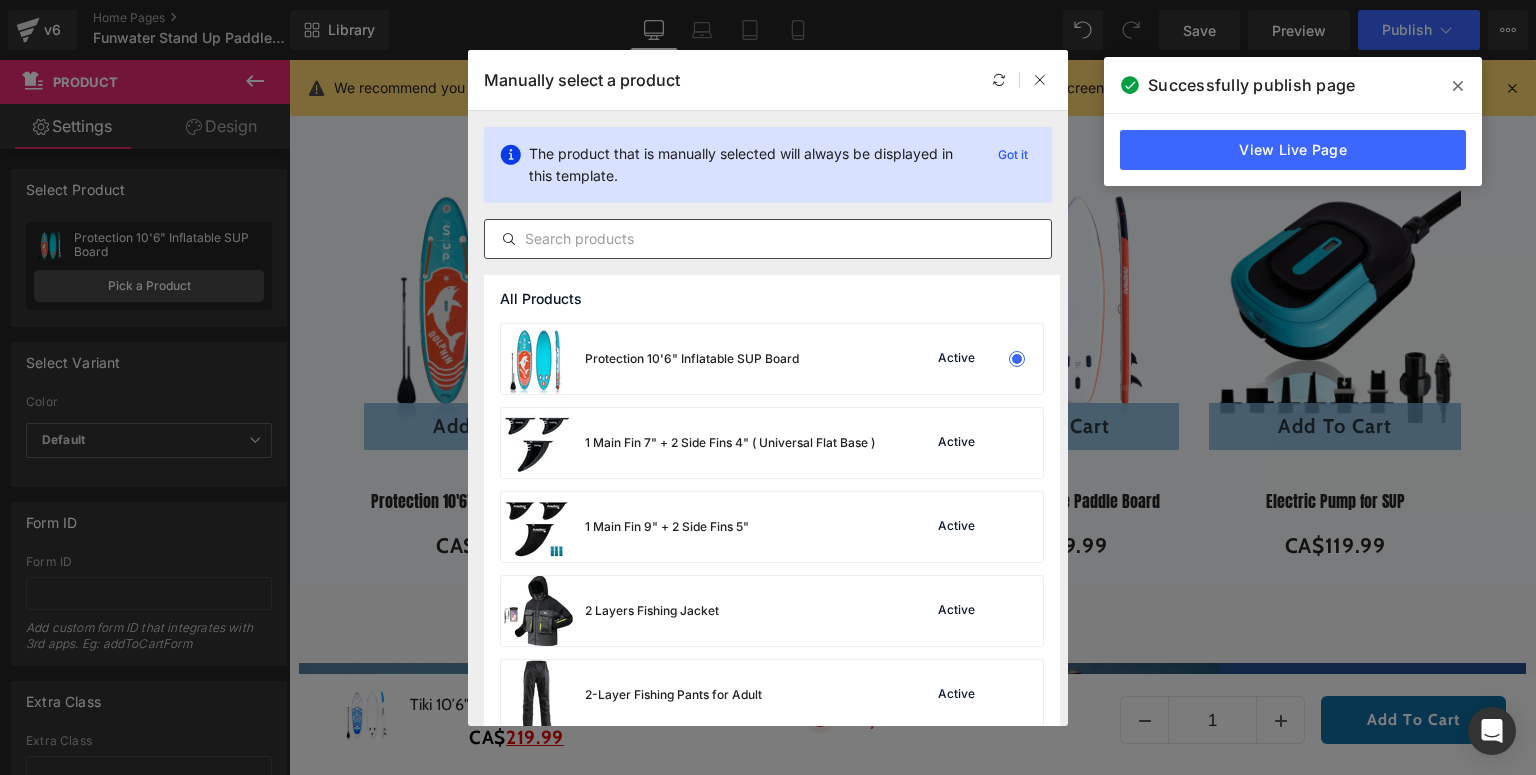 click at bounding box center [768, 239] 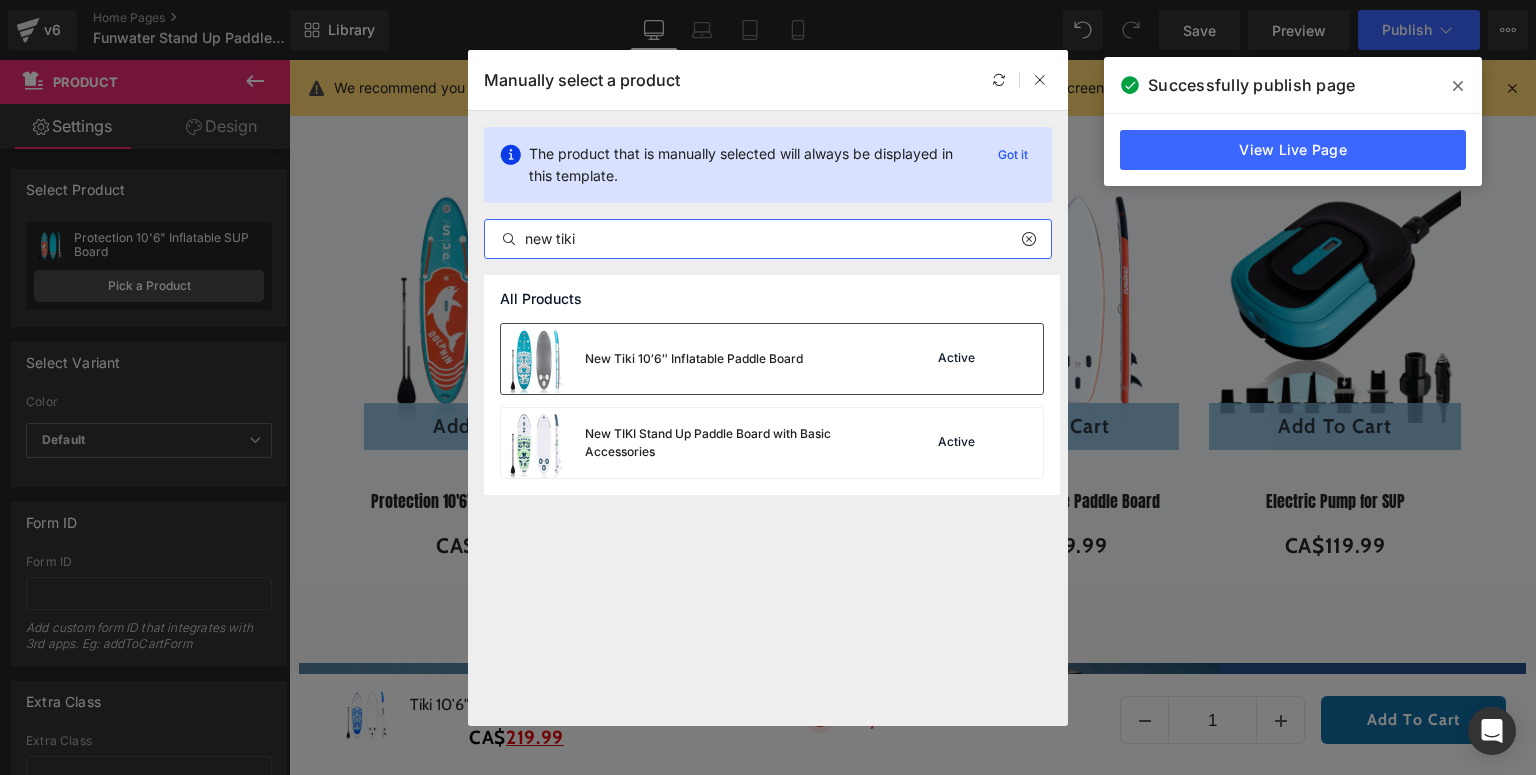 type on "new tiki" 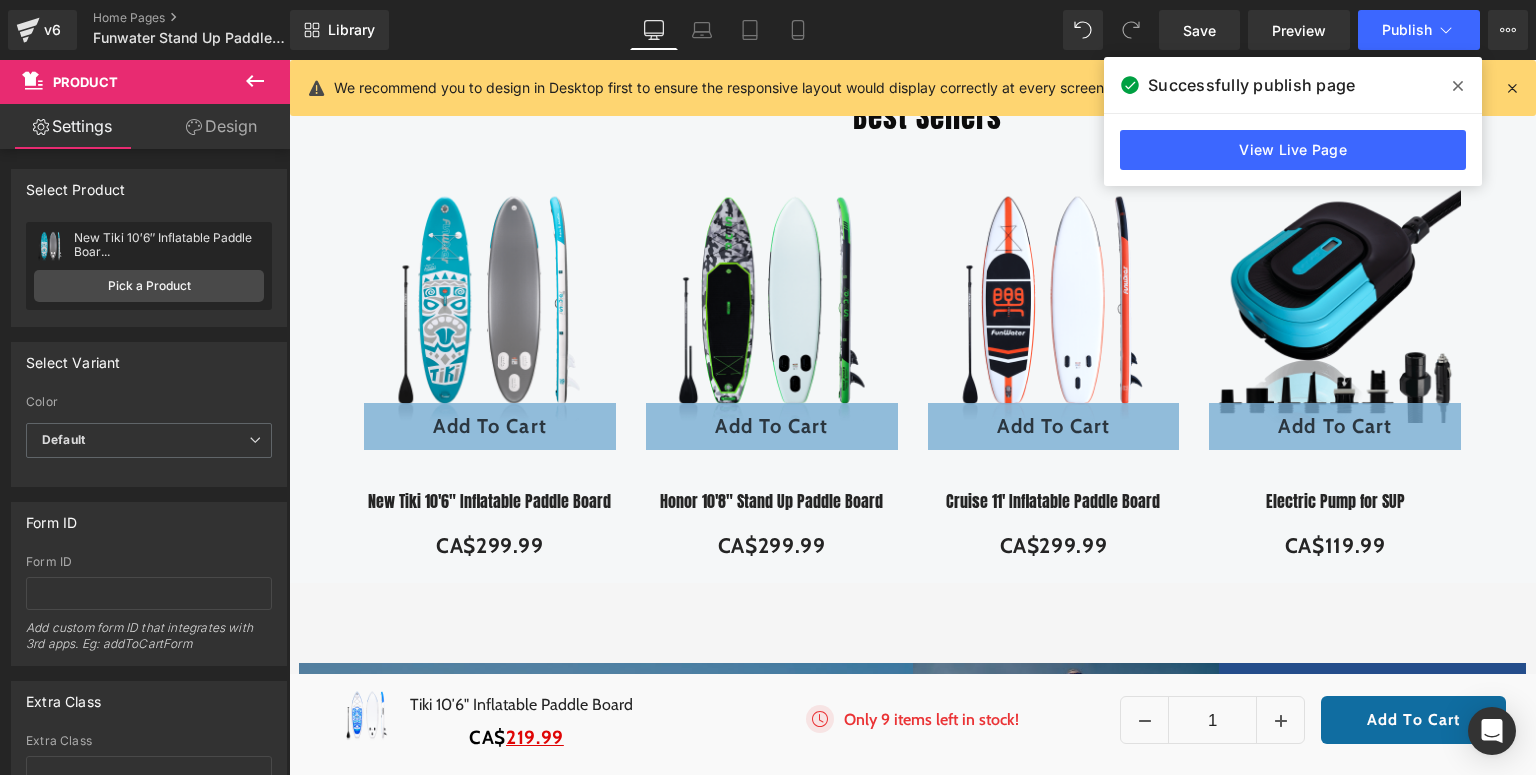 click 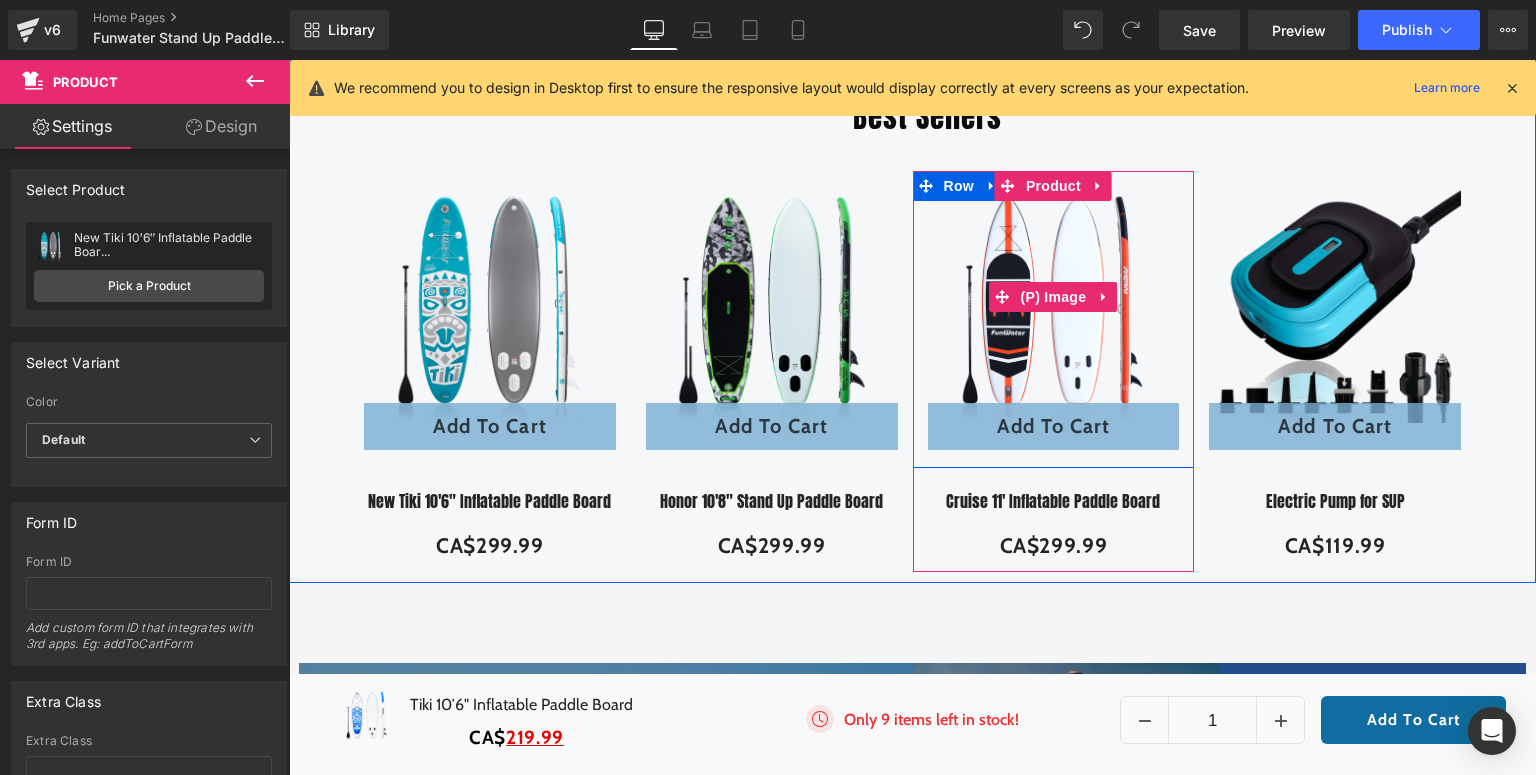 scroll, scrollTop: 400, scrollLeft: 0, axis: vertical 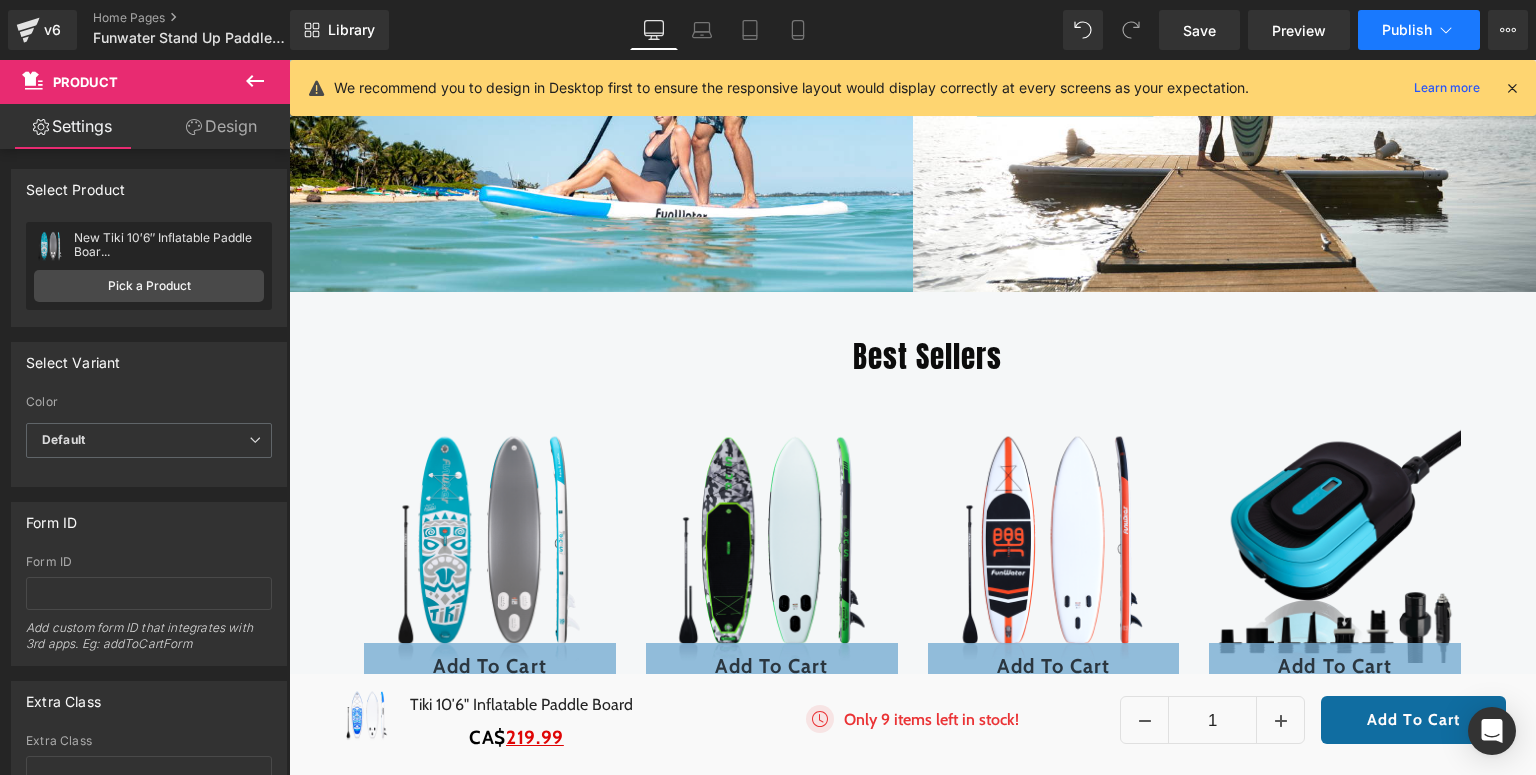 click on "Publish" at bounding box center (1419, 30) 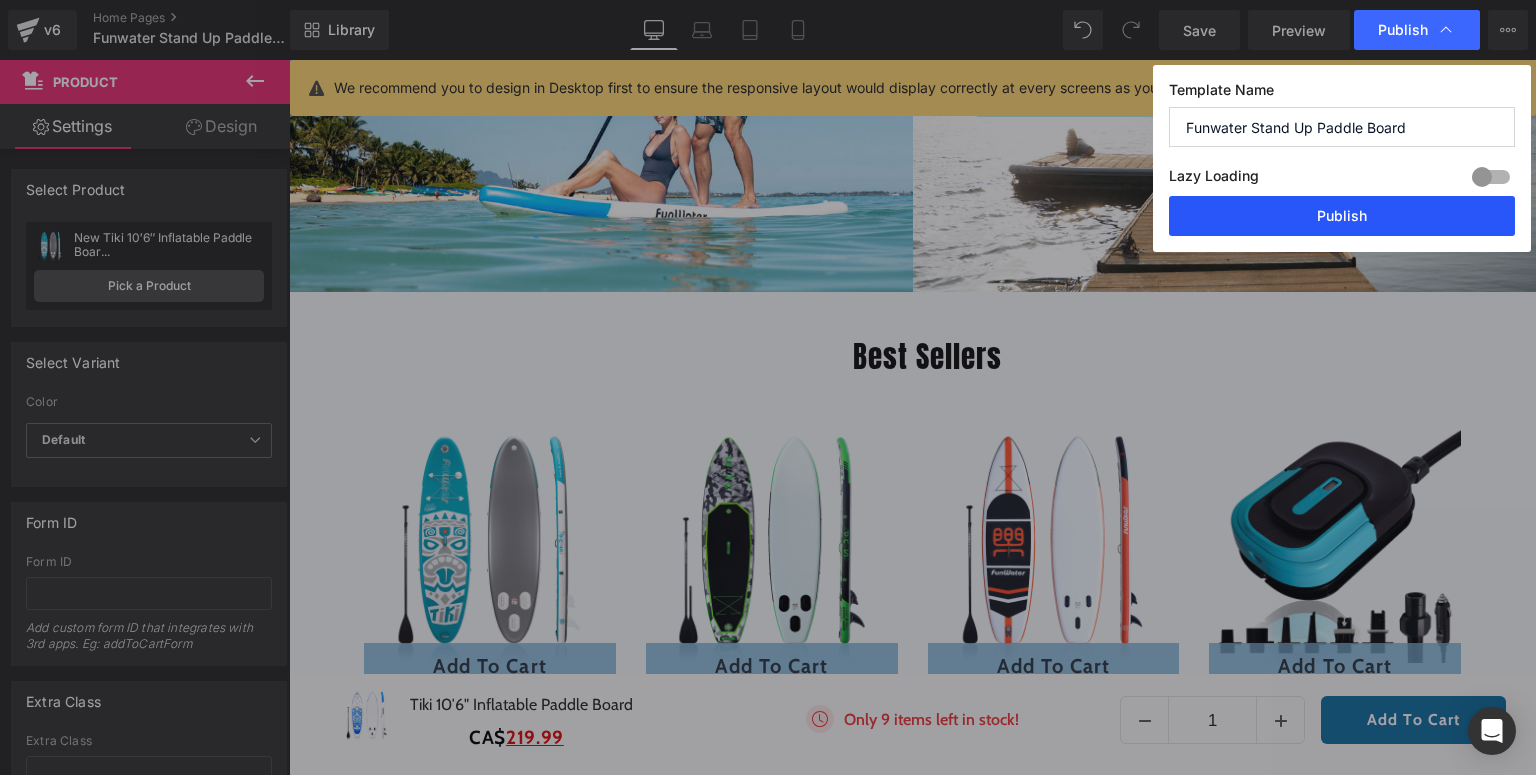 click on "Publish" at bounding box center (1342, 216) 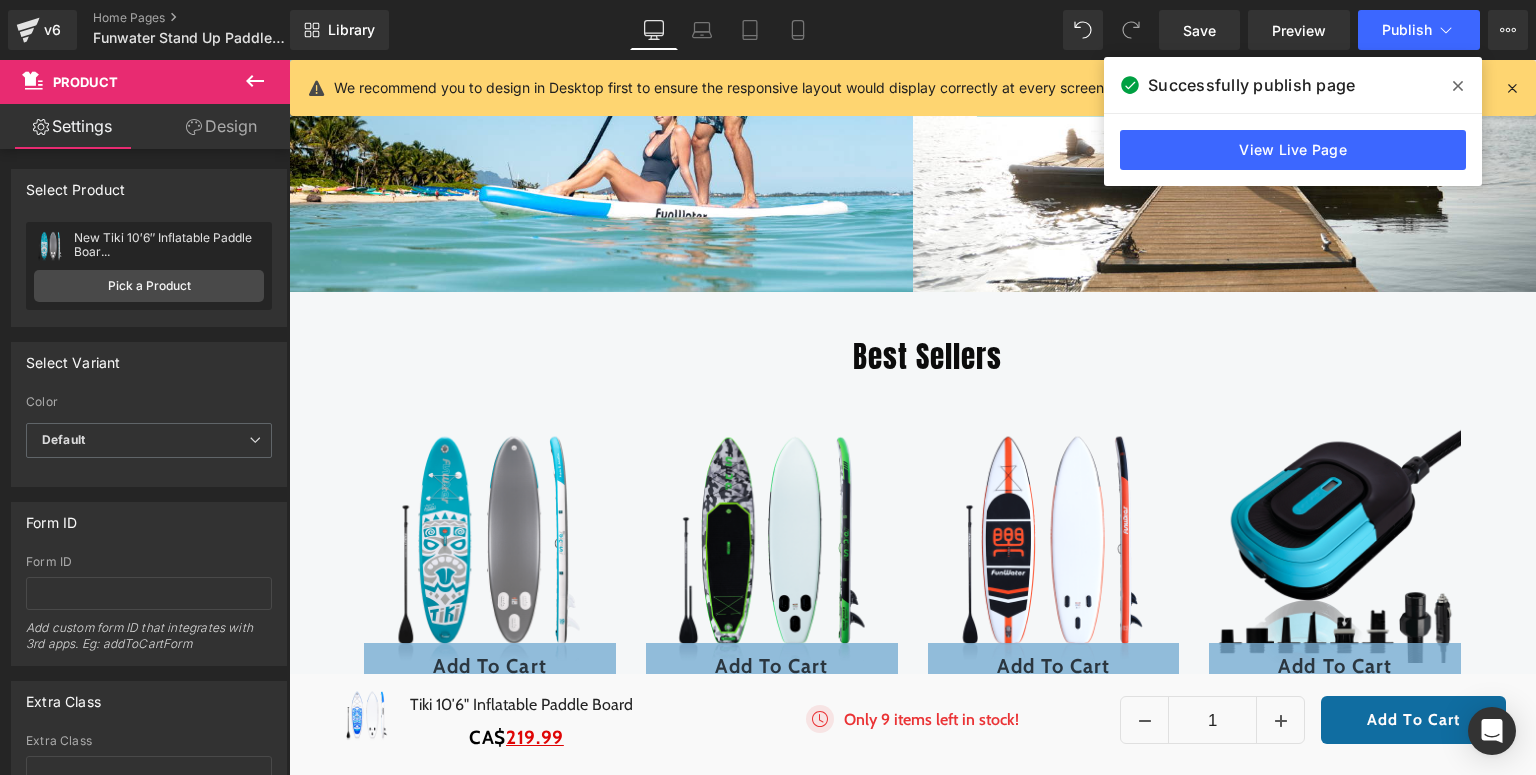 scroll, scrollTop: 80, scrollLeft: 0, axis: vertical 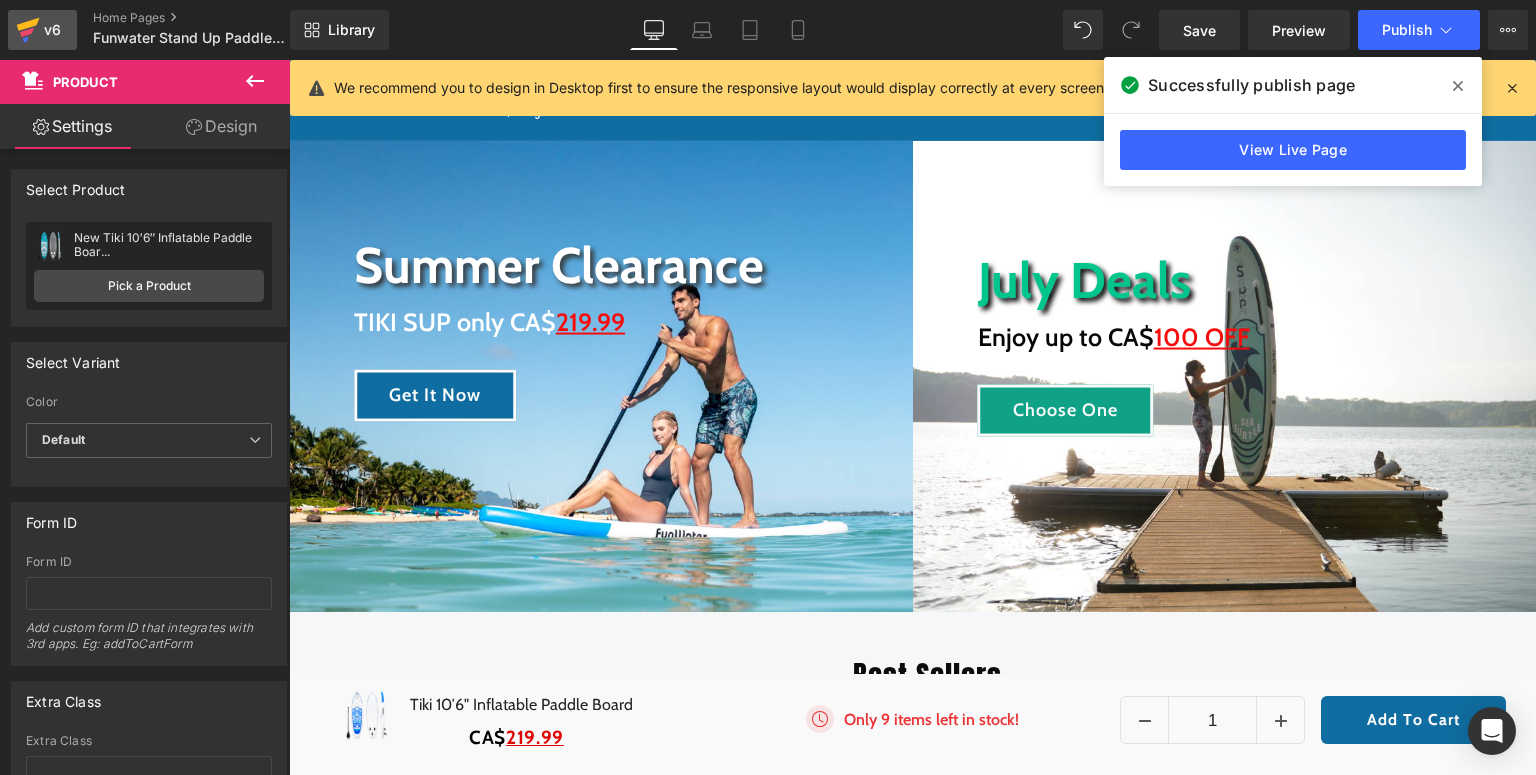 click on "v6" at bounding box center (52, 30) 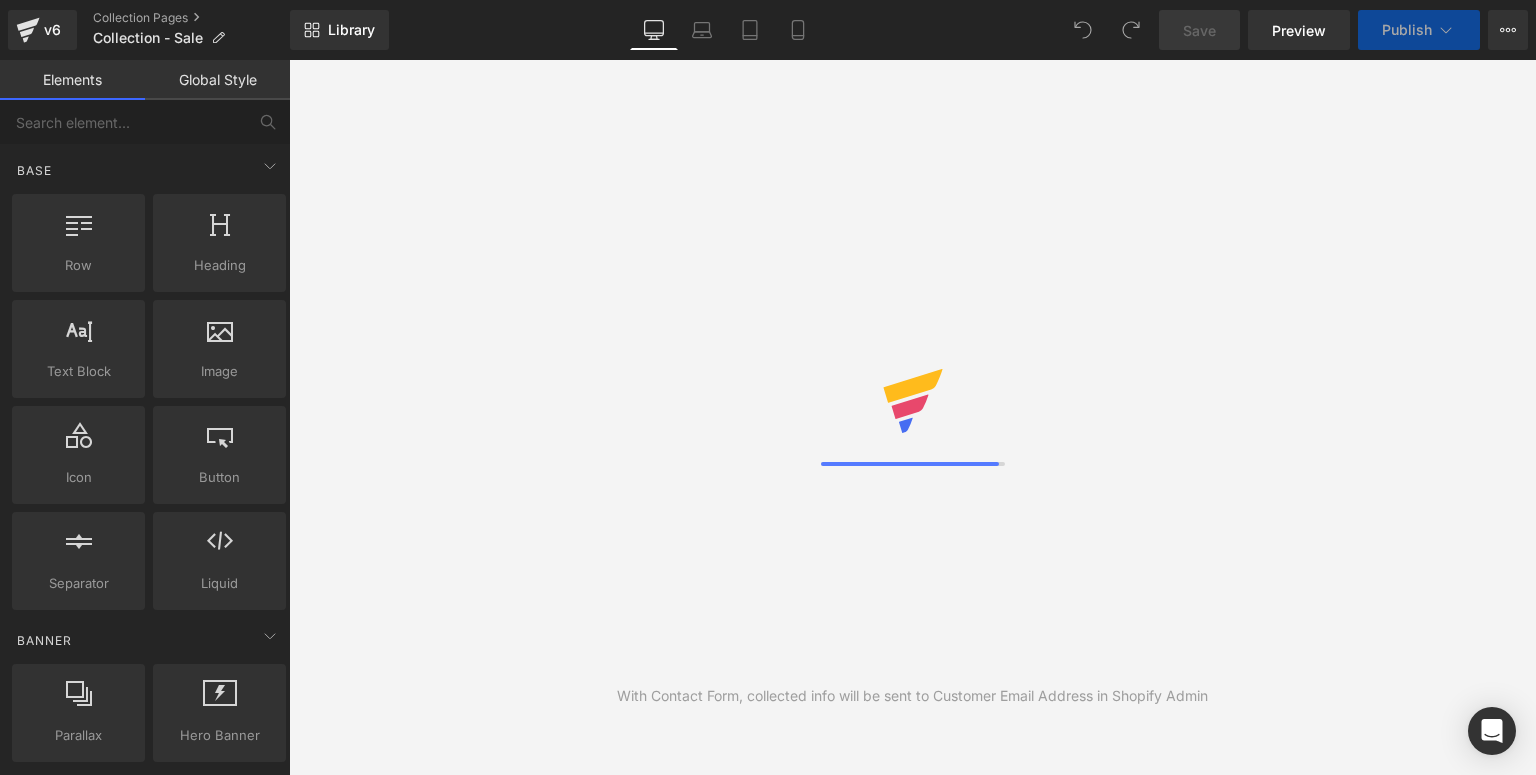 scroll, scrollTop: 0, scrollLeft: 0, axis: both 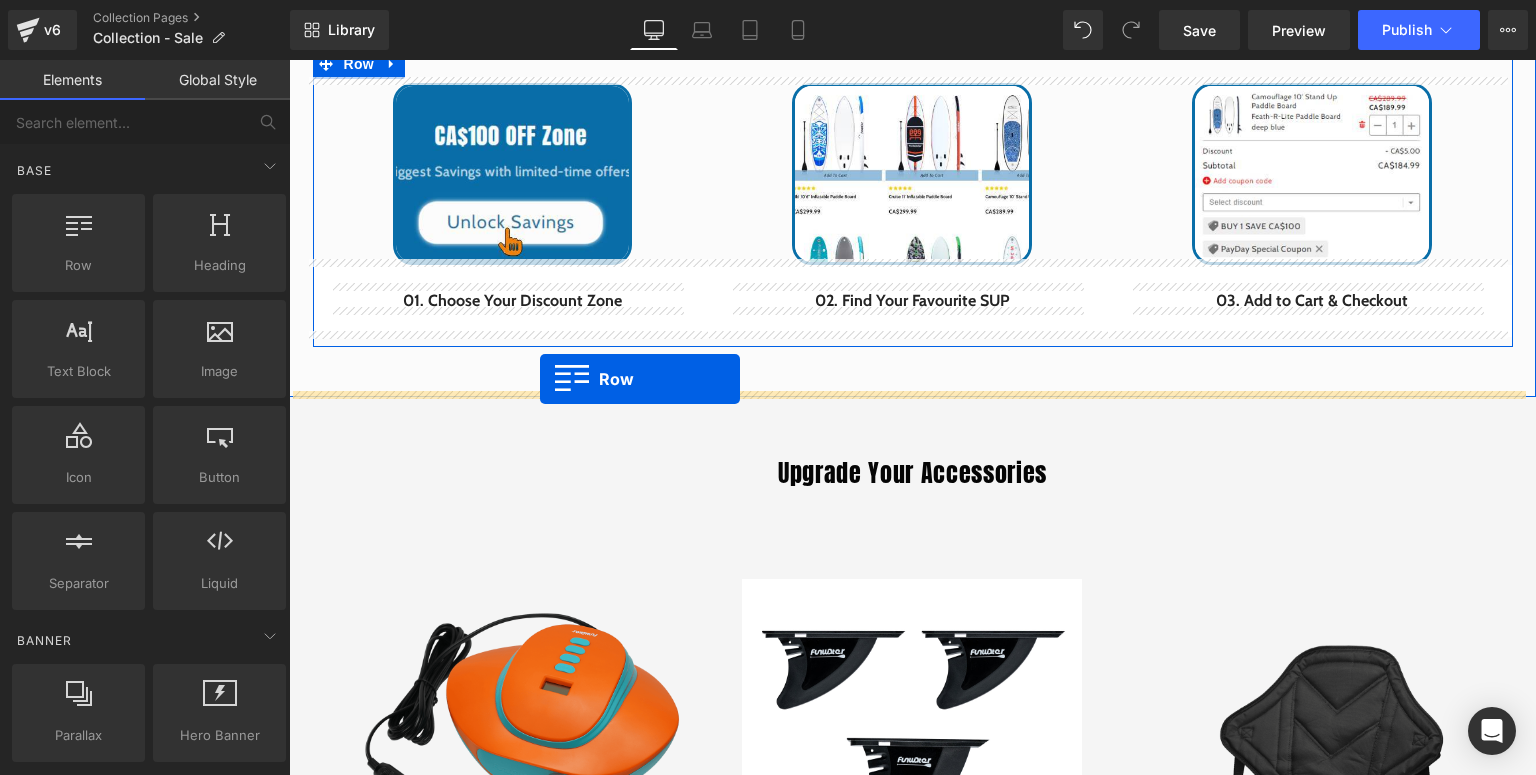 drag, startPoint x: 353, startPoint y: 293, endPoint x: 540, endPoint y: 380, distance: 206.24742 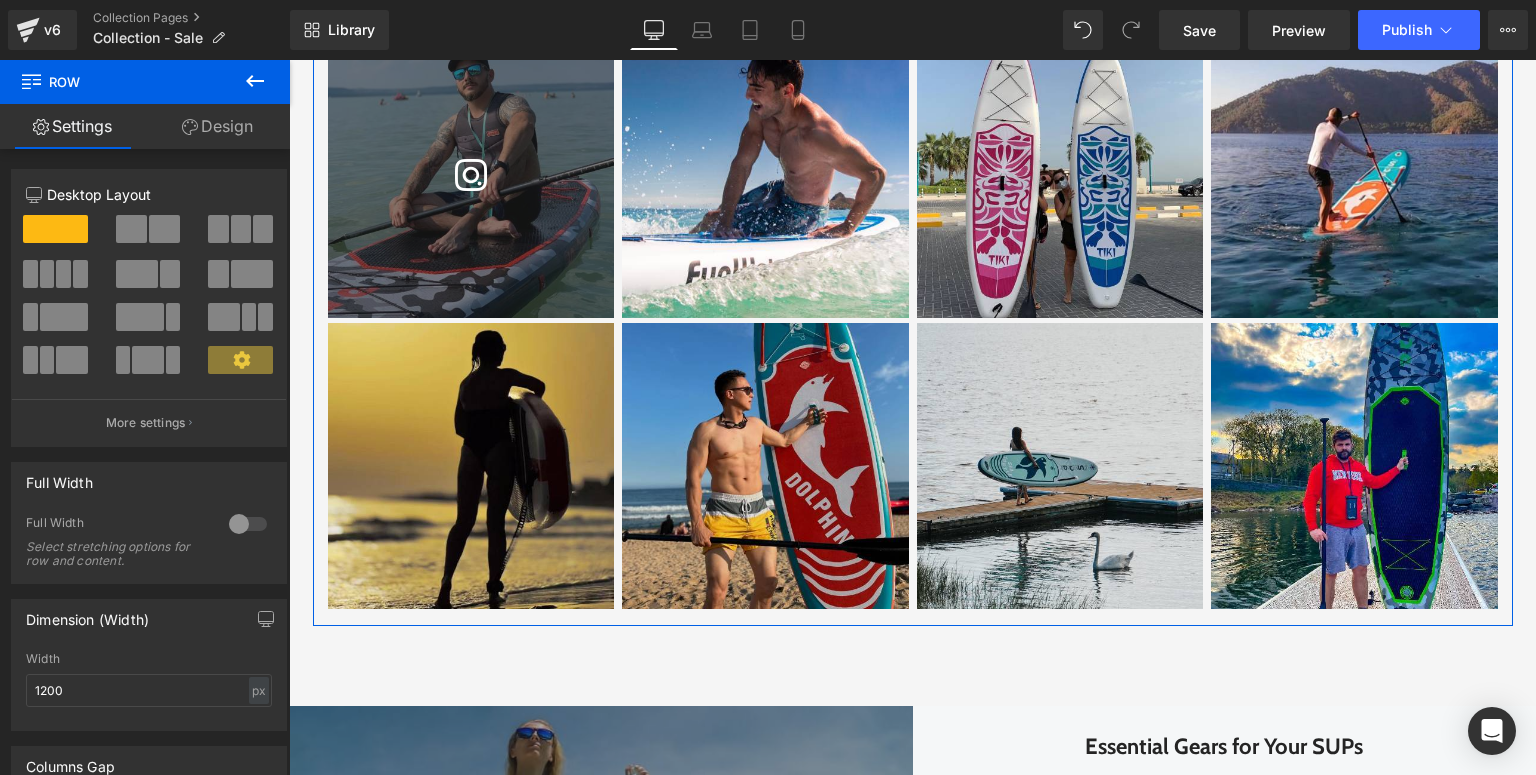 scroll, scrollTop: 4669, scrollLeft: 0, axis: vertical 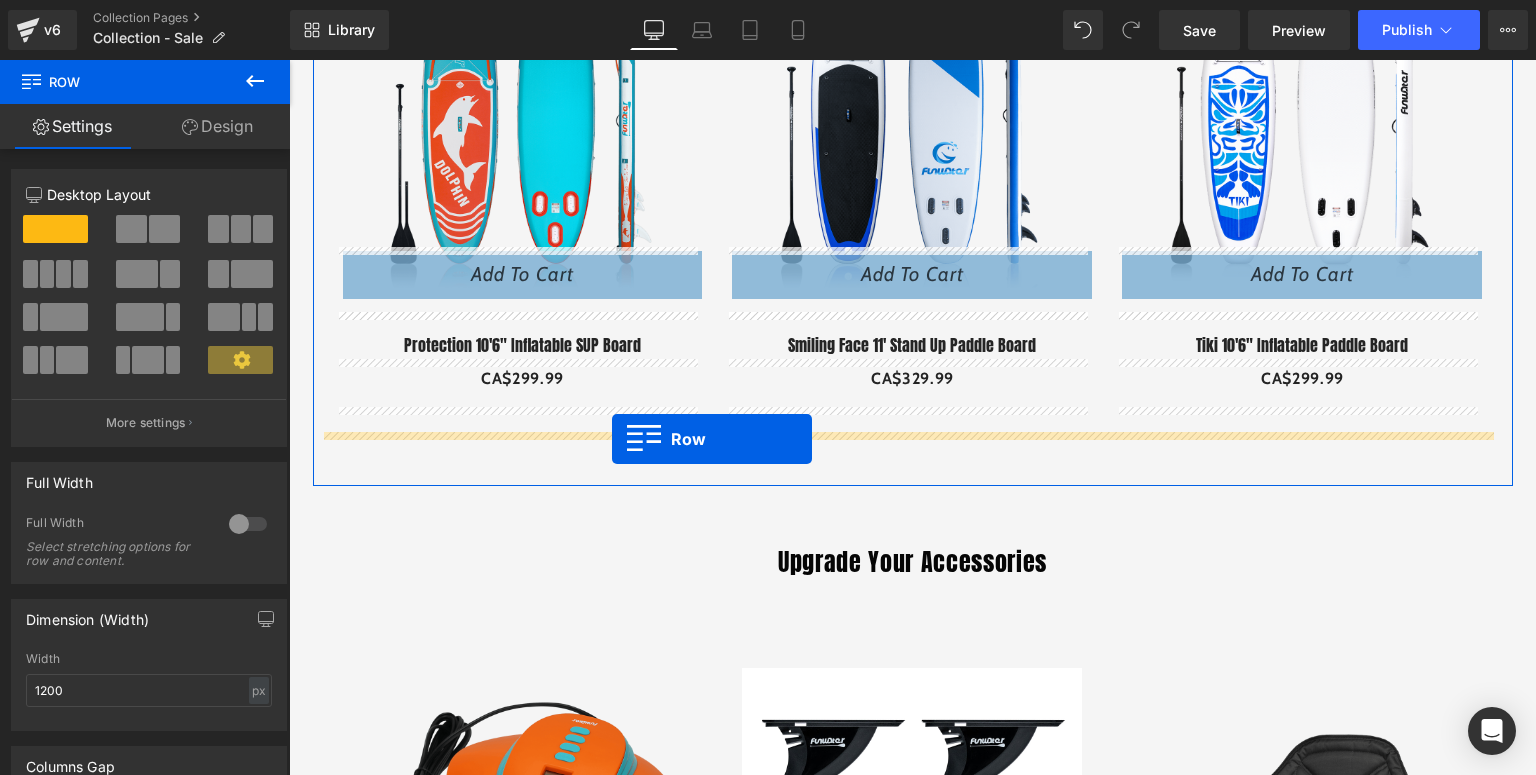drag, startPoint x: 352, startPoint y: 202, endPoint x: 612, endPoint y: 440, distance: 352.48264 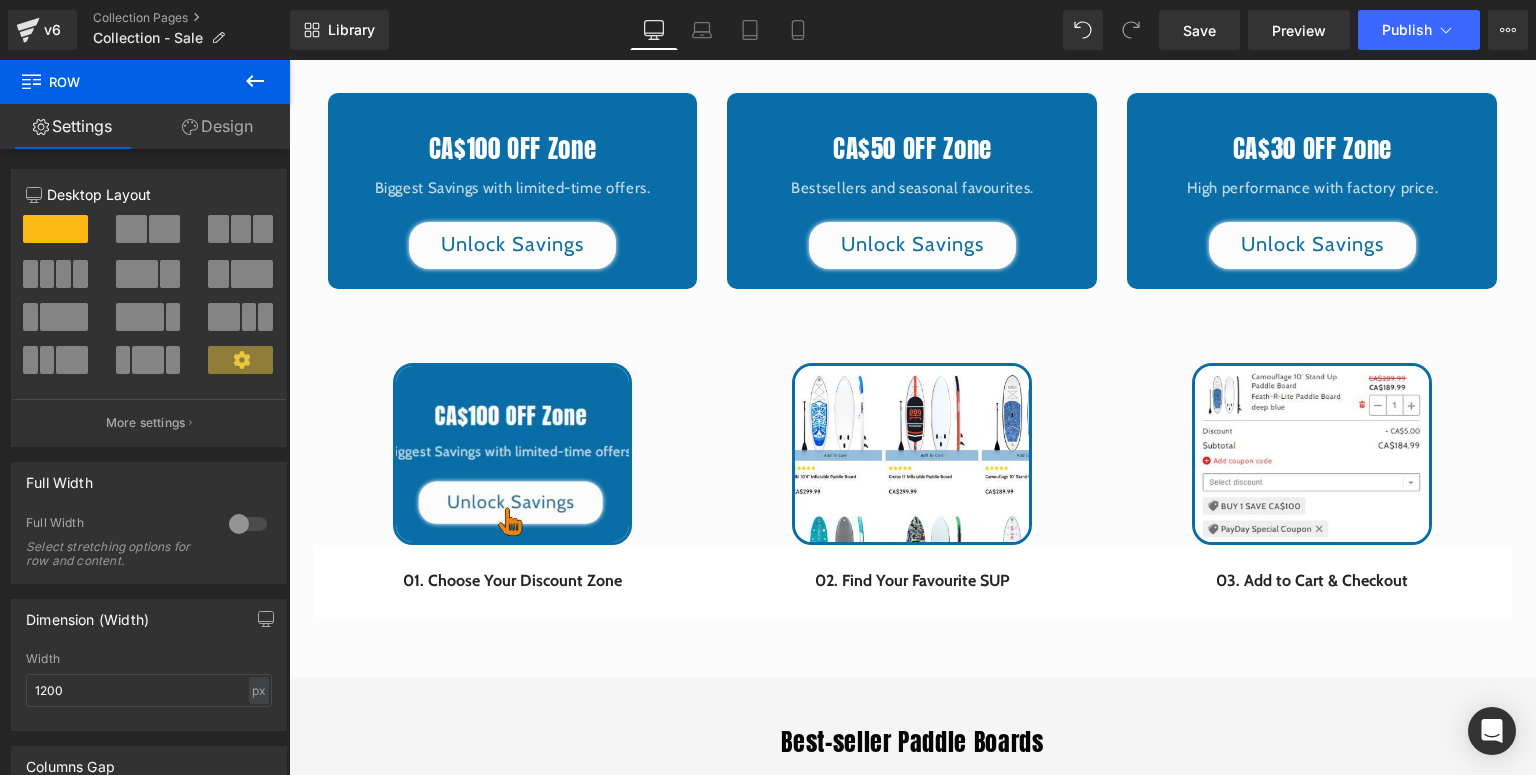 scroll, scrollTop: 789, scrollLeft: 0, axis: vertical 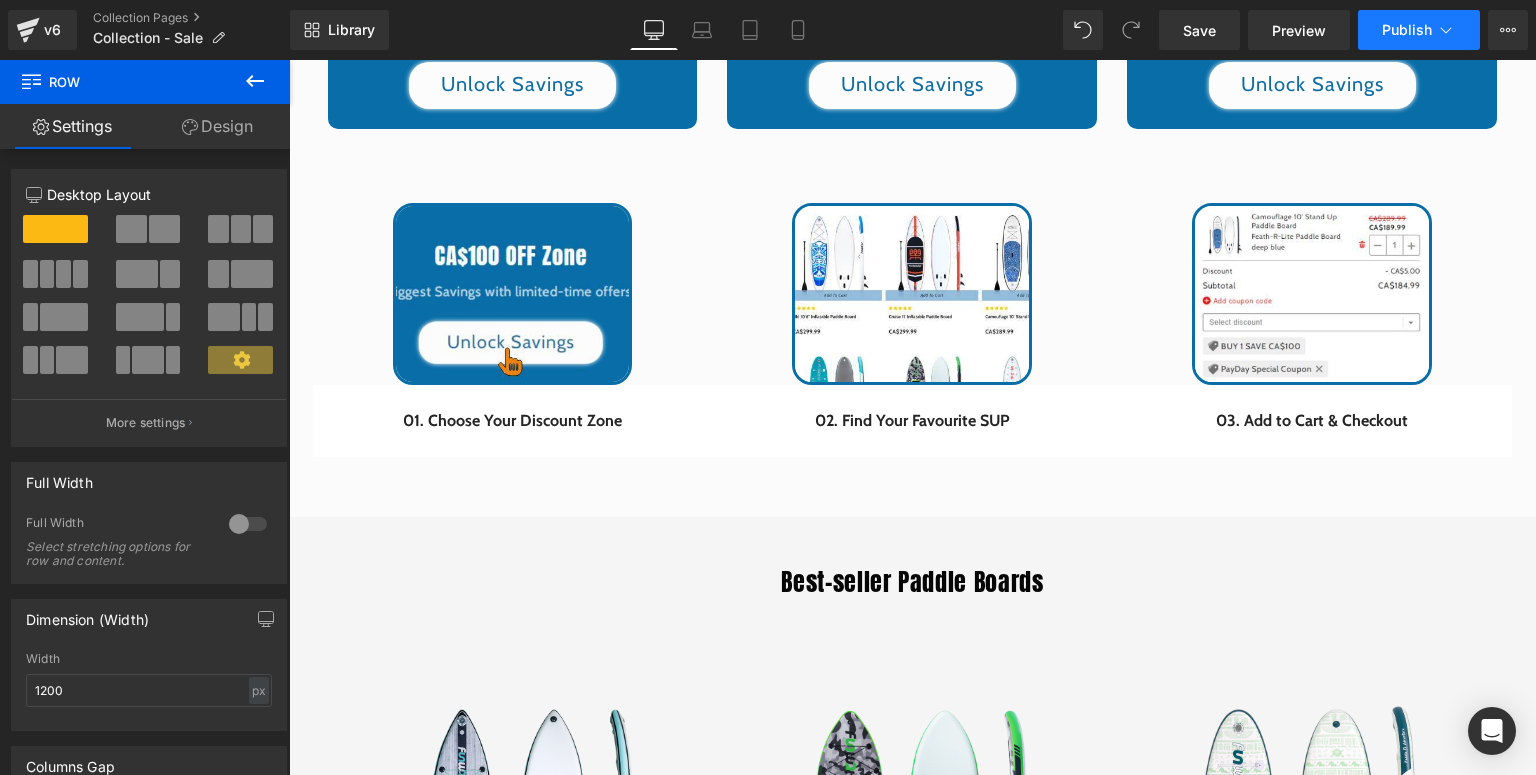 click on "Publish" at bounding box center [1407, 30] 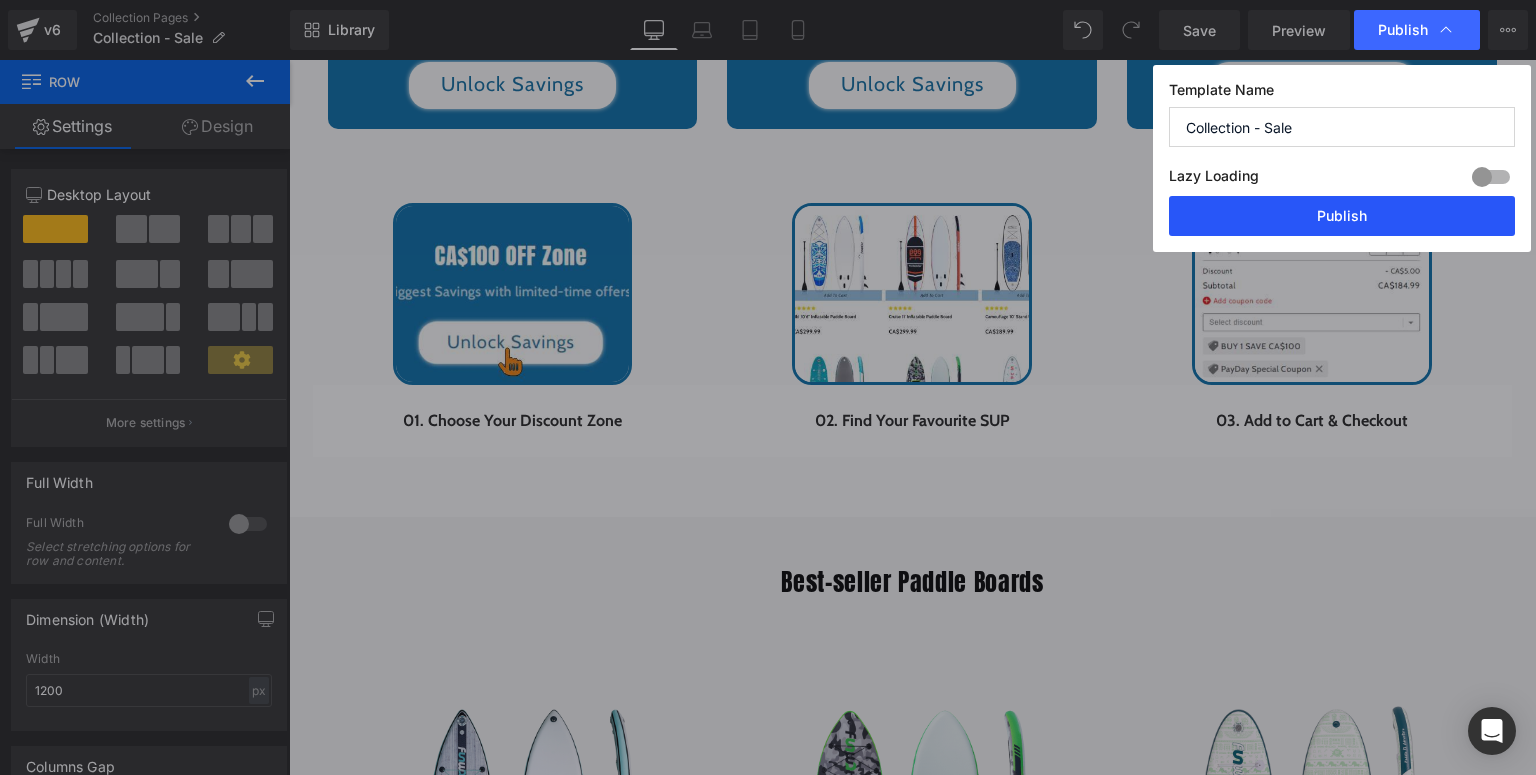 click on "Publish" at bounding box center [1342, 216] 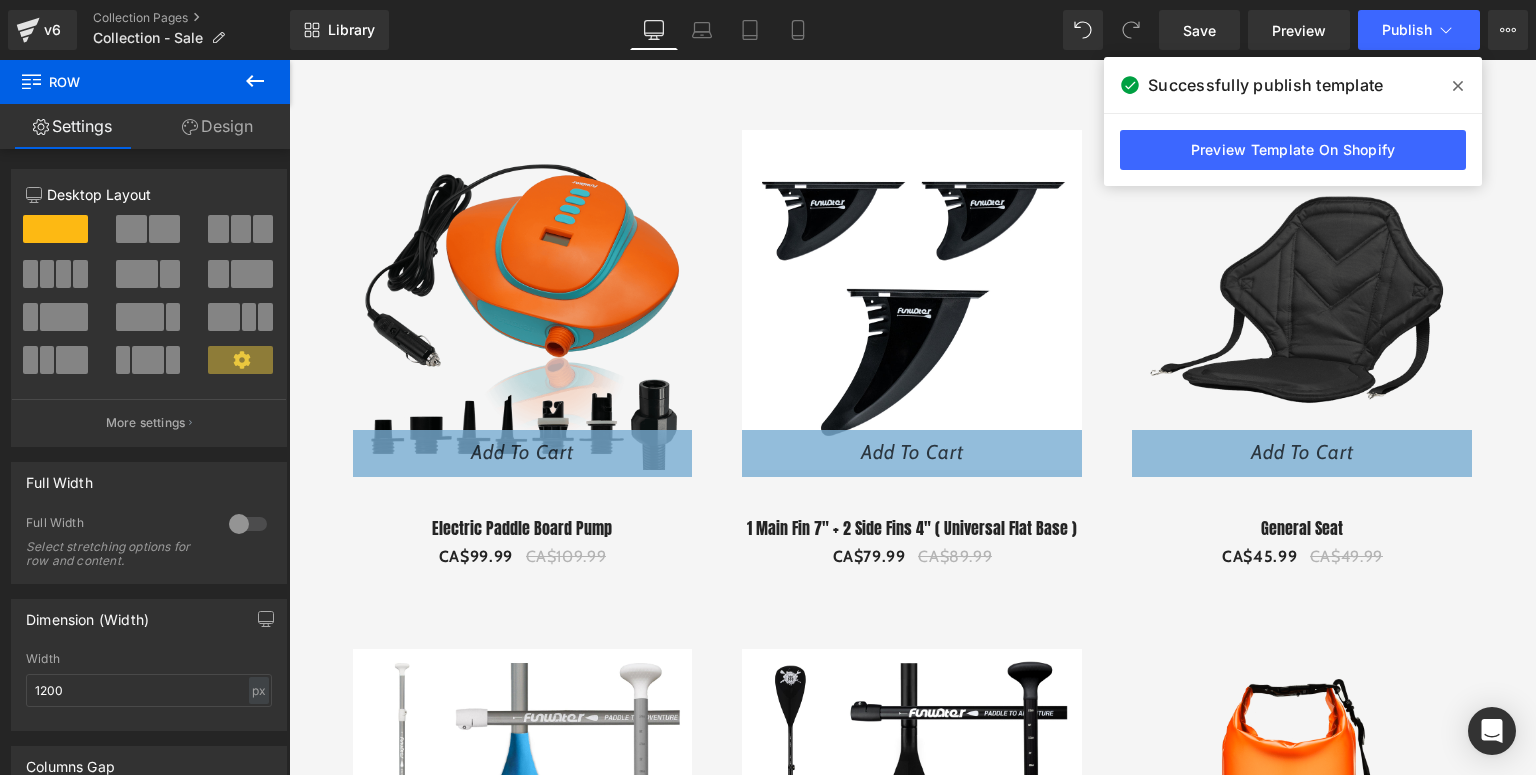 scroll, scrollTop: 3909, scrollLeft: 0, axis: vertical 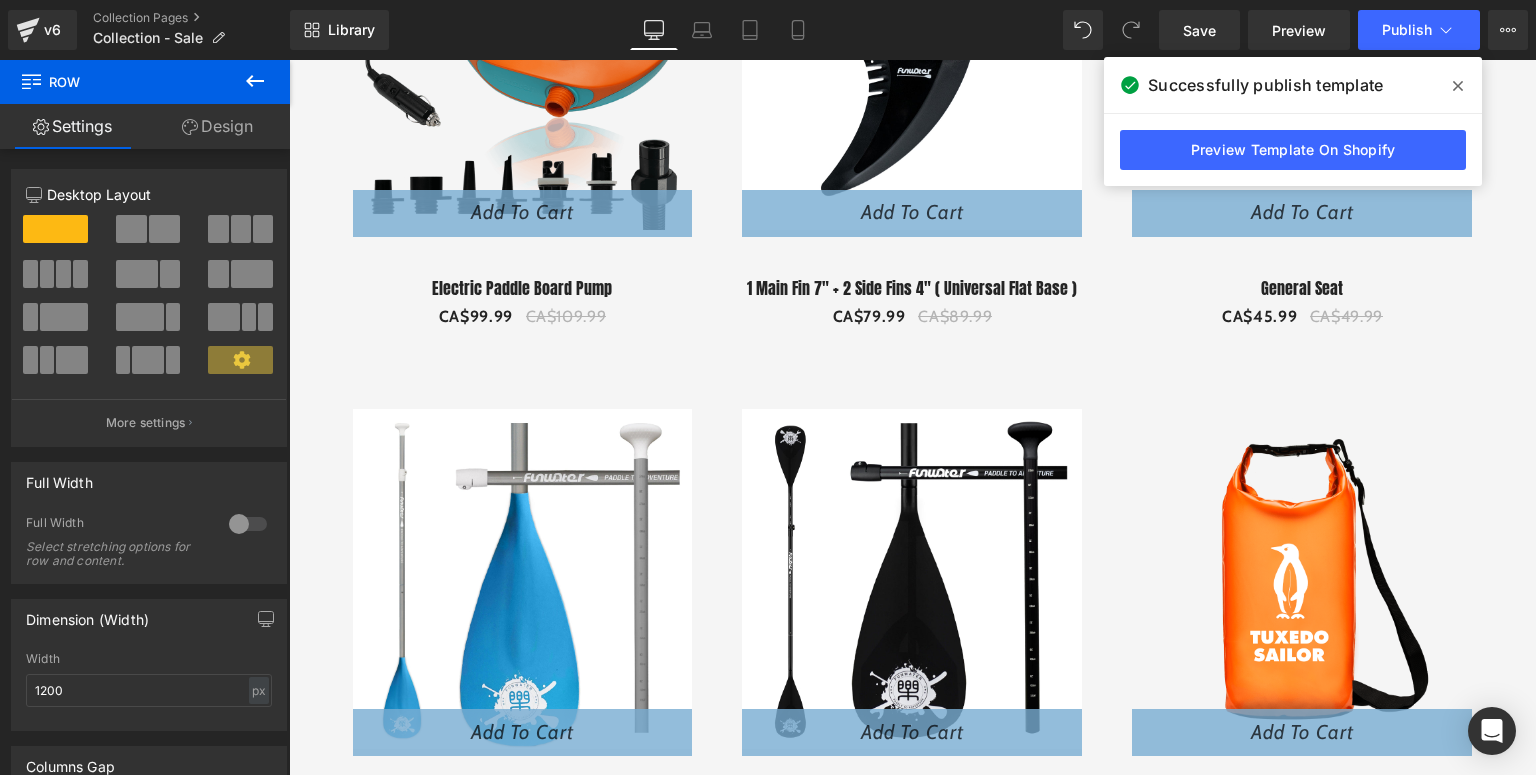 click at bounding box center [1458, 86] 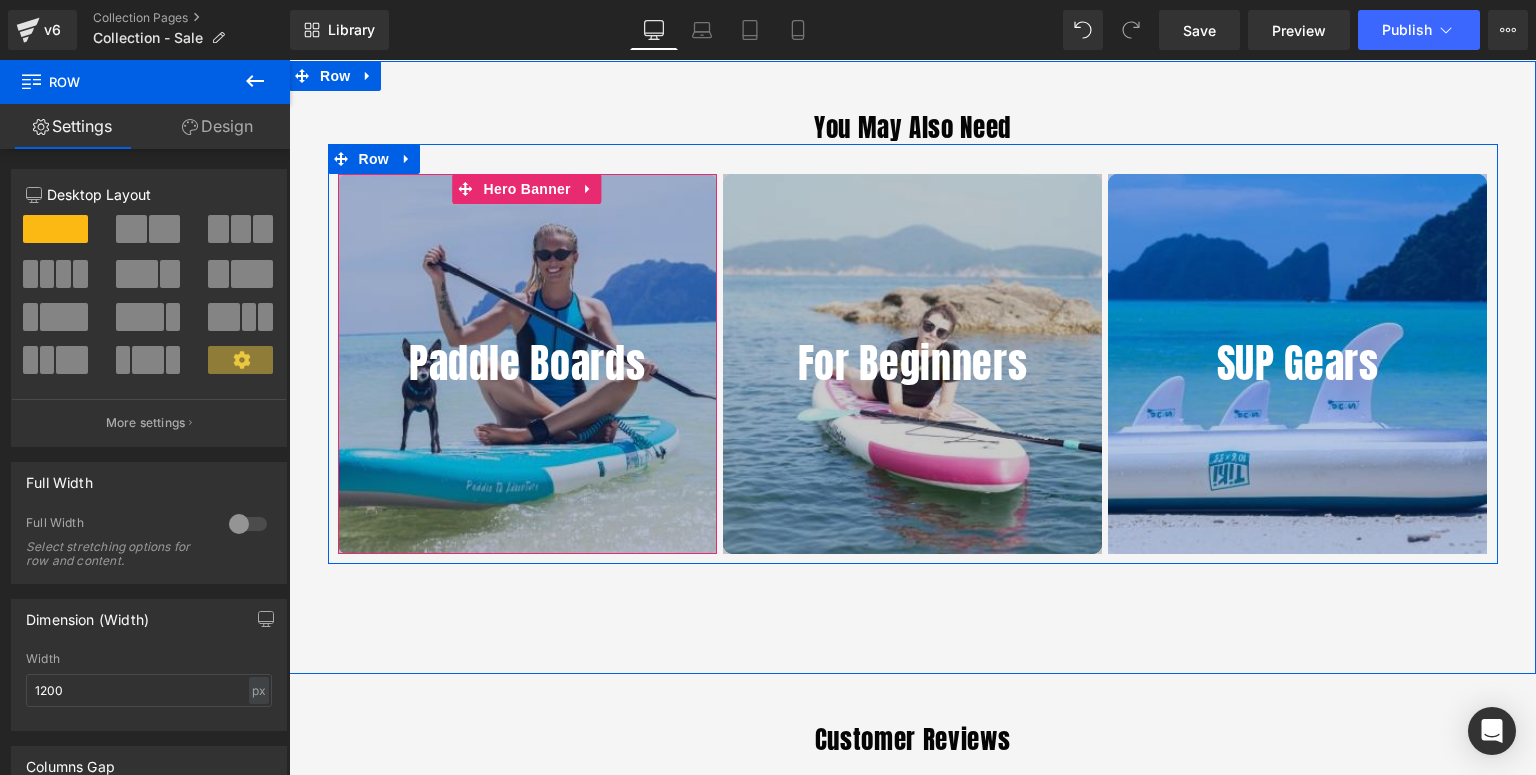scroll, scrollTop: 8549, scrollLeft: 0, axis: vertical 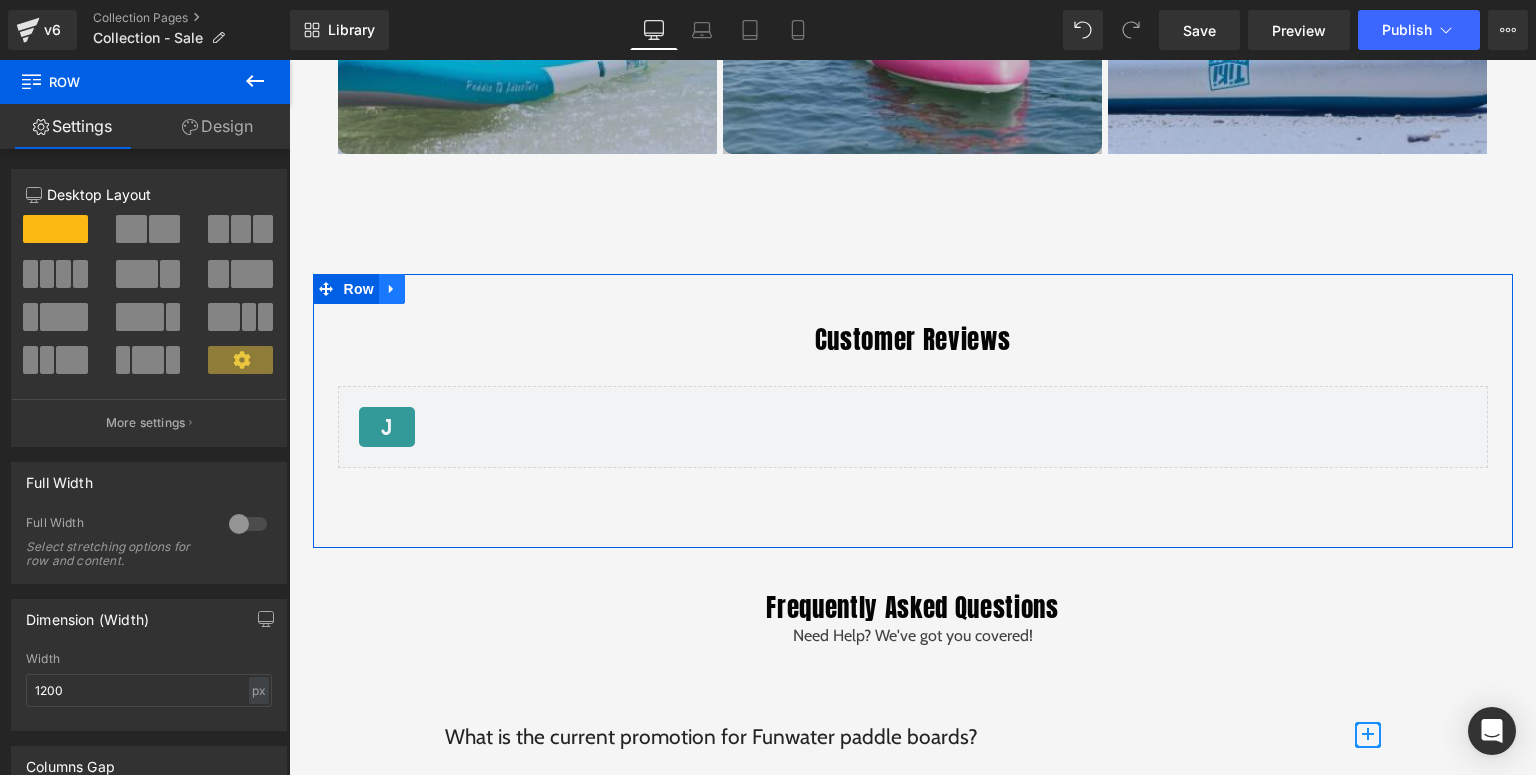 click 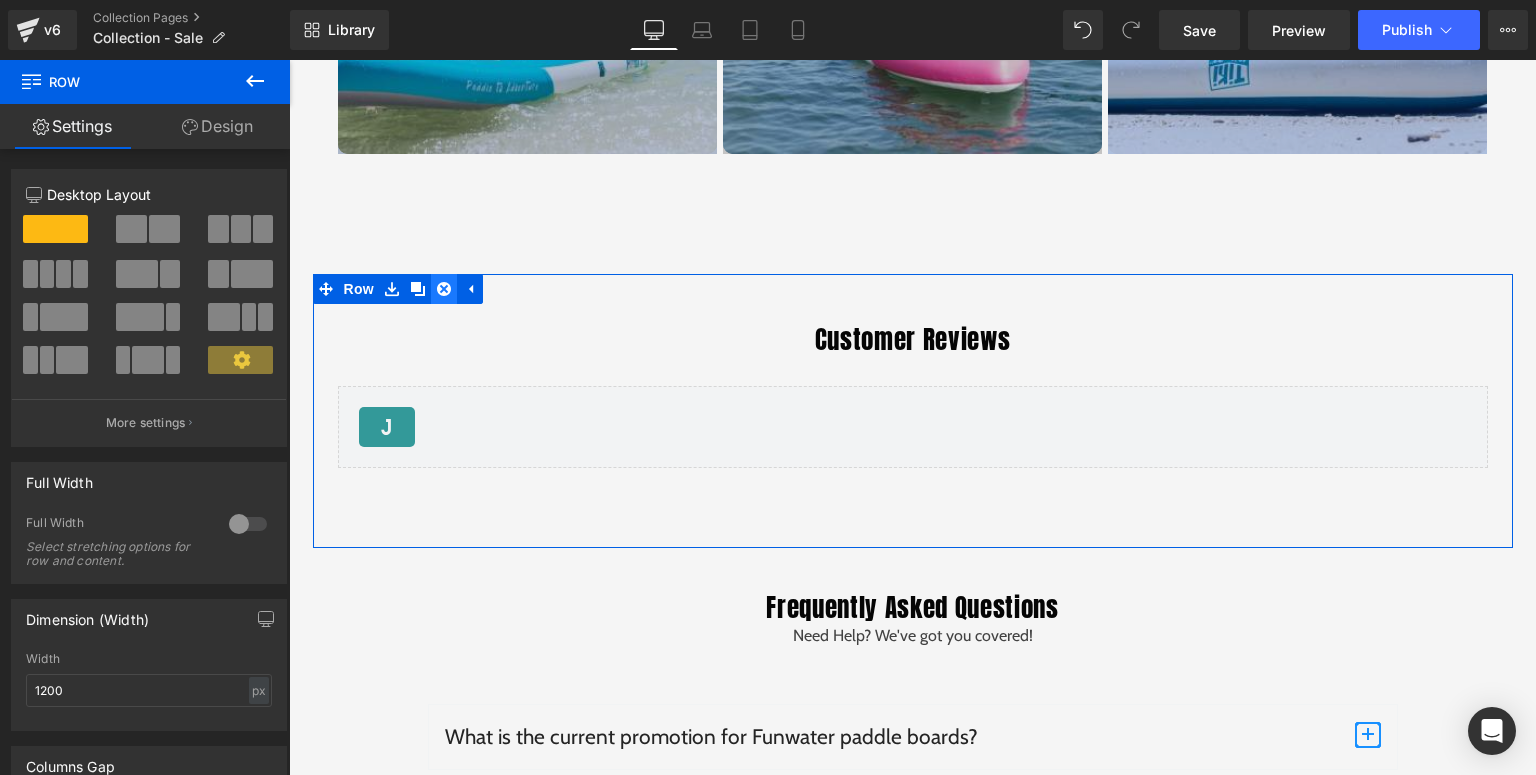 click 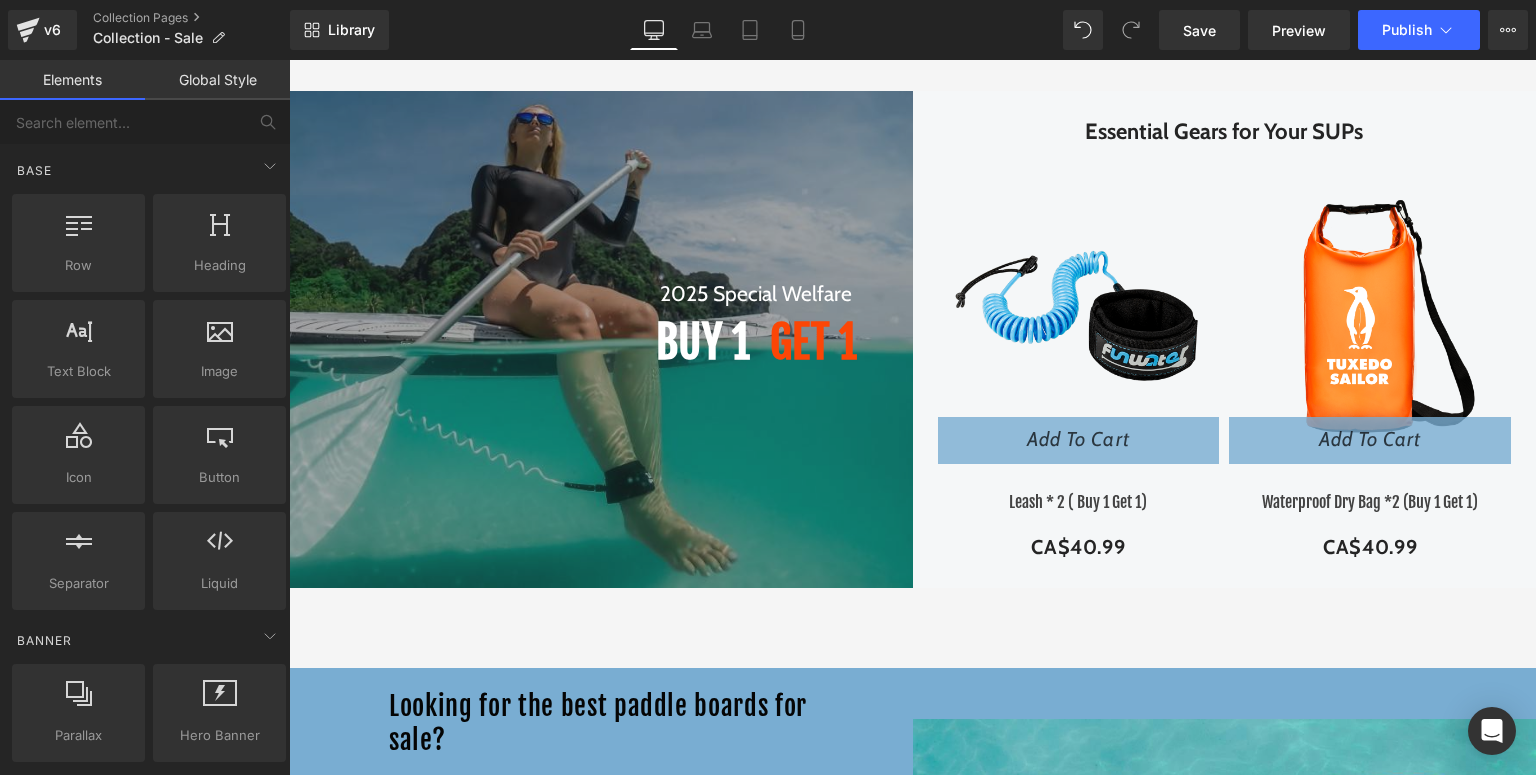 scroll, scrollTop: 5829, scrollLeft: 0, axis: vertical 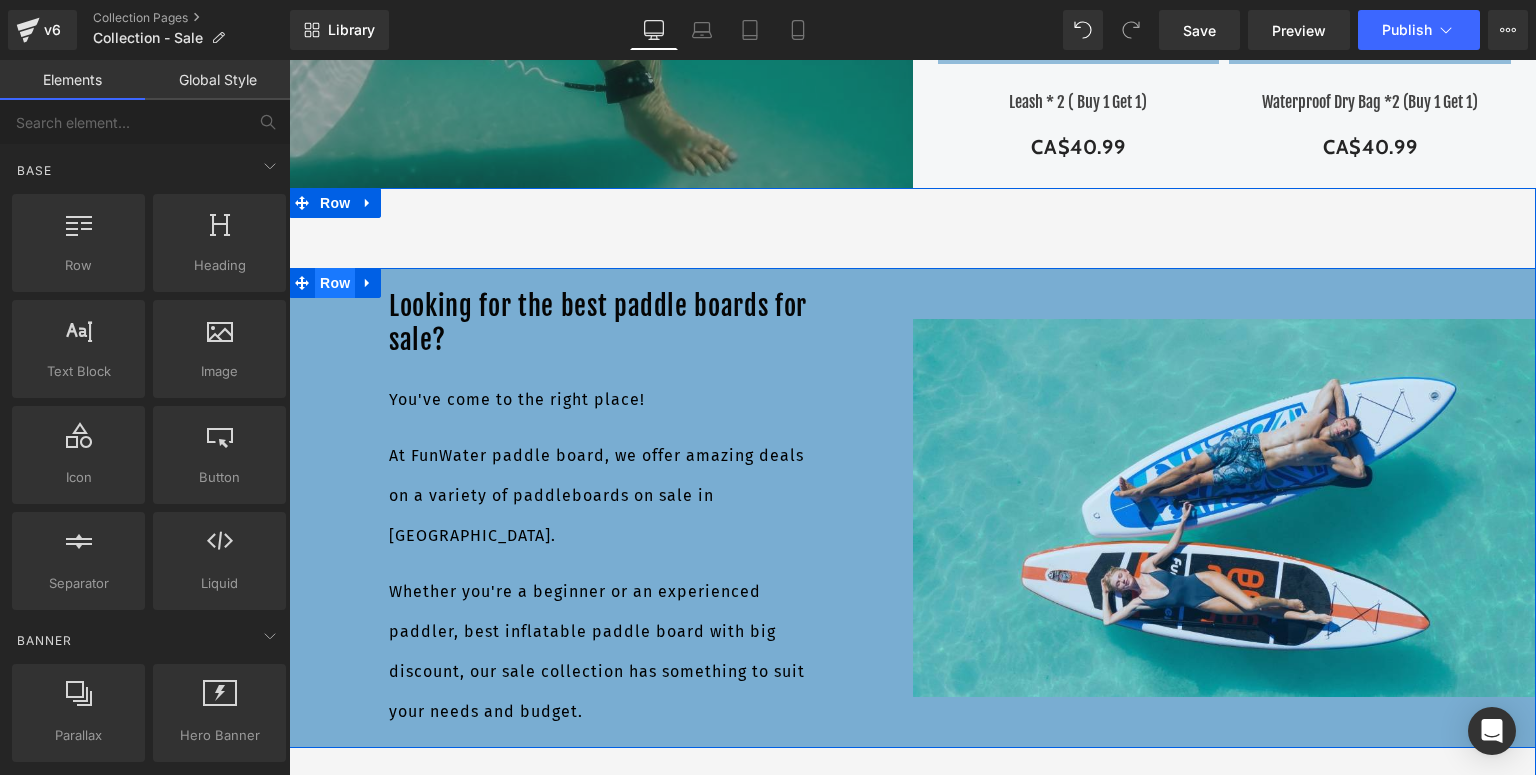 click on "Row" at bounding box center [335, 283] 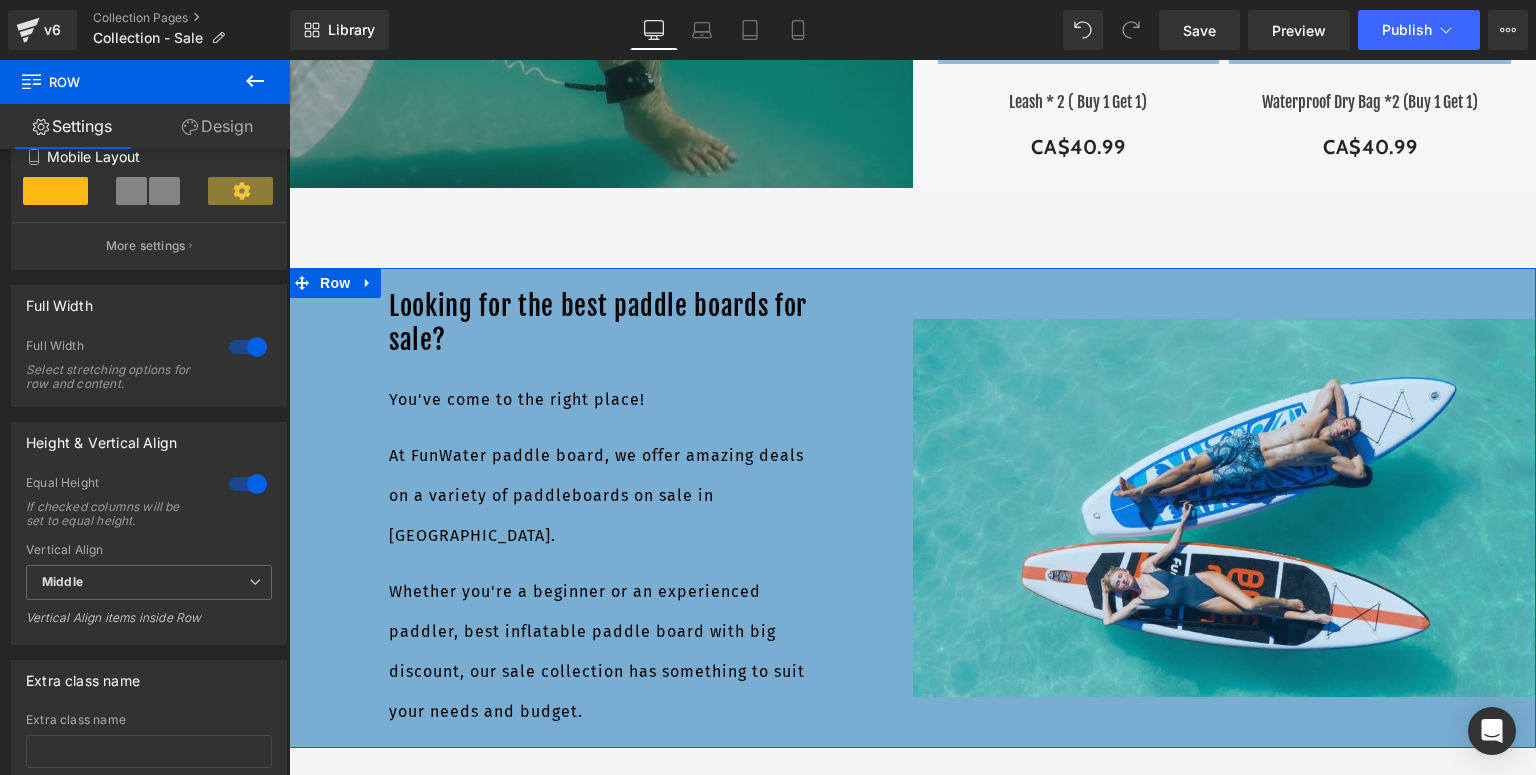 scroll, scrollTop: 537, scrollLeft: 0, axis: vertical 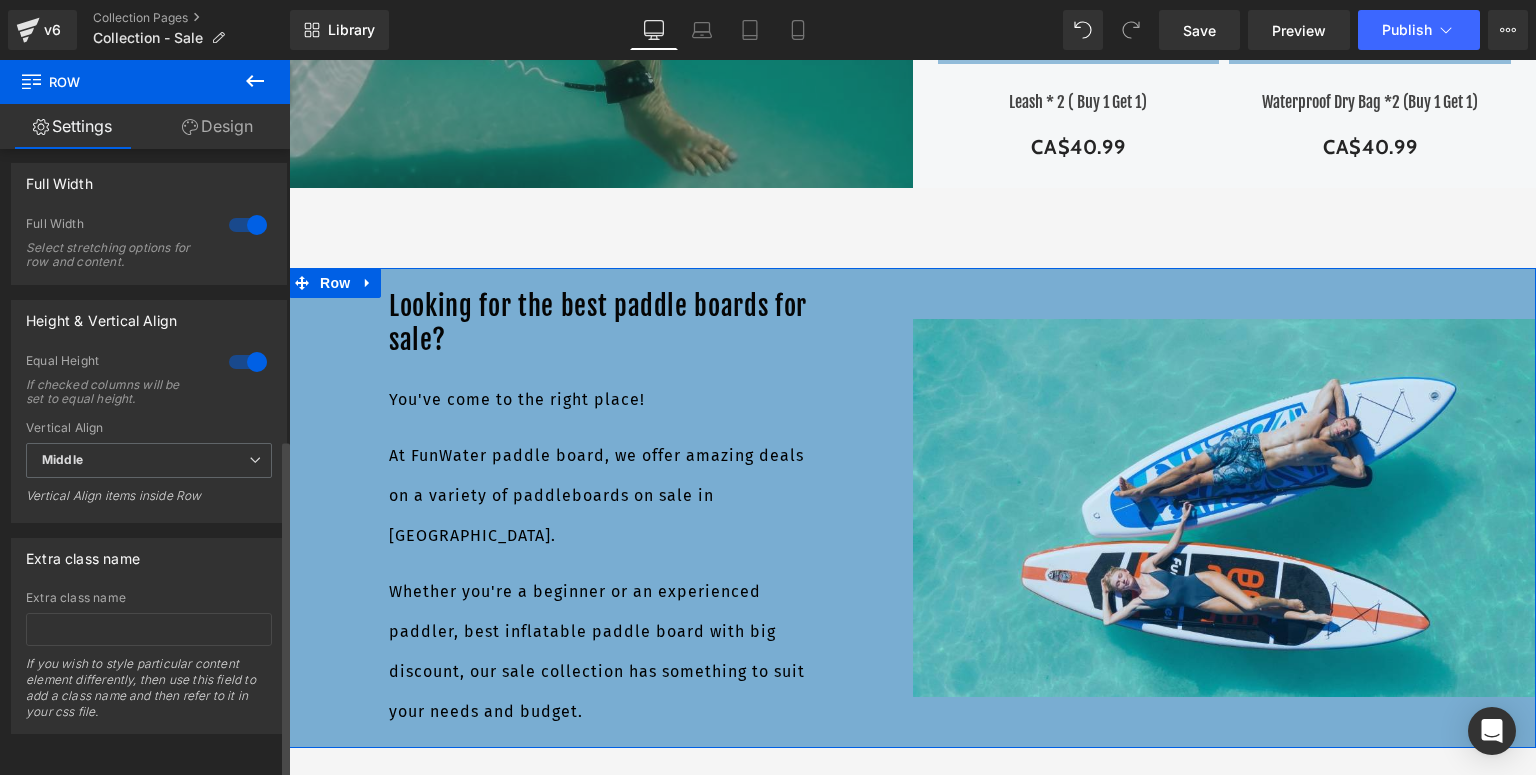 click at bounding box center [248, 225] 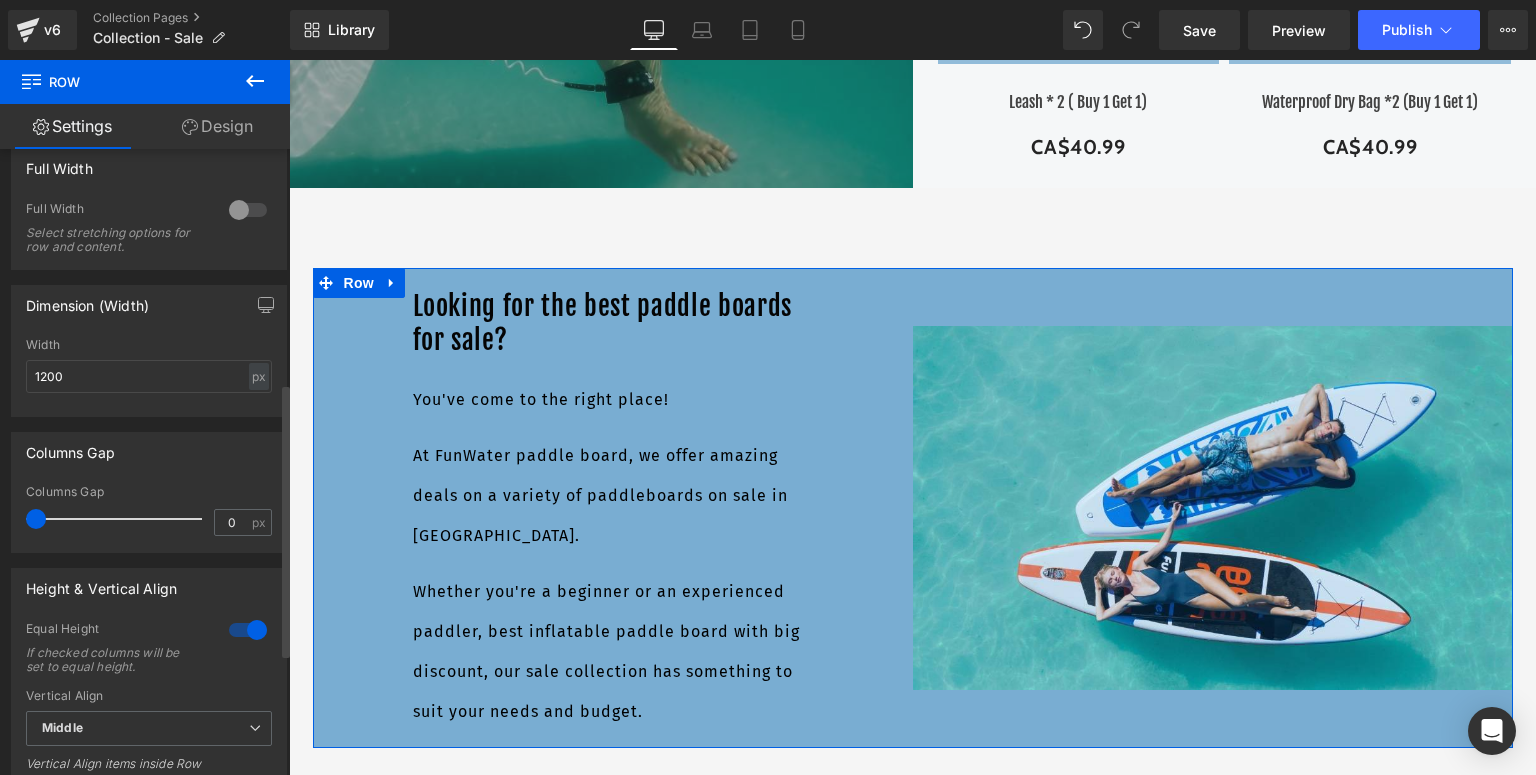 click at bounding box center (248, 210) 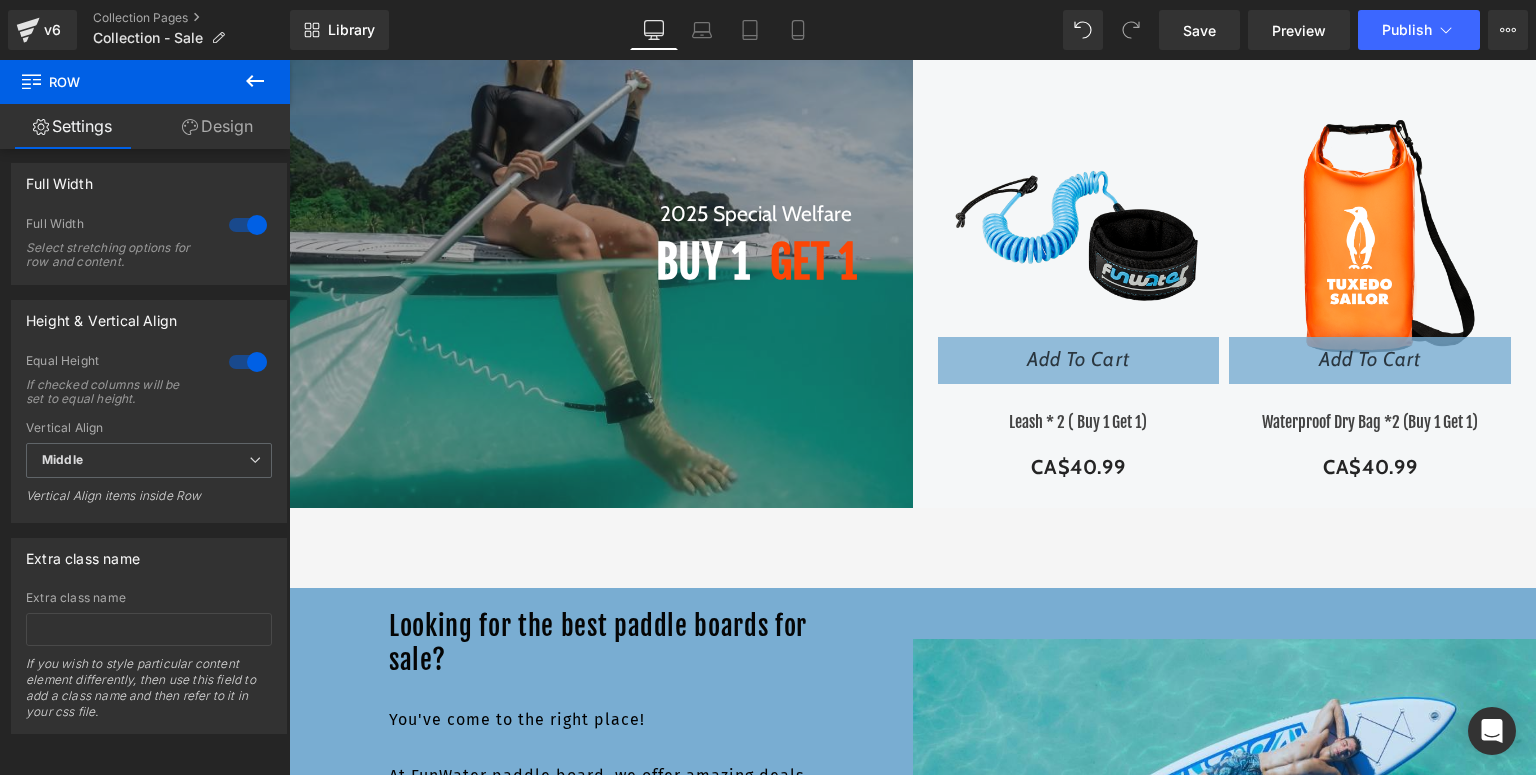 scroll, scrollTop: 5189, scrollLeft: 0, axis: vertical 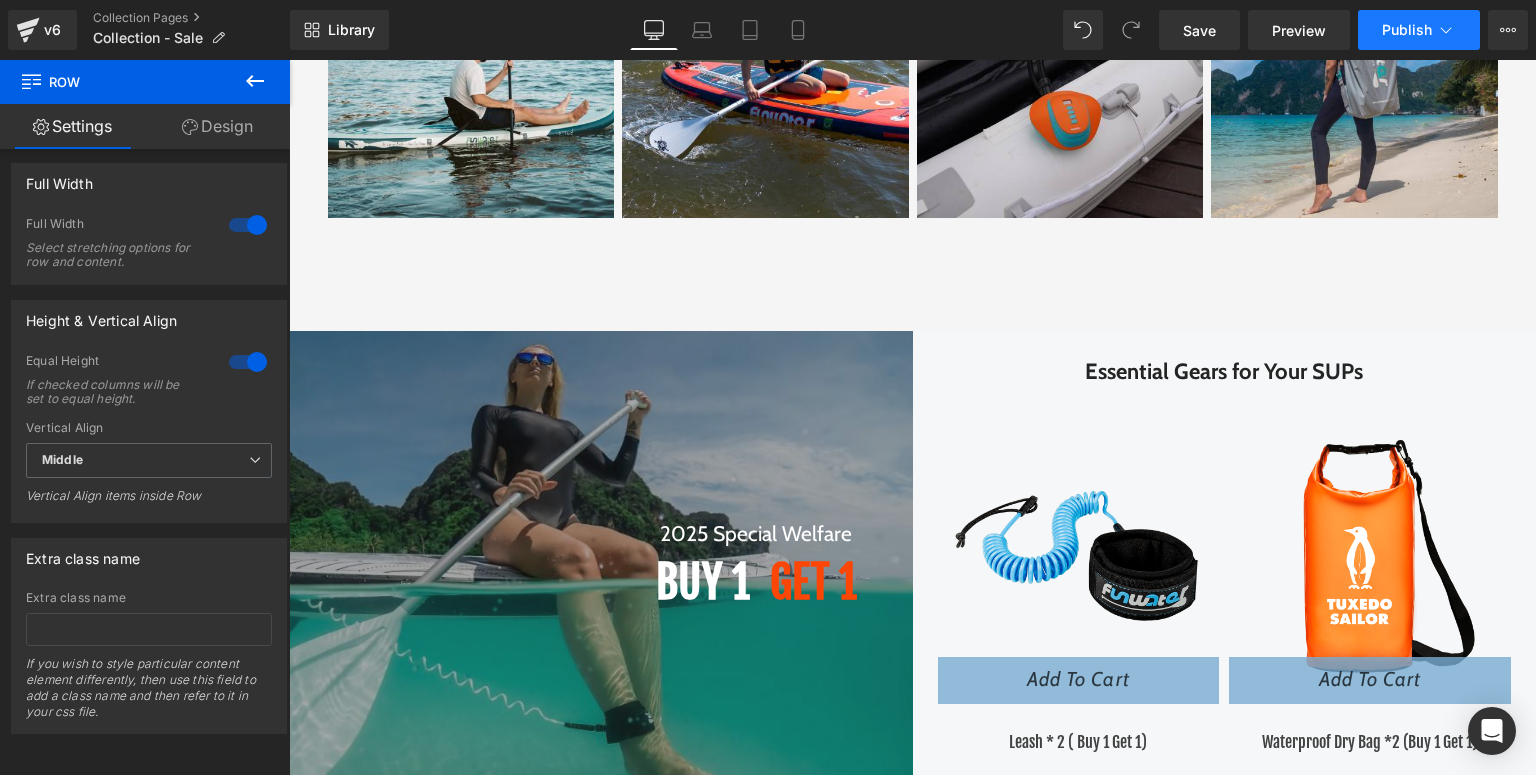 click on "Publish" at bounding box center [1407, 30] 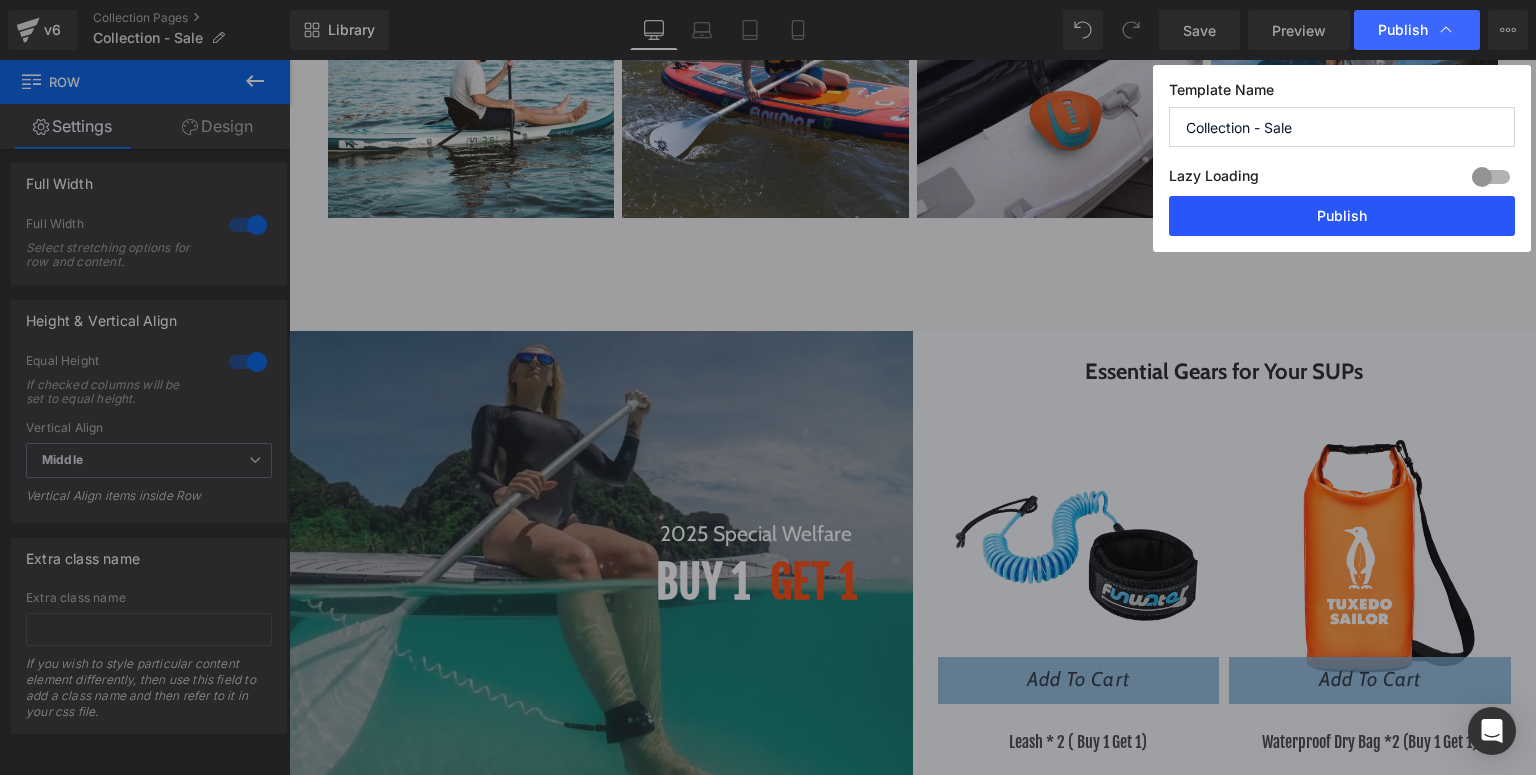 click on "Publish" at bounding box center [1342, 216] 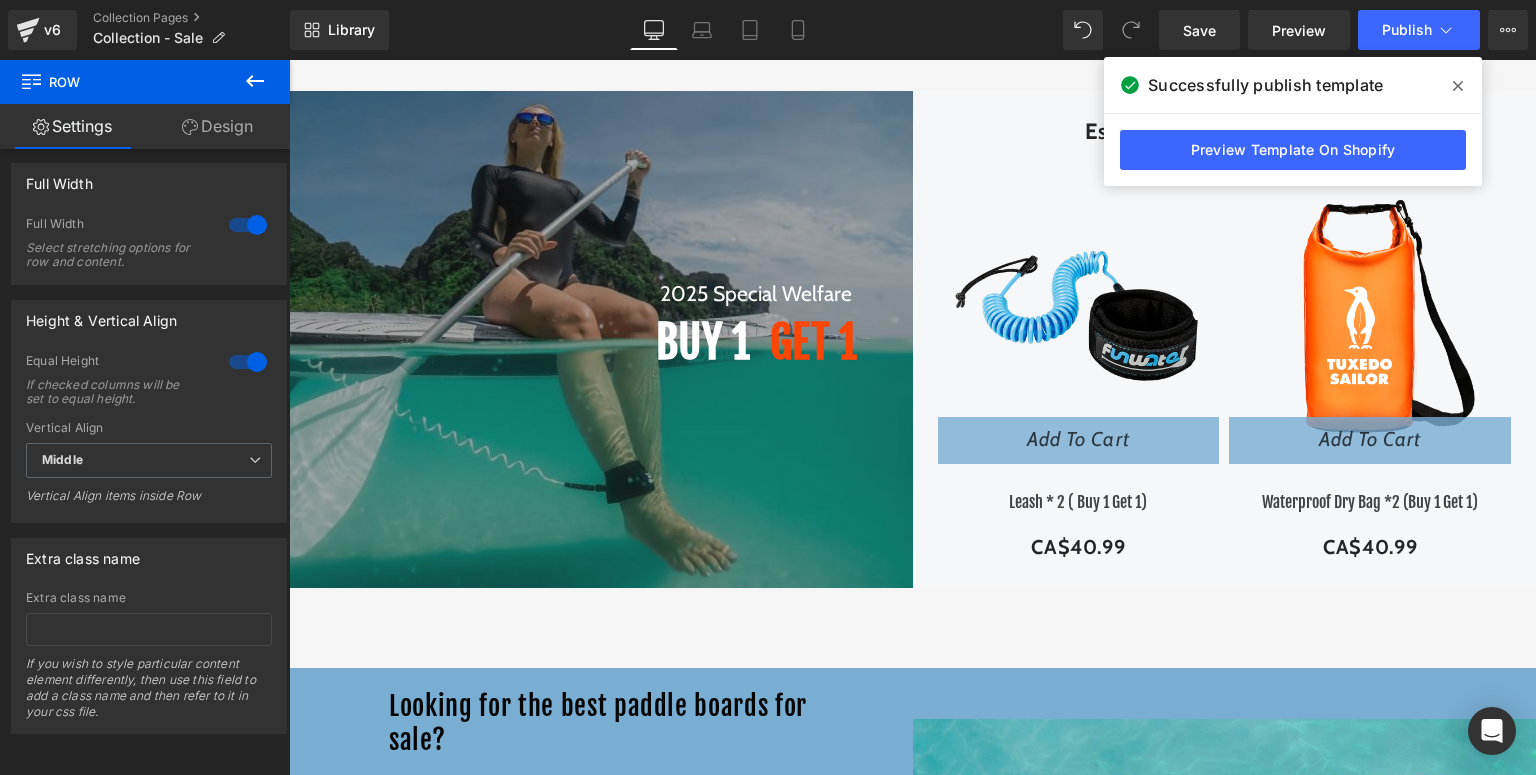 scroll, scrollTop: 5189, scrollLeft: 0, axis: vertical 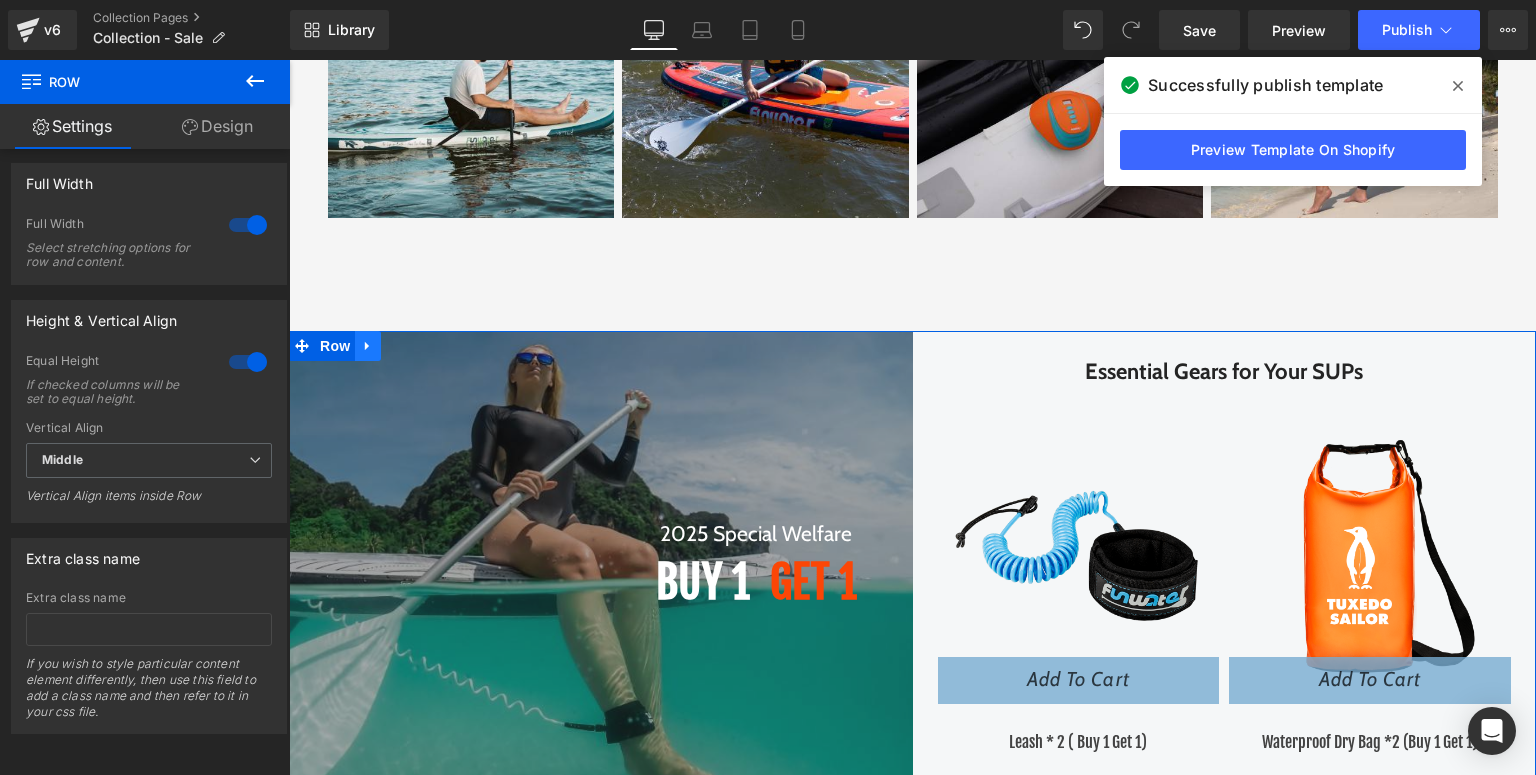 click 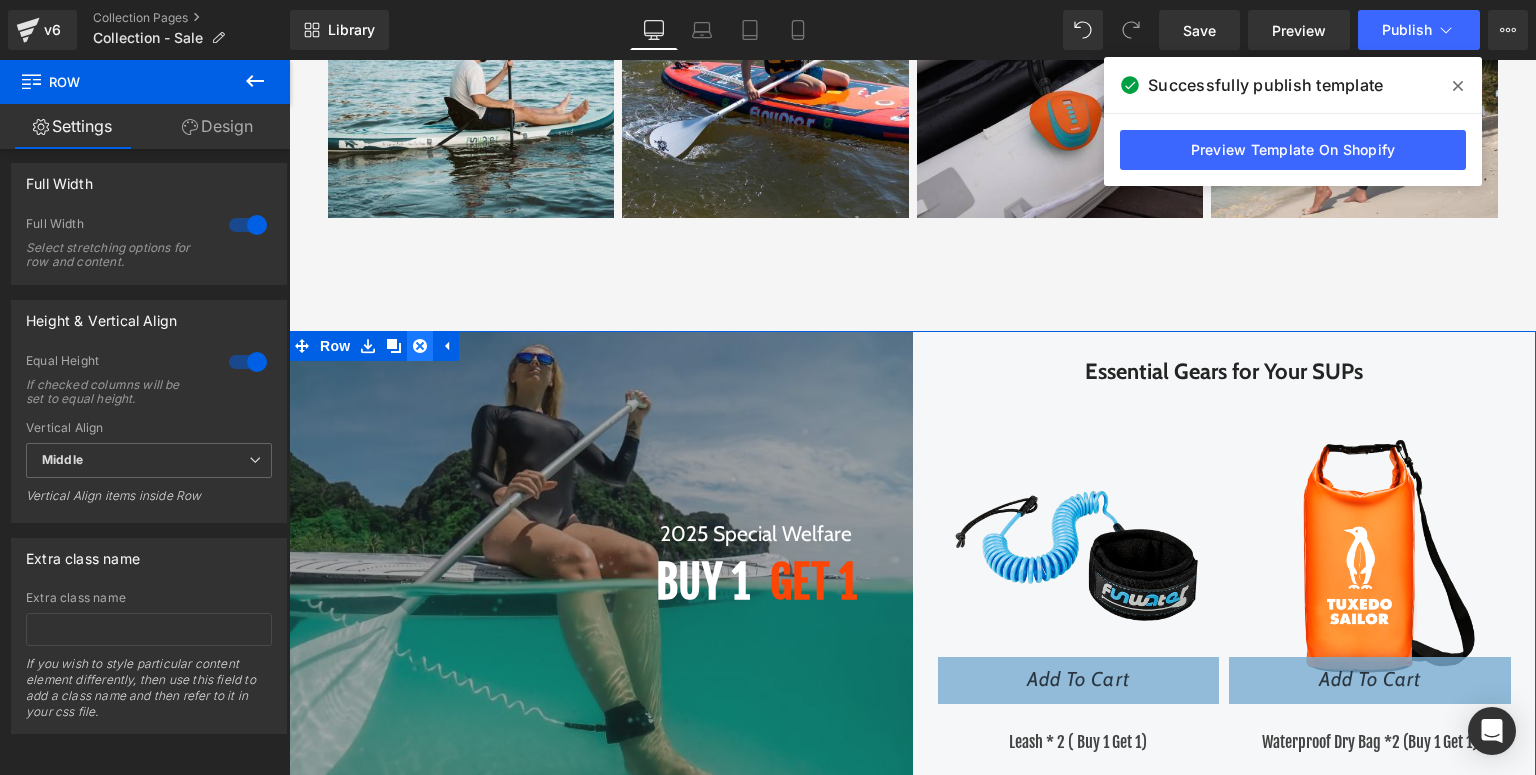 click 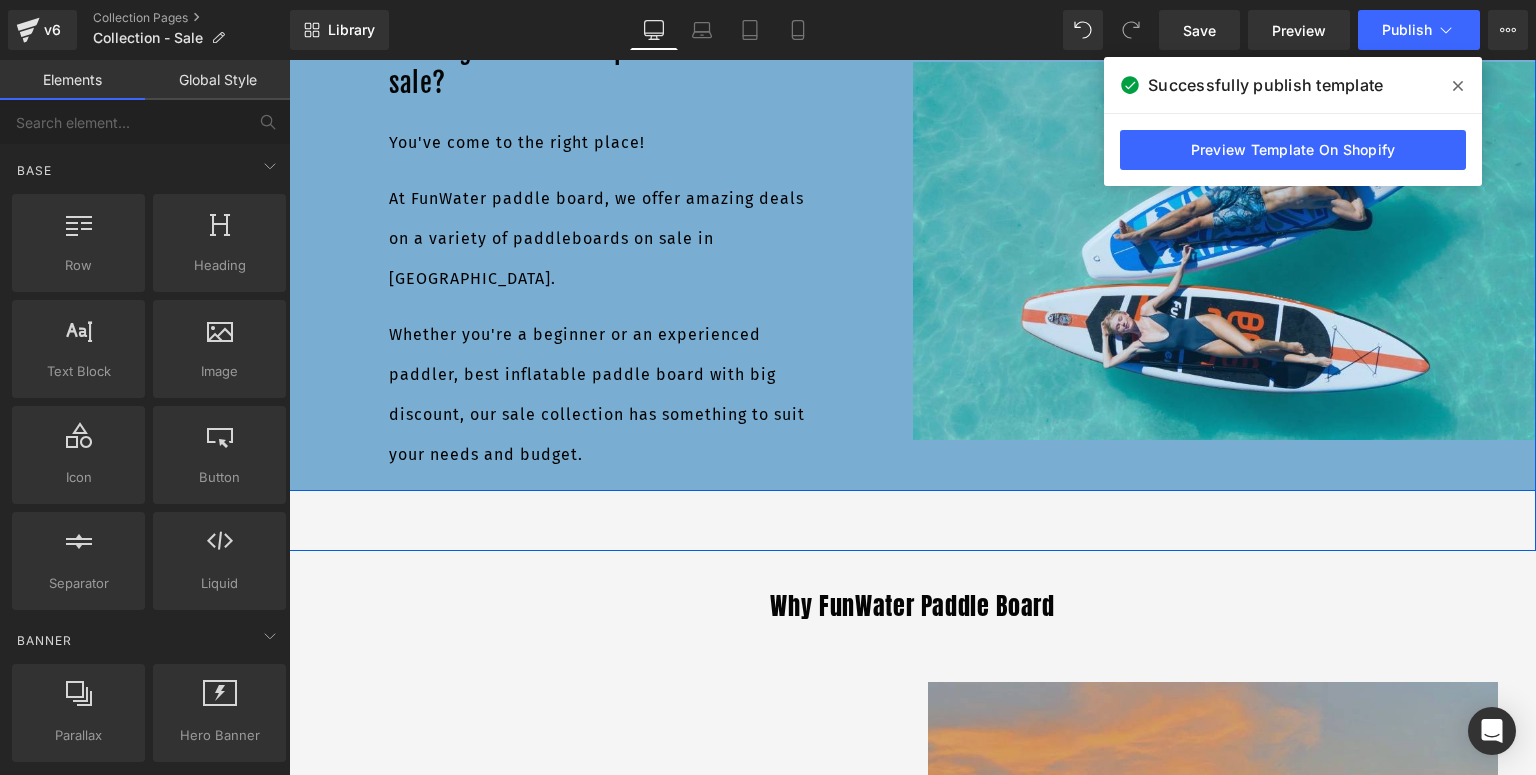 scroll, scrollTop: 5189, scrollLeft: 0, axis: vertical 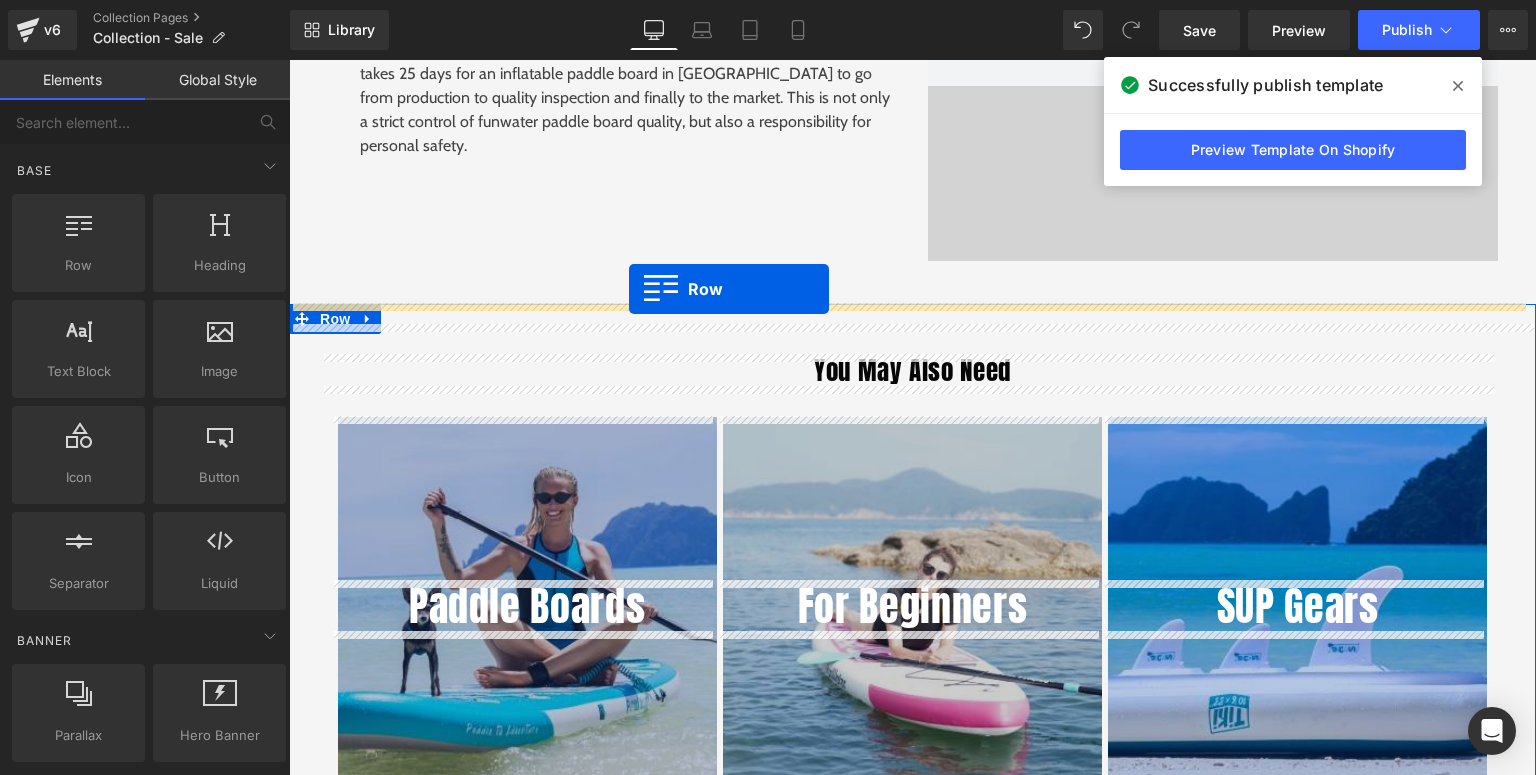 drag, startPoint x: 332, startPoint y: 267, endPoint x: 629, endPoint y: 288, distance: 297.7415 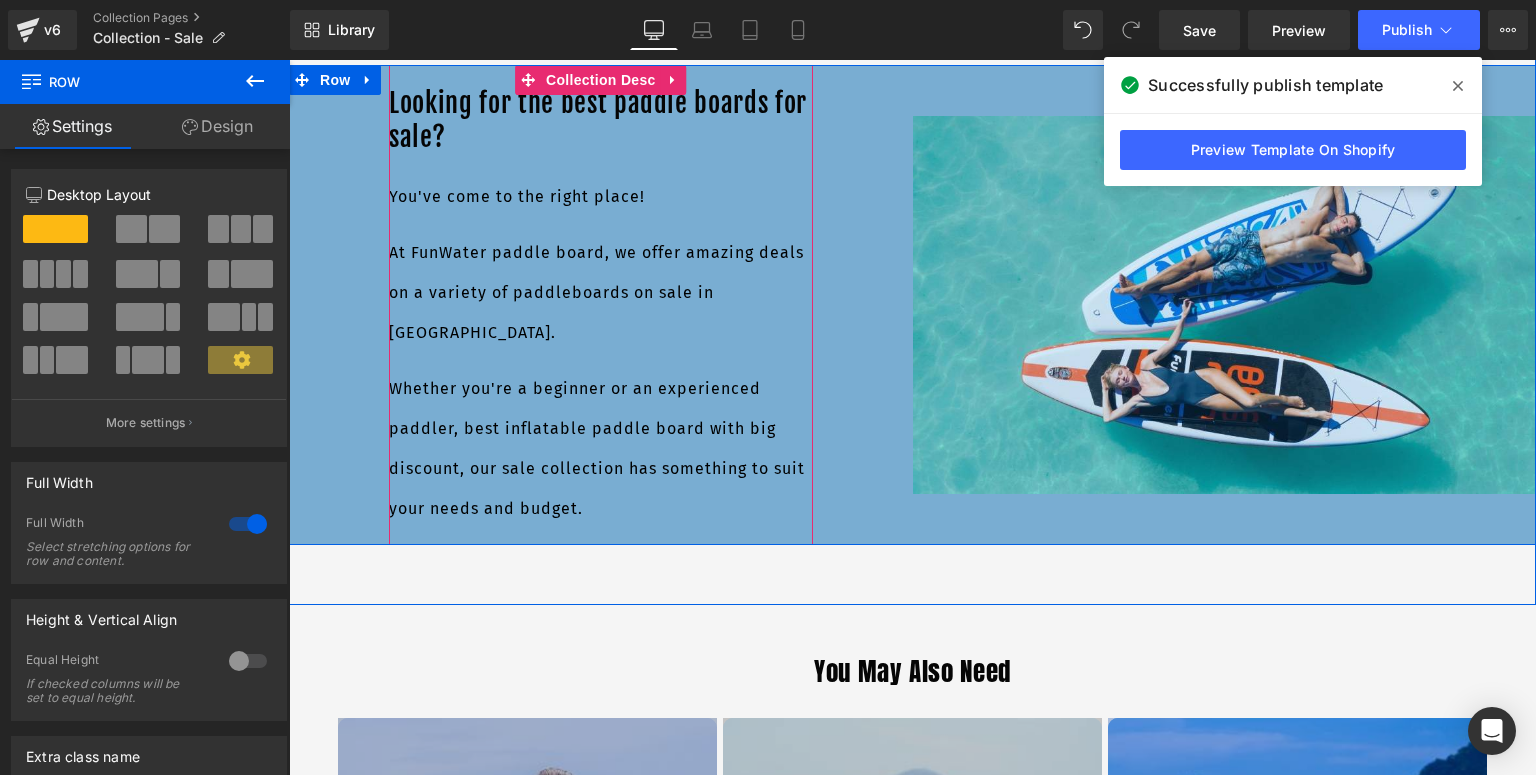 scroll, scrollTop: 6868, scrollLeft: 0, axis: vertical 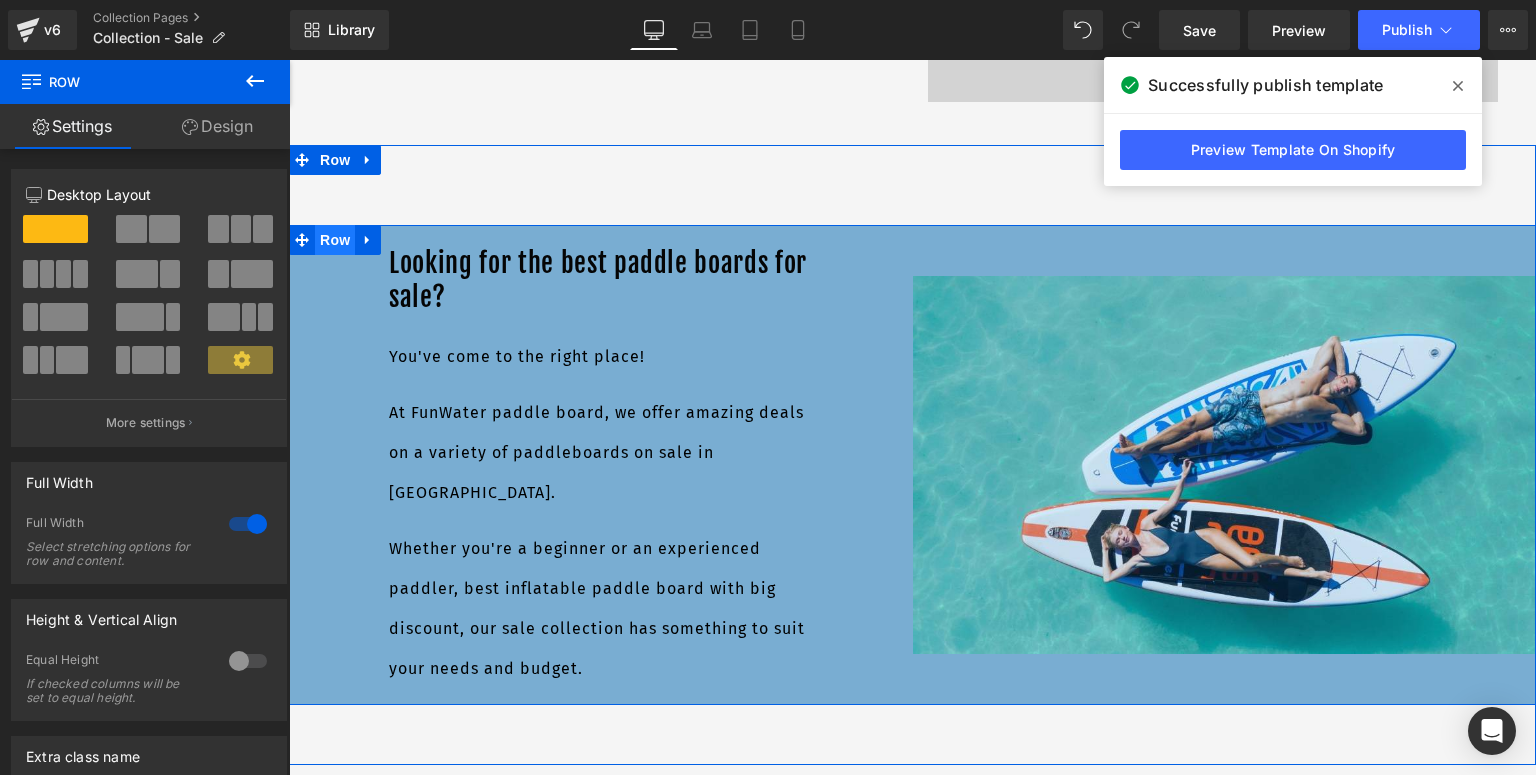 click on "Row" at bounding box center (335, 240) 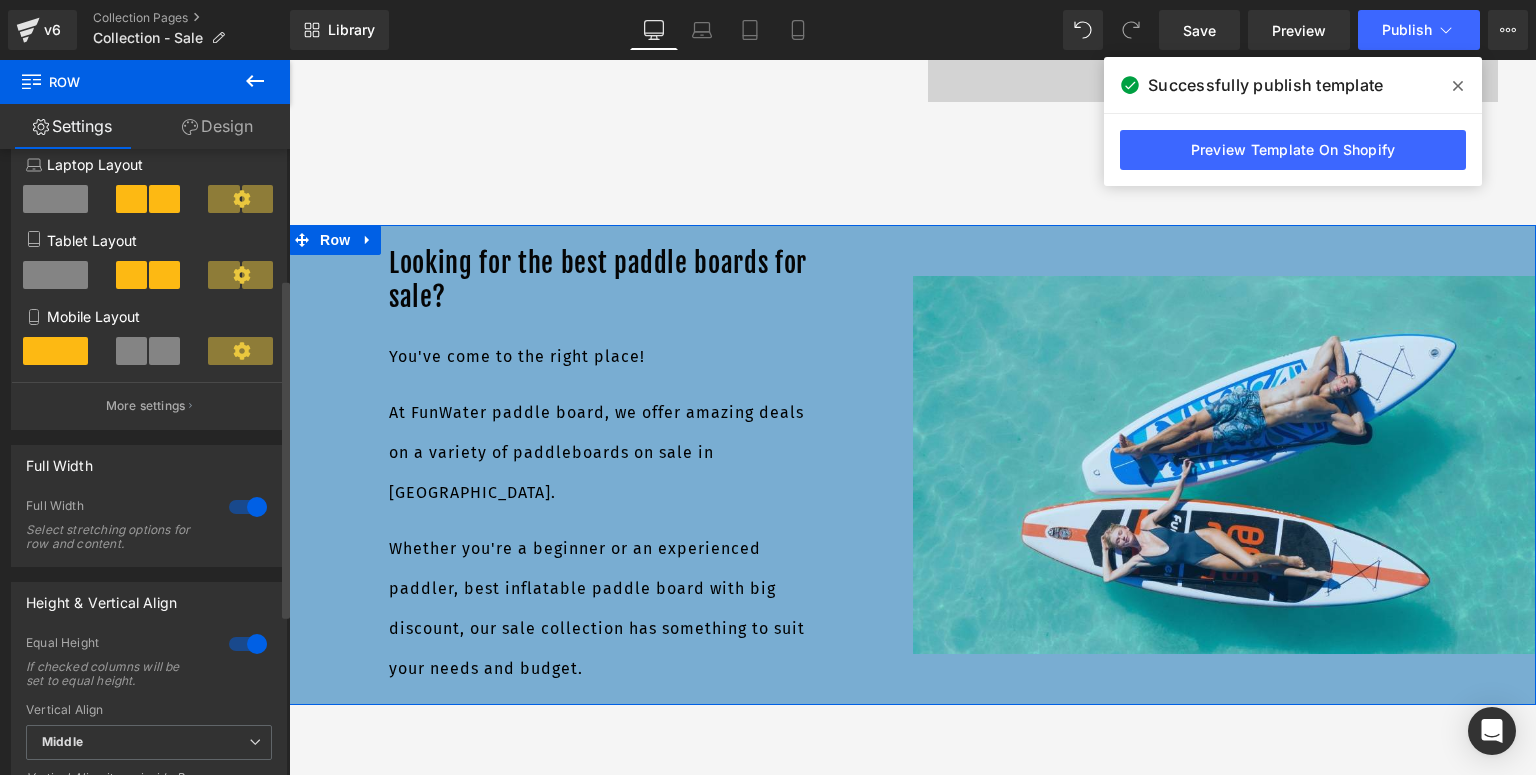 scroll, scrollTop: 320, scrollLeft: 0, axis: vertical 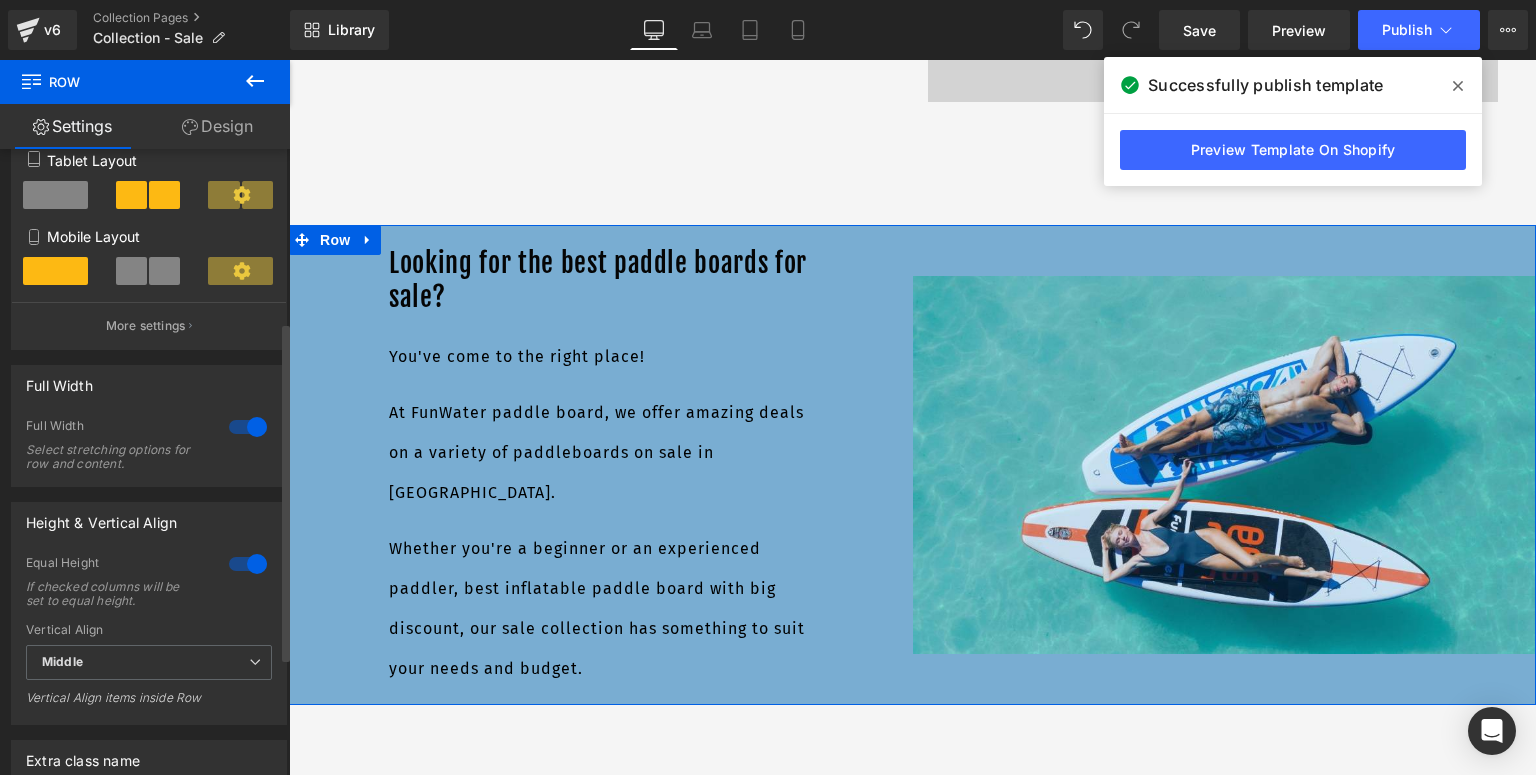 click at bounding box center [248, 427] 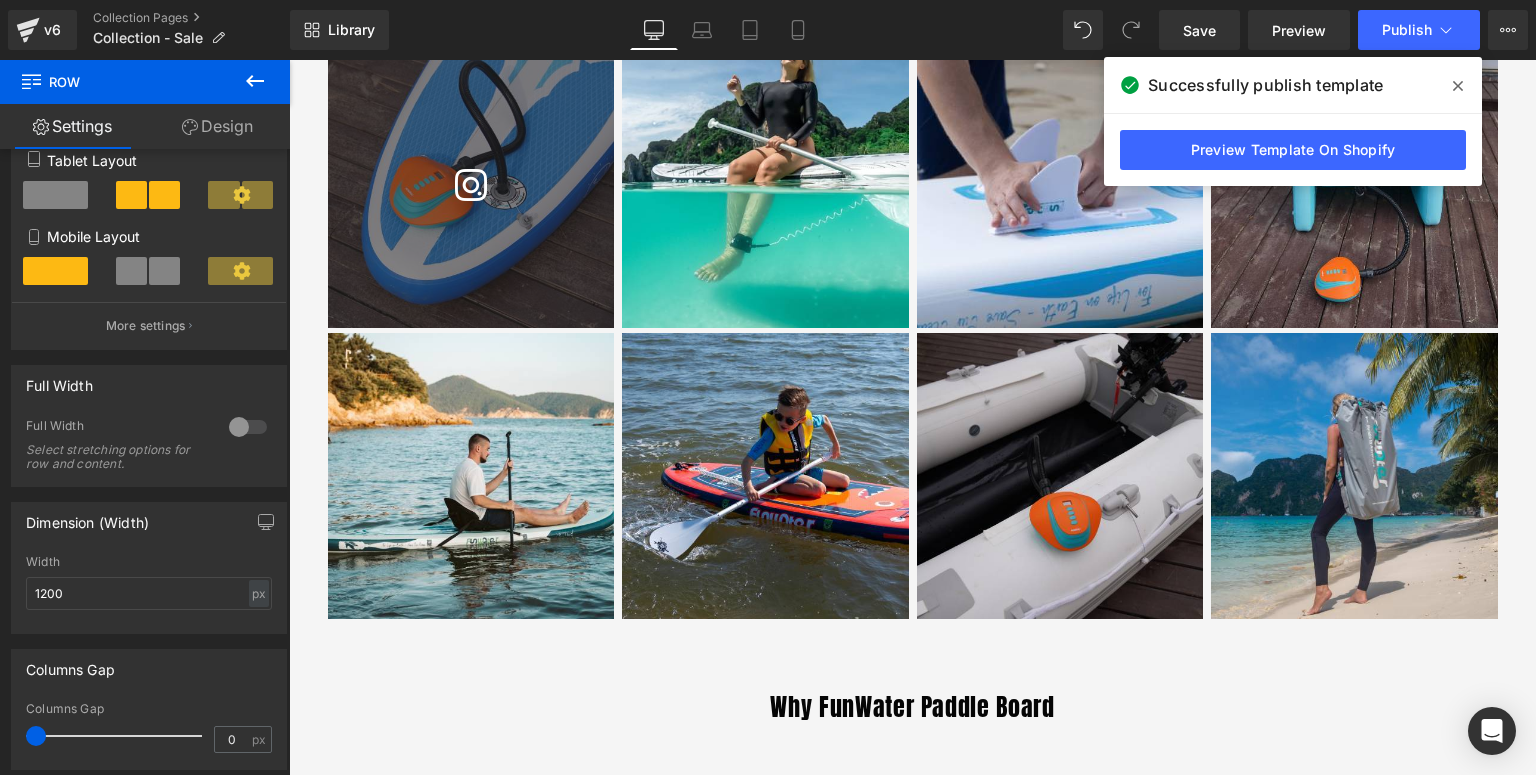 scroll, scrollTop: 4548, scrollLeft: 0, axis: vertical 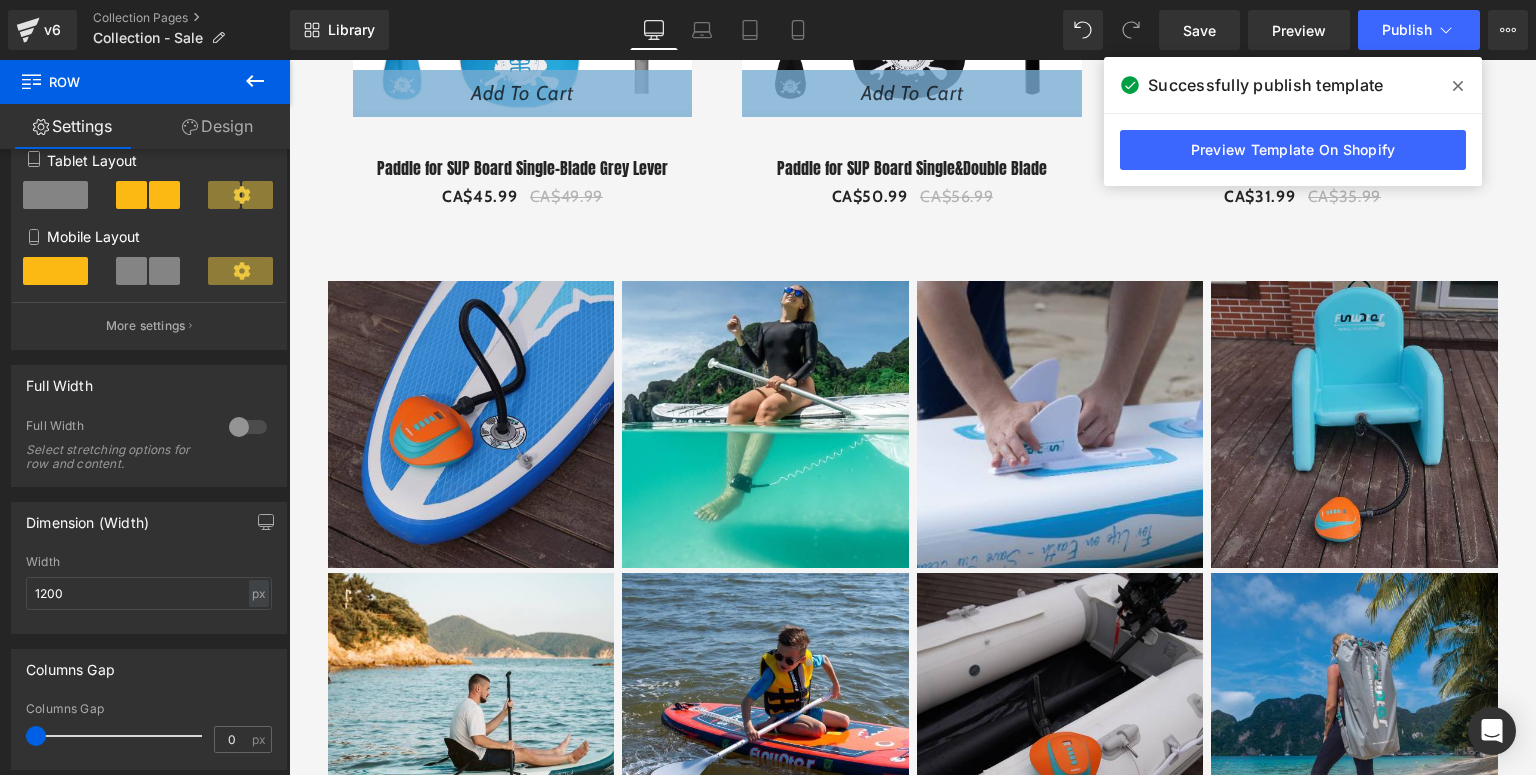 click 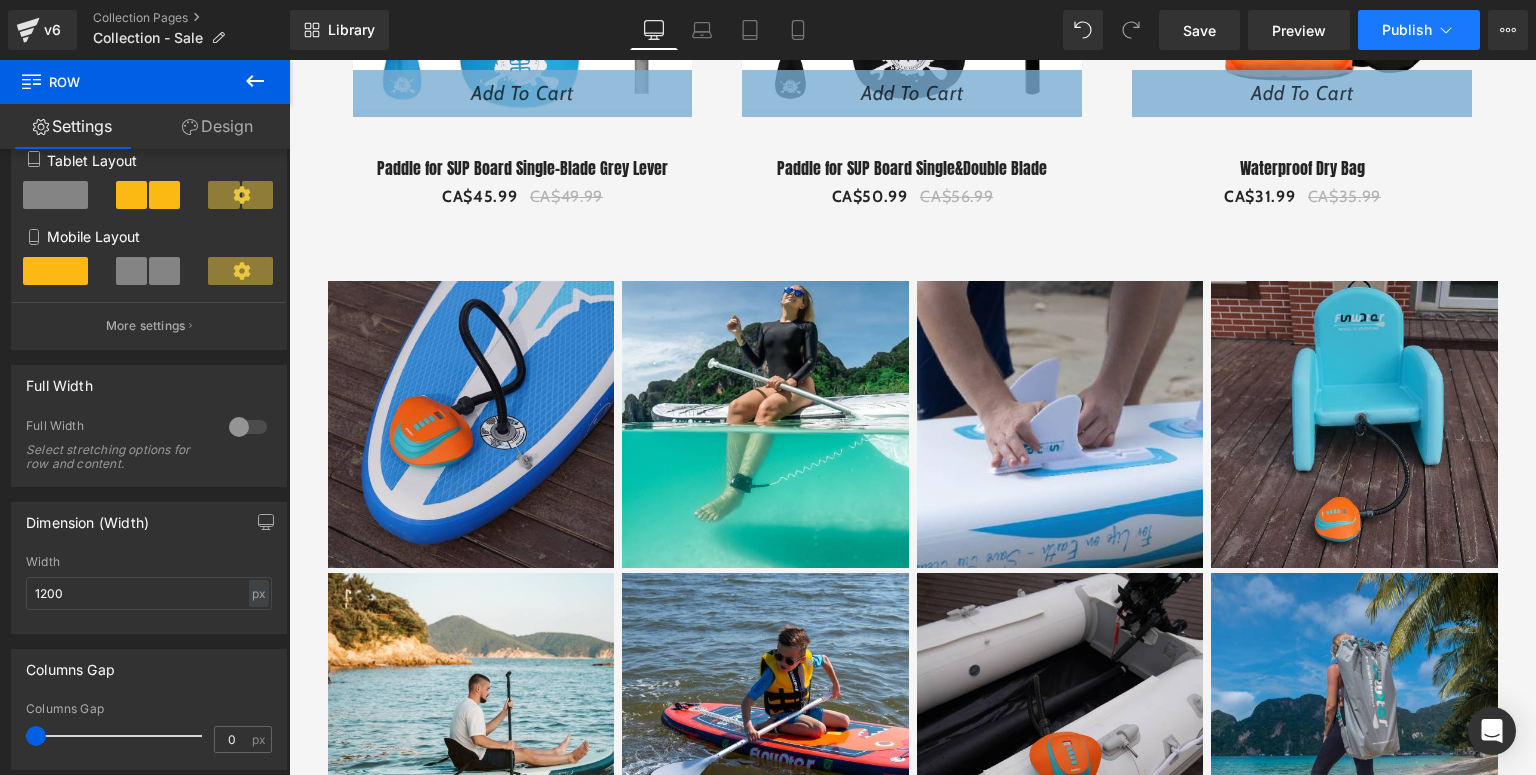 click on "Publish" at bounding box center (1407, 30) 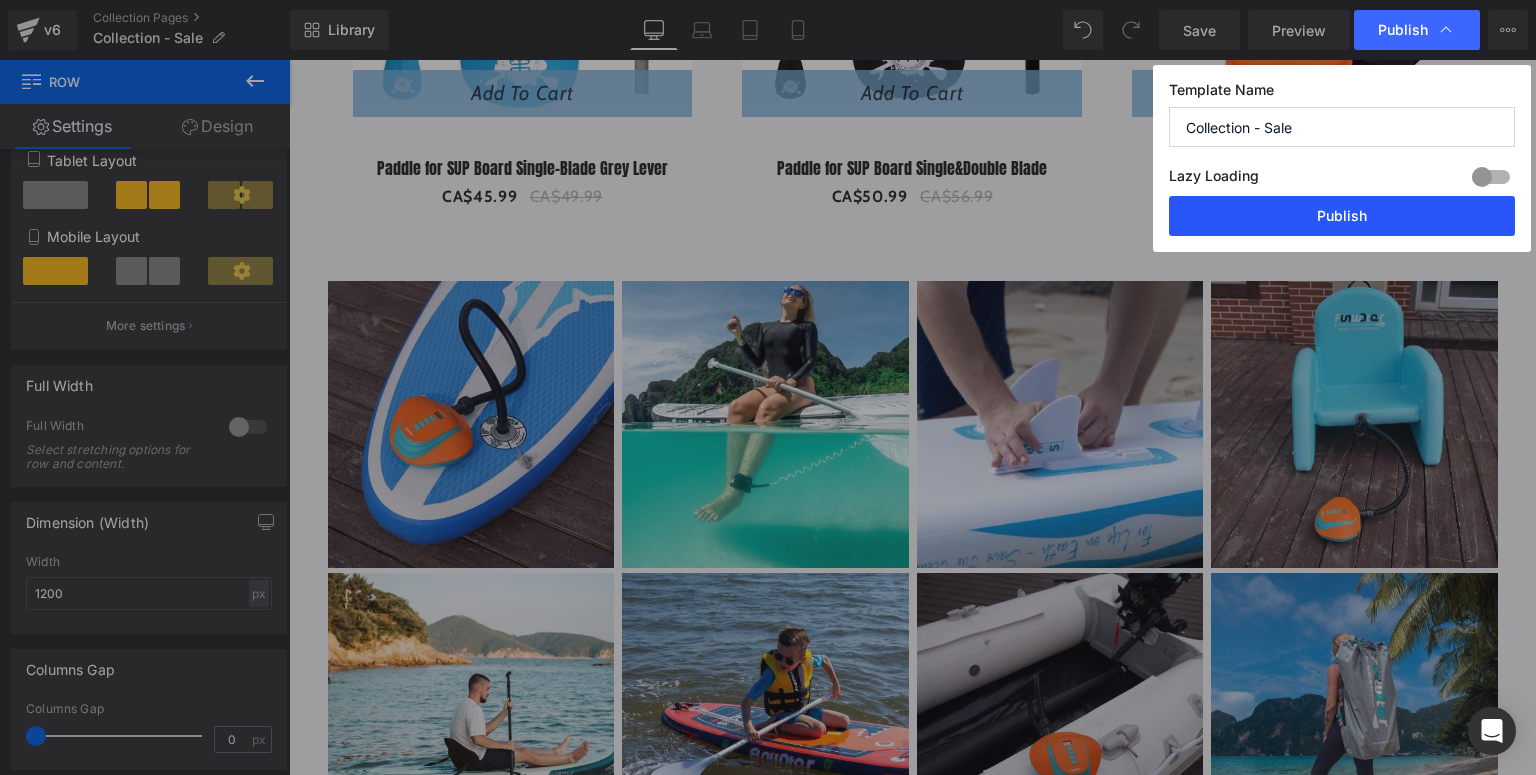 click on "Publish" at bounding box center [1342, 216] 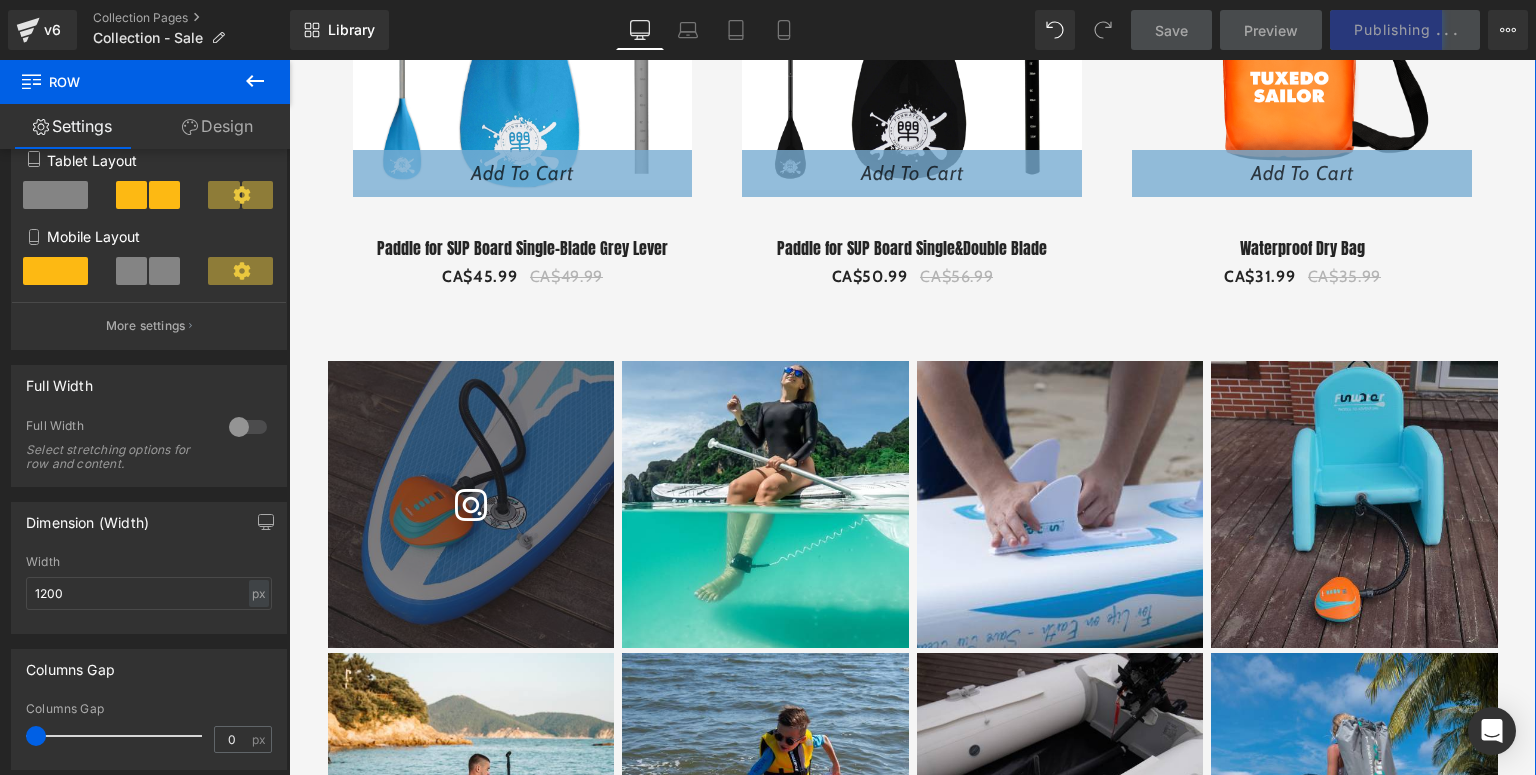 scroll, scrollTop: 4628, scrollLeft: 0, axis: vertical 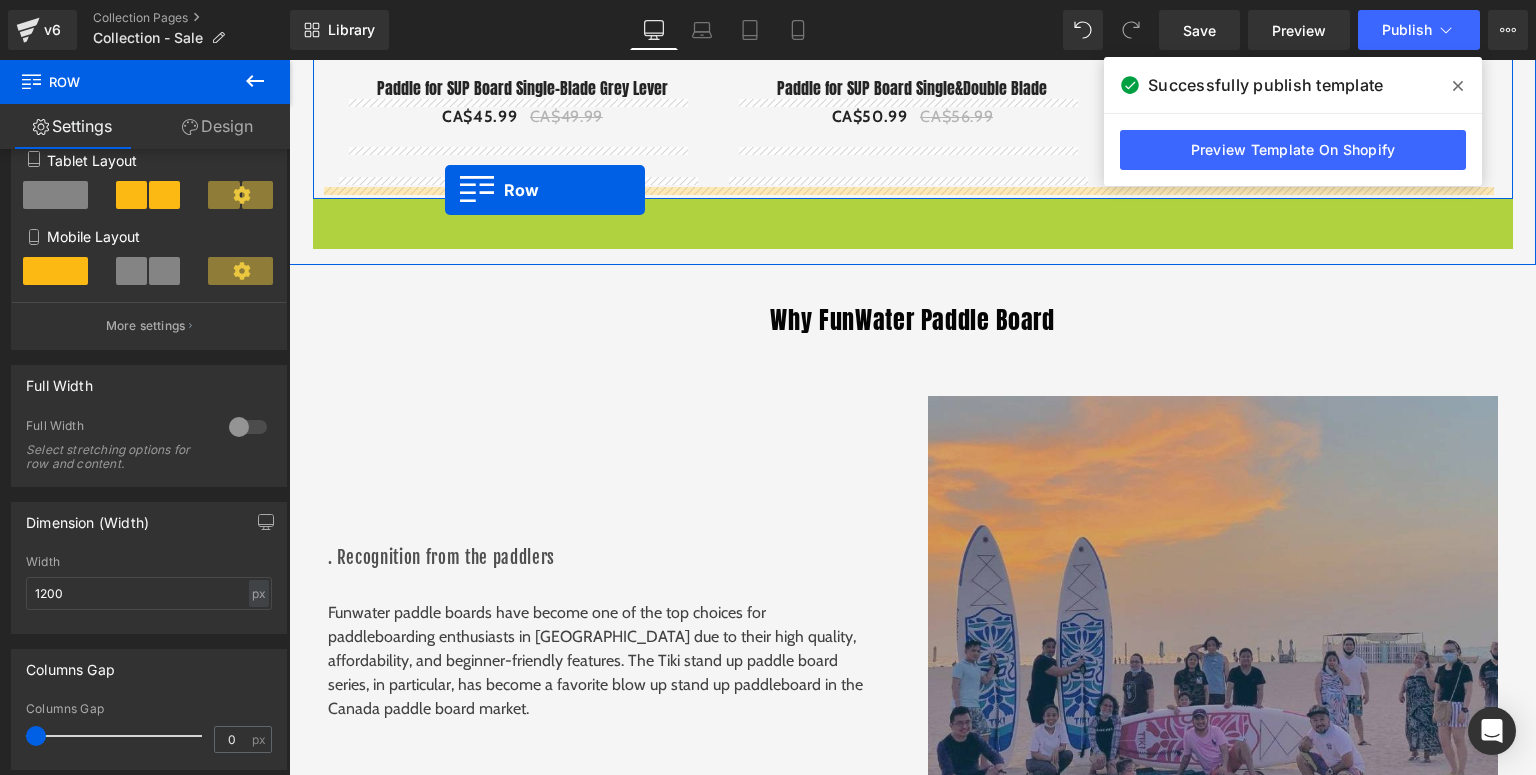 drag, startPoint x: 342, startPoint y: 213, endPoint x: 445, endPoint y: 190, distance: 105.53672 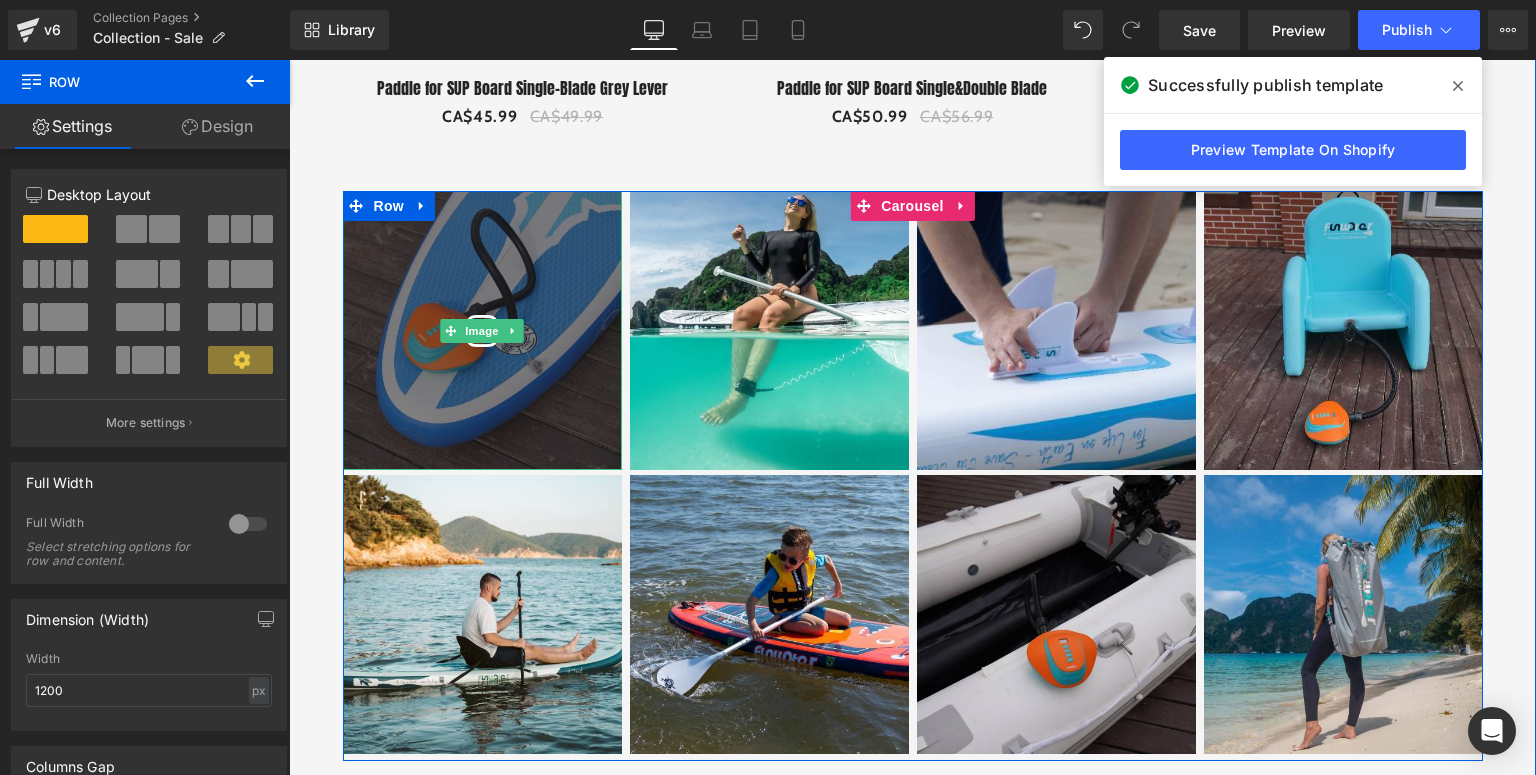 scroll, scrollTop: 4388, scrollLeft: 0, axis: vertical 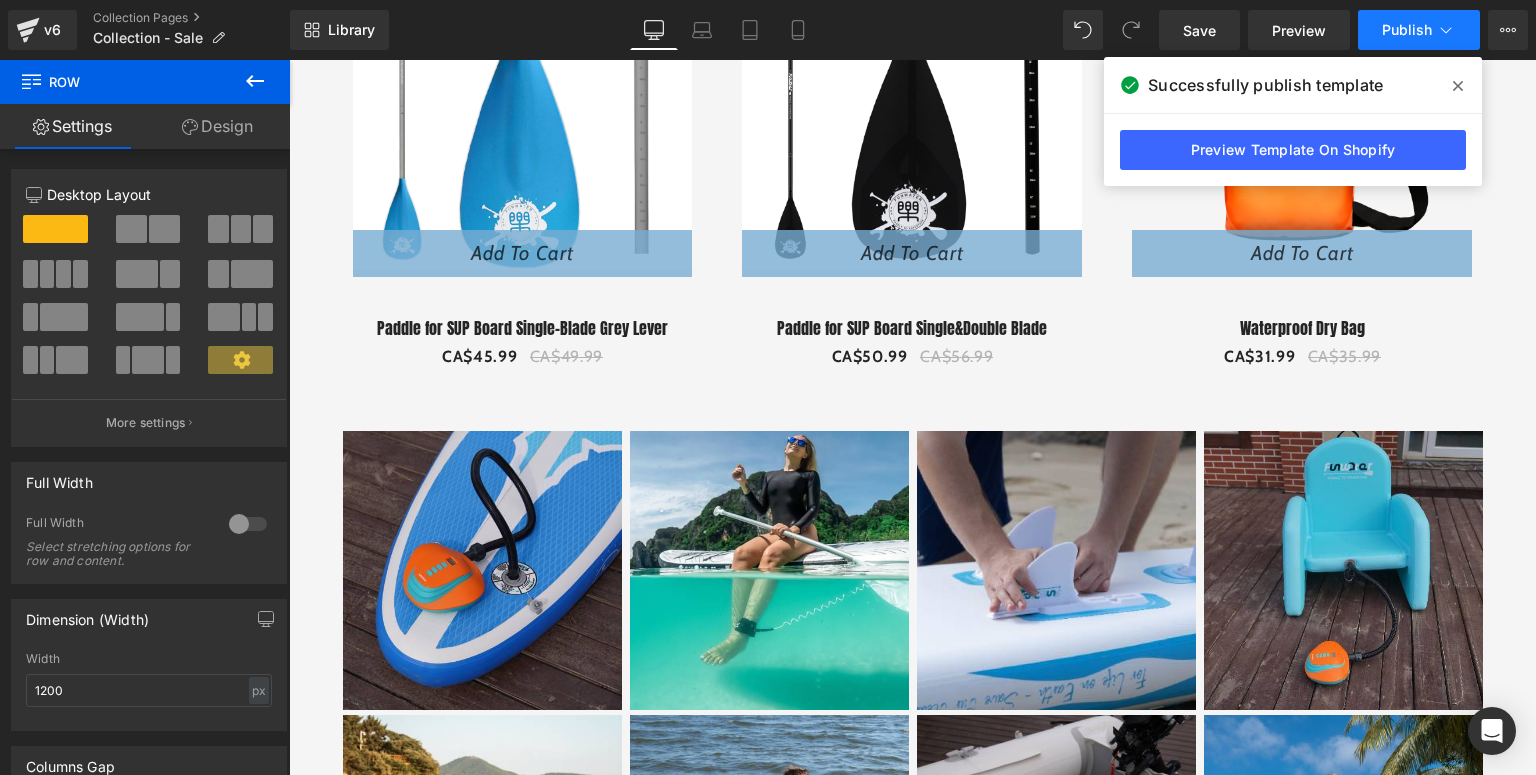 click on "Publish" at bounding box center [1407, 30] 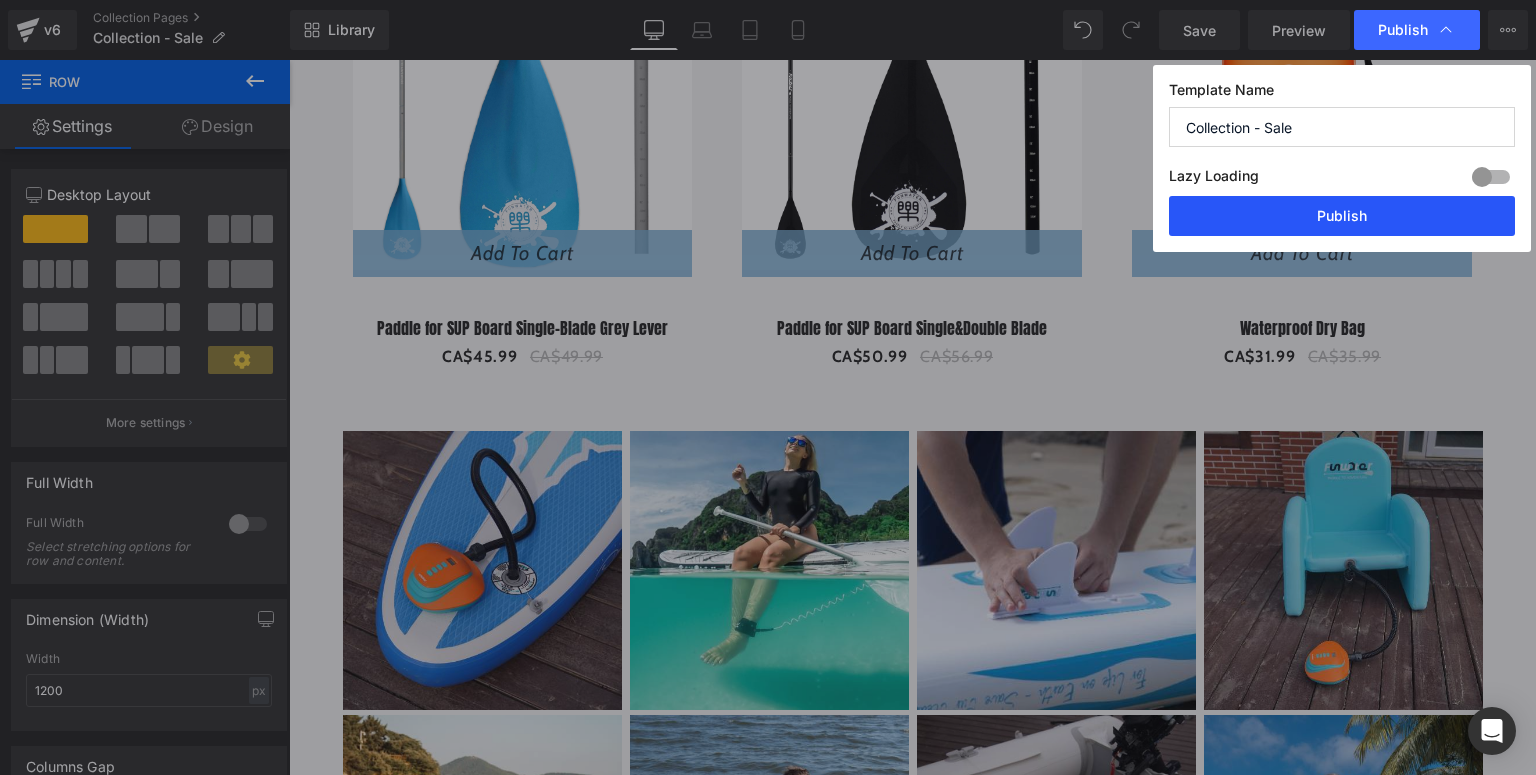 click on "Publish" at bounding box center (1342, 216) 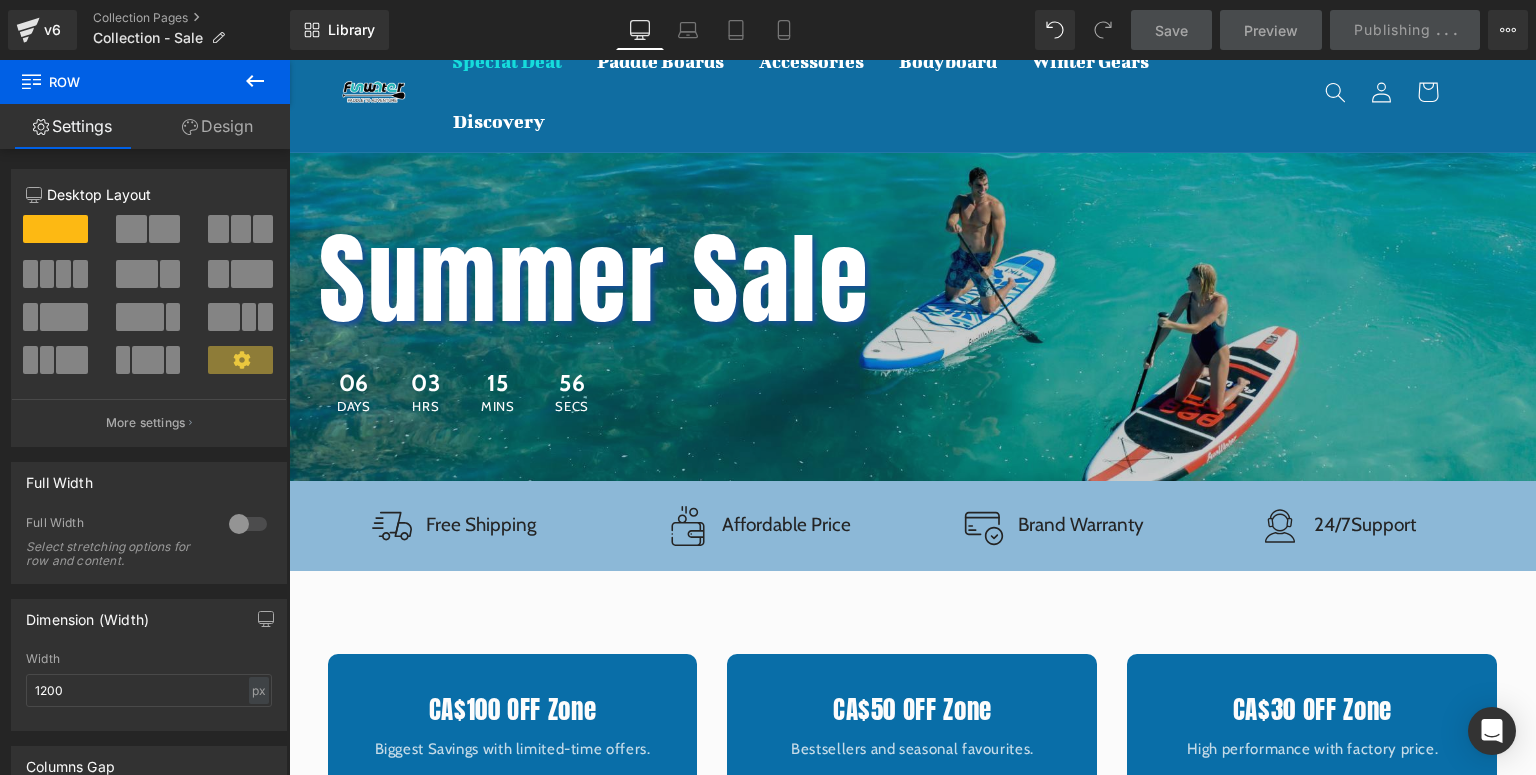 scroll, scrollTop: 0, scrollLeft: 0, axis: both 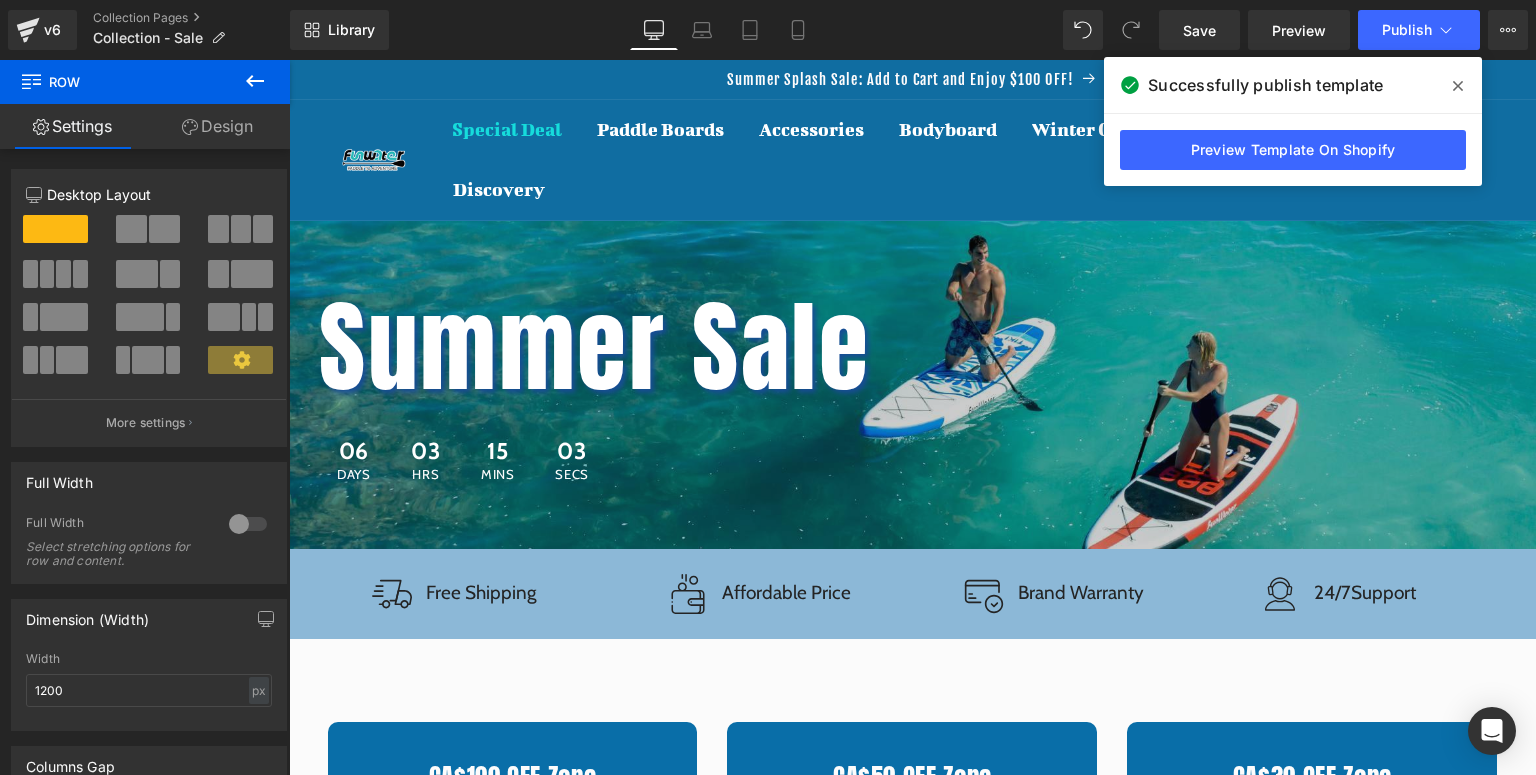 click 